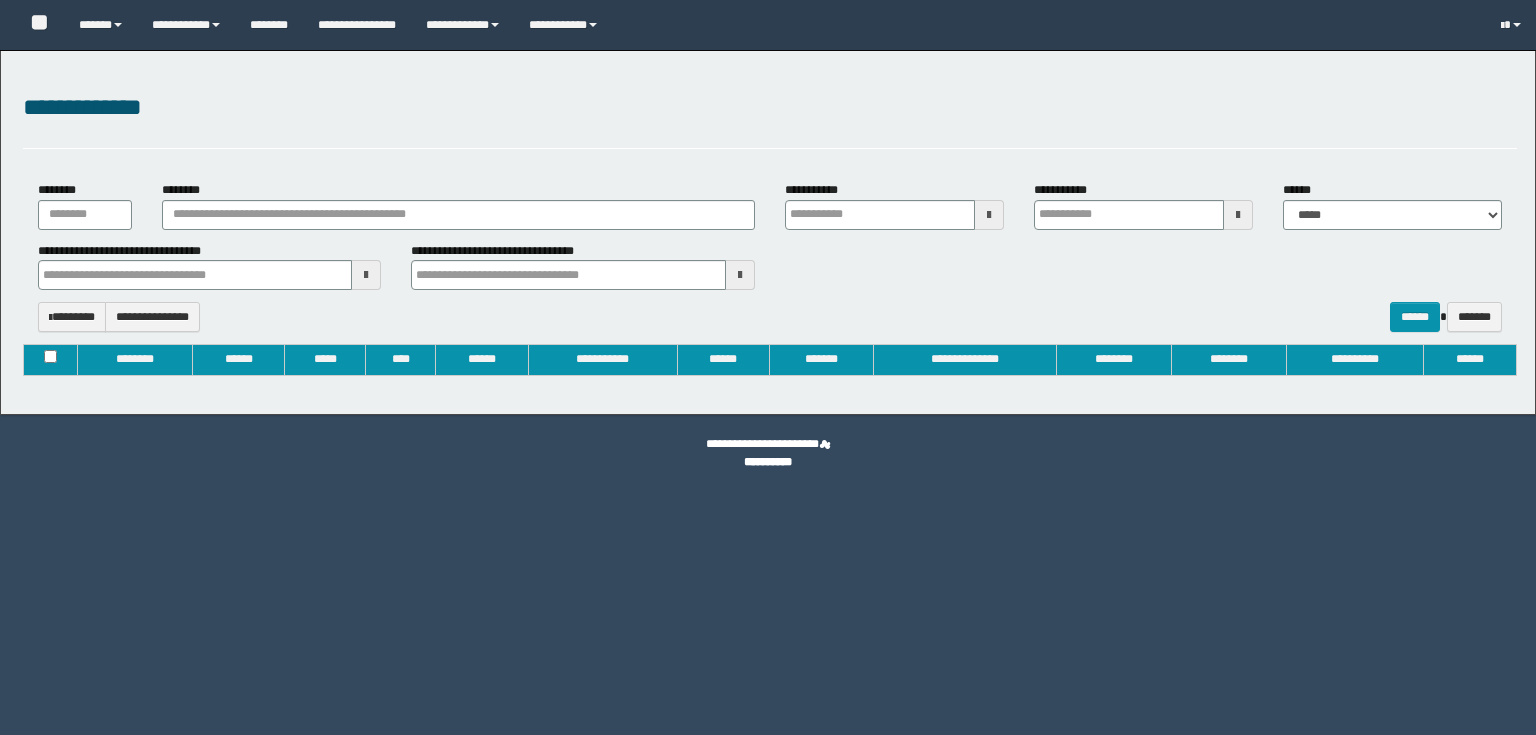 type on "**********" 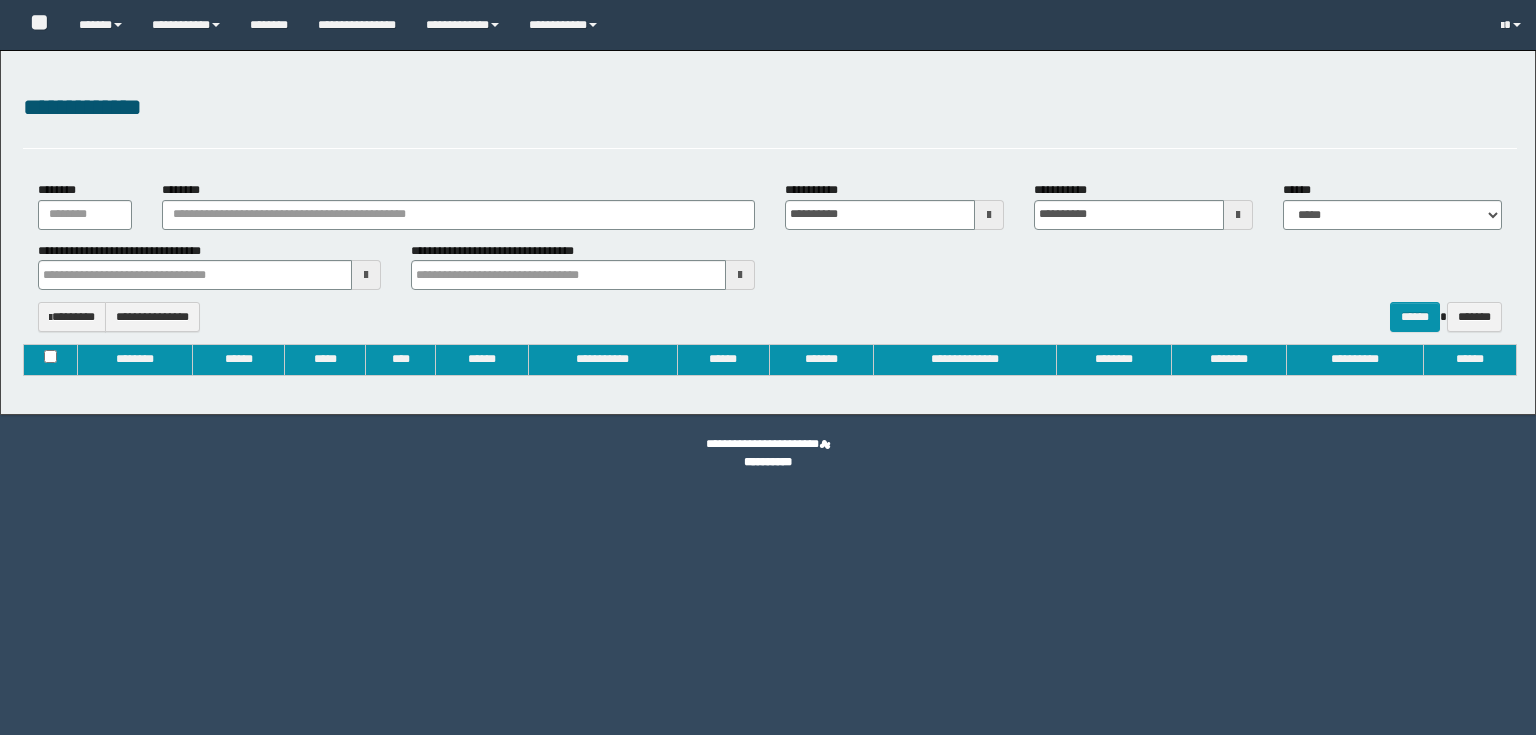 type 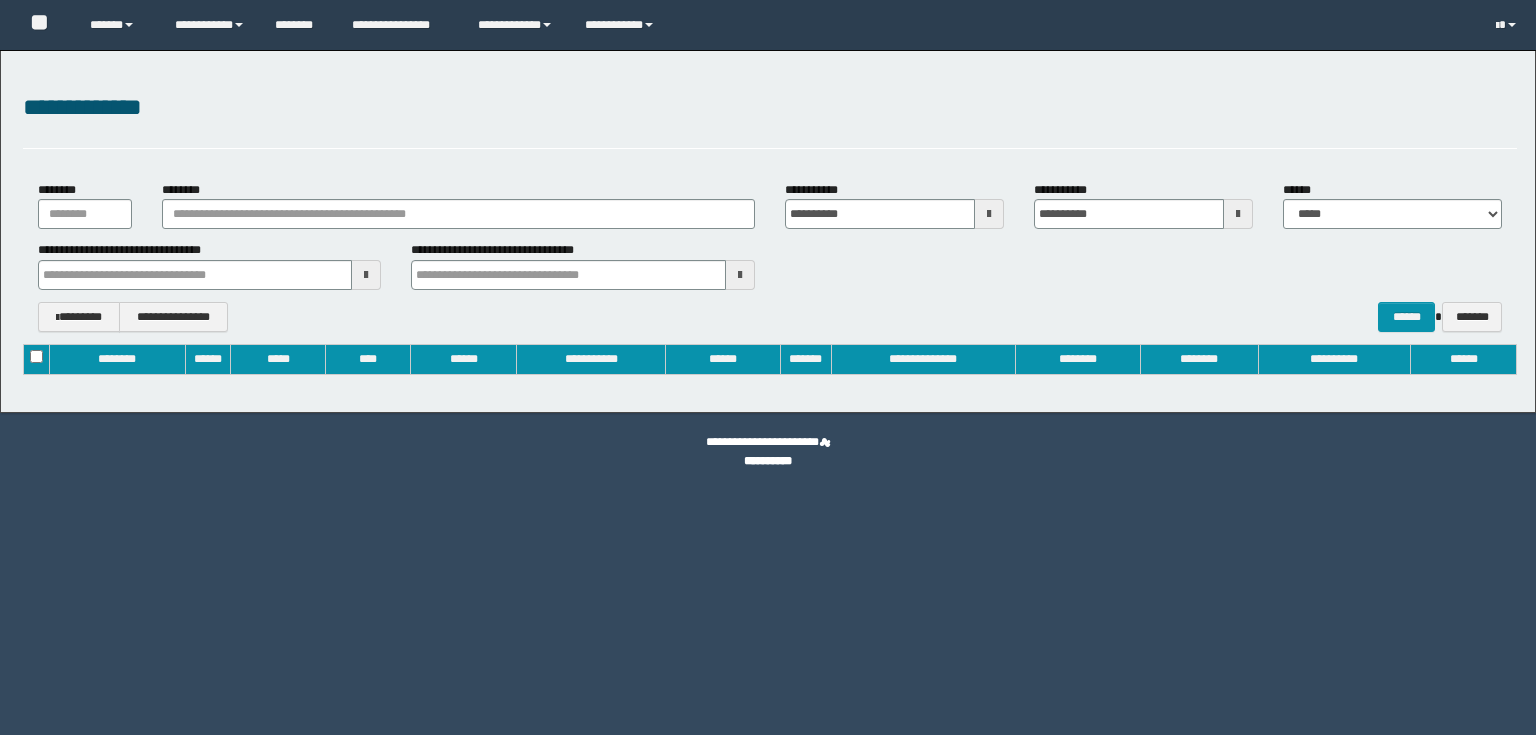 scroll, scrollTop: 0, scrollLeft: 0, axis: both 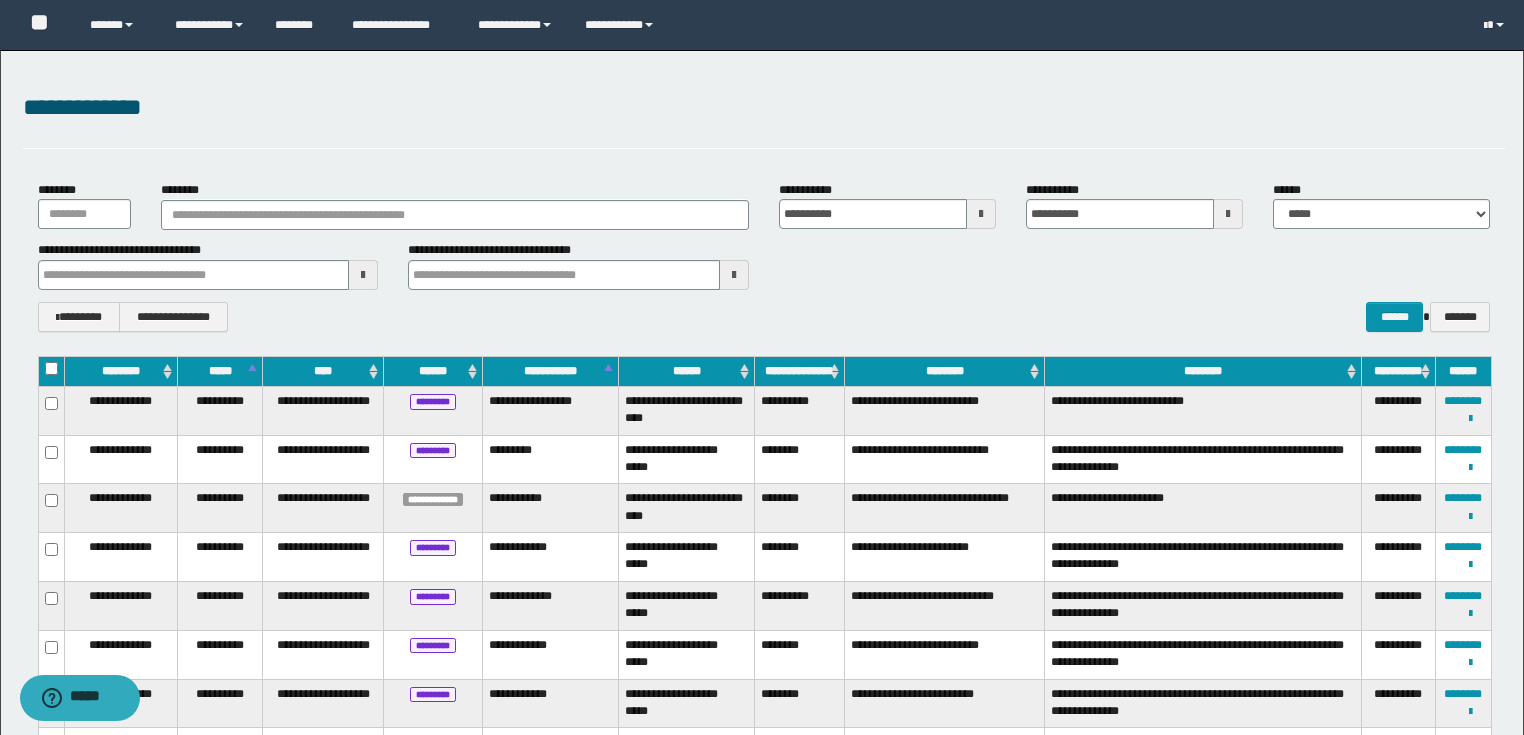 type 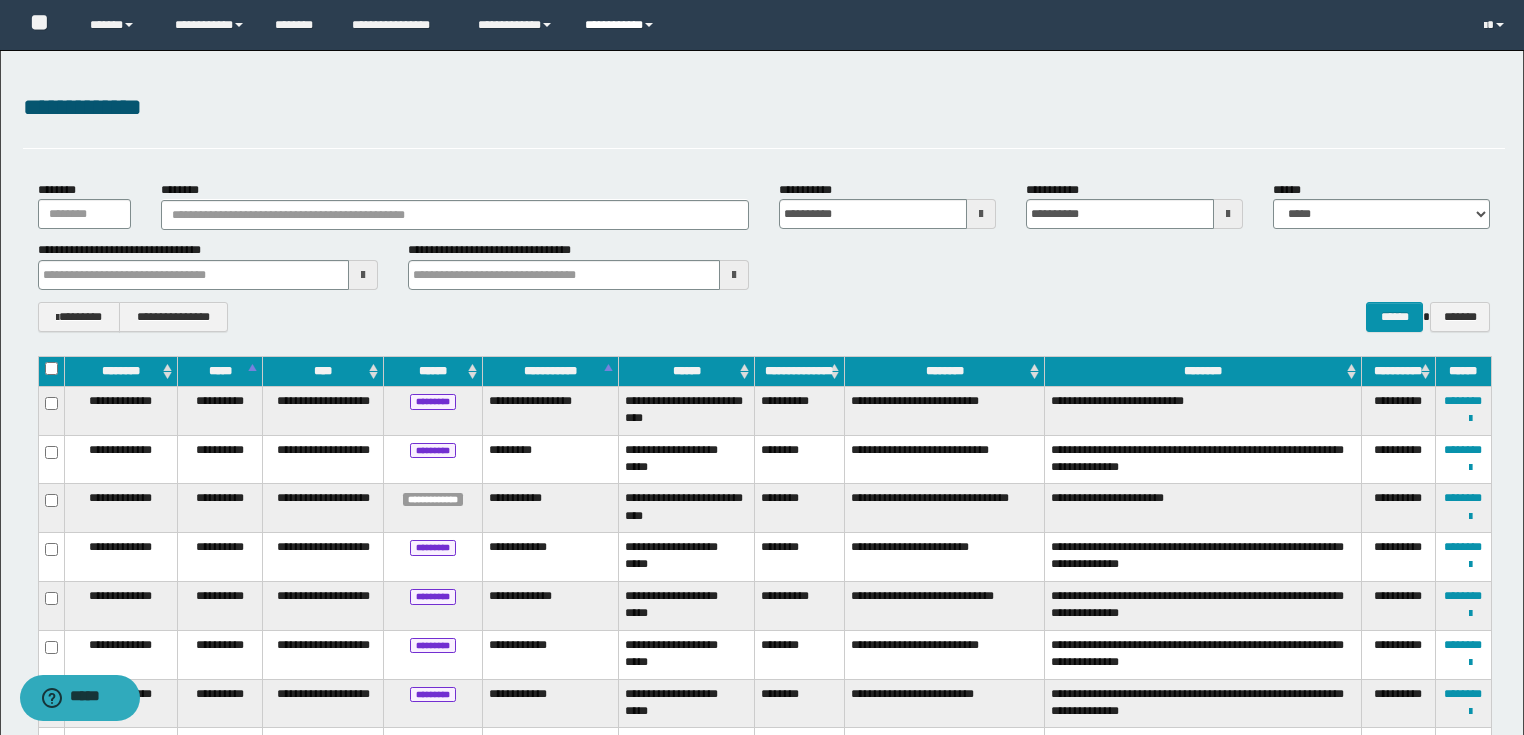 type 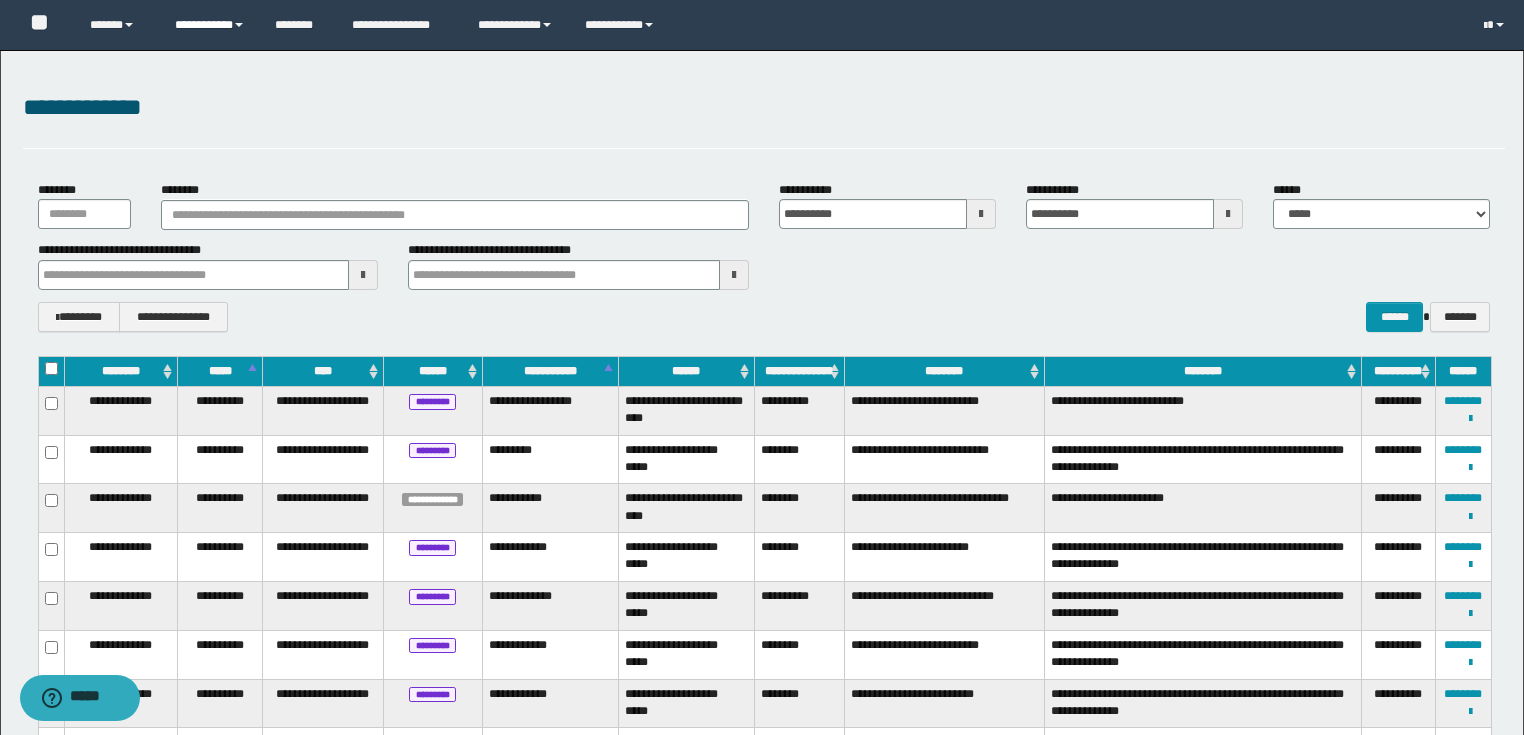 type 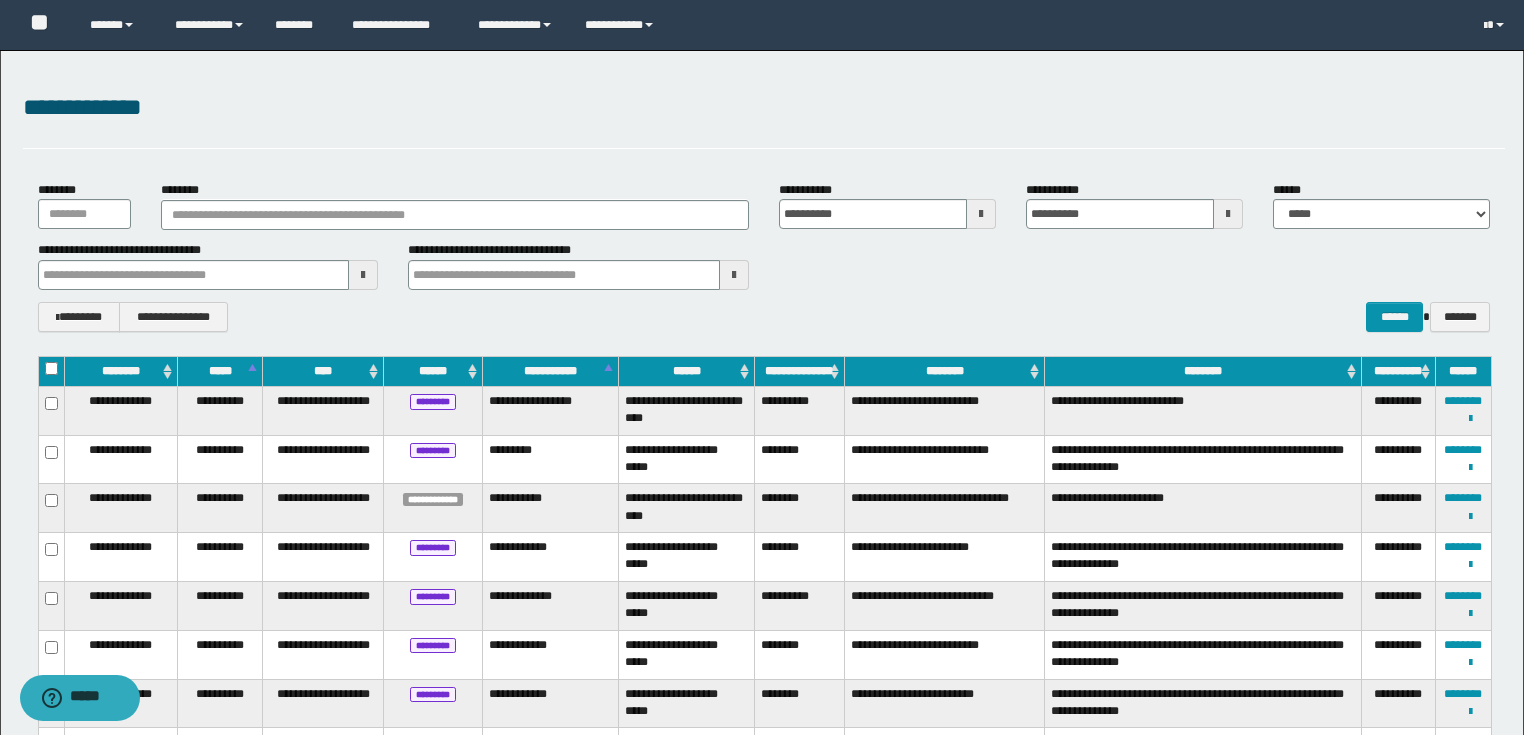 type 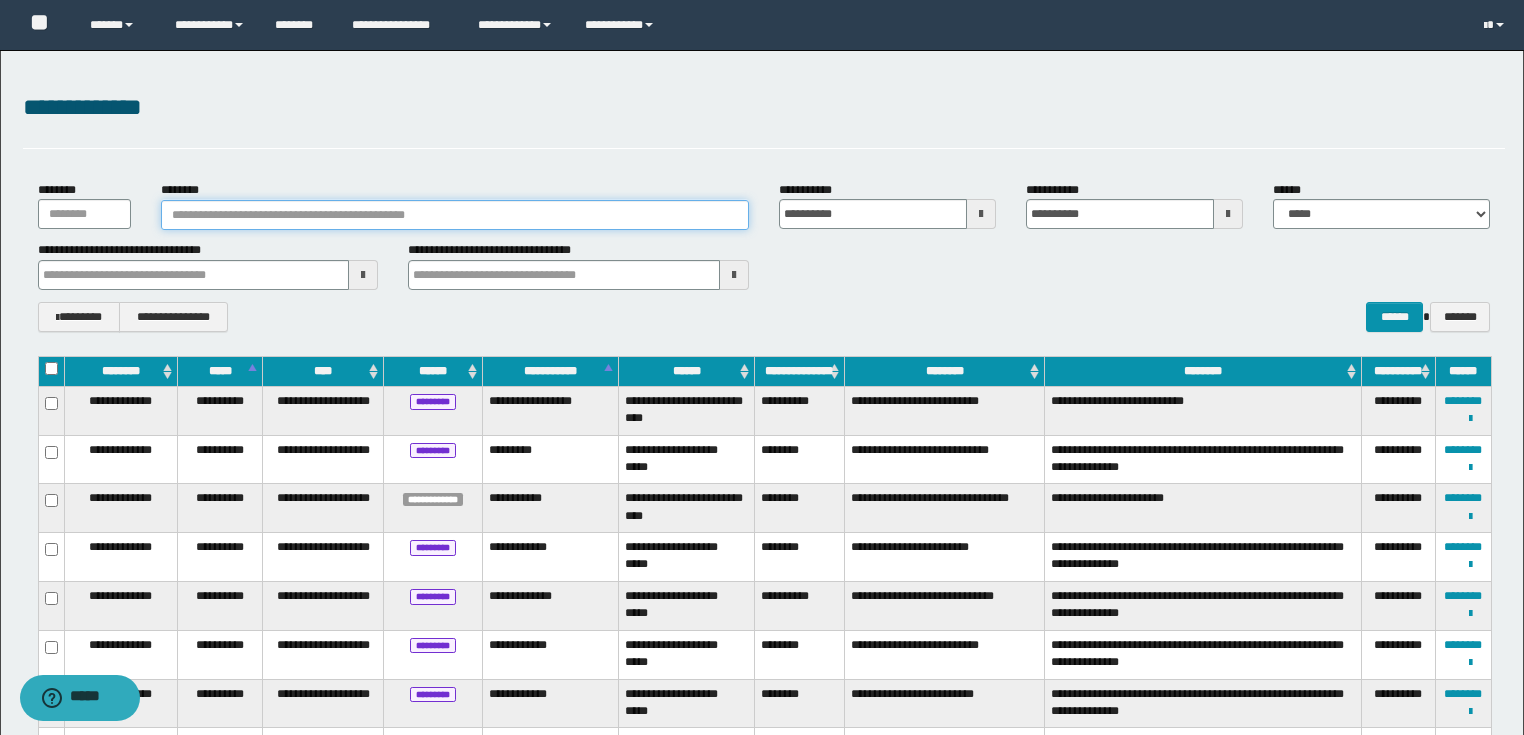 click on "********" at bounding box center (455, 215) 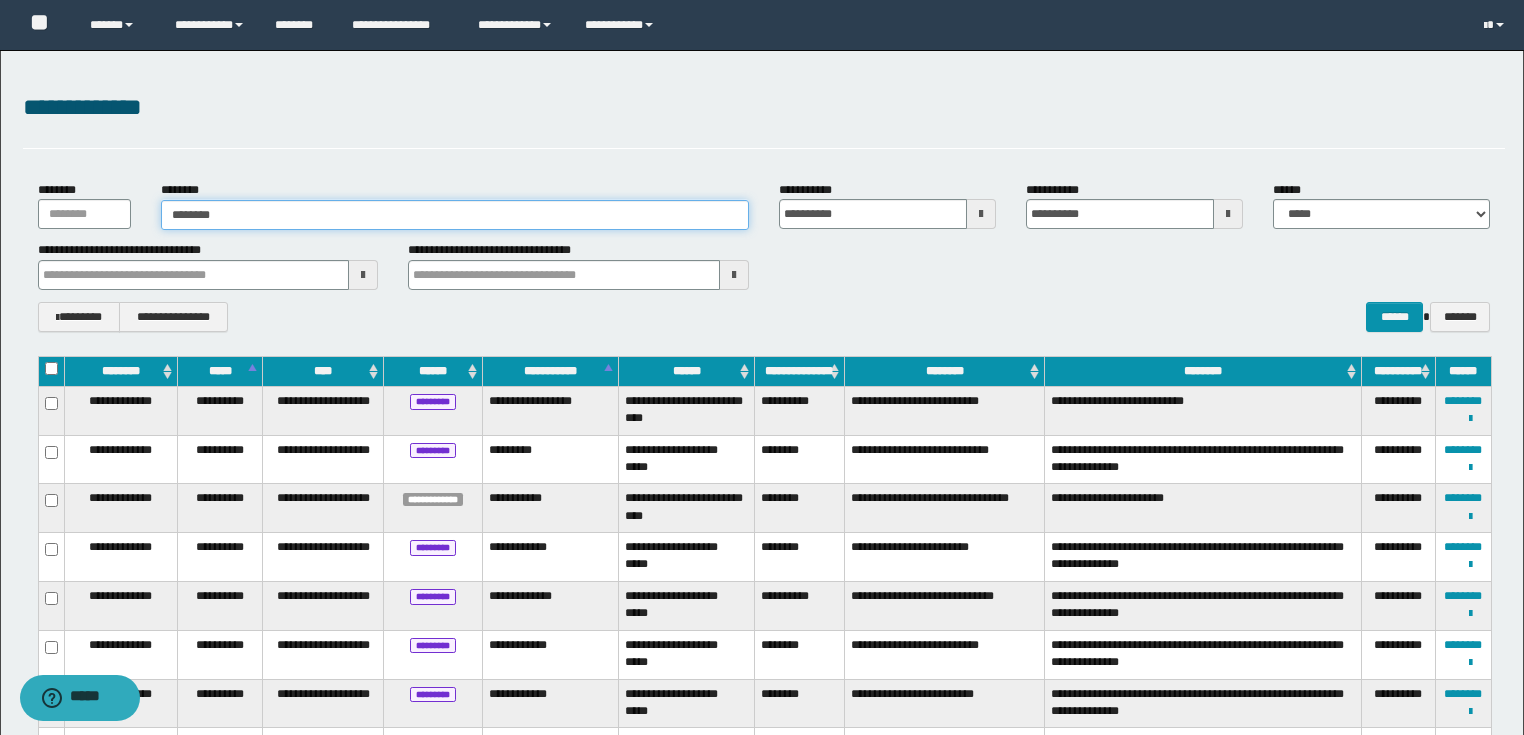 type on "********" 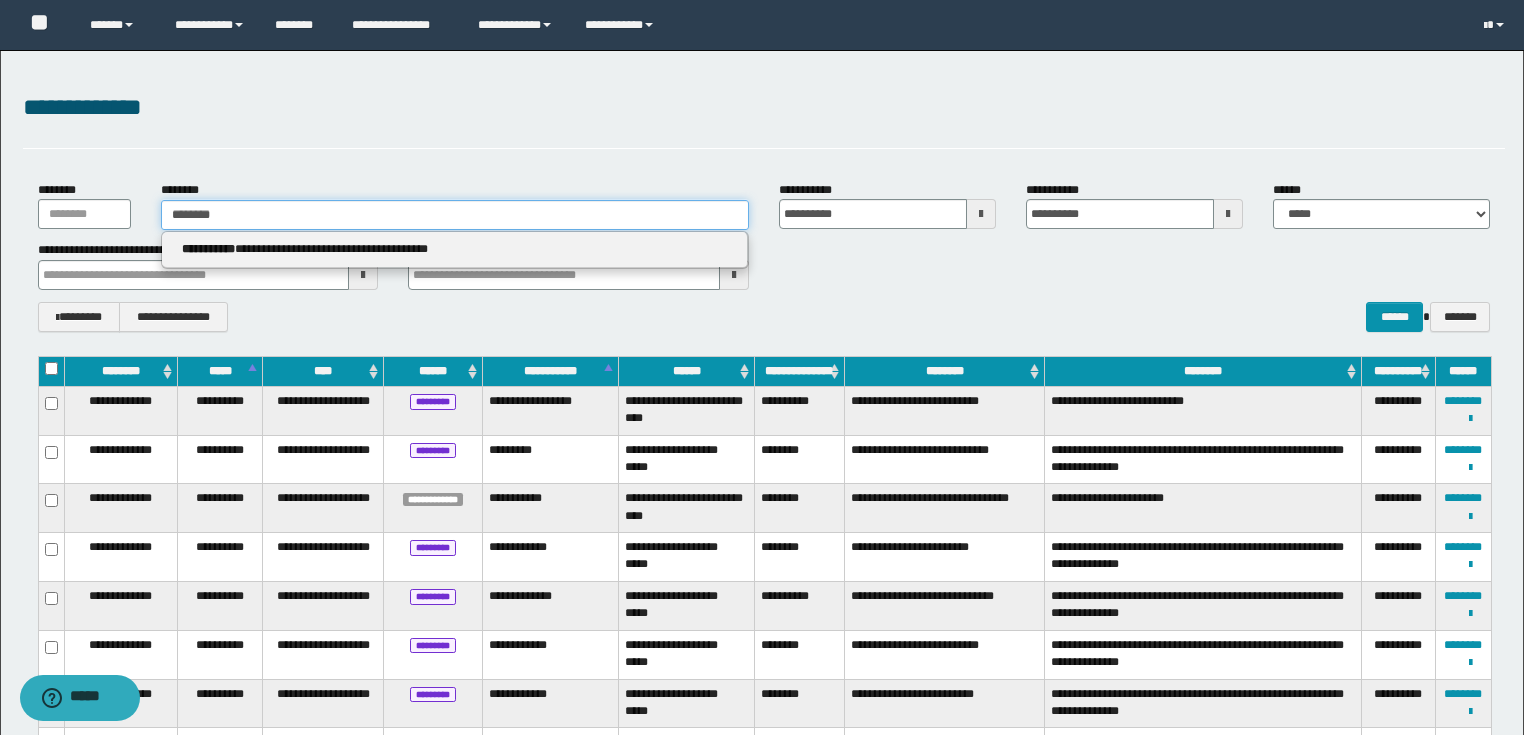 type on "********" 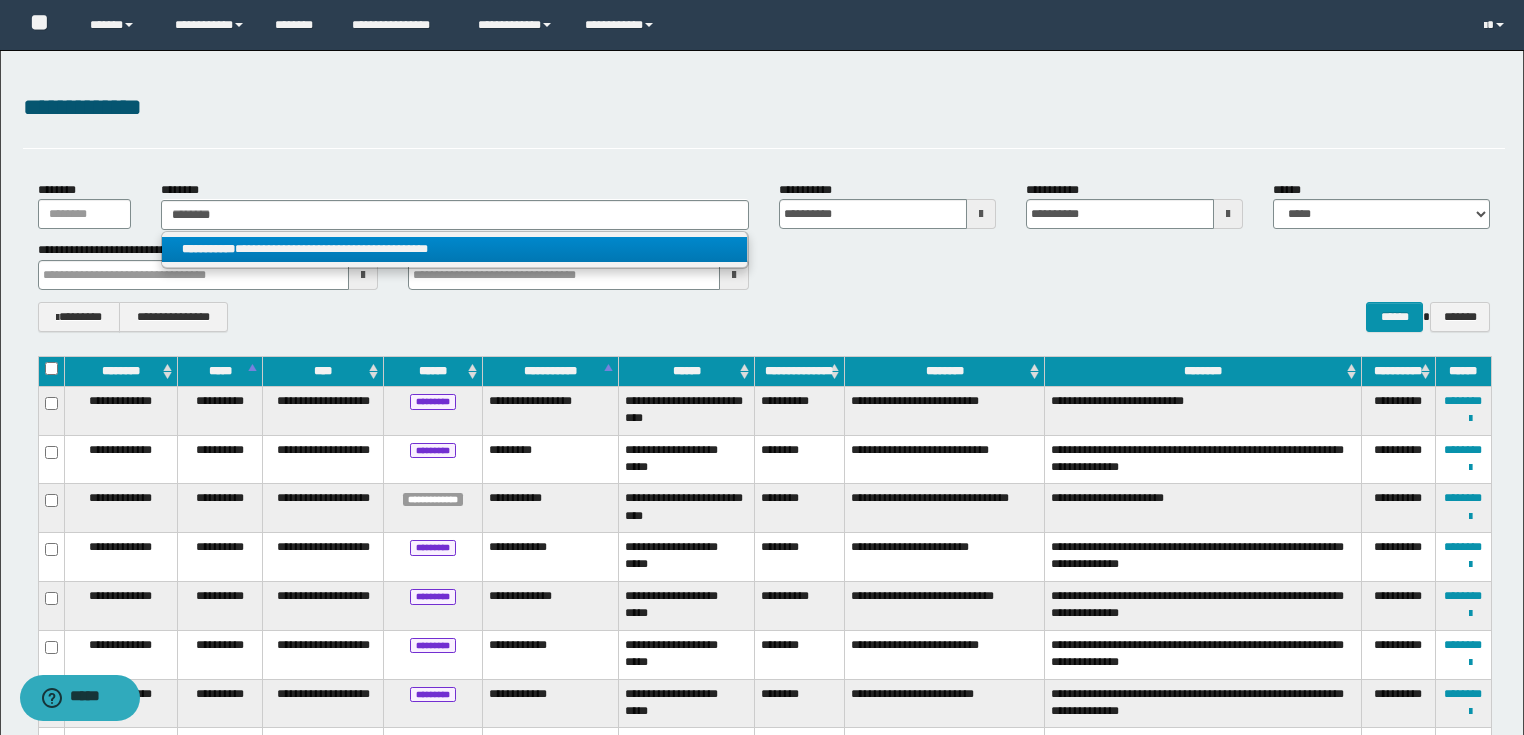 click on "**********" at bounding box center (454, 249) 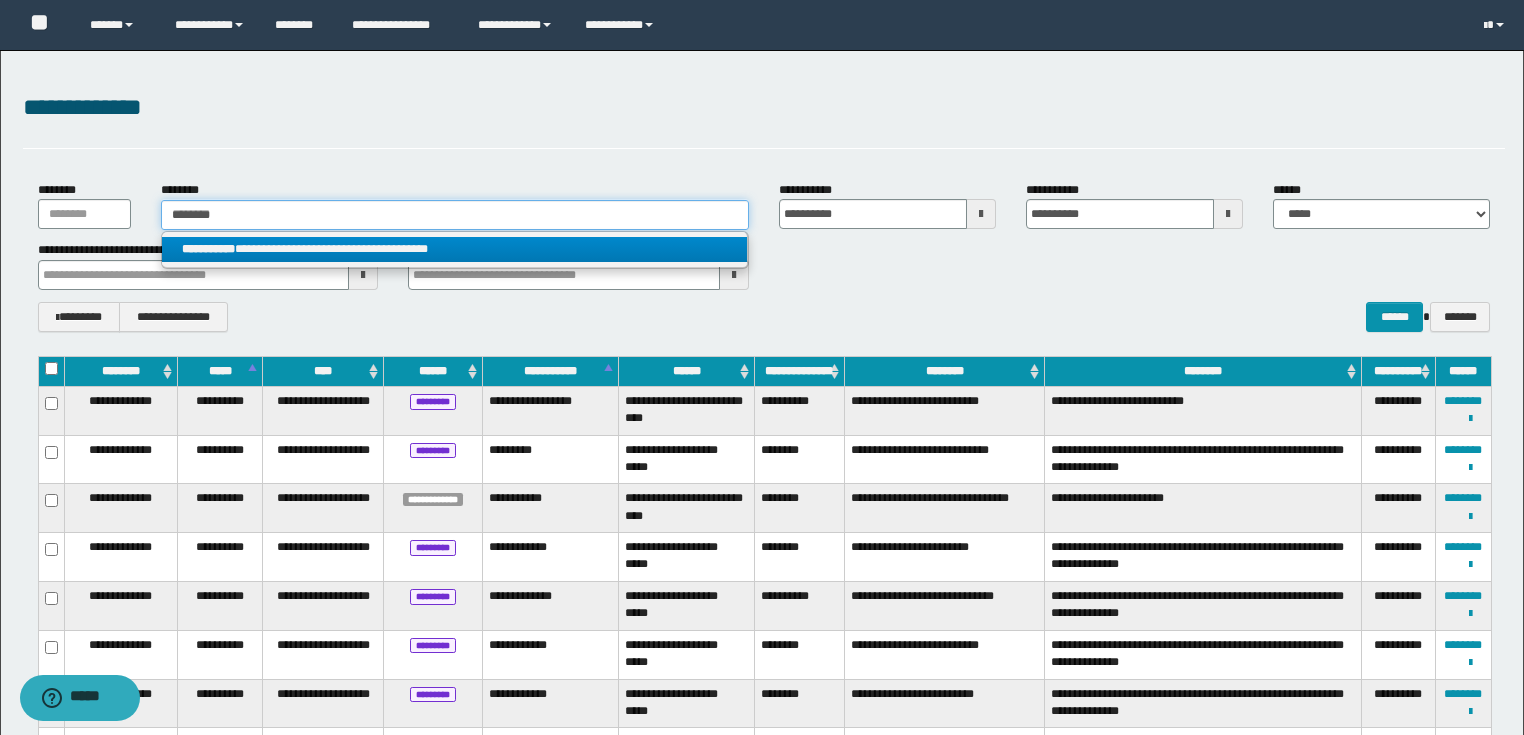 type 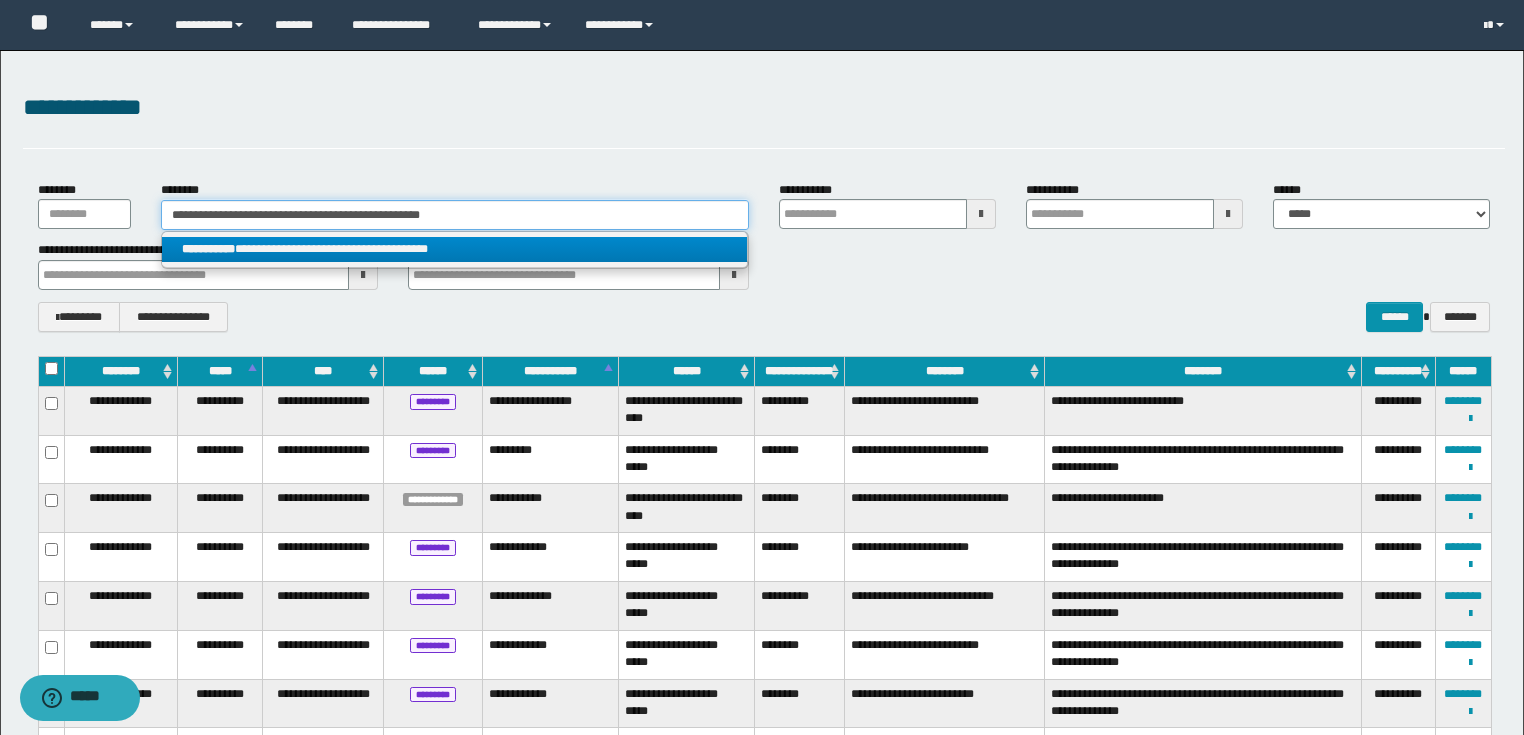 type 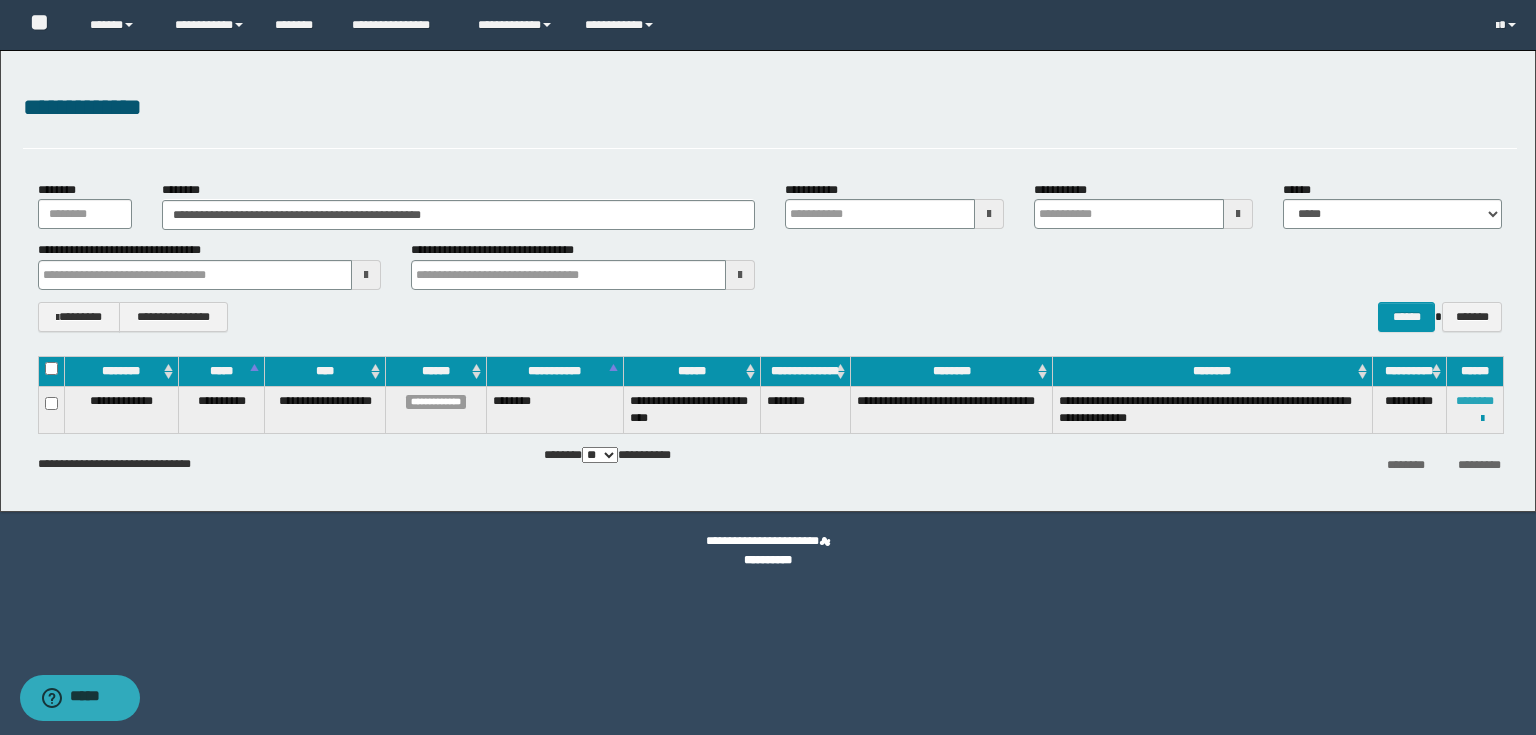 click on "********" at bounding box center (1475, 401) 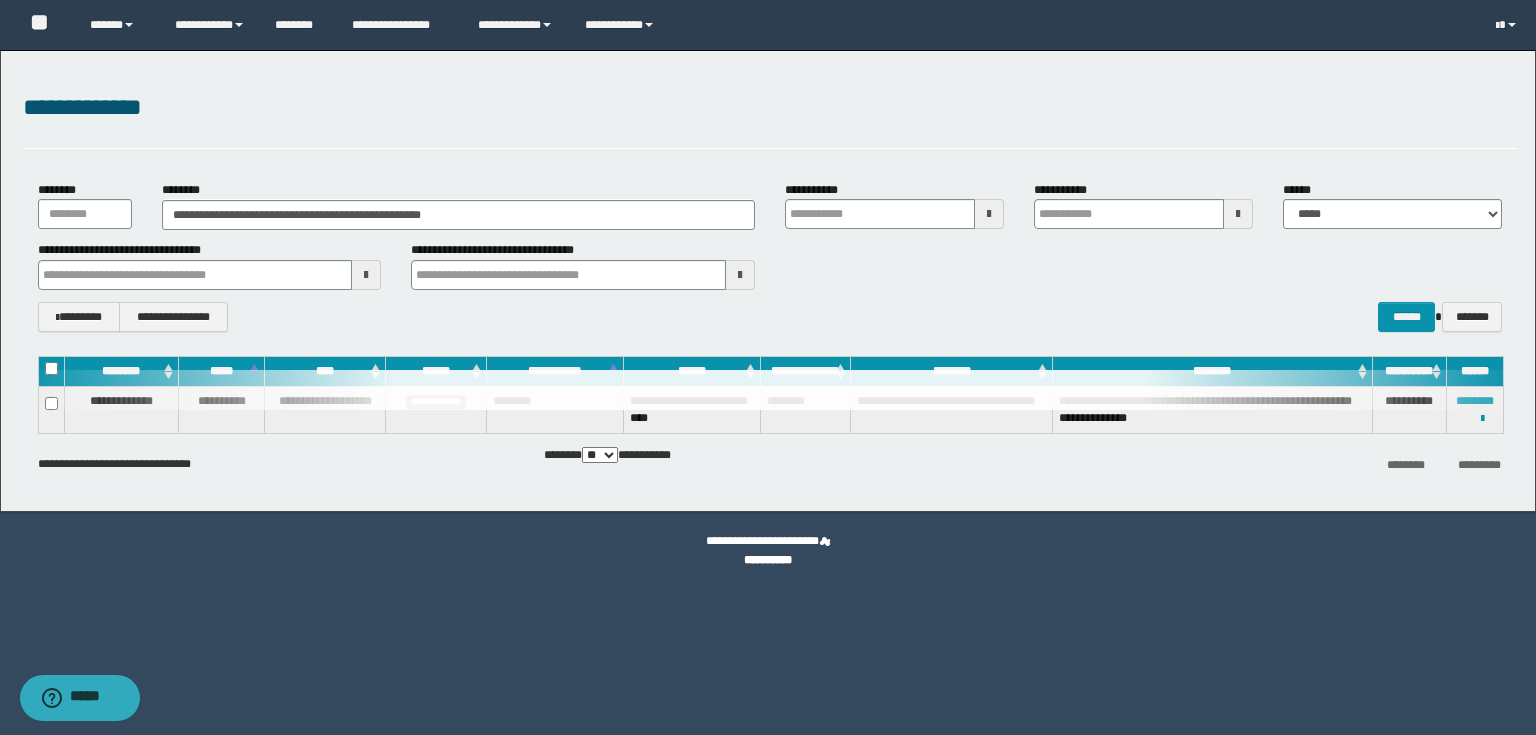 type 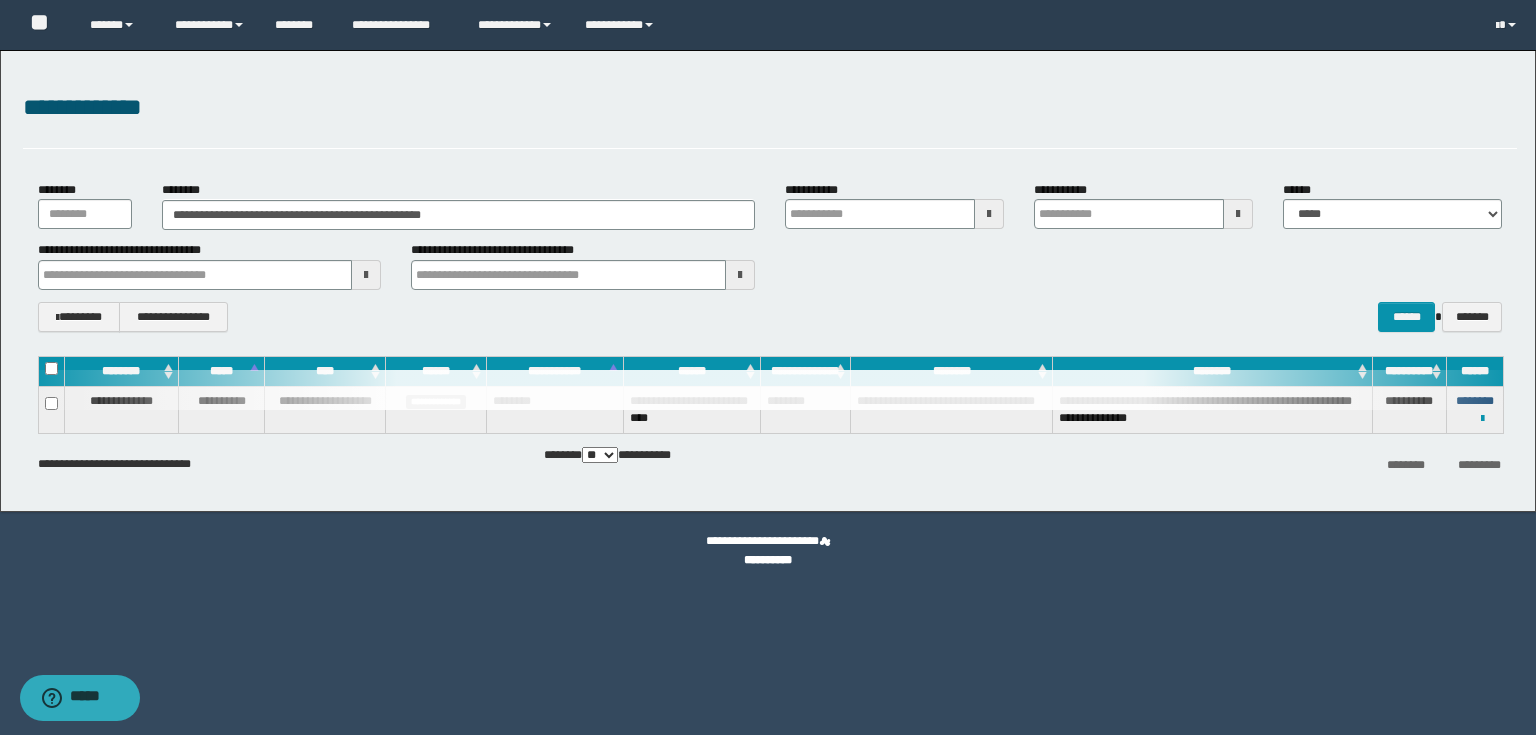 type 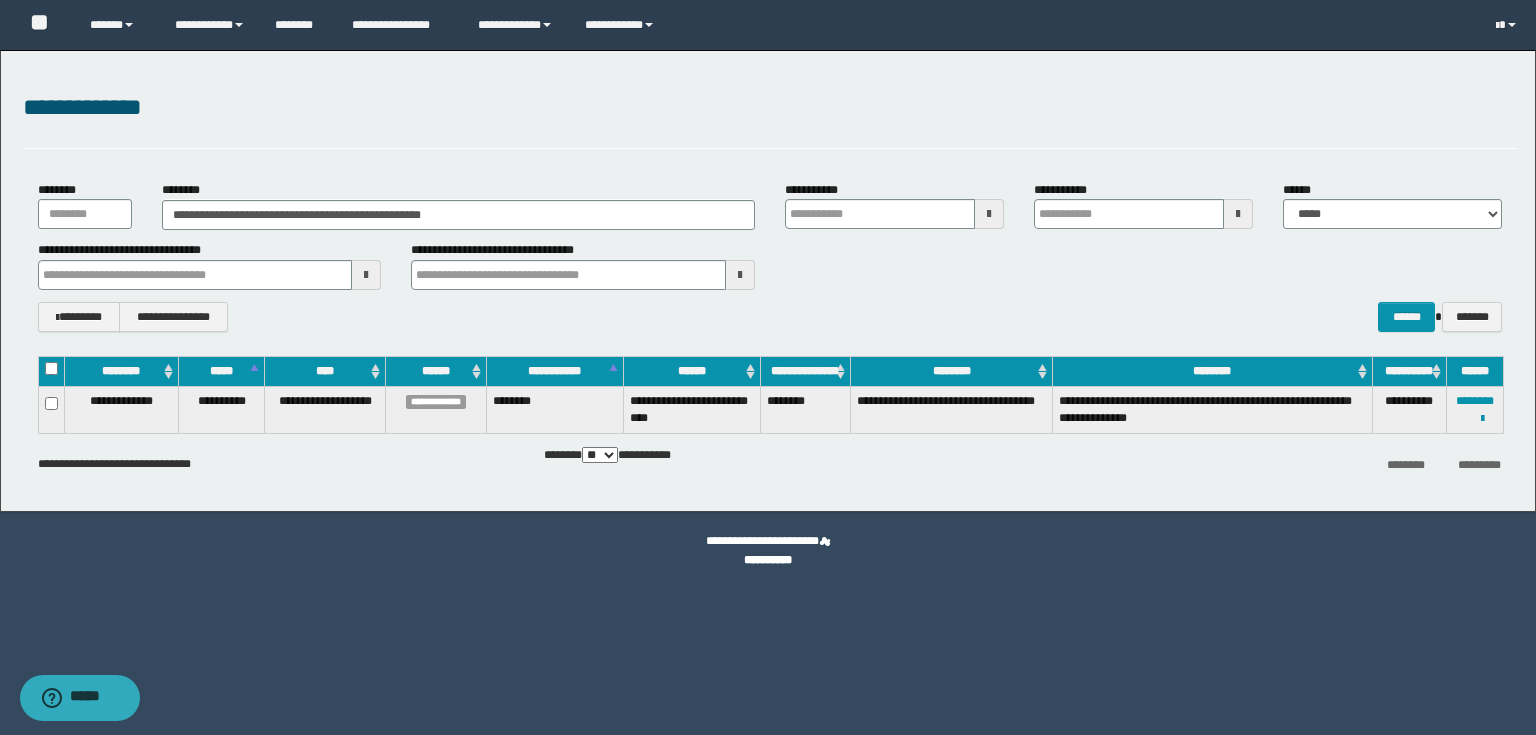 type 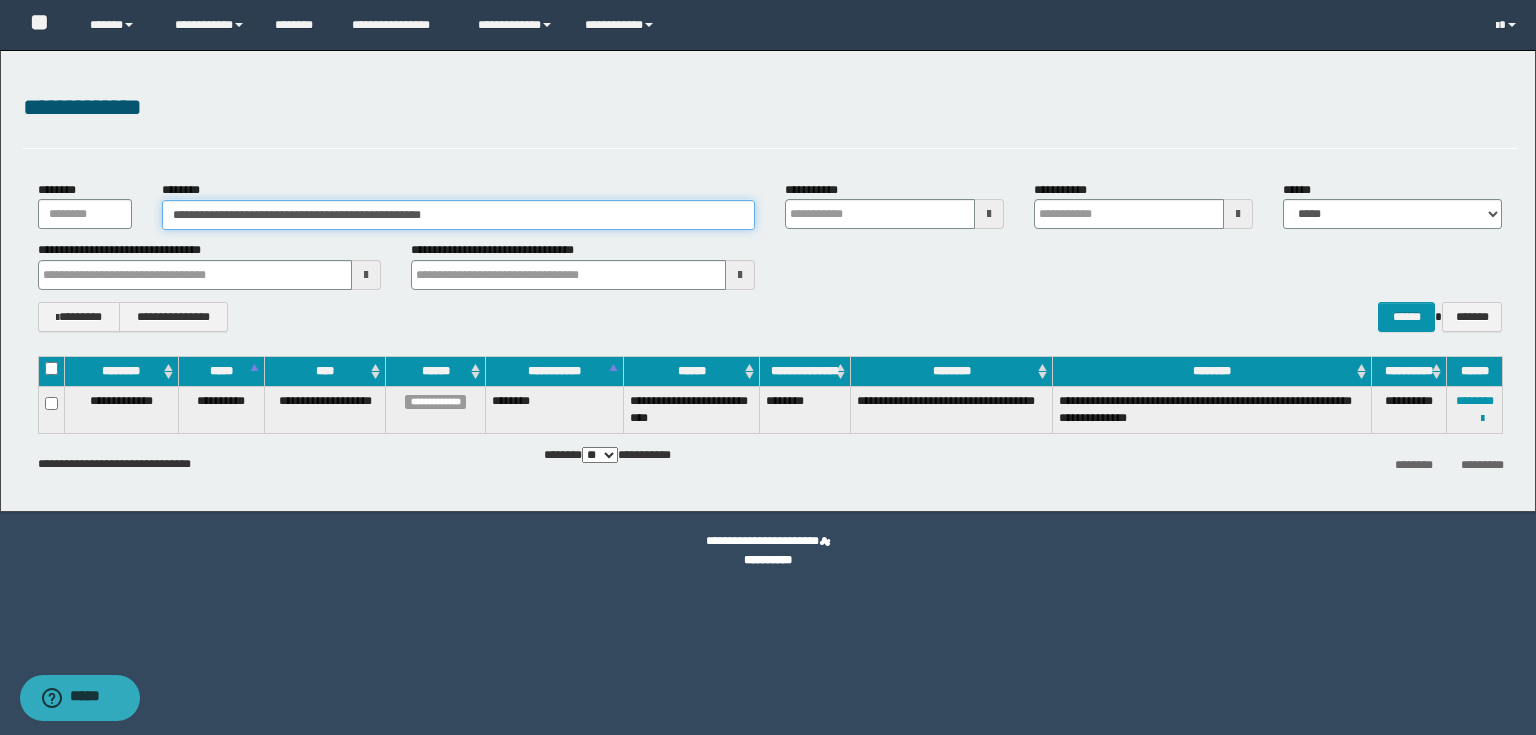 drag, startPoint x: 601, startPoint y: 224, endPoint x: 0, endPoint y: 164, distance: 603.9876 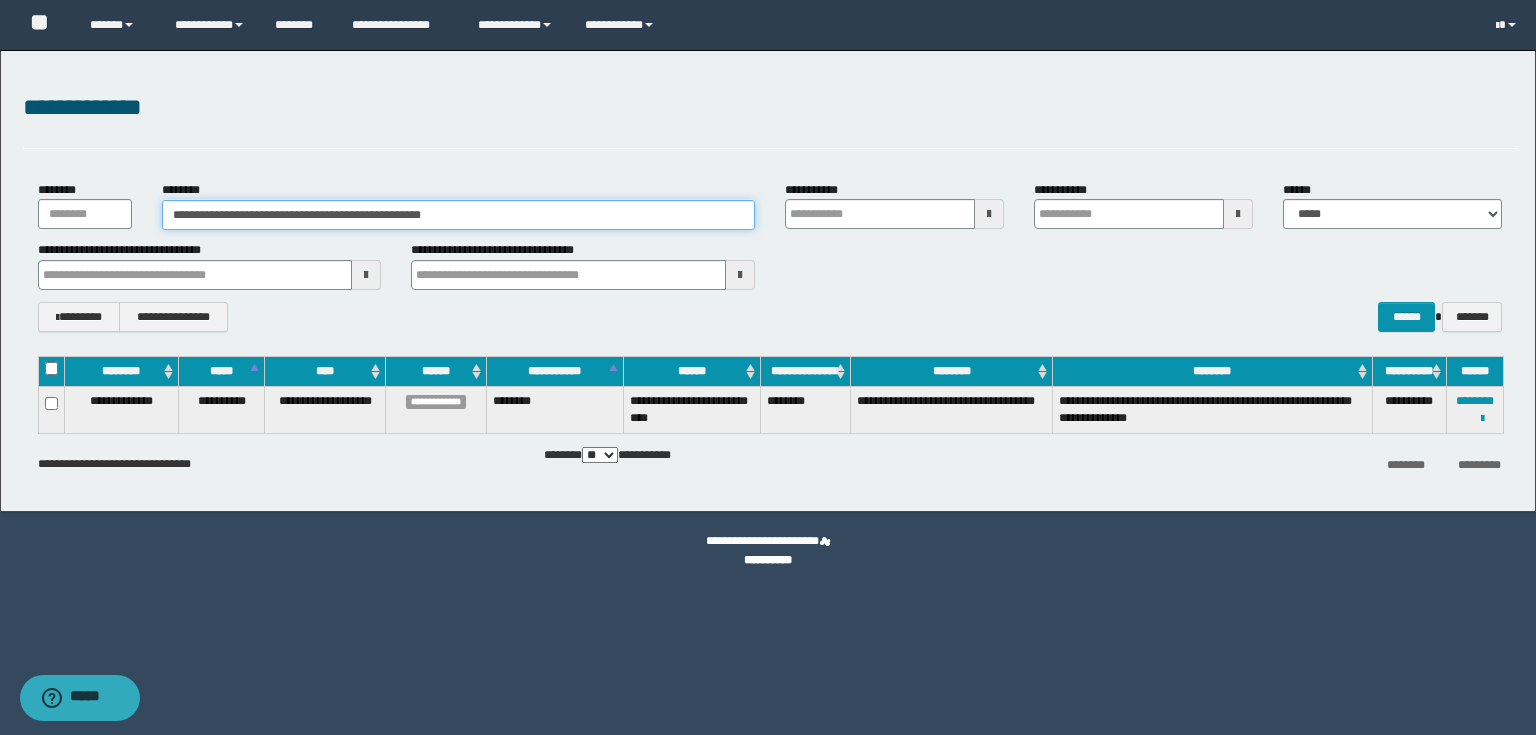 paste 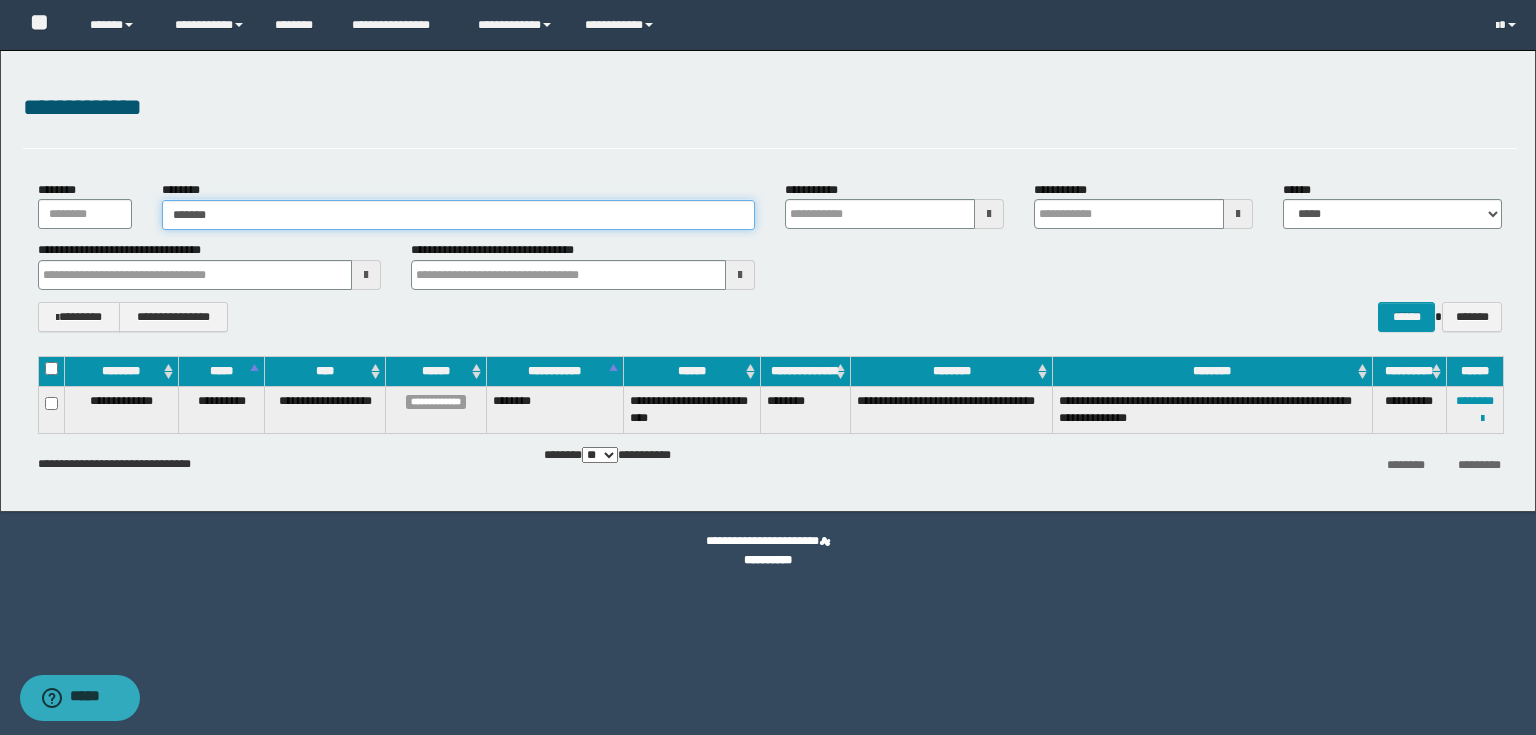 type on "*******" 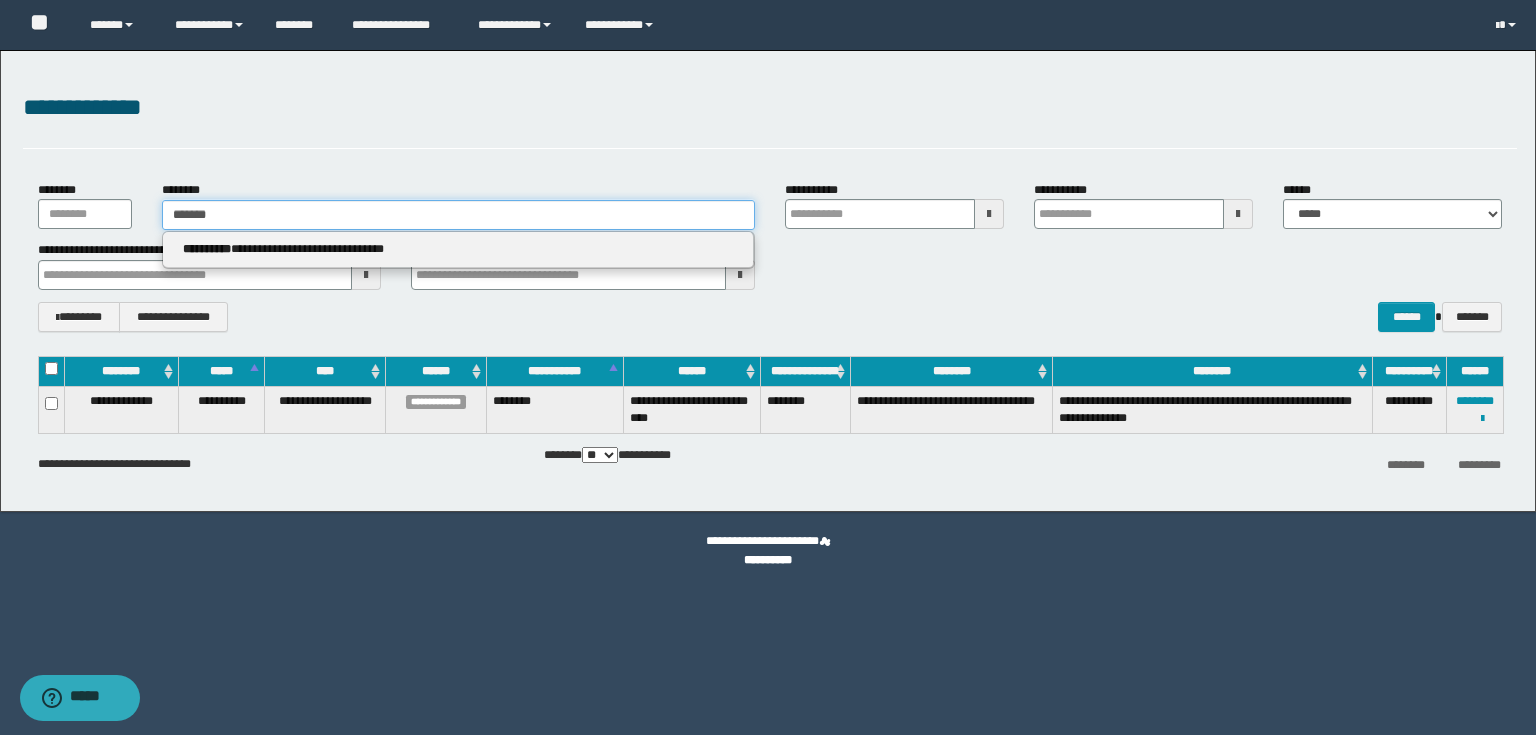 type 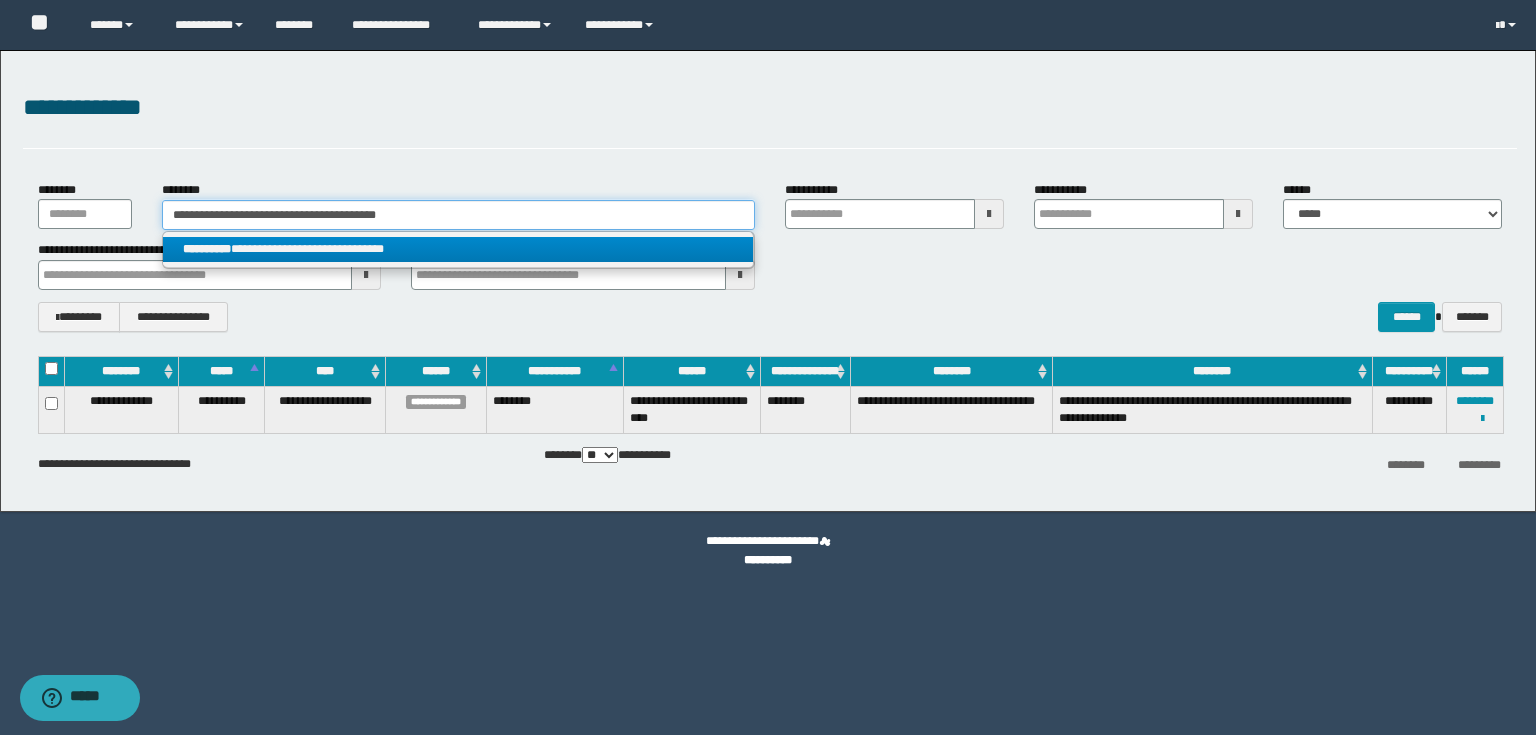 type 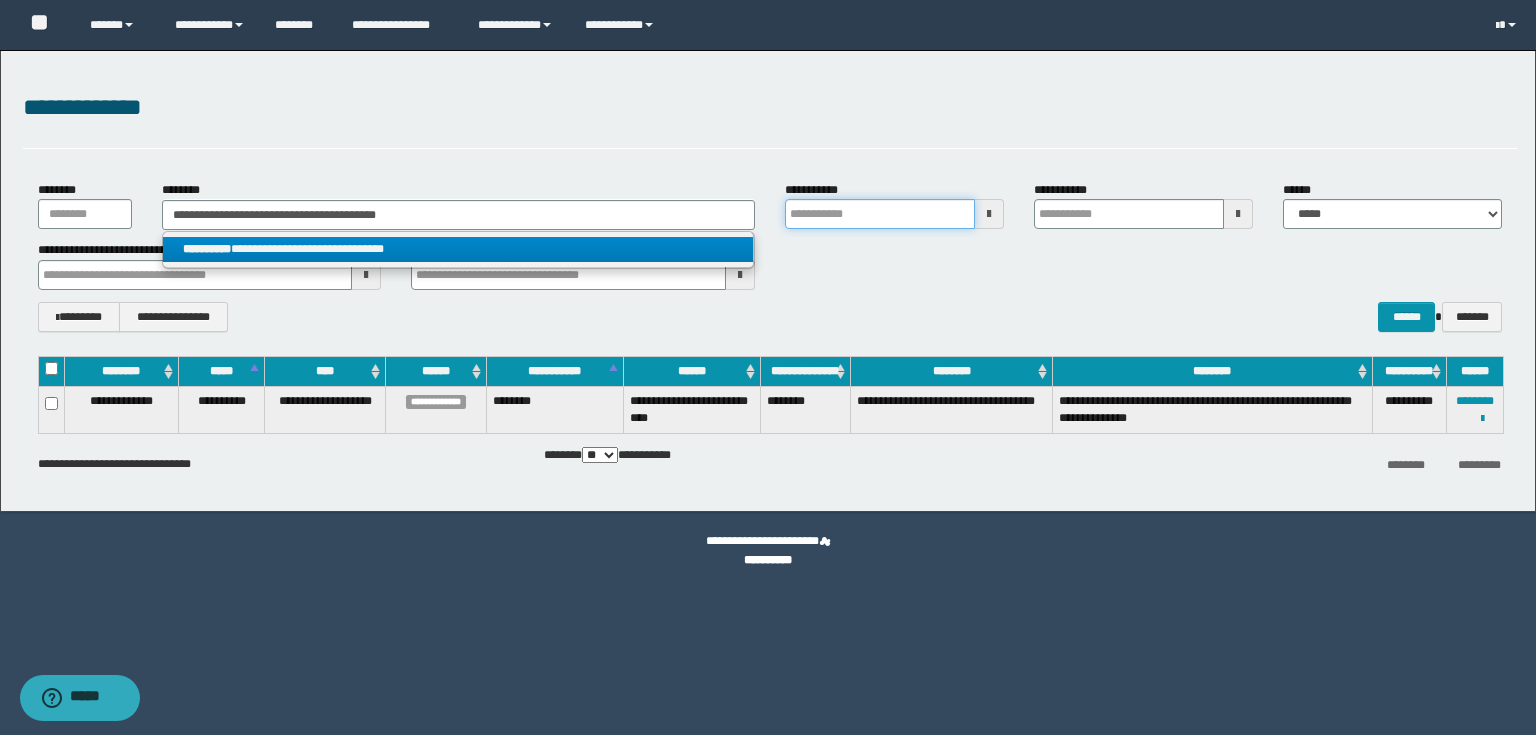 type 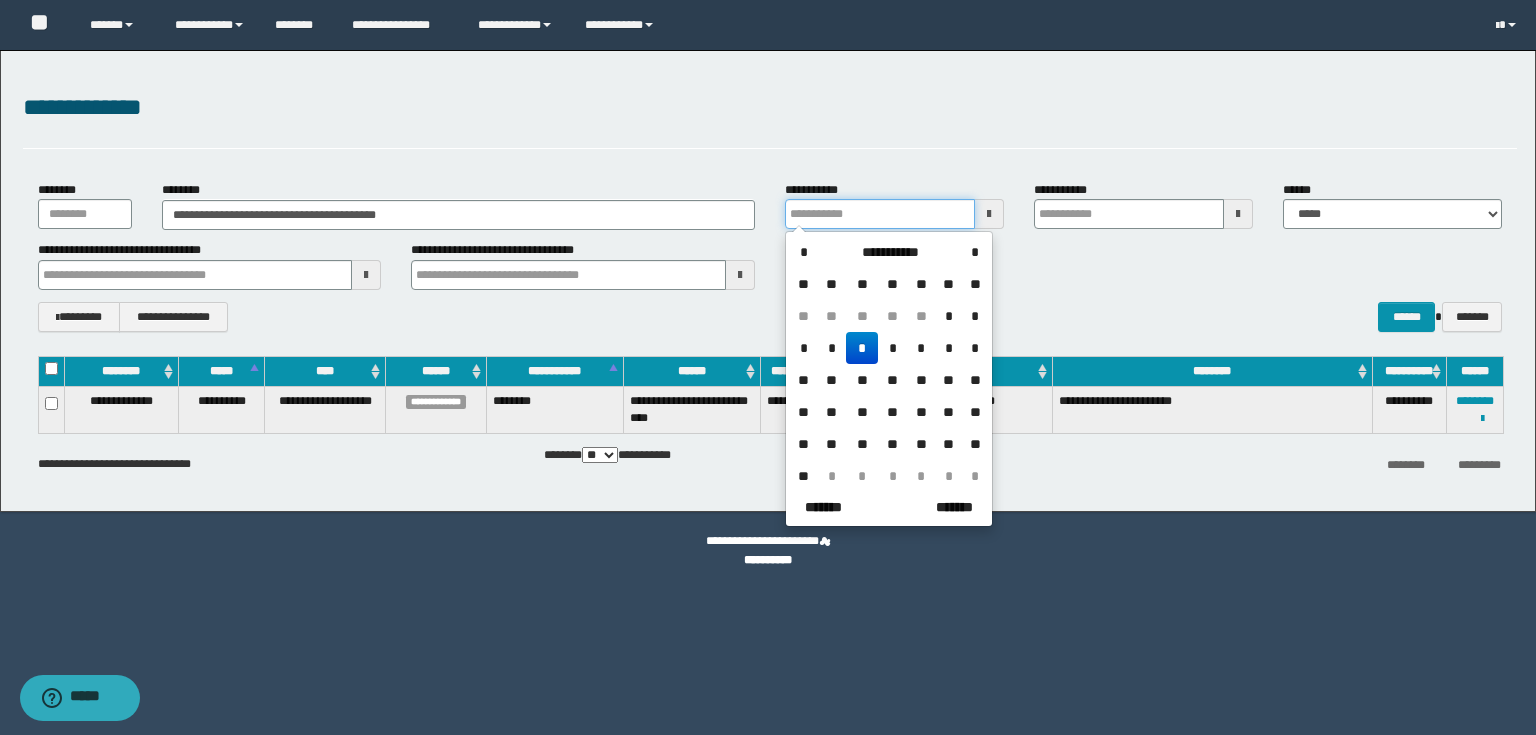 type 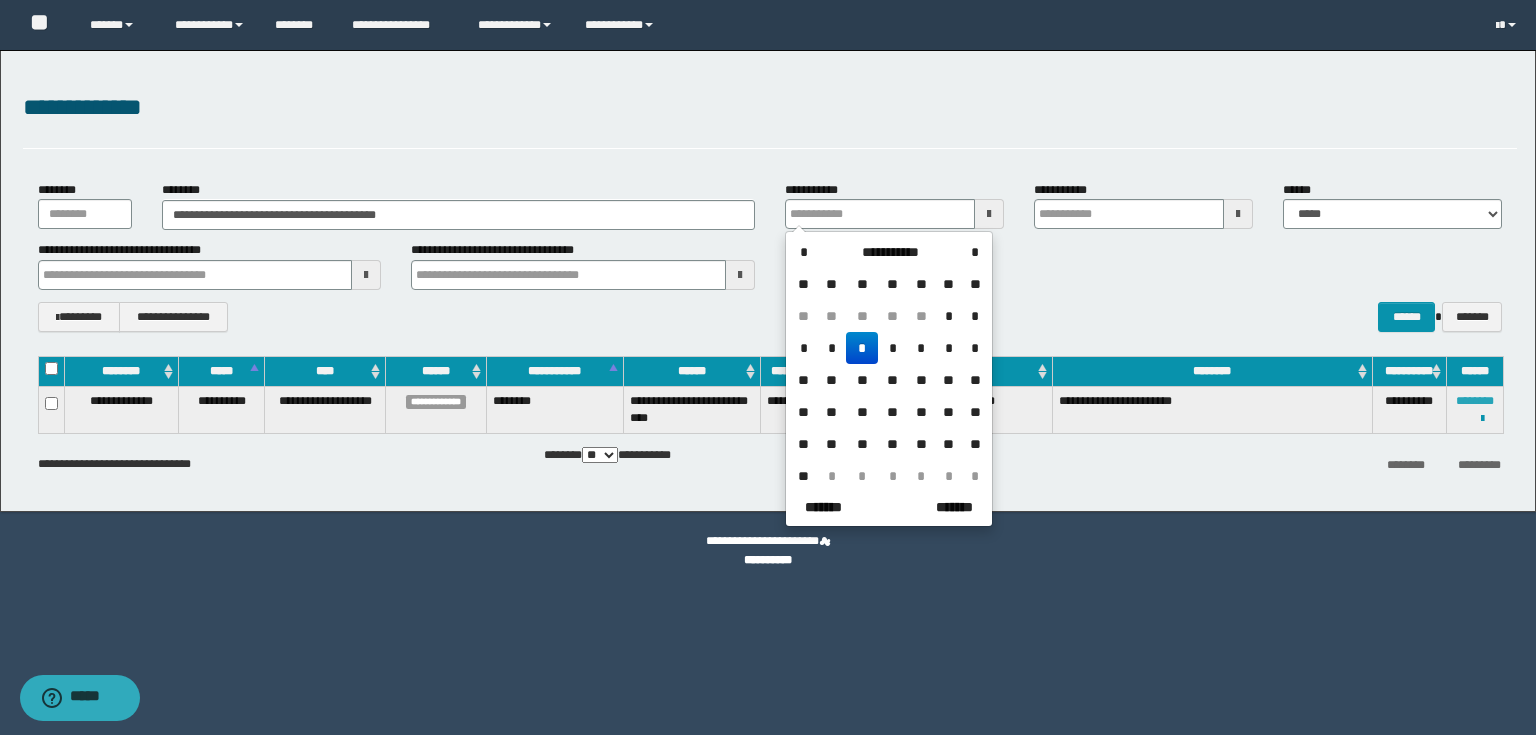 click on "********" at bounding box center [1475, 401] 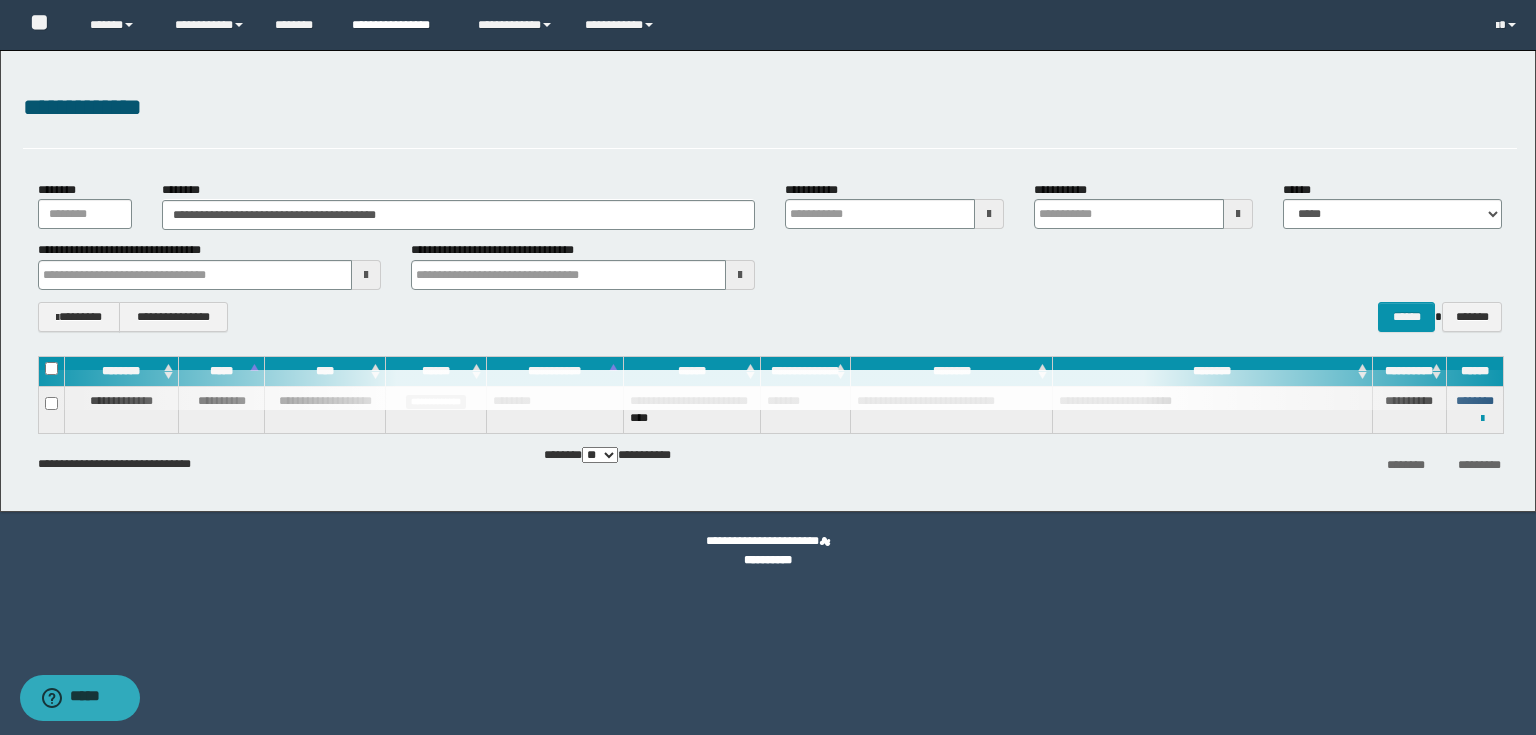 type 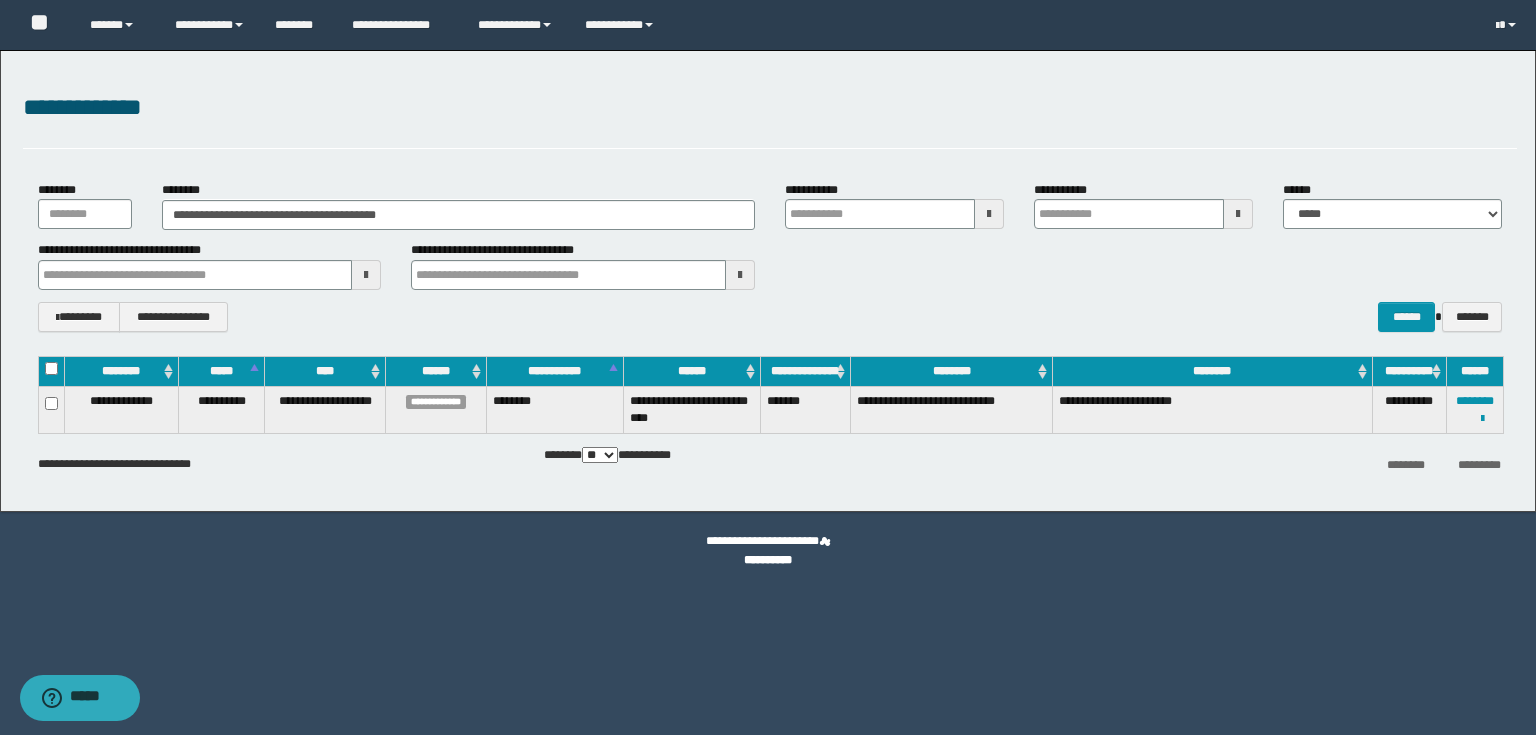 type 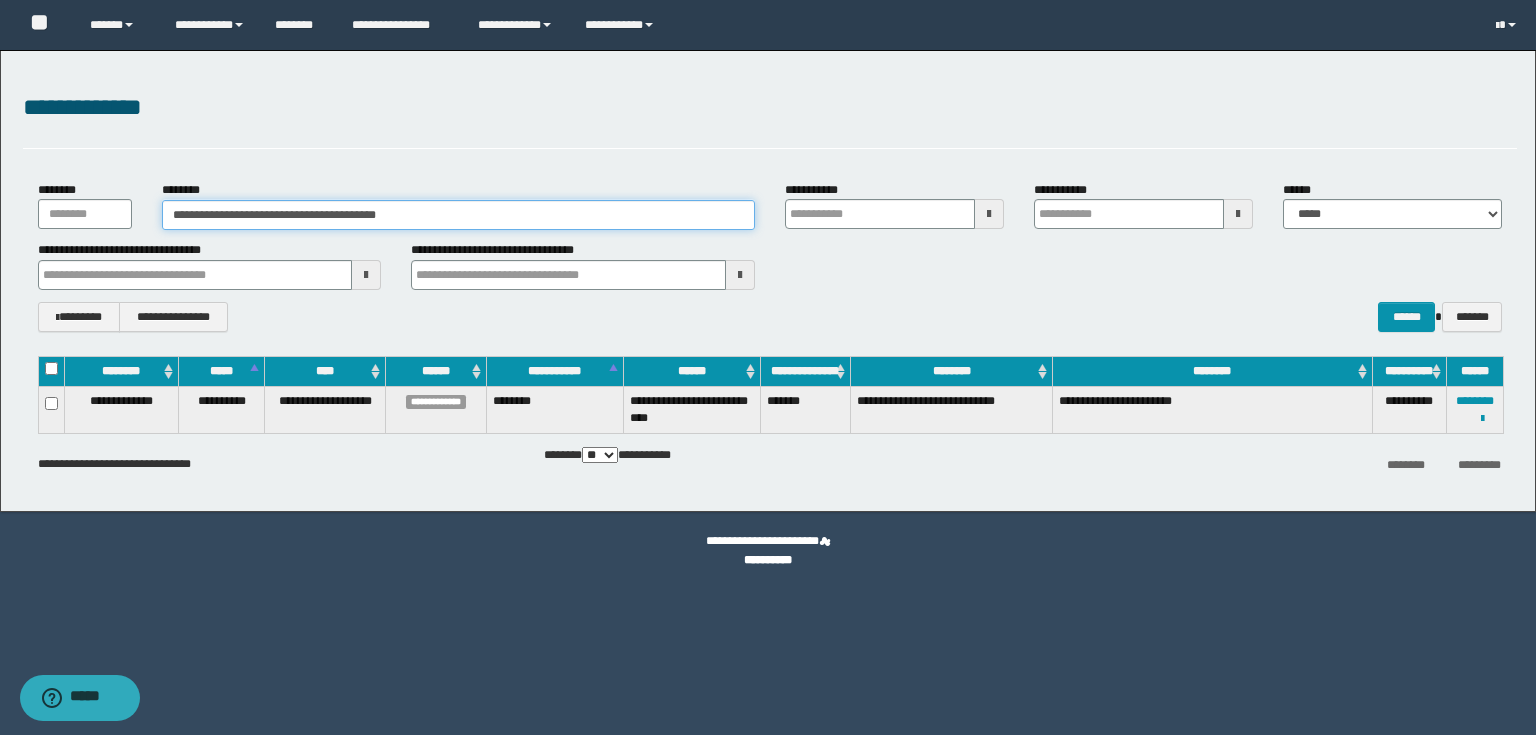 drag, startPoint x: 513, startPoint y: 212, endPoint x: 12, endPoint y: 190, distance: 501.4828 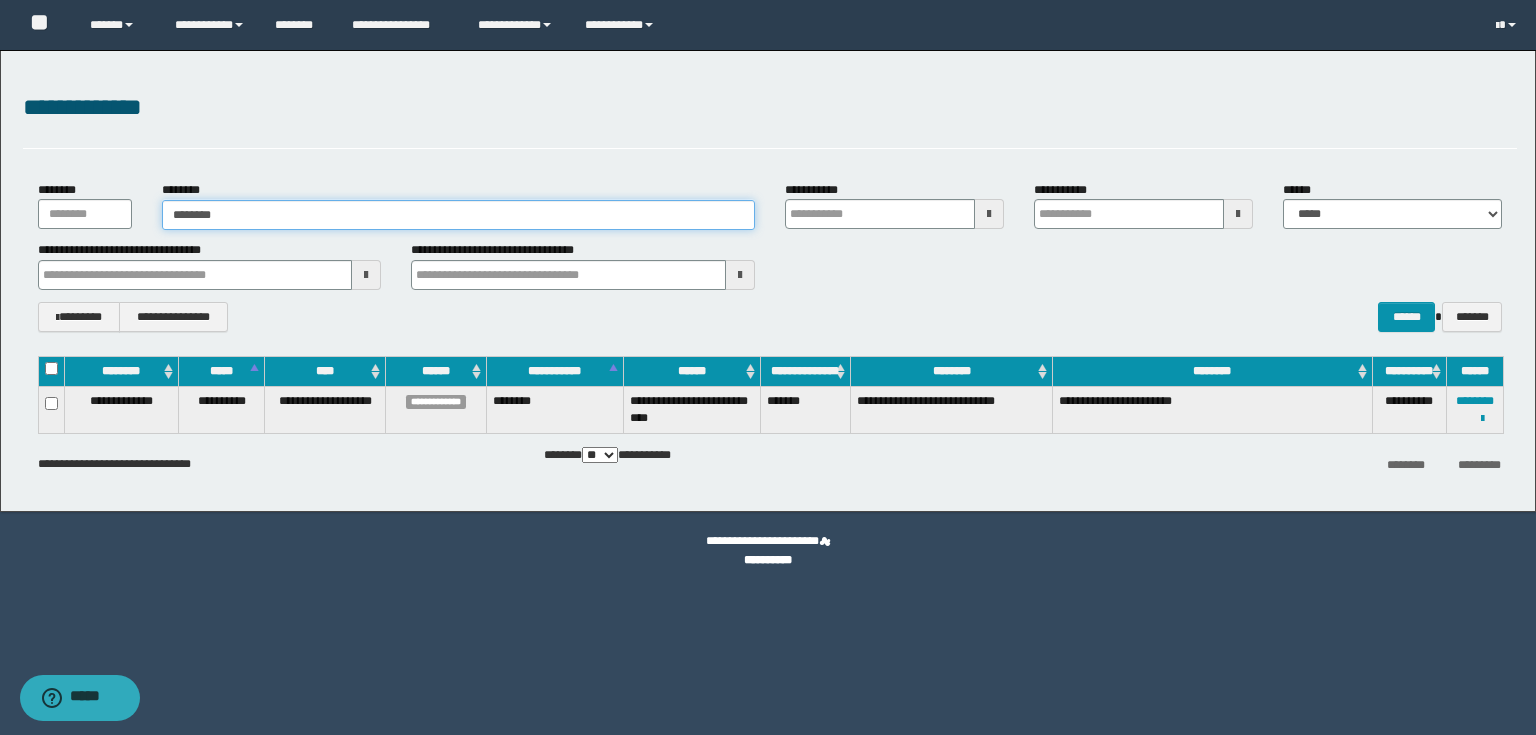 type on "********" 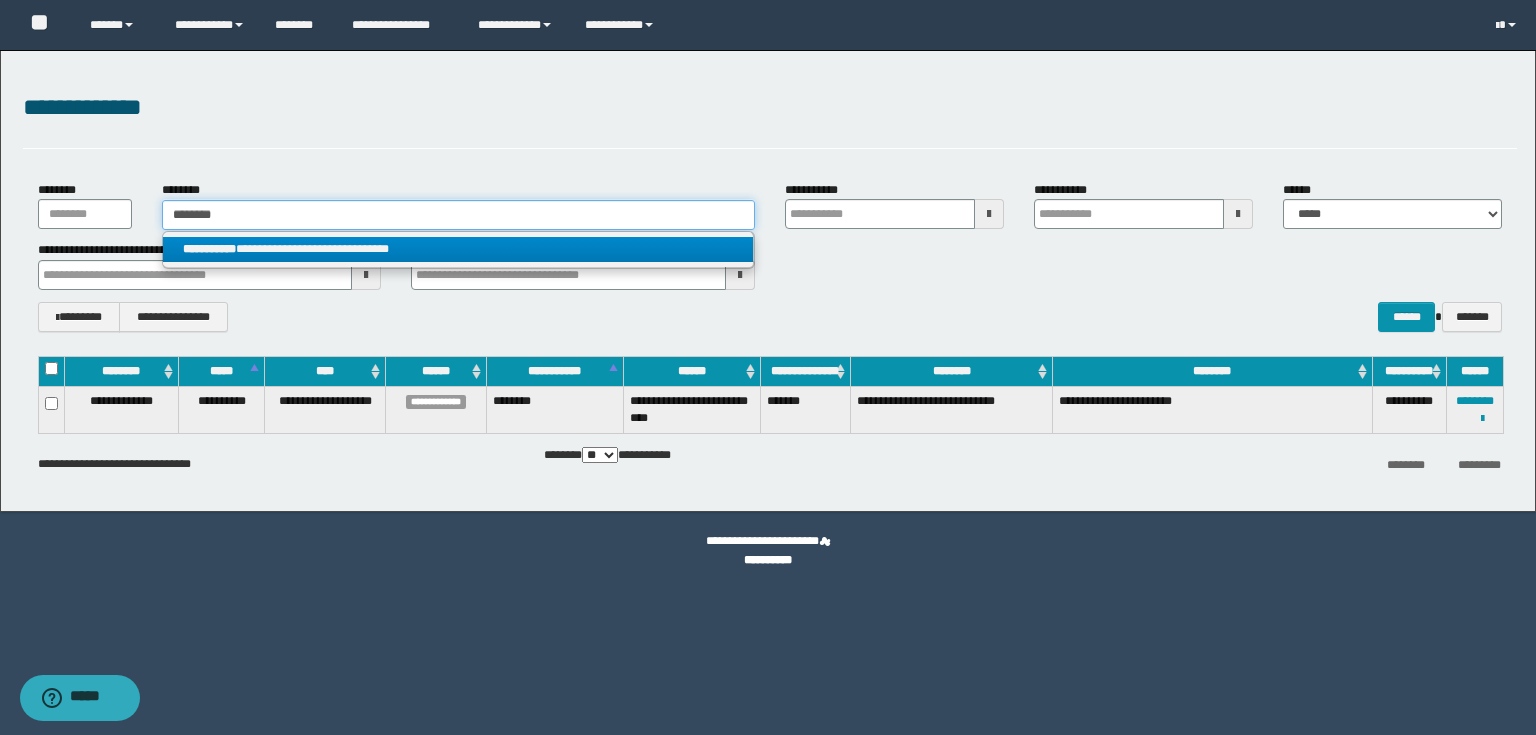 type on "********" 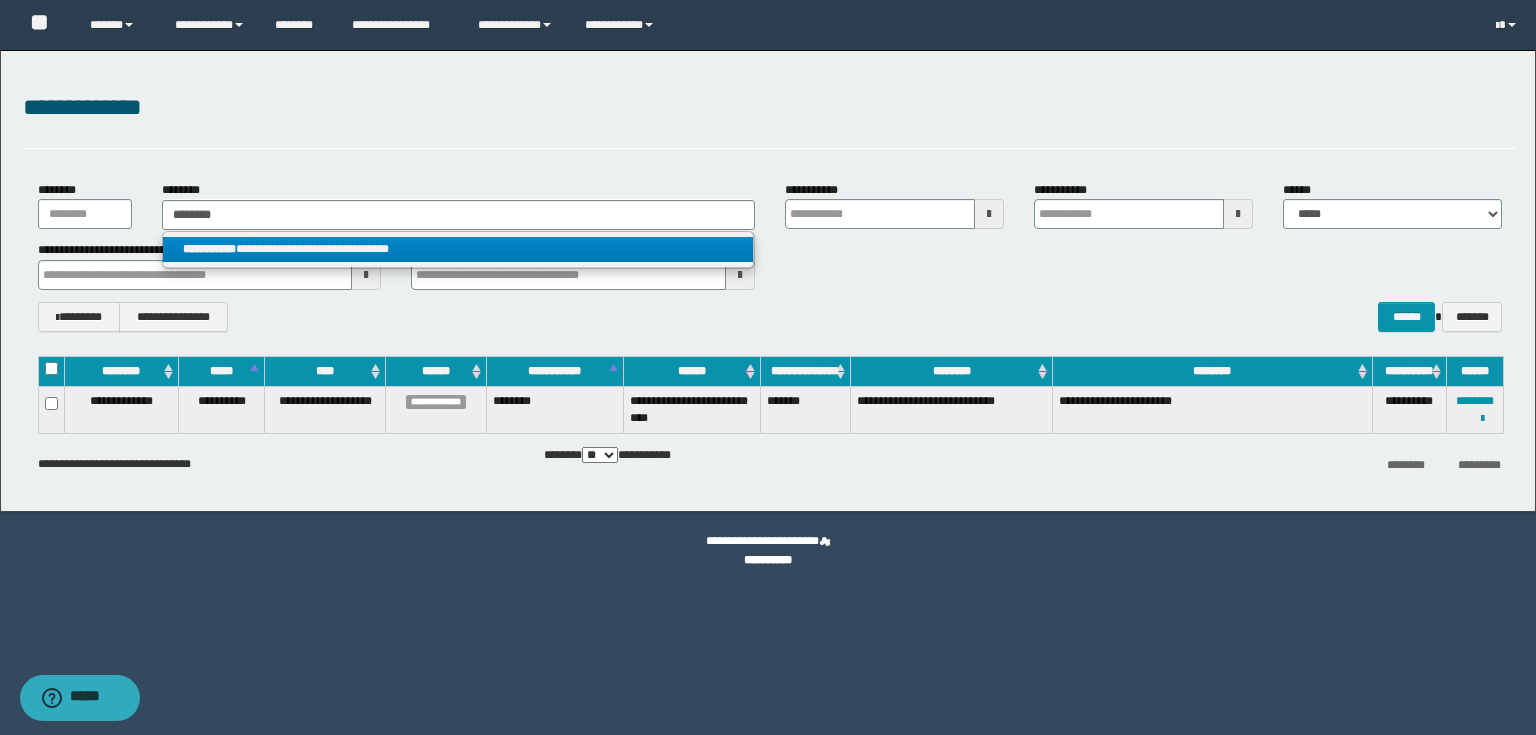 click on "**********" at bounding box center [458, 249] 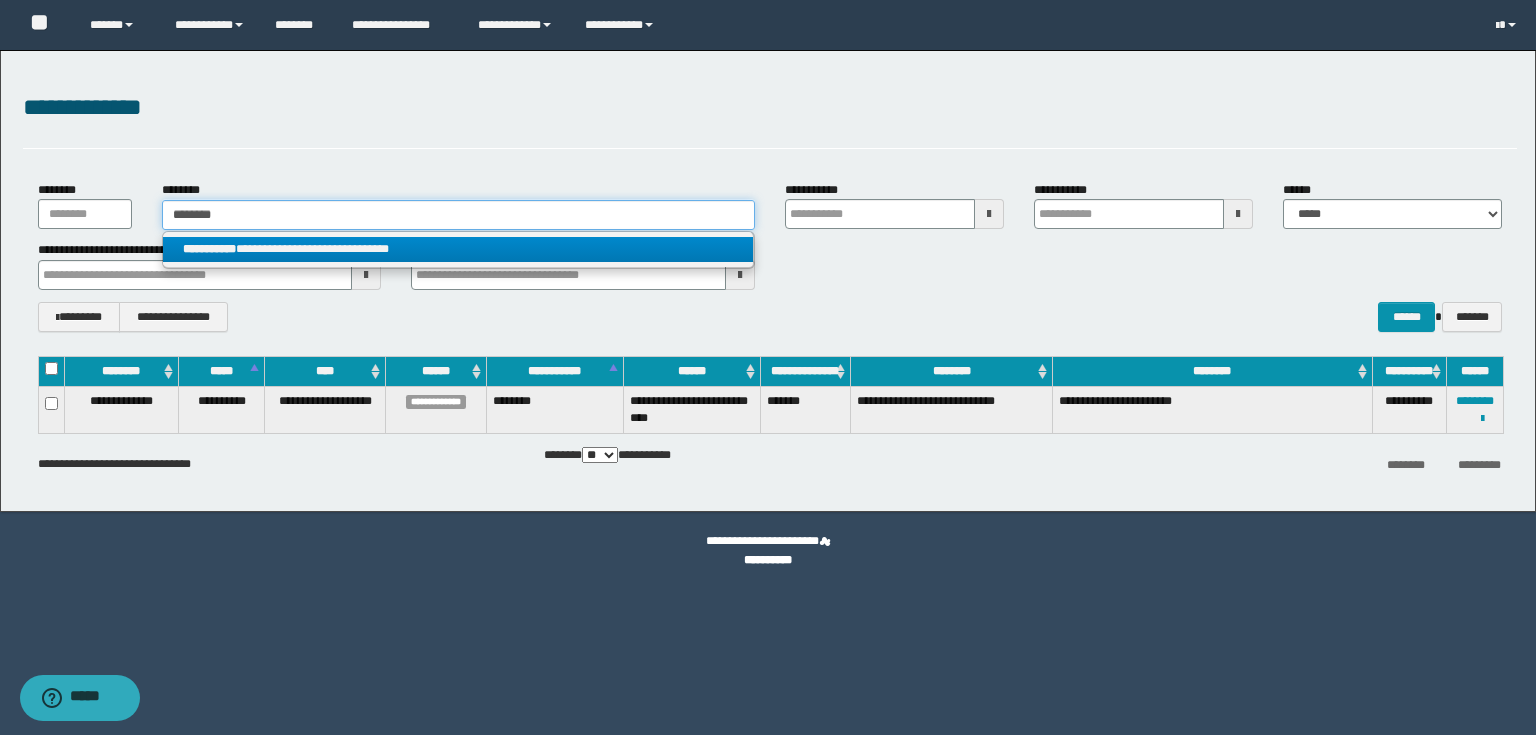 type 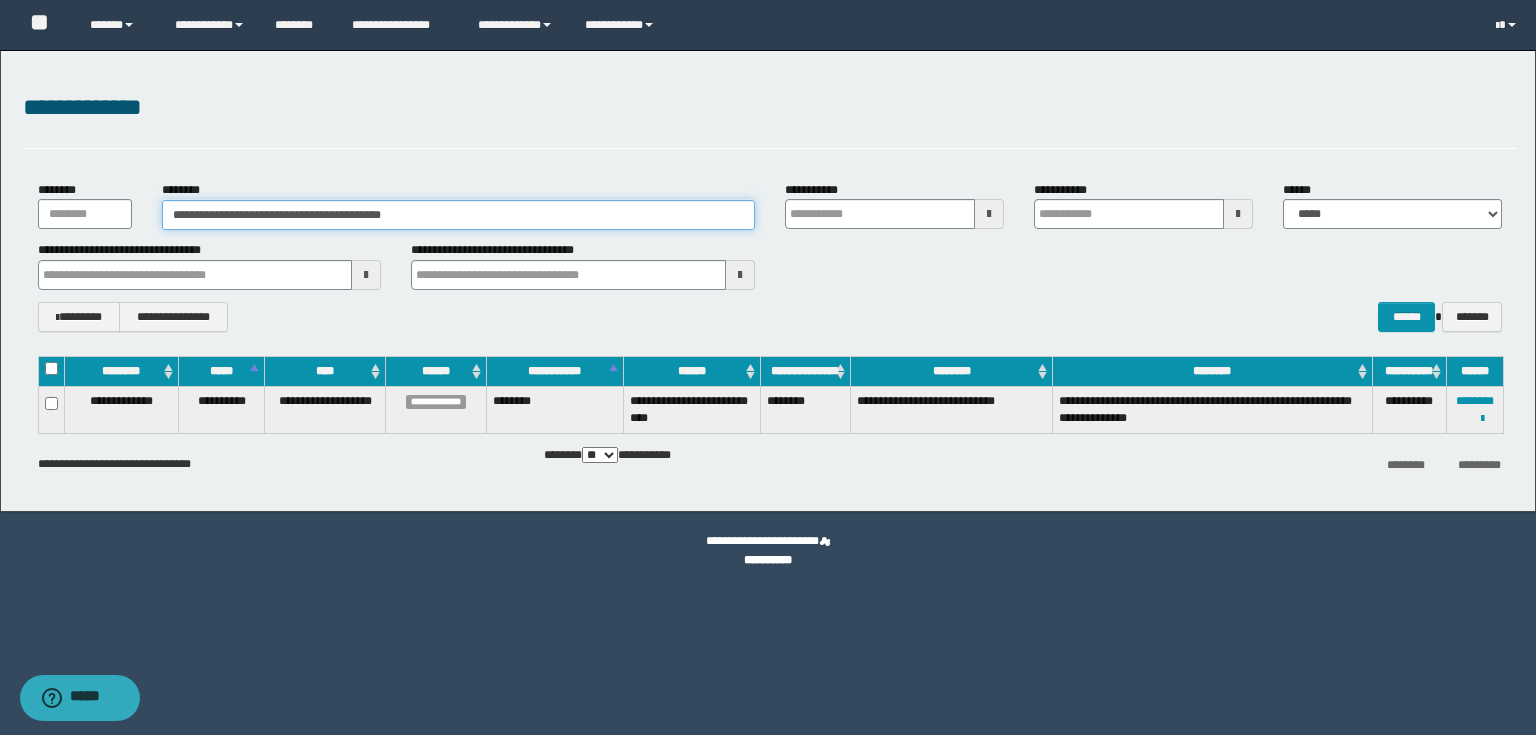 type 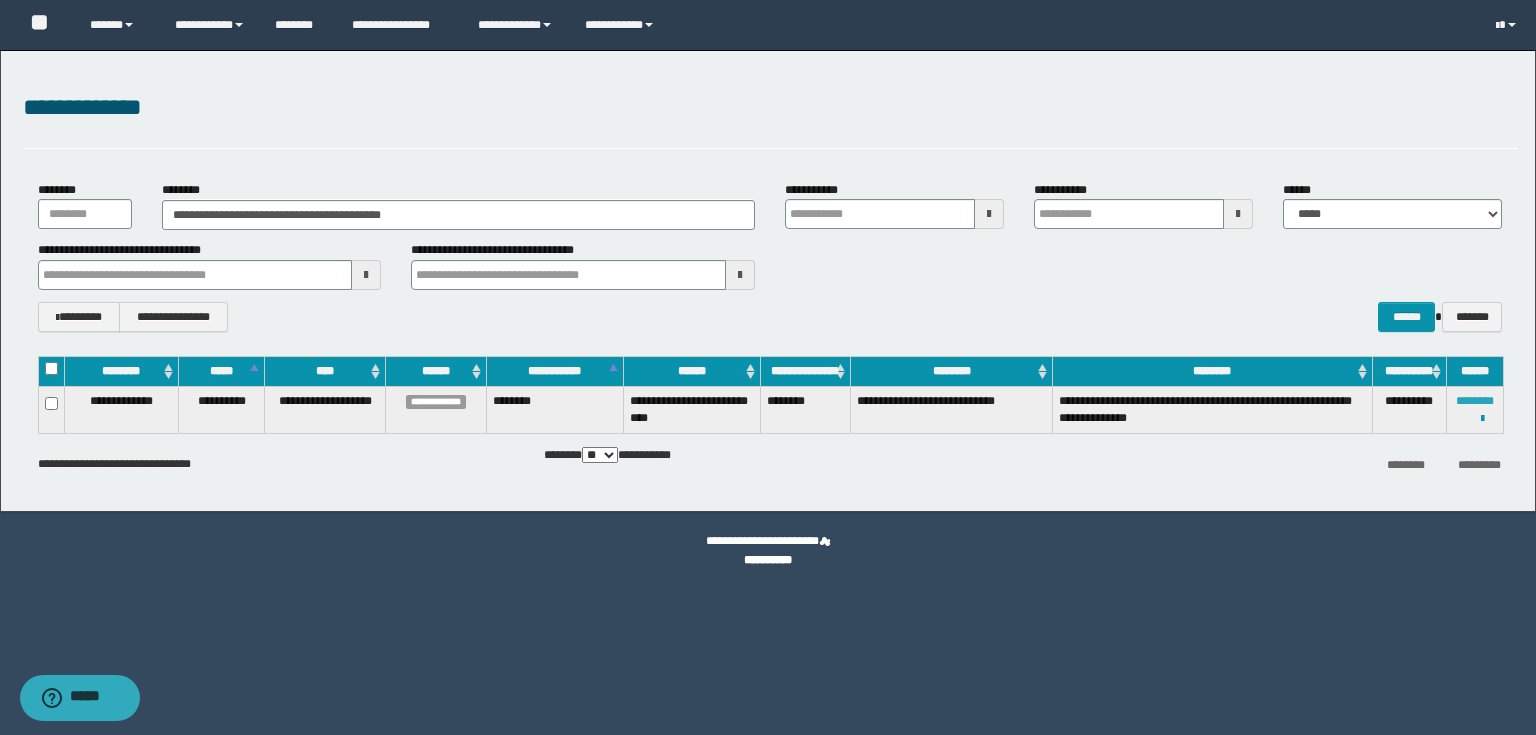 click on "********" at bounding box center (1475, 401) 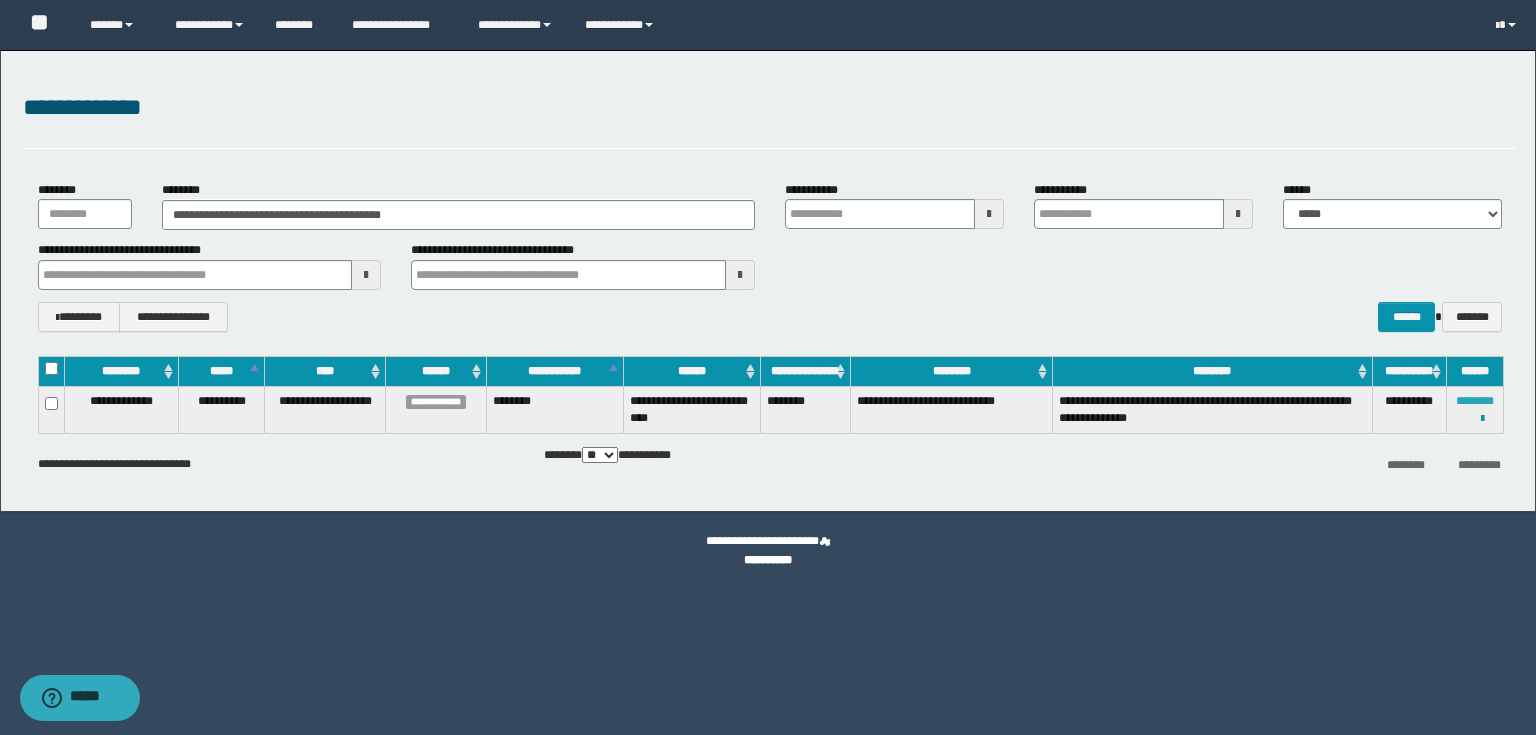 type 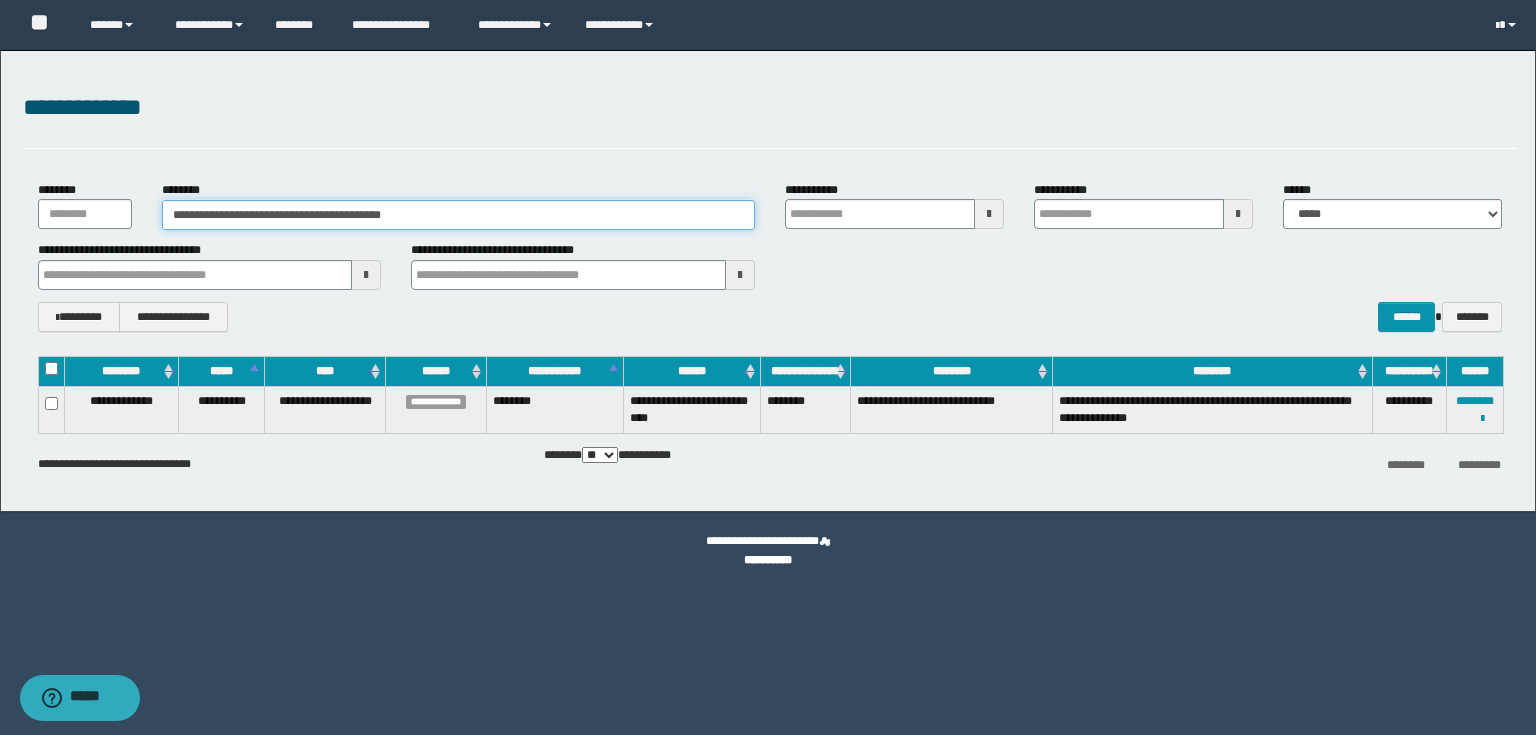 drag, startPoint x: 572, startPoint y: 206, endPoint x: 17, endPoint y: 188, distance: 555.2918 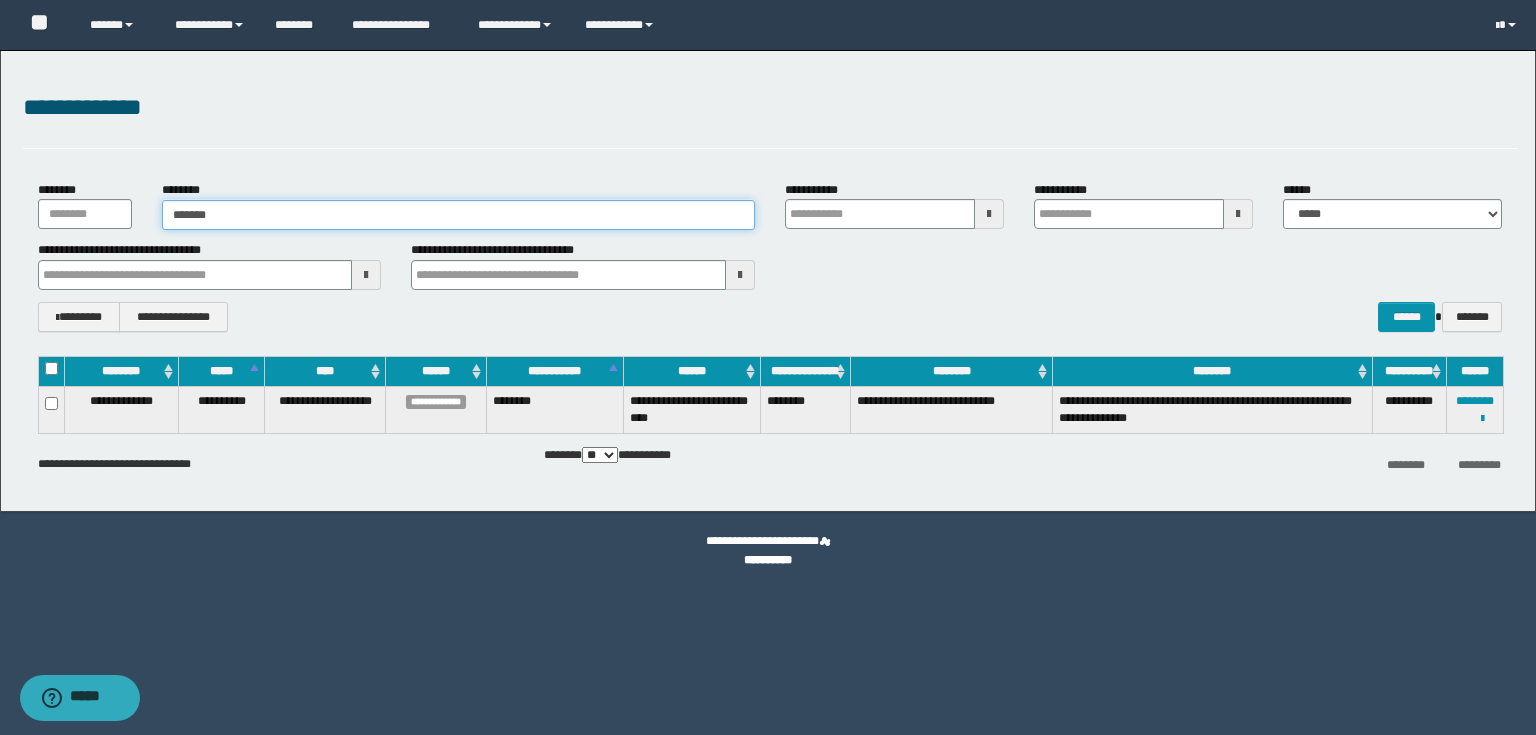 type on "*******" 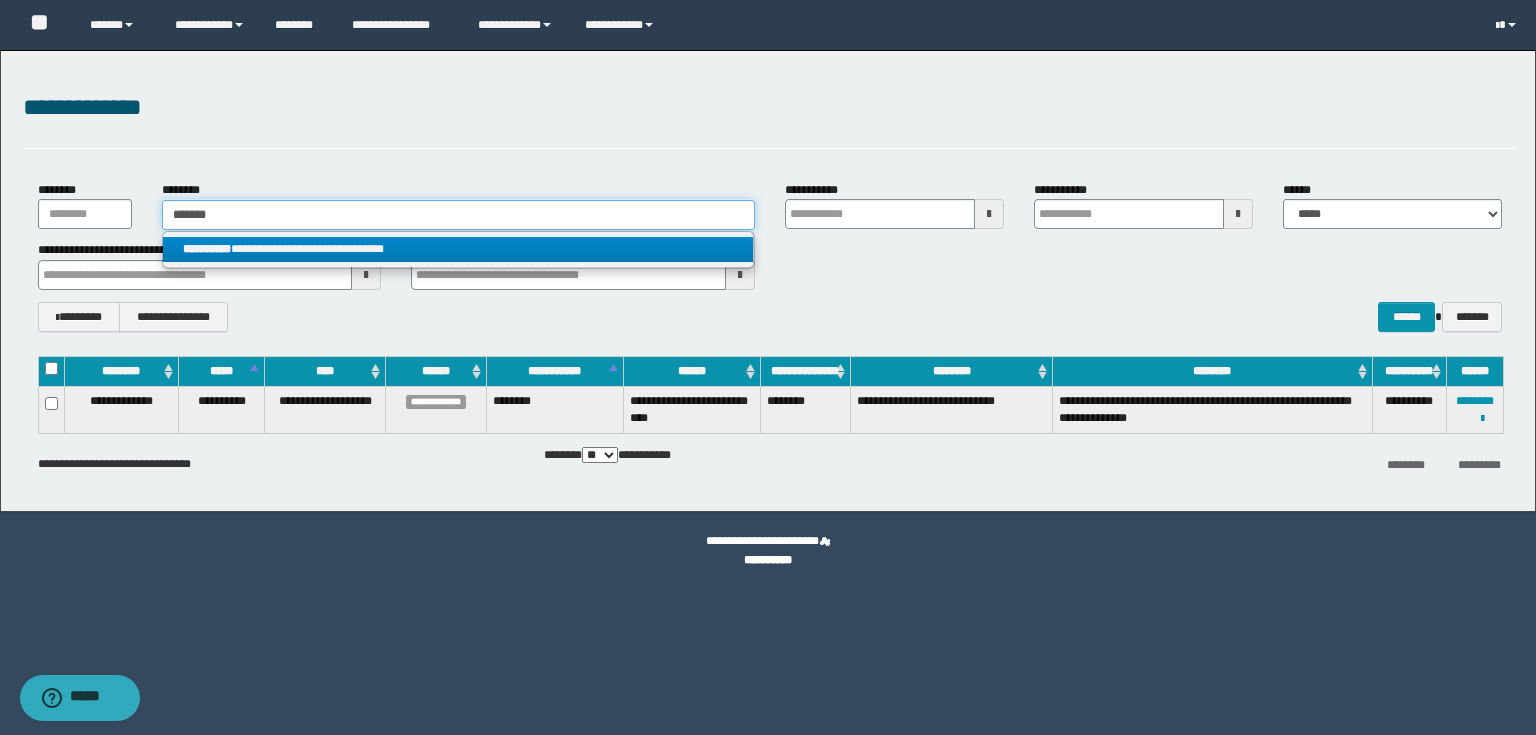 type on "*******" 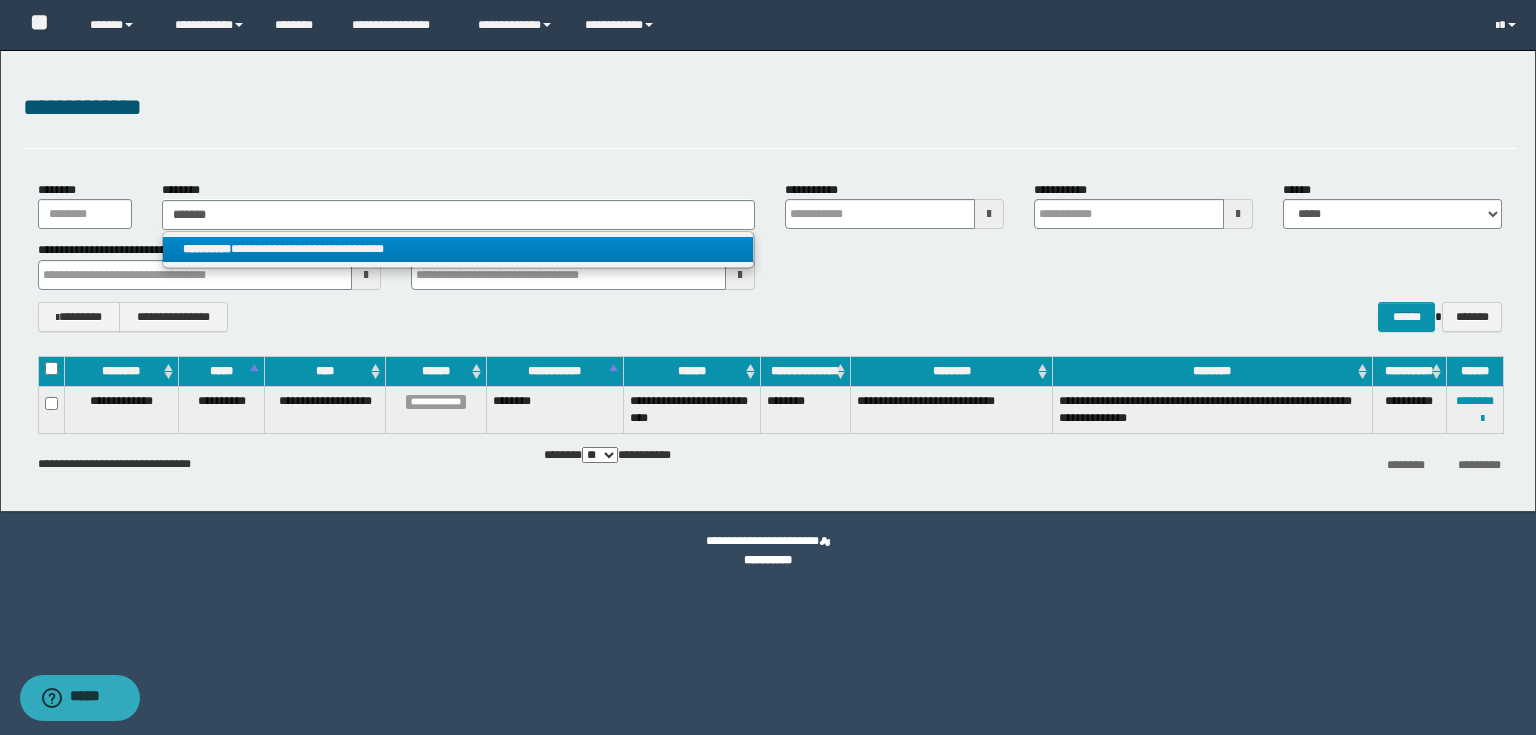 click on "**********" at bounding box center [458, 249] 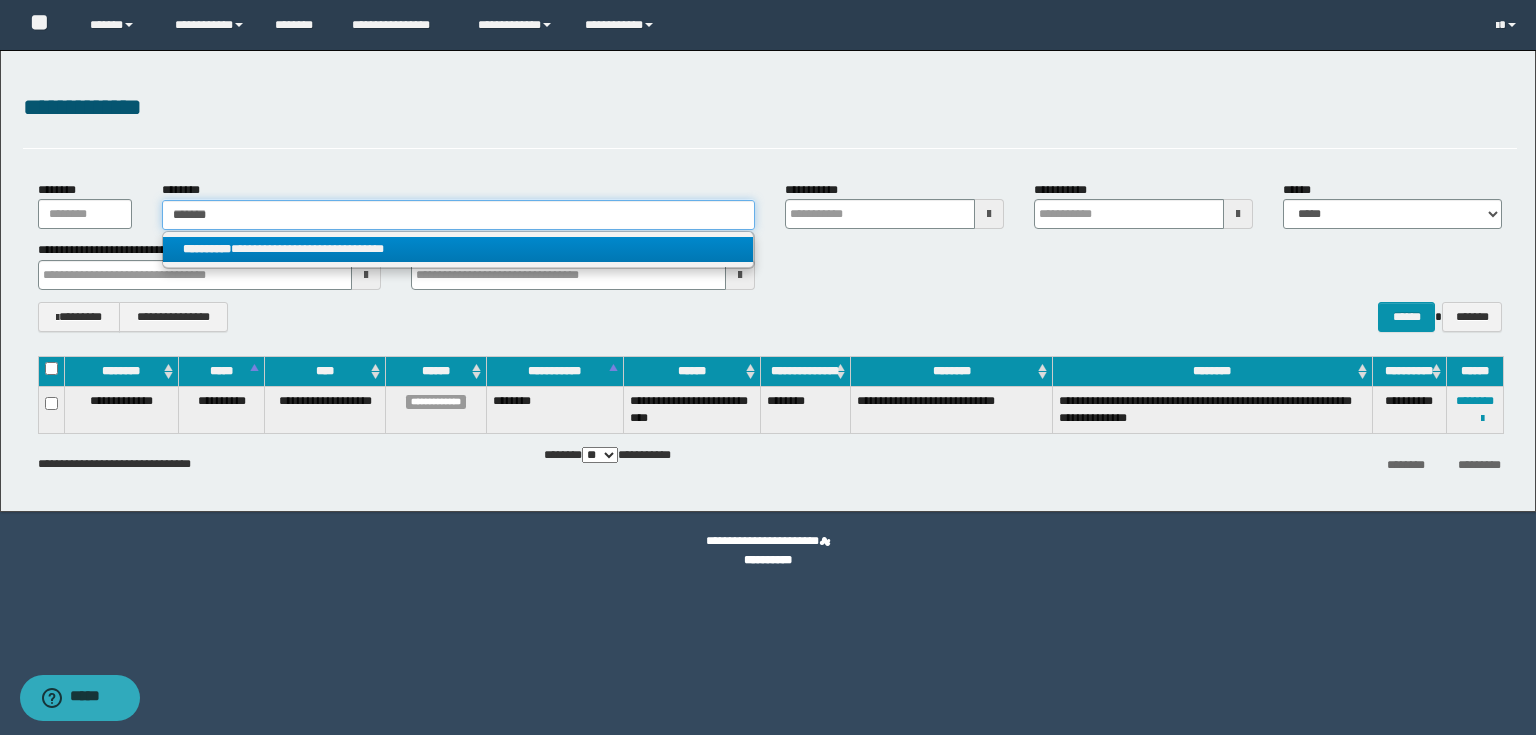 type 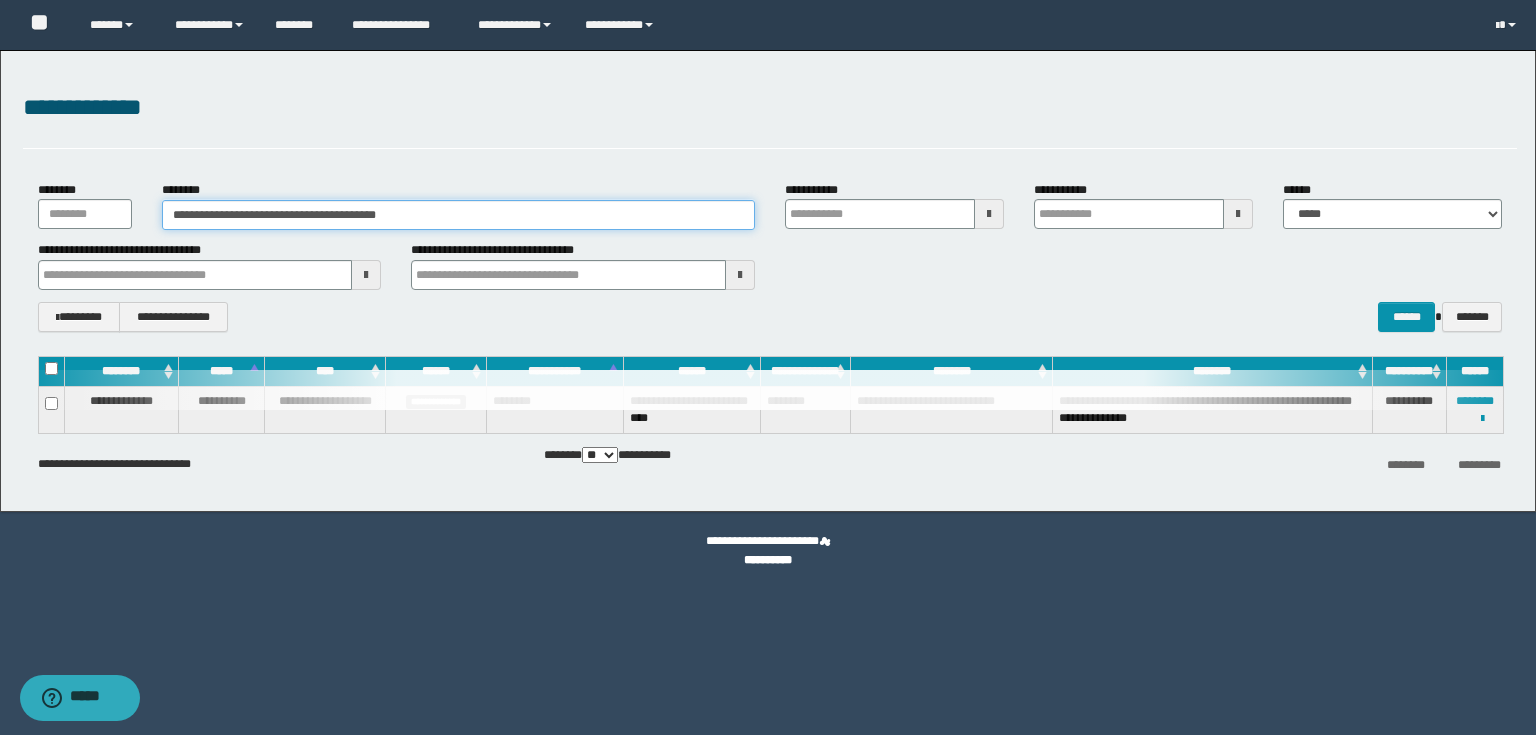 type 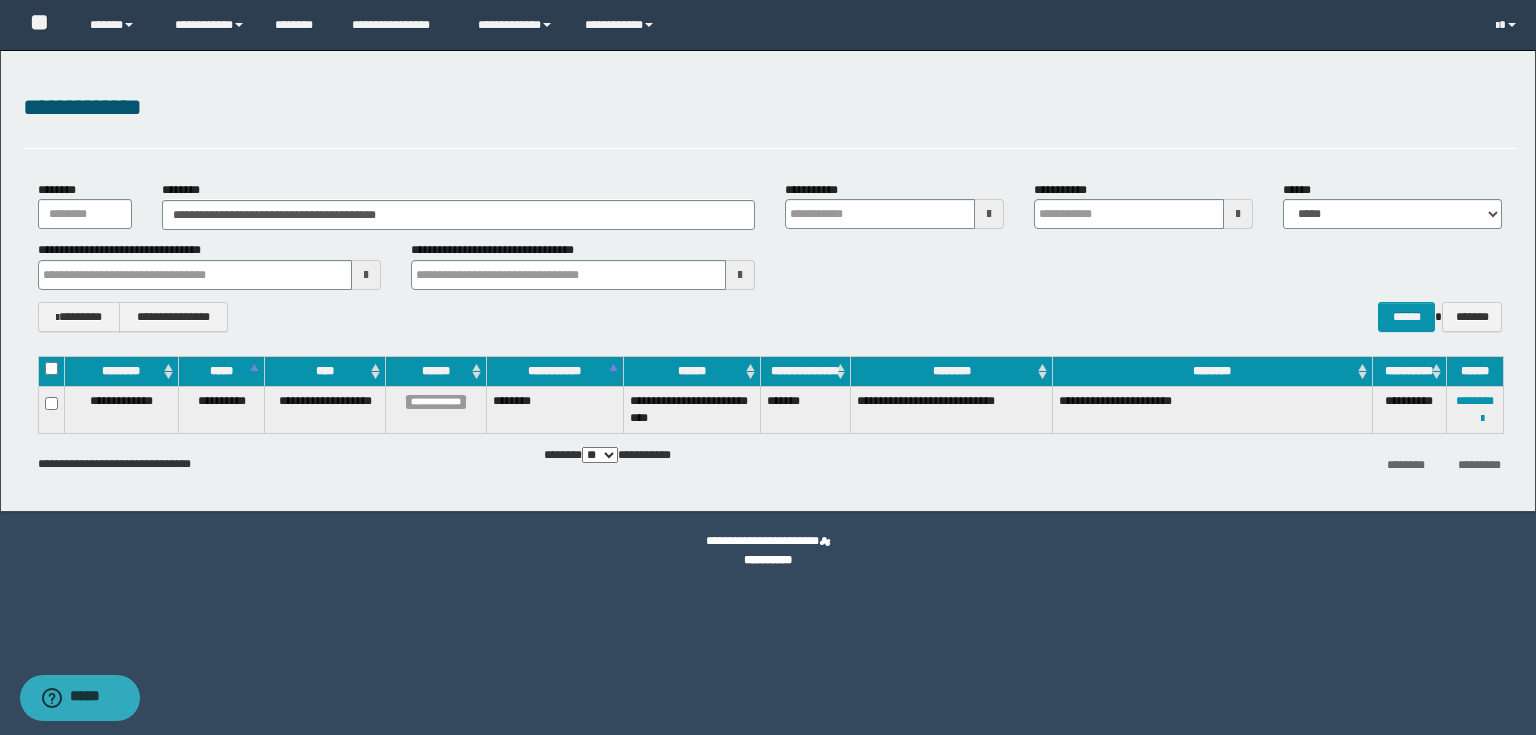 click on "**********" at bounding box center (1475, 409) 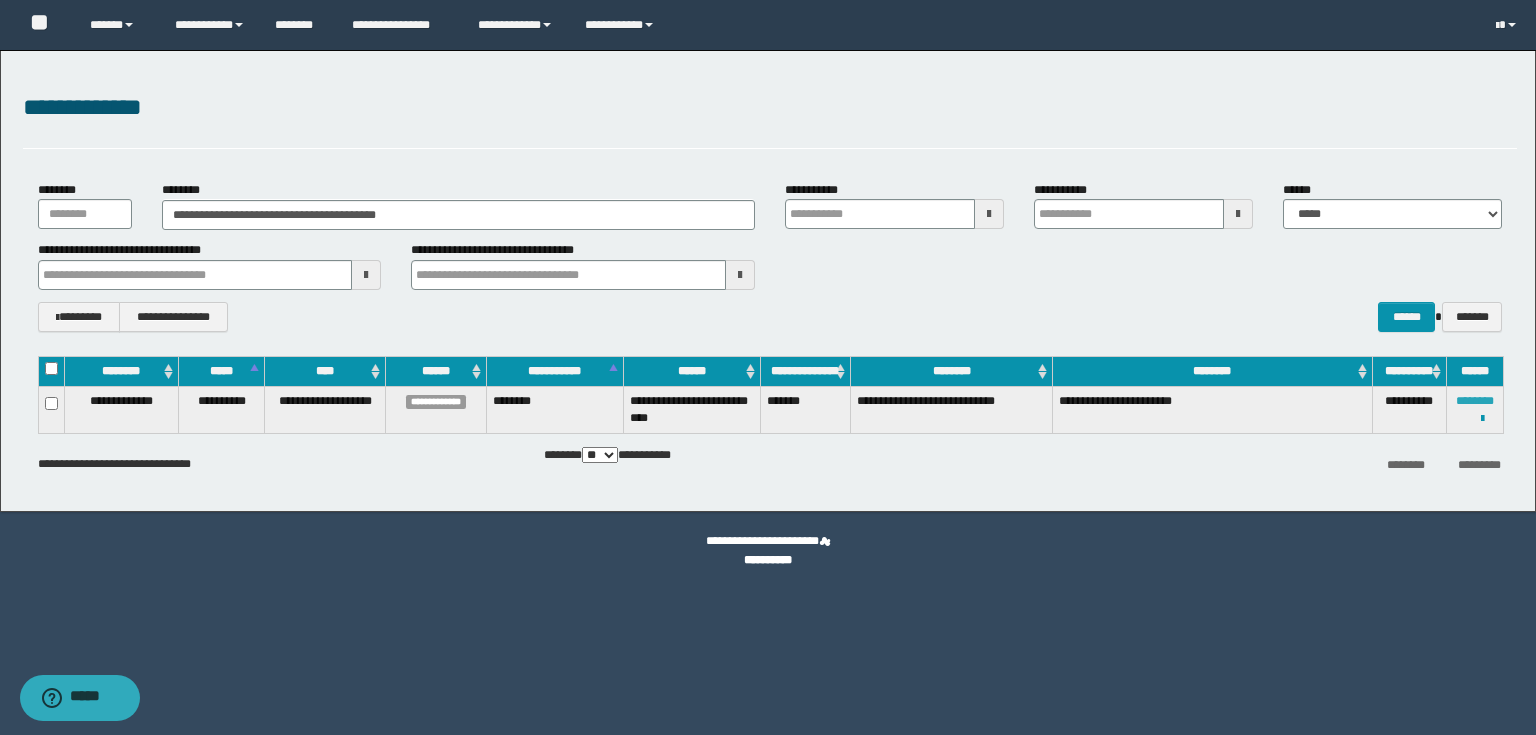 click on "********" at bounding box center (1475, 401) 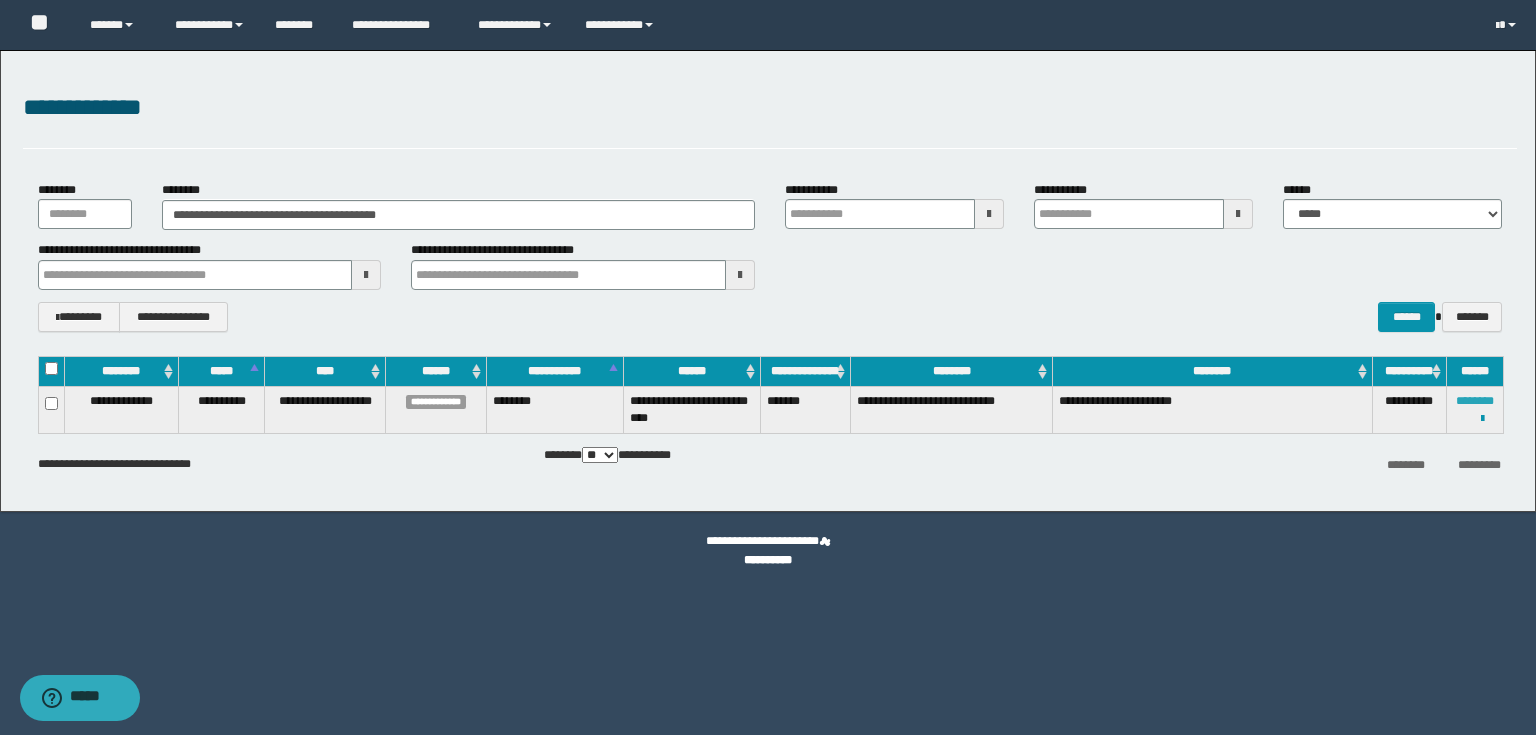 type 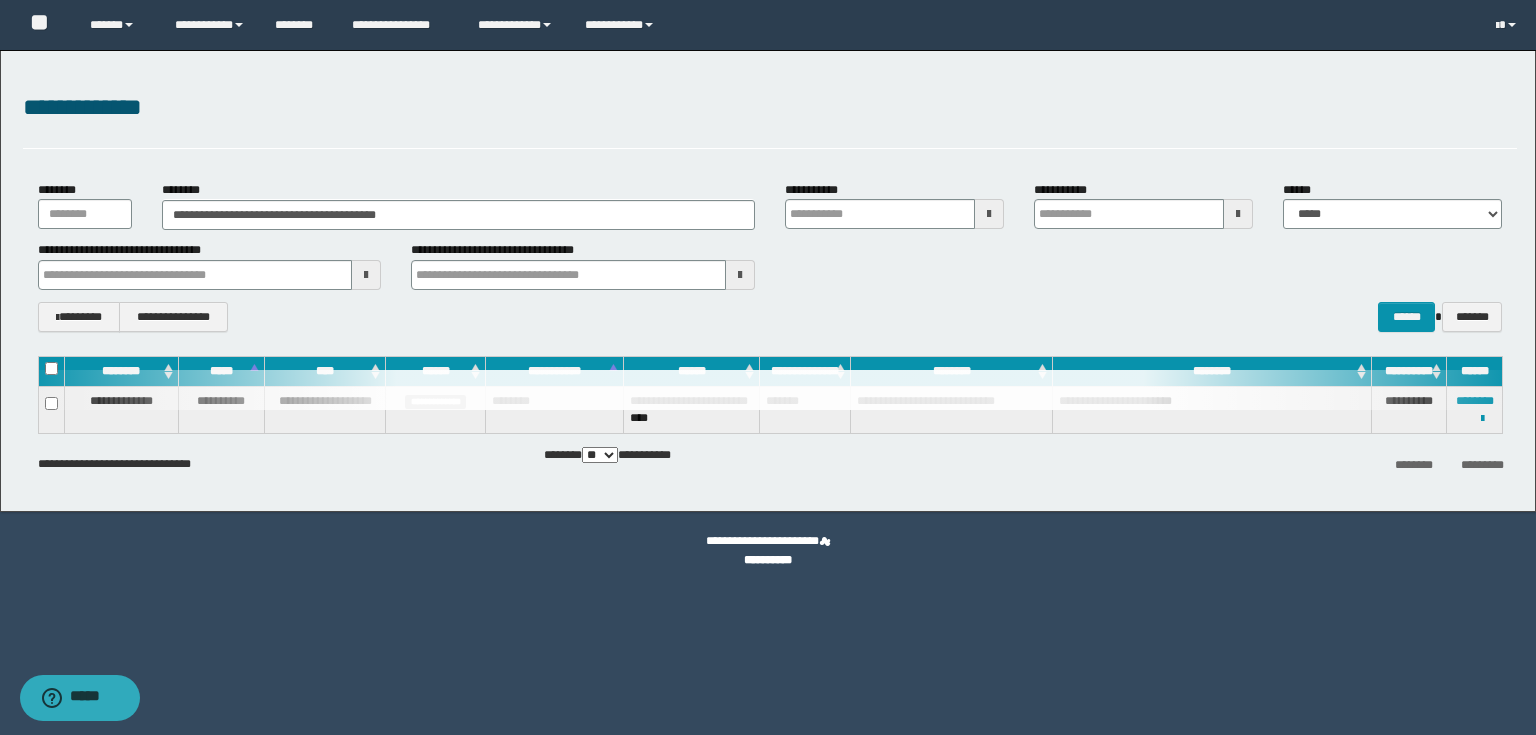 type 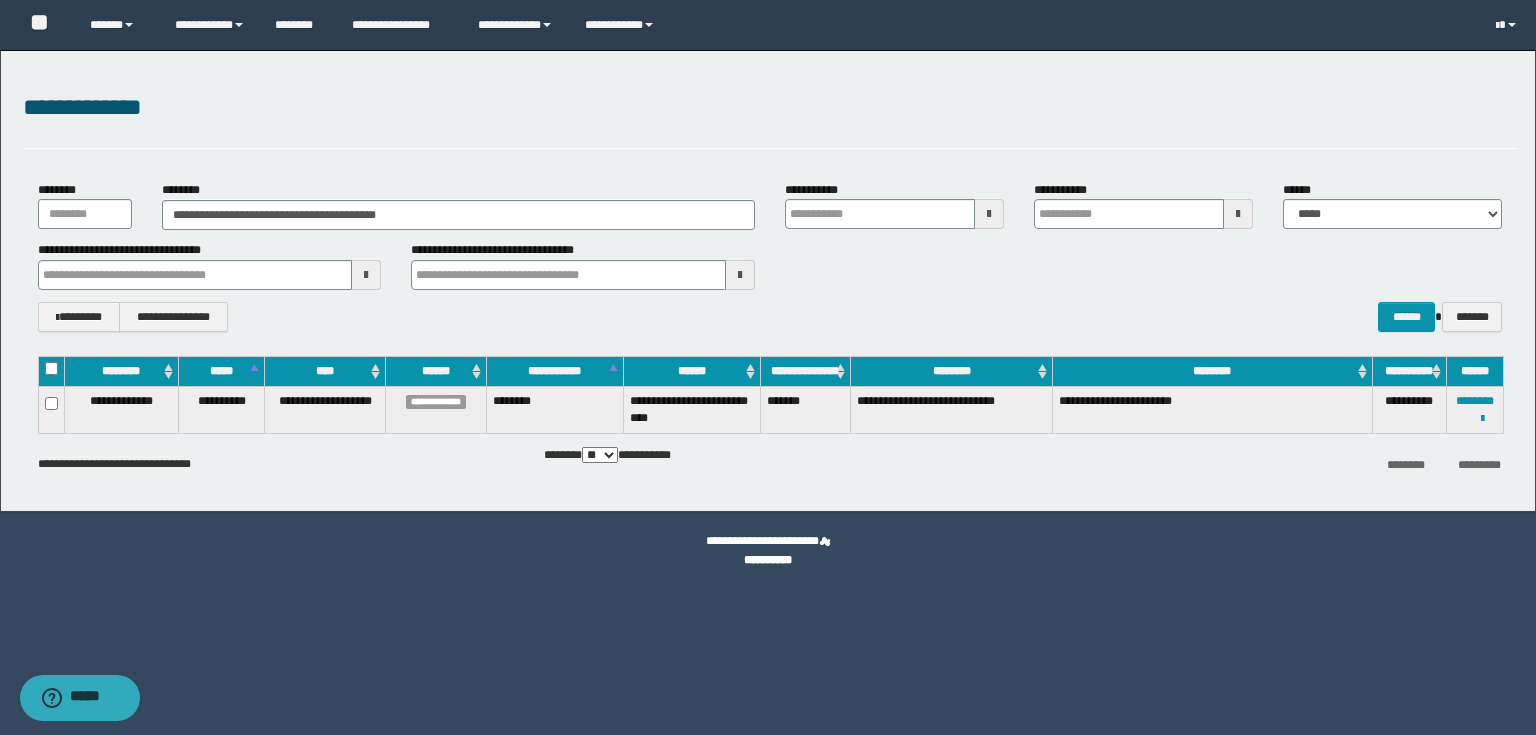 type 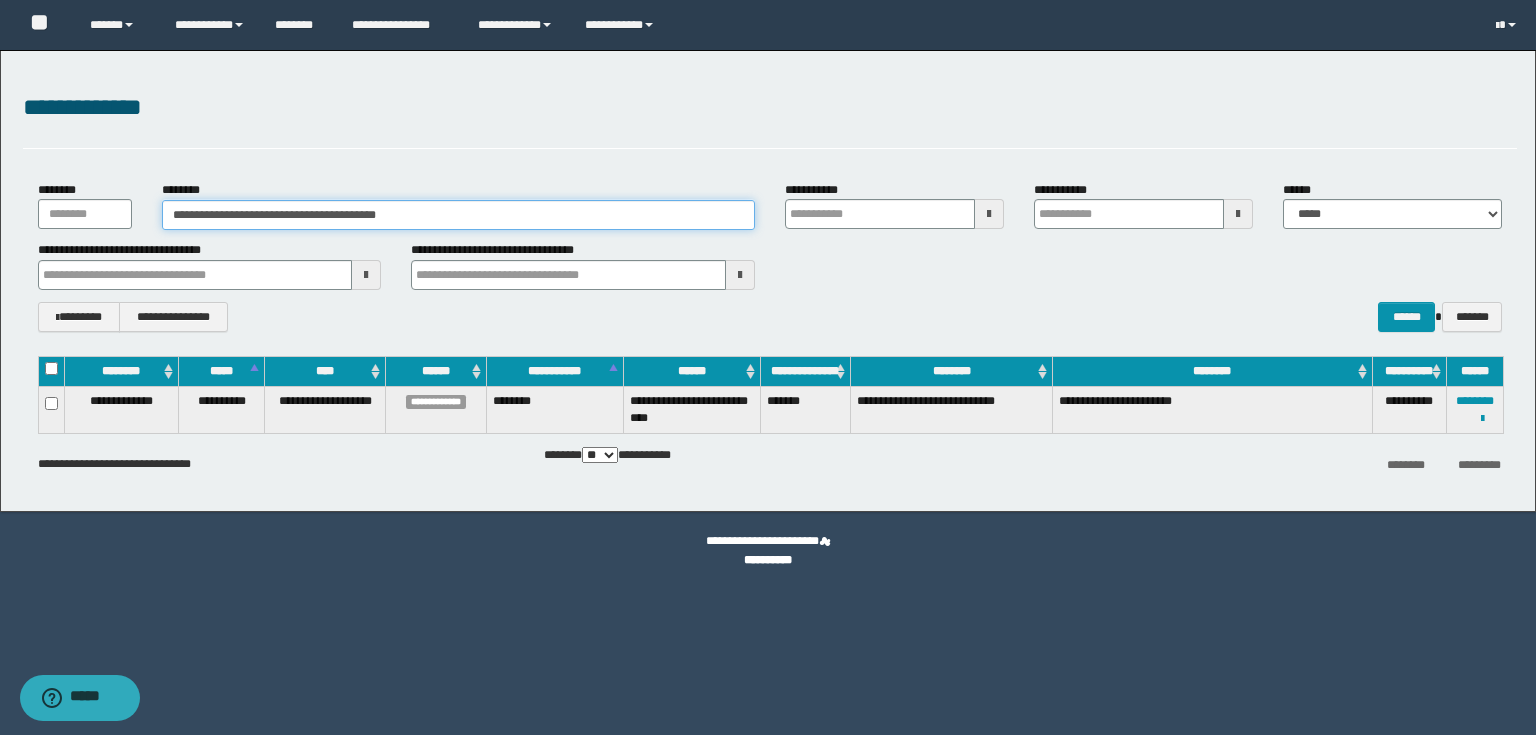 drag, startPoint x: 400, startPoint y: 223, endPoint x: 5, endPoint y: 135, distance: 404.68384 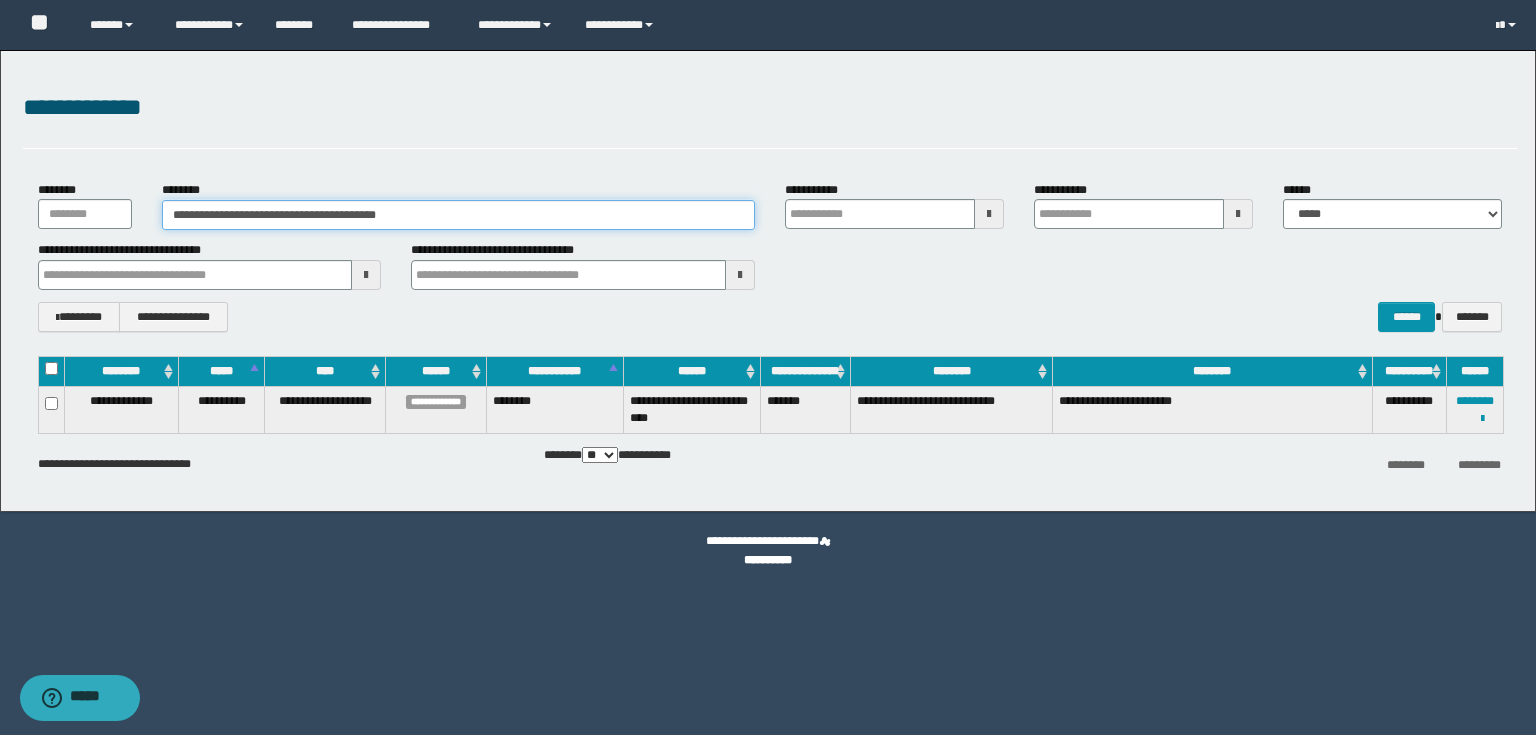 paste 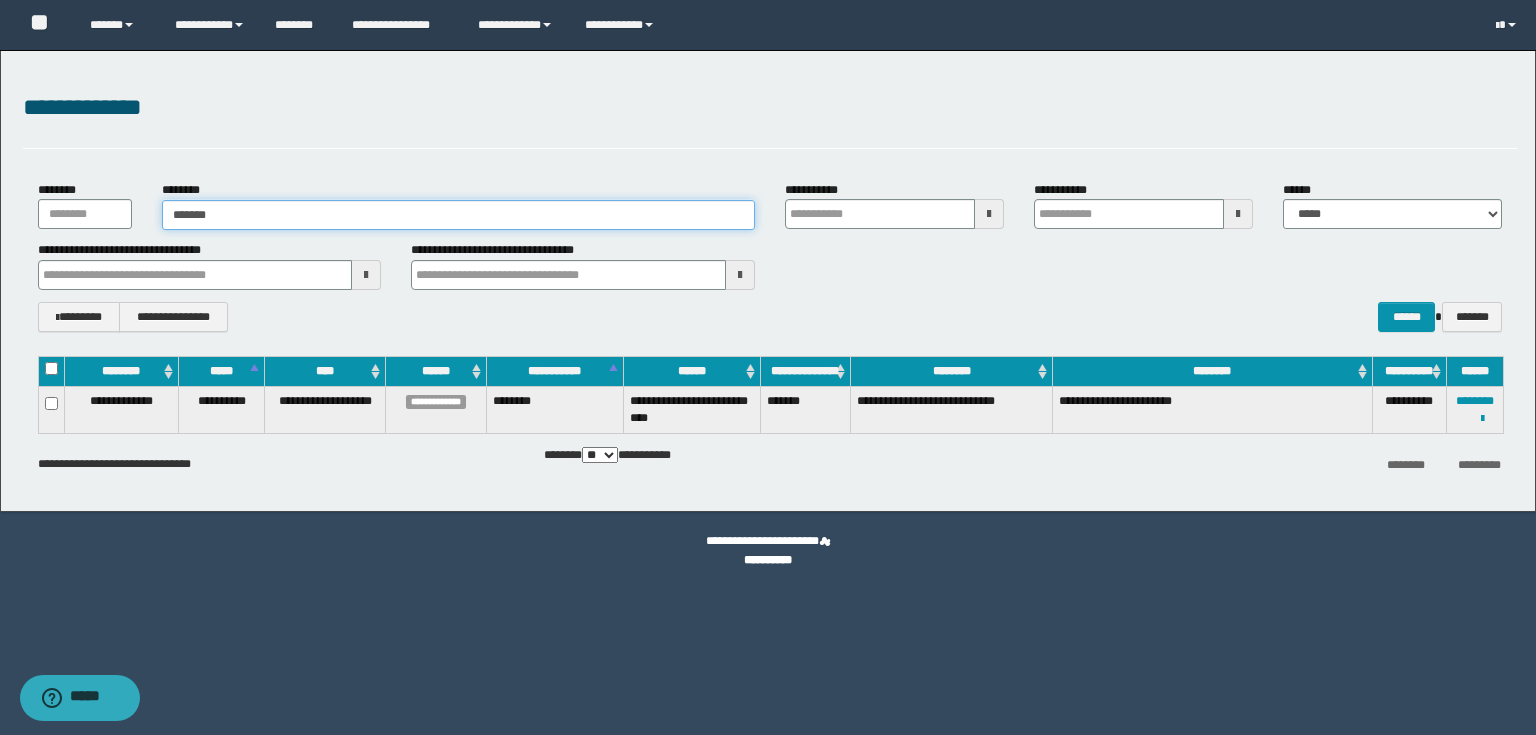 type on "*******" 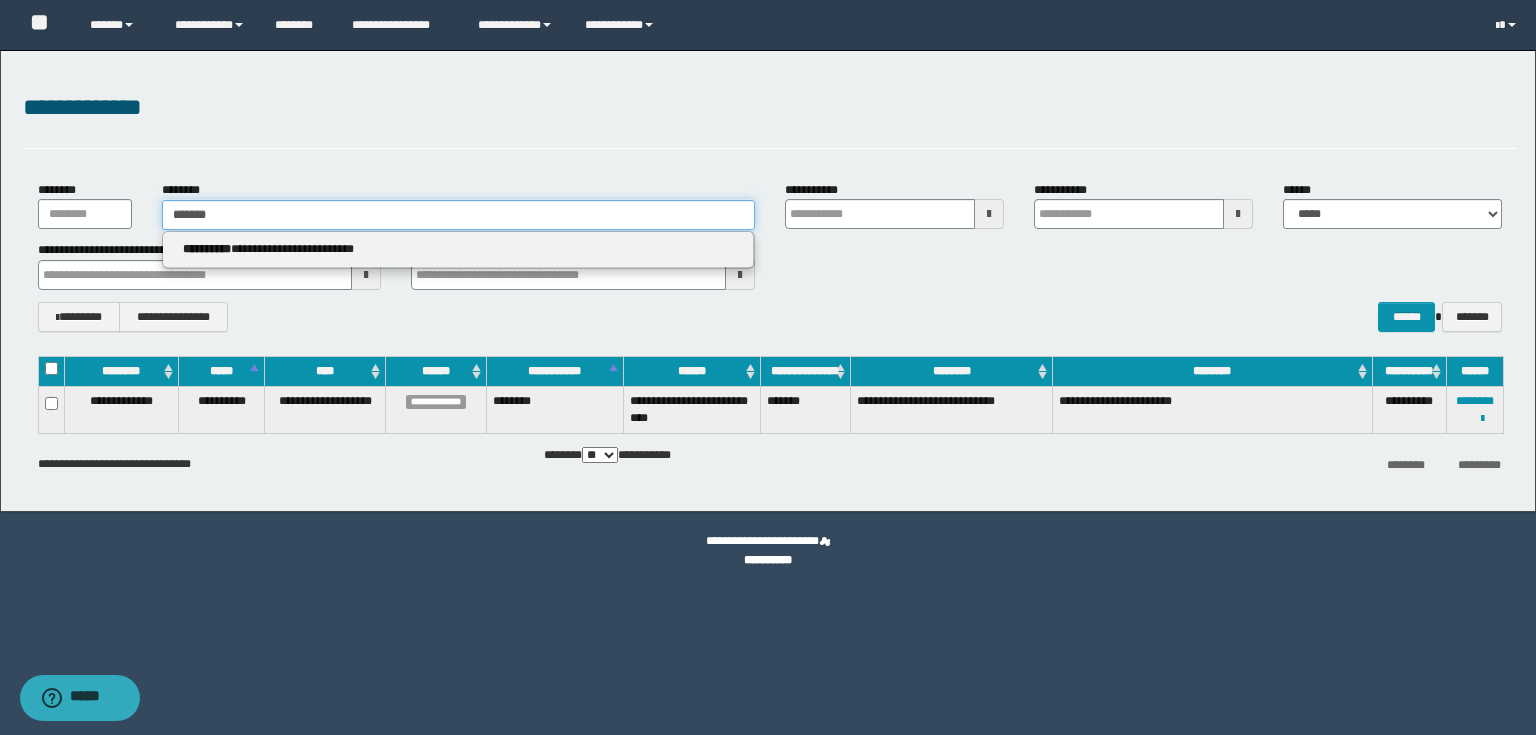 type 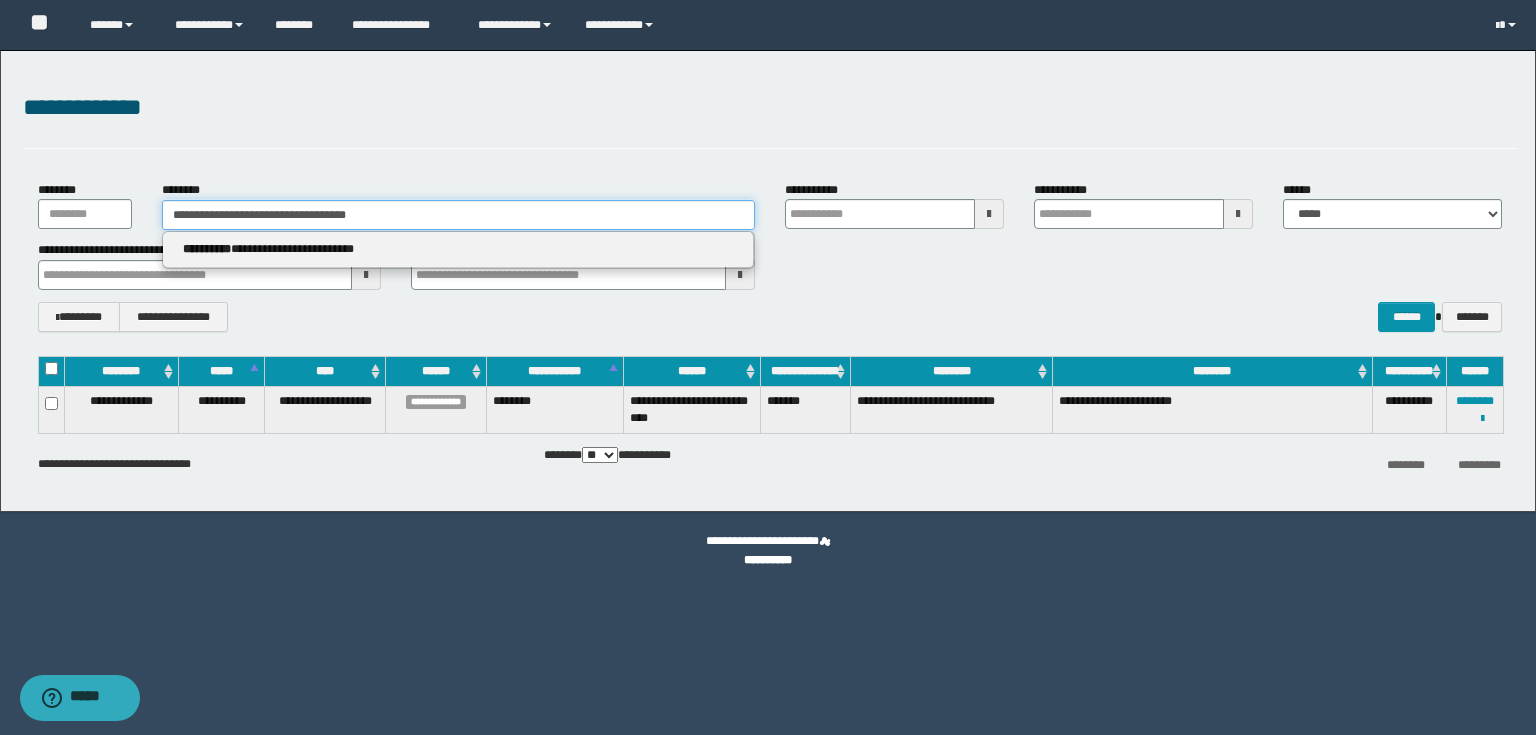 type 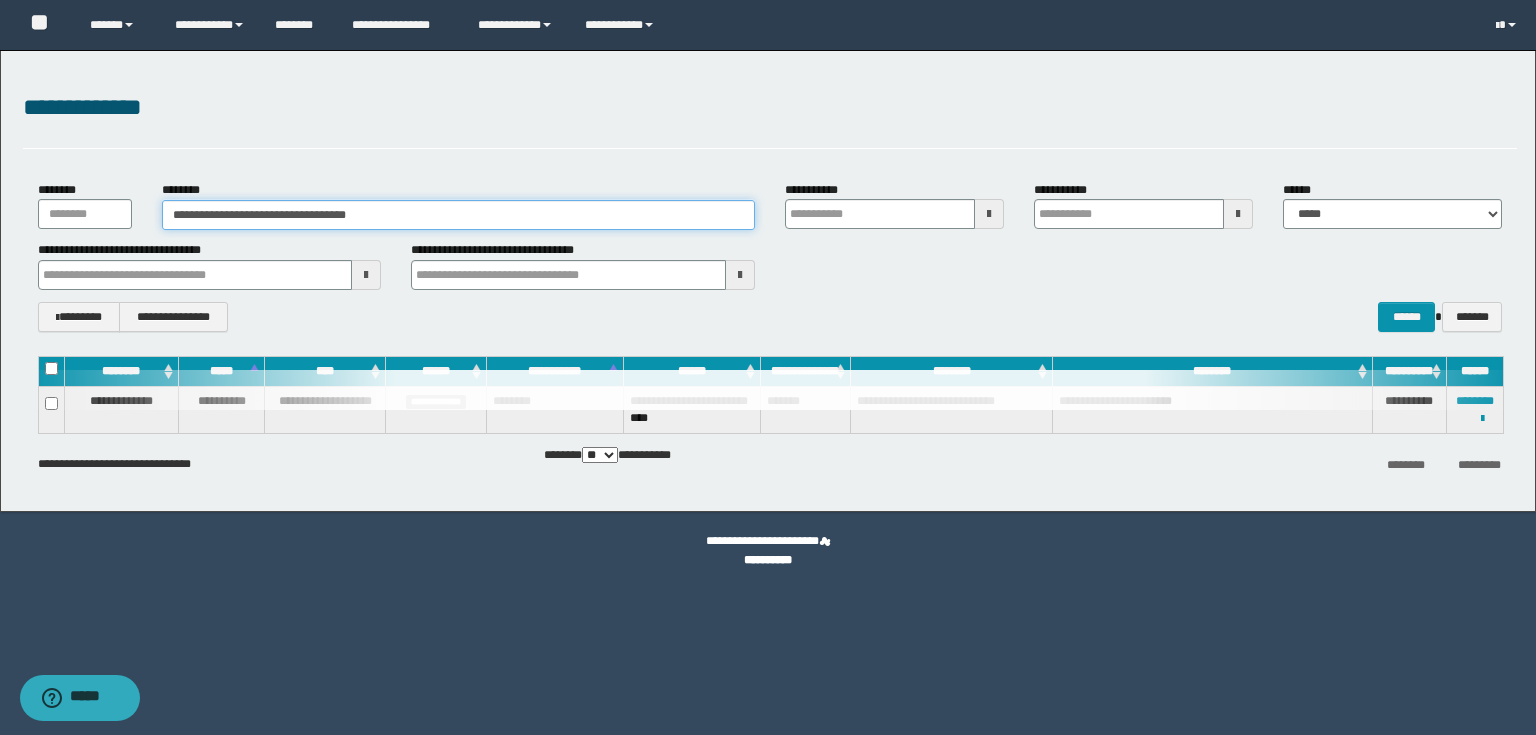 type on "**********" 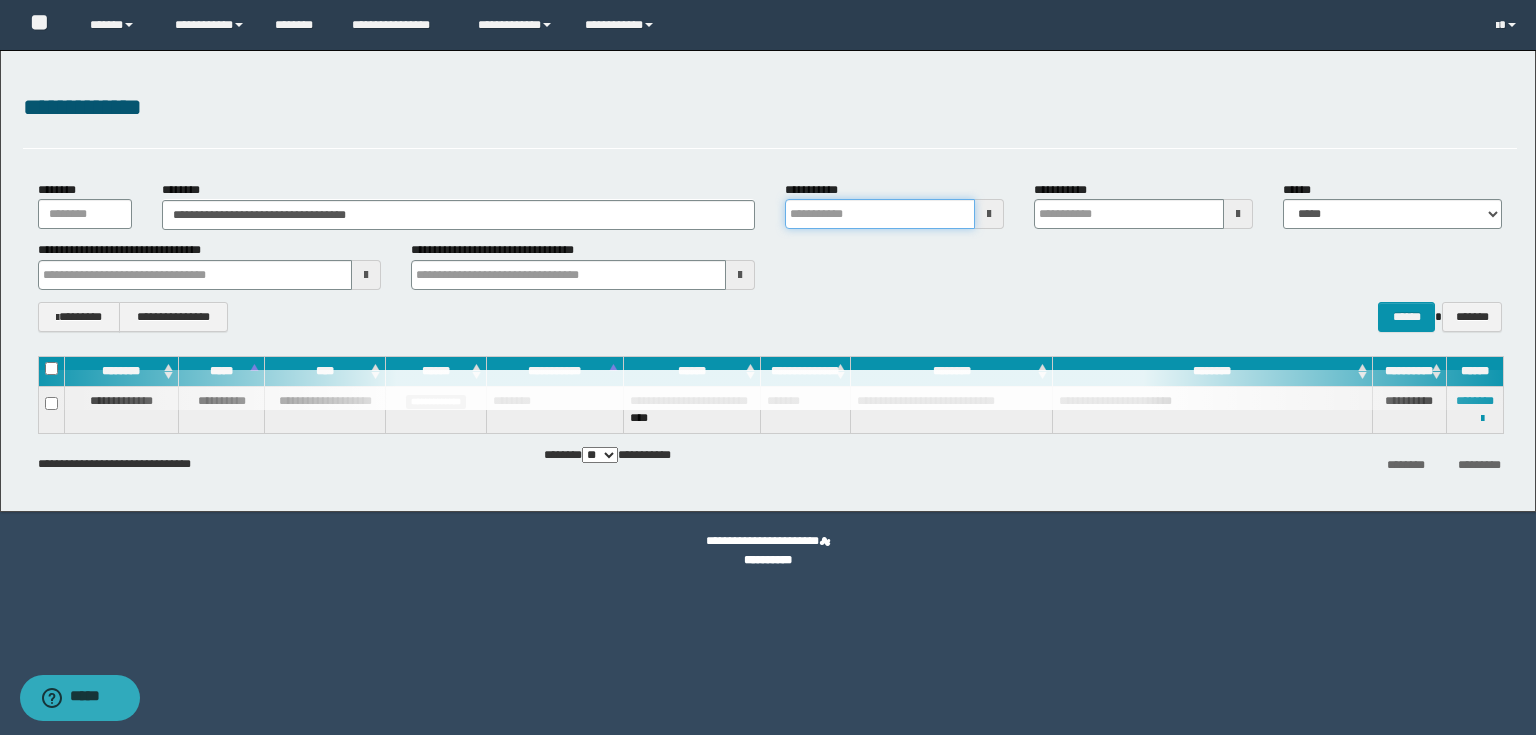 type 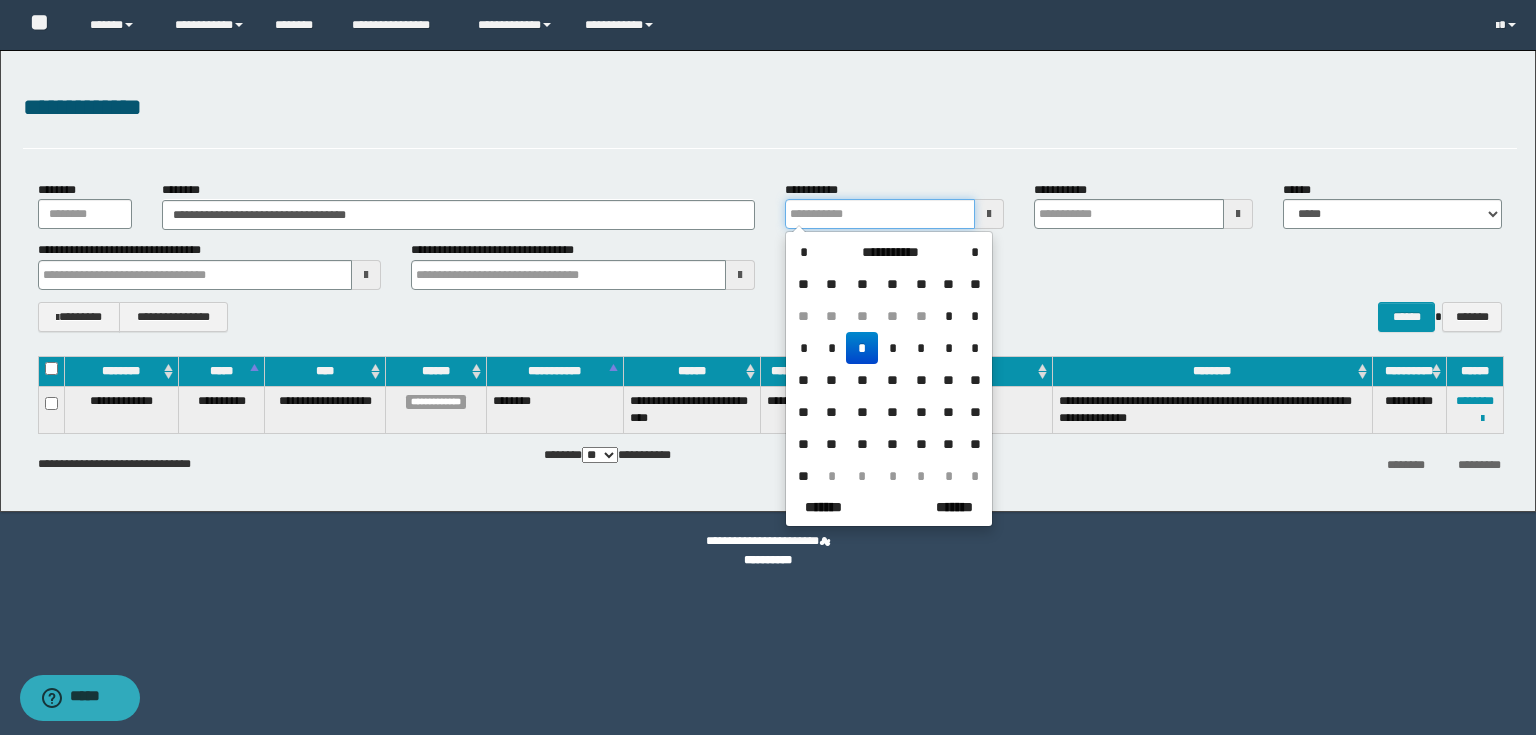 type 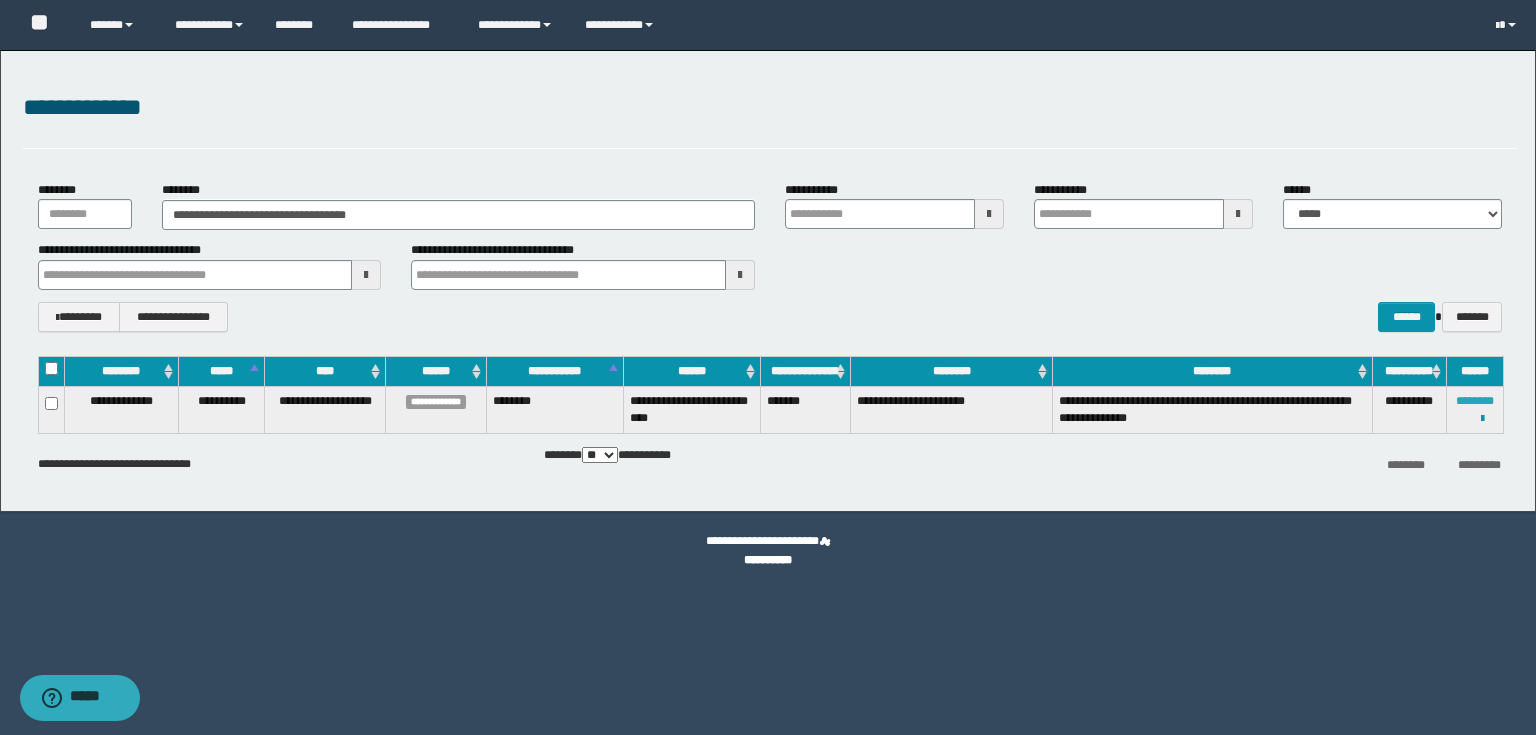 click on "********" at bounding box center (1475, 401) 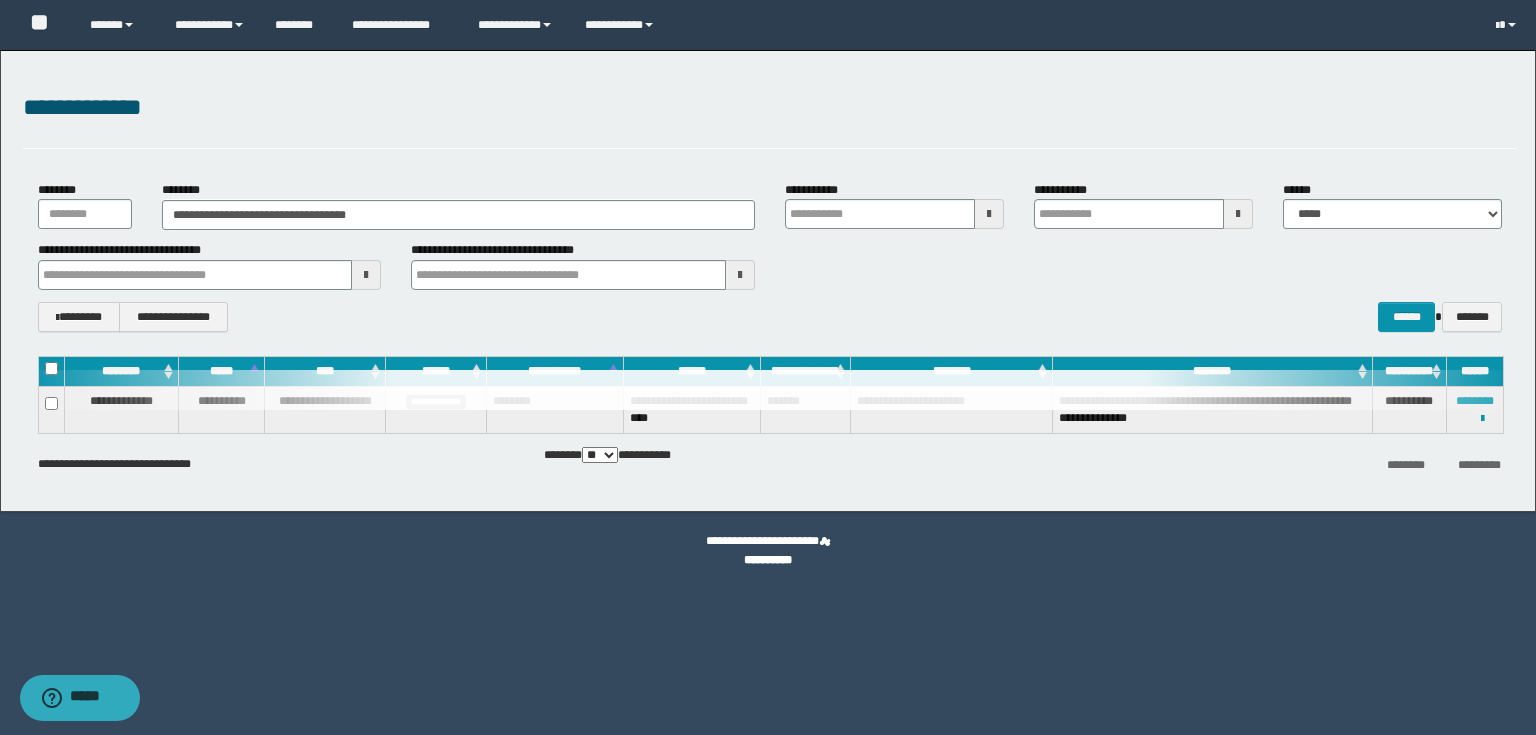 type 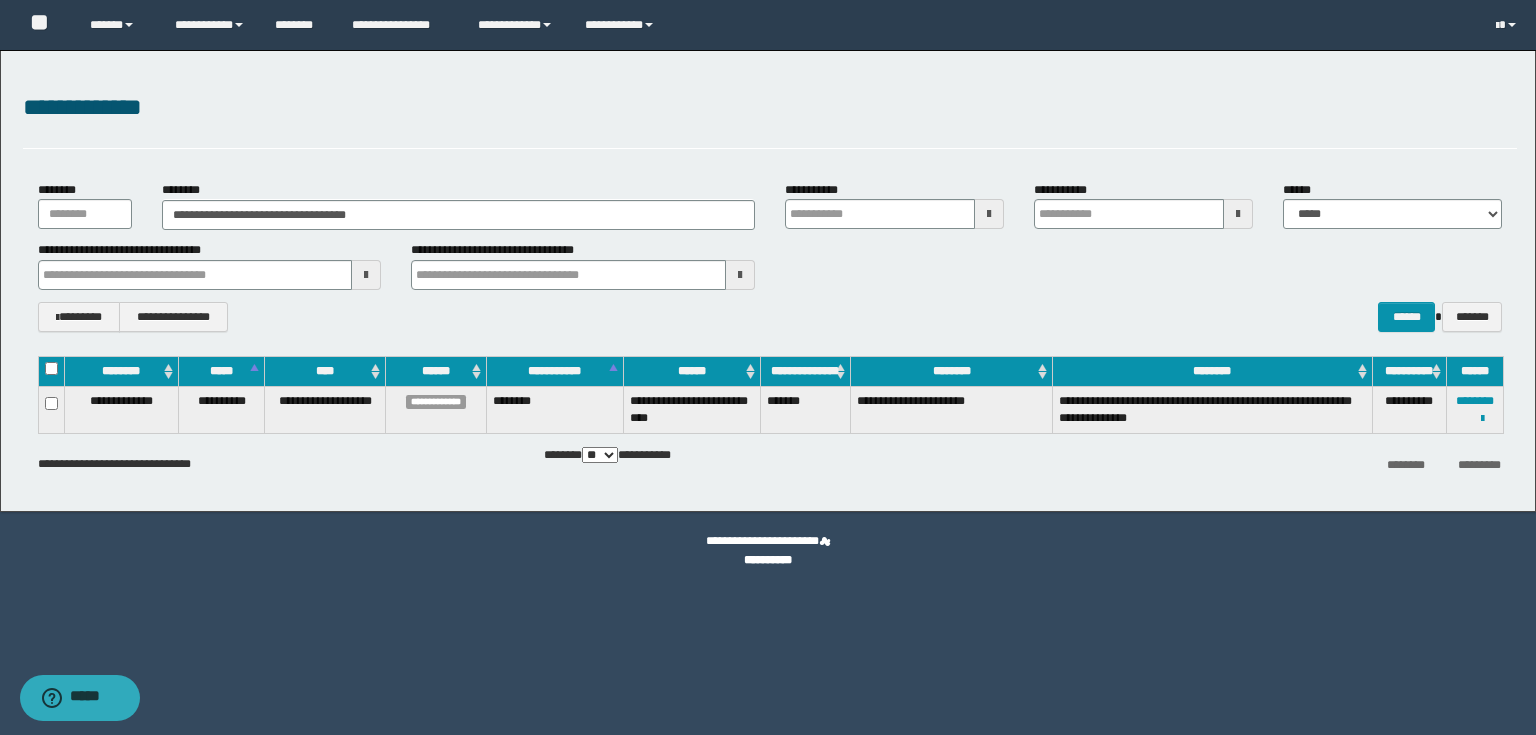 click on "*******" at bounding box center (805, 409) 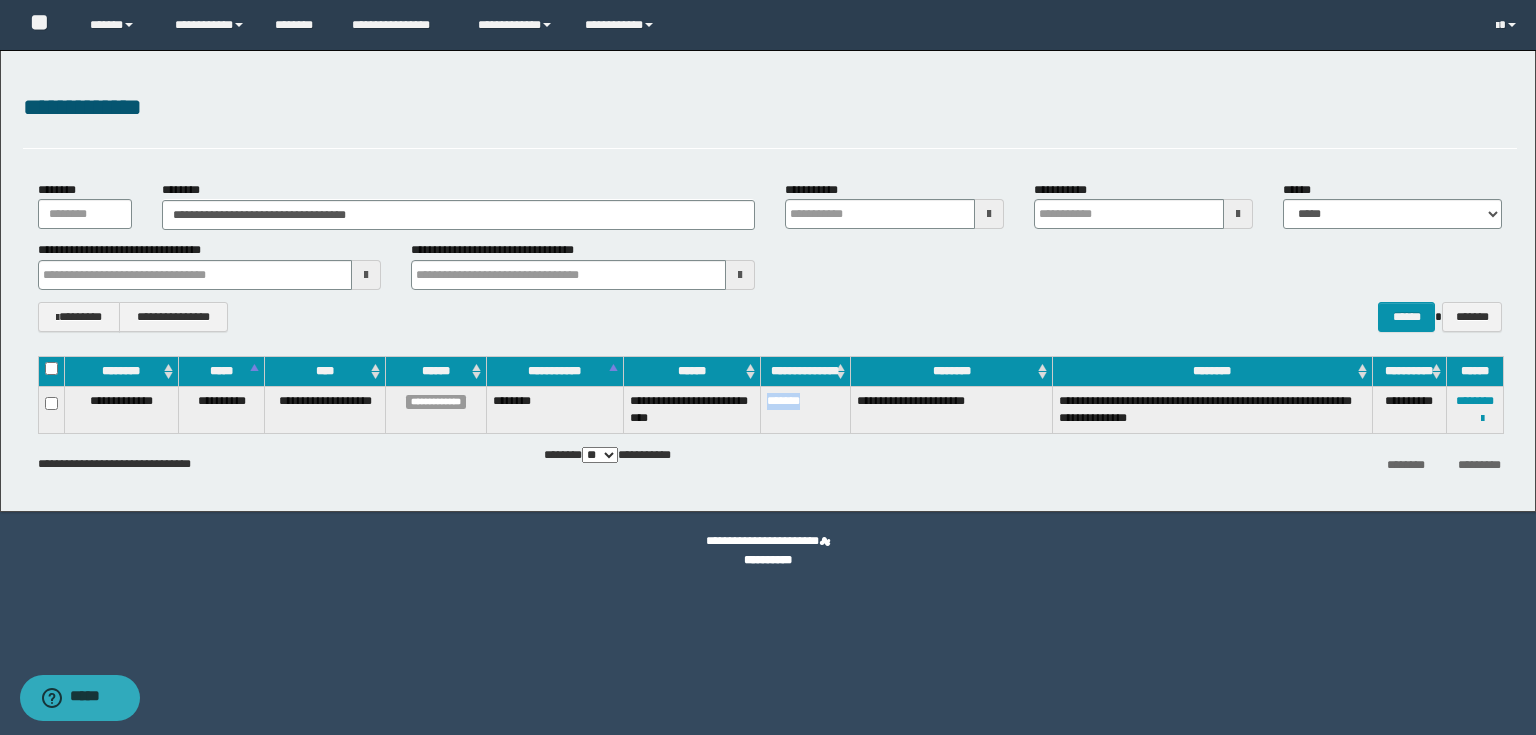 click on "*******" at bounding box center (805, 409) 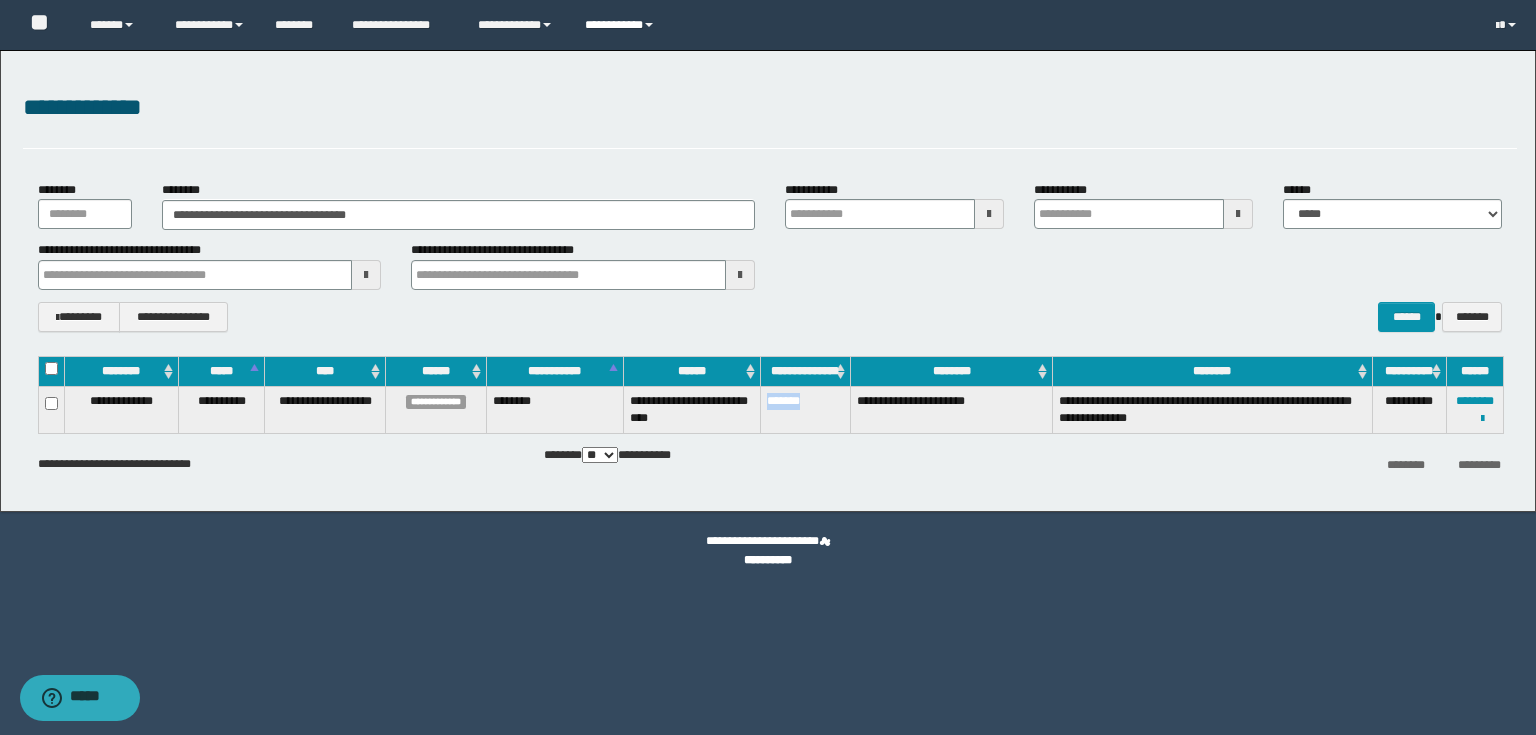 copy on "*******" 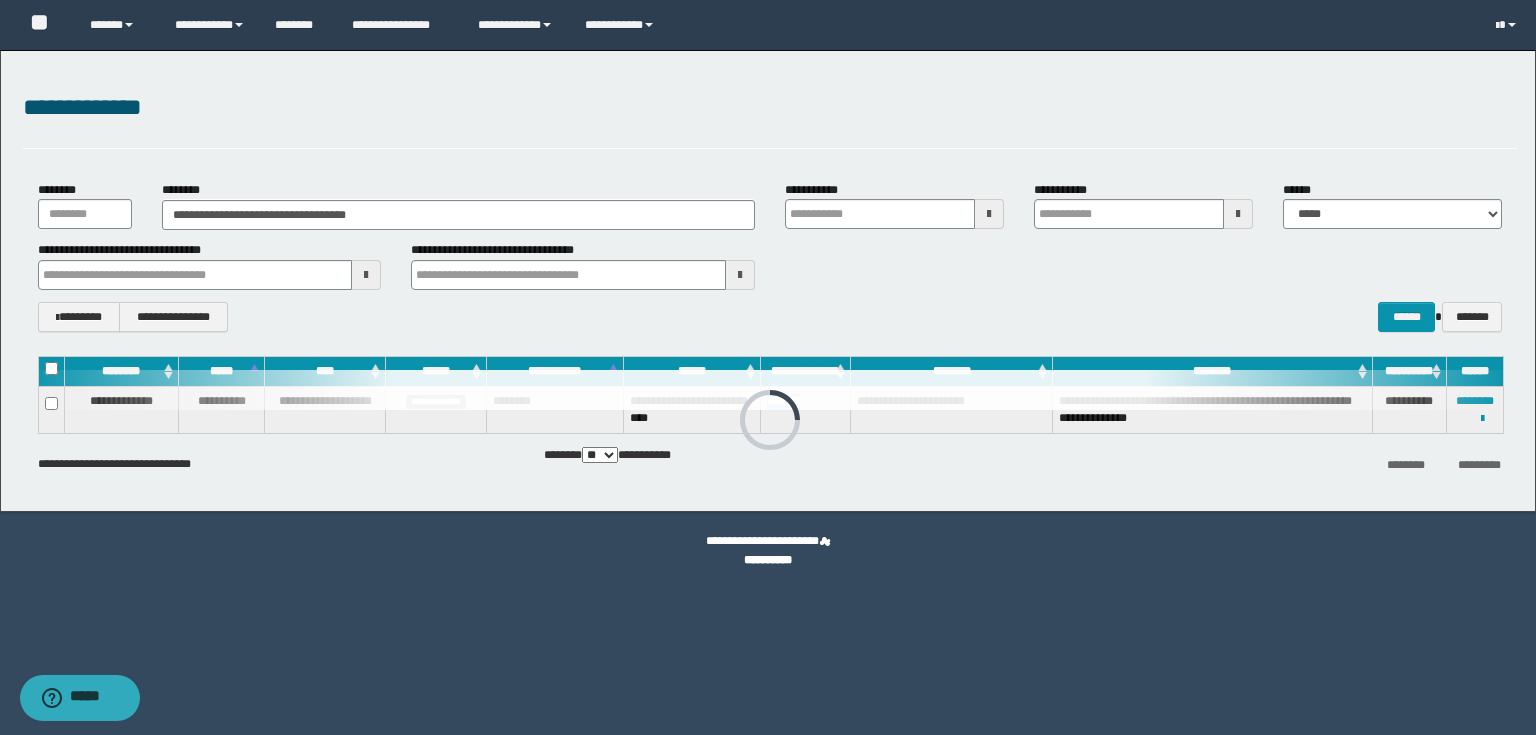 type 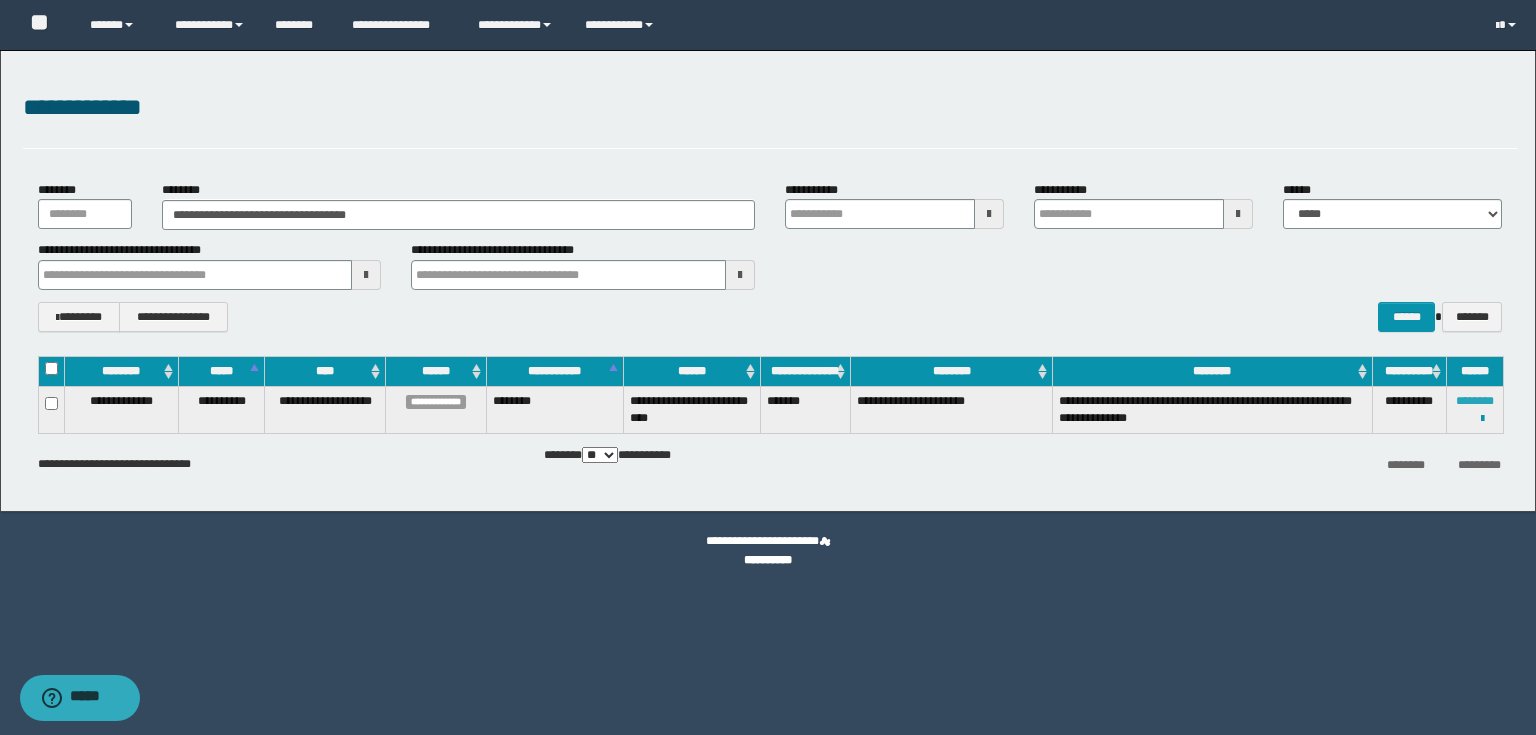 click on "********" at bounding box center [1475, 401] 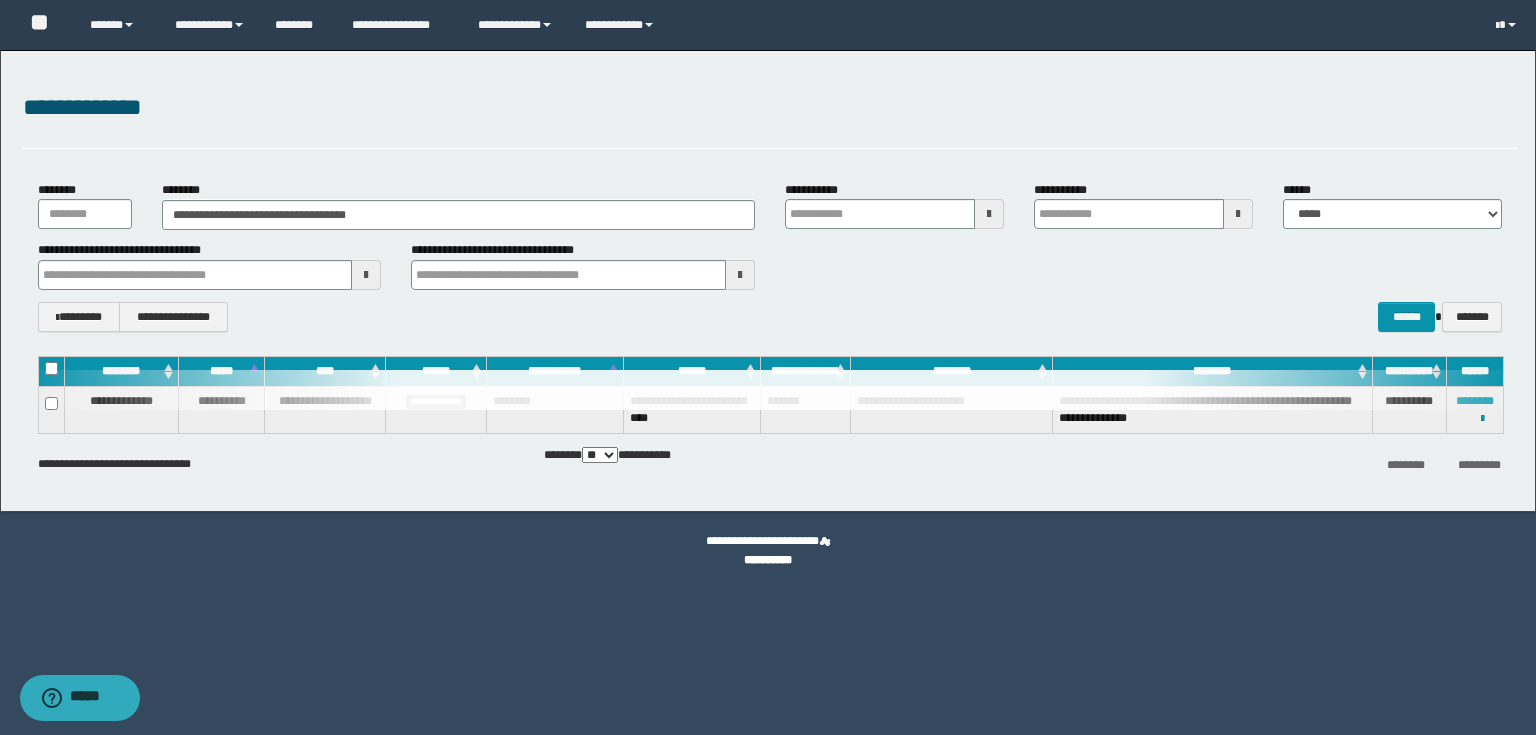 type 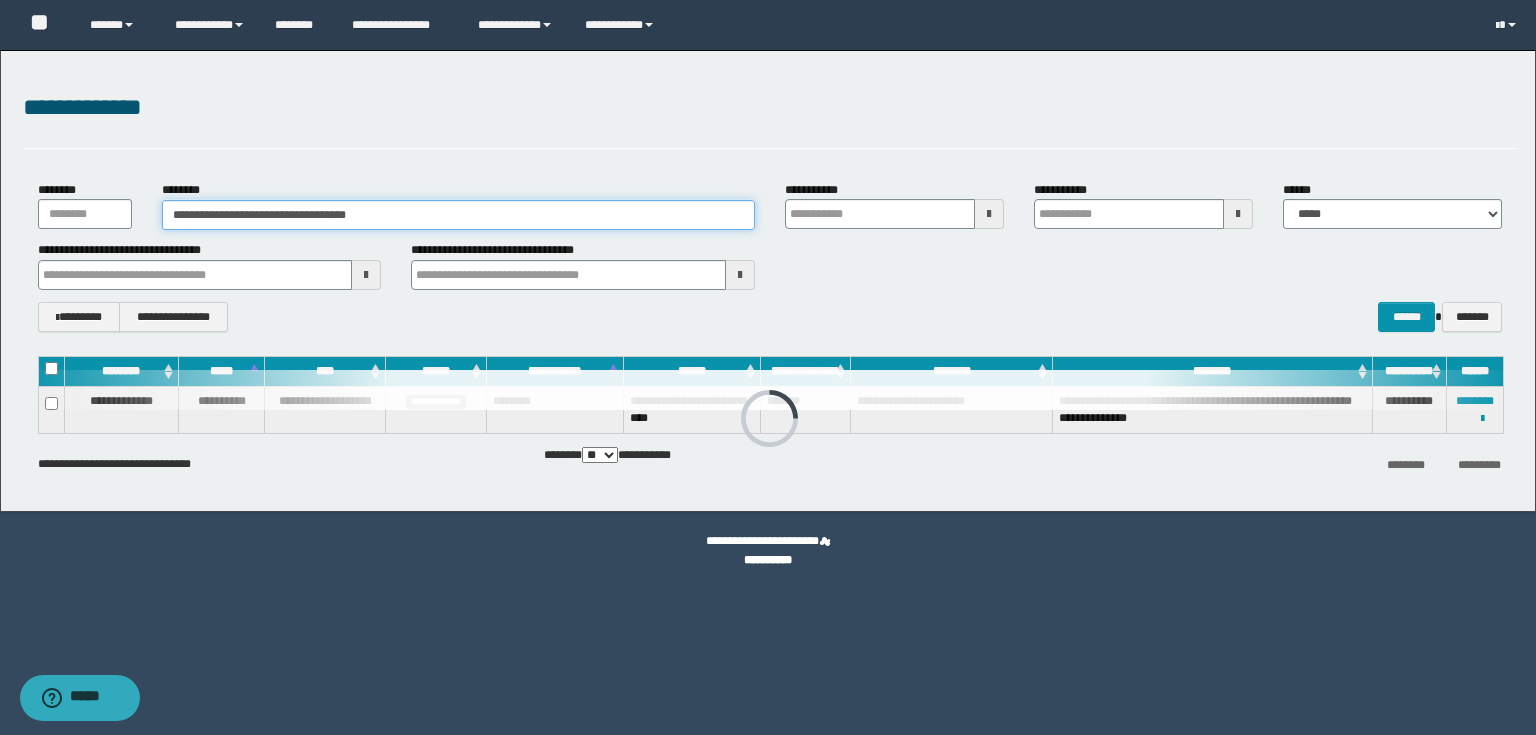 drag, startPoint x: 530, startPoint y: 222, endPoint x: 0, endPoint y: 228, distance: 530.03394 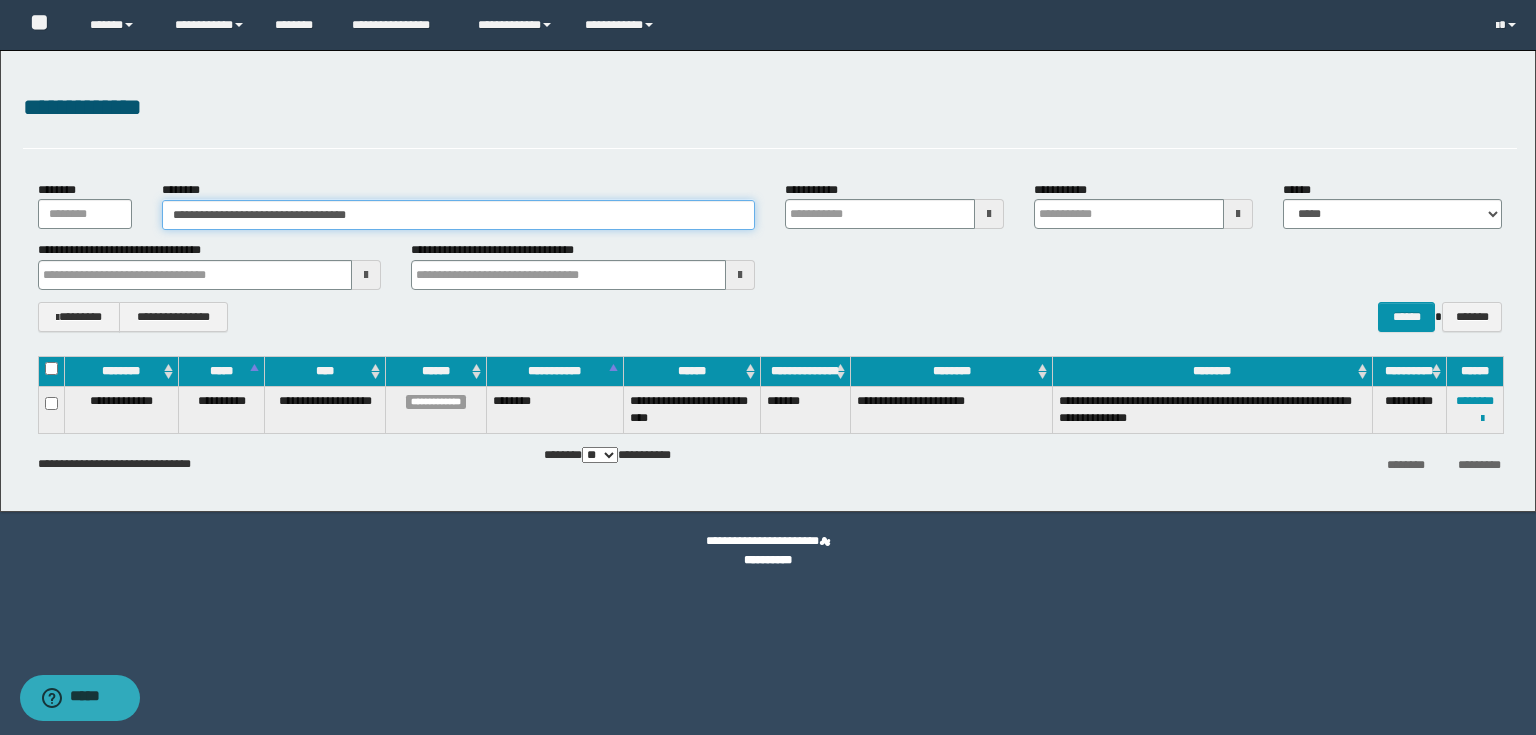 paste 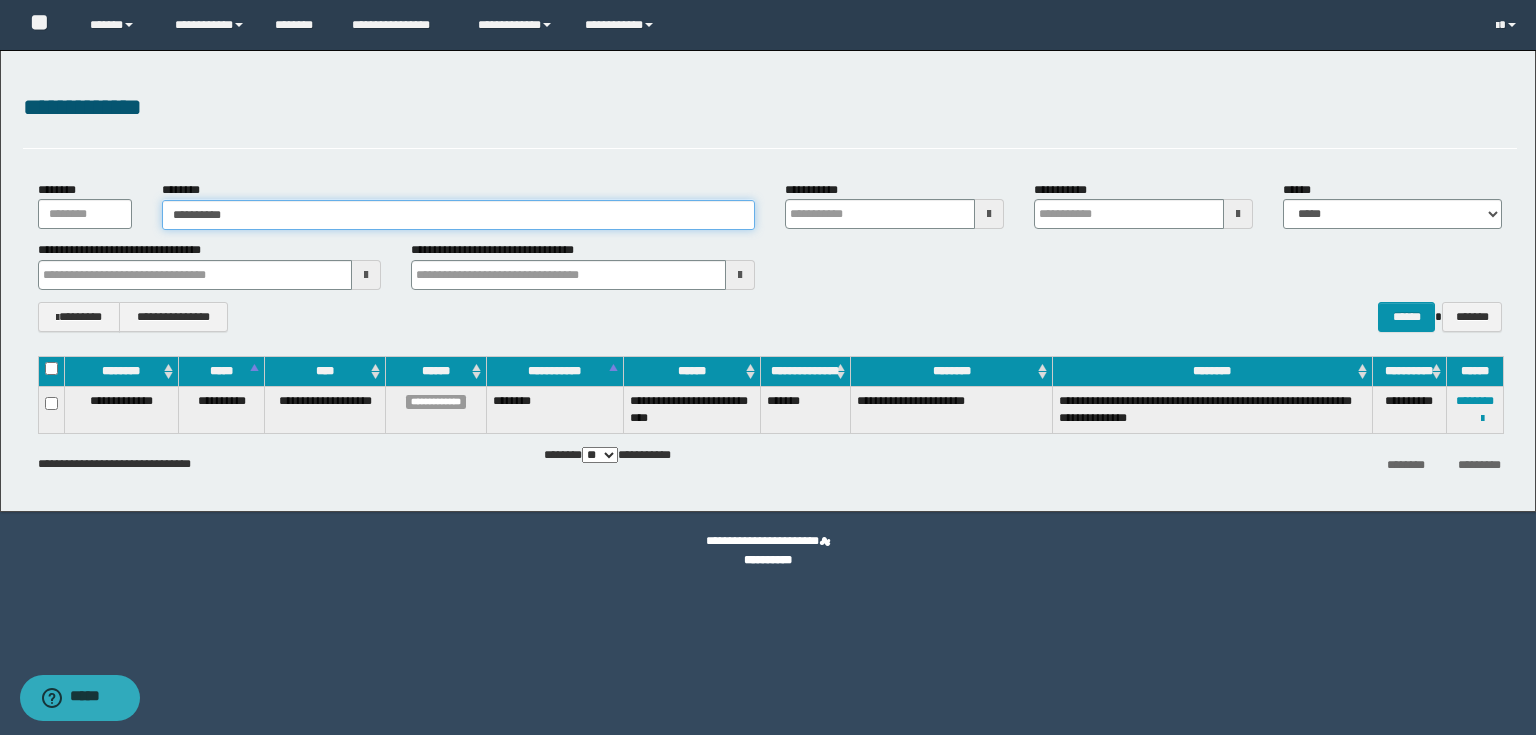 type on "**********" 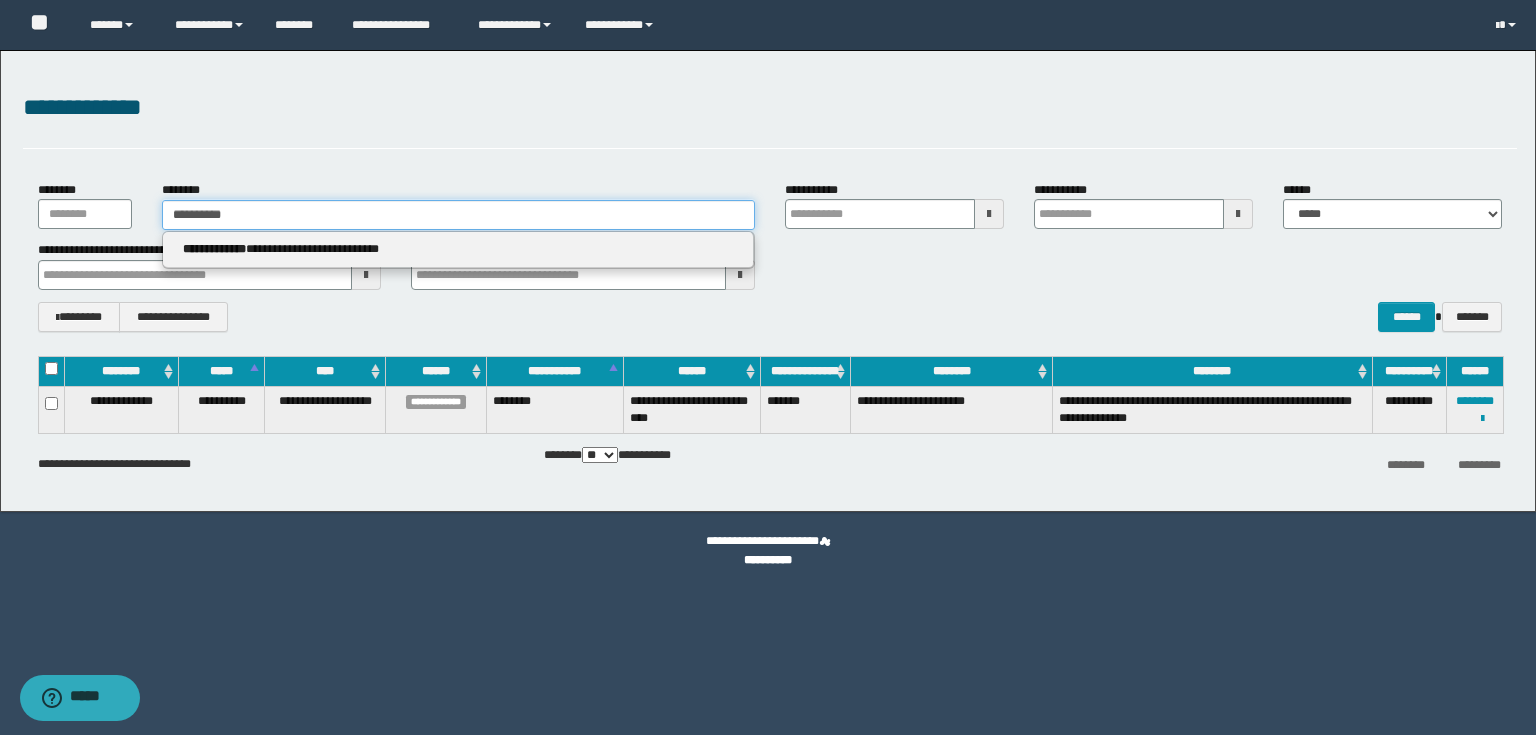 type on "**********" 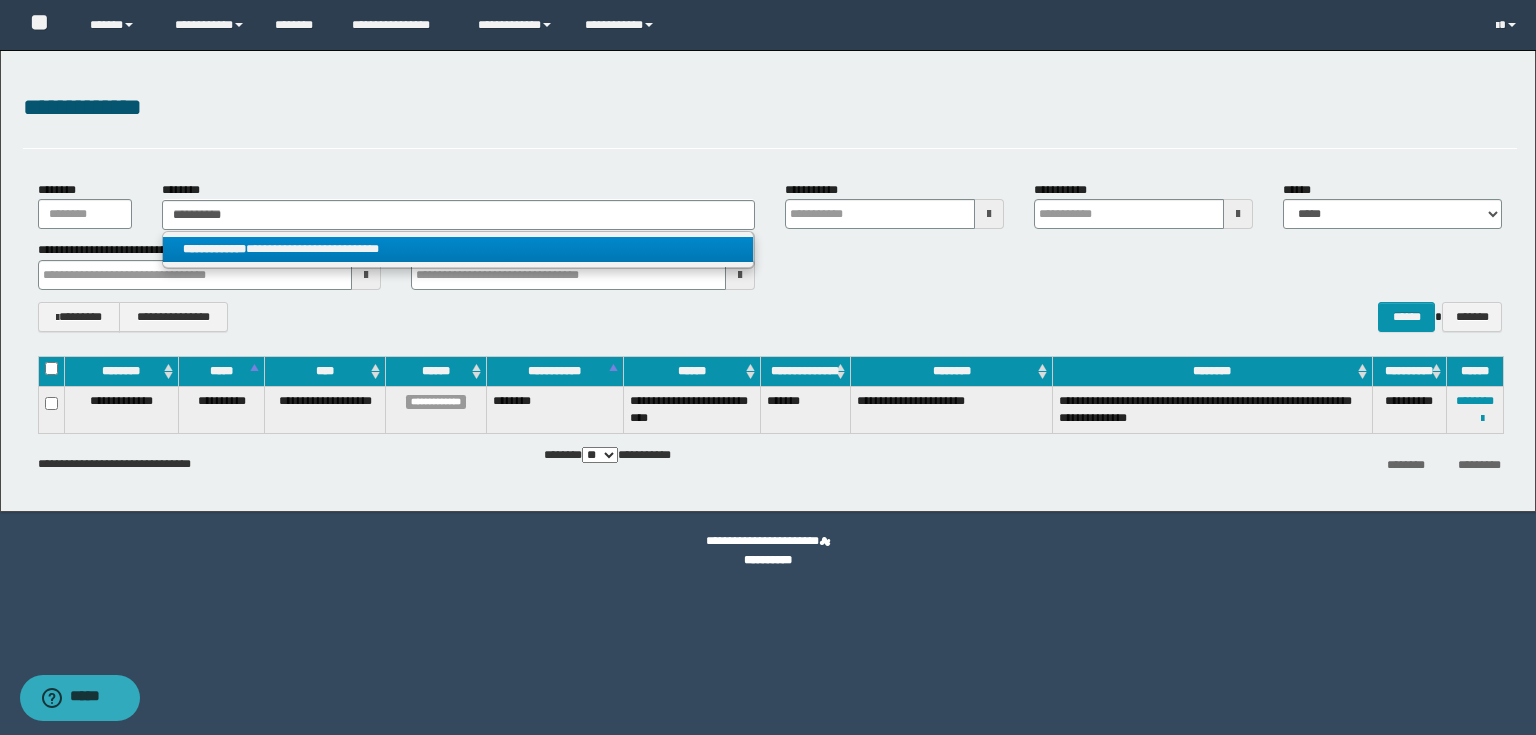 click on "**********" at bounding box center (458, 249) 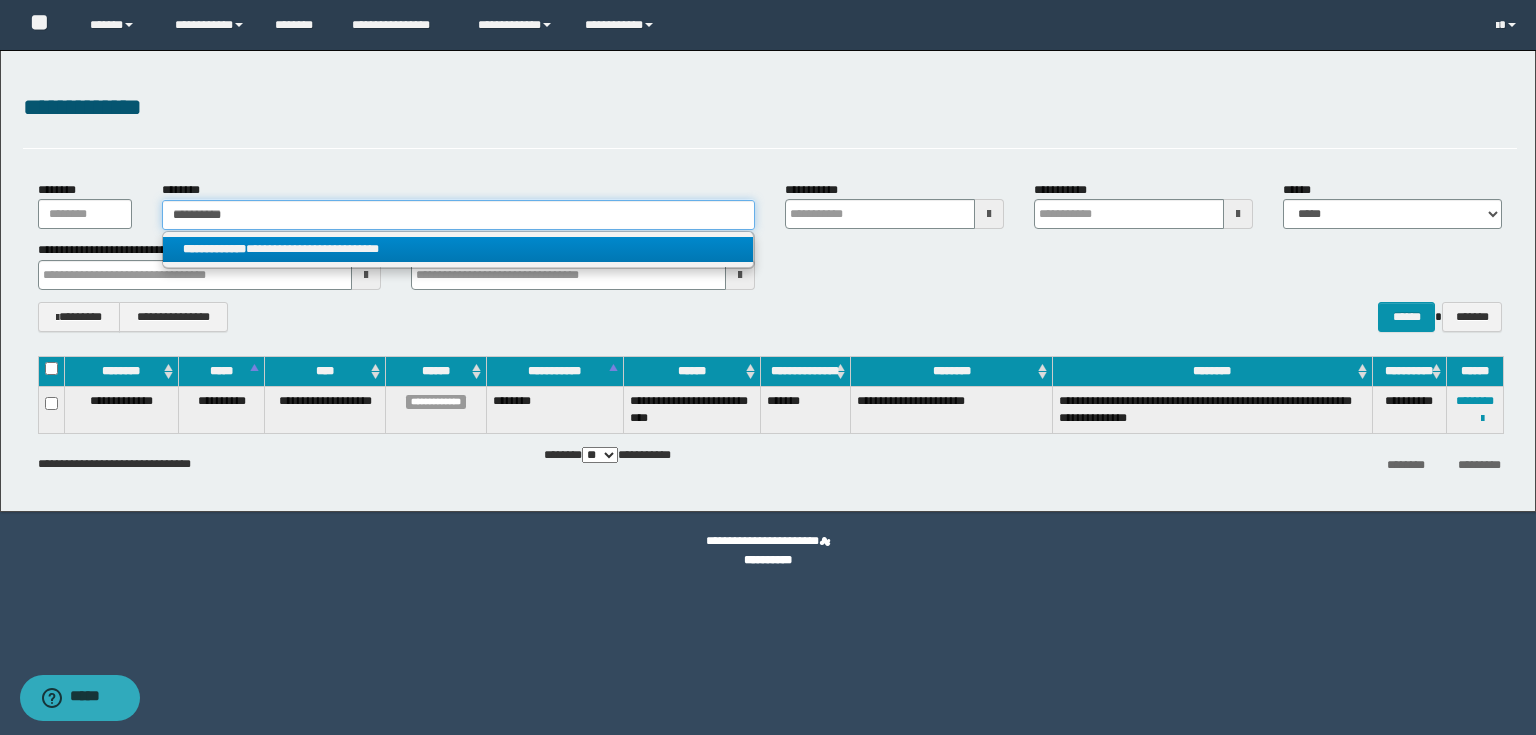 type 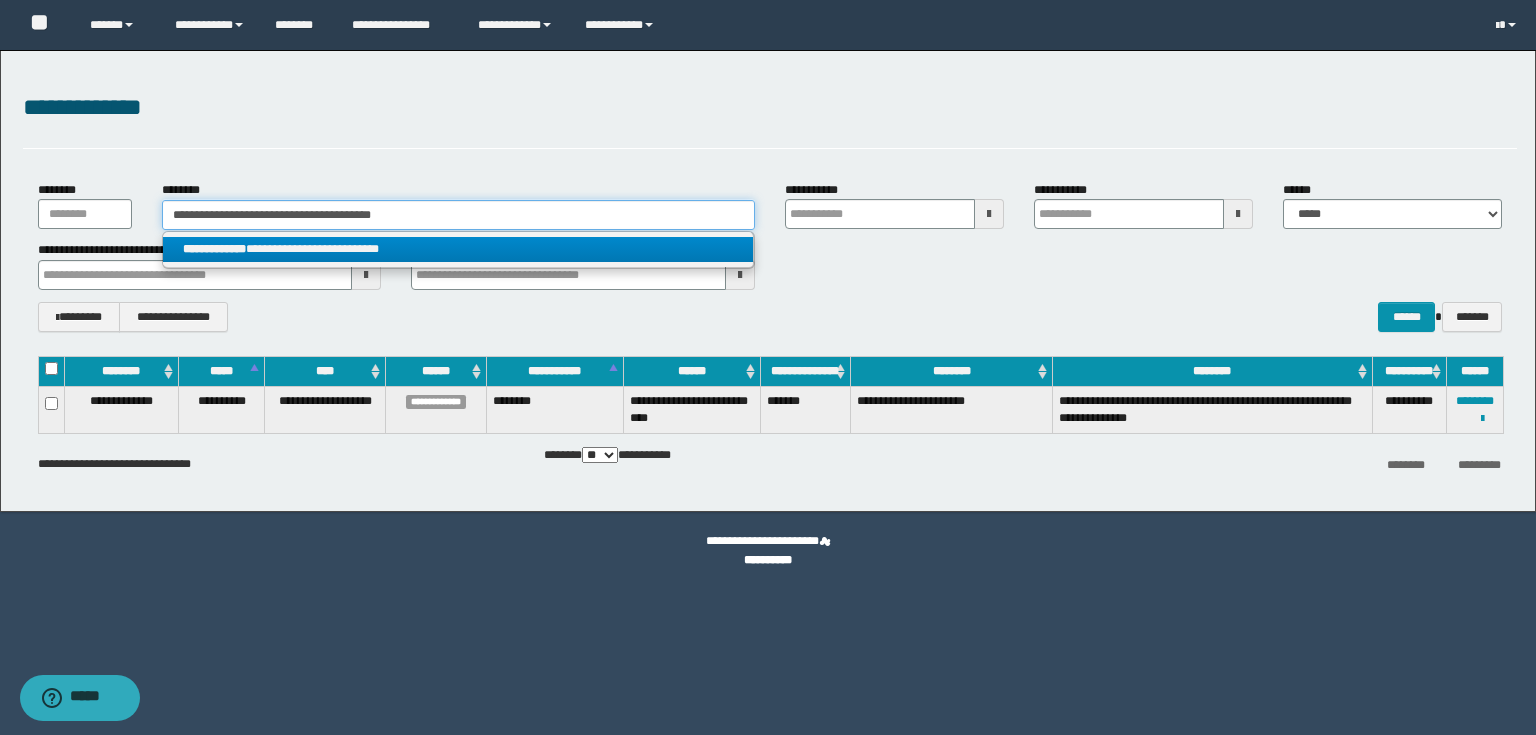 type 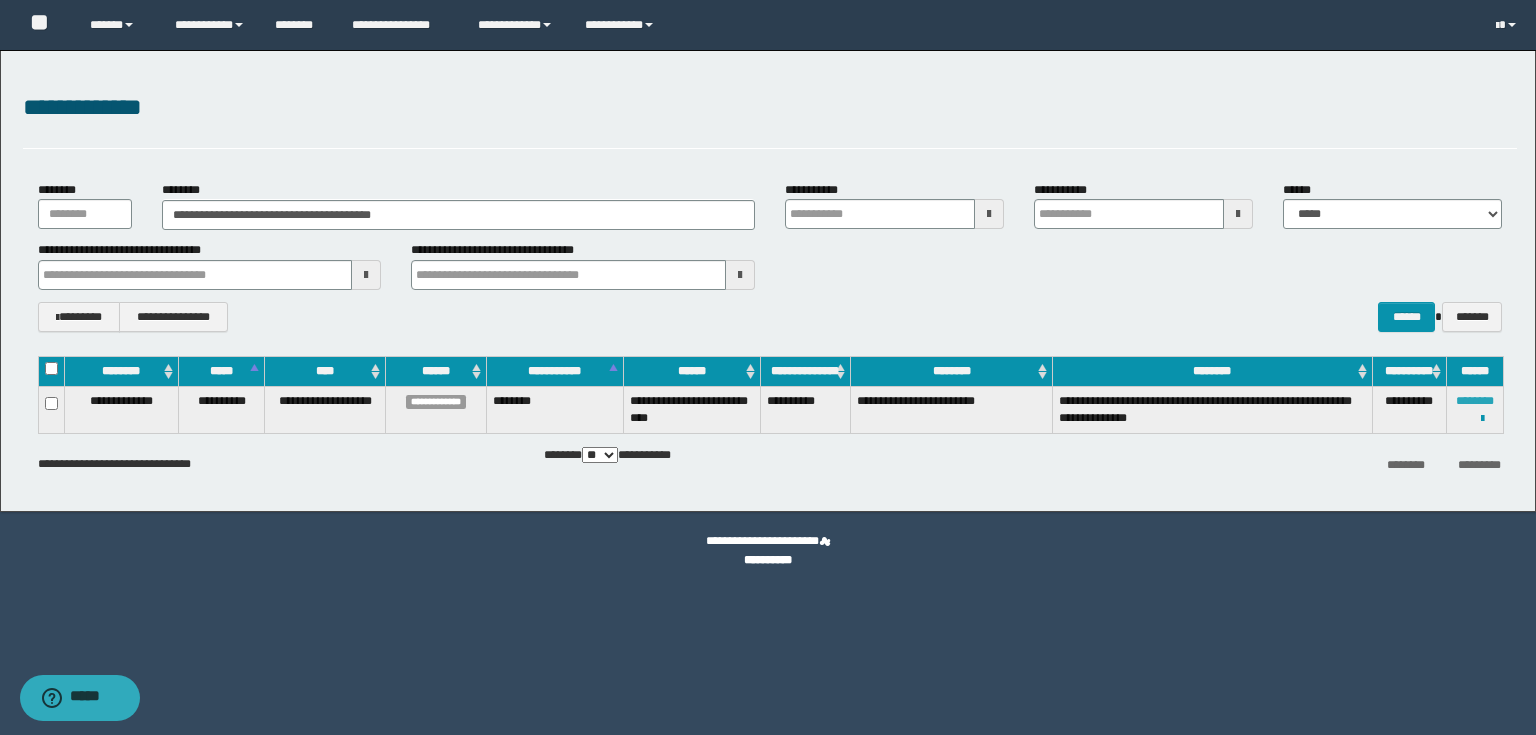 click on "********" at bounding box center [1475, 401] 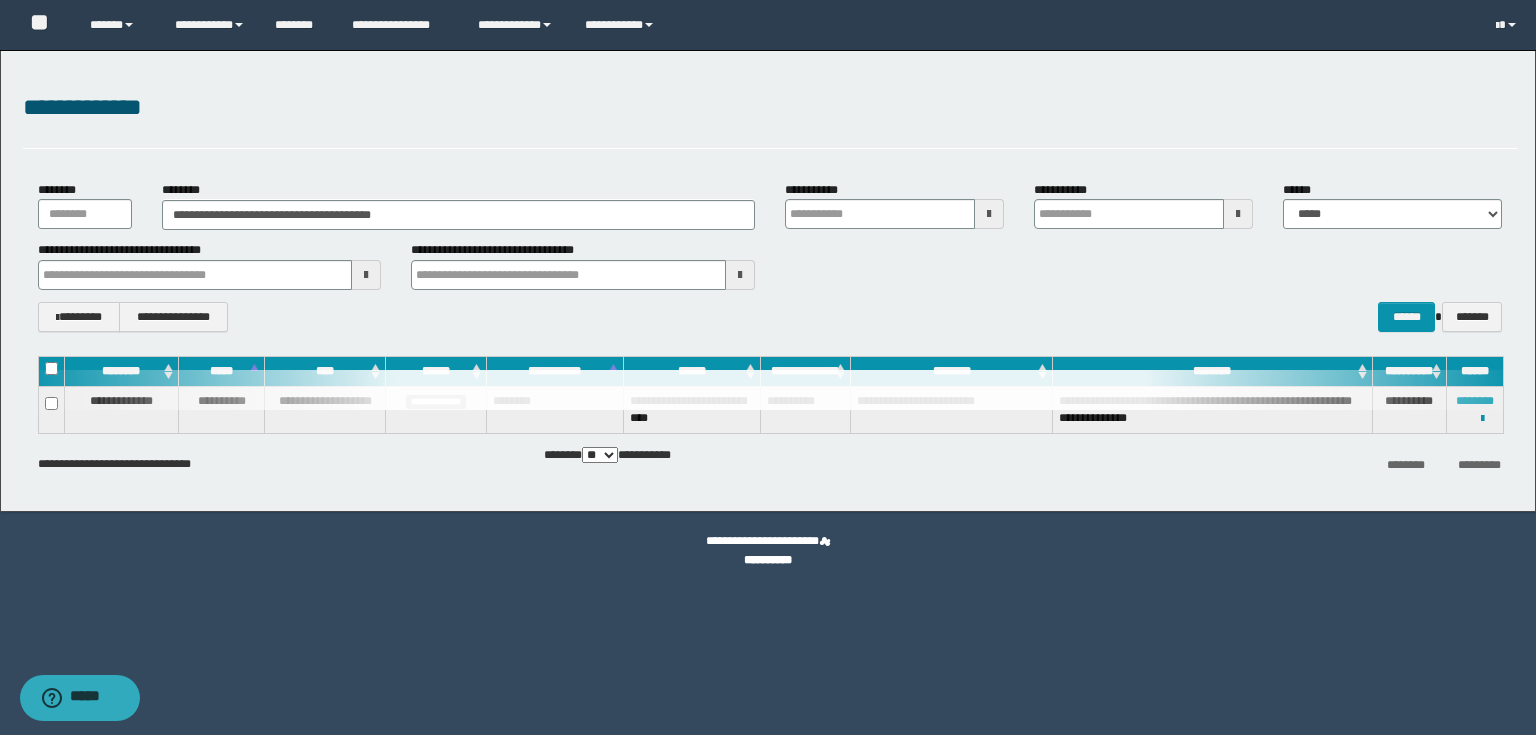 type 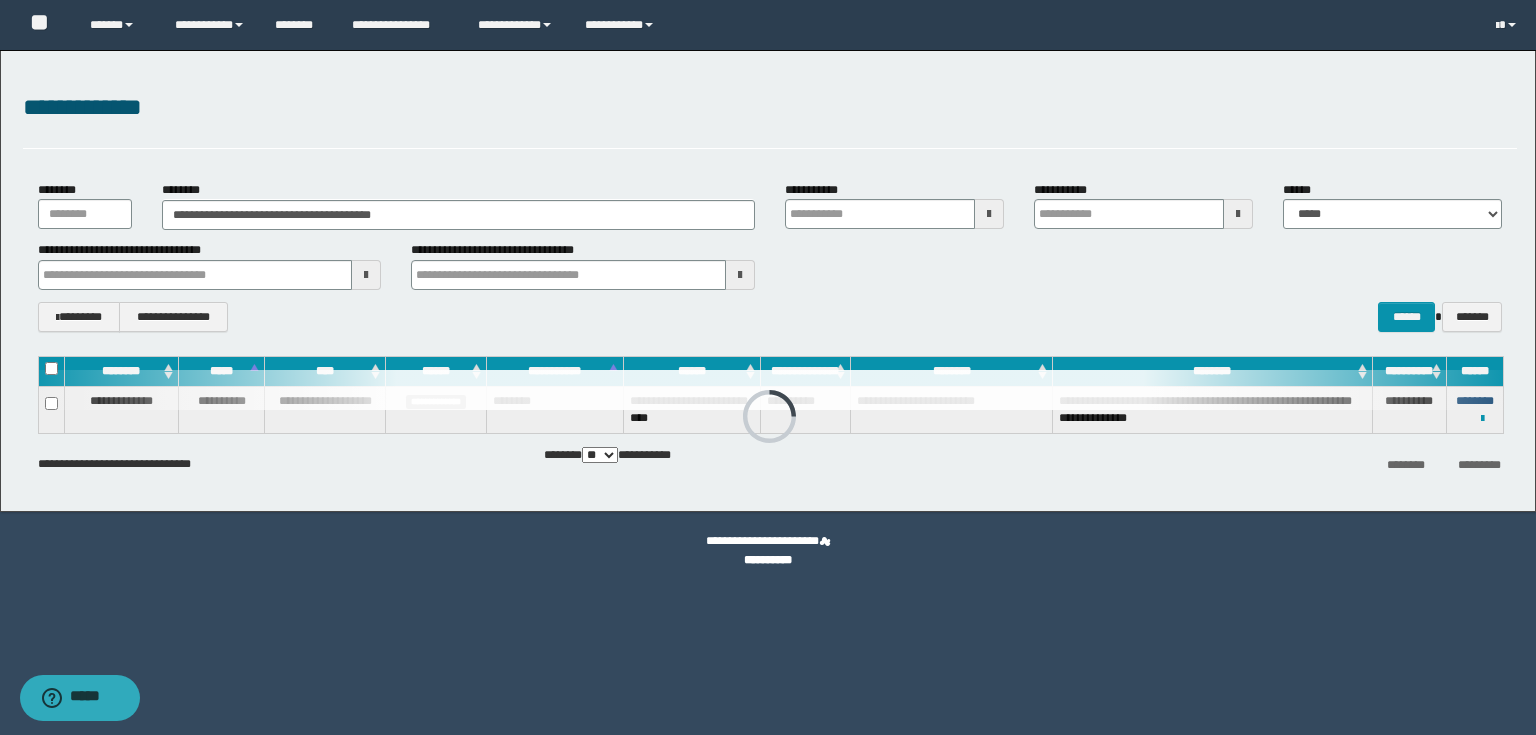 type 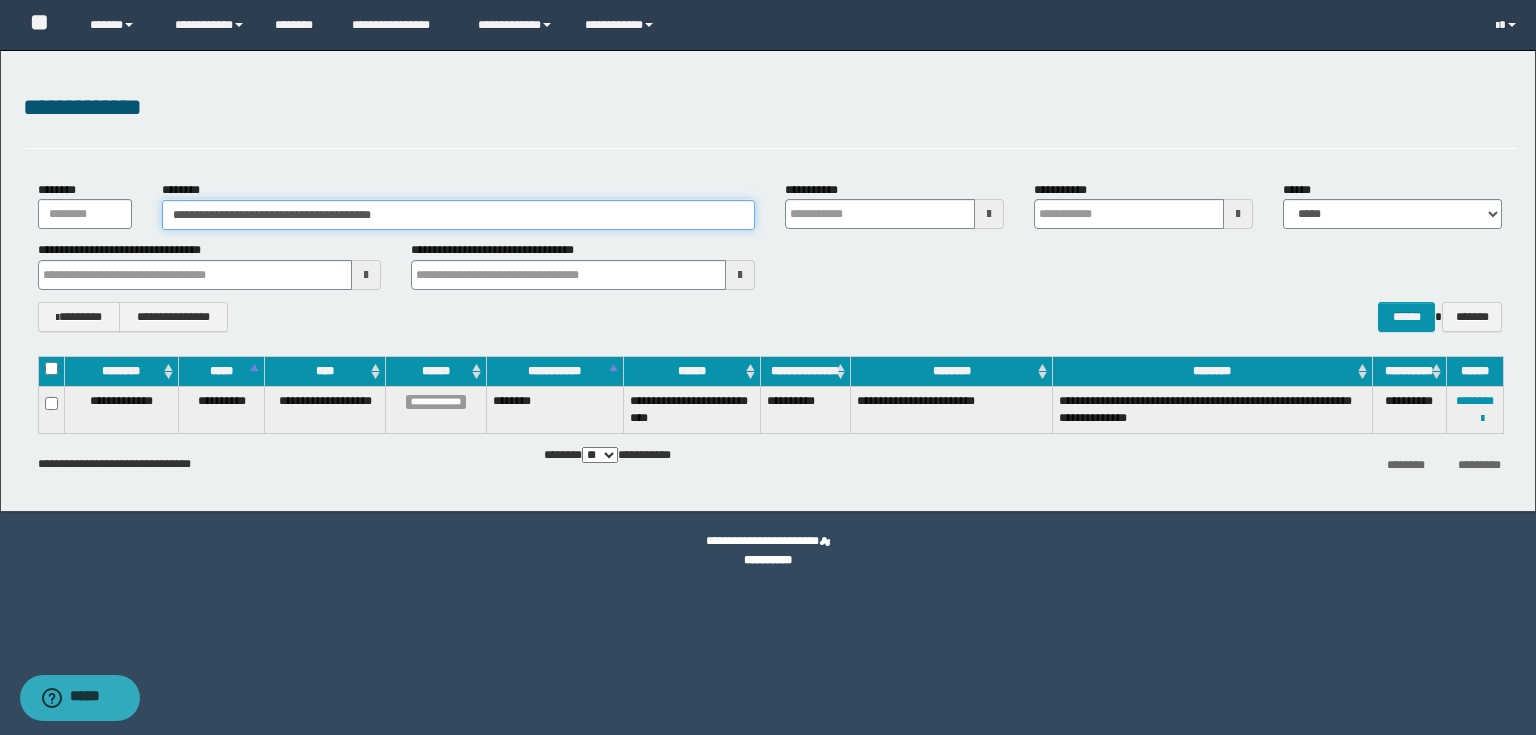 click on "**********" at bounding box center (458, 215) 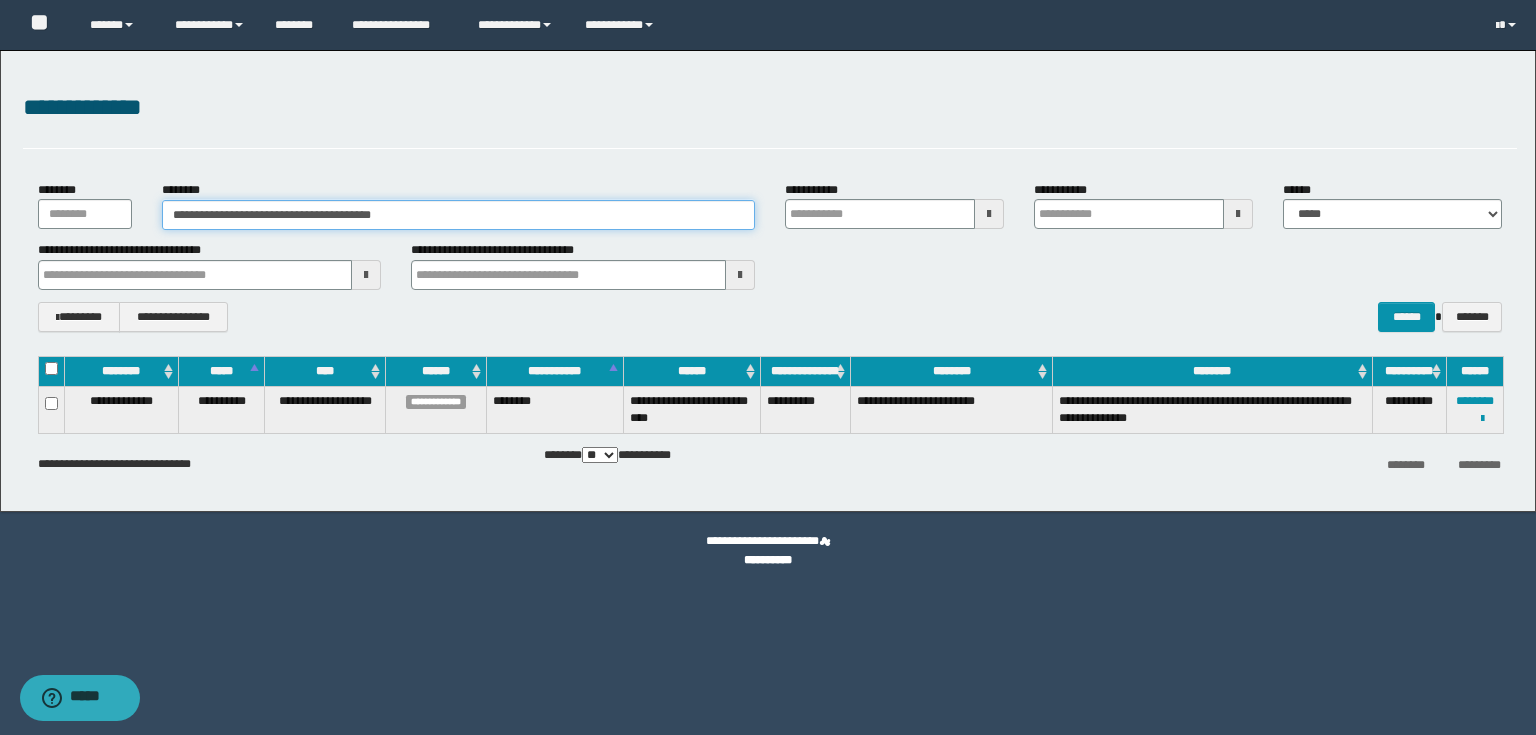 click on "**********" at bounding box center (458, 215) 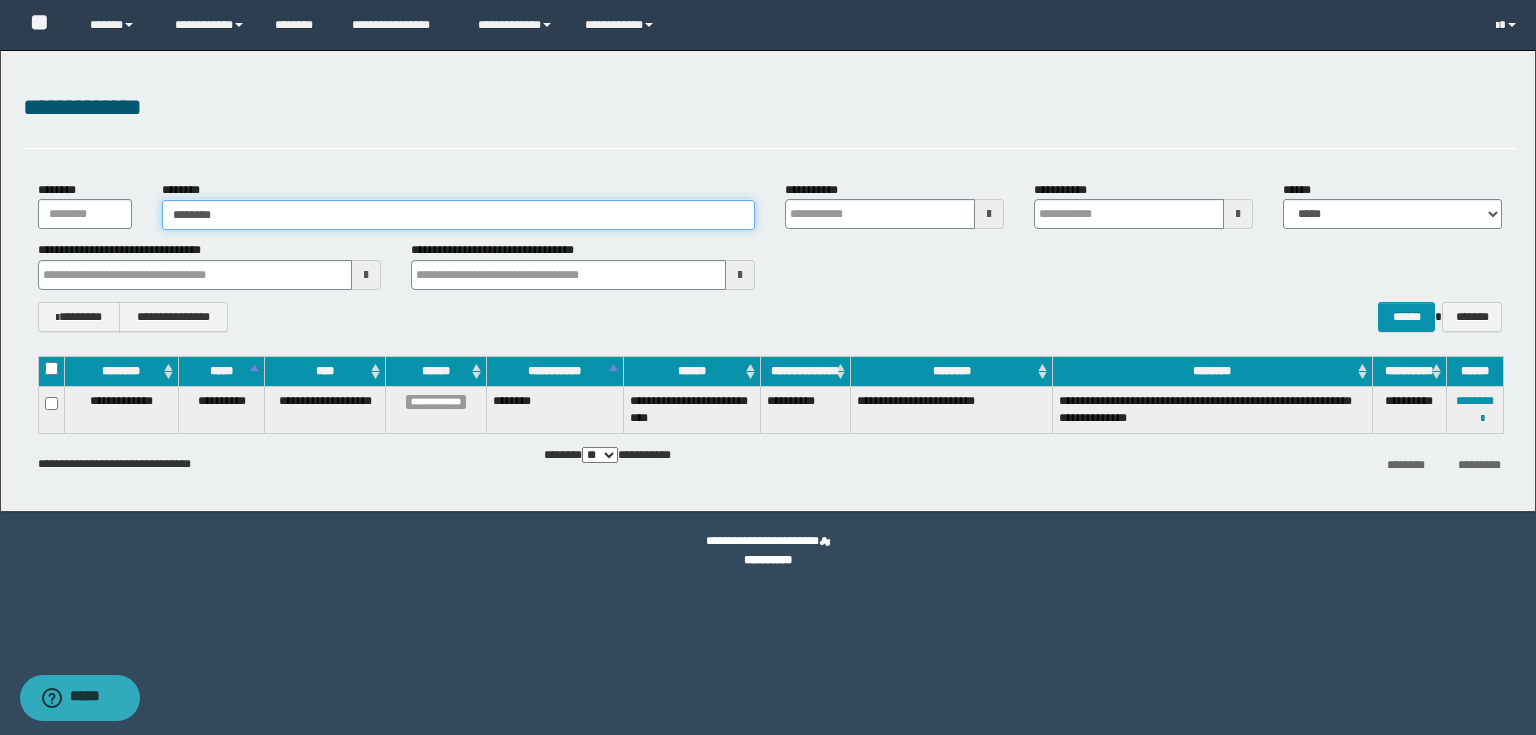 type on "********" 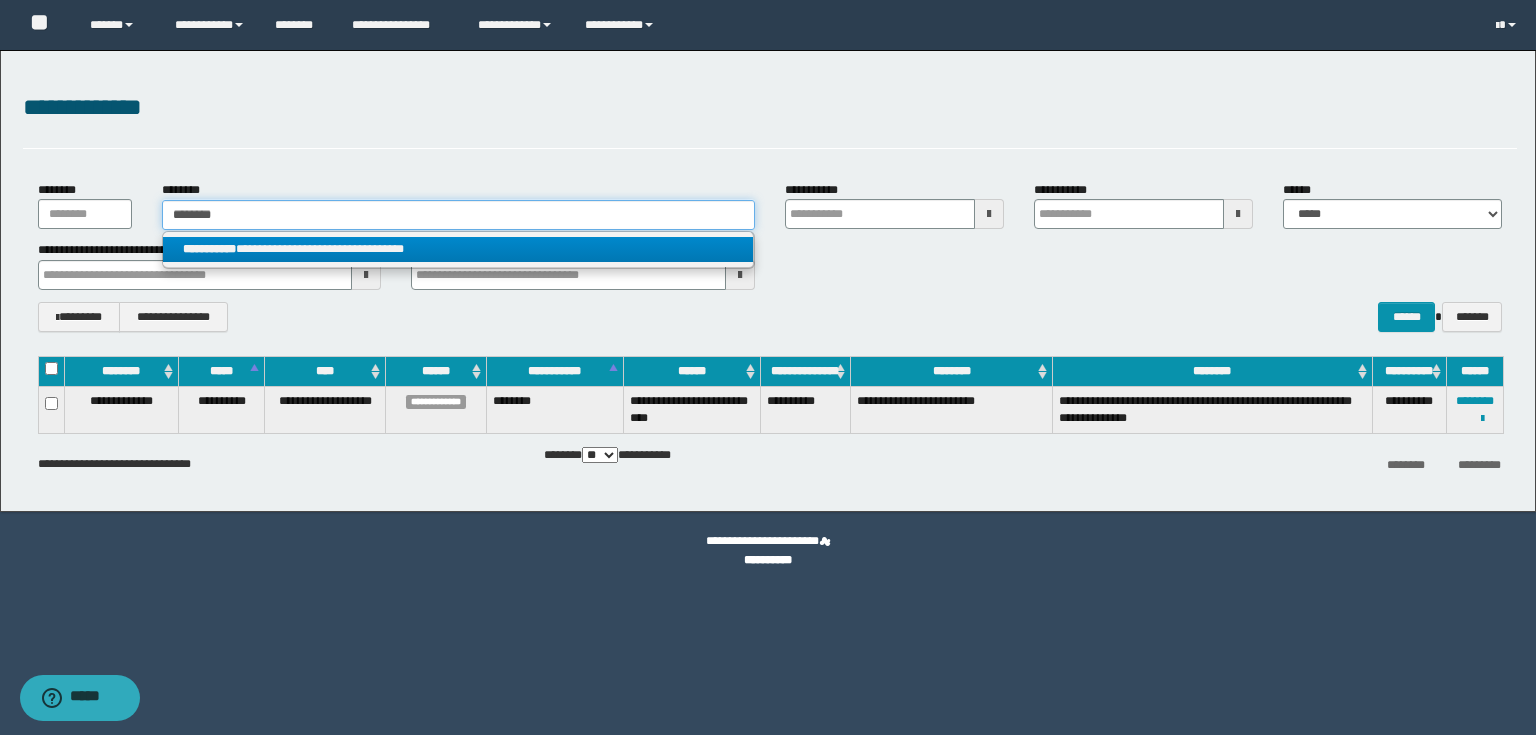 type on "********" 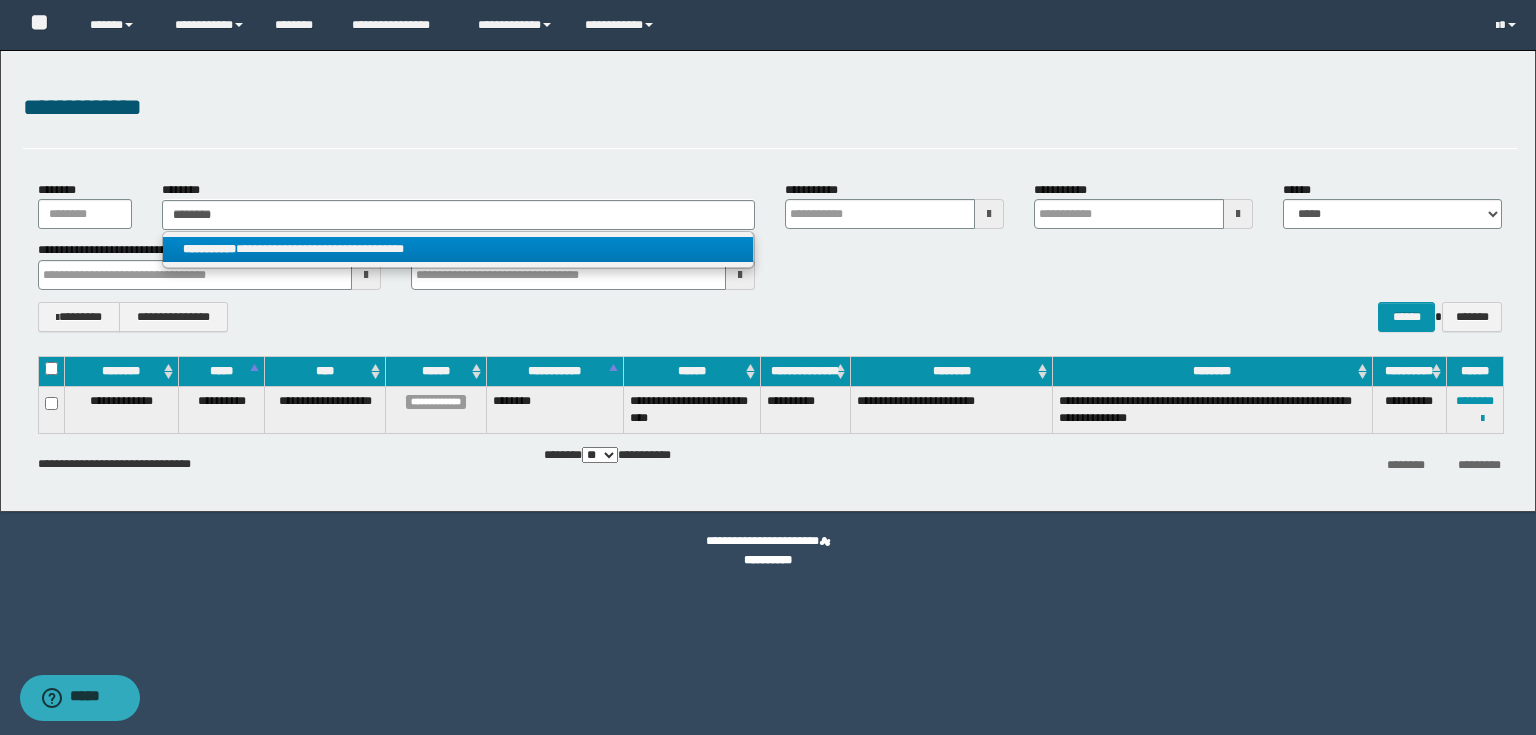 click on "**********" at bounding box center (458, 249) 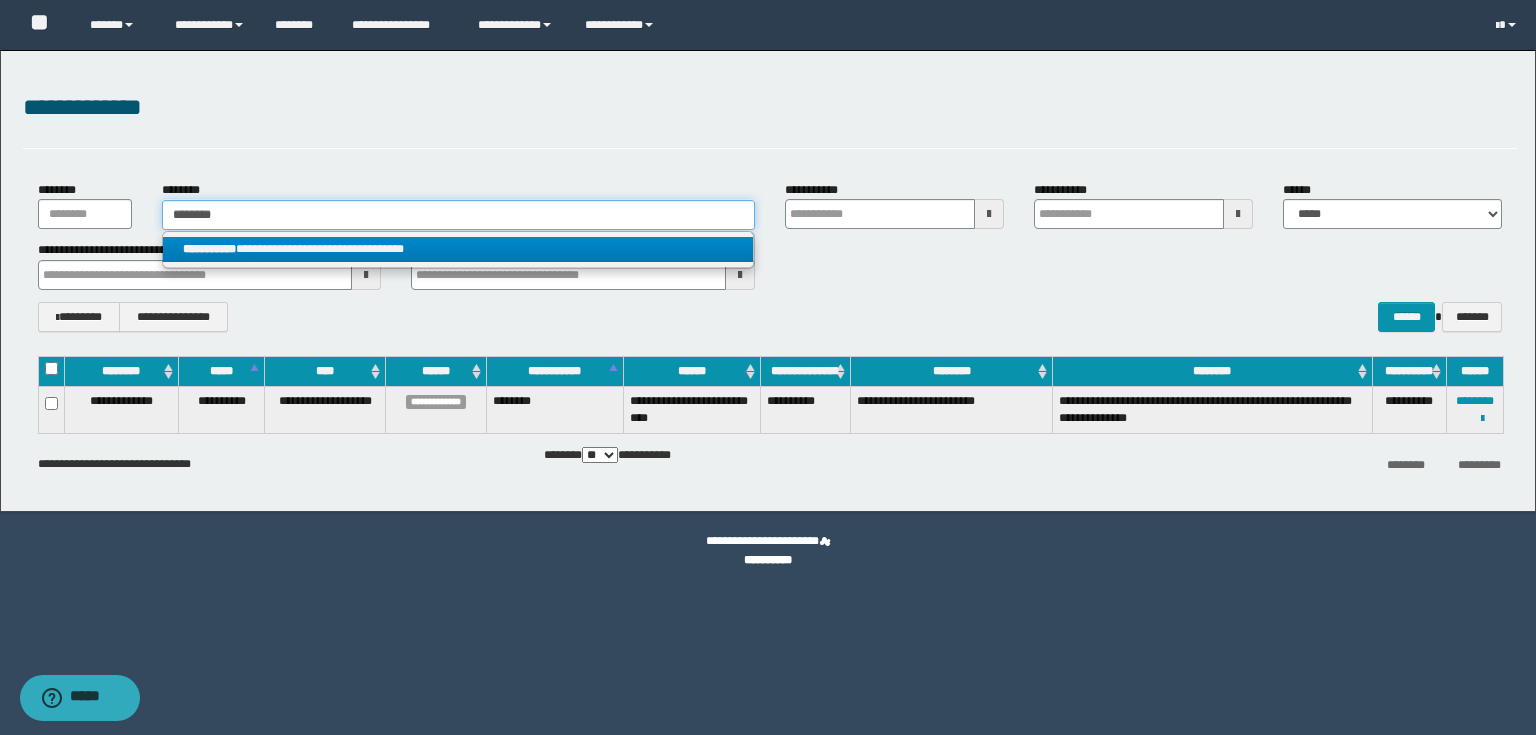 type 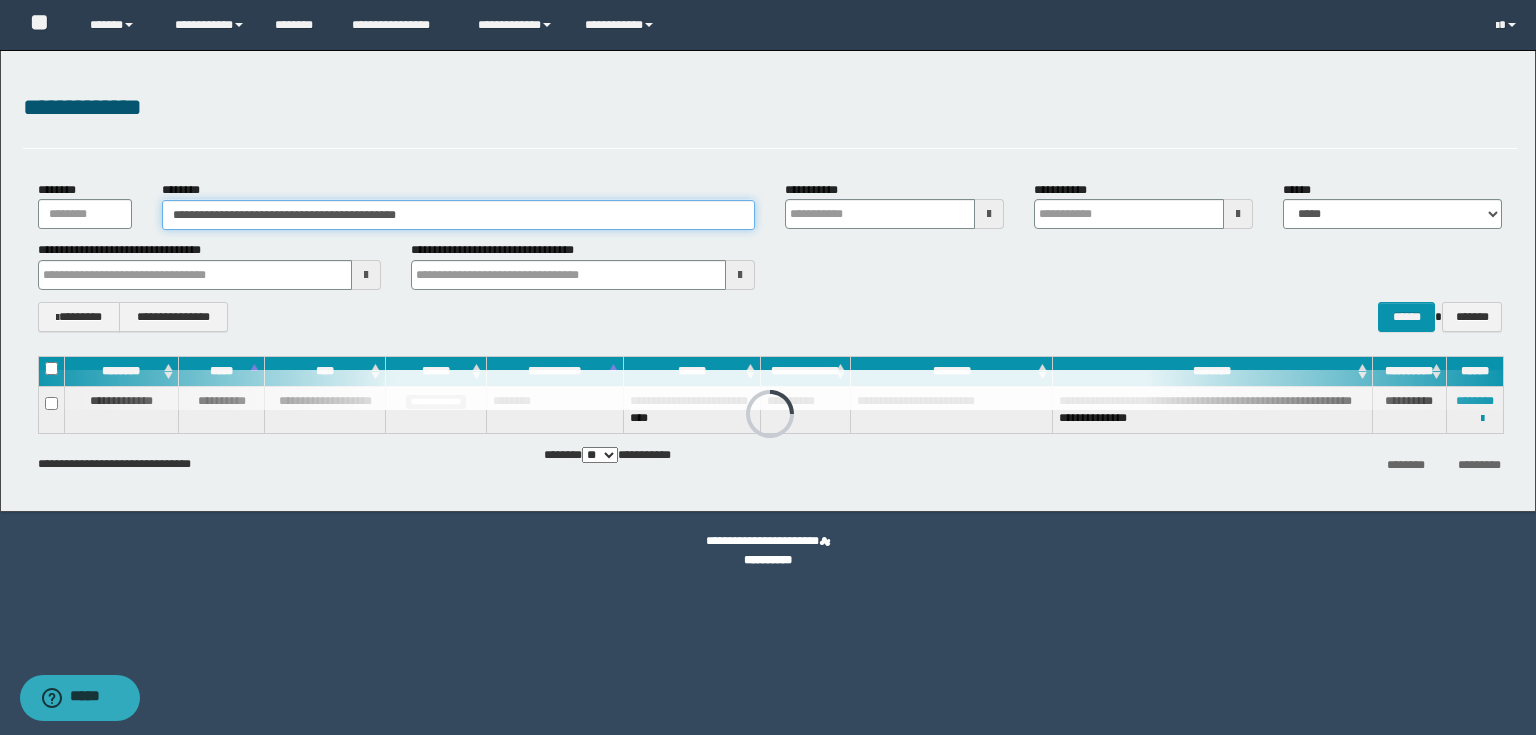 type 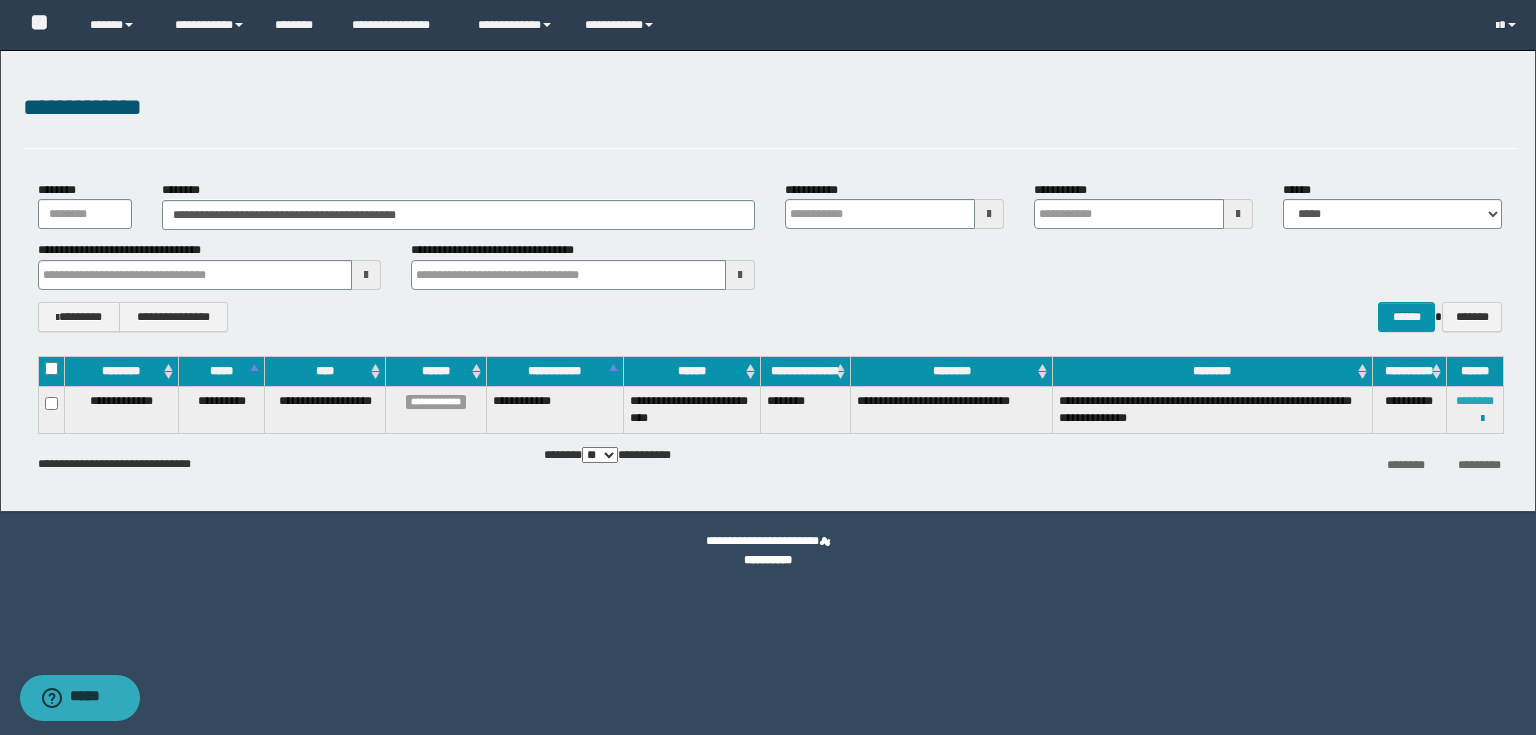 click on "********" at bounding box center (1475, 401) 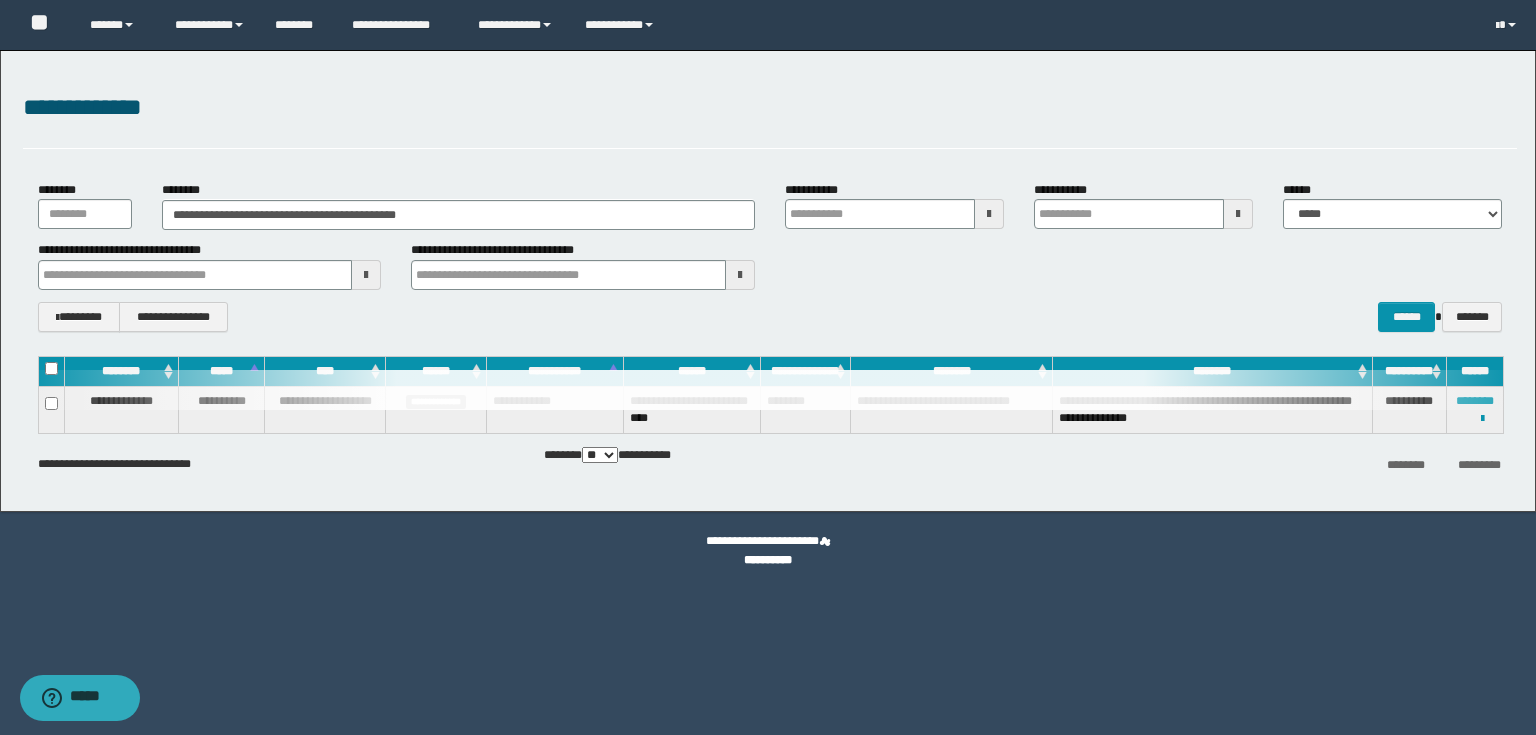 type 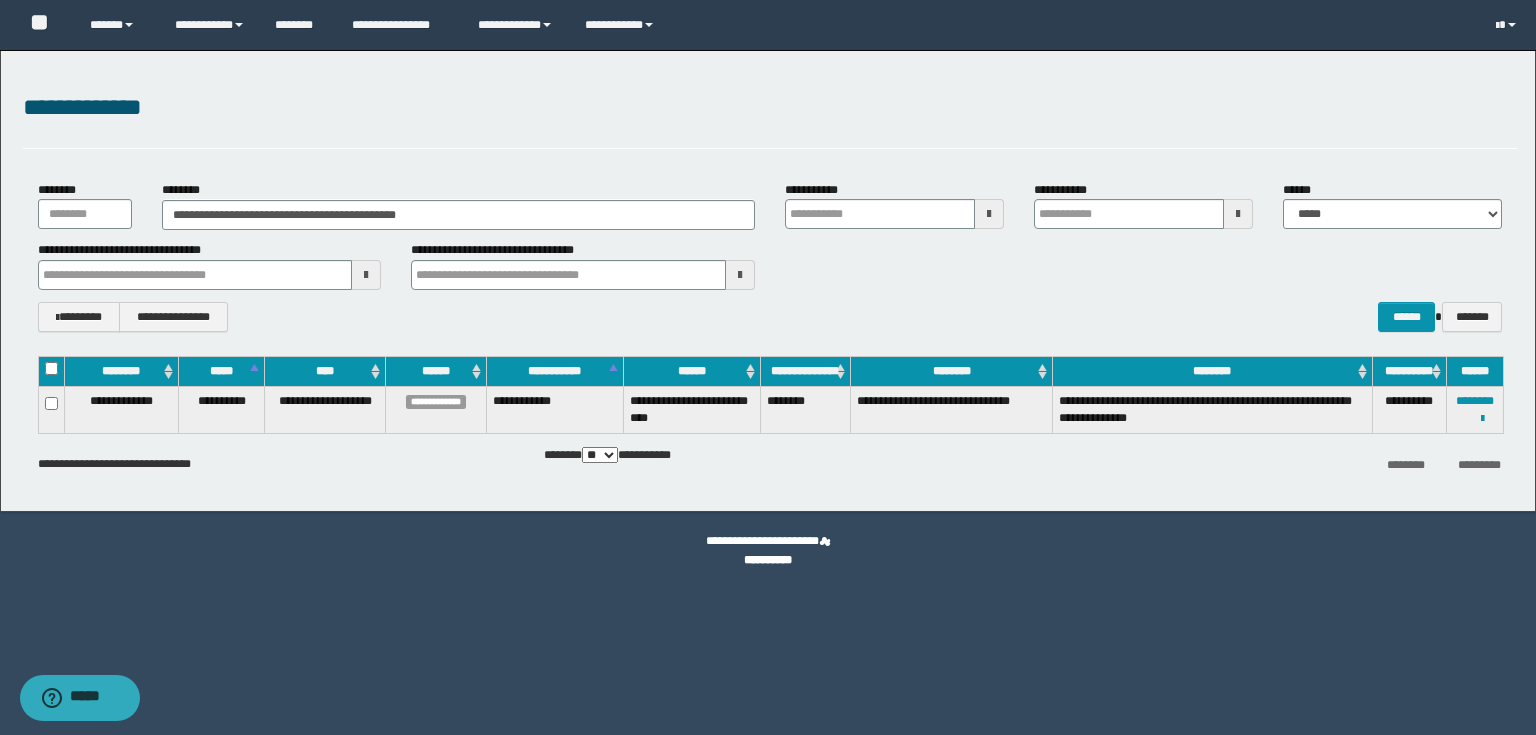 click on "********" at bounding box center (805, 409) 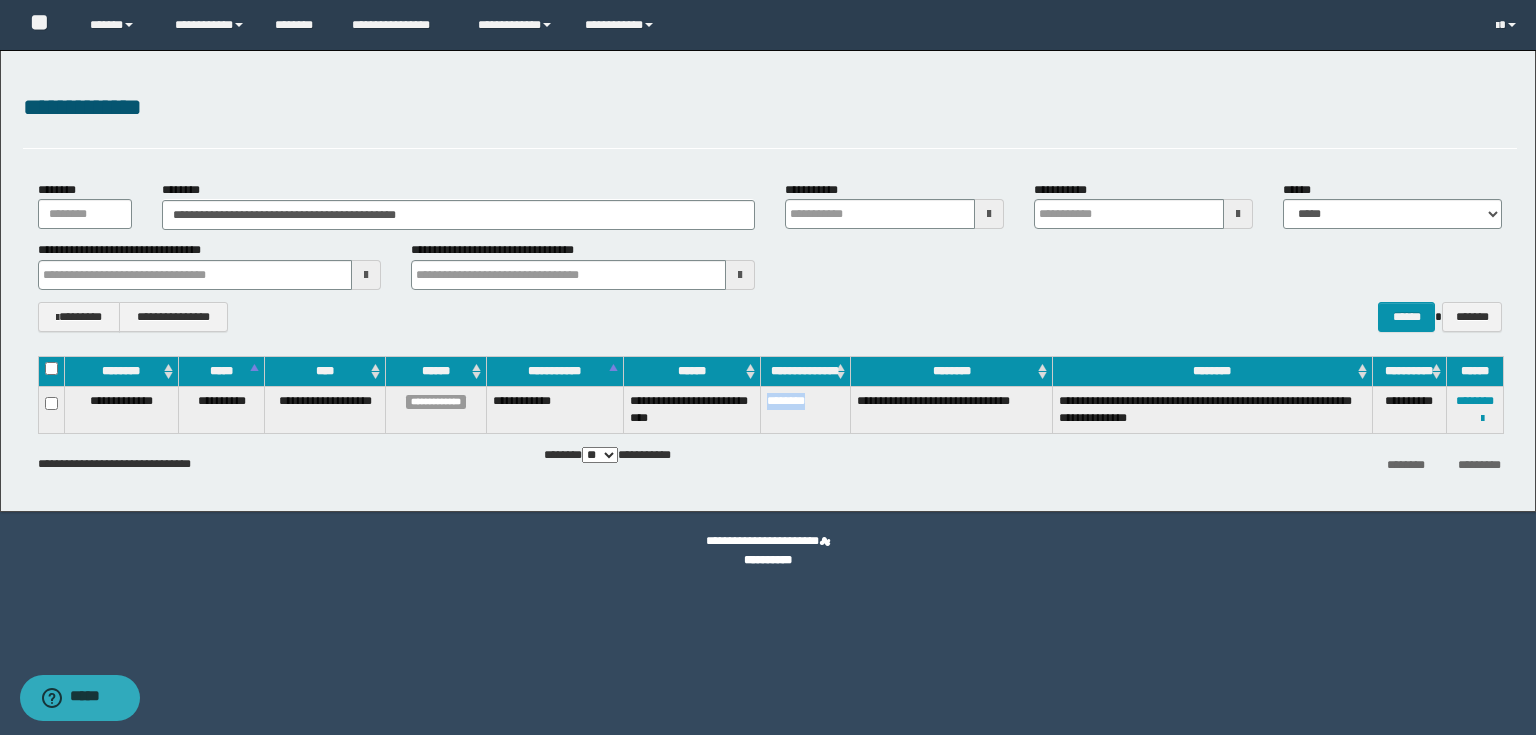click on "********" at bounding box center [805, 409] 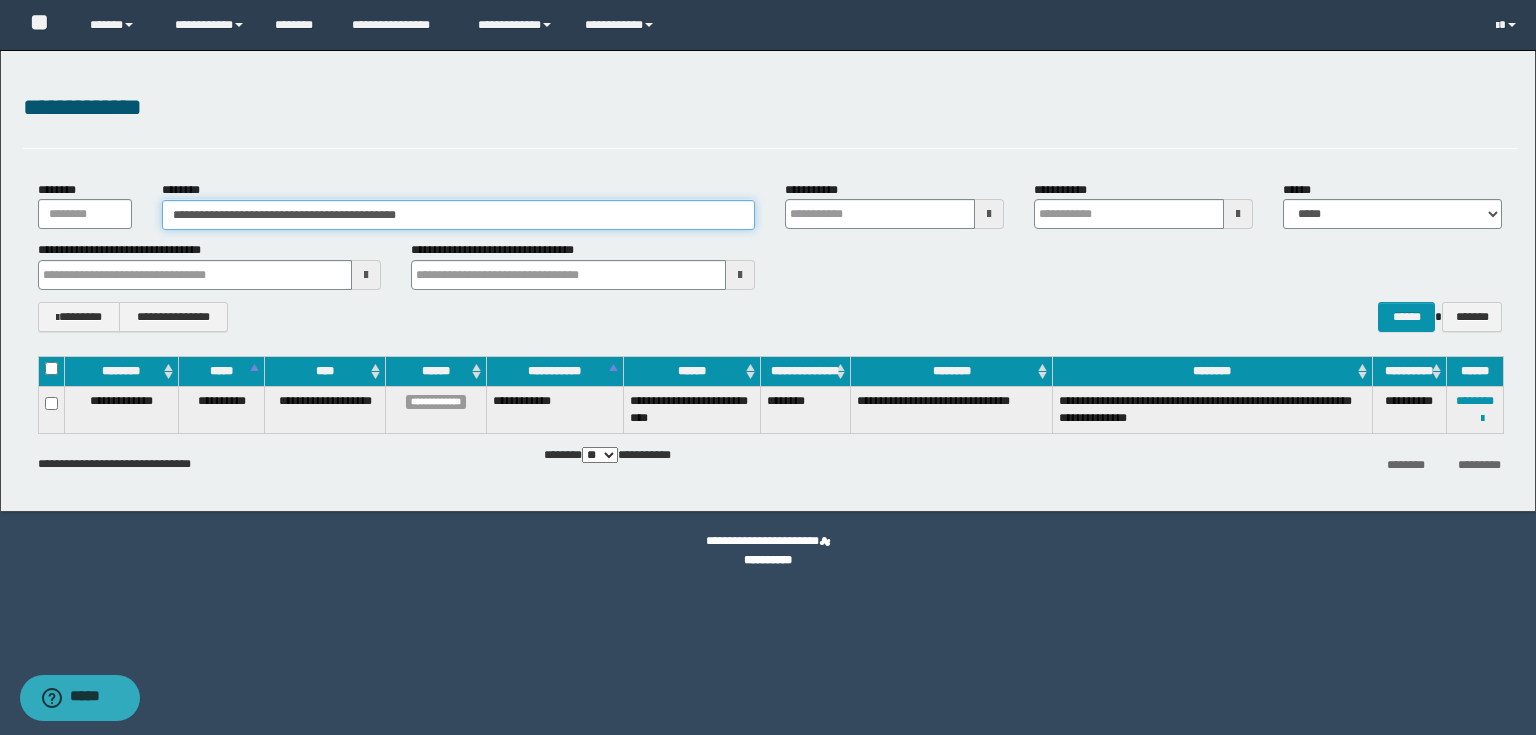 drag, startPoint x: 592, startPoint y: 216, endPoint x: 0, endPoint y: 161, distance: 594.54944 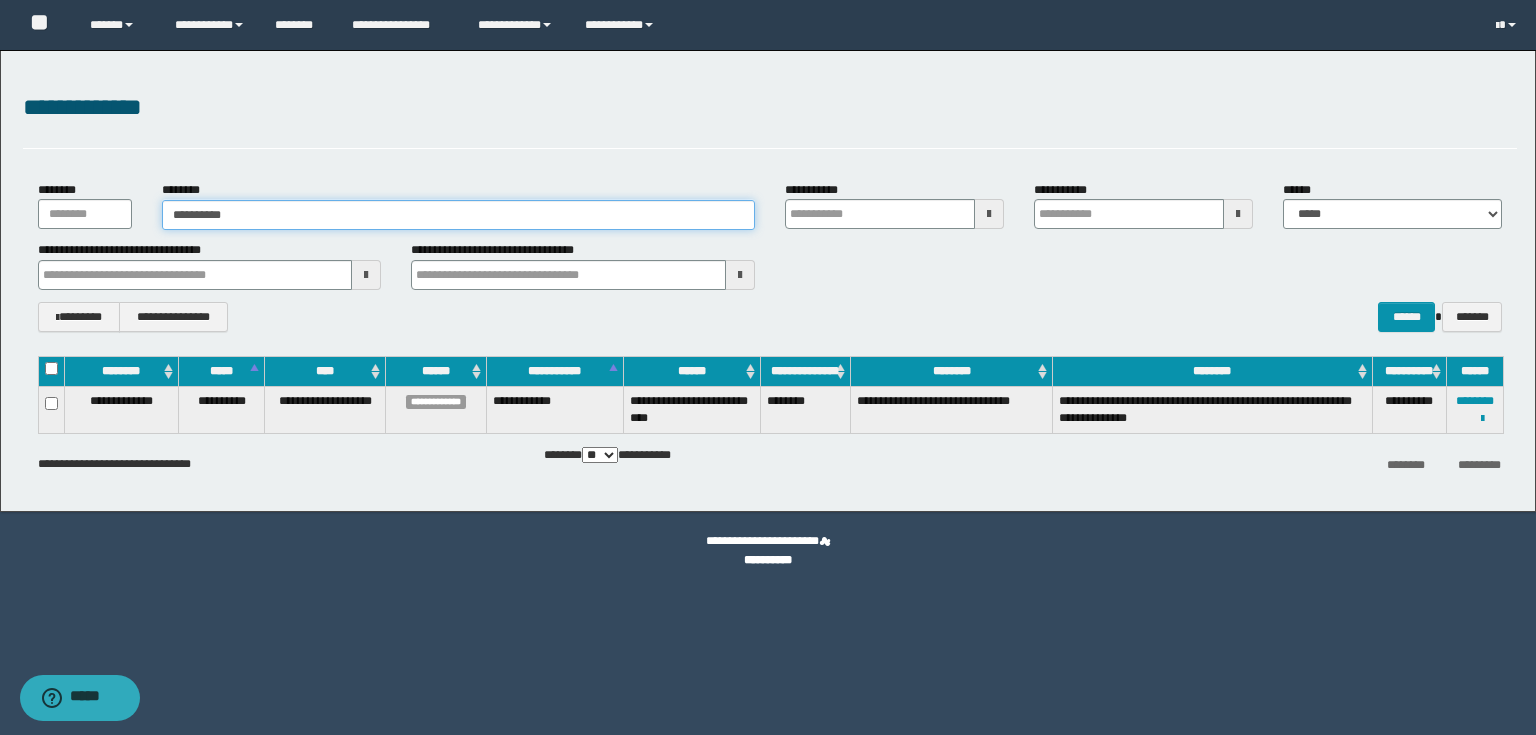 type on "**********" 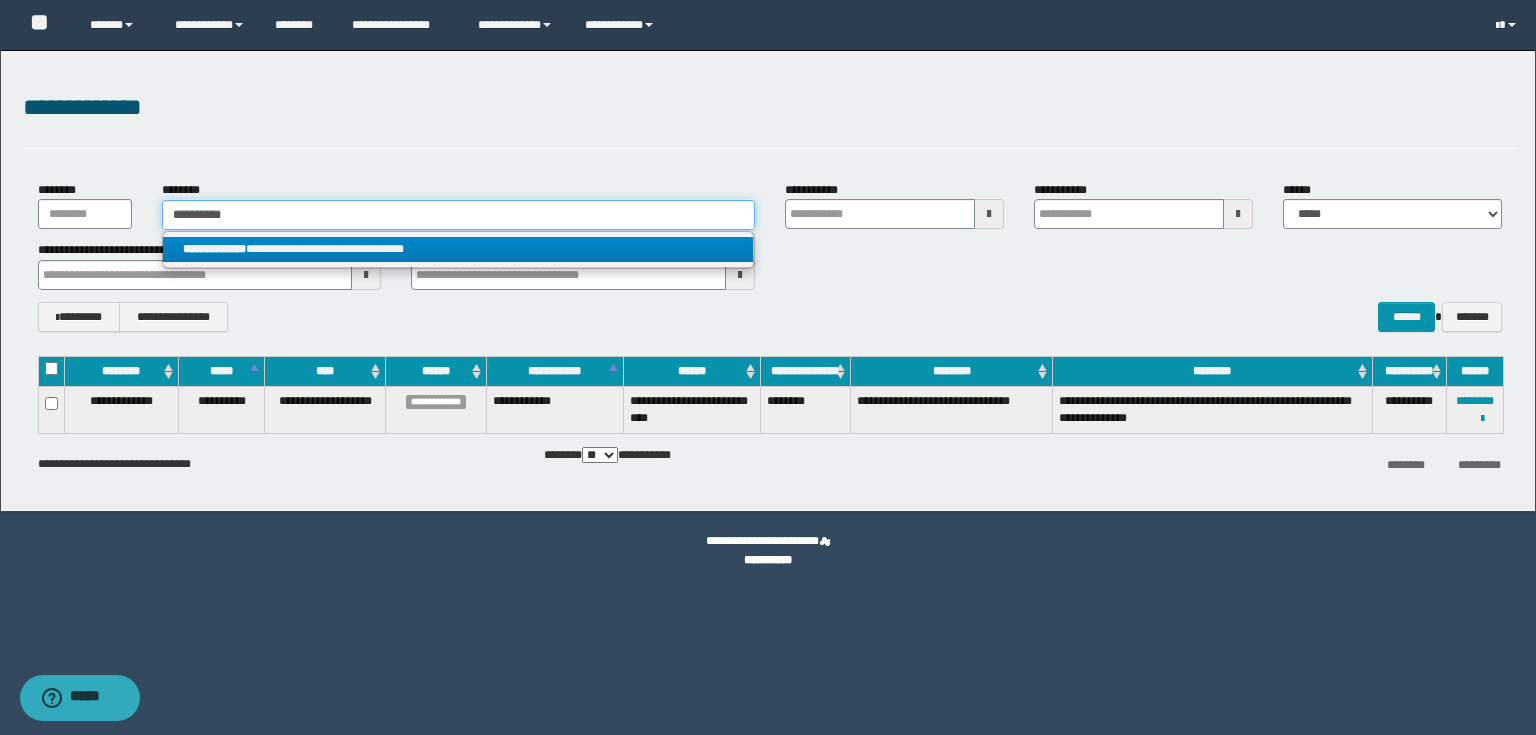 type on "**********" 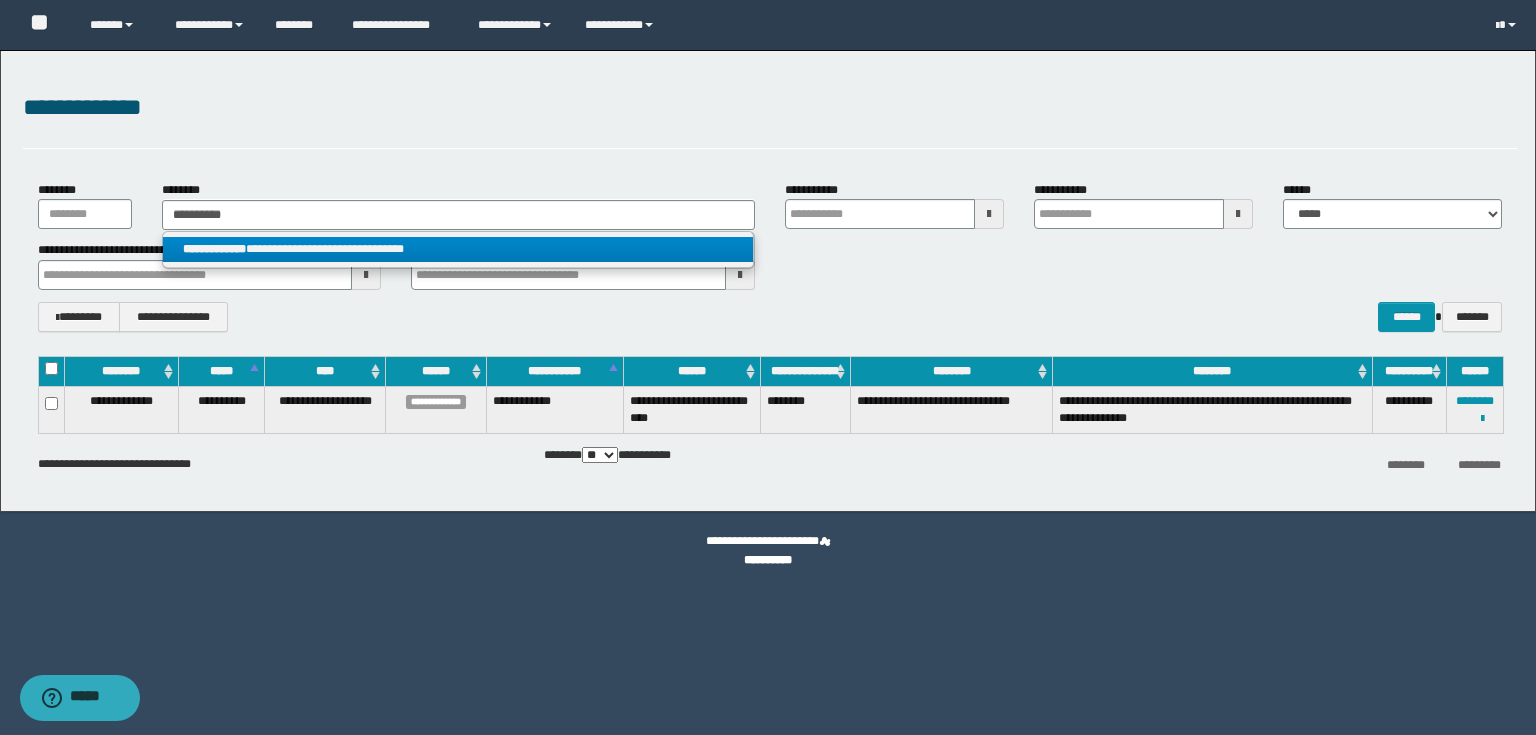click on "**********" at bounding box center (458, 249) 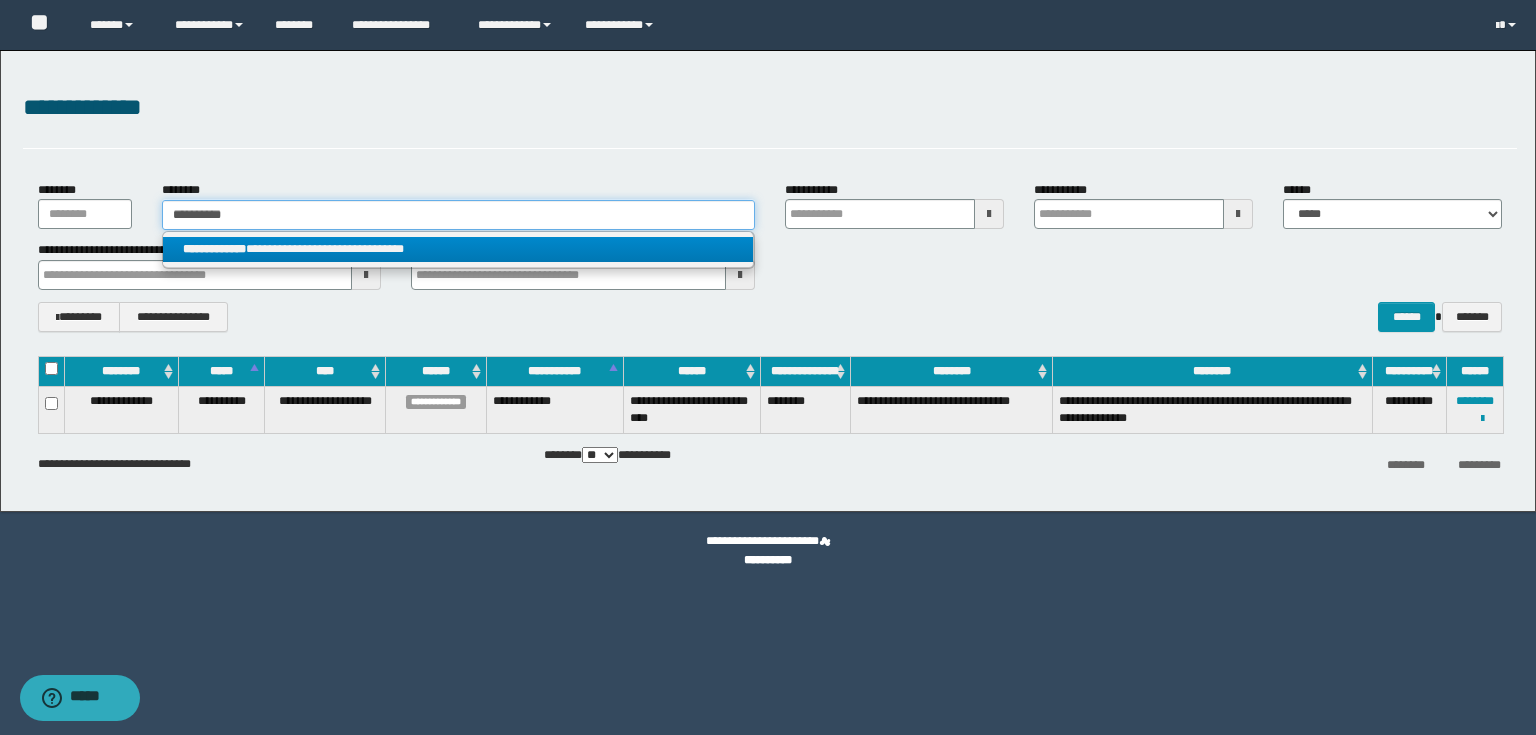 type 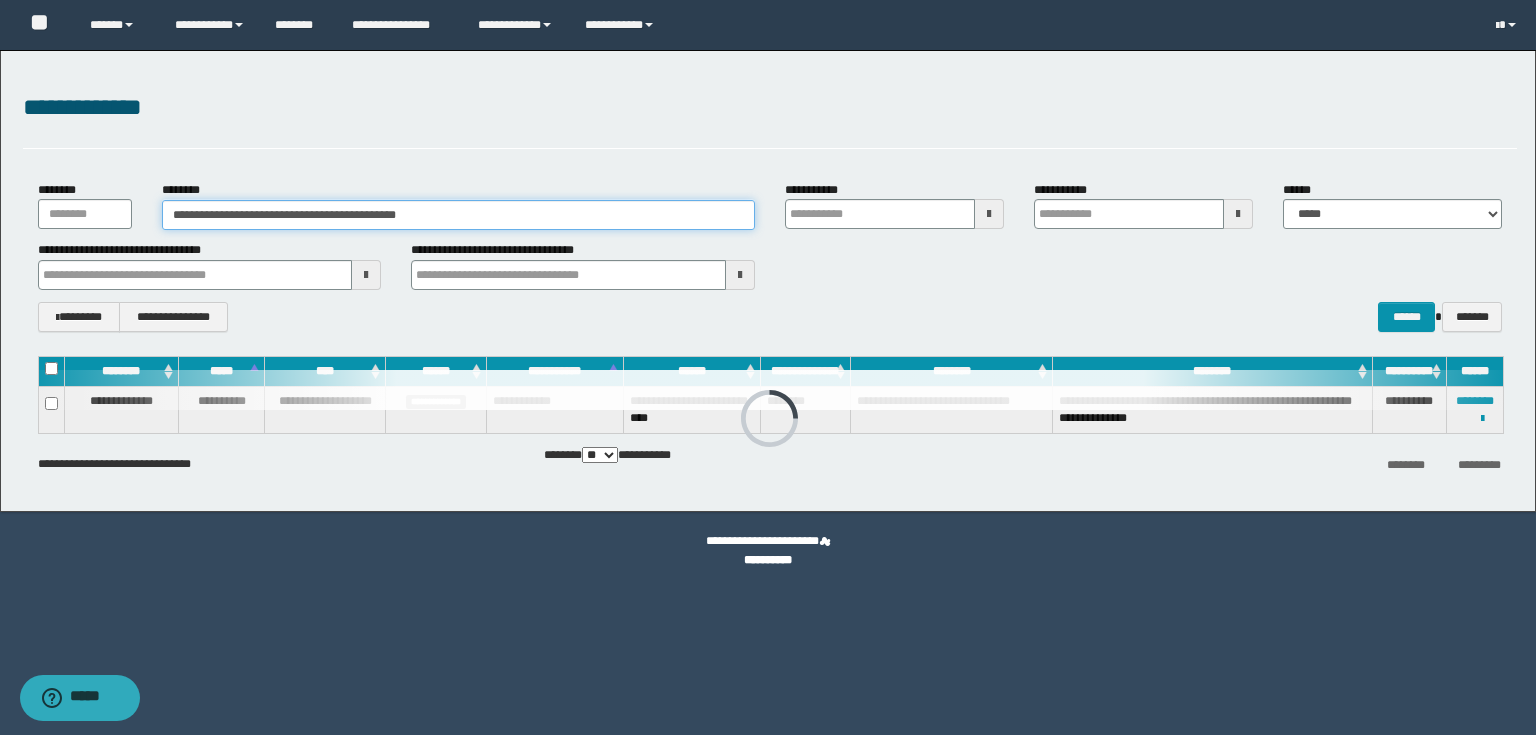 type 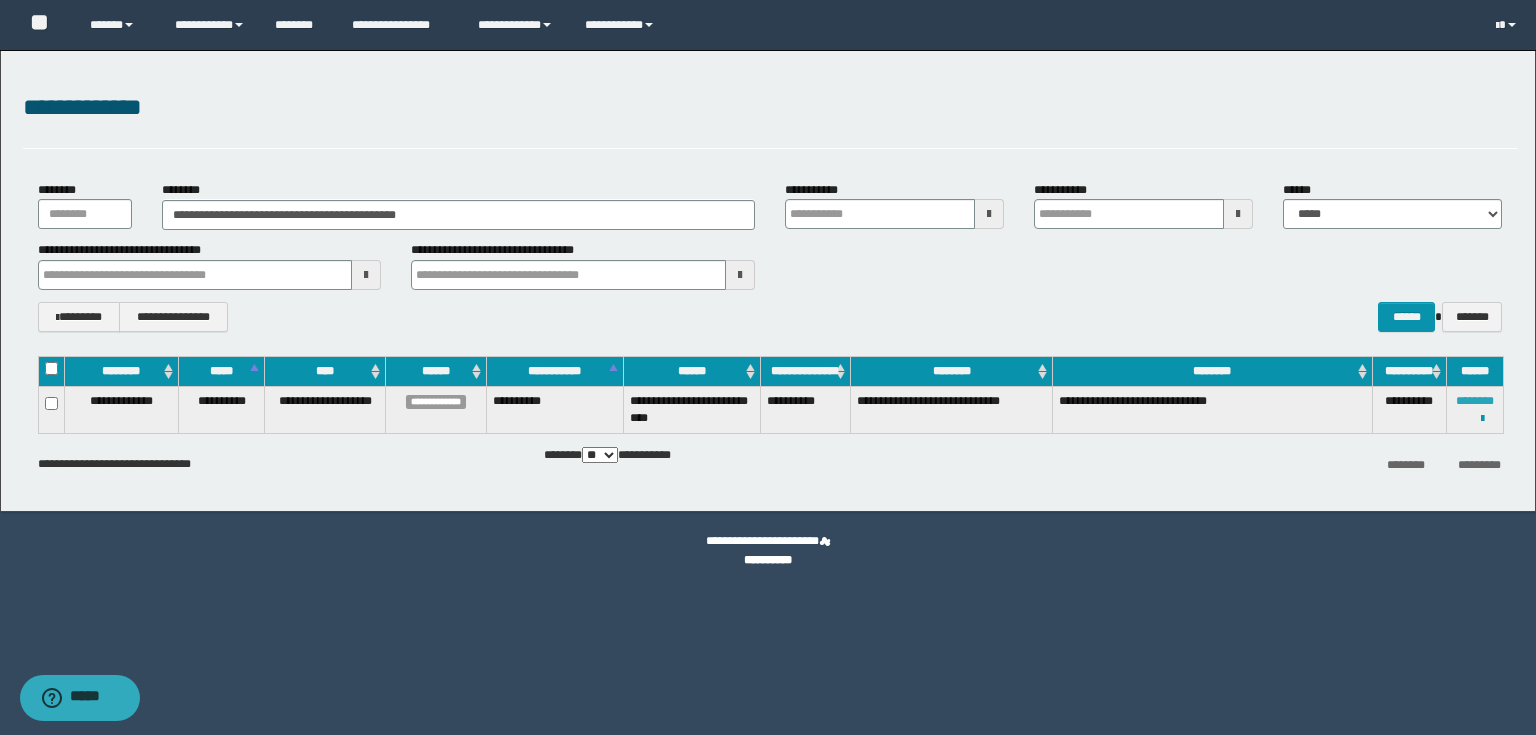 click on "********" at bounding box center (1475, 401) 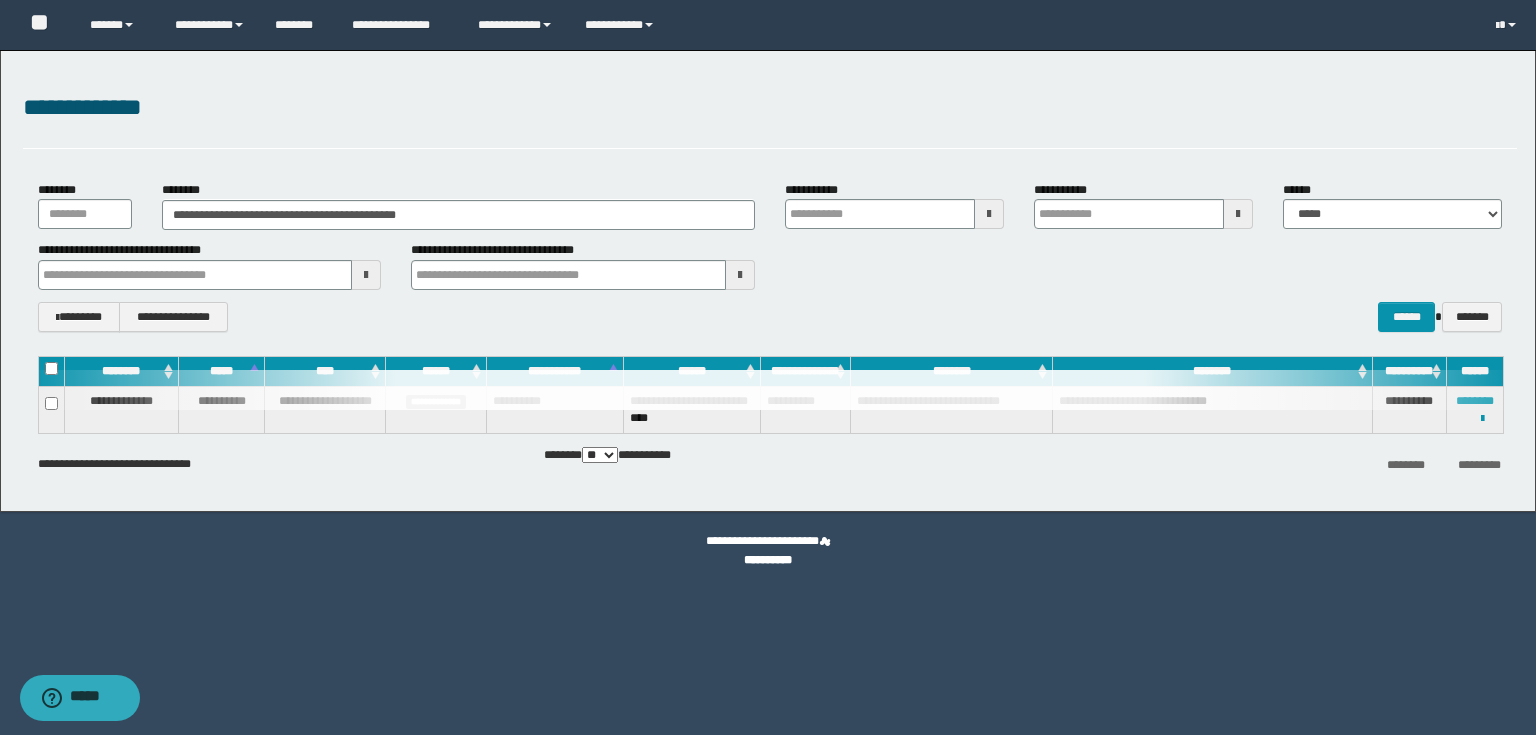 type 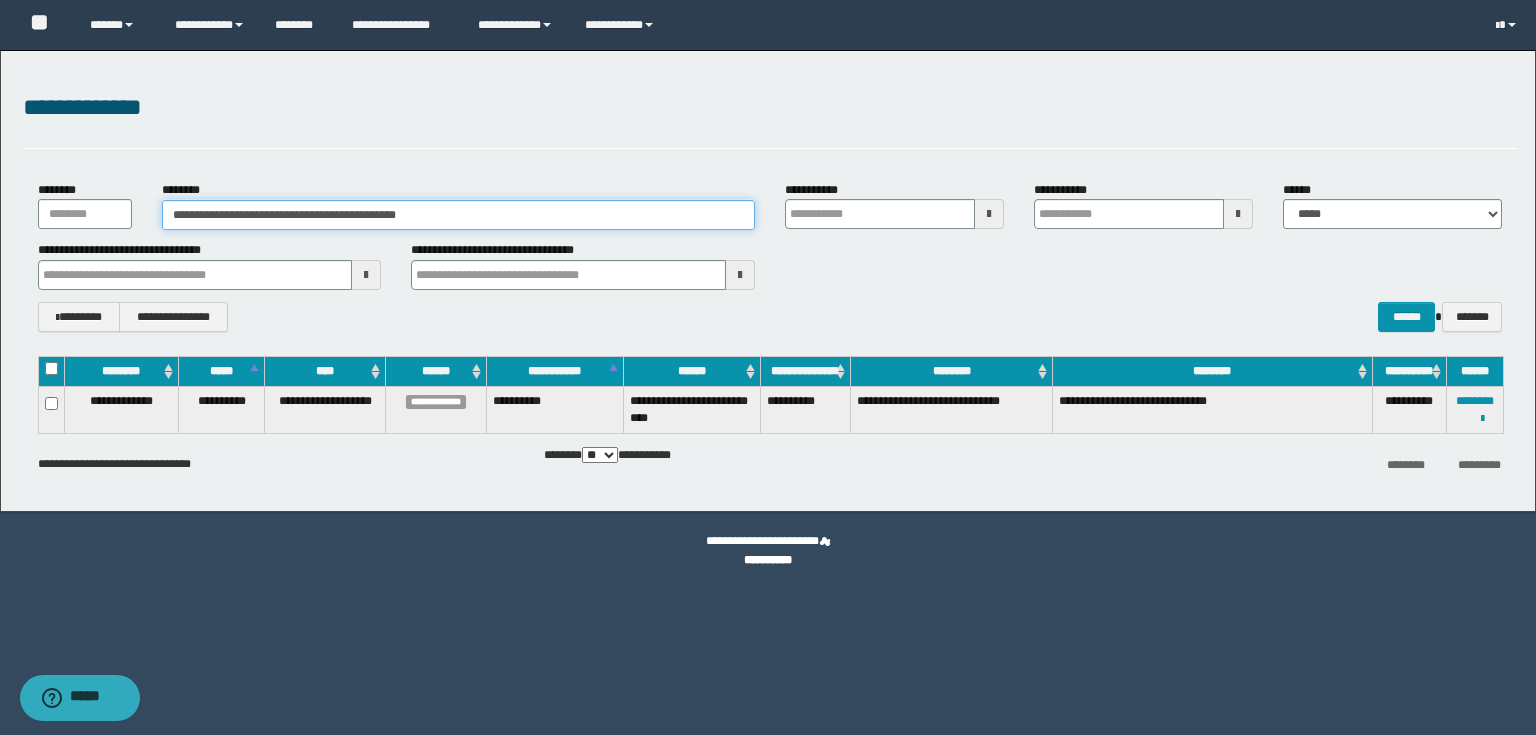 drag, startPoint x: 0, startPoint y: 206, endPoint x: 0, endPoint y: 259, distance: 53 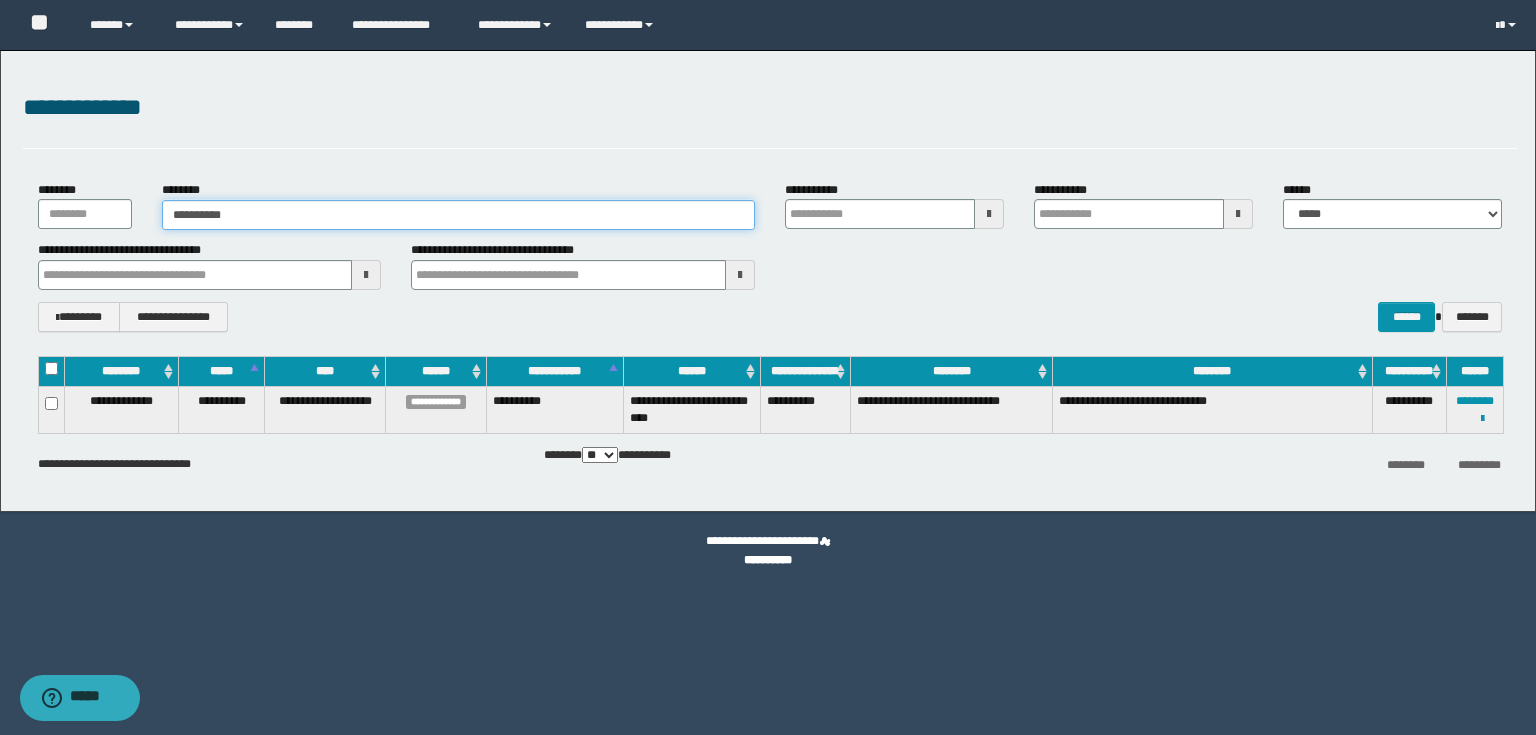 type 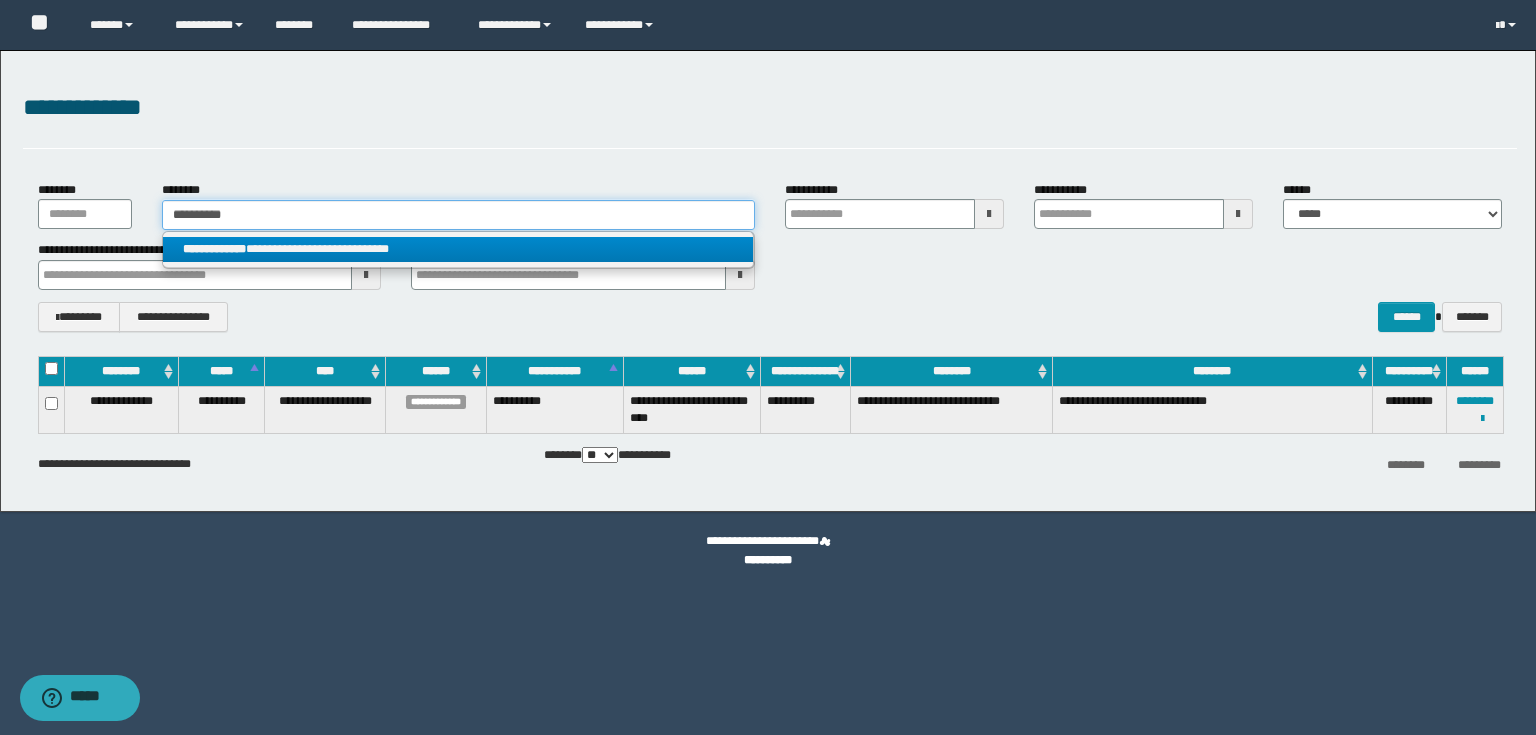 type on "**********" 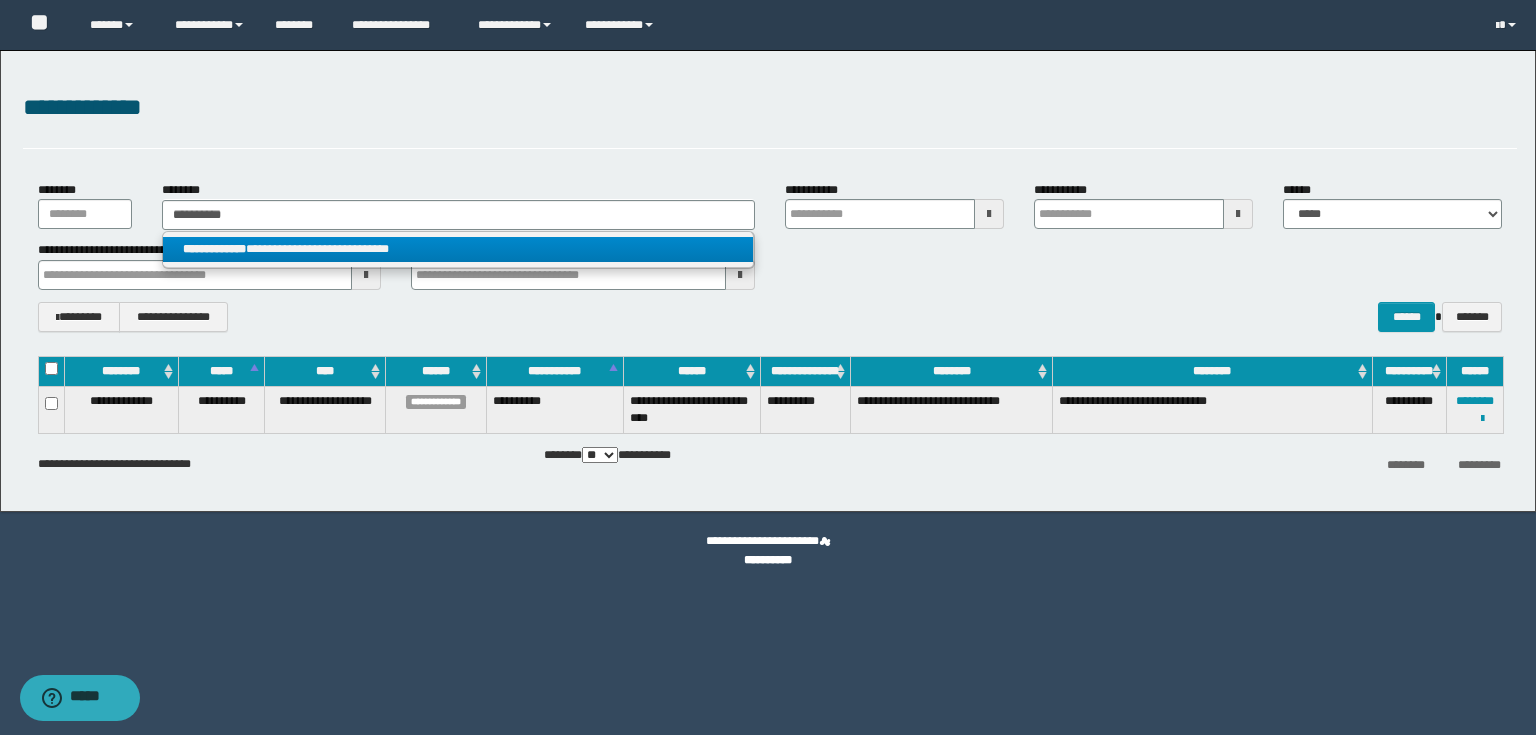 click on "**********" at bounding box center [458, 249] 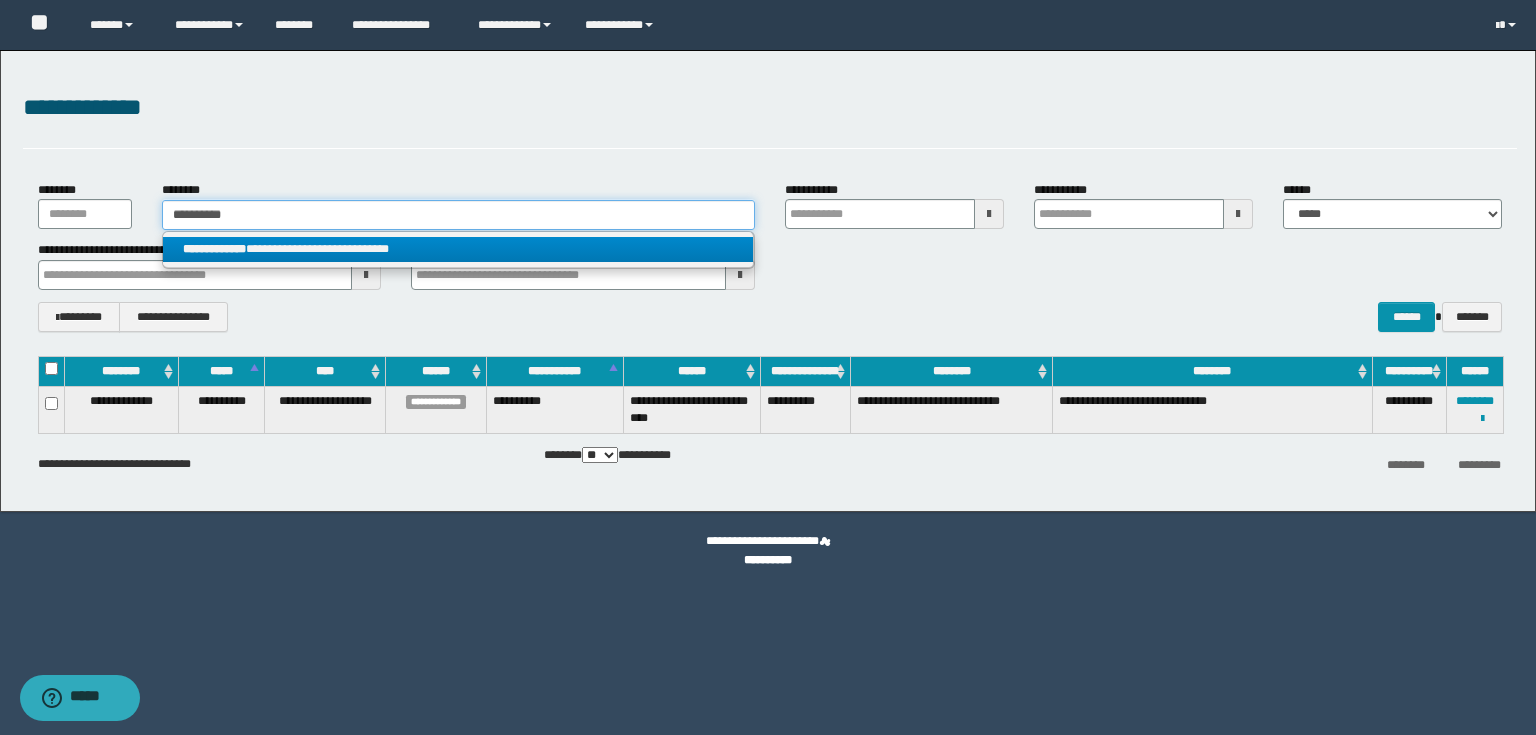 type 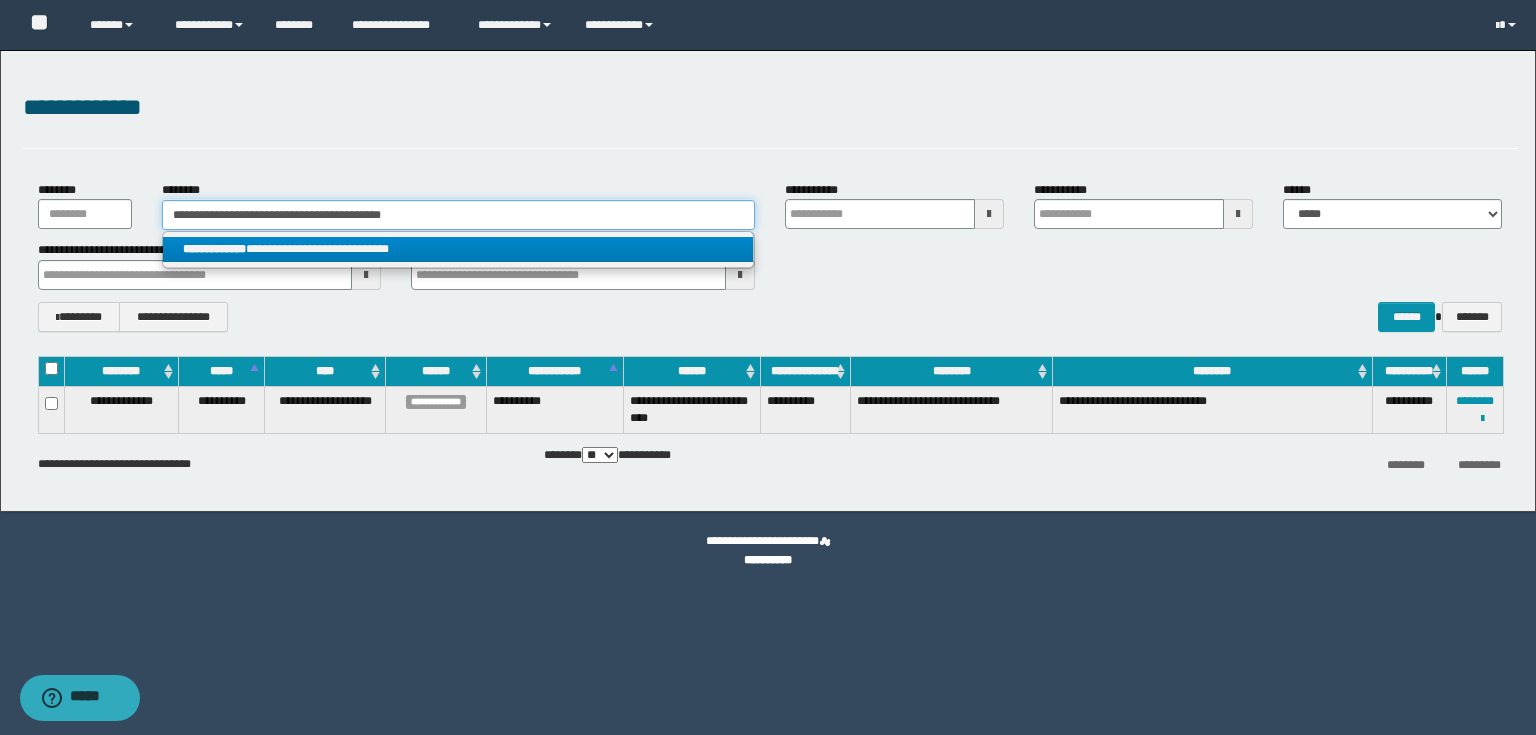 type 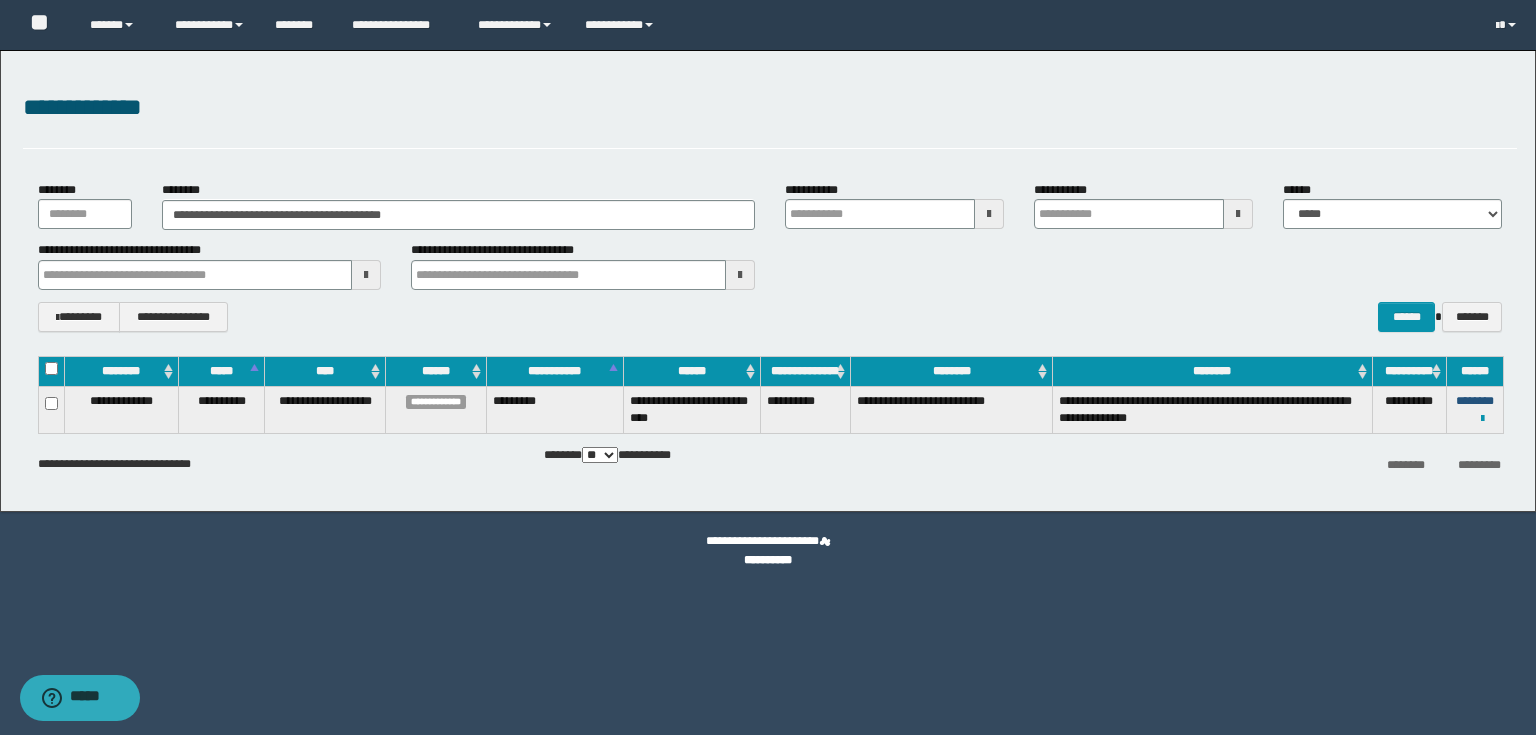 click on "********" at bounding box center (1475, 401) 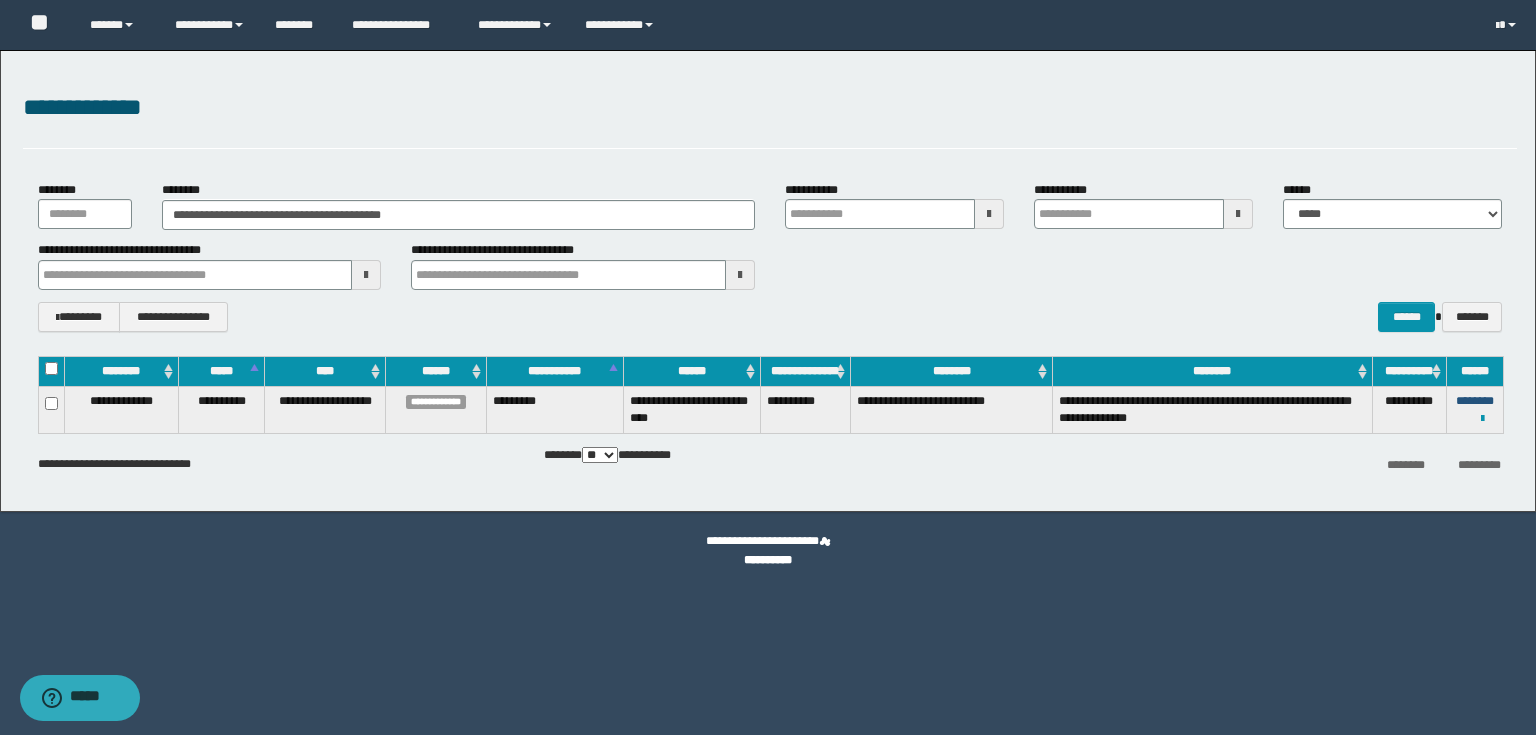 type 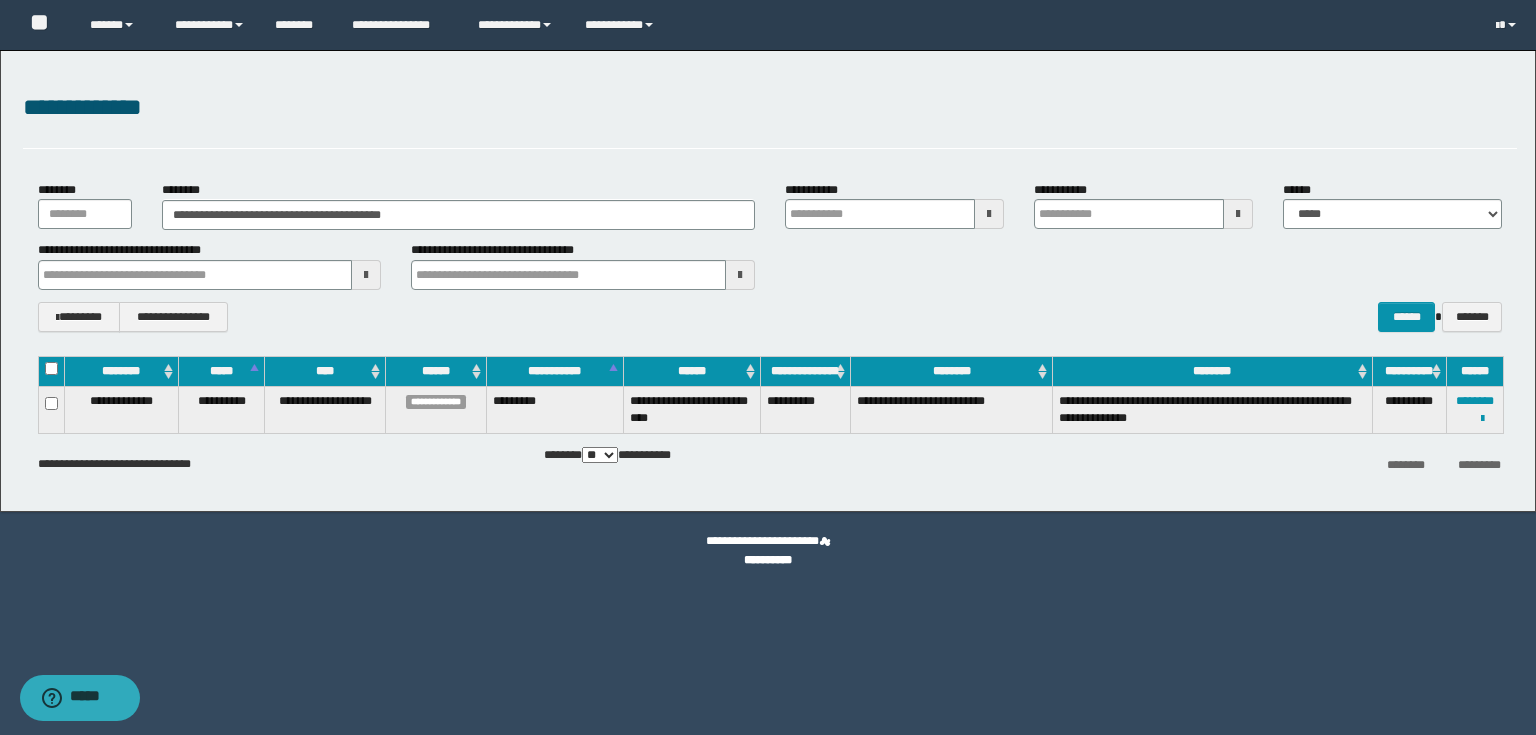 type 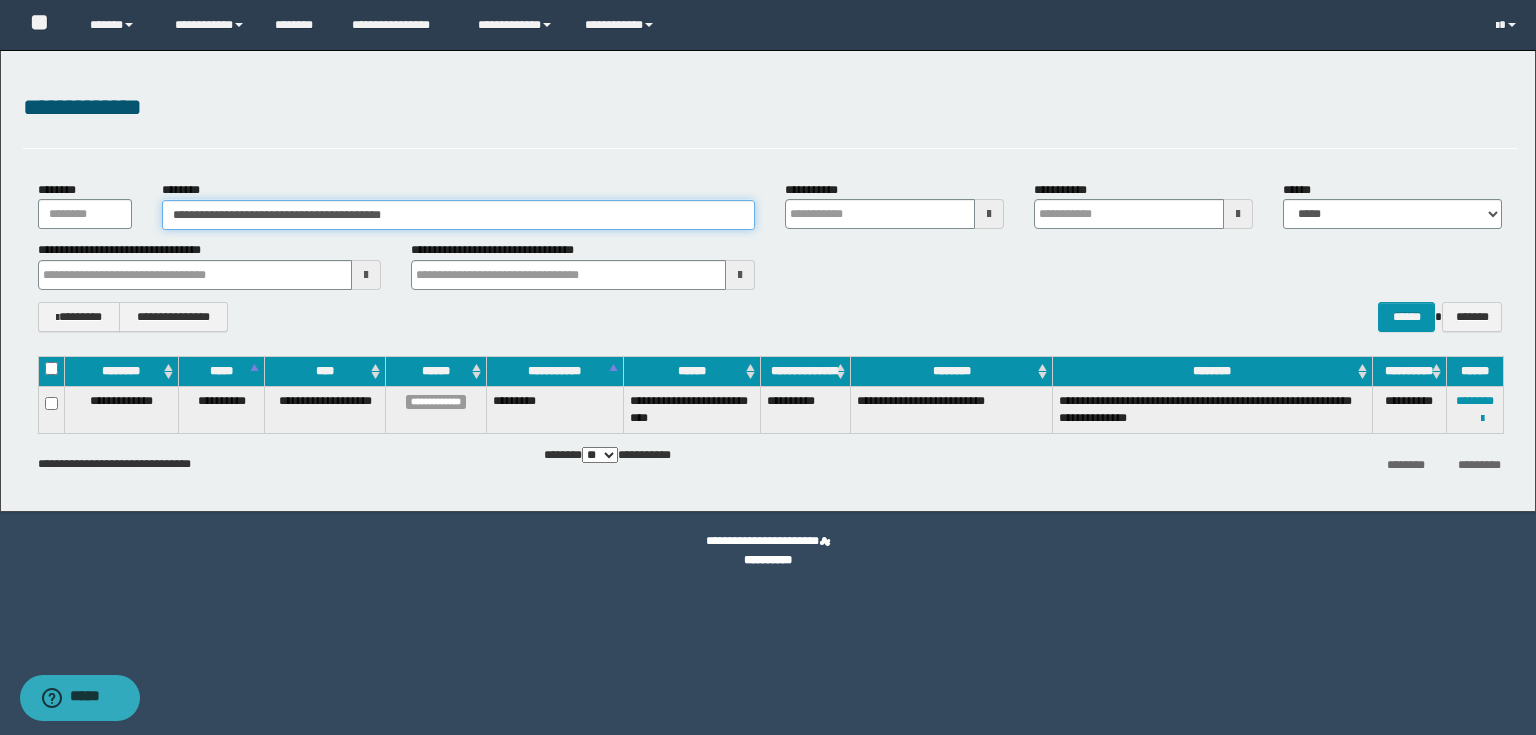 drag, startPoint x: 735, startPoint y: 214, endPoint x: 0, endPoint y: 190, distance: 735.3917 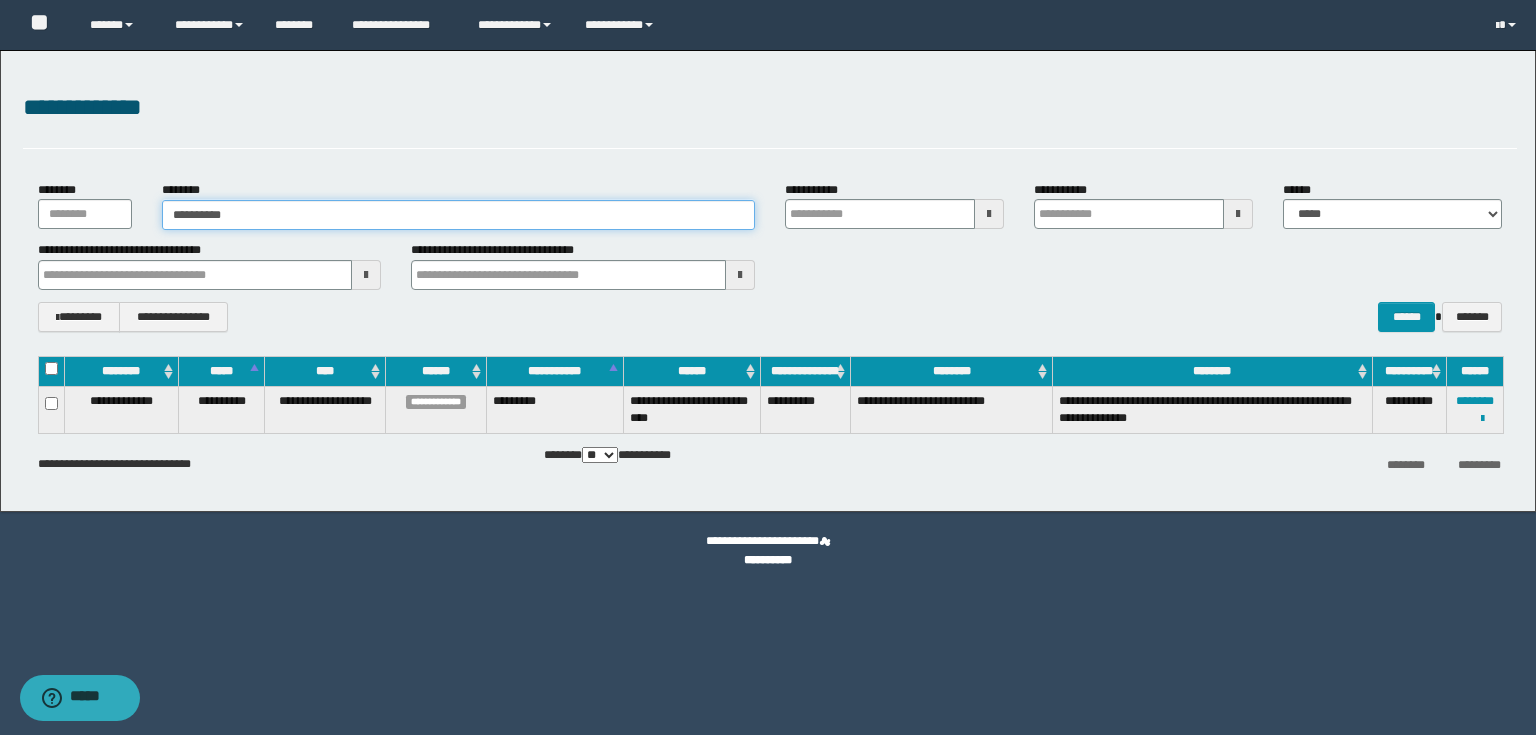 type on "**********" 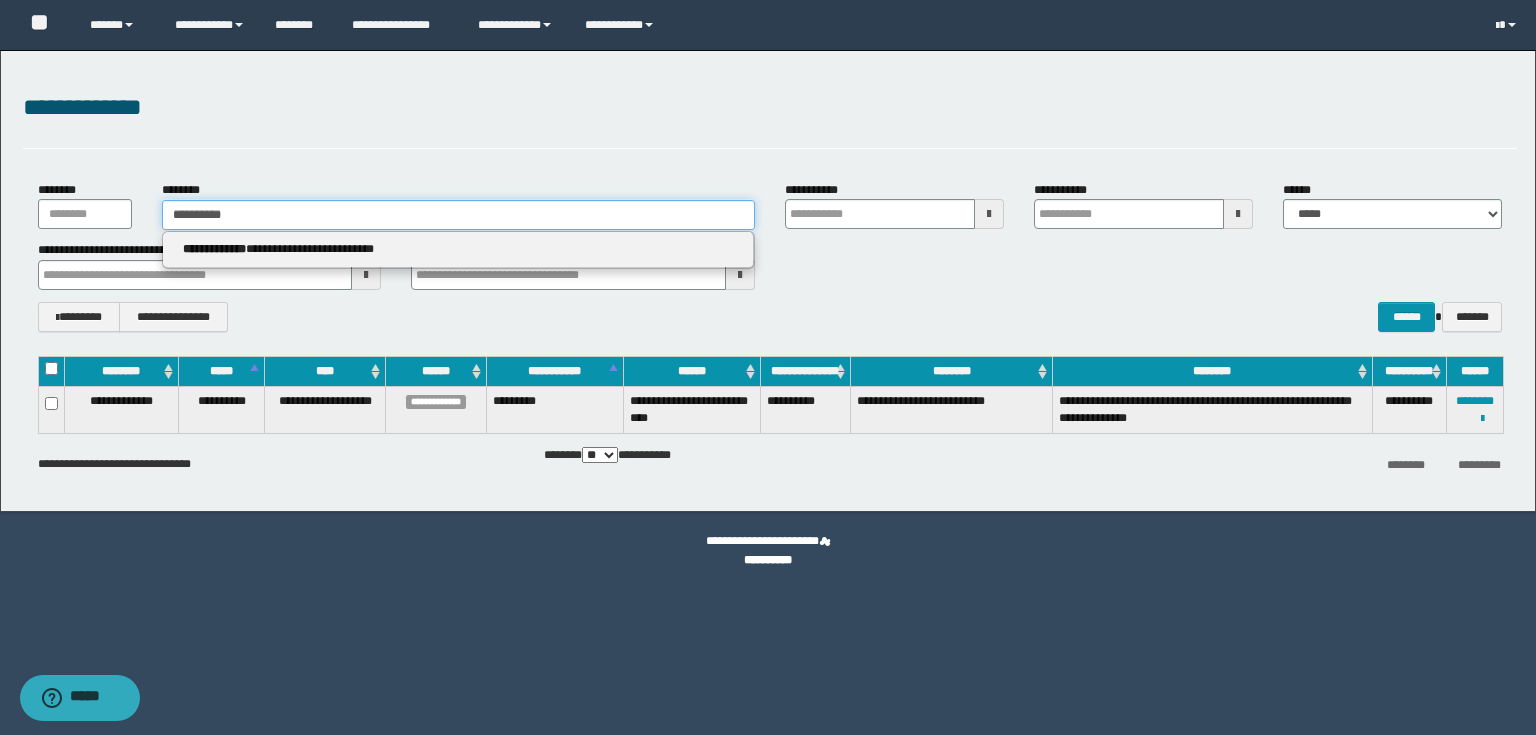 type 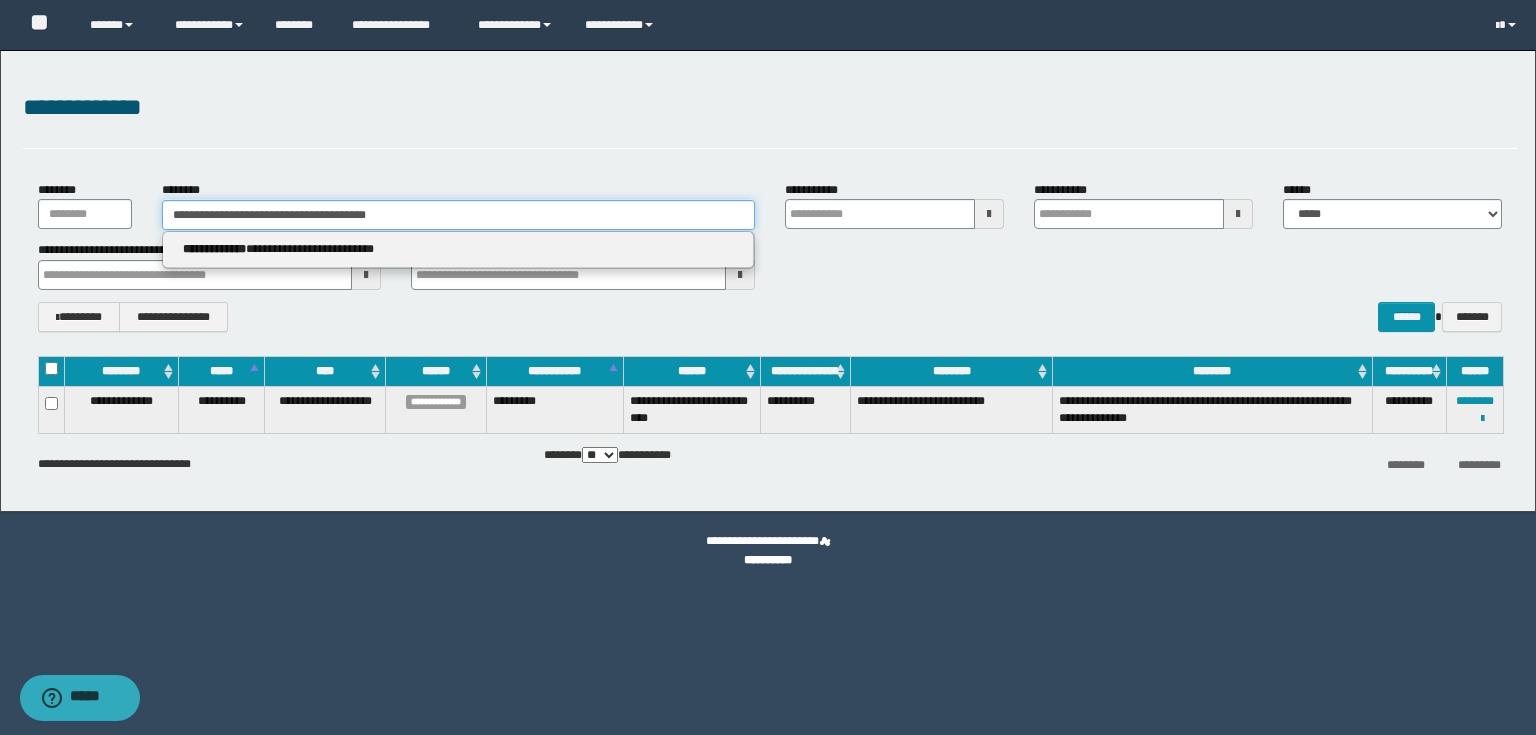 type 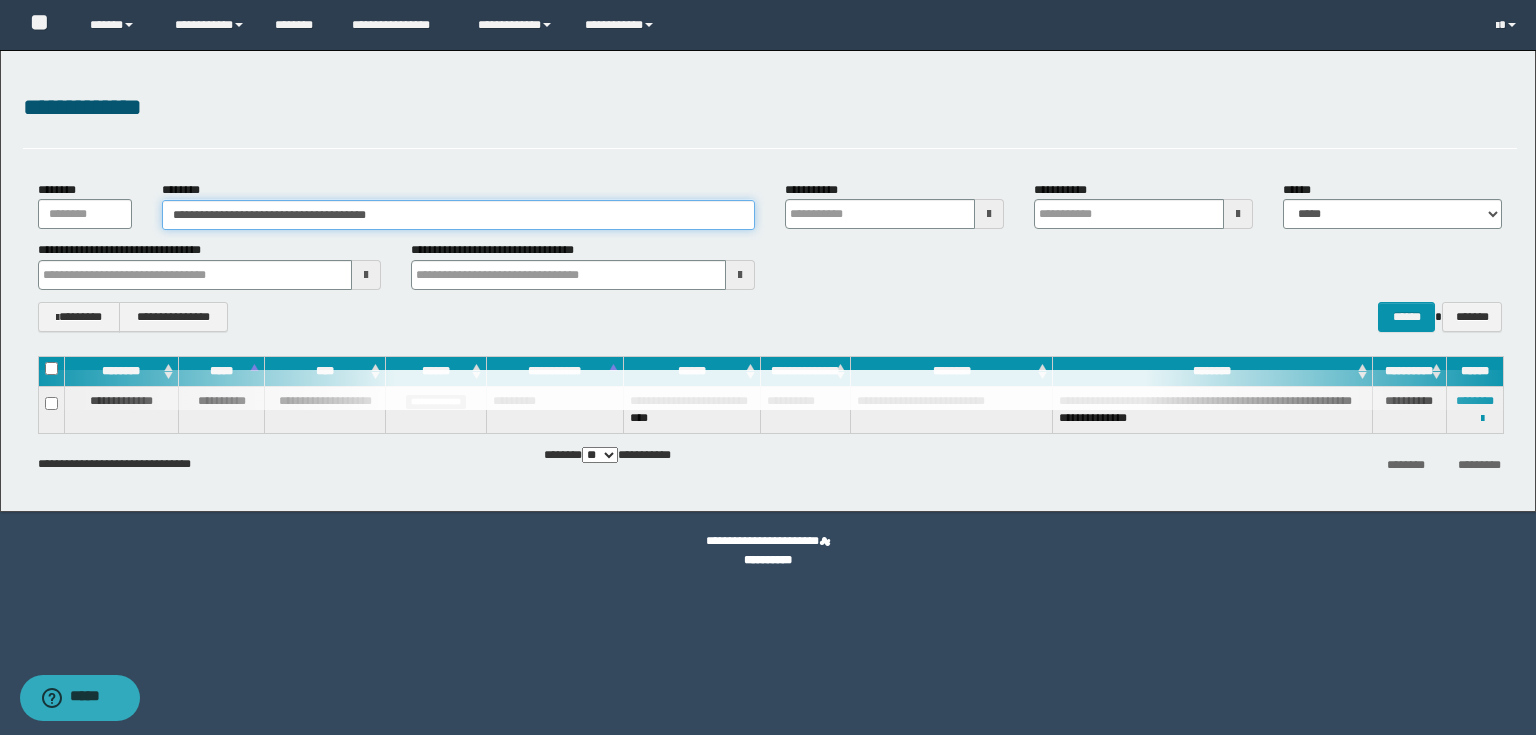 type on "**********" 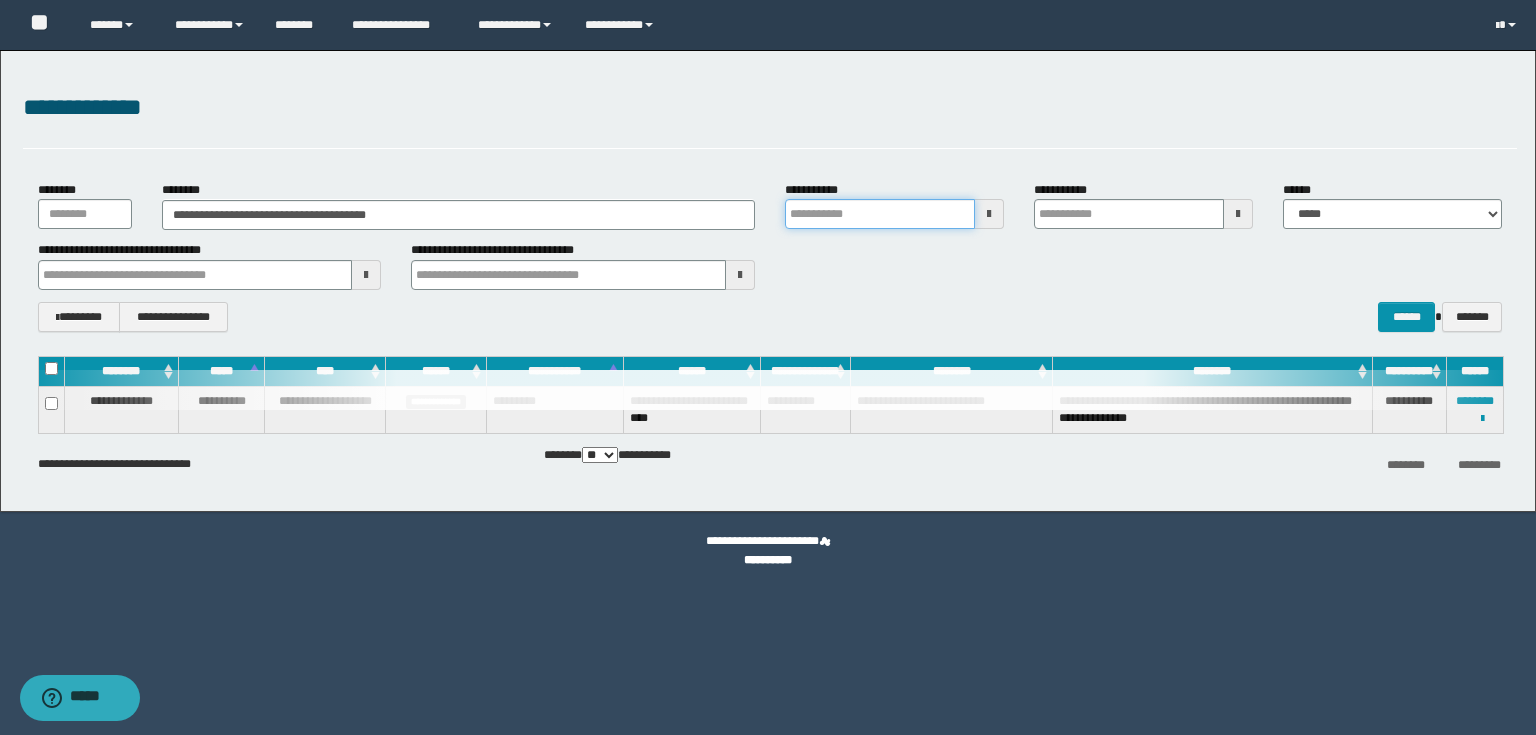 type 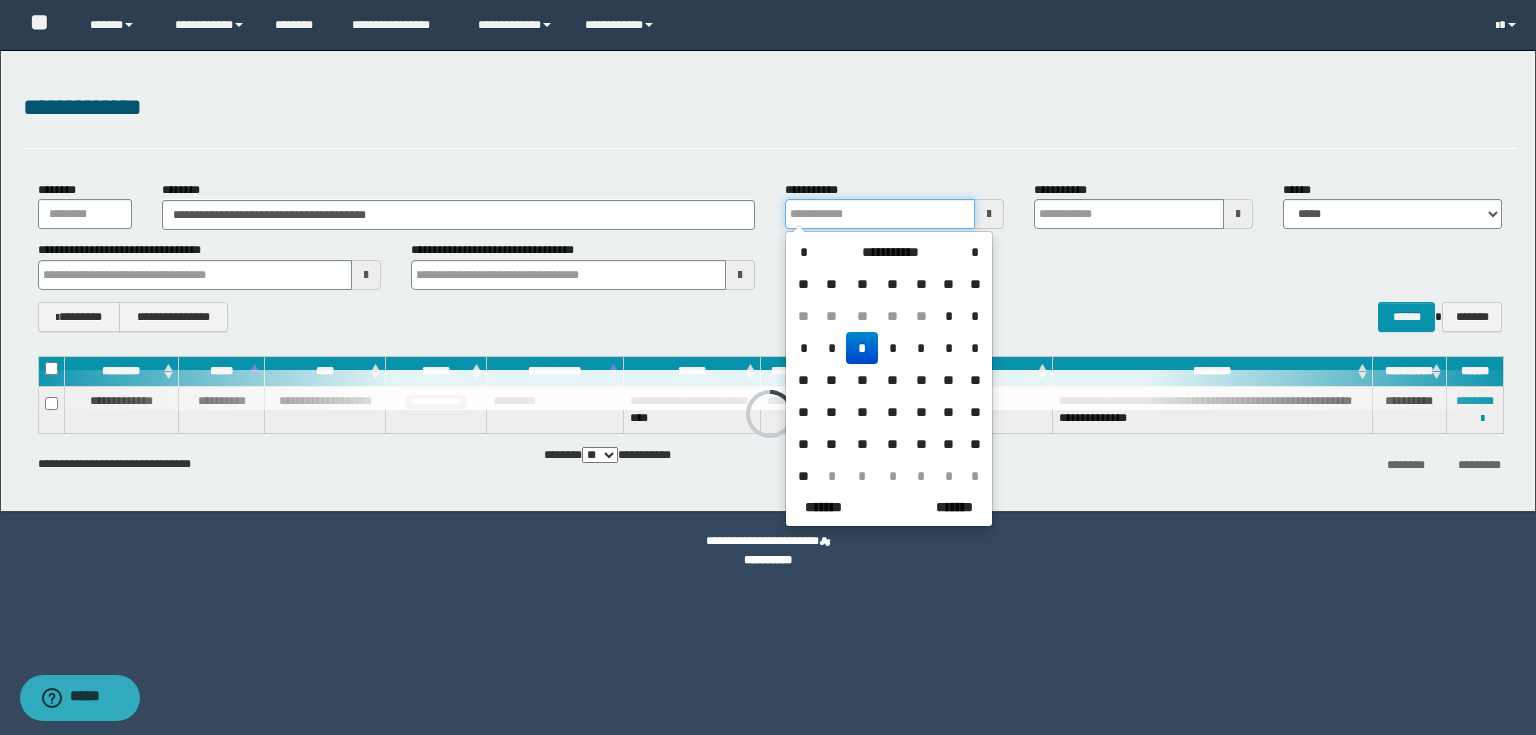 type 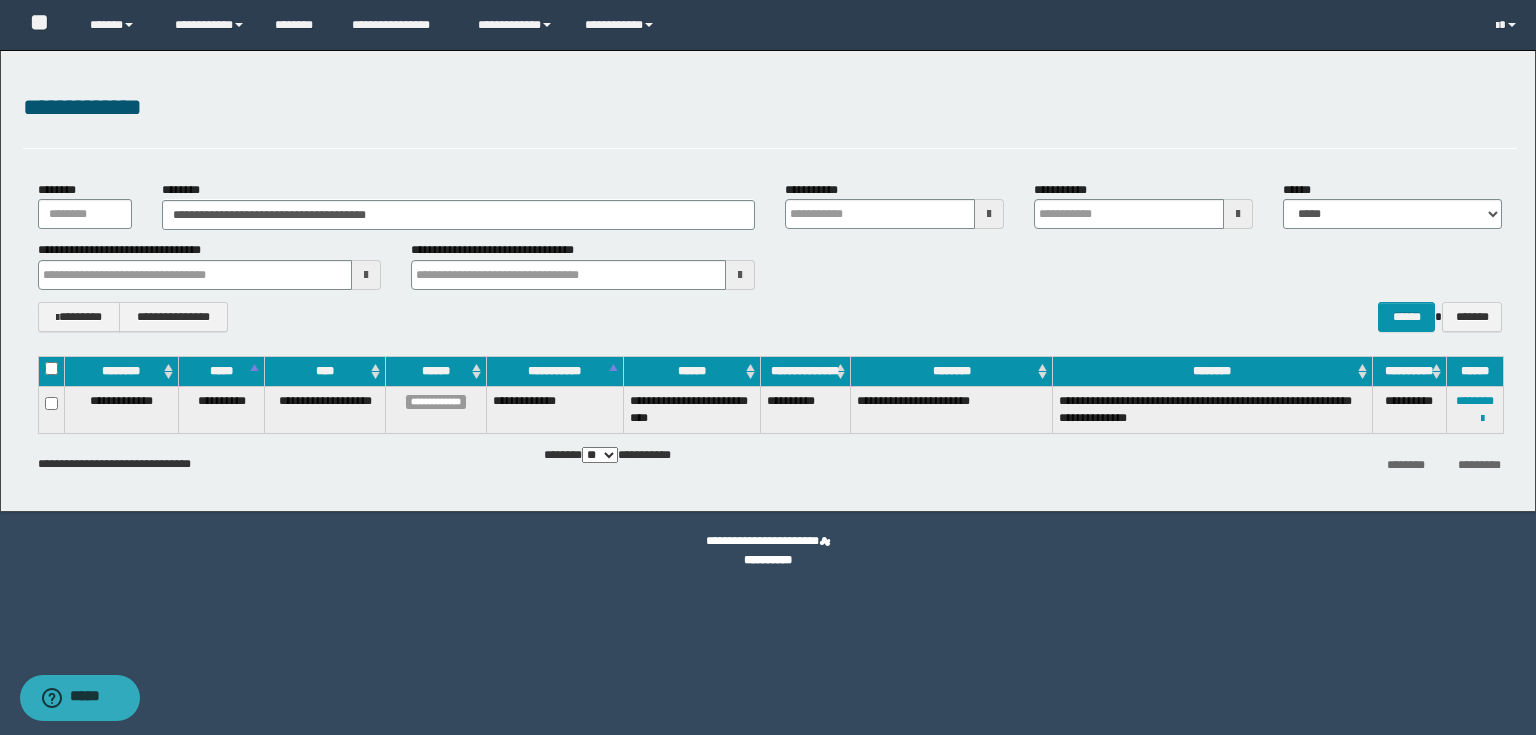 drag, startPoint x: 1184, startPoint y: 476, endPoint x: 862, endPoint y: 426, distance: 325.85886 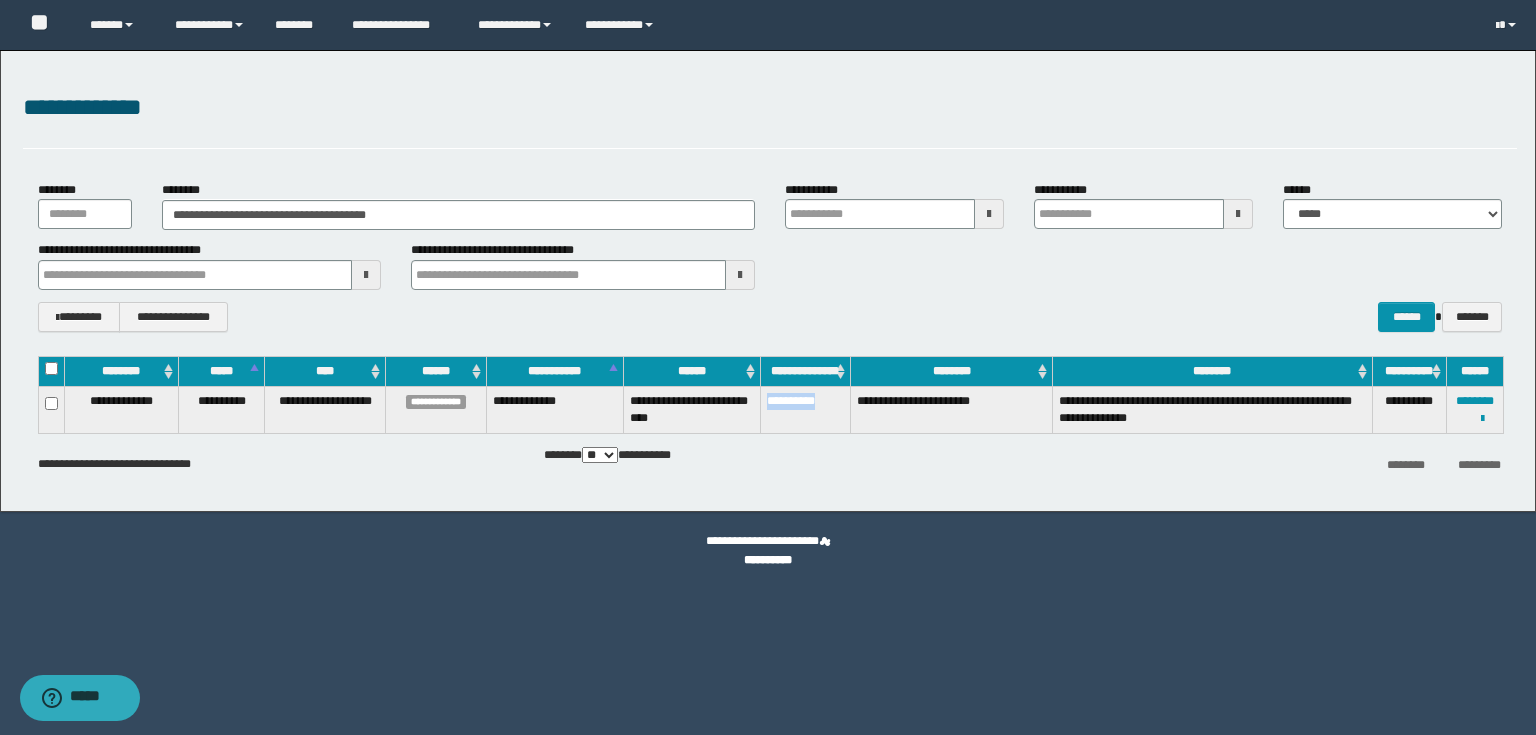 click on "**********" at bounding box center (805, 409) 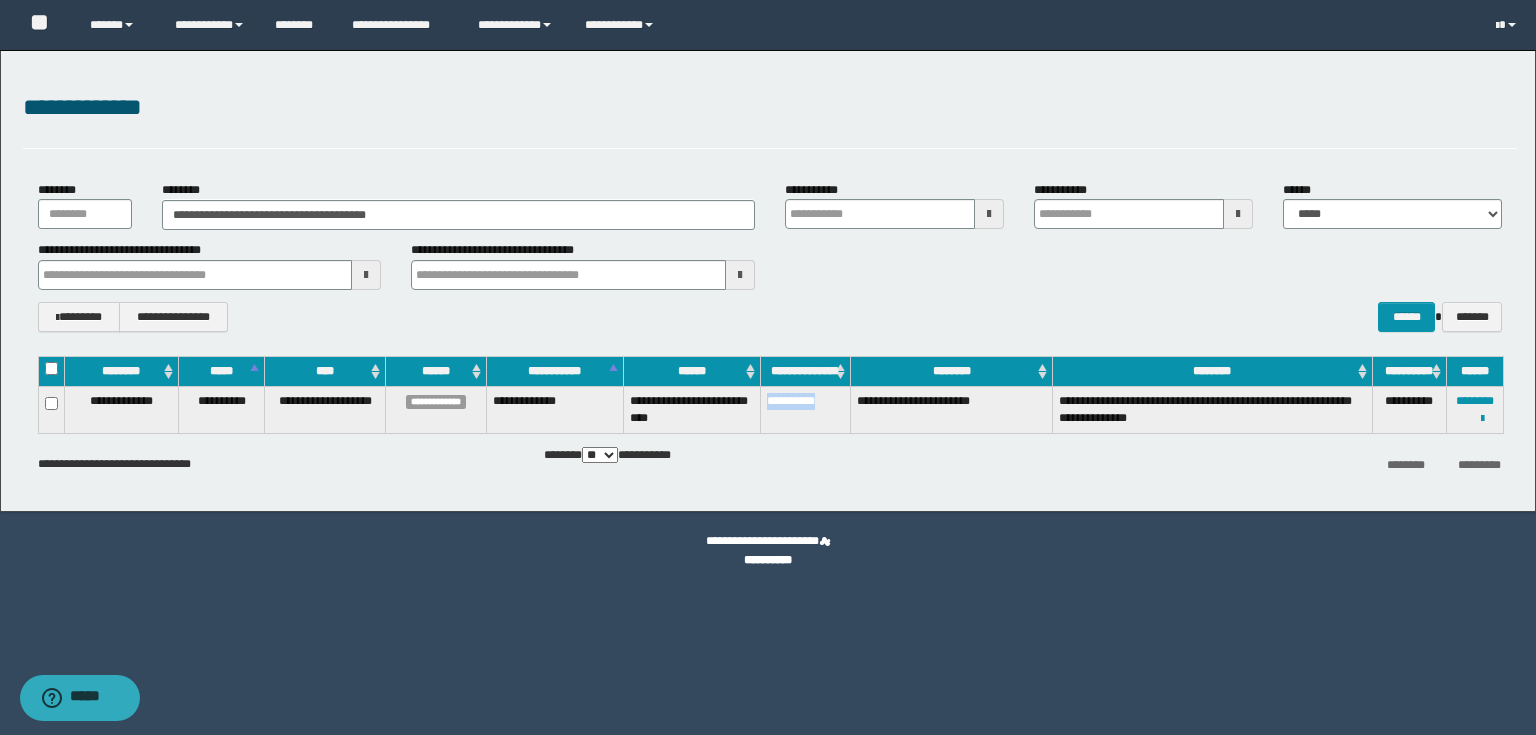 type 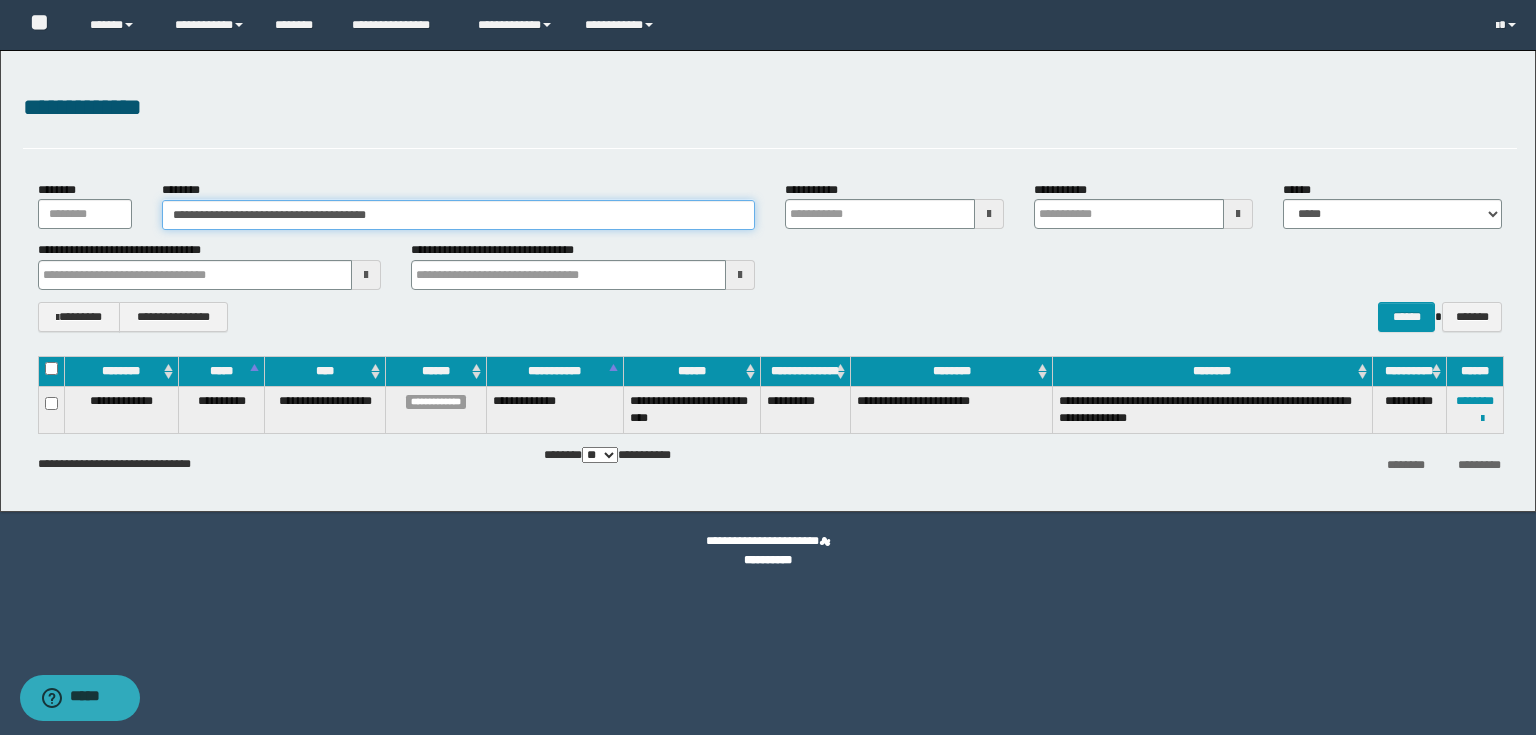 drag, startPoint x: 538, startPoint y: 219, endPoint x: 0, endPoint y: 220, distance: 538.0009 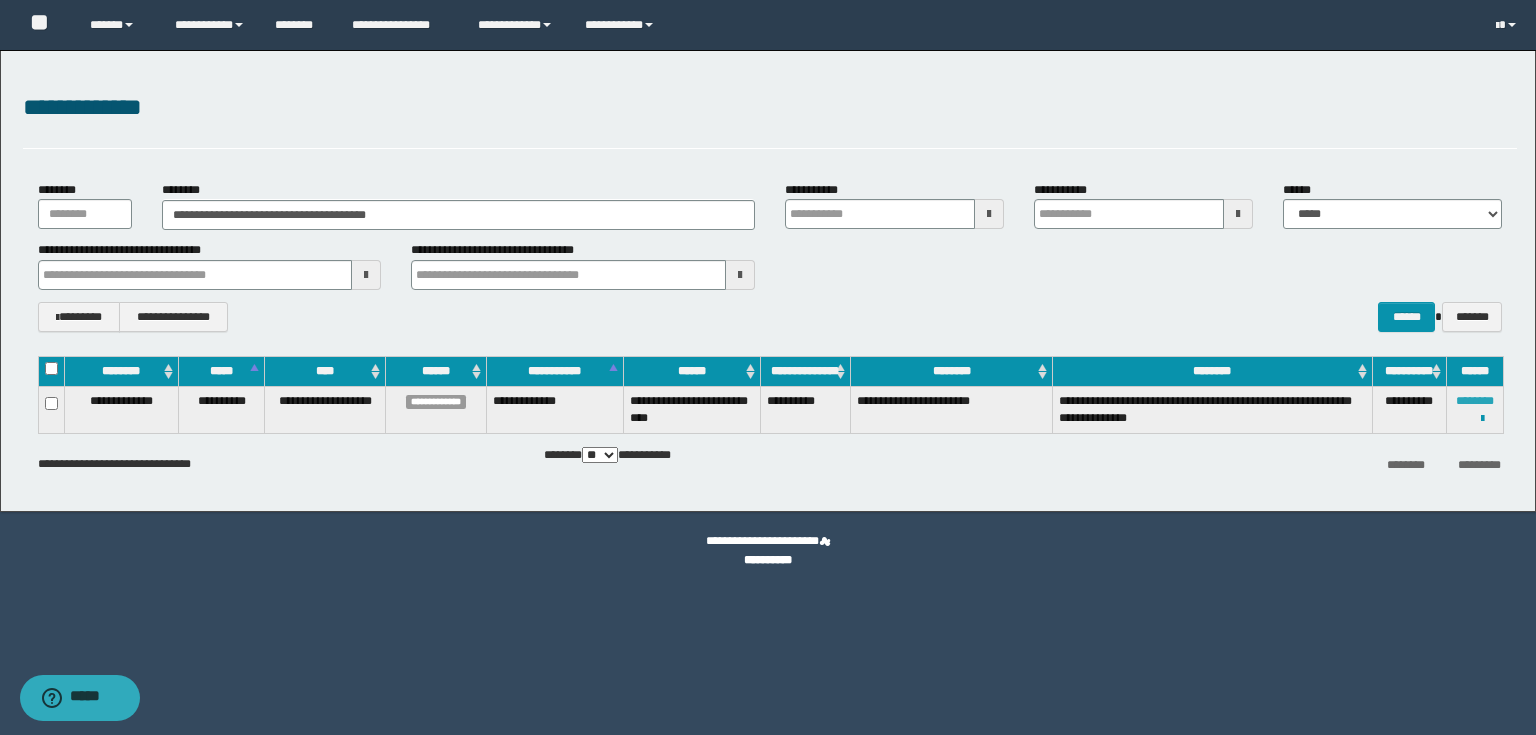 click on "********" at bounding box center [1475, 401] 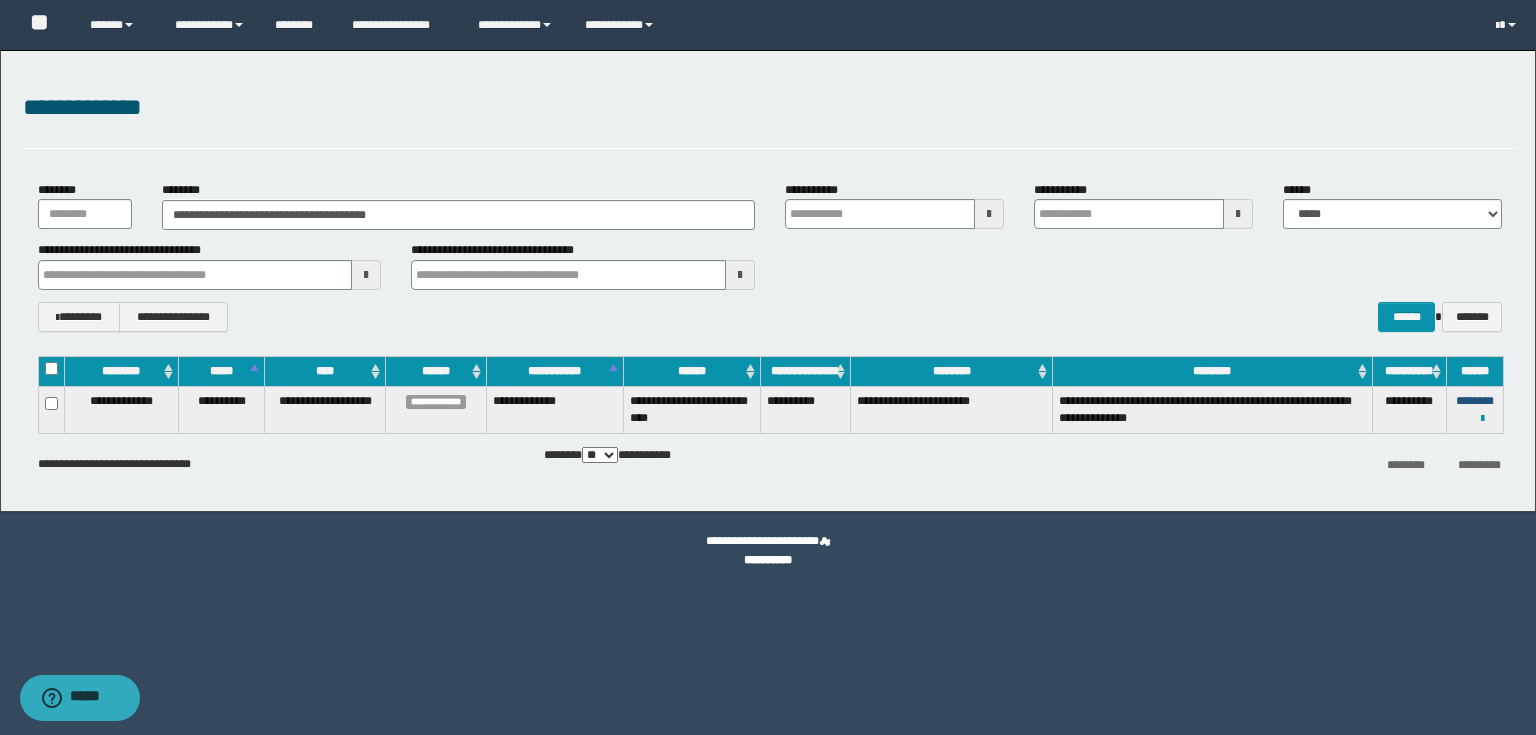 type 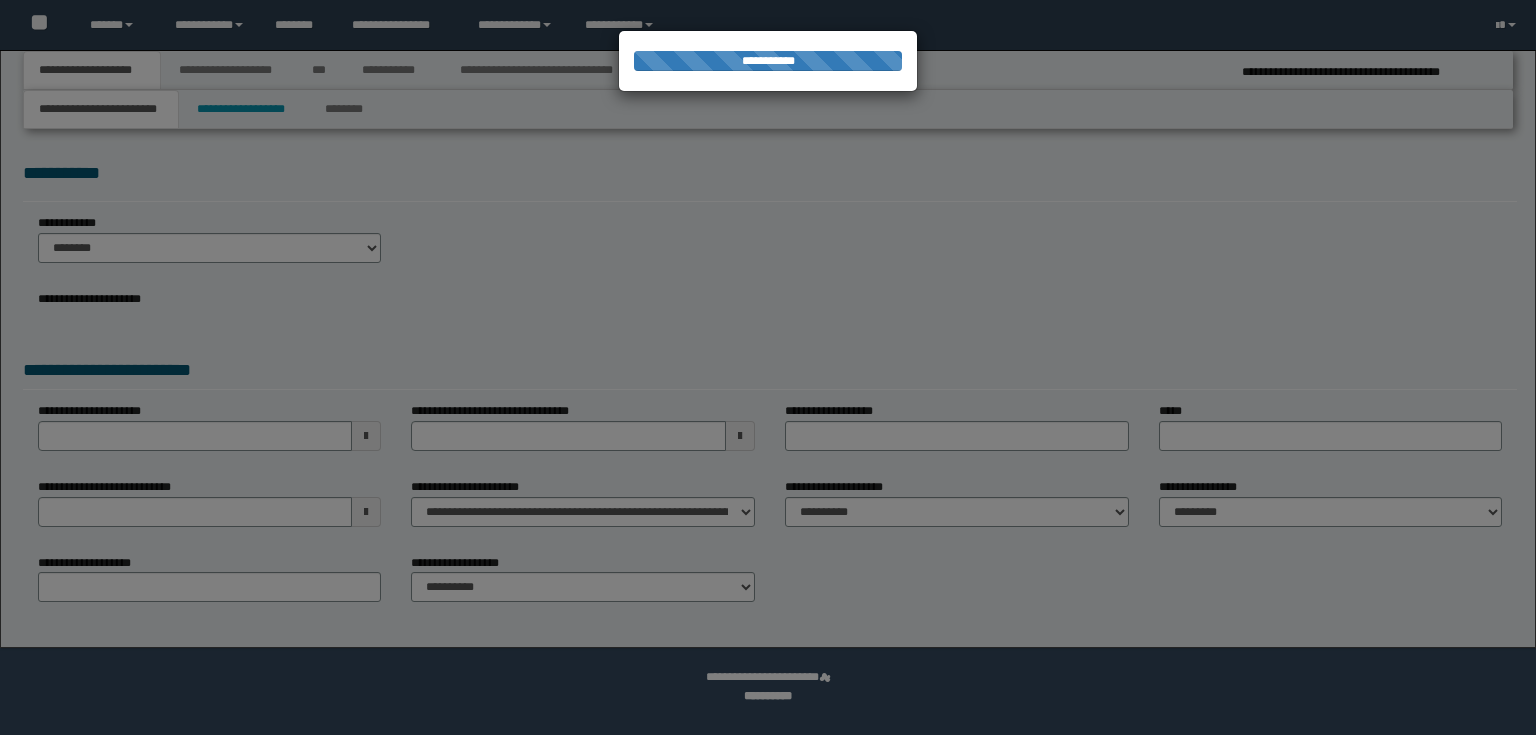 select on "*" 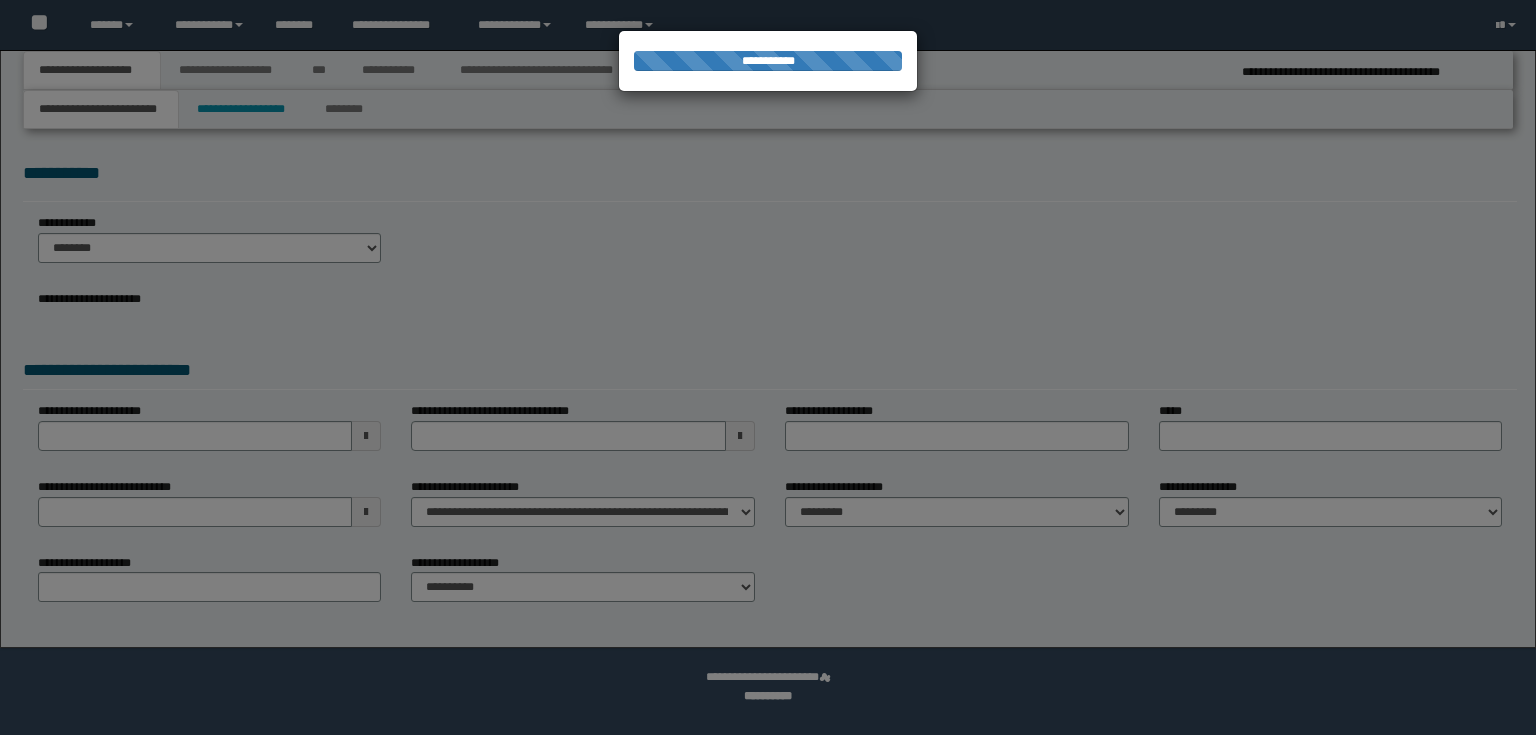 select on "*" 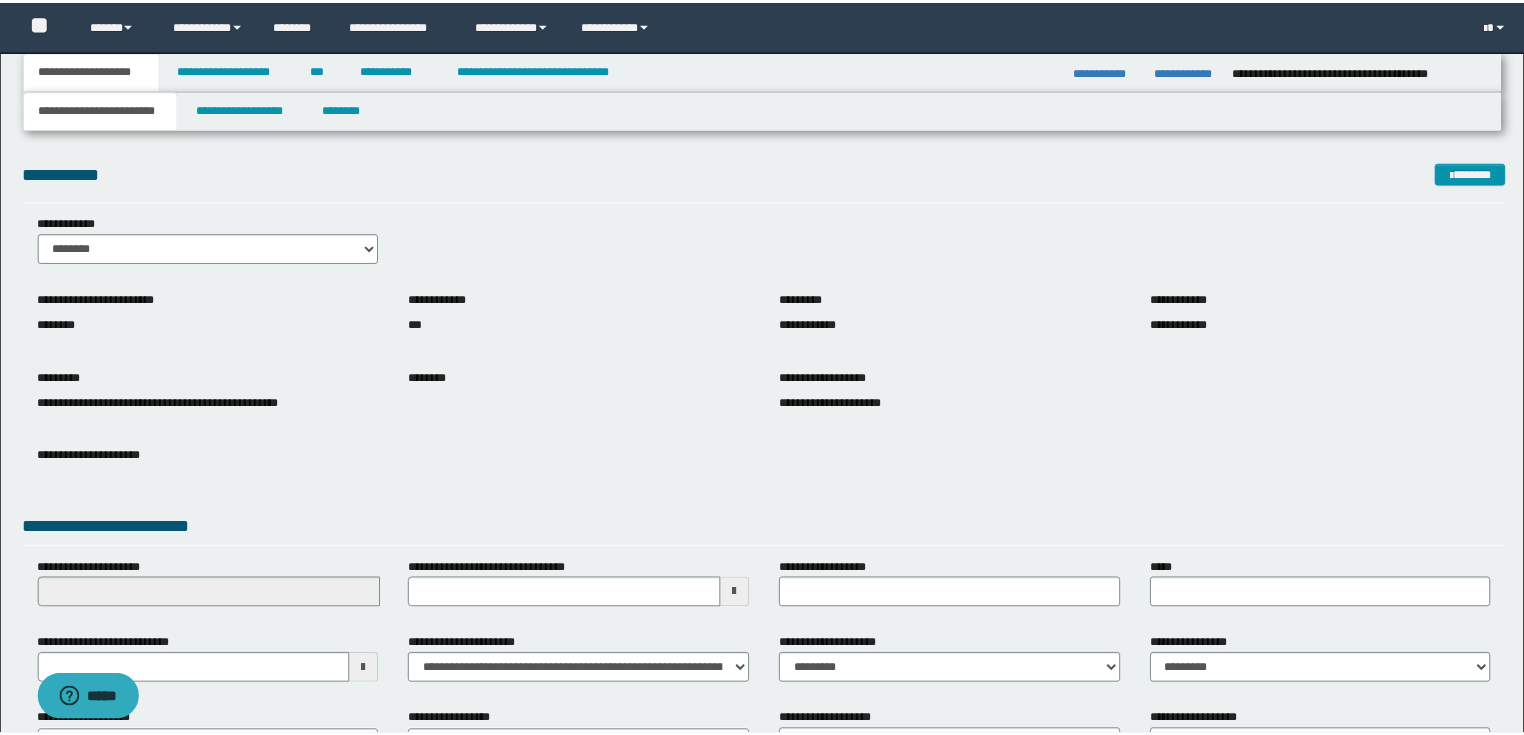 scroll, scrollTop: 0, scrollLeft: 0, axis: both 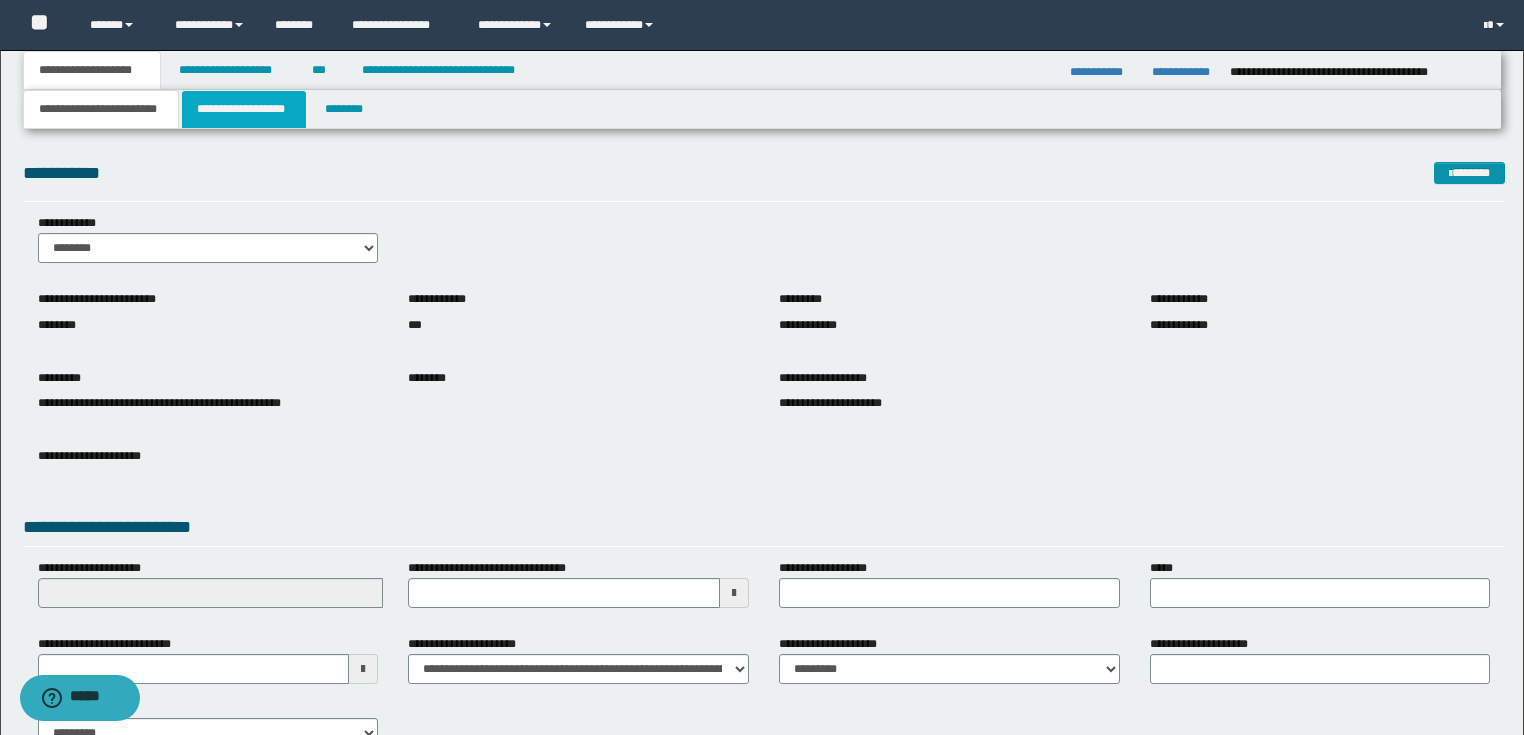 click on "**********" at bounding box center (244, 109) 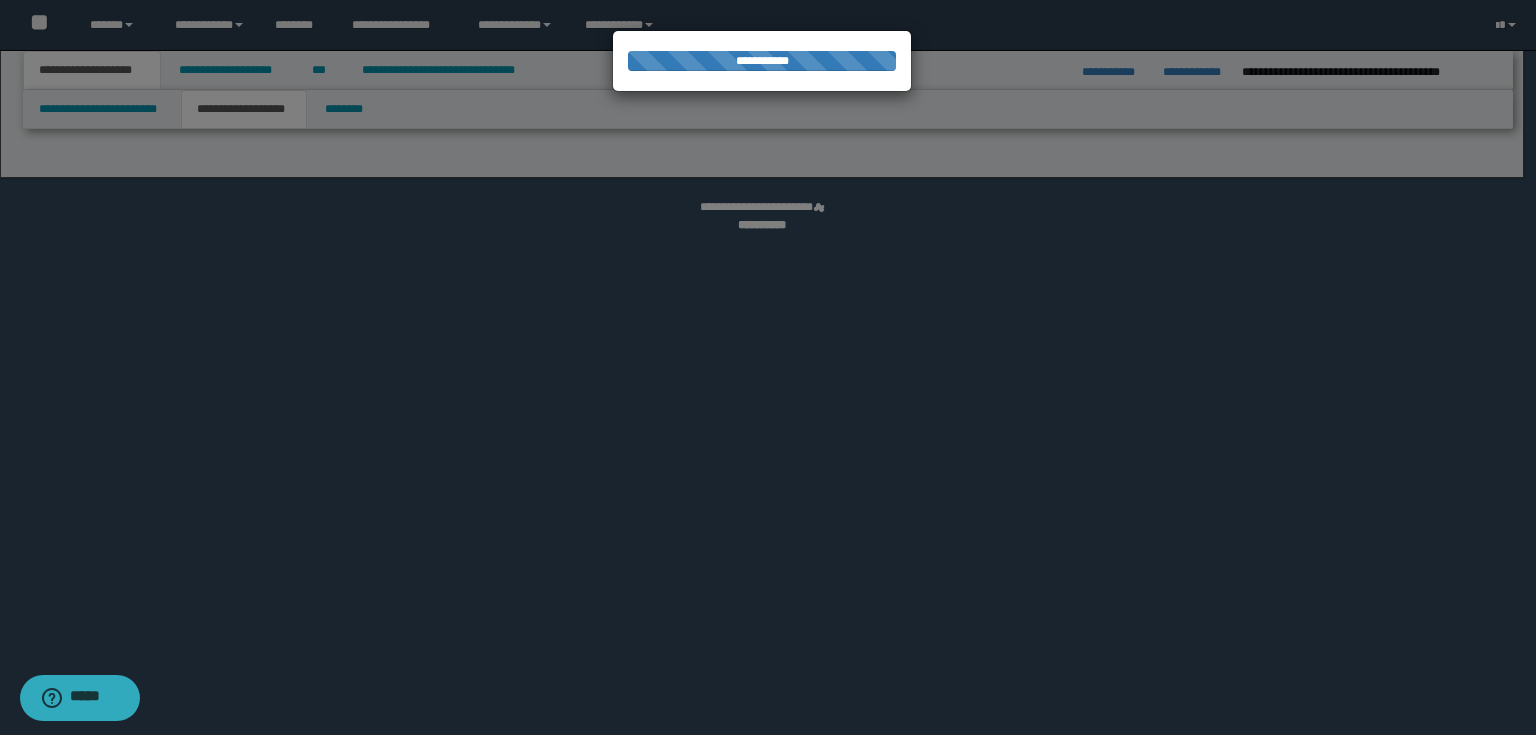 select on "*" 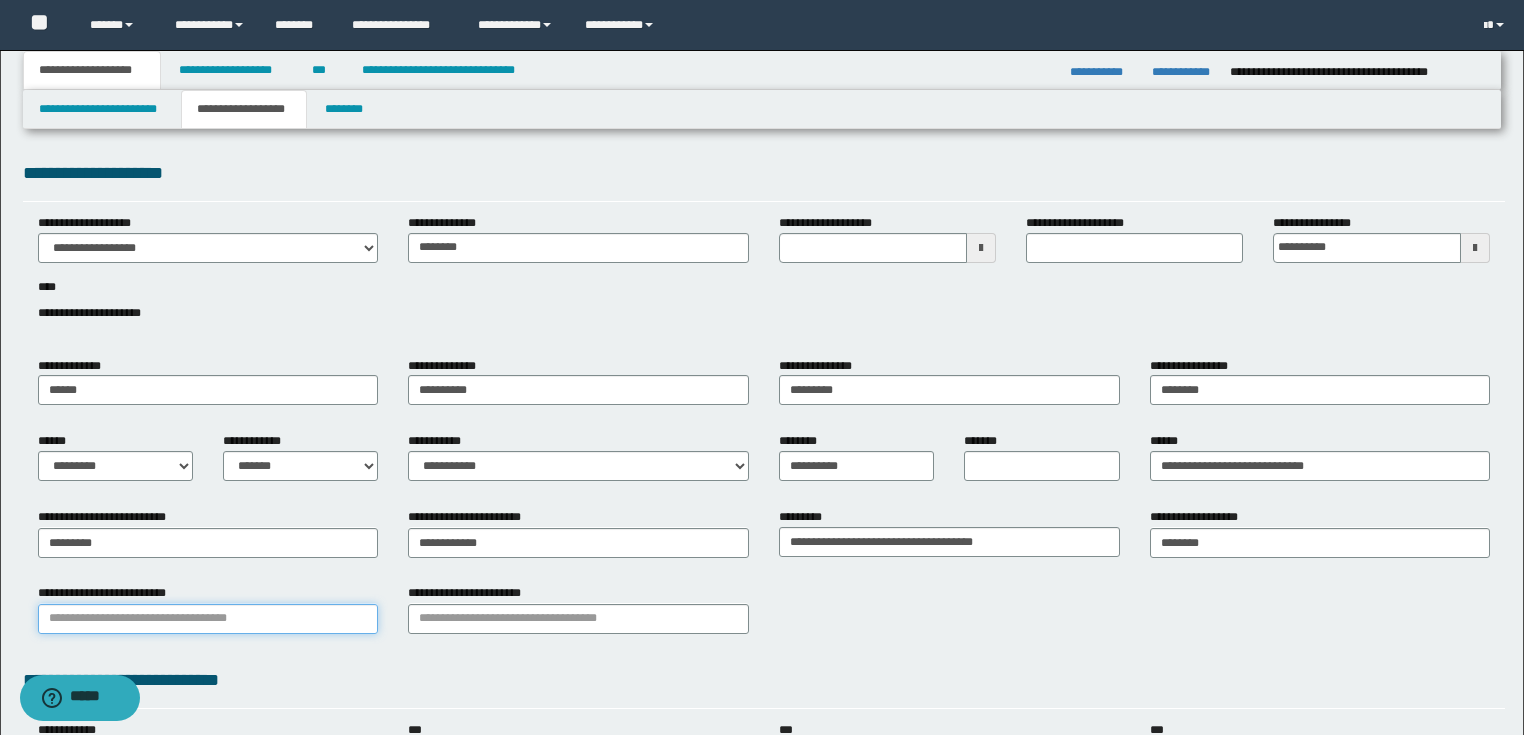 click on "**********" at bounding box center [208, 619] 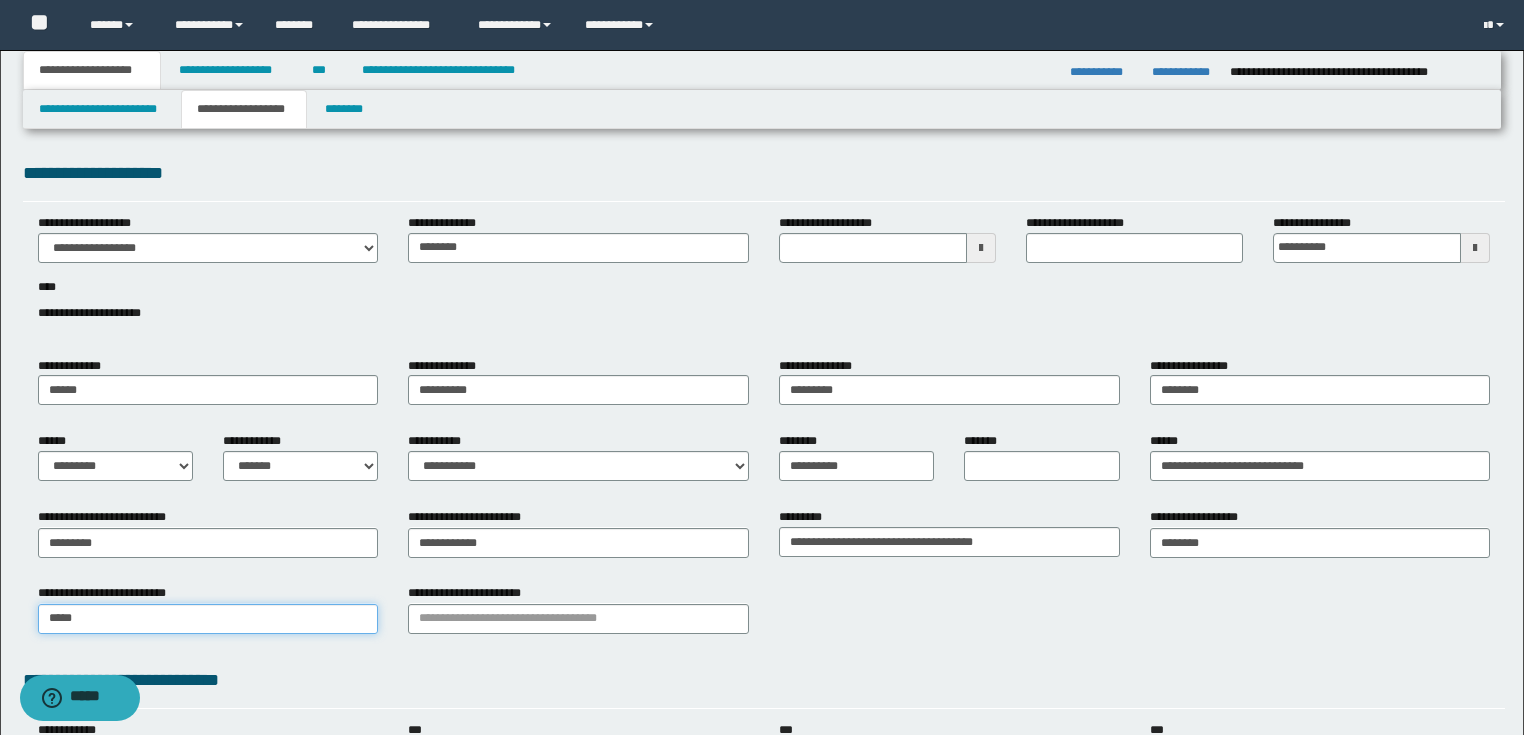 type on "******" 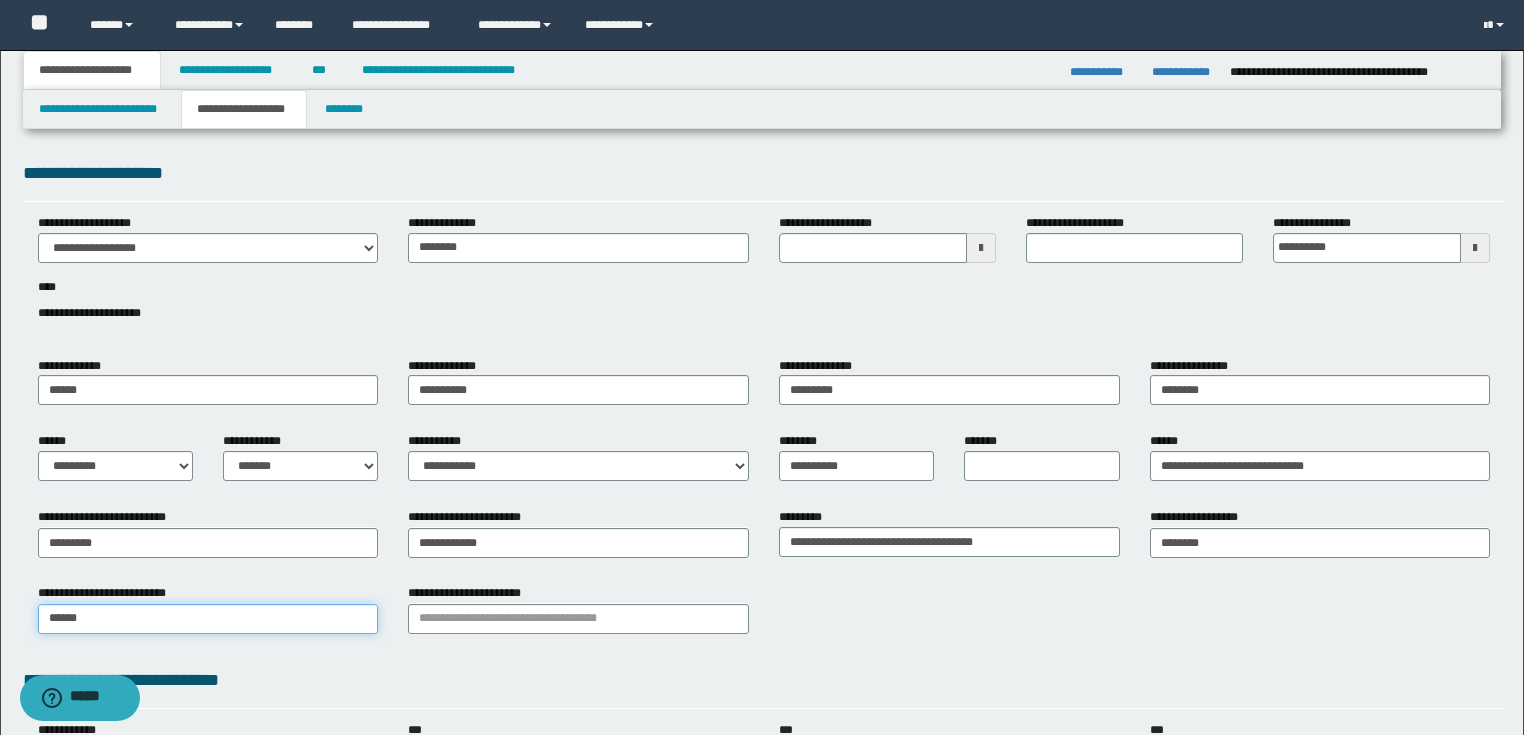 type on "******" 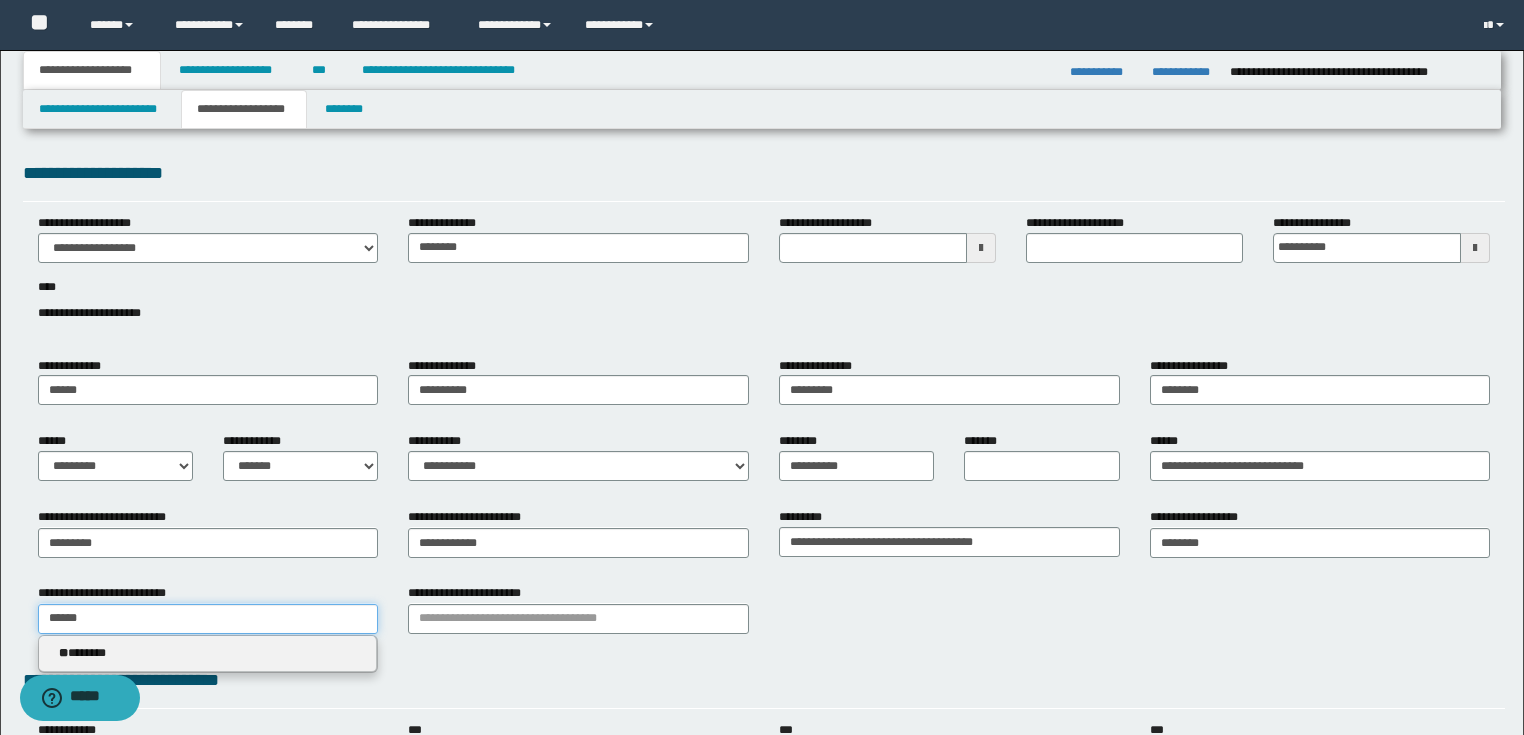 type 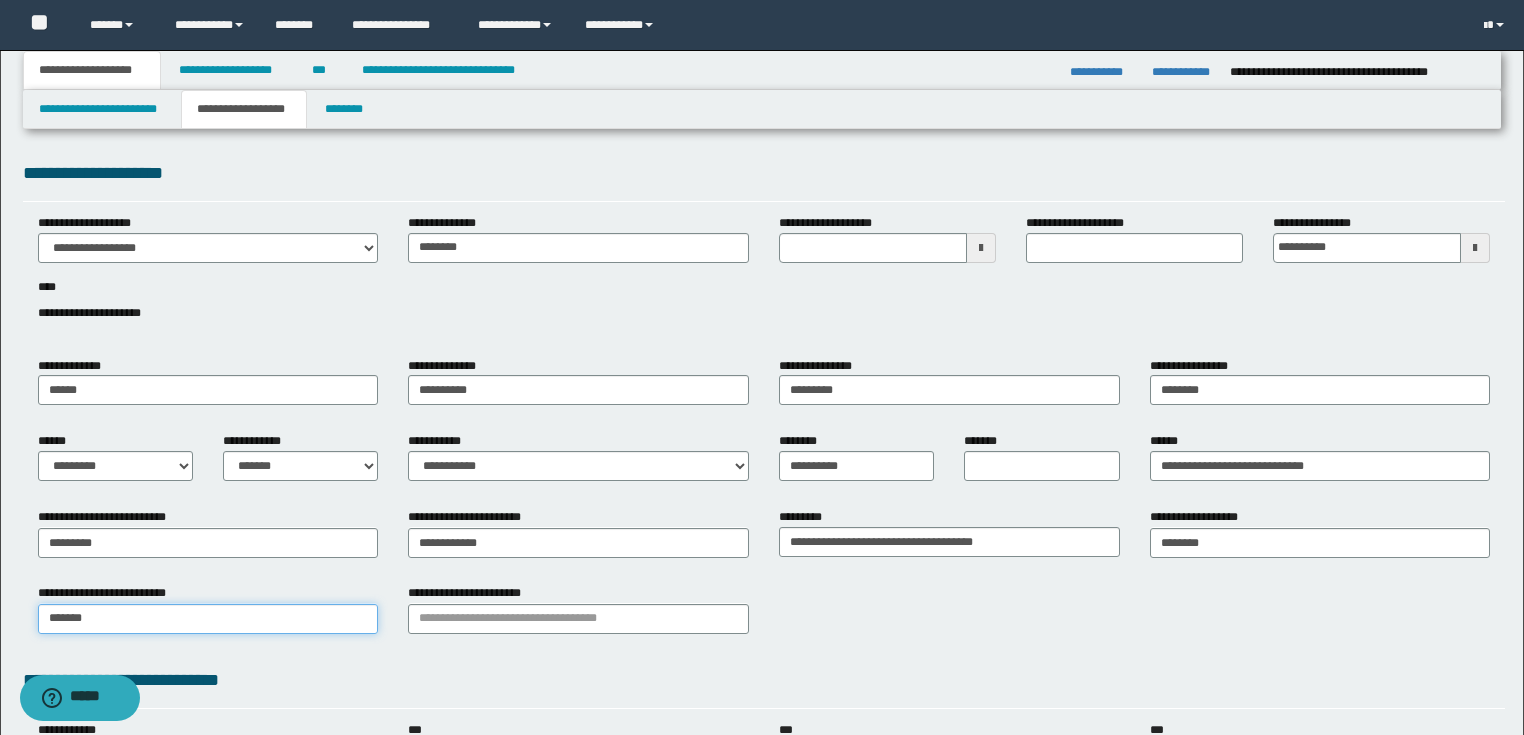 type on "*******" 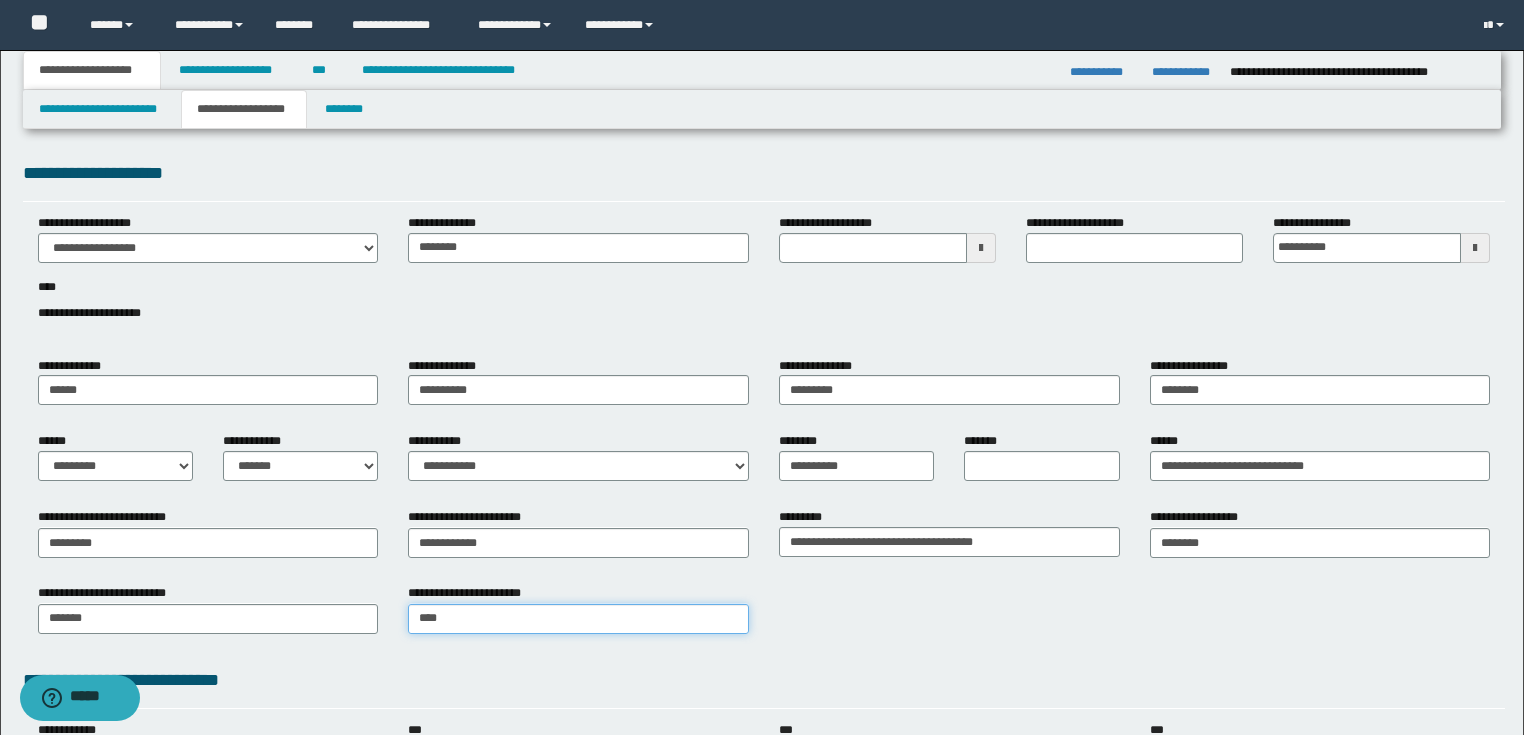 type on "*****" 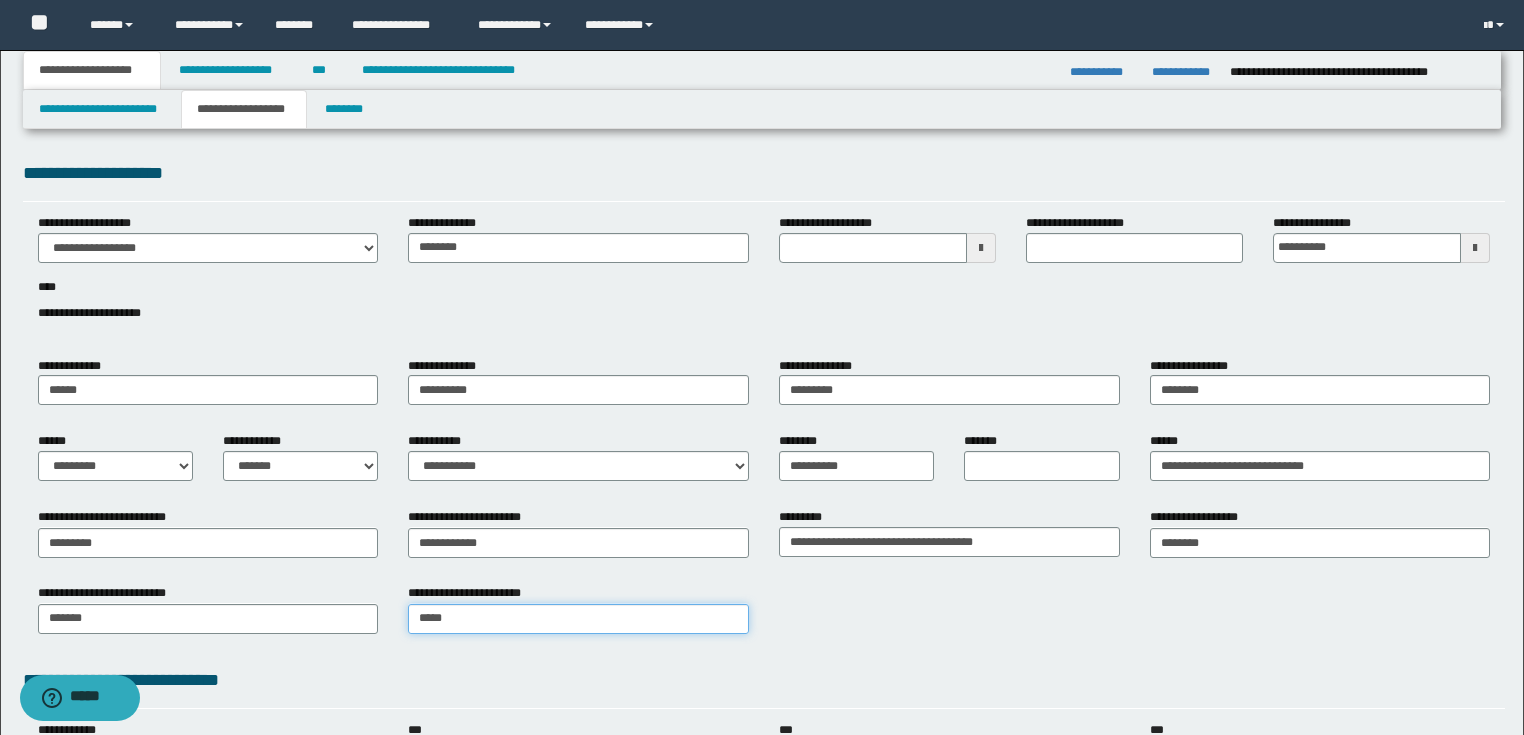 type on "*******" 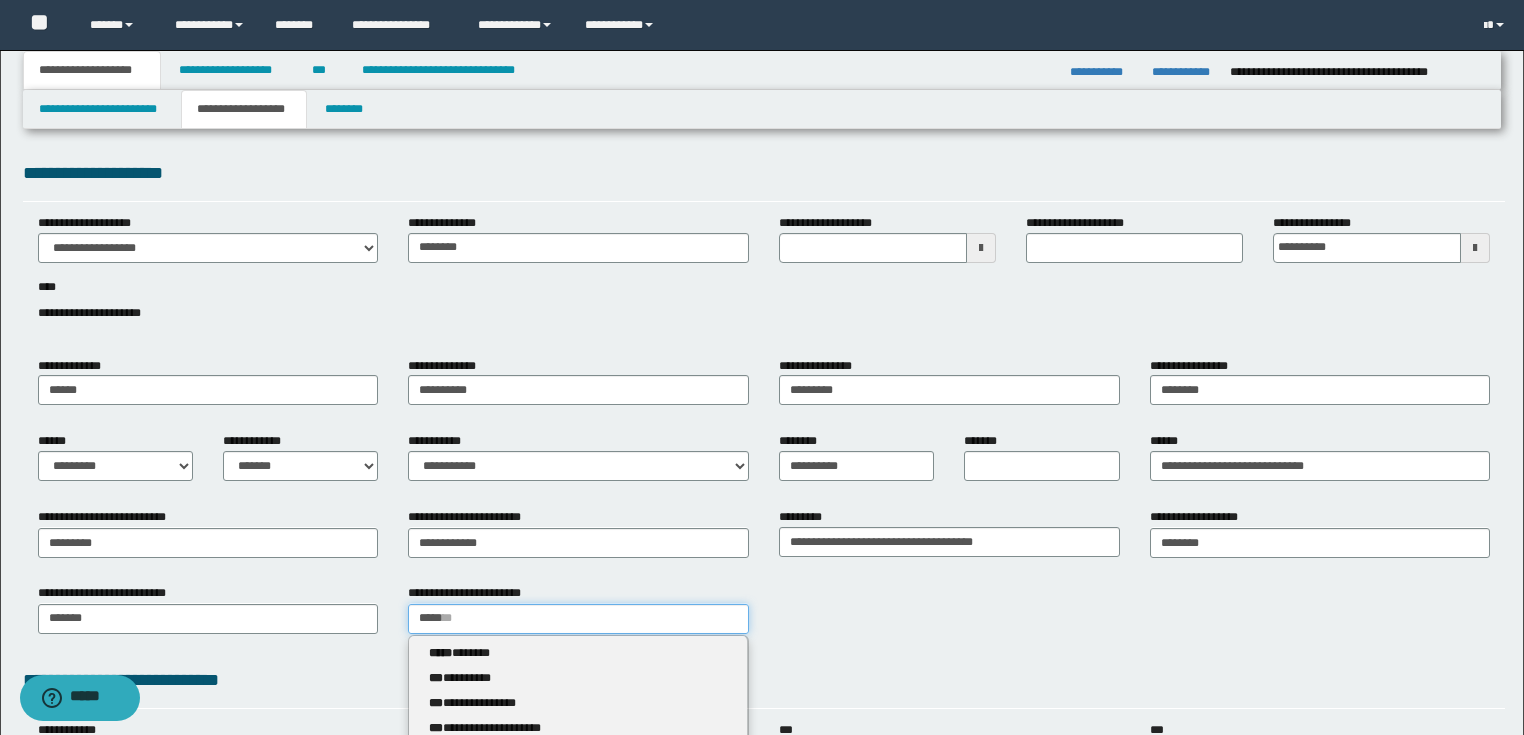 type 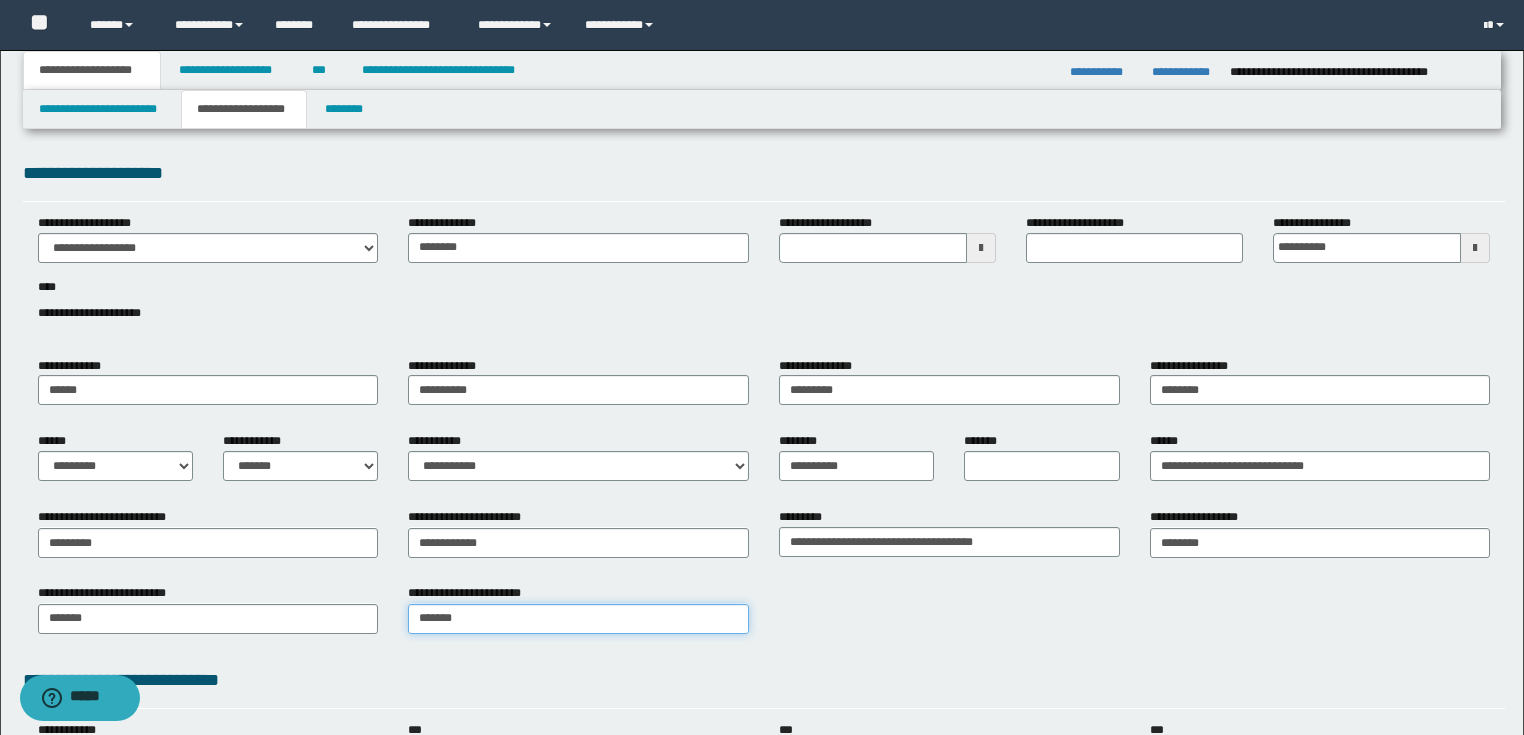 type on "*******" 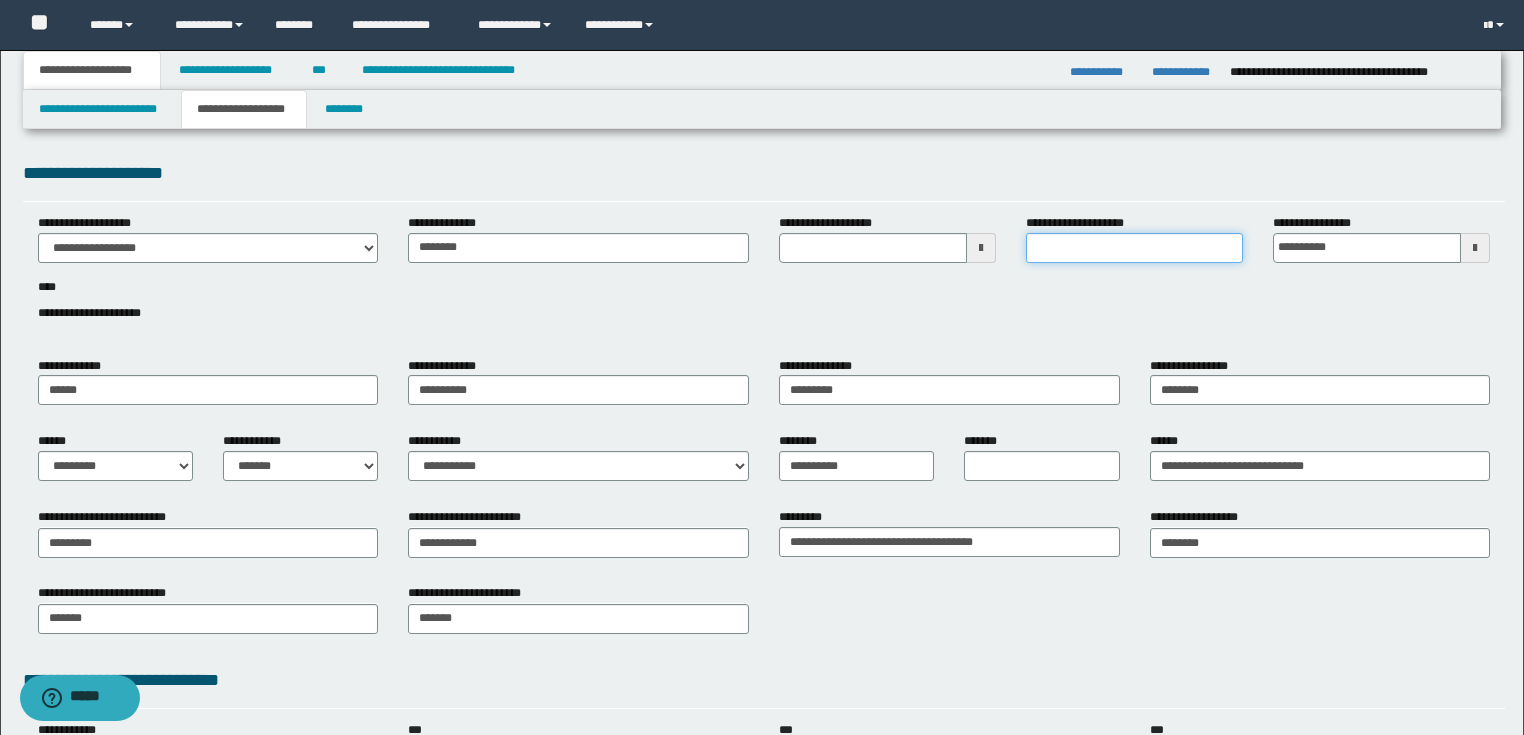 click on "**********" at bounding box center [1134, 248] 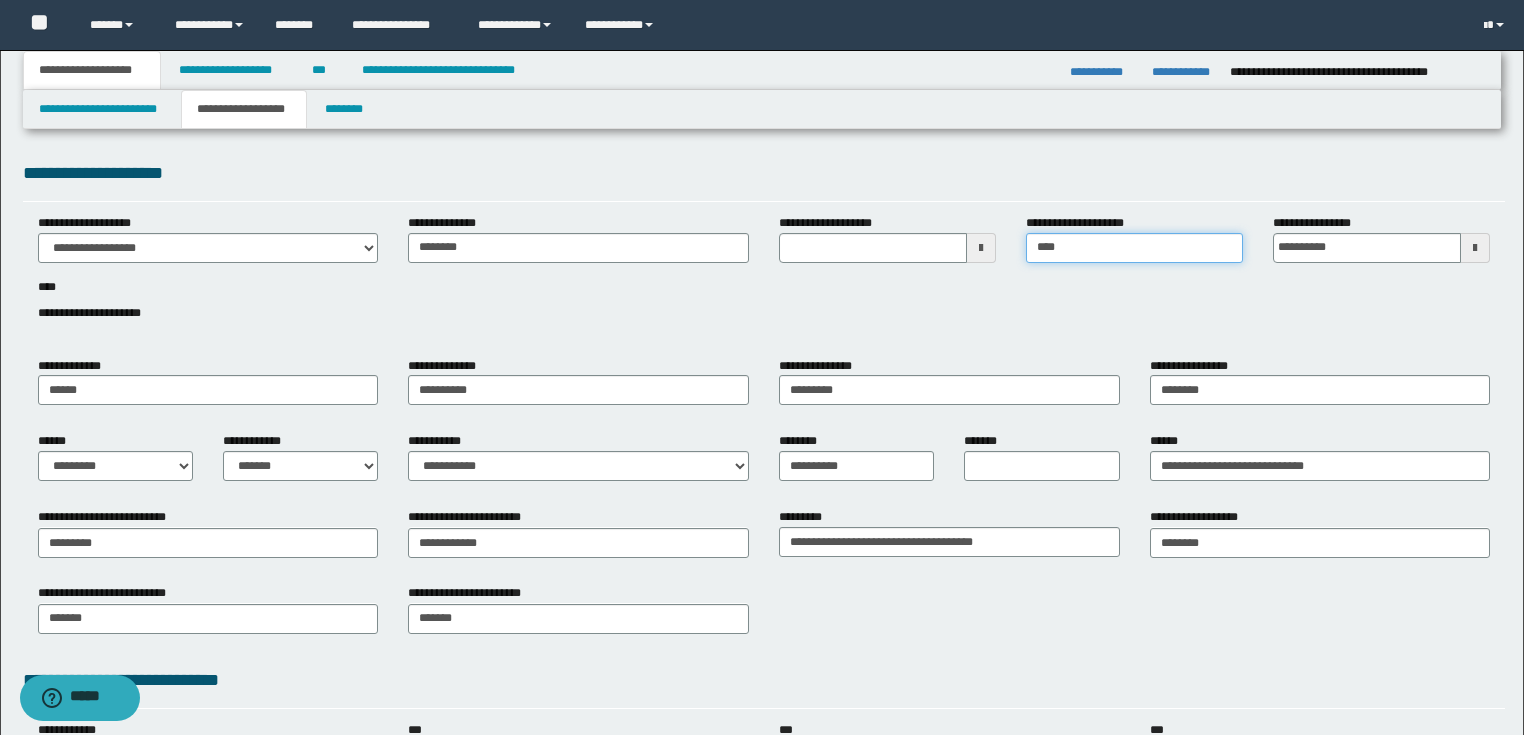 type on "**********" 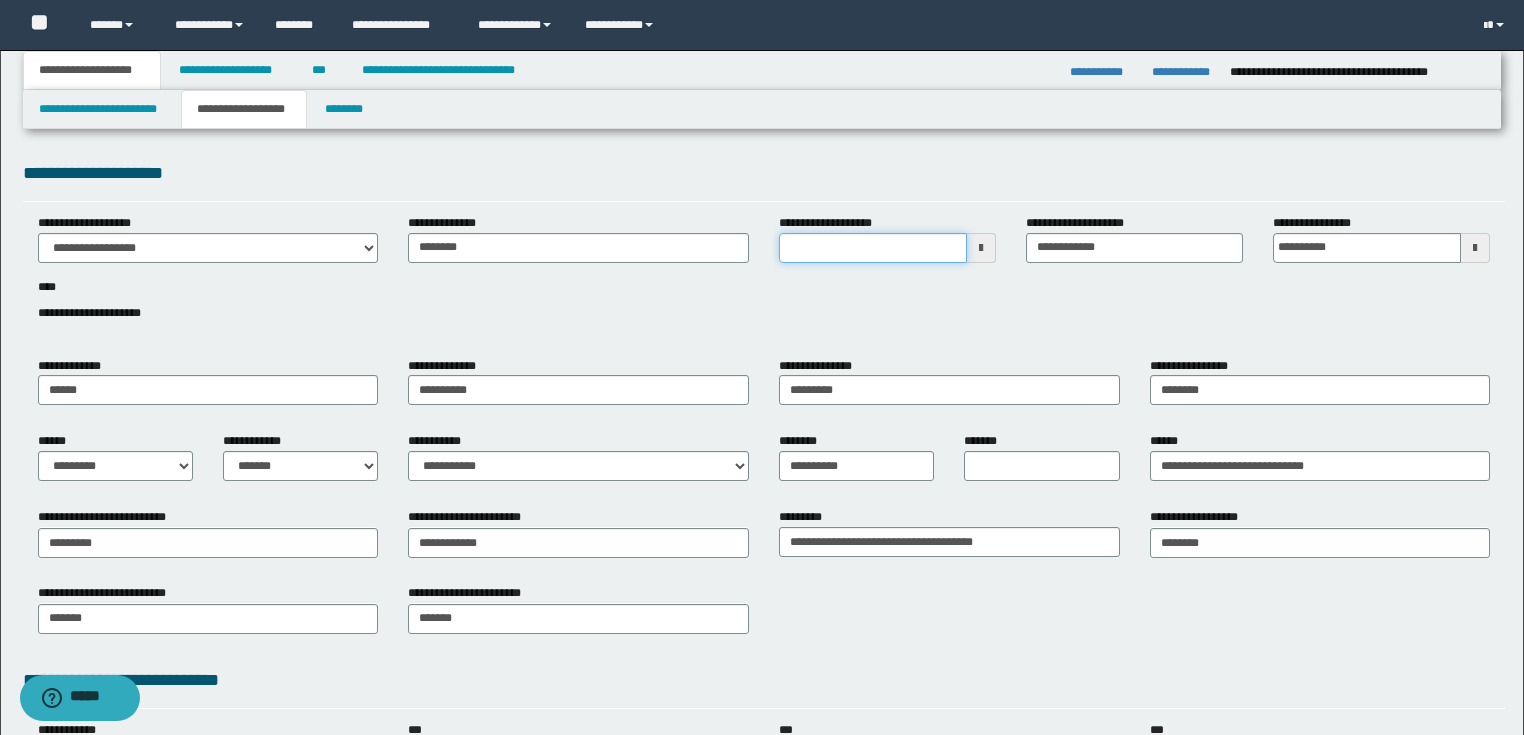 click on "**********" at bounding box center (873, 248) 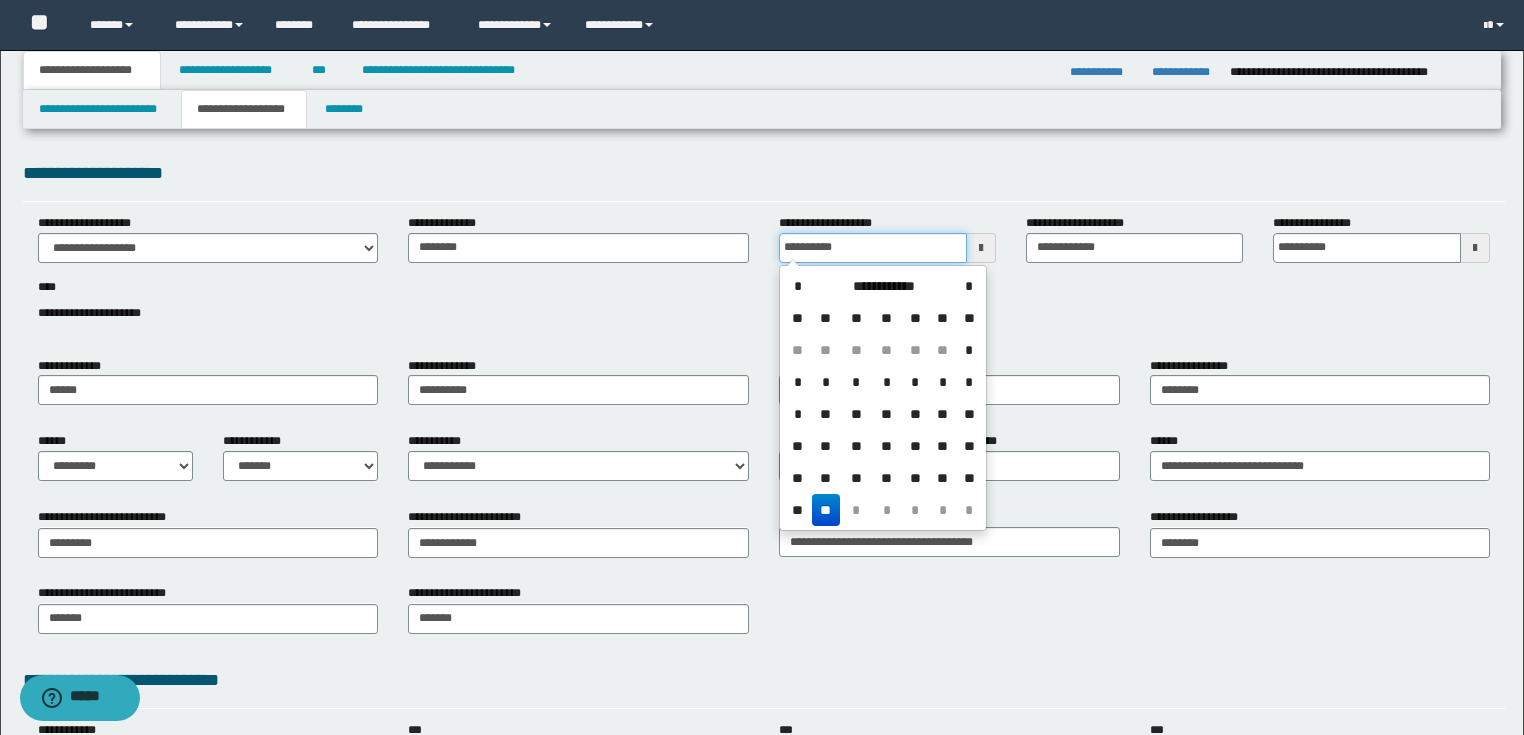 type on "**********" 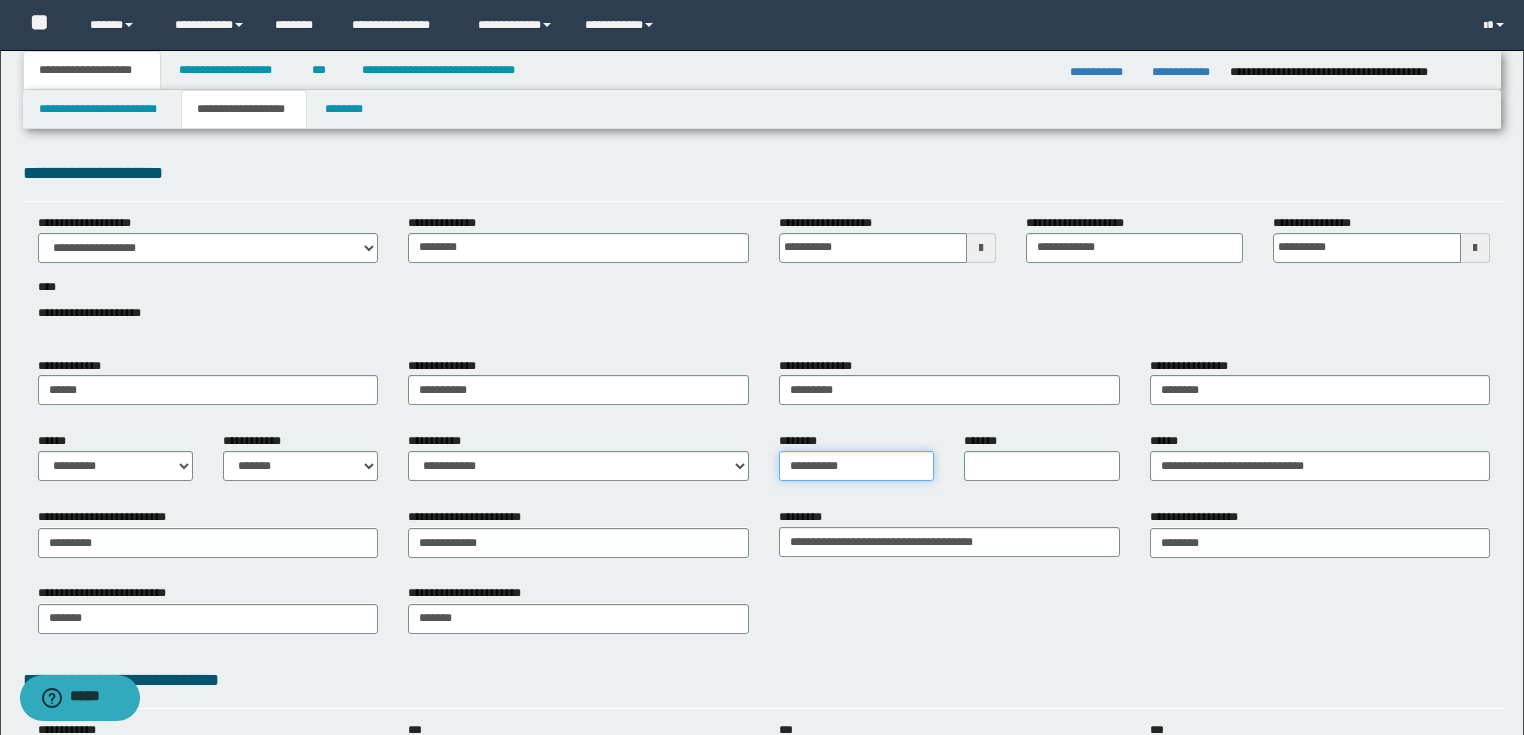 drag, startPoint x: 876, startPoint y: 464, endPoint x: 24, endPoint y: 445, distance: 852.21185 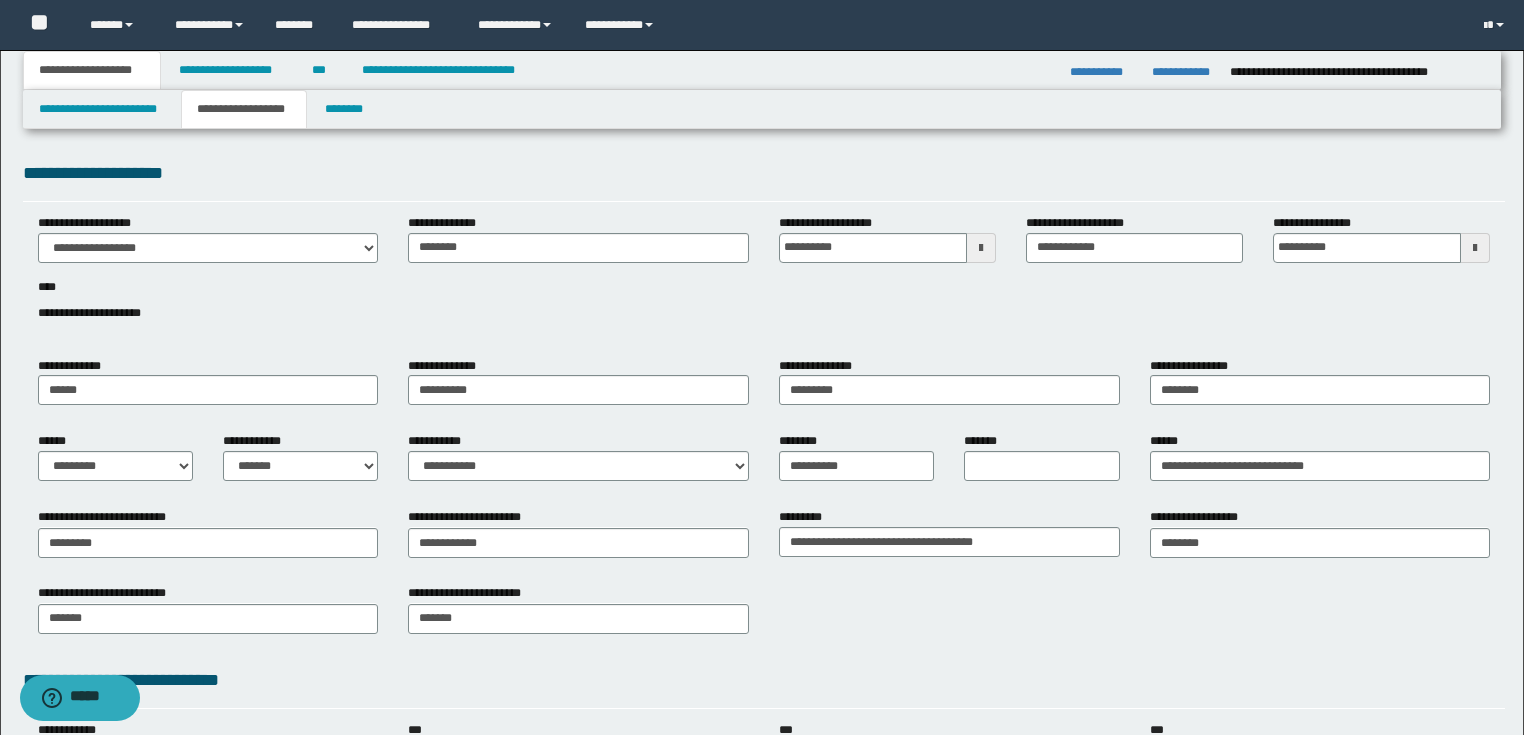 click on "**********" at bounding box center (1320, 464) 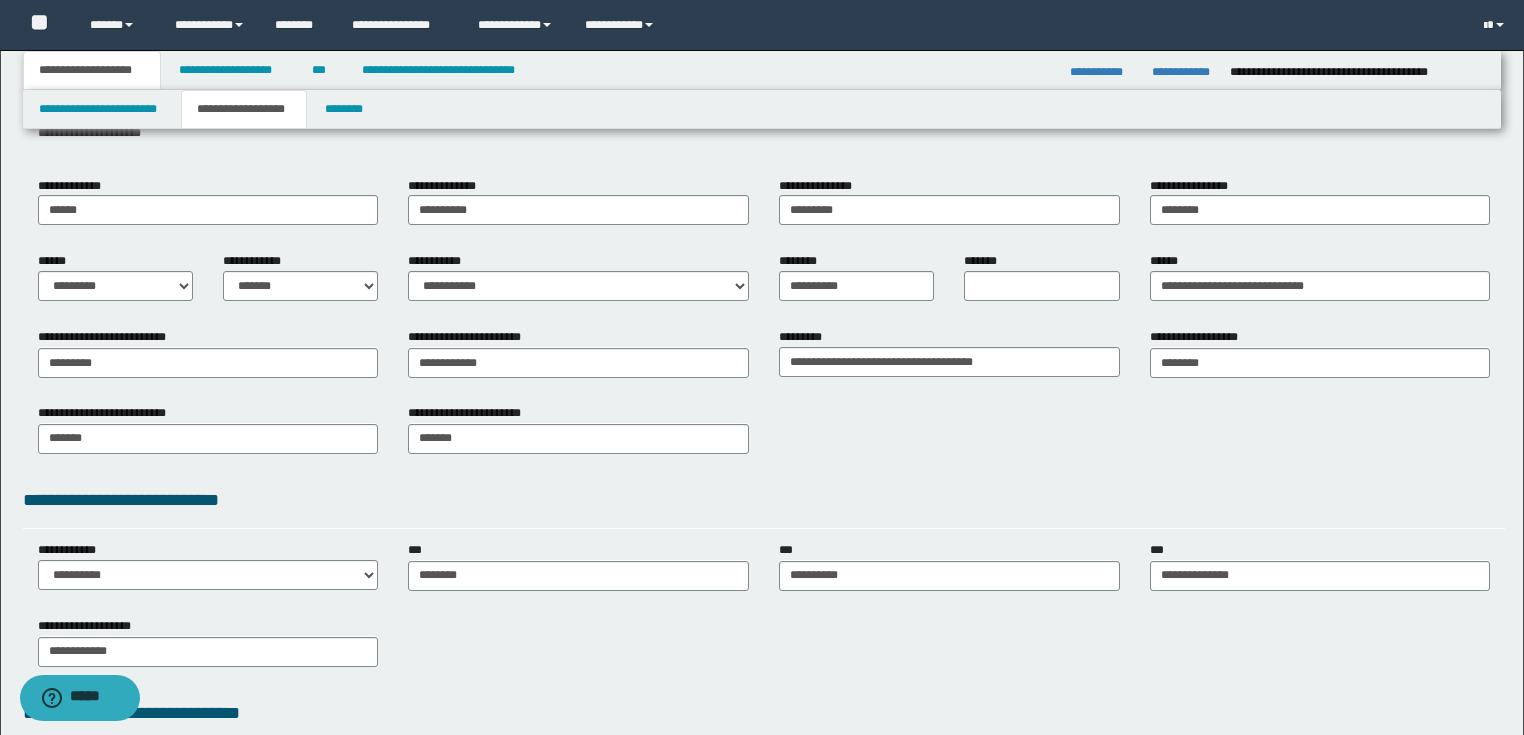 scroll, scrollTop: 240, scrollLeft: 0, axis: vertical 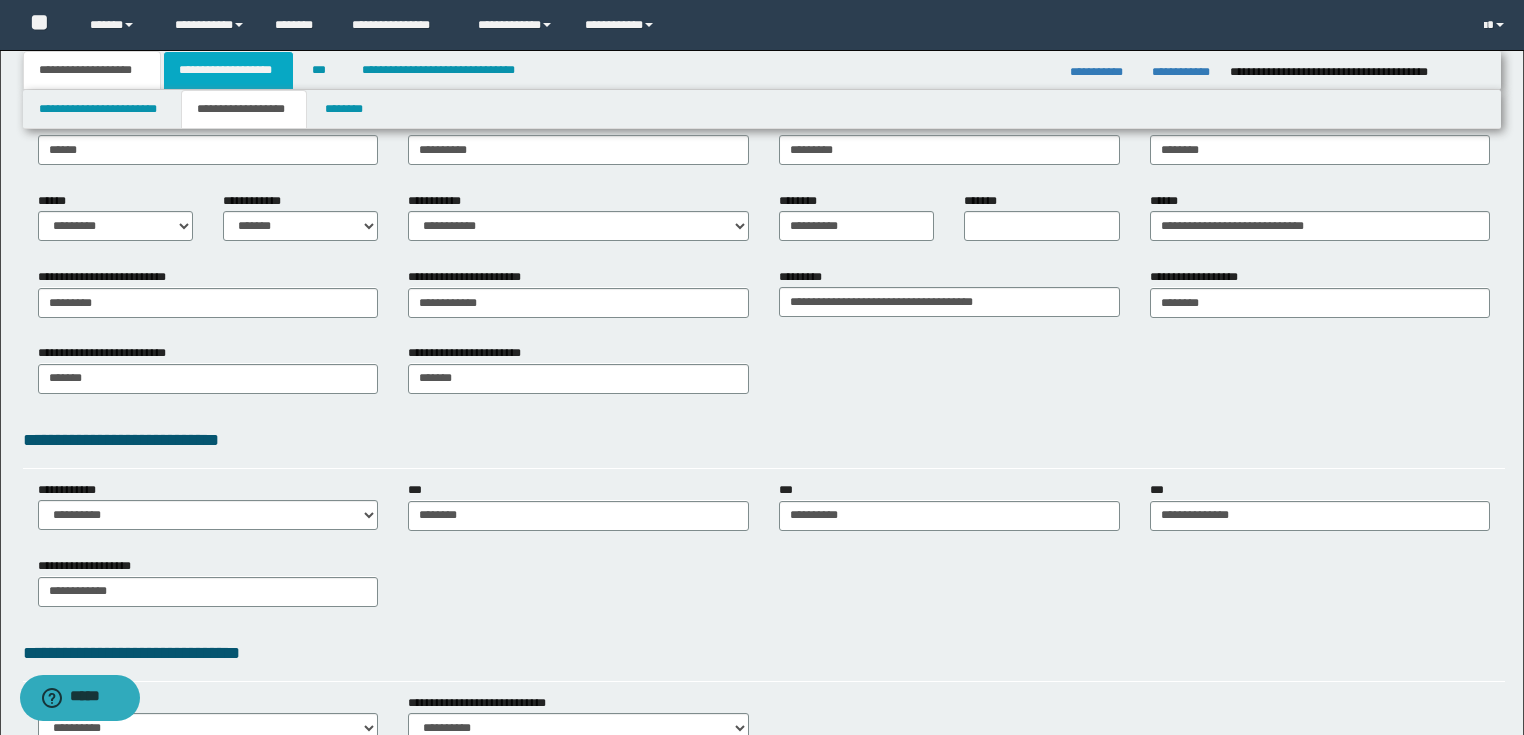 click on "**********" at bounding box center [228, 70] 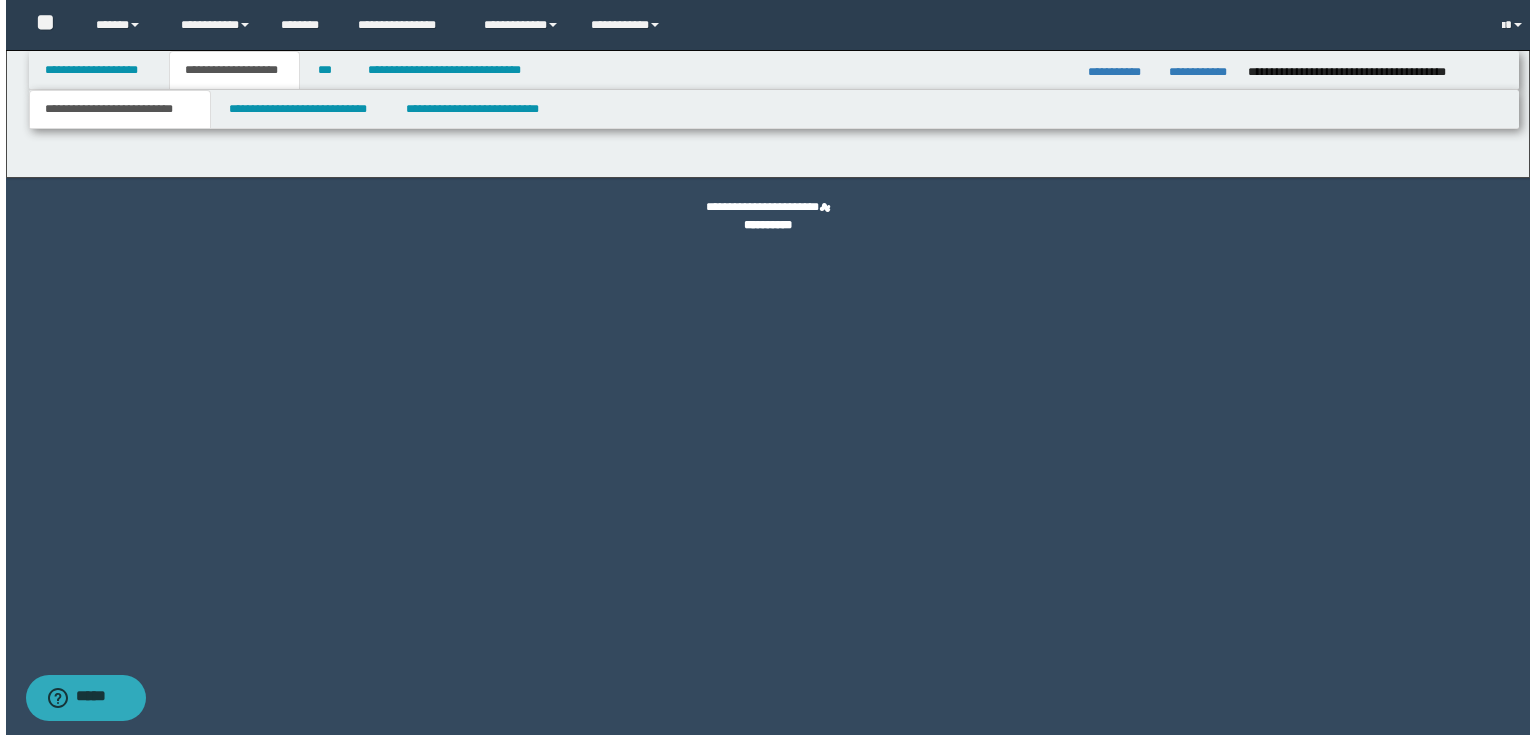 scroll, scrollTop: 0, scrollLeft: 0, axis: both 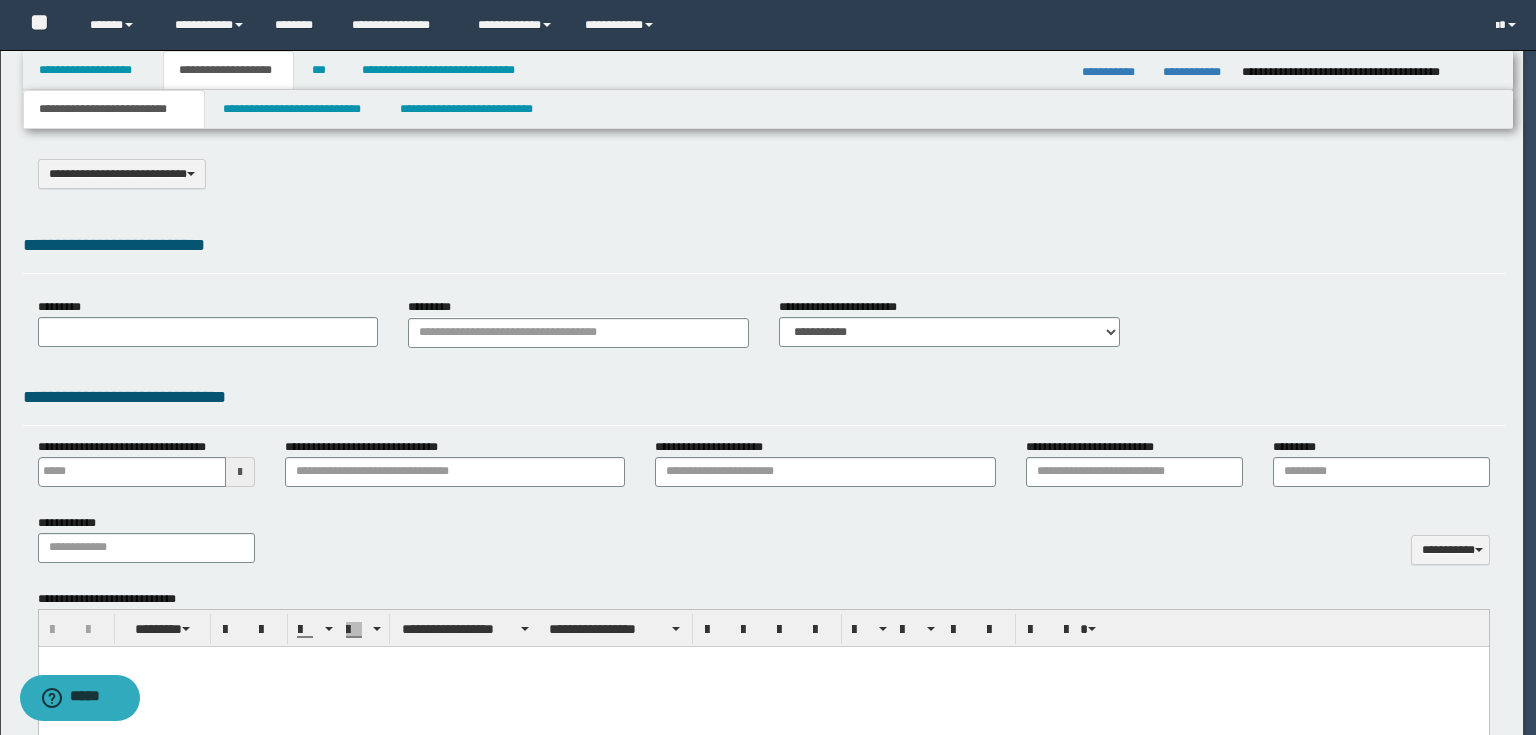 select on "*" 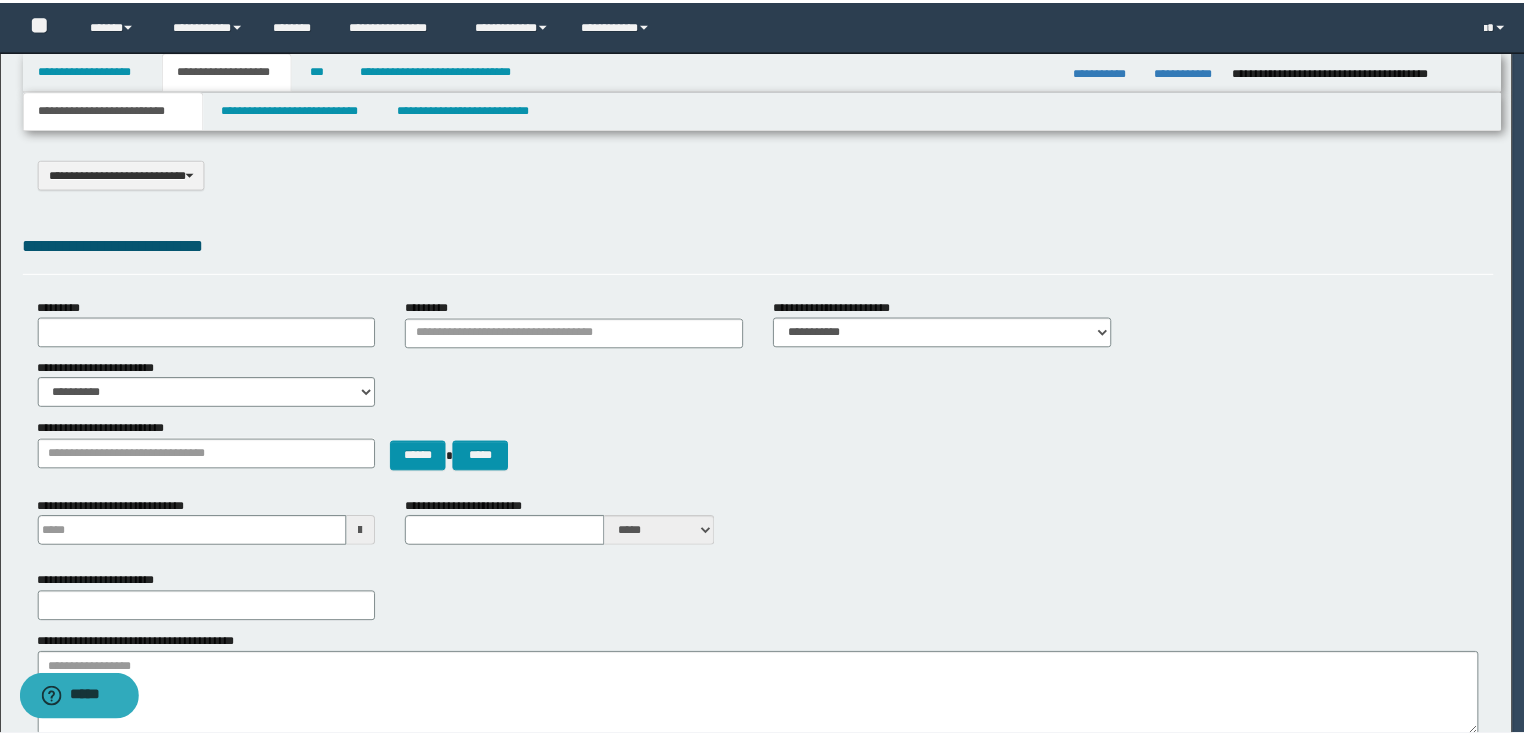 scroll, scrollTop: 0, scrollLeft: 0, axis: both 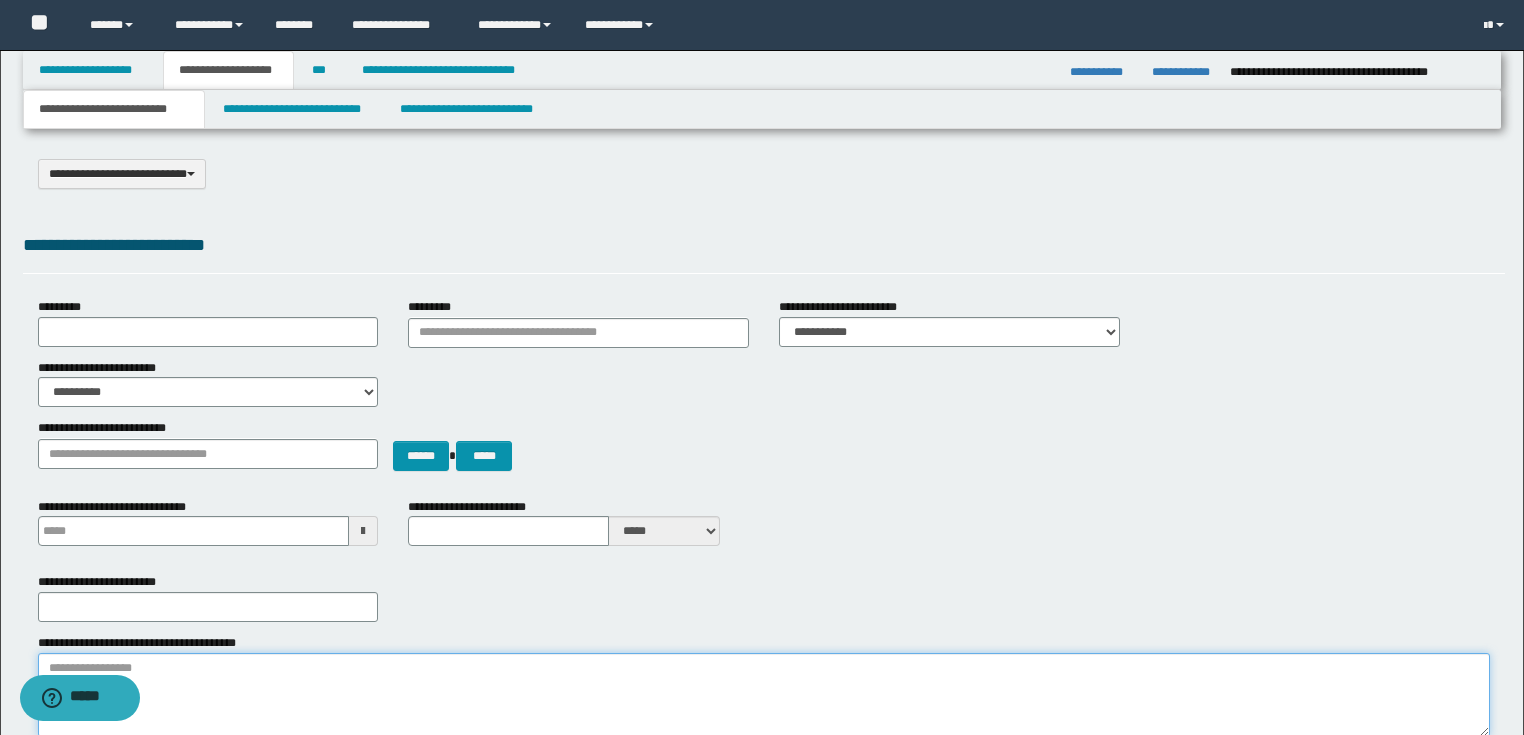 click on "**********" at bounding box center (764, 695) 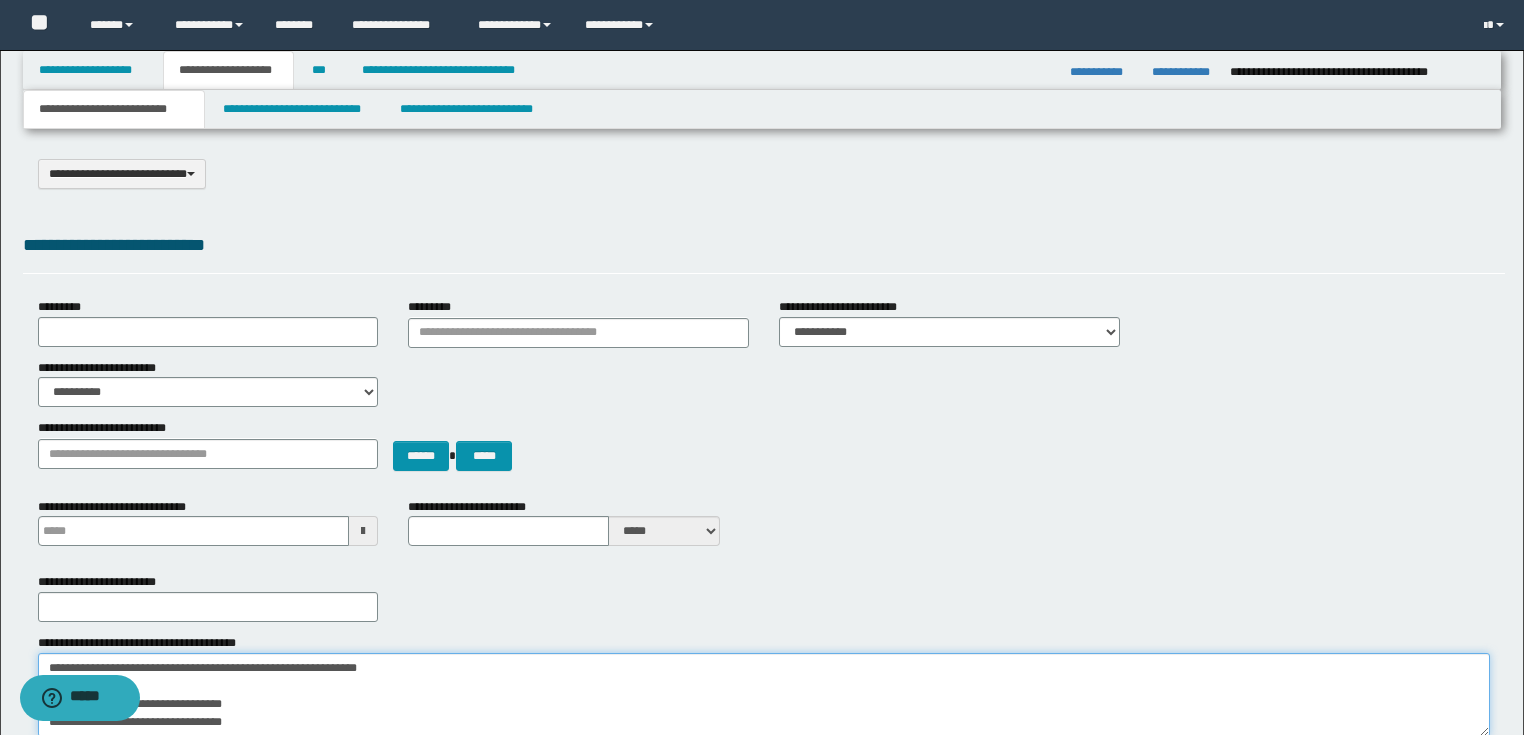scroll, scrollTop: 12, scrollLeft: 0, axis: vertical 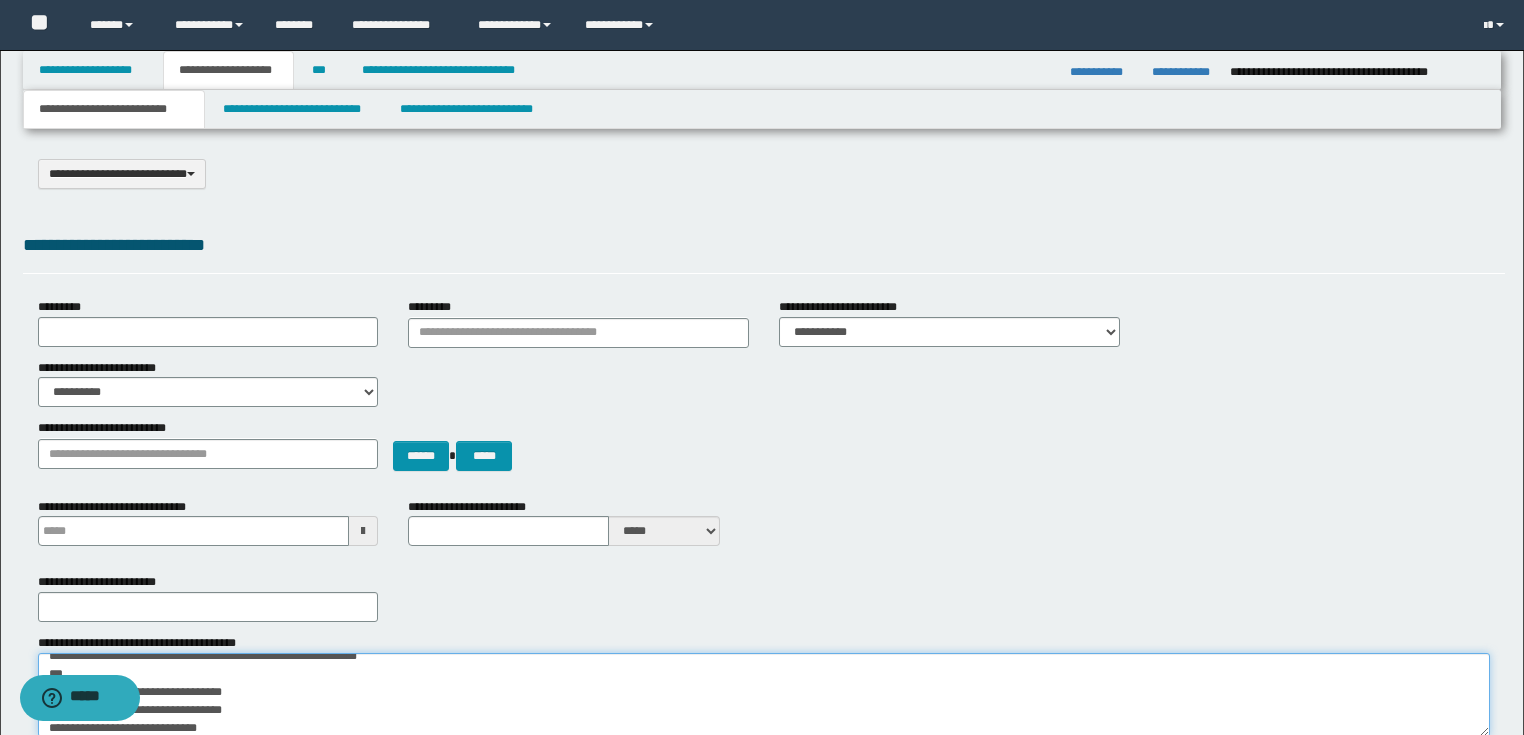 type on "**********" 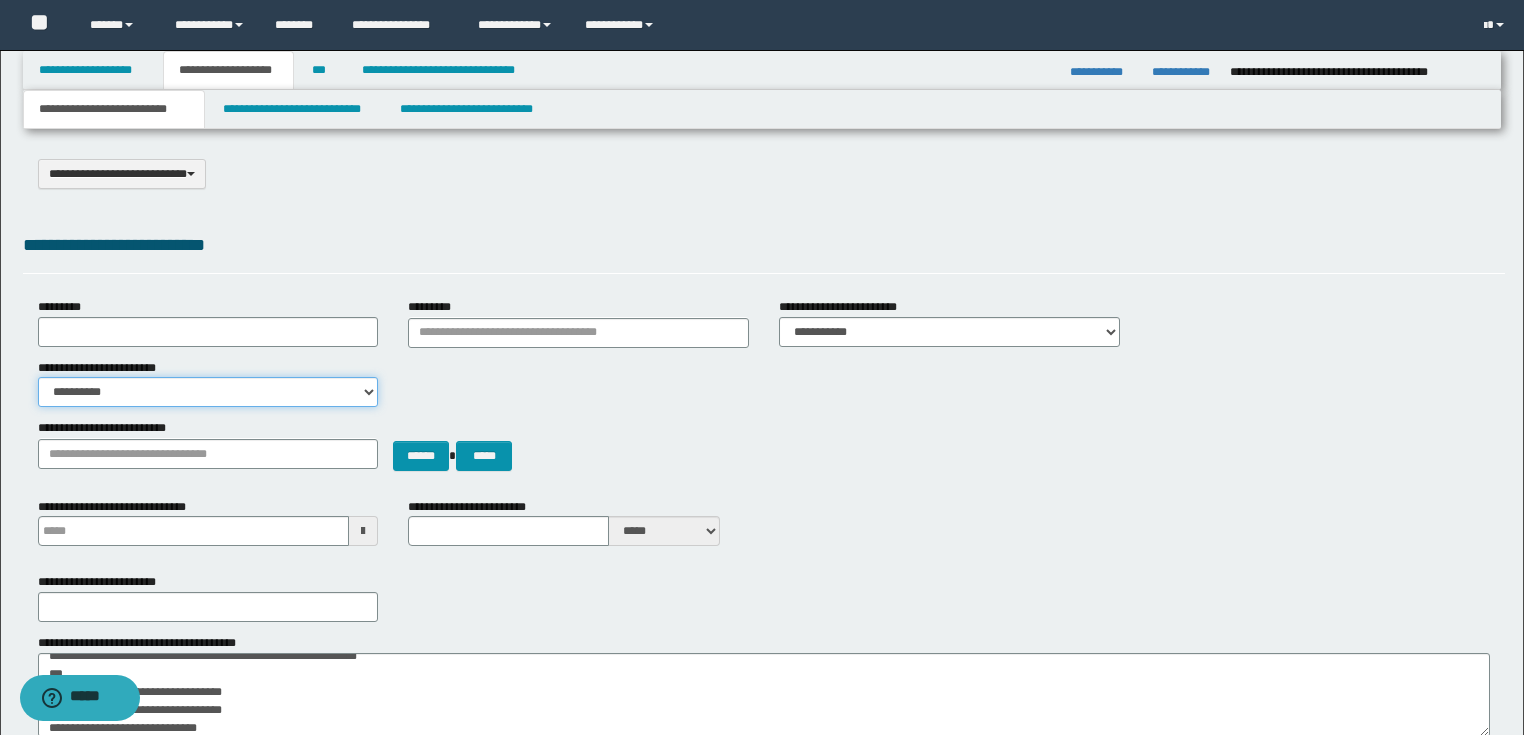 click on "**********" at bounding box center [208, 392] 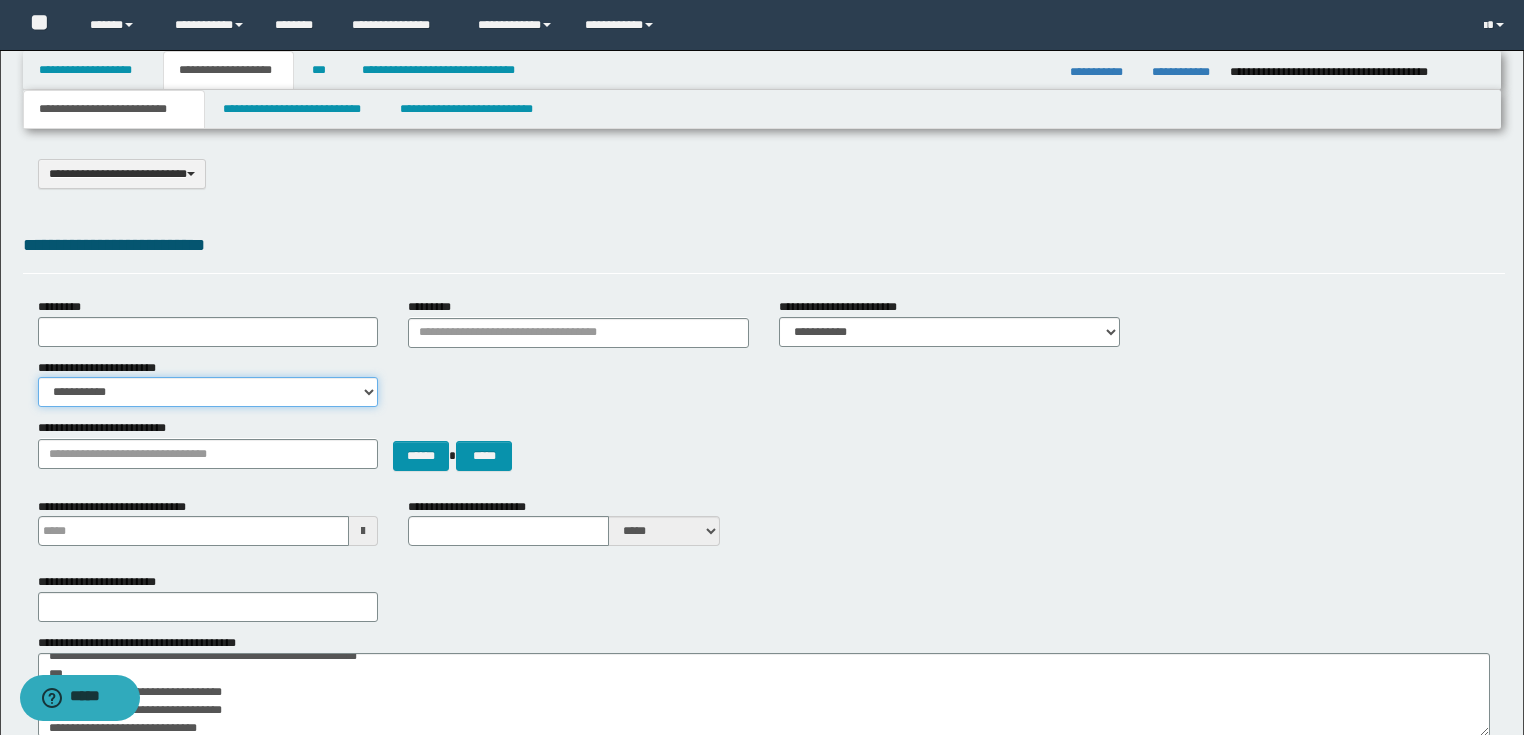 drag, startPoint x: 144, startPoint y: 385, endPoint x: 143, endPoint y: 403, distance: 18.027756 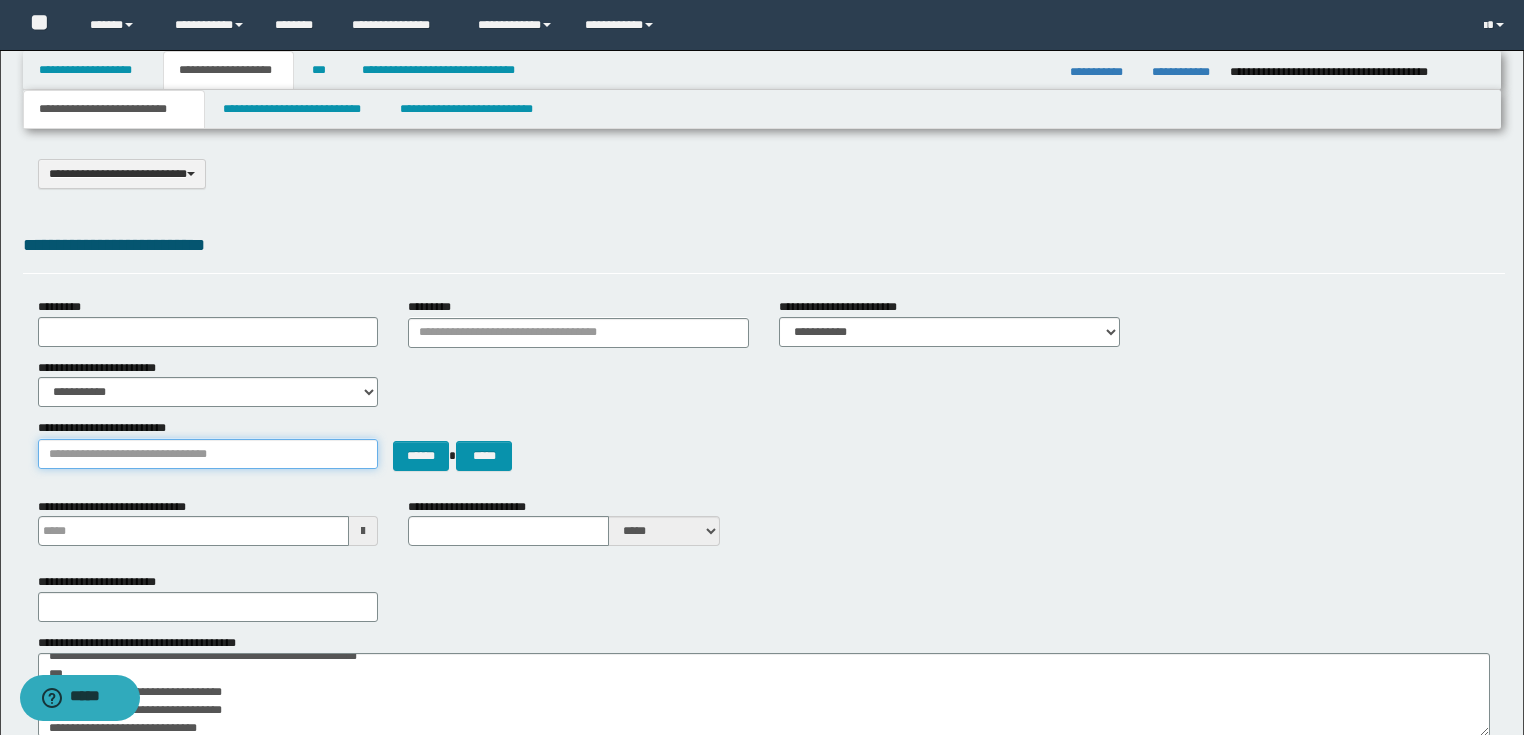 click on "**********" at bounding box center [208, 454] 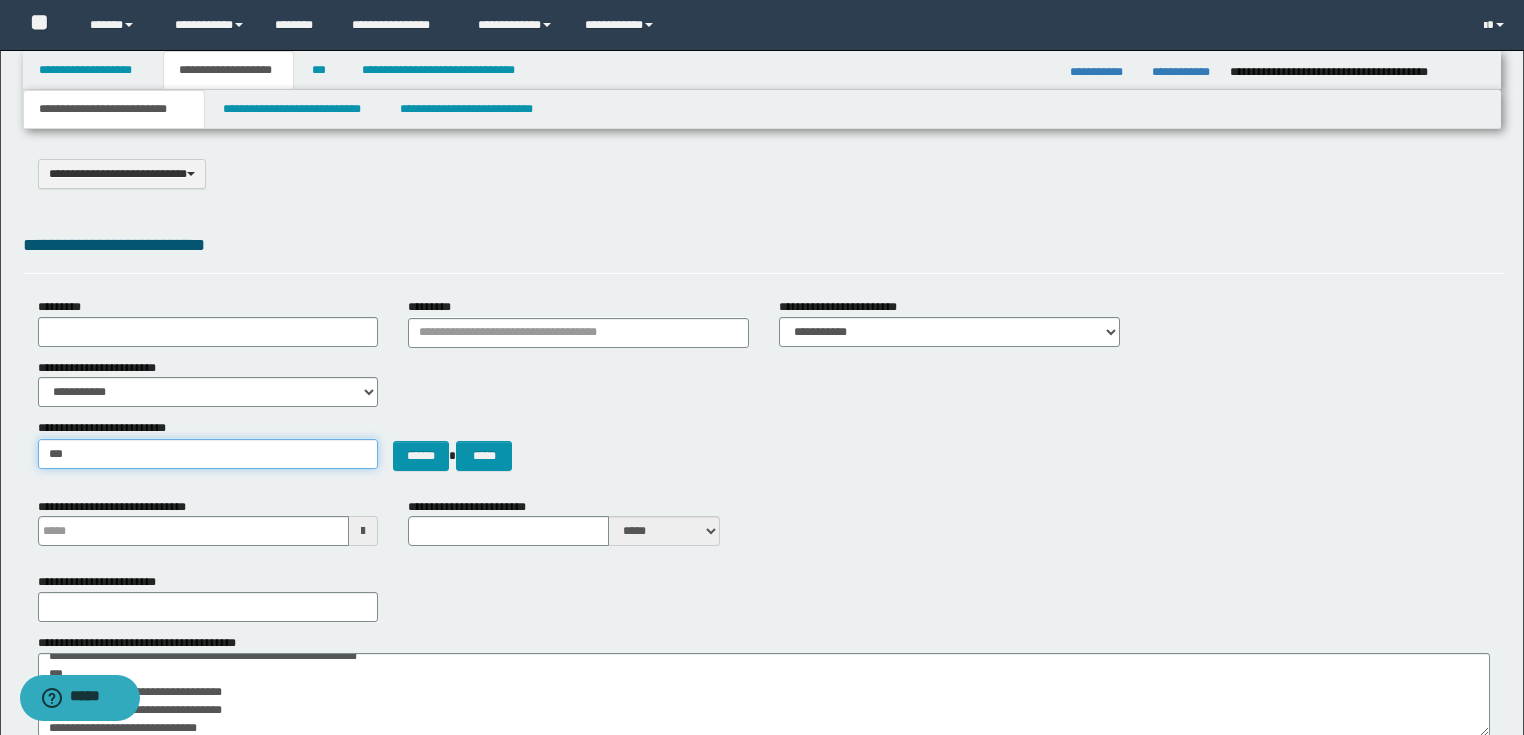 type on "****" 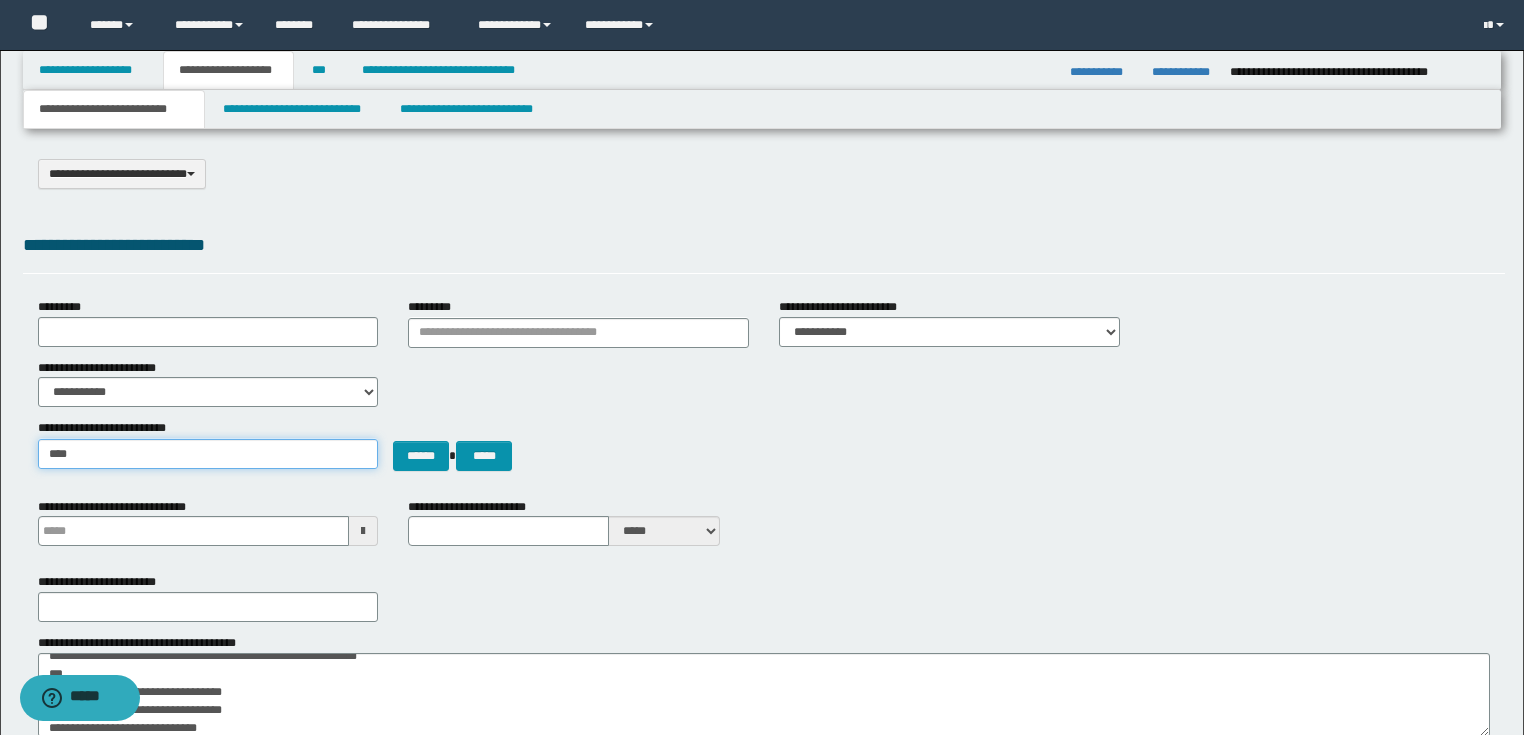 type on "**********" 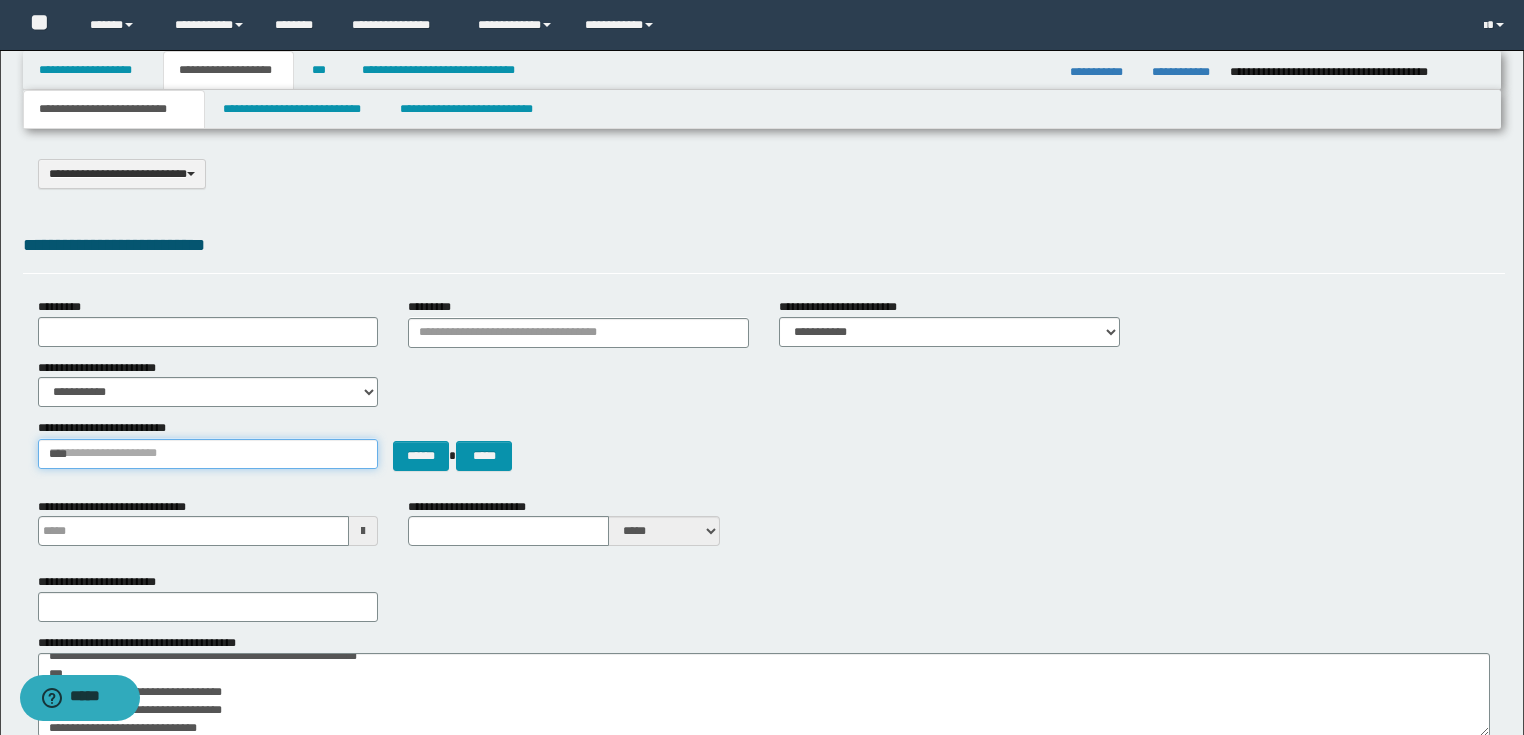type 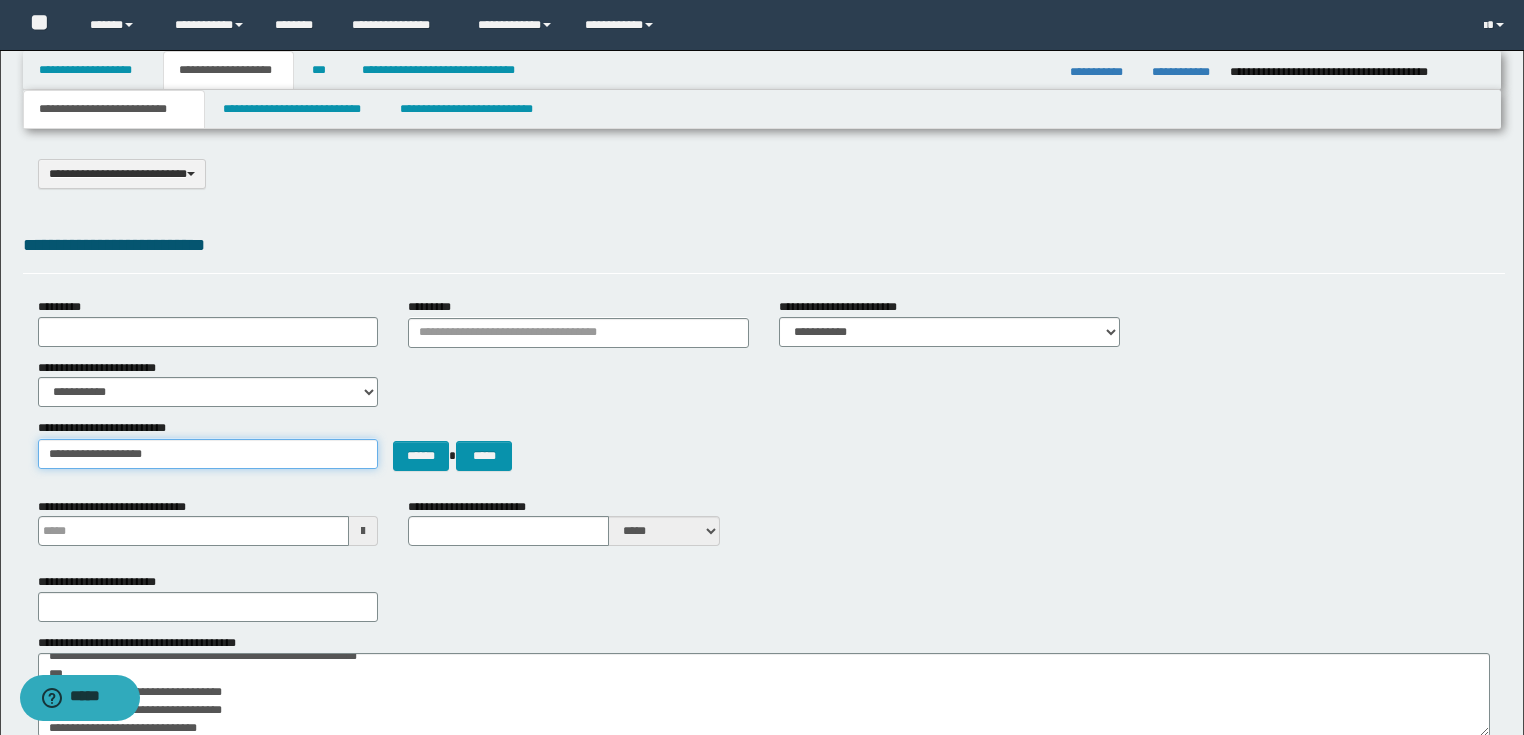 type on "**********" 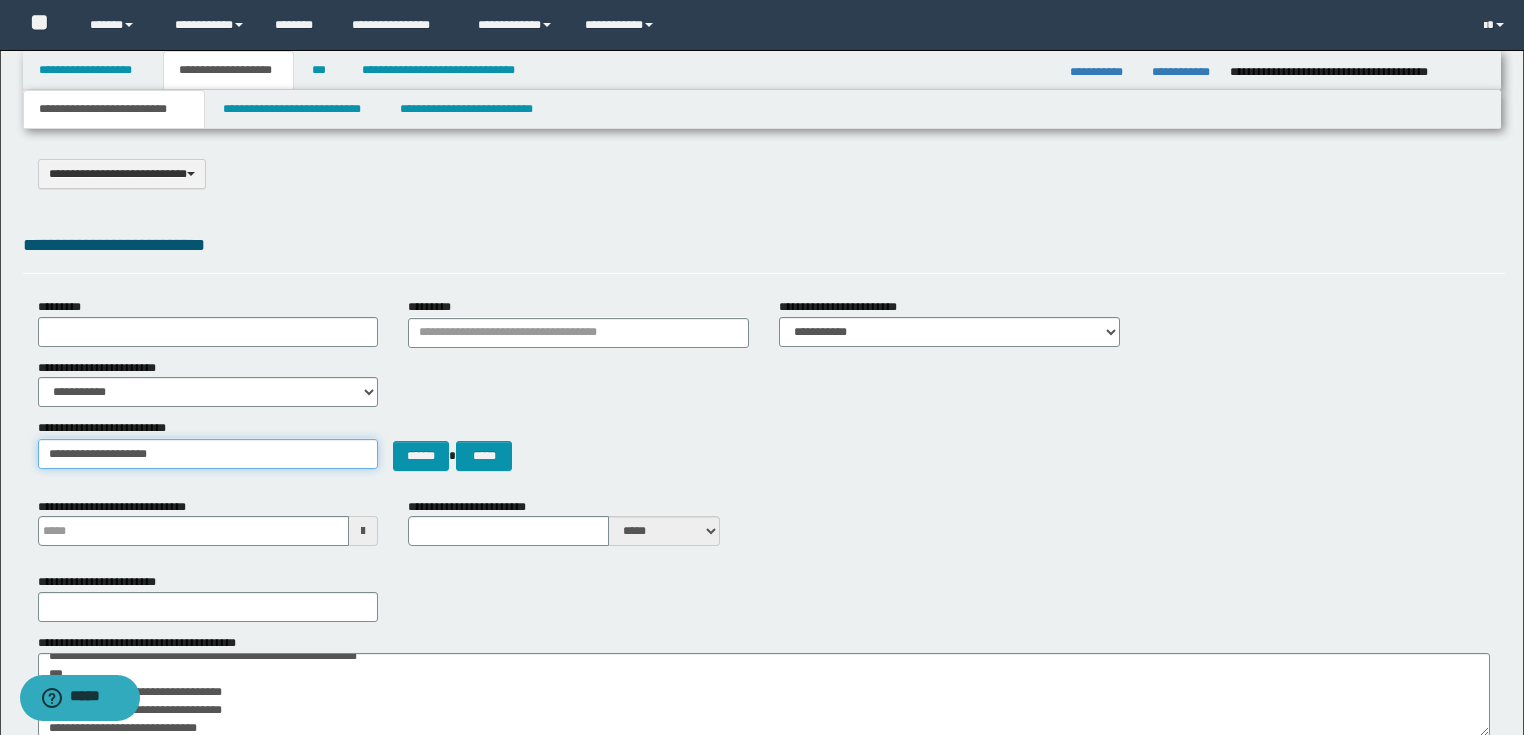 type on "**********" 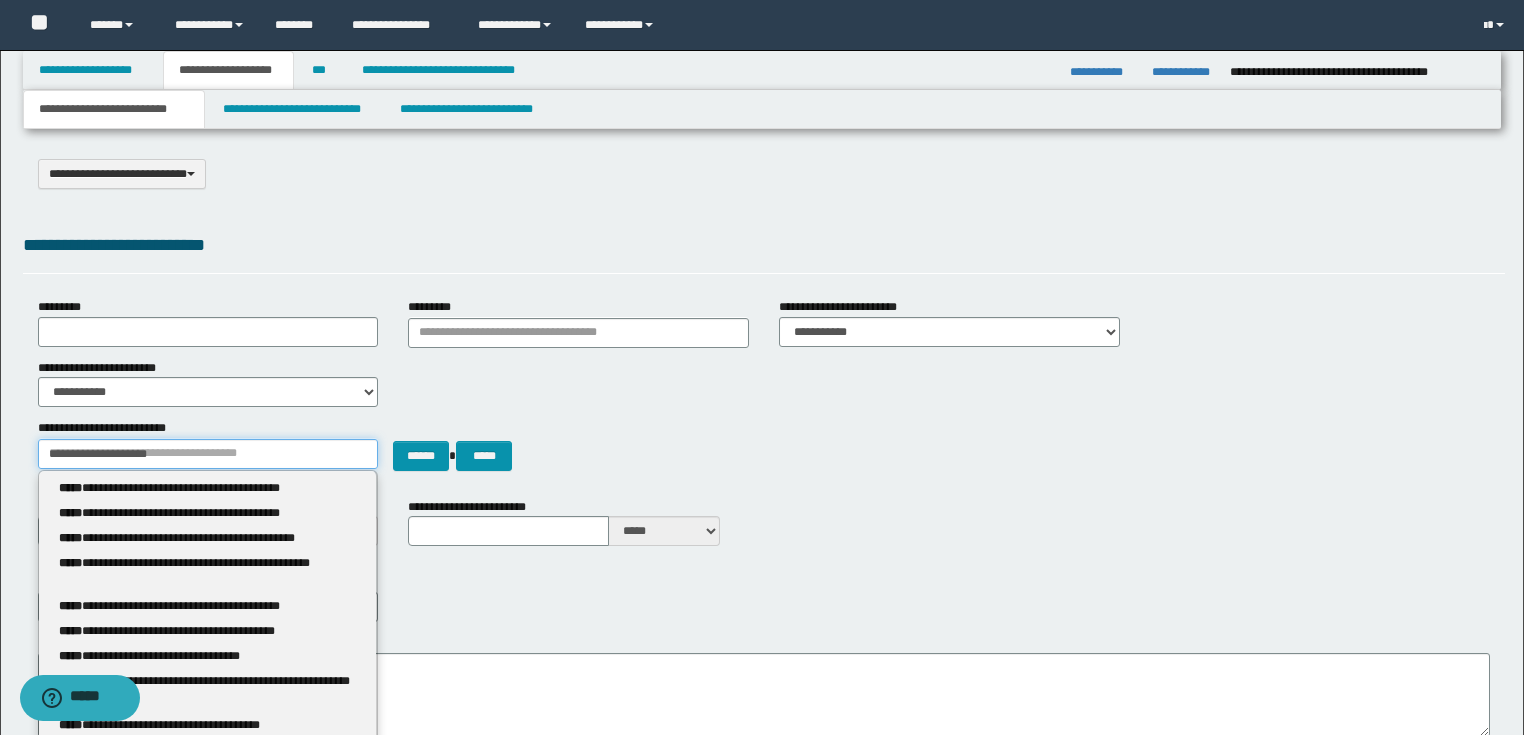 type 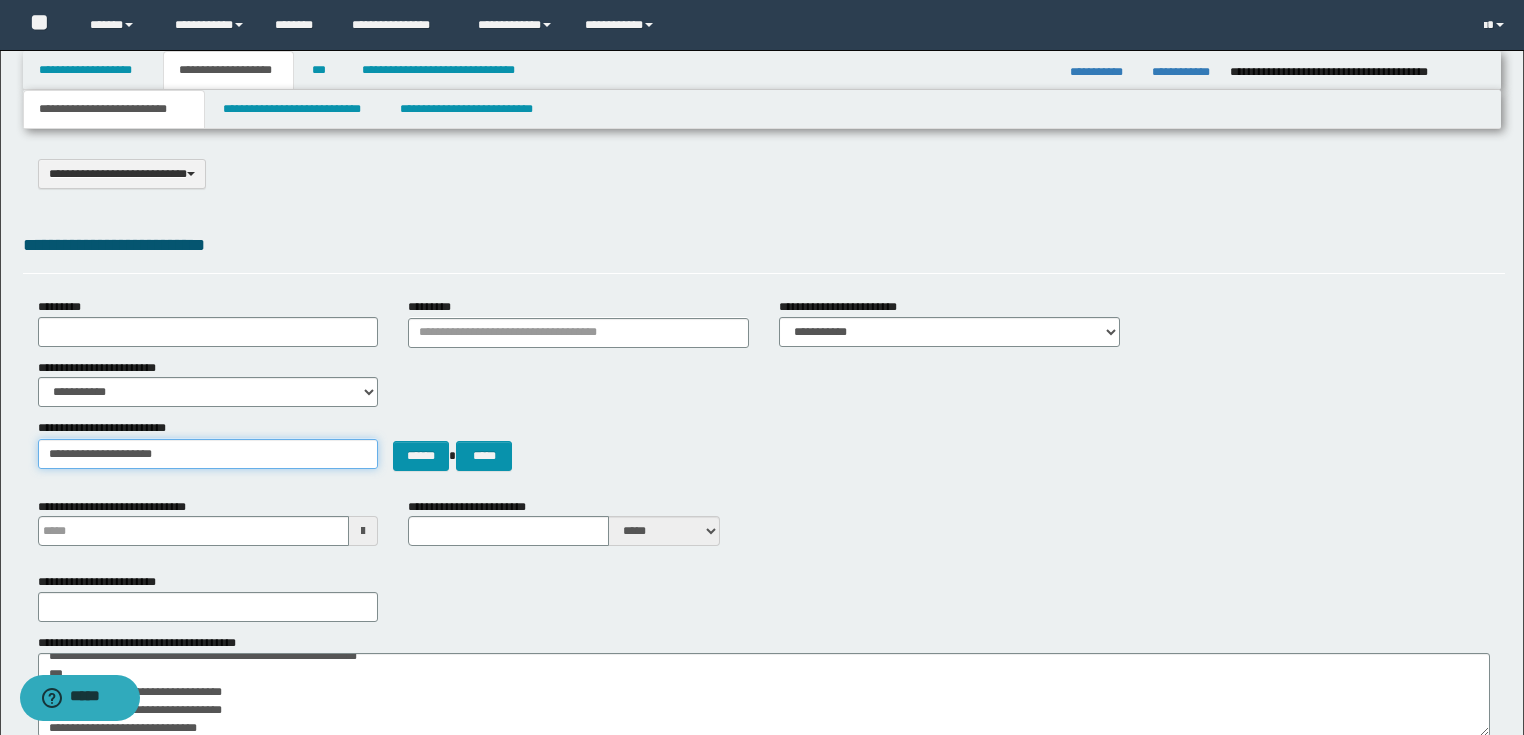 type on "**********" 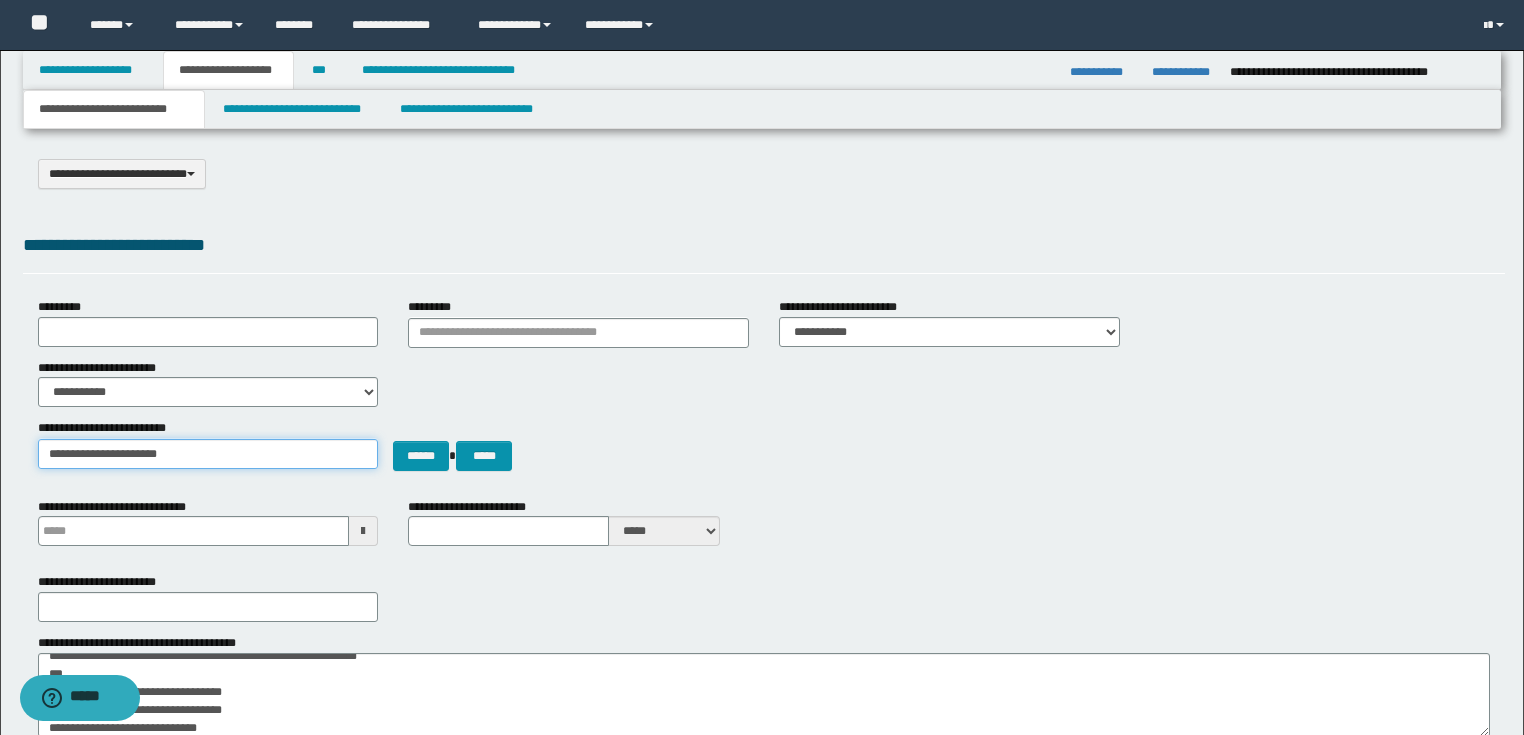 type on "**********" 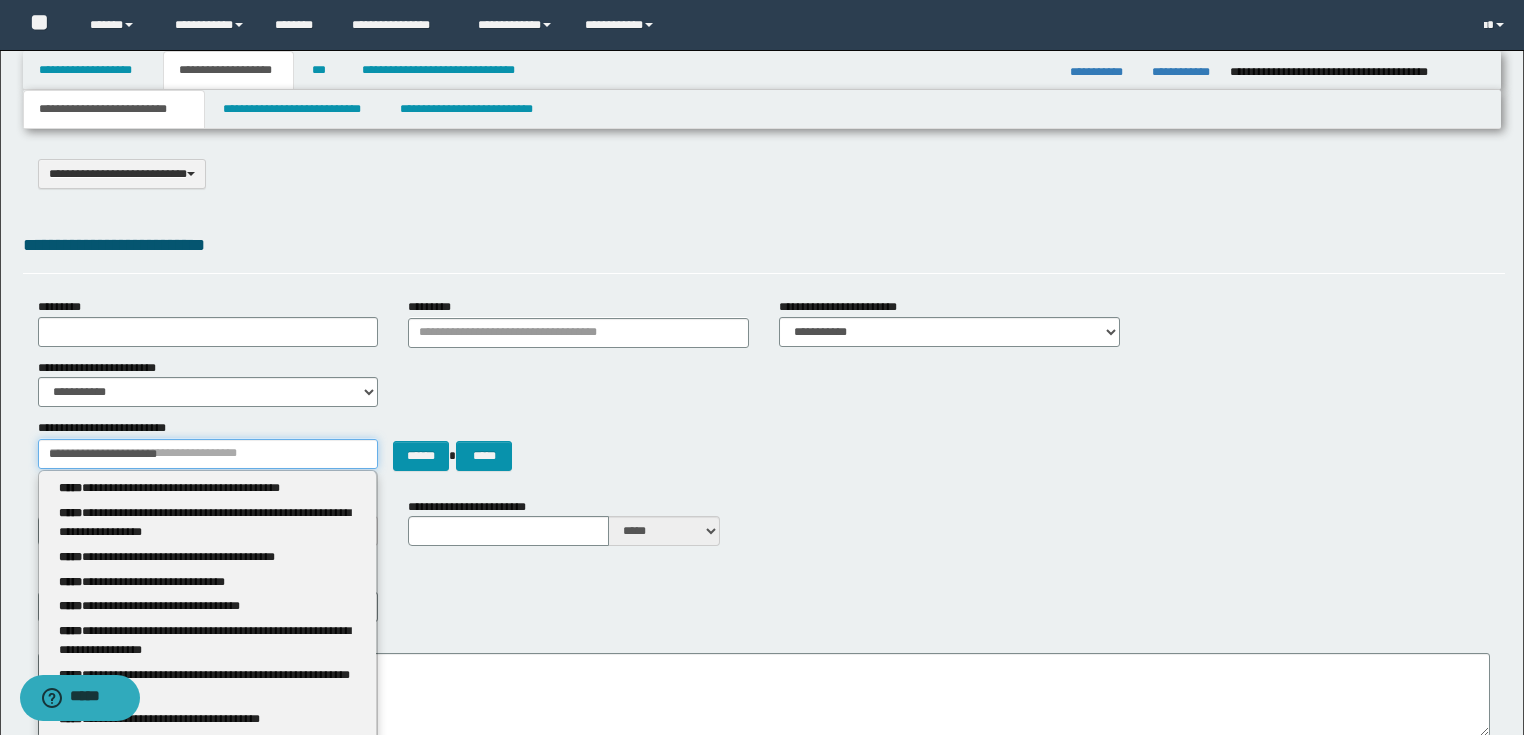 type 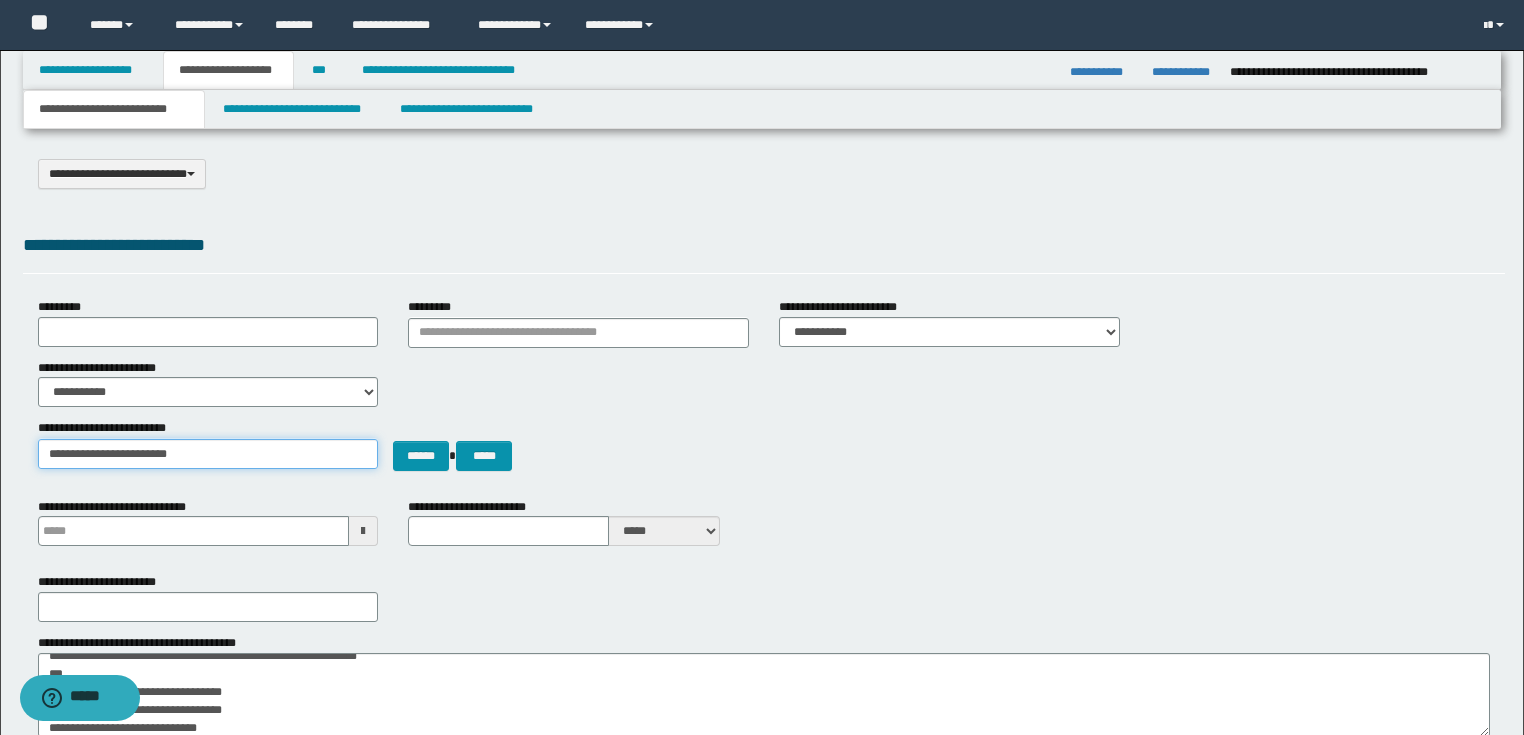 type on "**********" 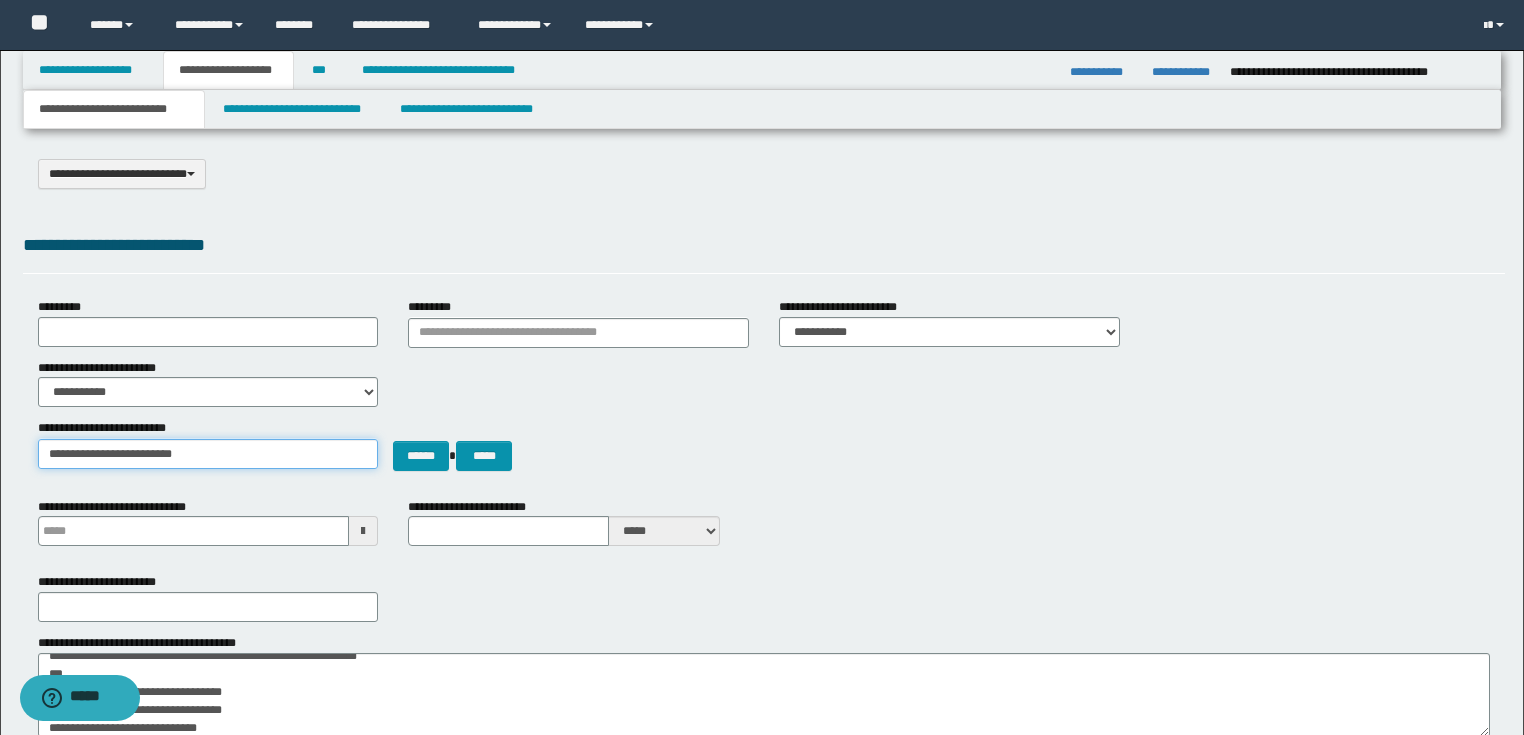 type on "**********" 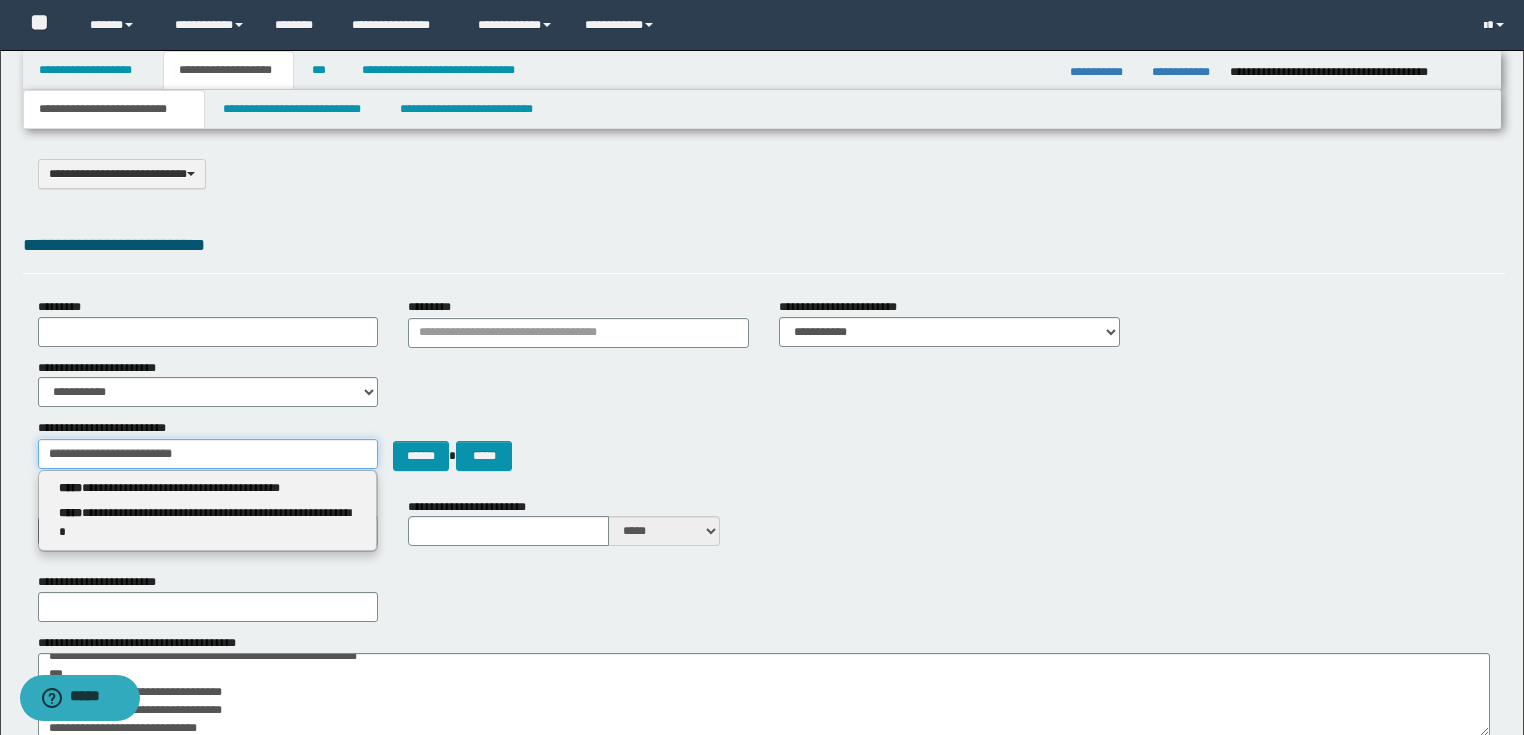 type 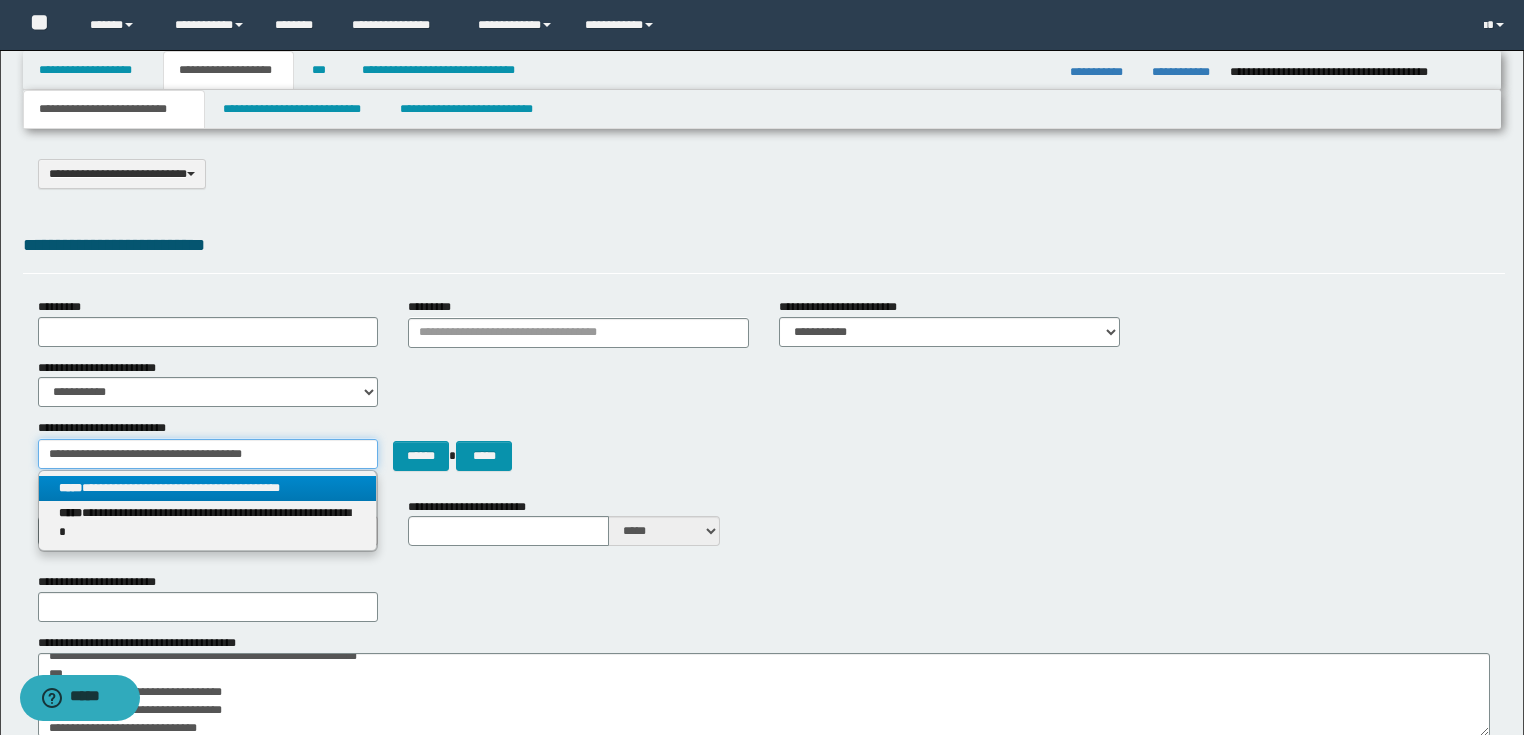 type on "**********" 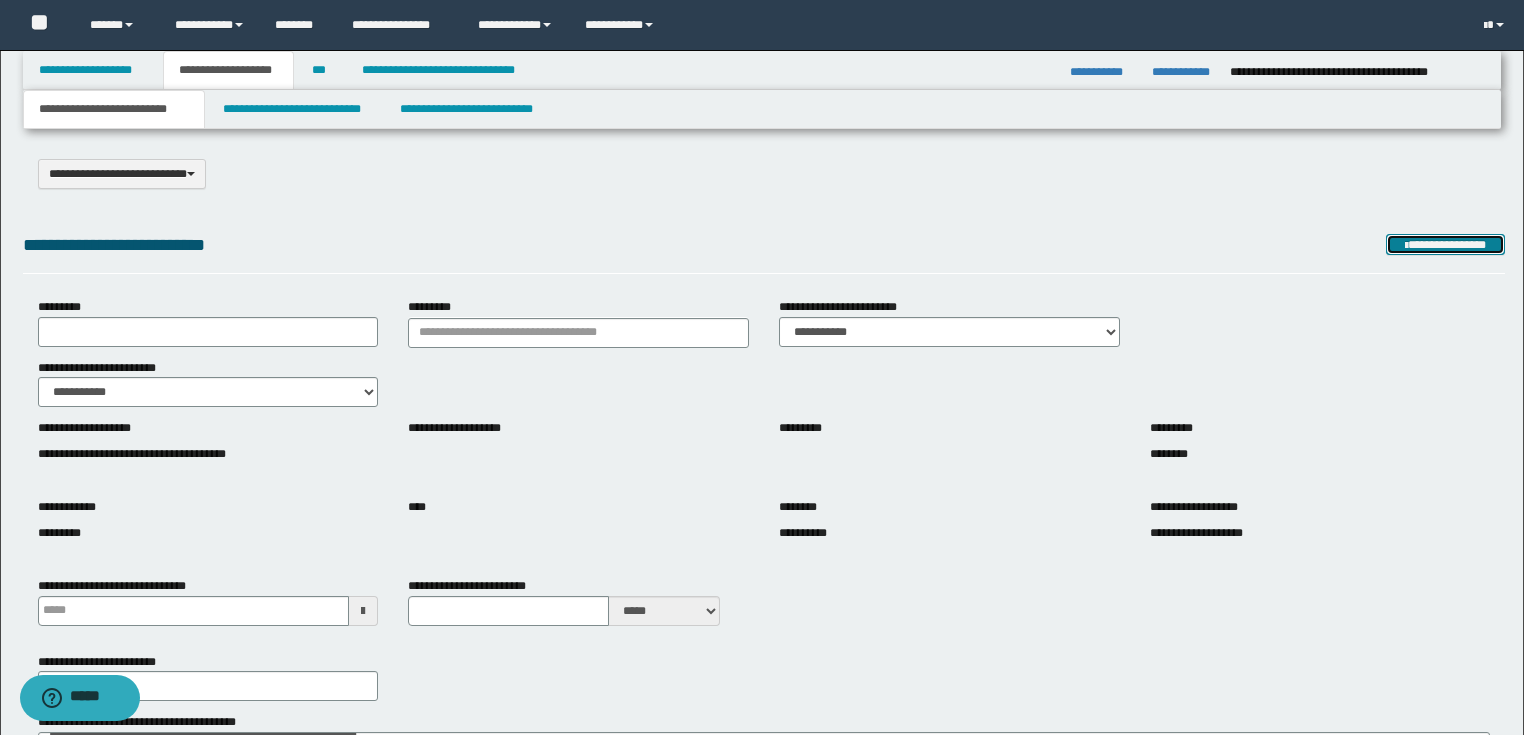 click on "**********" at bounding box center (1446, 245) 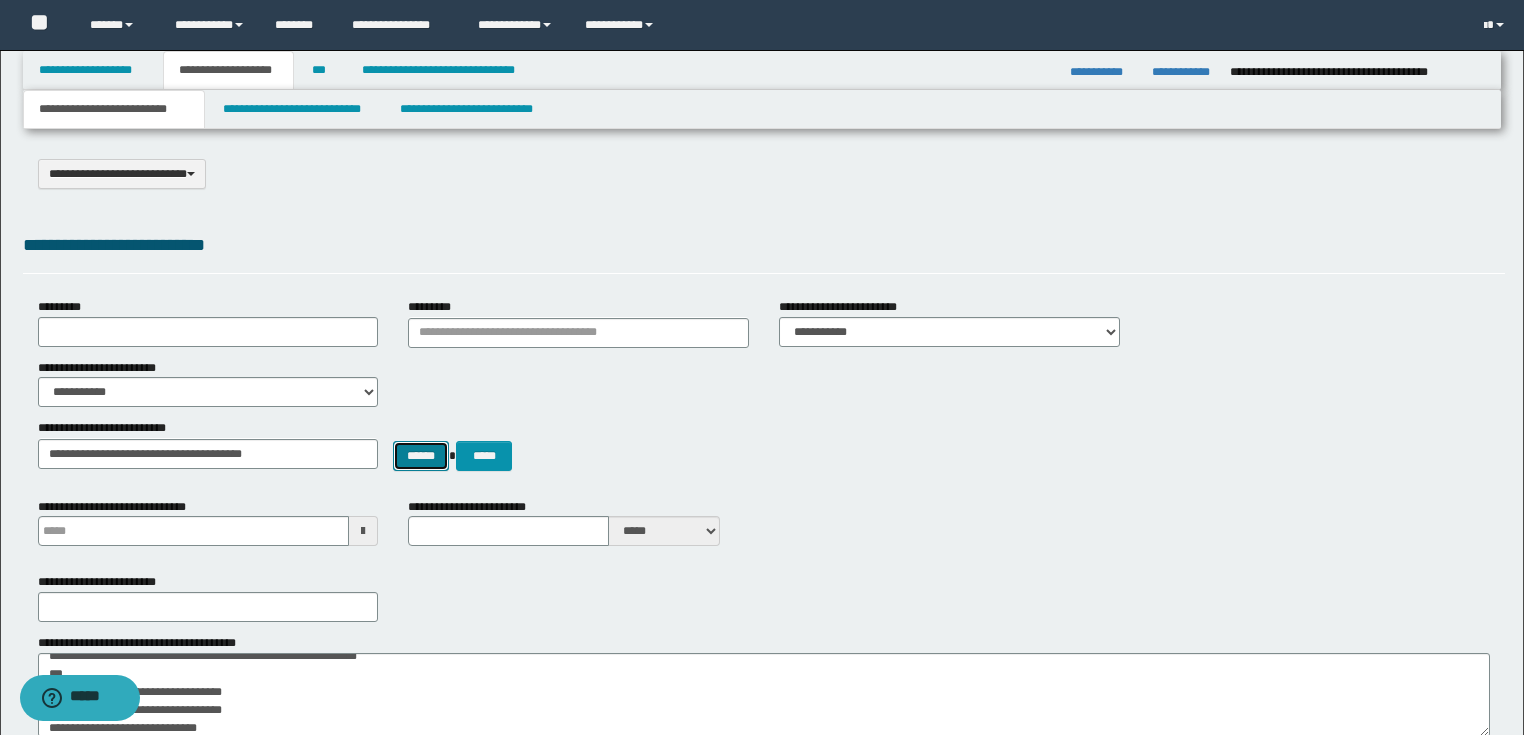 click on "******" at bounding box center (421, 456) 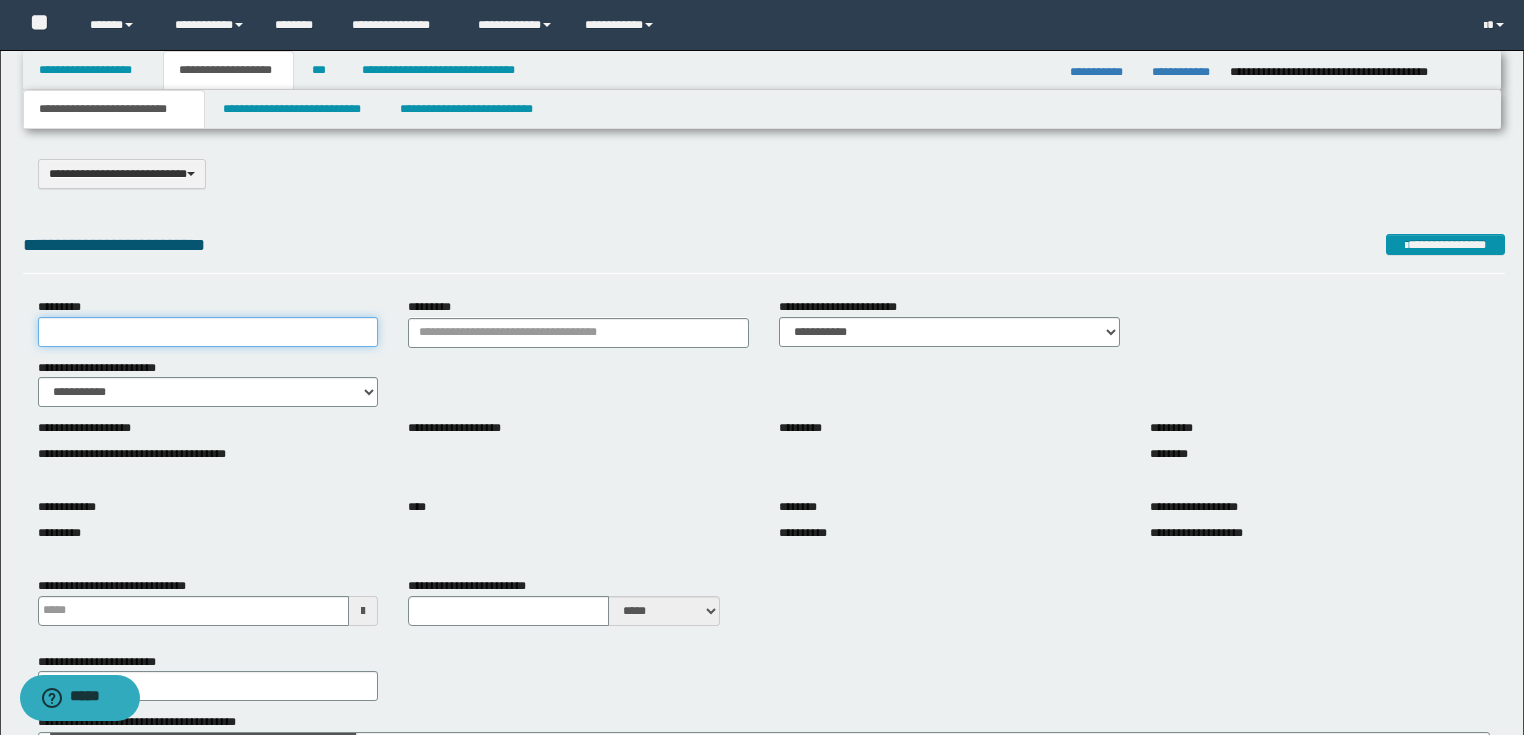 click on "*********" at bounding box center [208, 332] 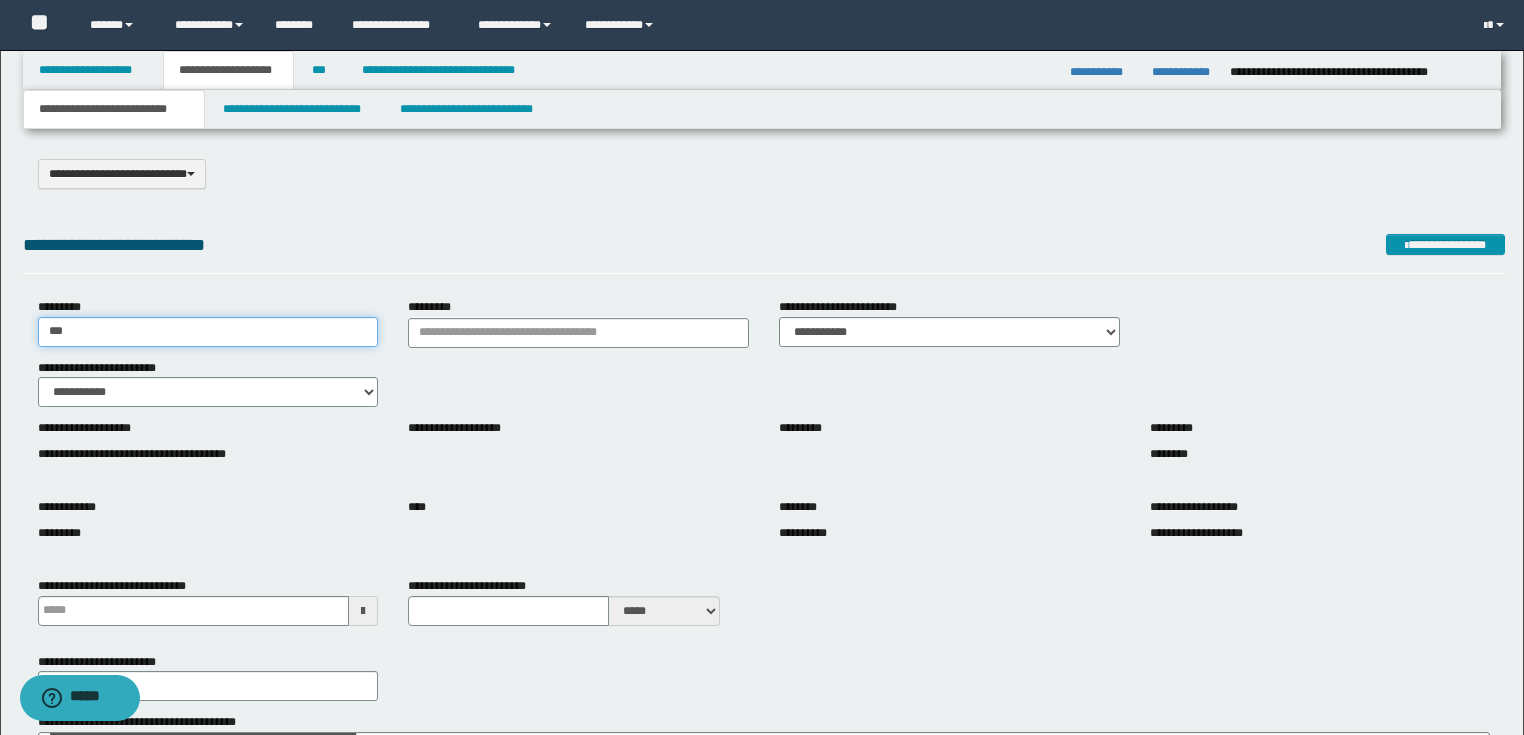 type on "**********" 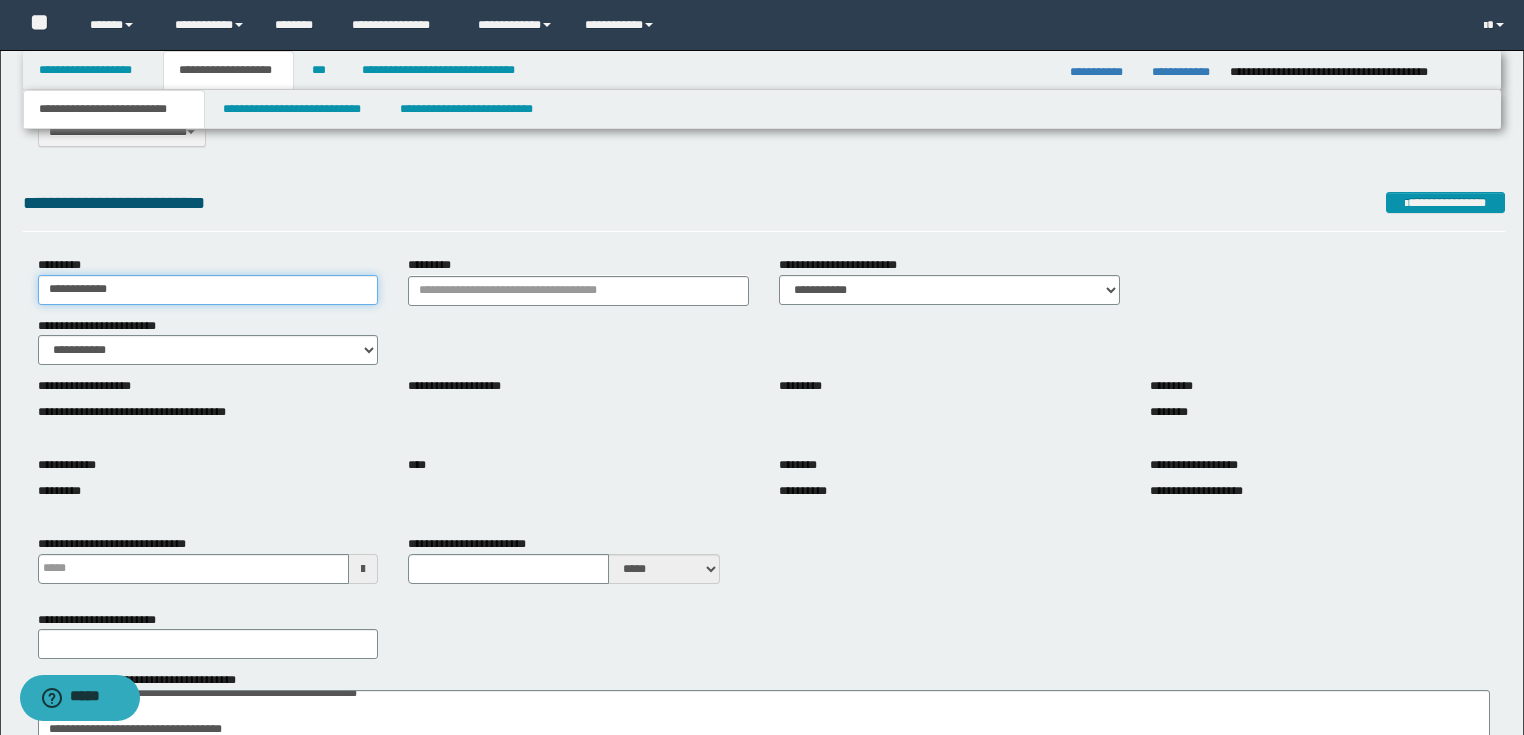 type 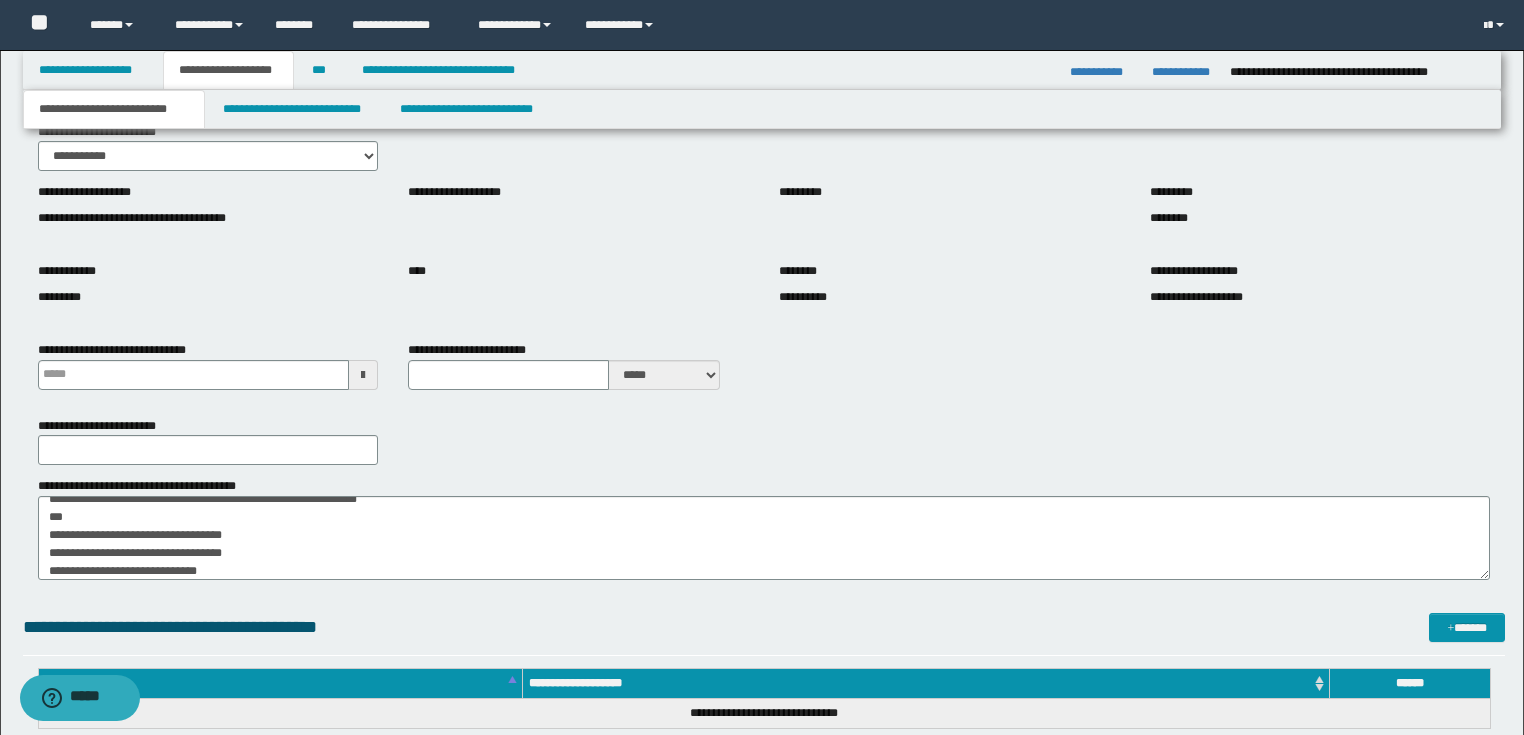 scroll, scrollTop: 240, scrollLeft: 0, axis: vertical 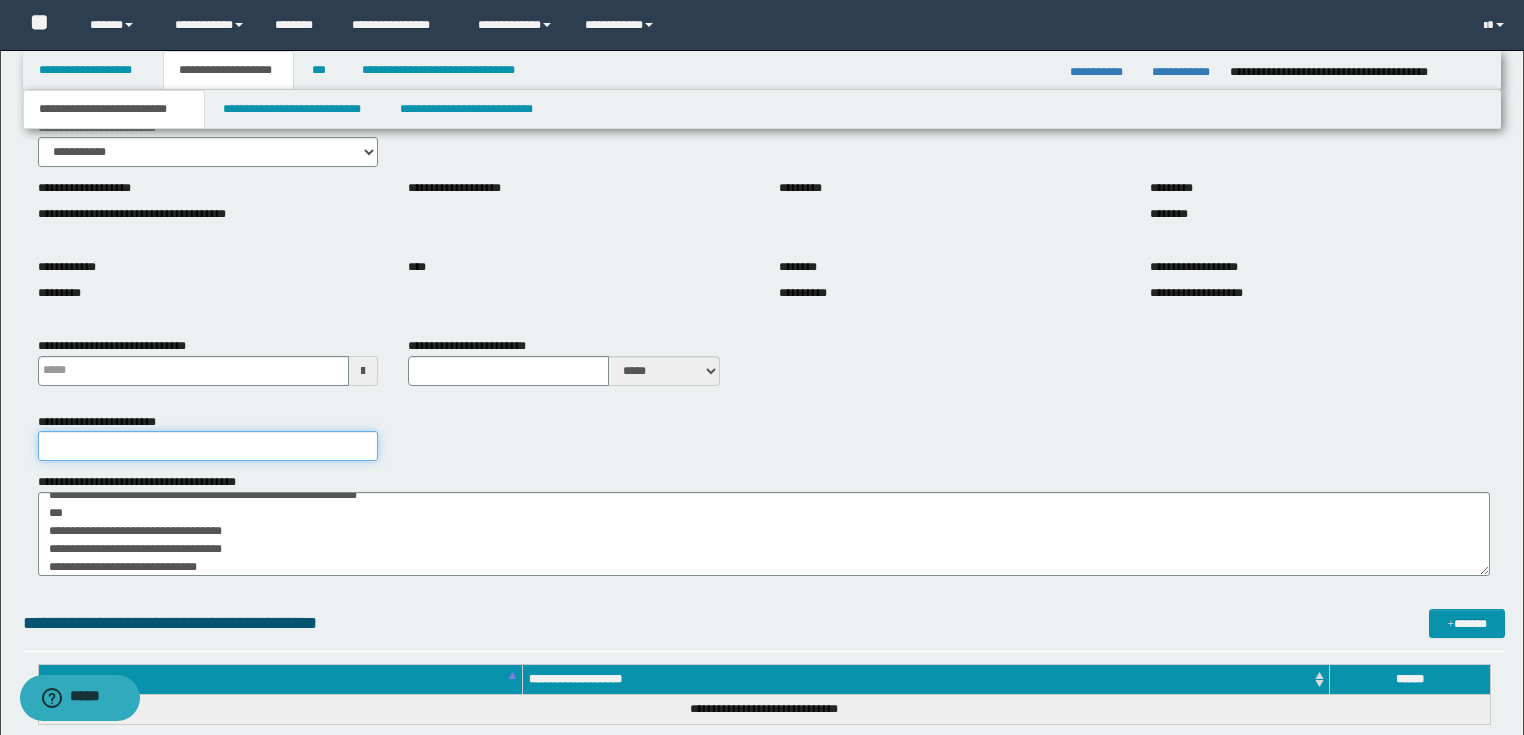 click on "**********" at bounding box center (208, 446) 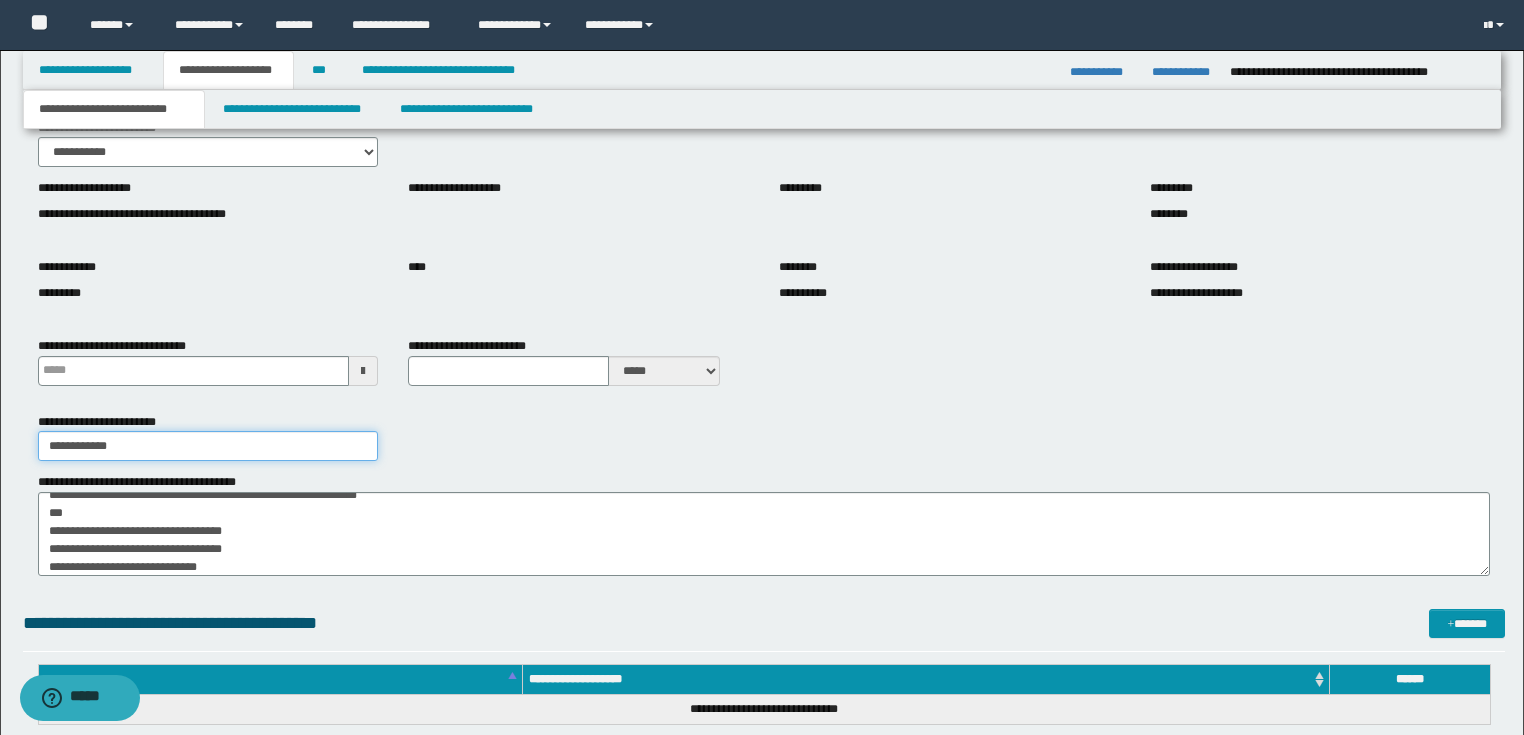 type on "**********" 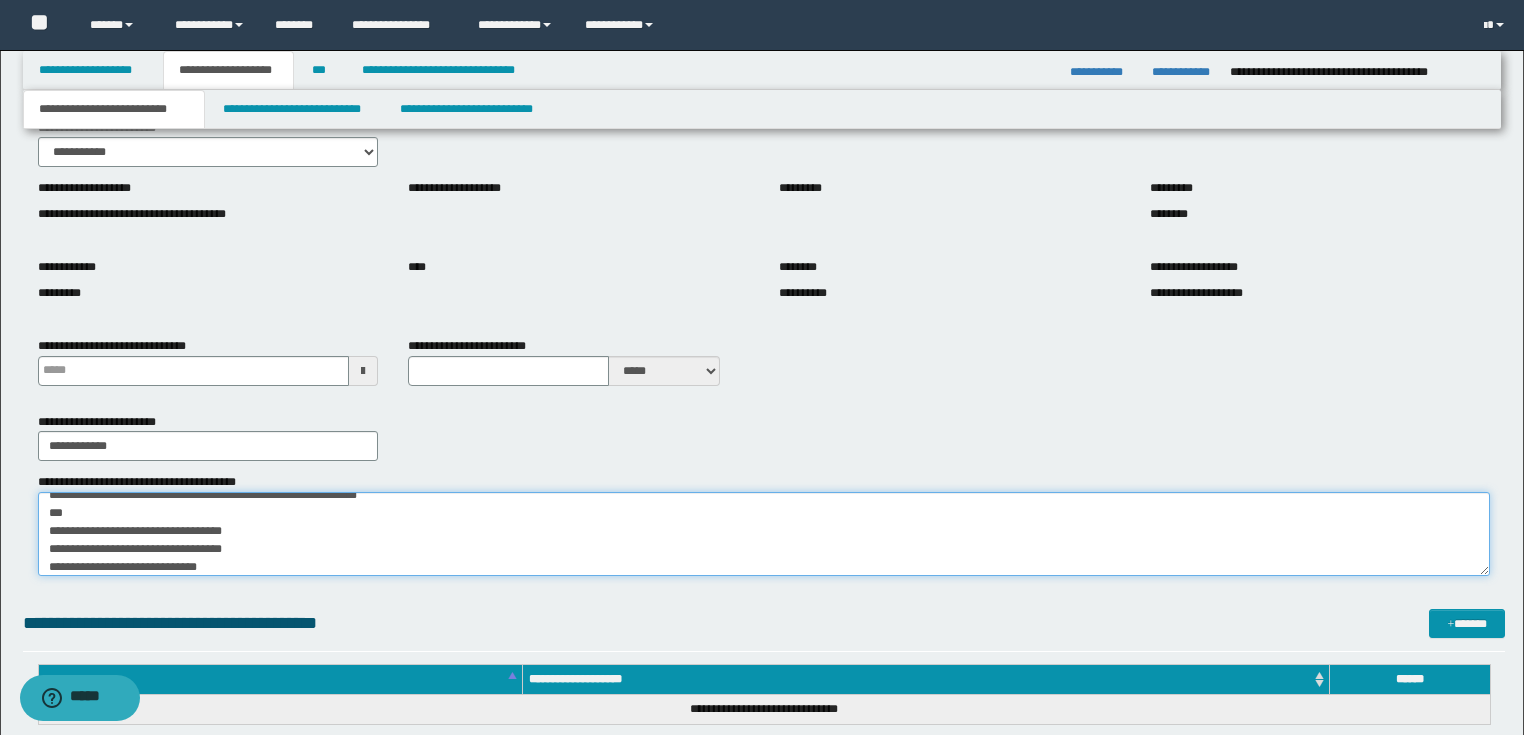 click on "**********" at bounding box center [764, 534] 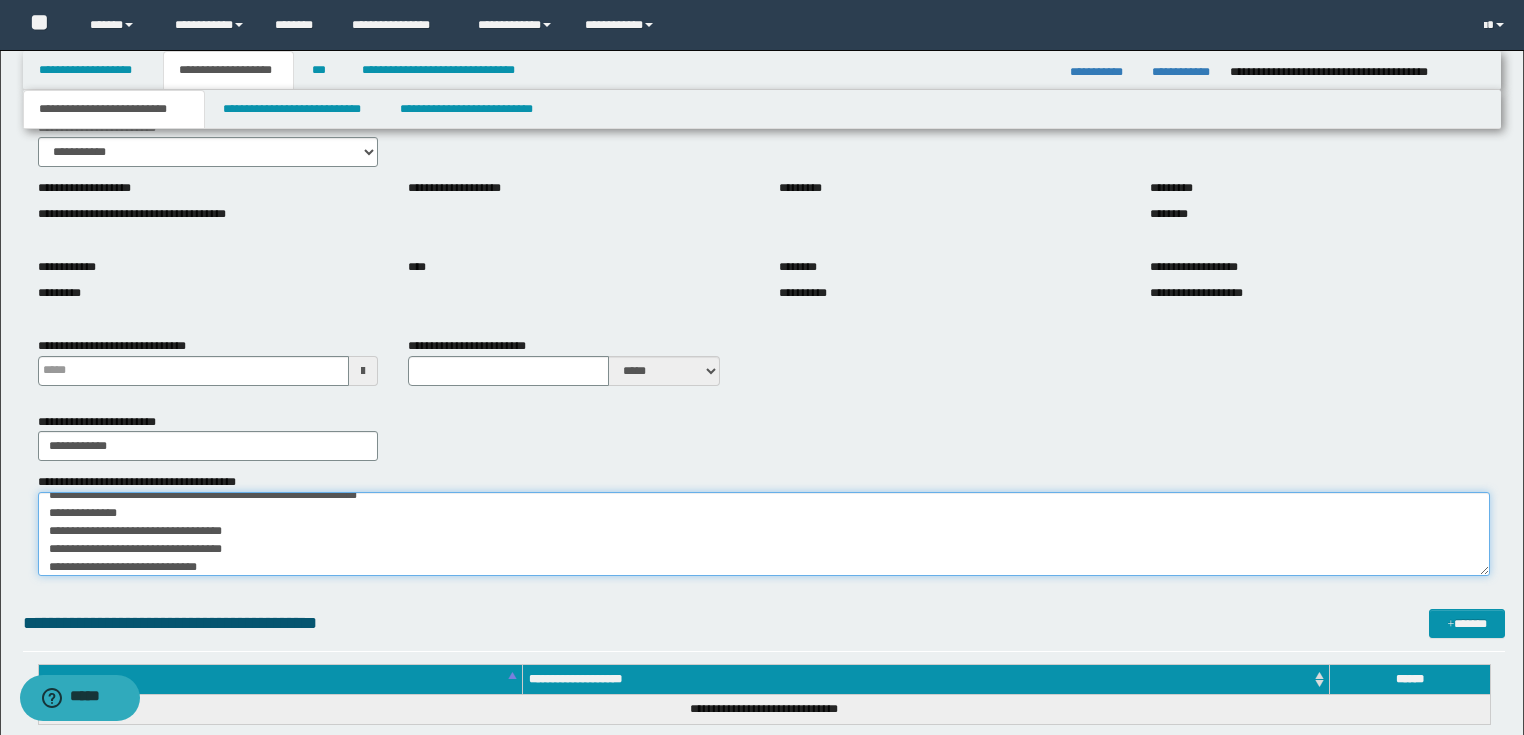 drag, startPoint x: 51, startPoint y: 532, endPoint x: 325, endPoint y: 558, distance: 275.2308 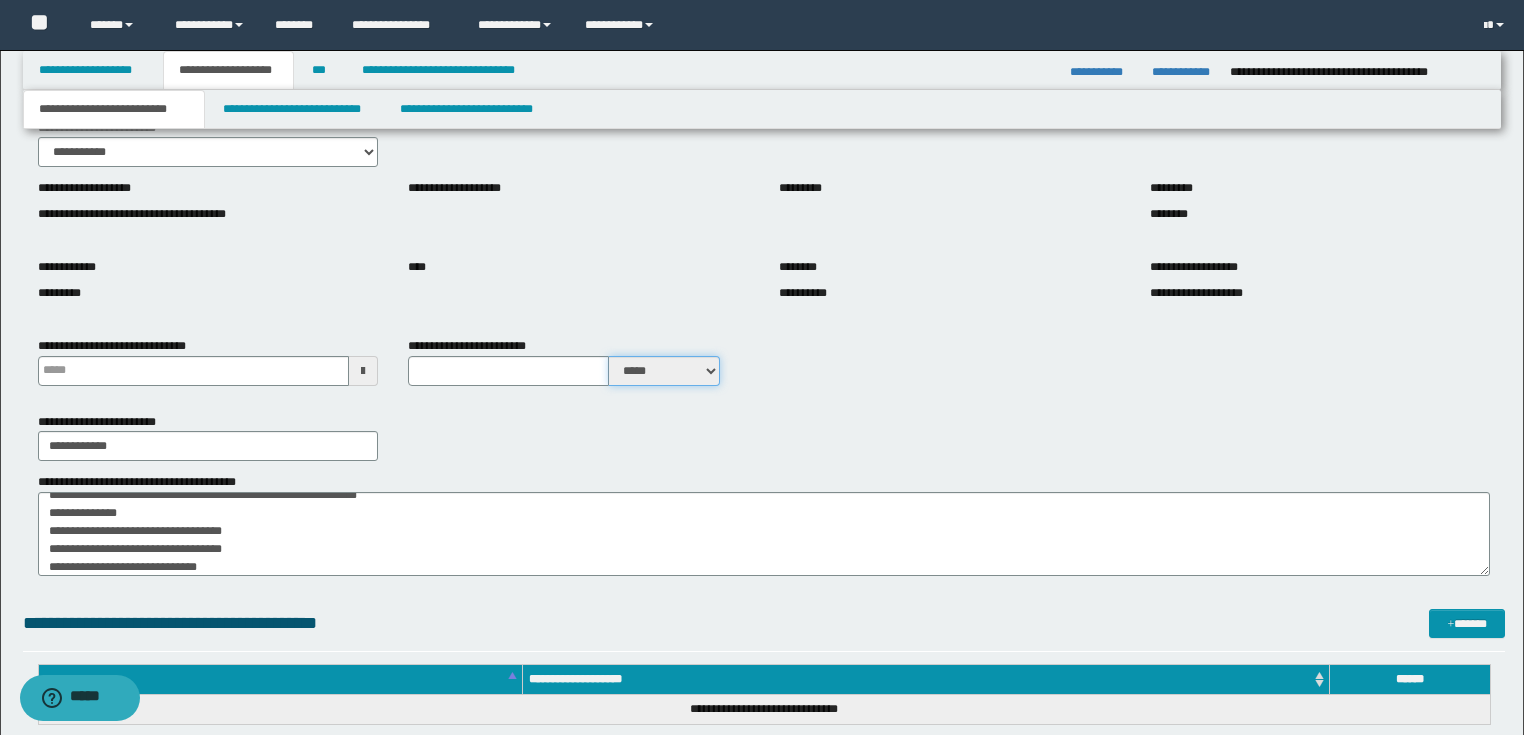 click on "*****
****" at bounding box center [664, 371] 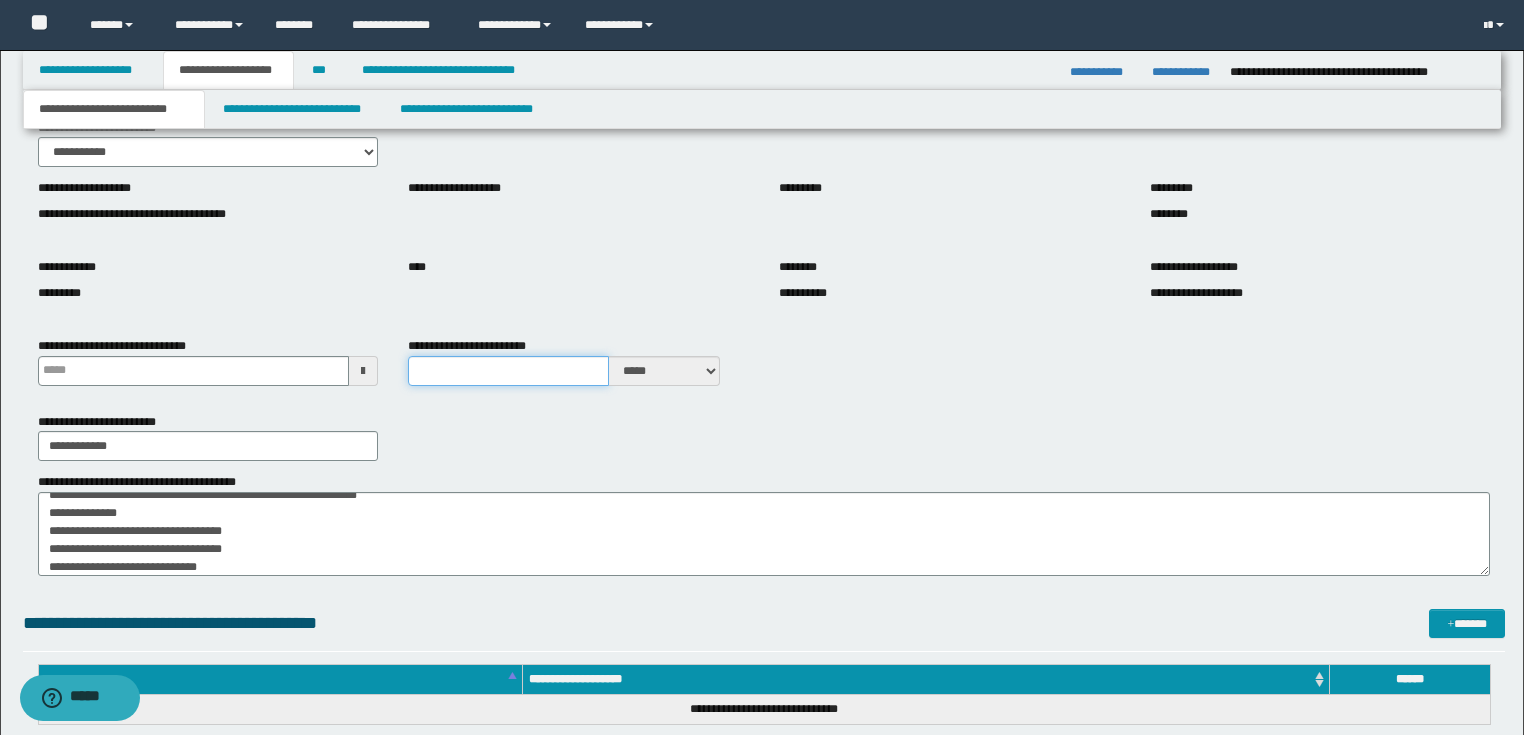 click on "**********" at bounding box center [508, 371] 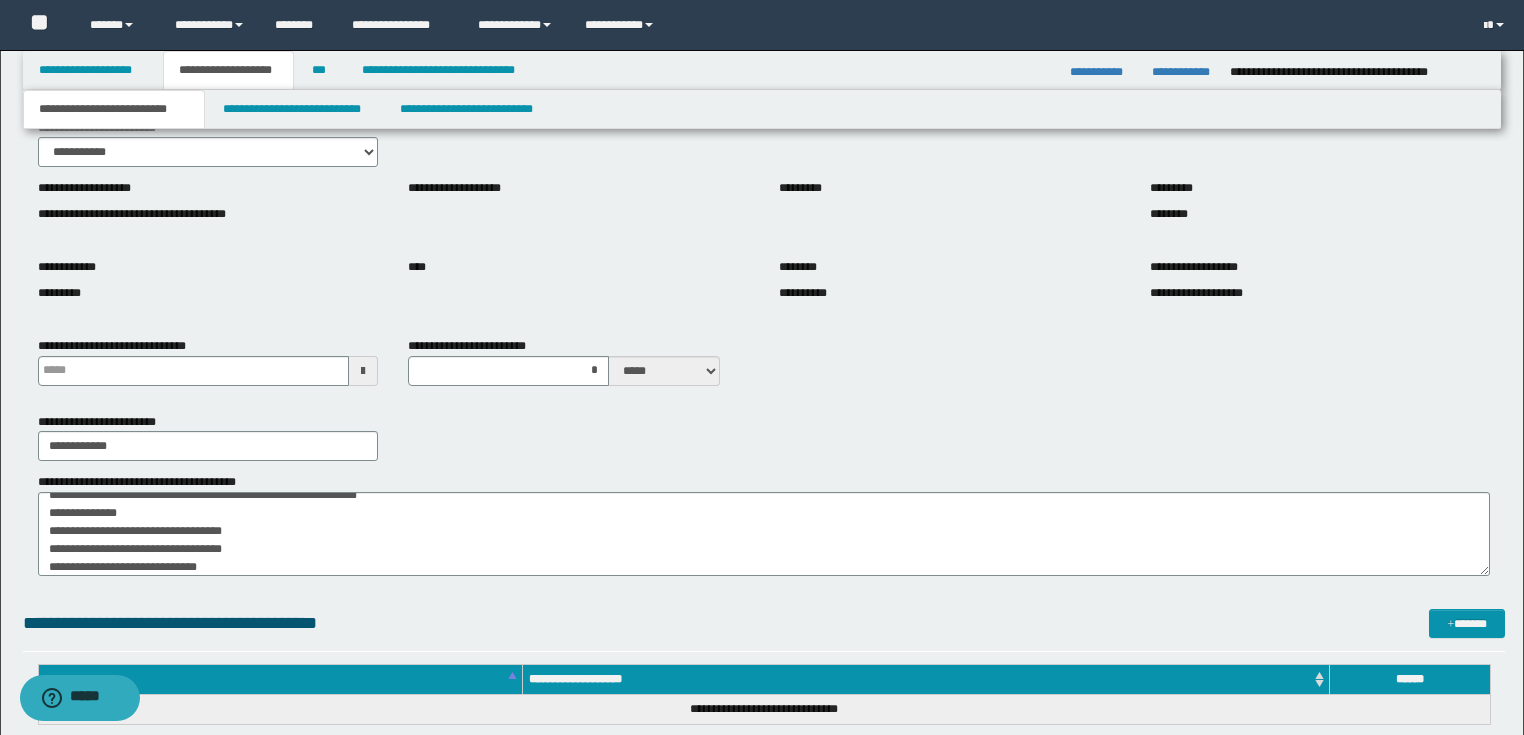 click on "**********" at bounding box center [764, 437] 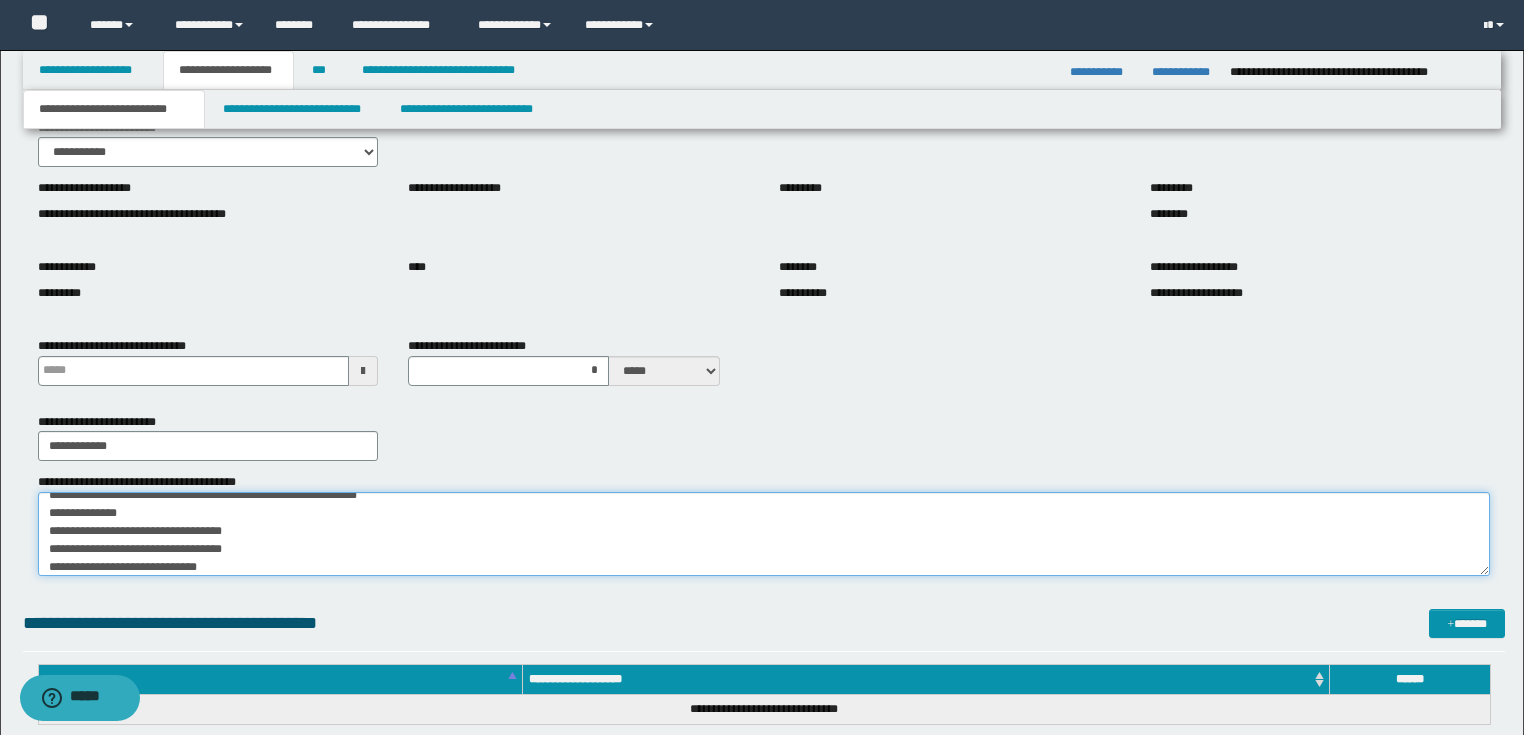 click on "**********" at bounding box center (764, 534) 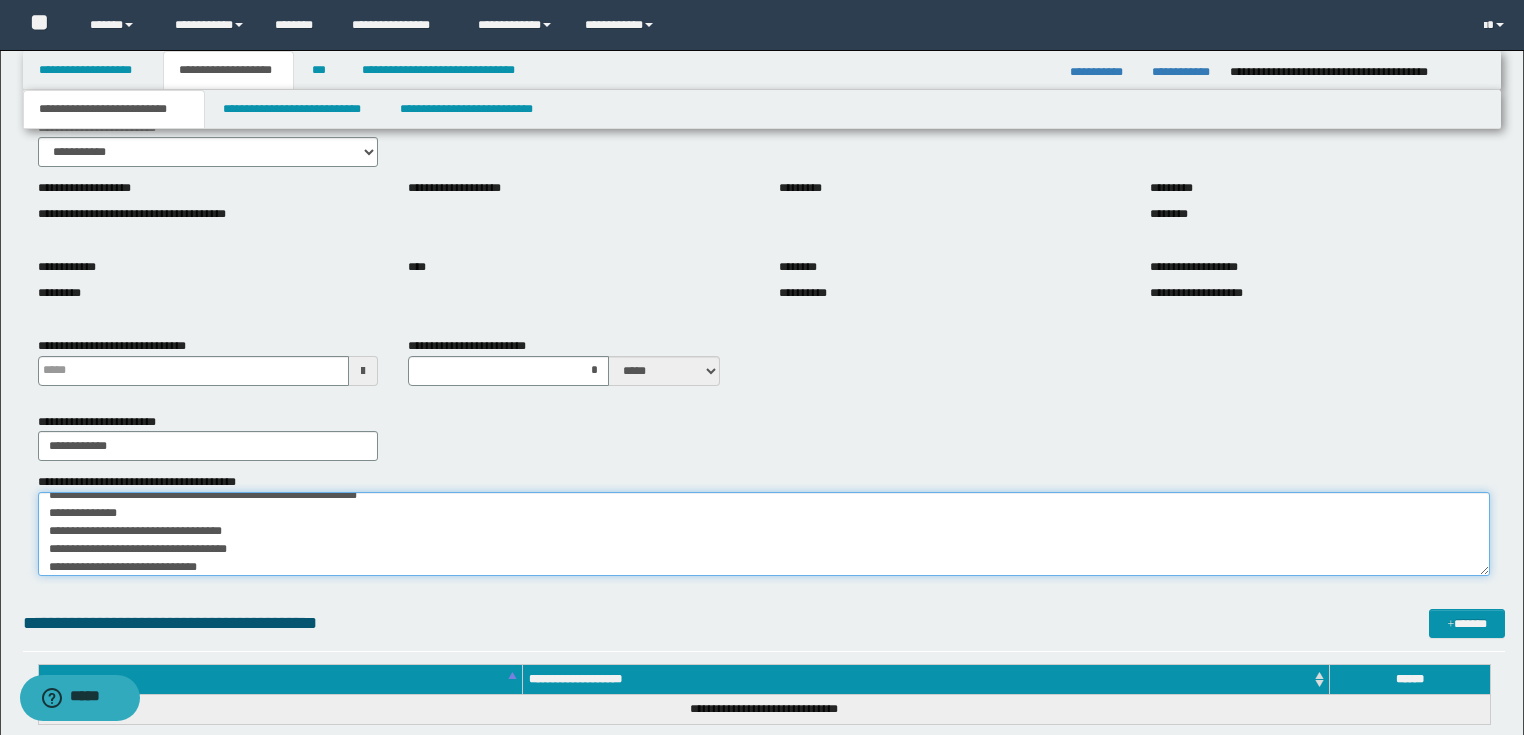 click on "**********" at bounding box center [764, 534] 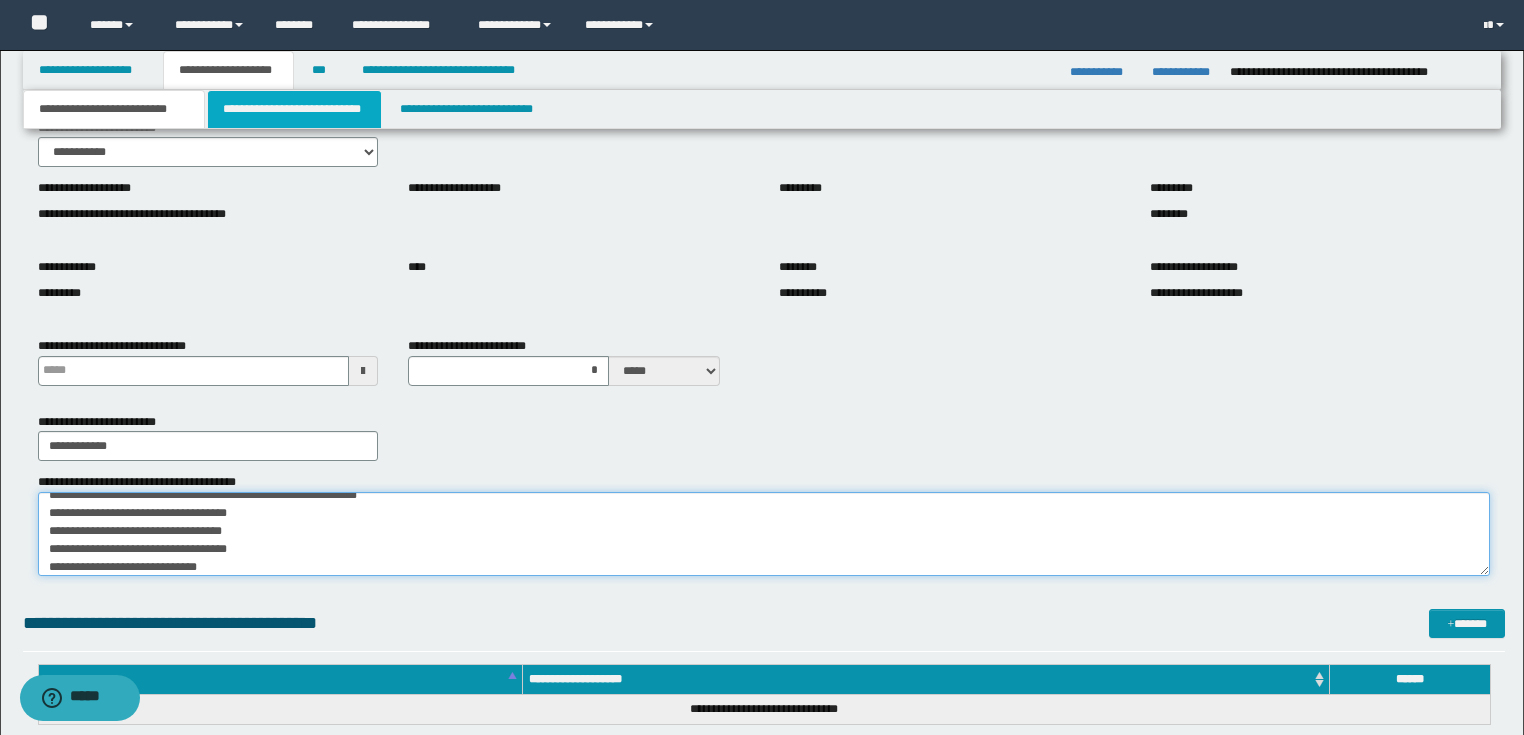 type on "**********" 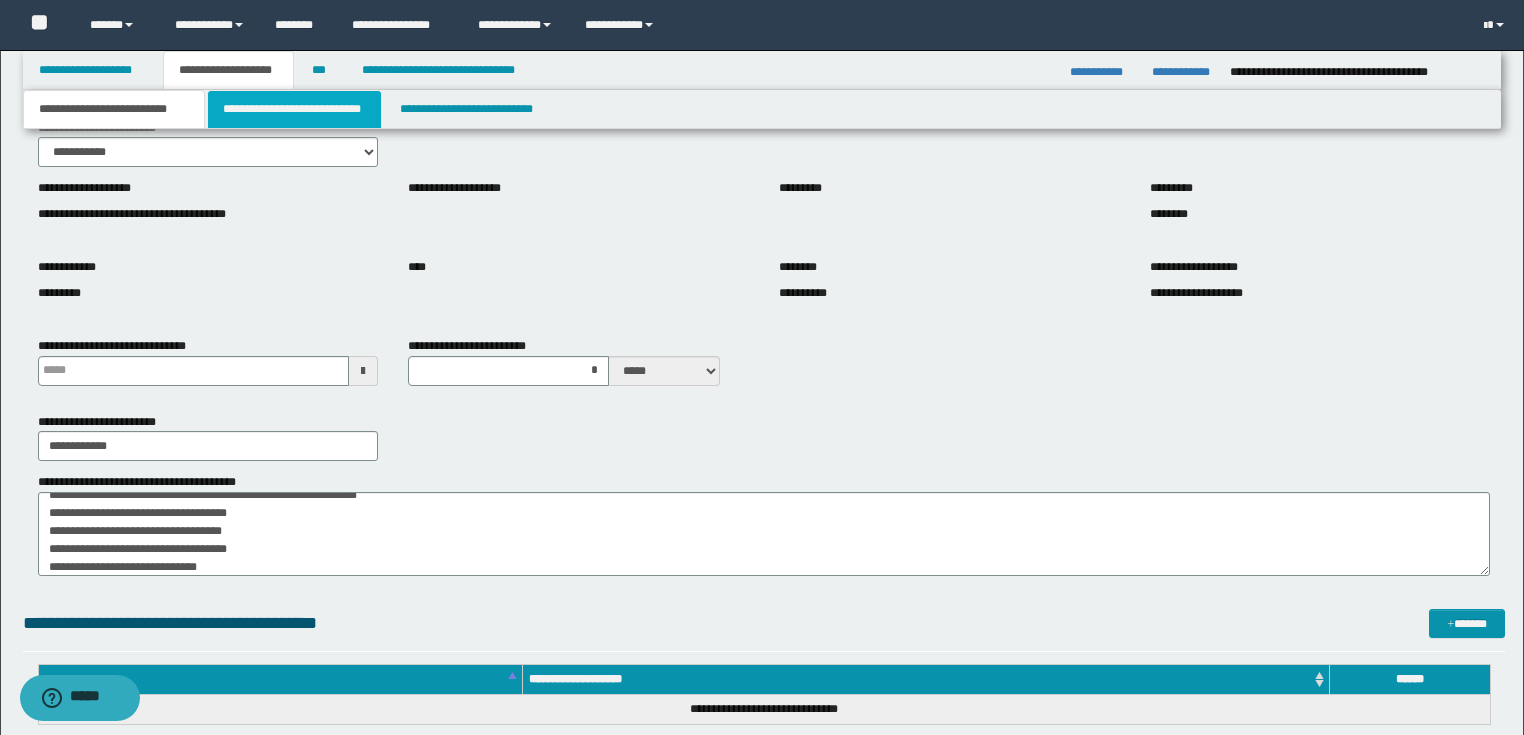 click on "**********" at bounding box center (294, 109) 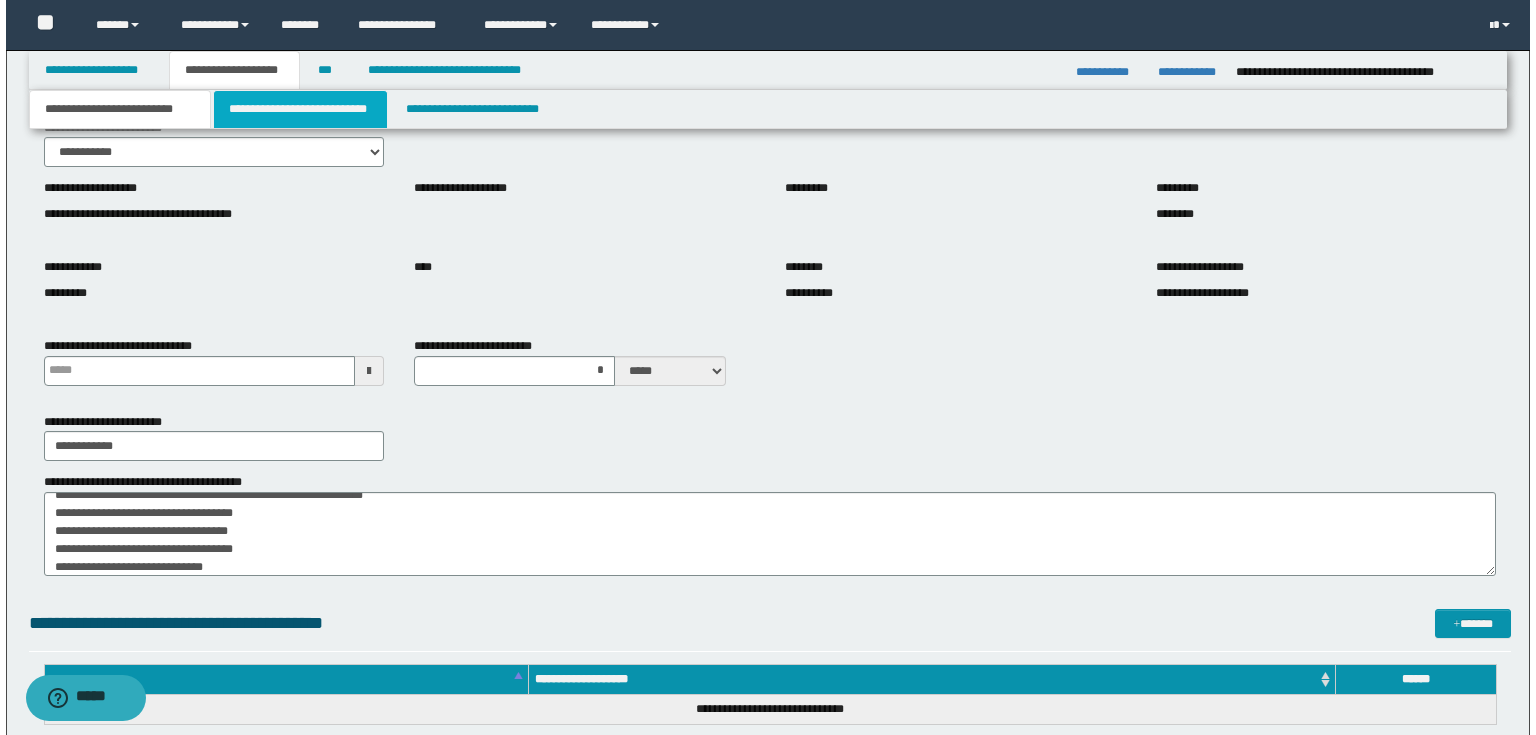 scroll, scrollTop: 0, scrollLeft: 0, axis: both 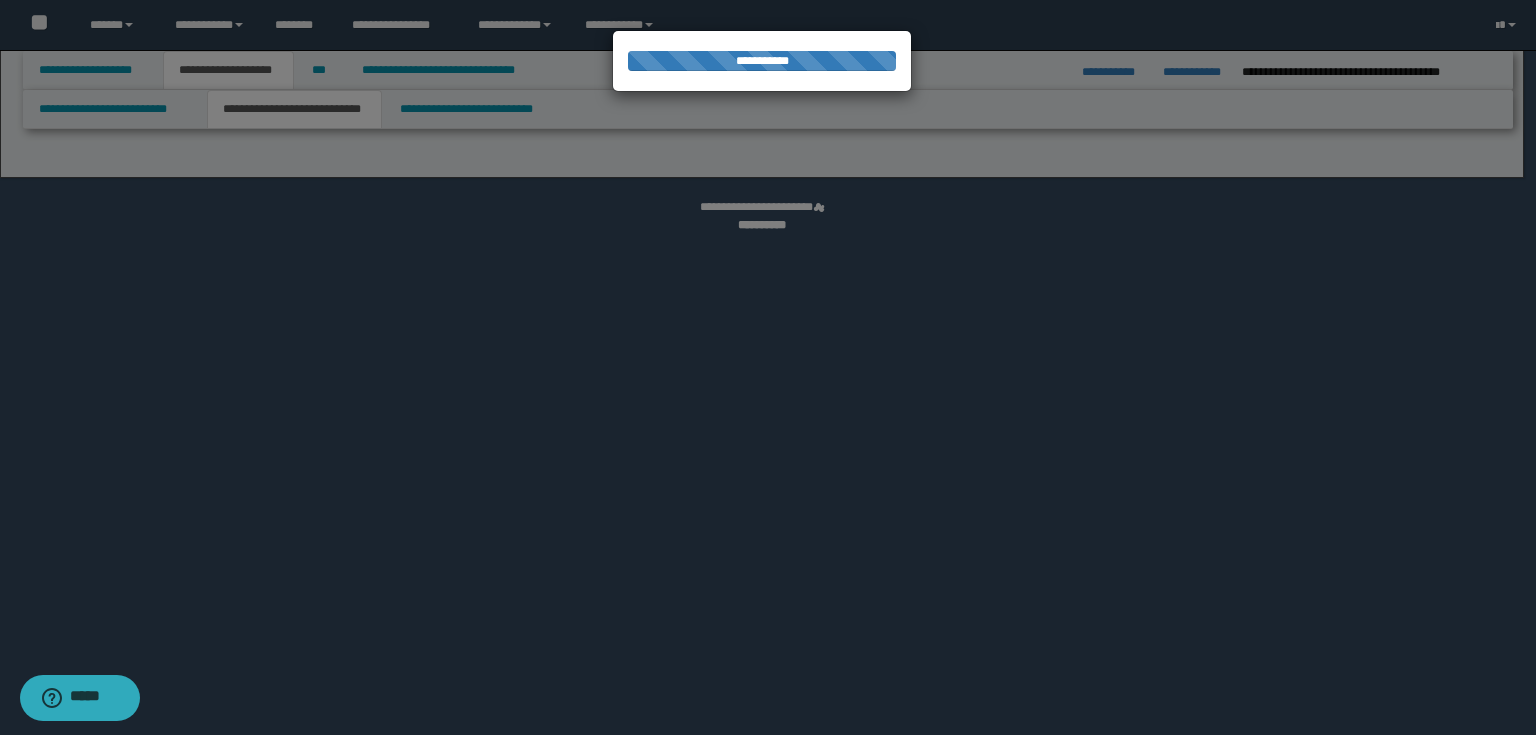 select on "*" 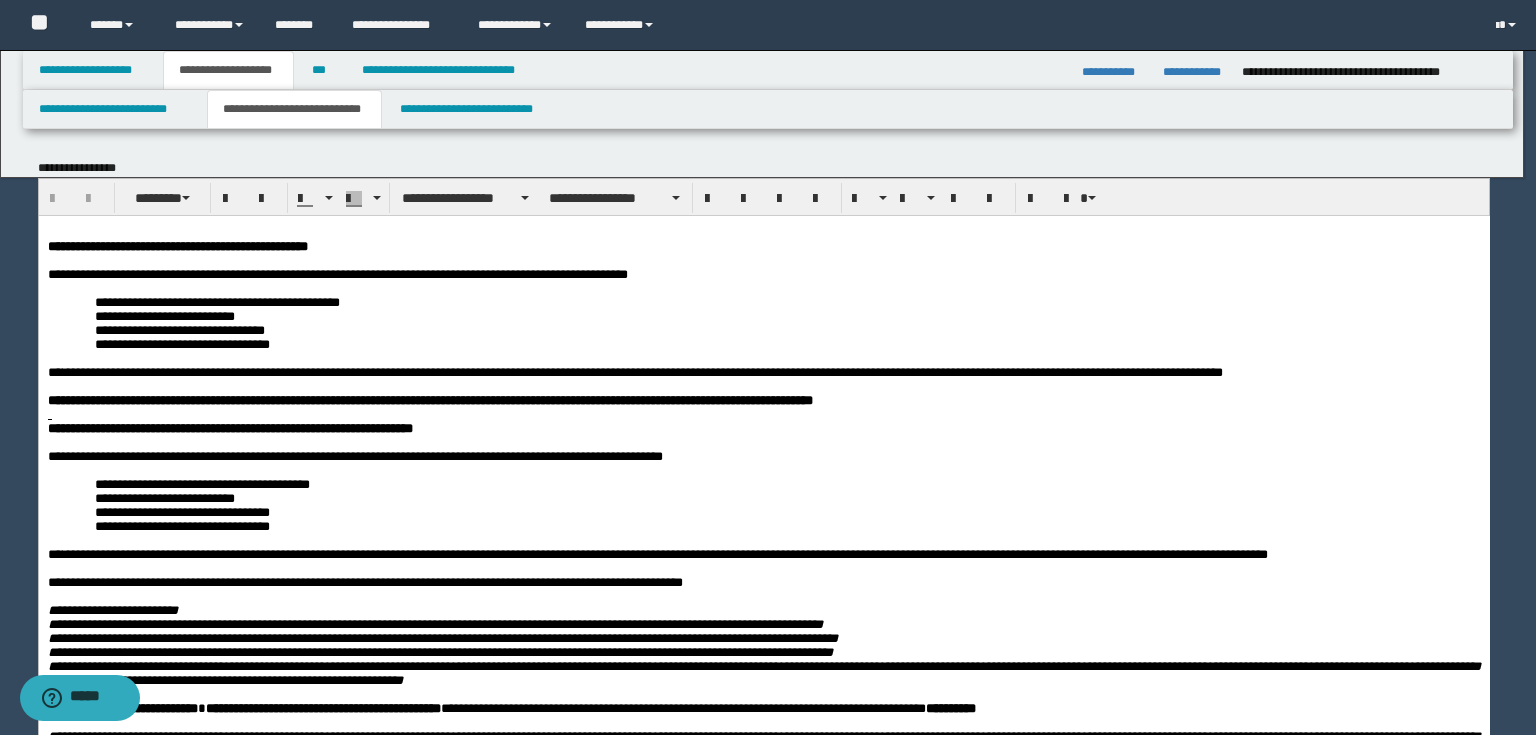 scroll, scrollTop: 0, scrollLeft: 0, axis: both 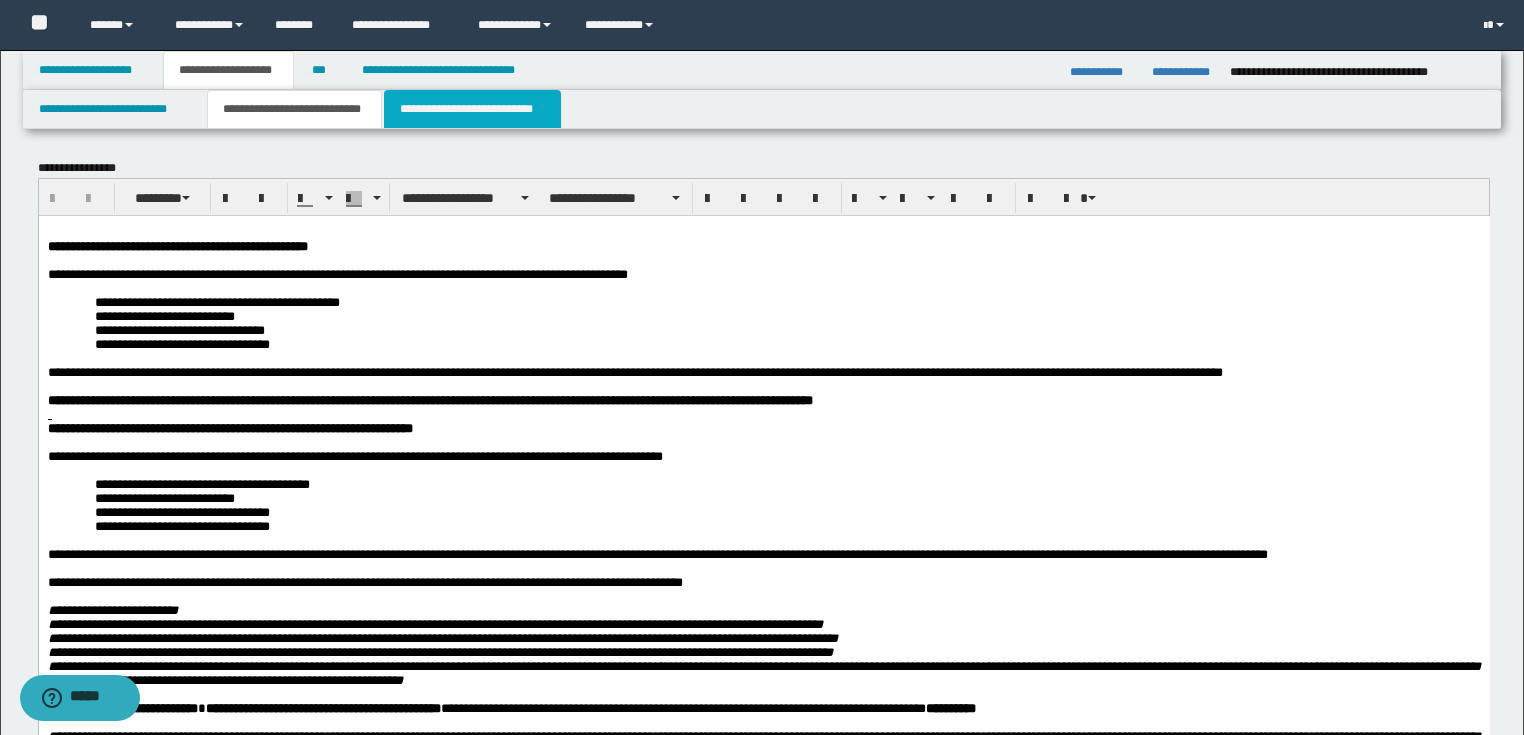 click on "**********" at bounding box center (472, 109) 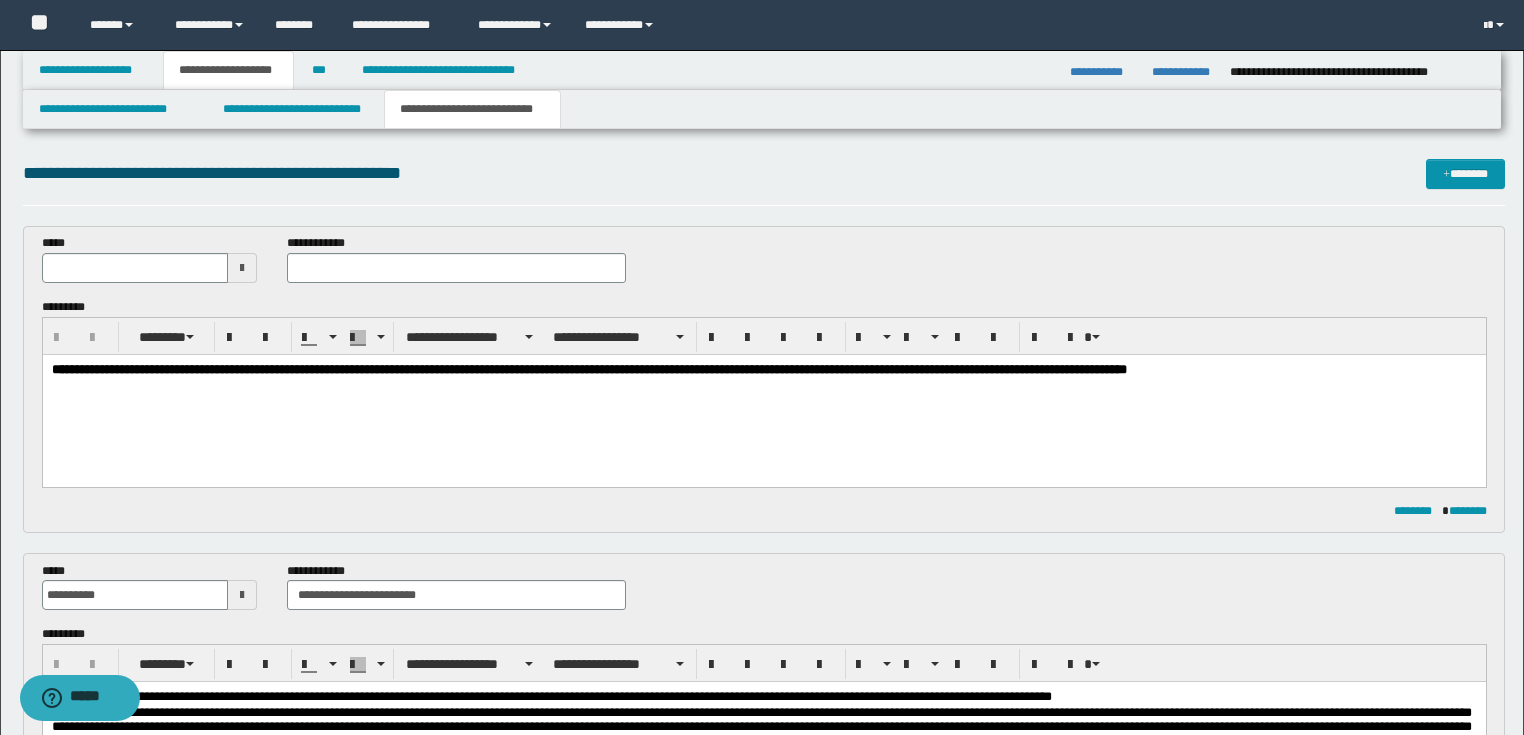 scroll, scrollTop: 0, scrollLeft: 0, axis: both 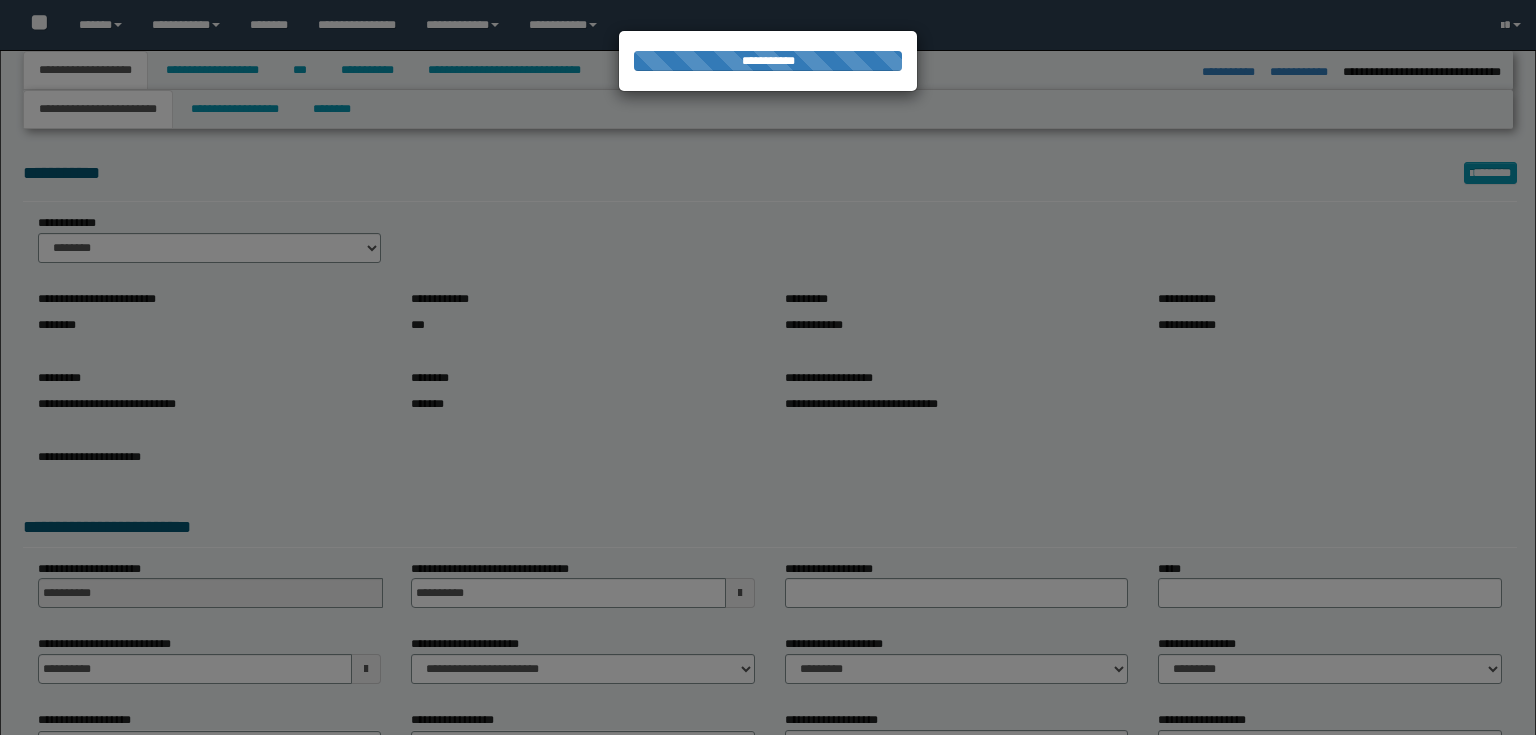 select on "*" 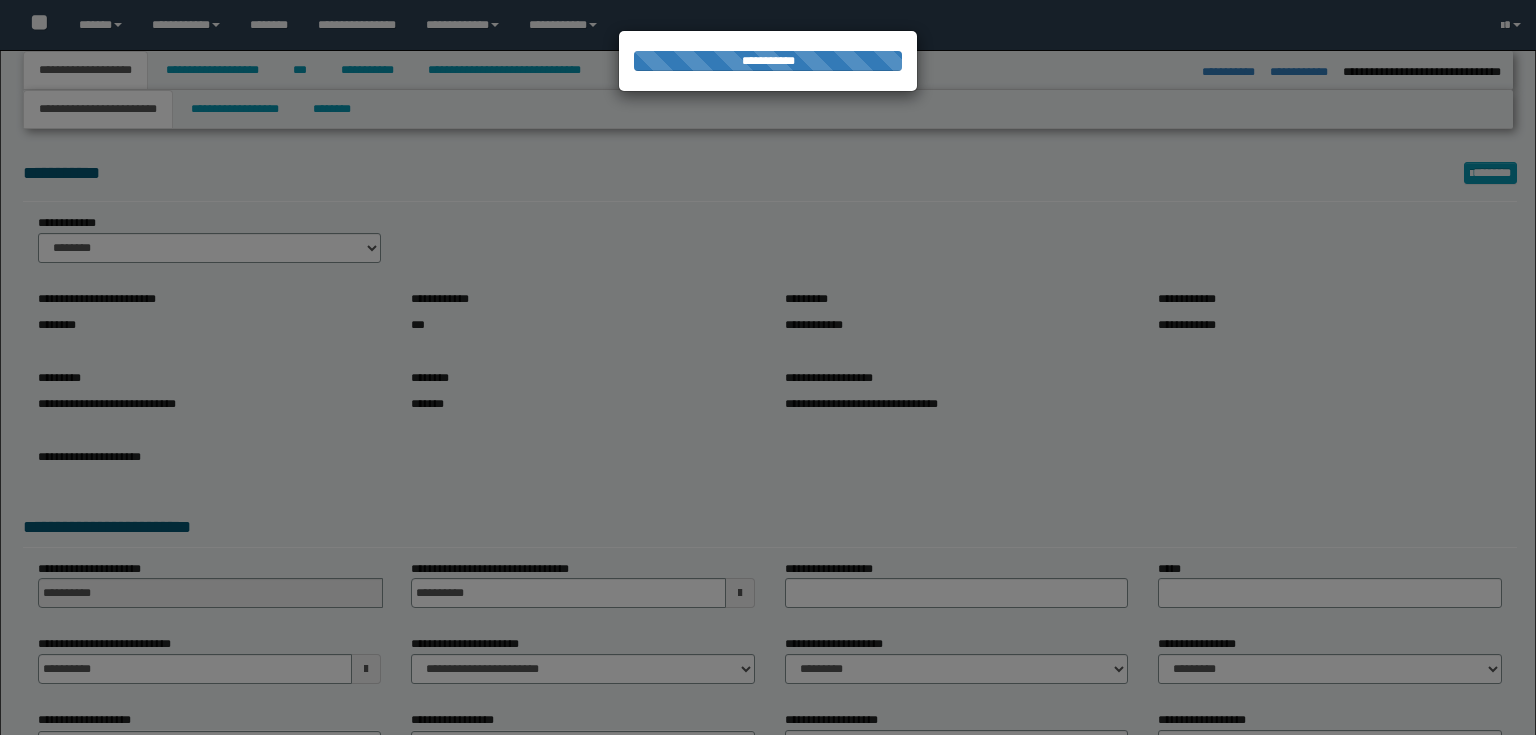 select on "*" 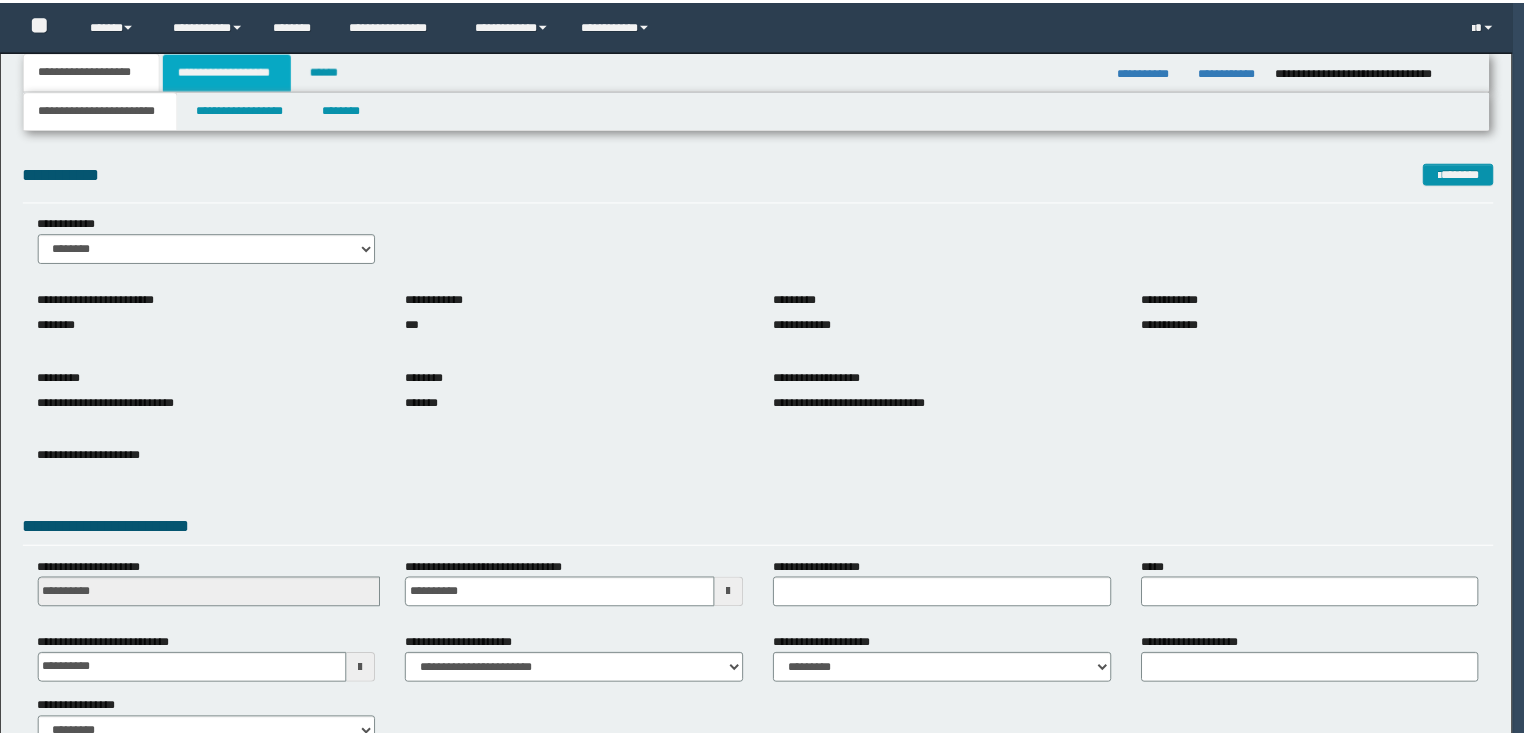scroll, scrollTop: 0, scrollLeft: 0, axis: both 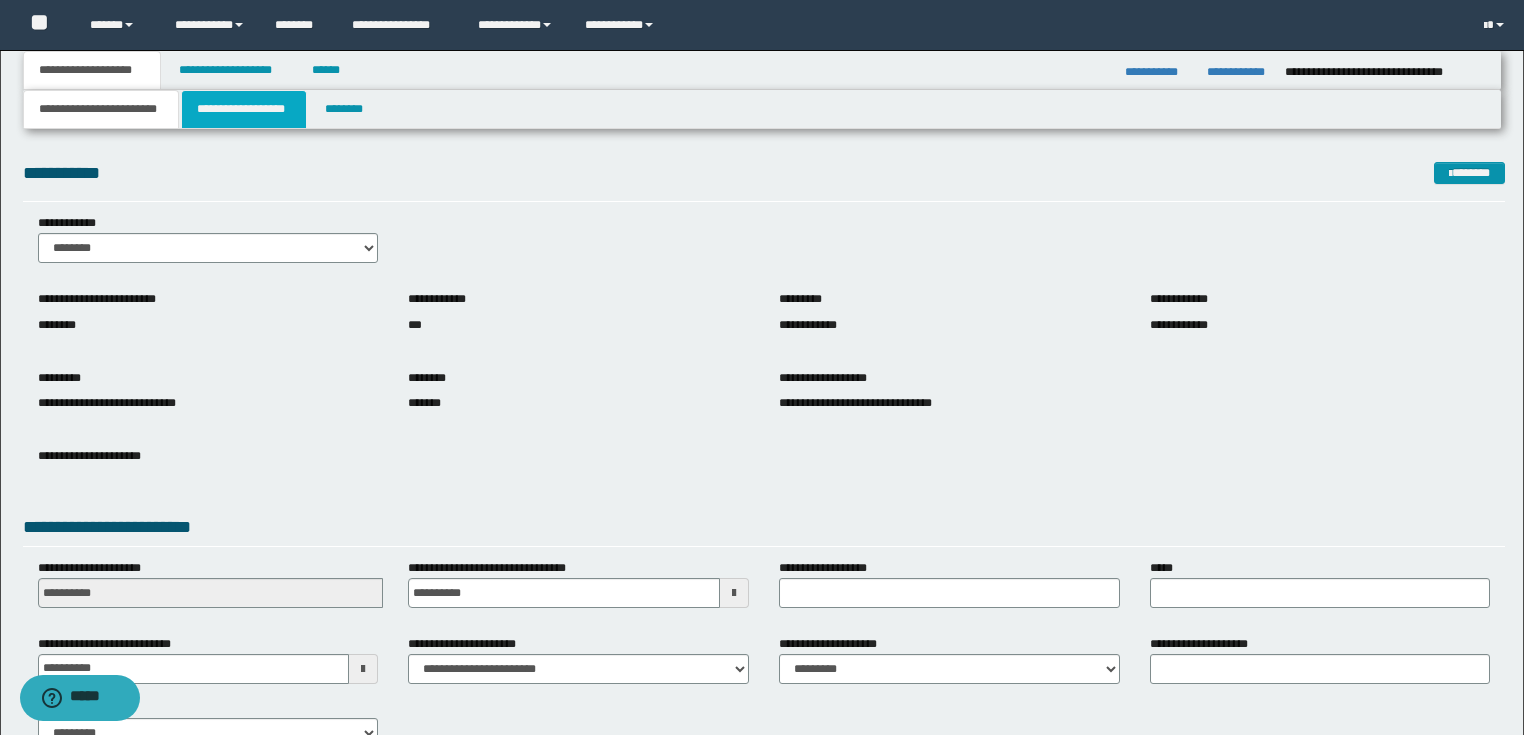 click on "**********" at bounding box center (244, 109) 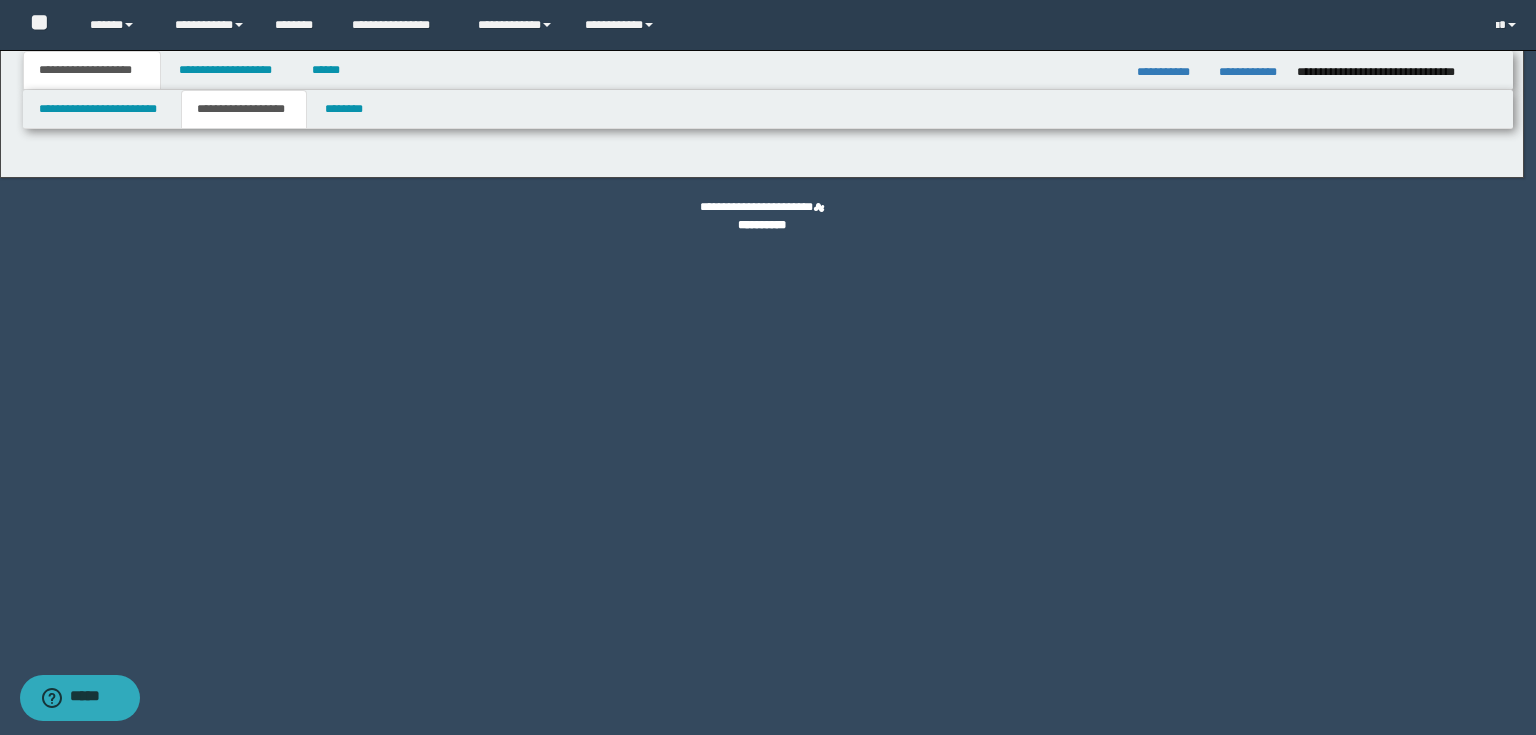 type on "*******" 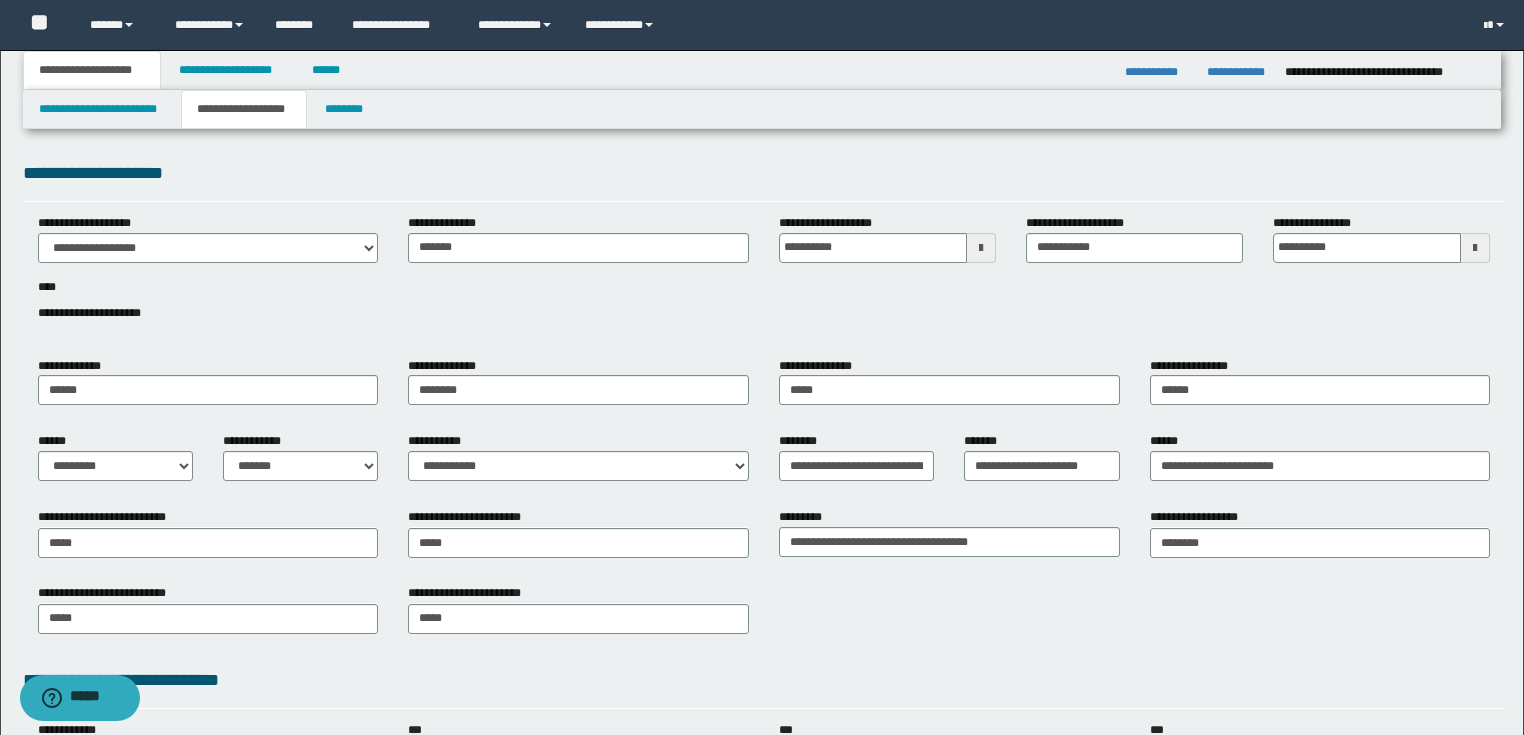 click on "**********" at bounding box center [764, 279] 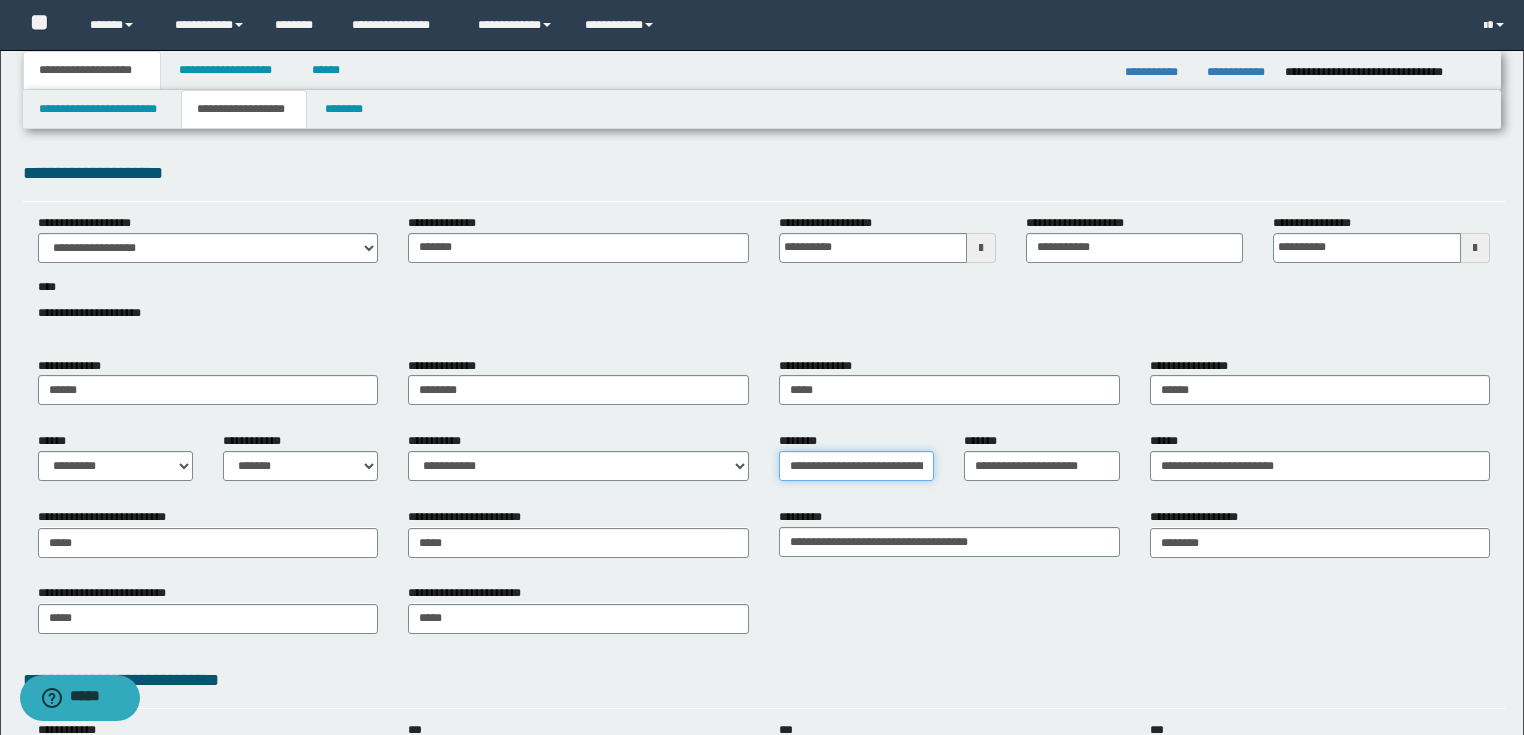 drag, startPoint x: 841, startPoint y: 465, endPoint x: 0, endPoint y: 474, distance: 841.04816 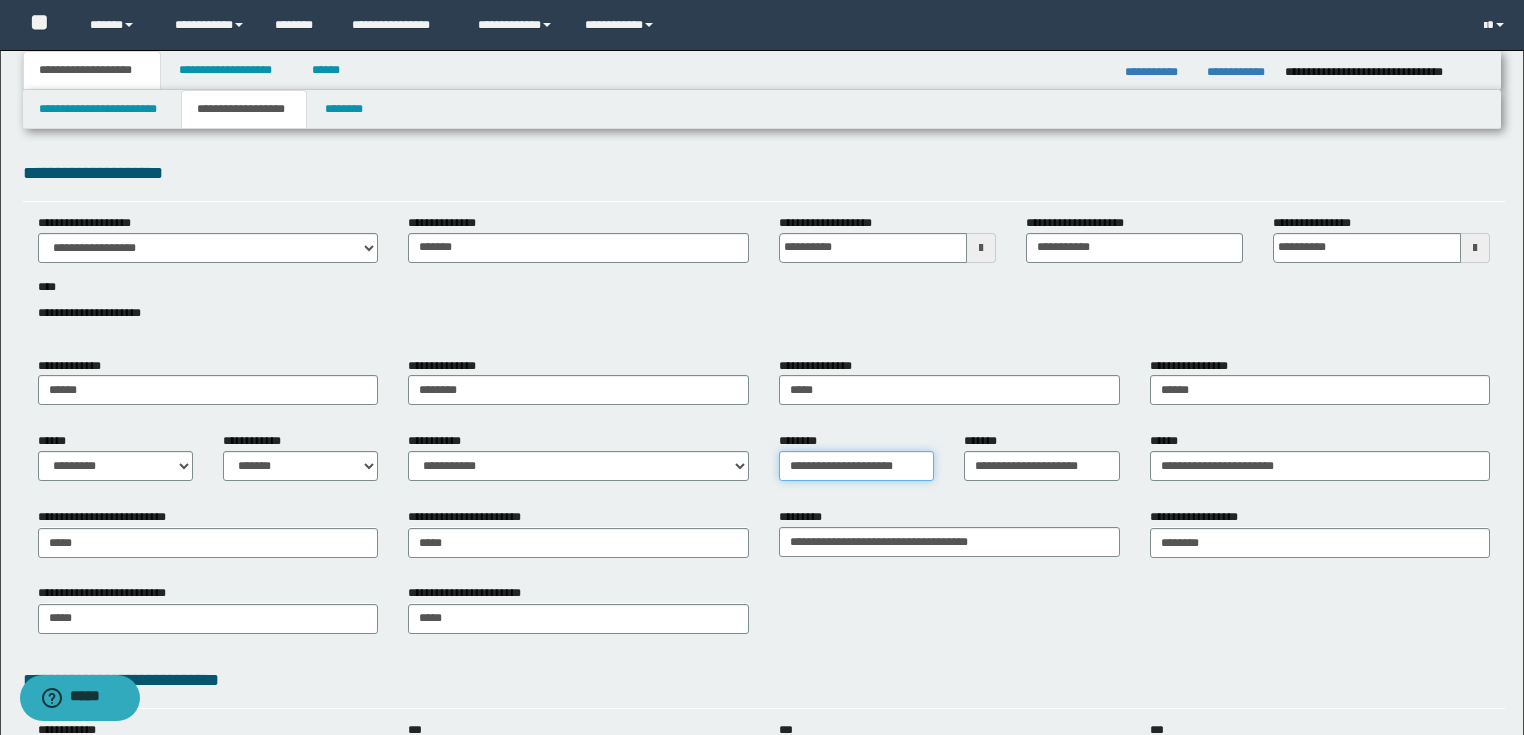 scroll, scrollTop: 0, scrollLeft: 0, axis: both 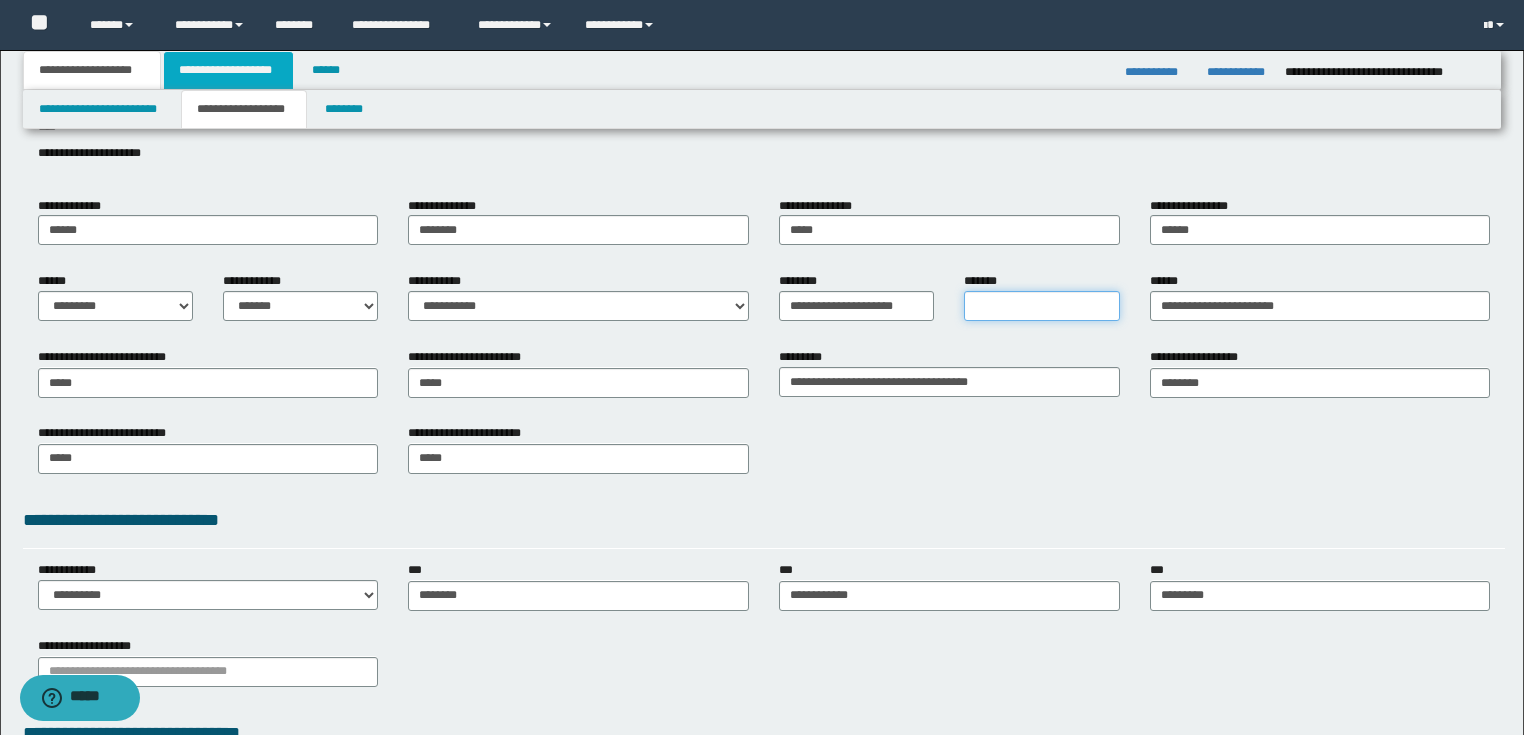 type 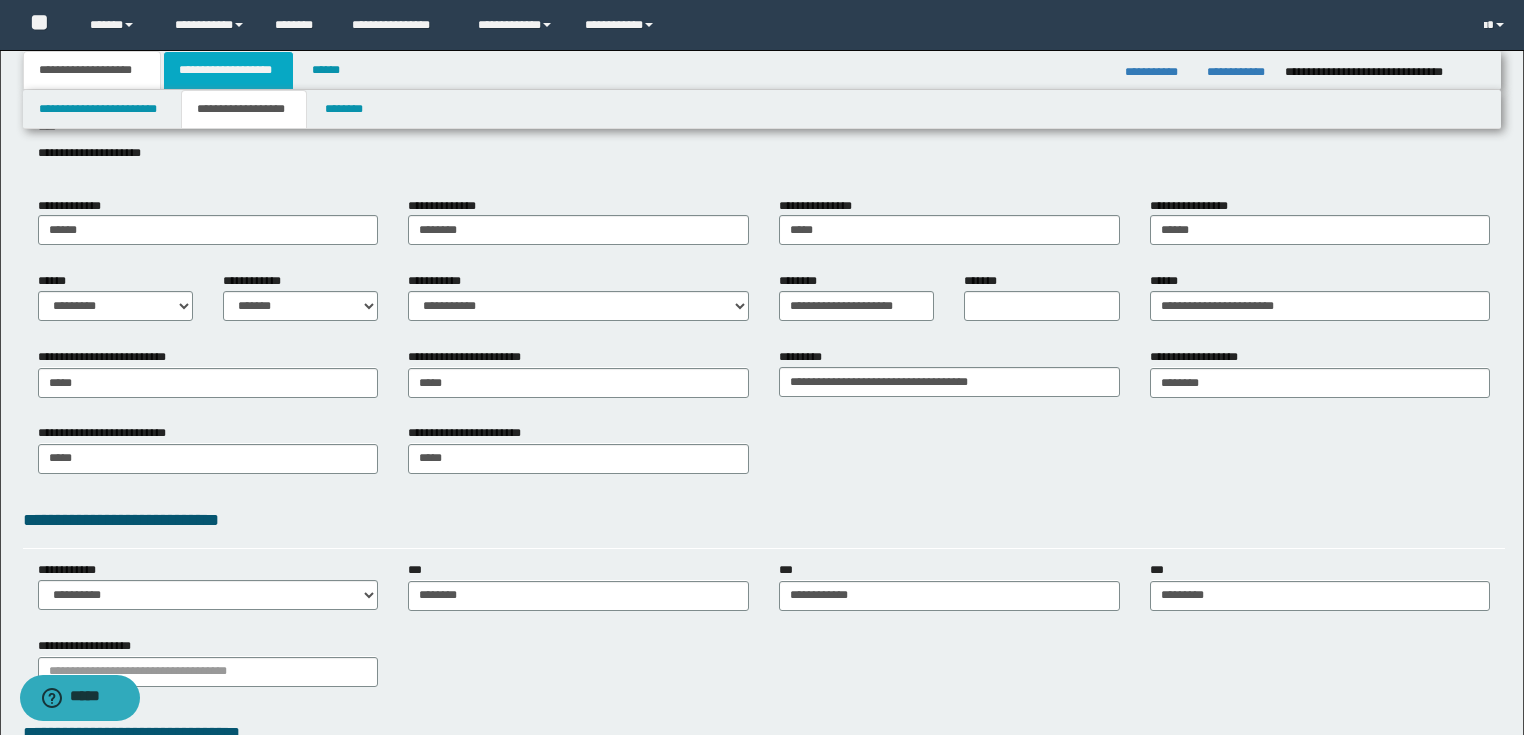 click on "**********" at bounding box center (228, 70) 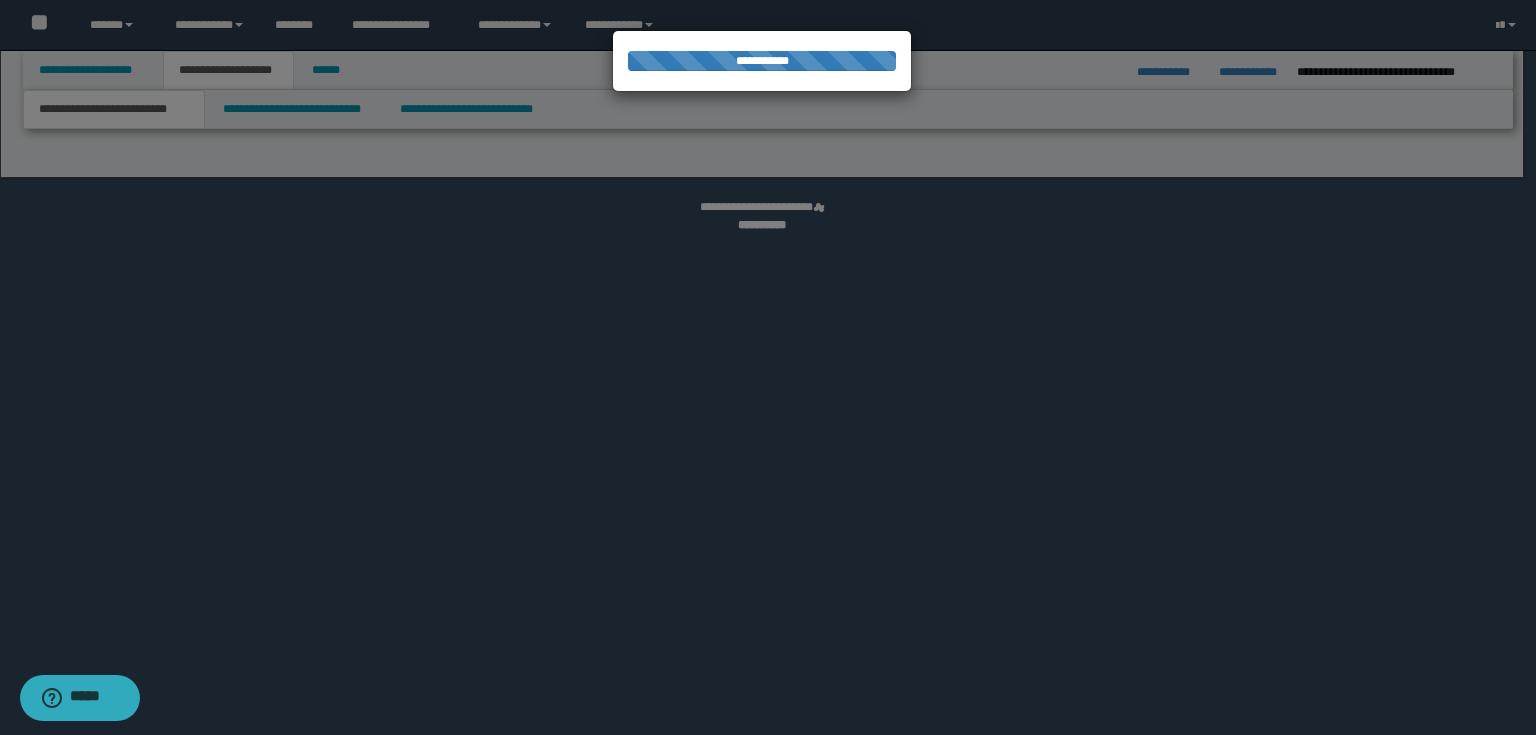 select on "*" 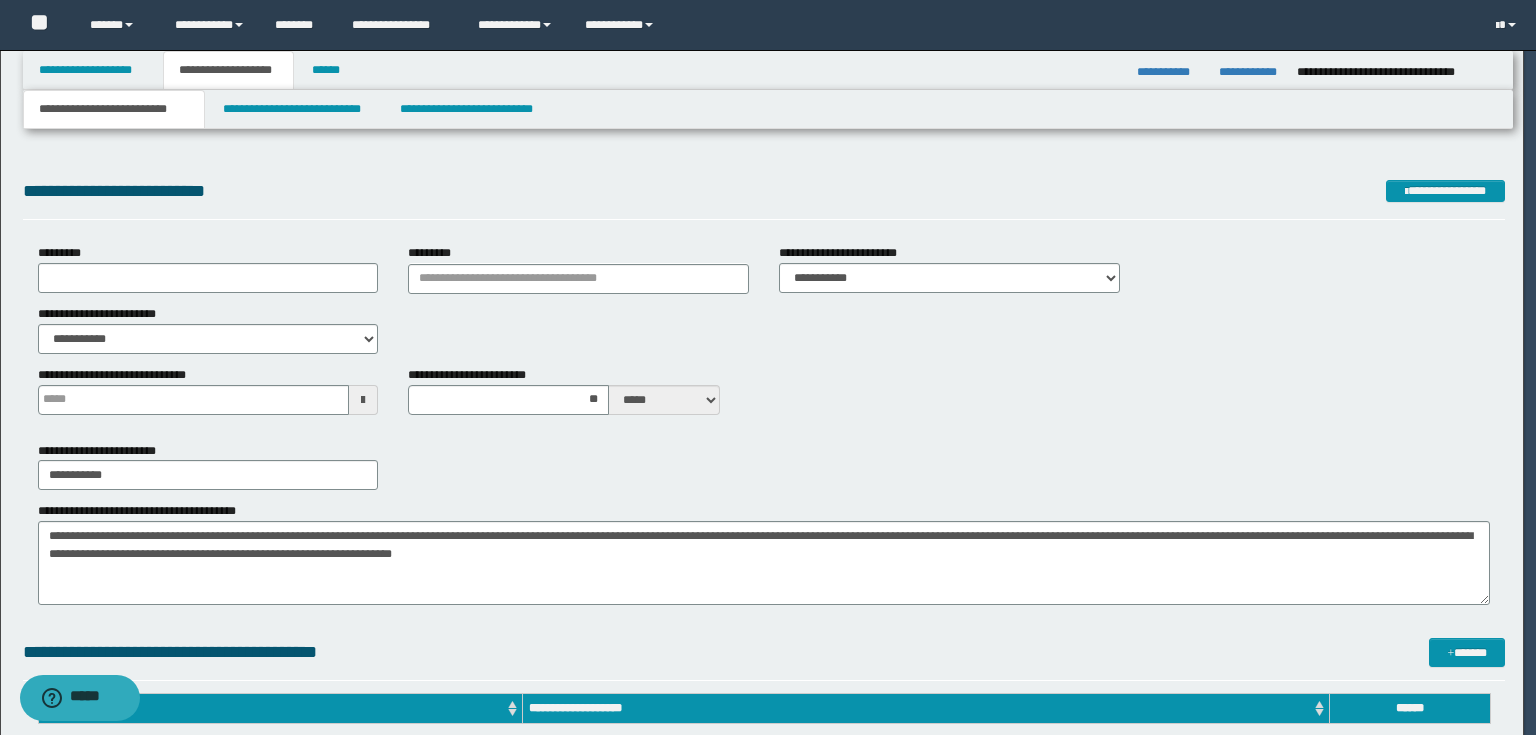 type 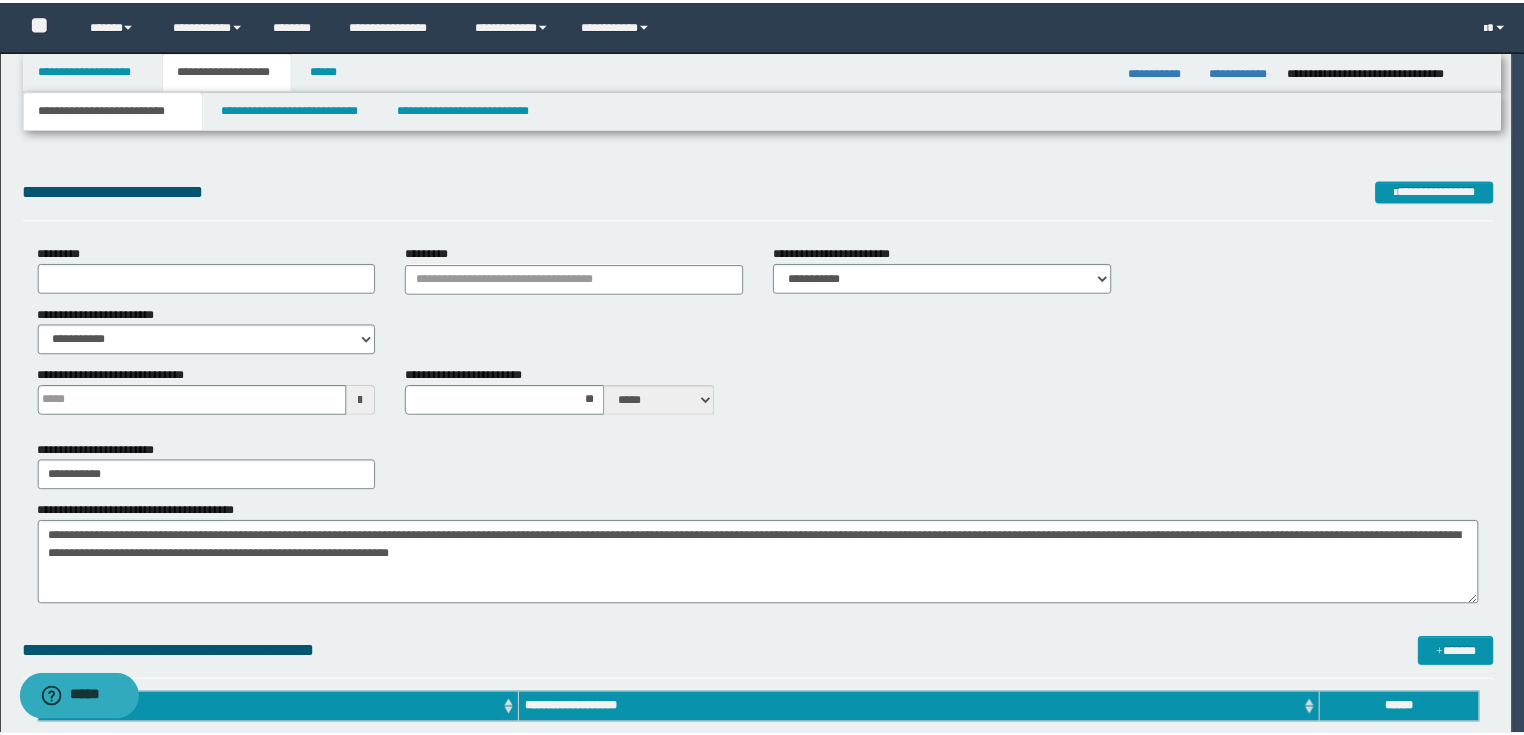 scroll, scrollTop: 0, scrollLeft: 0, axis: both 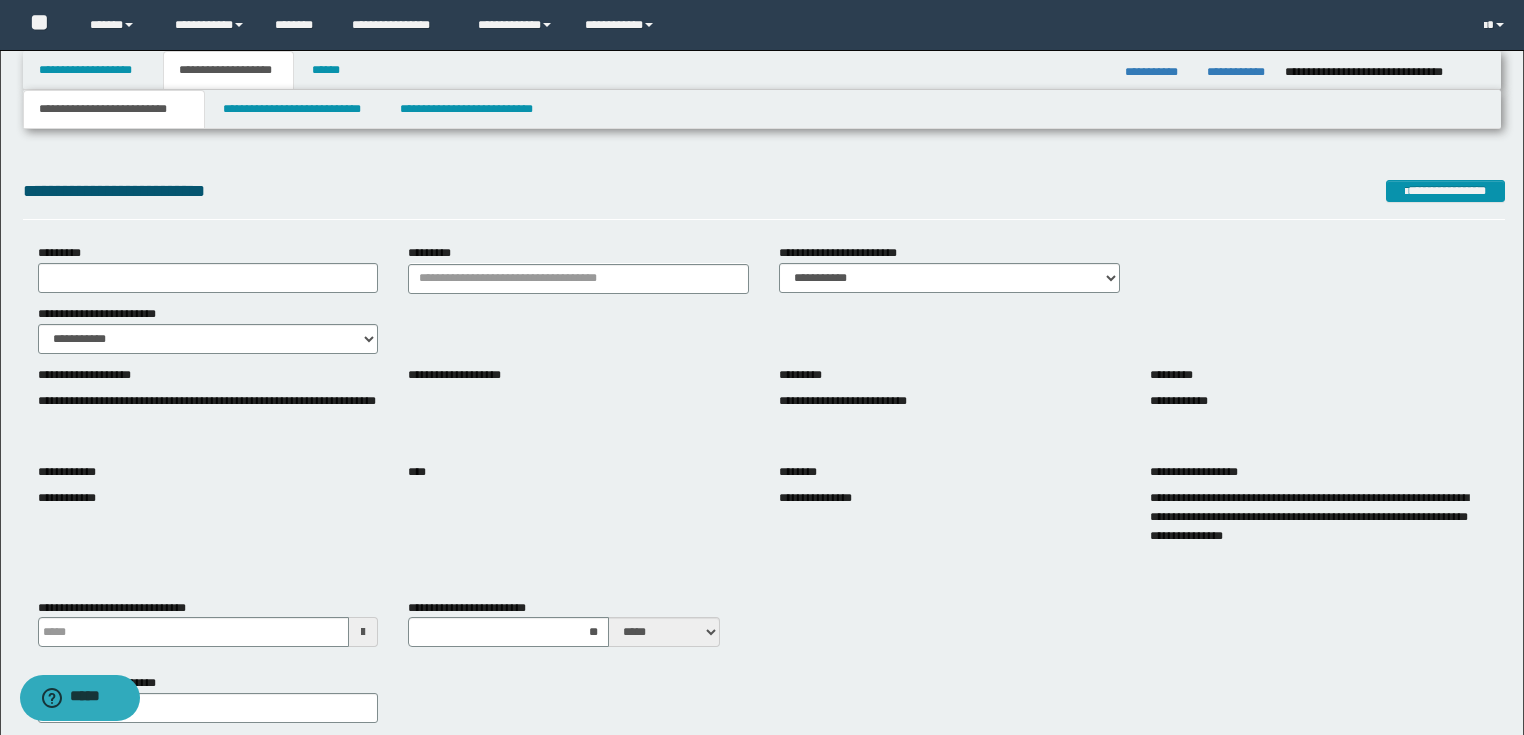 click on "**********" at bounding box center [764, 698] 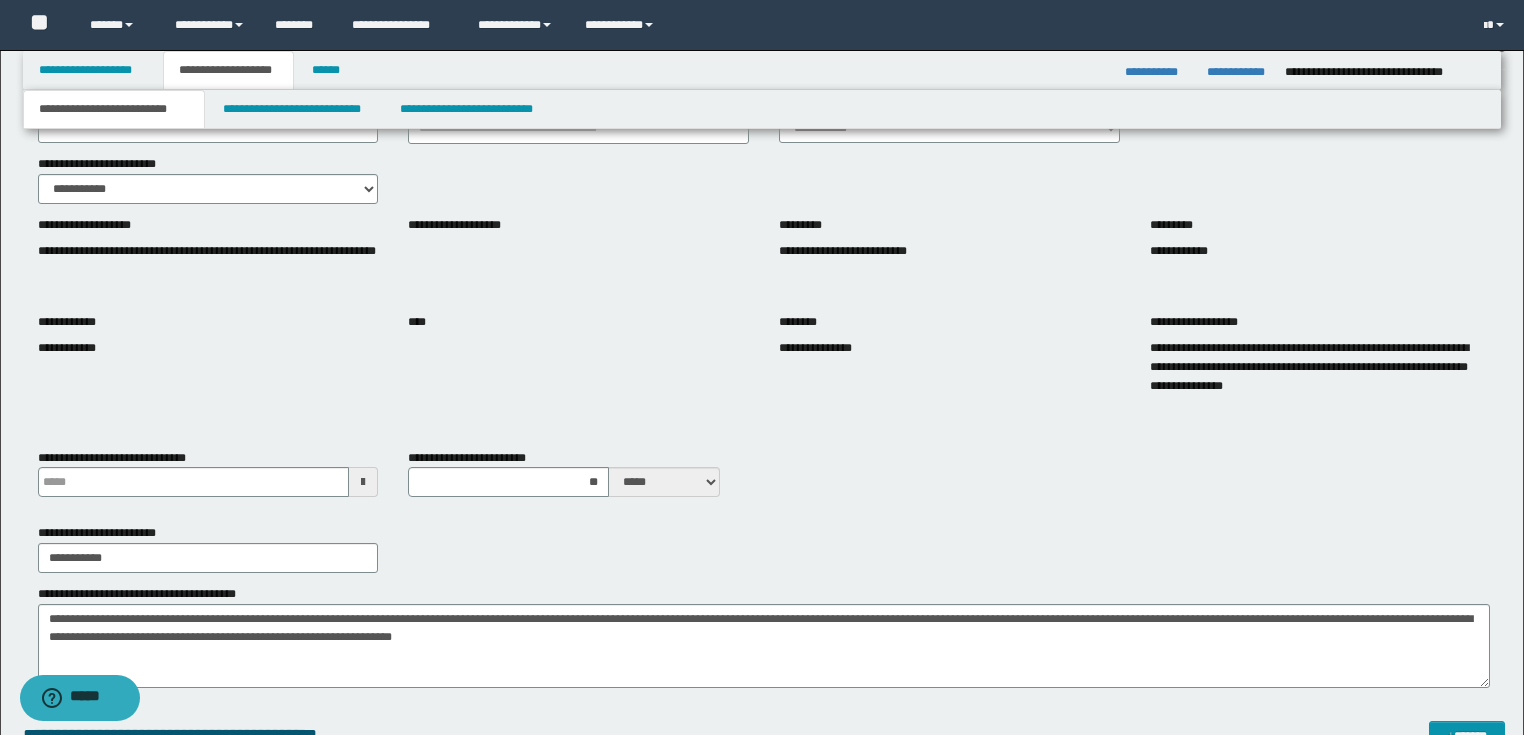 scroll, scrollTop: 320, scrollLeft: 0, axis: vertical 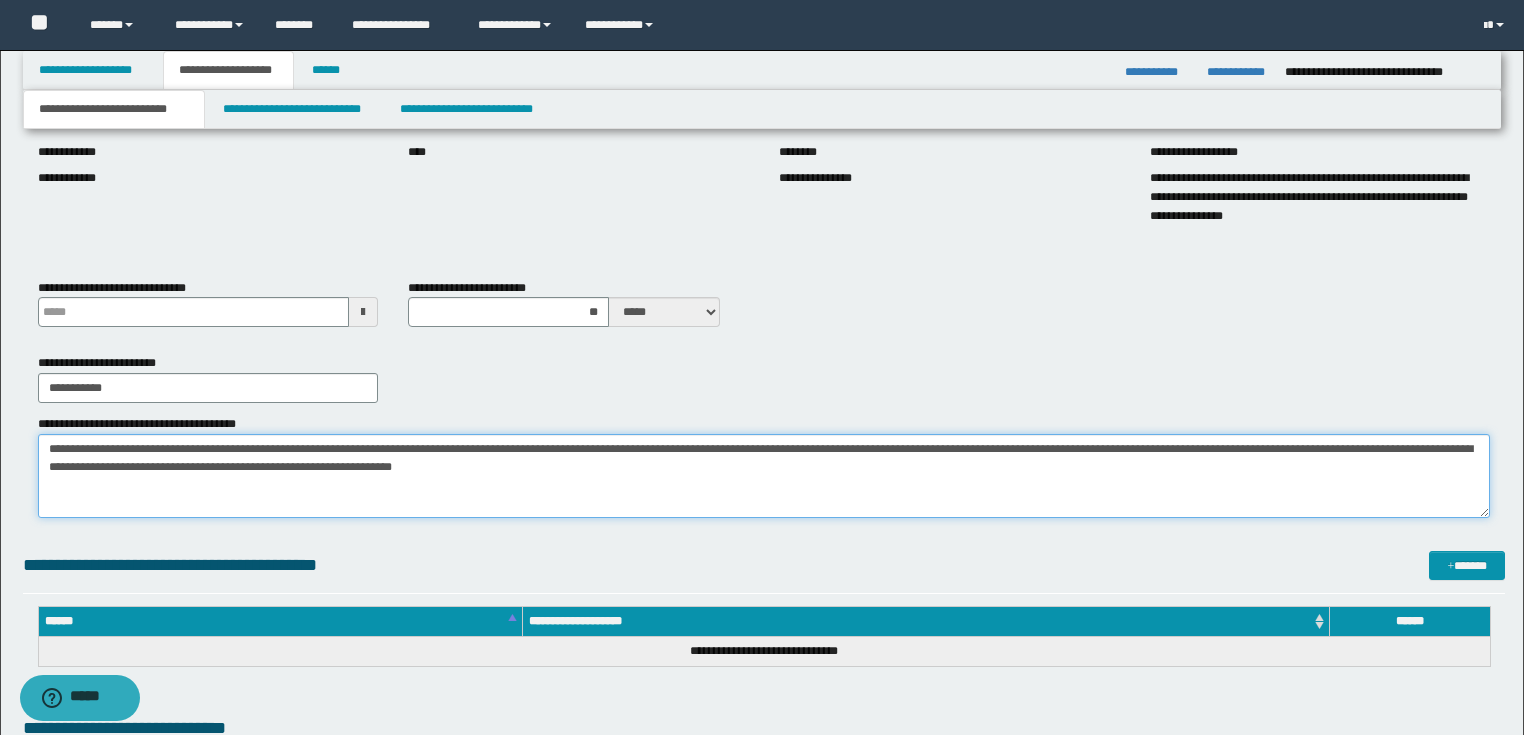 click on "**********" at bounding box center (764, 476) 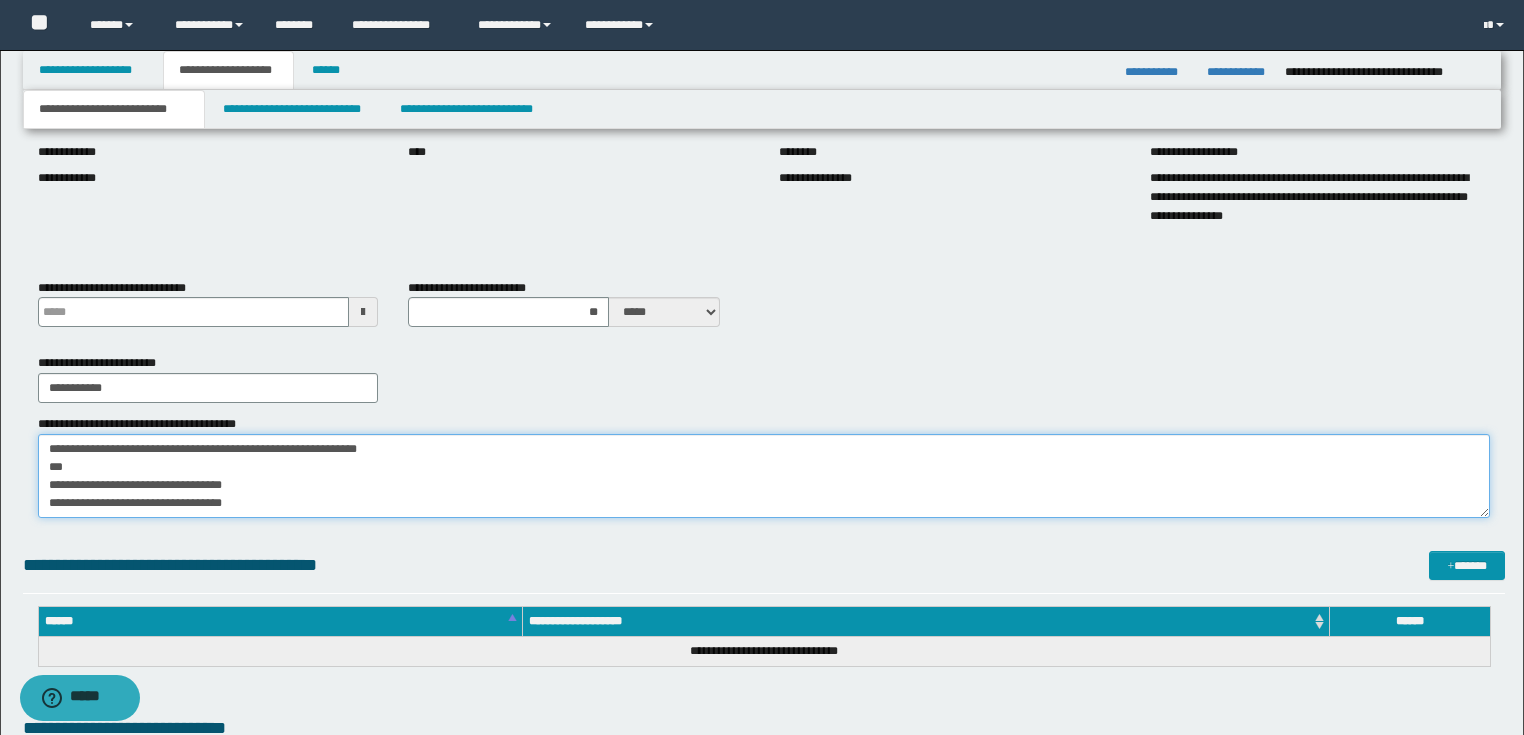 scroll, scrollTop: 12, scrollLeft: 0, axis: vertical 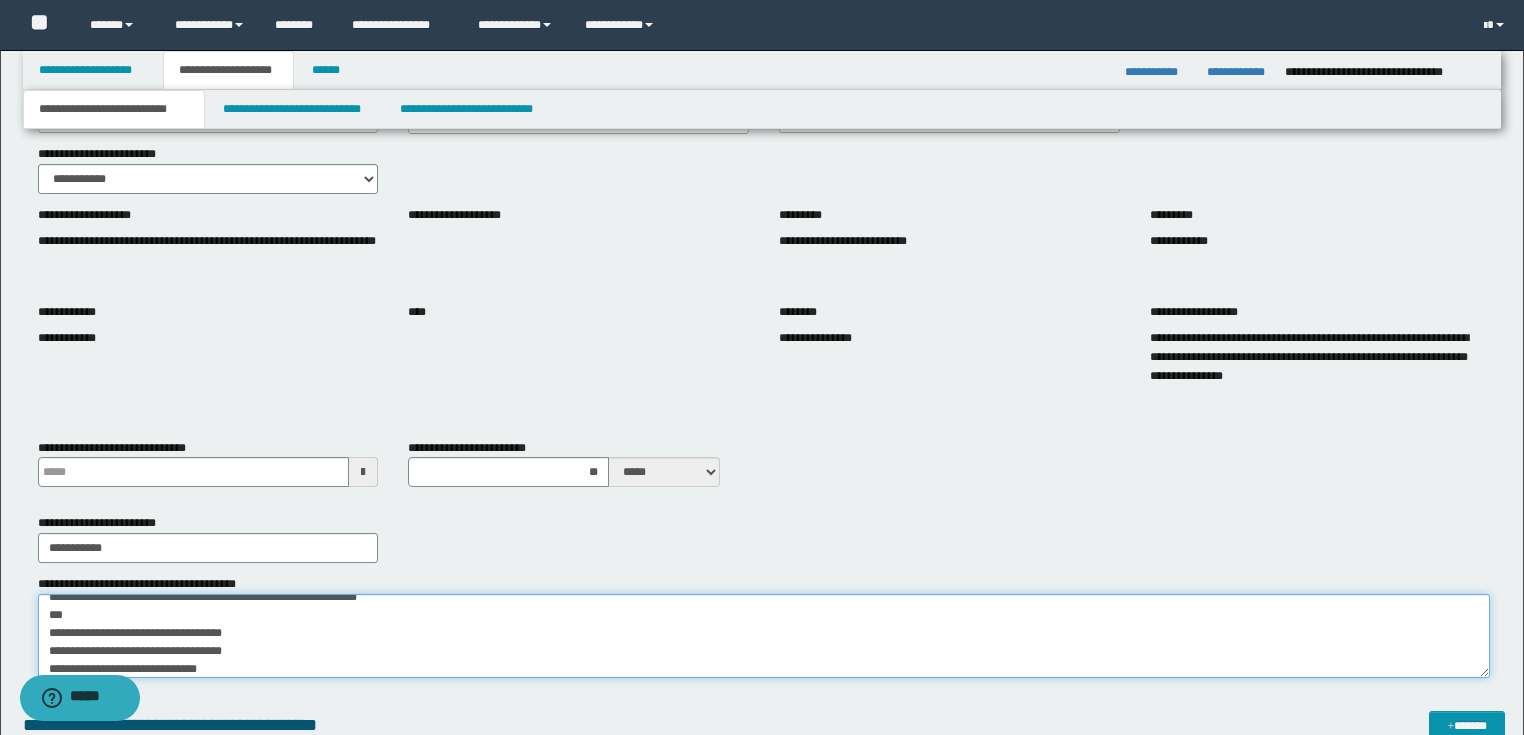 type 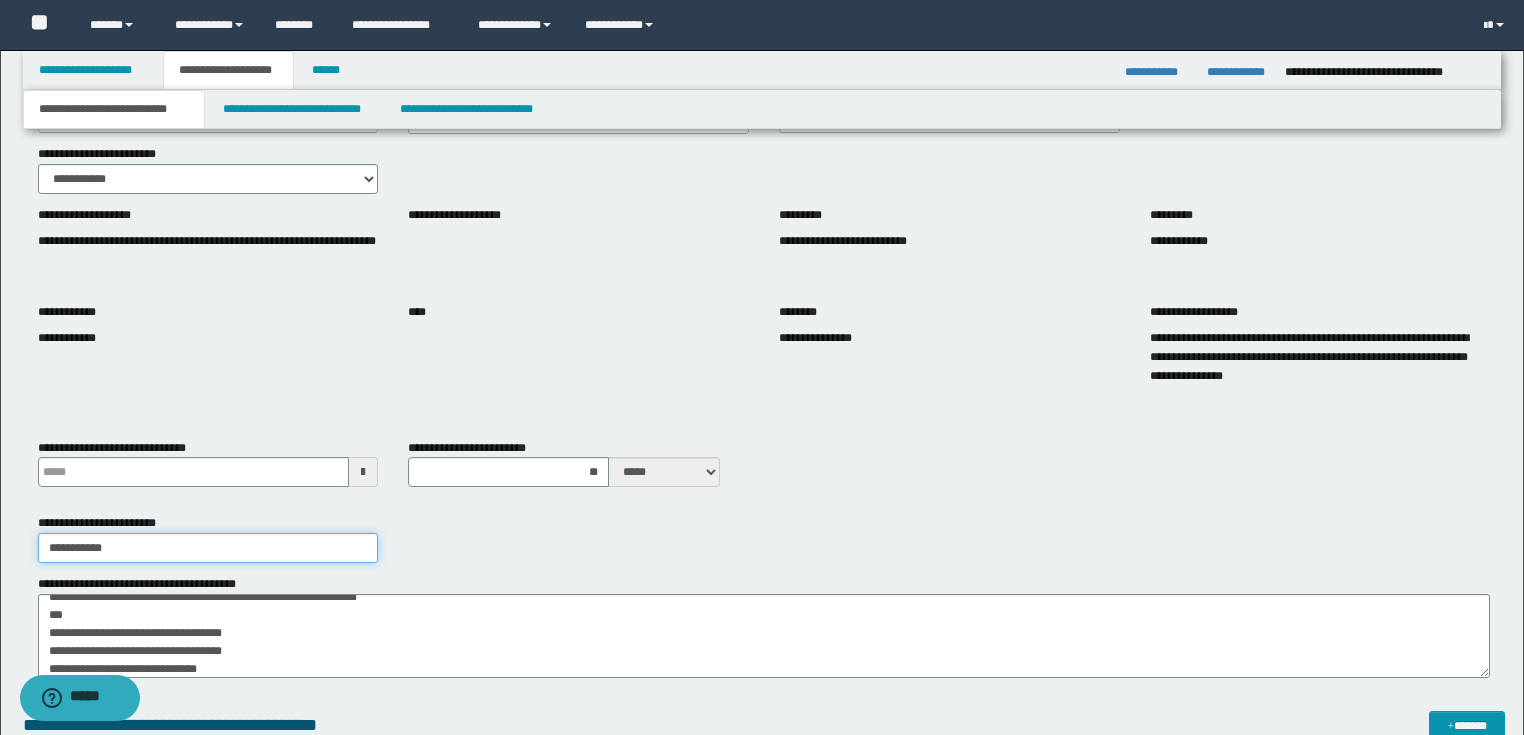 drag, startPoint x: 166, startPoint y: 552, endPoint x: 2, endPoint y: 536, distance: 164.77864 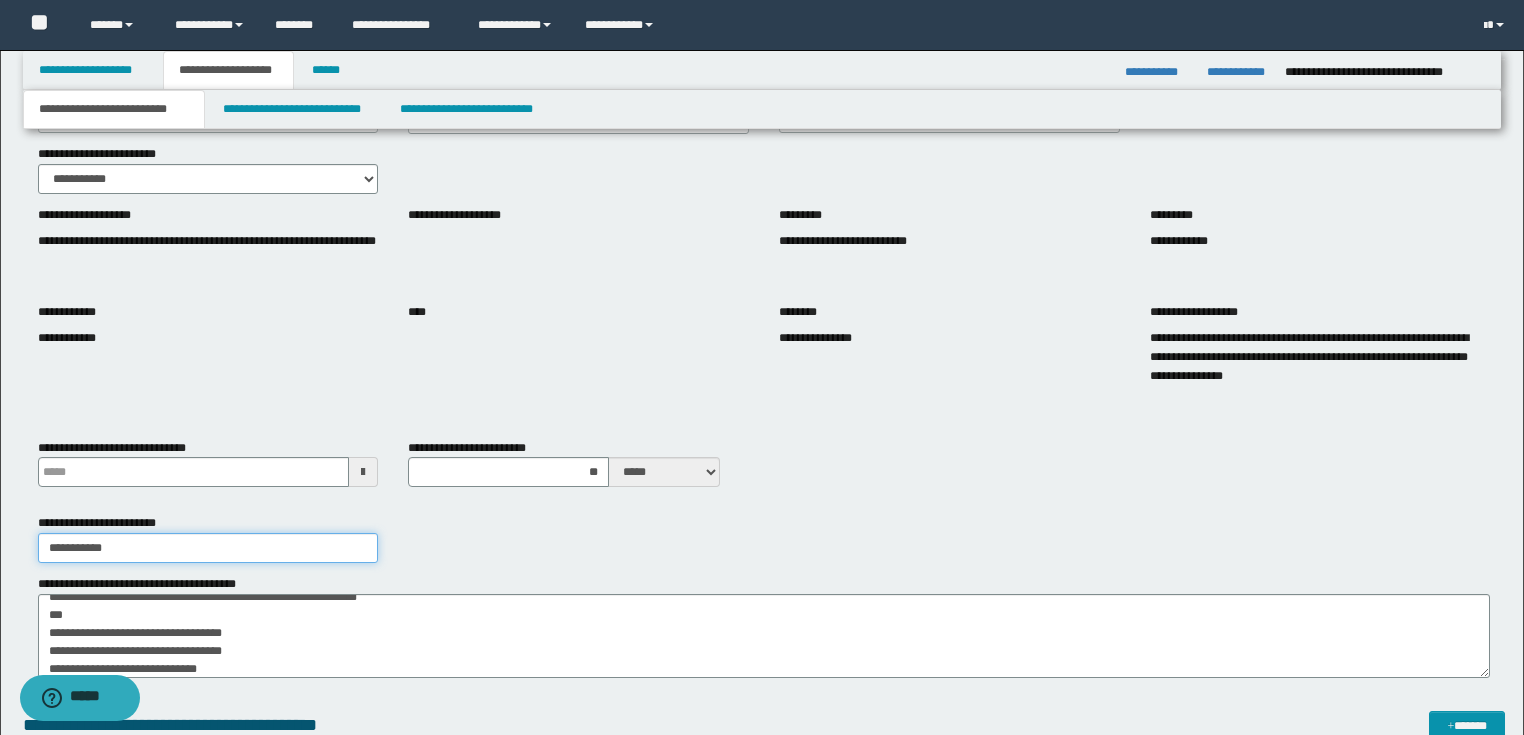 type 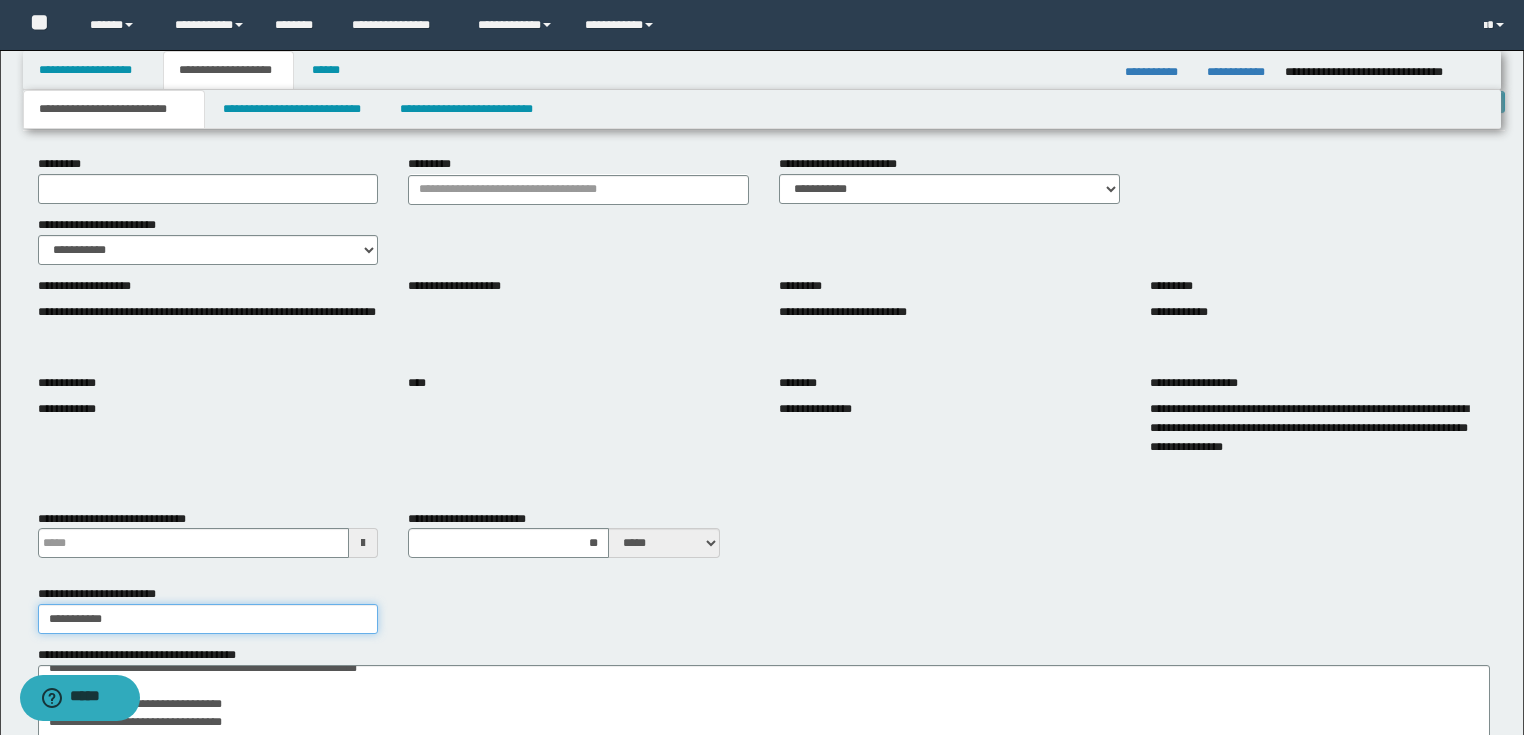 scroll, scrollTop: 0, scrollLeft: 0, axis: both 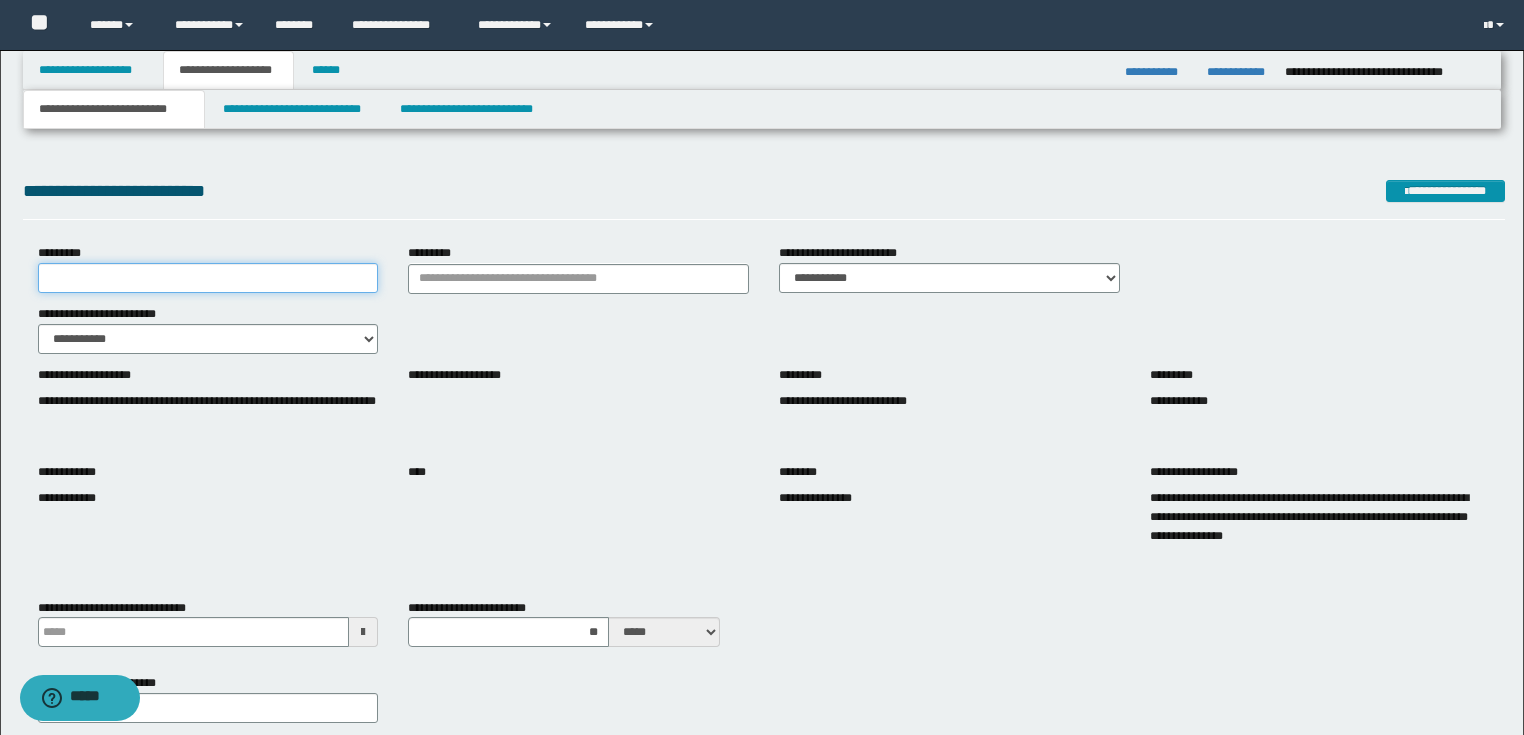 click on "*********" at bounding box center [208, 278] 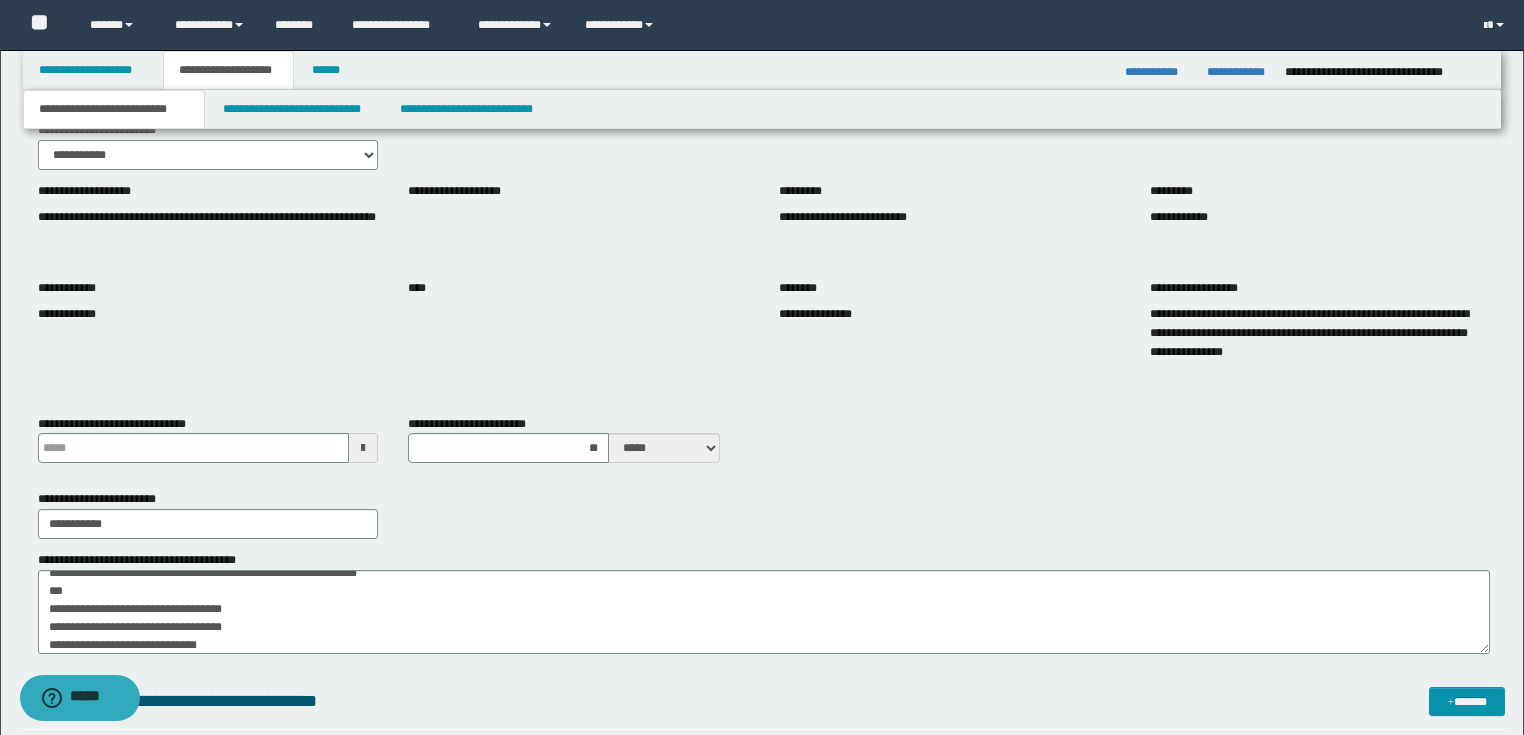 scroll, scrollTop: 320, scrollLeft: 0, axis: vertical 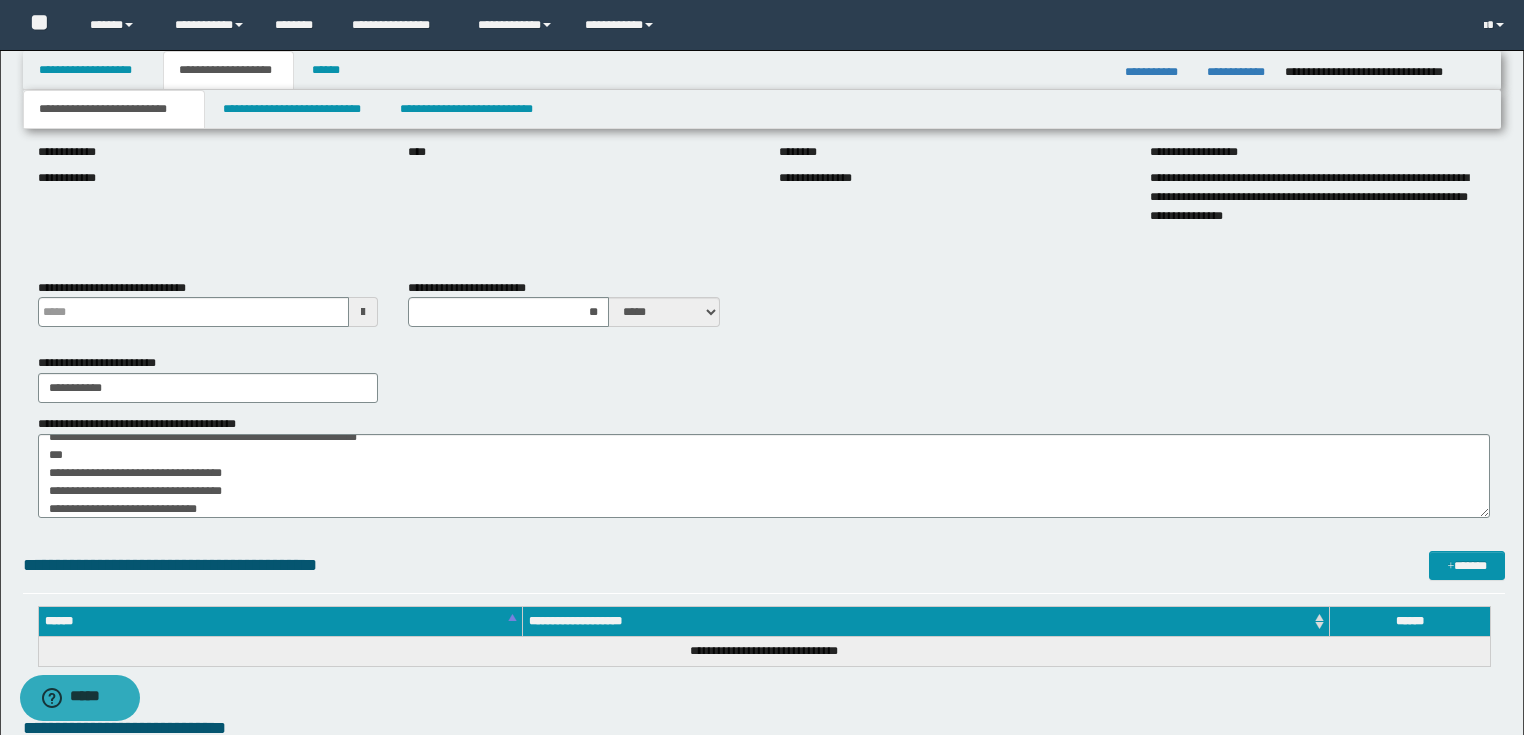 type on "**********" 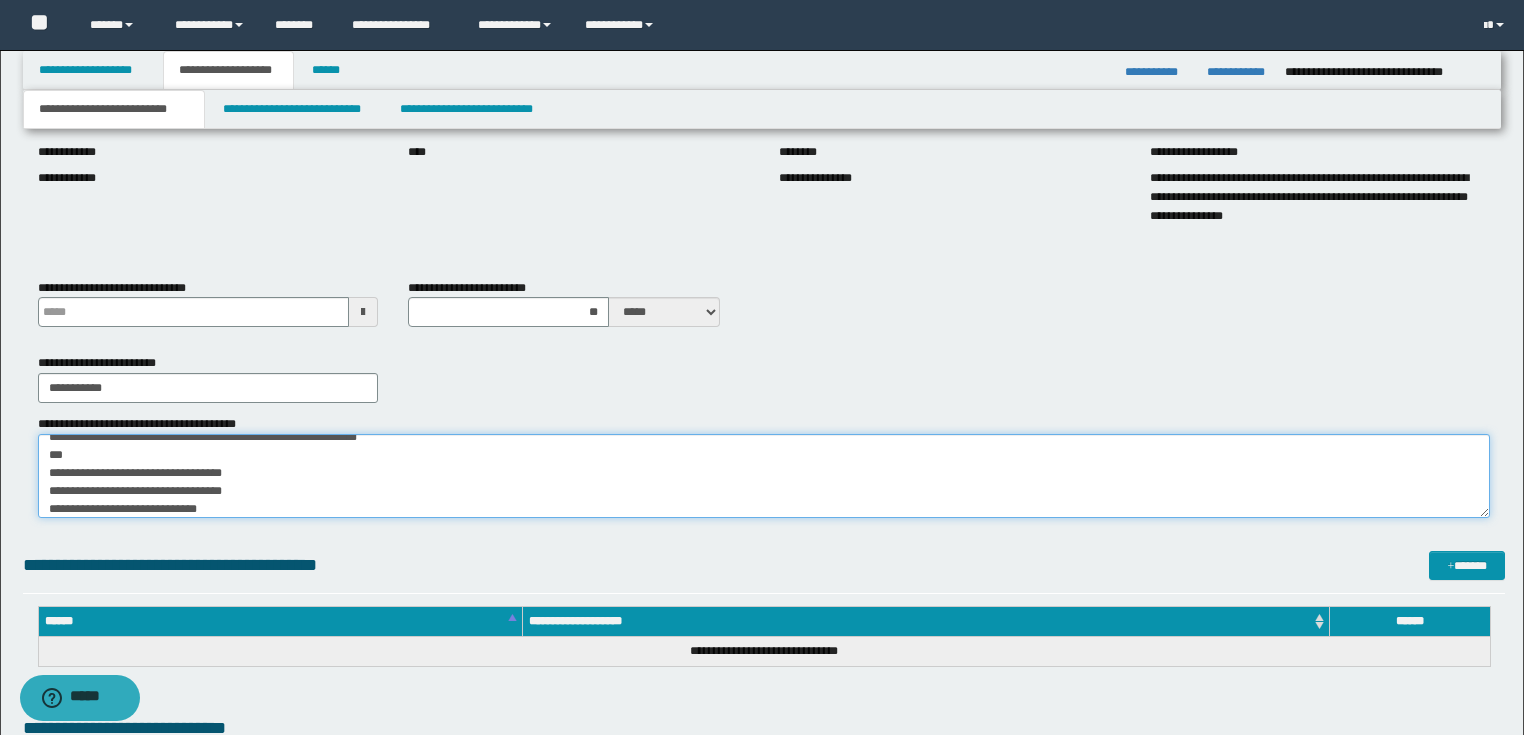 click on "**********" at bounding box center [764, 476] 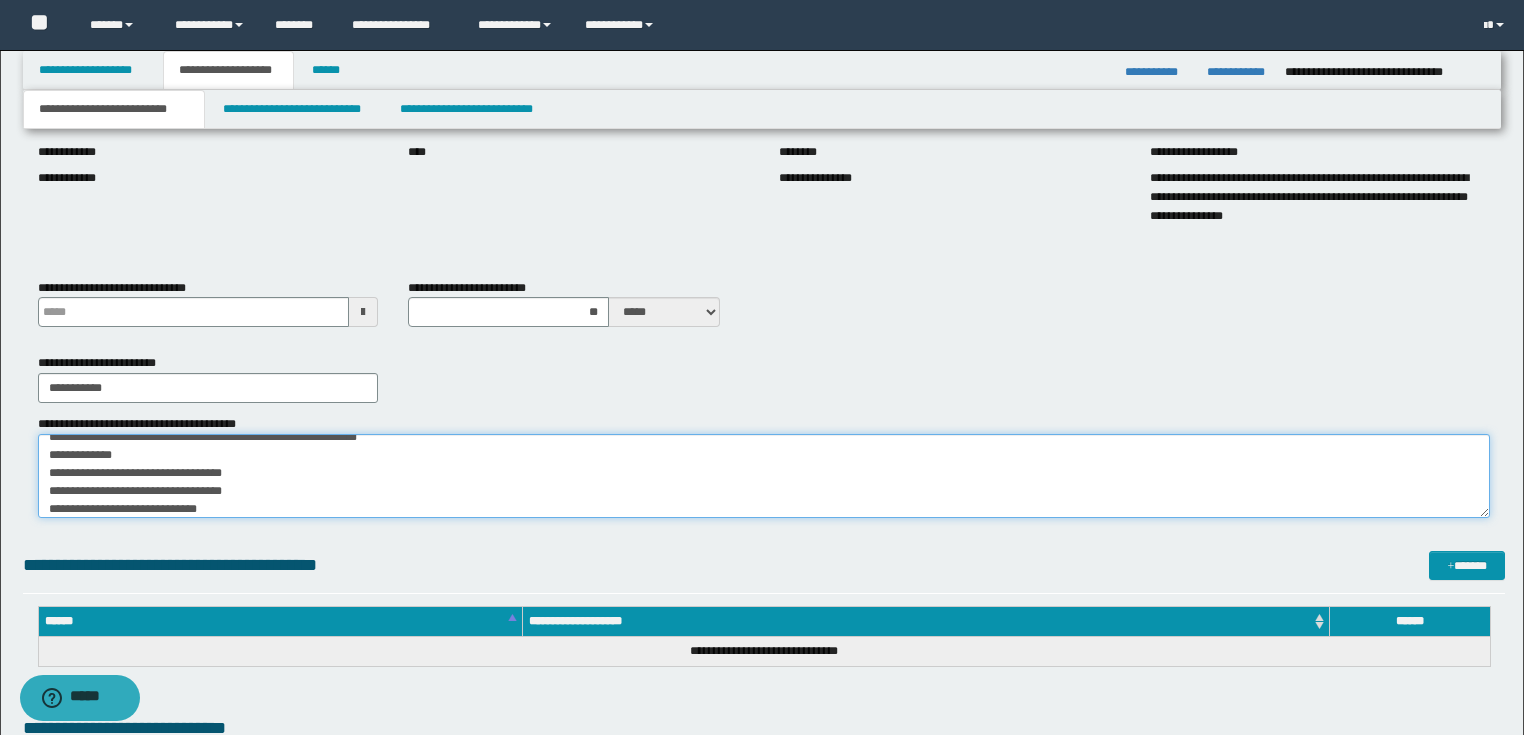 click on "**********" at bounding box center [764, 476] 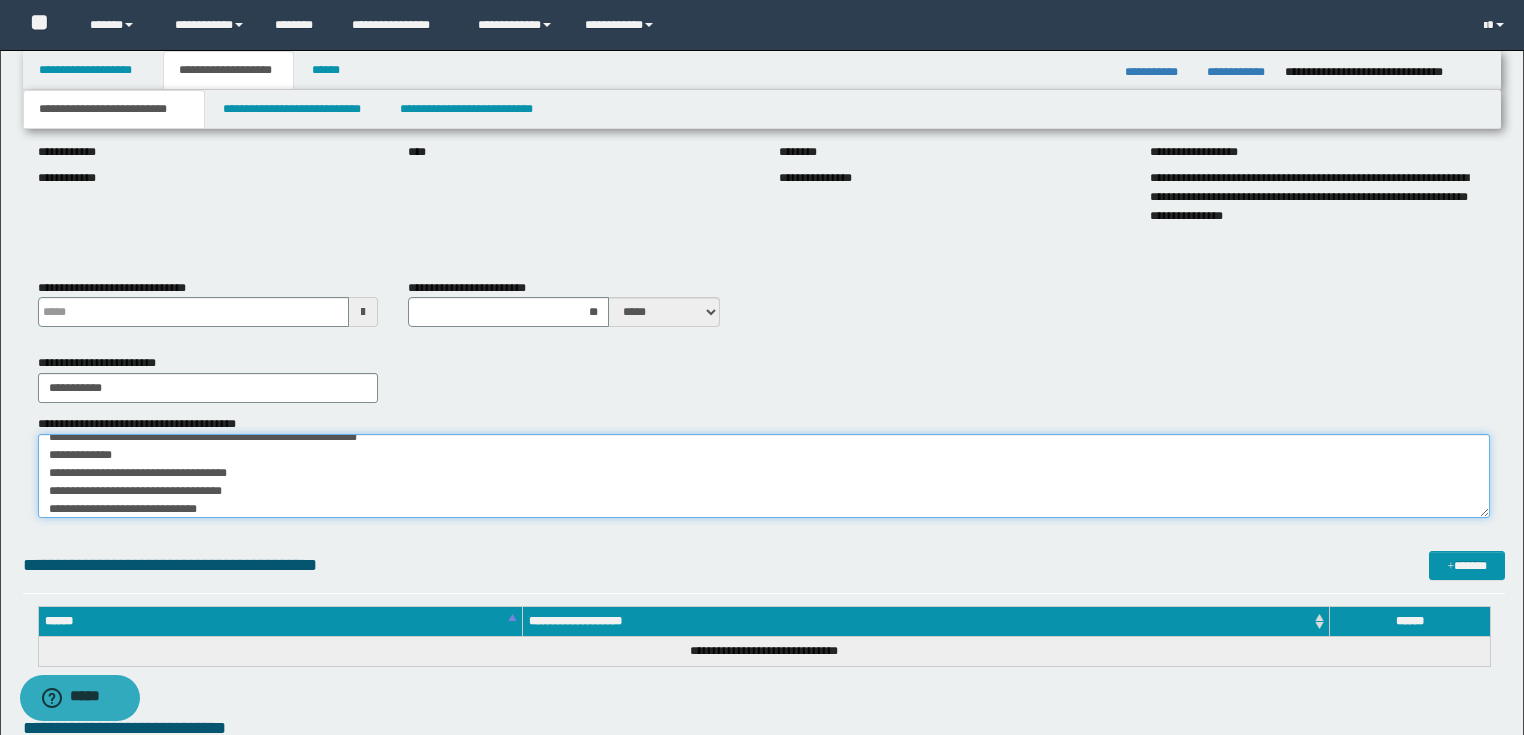 type on "**********" 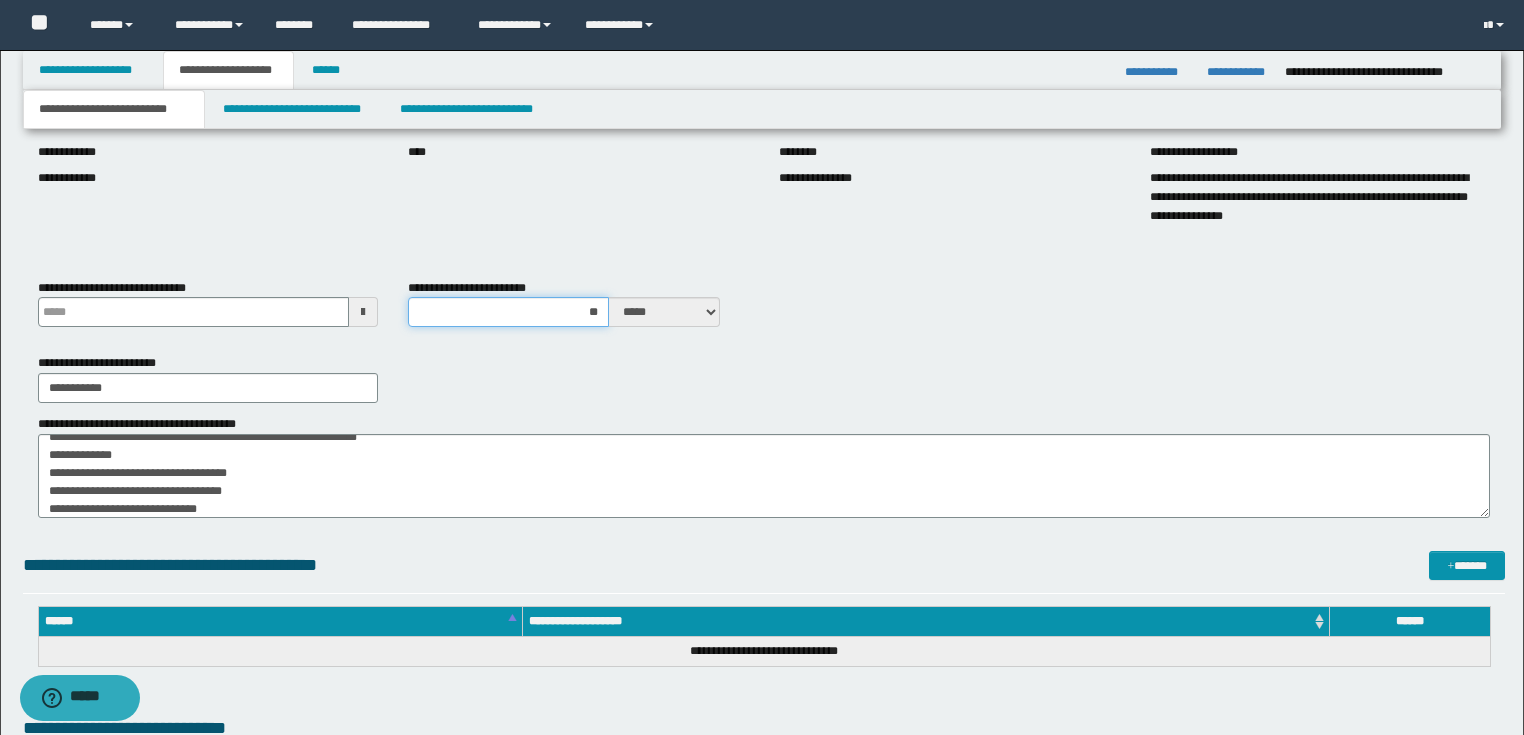 drag, startPoint x: 502, startPoint y: 308, endPoint x: 945, endPoint y: 314, distance: 443.04062 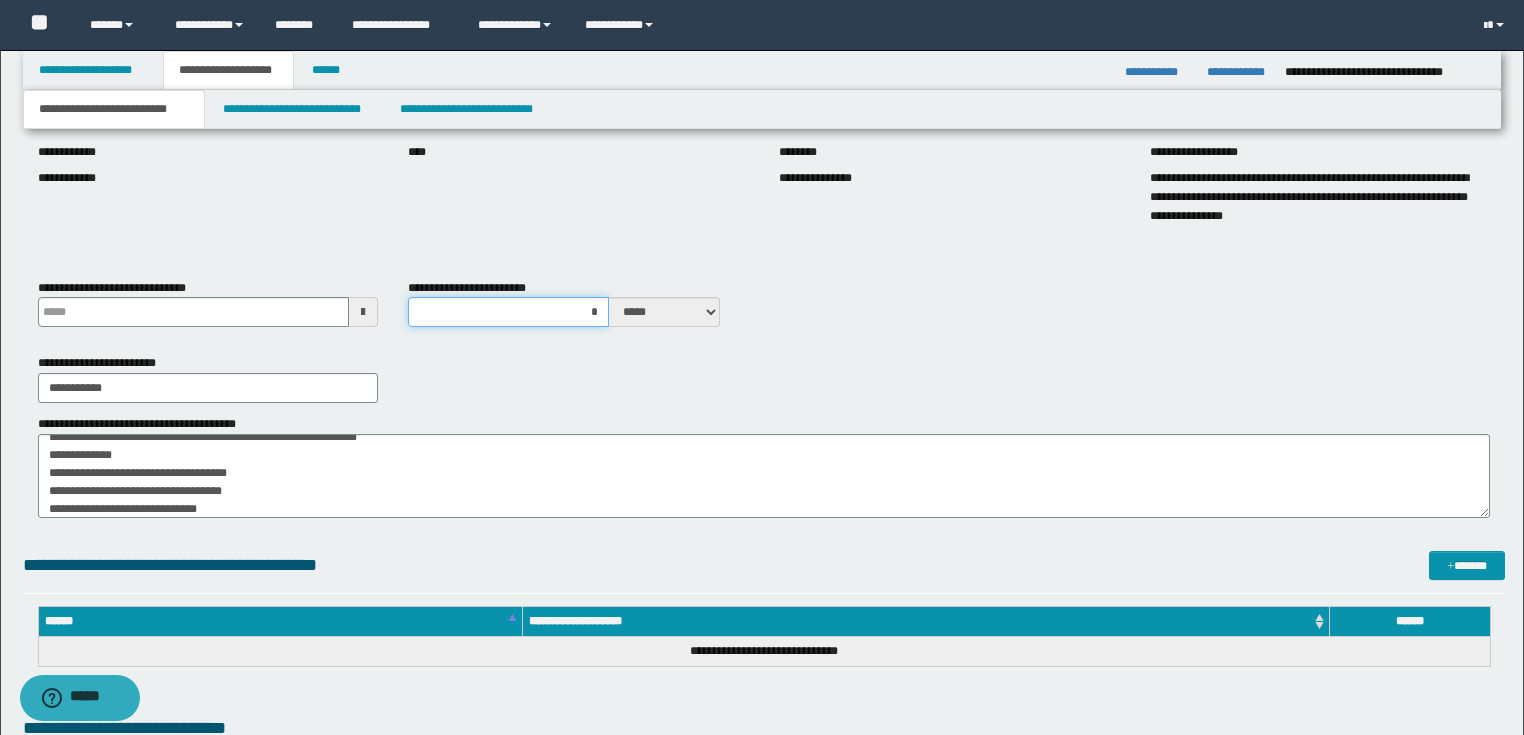 type on "**" 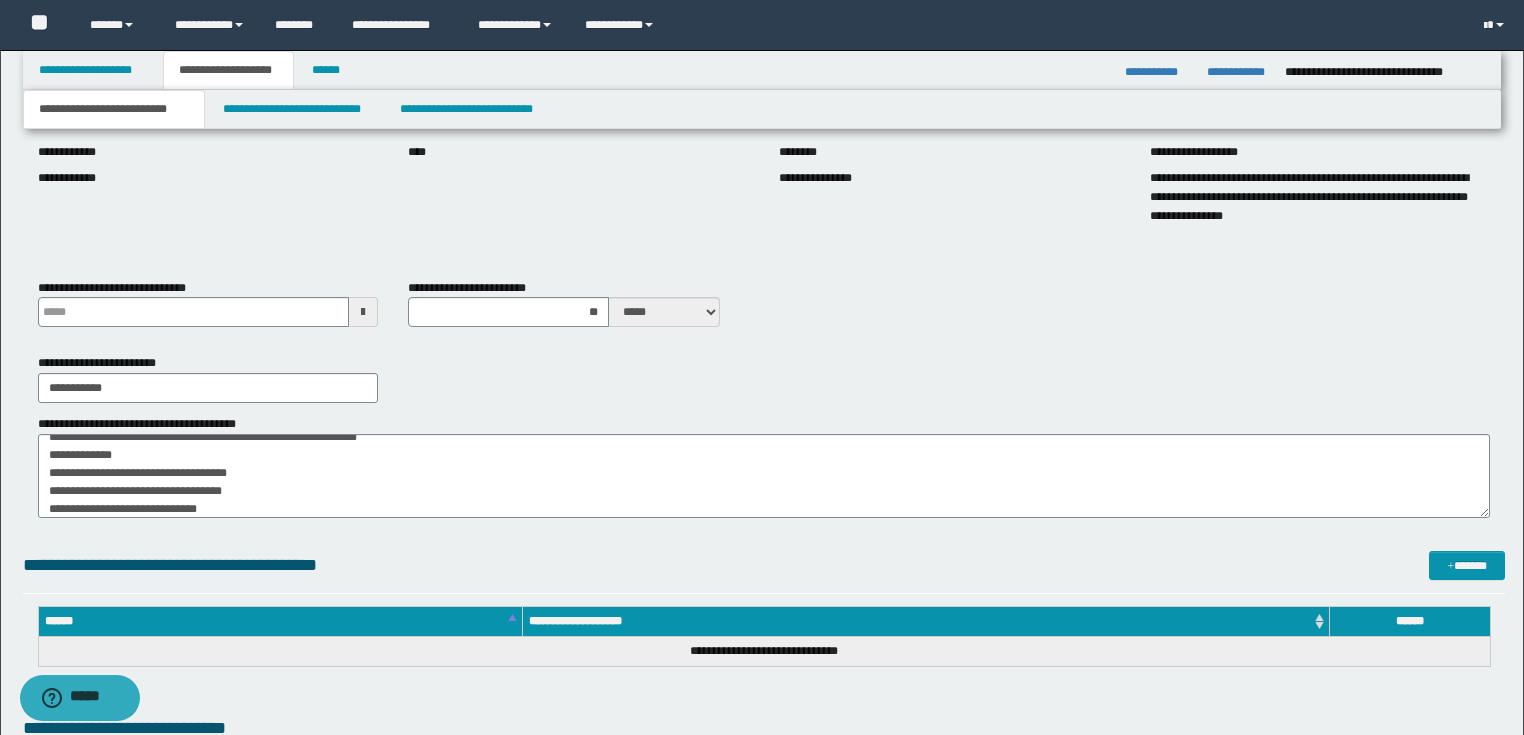 click on "**********" at bounding box center [764, 311] 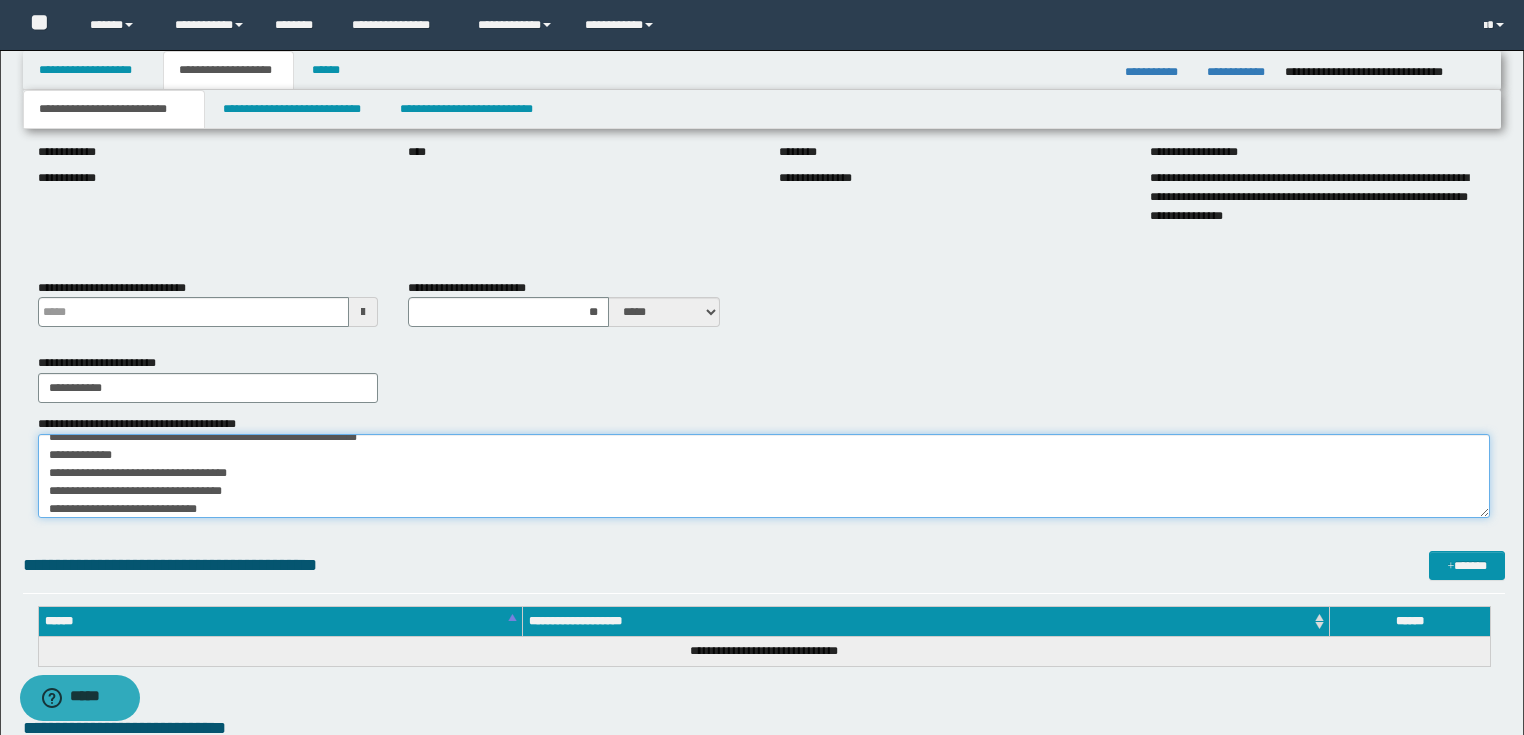 click on "**********" at bounding box center [764, 476] 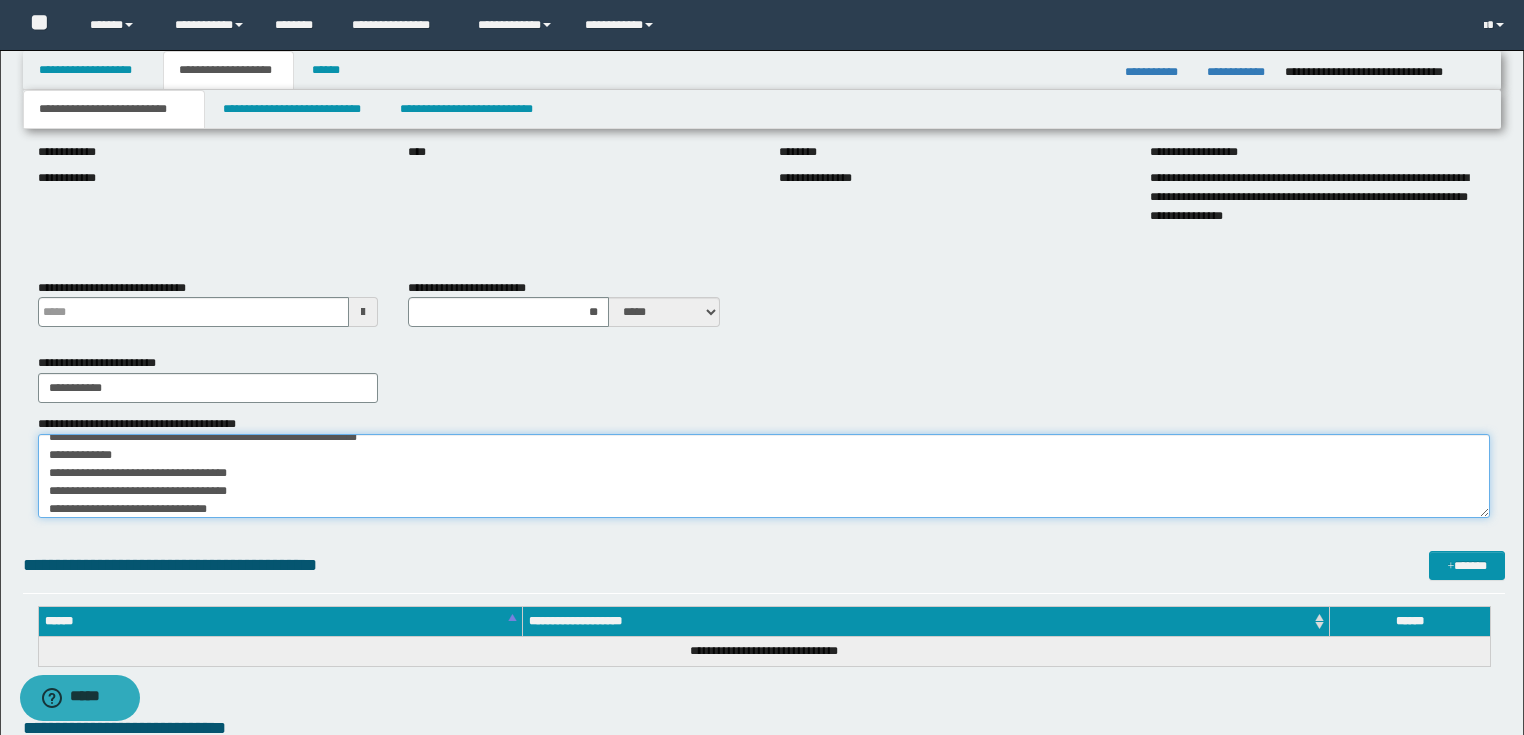 type on "**********" 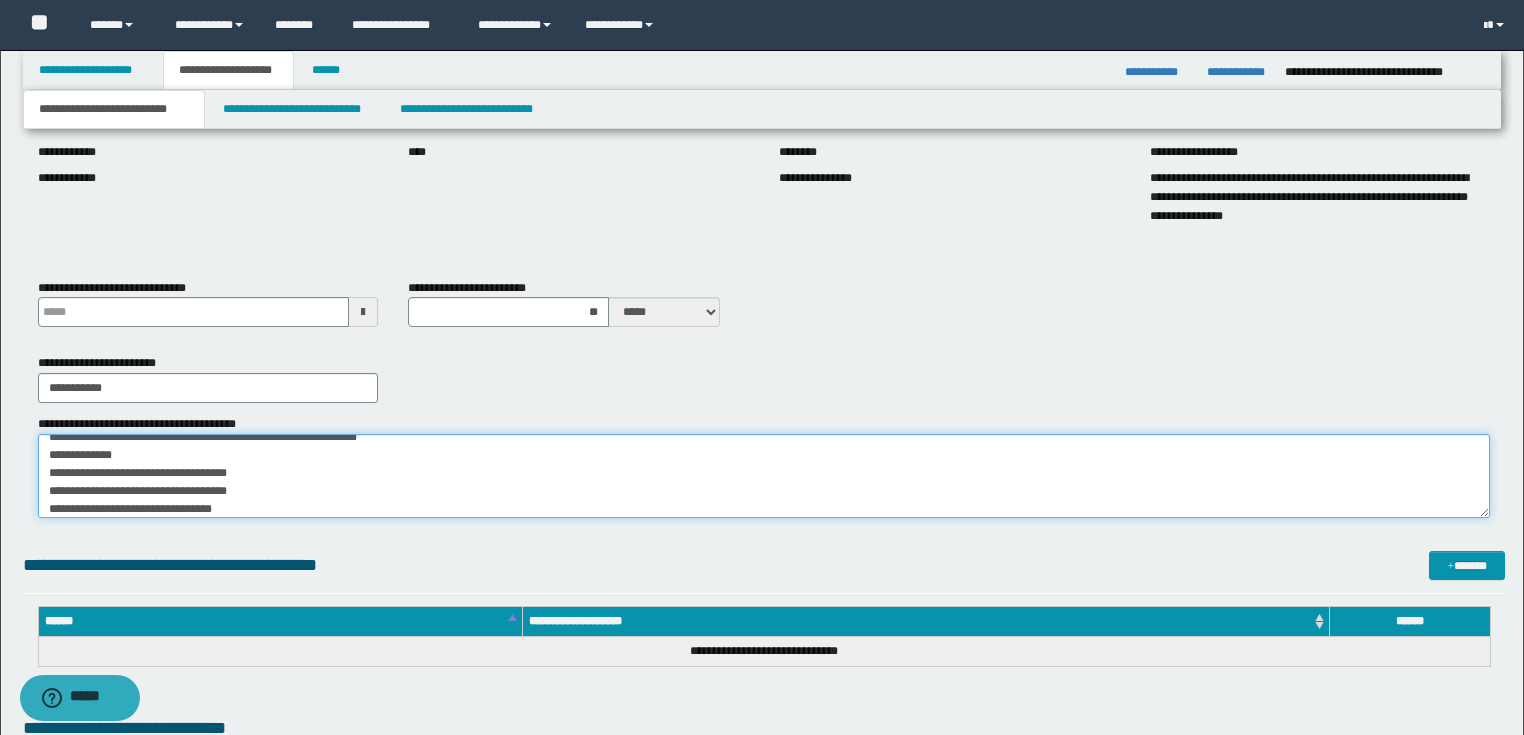 type 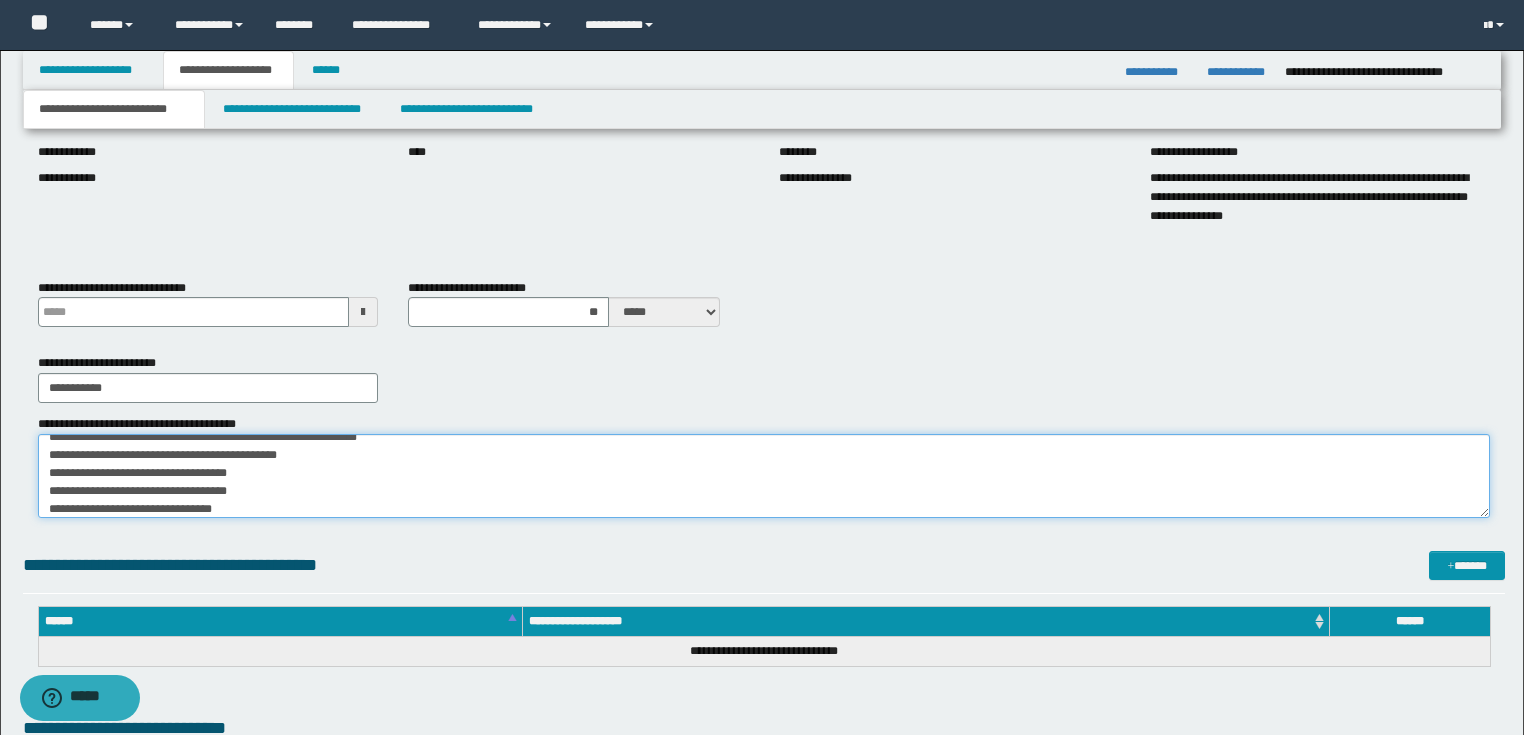 type on "**********" 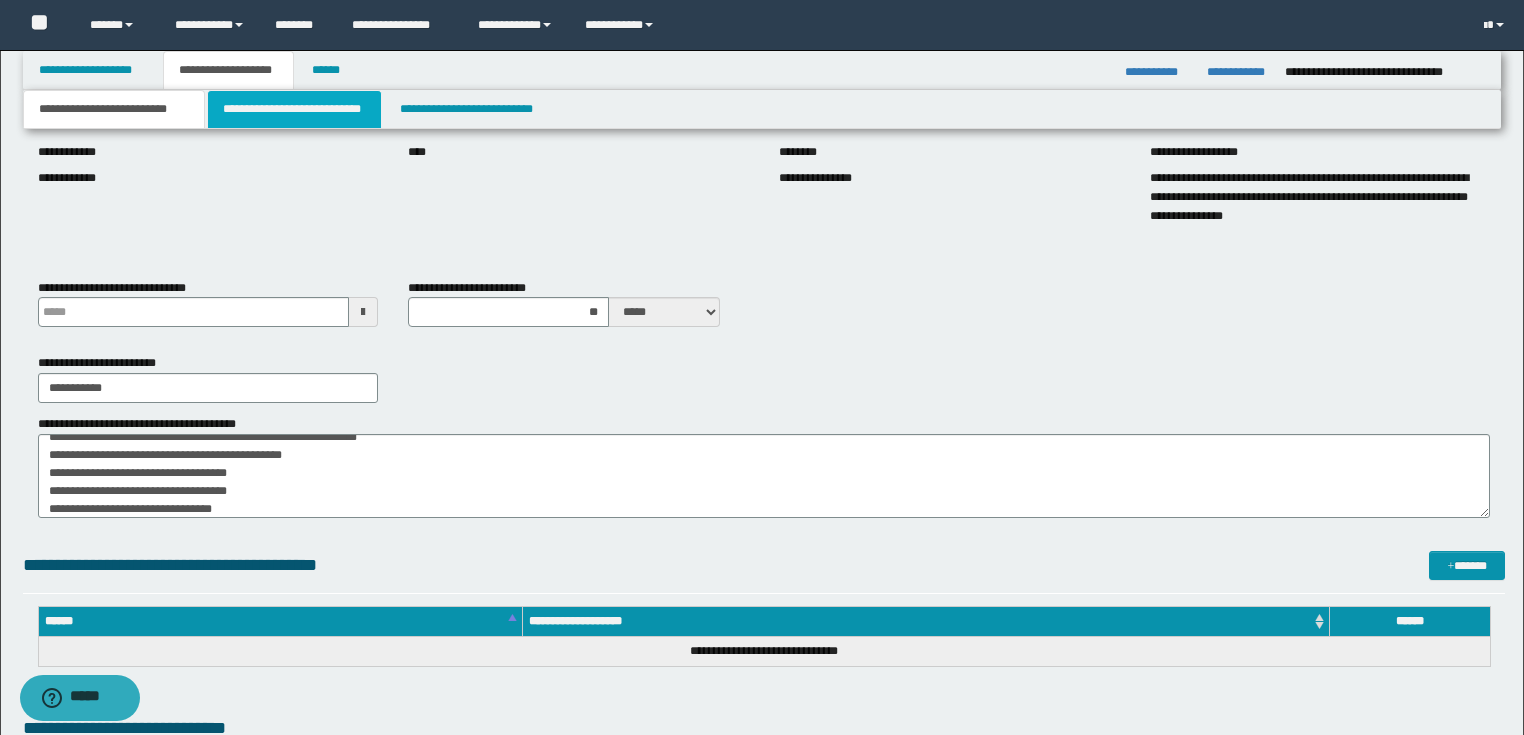 click on "**********" at bounding box center (294, 109) 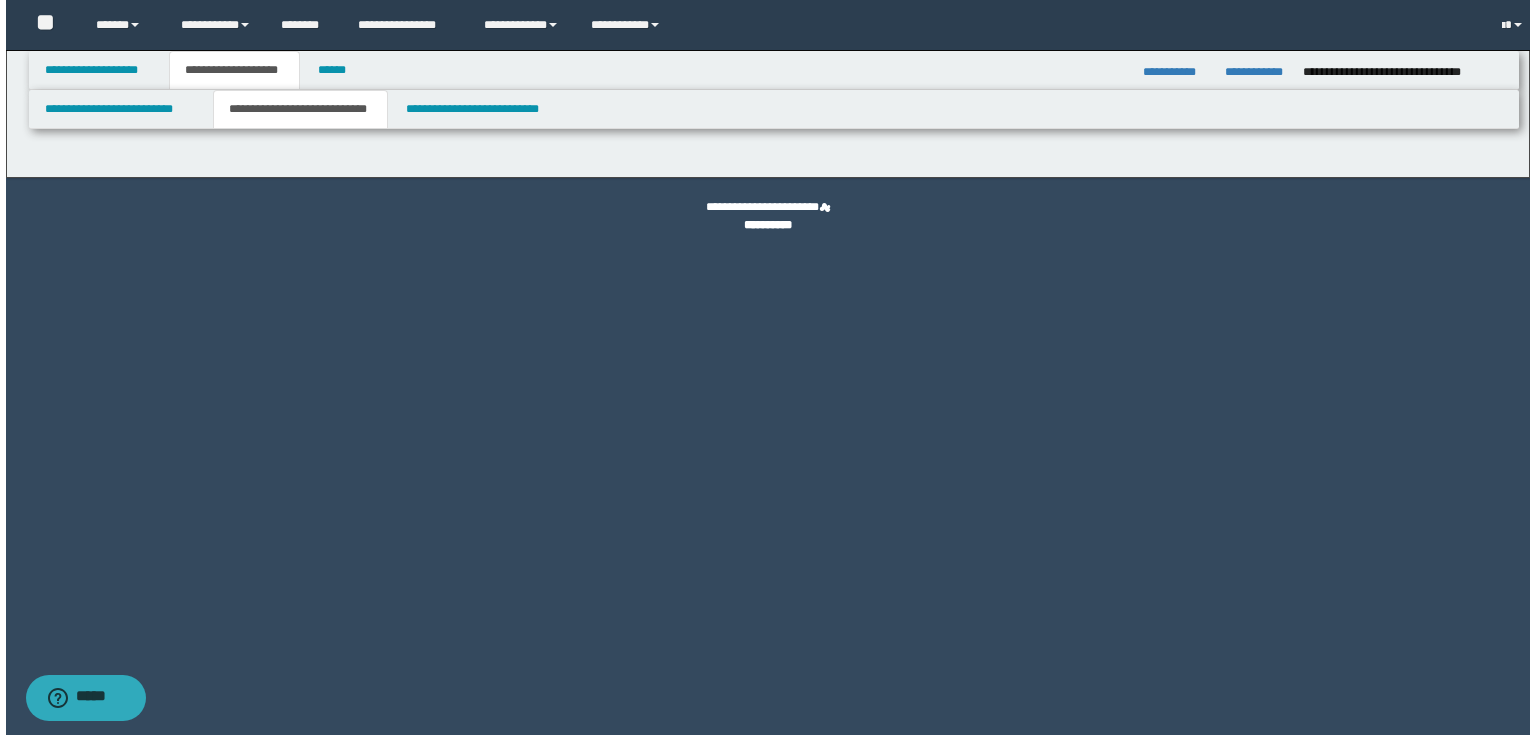 scroll, scrollTop: 0, scrollLeft: 0, axis: both 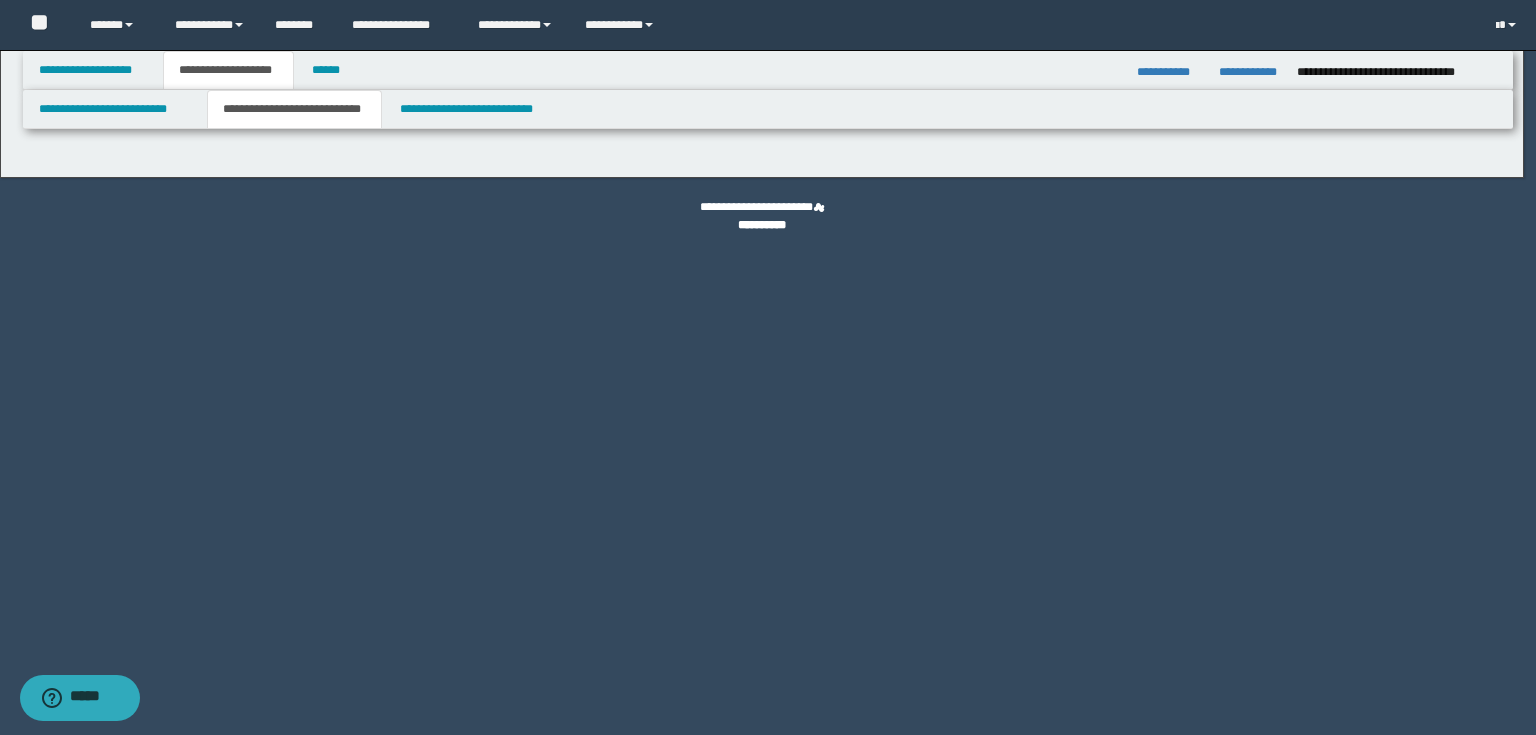 select on "*" 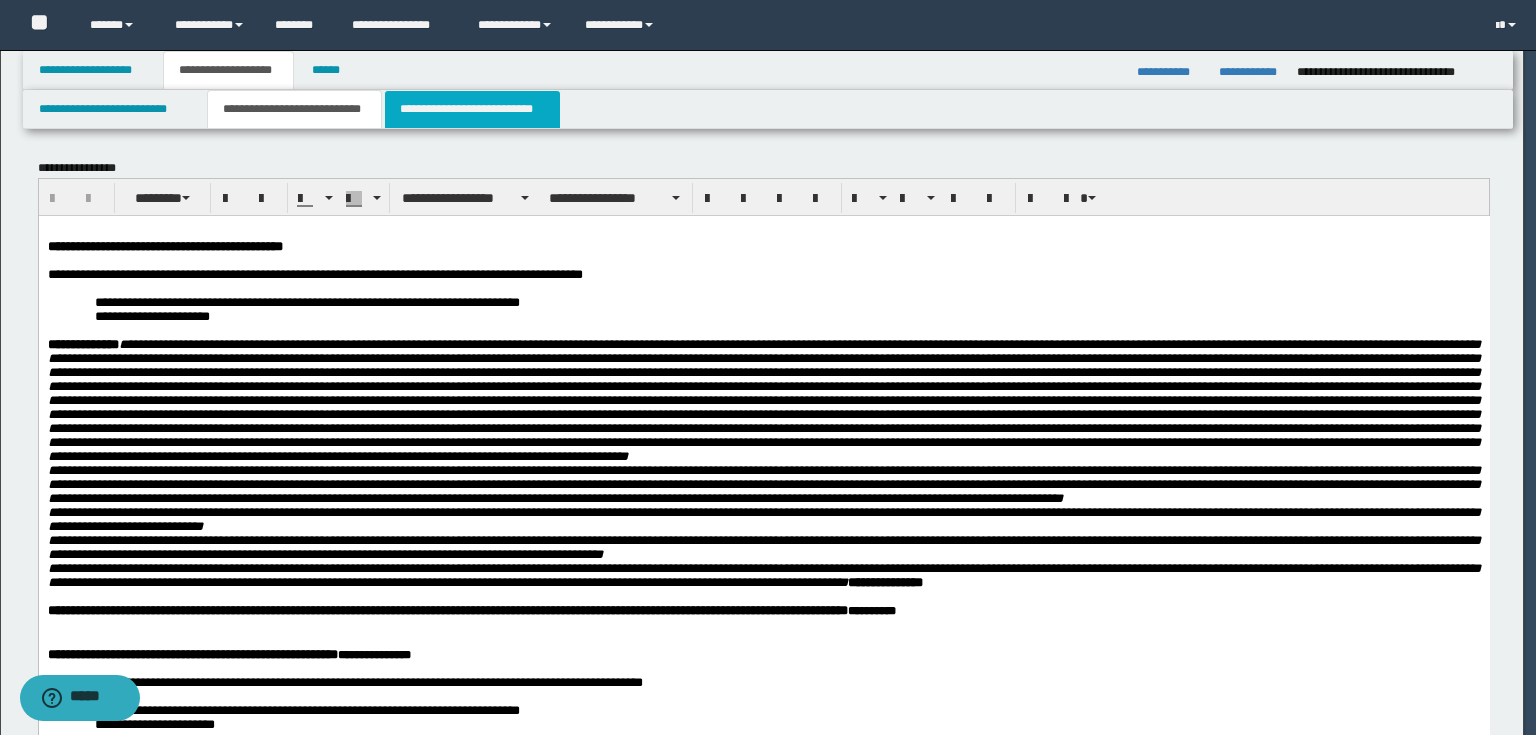 scroll, scrollTop: 0, scrollLeft: 0, axis: both 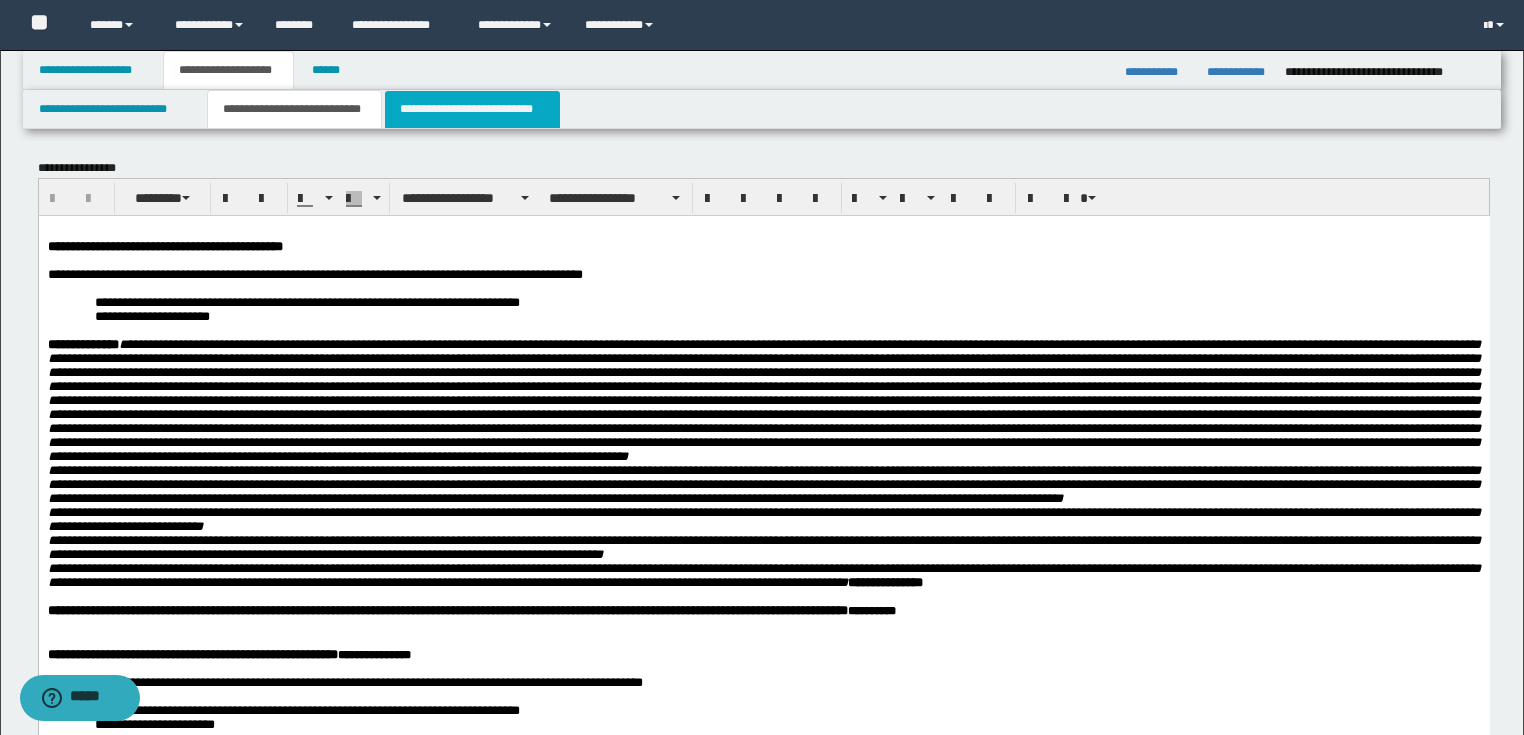 click on "**********" at bounding box center [472, 109] 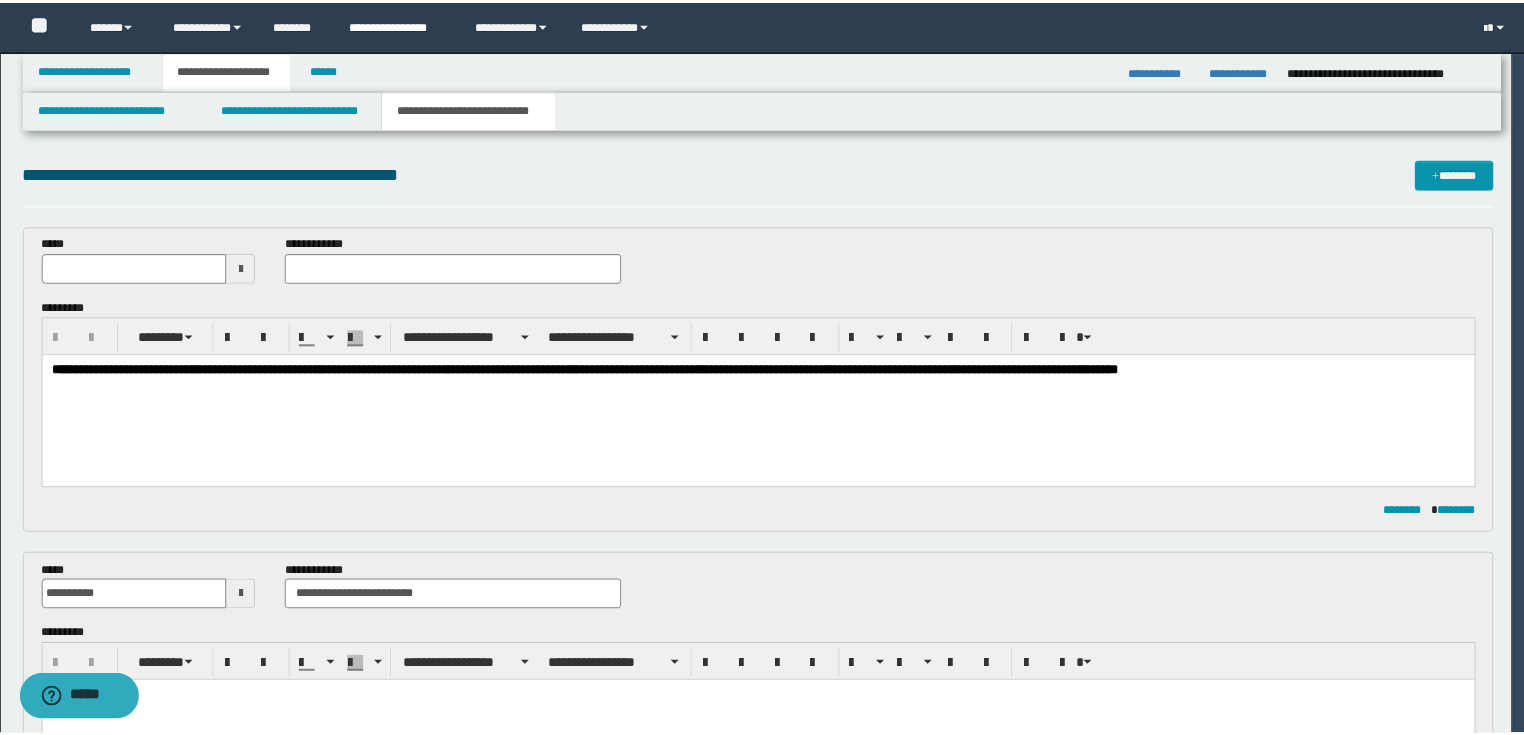 scroll, scrollTop: 0, scrollLeft: 0, axis: both 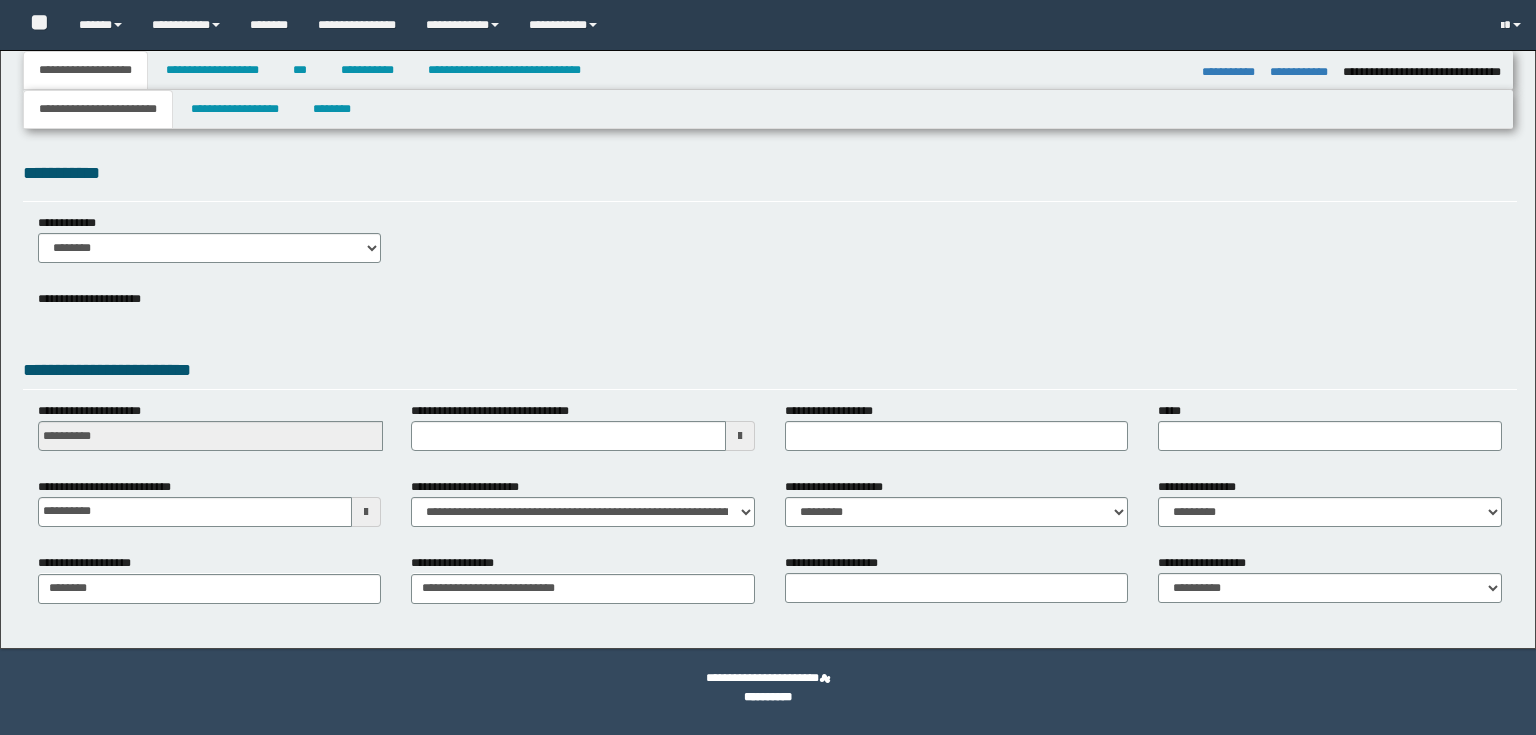 select on "*" 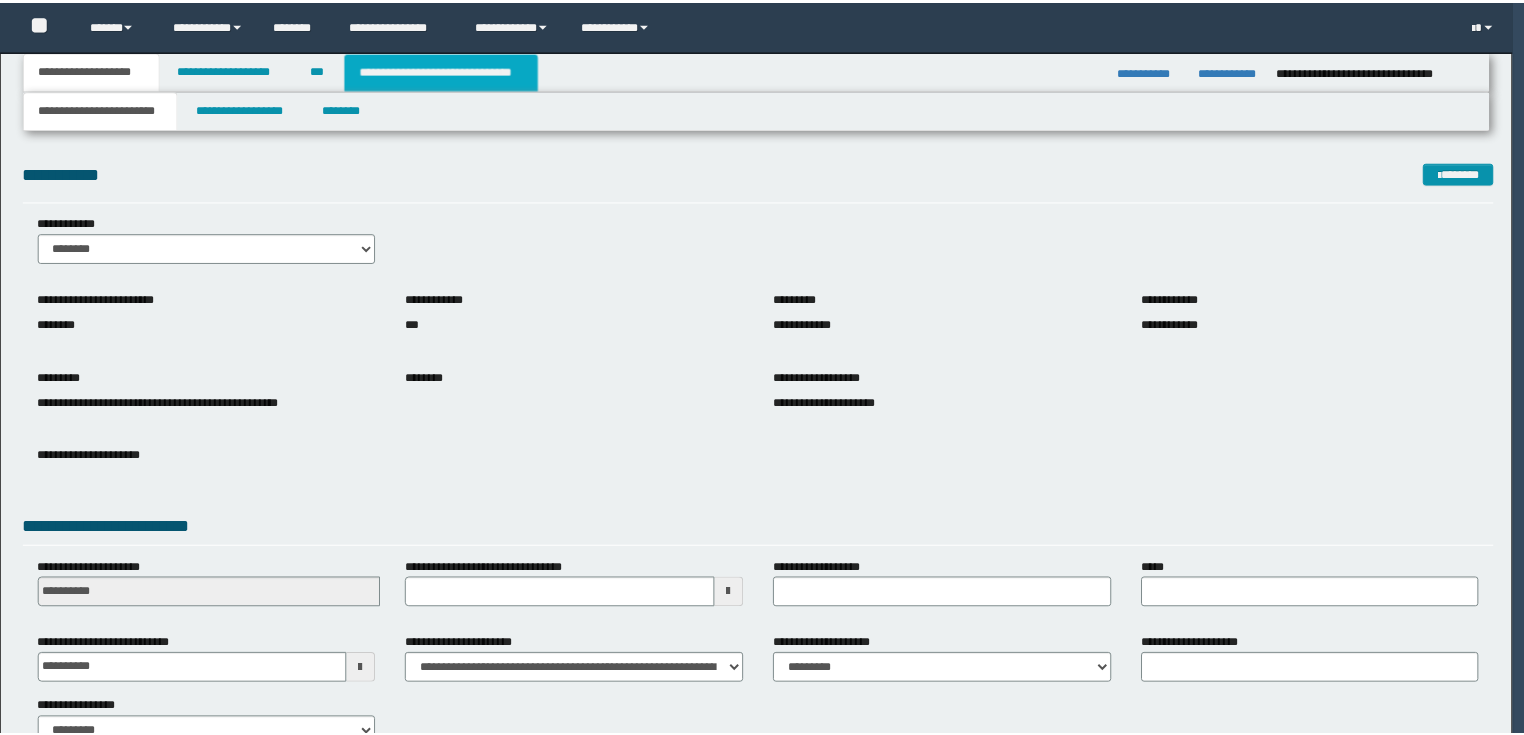 scroll, scrollTop: 0, scrollLeft: 0, axis: both 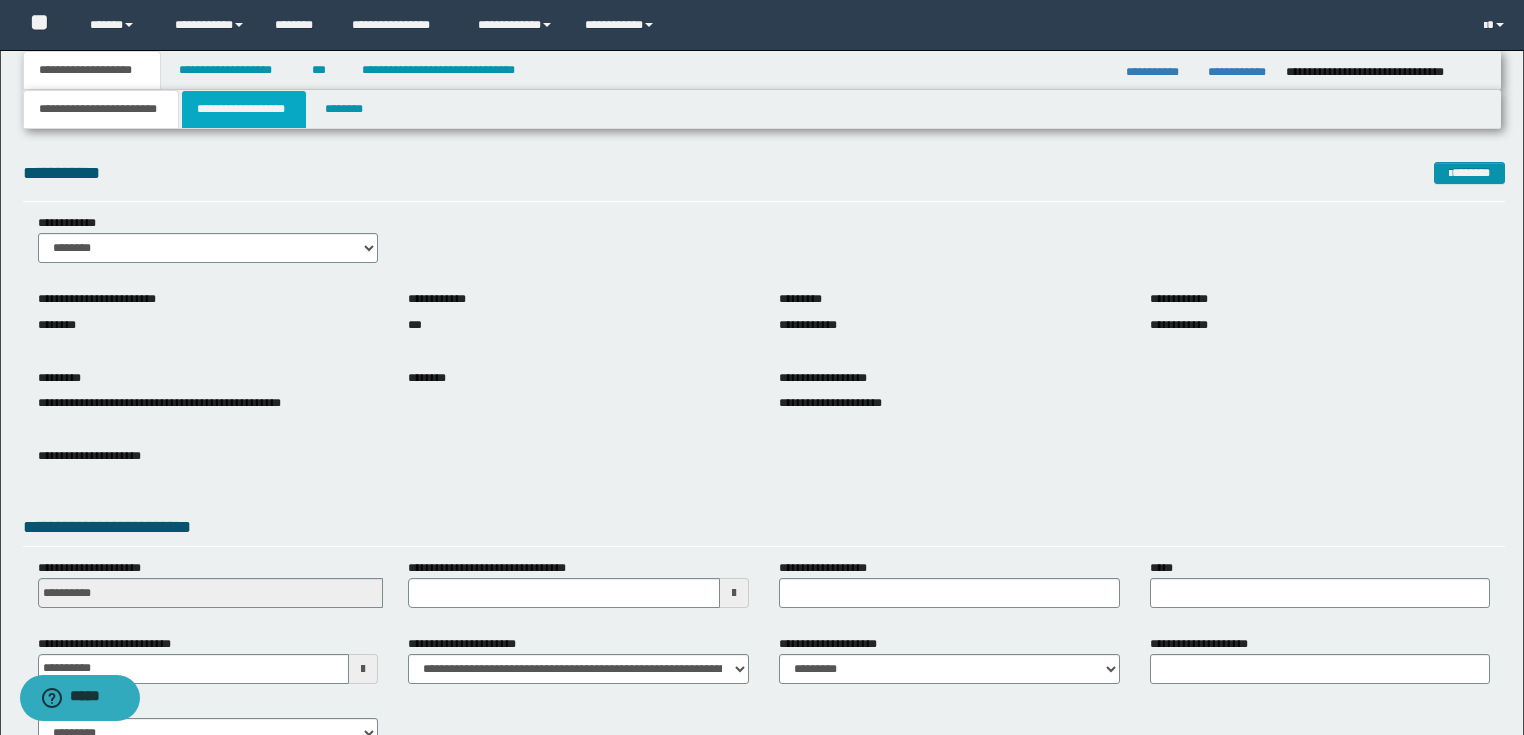 click on "**********" at bounding box center (244, 109) 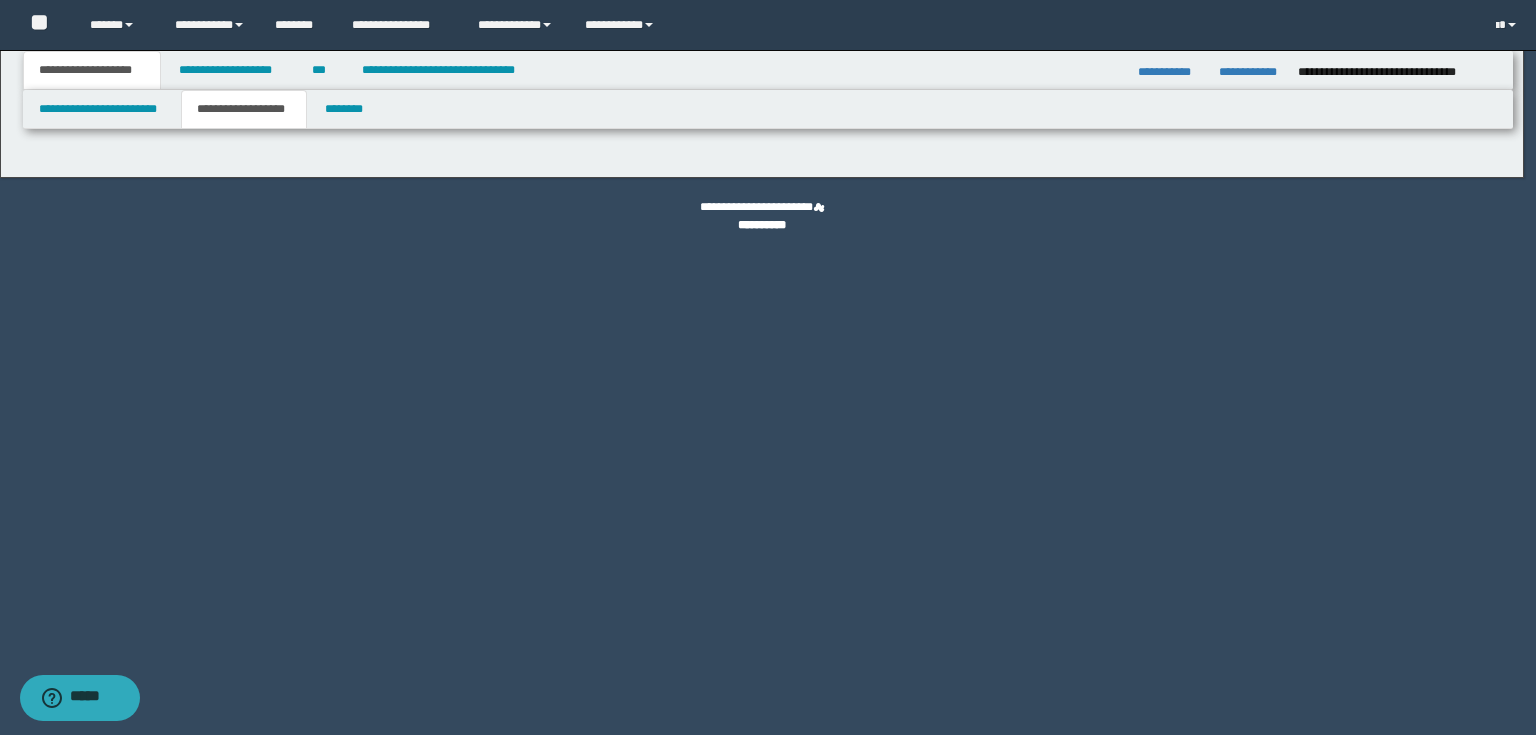 type on "********" 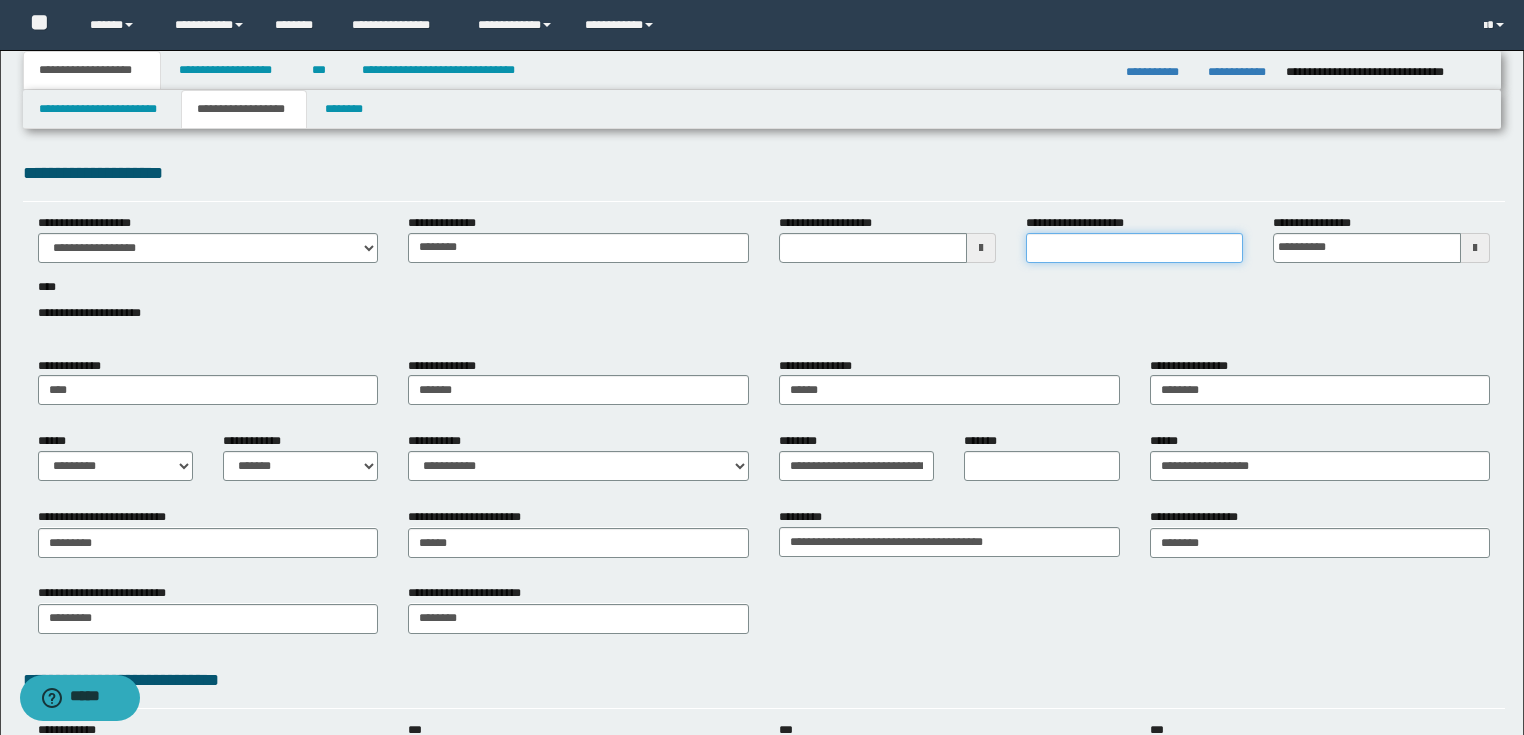click on "**********" at bounding box center (1134, 248) 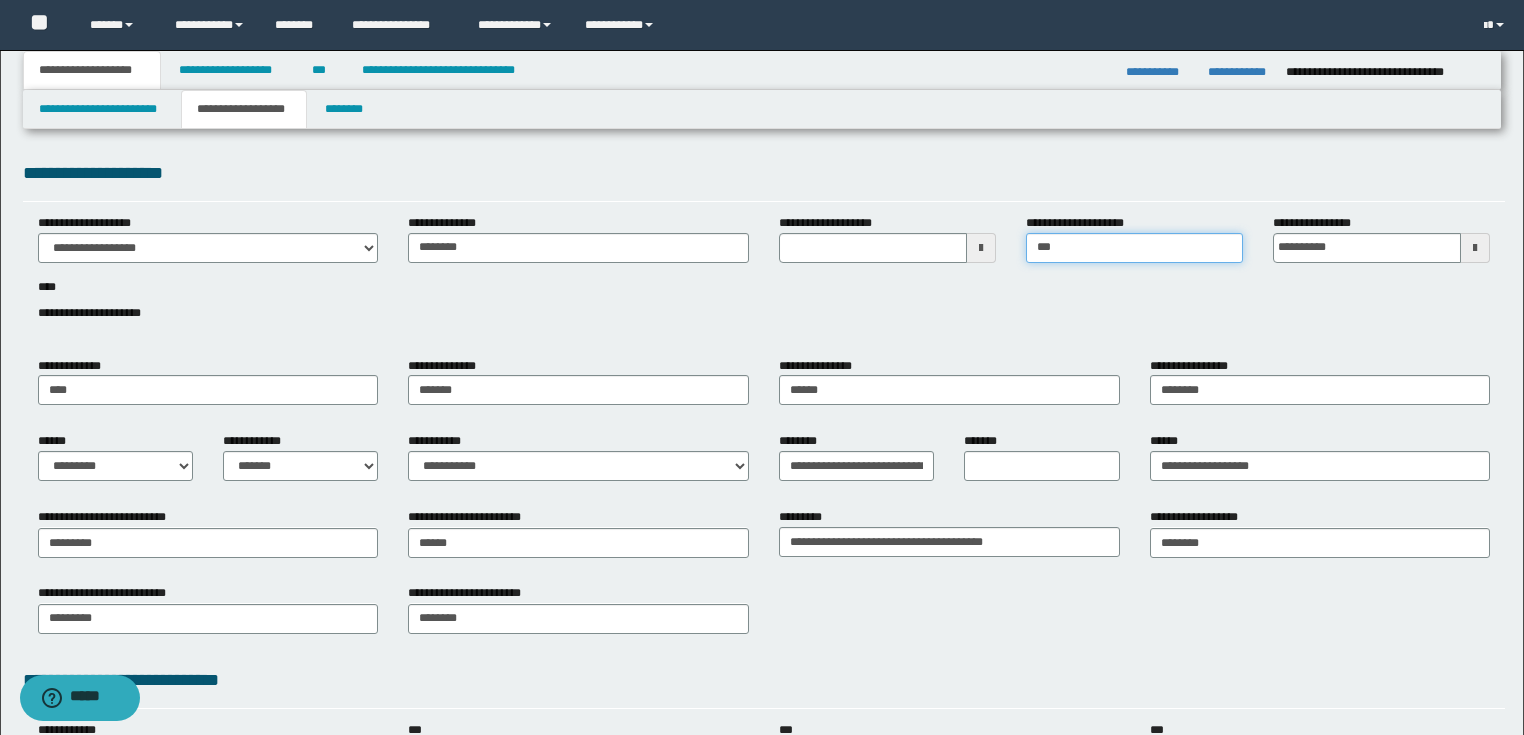 type on "********" 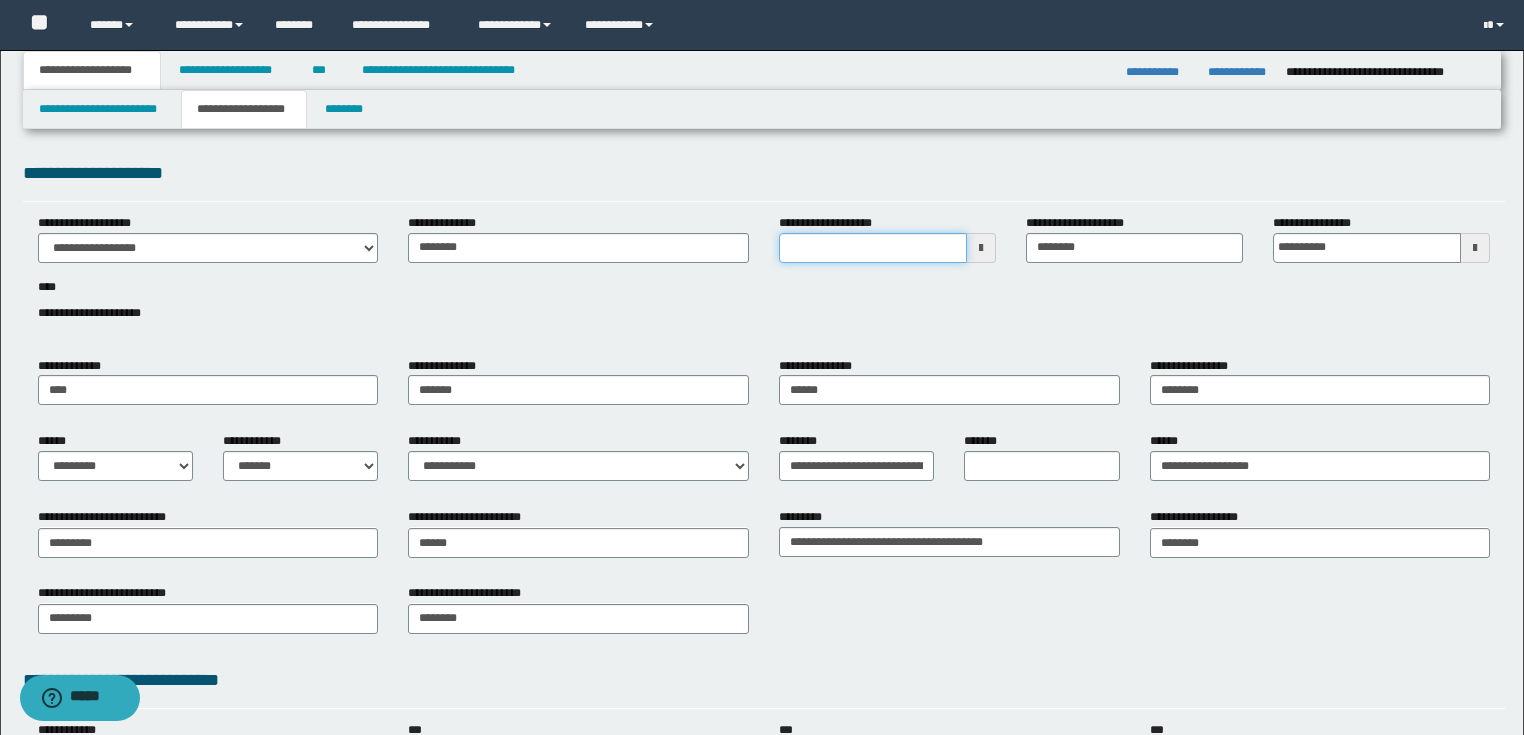 click on "**********" at bounding box center (873, 248) 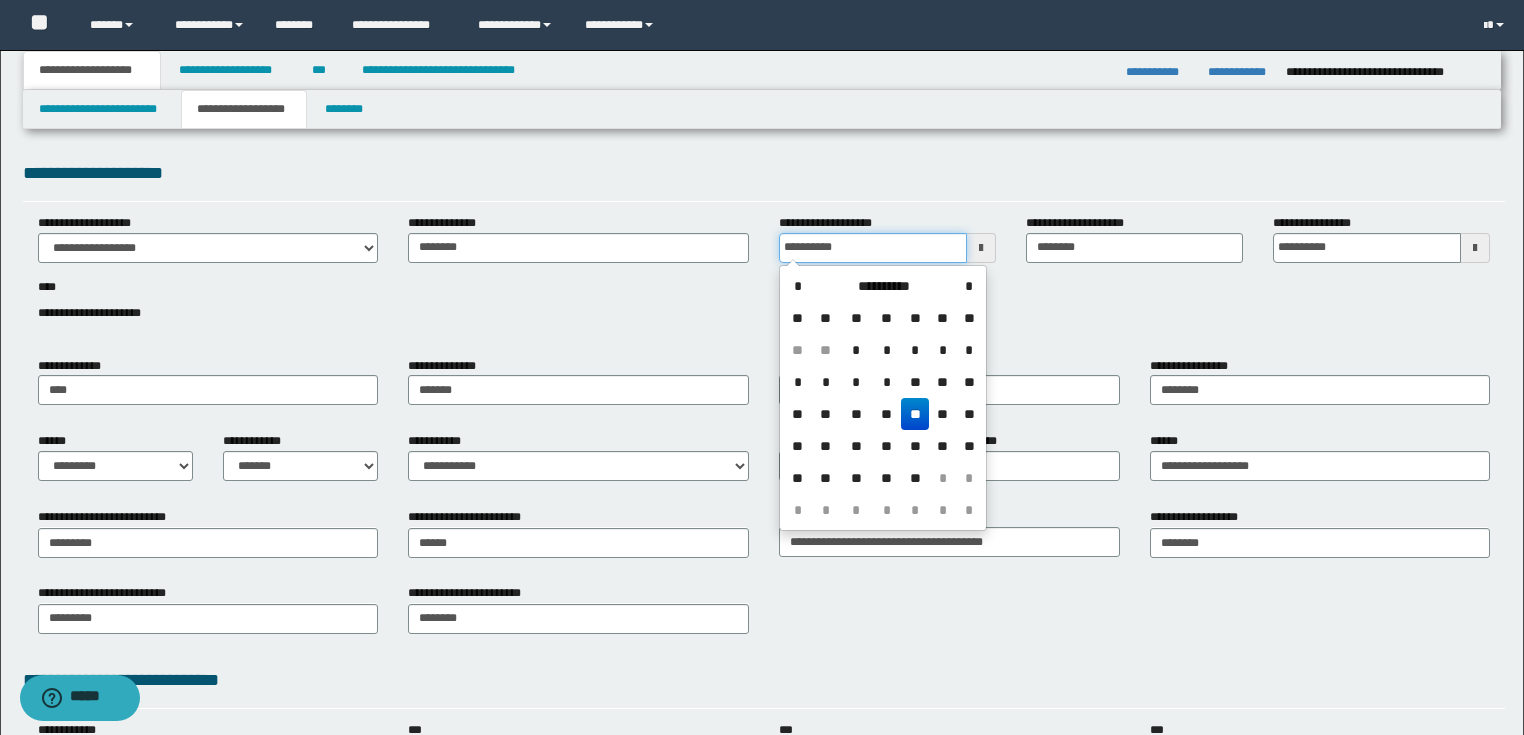 type on "**********" 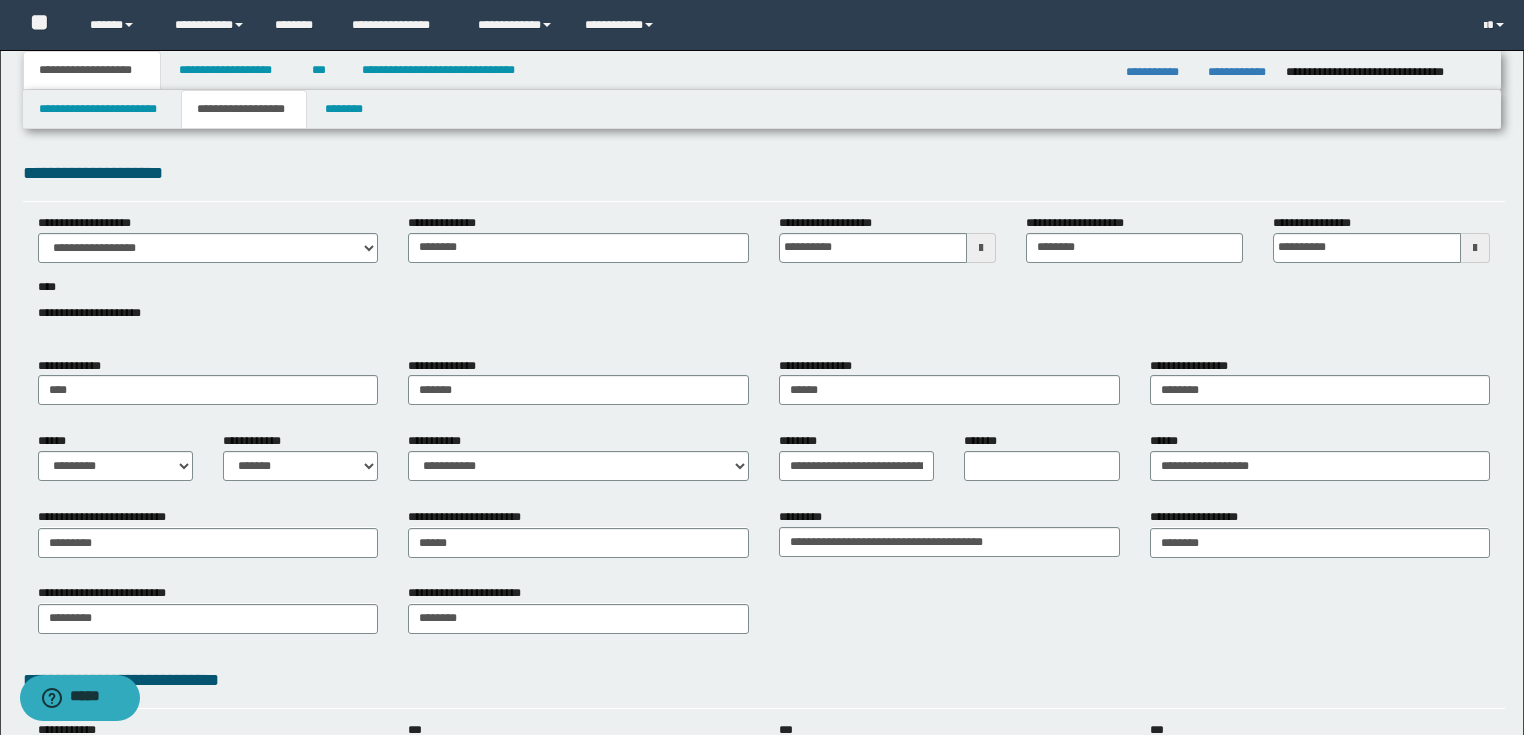 click on "**********" at bounding box center (764, 279) 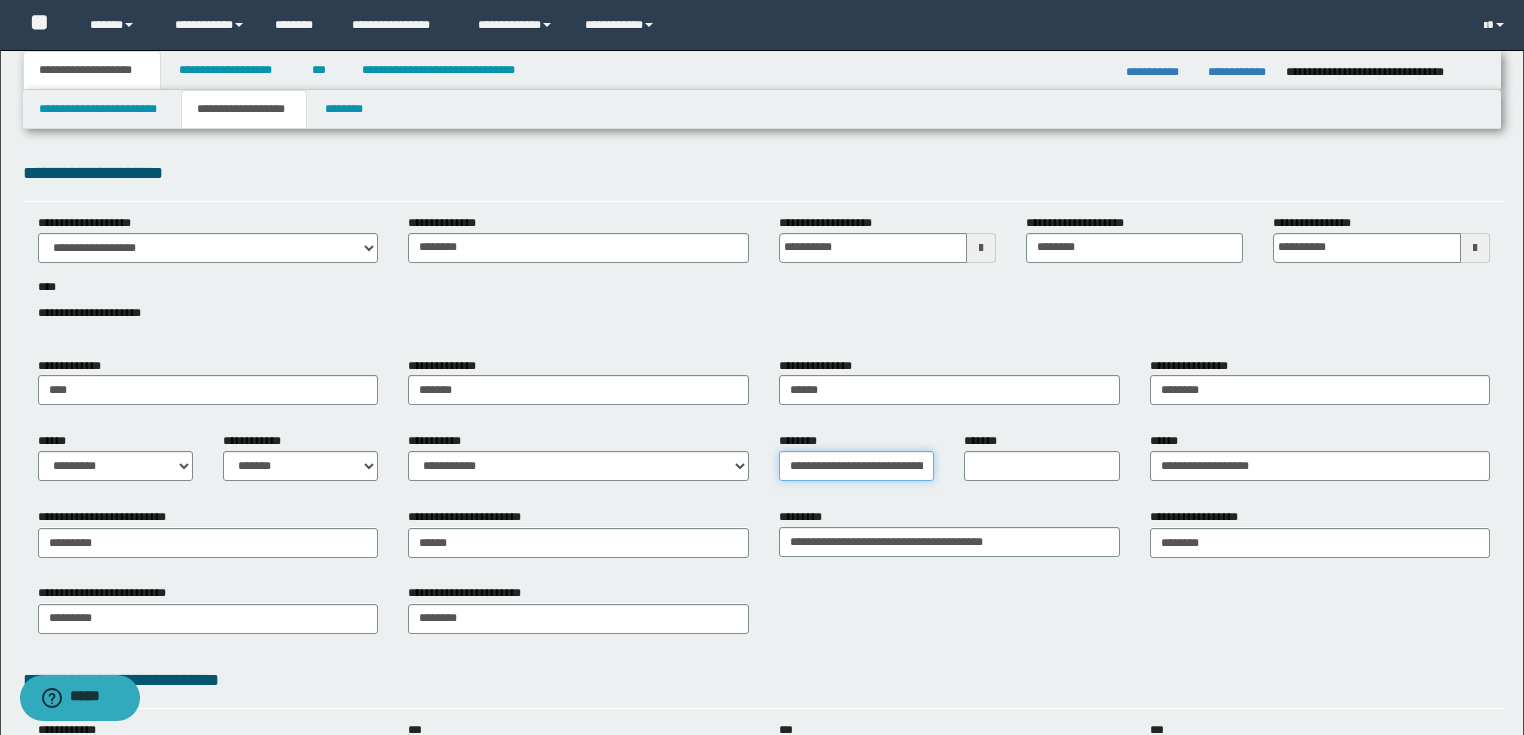 scroll, scrollTop: 0, scrollLeft: 155, axis: horizontal 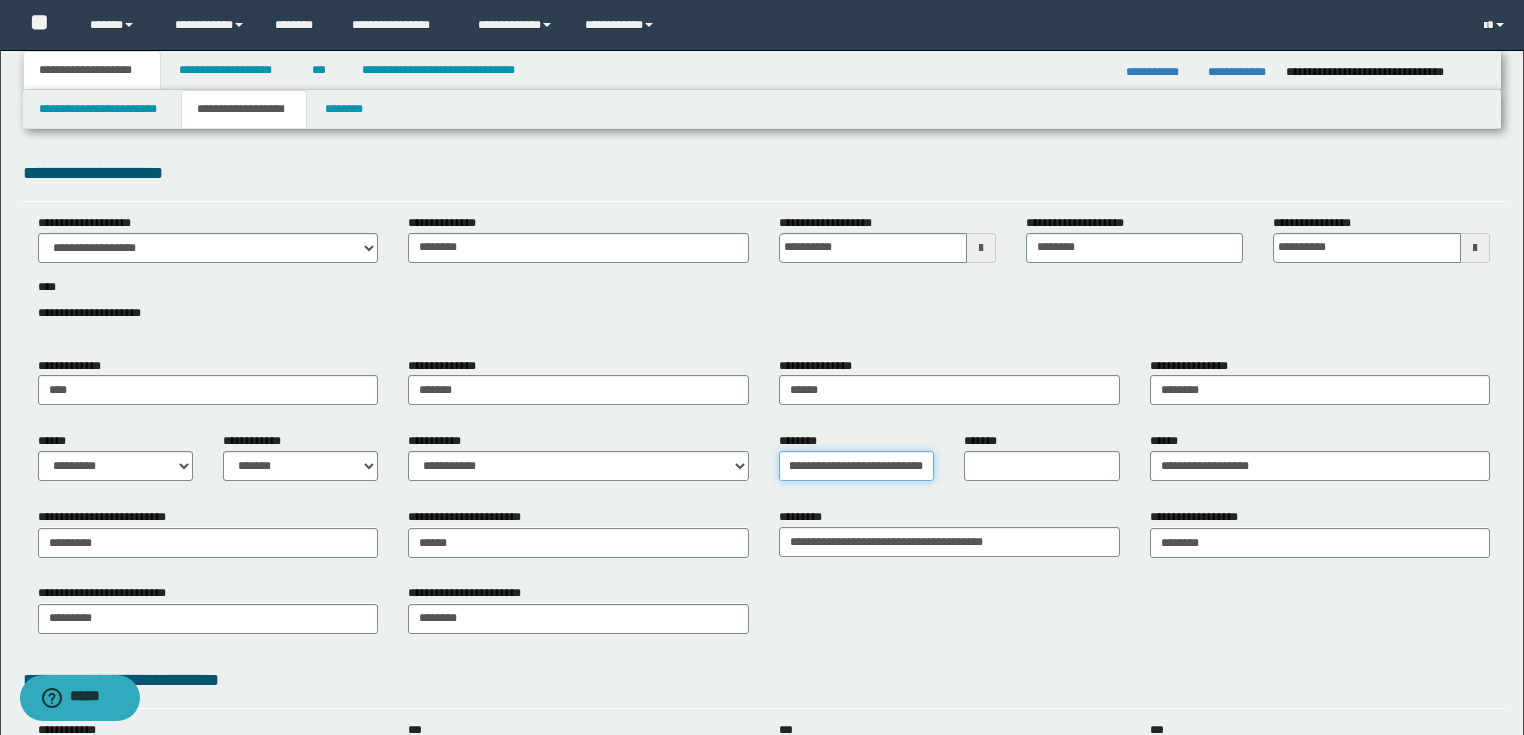 drag, startPoint x: 865, startPoint y: 468, endPoint x: 1037, endPoint y: 470, distance: 172.01163 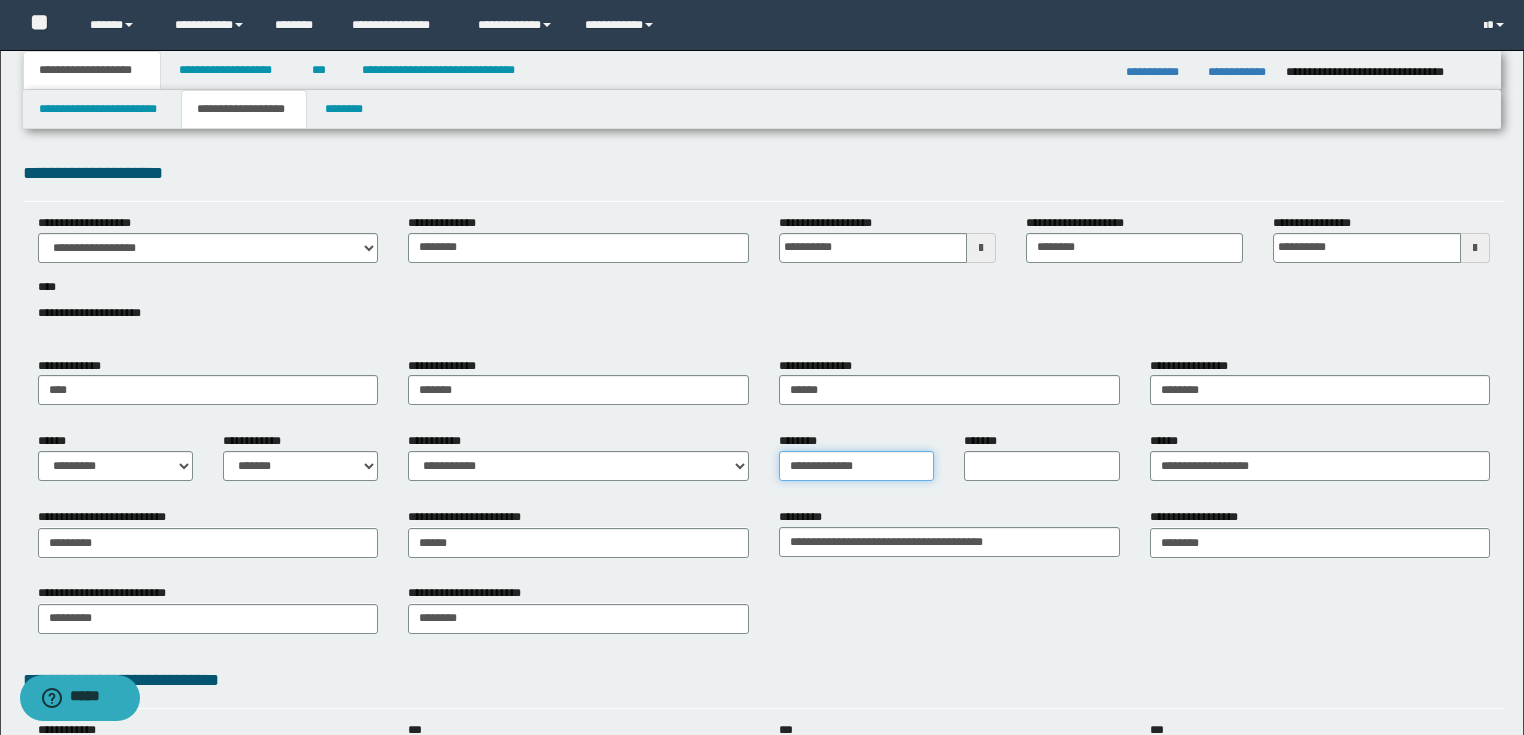 scroll, scrollTop: 0, scrollLeft: 0, axis: both 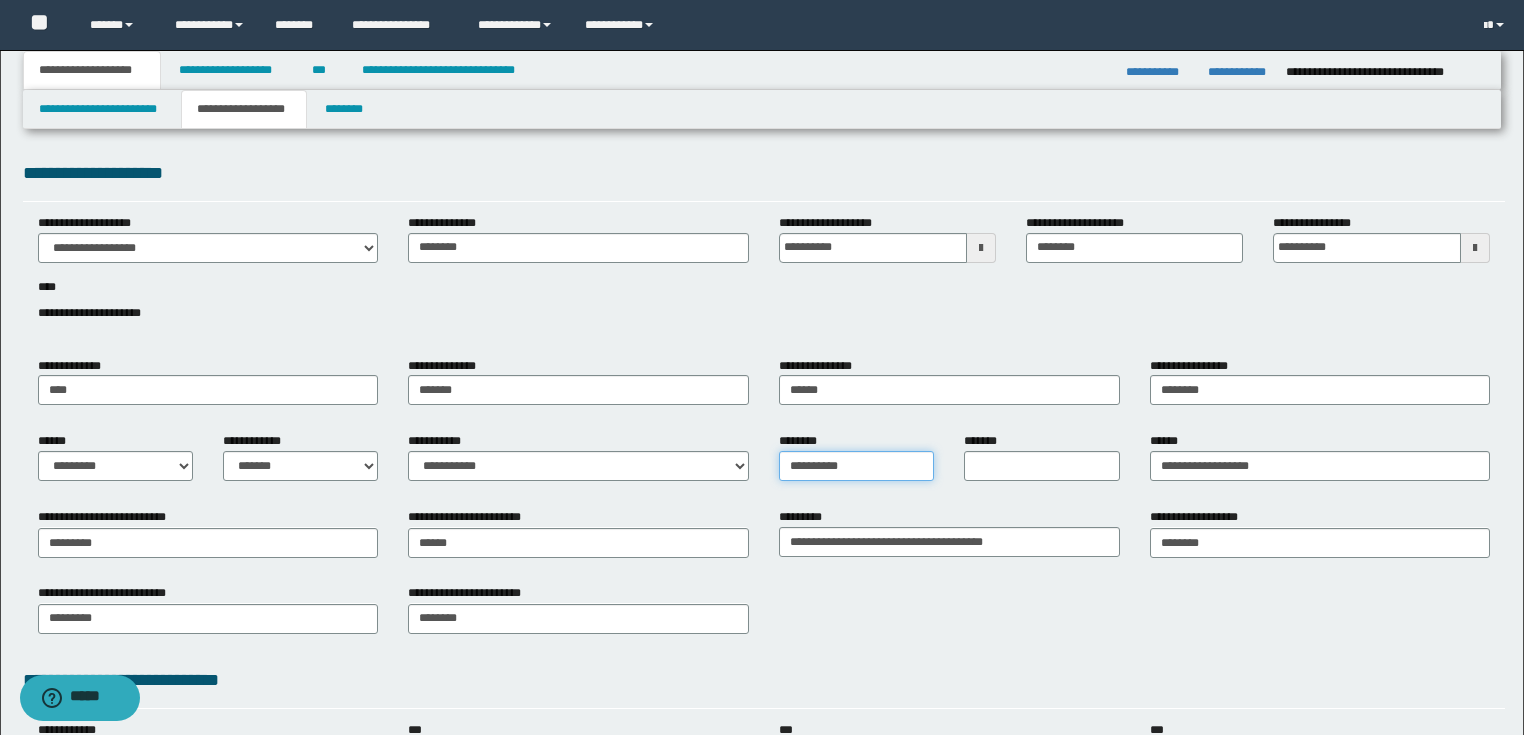 type on "**********" 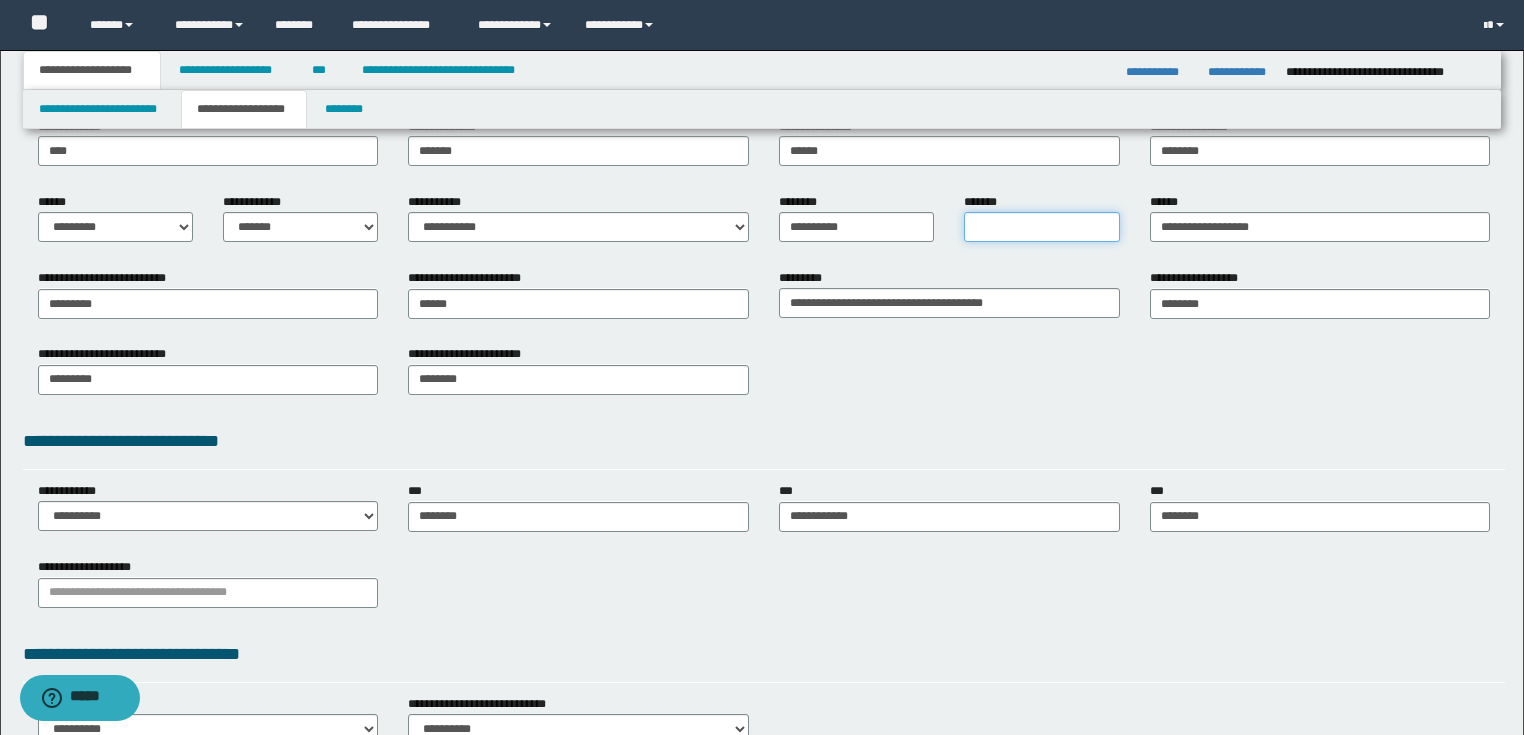 scroll, scrollTop: 240, scrollLeft: 0, axis: vertical 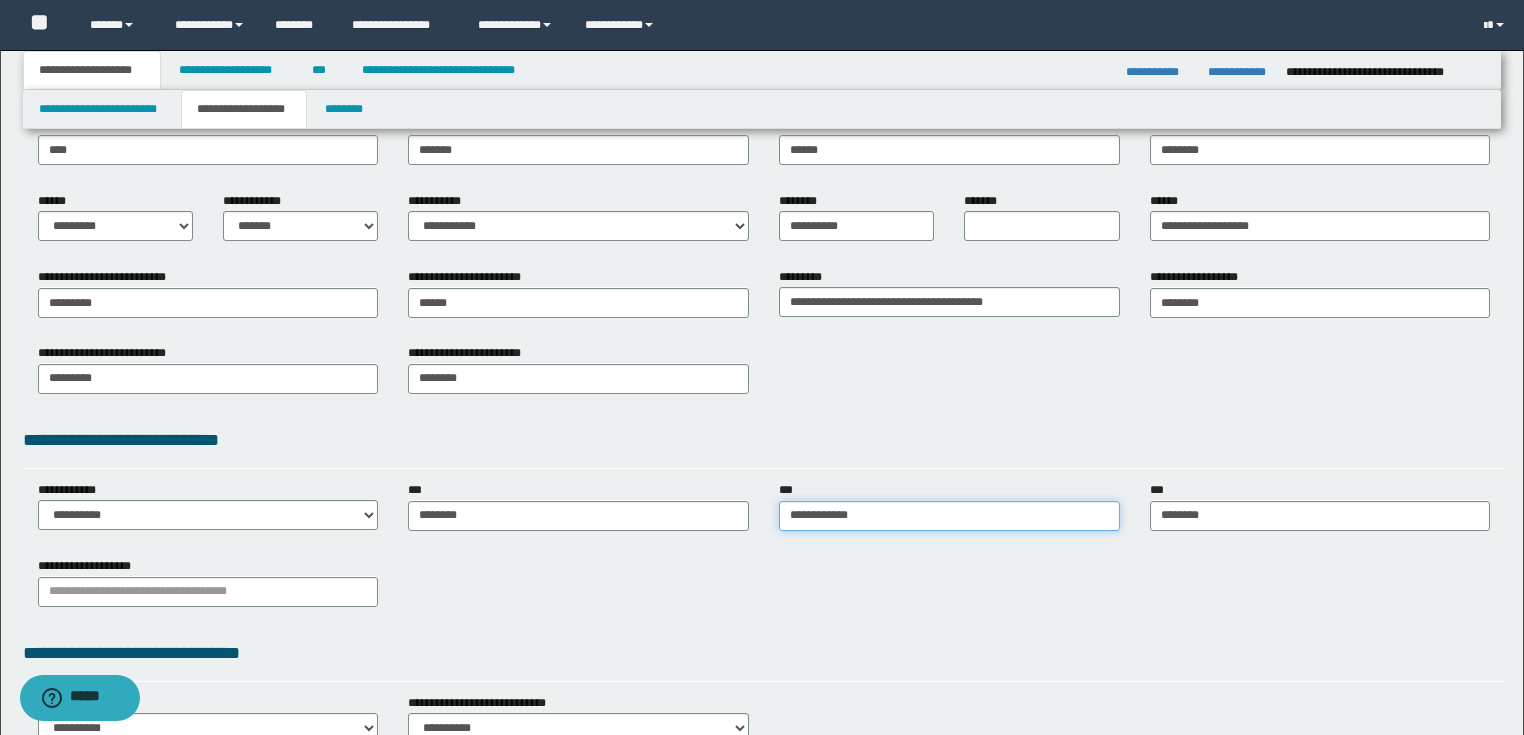 type on "**********" 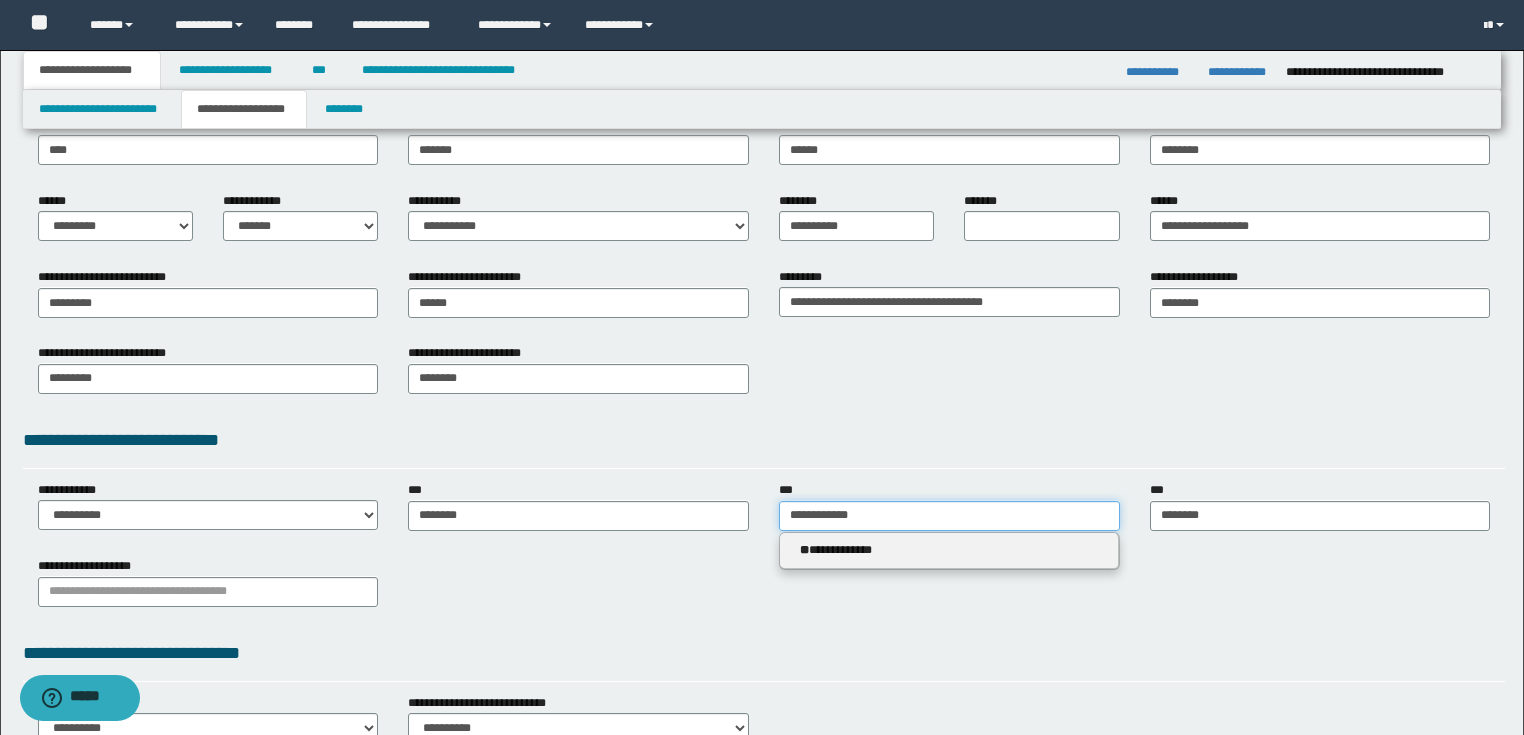 click on "**********" at bounding box center [949, 516] 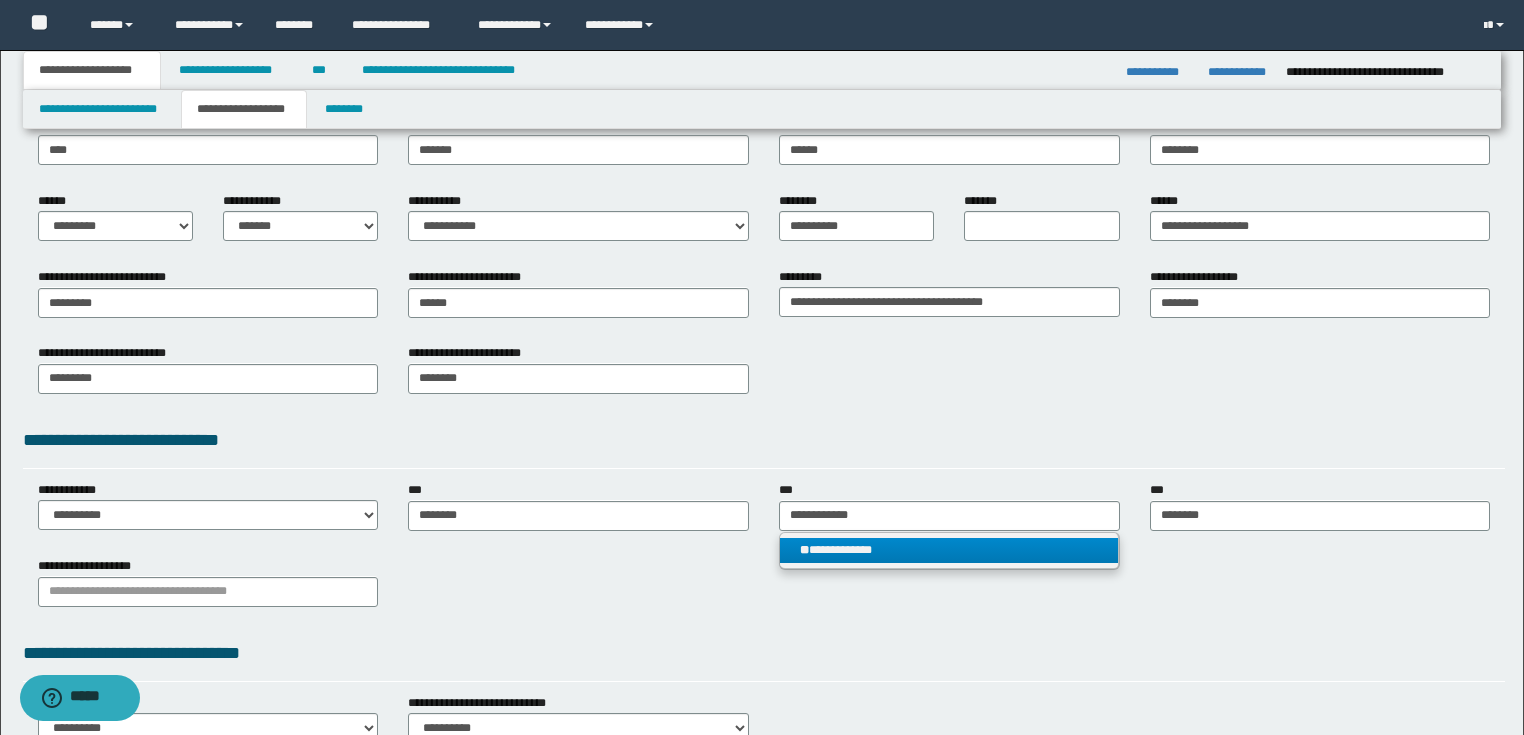 click on "**********" at bounding box center [949, 550] 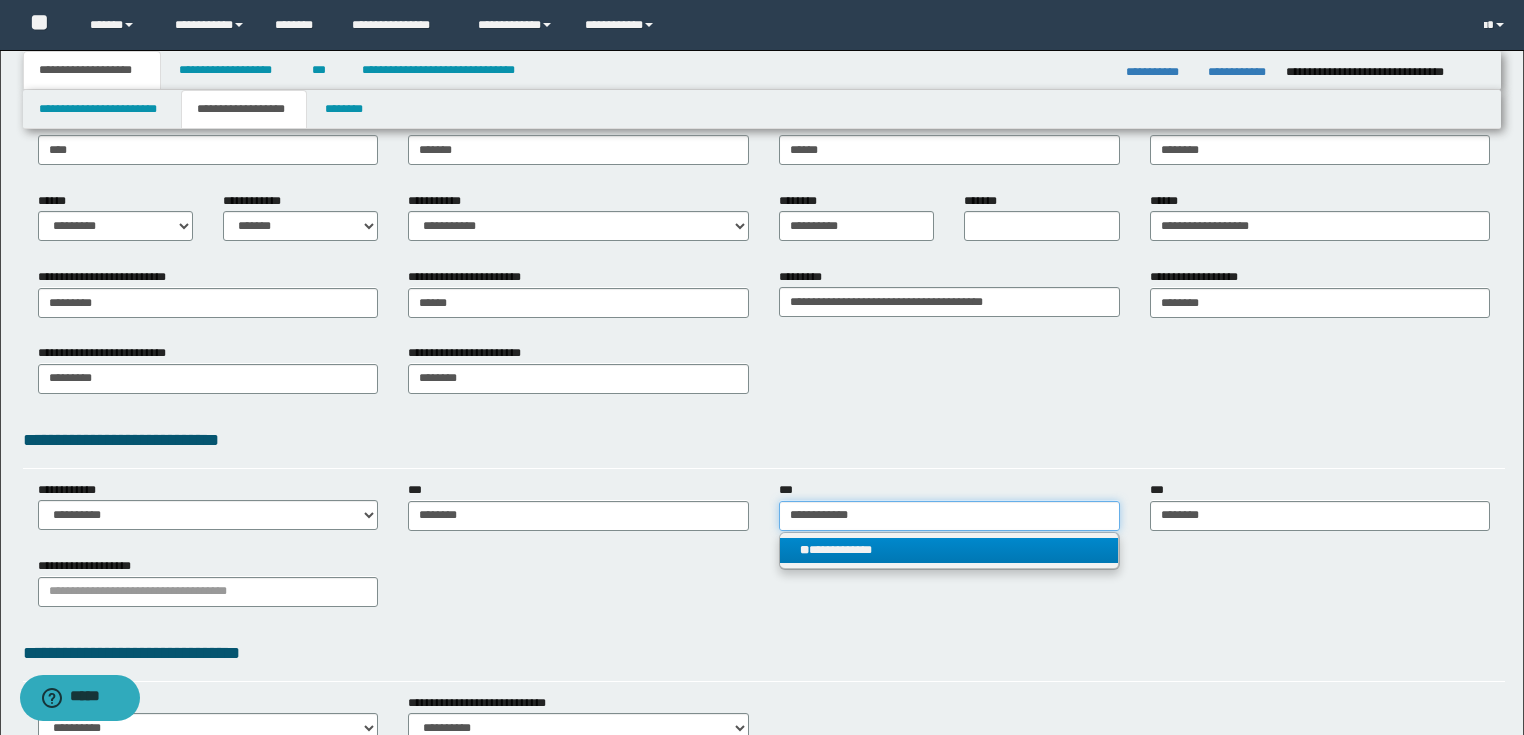 type 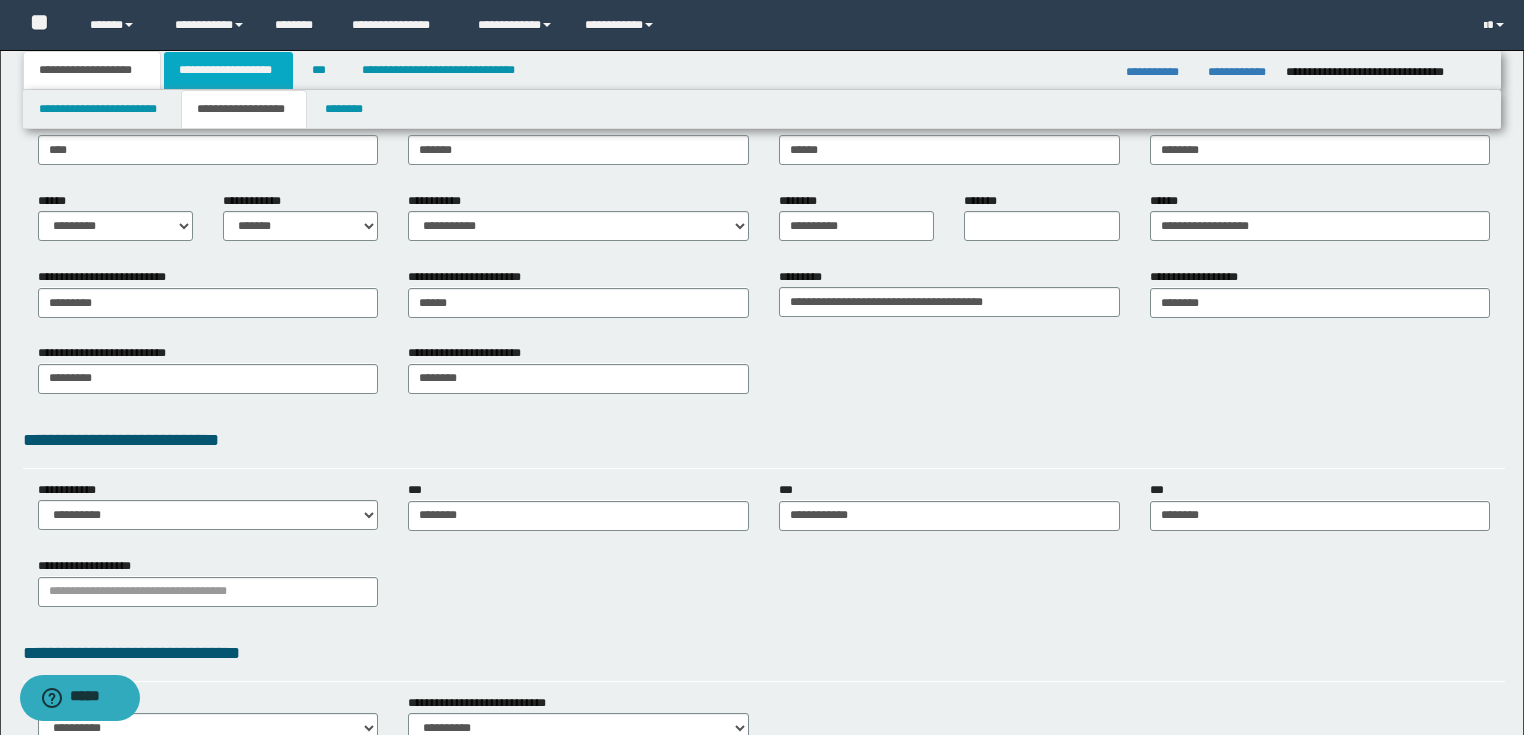 click on "**********" at bounding box center [228, 70] 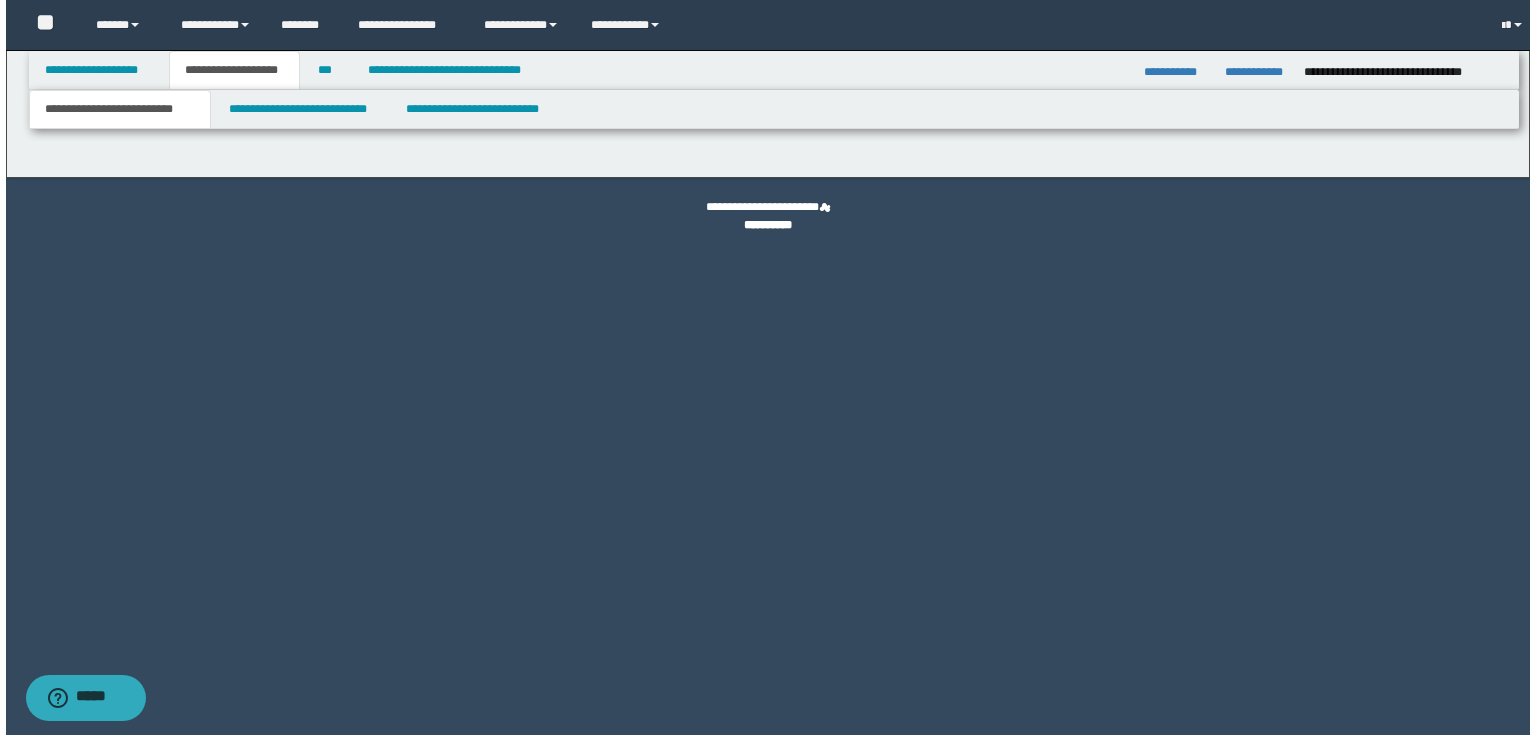 scroll, scrollTop: 0, scrollLeft: 0, axis: both 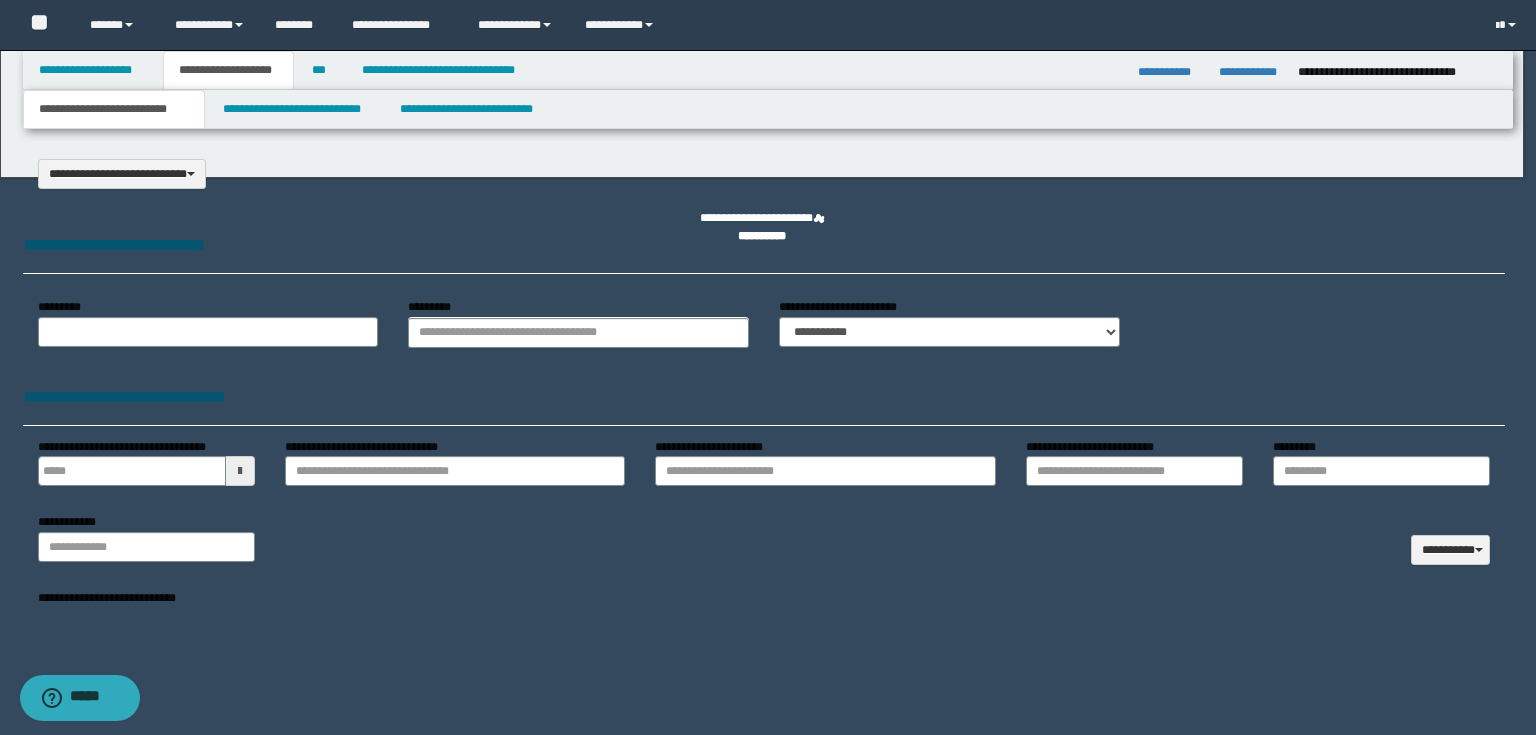 type on "********" 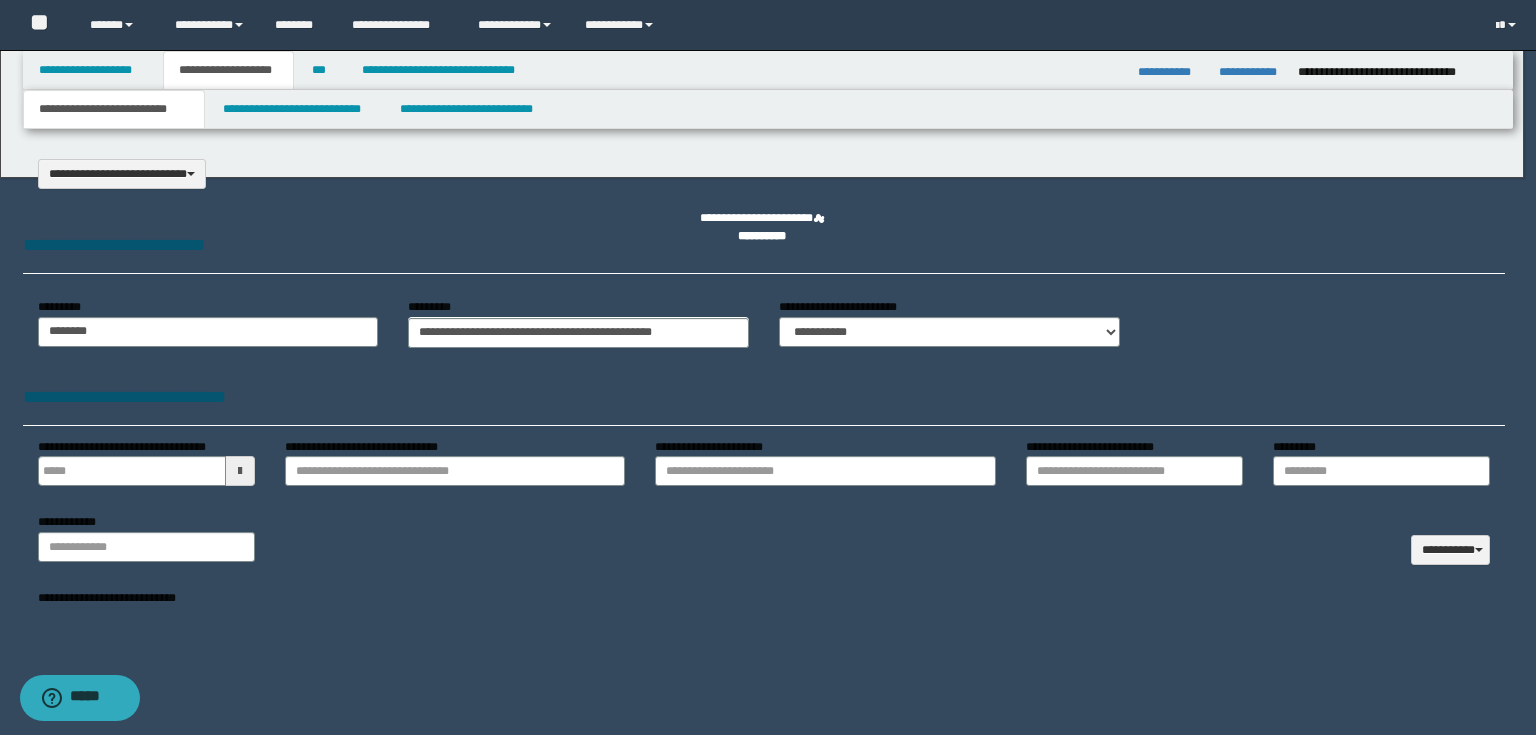 select on "*" 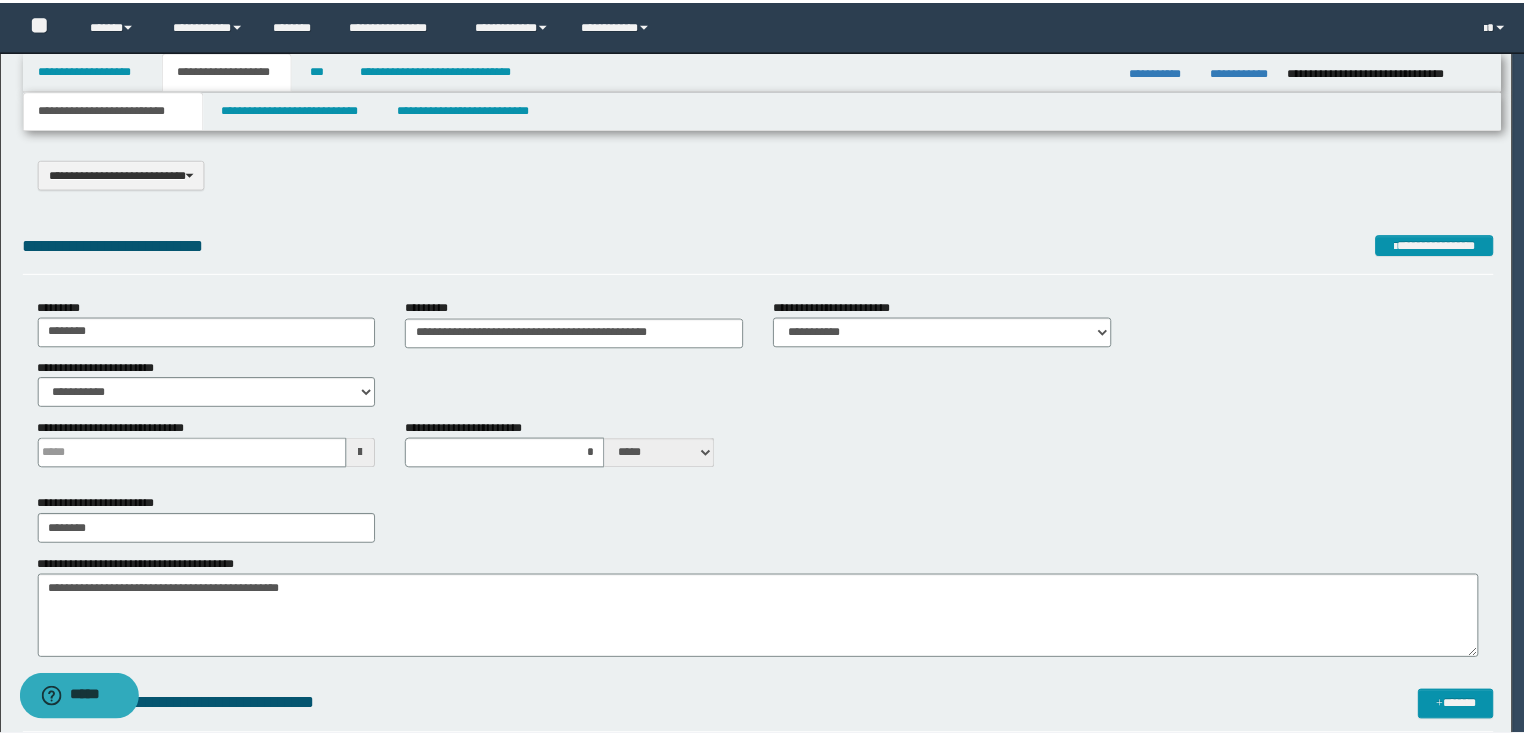 scroll, scrollTop: 0, scrollLeft: 0, axis: both 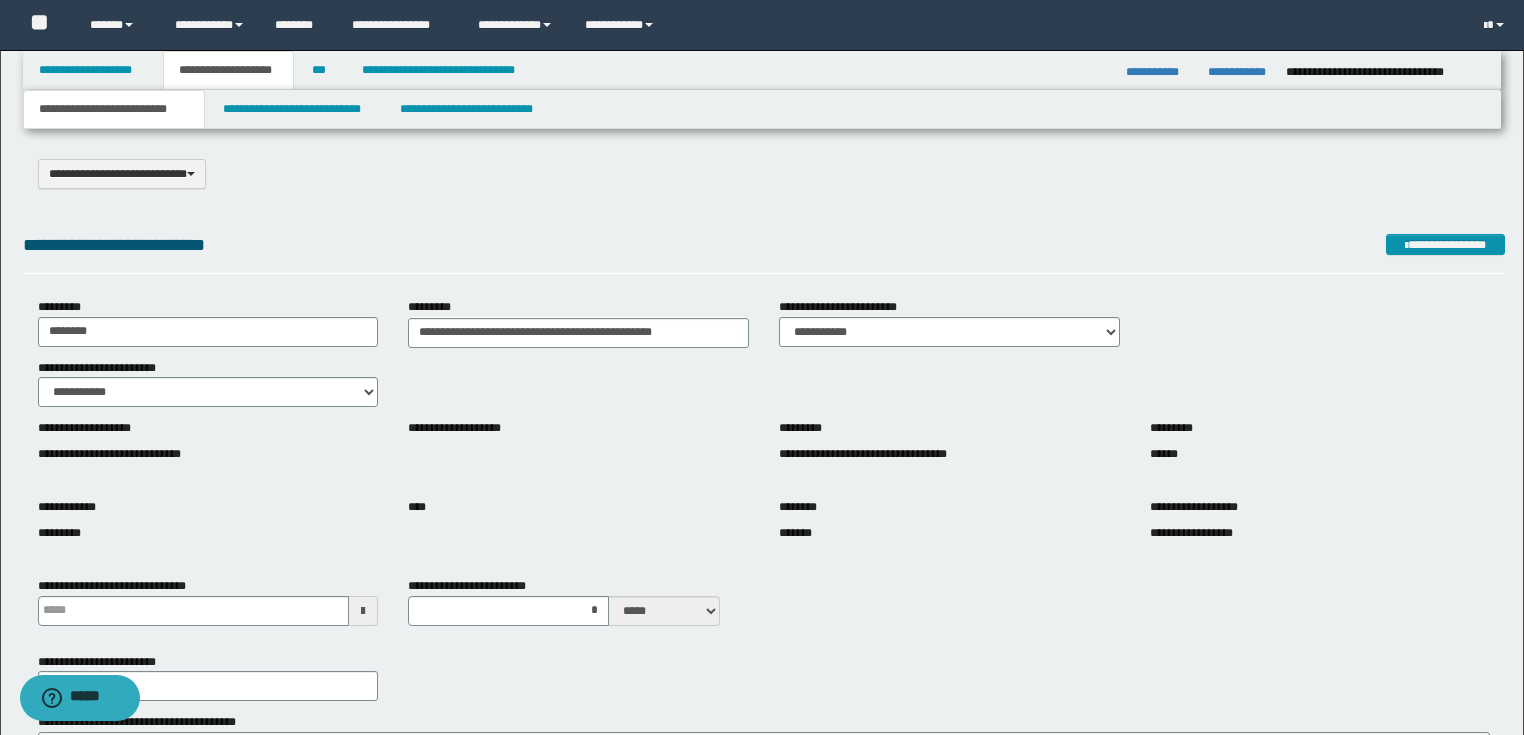 drag, startPoint x: 1276, startPoint y: 632, endPoint x: 1068, endPoint y: 660, distance: 209.87616 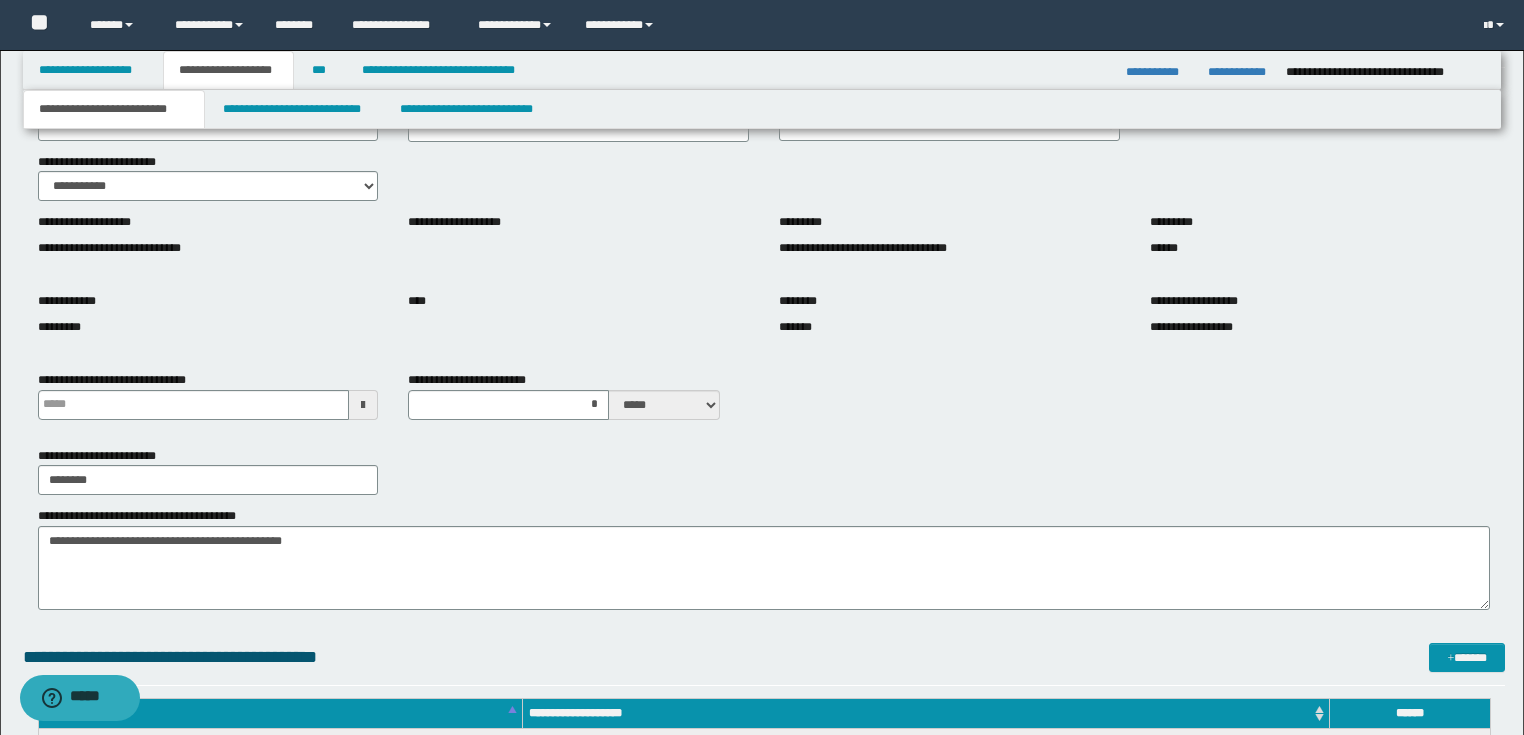 scroll, scrollTop: 320, scrollLeft: 0, axis: vertical 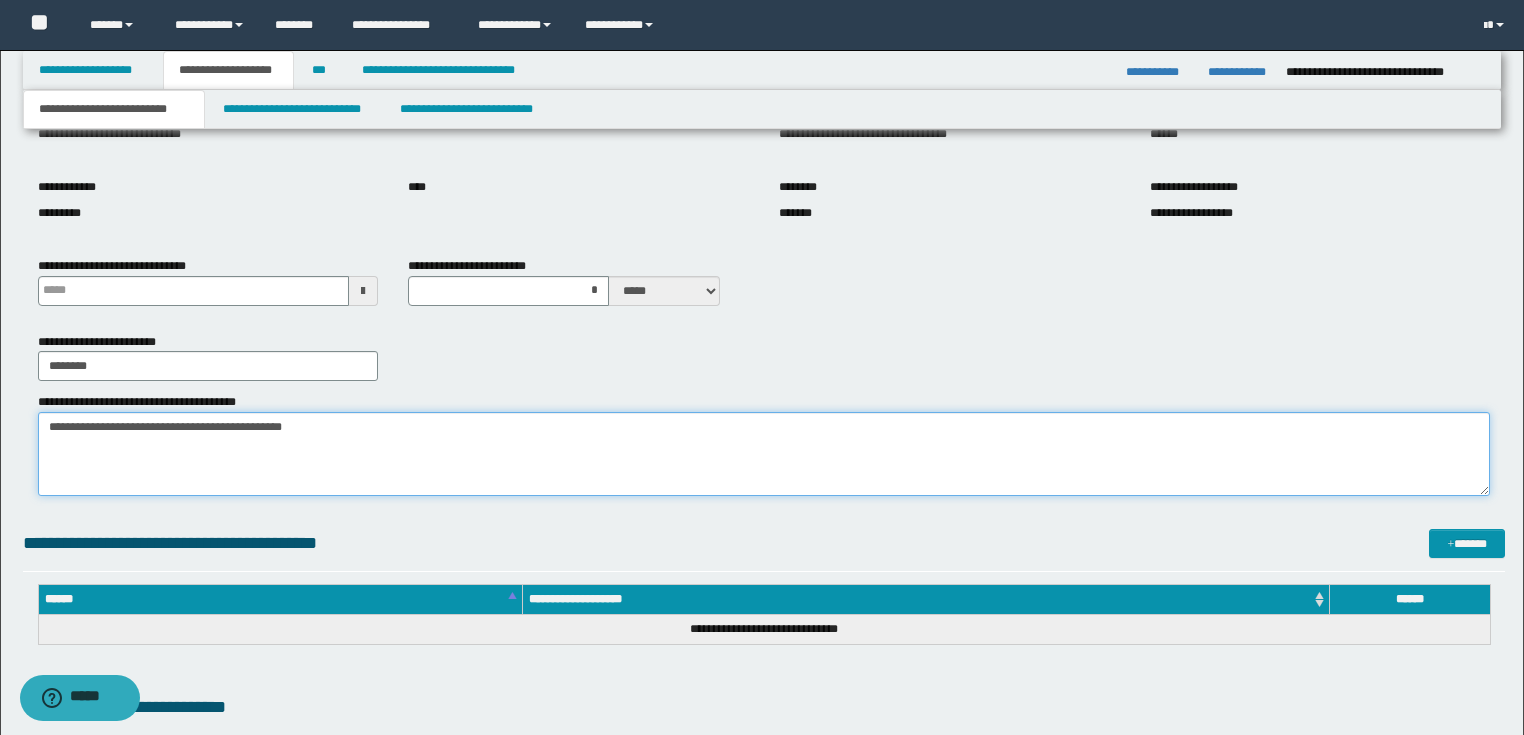click on "**********" at bounding box center (764, 454) 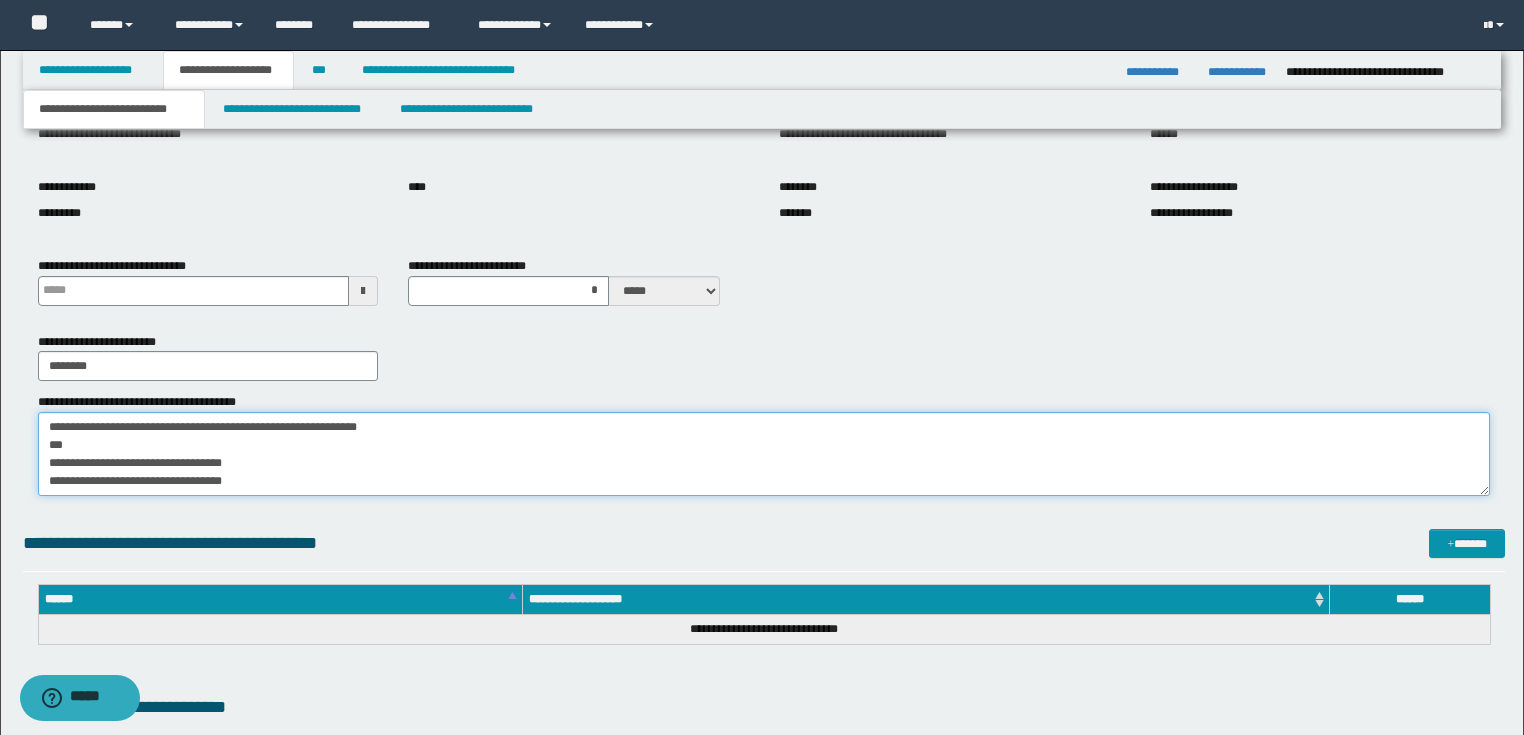scroll, scrollTop: 12, scrollLeft: 0, axis: vertical 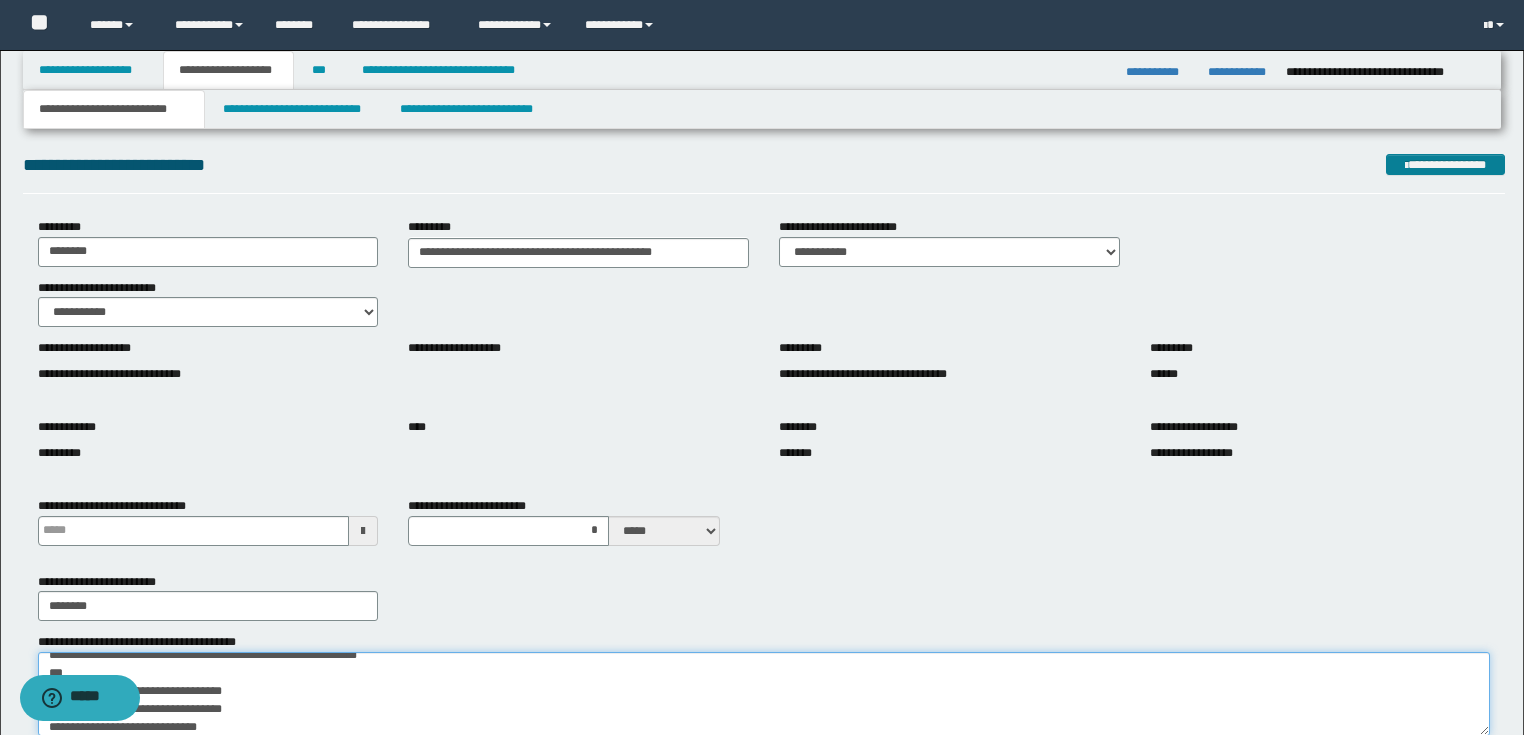 type on "**********" 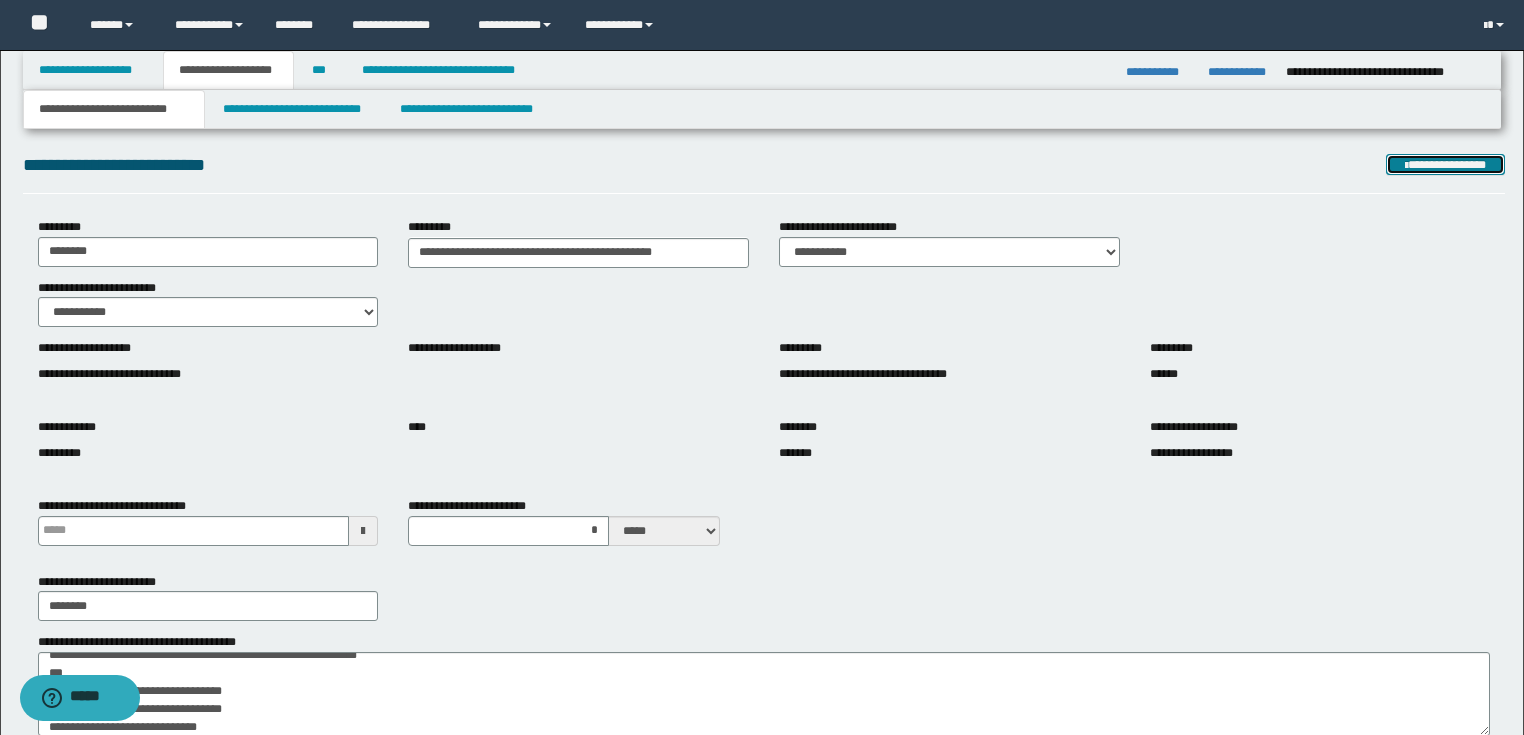 click on "**********" at bounding box center (1446, 165) 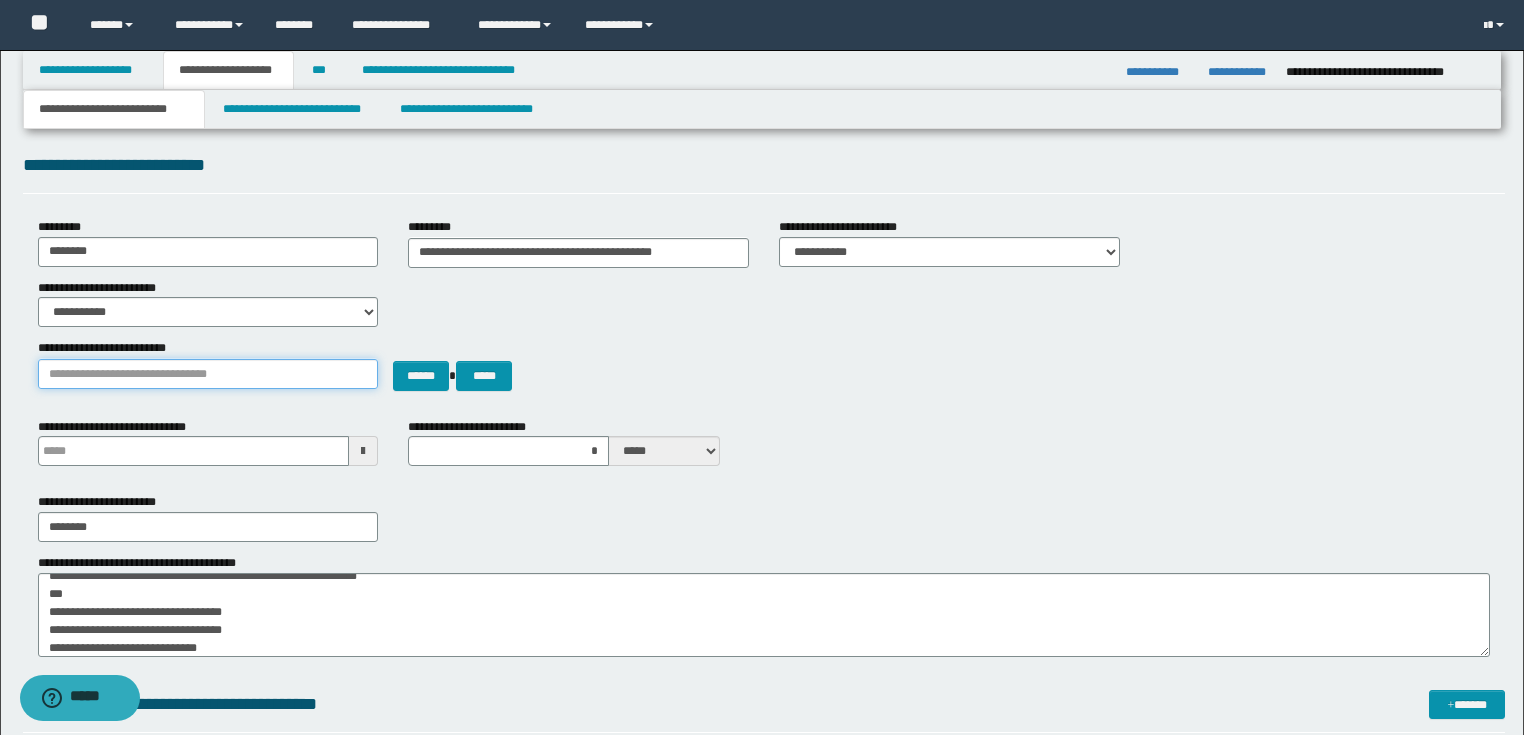 click on "**********" at bounding box center (208, 374) 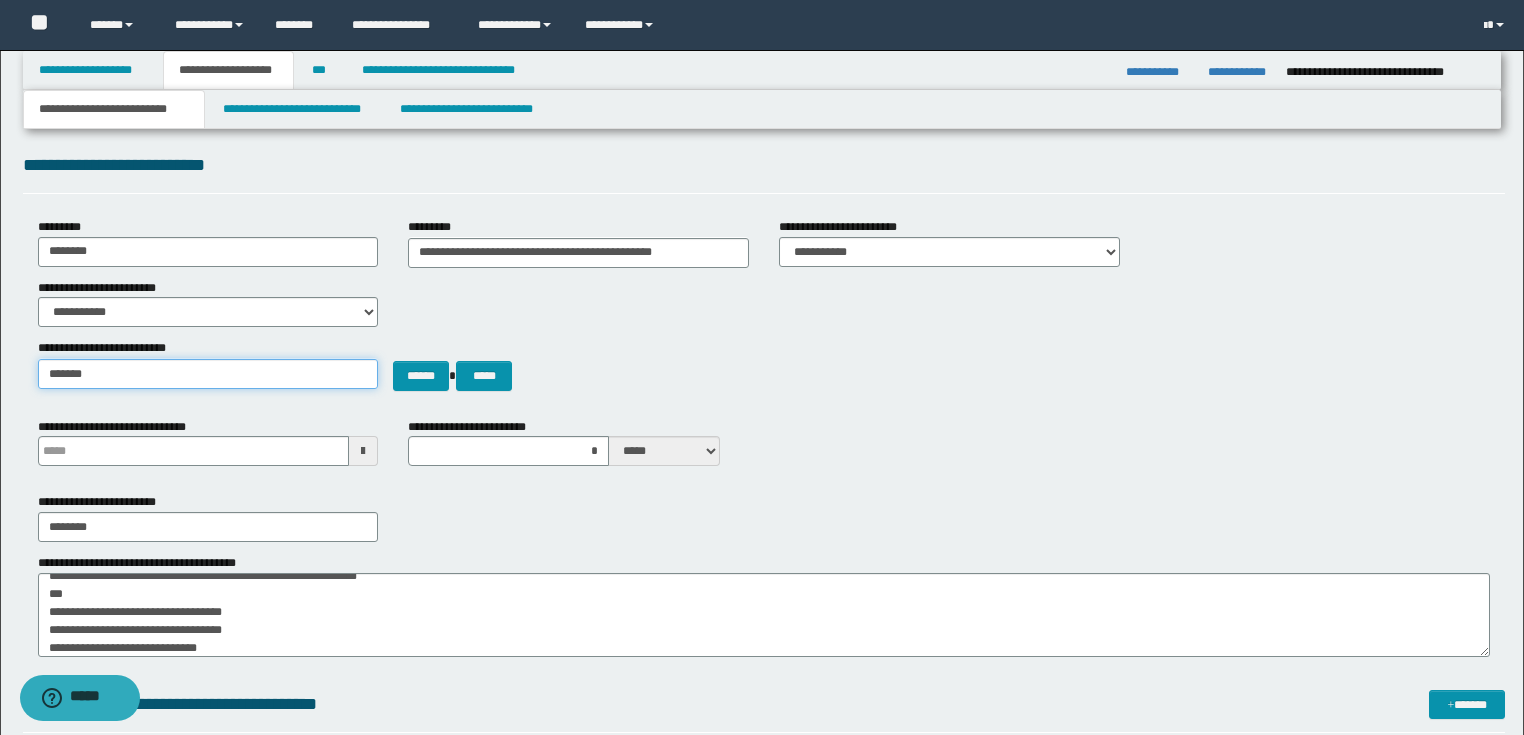 type on "********" 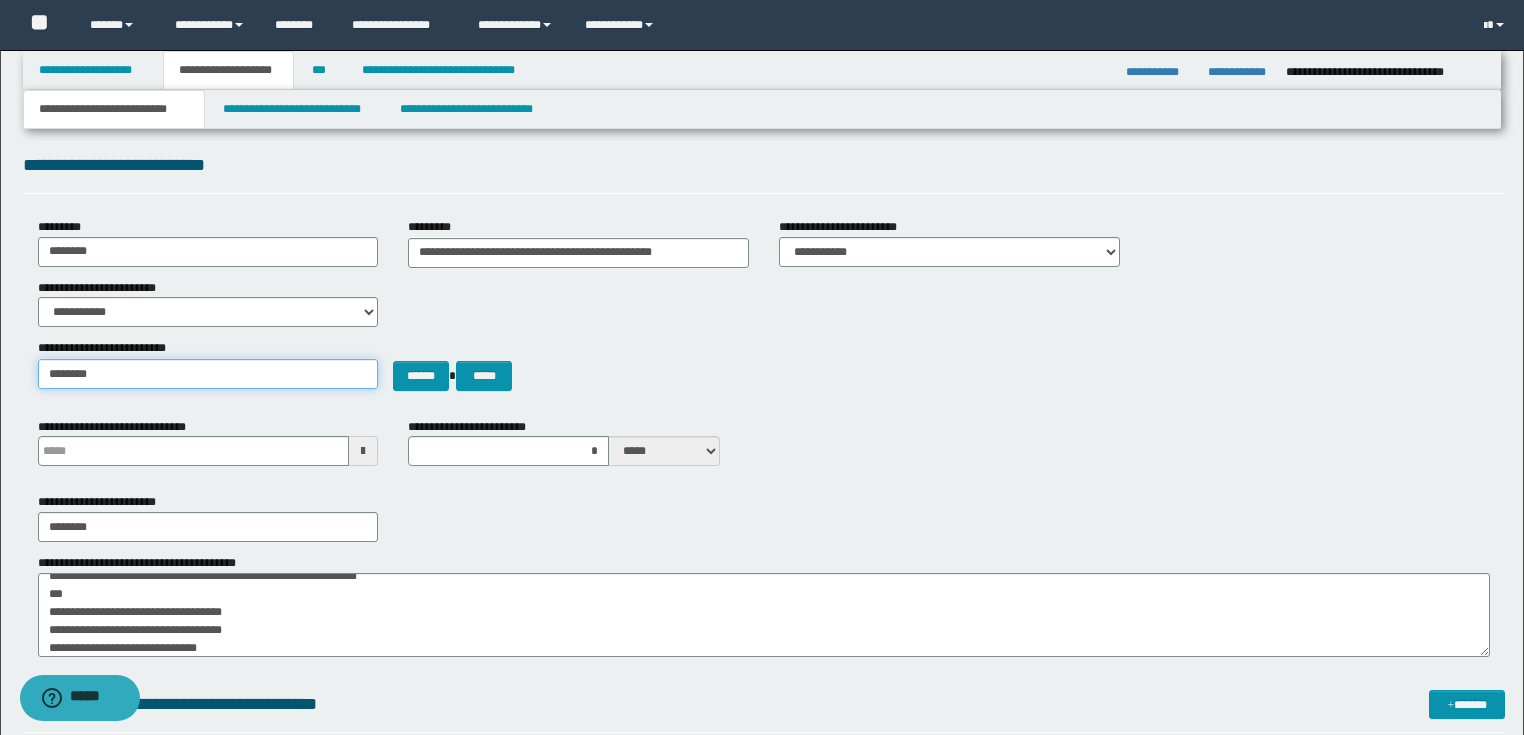 type 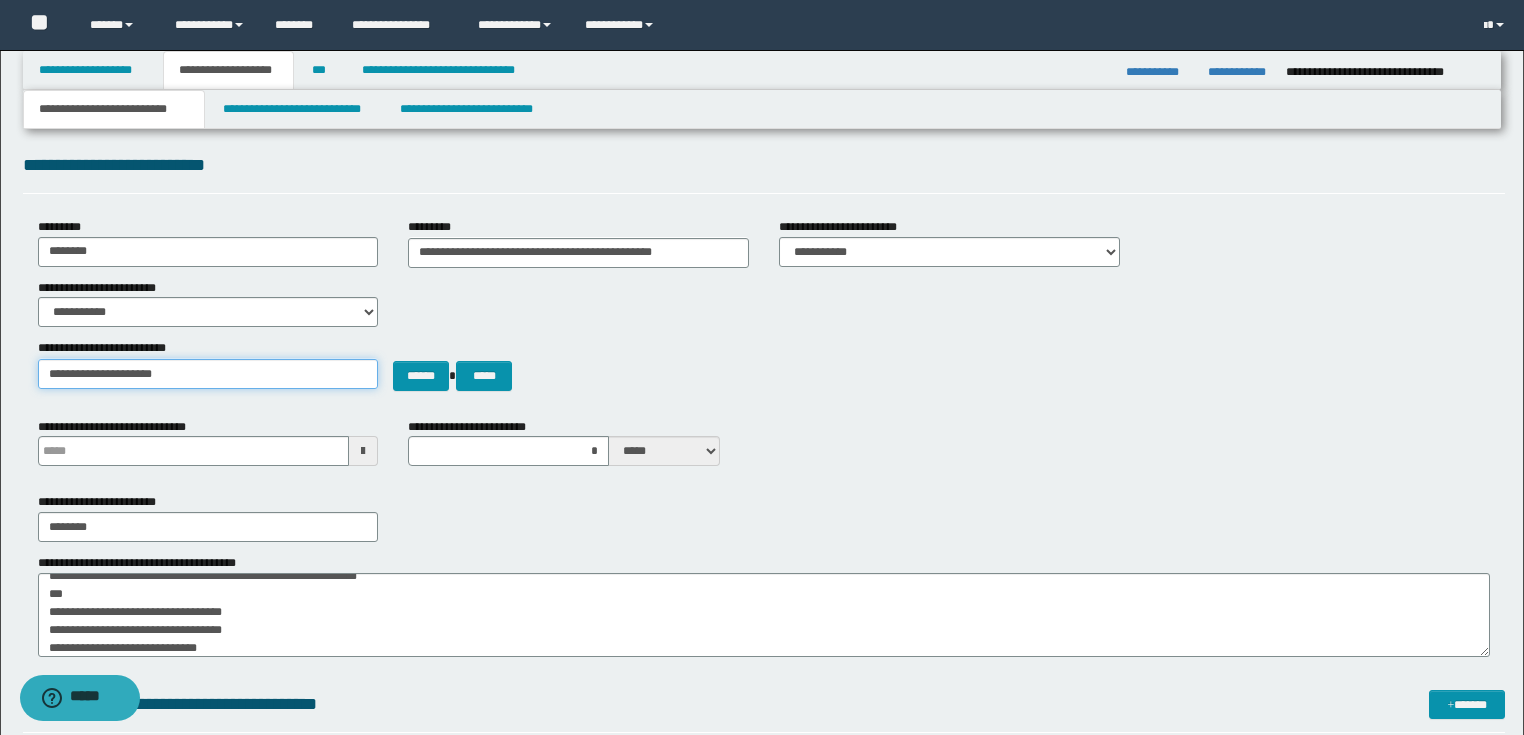type on "**********" 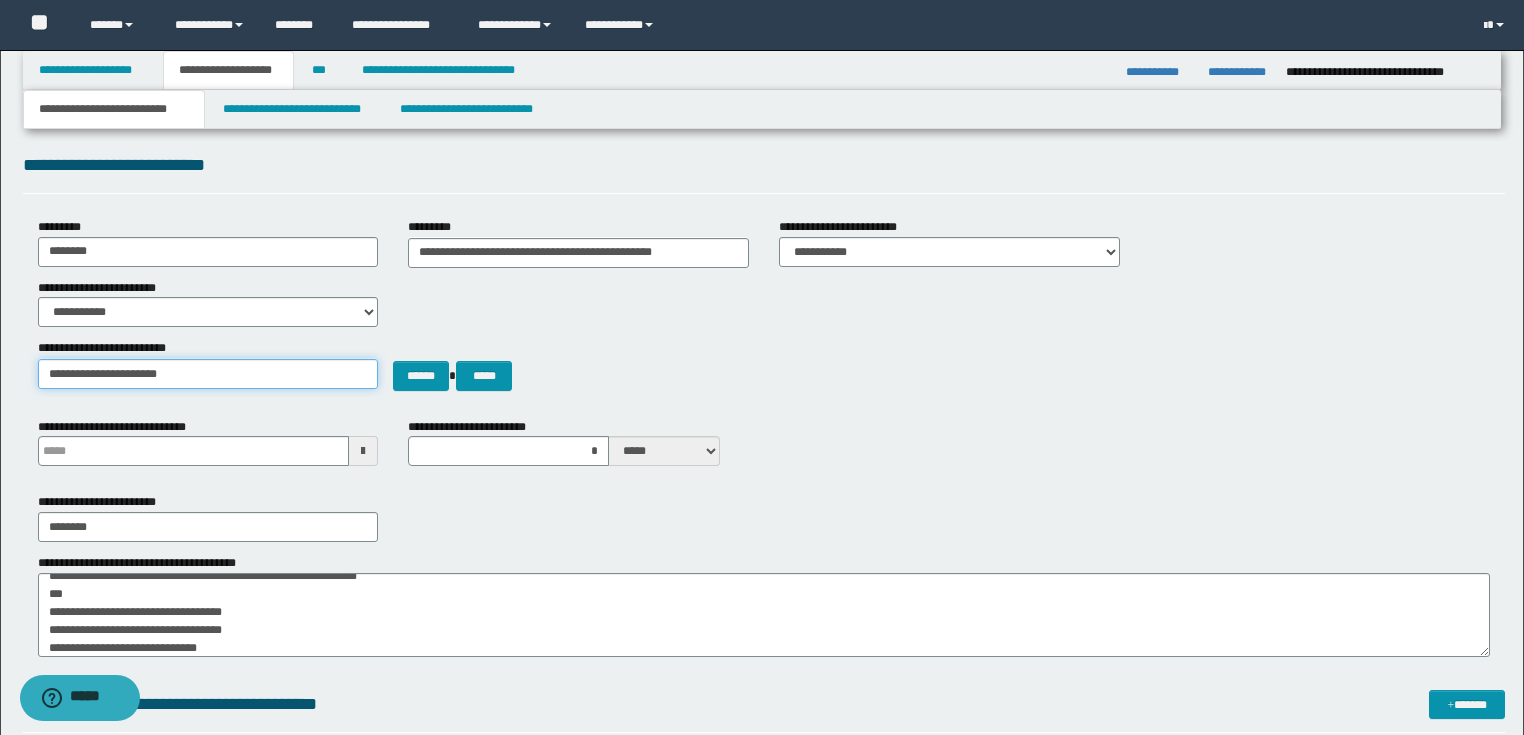type on "**********" 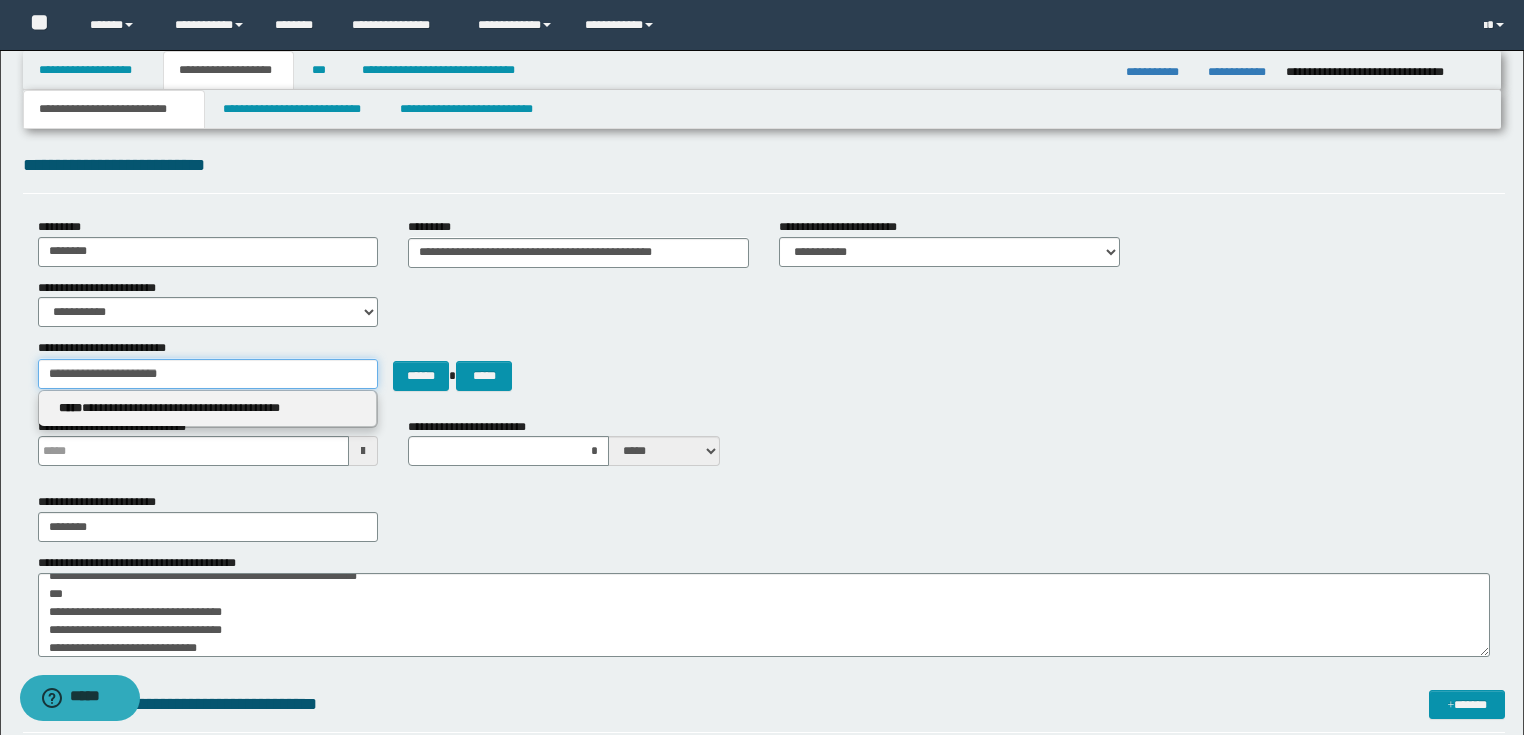 type 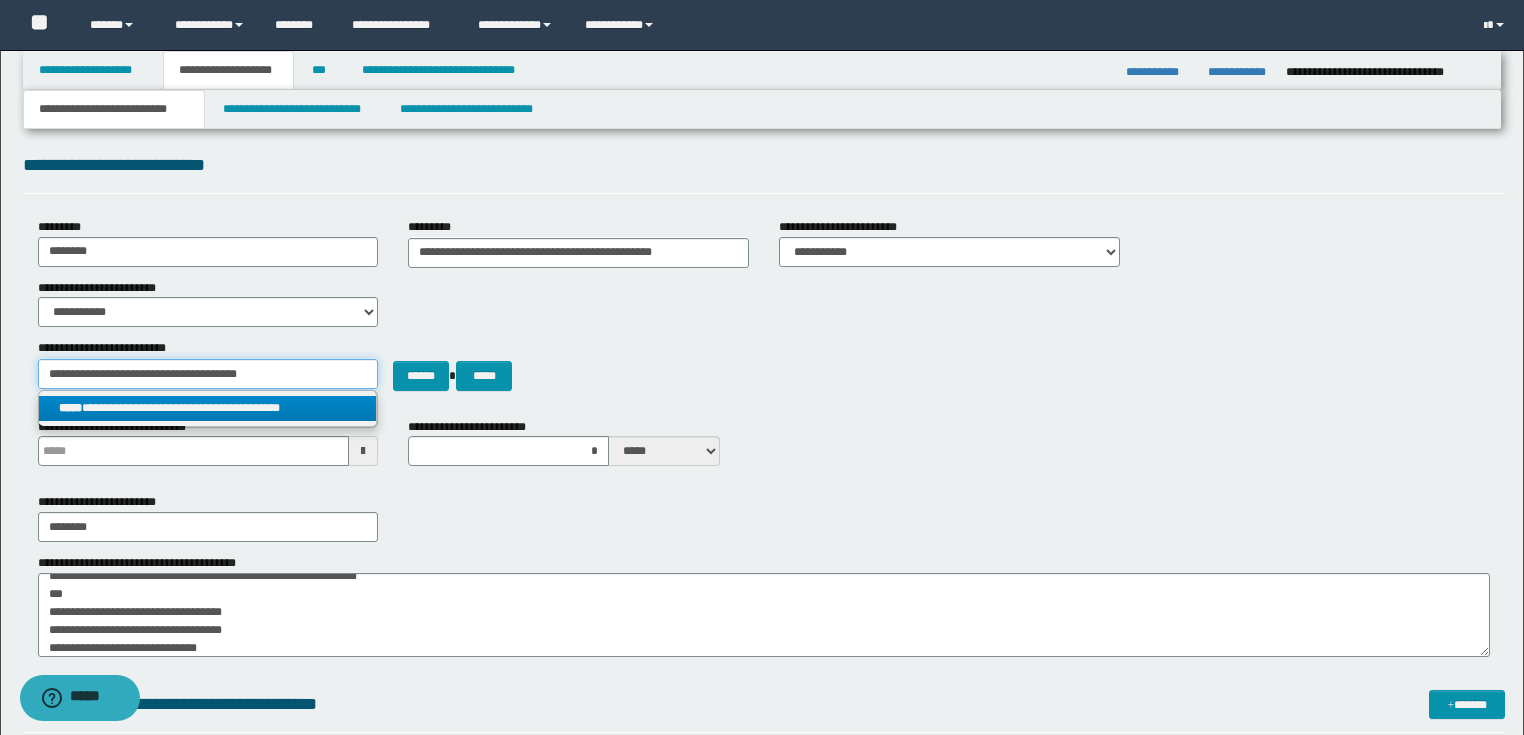 type on "**********" 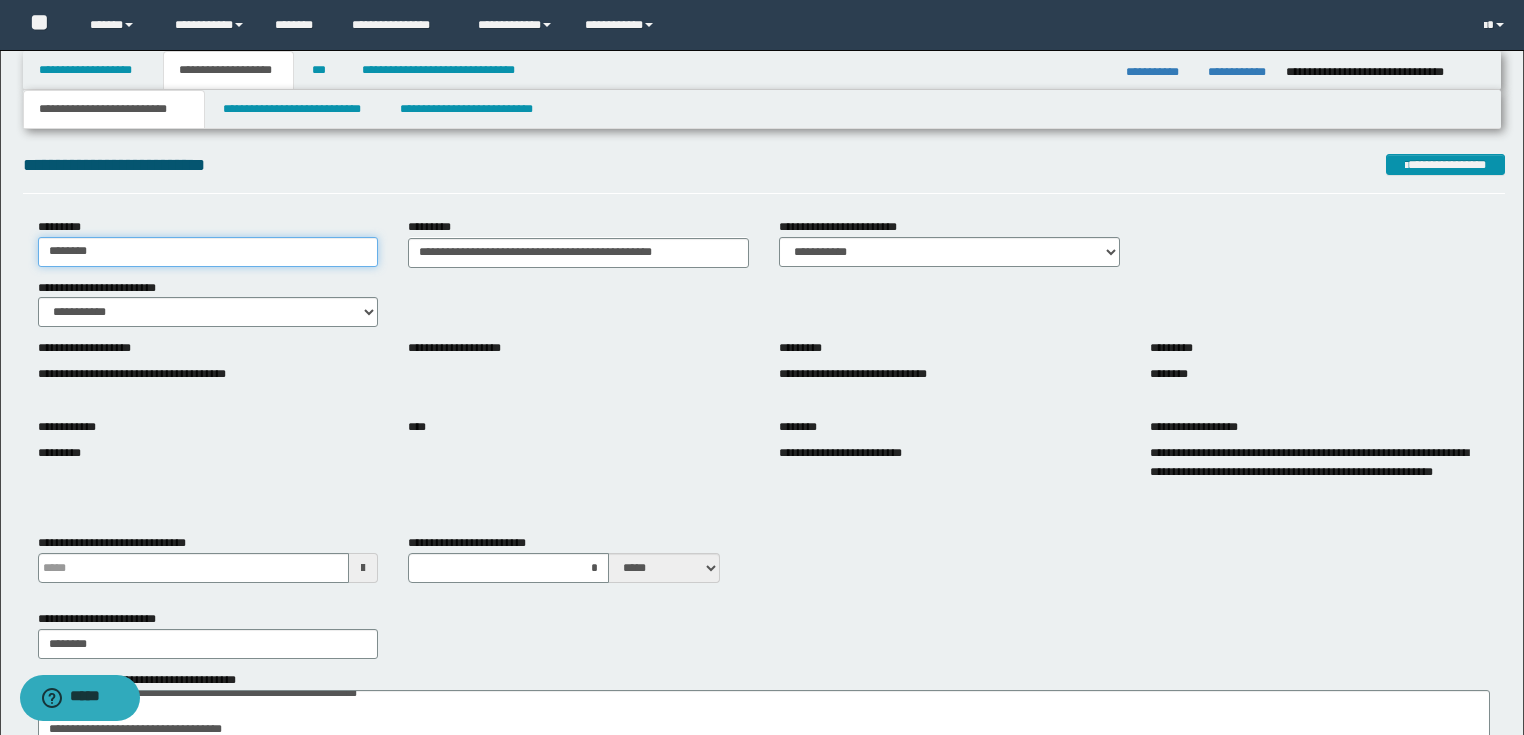 drag, startPoint x: 179, startPoint y: 247, endPoint x: 0, endPoint y: 225, distance: 180.3469 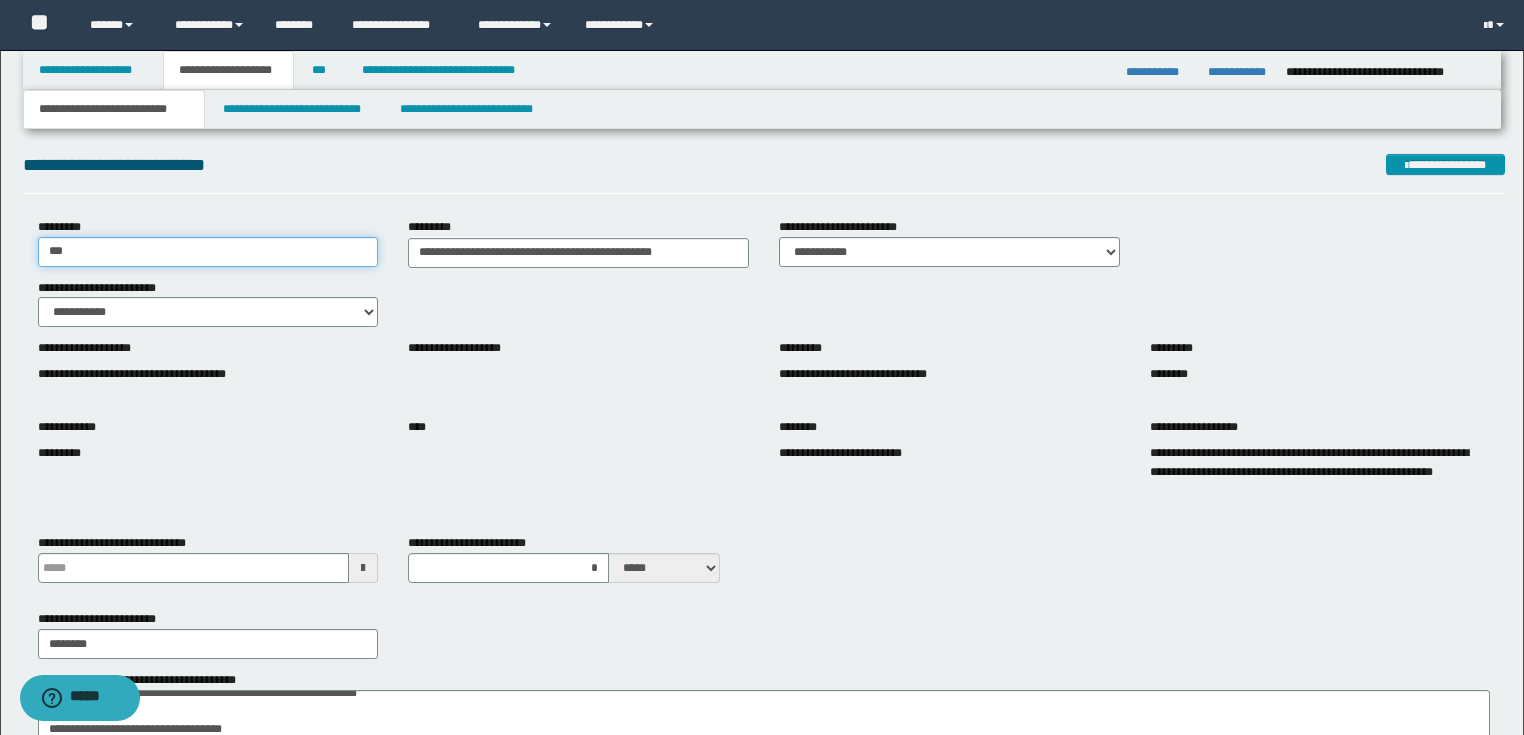 type on "**********" 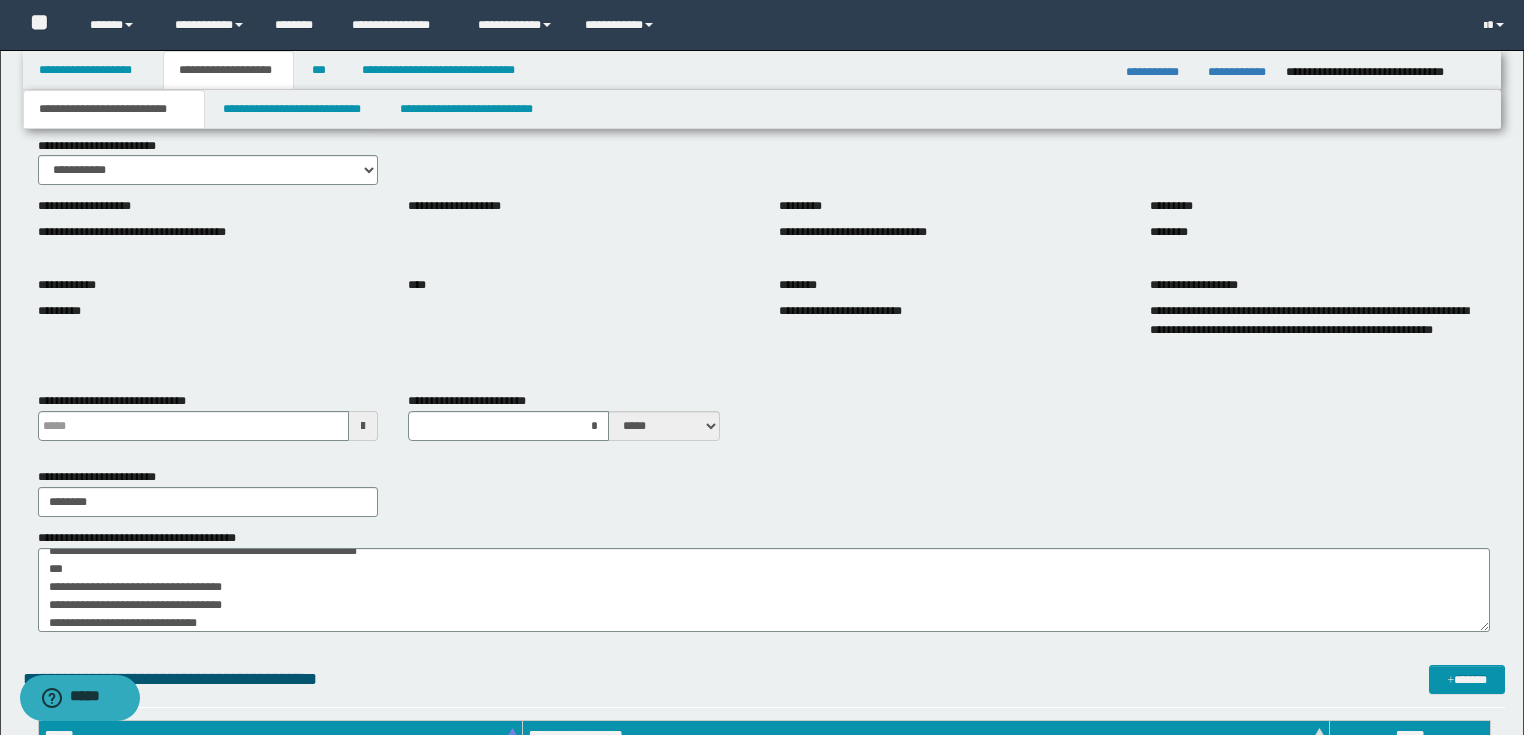 scroll, scrollTop: 400, scrollLeft: 0, axis: vertical 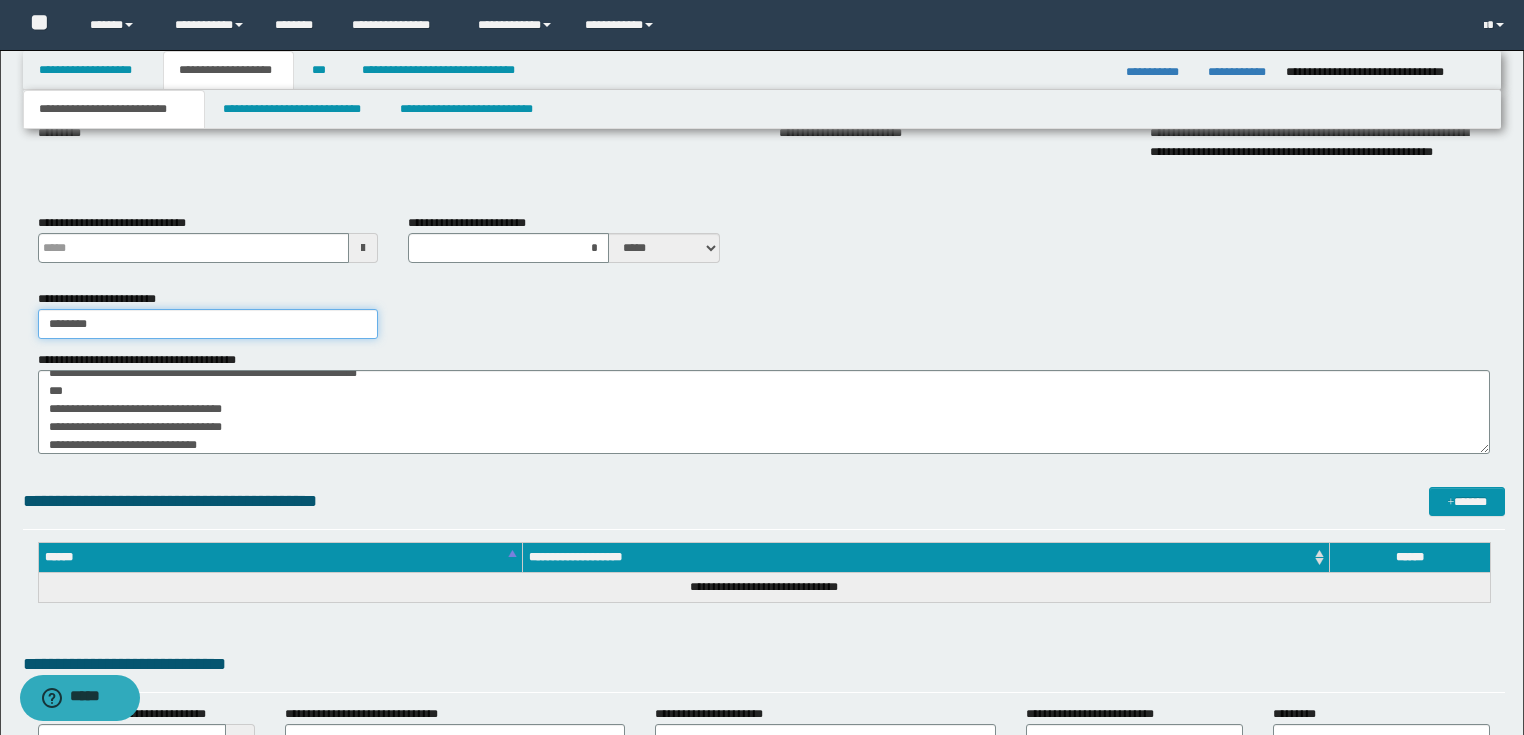 click on "********" at bounding box center [208, 324] 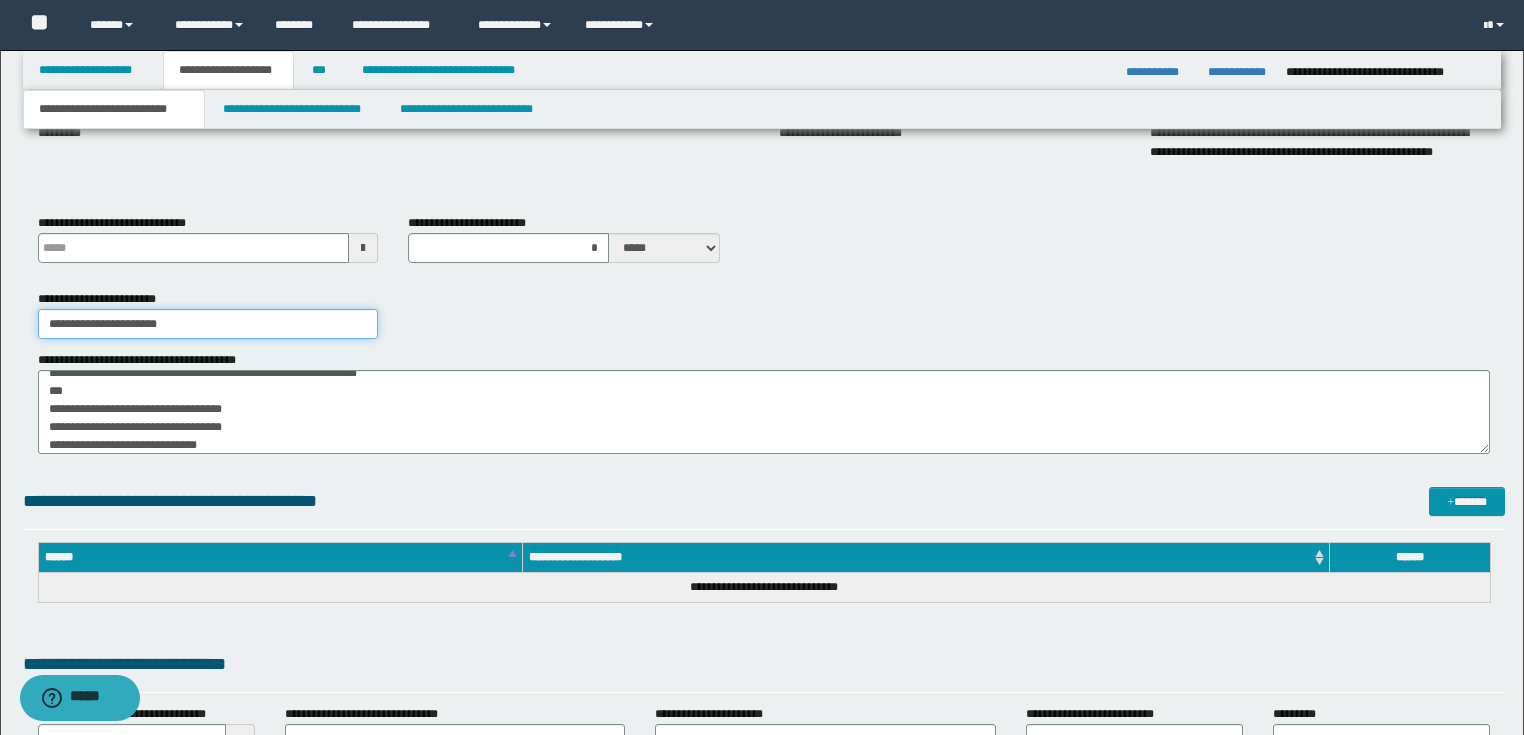 type on "**********" 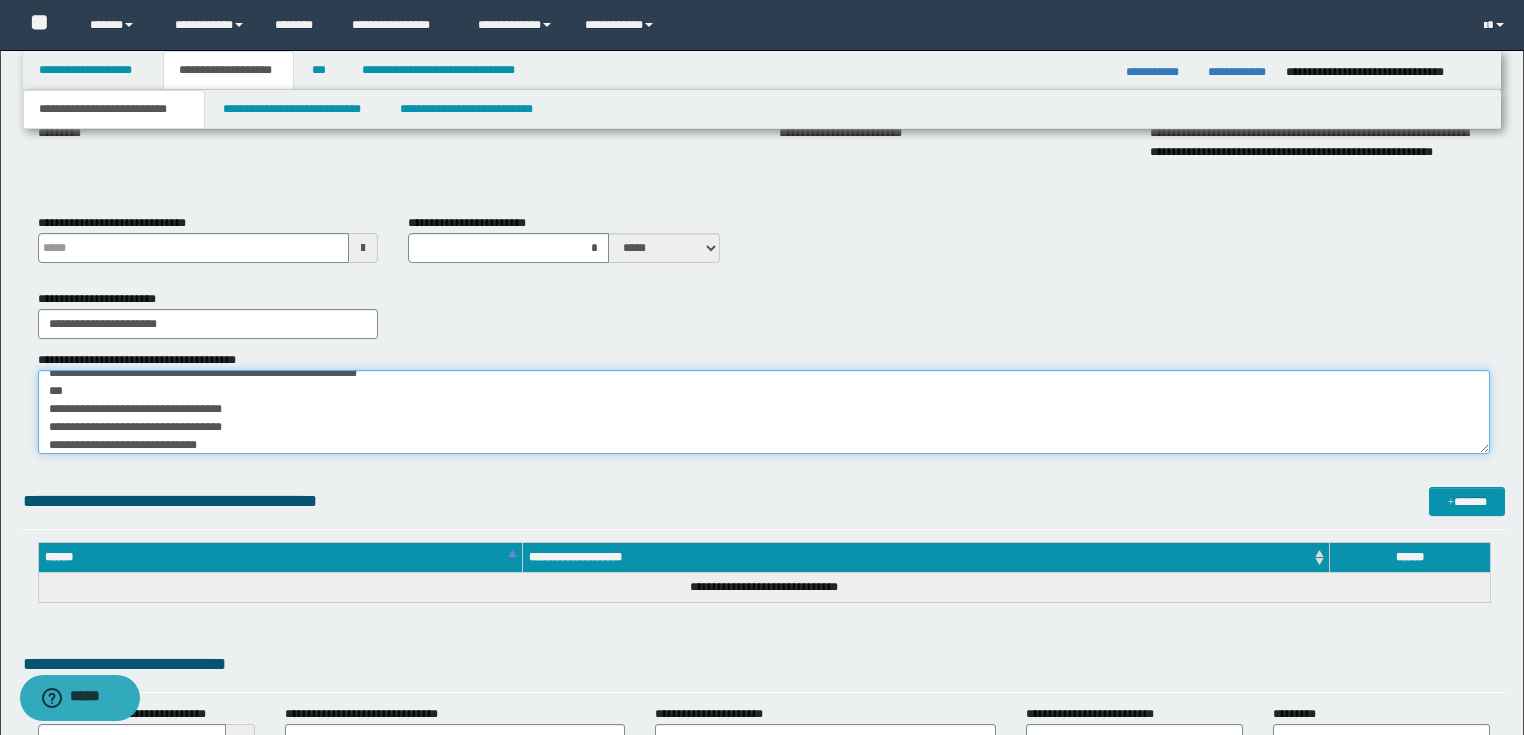 click on "**********" at bounding box center [764, 412] 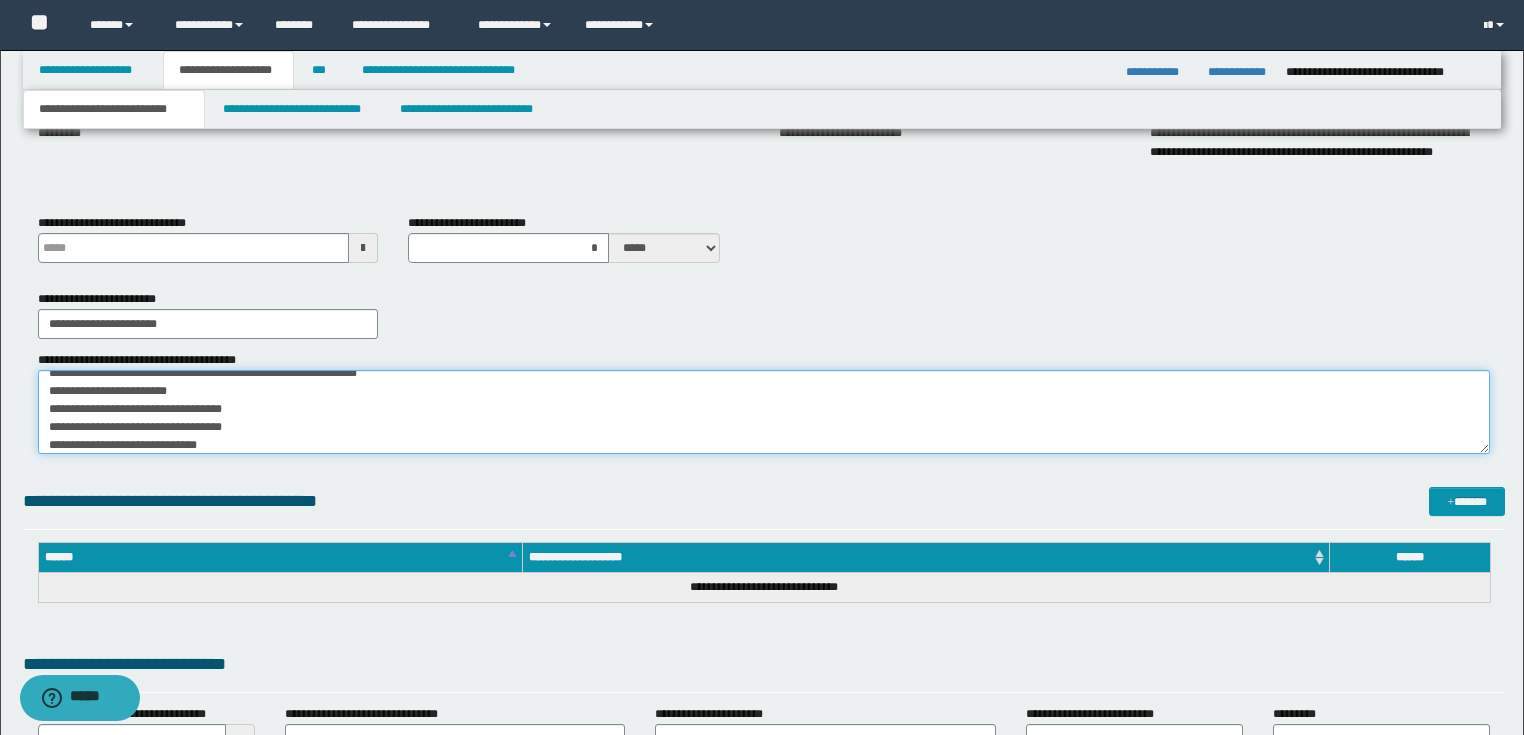 click on "**********" at bounding box center [764, 412] 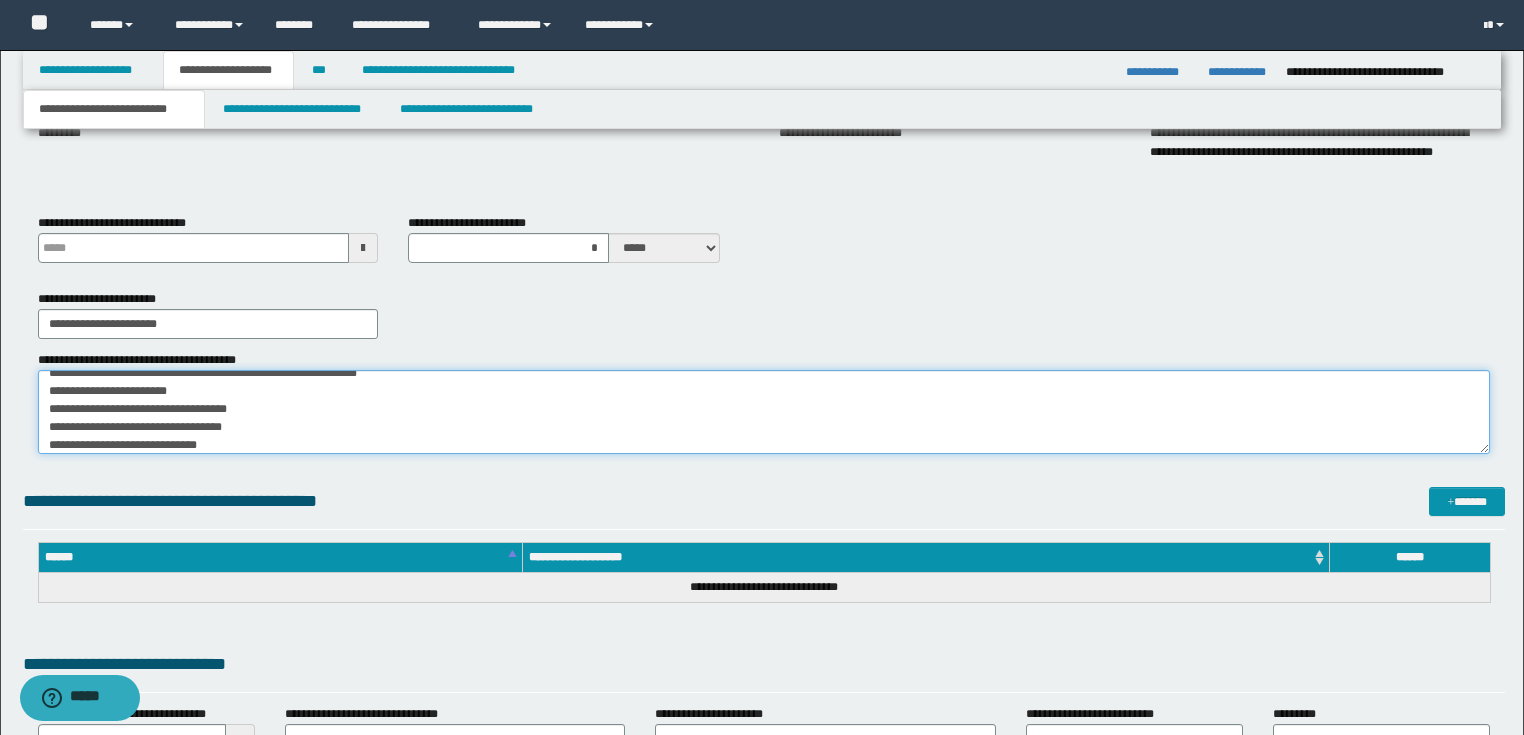 type on "**********" 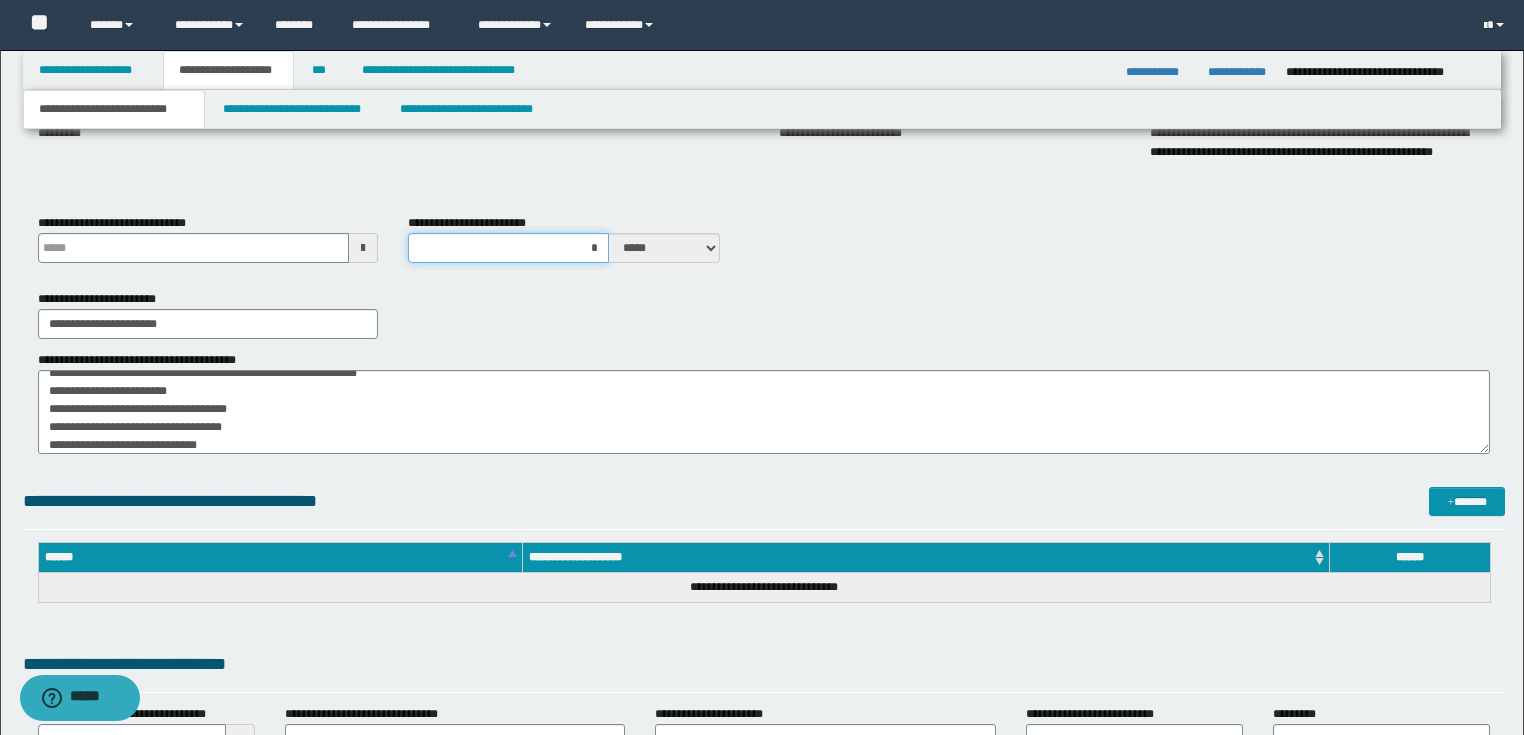 drag, startPoint x: 578, startPoint y: 249, endPoint x: 932, endPoint y: 237, distance: 354.20334 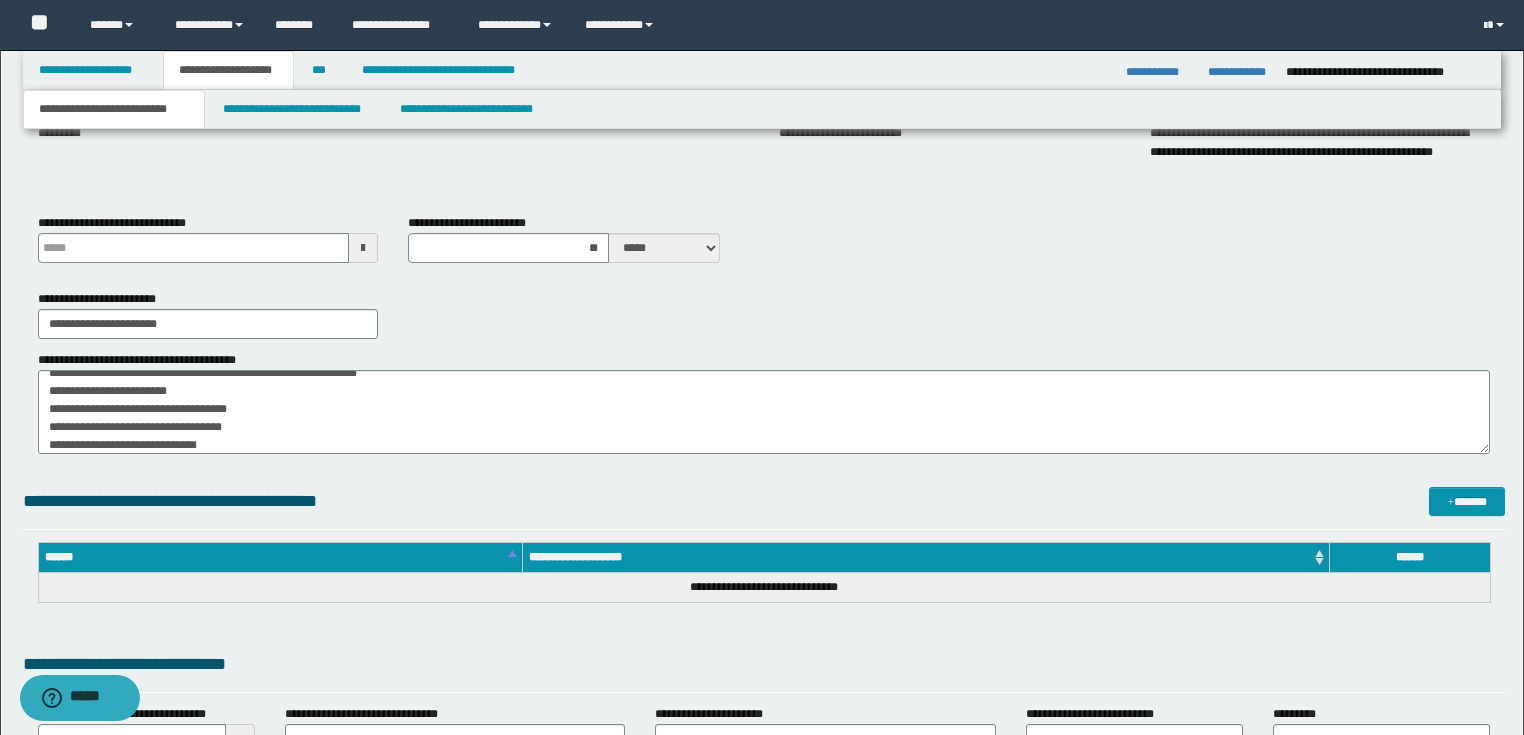 click on "**********" at bounding box center [764, 246] 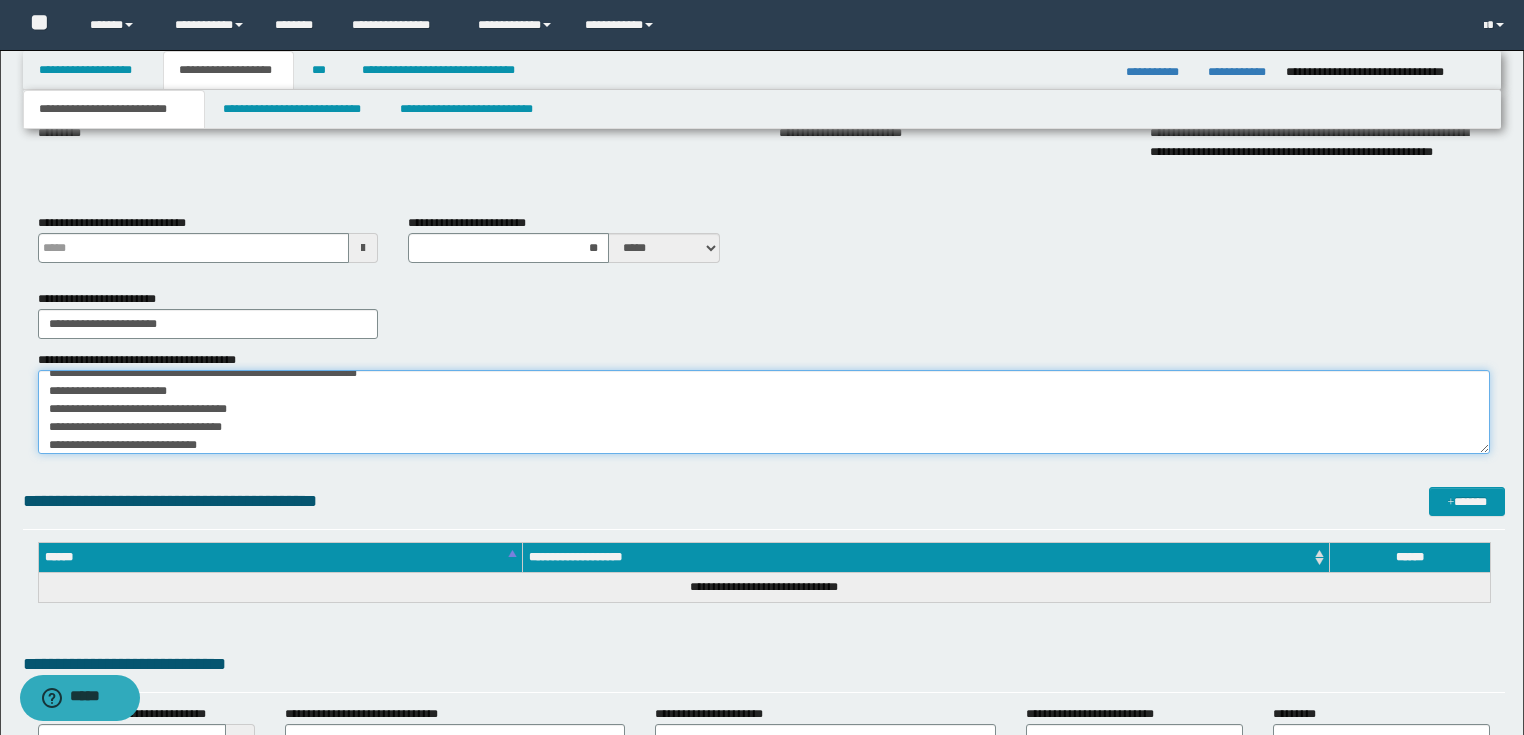 click on "**********" at bounding box center [764, 412] 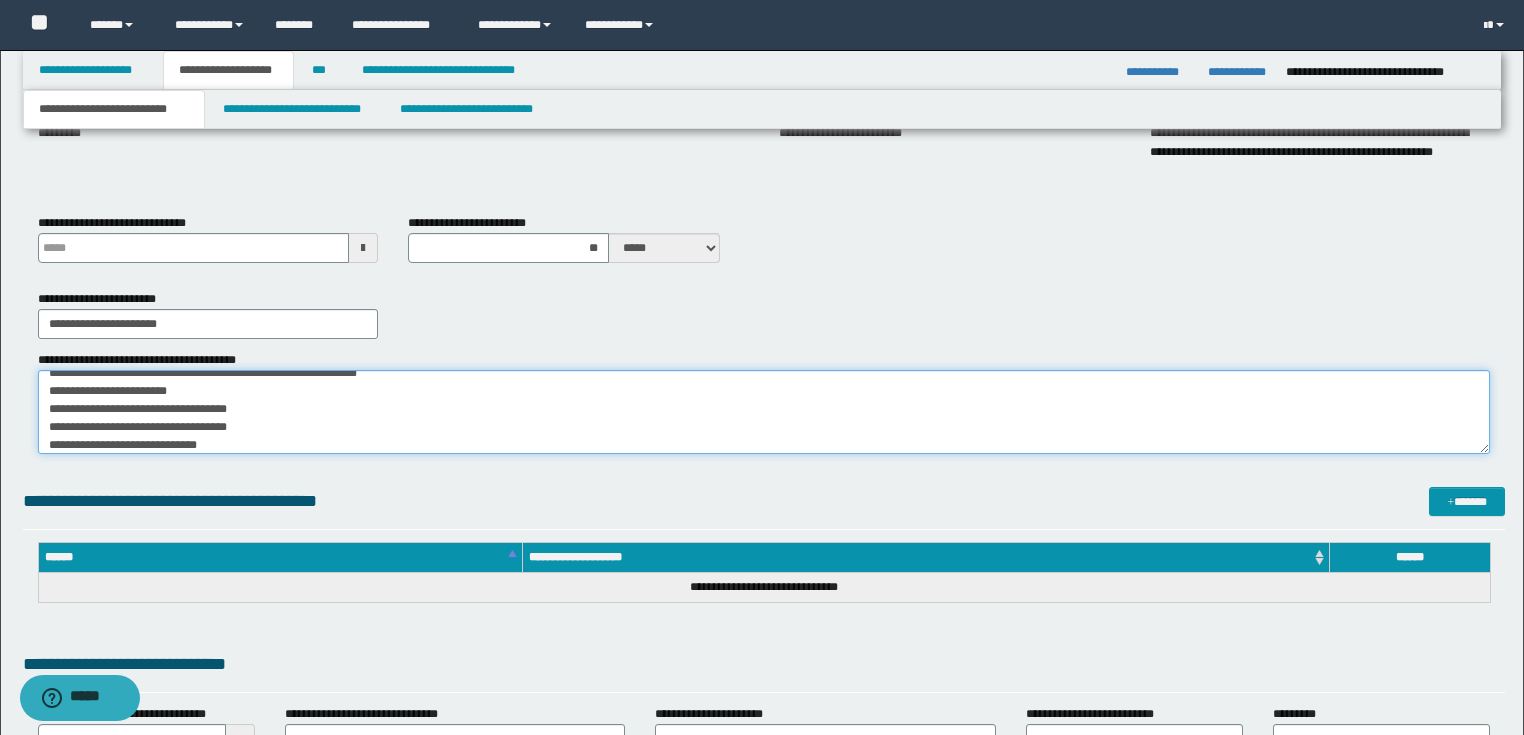 click on "**********" at bounding box center [764, 412] 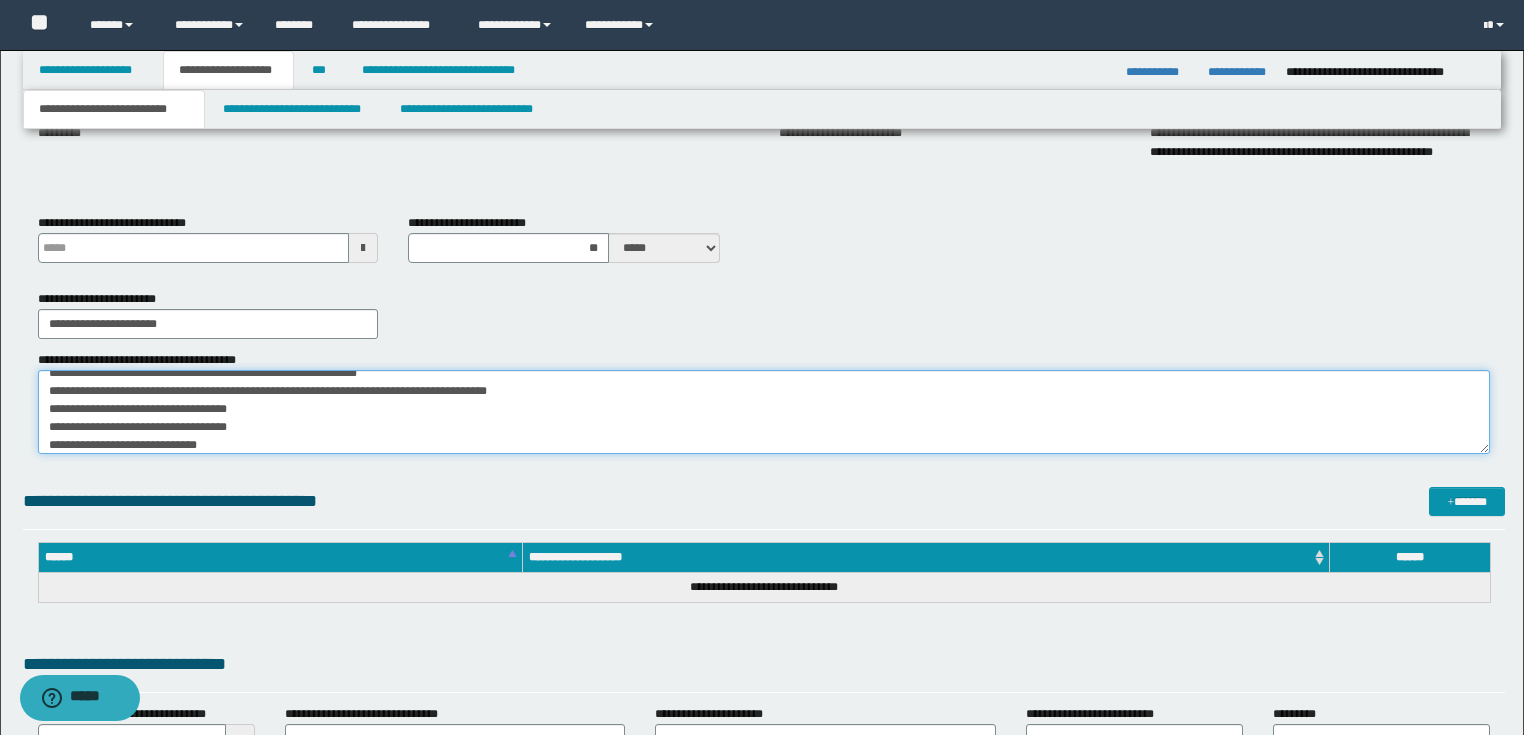 type on "**********" 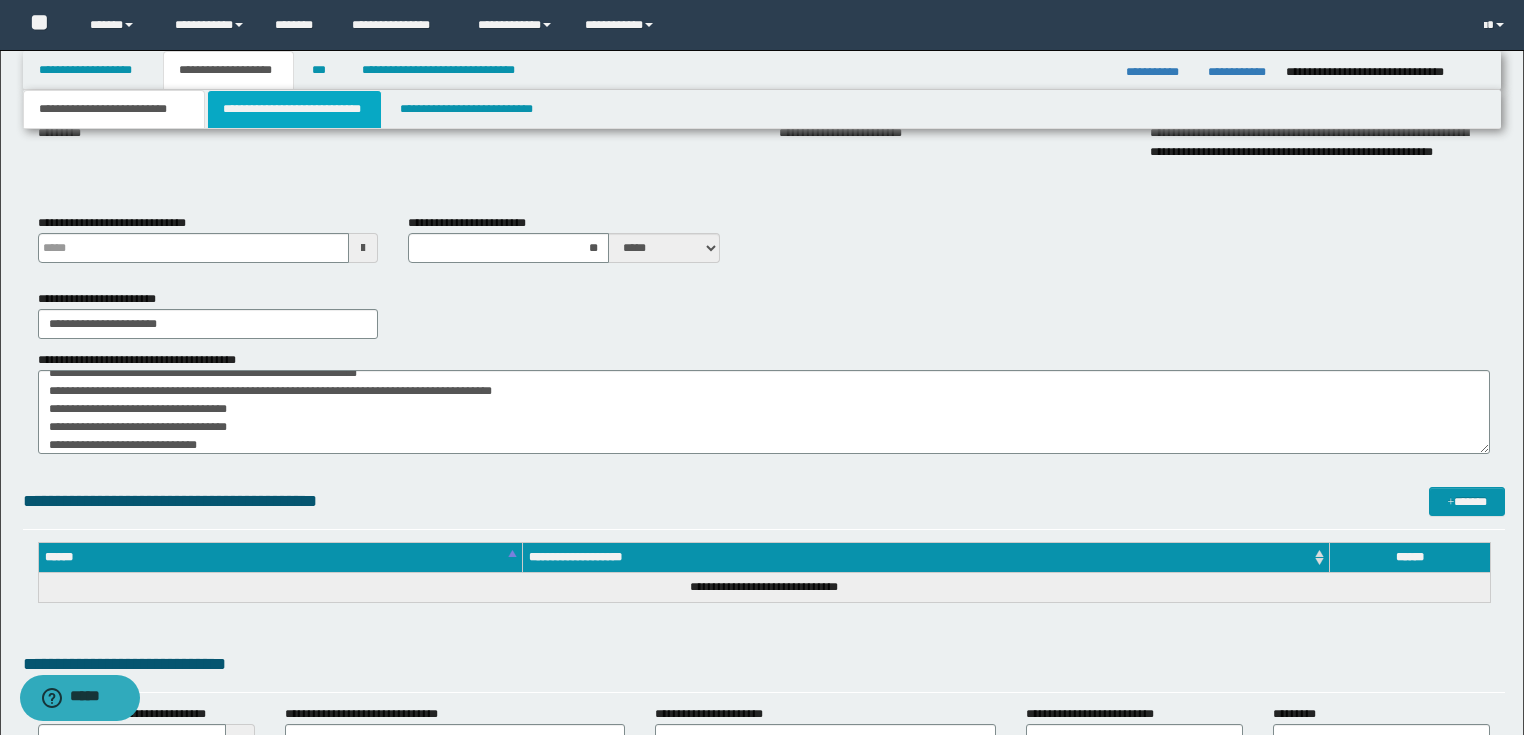 click on "**********" at bounding box center [294, 109] 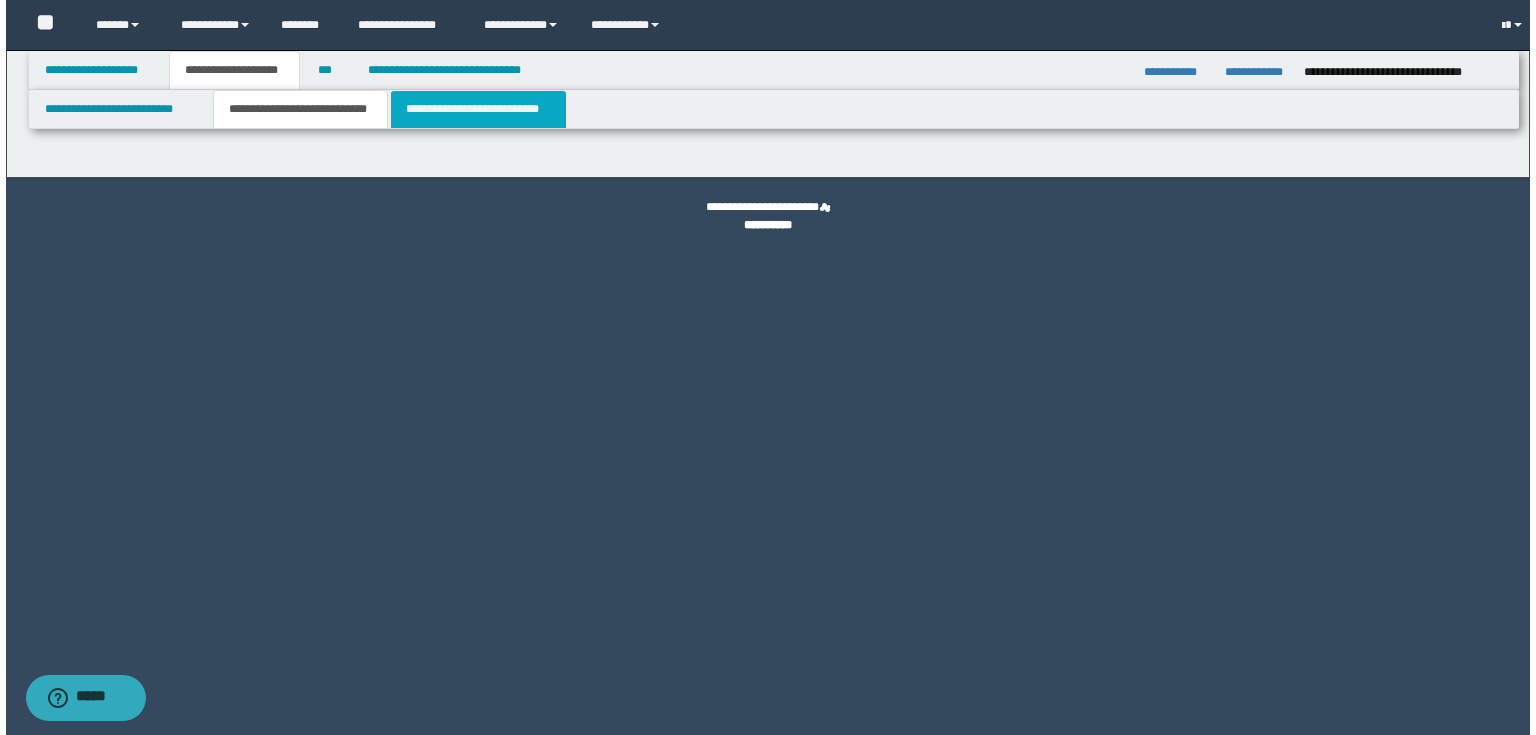 scroll, scrollTop: 0, scrollLeft: 0, axis: both 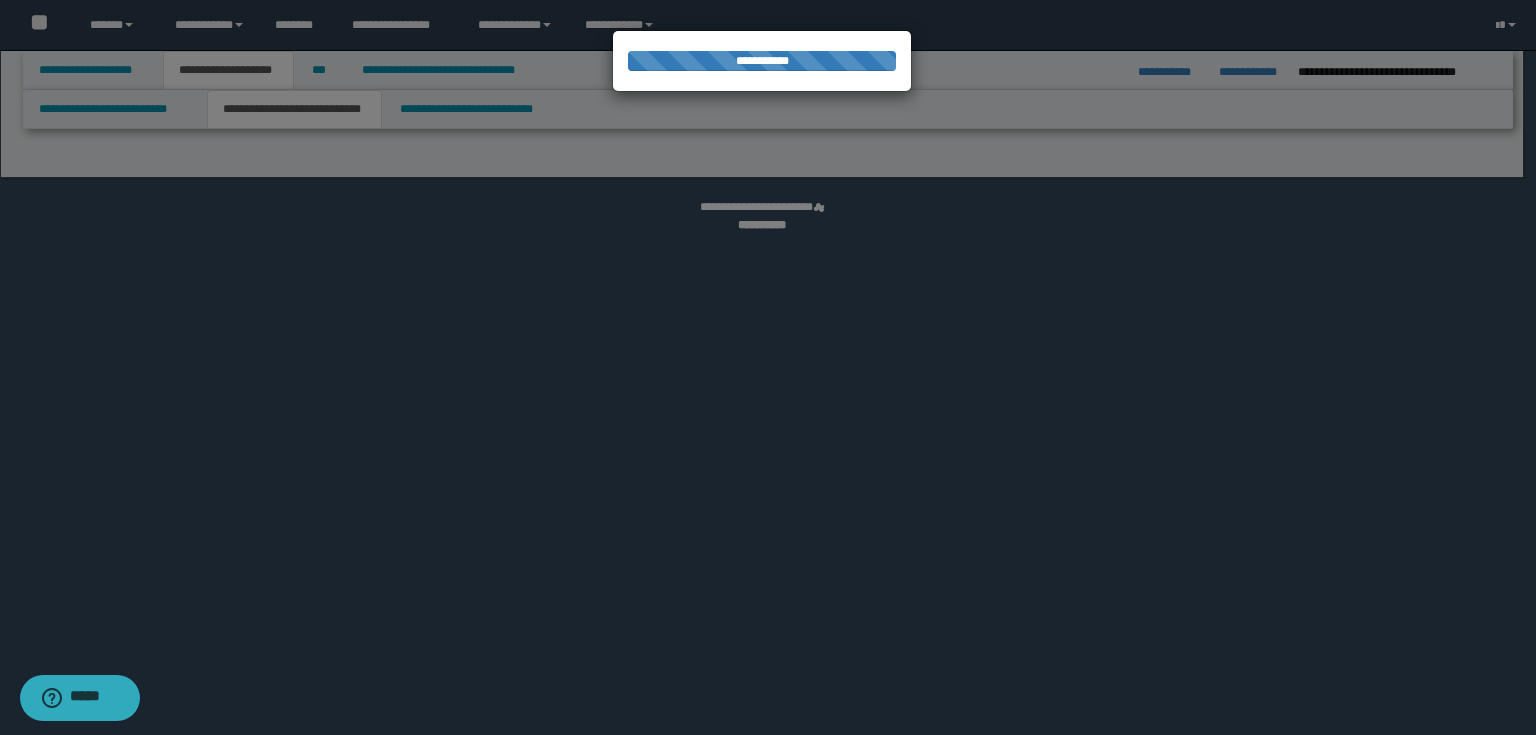 select on "*" 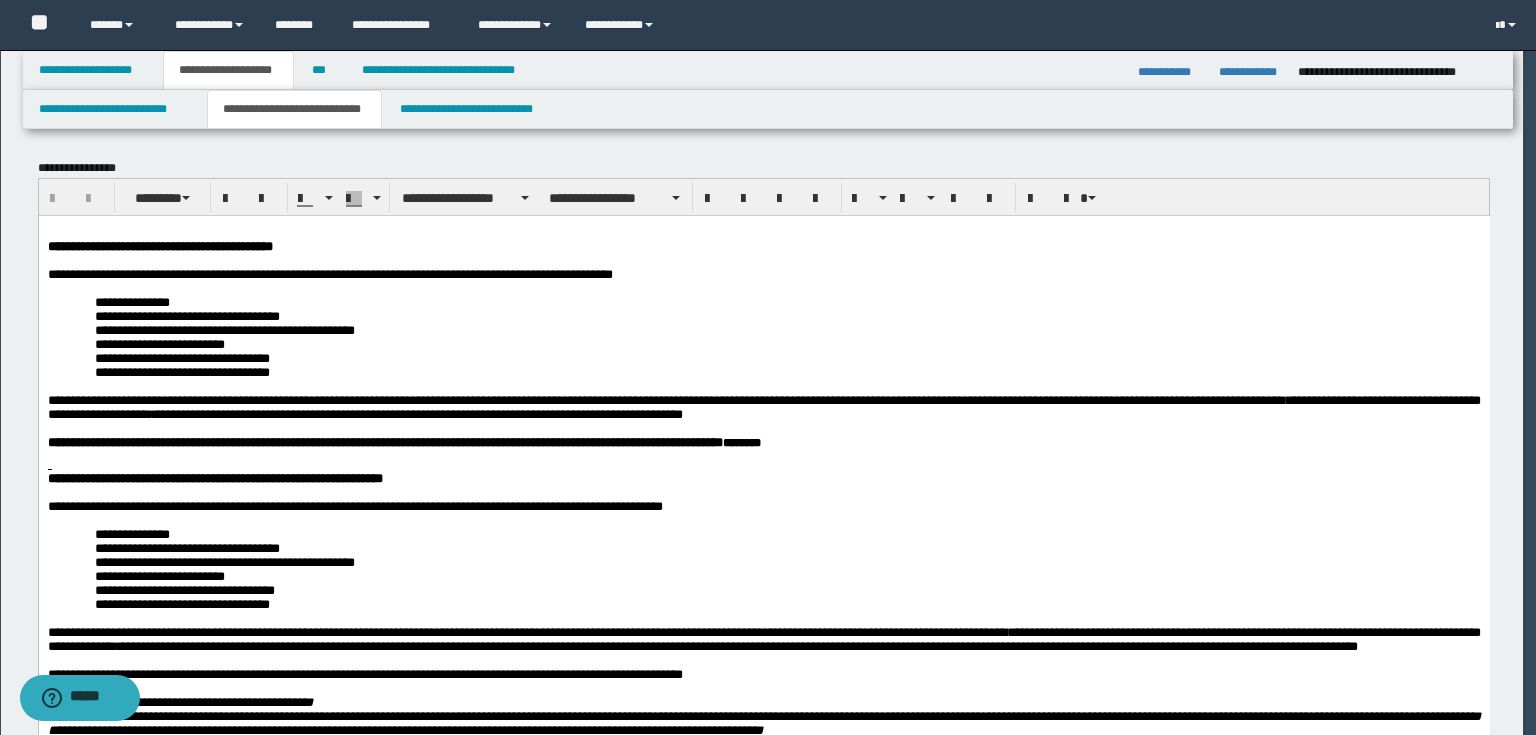 scroll, scrollTop: 0, scrollLeft: 0, axis: both 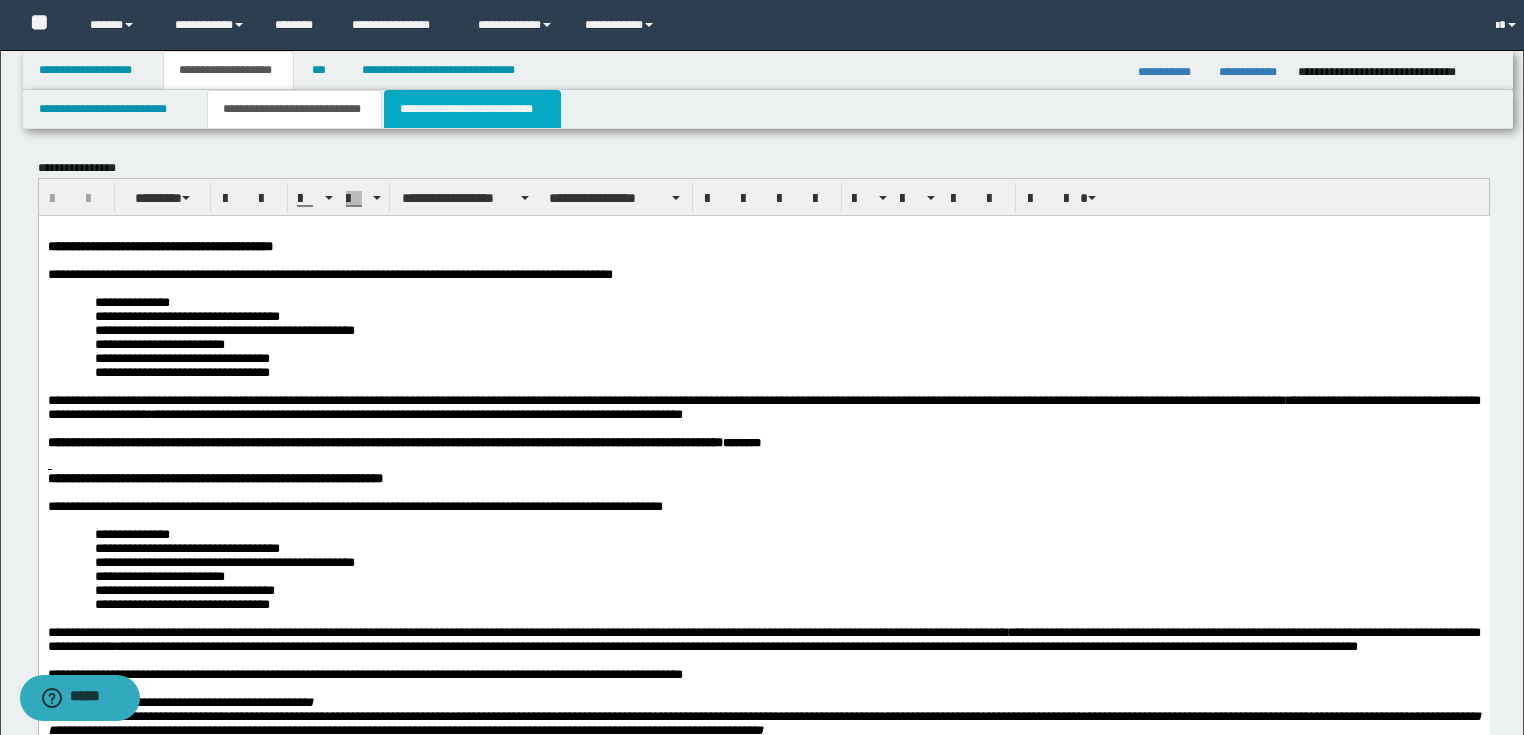 click on "**********" at bounding box center (472, 109) 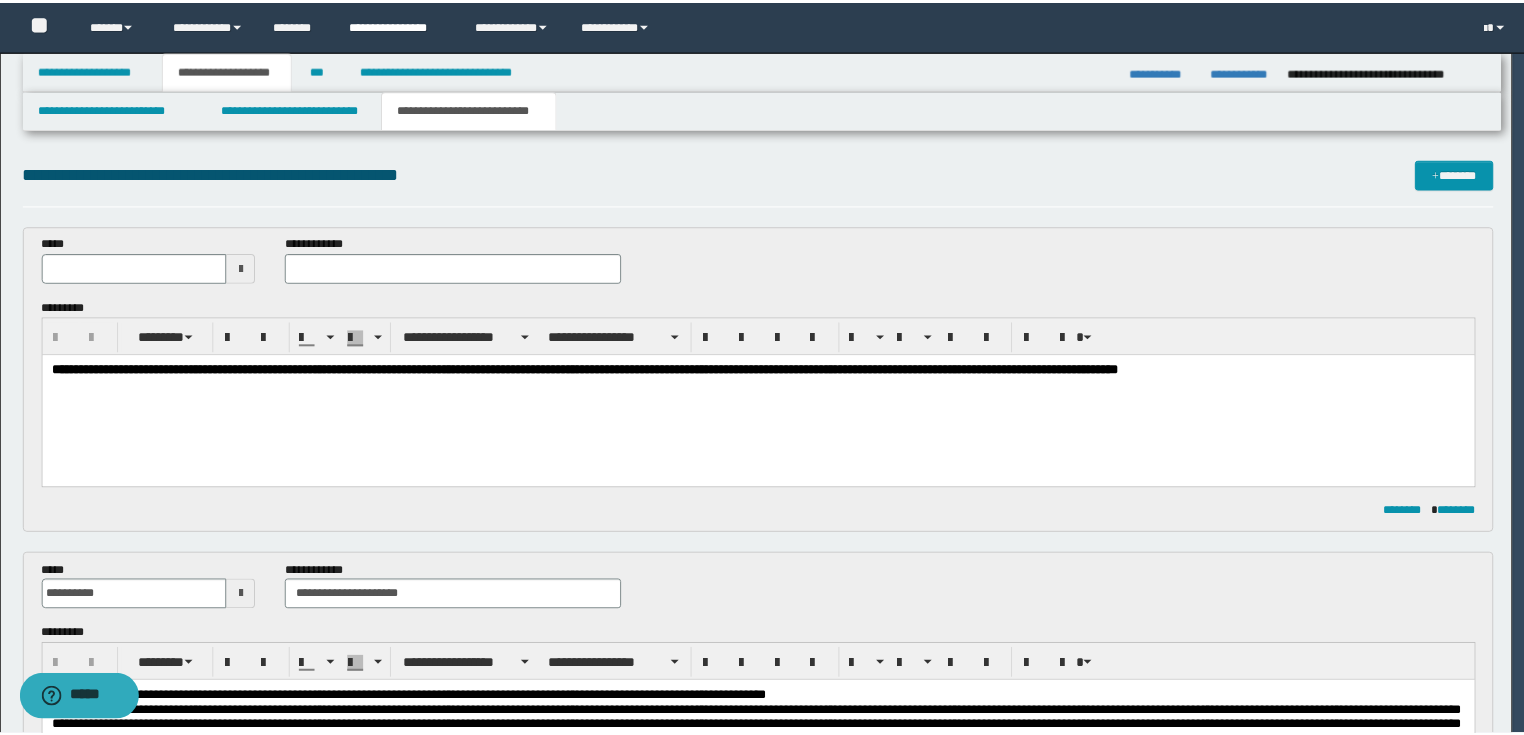 scroll, scrollTop: 0, scrollLeft: 0, axis: both 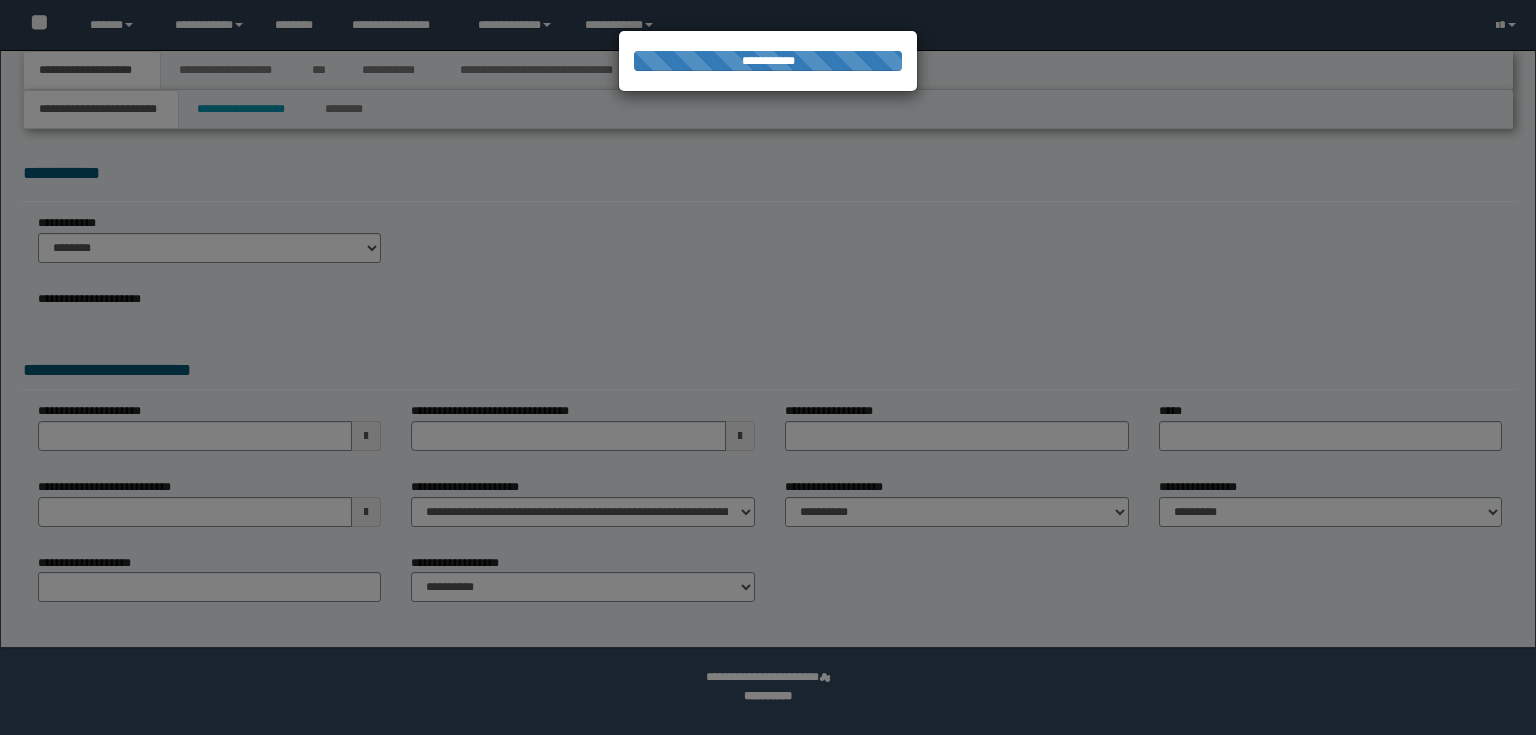 select on "*" 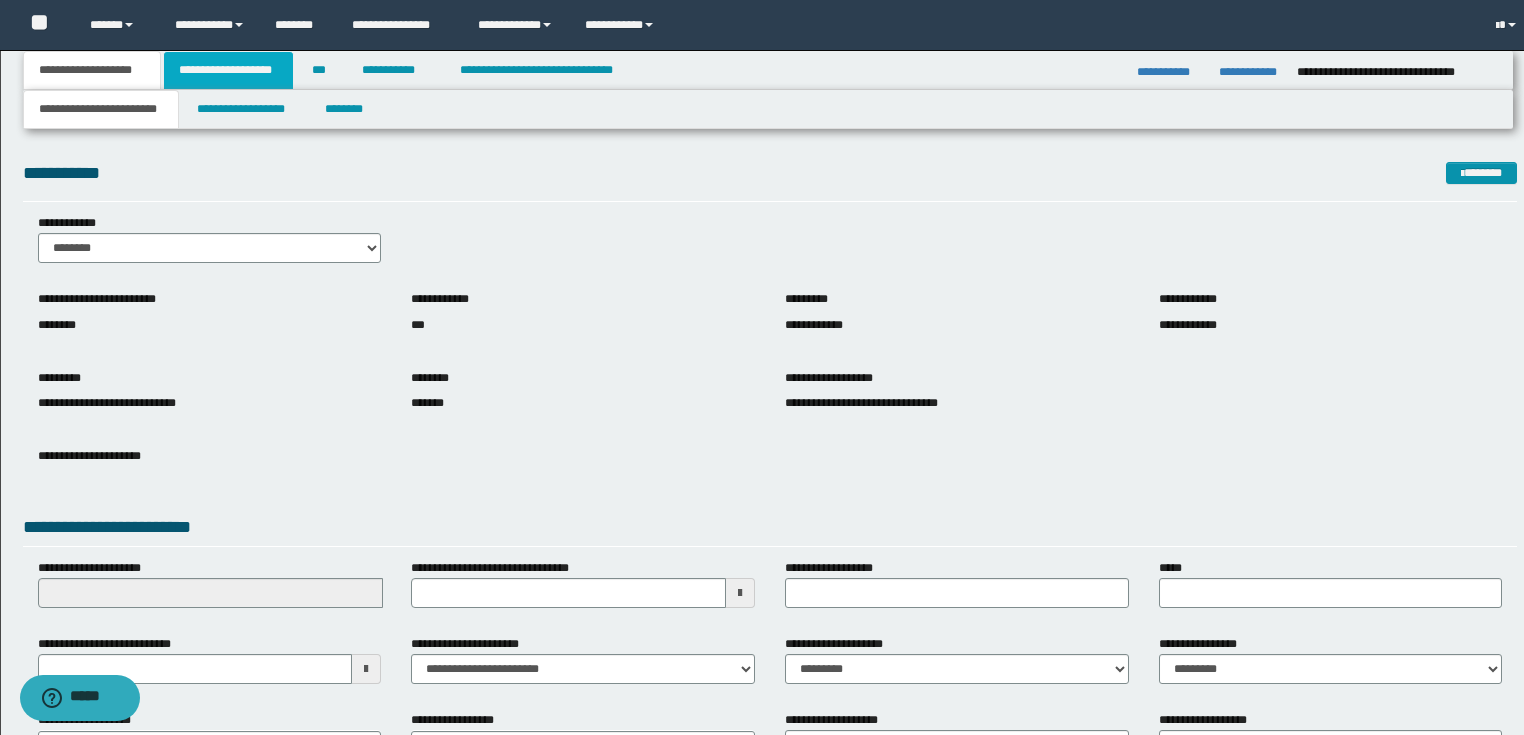 click on "**********" at bounding box center (228, 70) 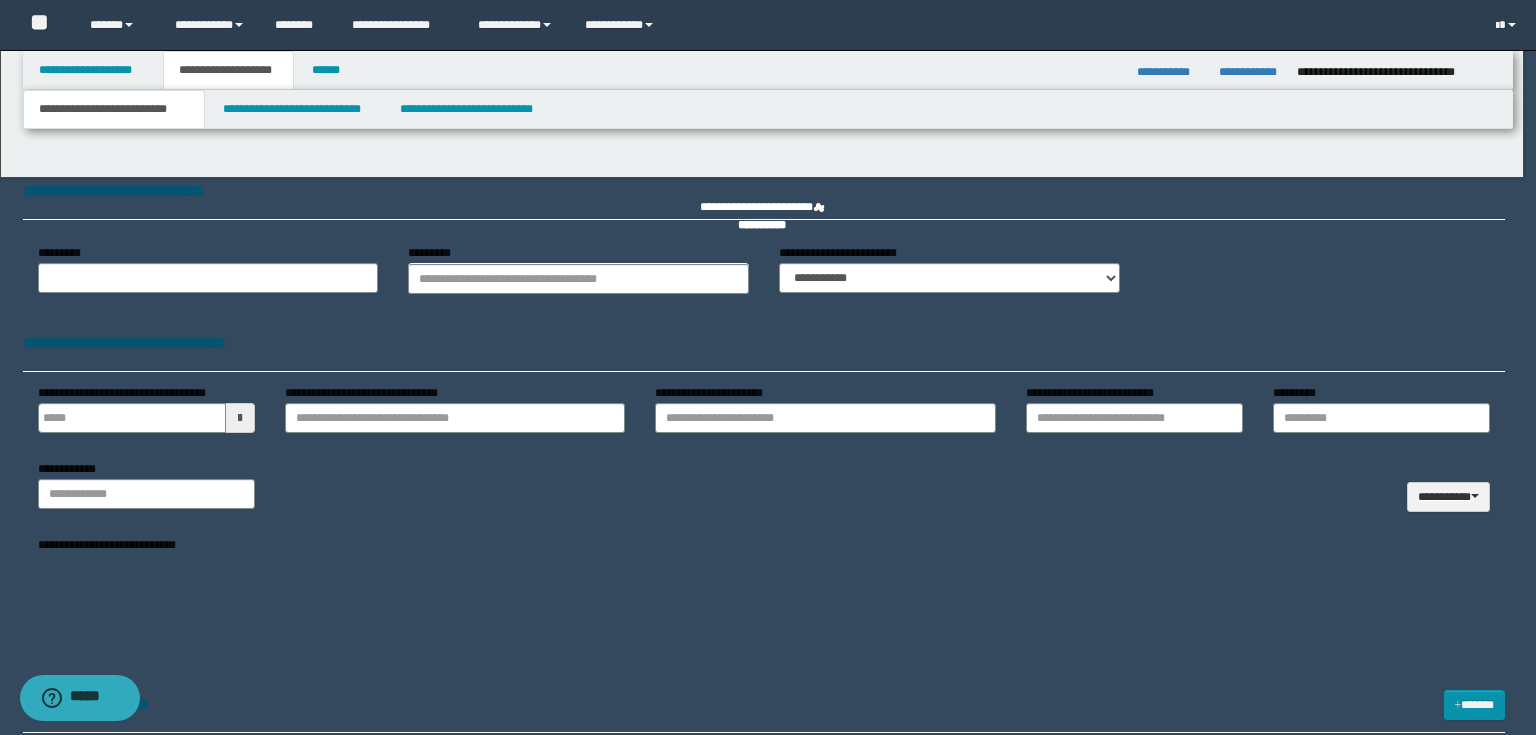 type 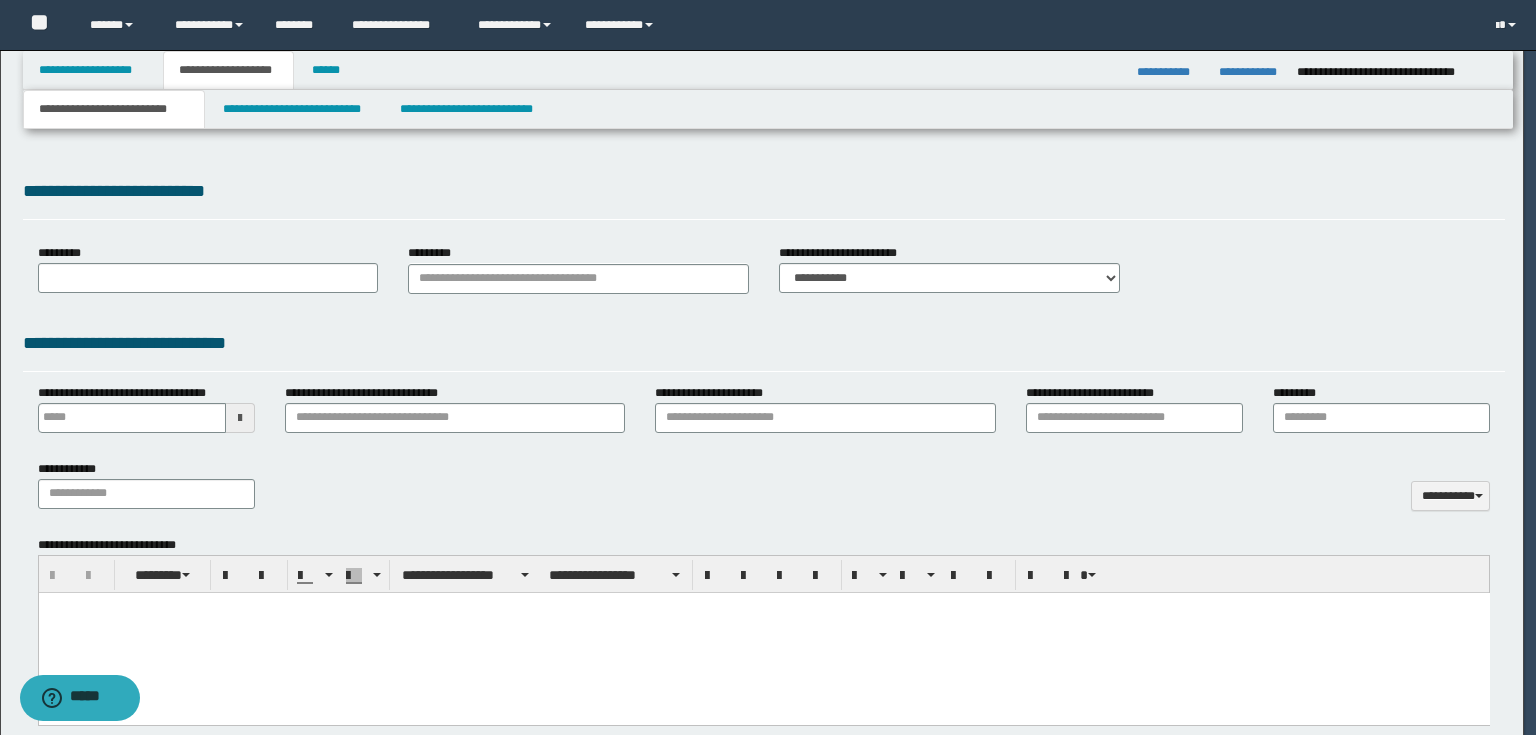 scroll, scrollTop: 0, scrollLeft: 0, axis: both 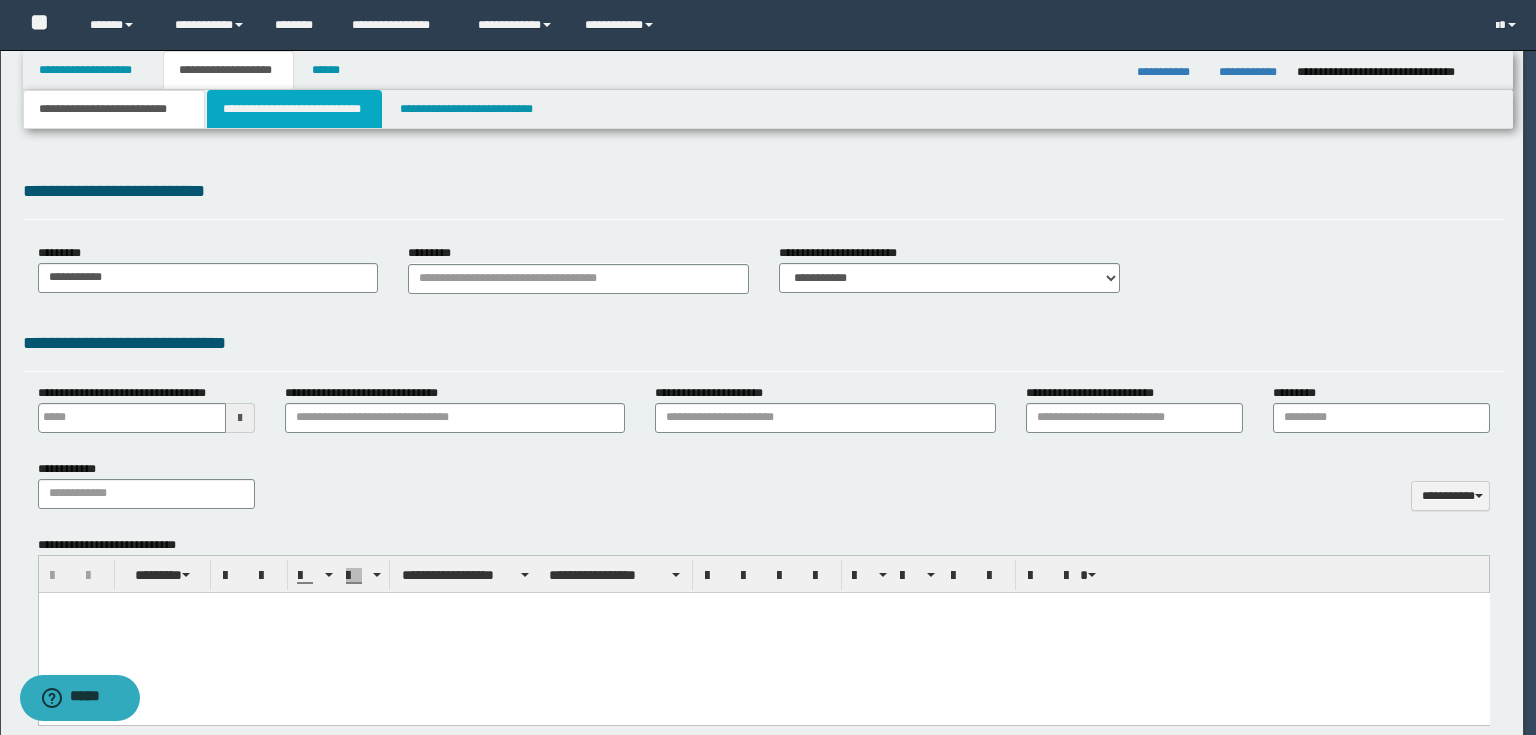 click on "**********" at bounding box center (294, 109) 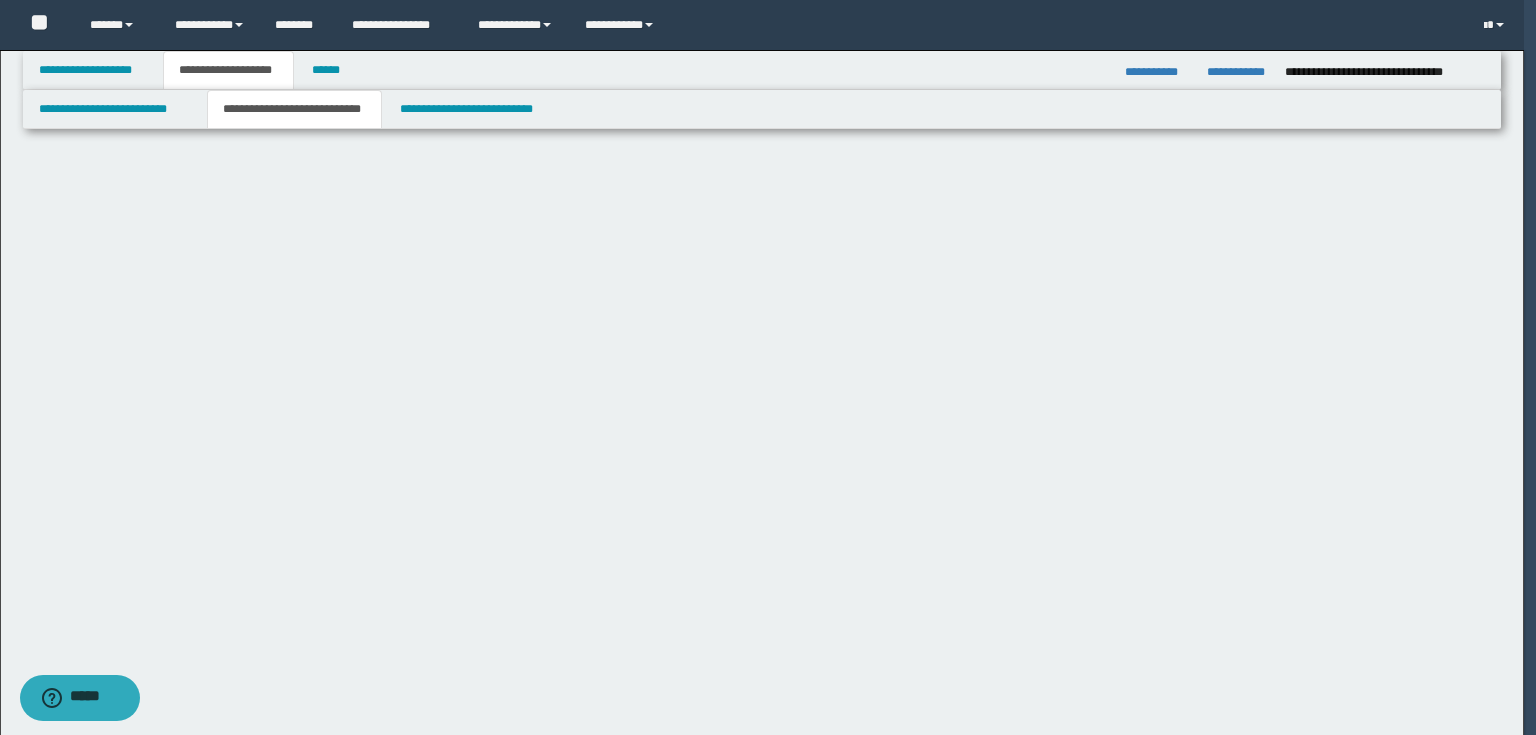 select on "*" 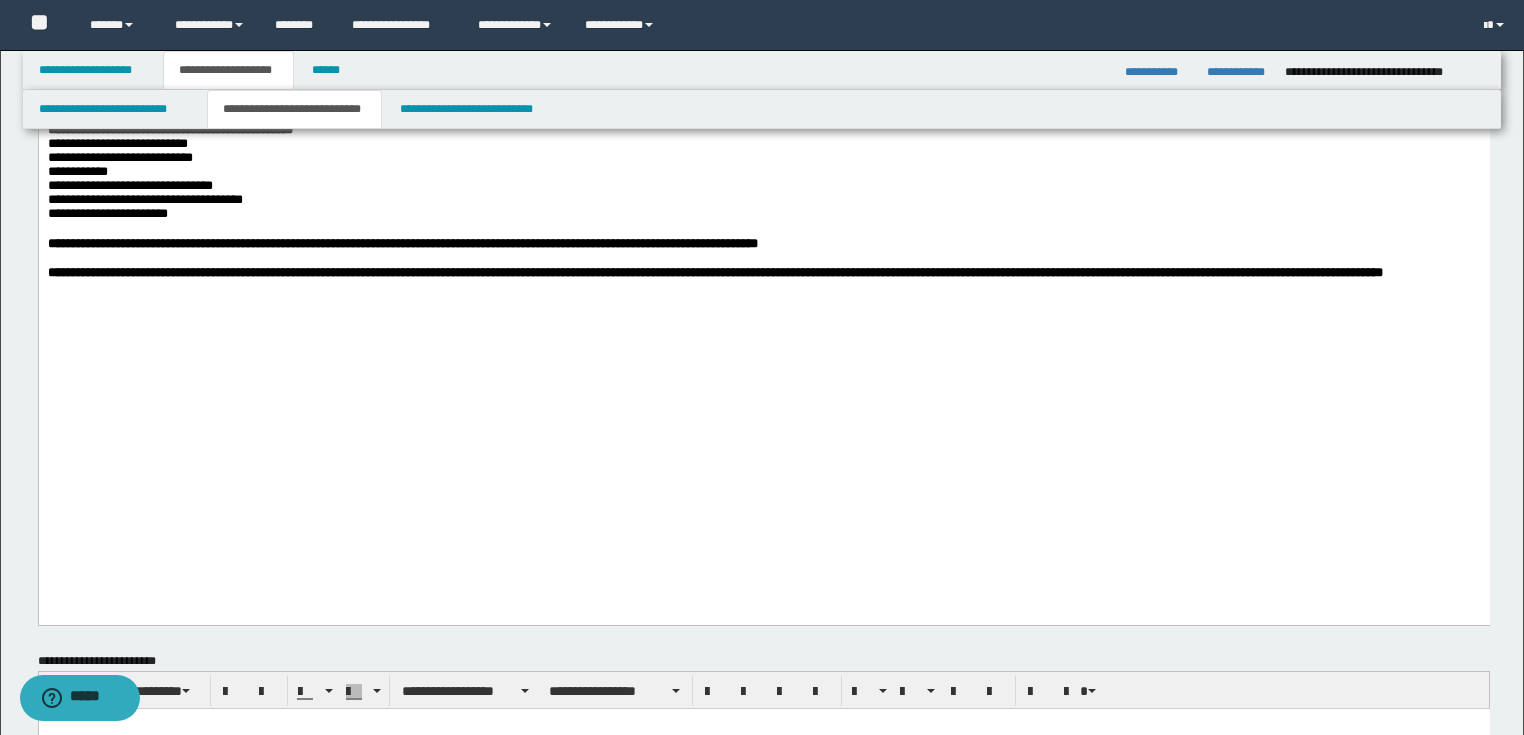 scroll, scrollTop: 1520, scrollLeft: 0, axis: vertical 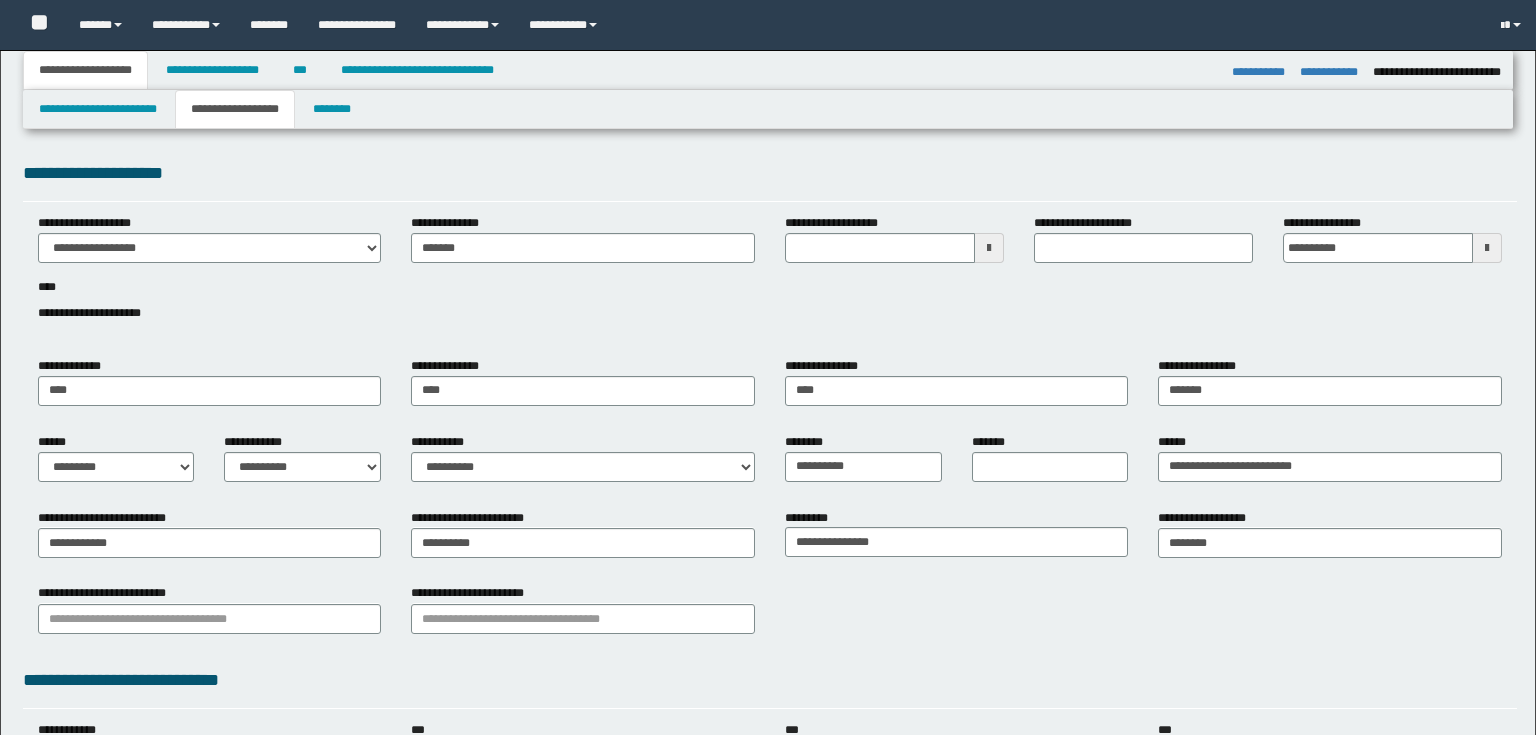 select on "*" 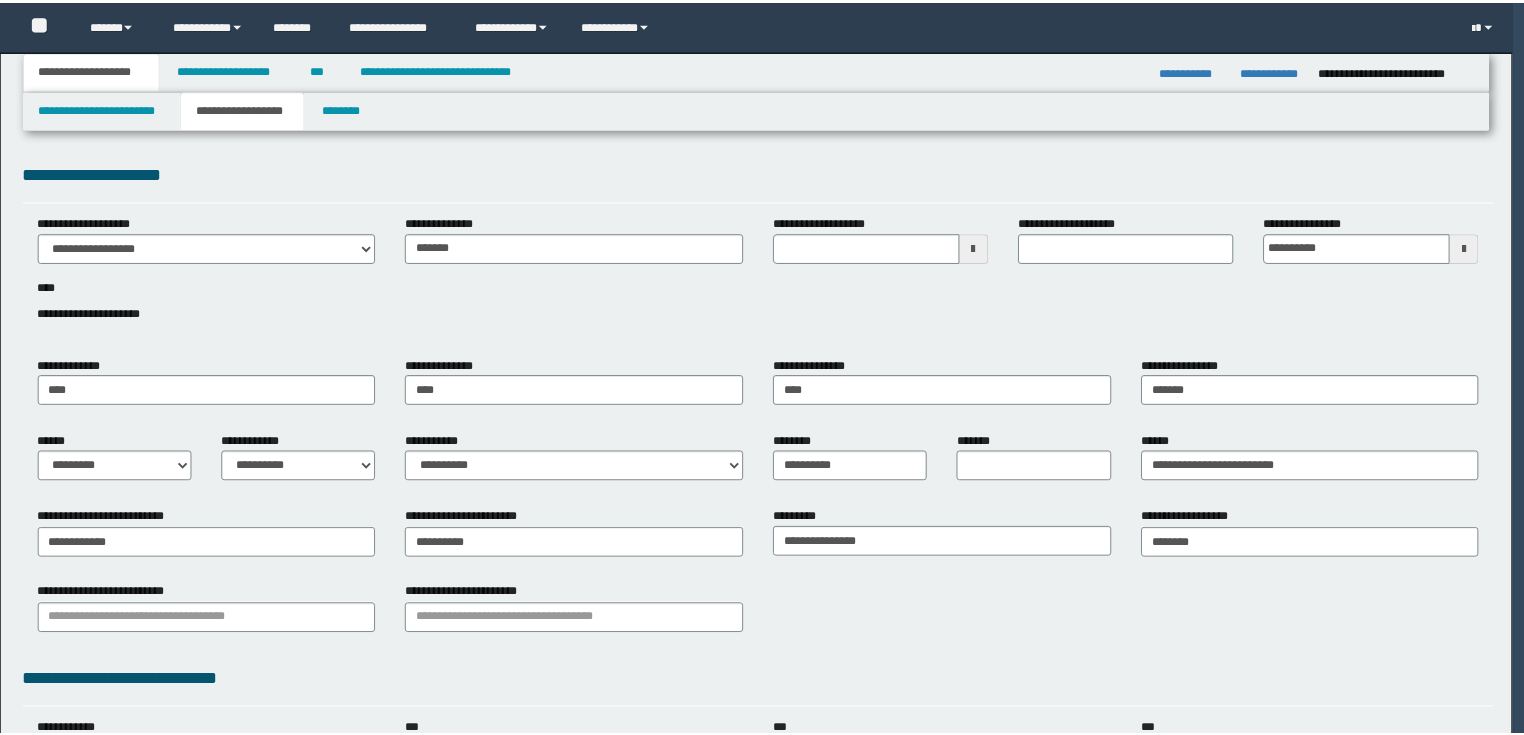 scroll, scrollTop: 0, scrollLeft: 0, axis: both 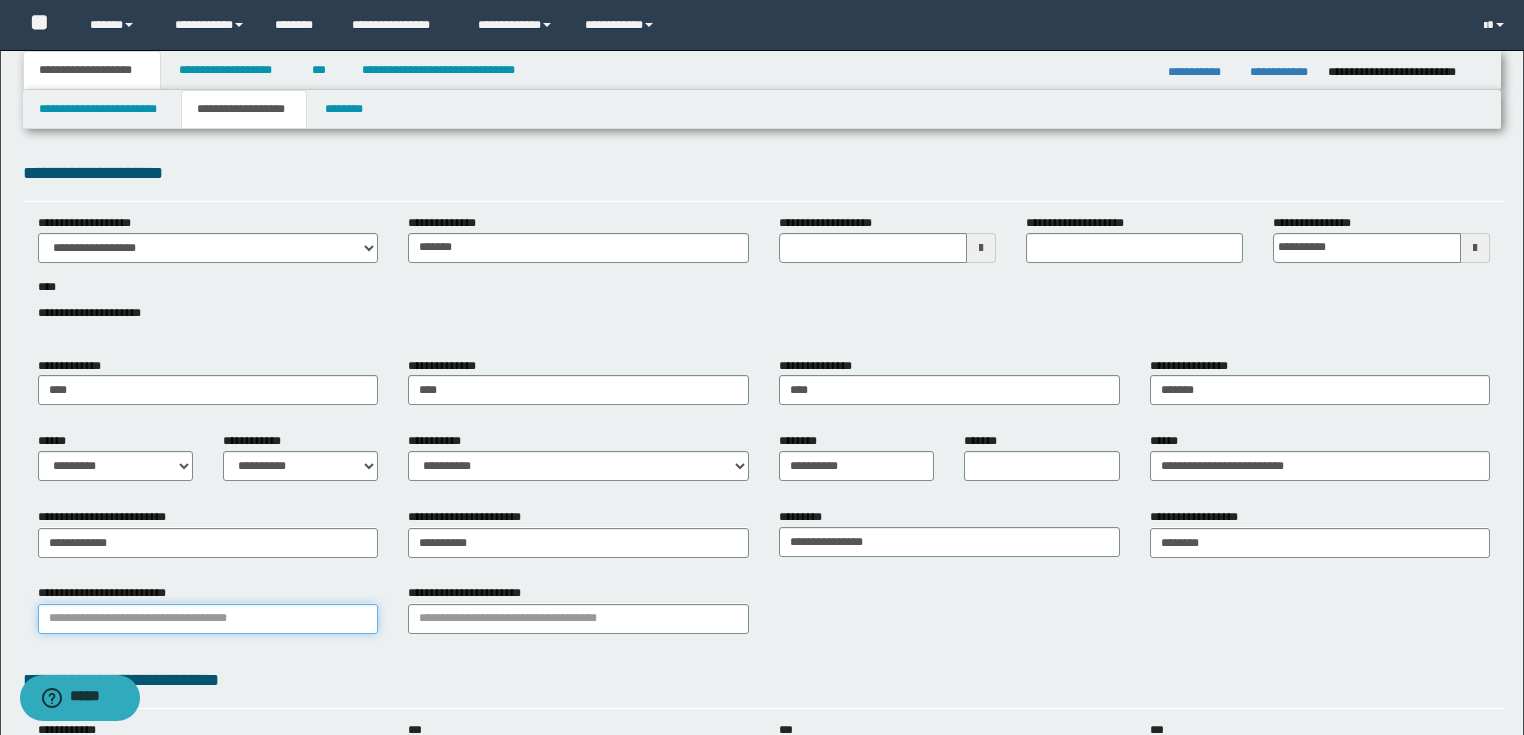 click on "**********" at bounding box center [208, 619] 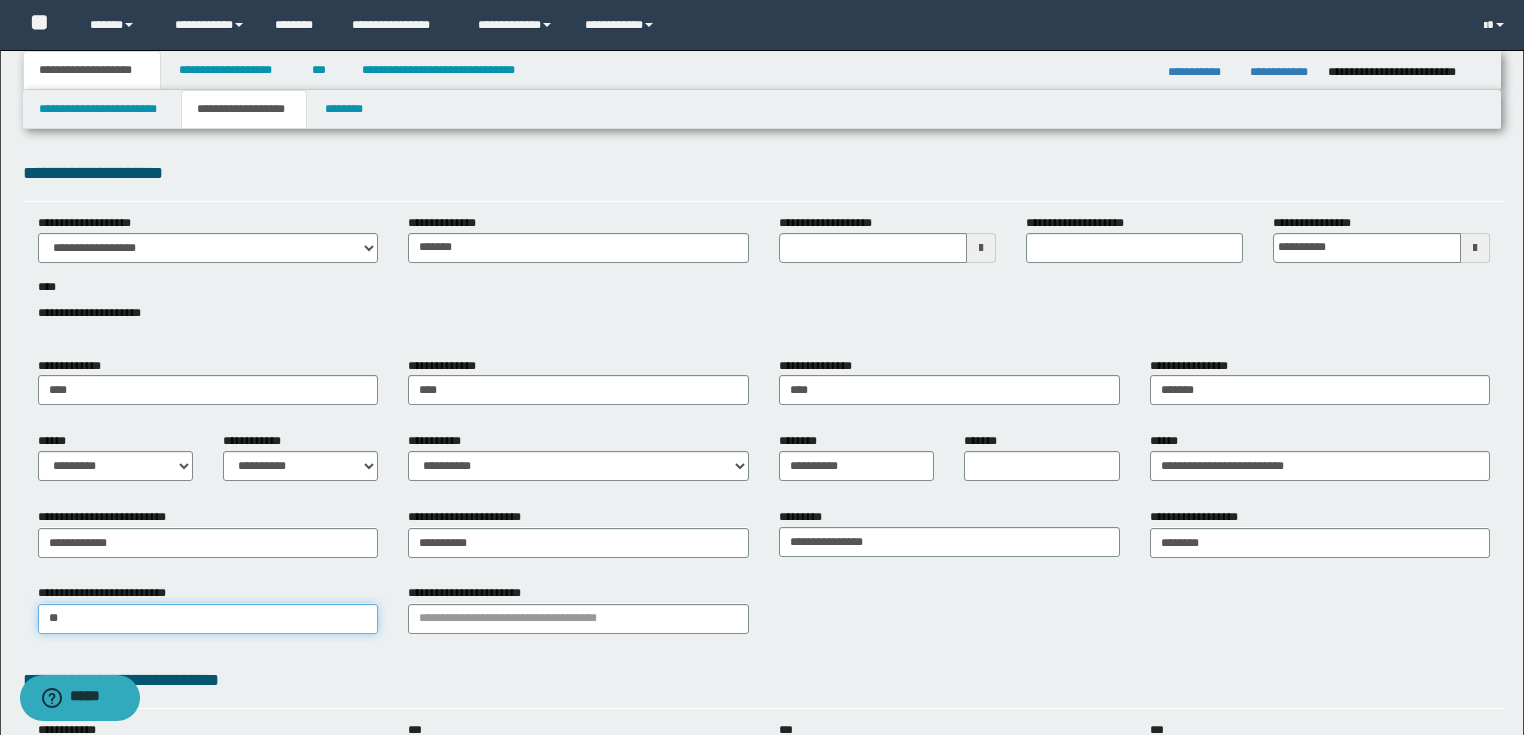 type on "***" 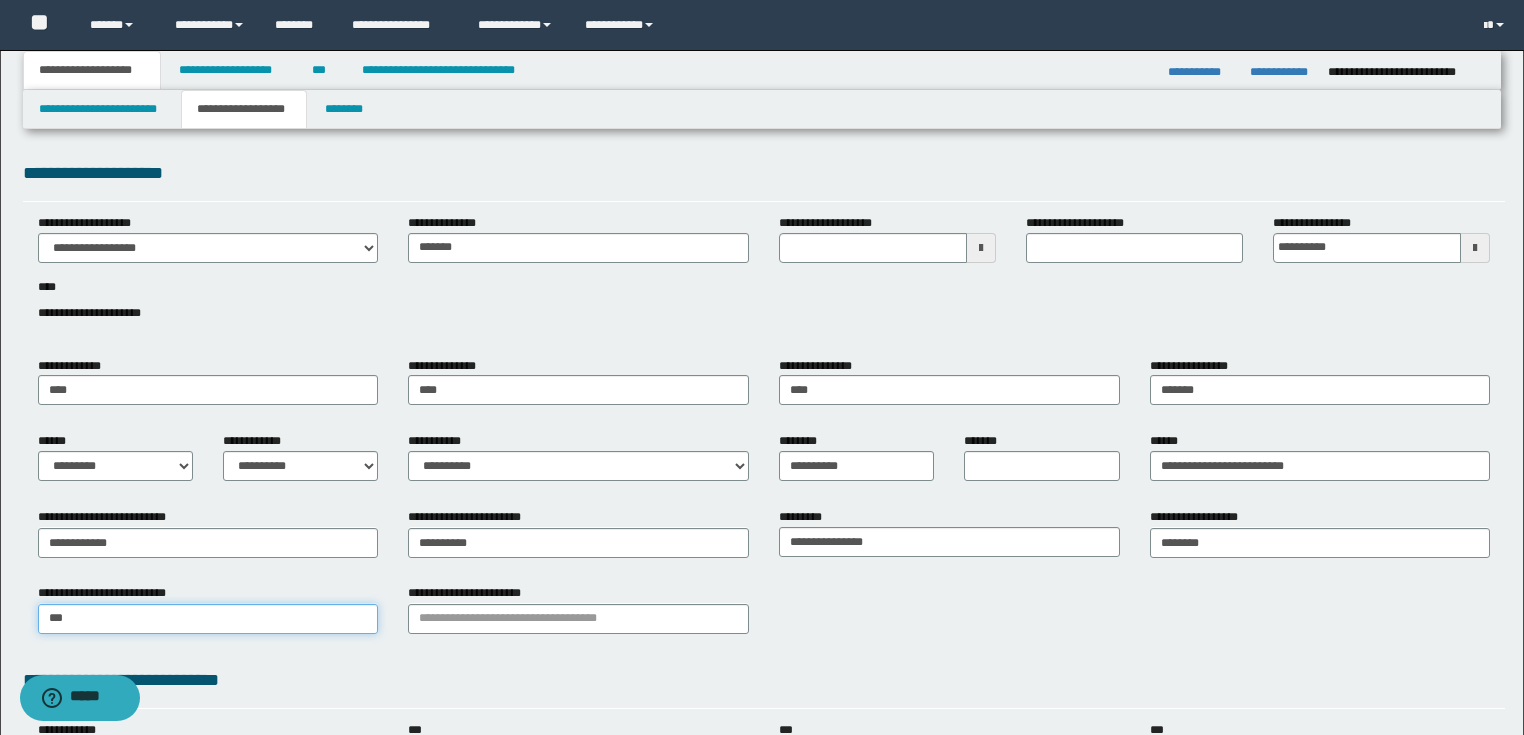 type on "******" 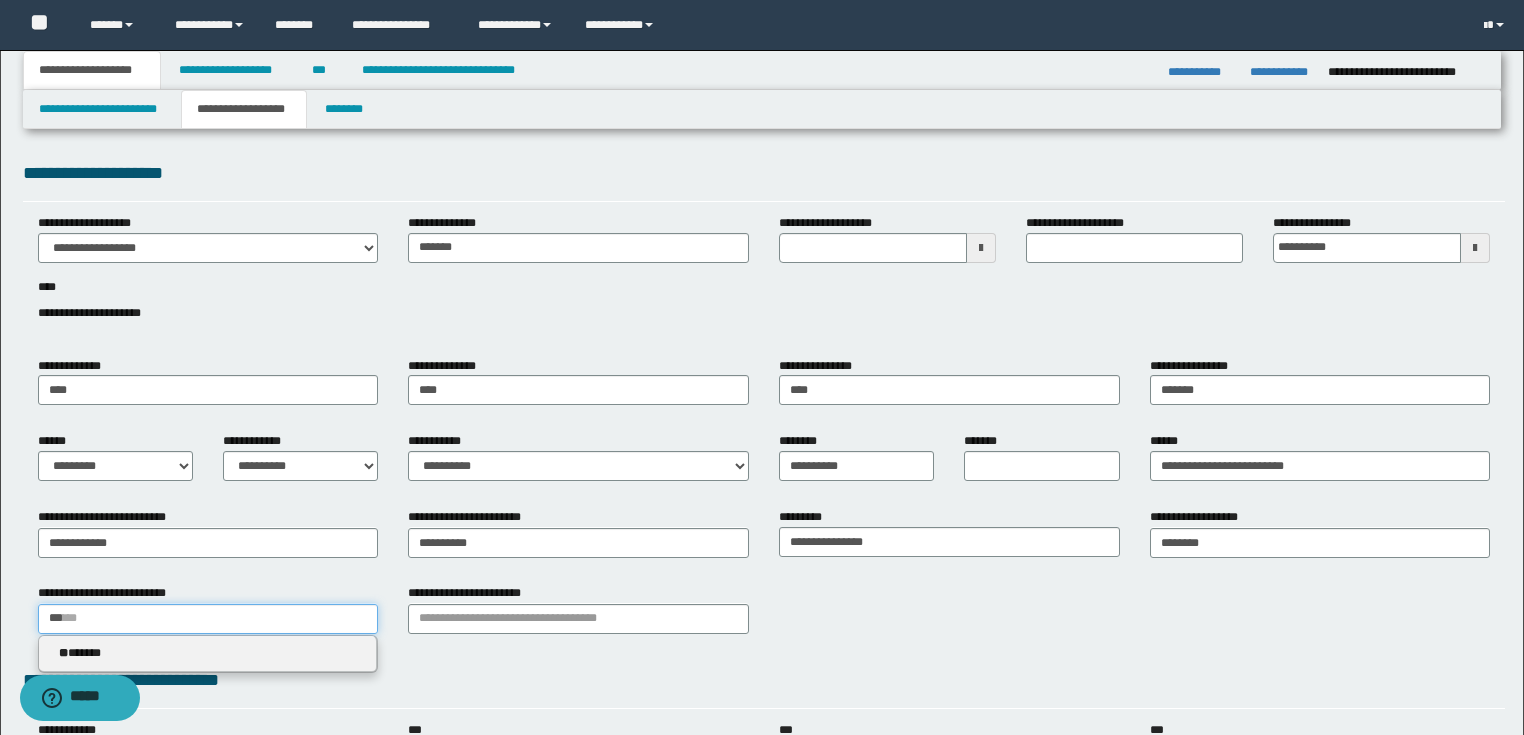 type 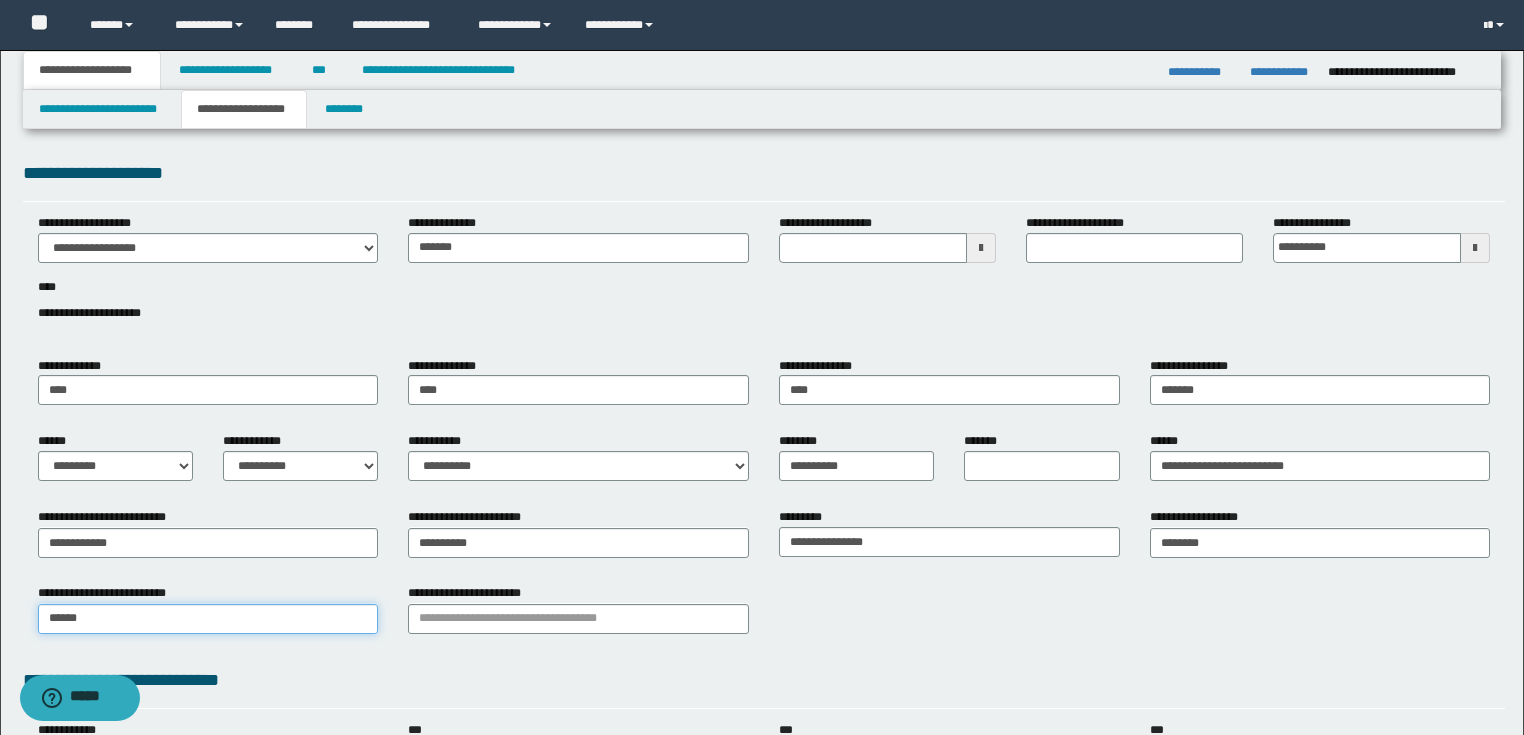type on "******" 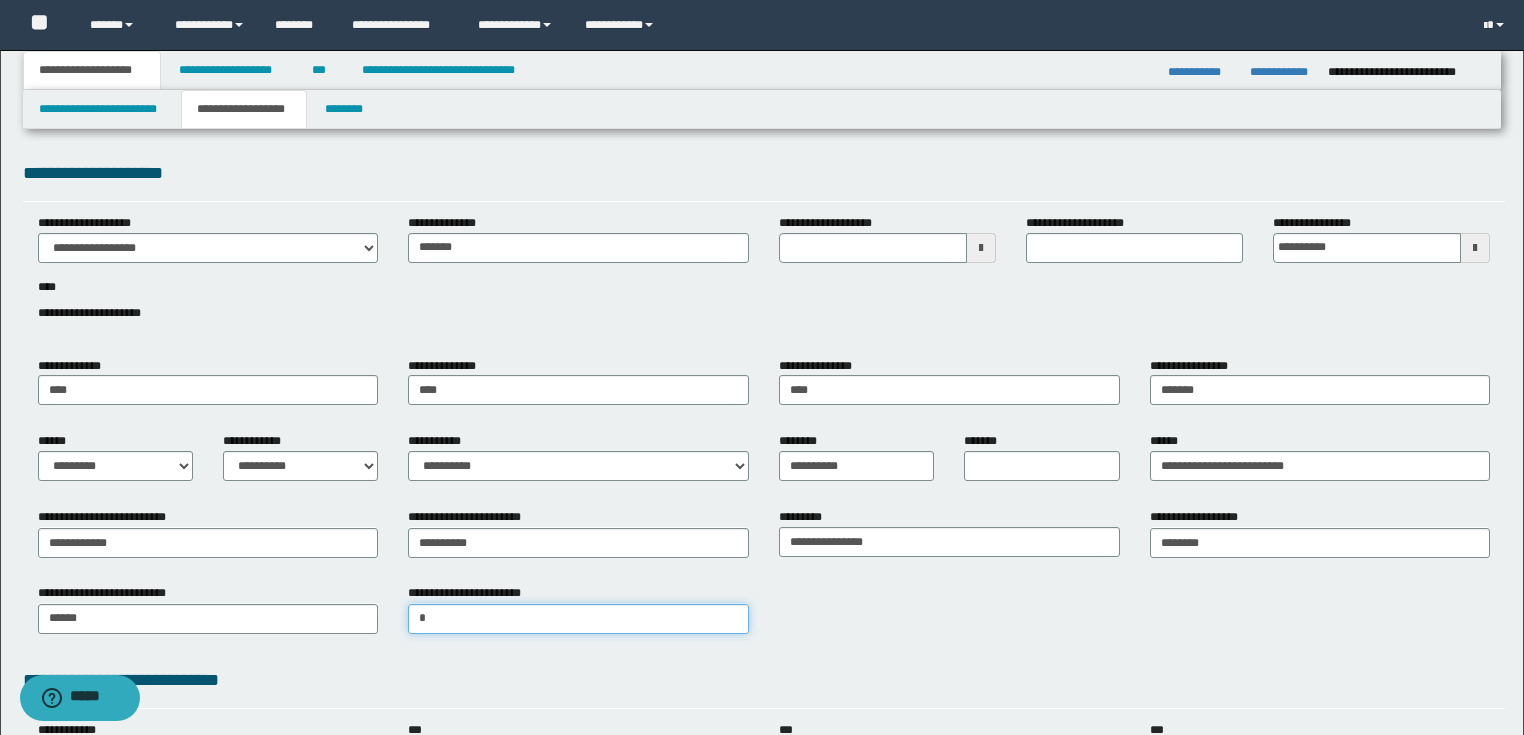 type on "**" 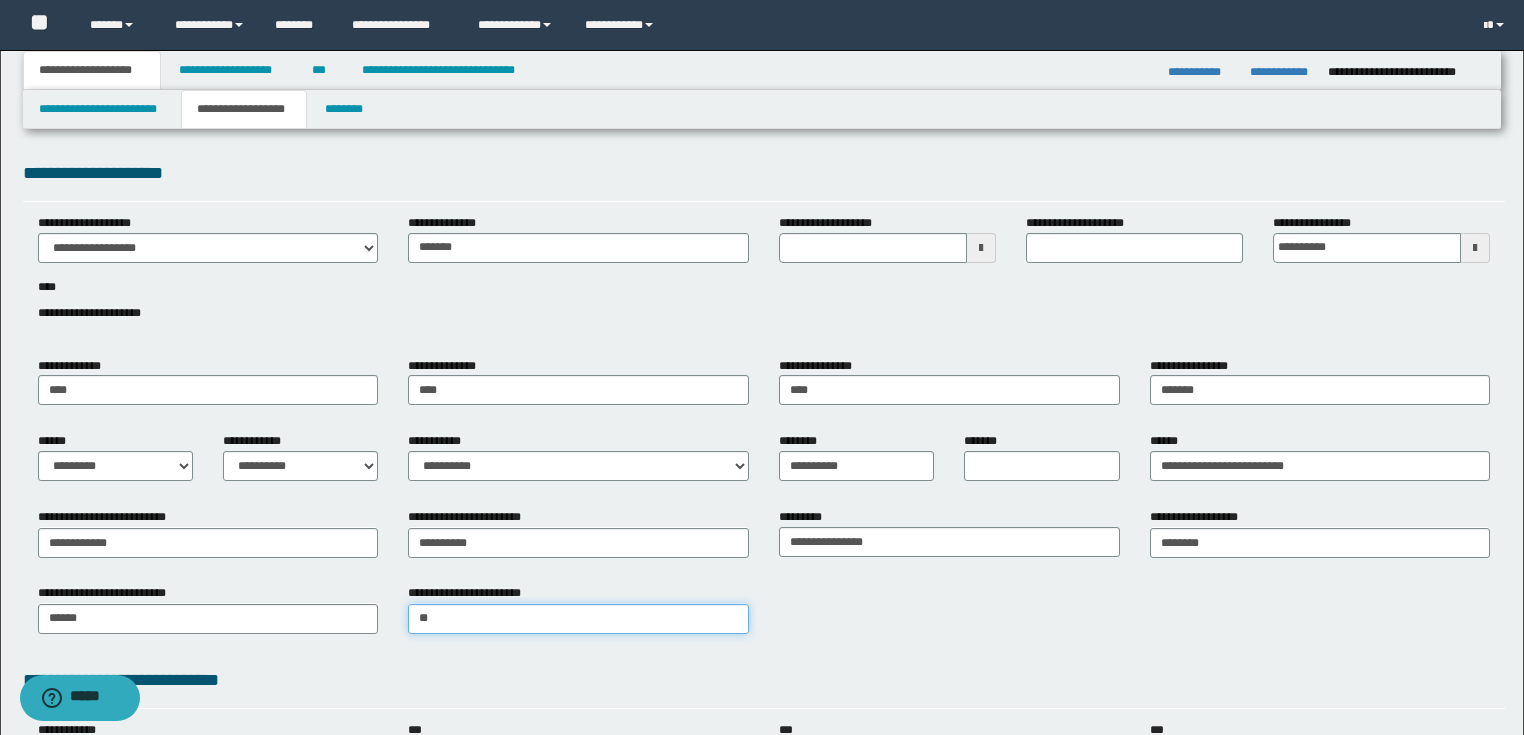 type on "**" 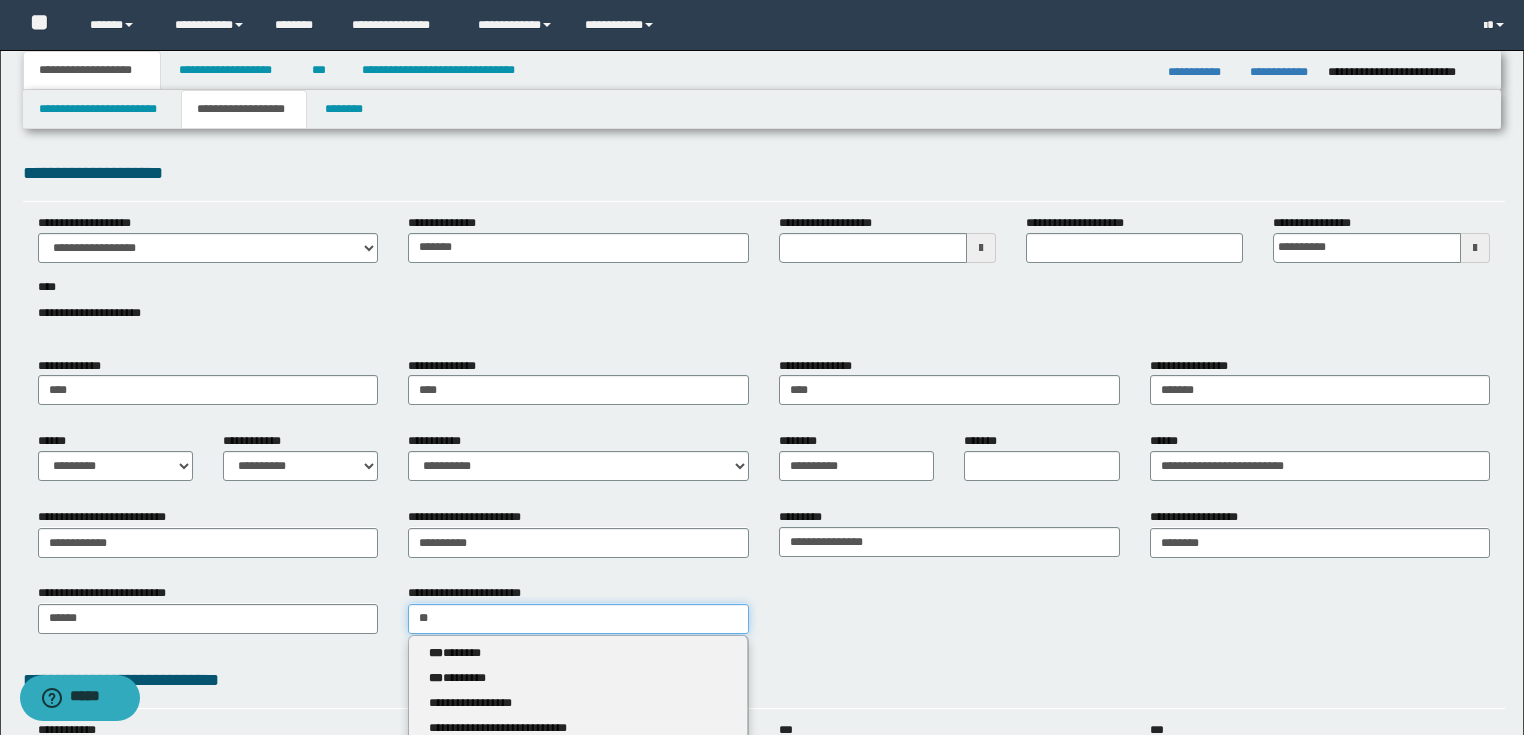 type 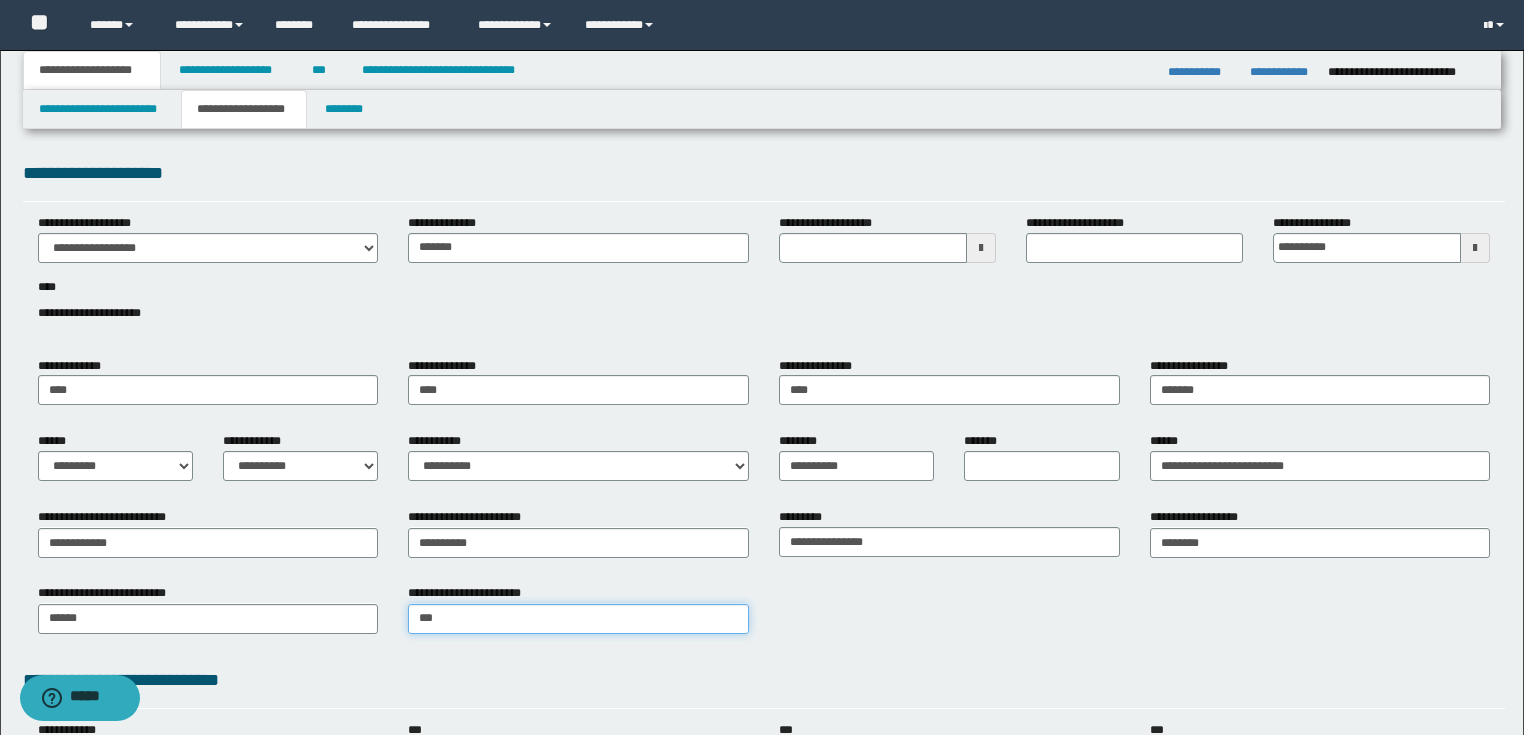 type on "****" 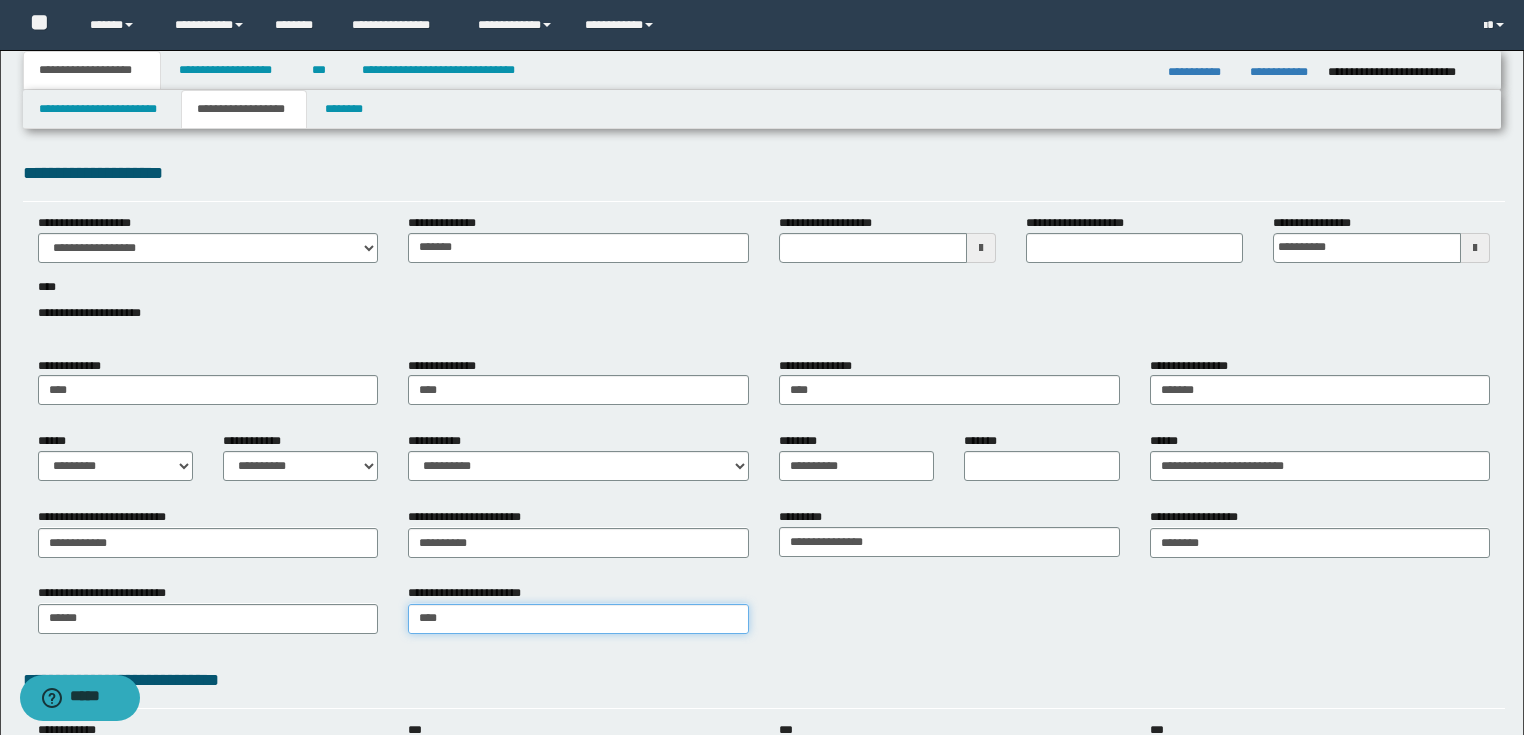 type on "****" 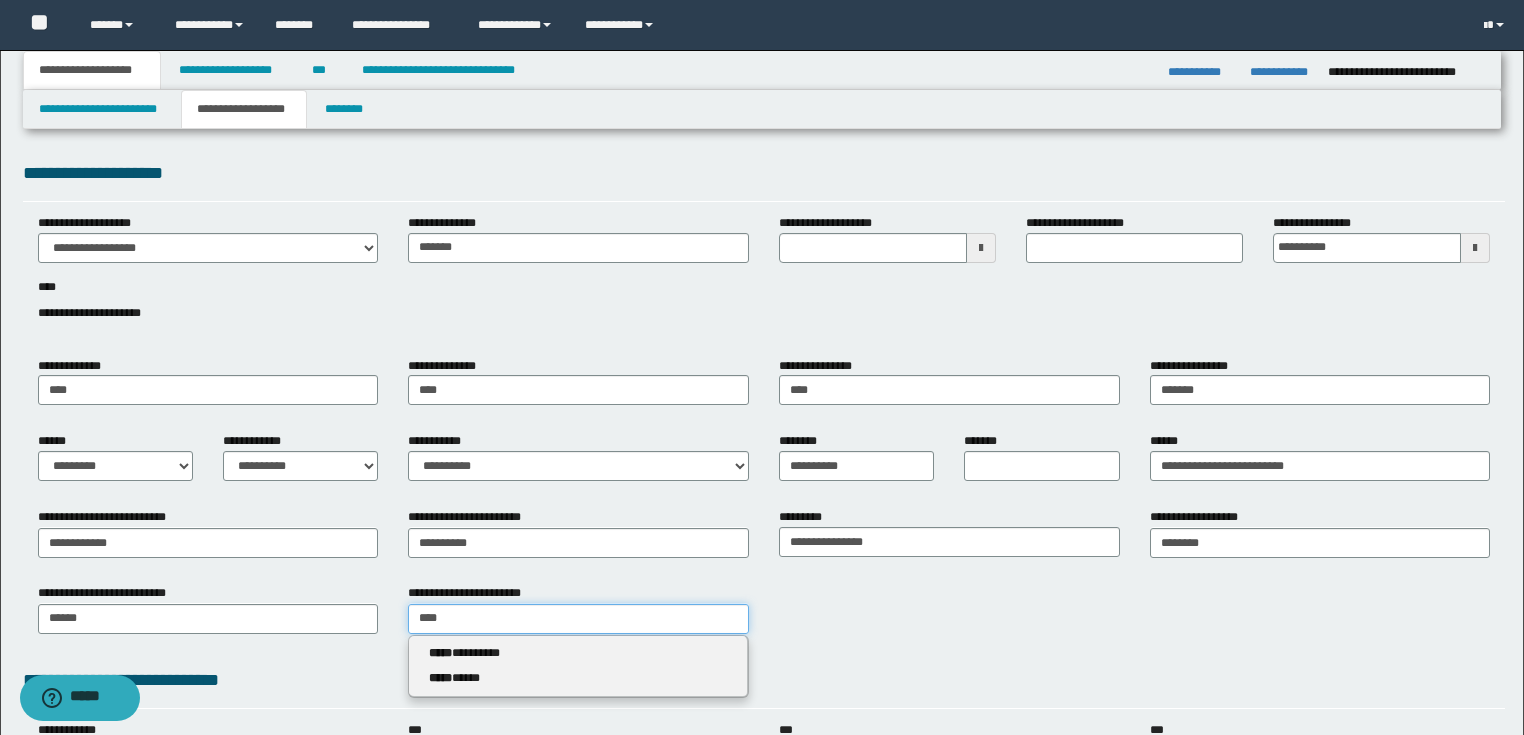 type 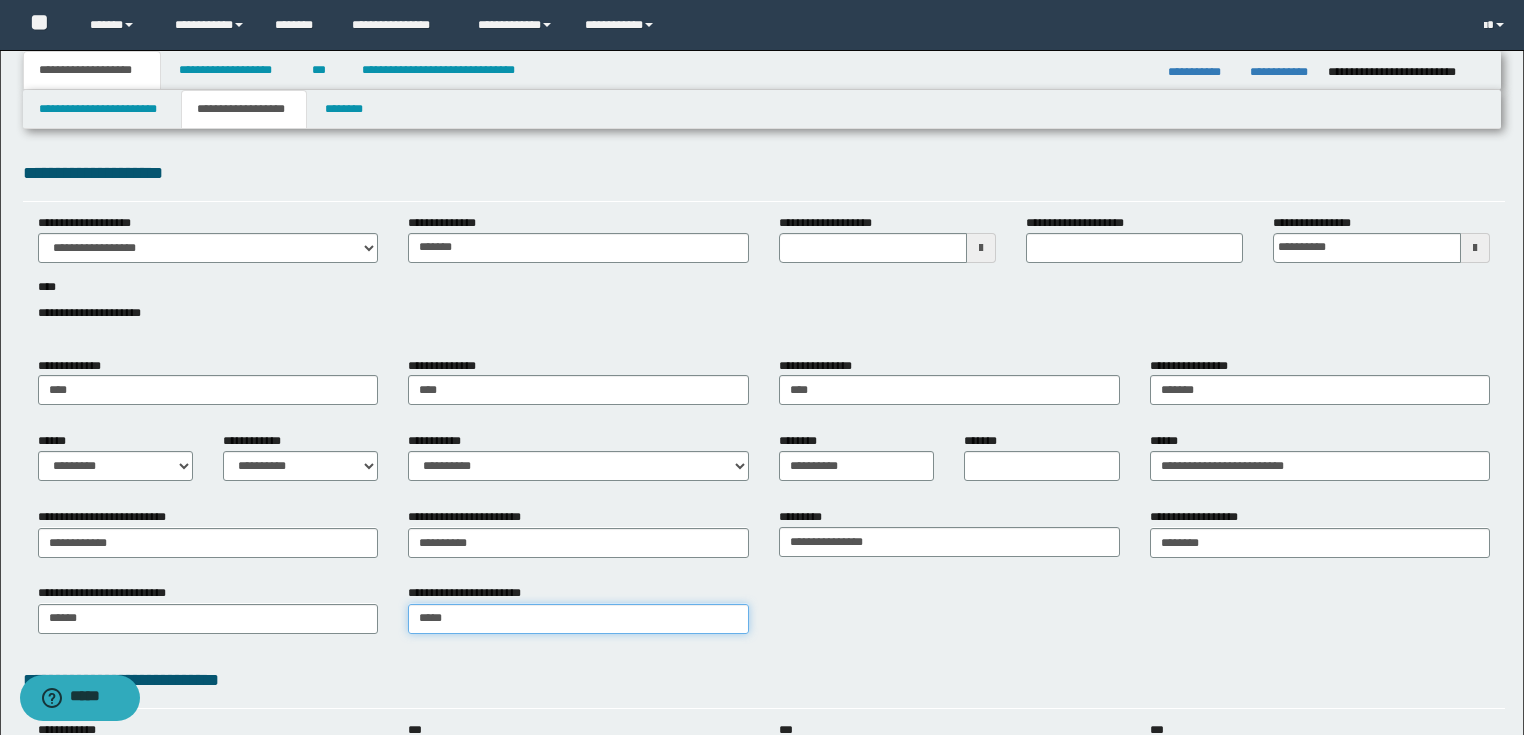 type on "*****" 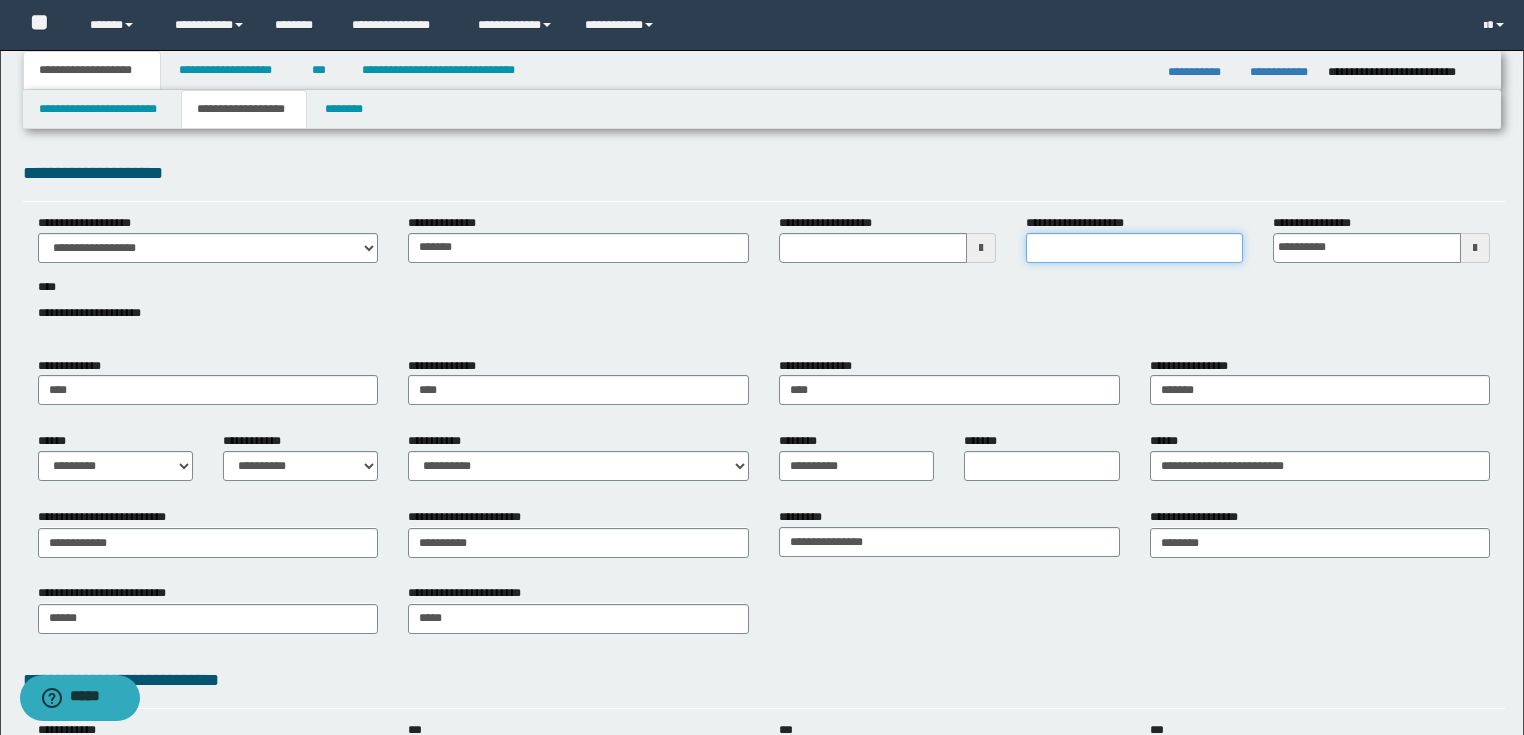 click on "**********" at bounding box center (1134, 248) 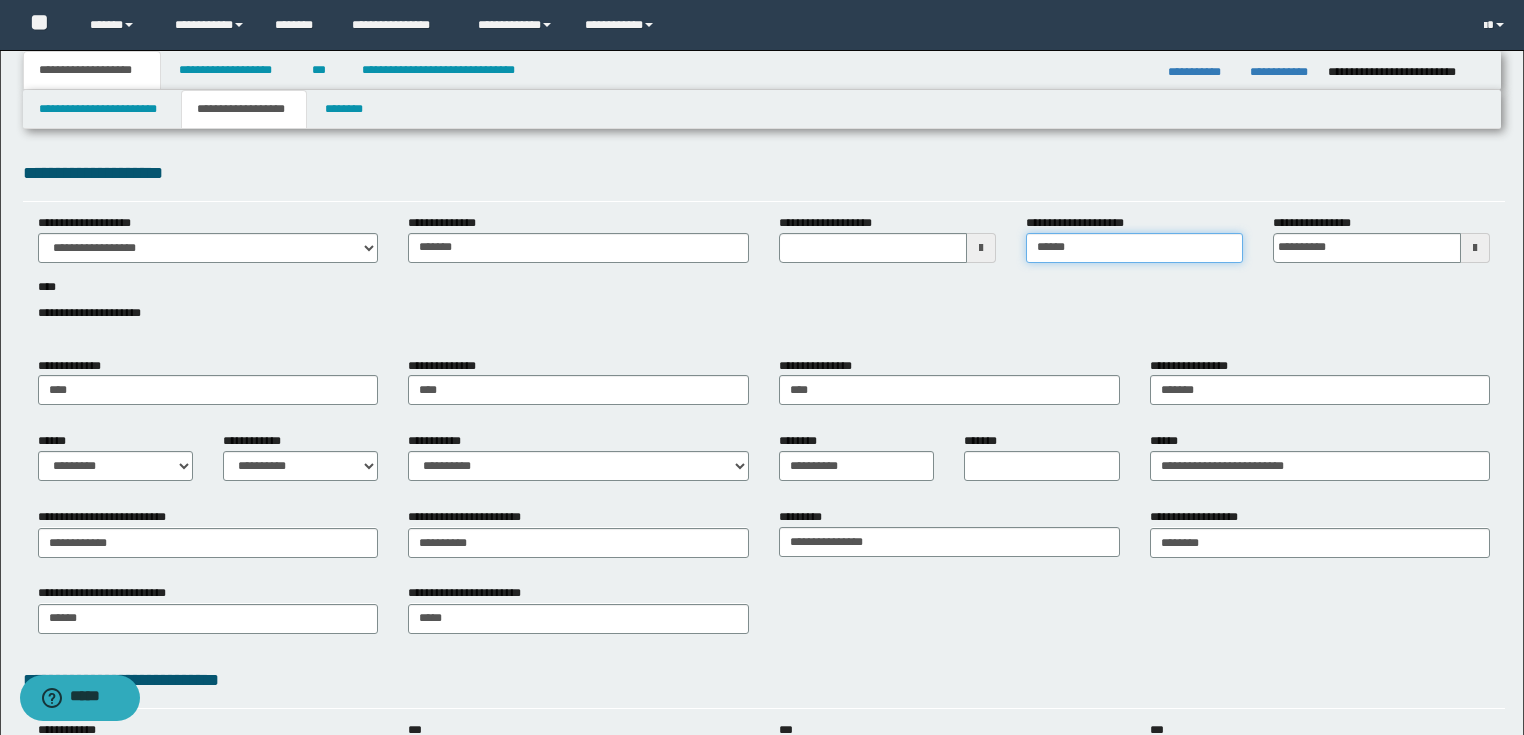 type on "*******" 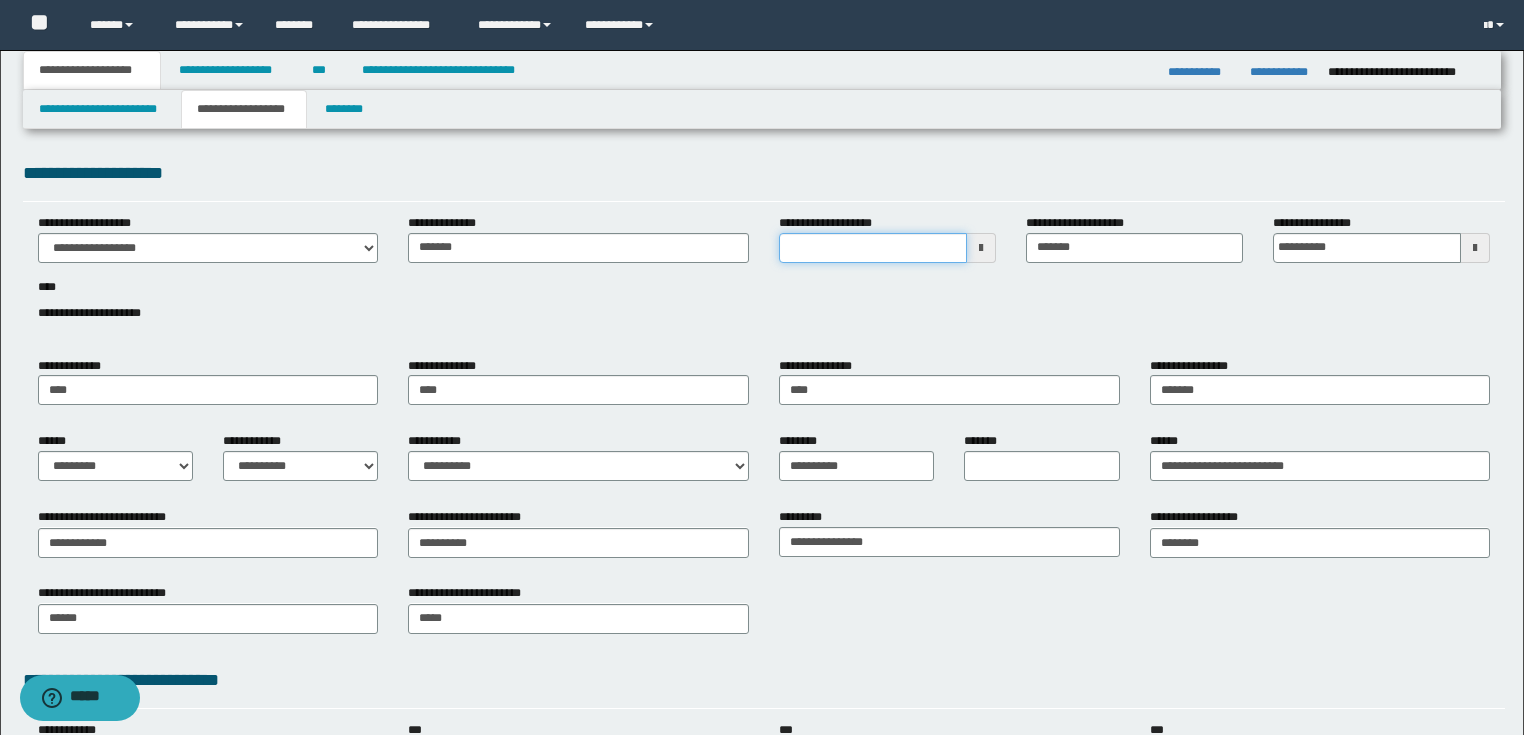 click on "**********" at bounding box center (873, 248) 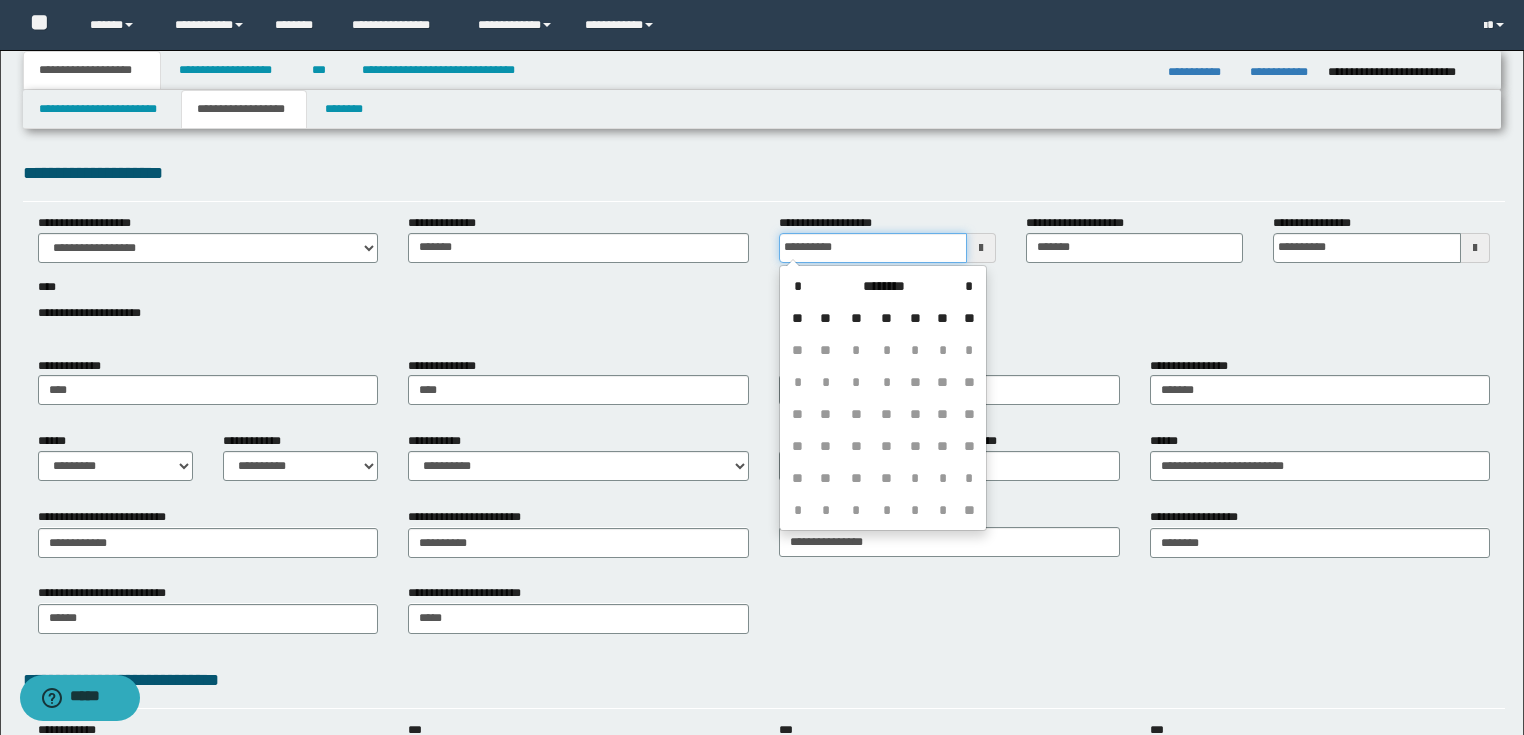 type on "**********" 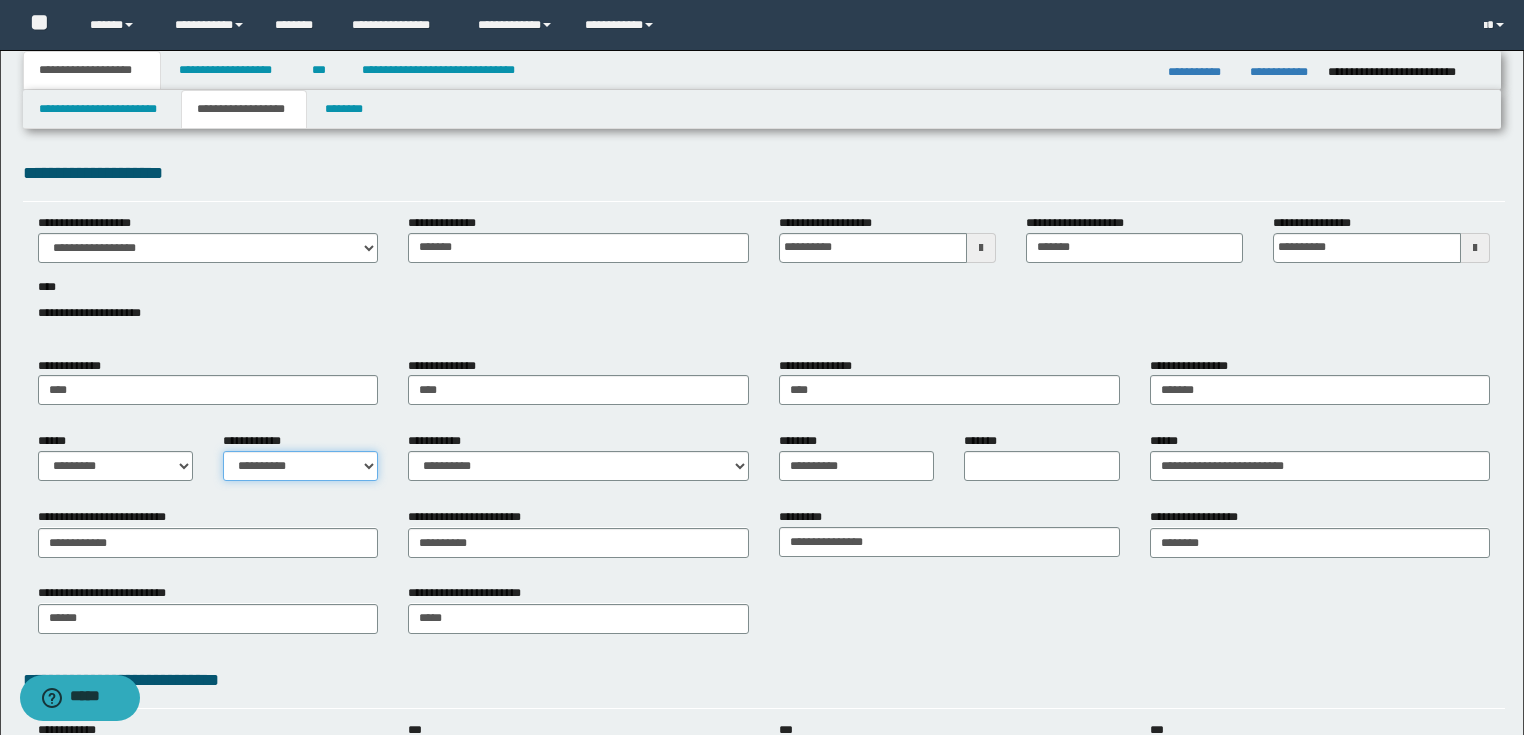 click on "**********" at bounding box center (300, 466) 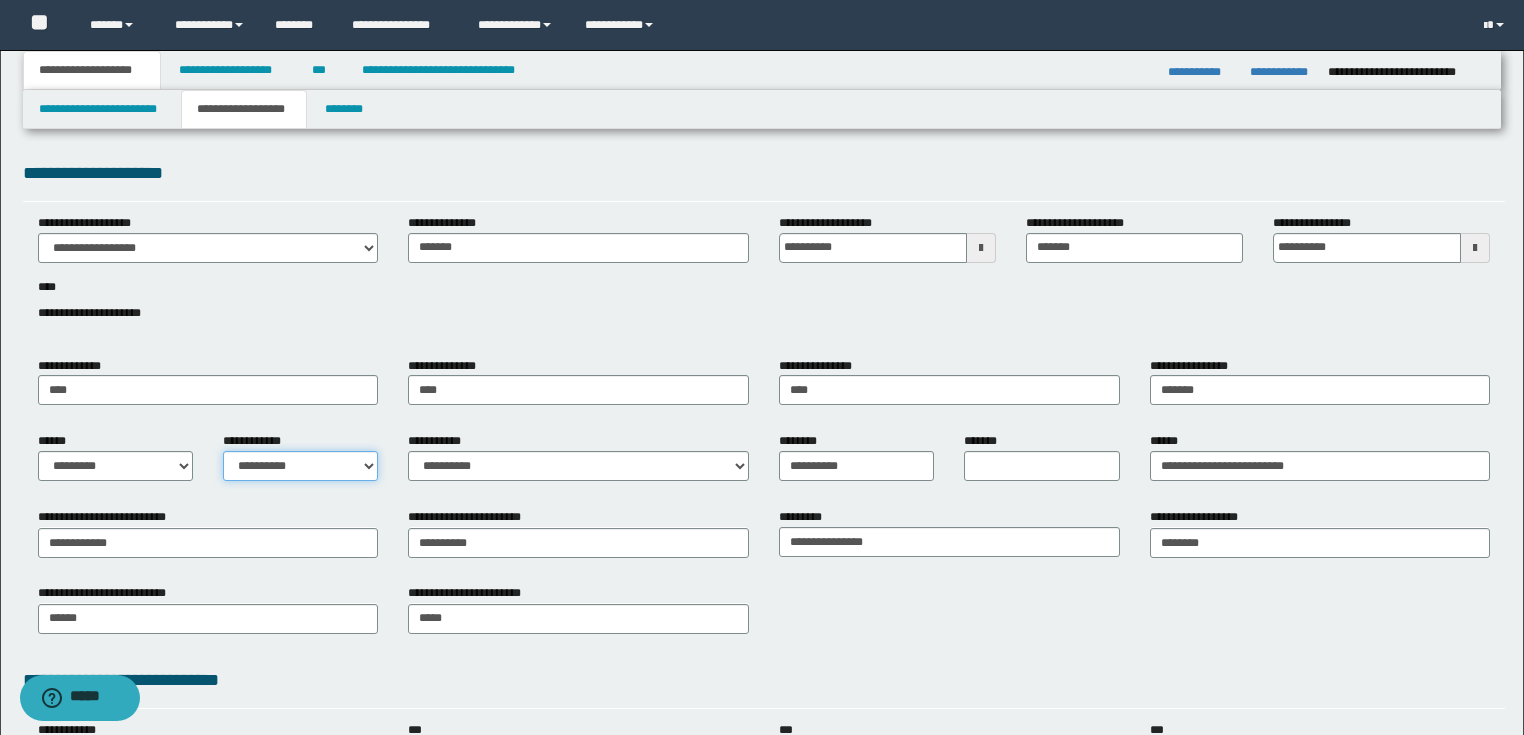 select on "*" 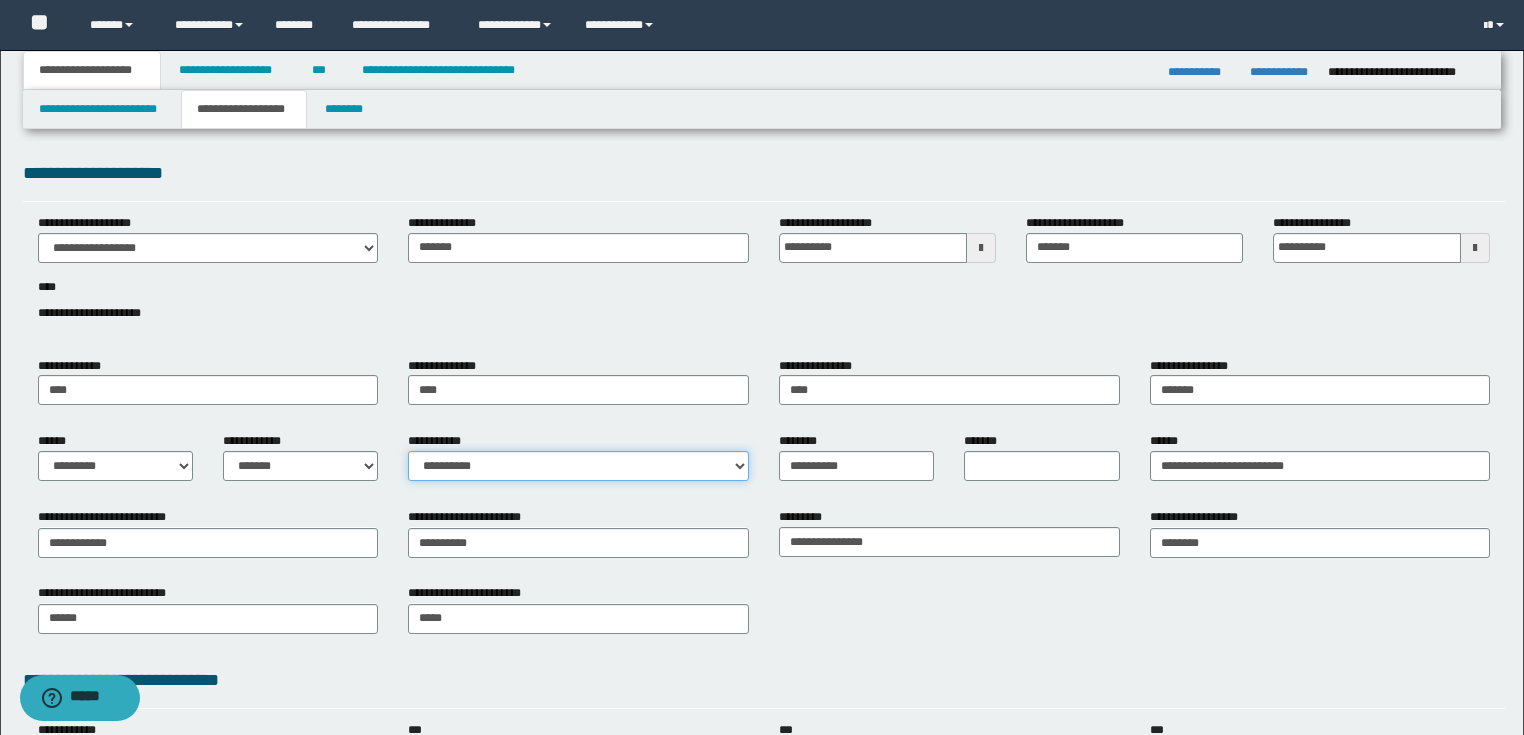 click on "**********" at bounding box center (578, 466) 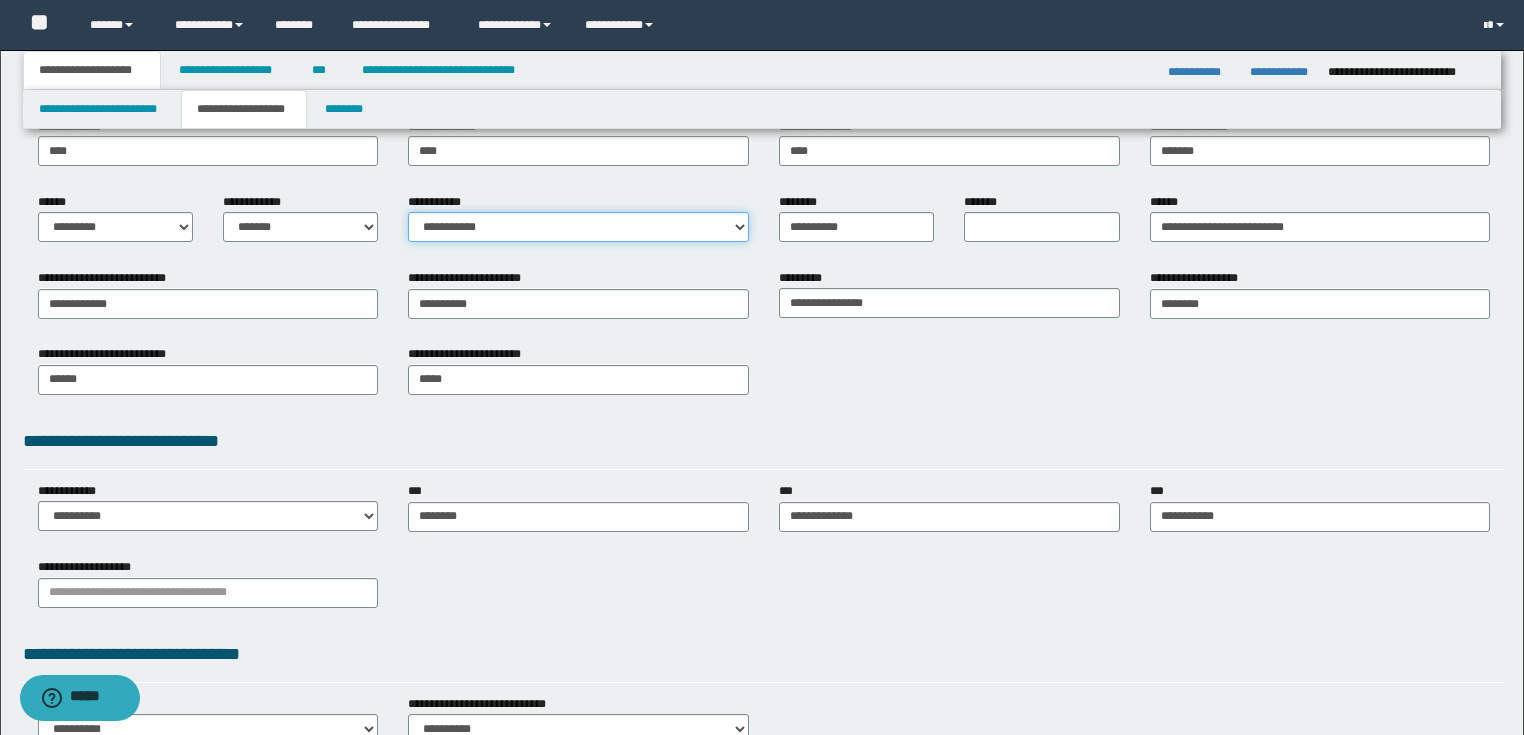 scroll, scrollTop: 240, scrollLeft: 0, axis: vertical 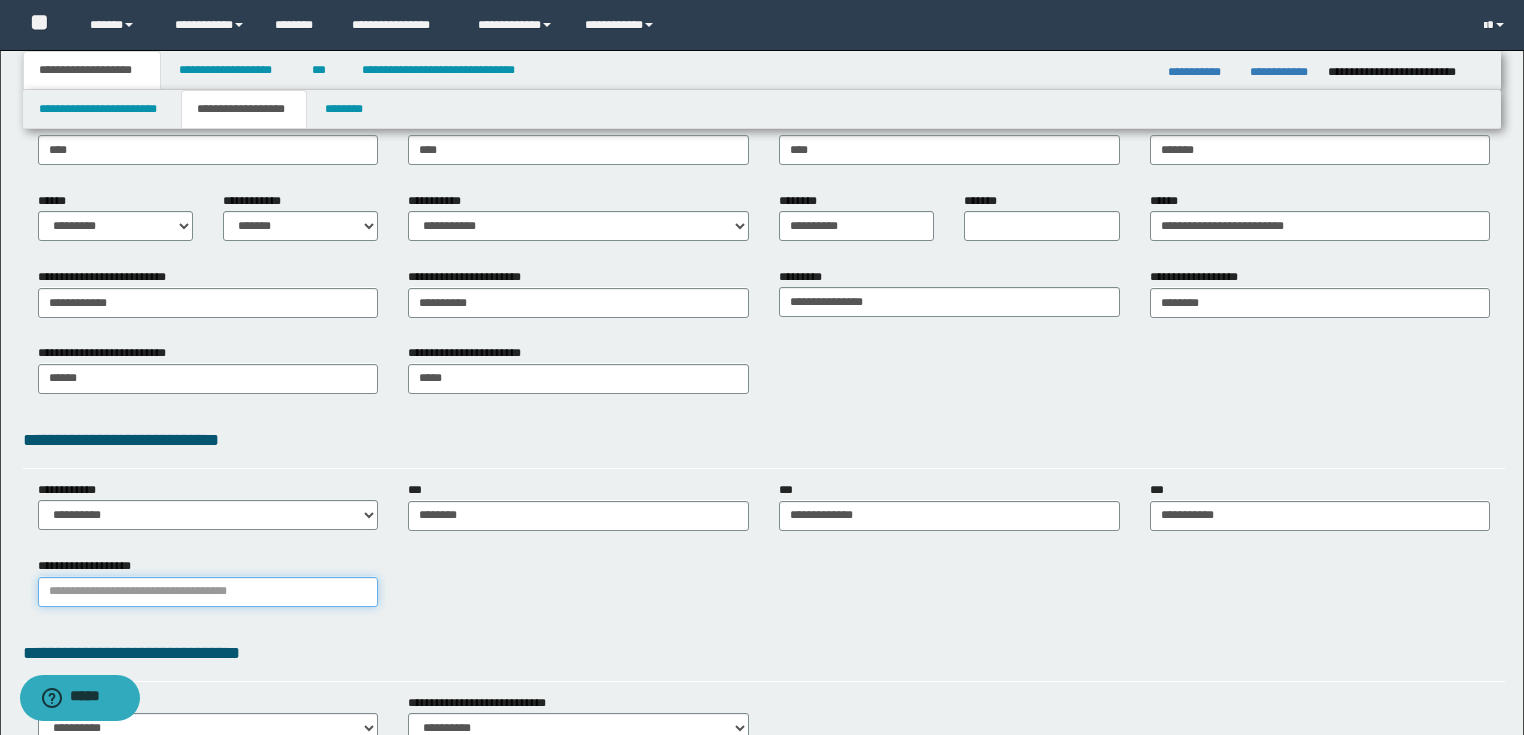 click on "**********" at bounding box center (208, 592) 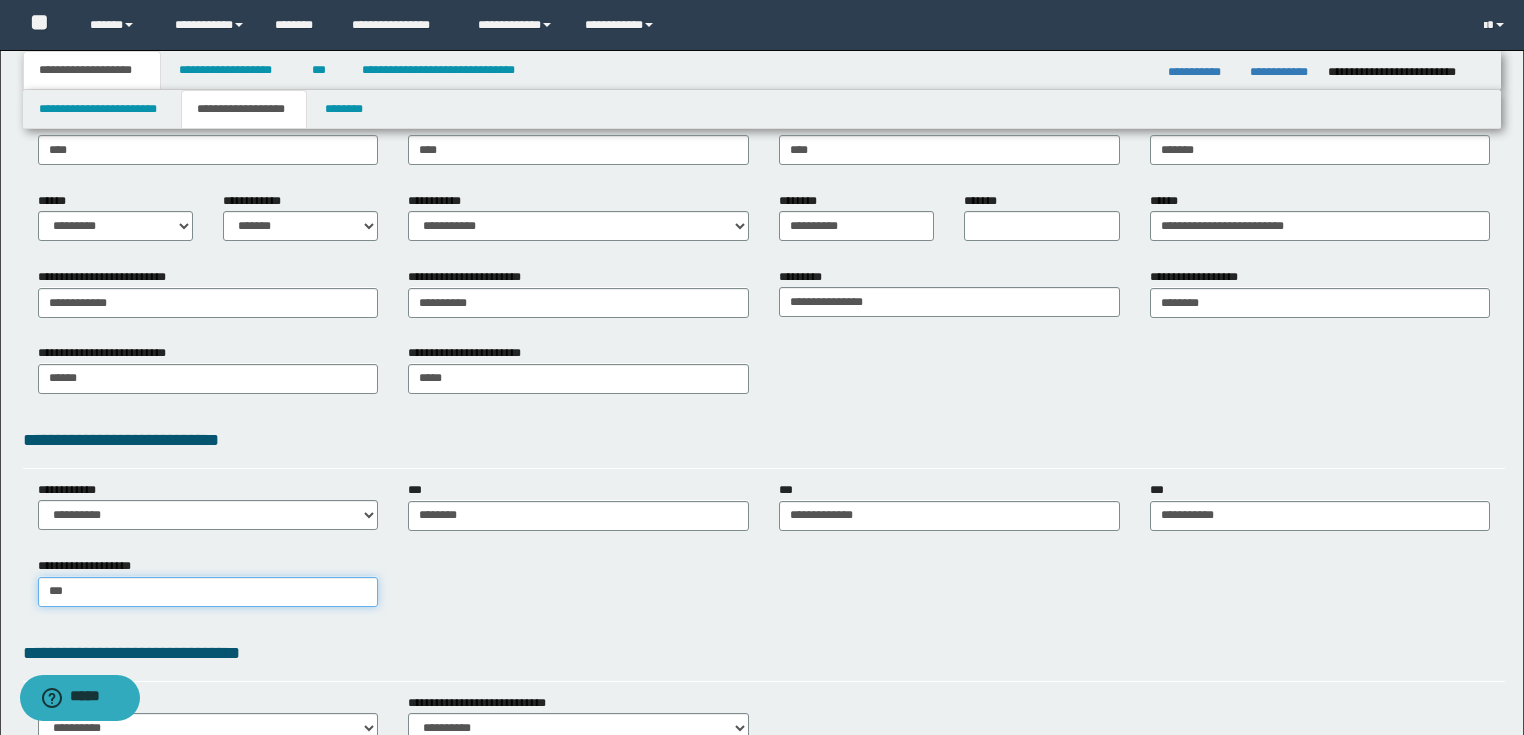 type on "****" 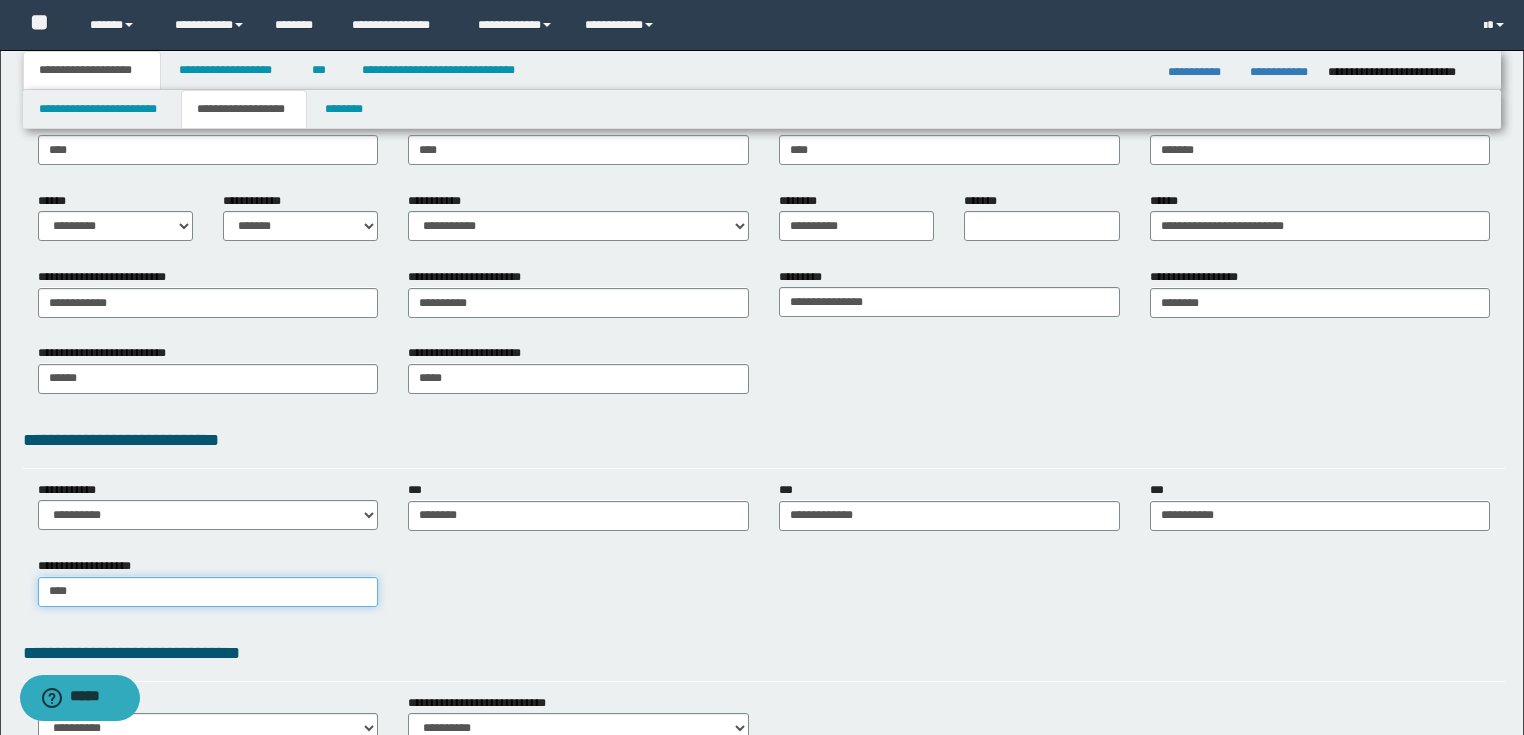 type on "****" 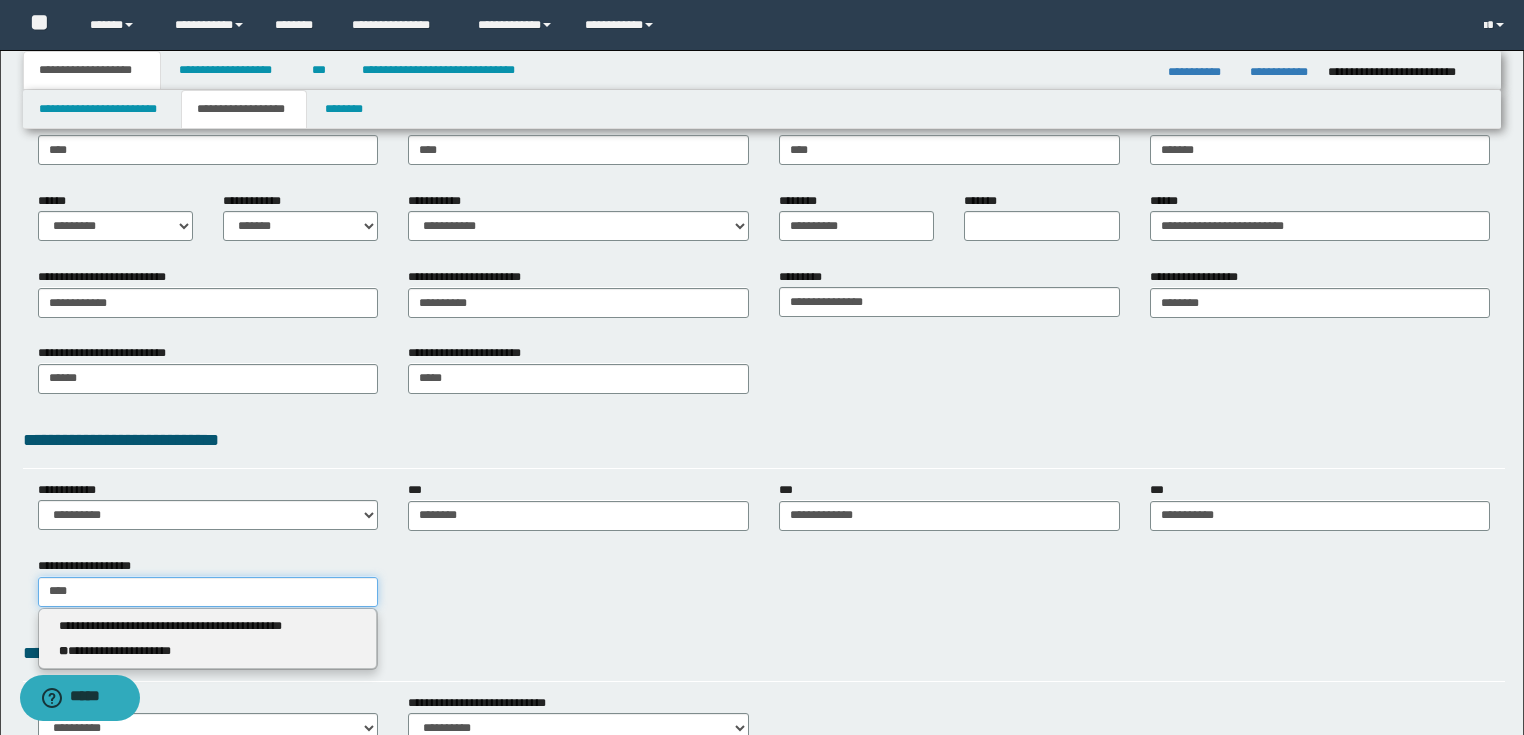type 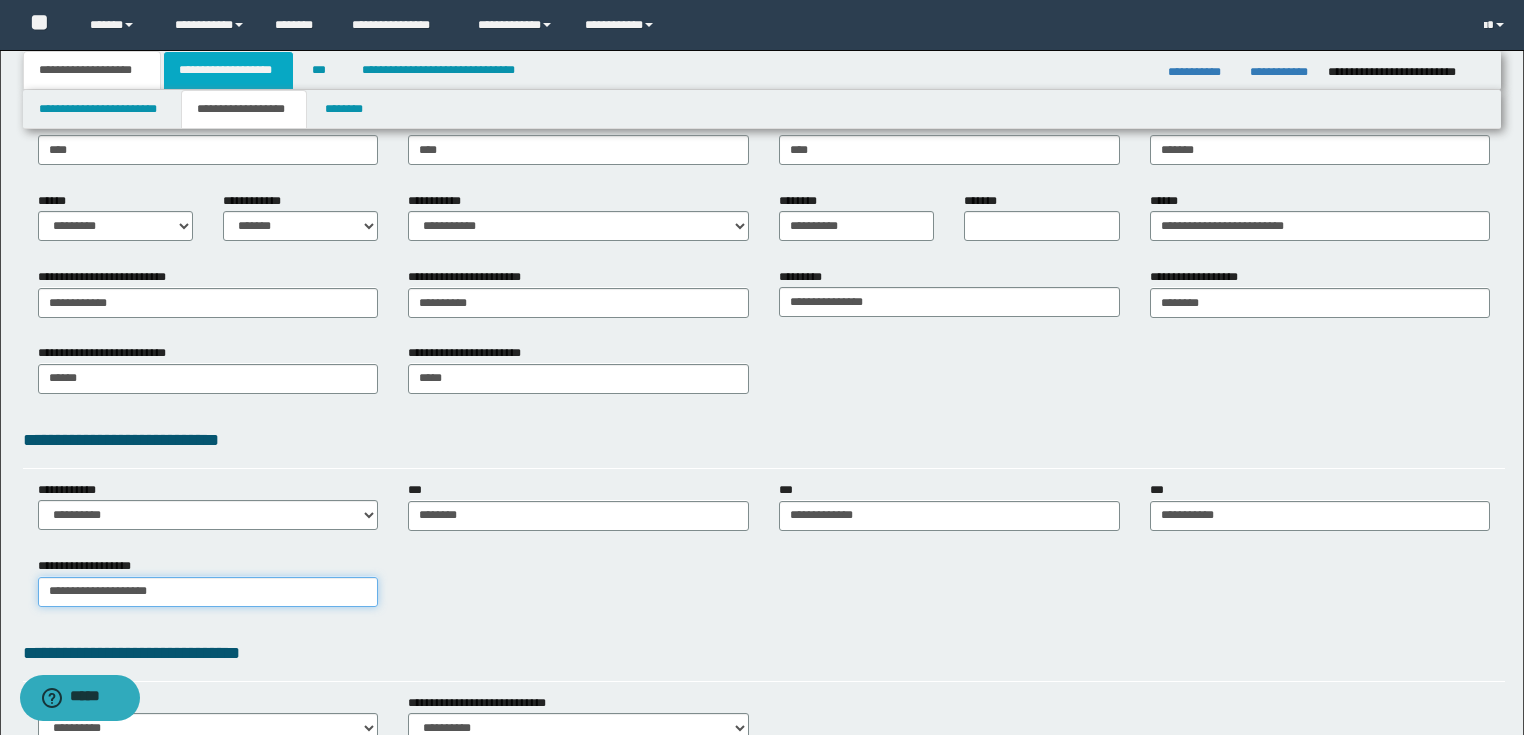 type on "**********" 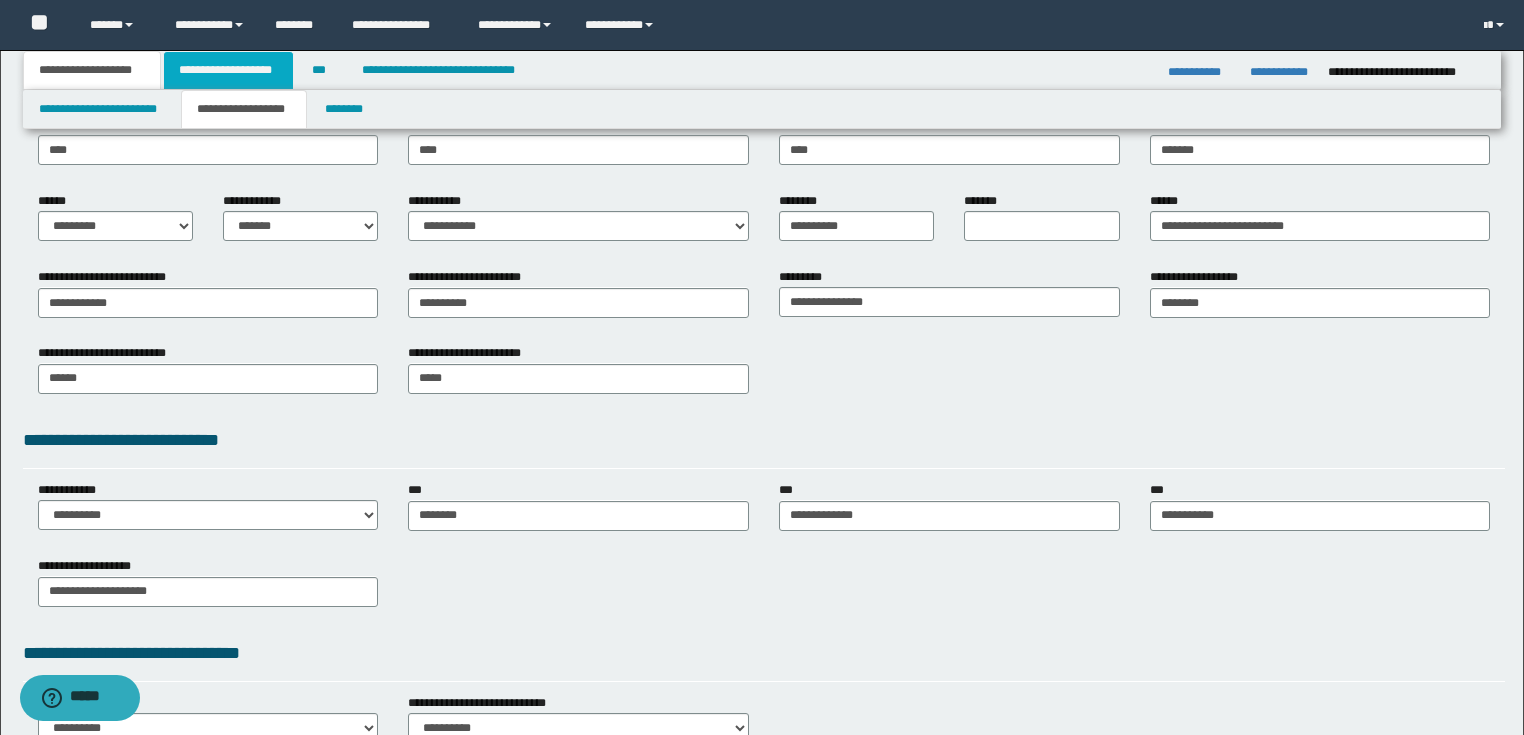 click on "**********" at bounding box center [228, 70] 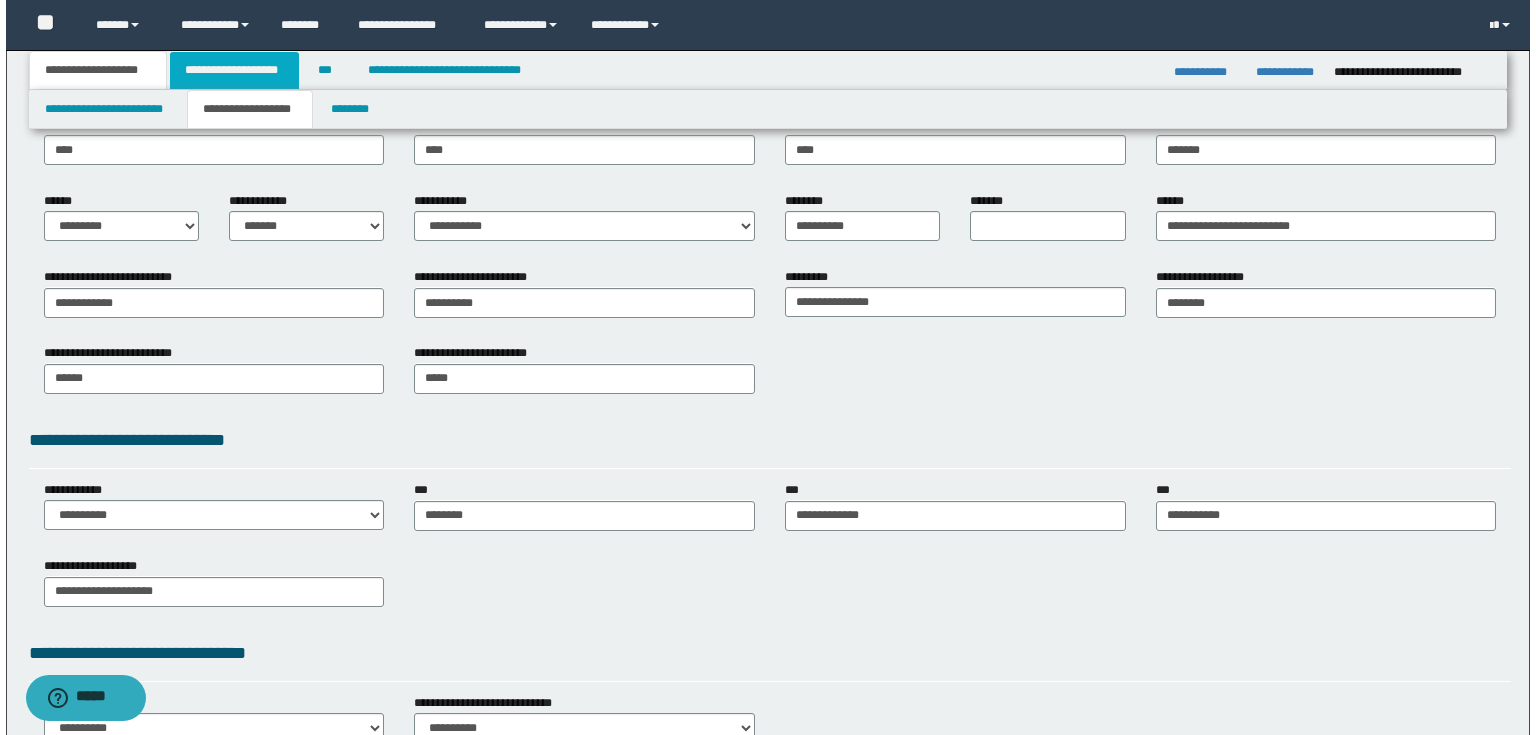 scroll, scrollTop: 0, scrollLeft: 0, axis: both 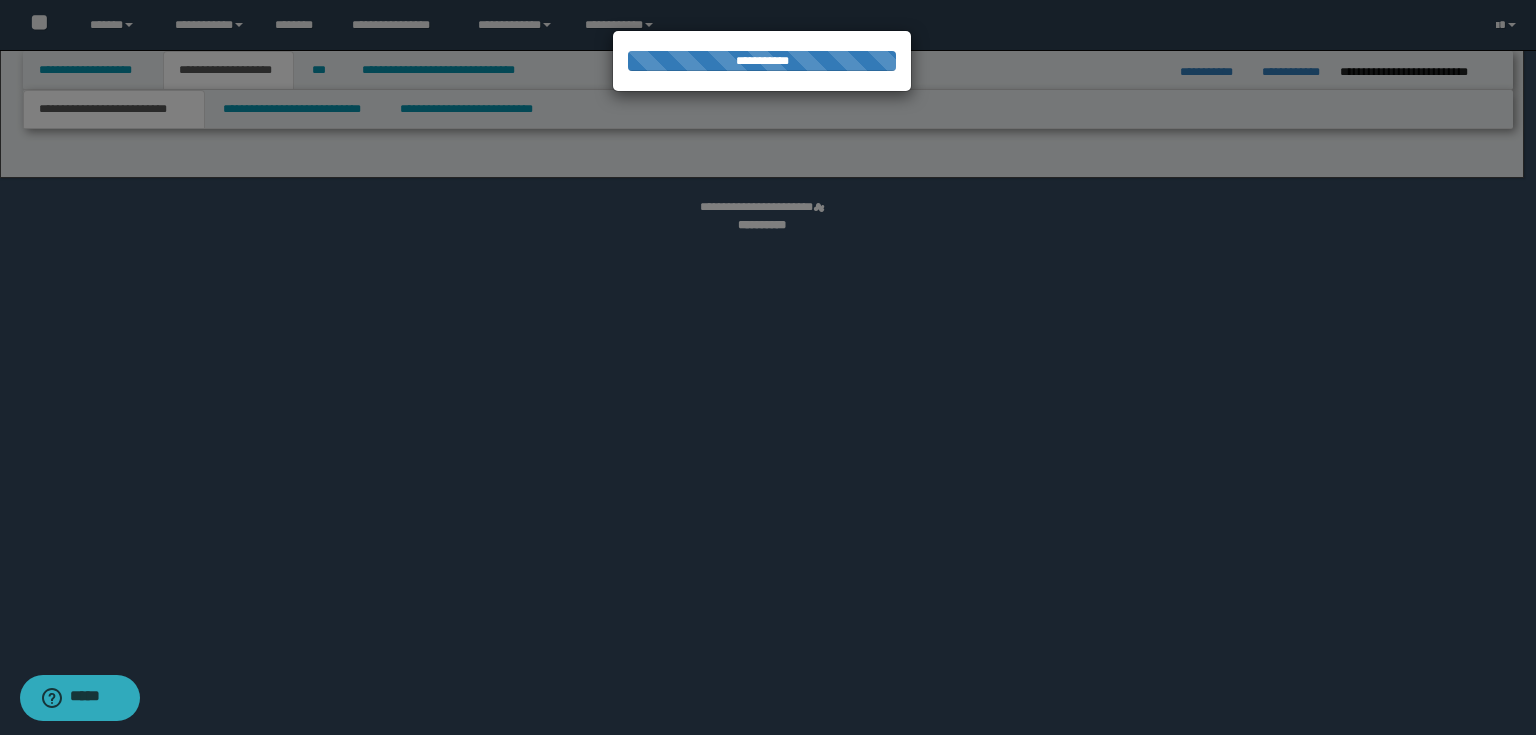 select on "*" 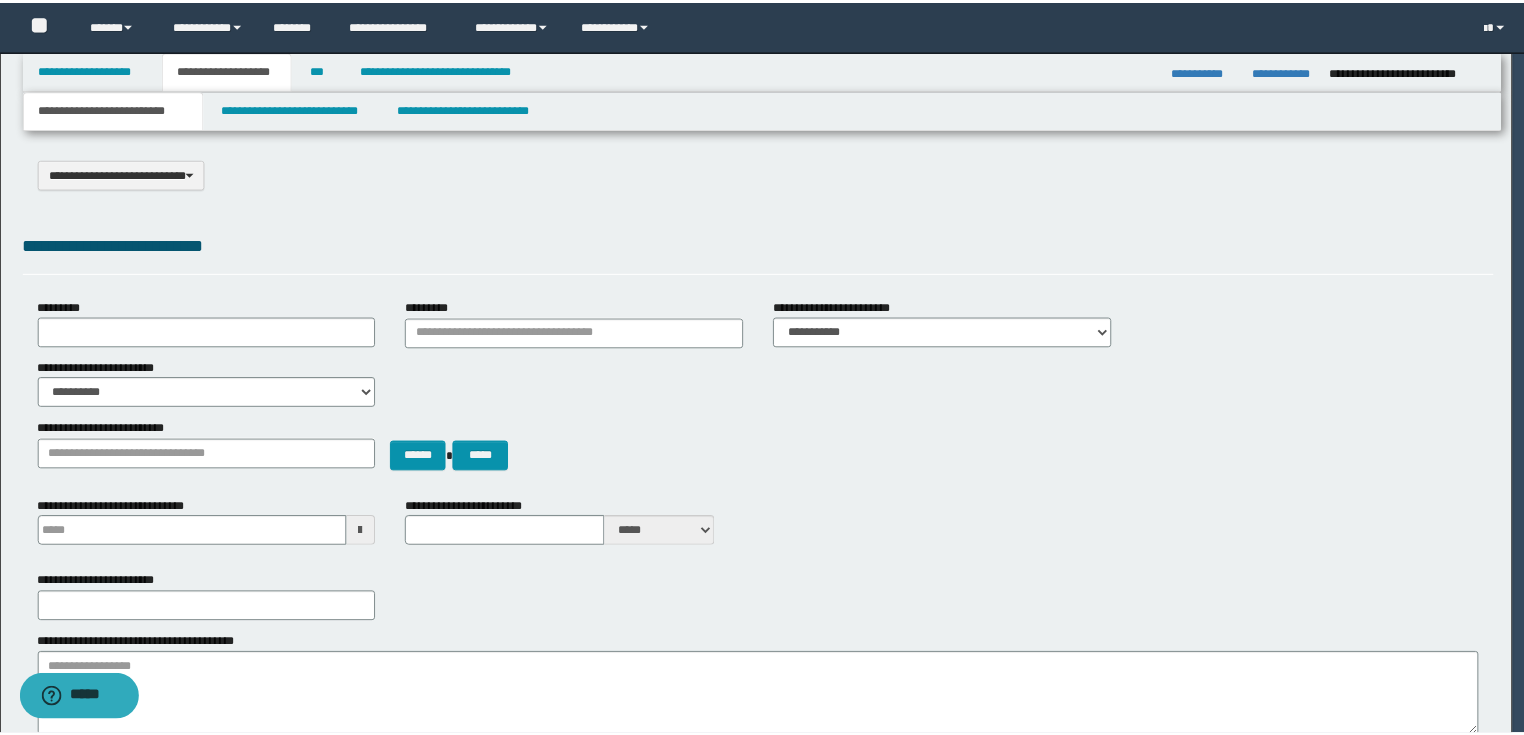 scroll, scrollTop: 0, scrollLeft: 0, axis: both 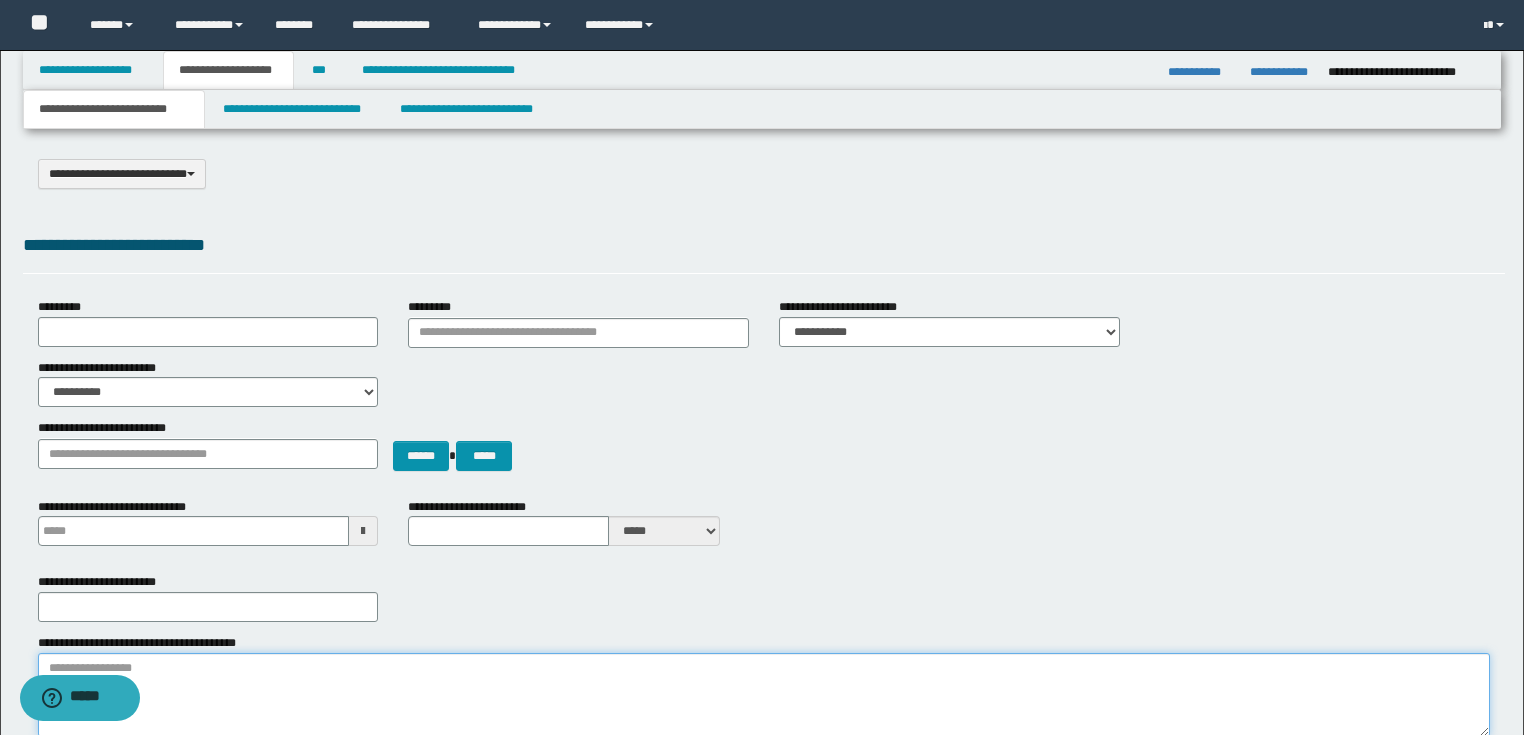 click on "**********" at bounding box center [764, 695] 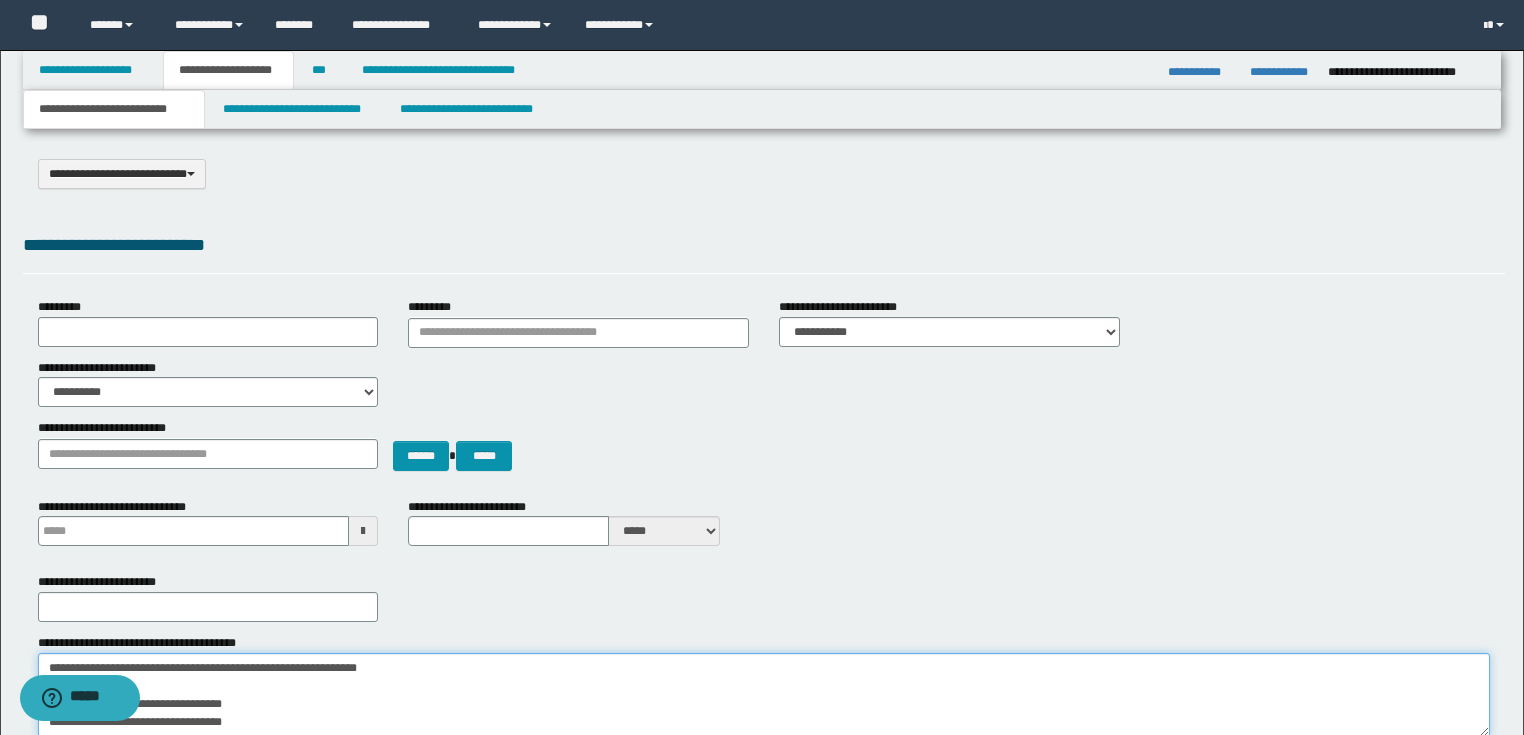 scroll, scrollTop: 0, scrollLeft: 0, axis: both 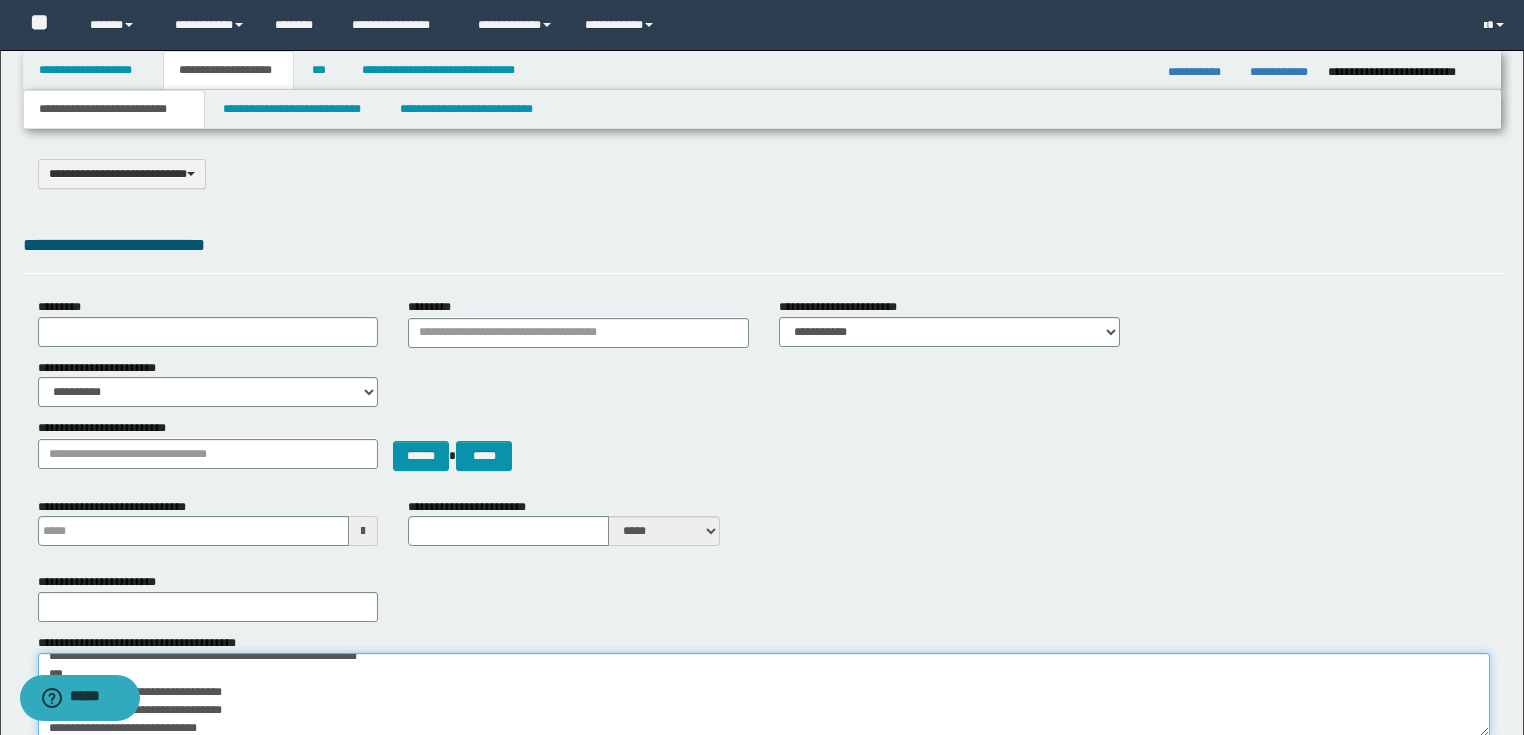type 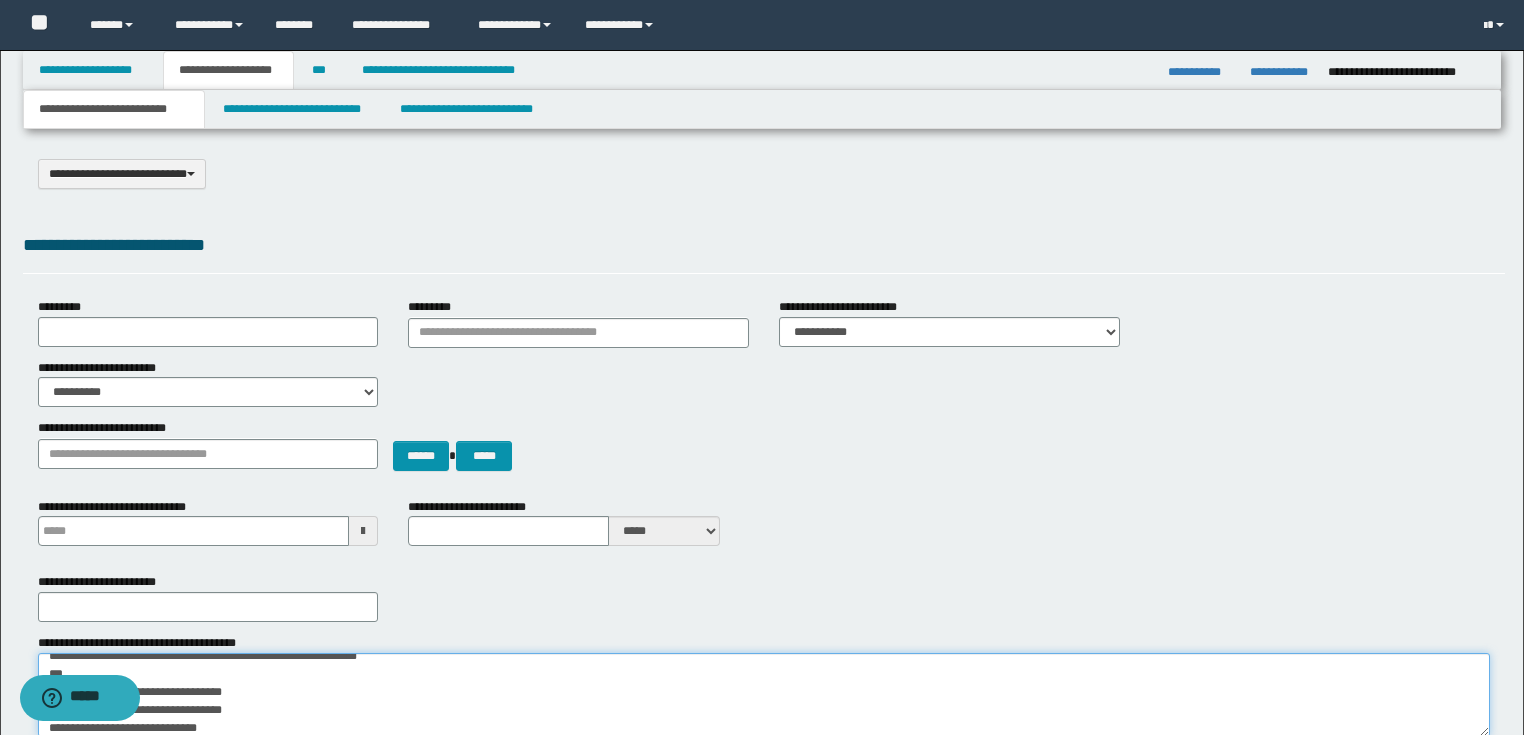 type on "**********" 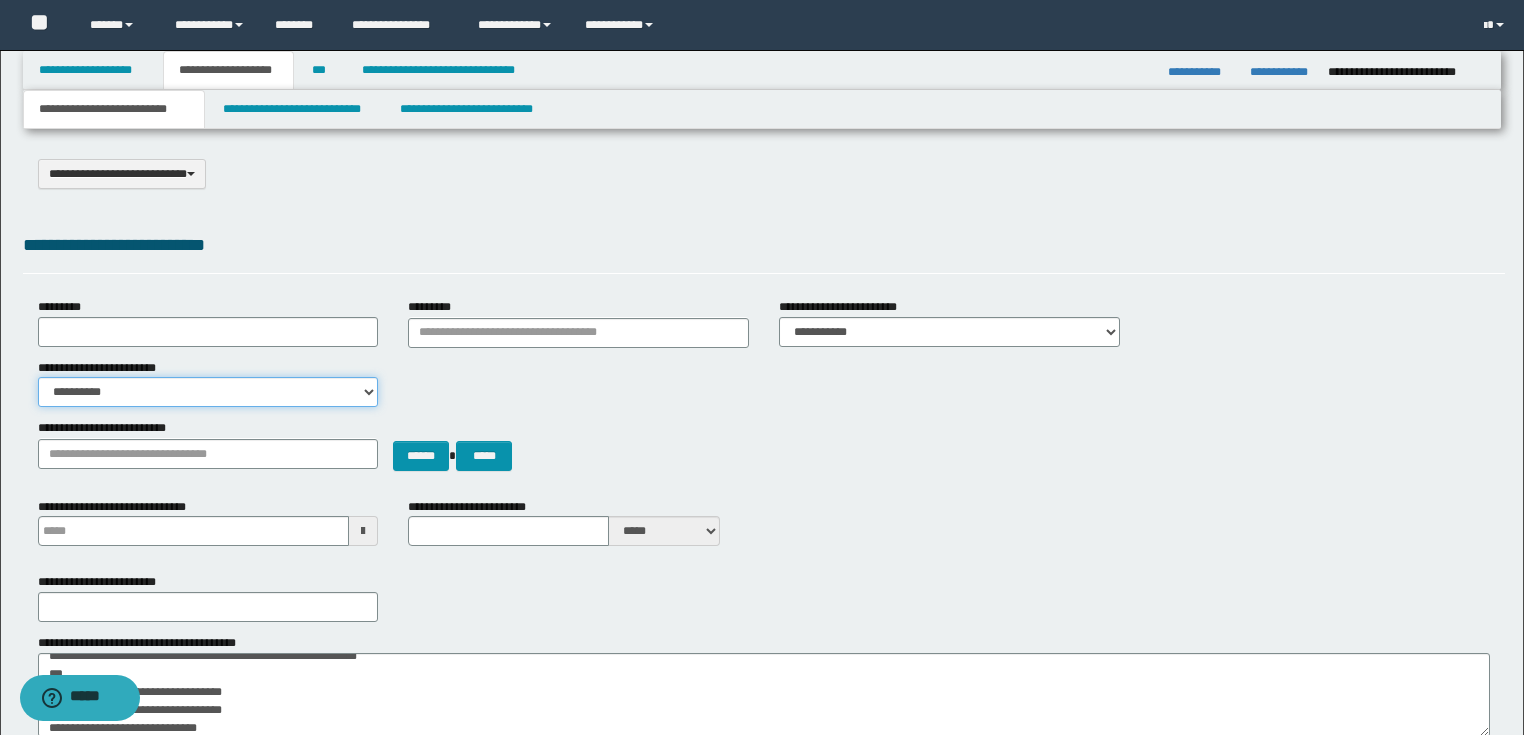 click on "**********" at bounding box center (208, 392) 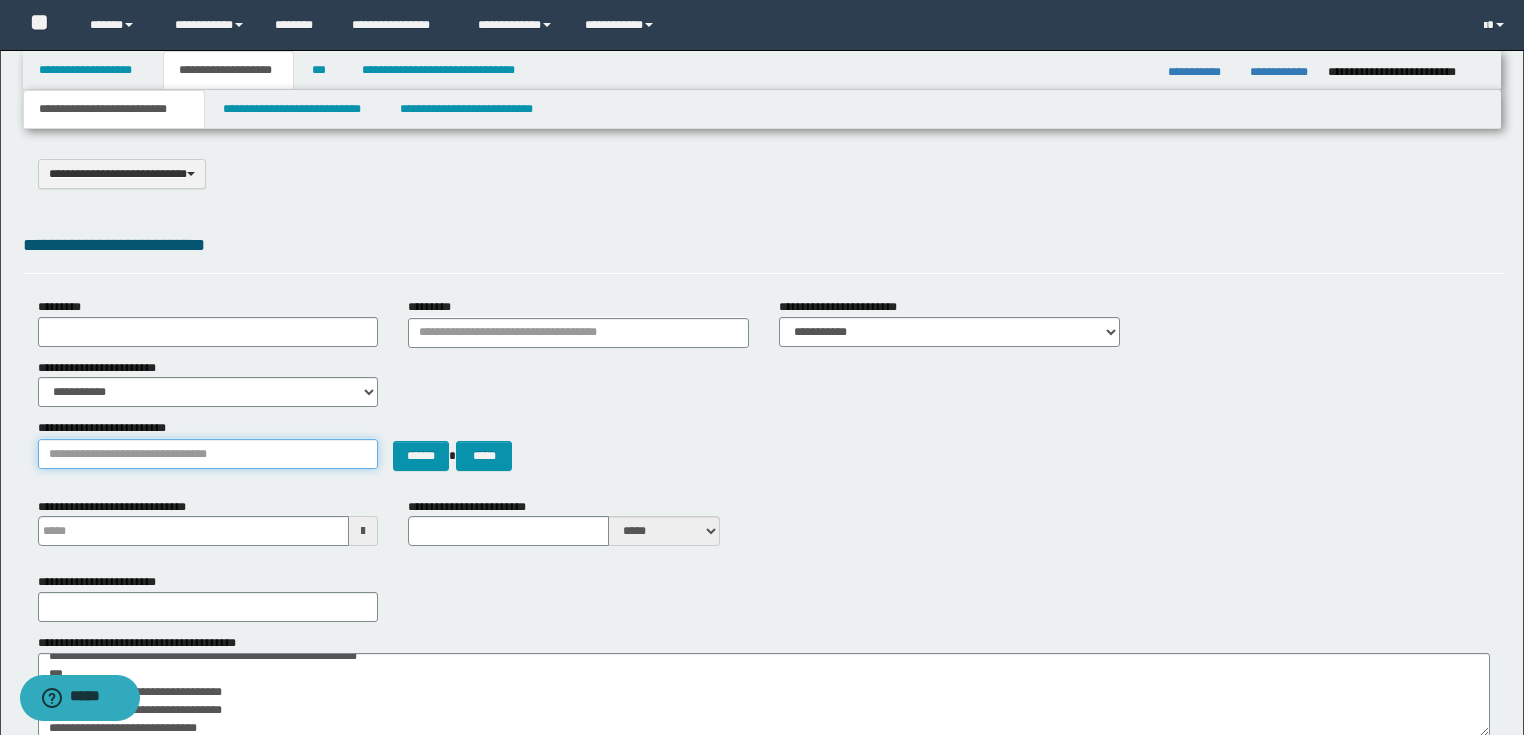 click on "**********" at bounding box center [208, 454] 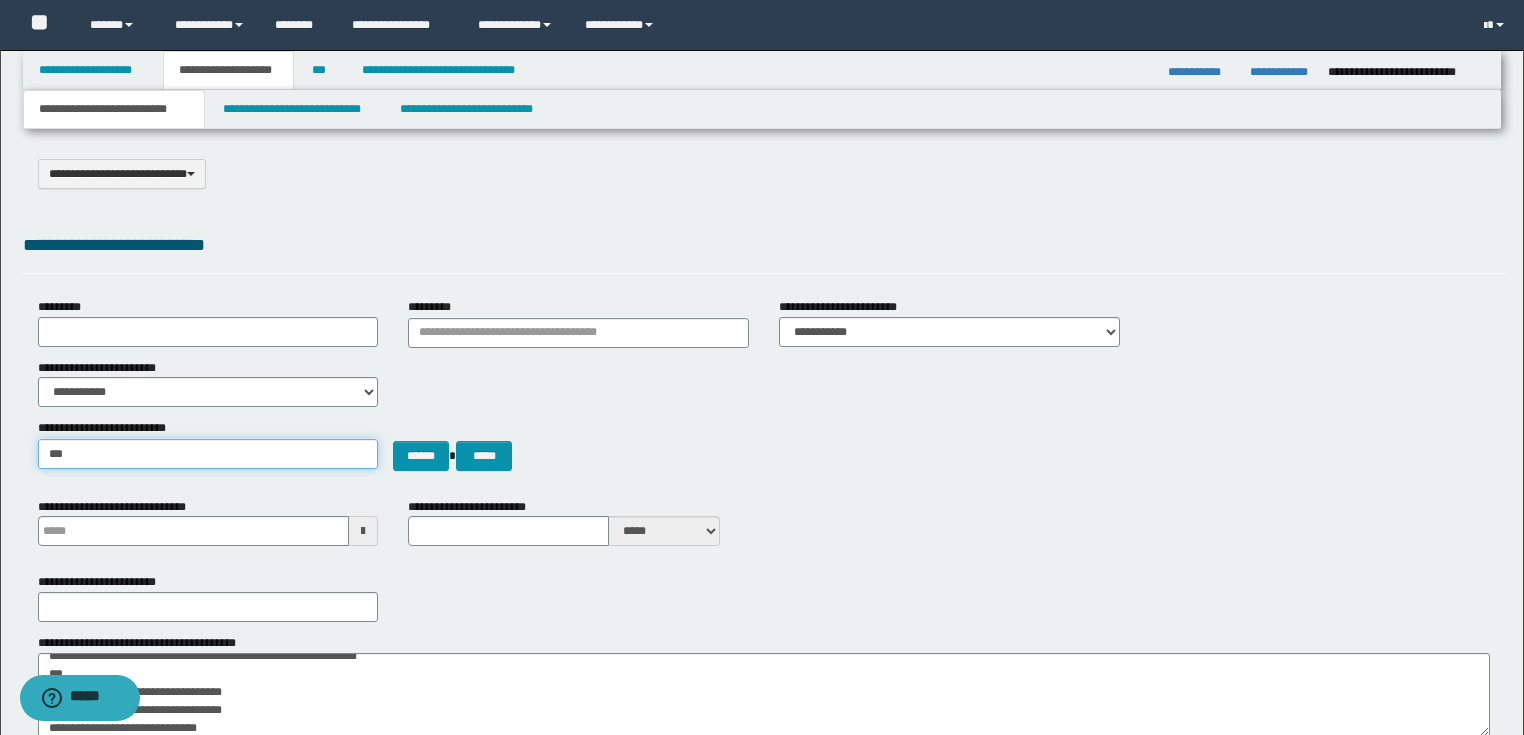 type on "****" 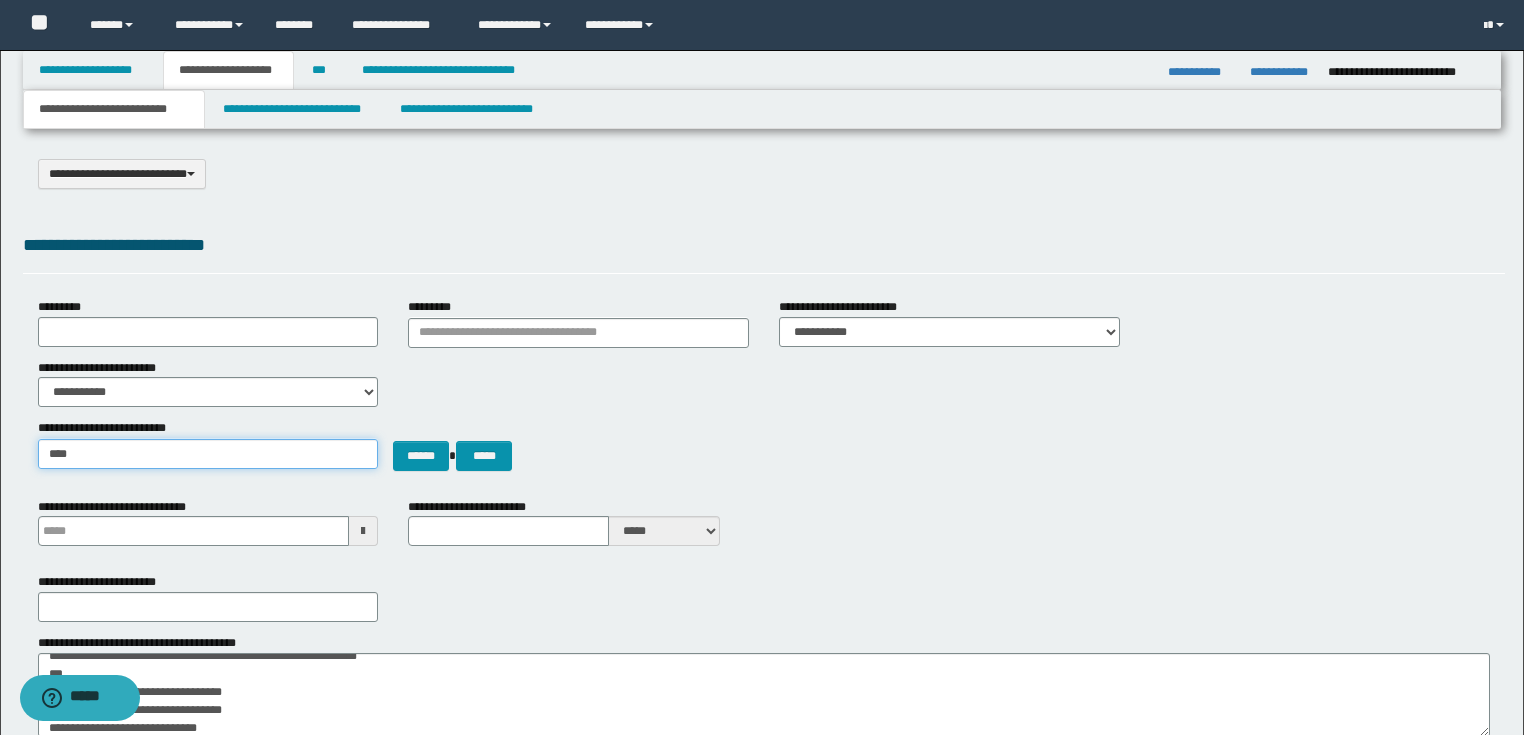 type on "**********" 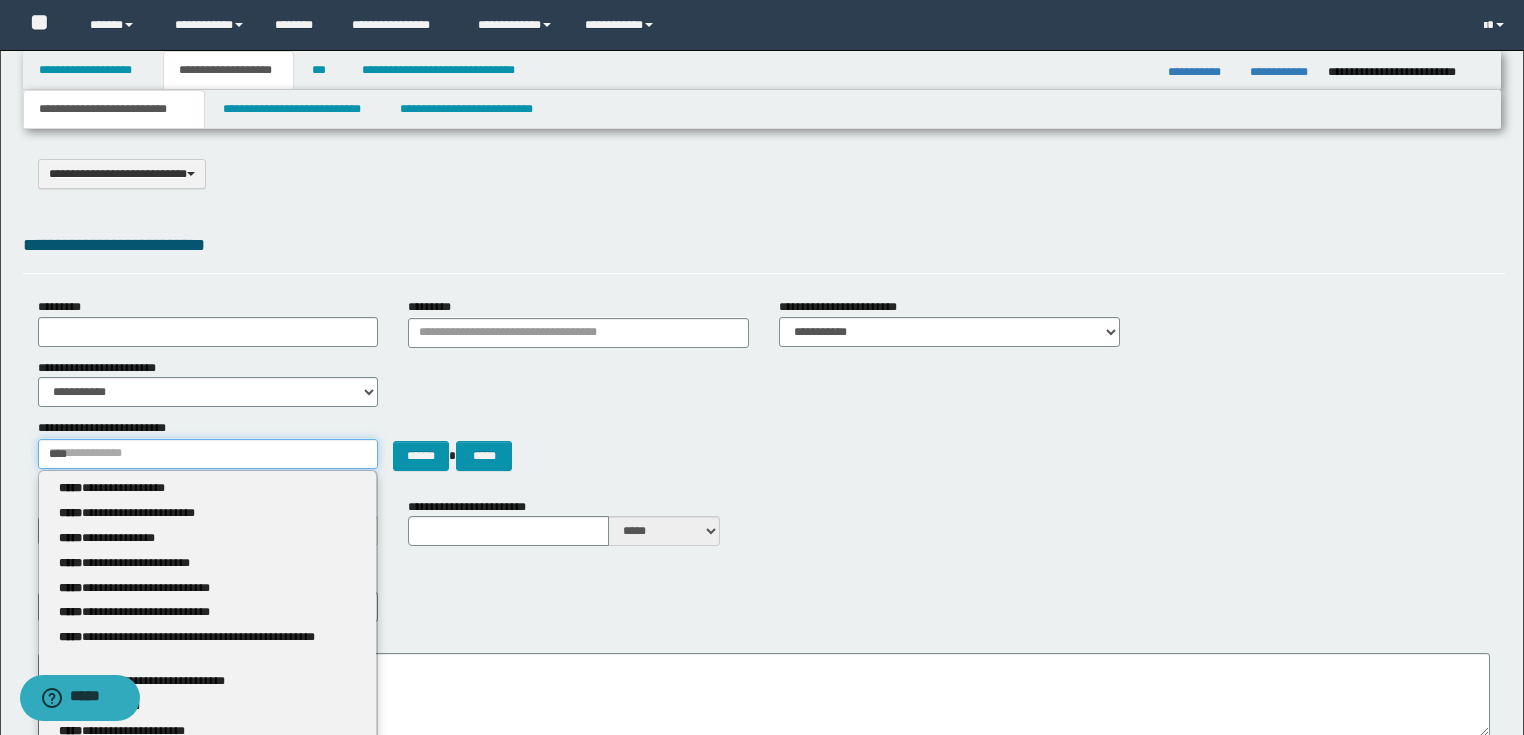 type 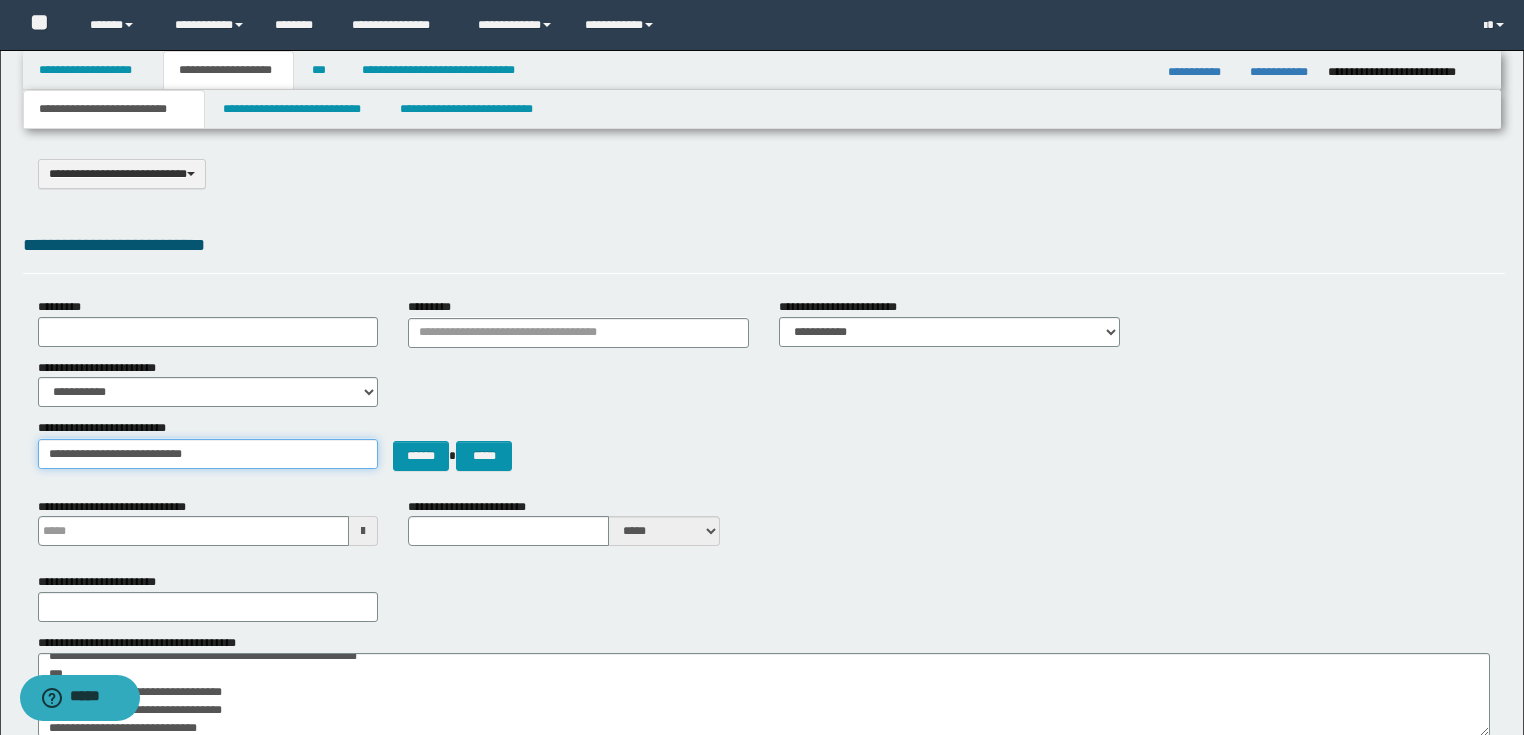 paste 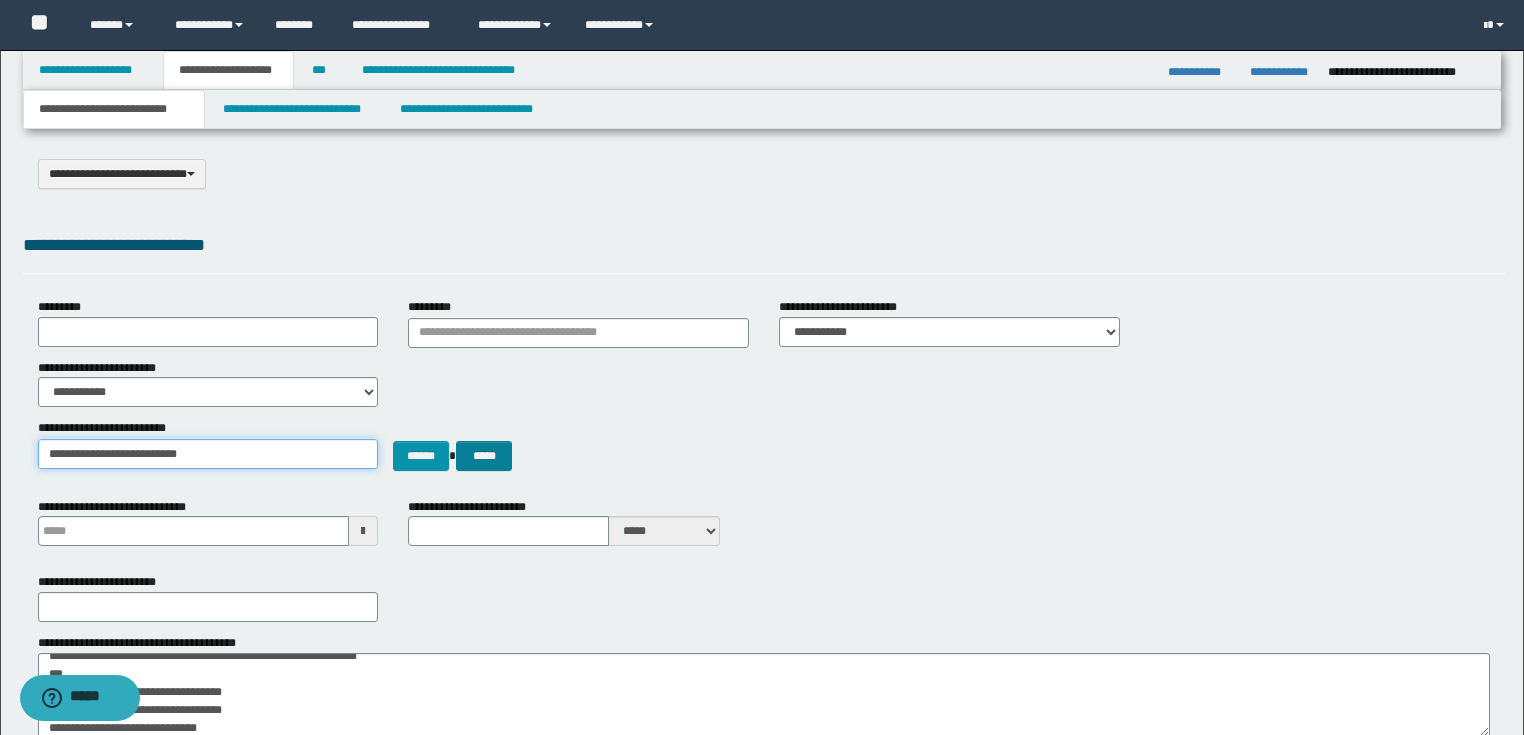 type on "**********" 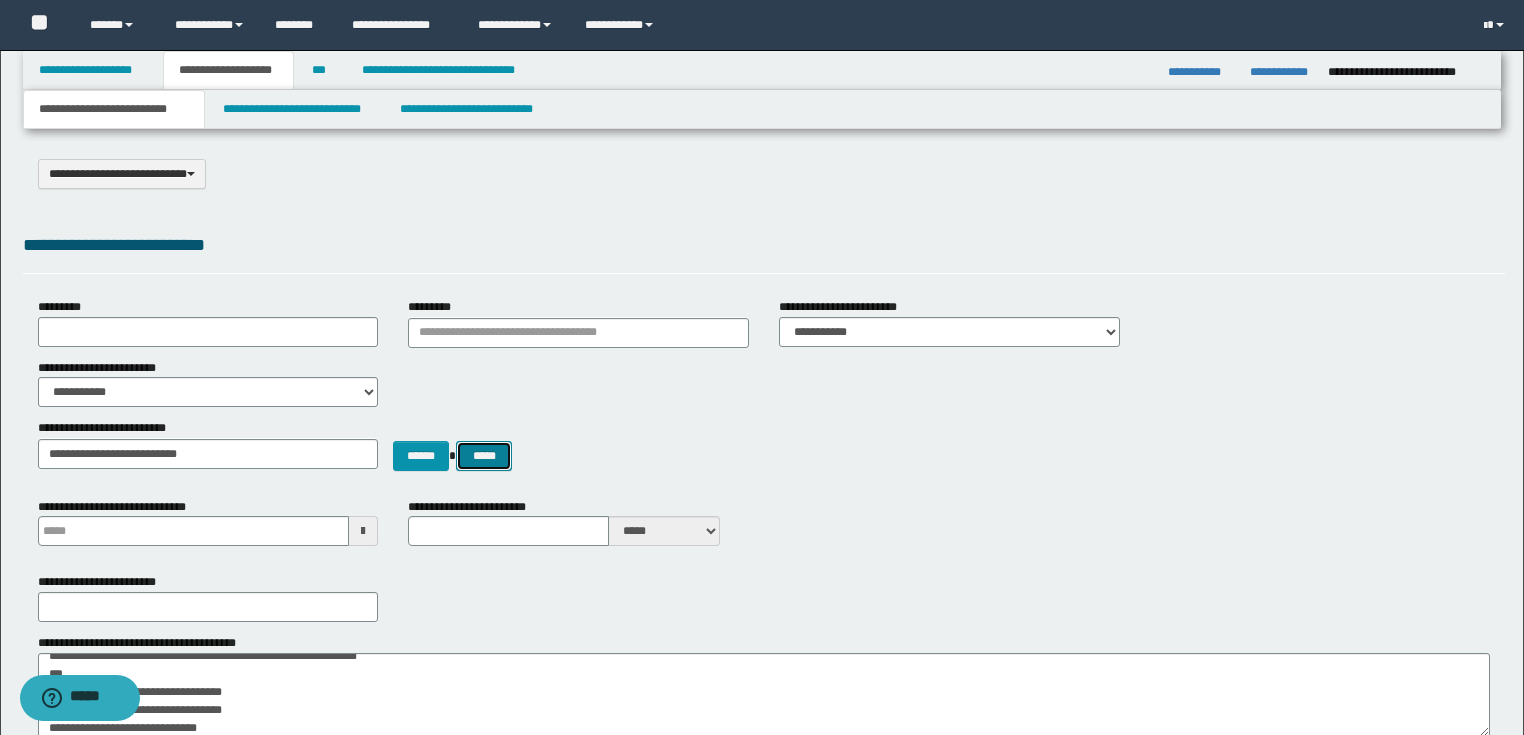 click on "*****" at bounding box center (484, 456) 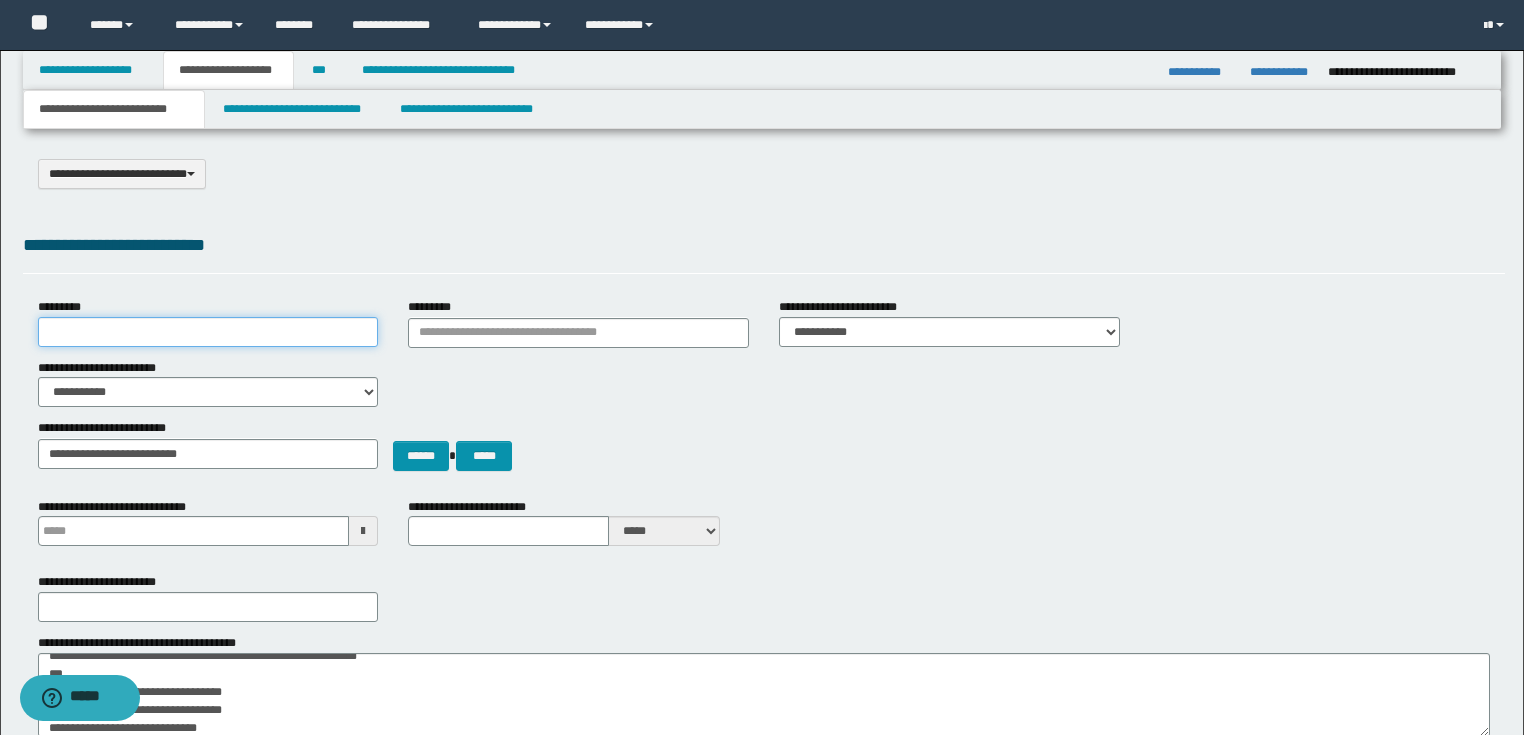 click on "*********" at bounding box center (208, 332) 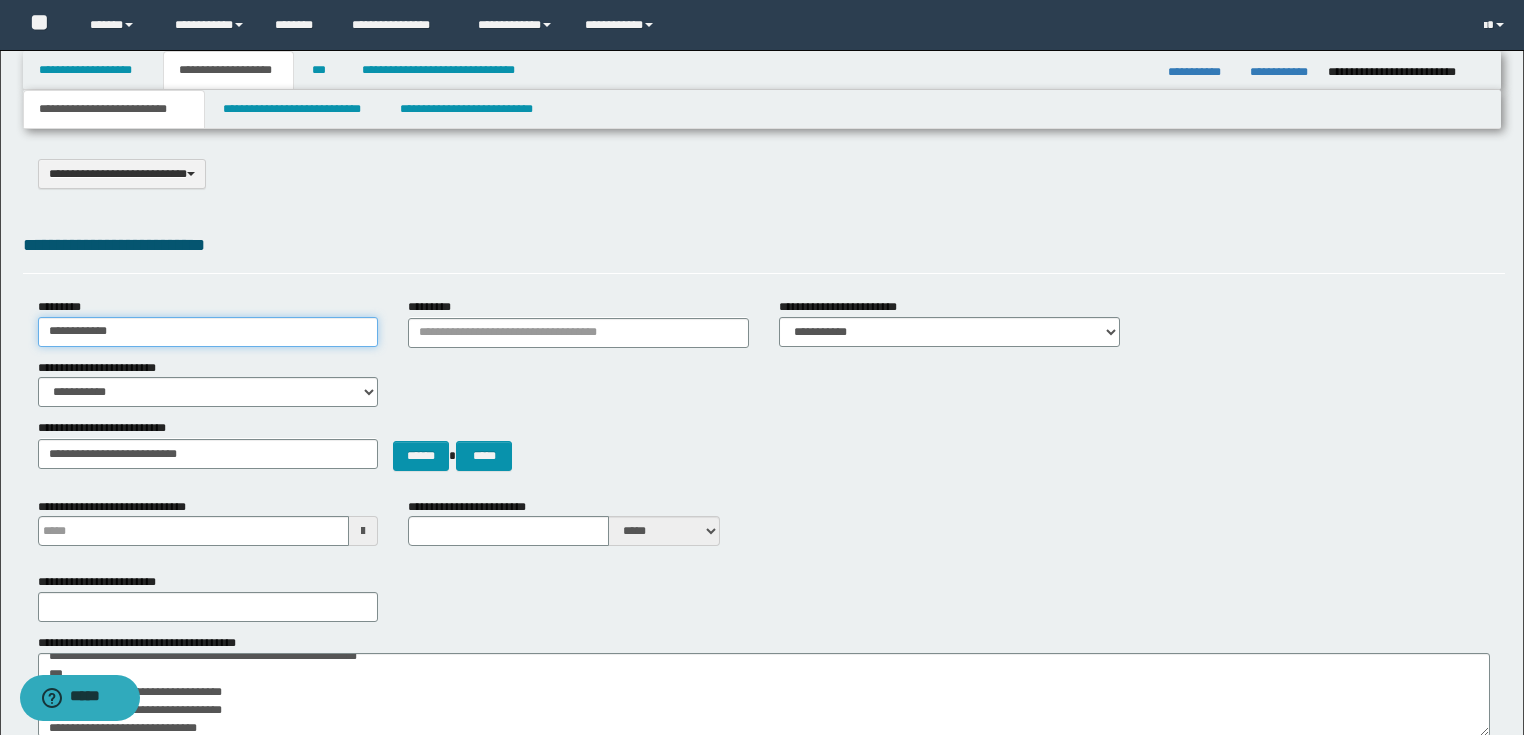 type on "**********" 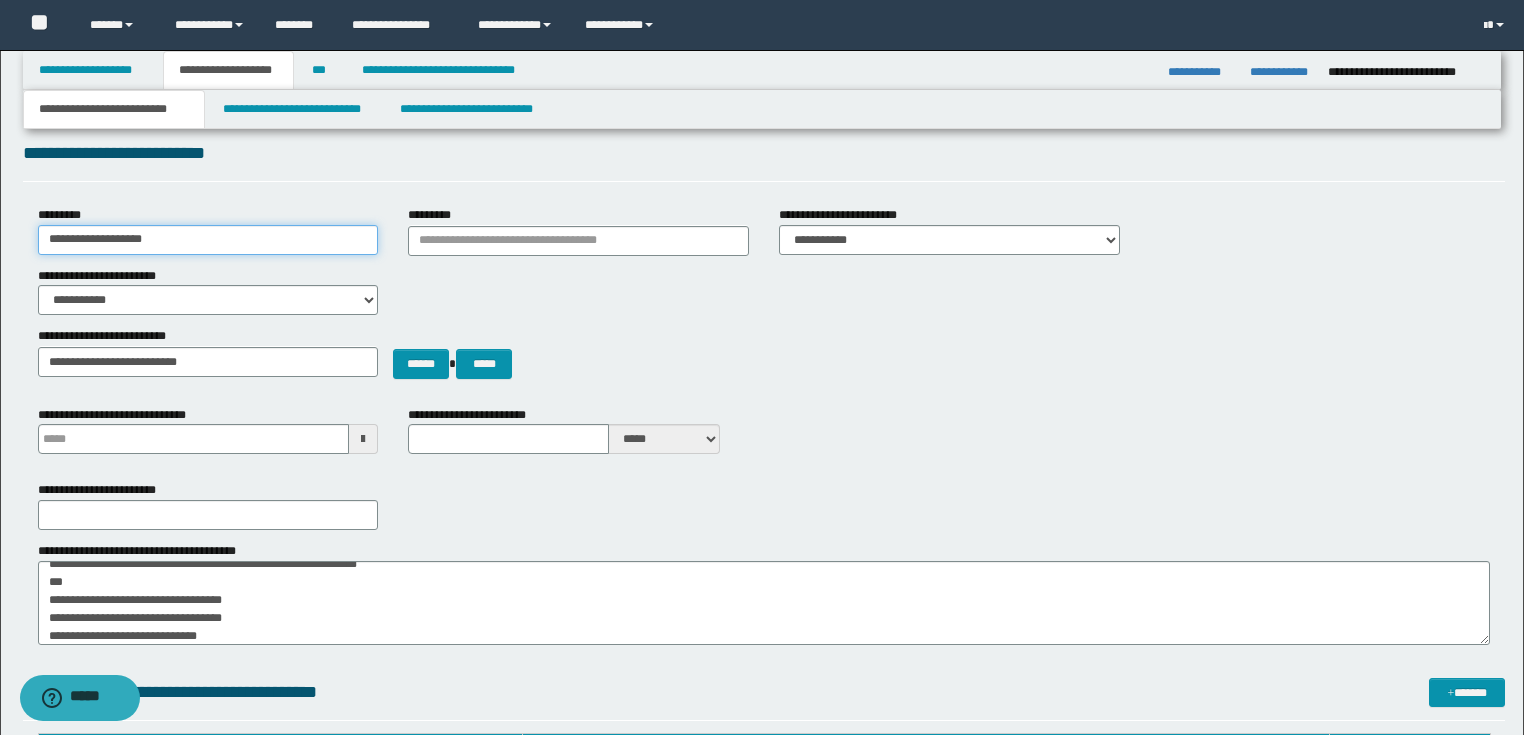 scroll, scrollTop: 320, scrollLeft: 0, axis: vertical 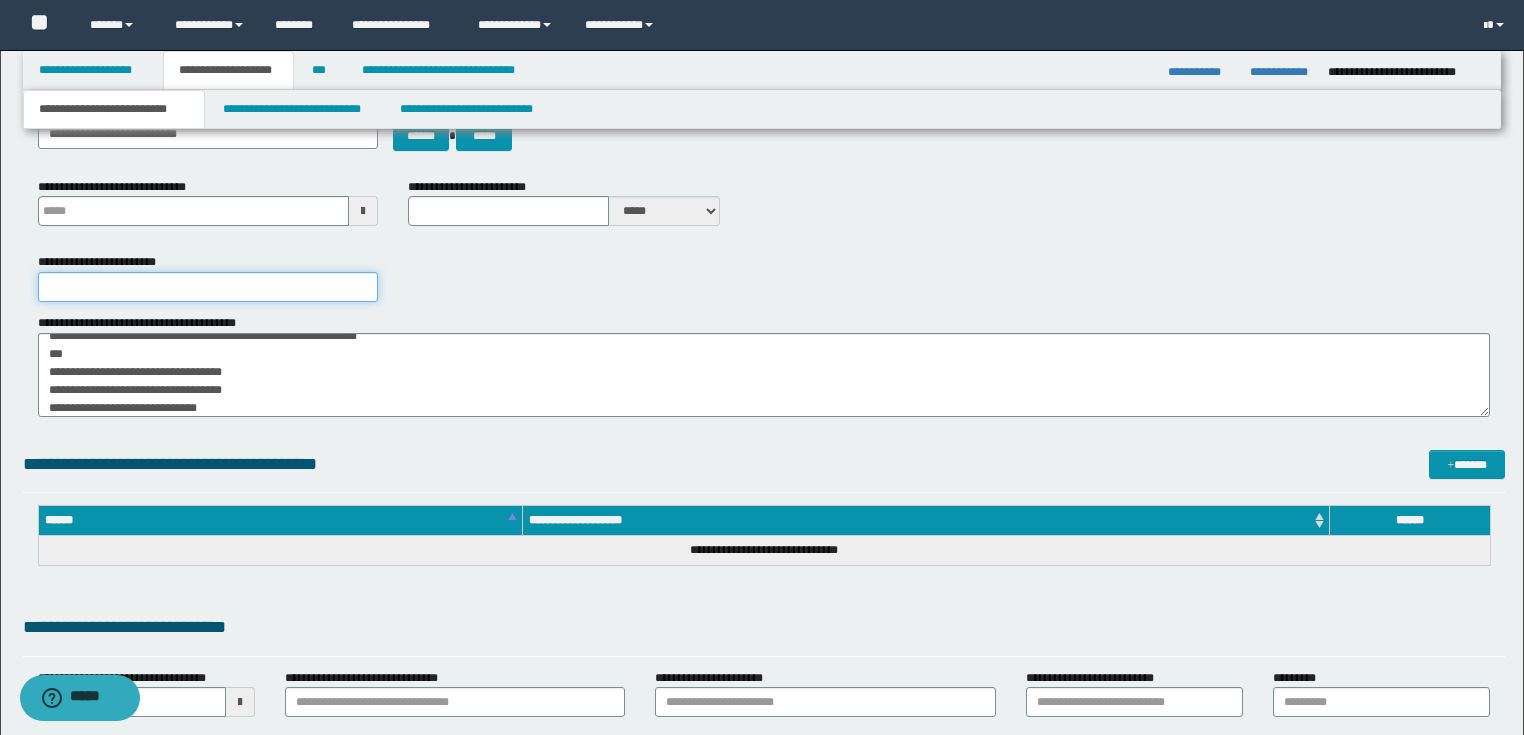 click on "**********" at bounding box center [208, 287] 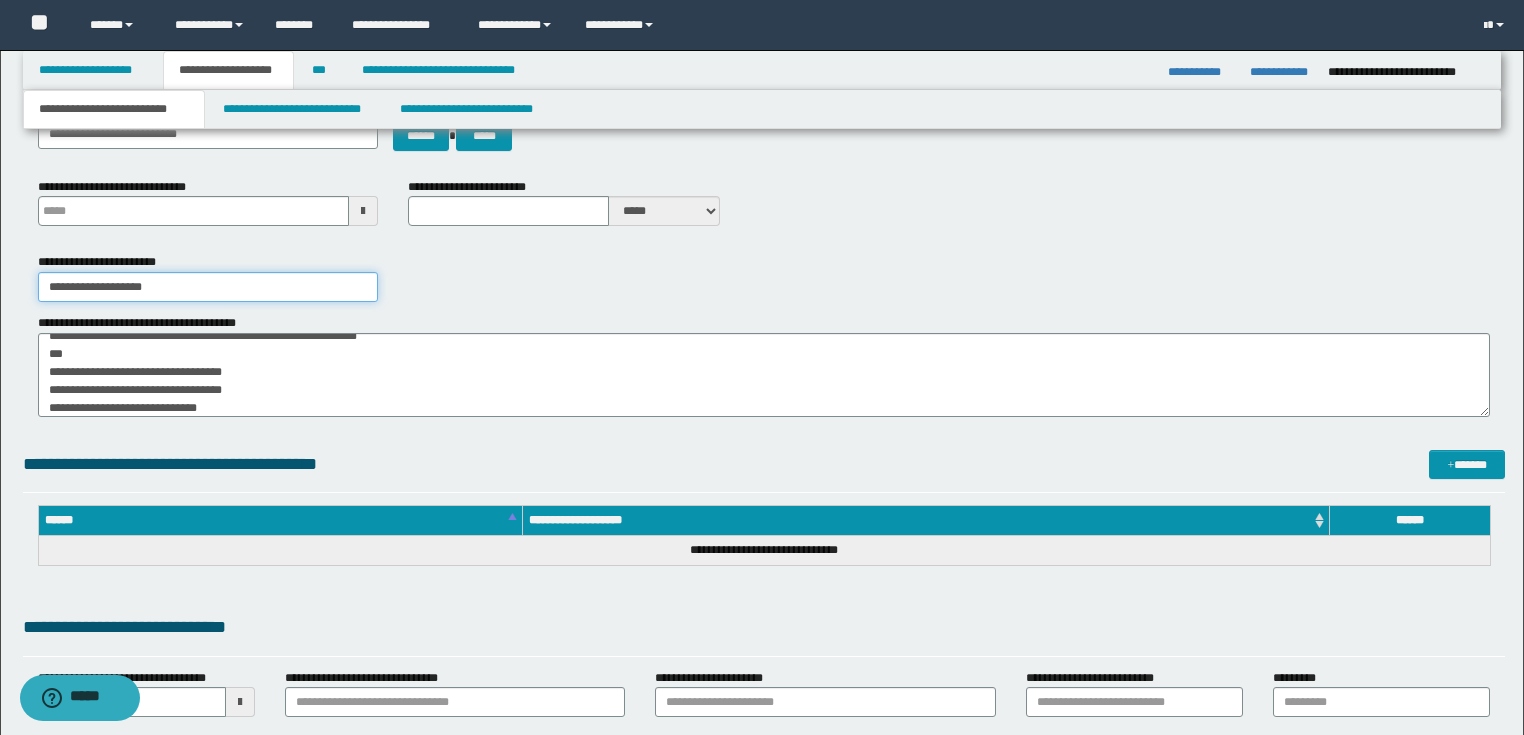 type on "**********" 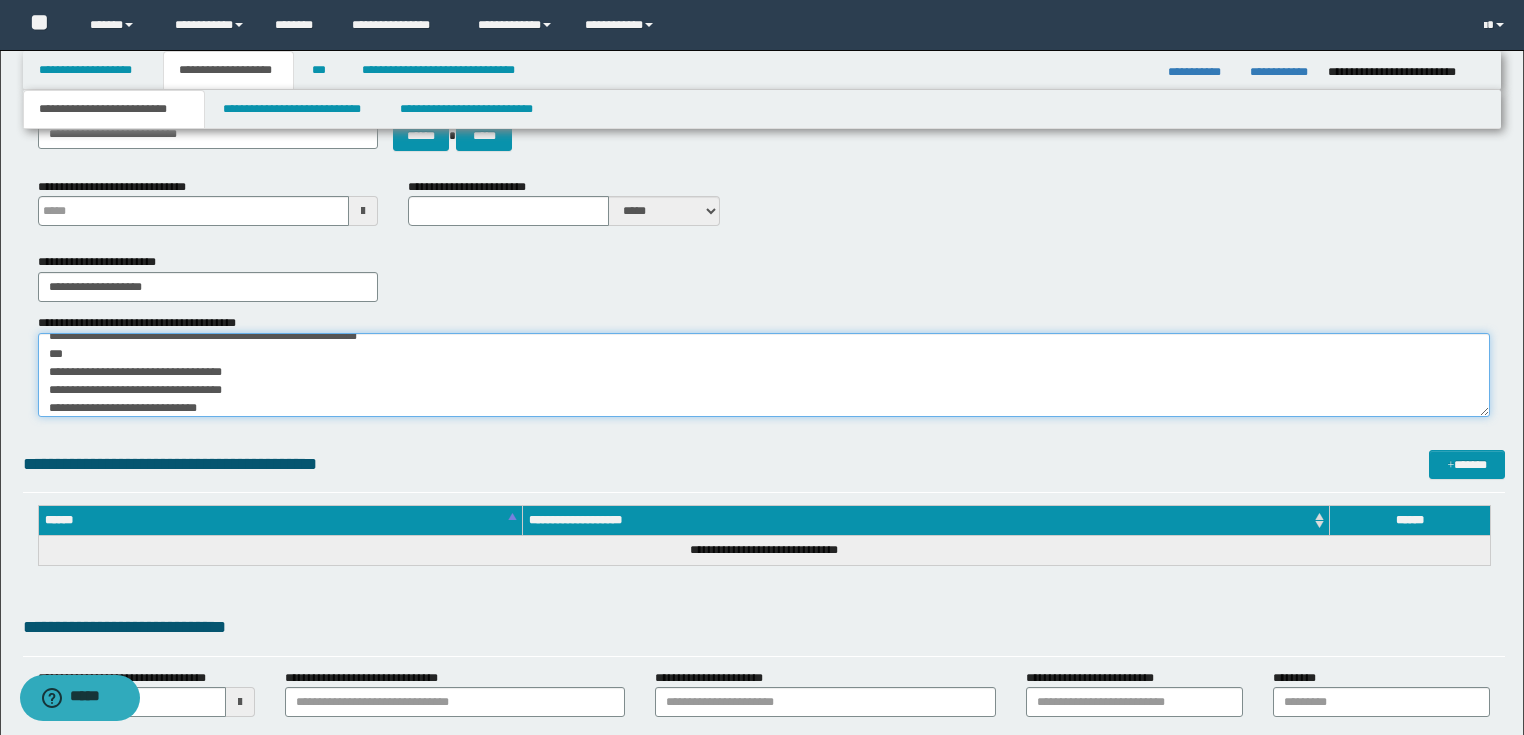 click on "**********" at bounding box center [764, 375] 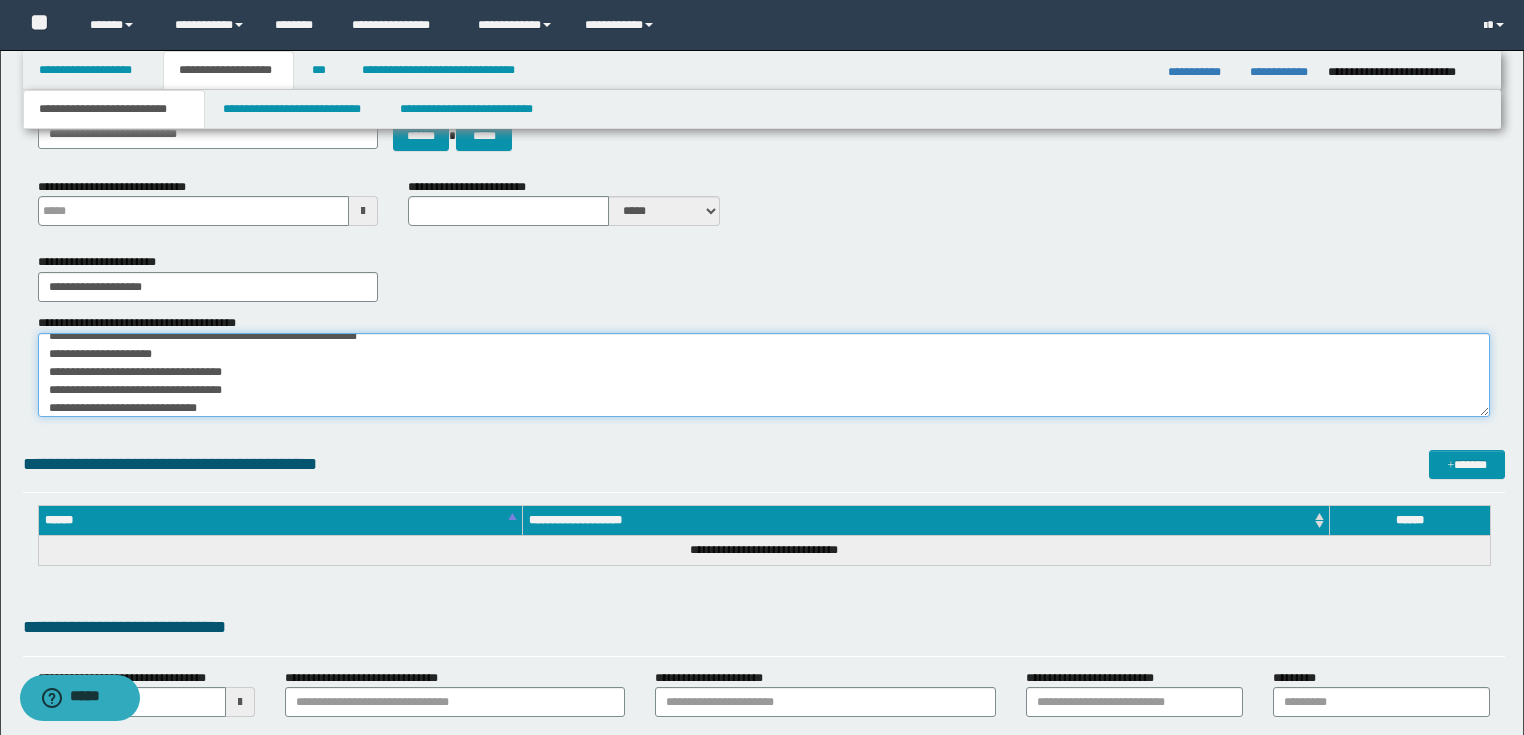 type 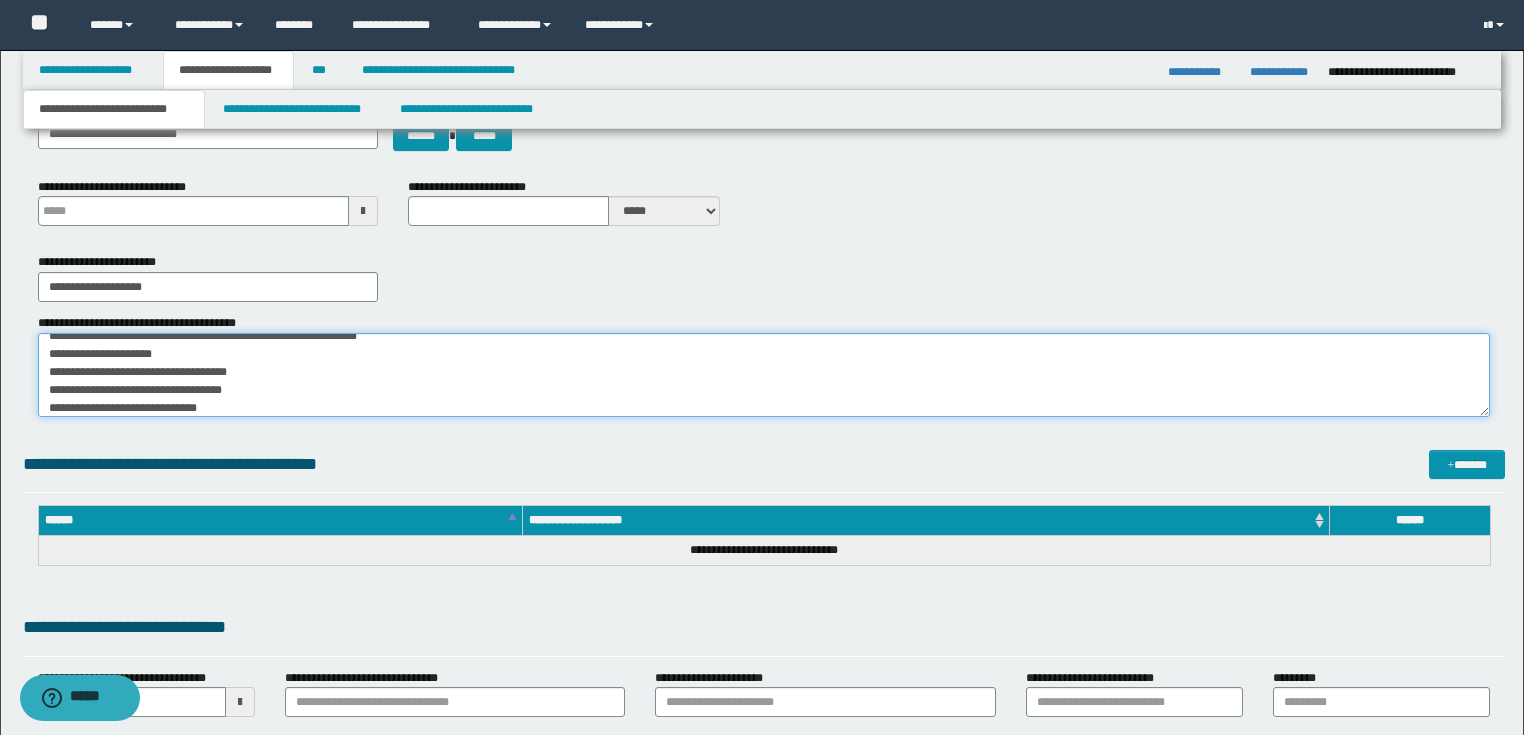 type on "**********" 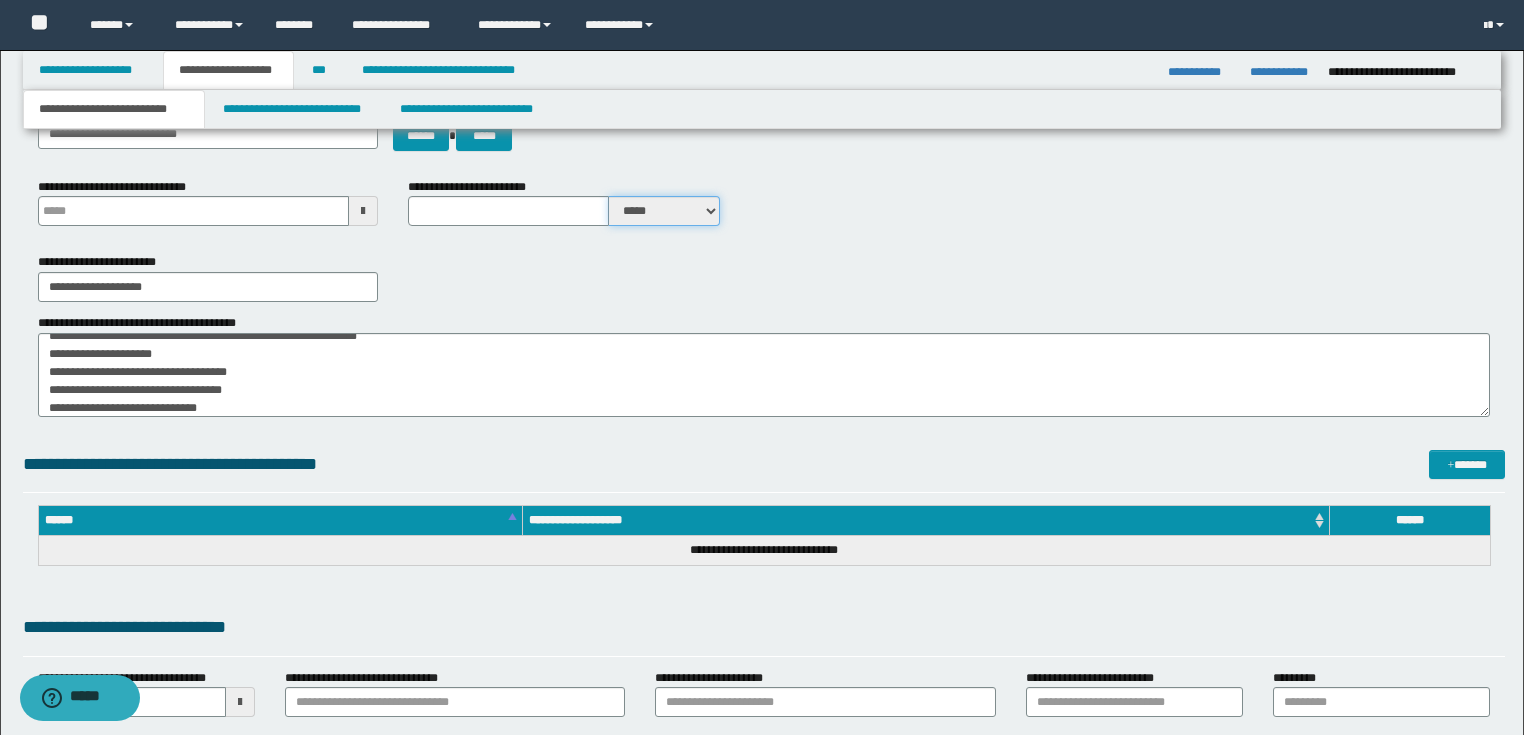 click on "*****
****" at bounding box center (664, 211) 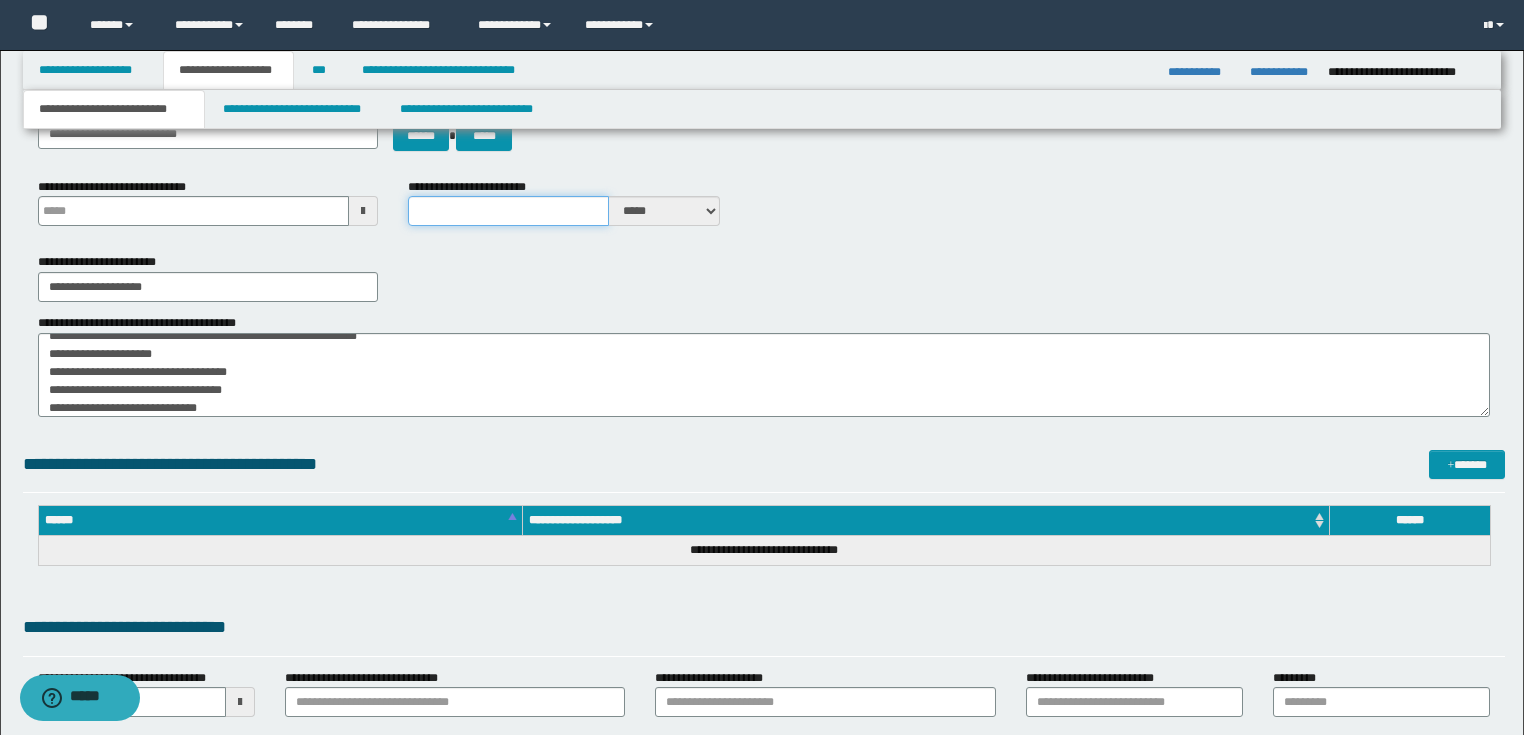 drag, startPoint x: 577, startPoint y: 220, endPoint x: 556, endPoint y: 224, distance: 21.377558 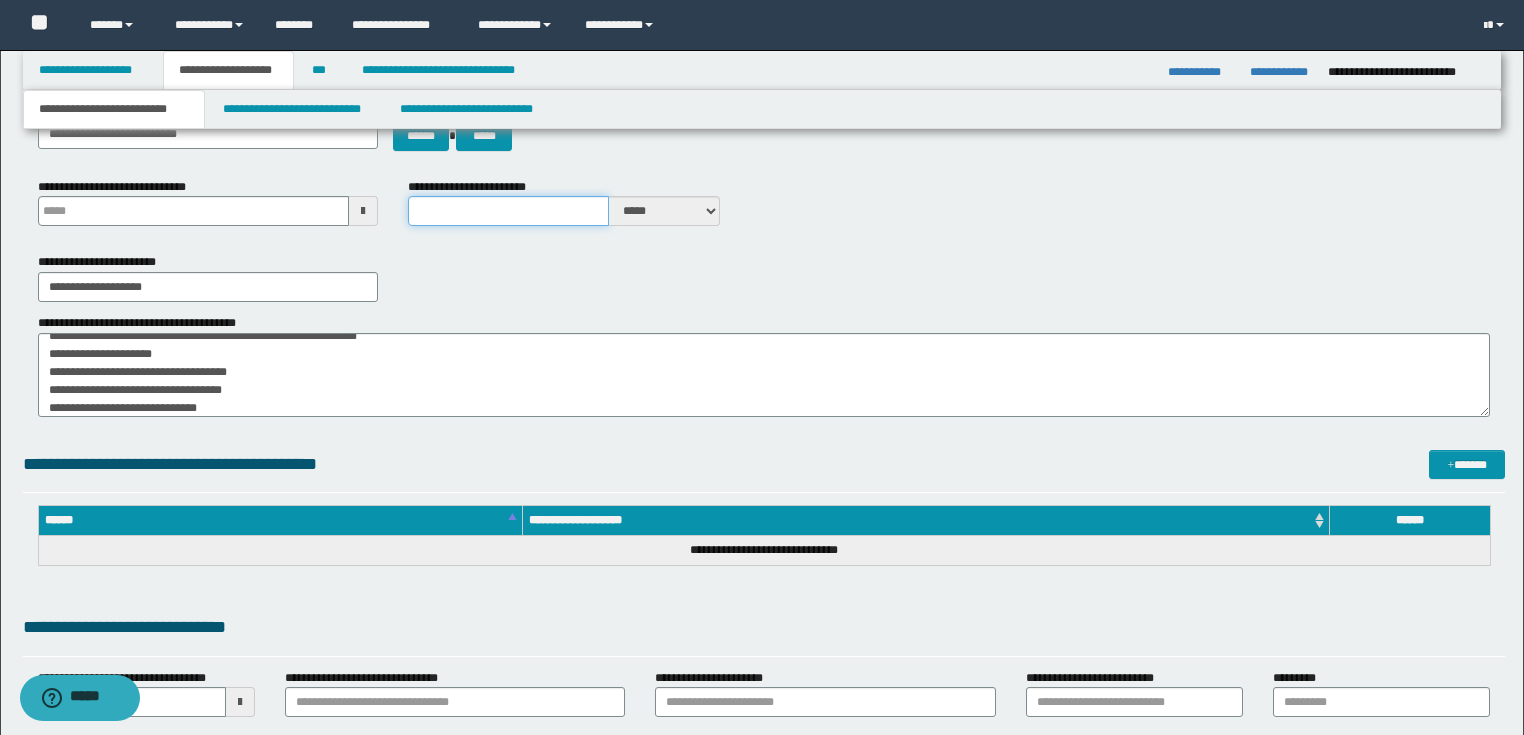 click on "**********" at bounding box center (508, 211) 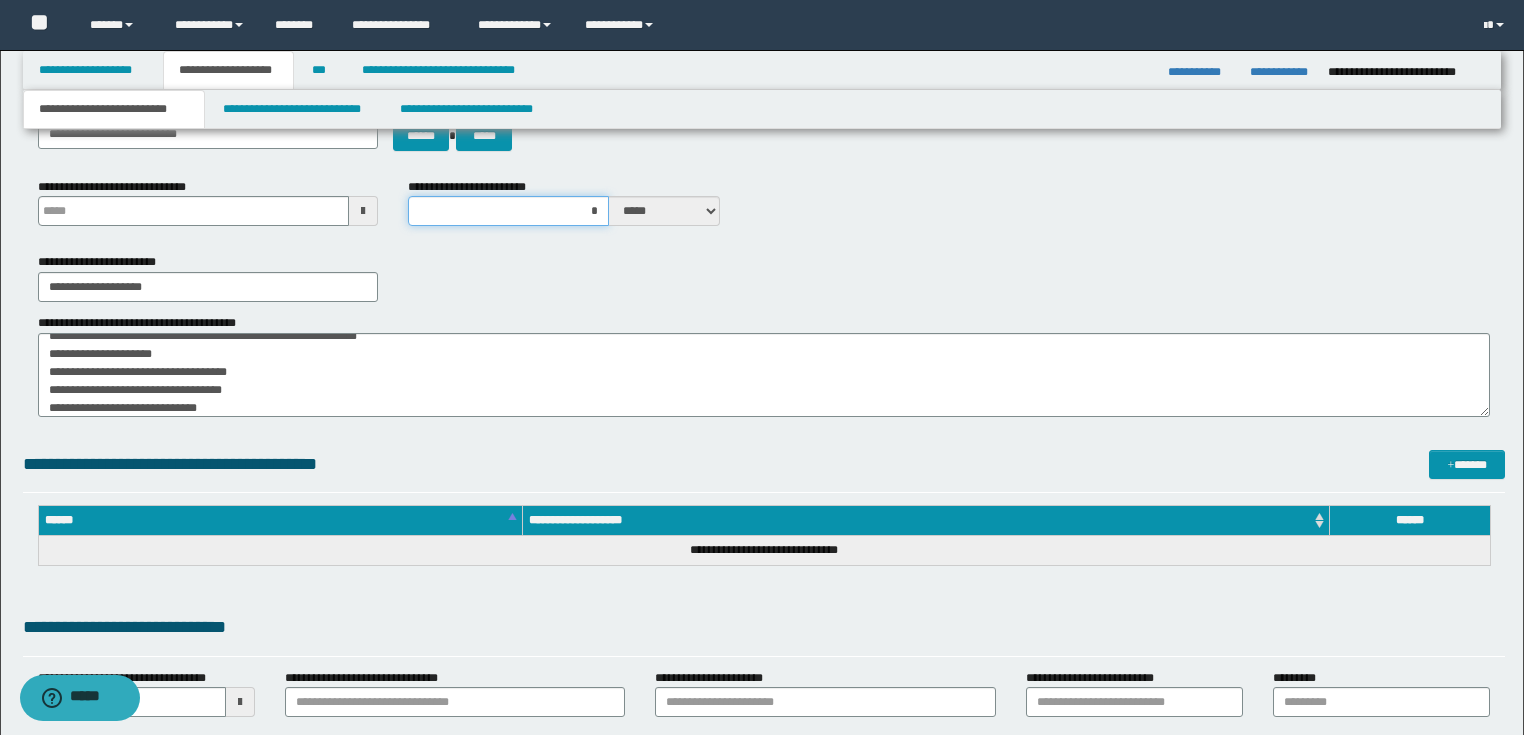 type on "**" 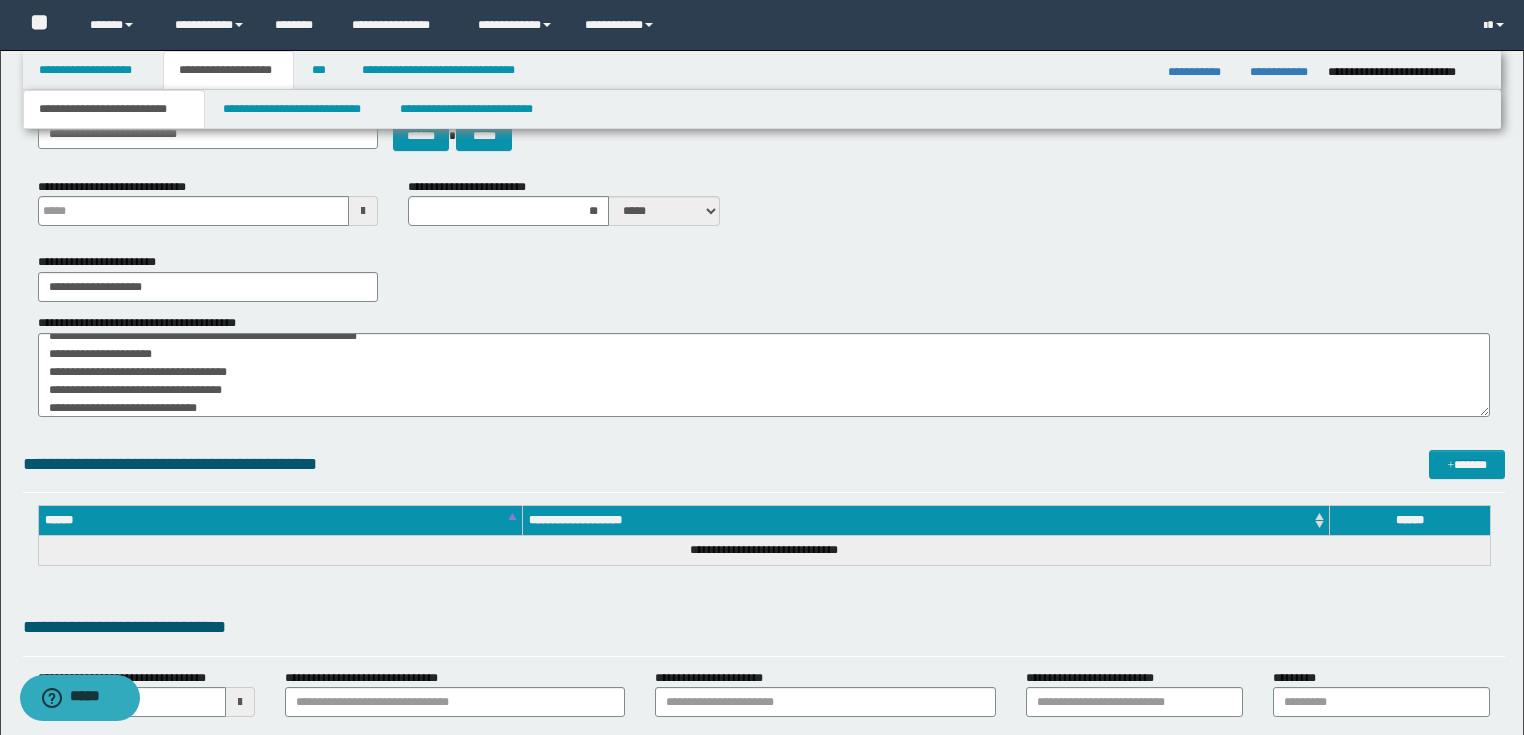drag, startPoint x: 637, startPoint y: 288, endPoint x: 175, endPoint y: 334, distance: 464.2844 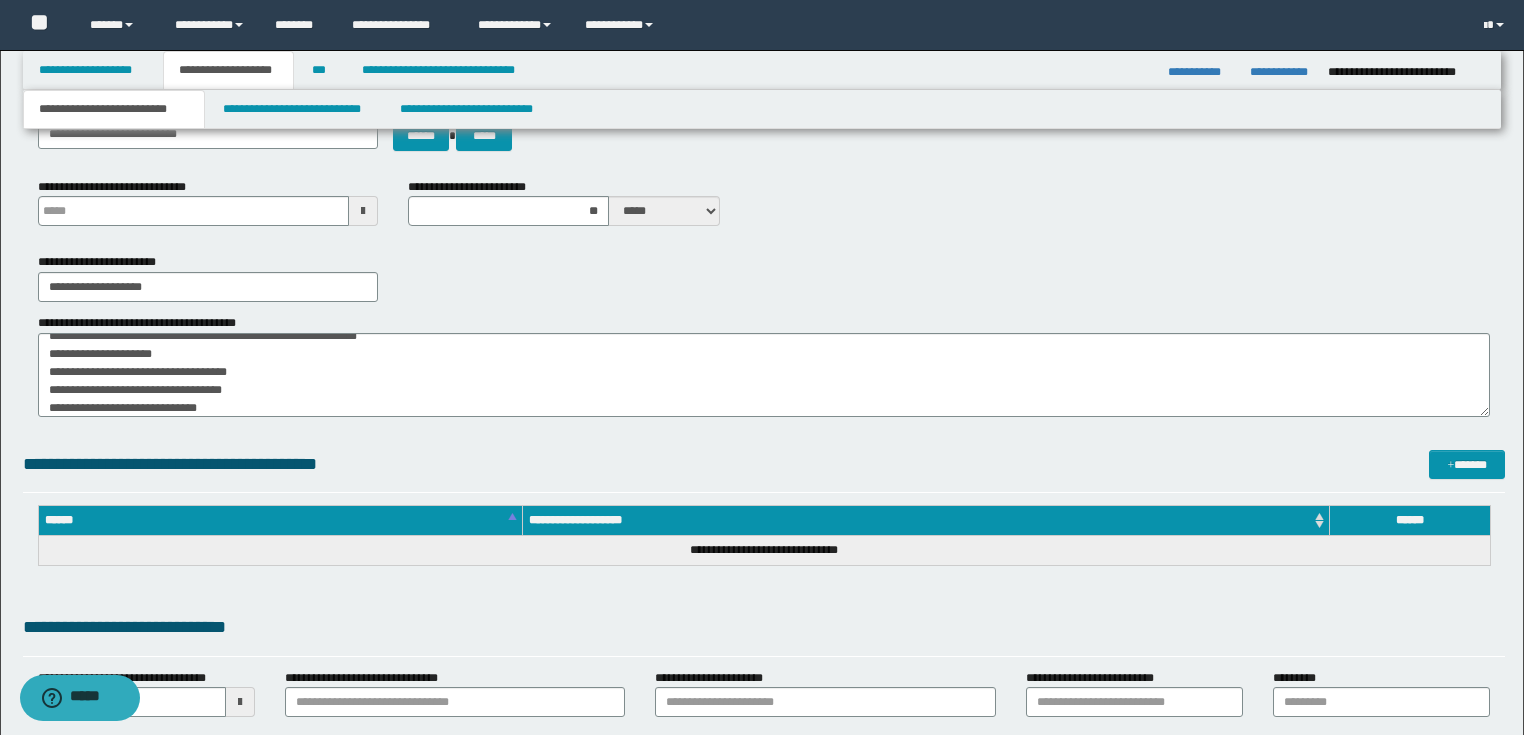 click on "**********" at bounding box center [764, 277] 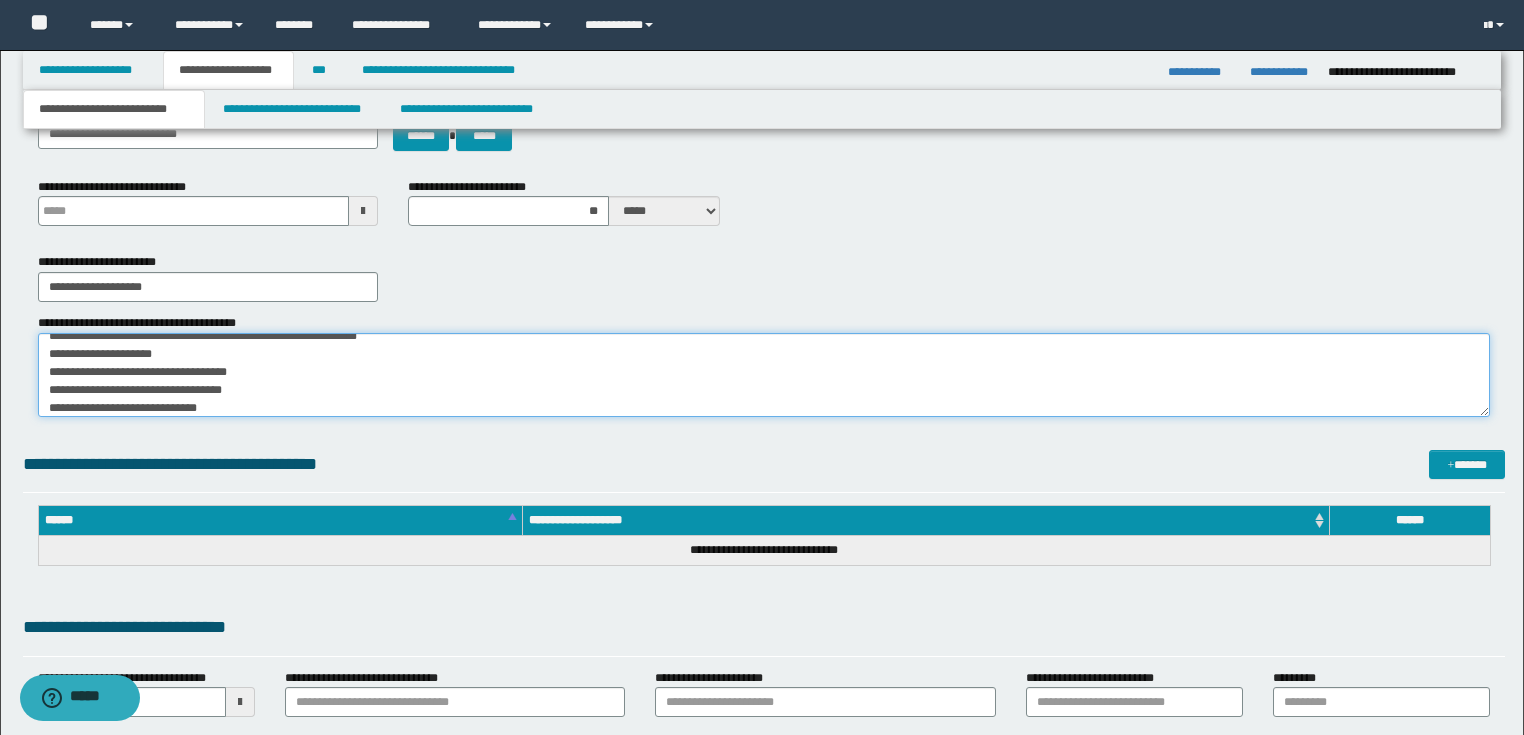 click on "**********" at bounding box center [764, 375] 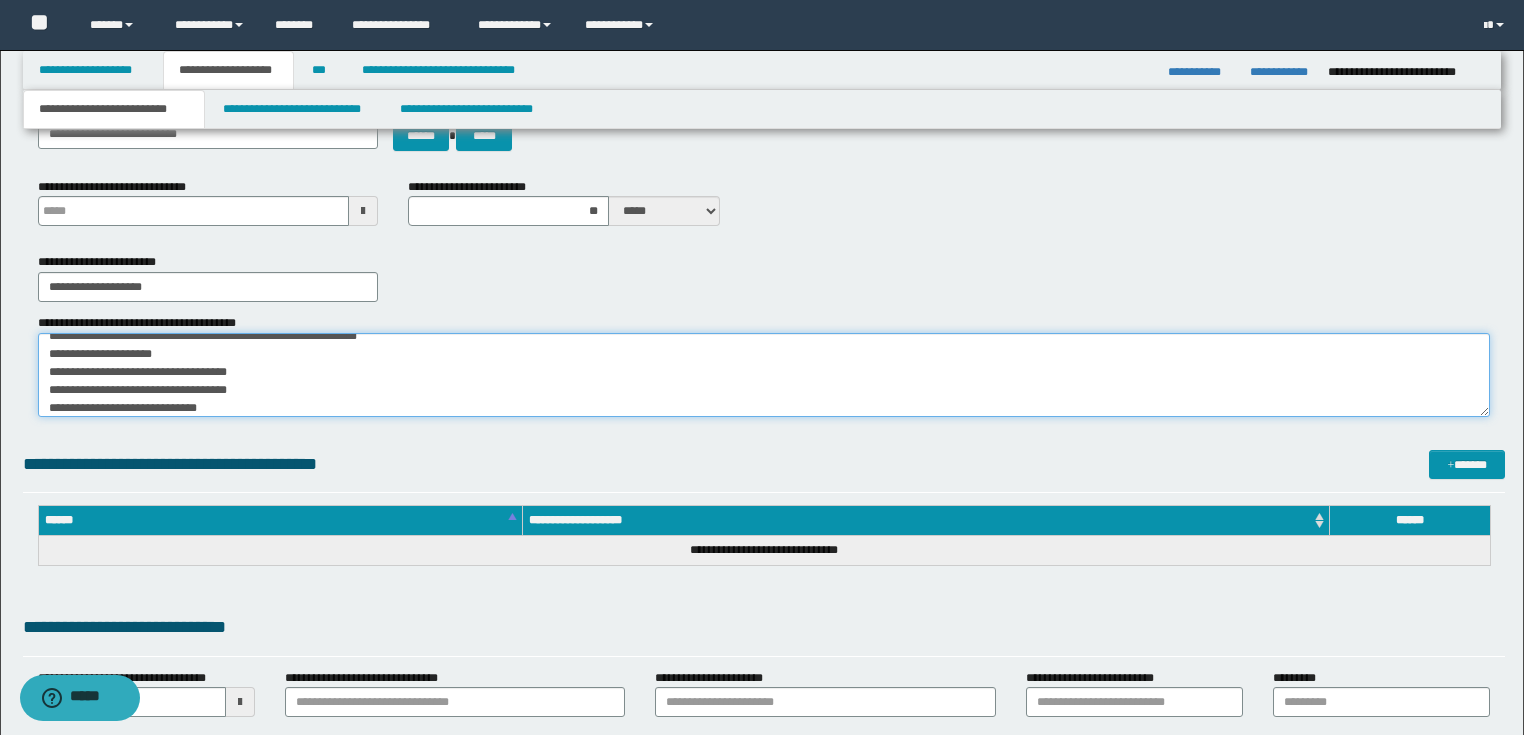 click on "**********" at bounding box center (764, 375) 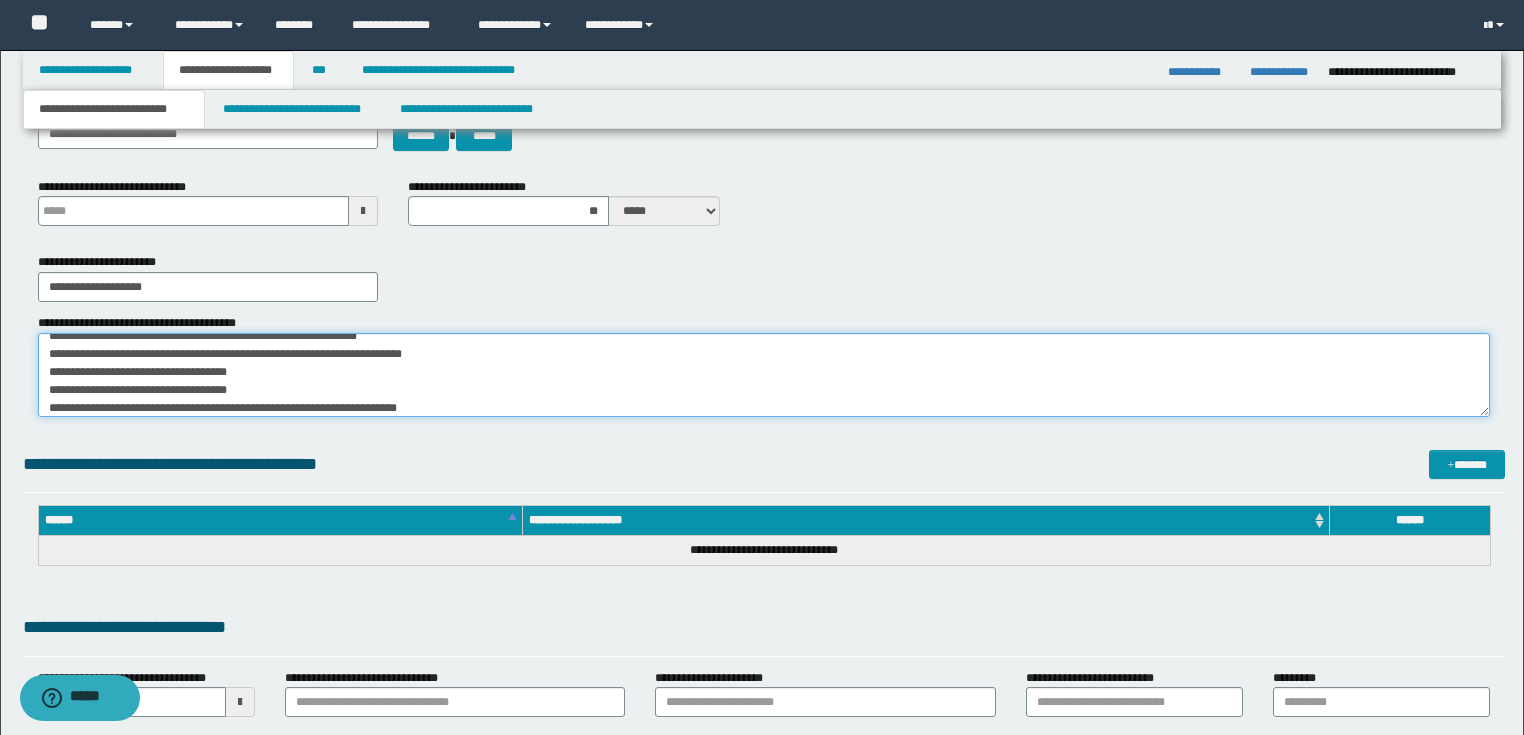 type on "**********" 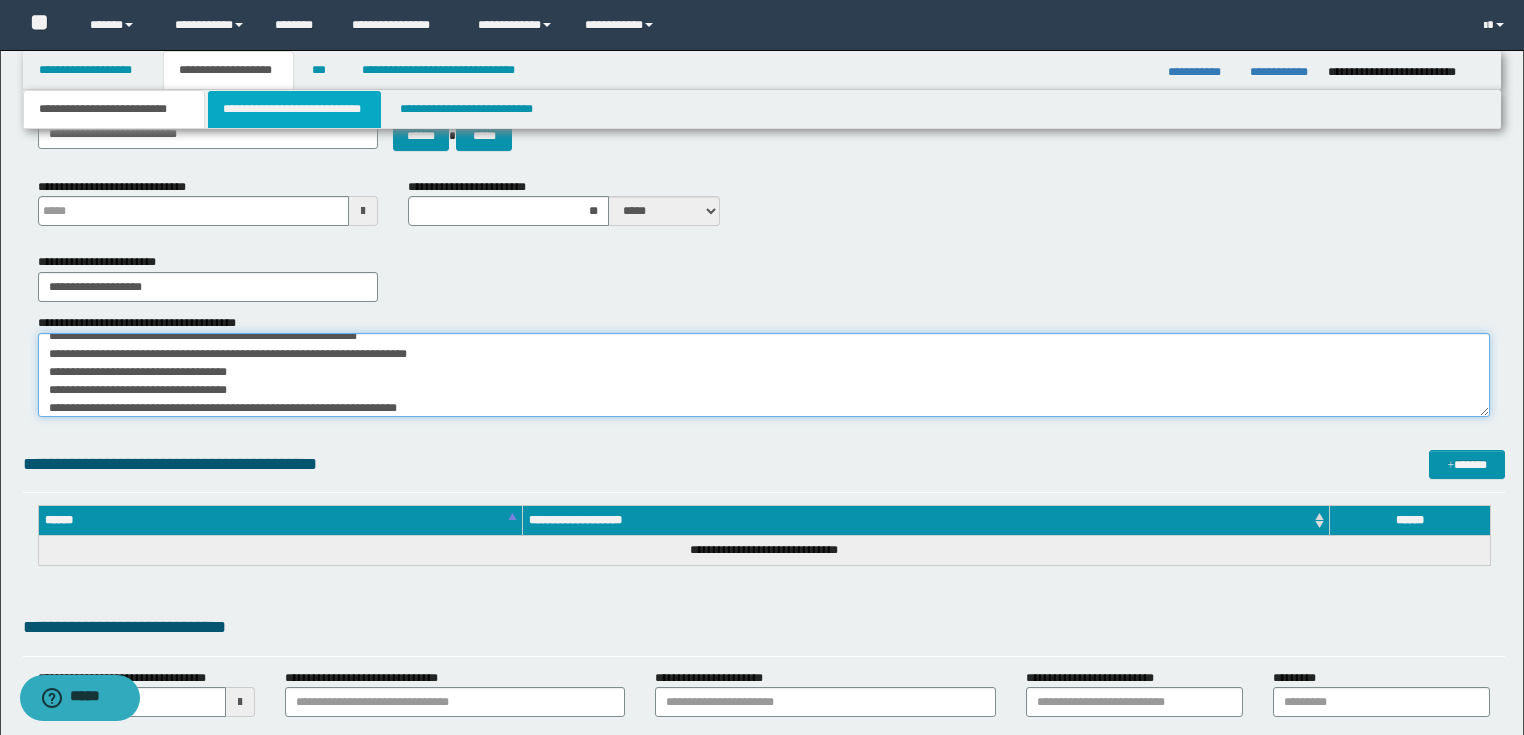 type 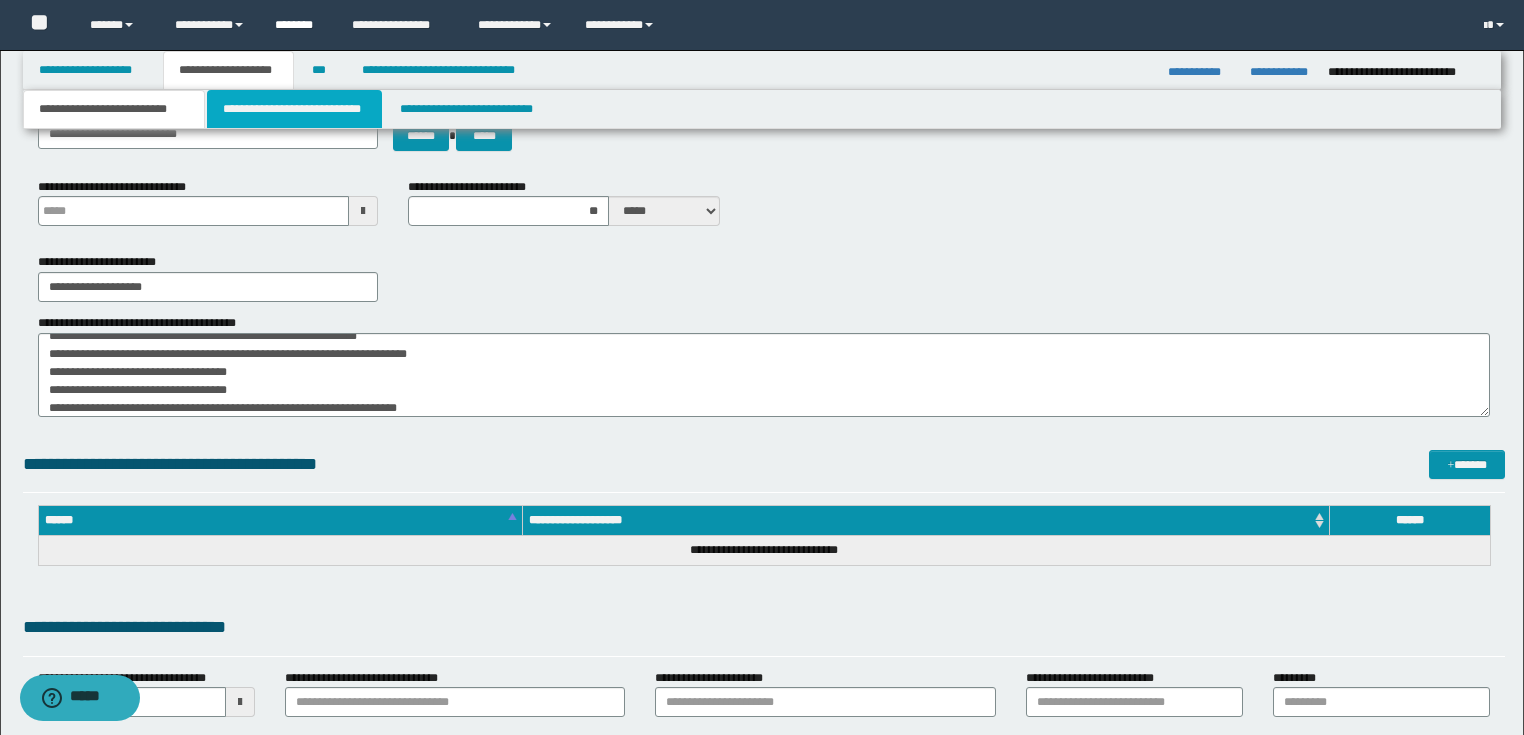 click on "**********" at bounding box center [294, 109] 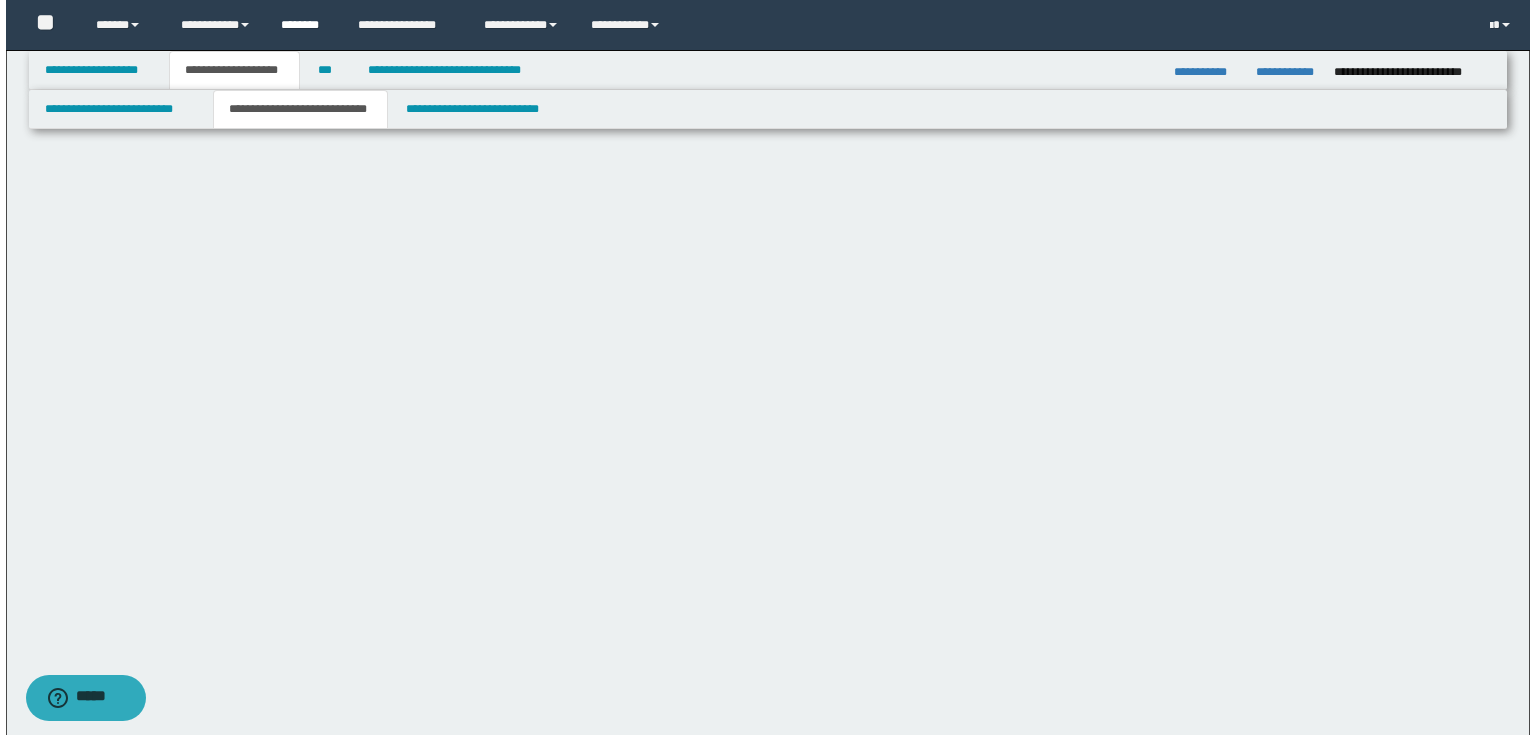 scroll, scrollTop: 0, scrollLeft: 0, axis: both 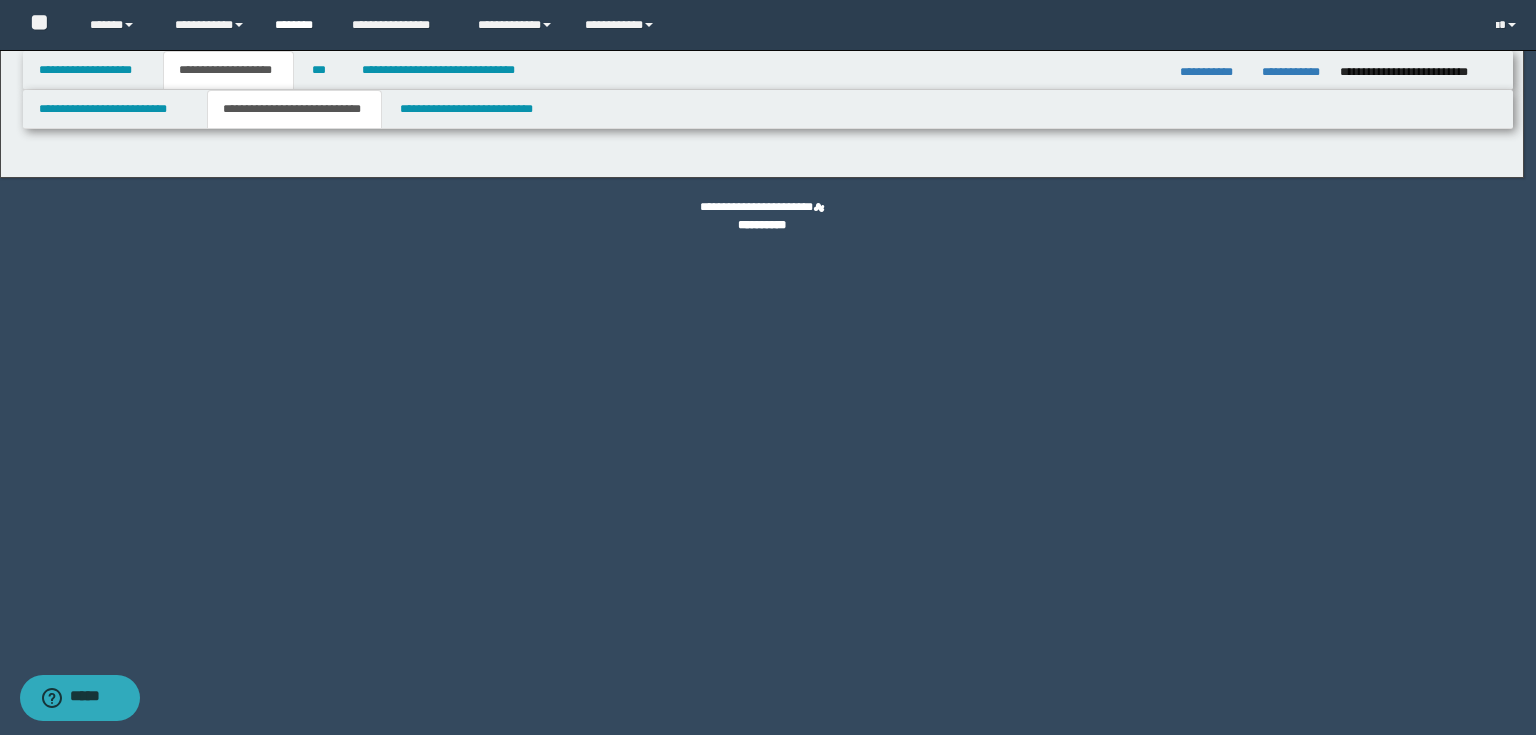 select on "*" 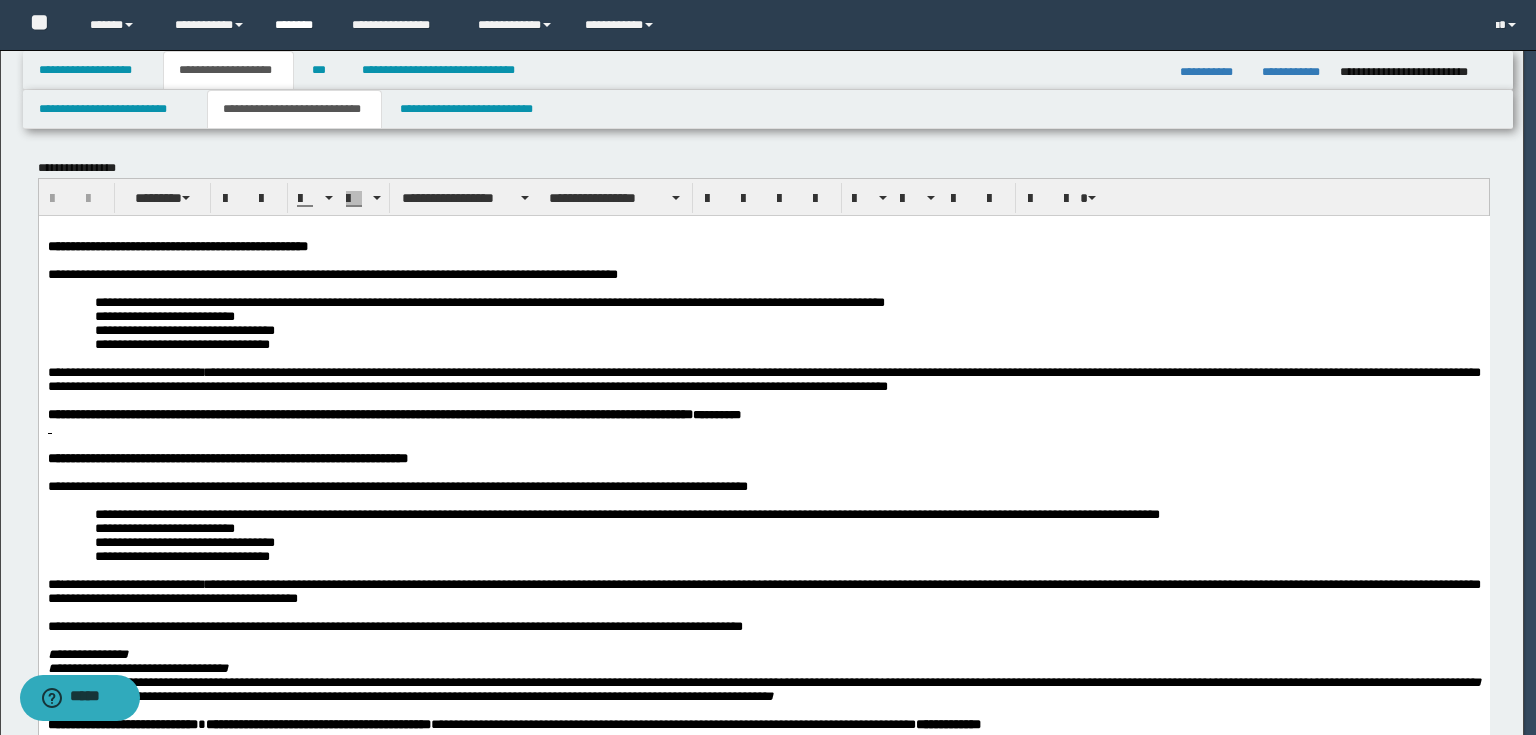 scroll, scrollTop: 0, scrollLeft: 0, axis: both 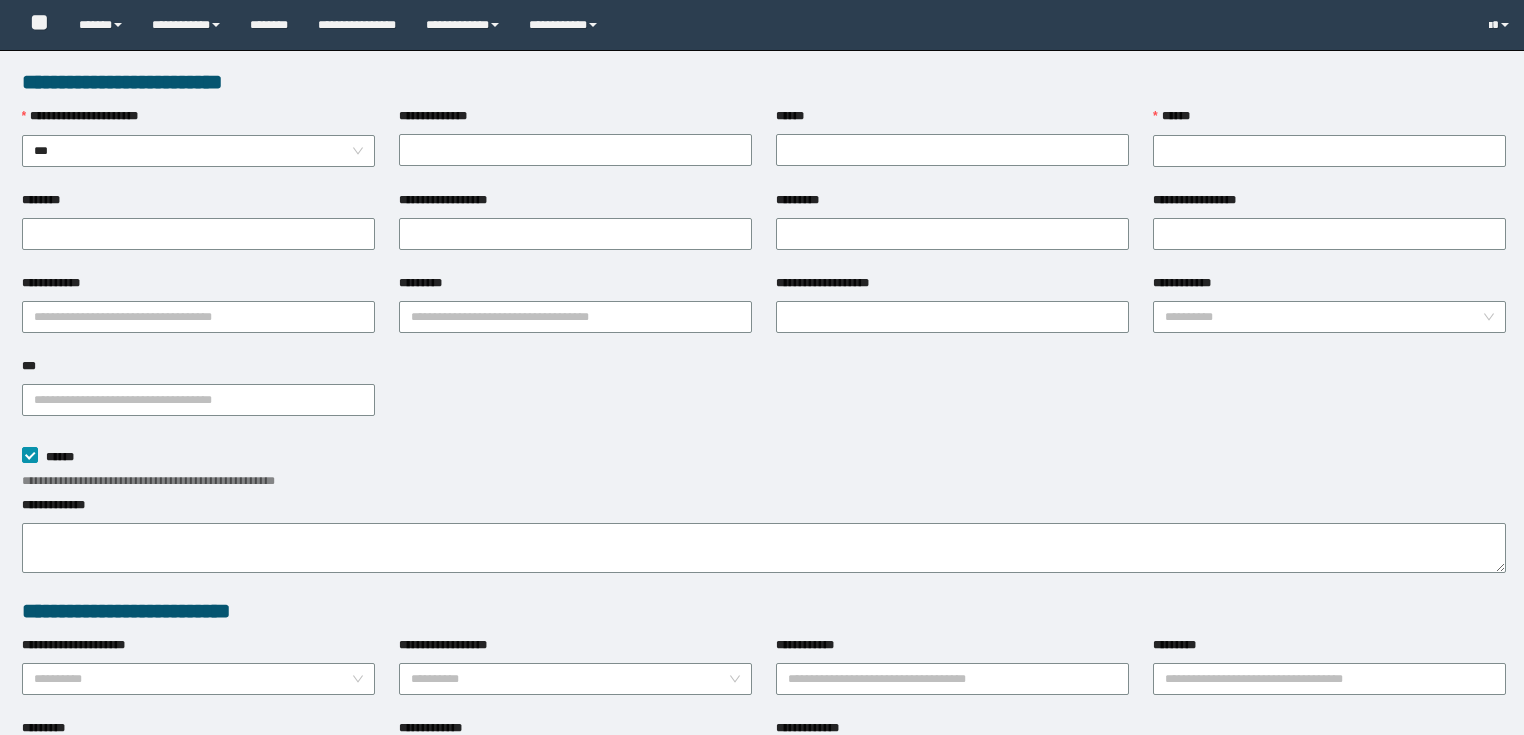 click on "******" at bounding box center (1329, 151) 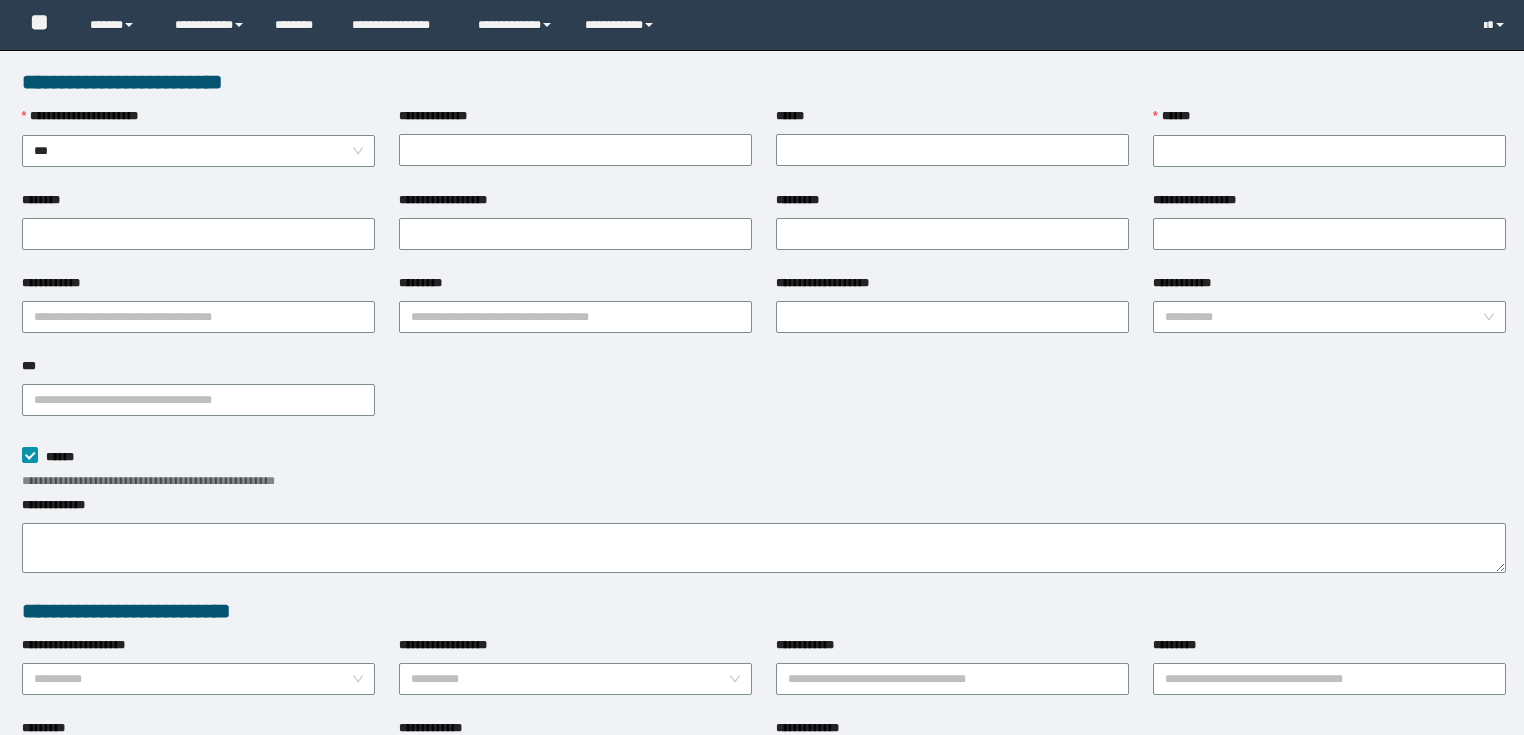 scroll, scrollTop: 0, scrollLeft: 0, axis: both 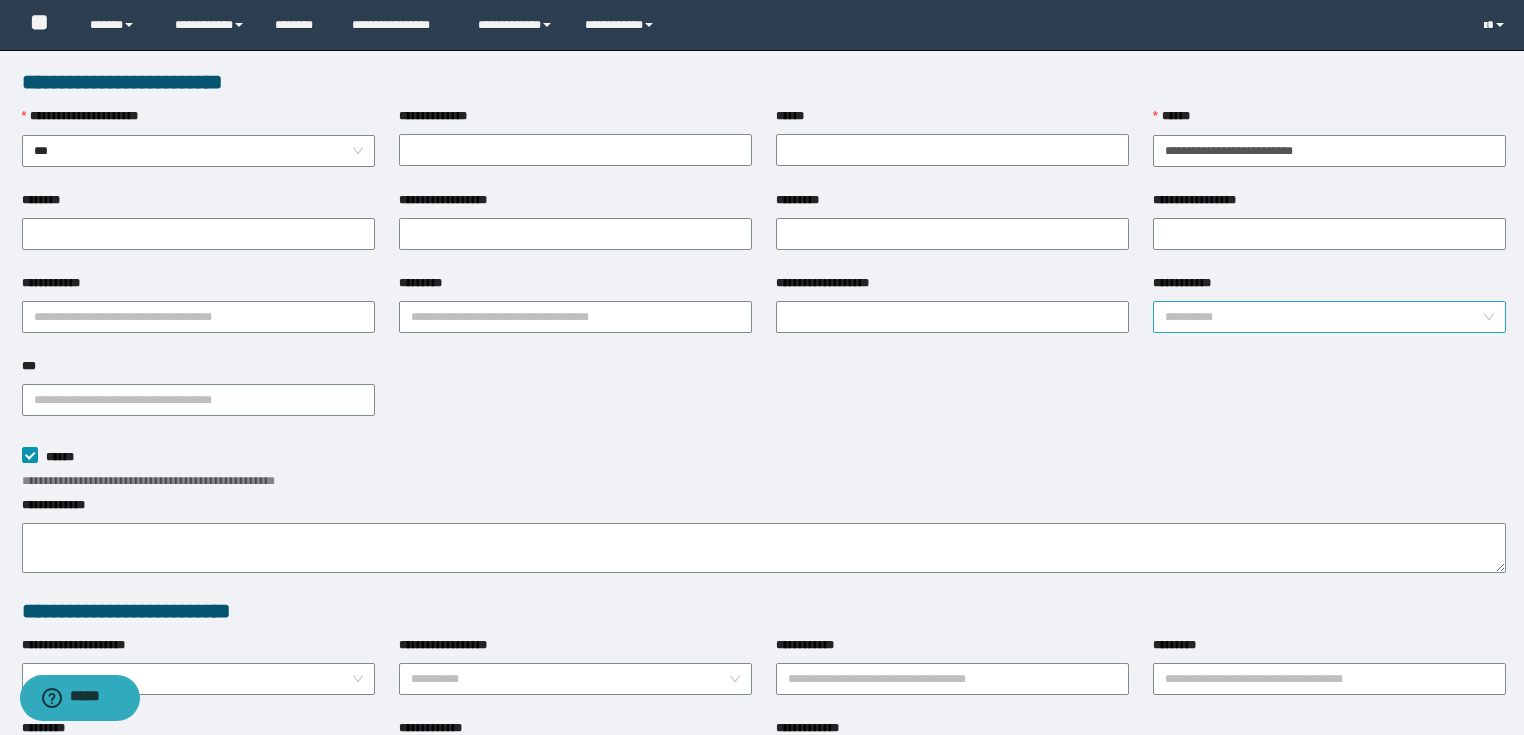 type on "**********" 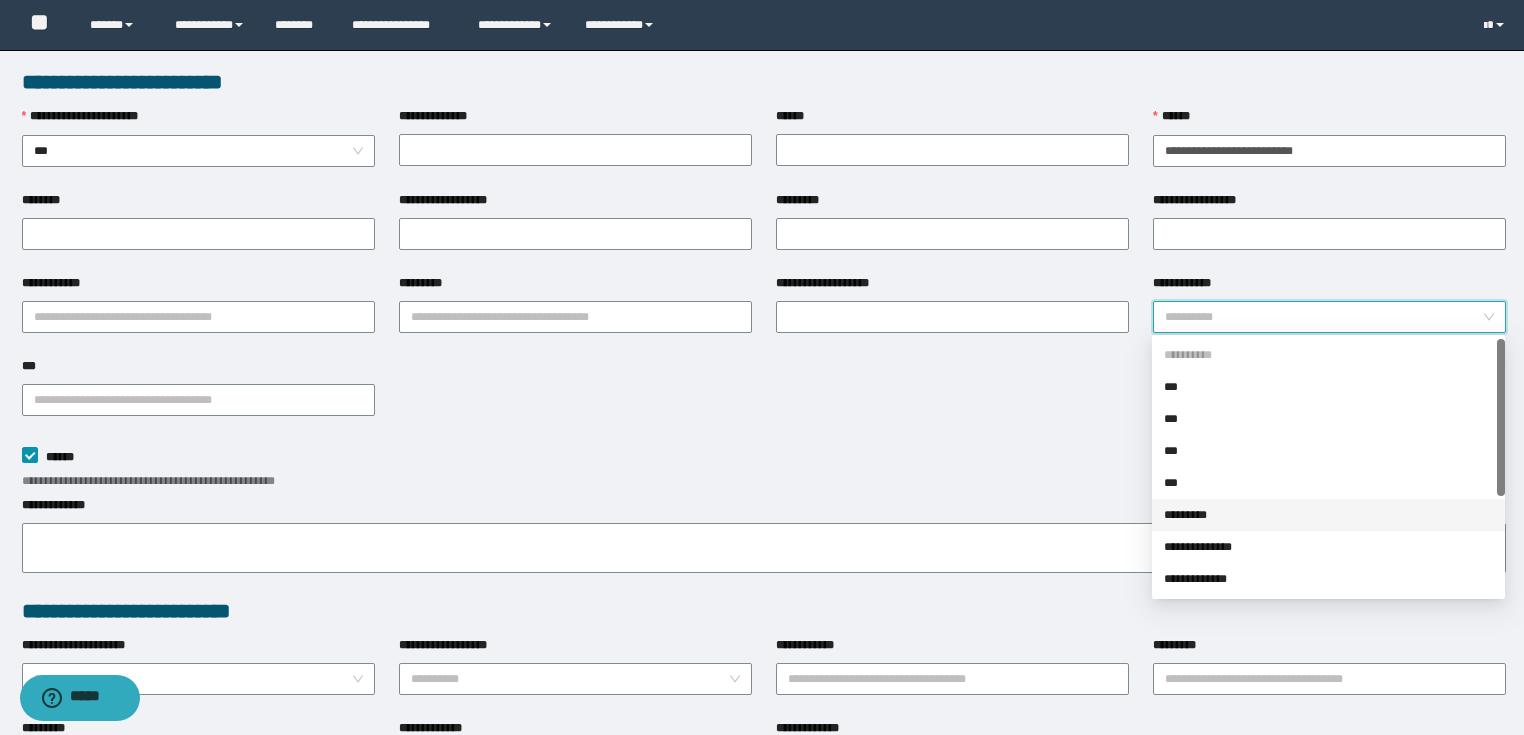 click on "*********" at bounding box center [1328, 515] 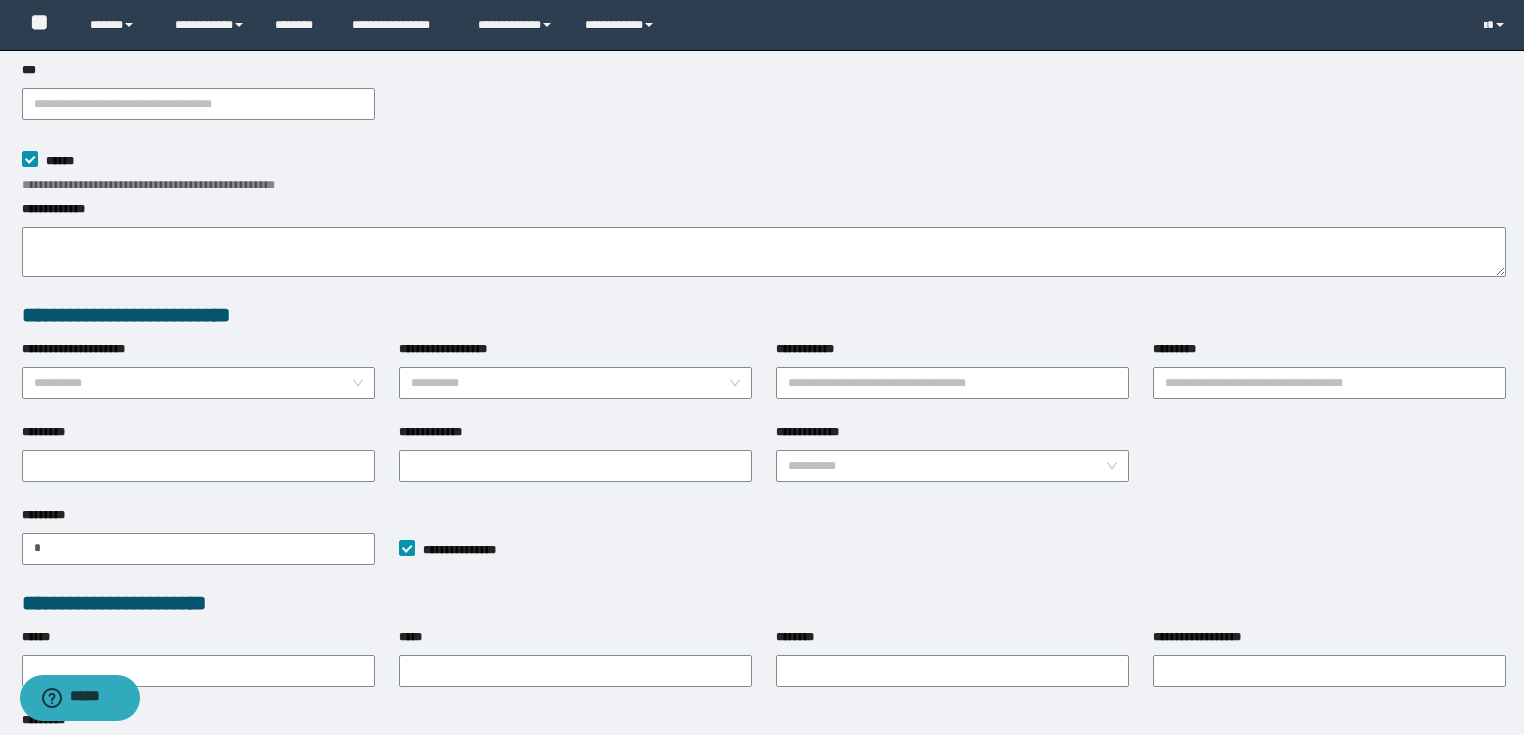 scroll, scrollTop: 400, scrollLeft: 0, axis: vertical 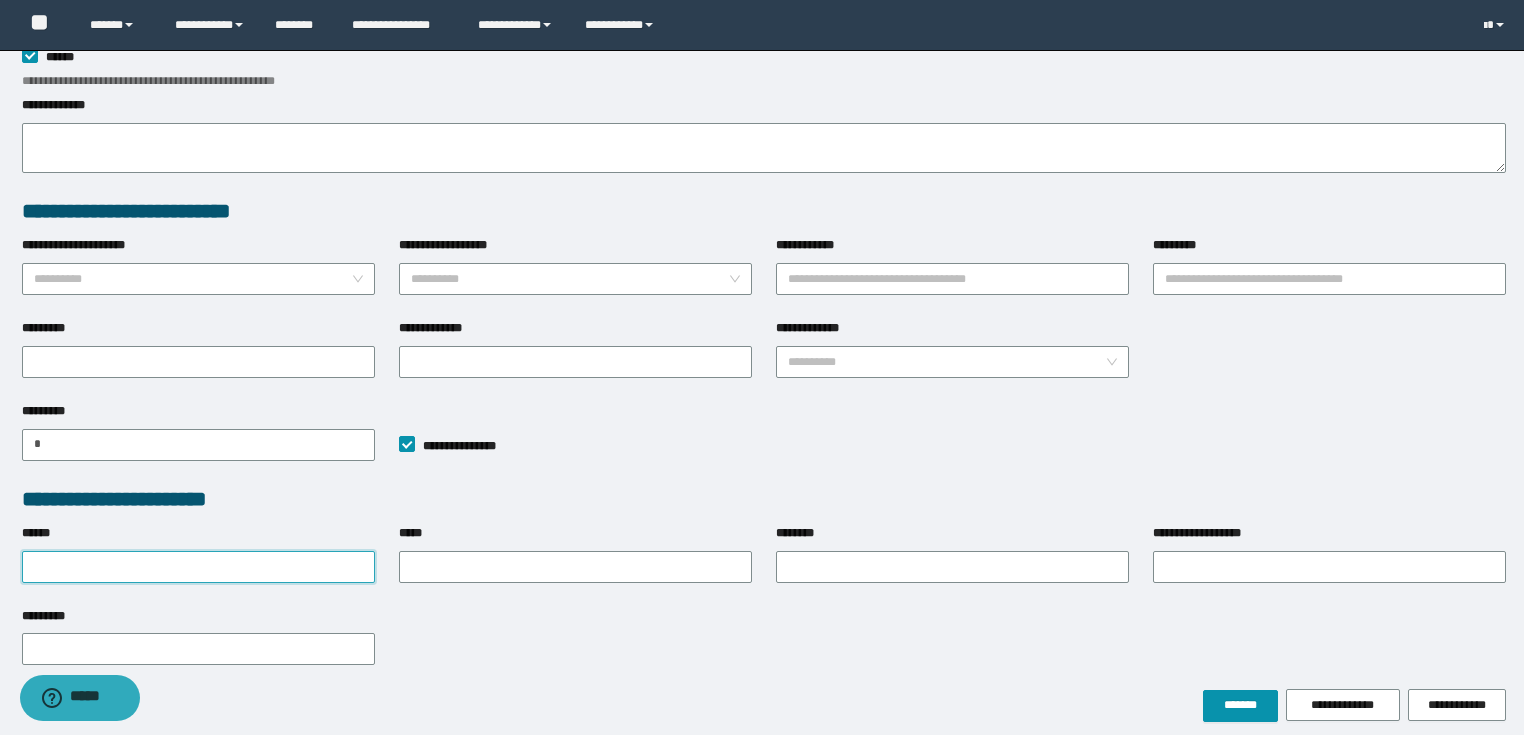 click on "******" at bounding box center [198, 567] 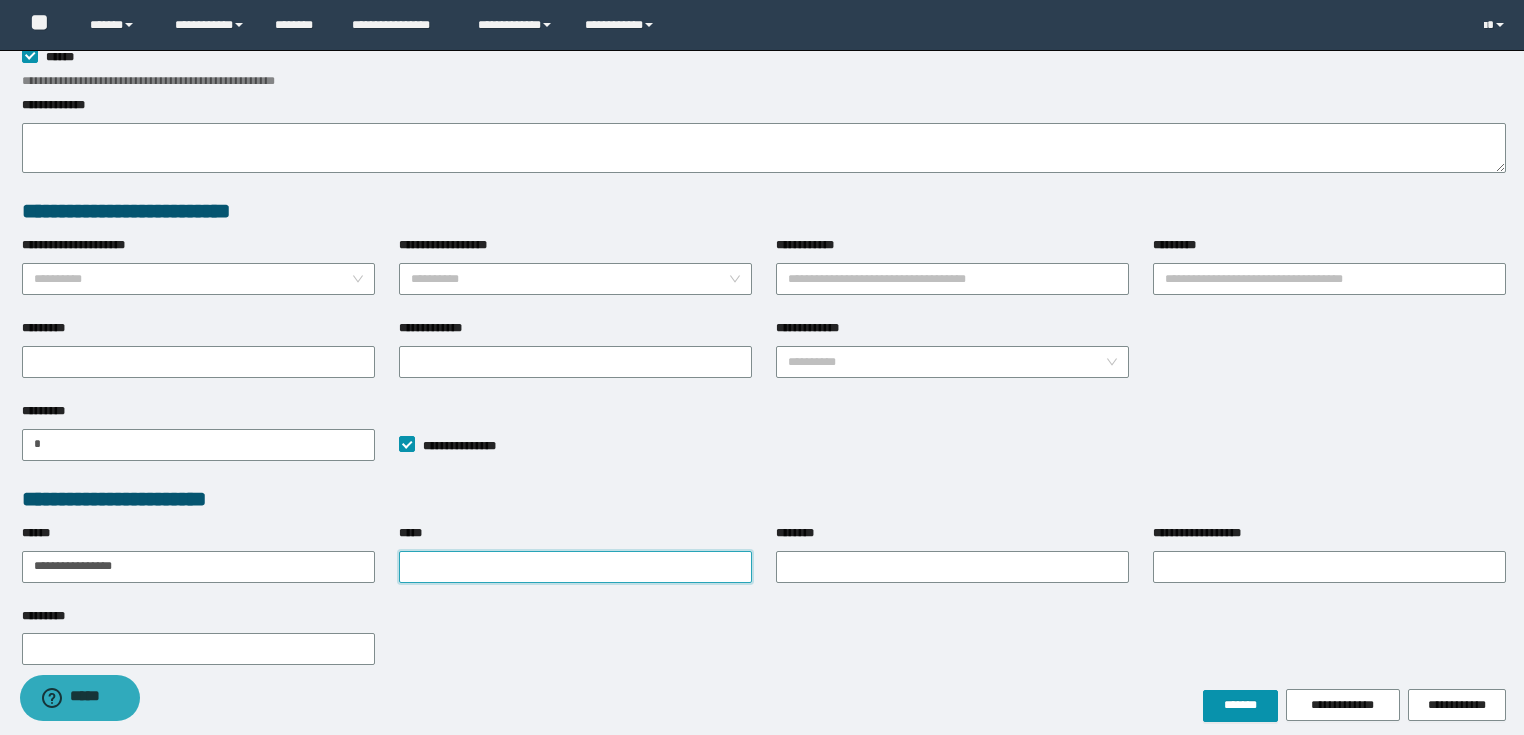 click on "*****" at bounding box center (575, 567) 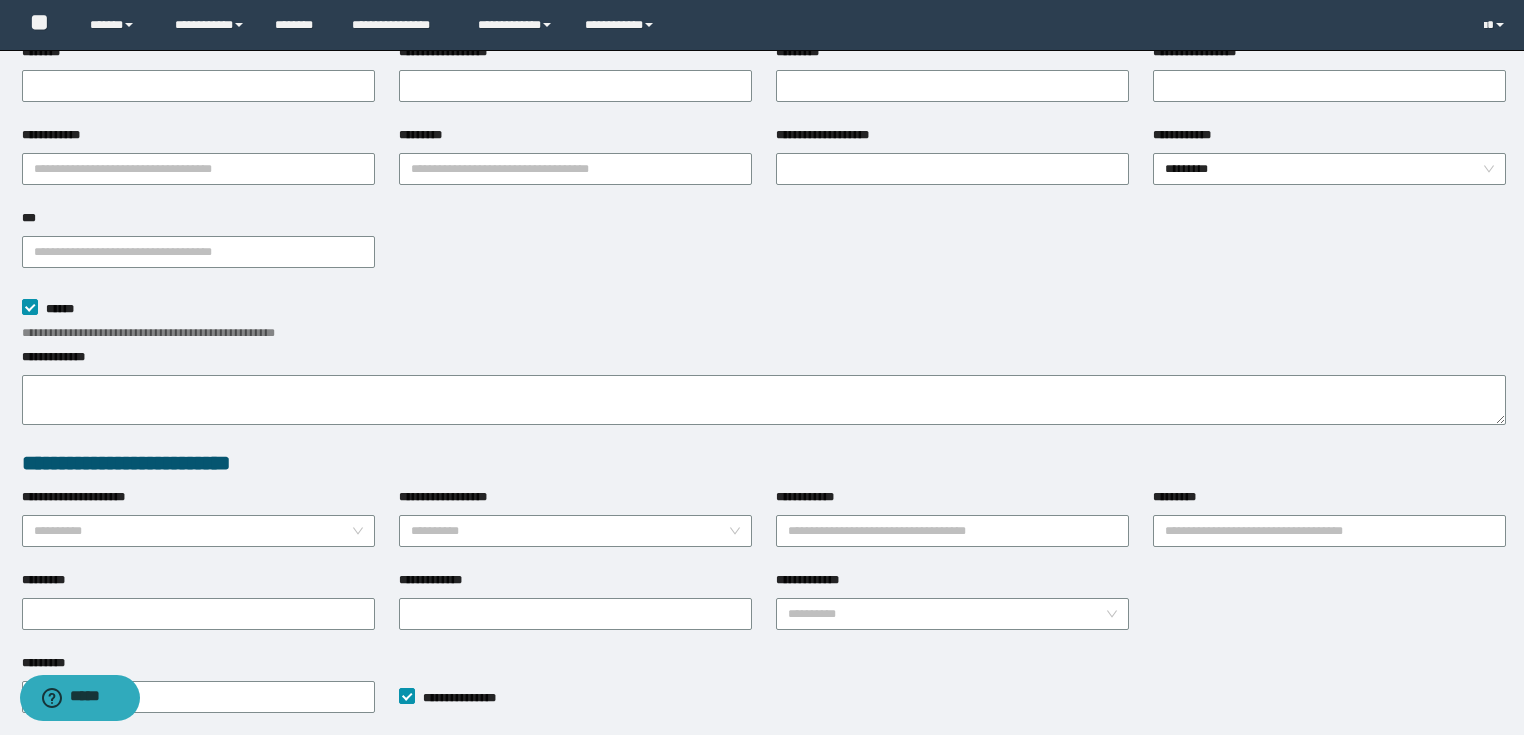 scroll, scrollTop: 0, scrollLeft: 0, axis: both 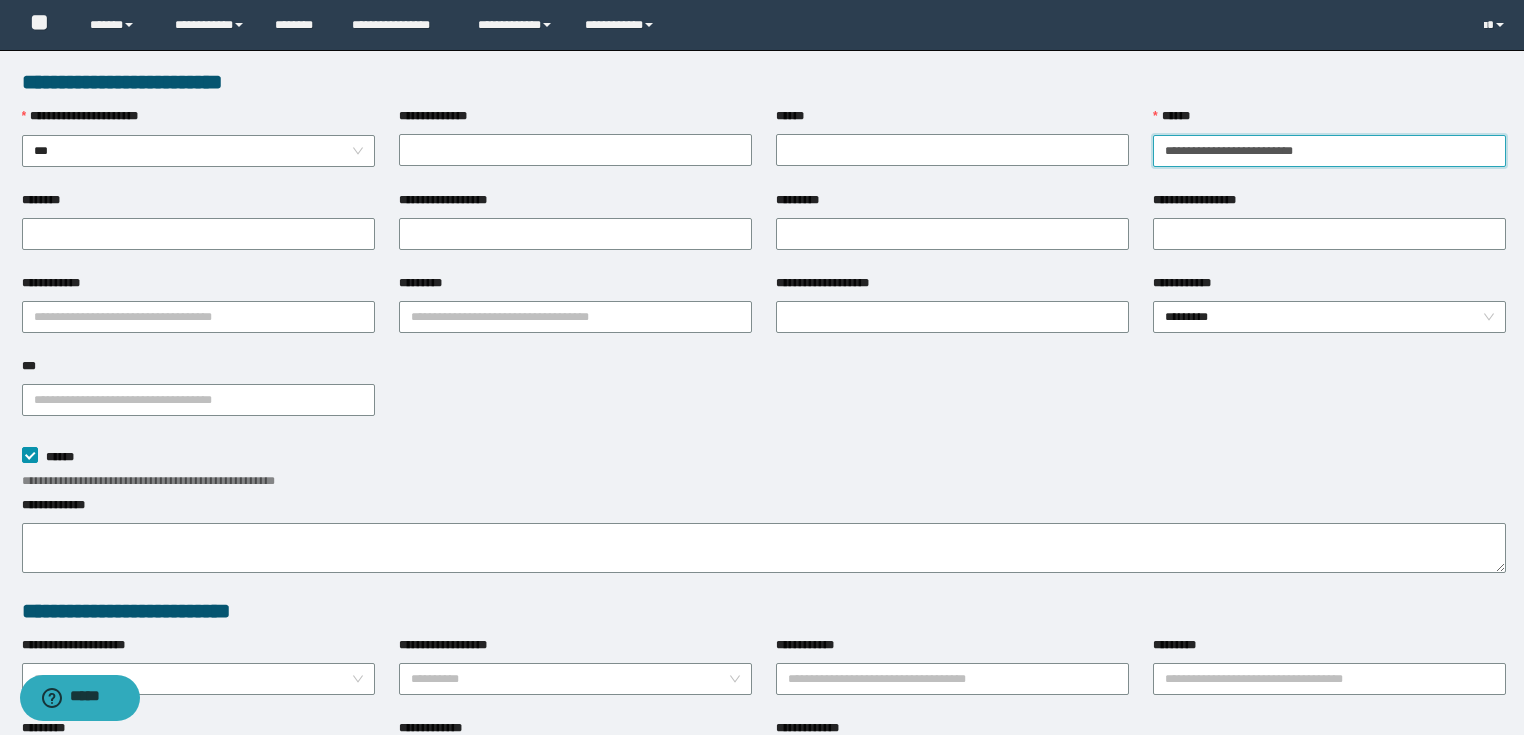 drag, startPoint x: 1403, startPoint y: 158, endPoint x: 0, endPoint y: 192, distance: 1403.4119 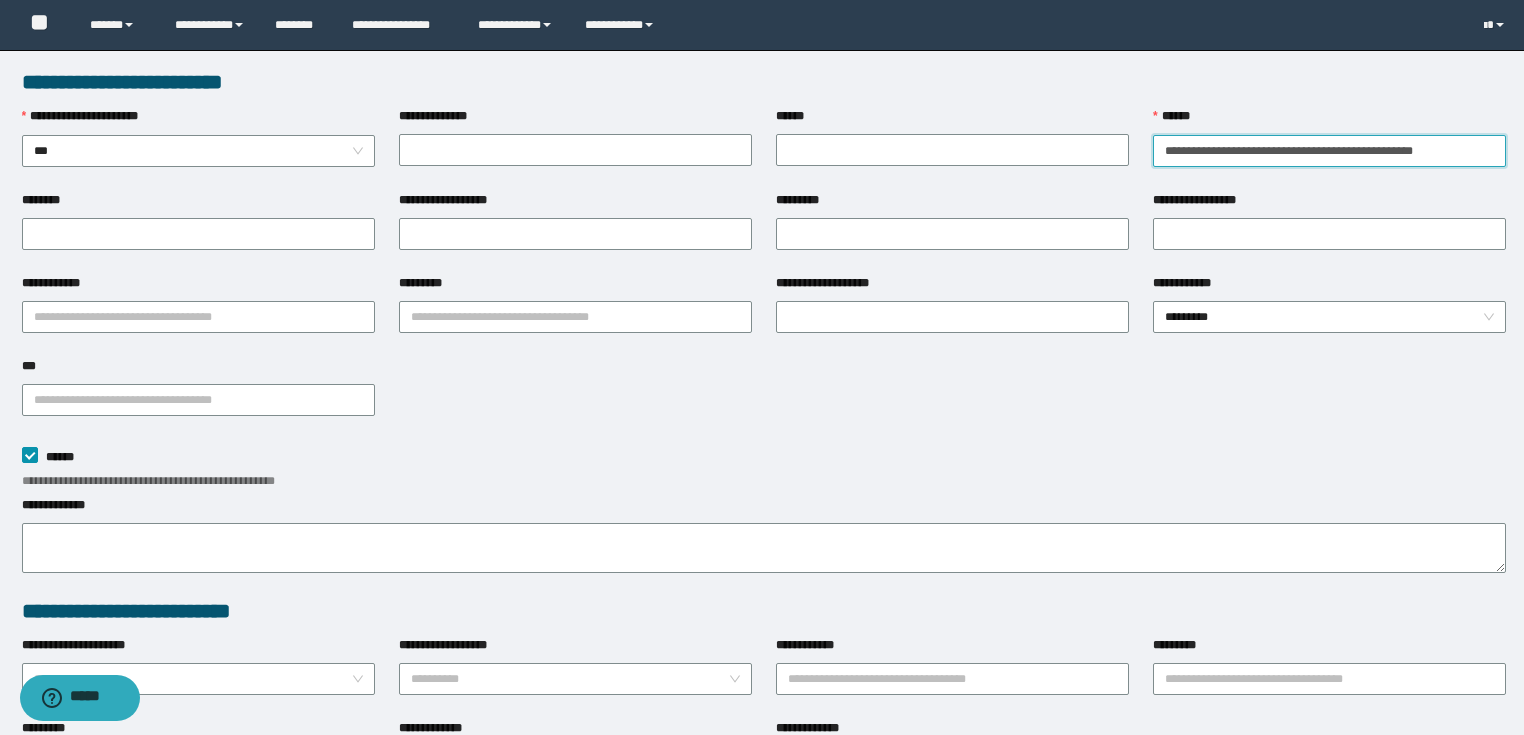 scroll, scrollTop: 0, scrollLeft: 8, axis: horizontal 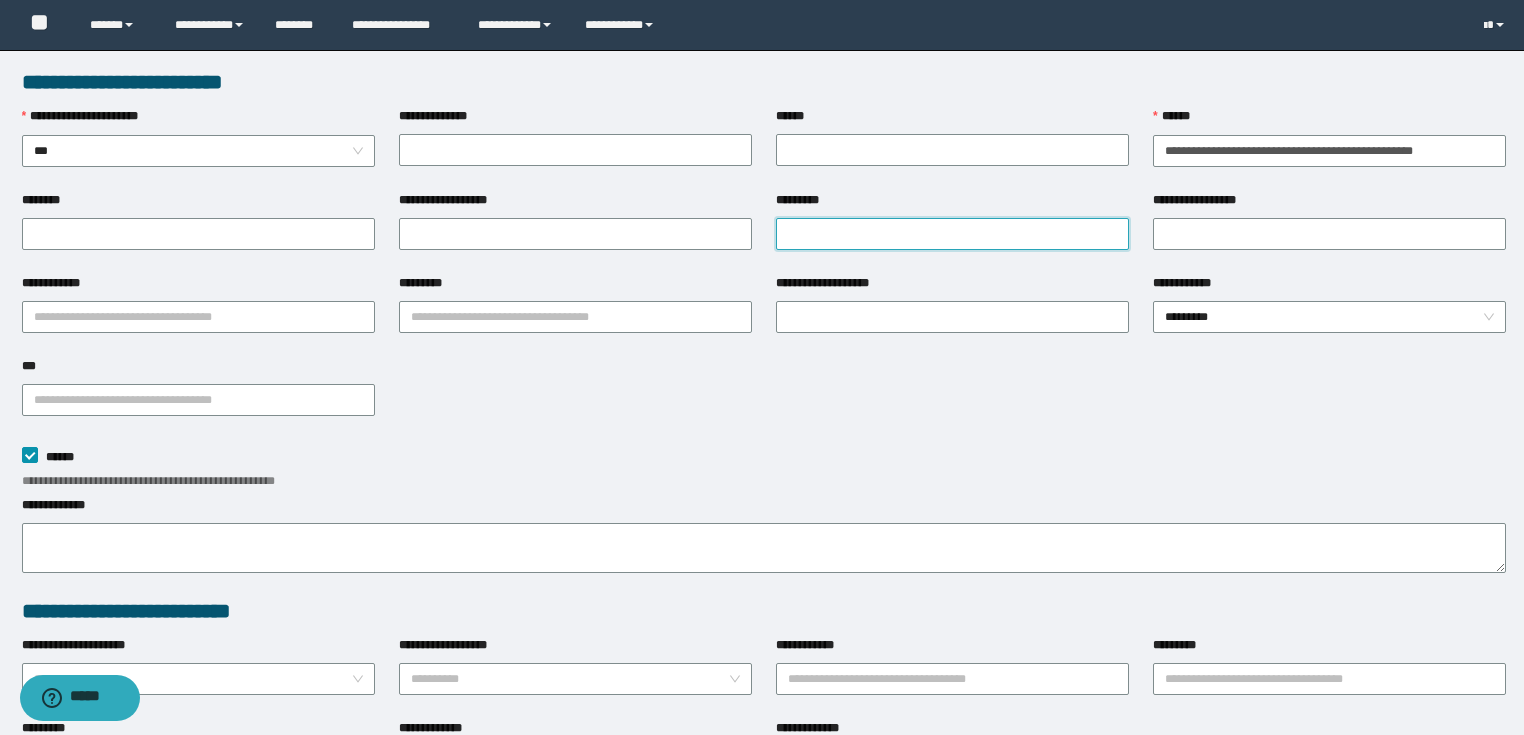 click on "*********" at bounding box center (952, 234) 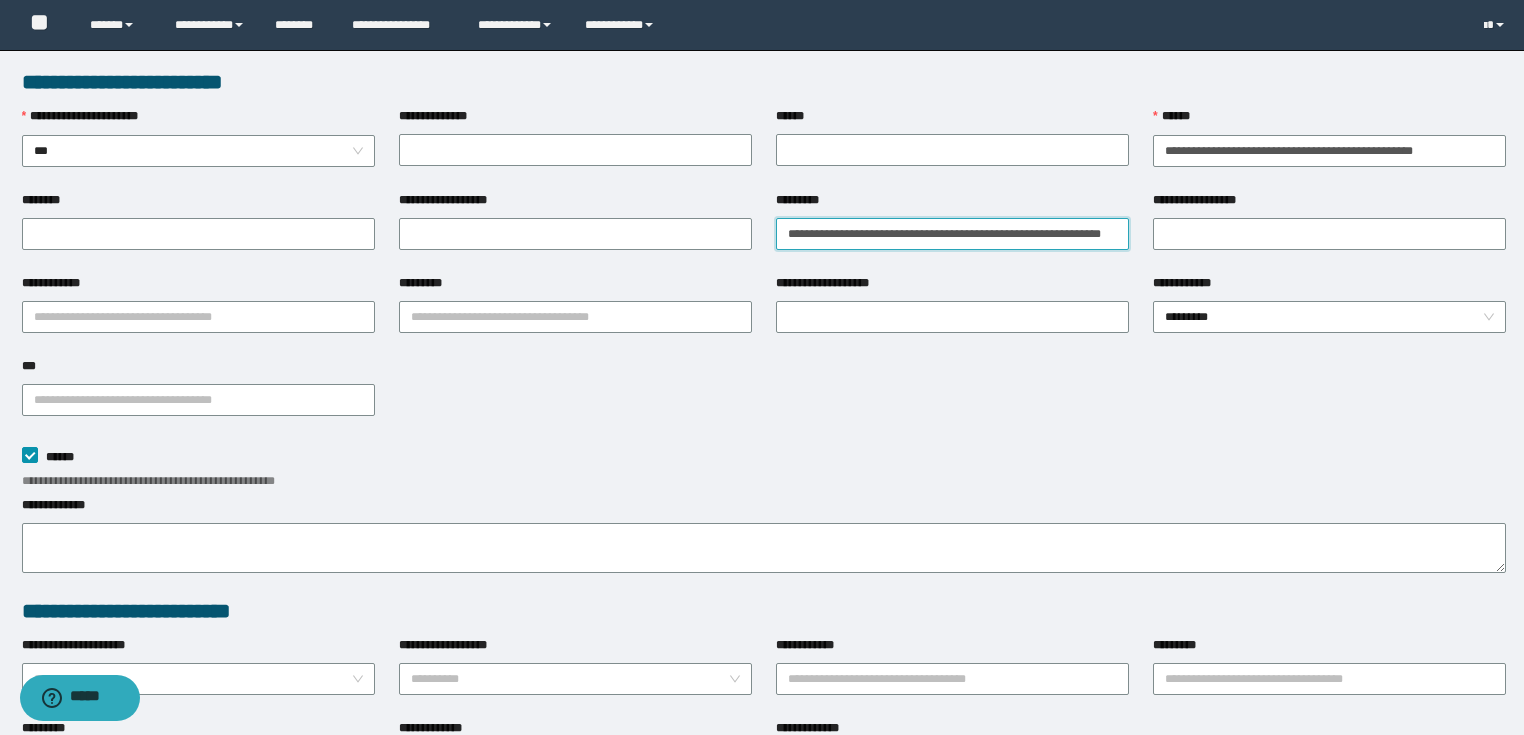scroll, scrollTop: 0, scrollLeft: 87, axis: horizontal 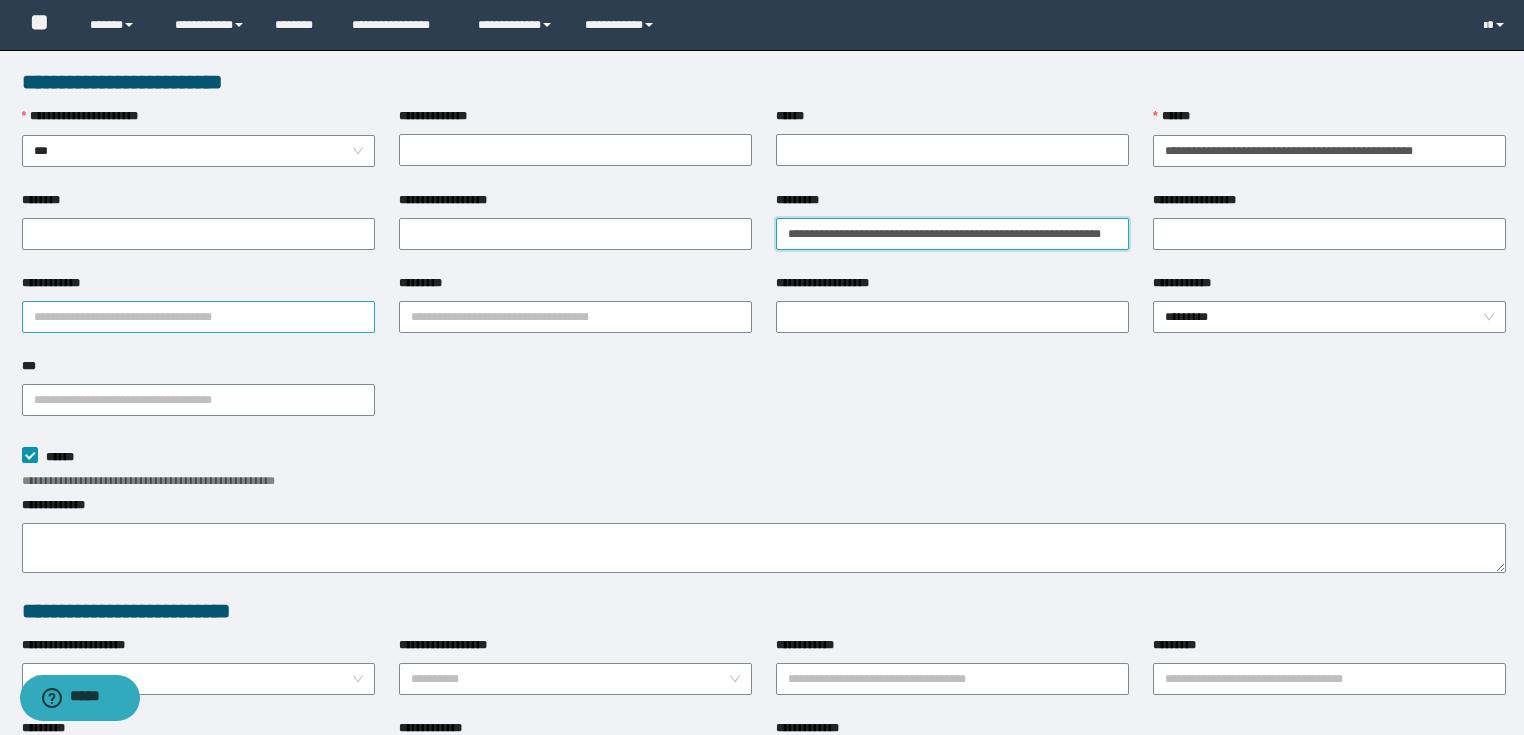 type on "**********" 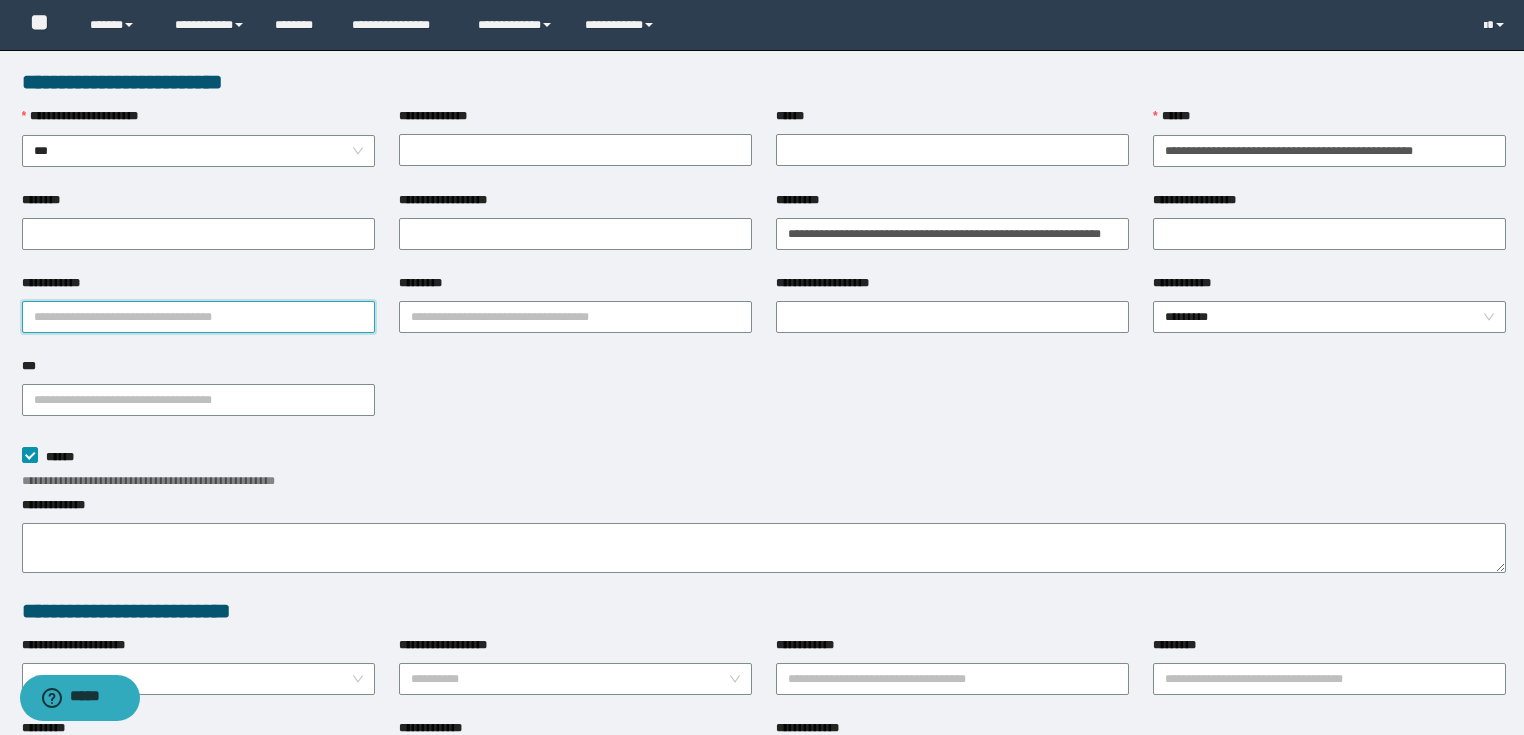 click on "**********" at bounding box center (198, 317) 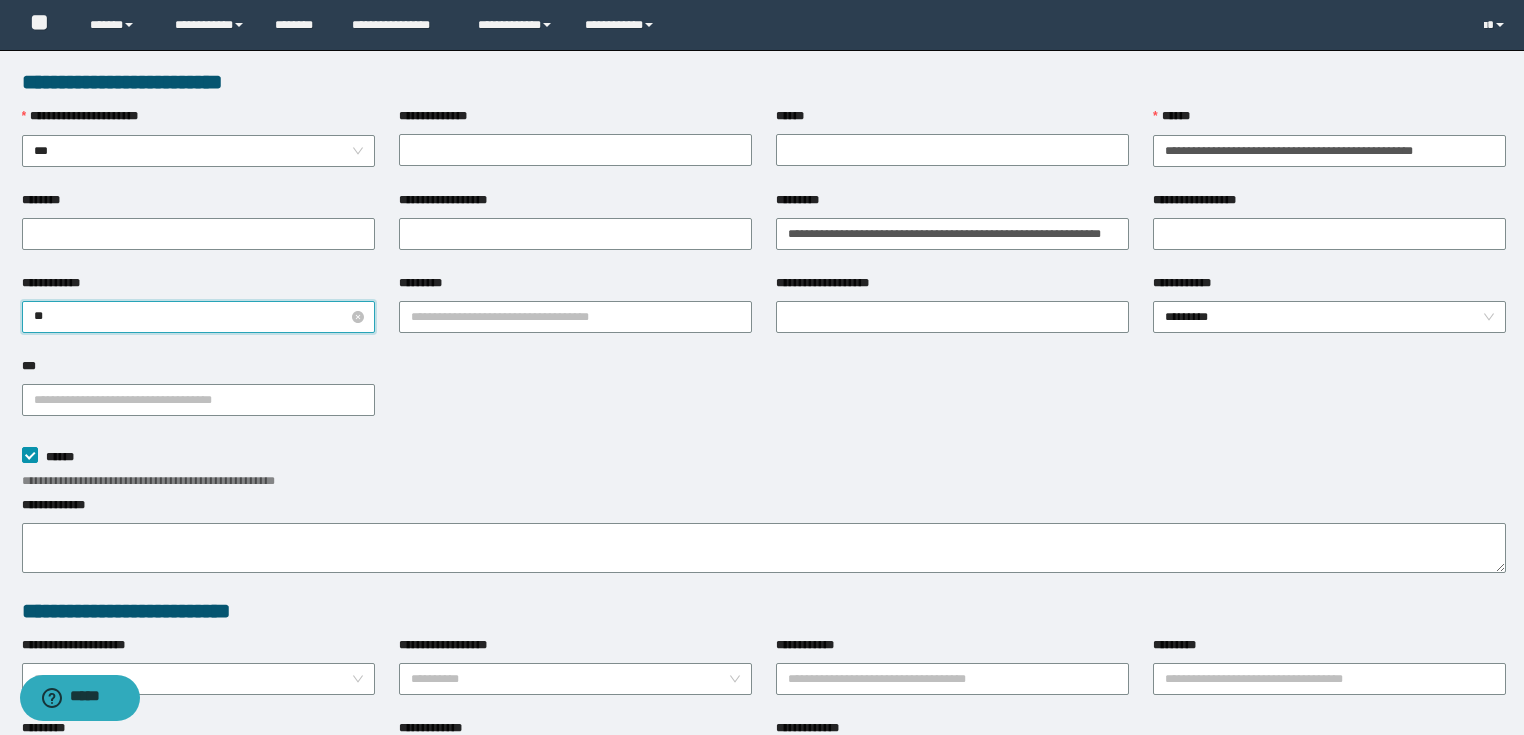 type on "***" 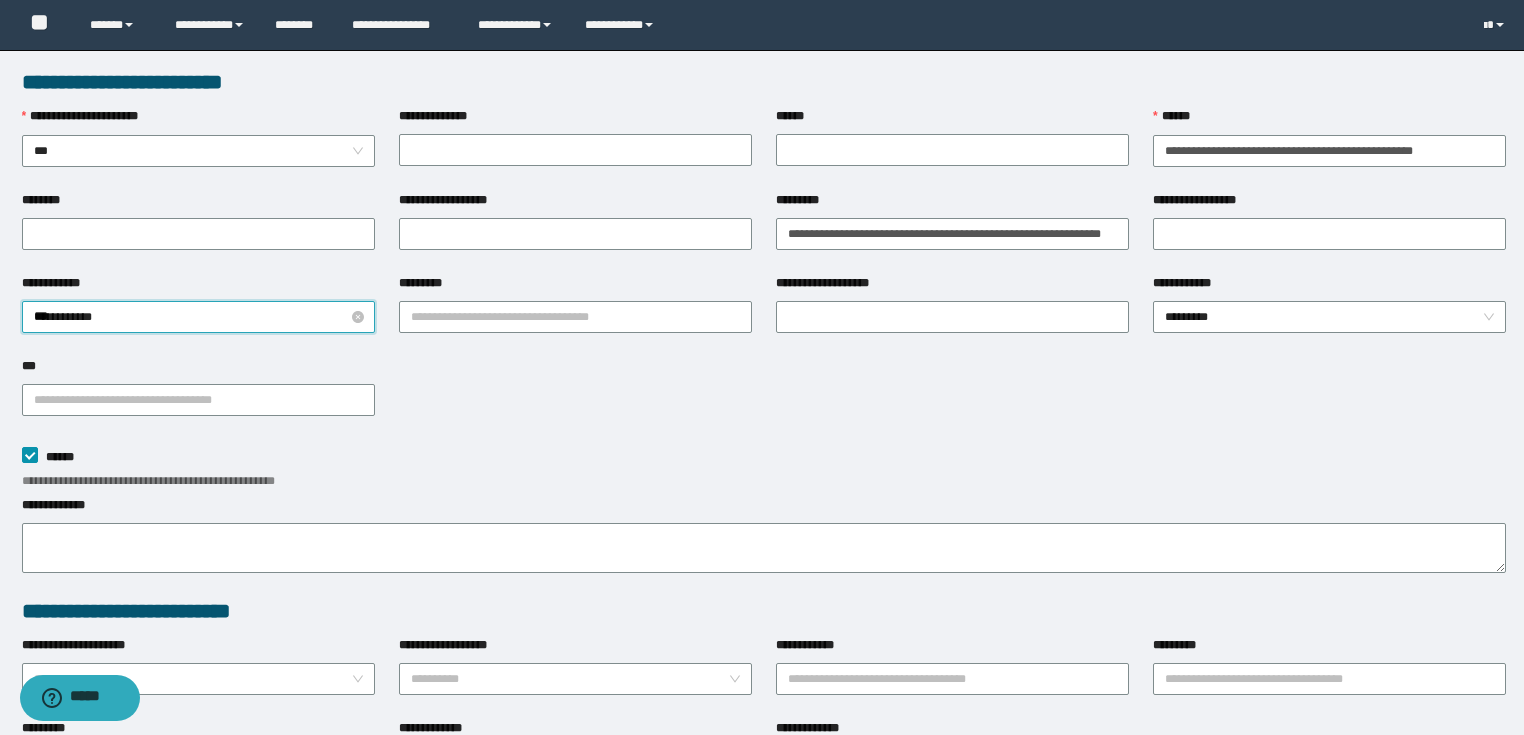 type 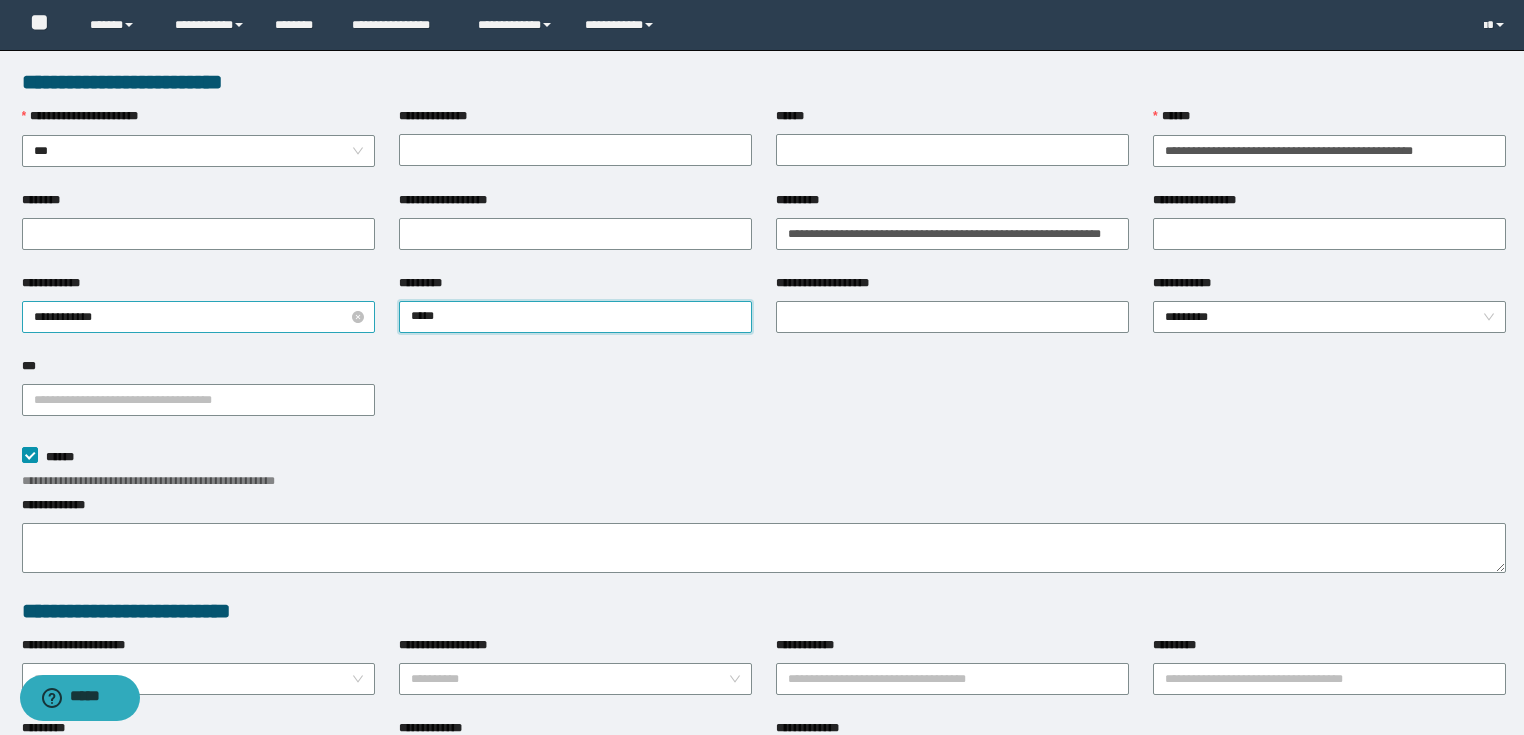 type on "******" 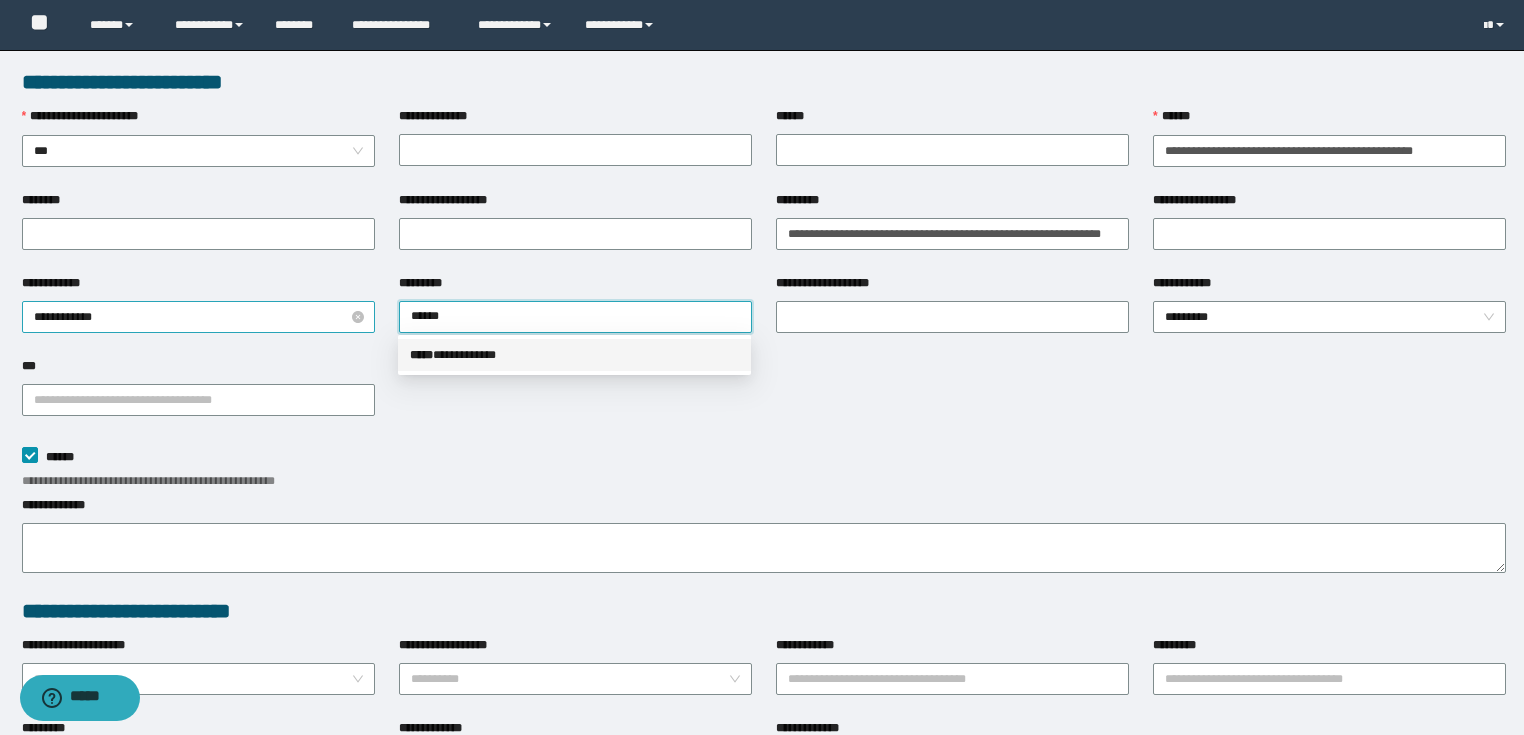 type 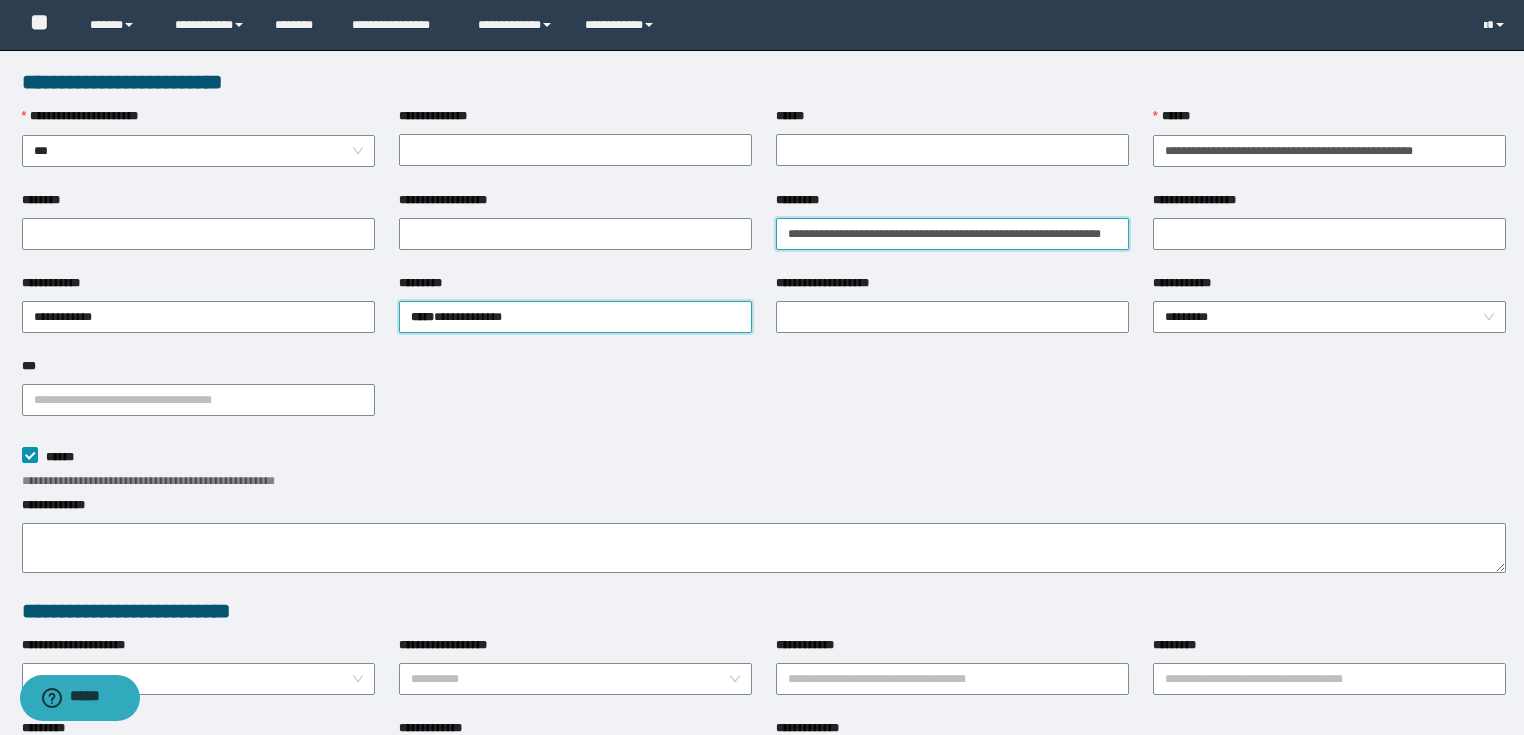 click on "**********" at bounding box center [952, 234] 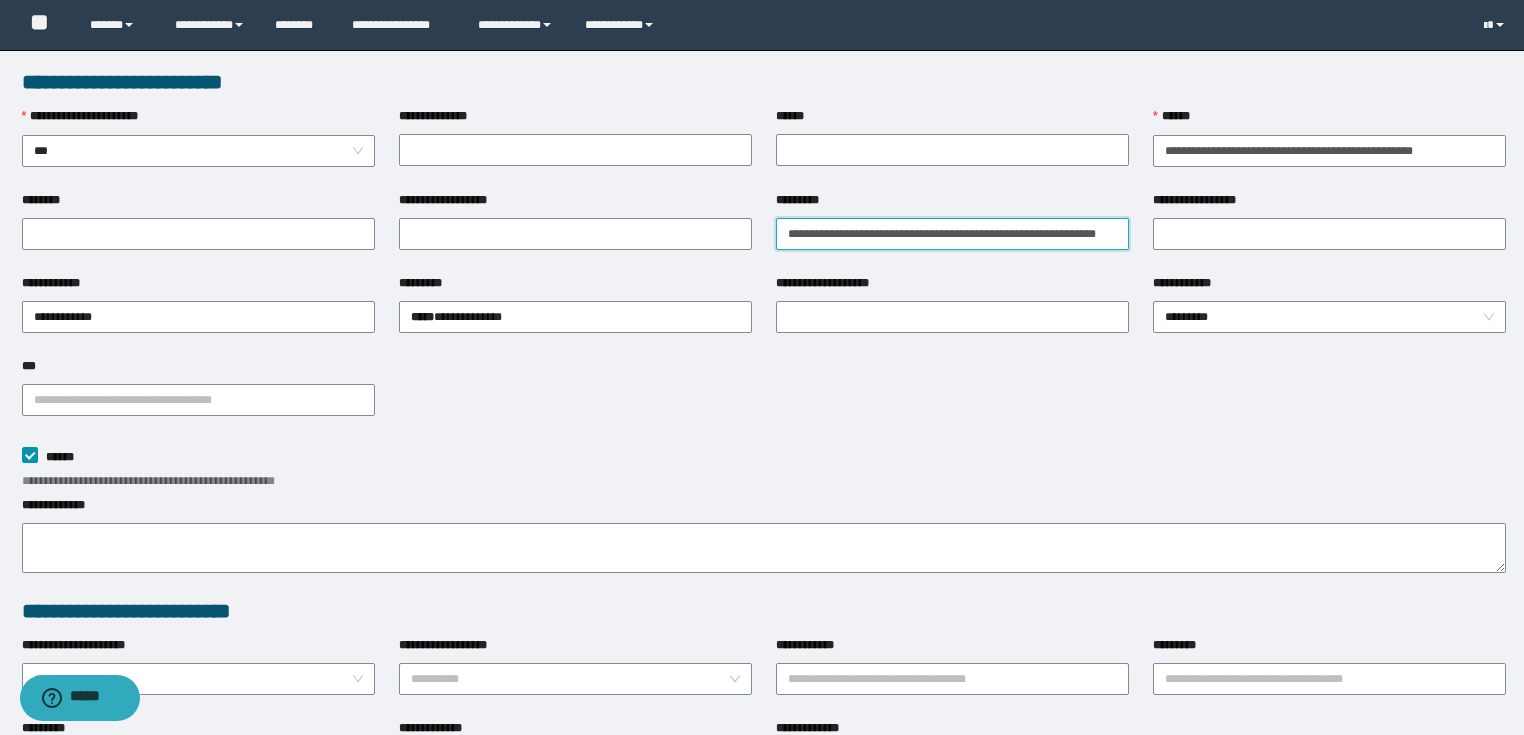 type on "**********" 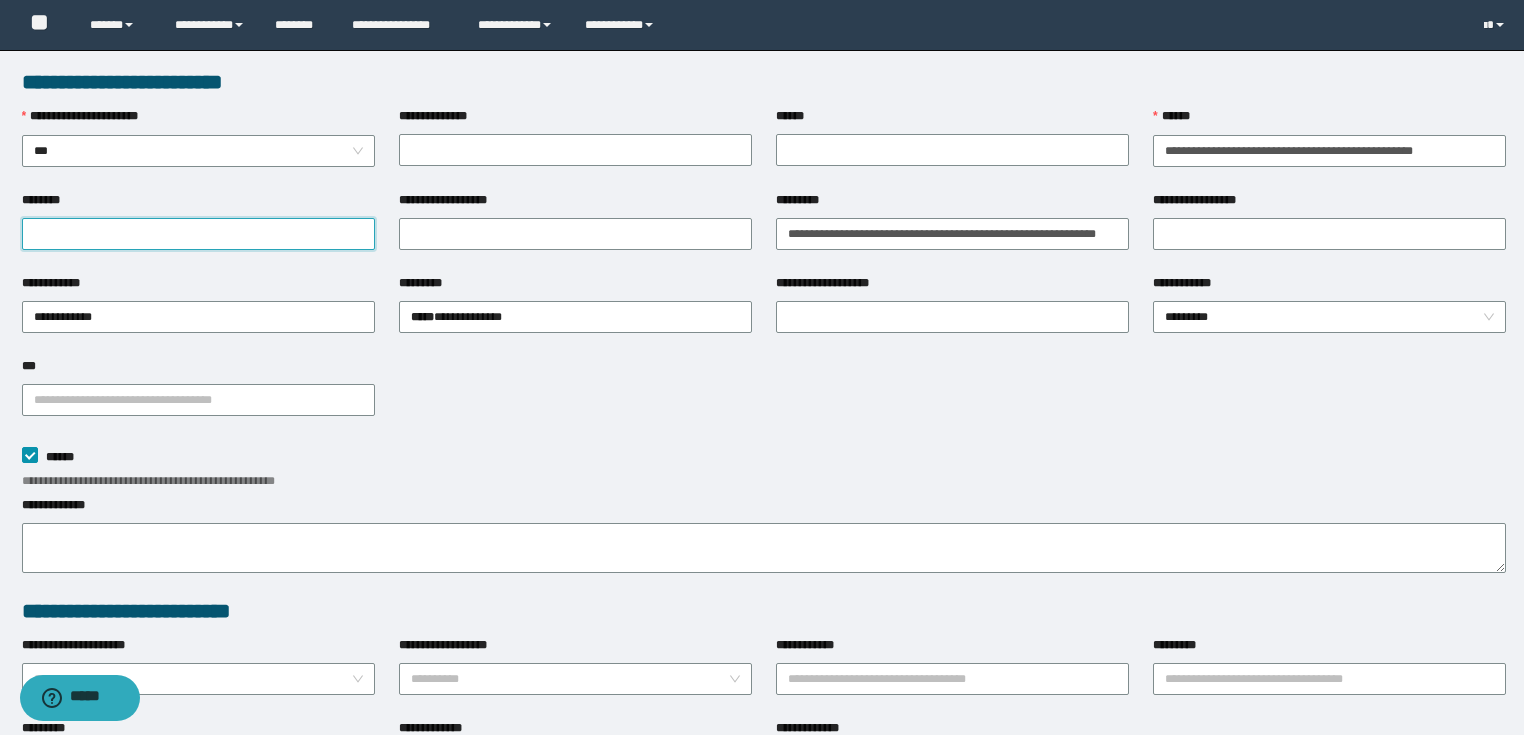 click on "********" at bounding box center (198, 234) 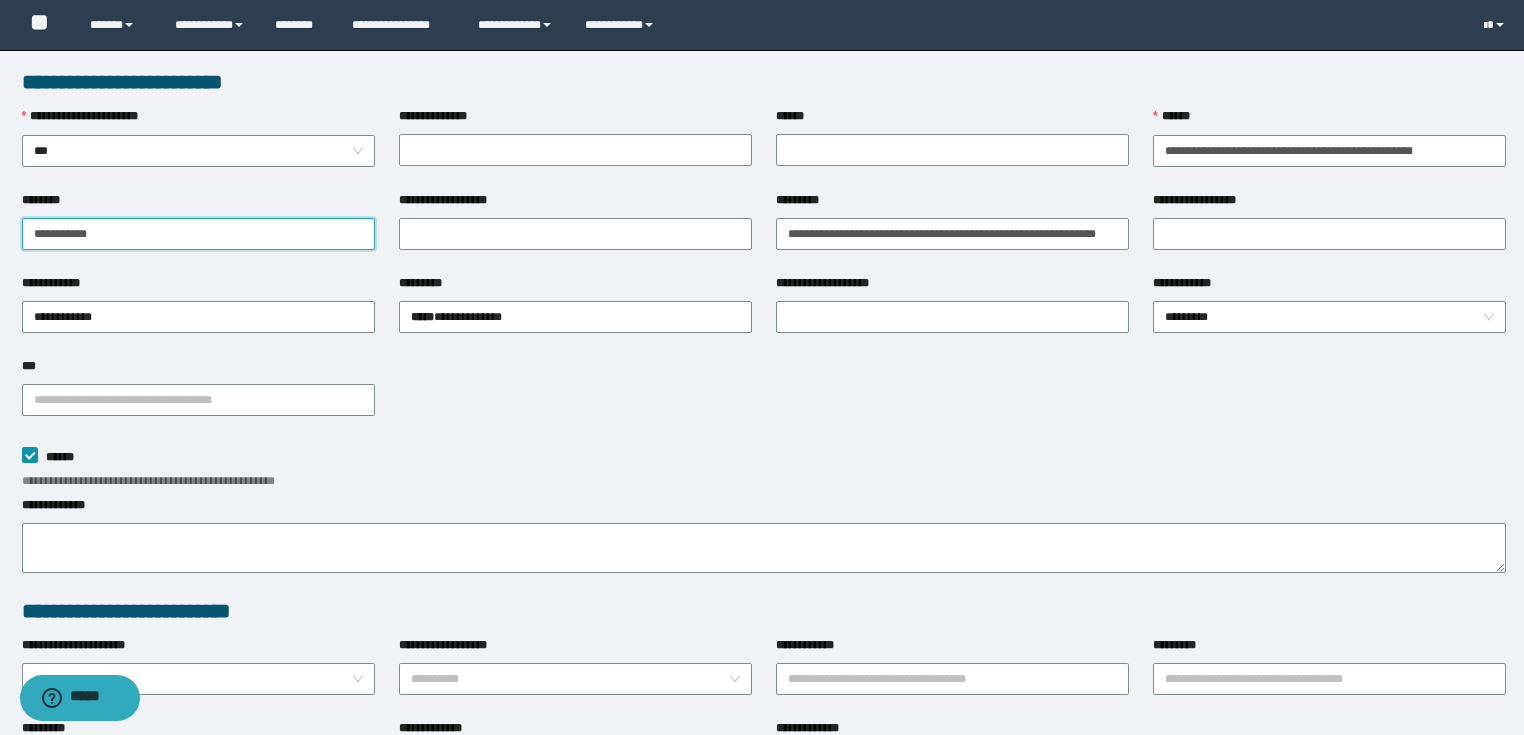 type on "**********" 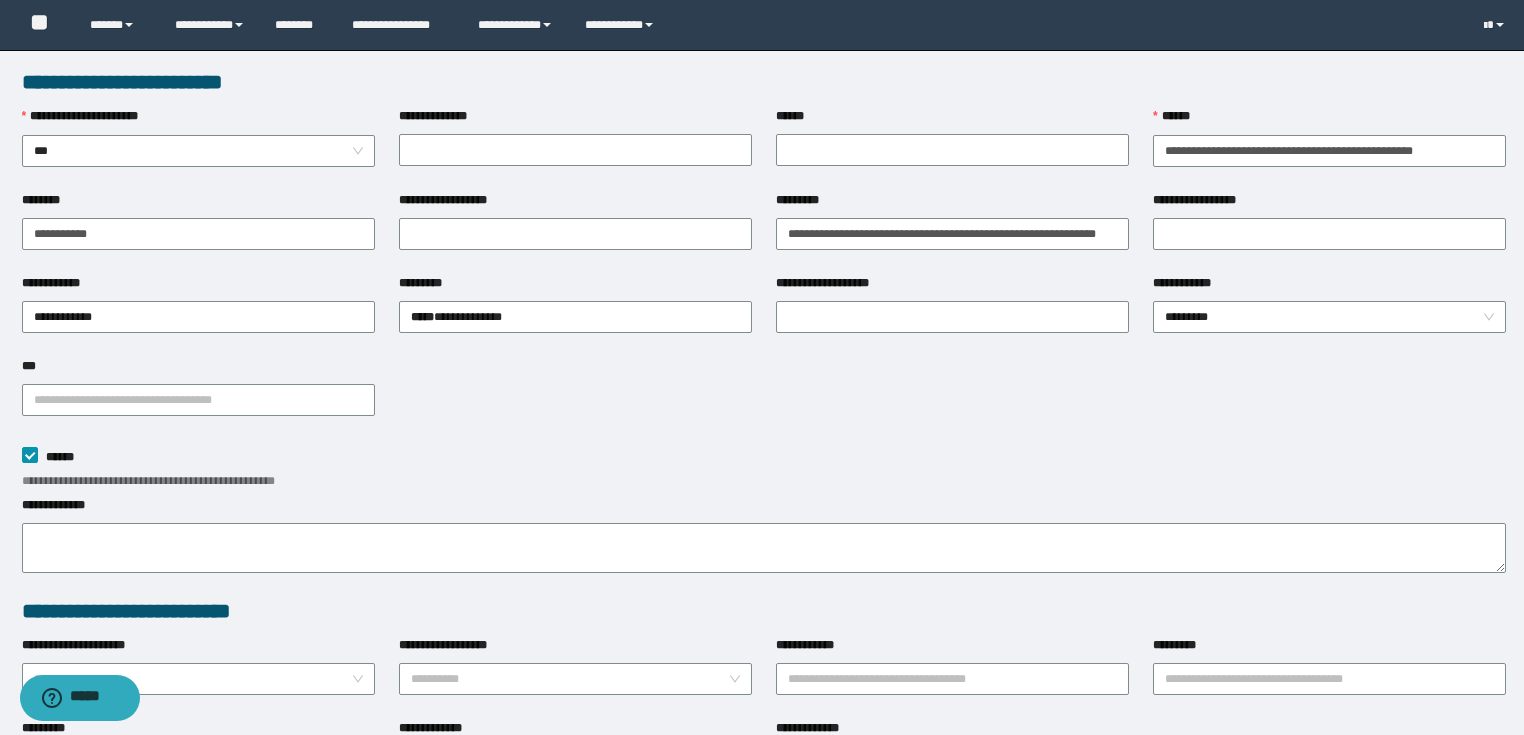 click at bounding box center [575, 234] 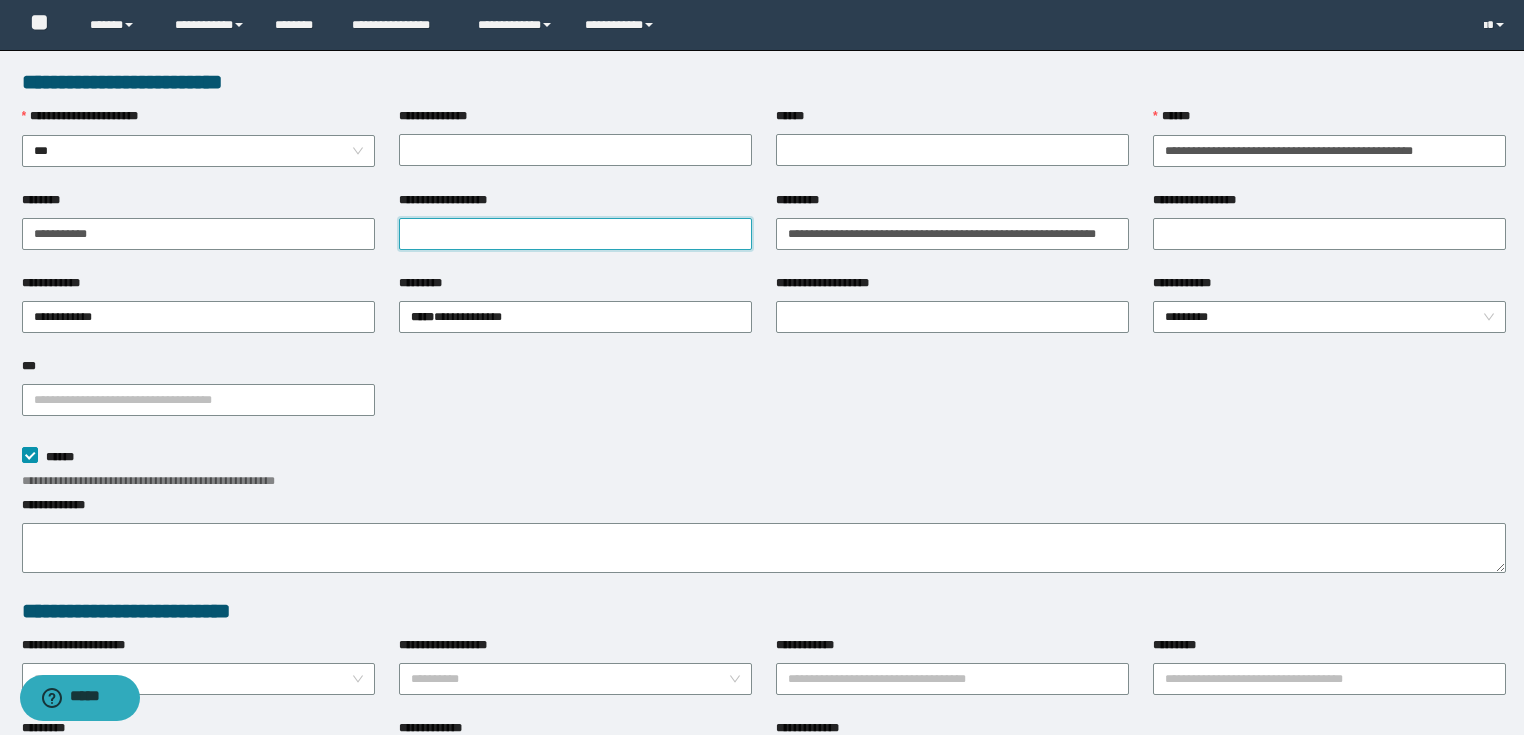 click on "**********" at bounding box center (575, 234) 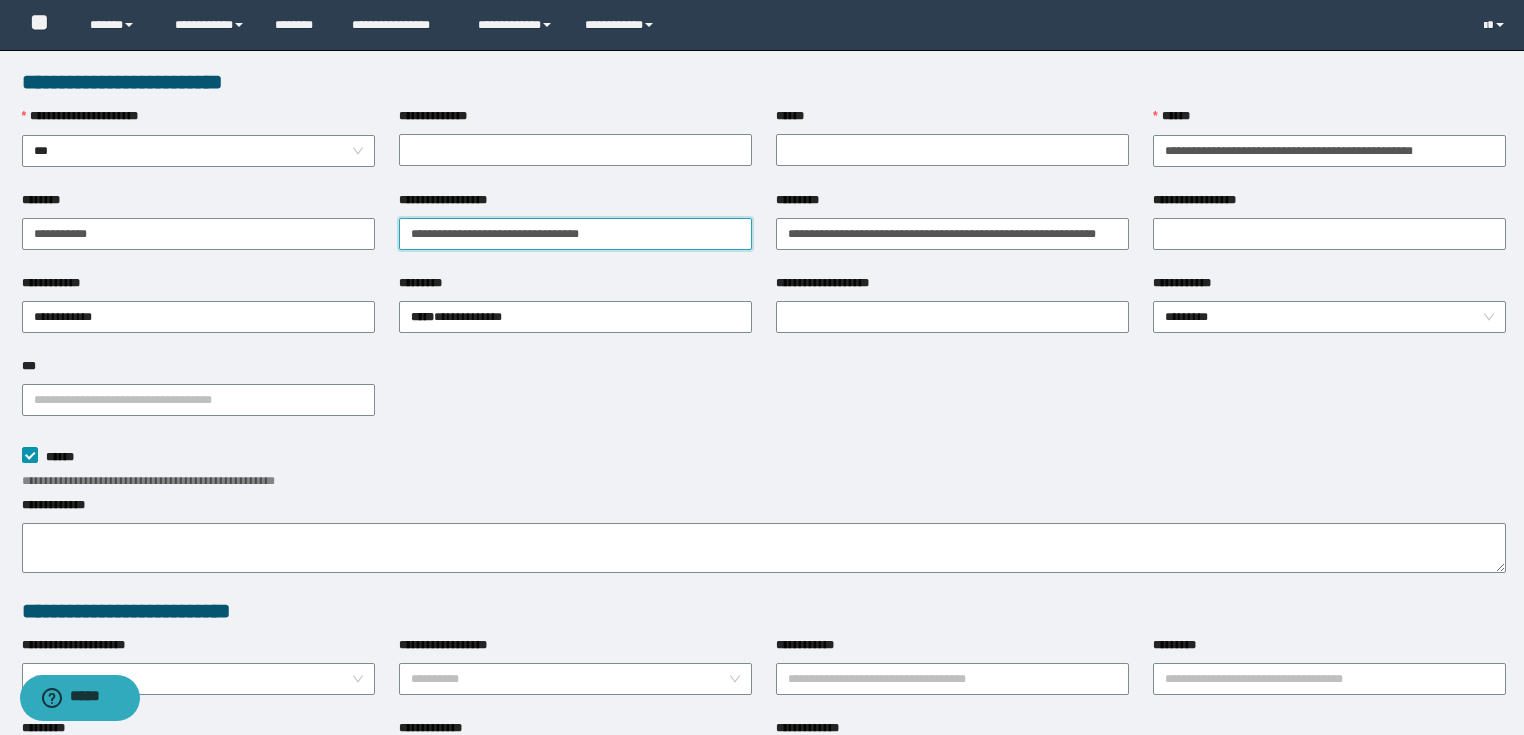 click on "**********" at bounding box center [575, 234] 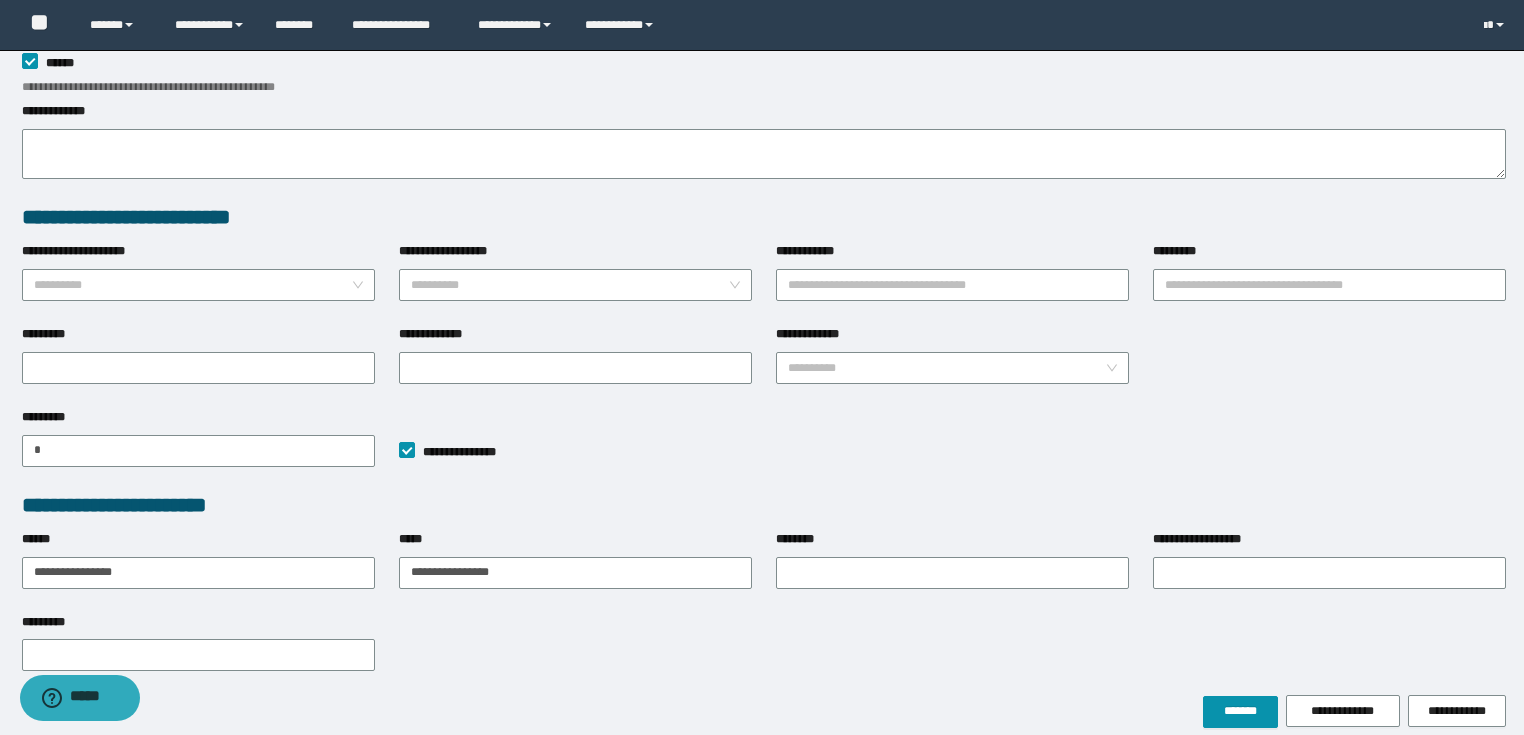 scroll, scrollTop: 480, scrollLeft: 0, axis: vertical 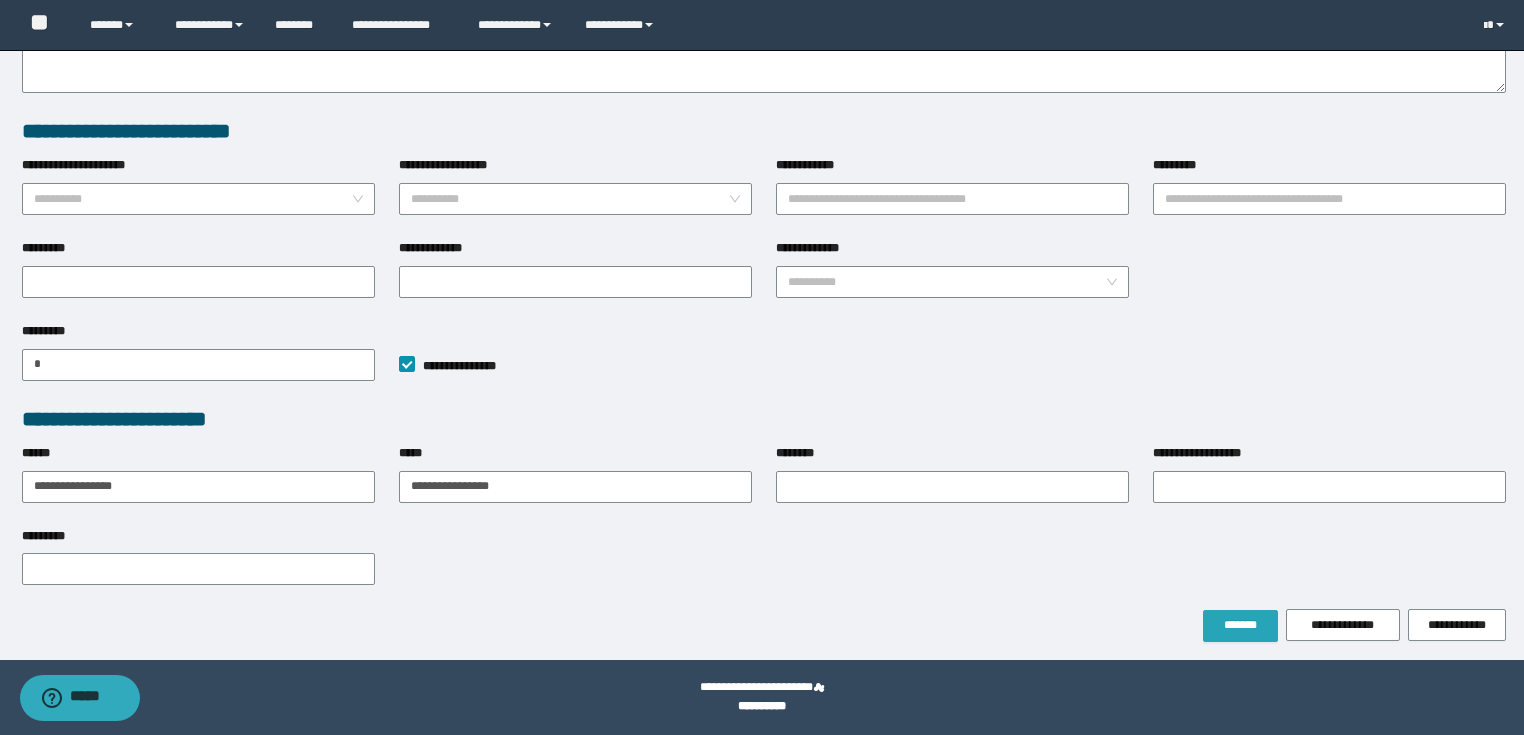 type on "**********" 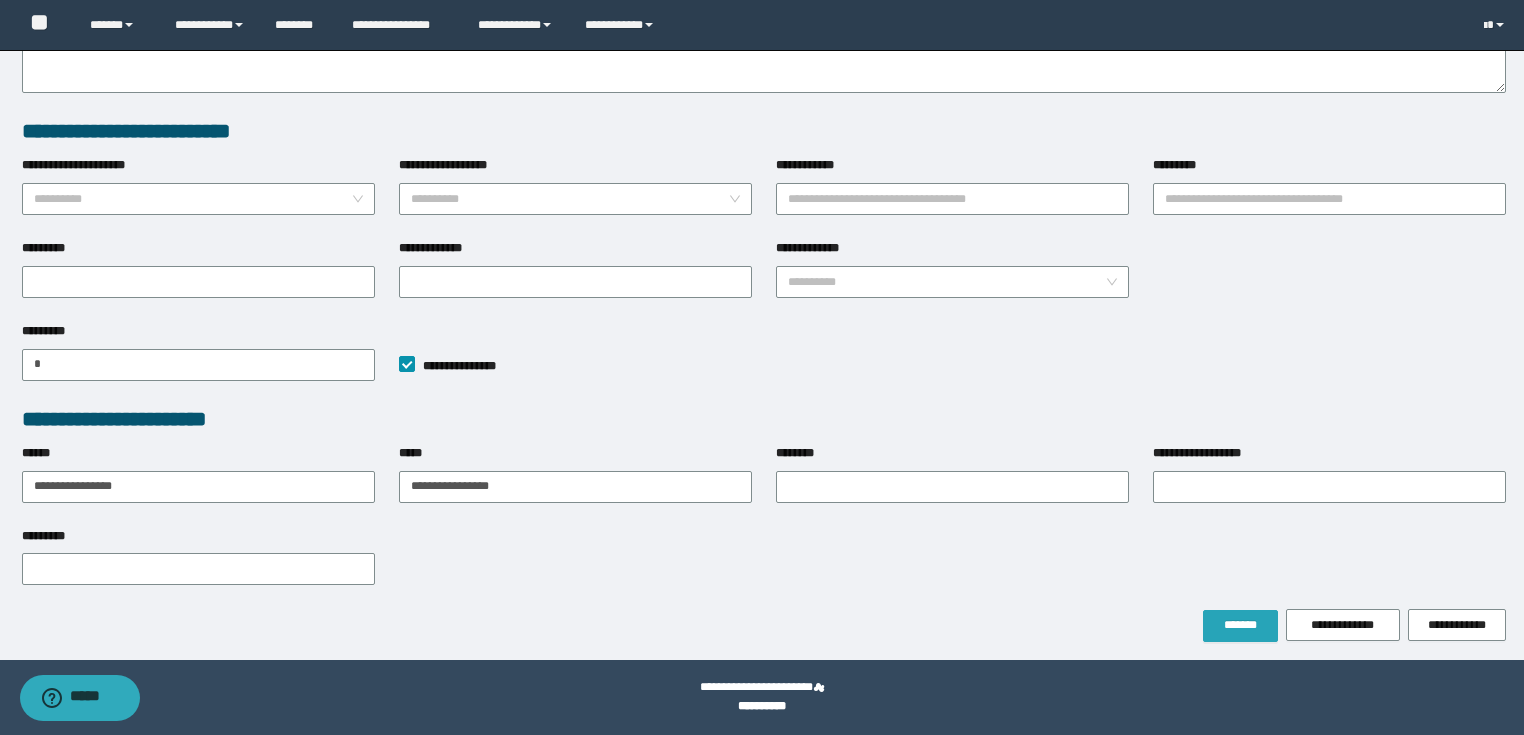 click on "*******" at bounding box center [1240, 626] 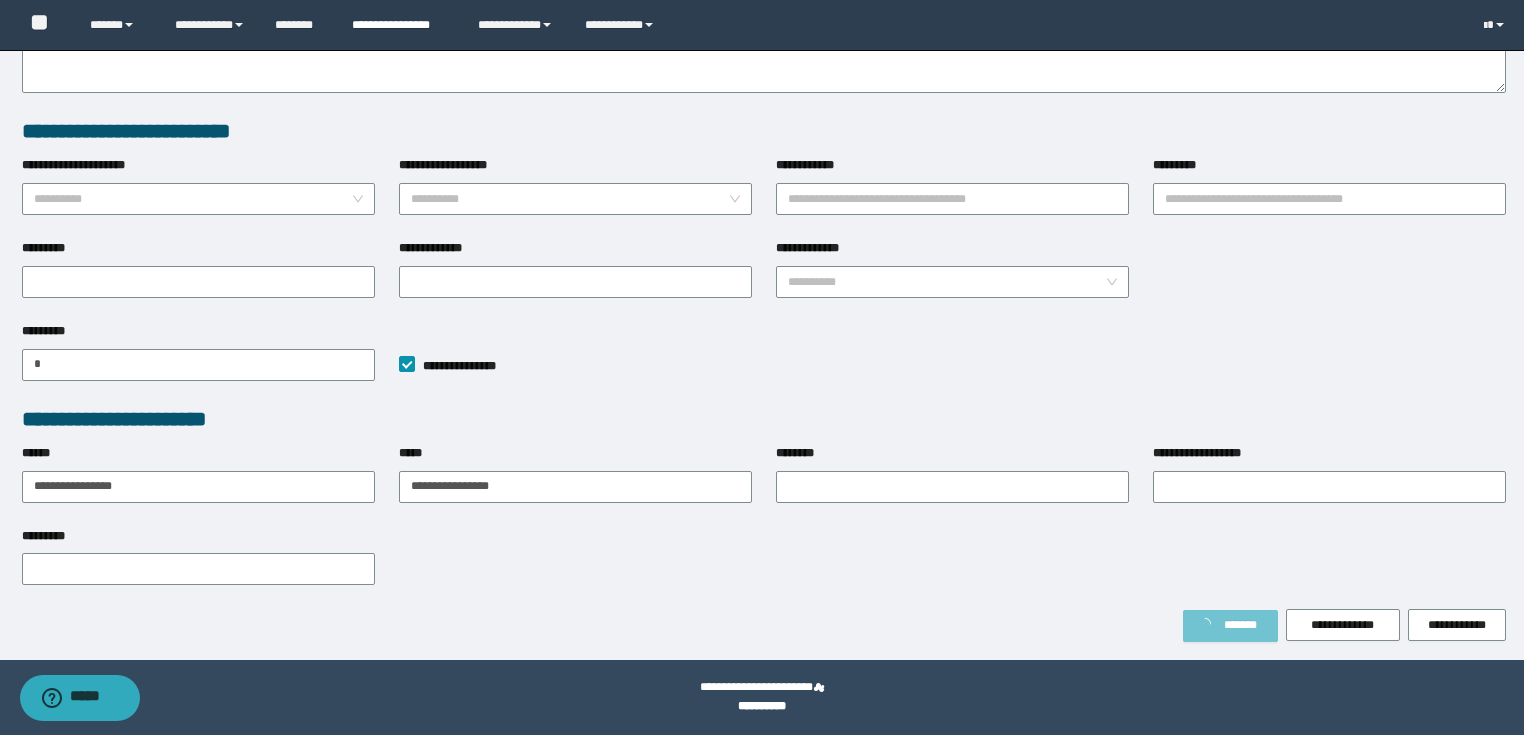 scroll, scrollTop: 533, scrollLeft: 0, axis: vertical 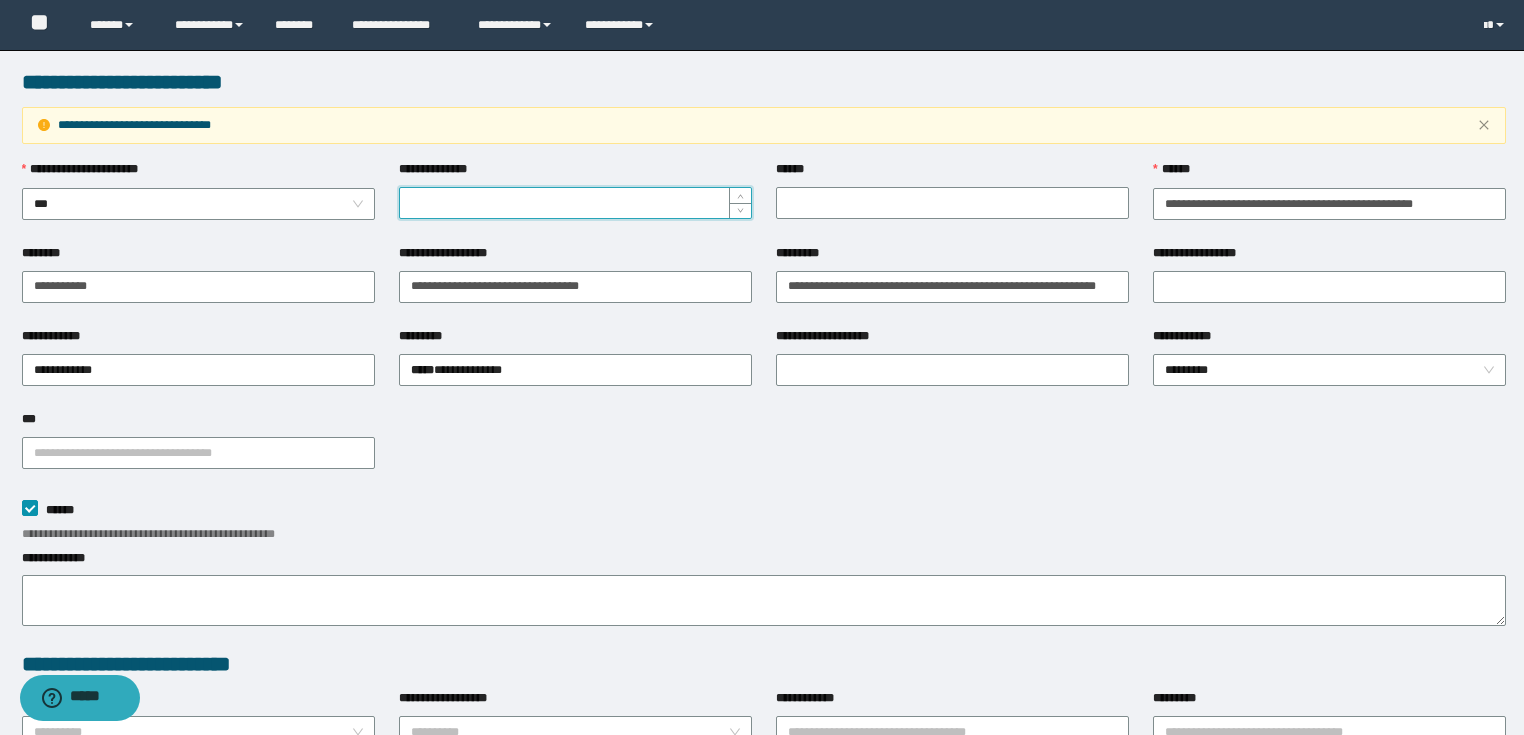 click on "**********" at bounding box center [575, 203] 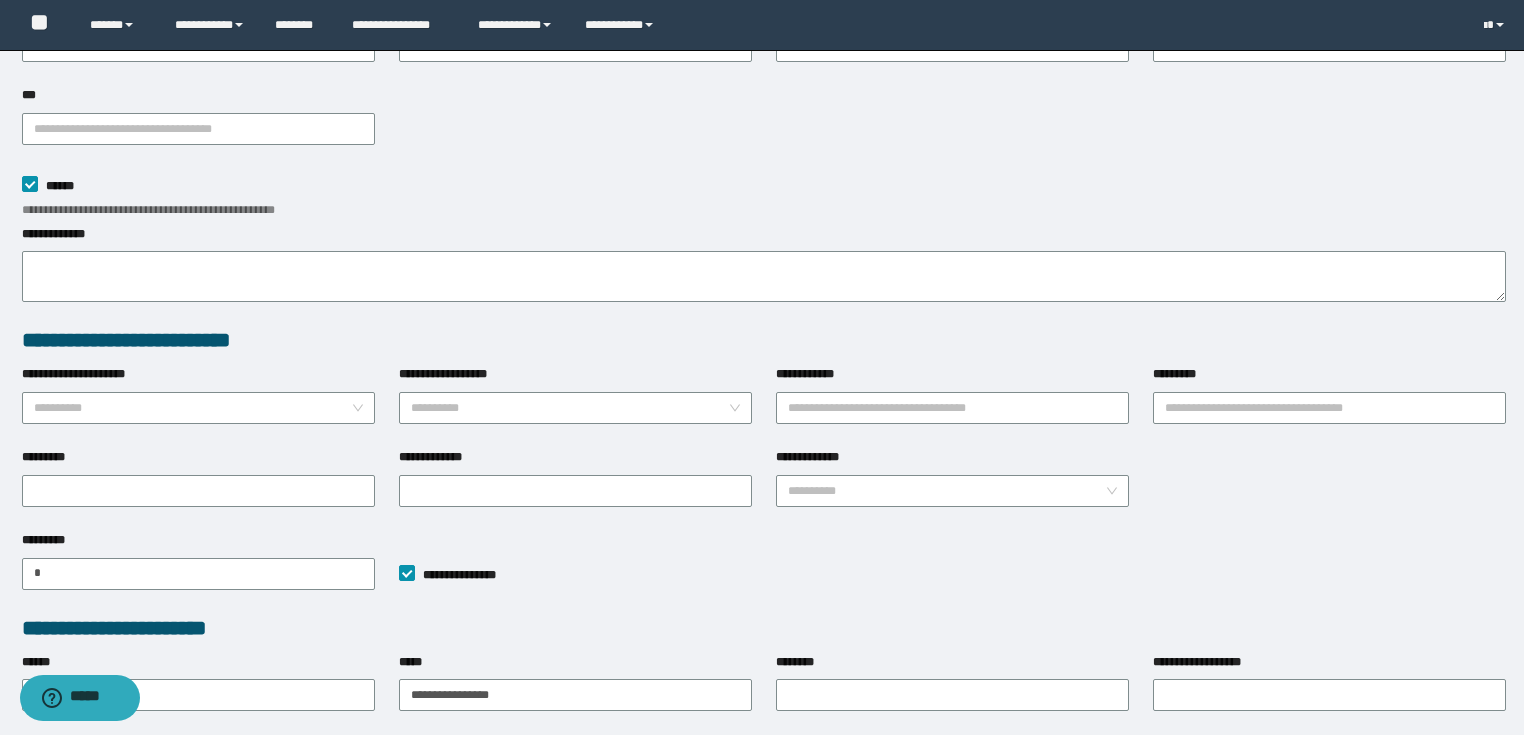 scroll, scrollTop: 480, scrollLeft: 0, axis: vertical 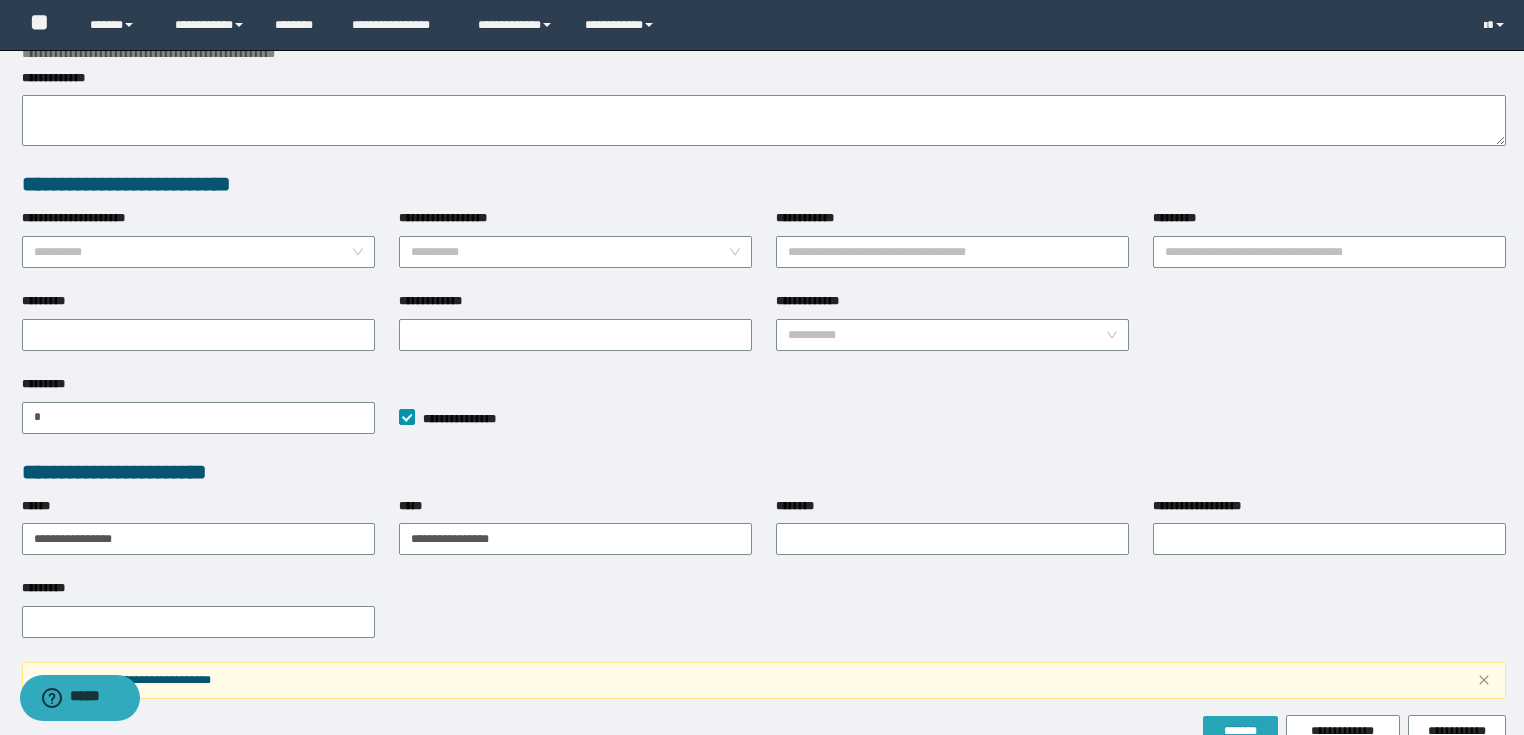 click on "*******" at bounding box center (1240, 731) 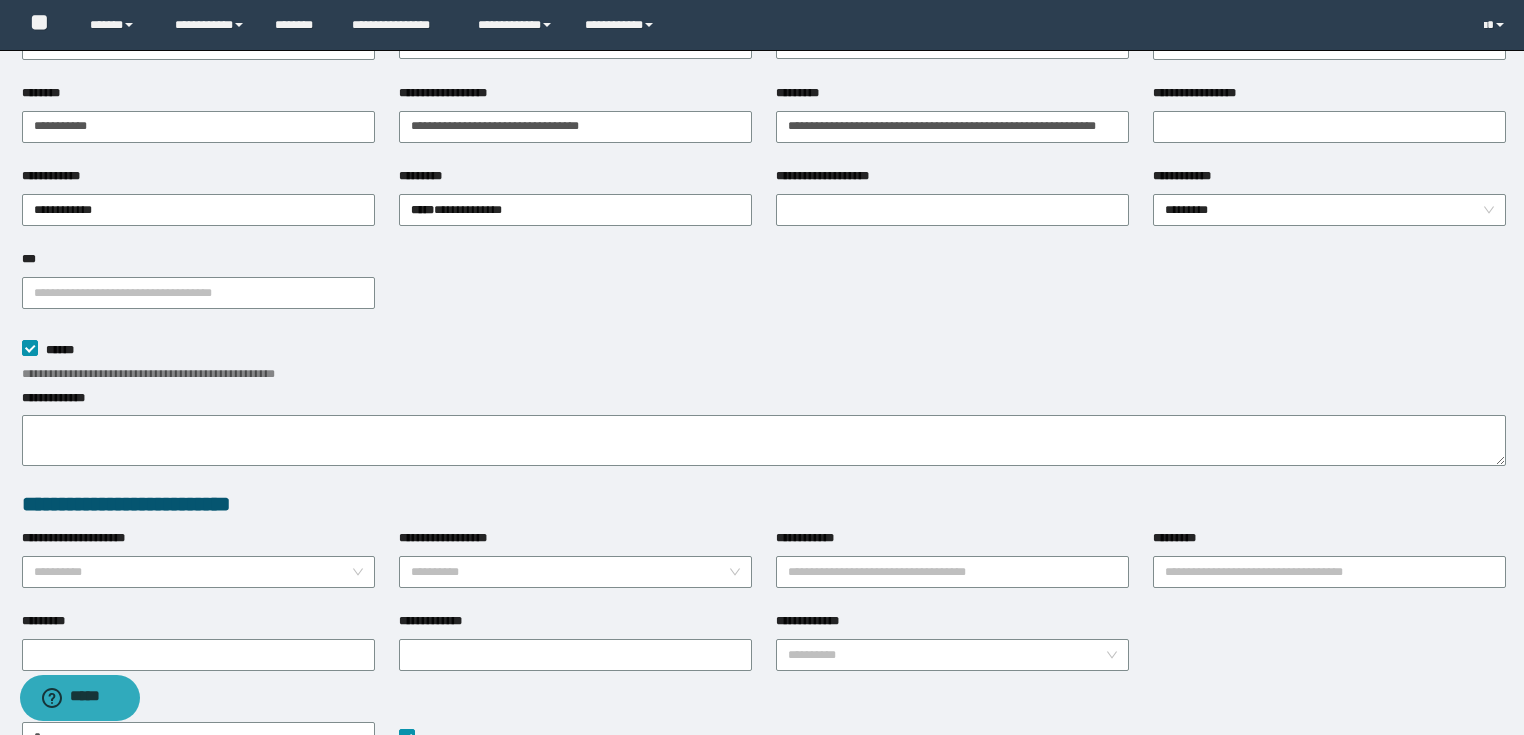 scroll, scrollTop: 0, scrollLeft: 0, axis: both 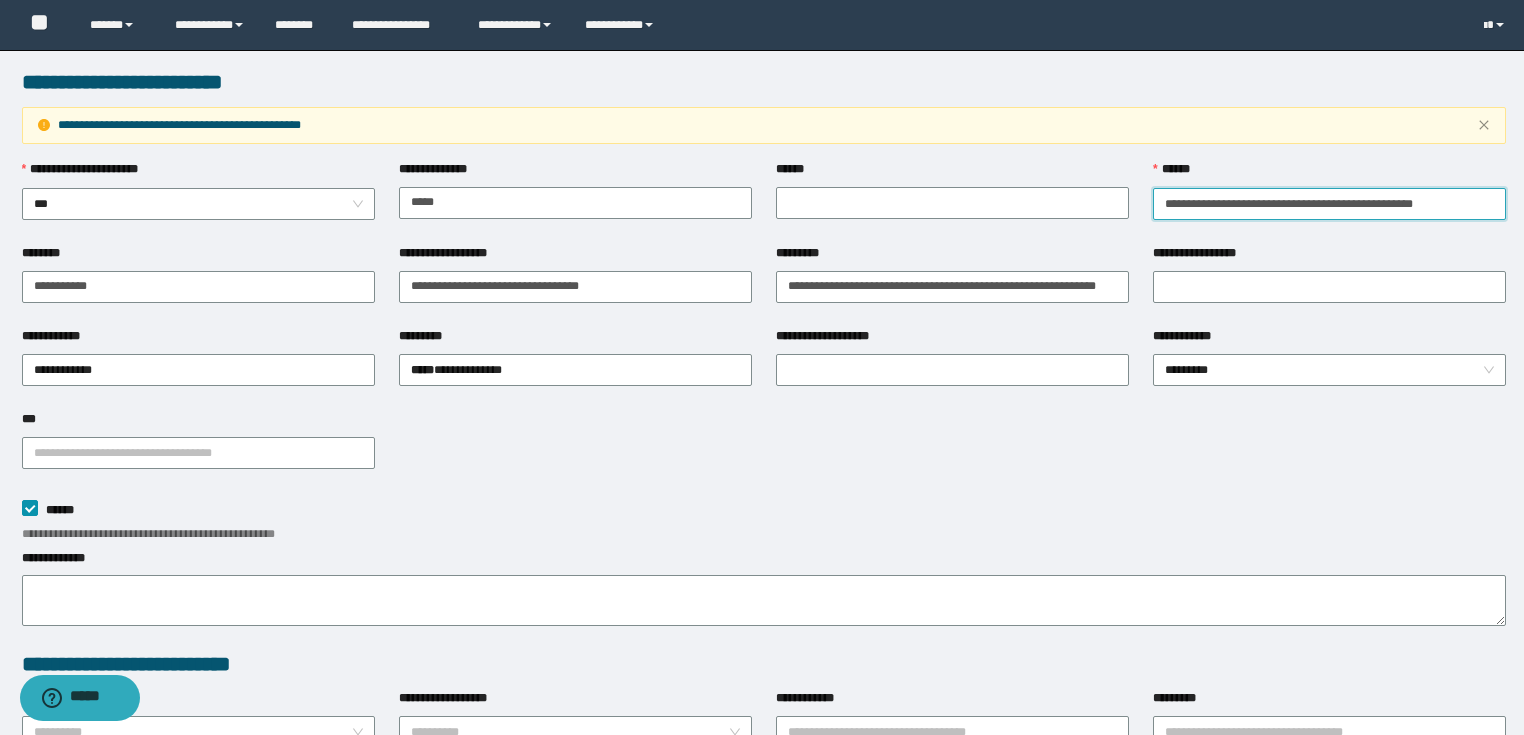 click on "**********" at bounding box center [1329, 204] 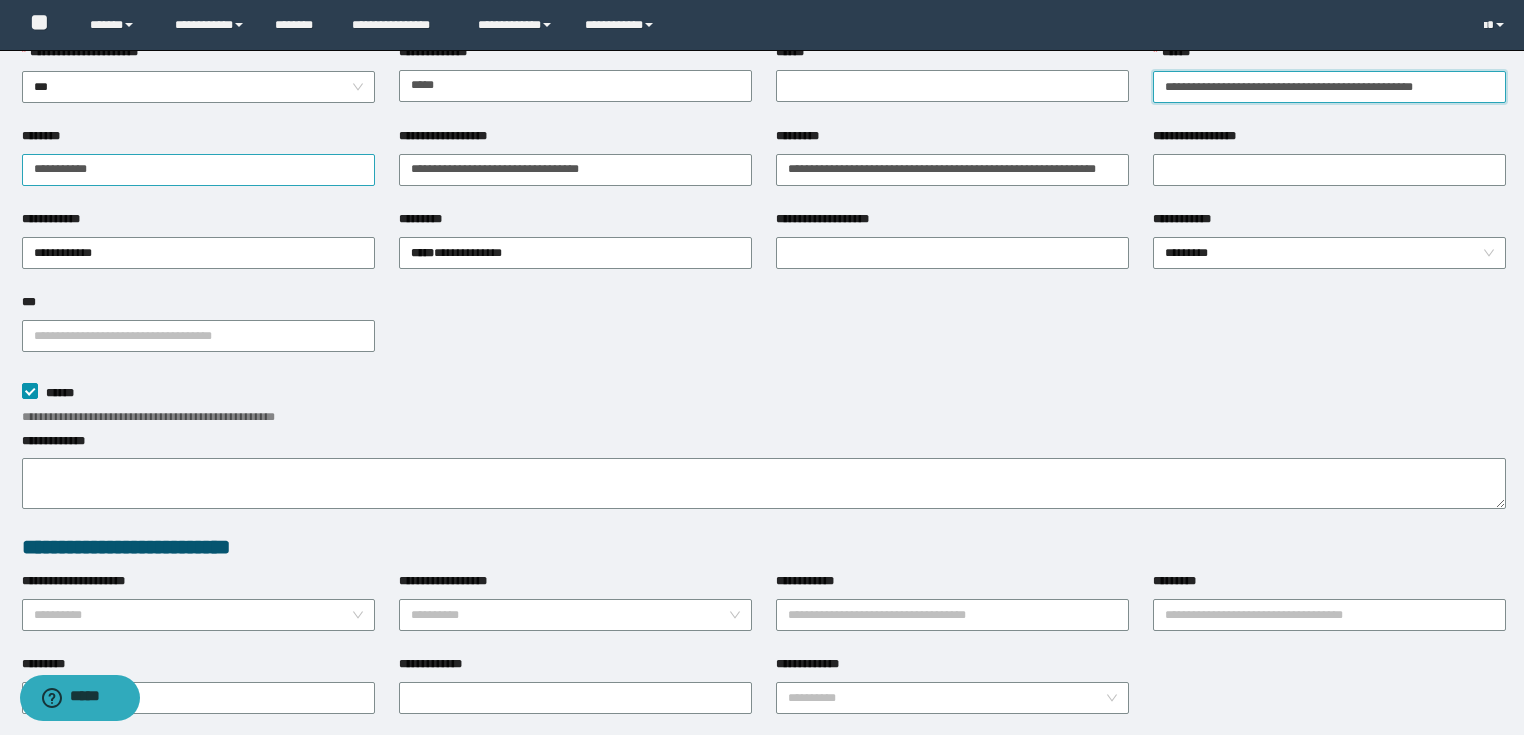 scroll, scrollTop: 0, scrollLeft: 0, axis: both 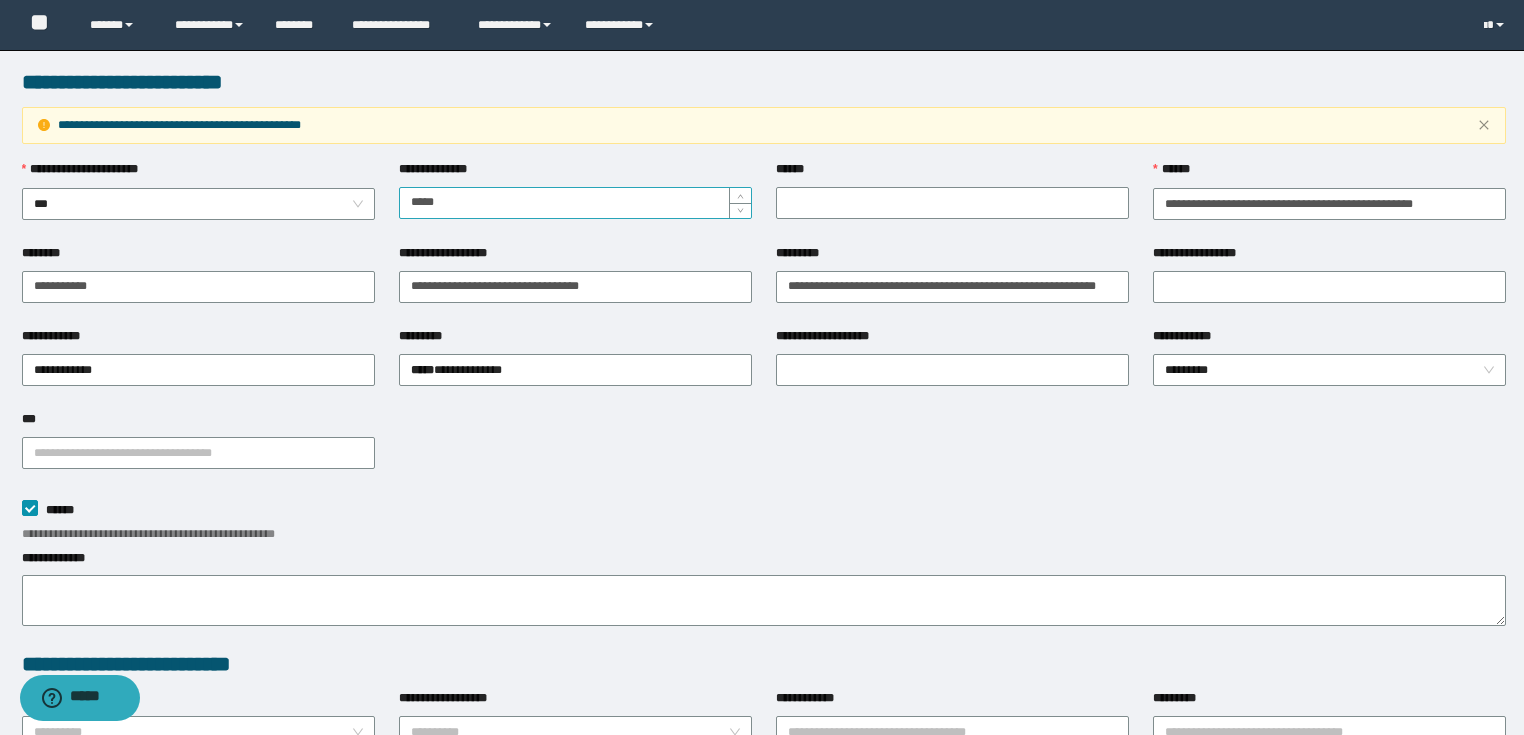 click on "*****" at bounding box center [575, 203] 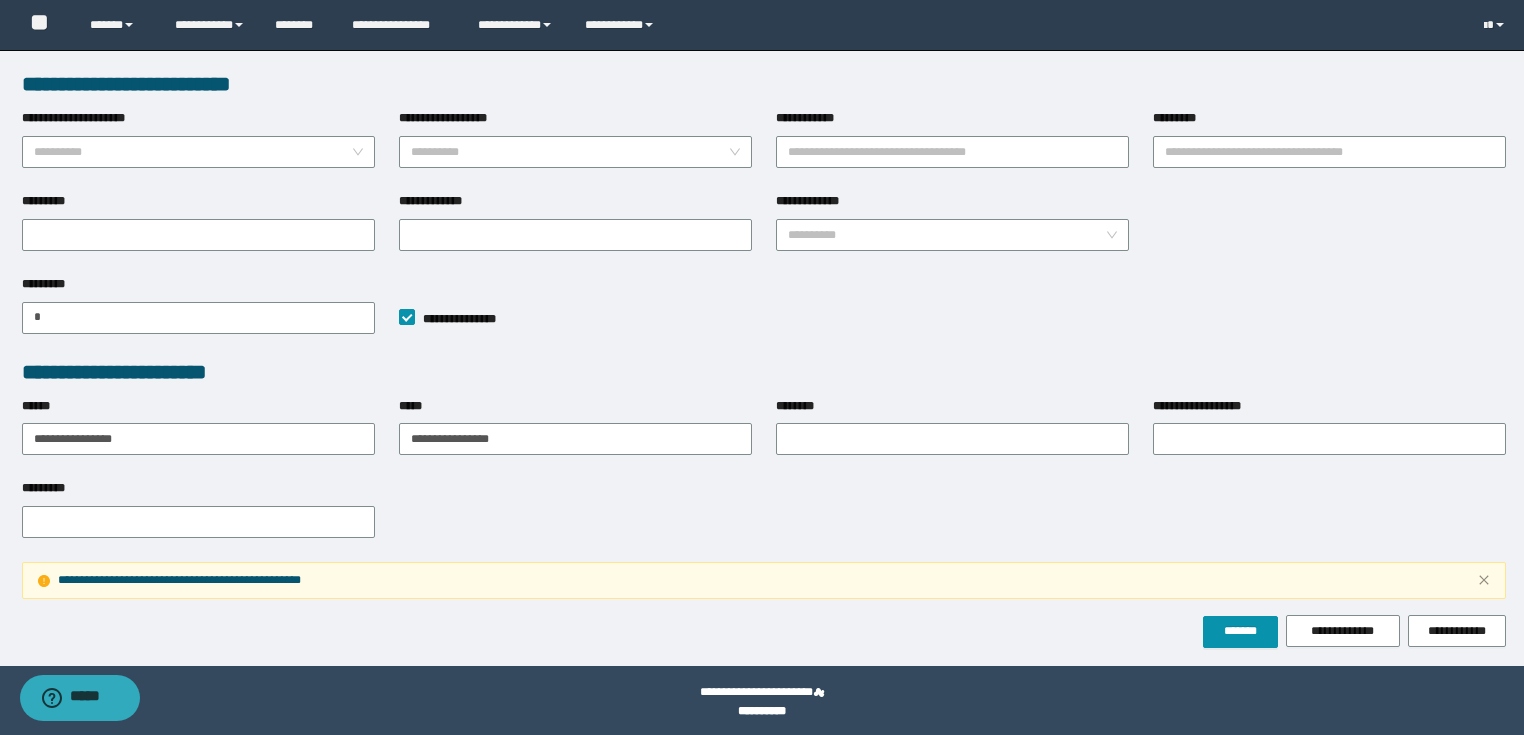scroll, scrollTop: 585, scrollLeft: 0, axis: vertical 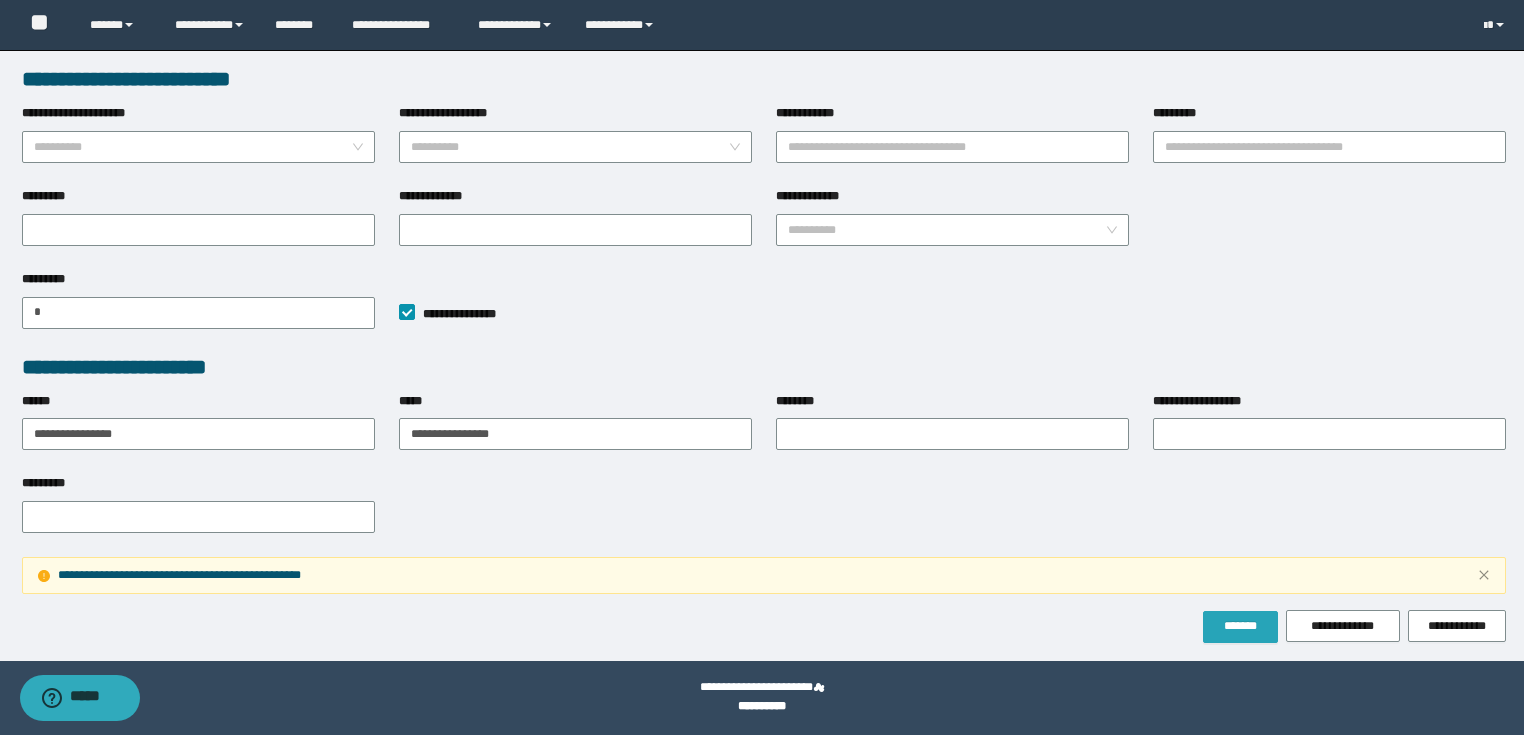 type on "*********" 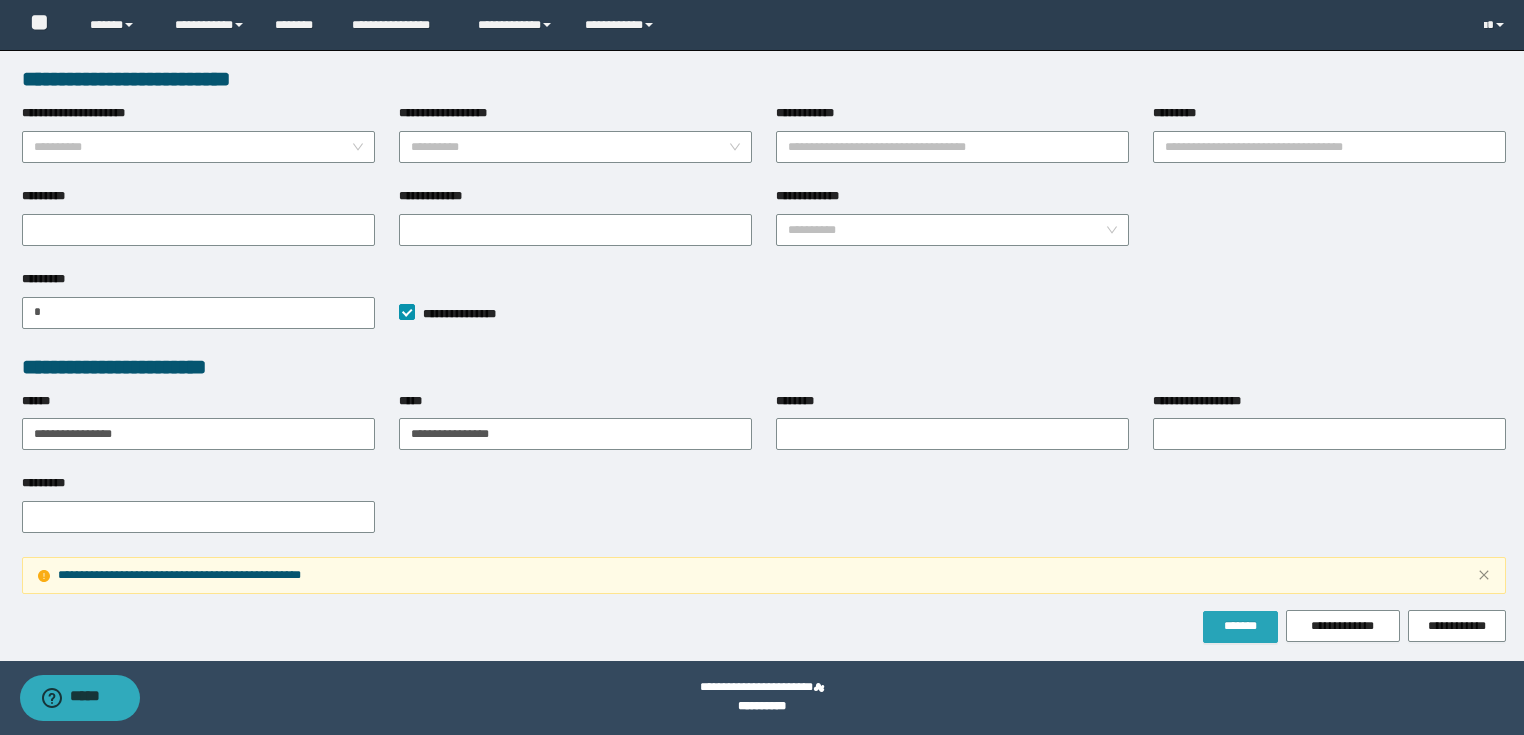 click on "*******" at bounding box center [1240, 626] 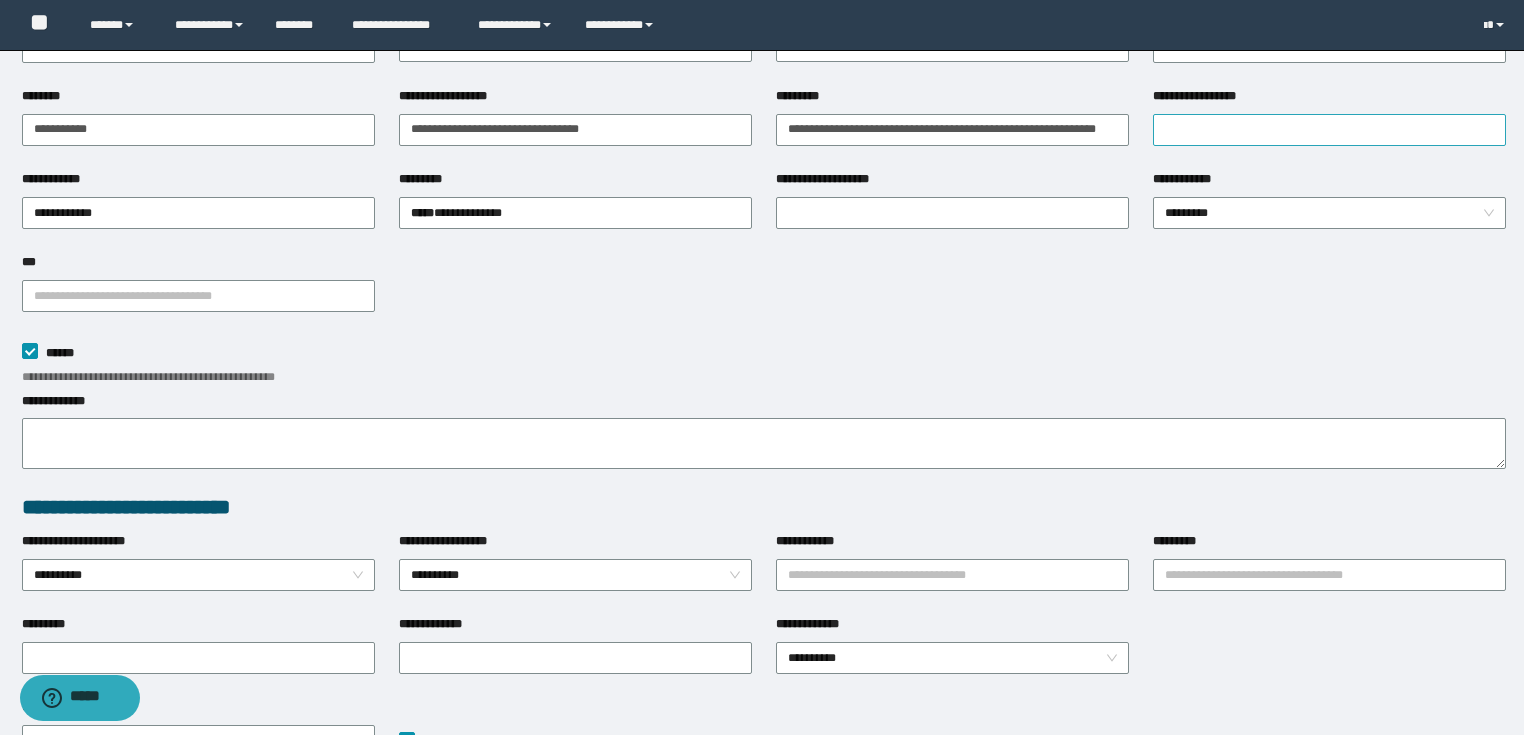 scroll, scrollTop: 0, scrollLeft: 0, axis: both 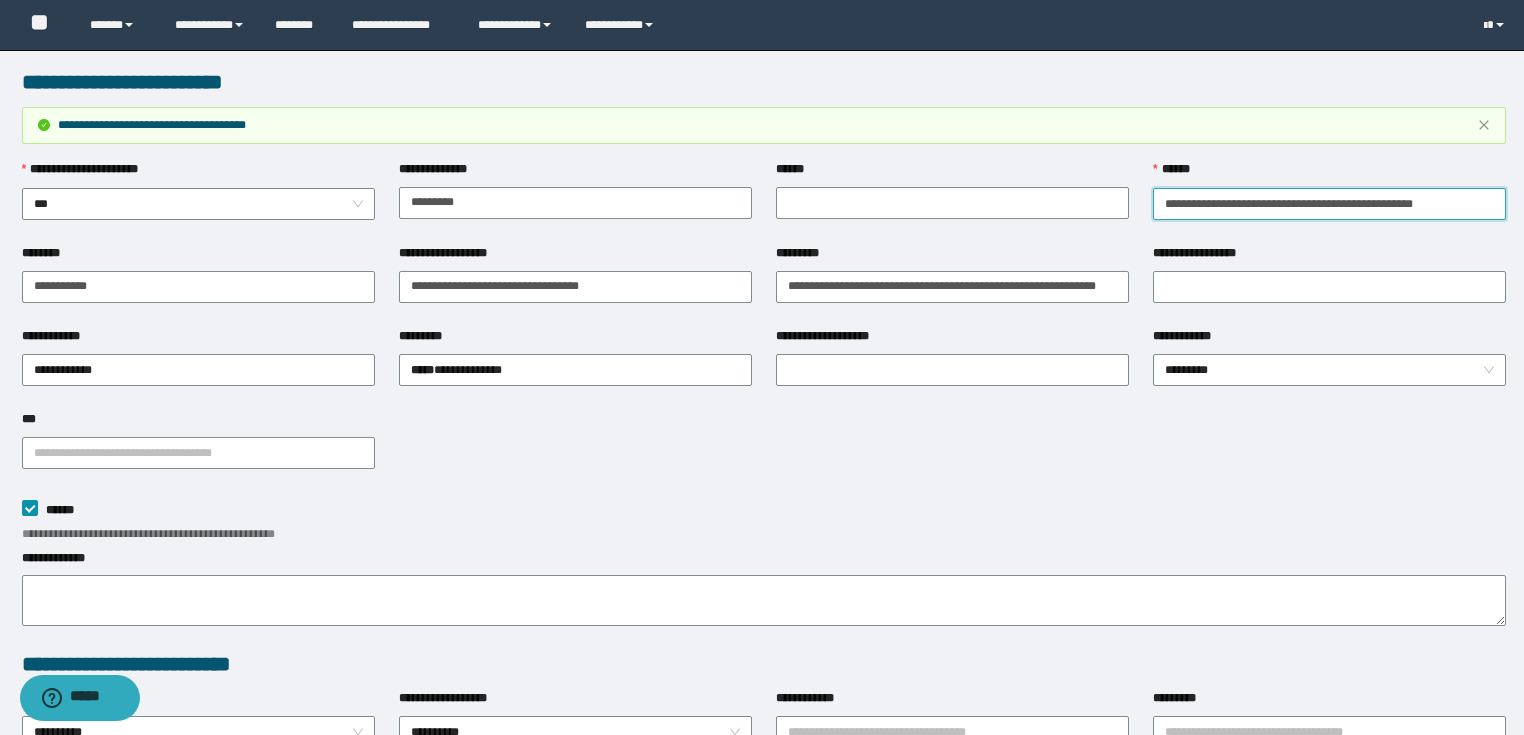 click on "**********" at bounding box center [1329, 204] 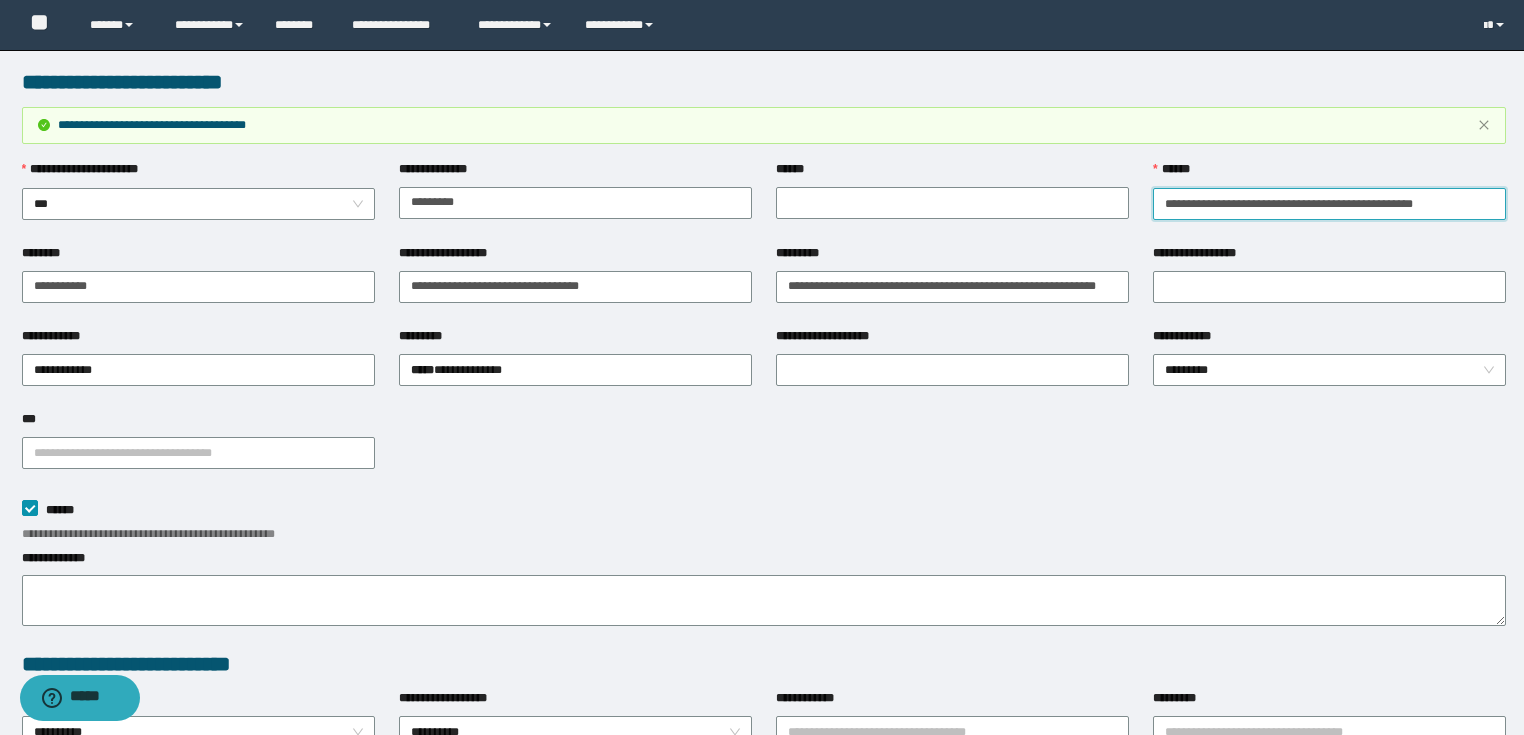 type on "**********" 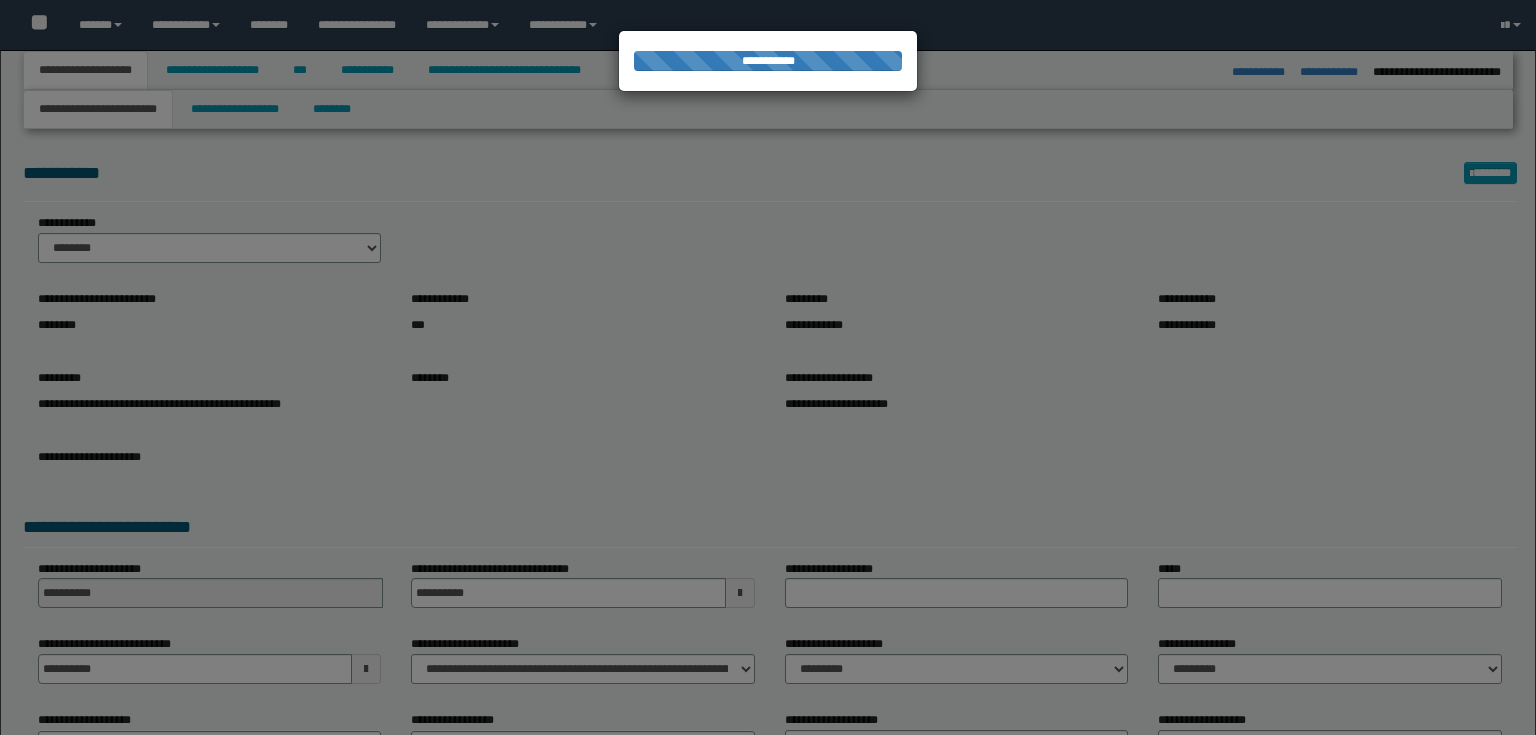 select on "*" 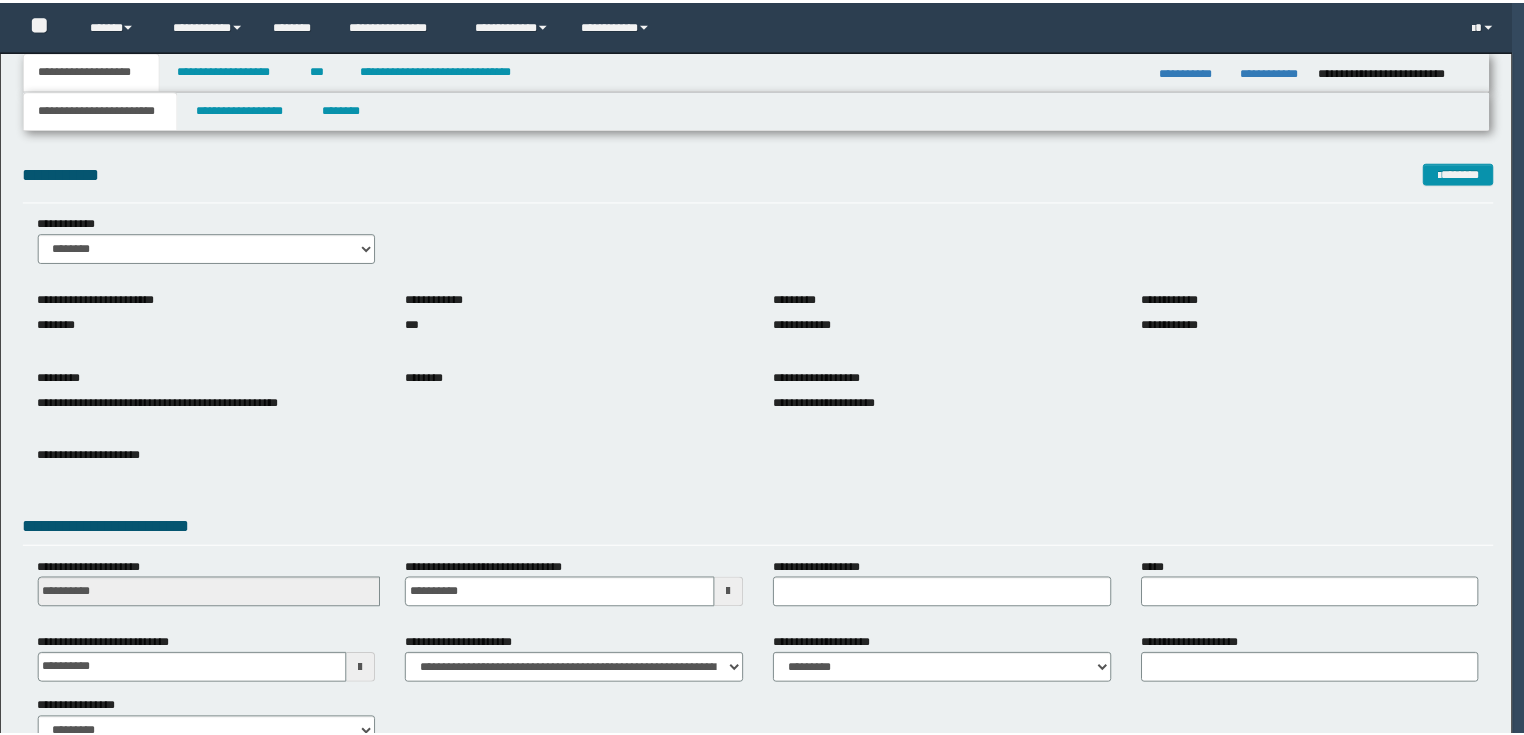 scroll, scrollTop: 0, scrollLeft: 0, axis: both 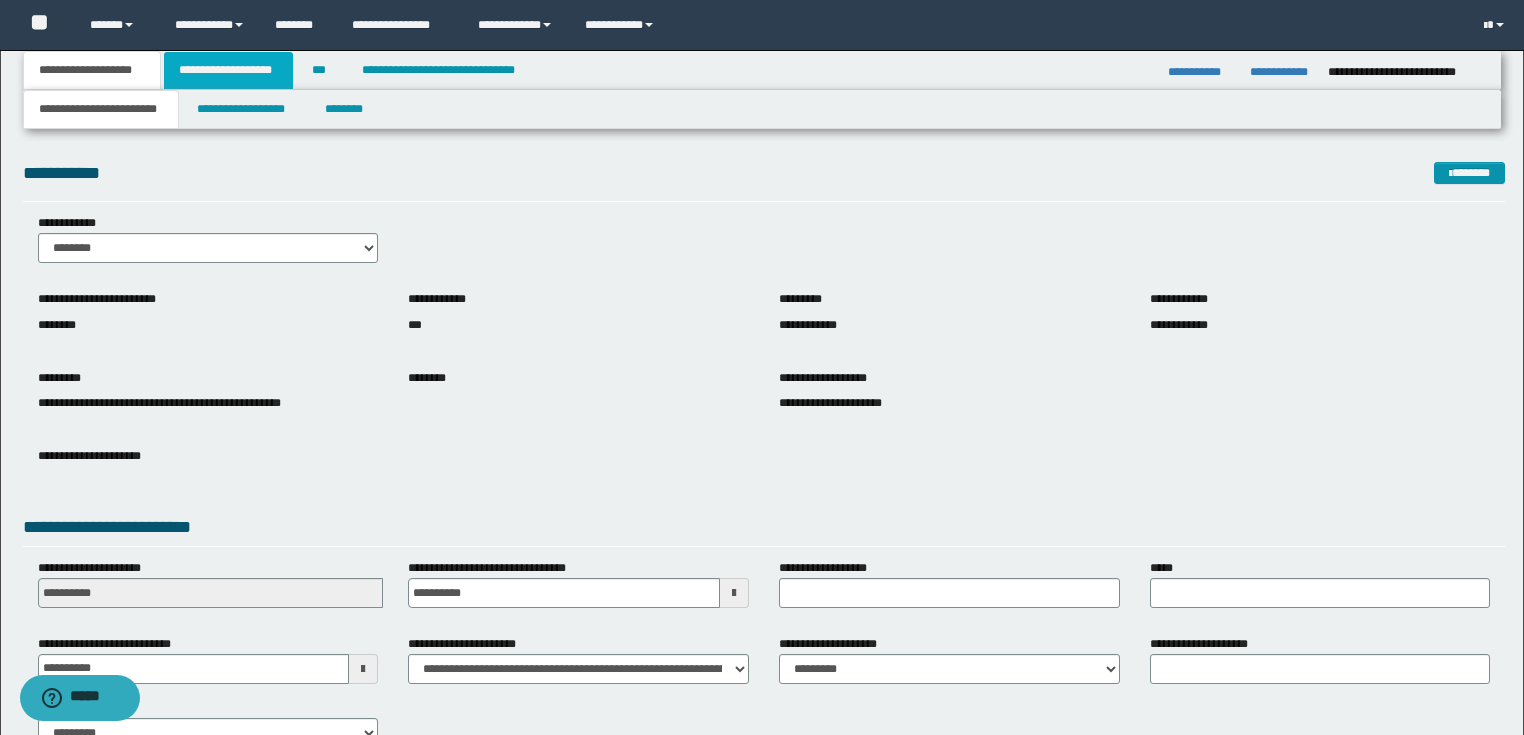 click on "**********" at bounding box center [228, 70] 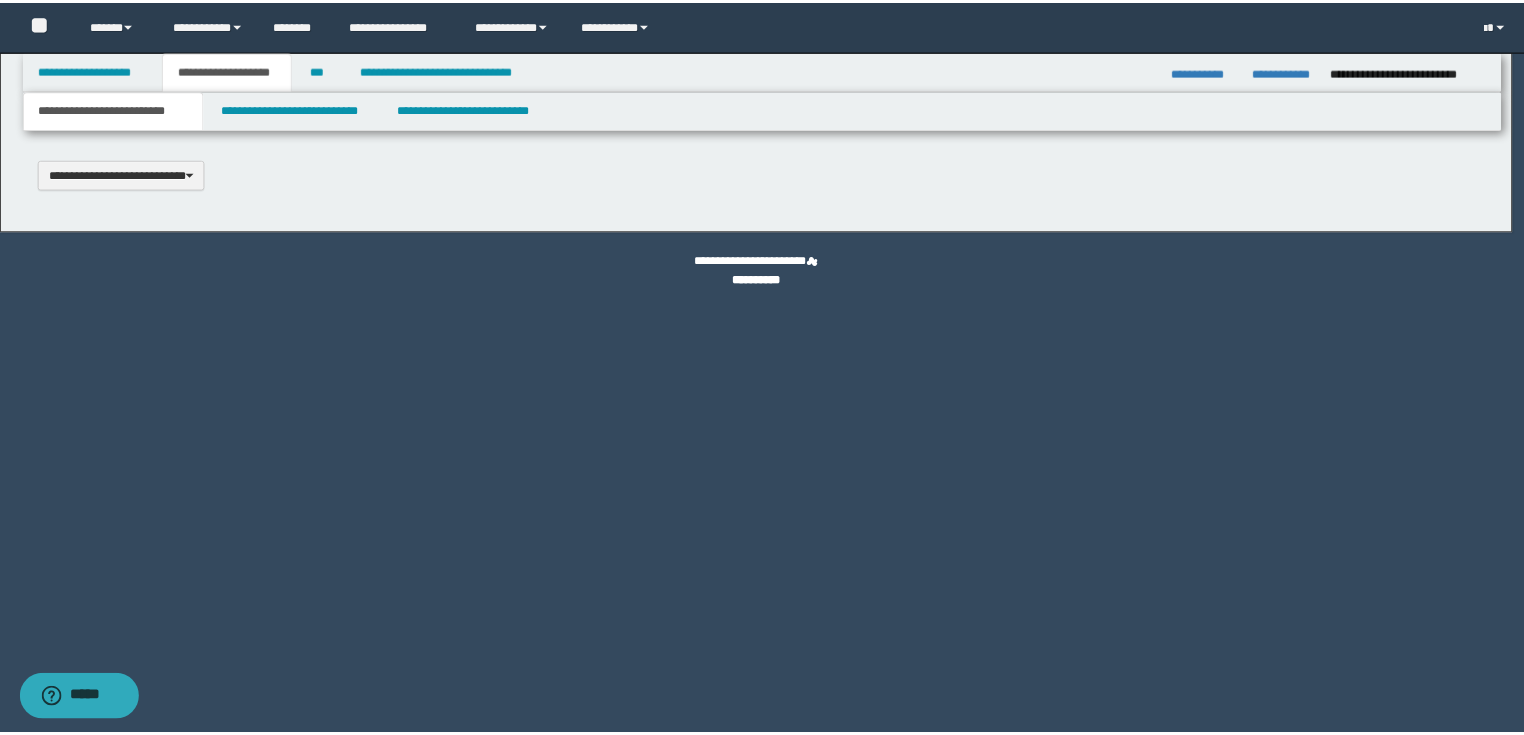 scroll, scrollTop: 0, scrollLeft: 0, axis: both 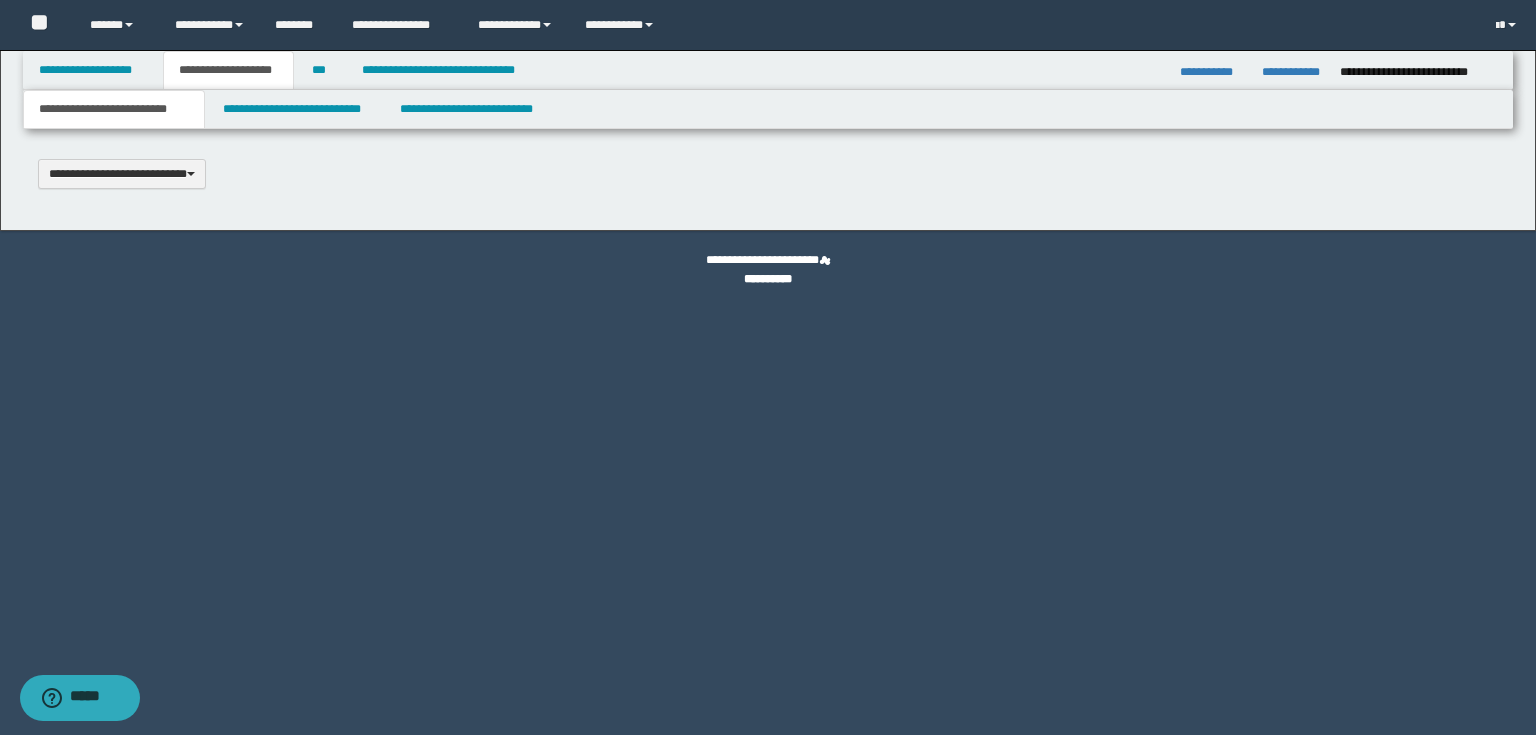 type 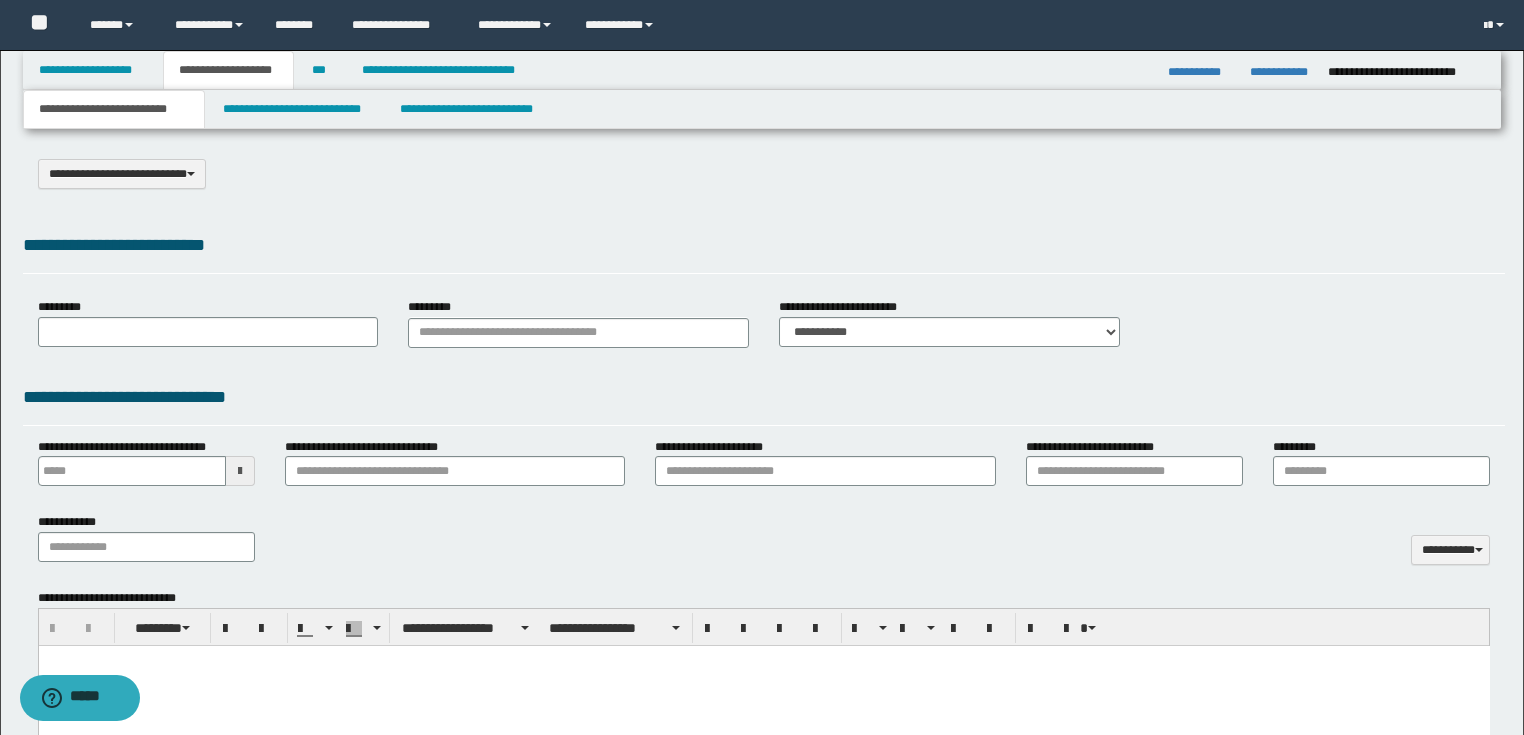 type on "**********" 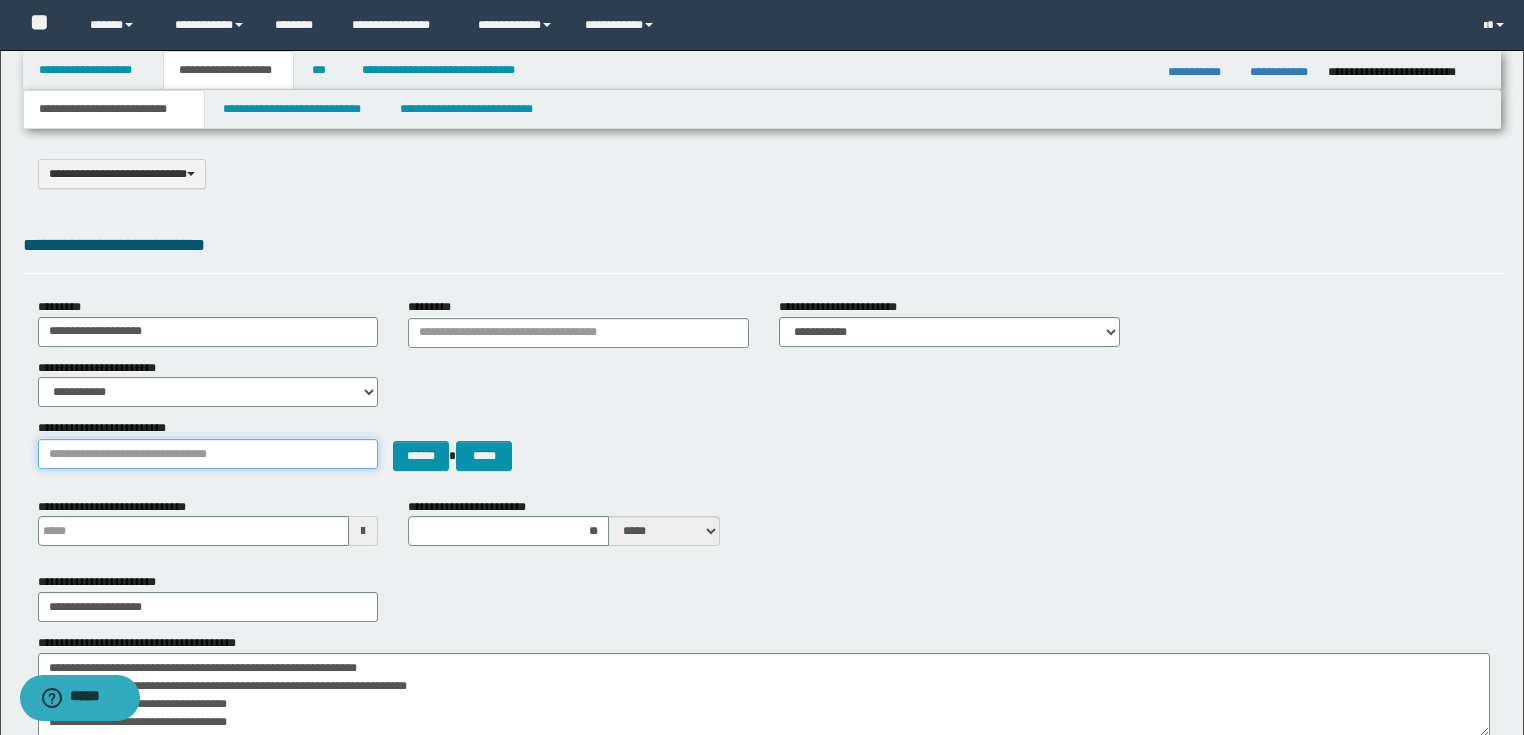 click on "**********" at bounding box center [208, 454] 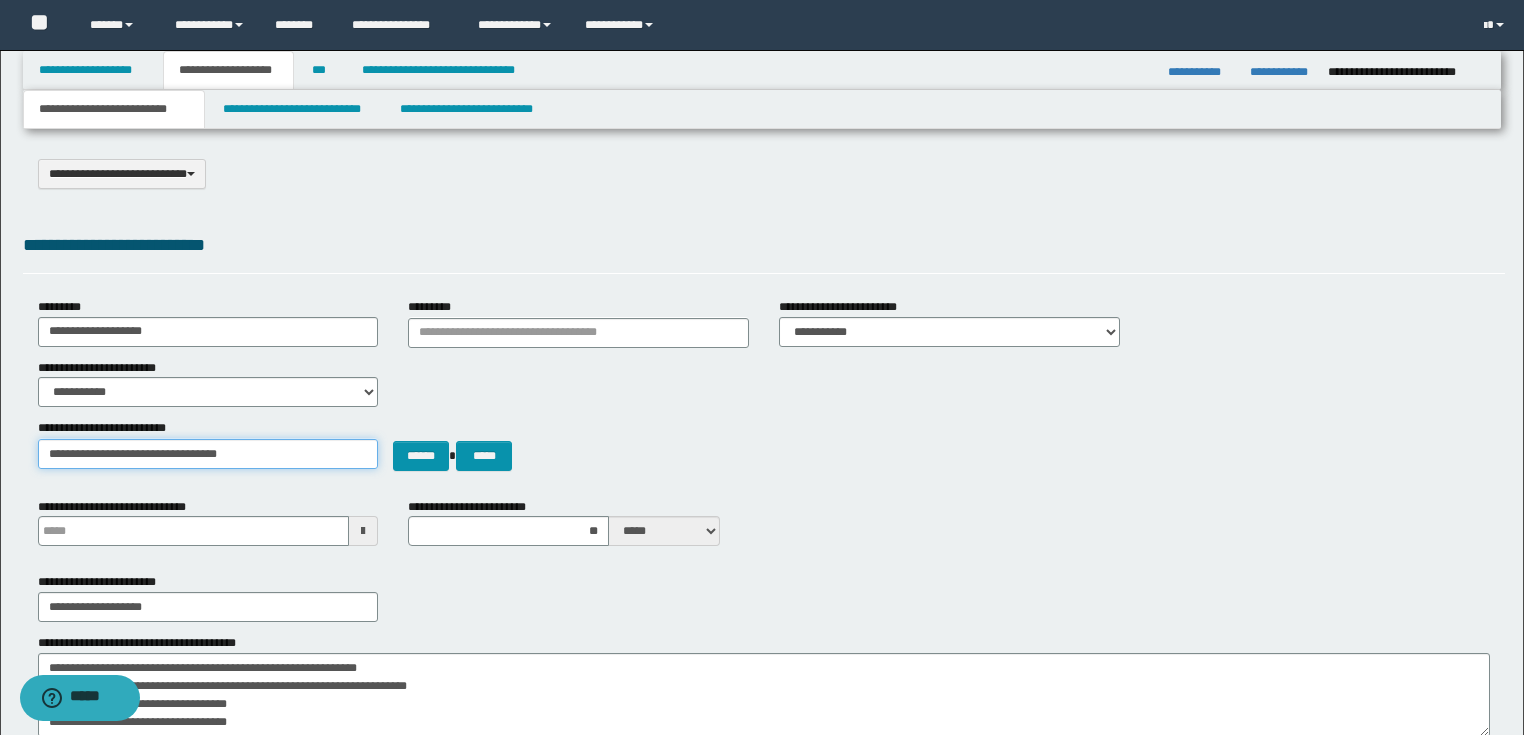 drag, startPoint x: 329, startPoint y: 453, endPoint x: 0, endPoint y: 461, distance: 329.09726 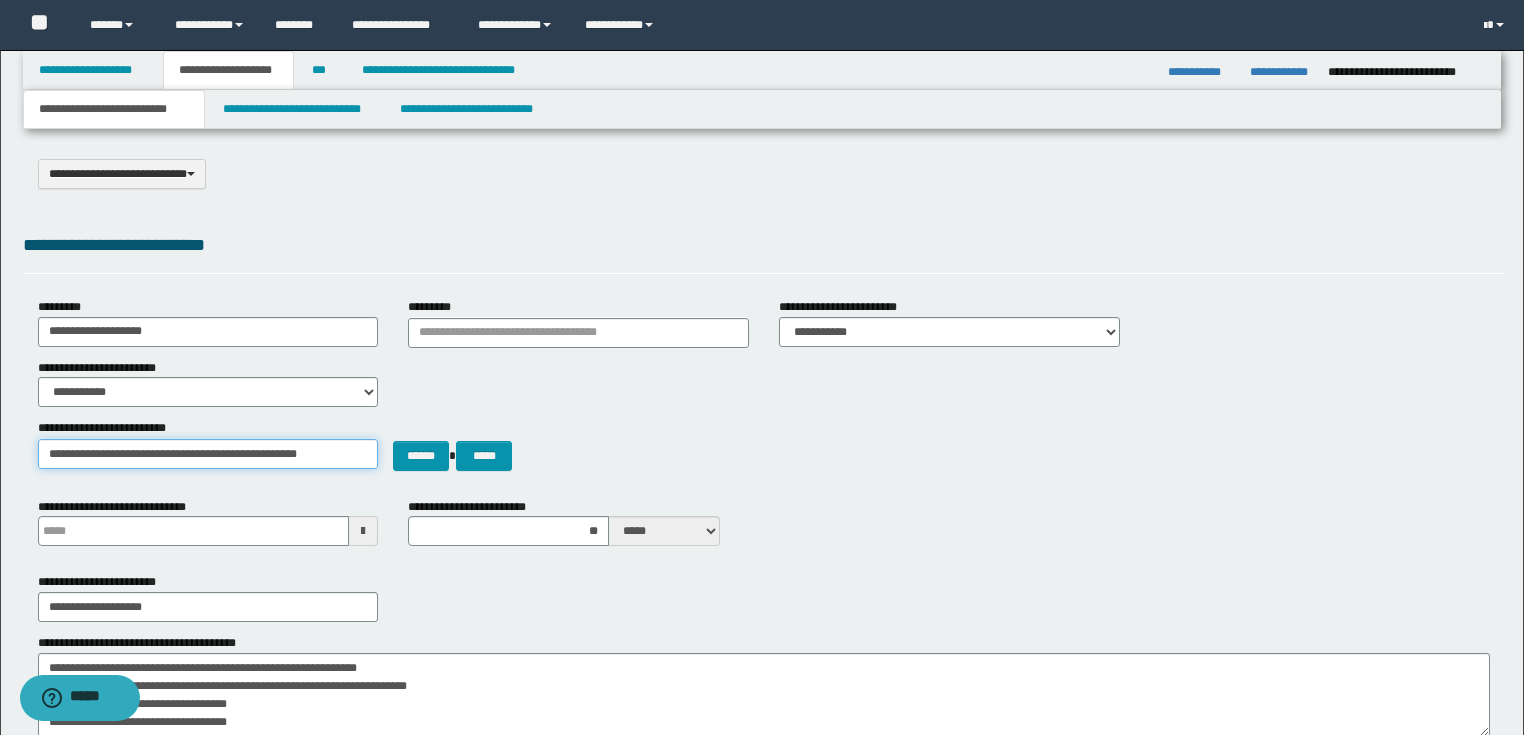 scroll, scrollTop: 0, scrollLeft: 19, axis: horizontal 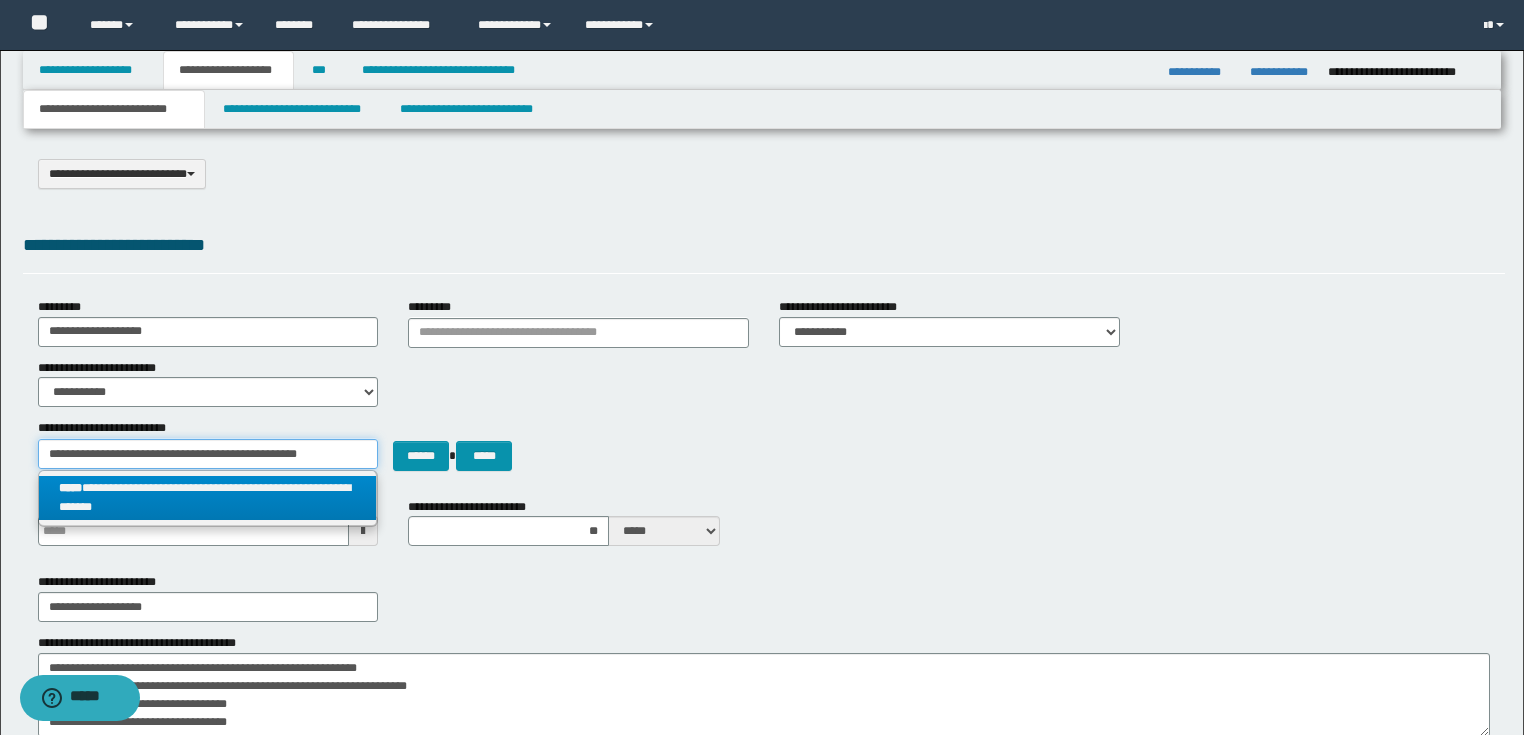 type on "**********" 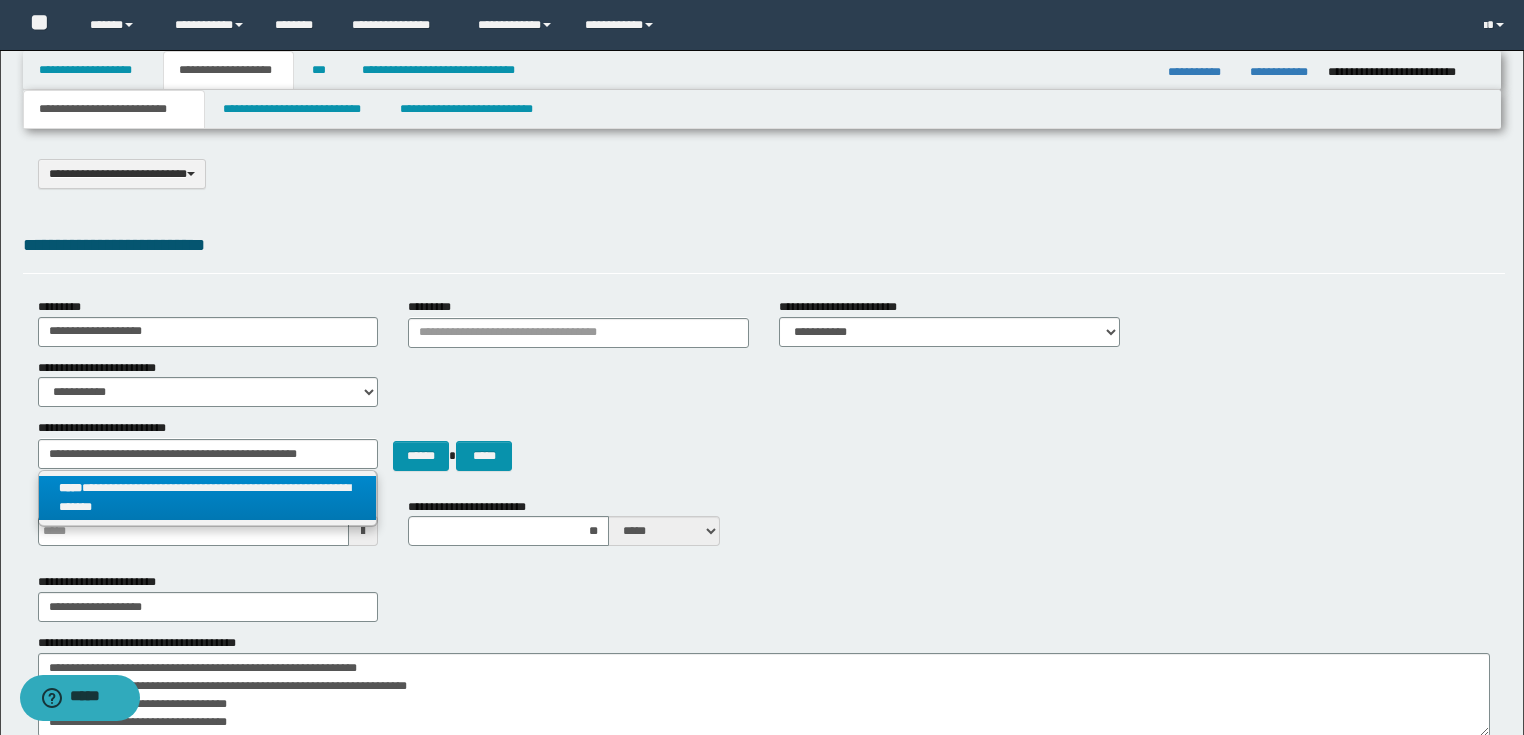 click on "**********" at bounding box center (208, 498) 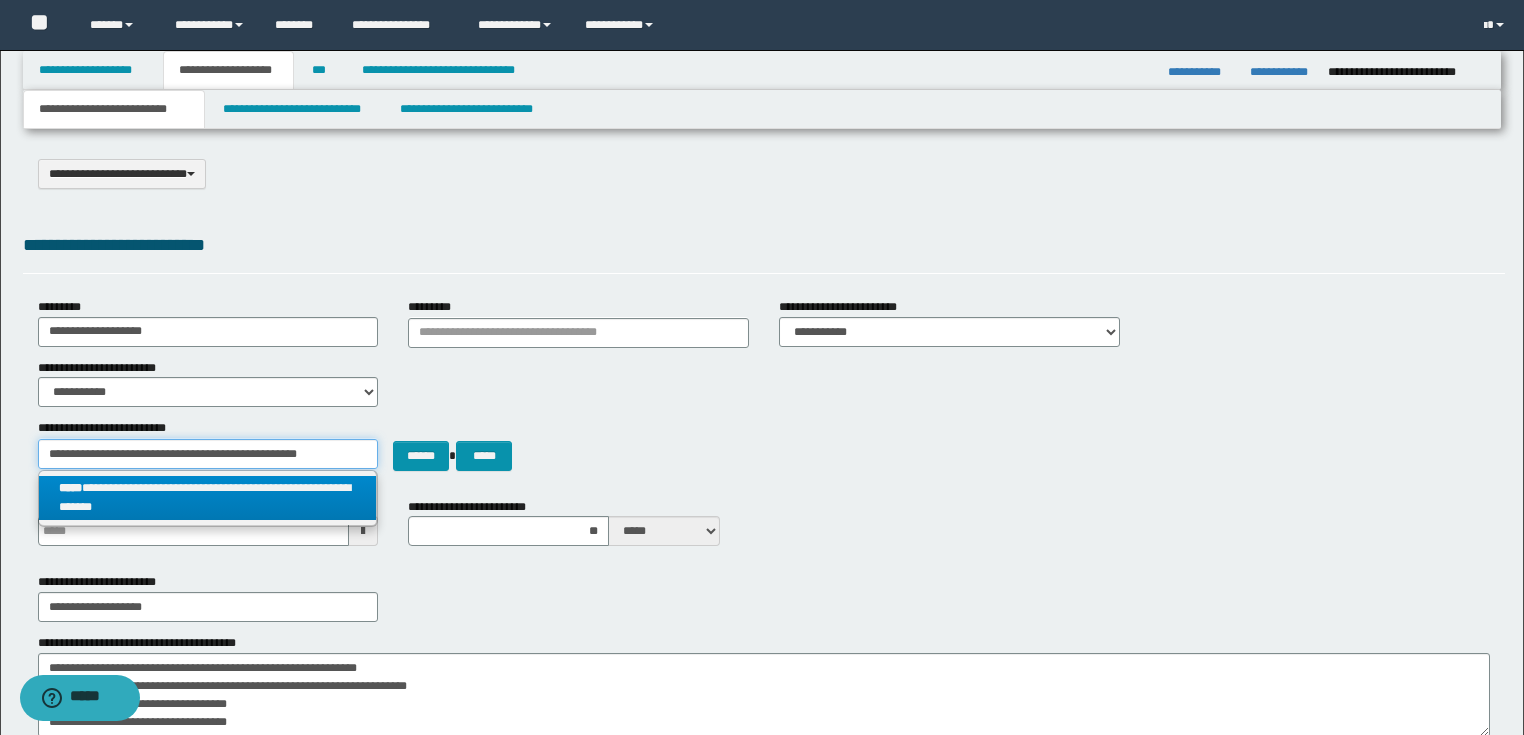 scroll, scrollTop: 0, scrollLeft: 19, axis: horizontal 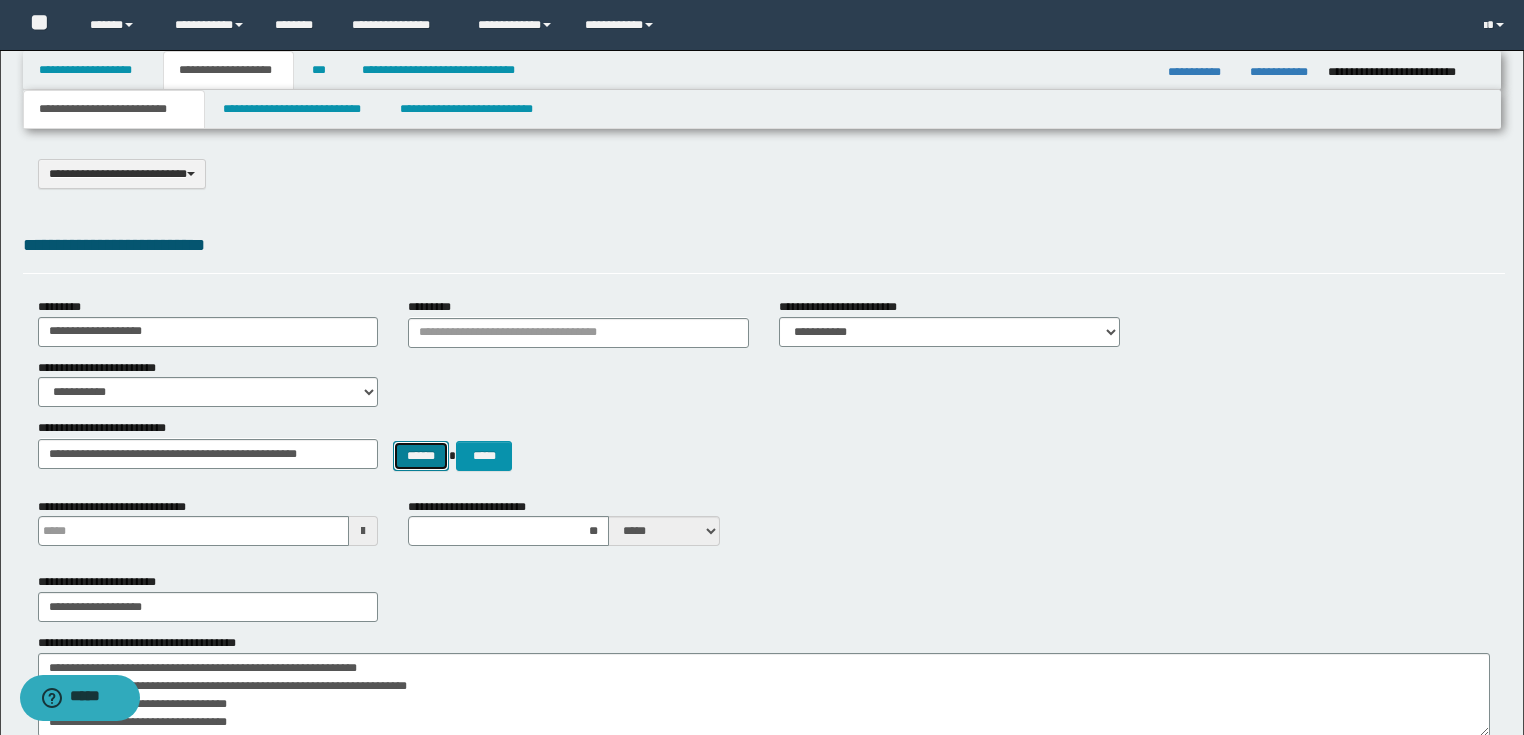 click on "******" at bounding box center (421, 456) 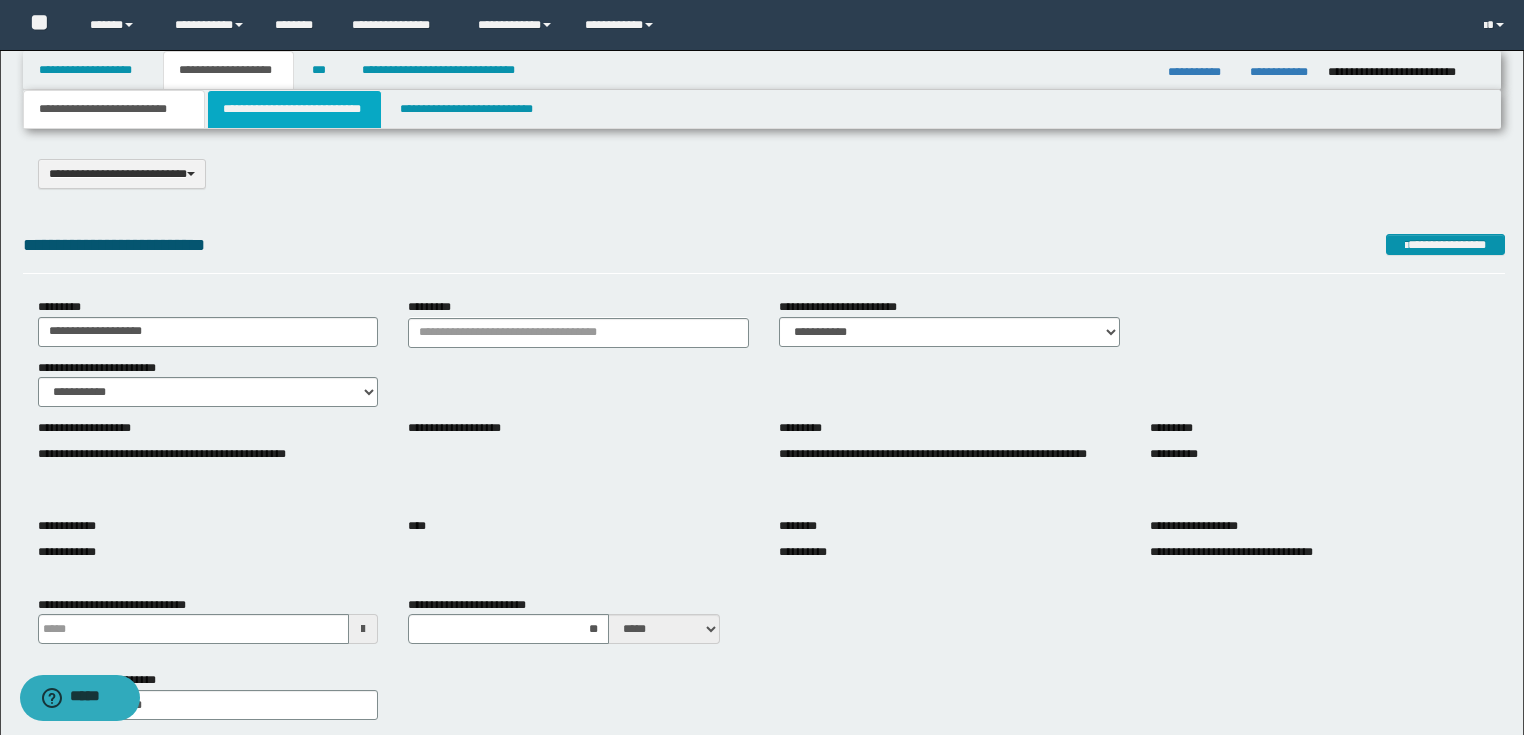 click on "**********" at bounding box center (294, 109) 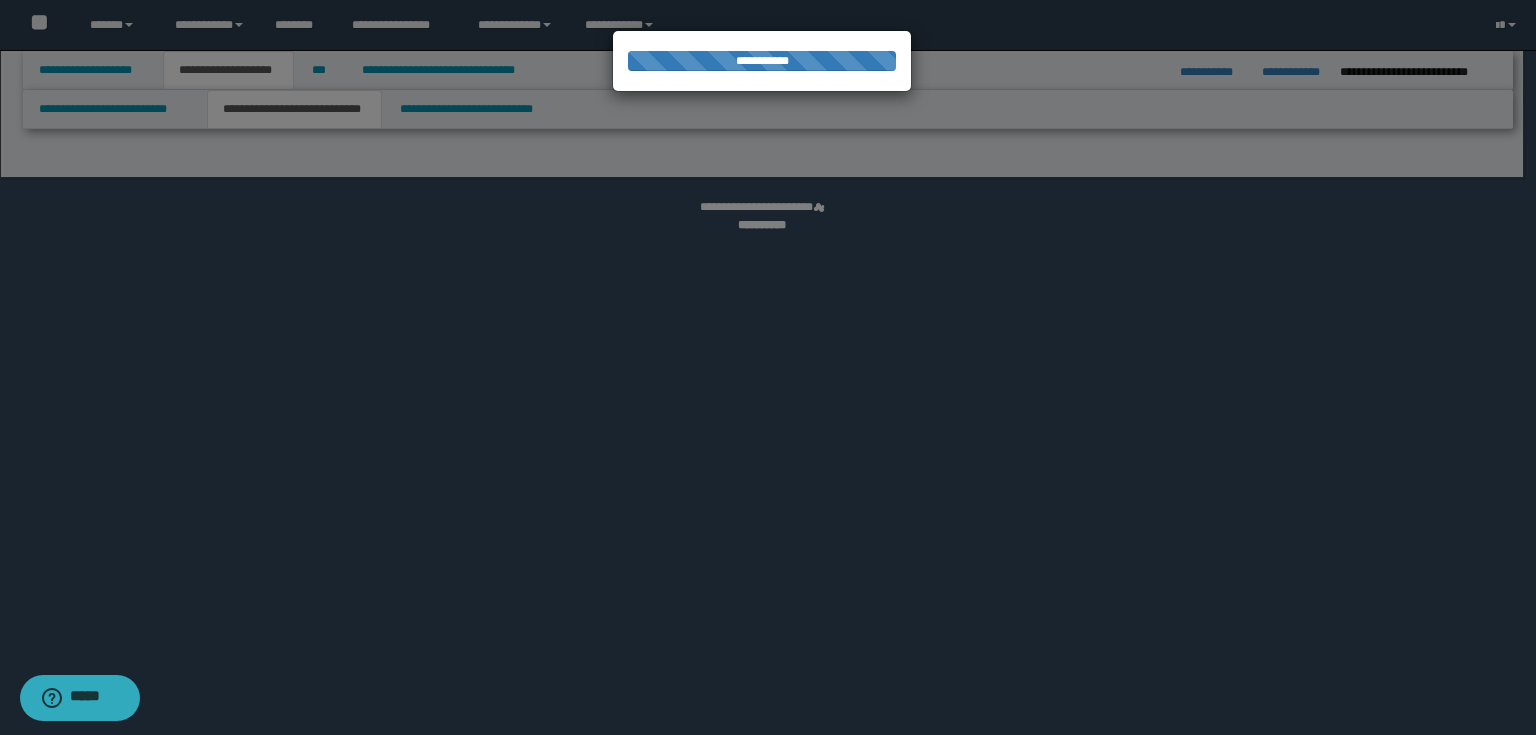 select on "*" 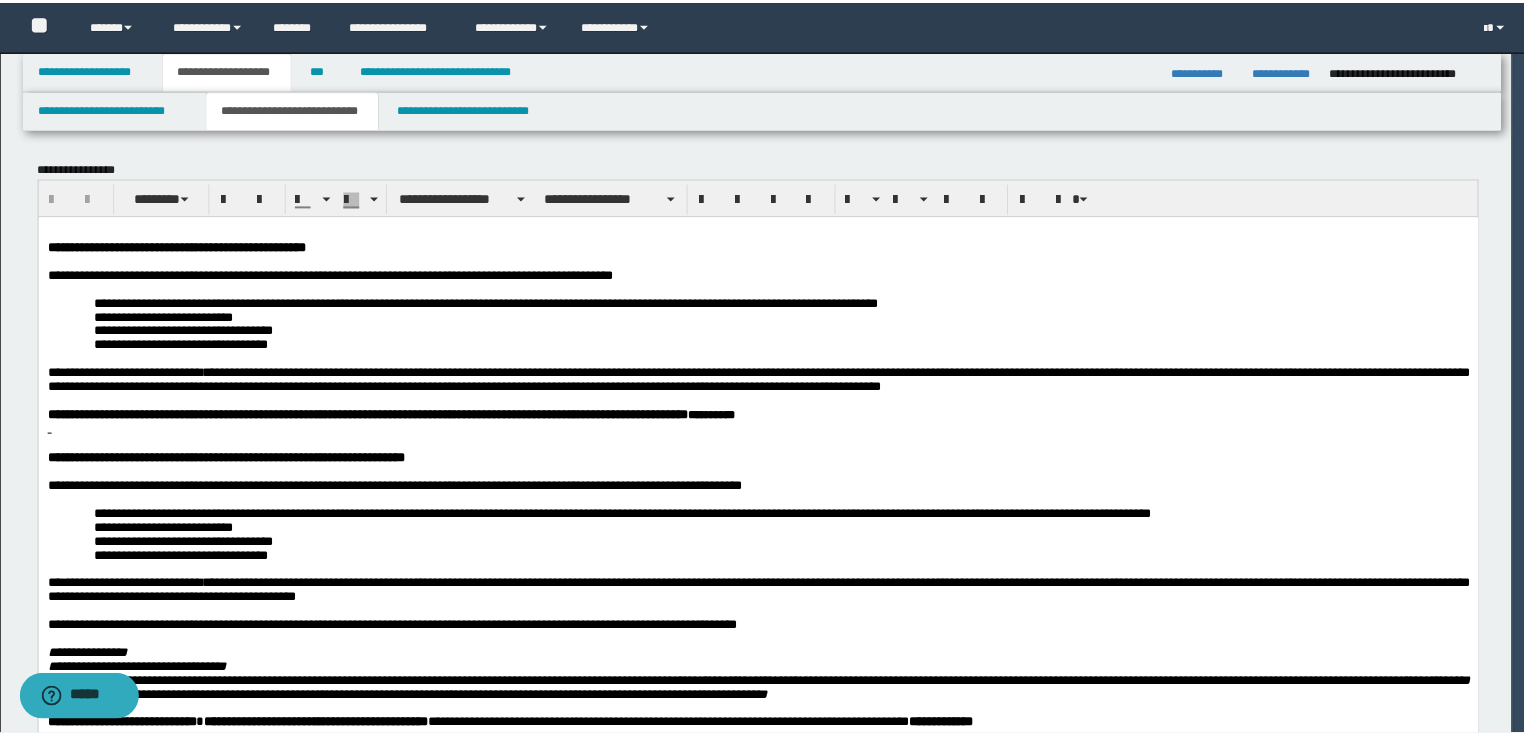 scroll, scrollTop: 0, scrollLeft: 0, axis: both 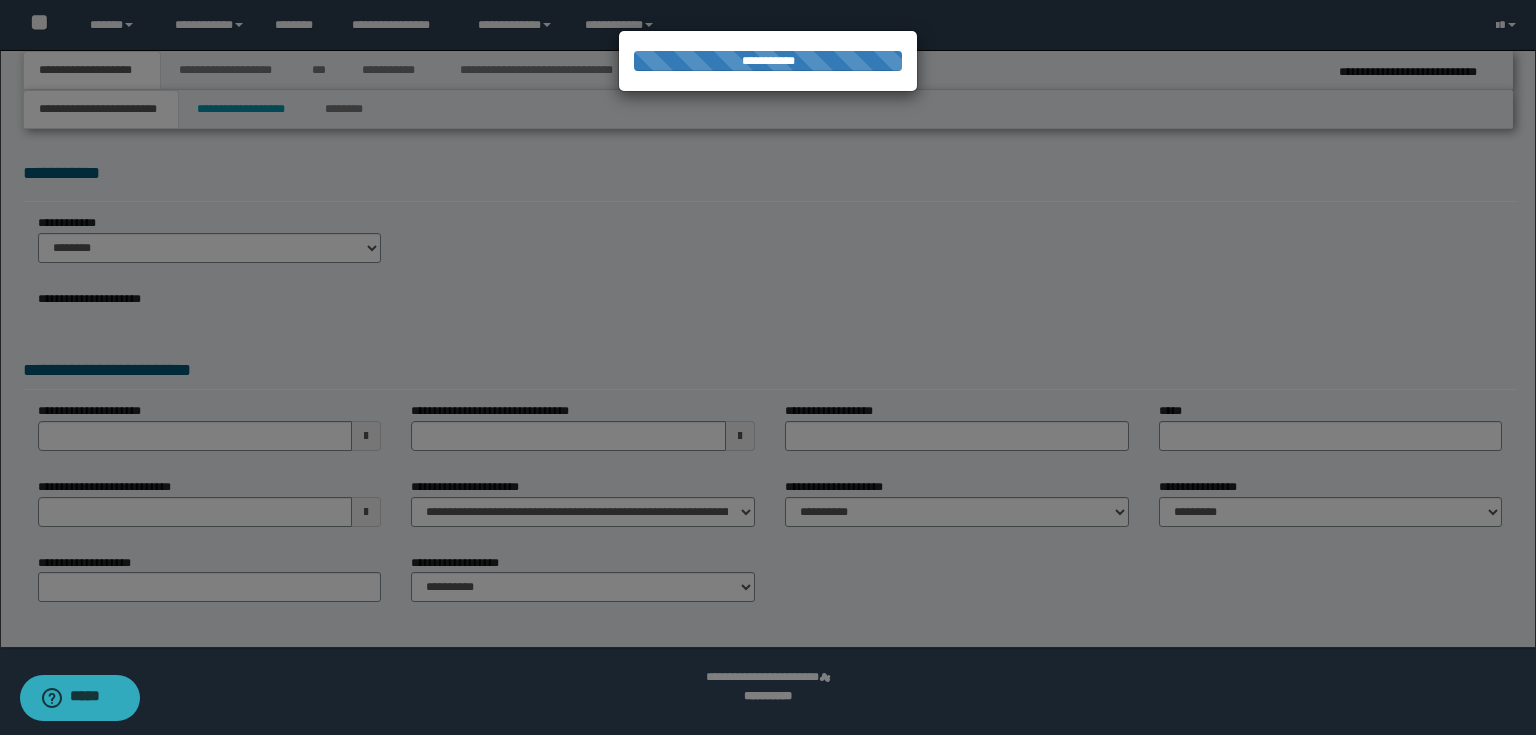 select on "*" 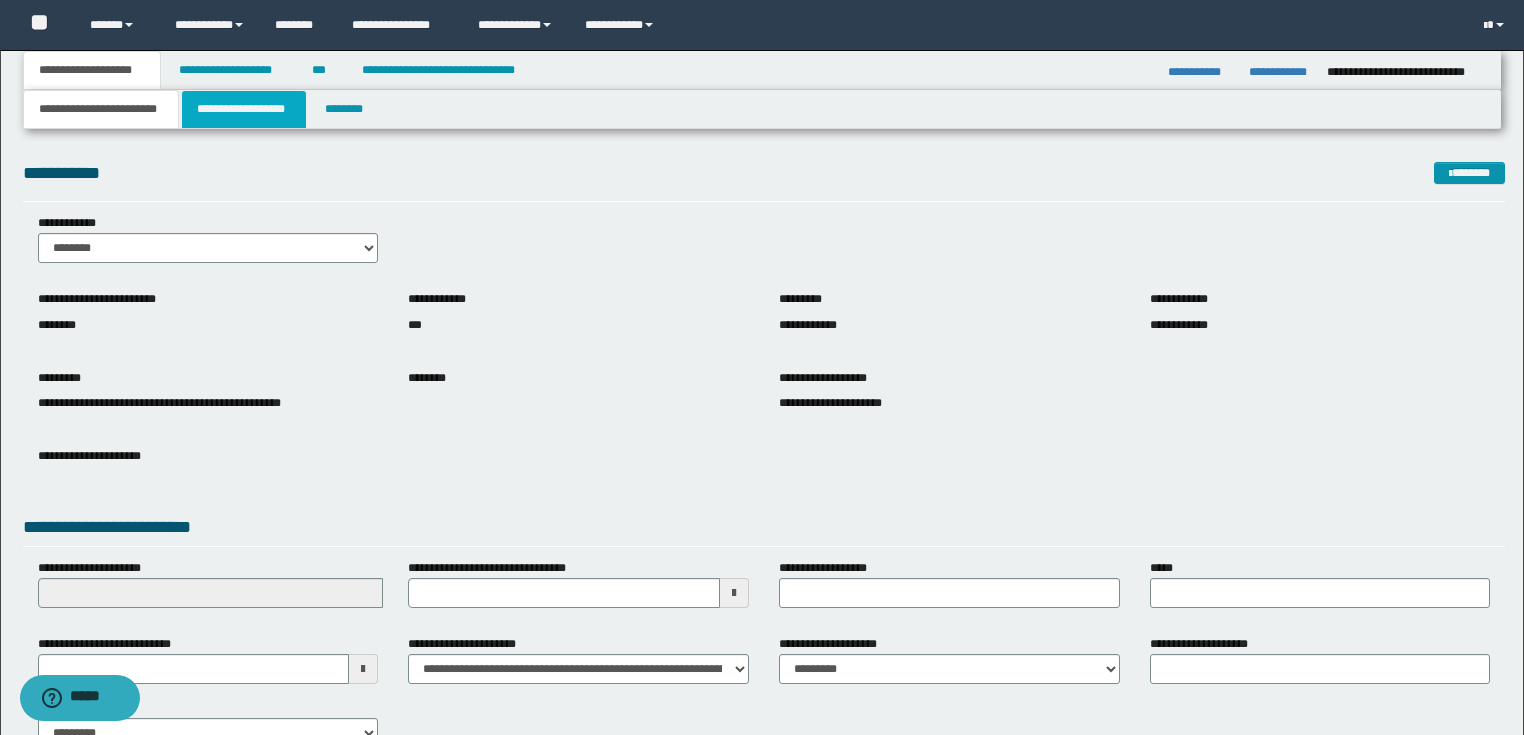 click on "**********" at bounding box center [244, 109] 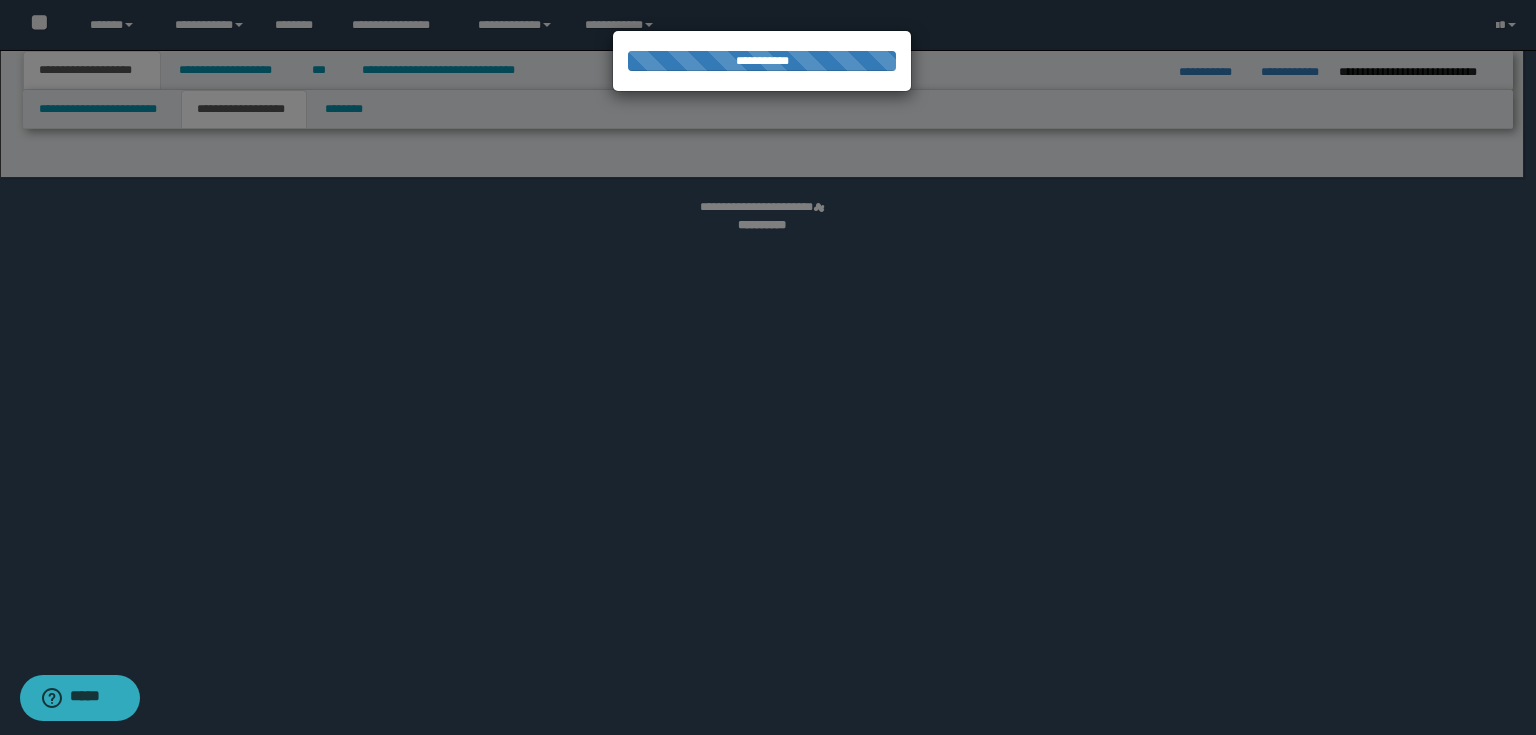 select on "*" 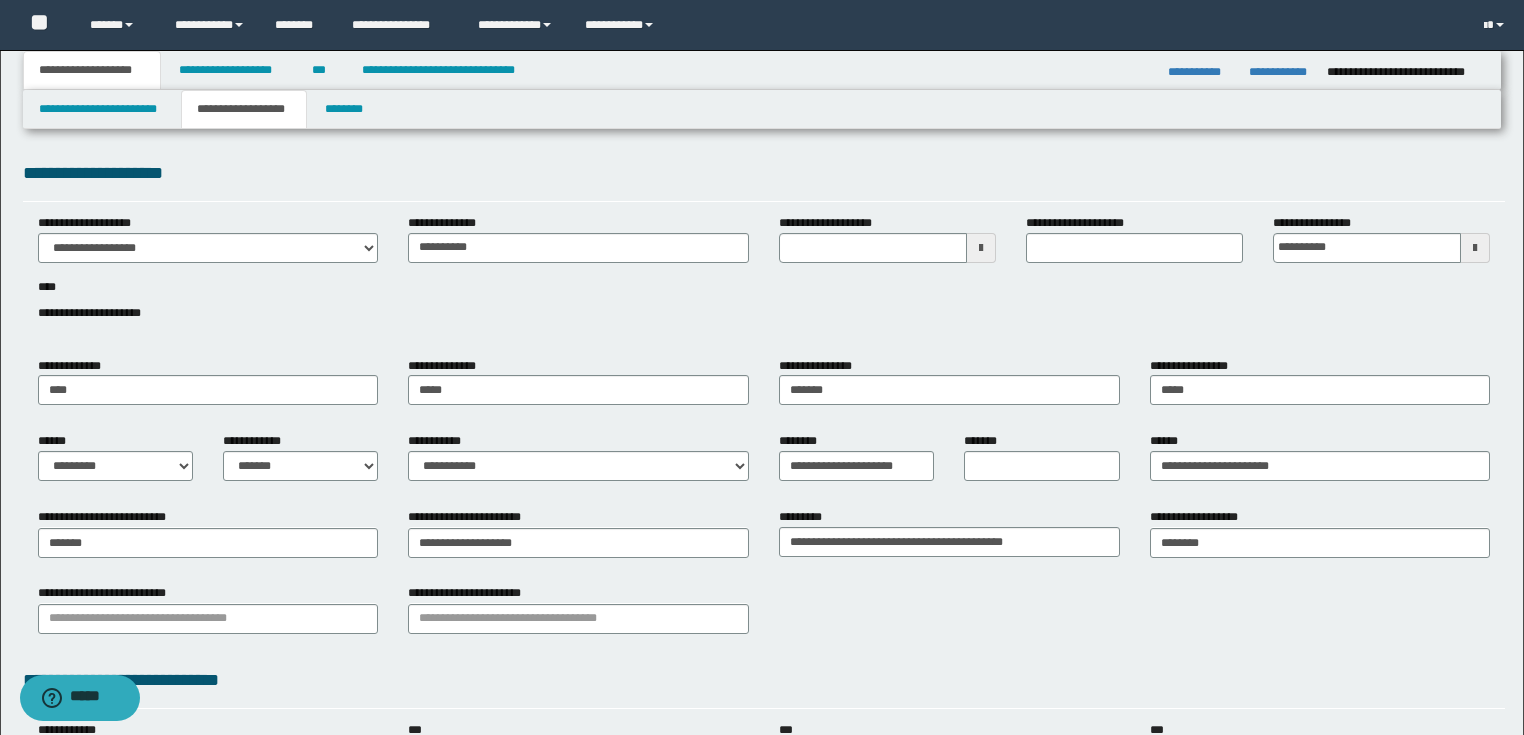 type 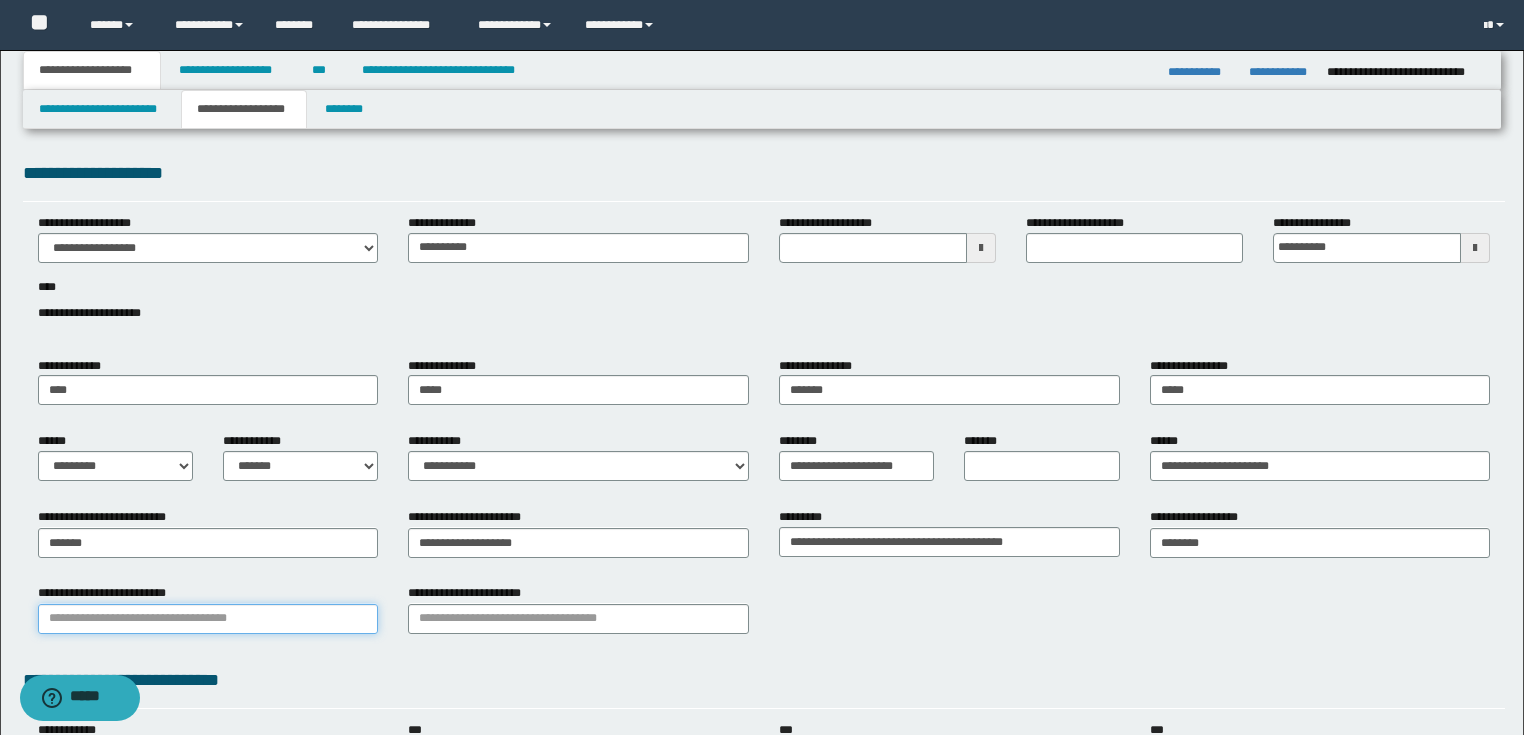 click on "**********" at bounding box center (208, 619) 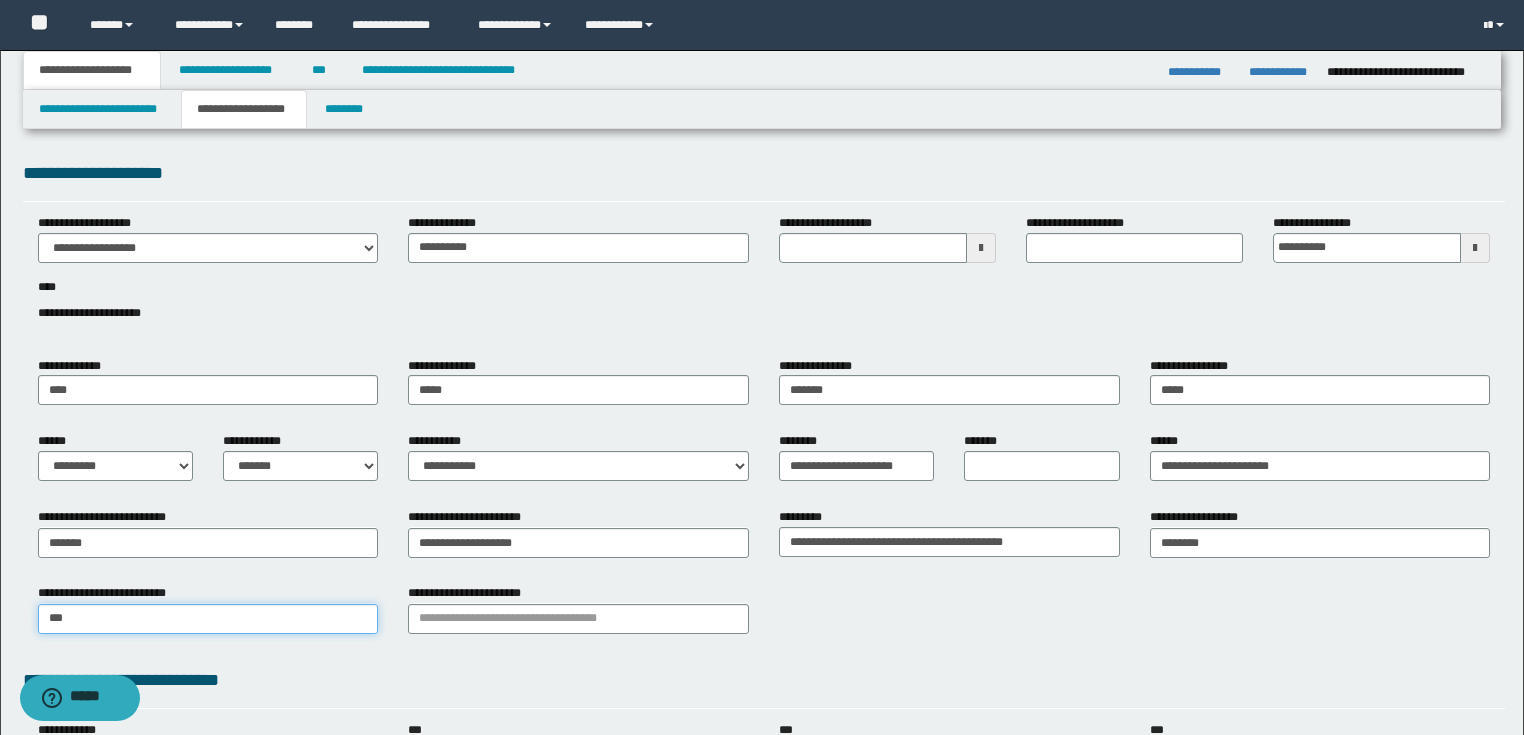 type on "****" 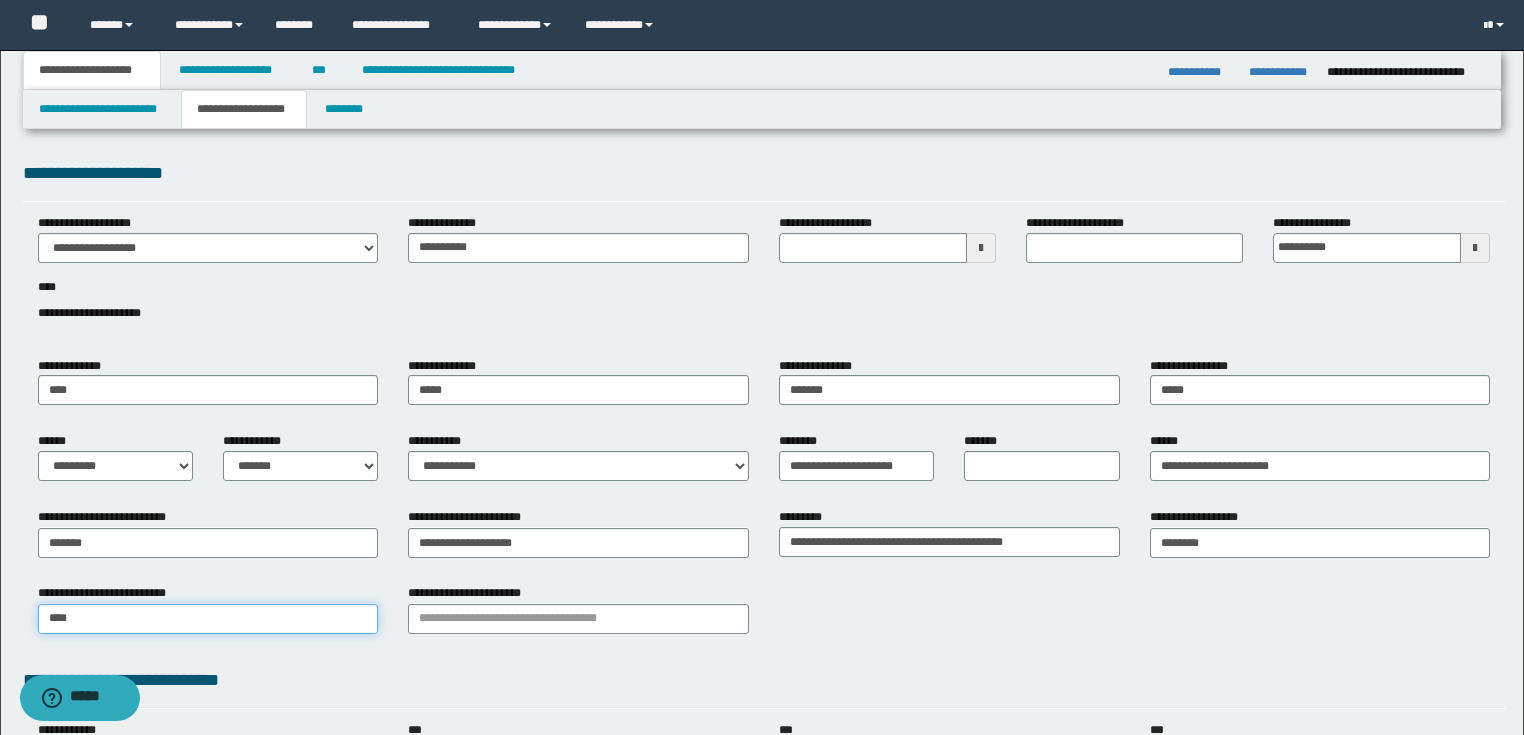 type on "****" 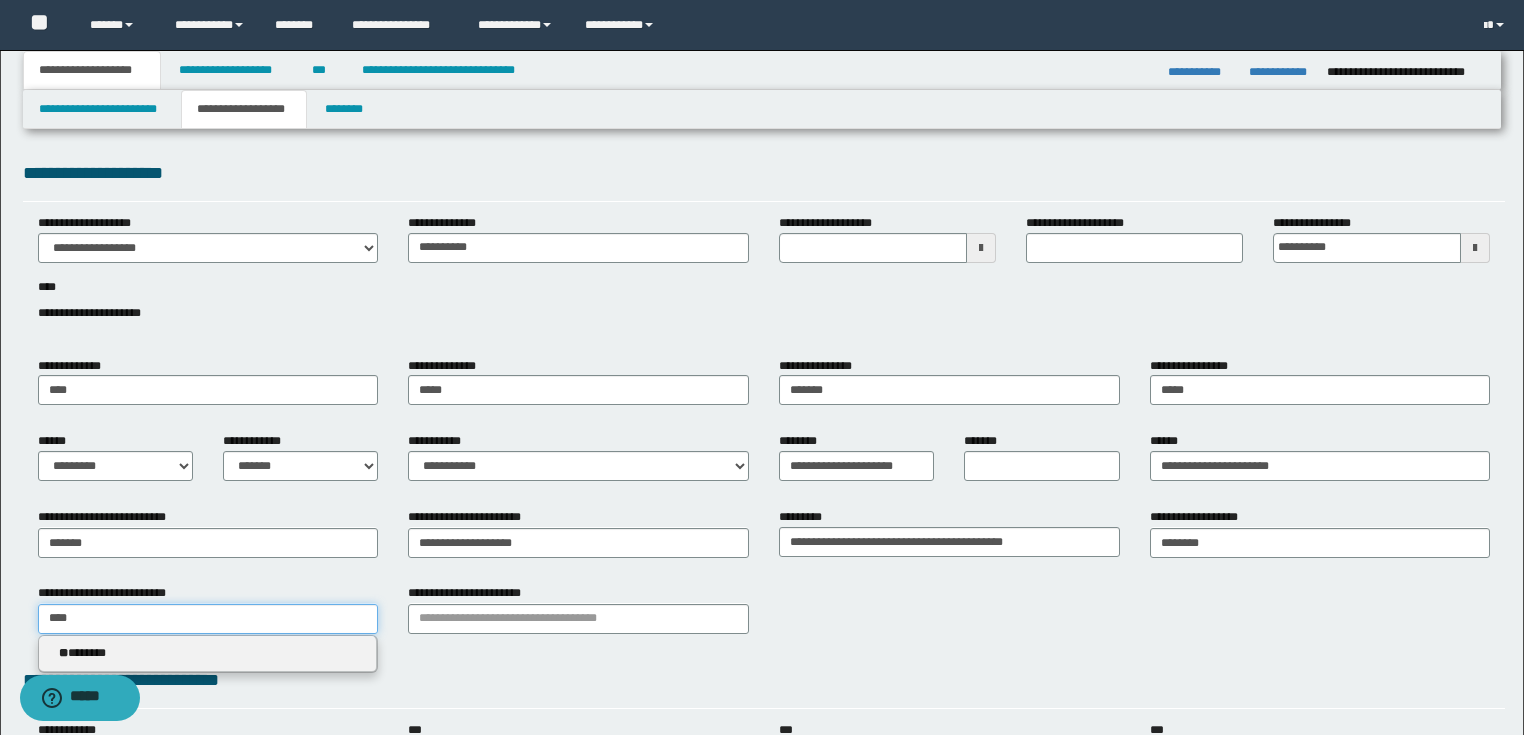 type 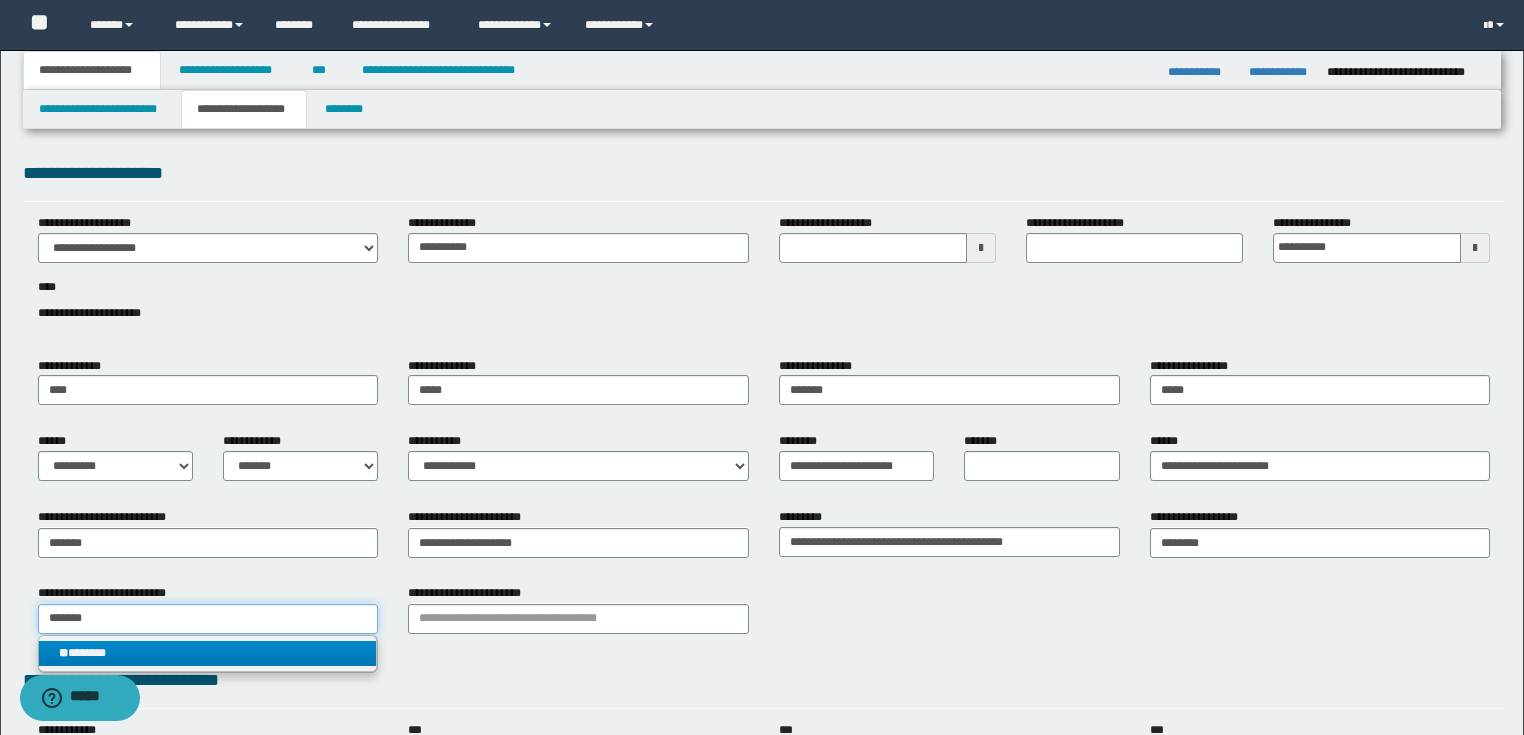type on "*******" 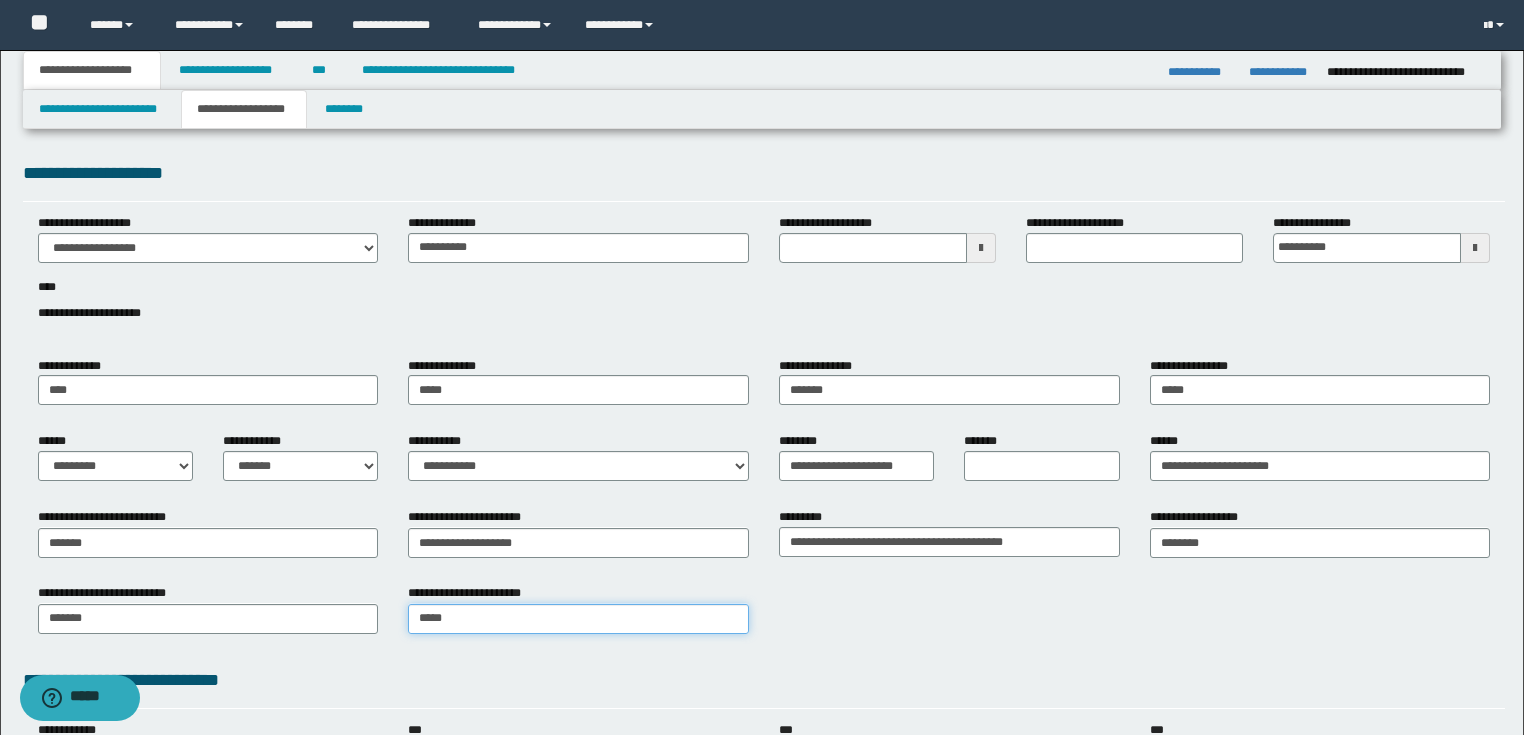type on "******" 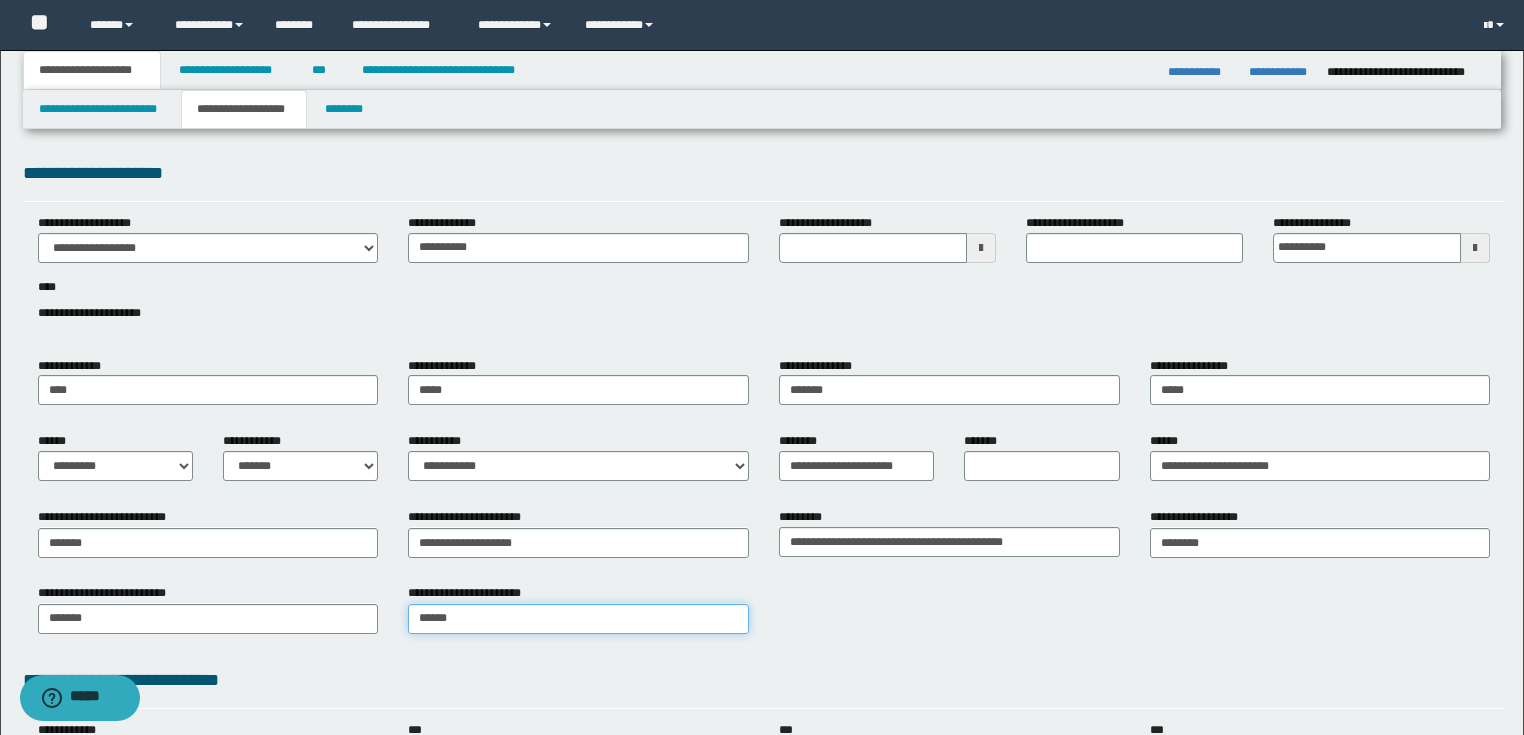 type on "*********" 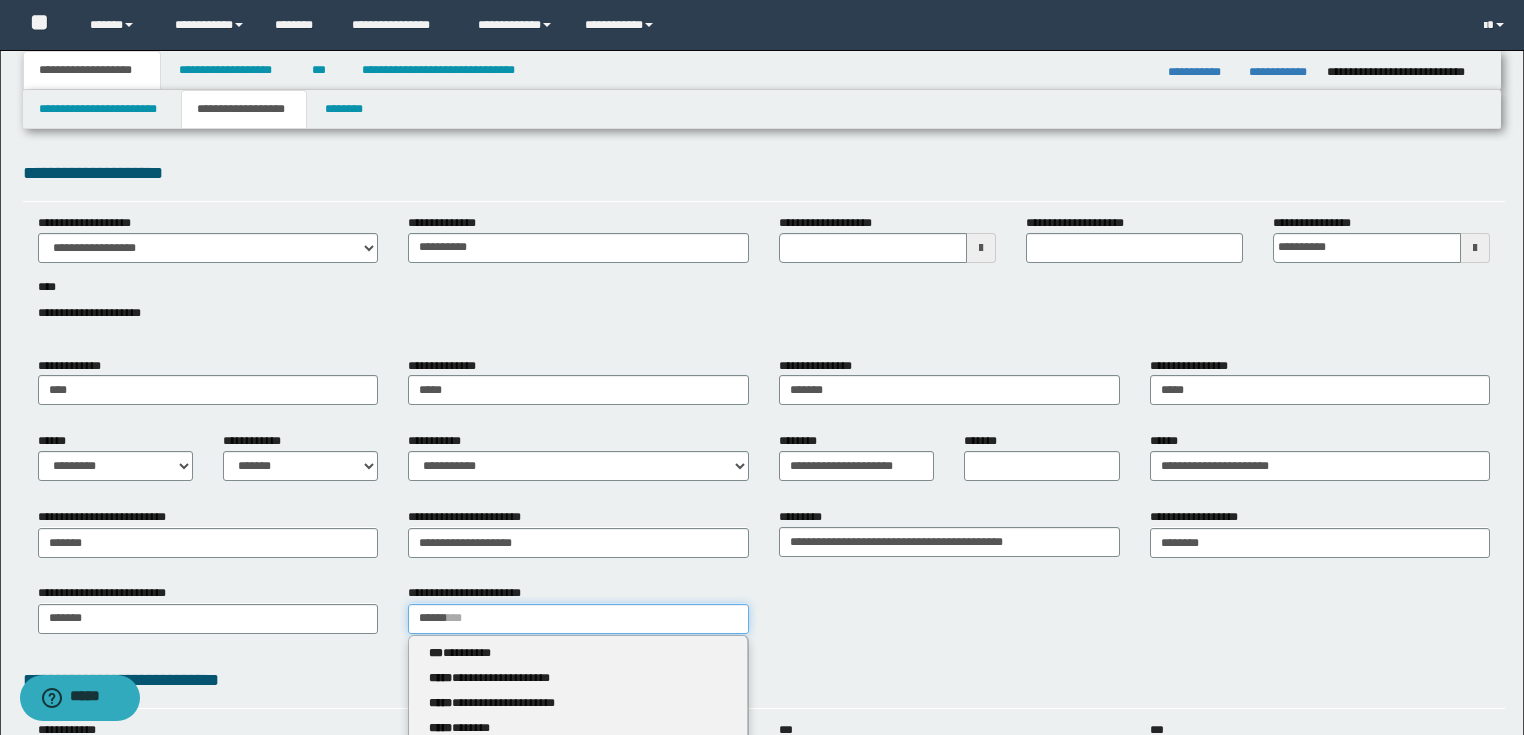 type 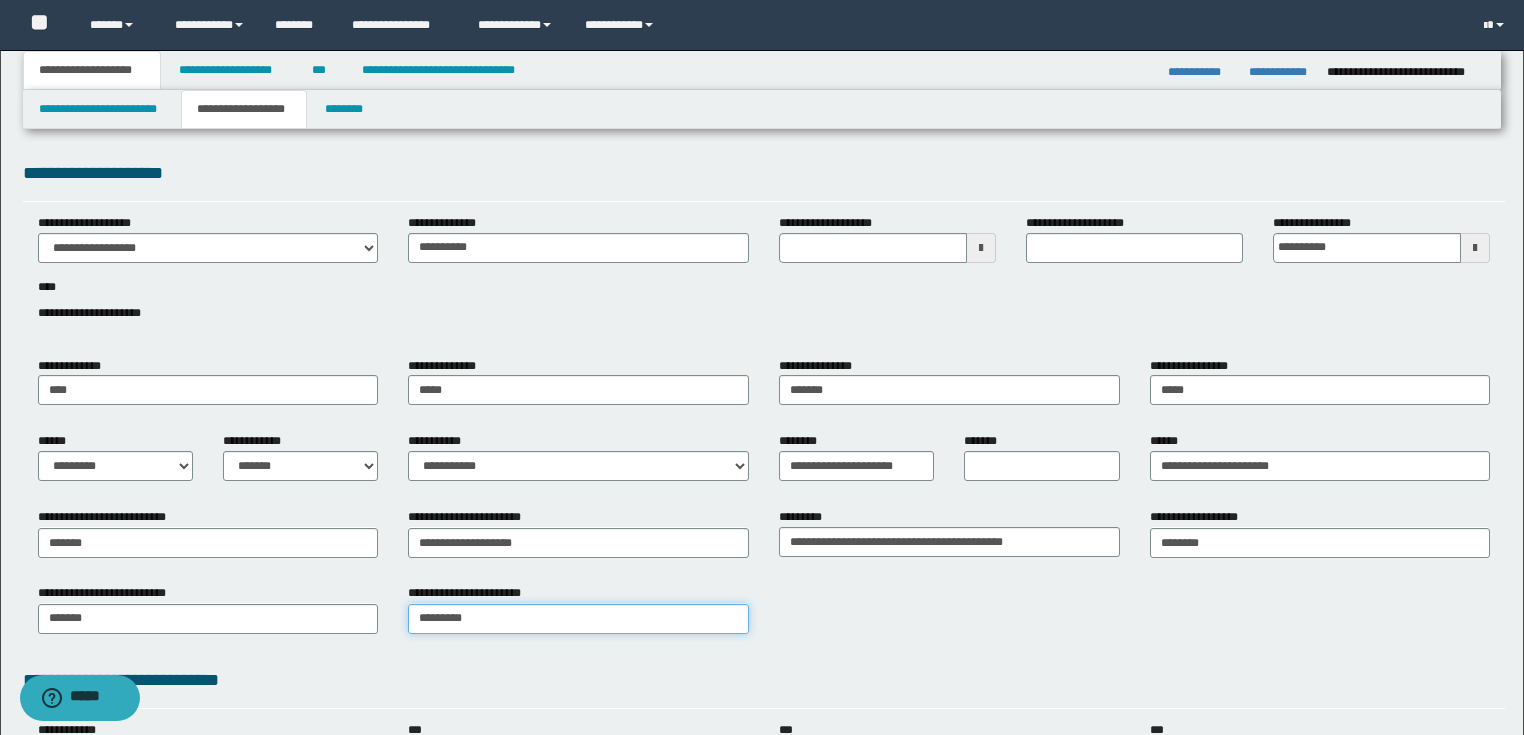 type on "*********" 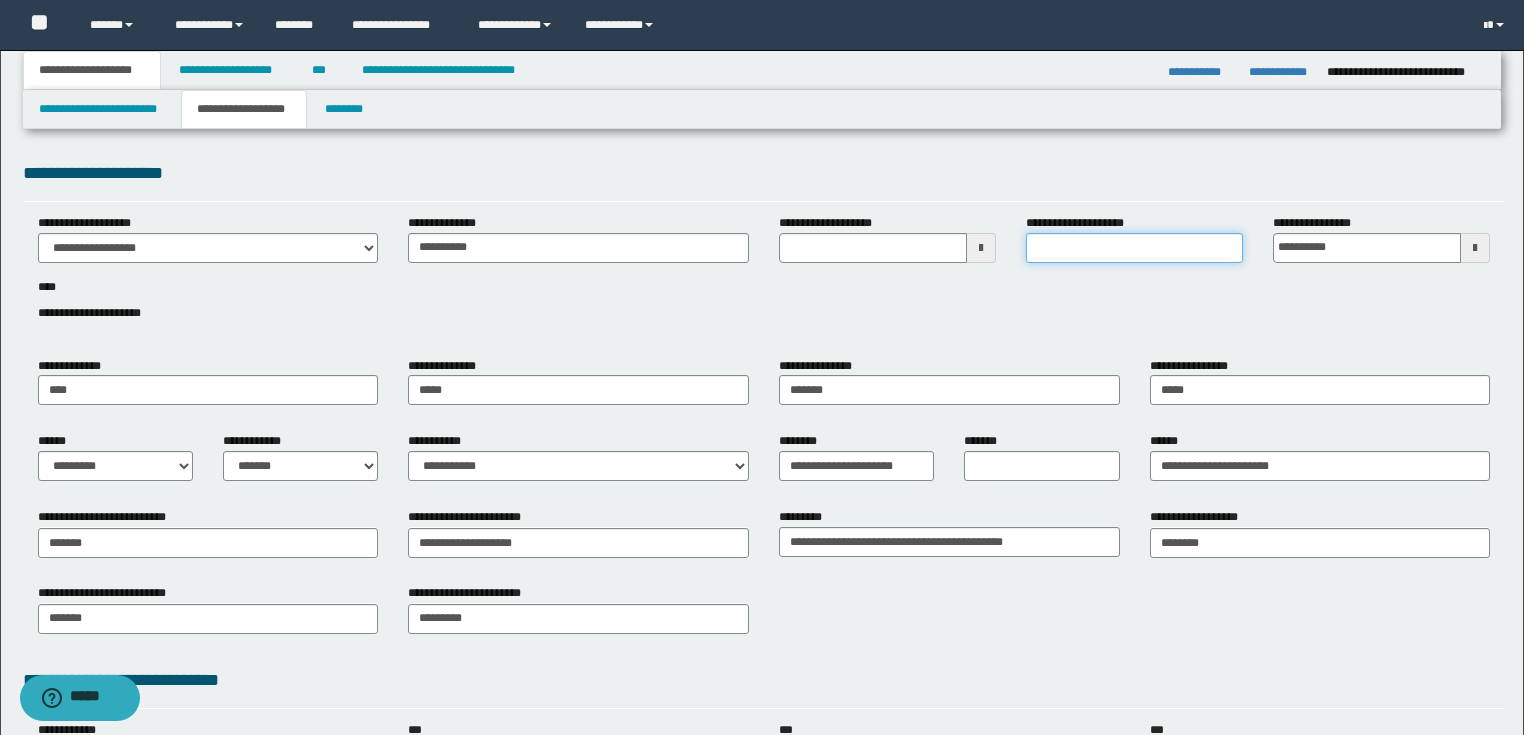 click on "**********" at bounding box center [1134, 248] 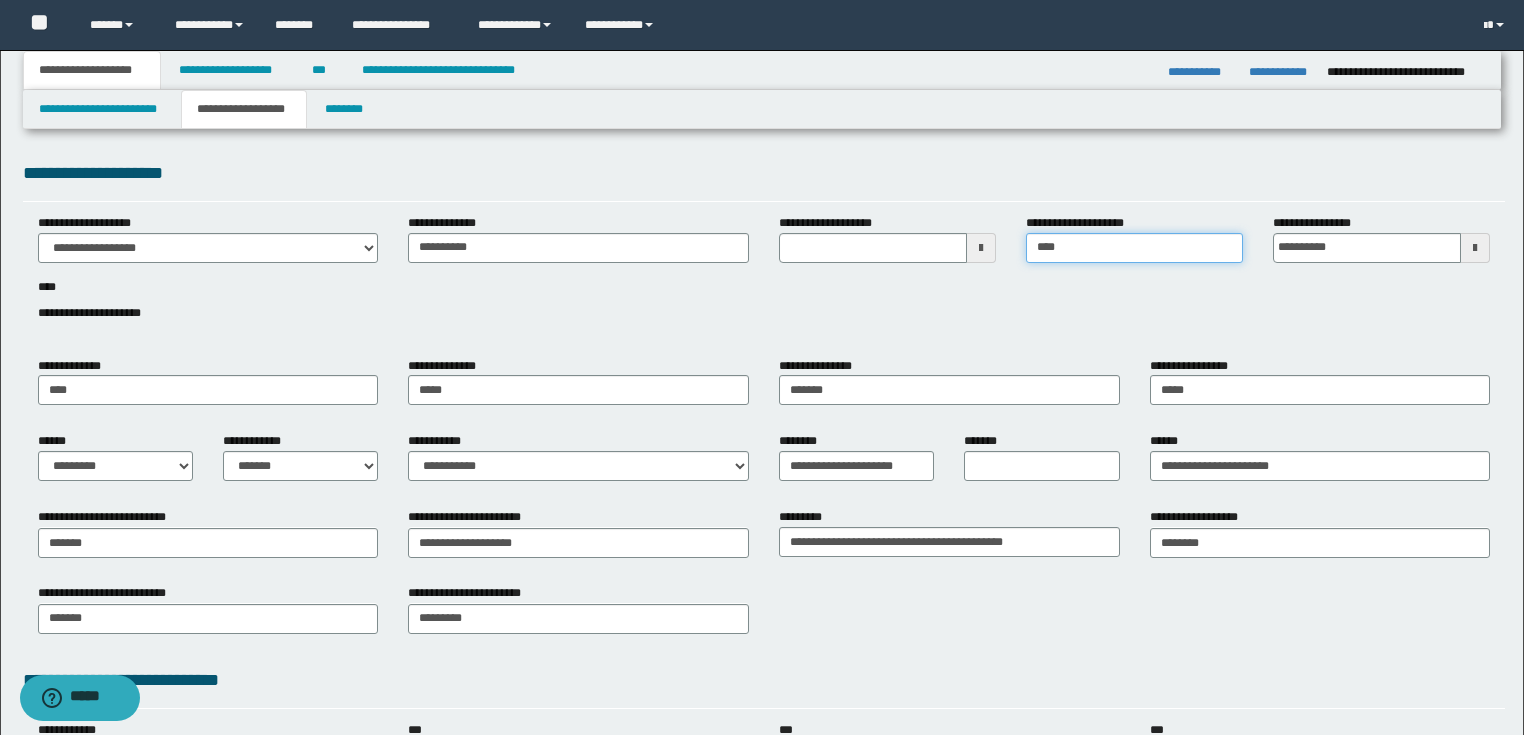 type on "*********" 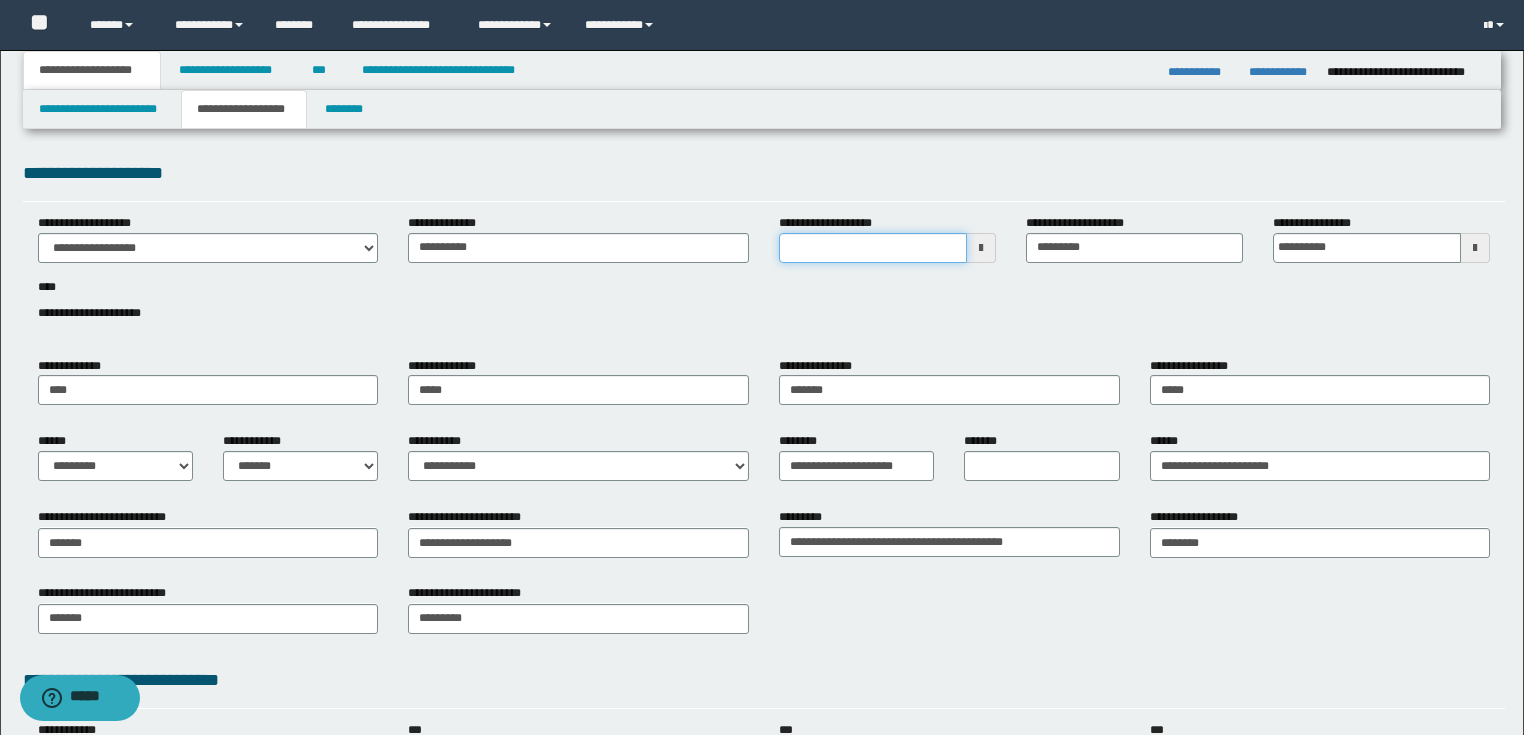 click on "**********" at bounding box center [873, 248] 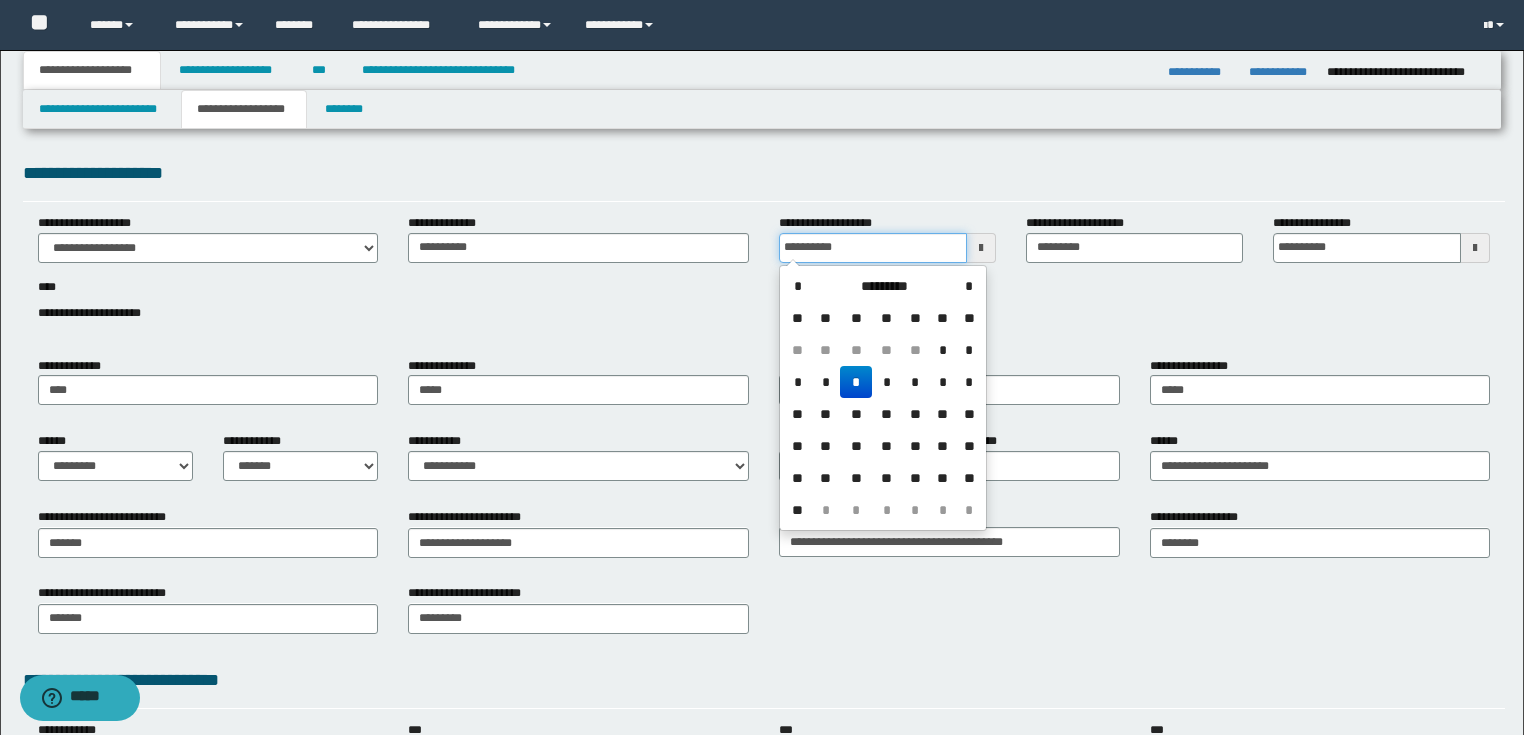 type on "**********" 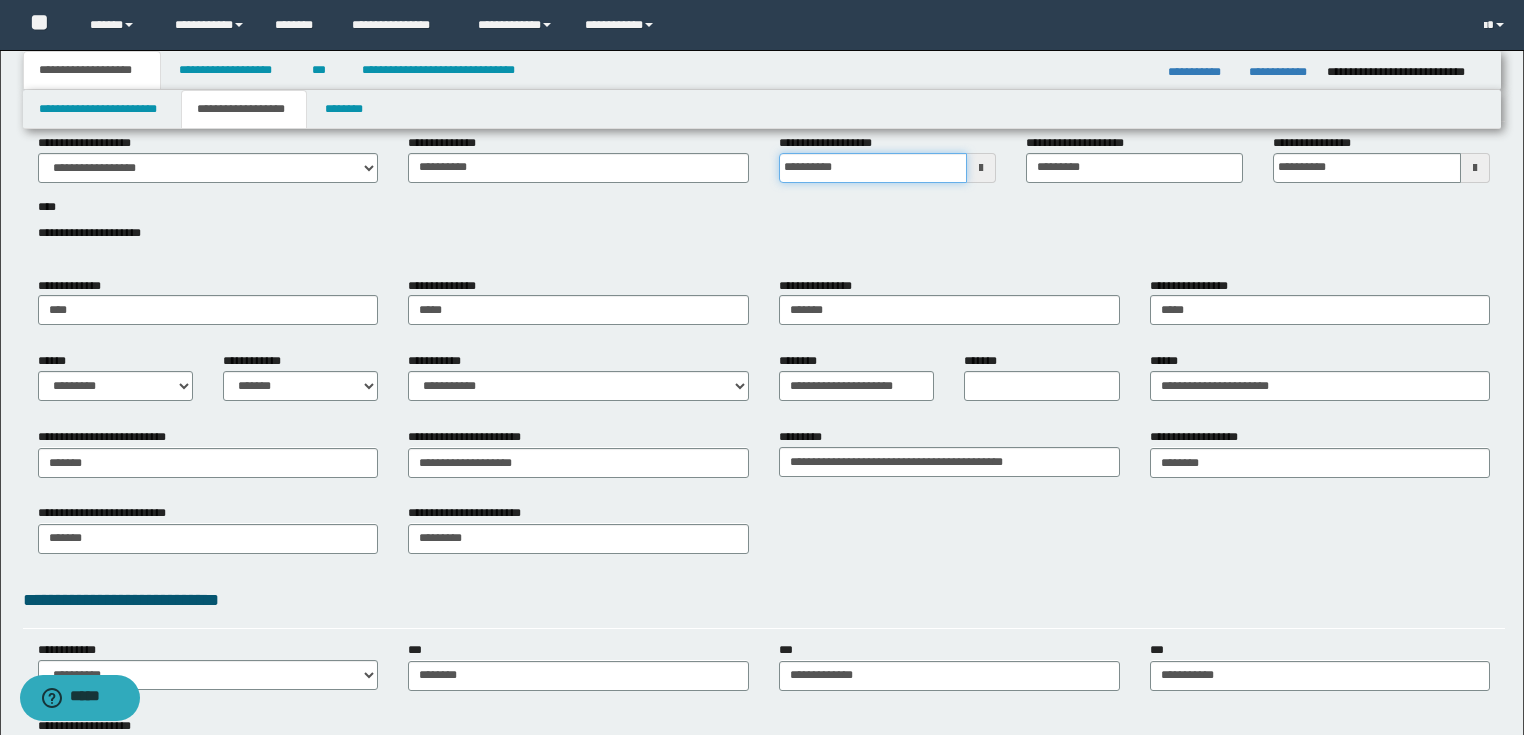 scroll, scrollTop: 240, scrollLeft: 0, axis: vertical 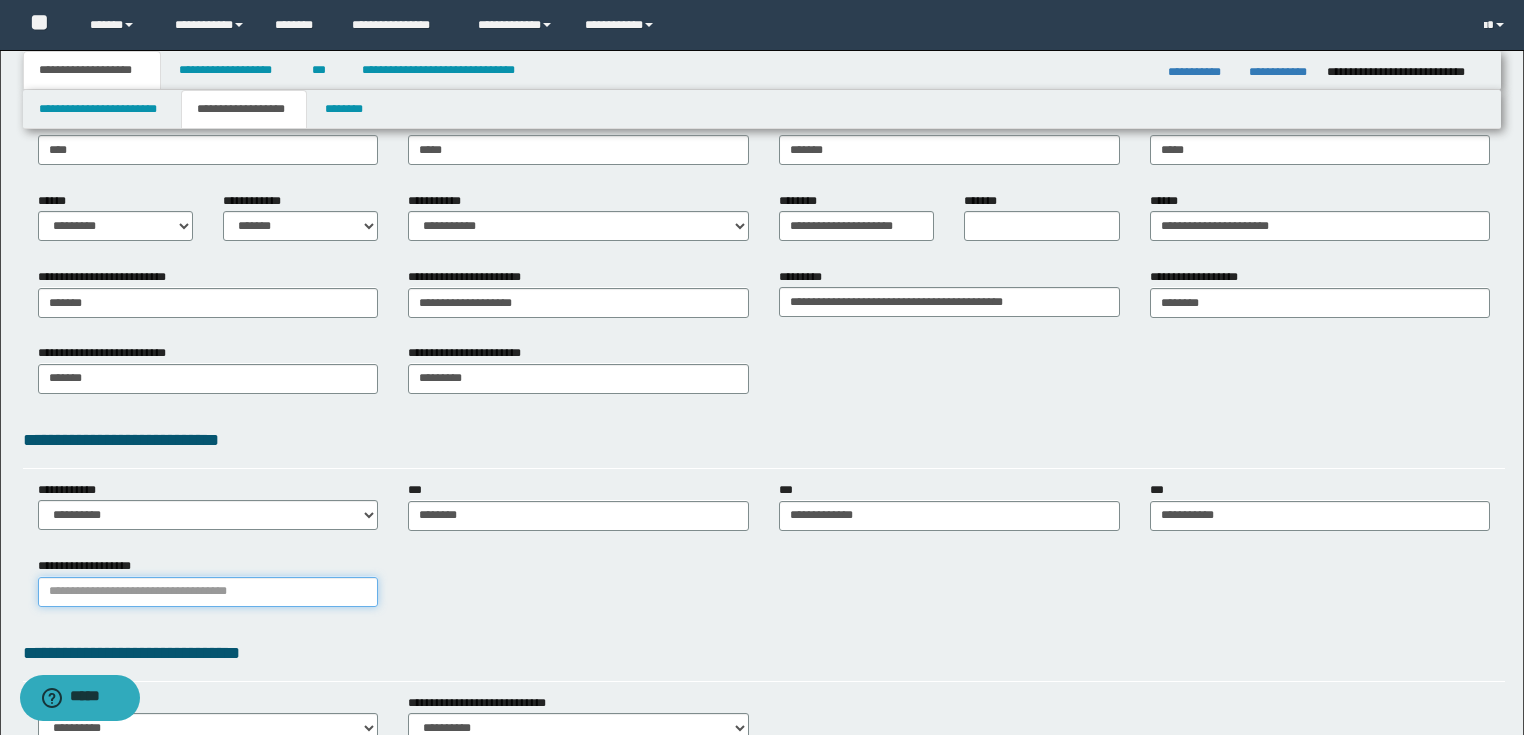 click on "**********" at bounding box center [208, 592] 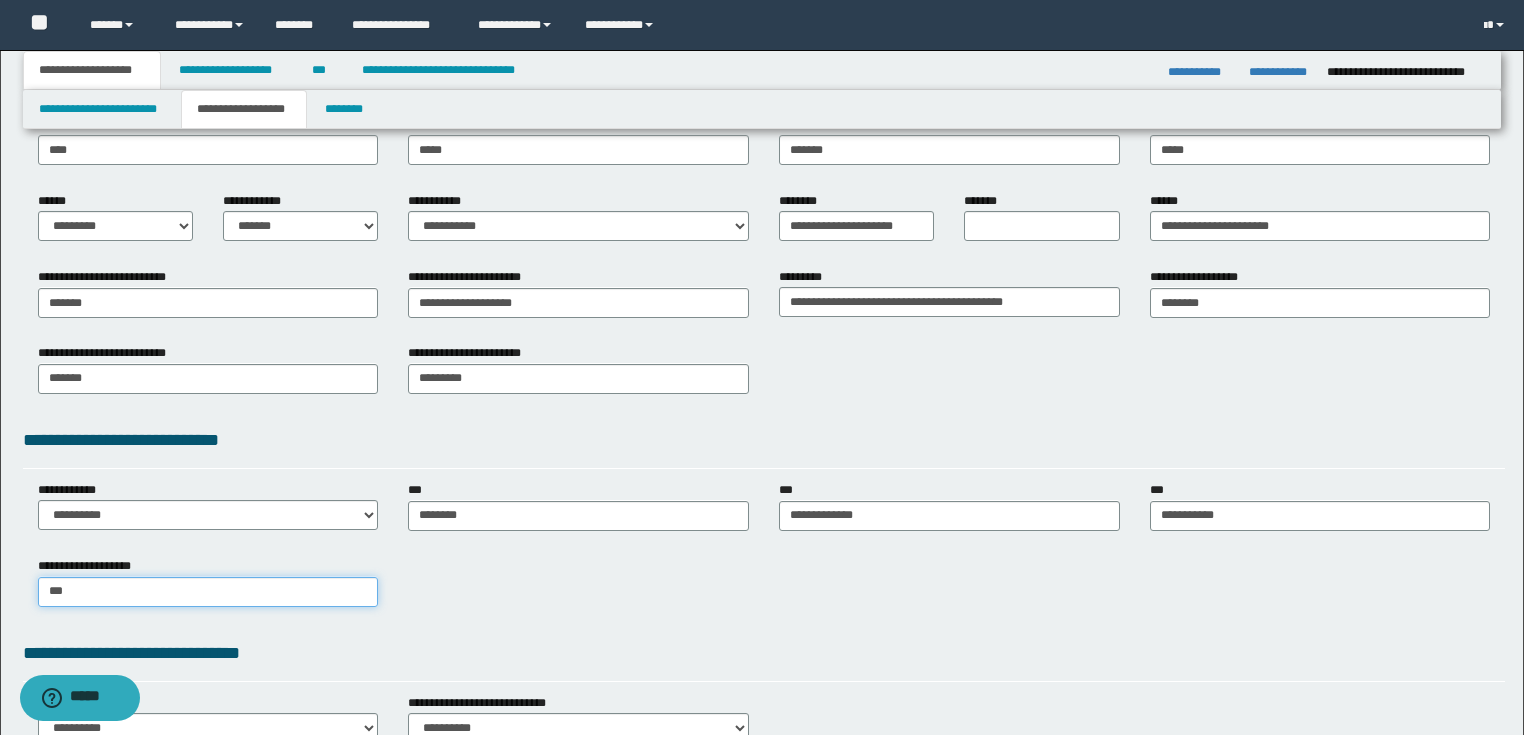 type on "****" 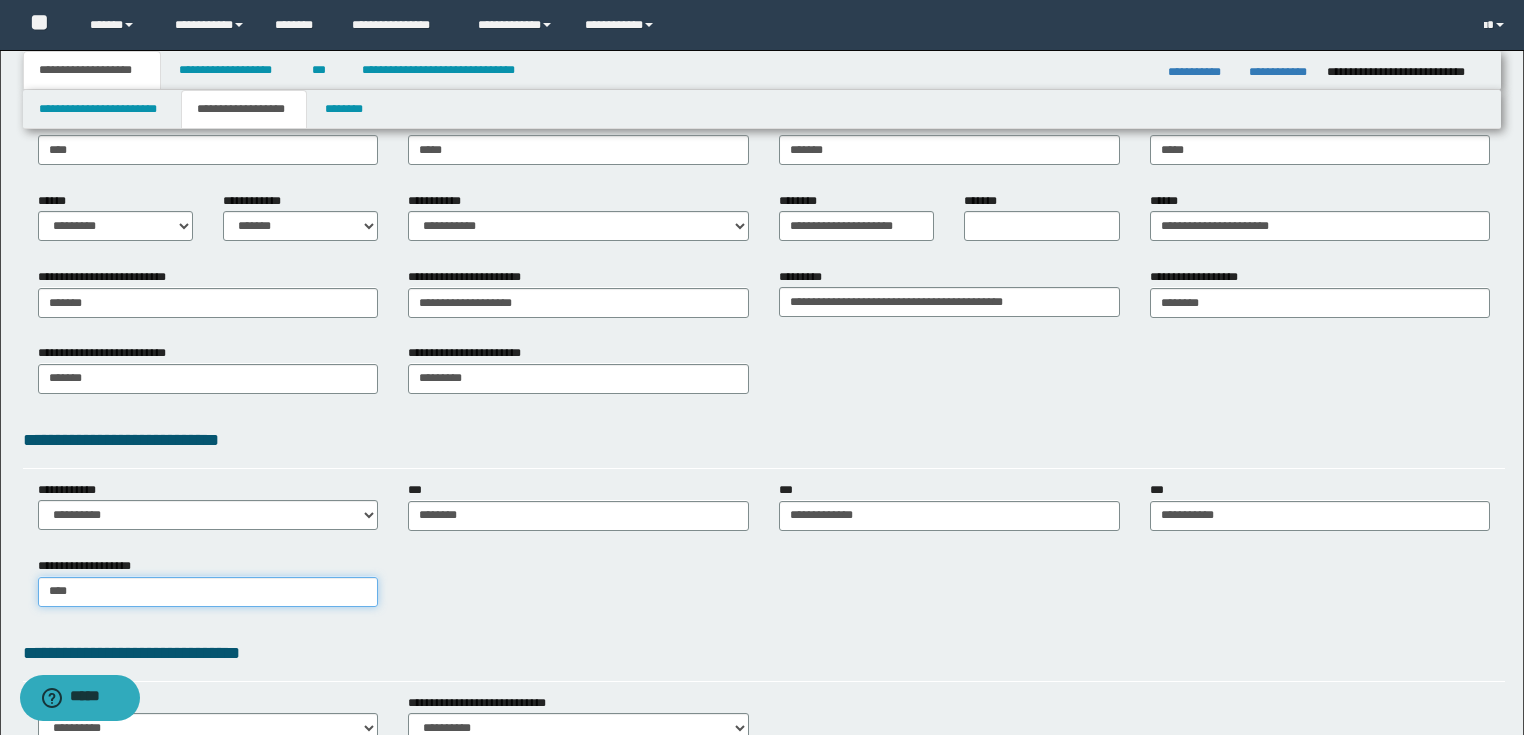 type on "****" 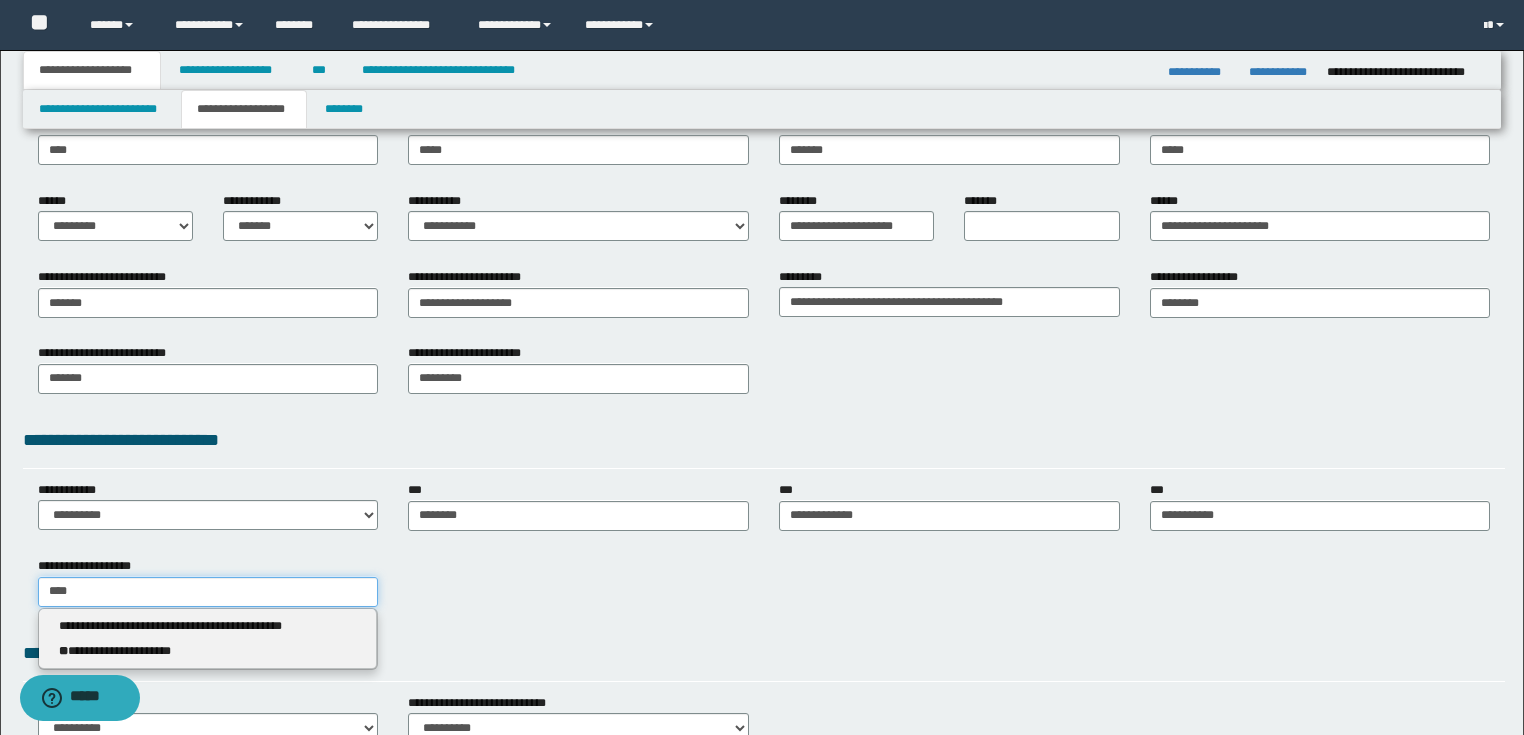 type 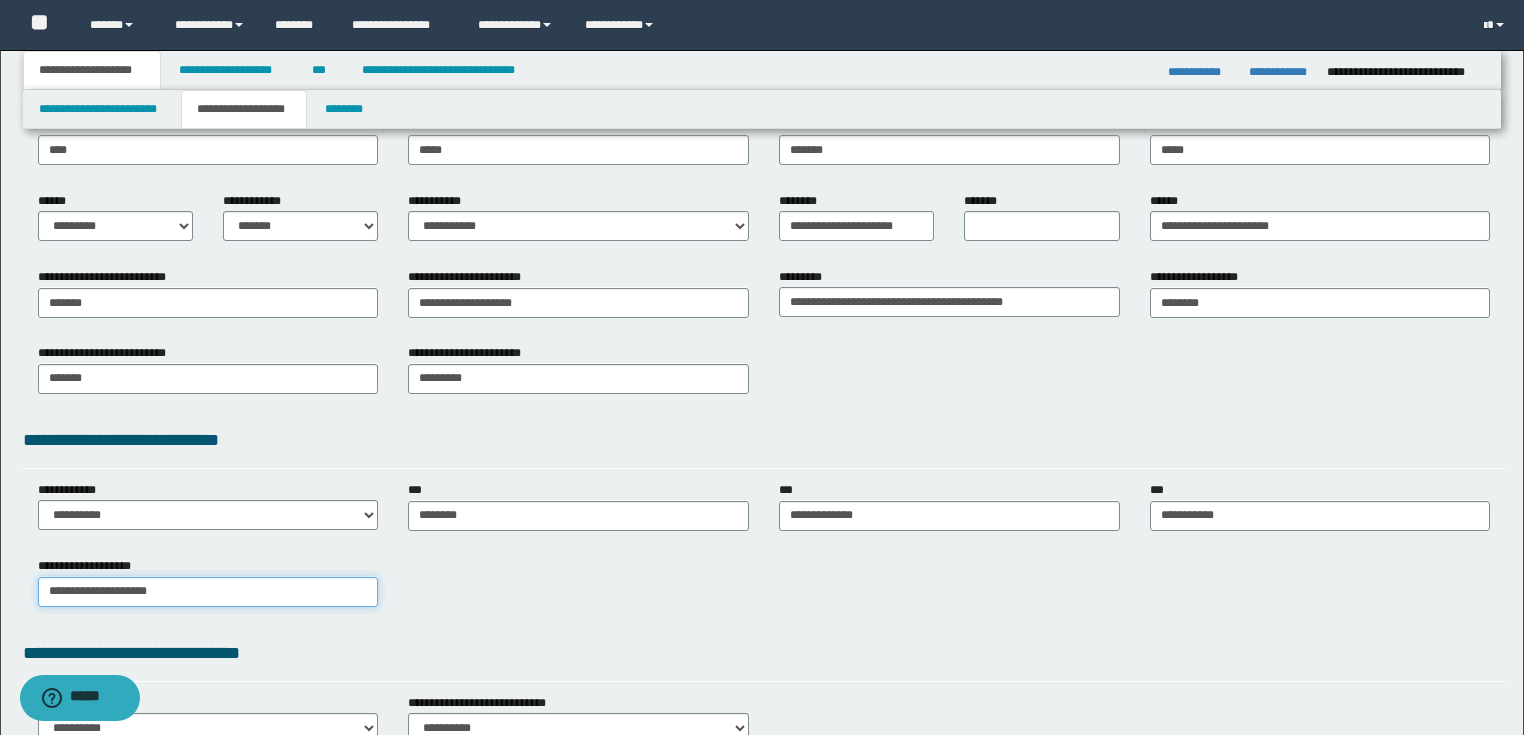 type on "**********" 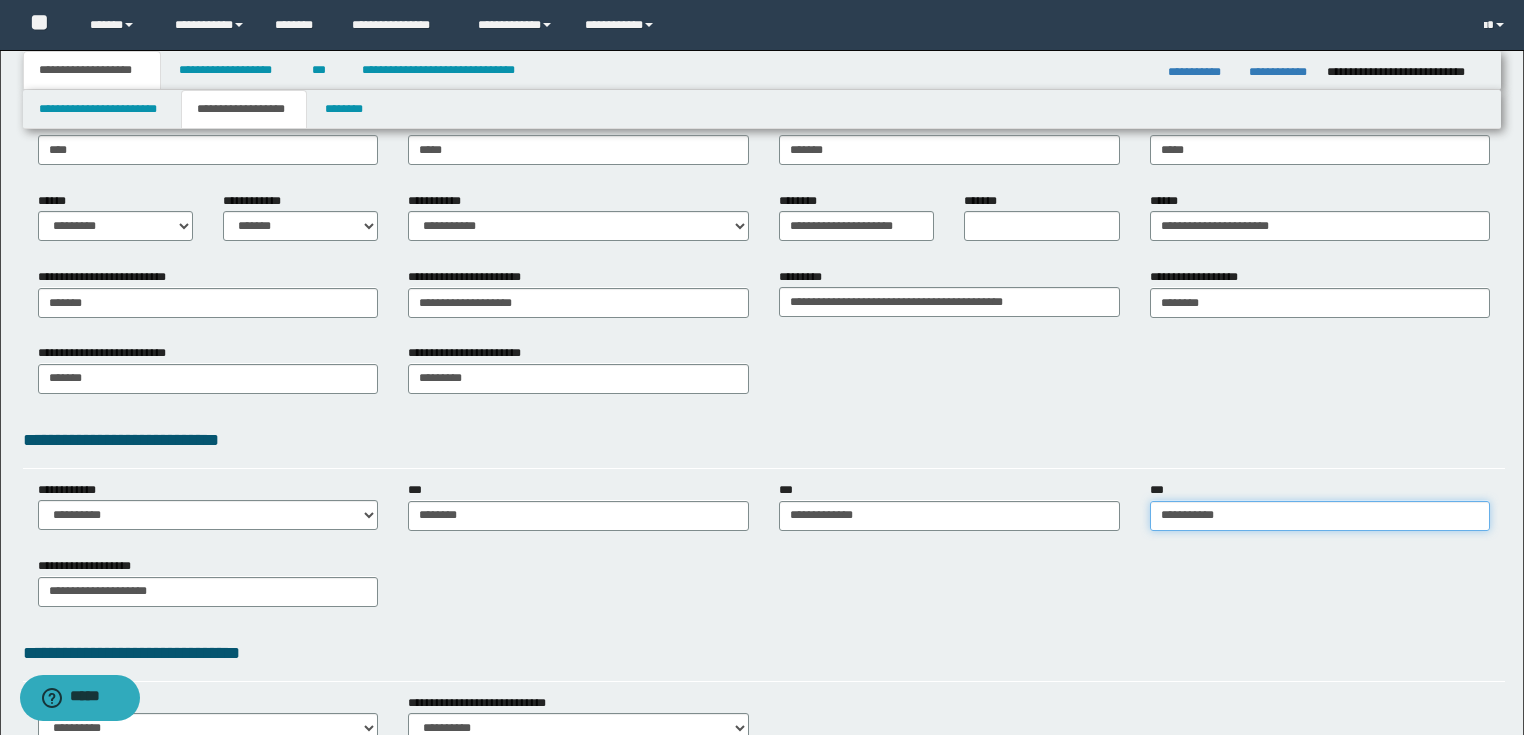 type on "**********" 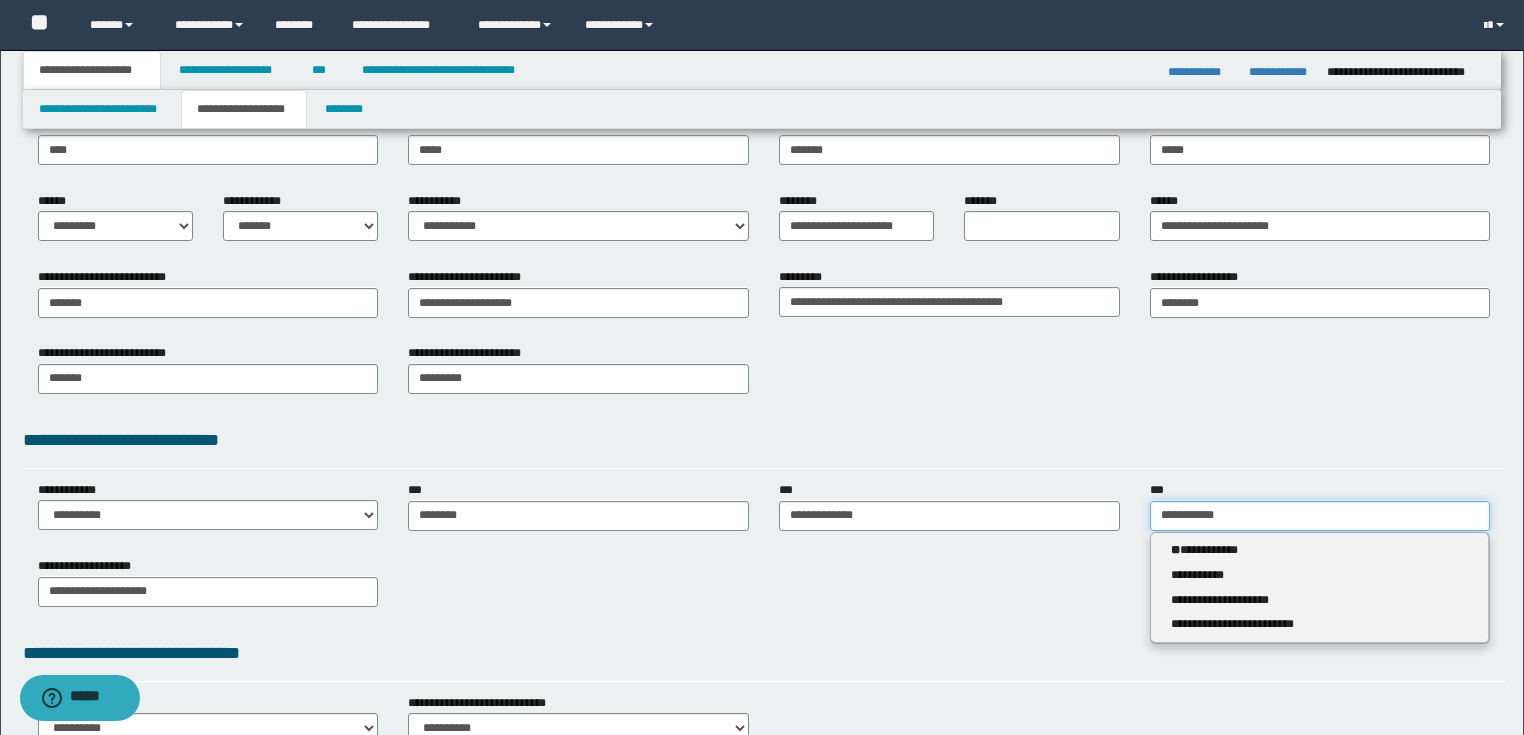 drag, startPoint x: 1303, startPoint y: 517, endPoint x: 254, endPoint y: 425, distance: 1053.0266 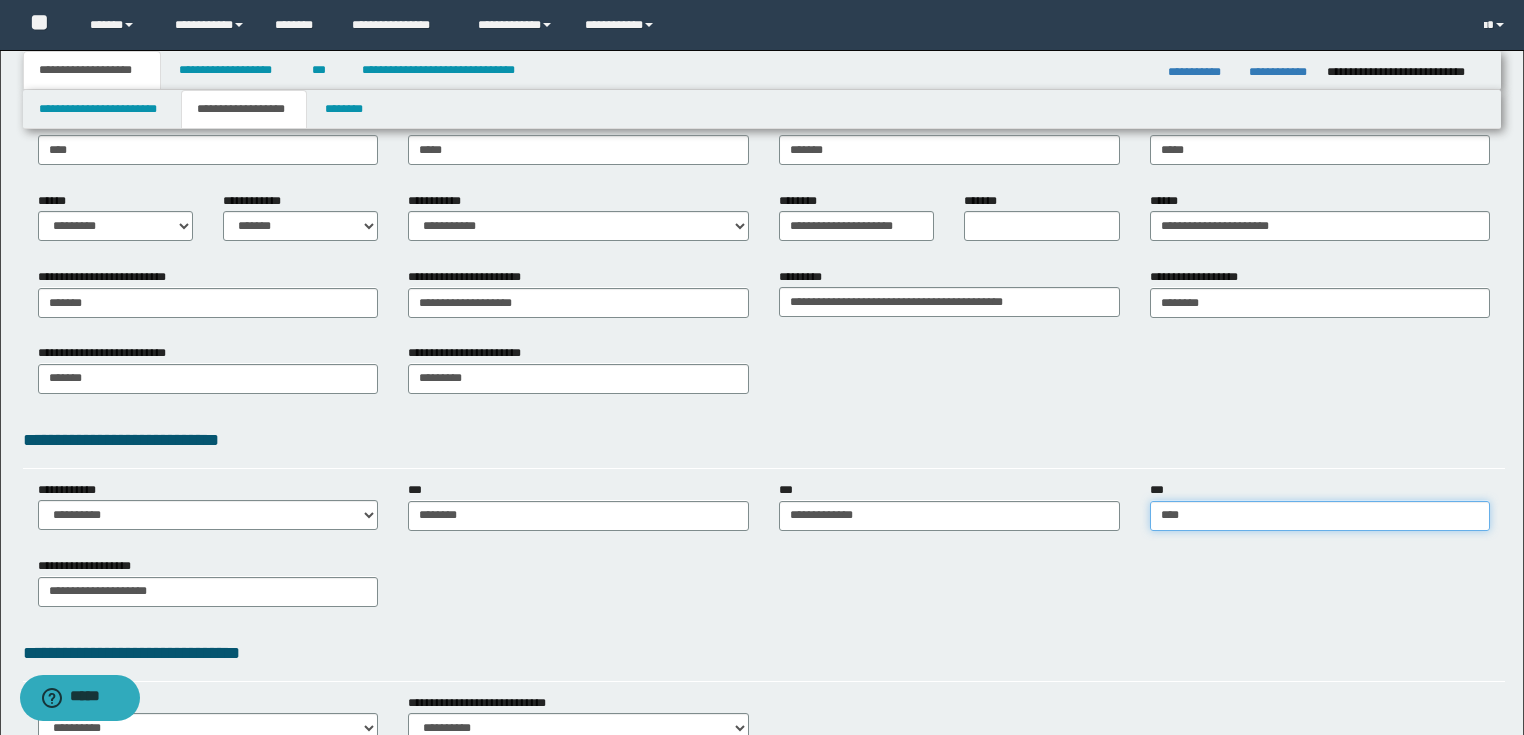 type on "*****" 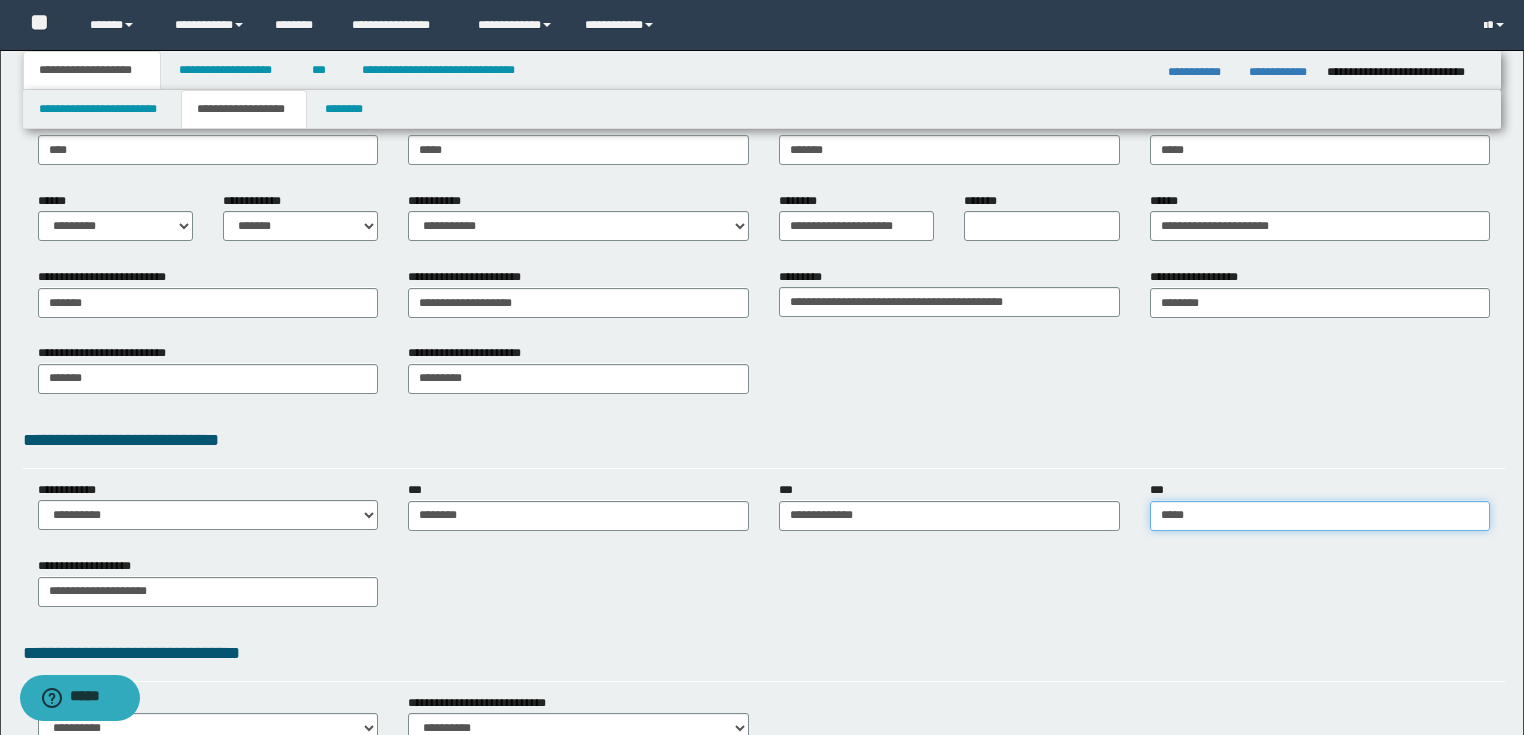 type on "**********" 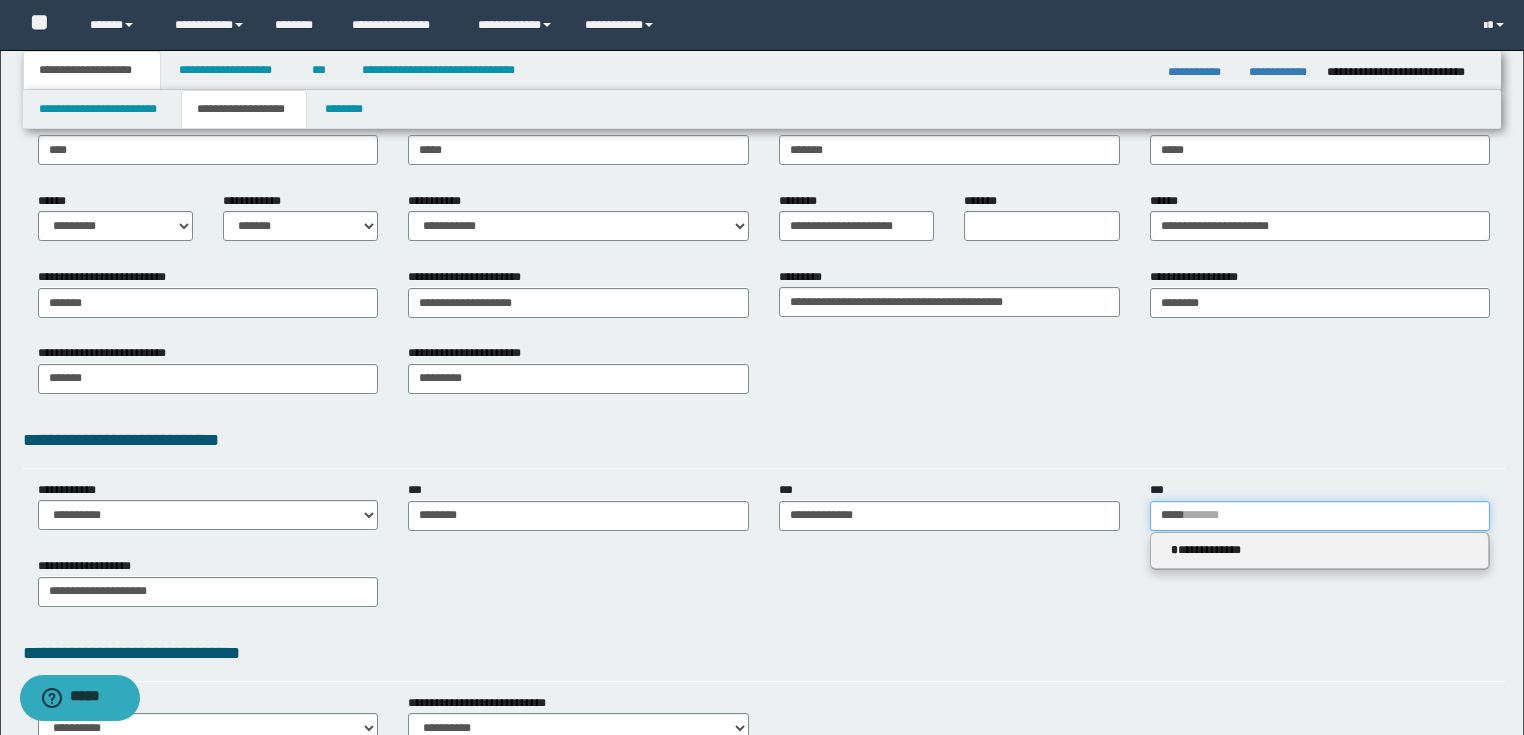 type 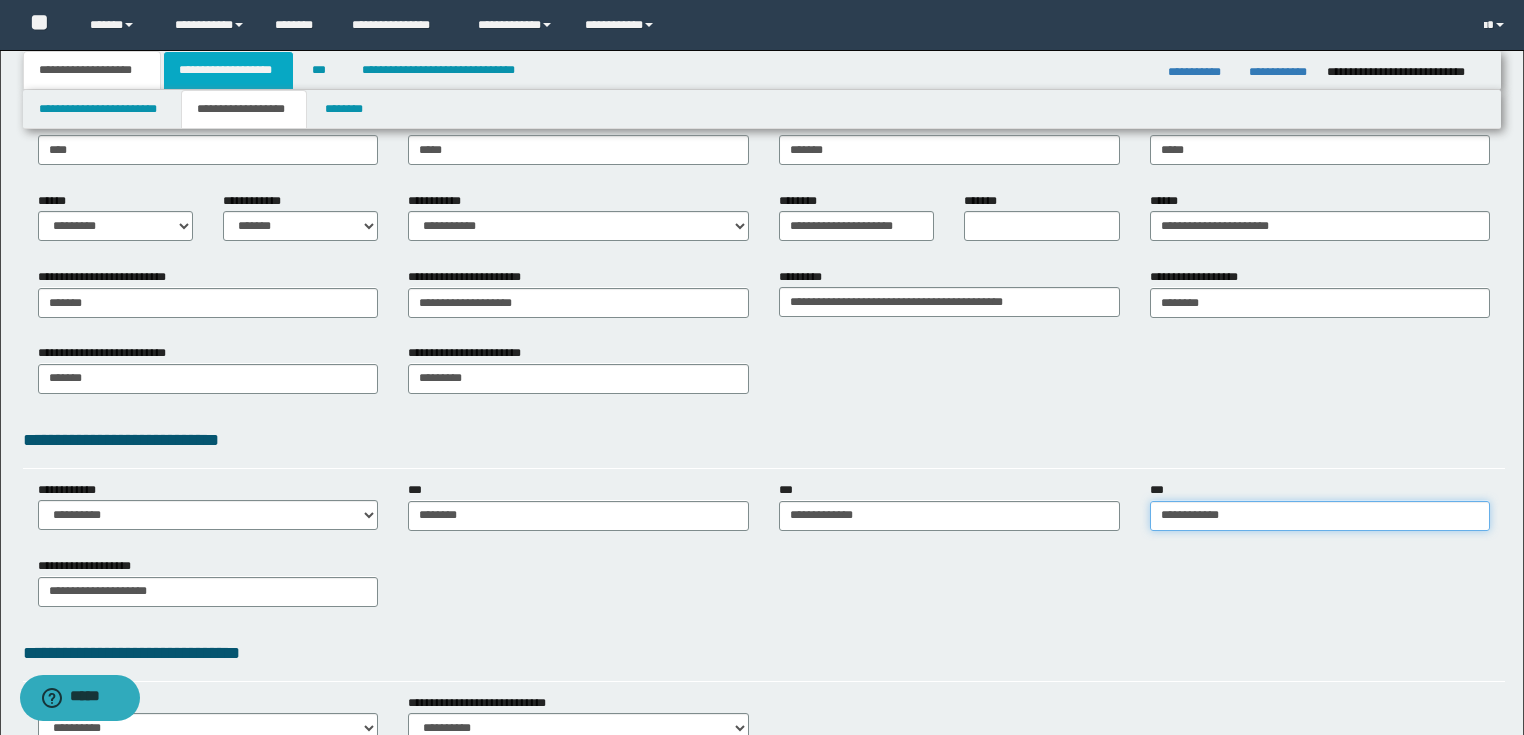 type on "**********" 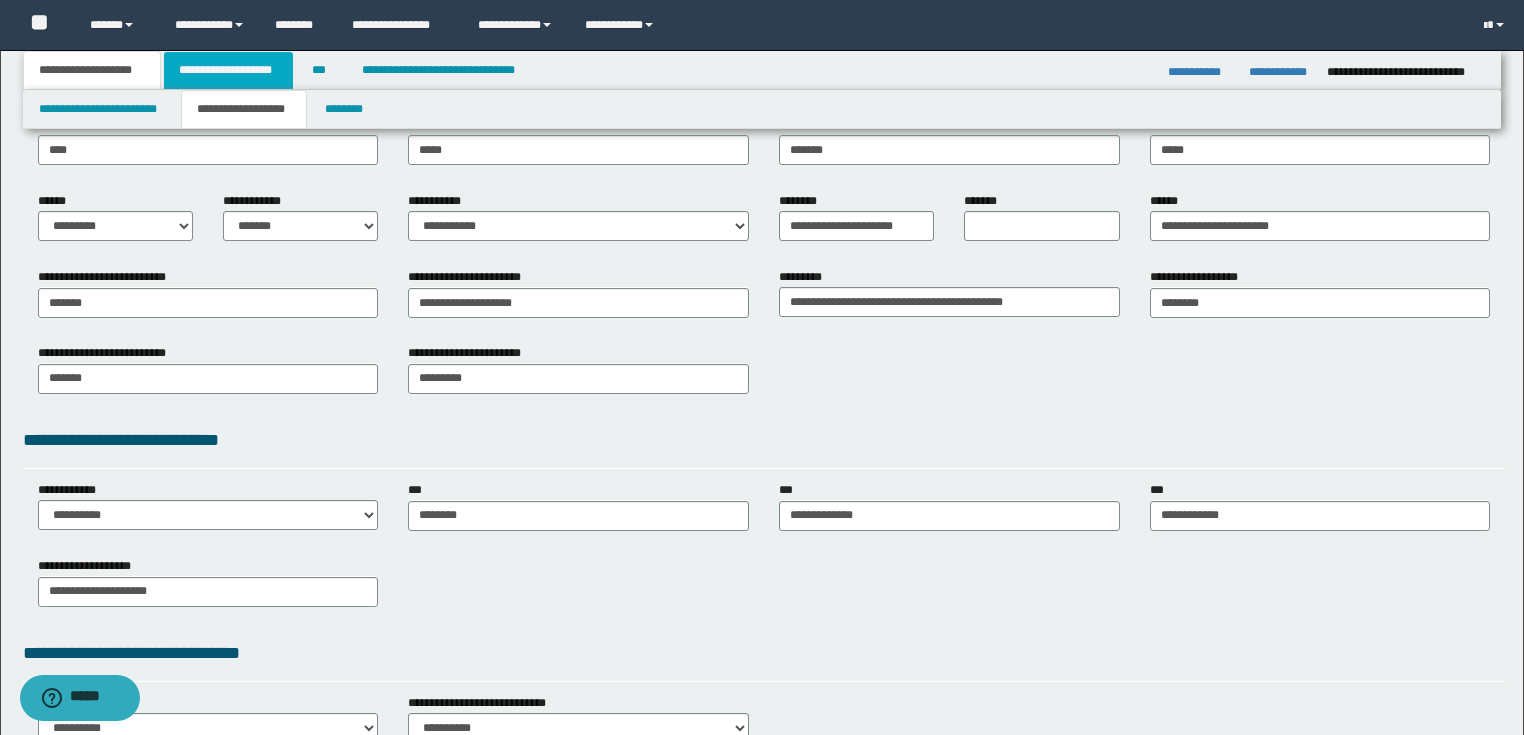 click on "**********" at bounding box center [228, 70] 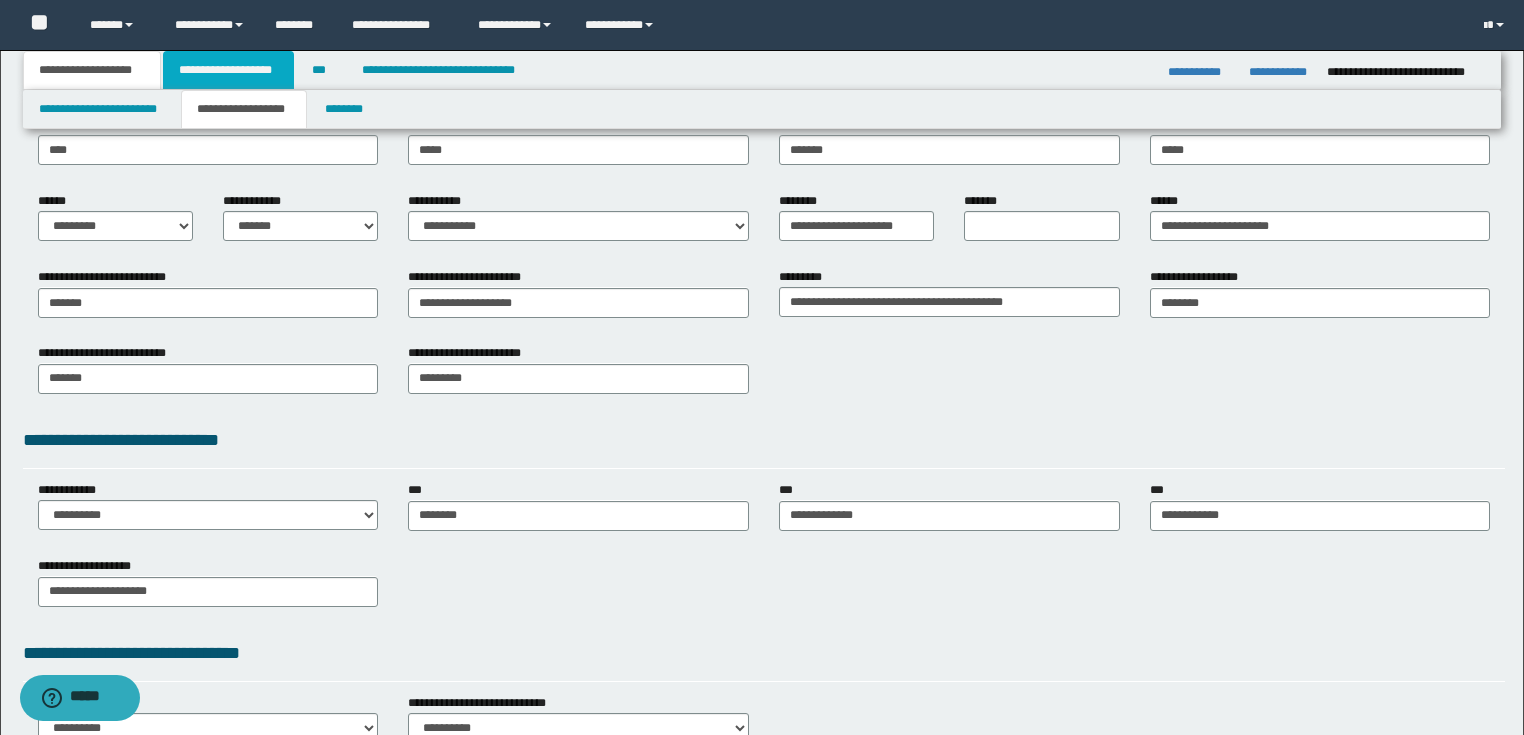 scroll, scrollTop: 0, scrollLeft: 0, axis: both 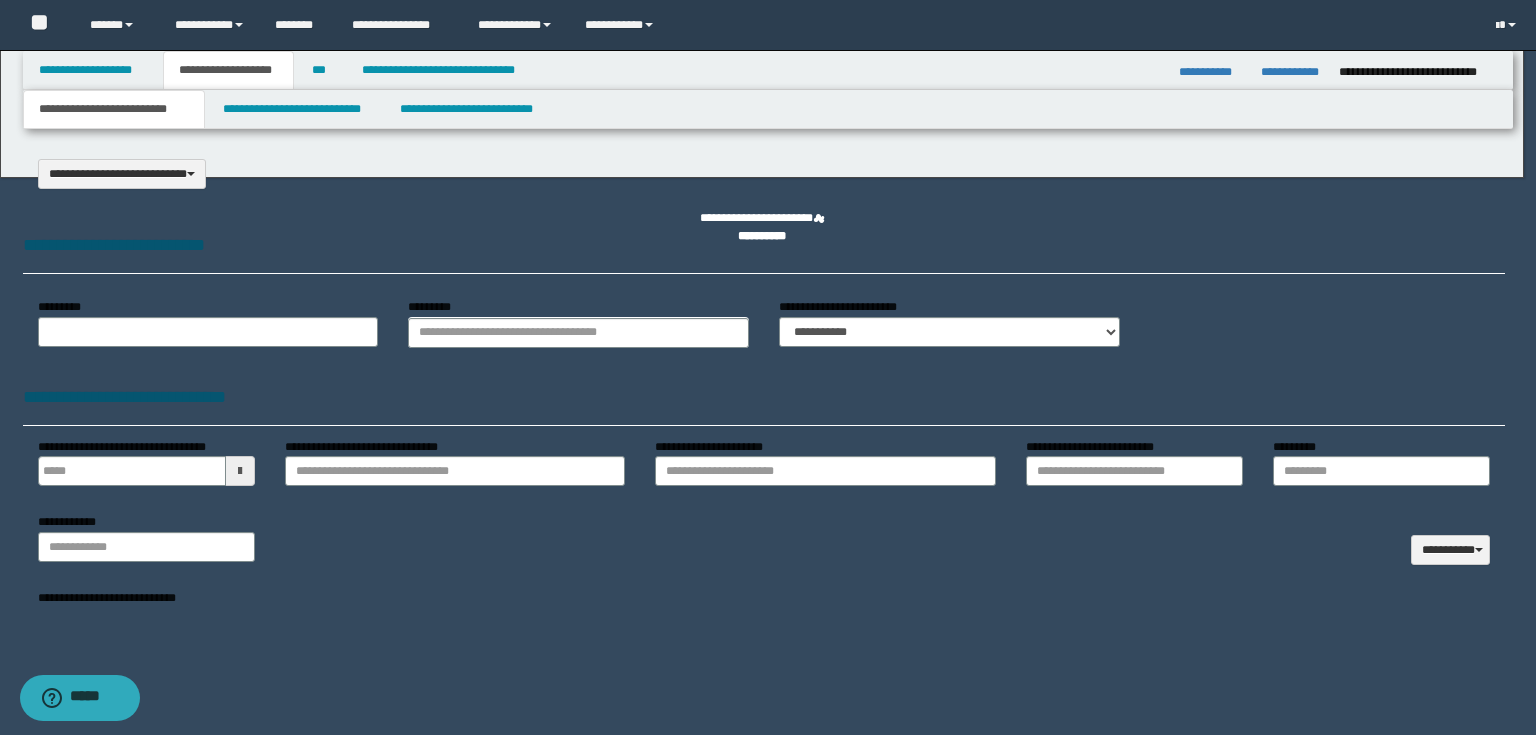 select on "*" 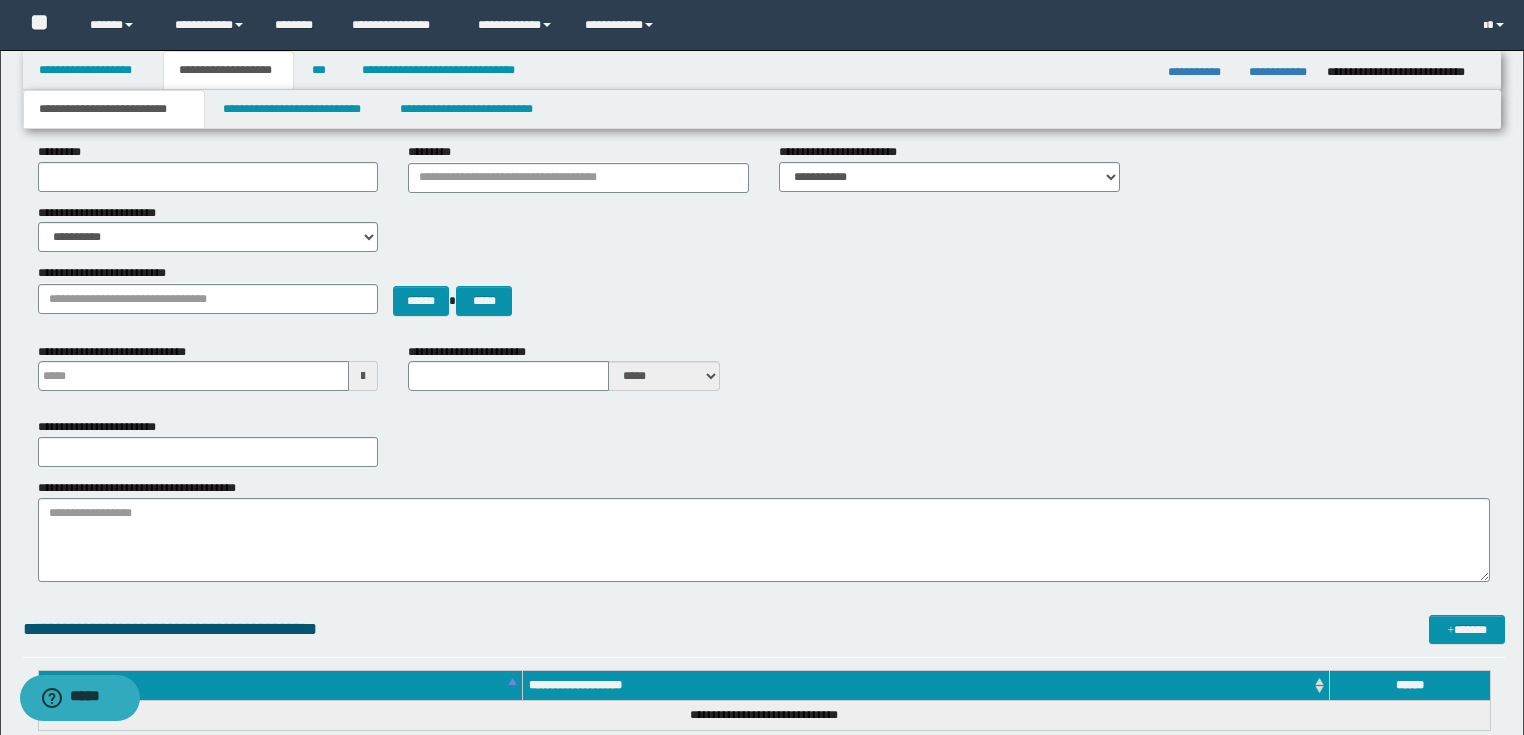scroll, scrollTop: 160, scrollLeft: 0, axis: vertical 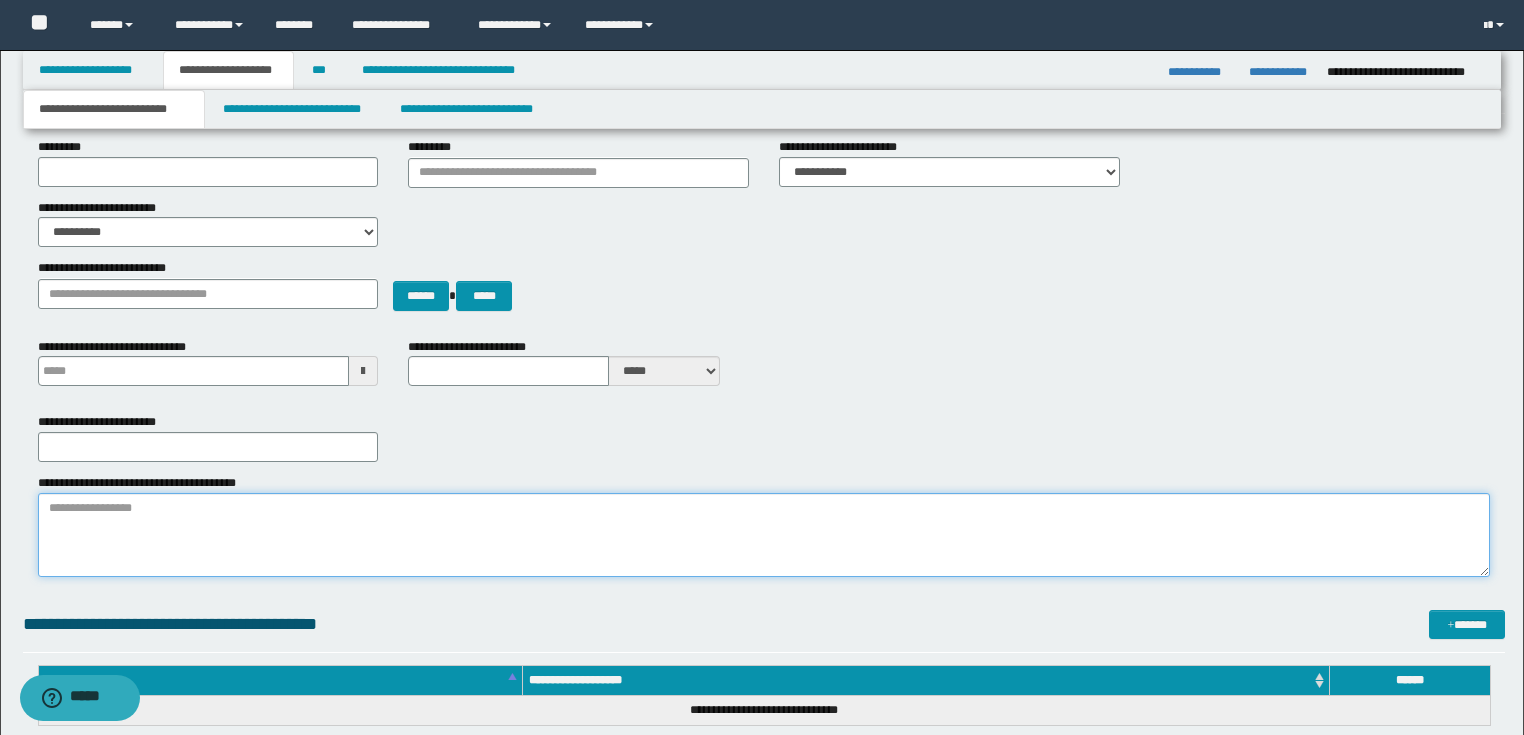 click on "**********" at bounding box center (764, 535) 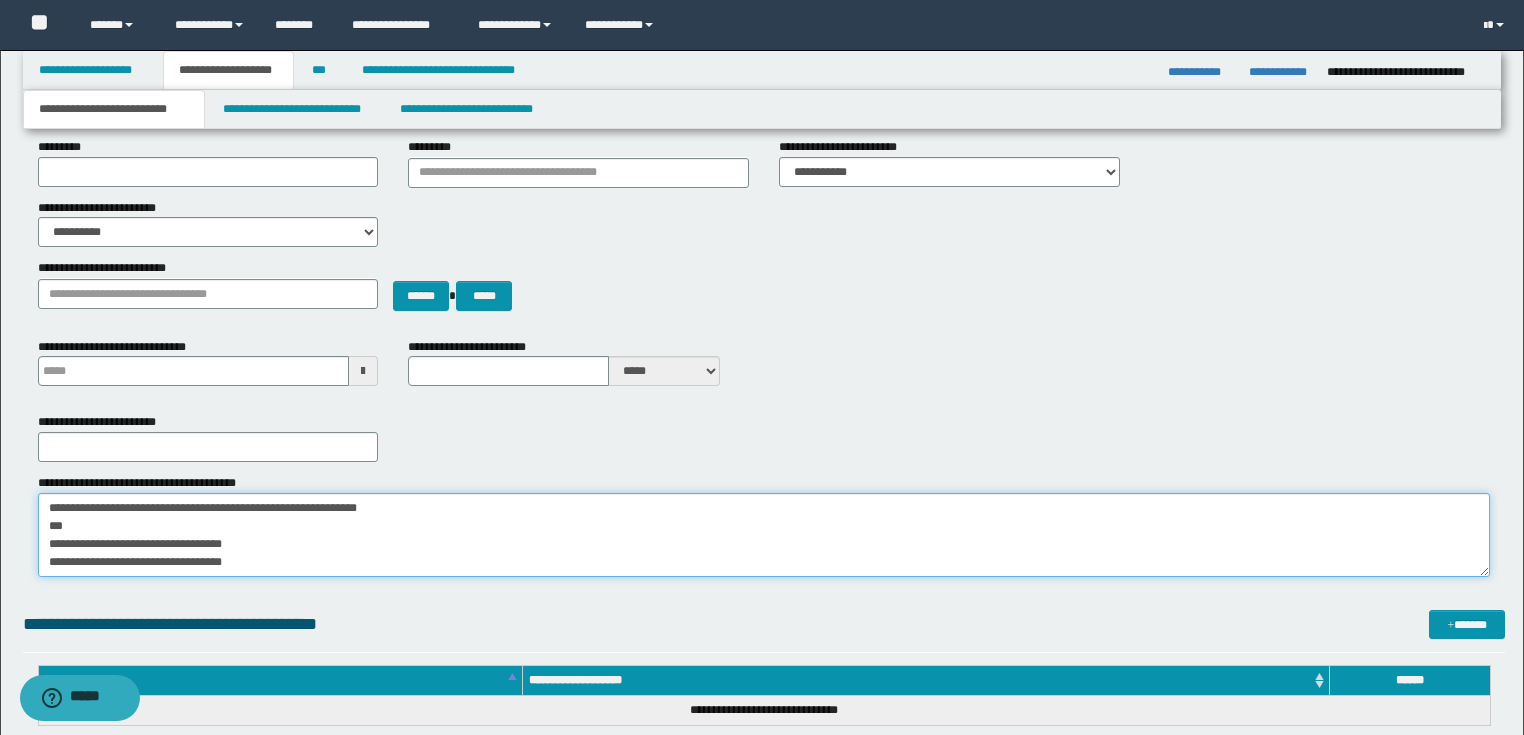 scroll, scrollTop: 12, scrollLeft: 0, axis: vertical 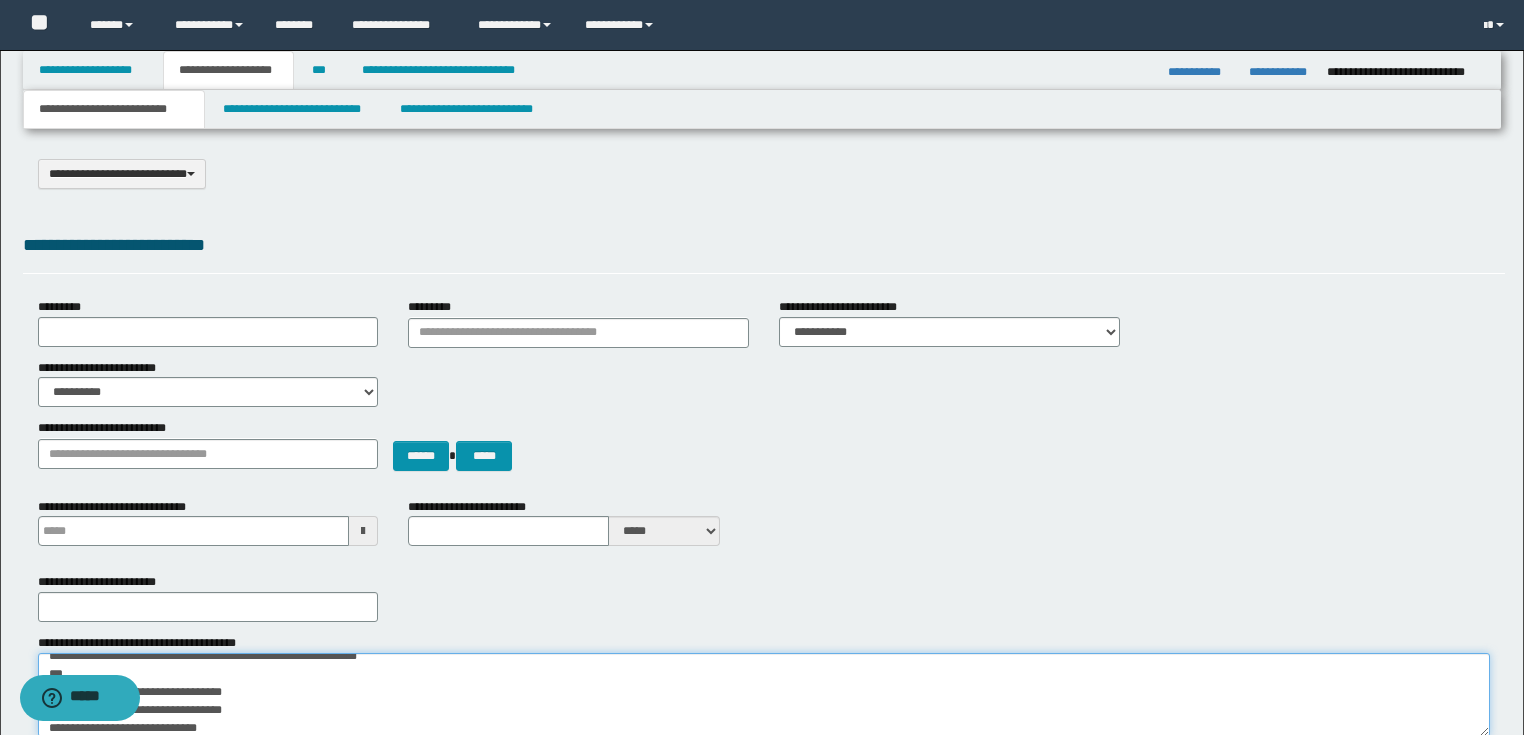 type on "**********" 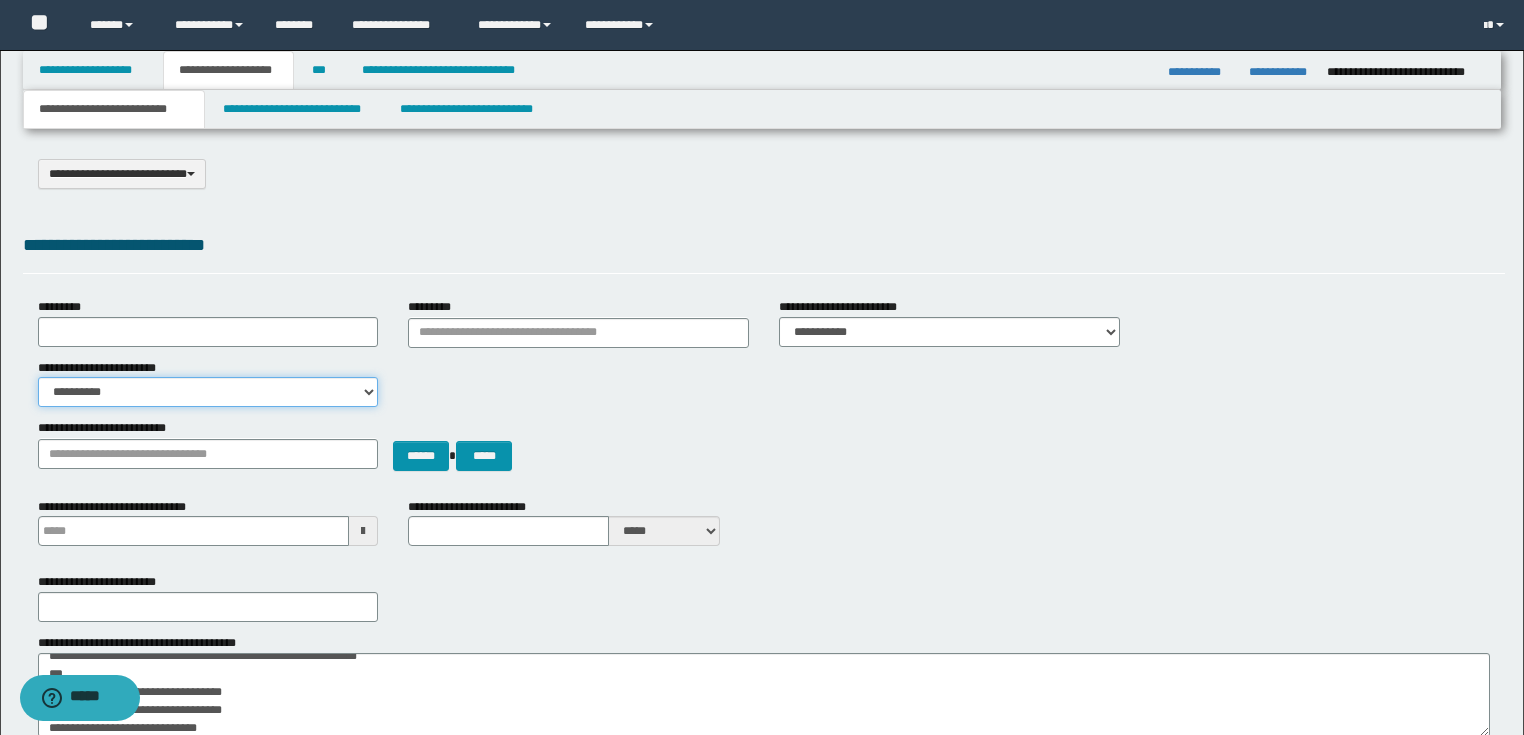 drag, startPoint x: 152, startPoint y: 388, endPoint x: 130, endPoint y: 396, distance: 23.409399 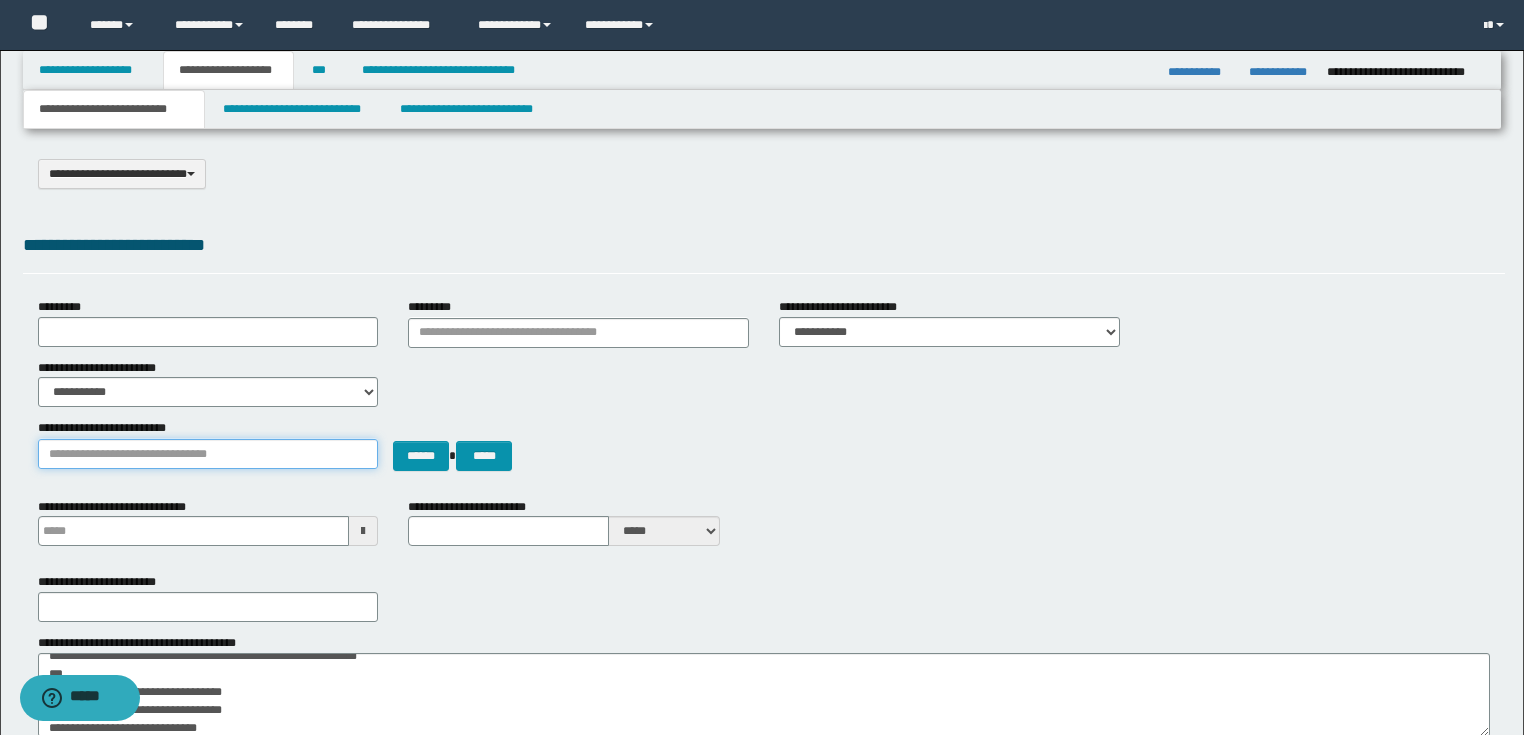 click on "**********" at bounding box center (208, 454) 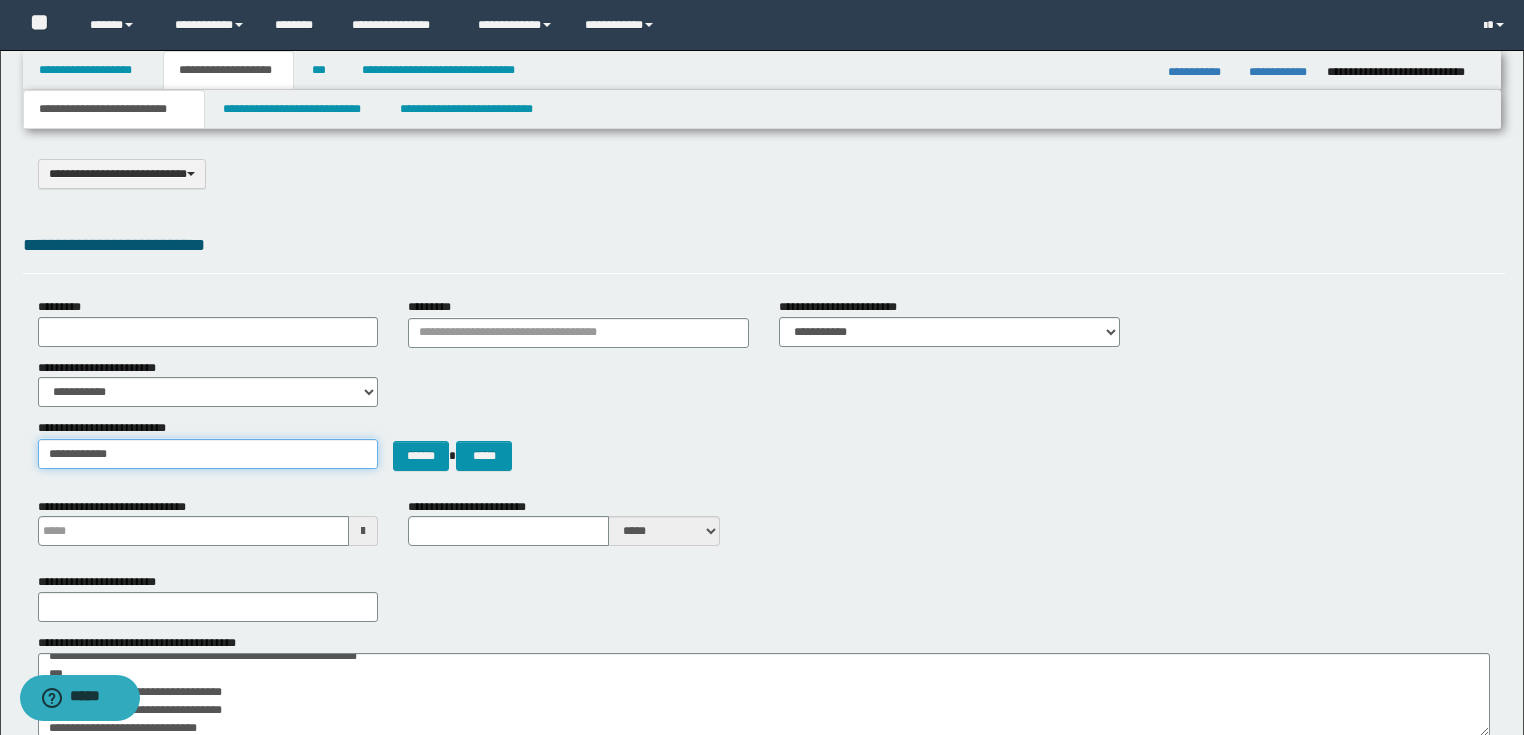 type on "**********" 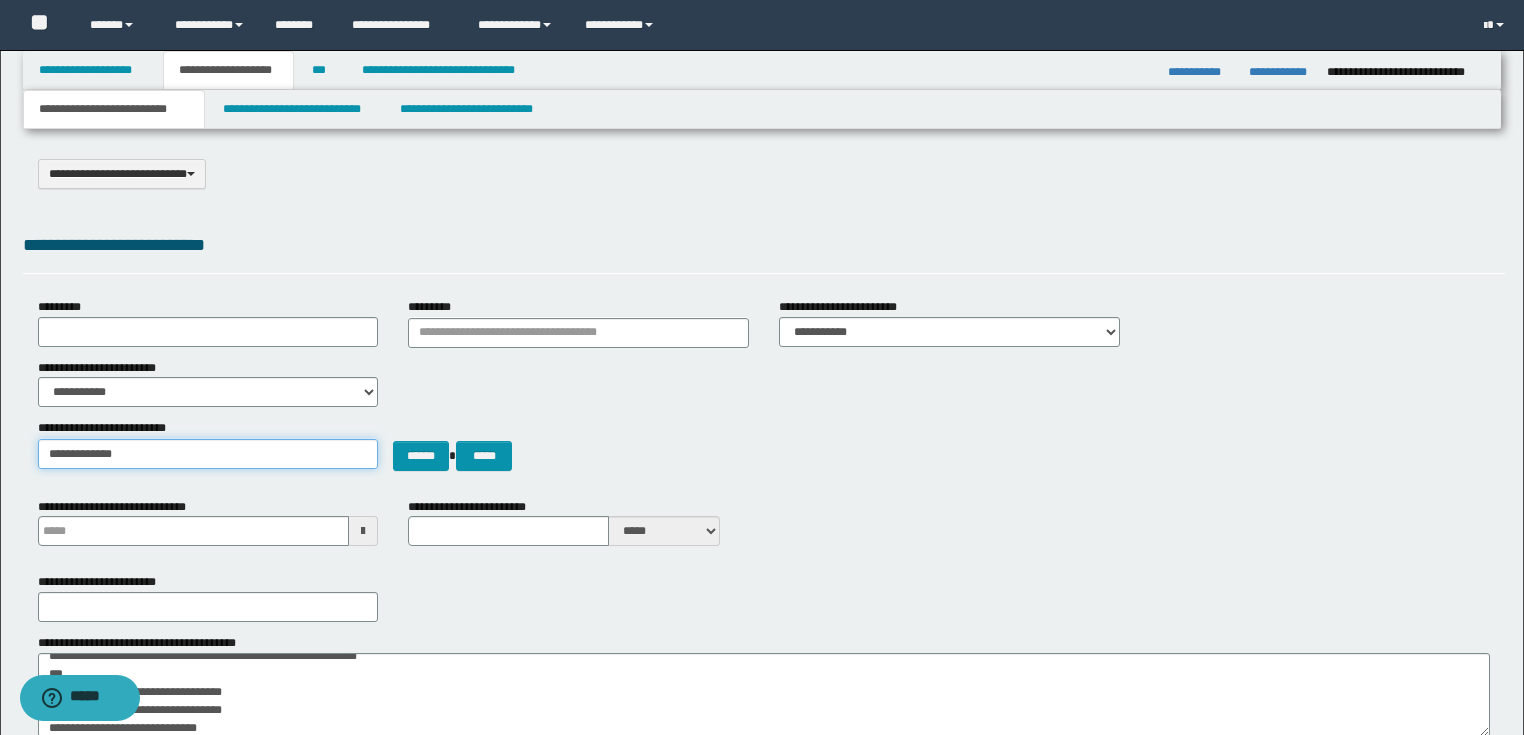 type on "**********" 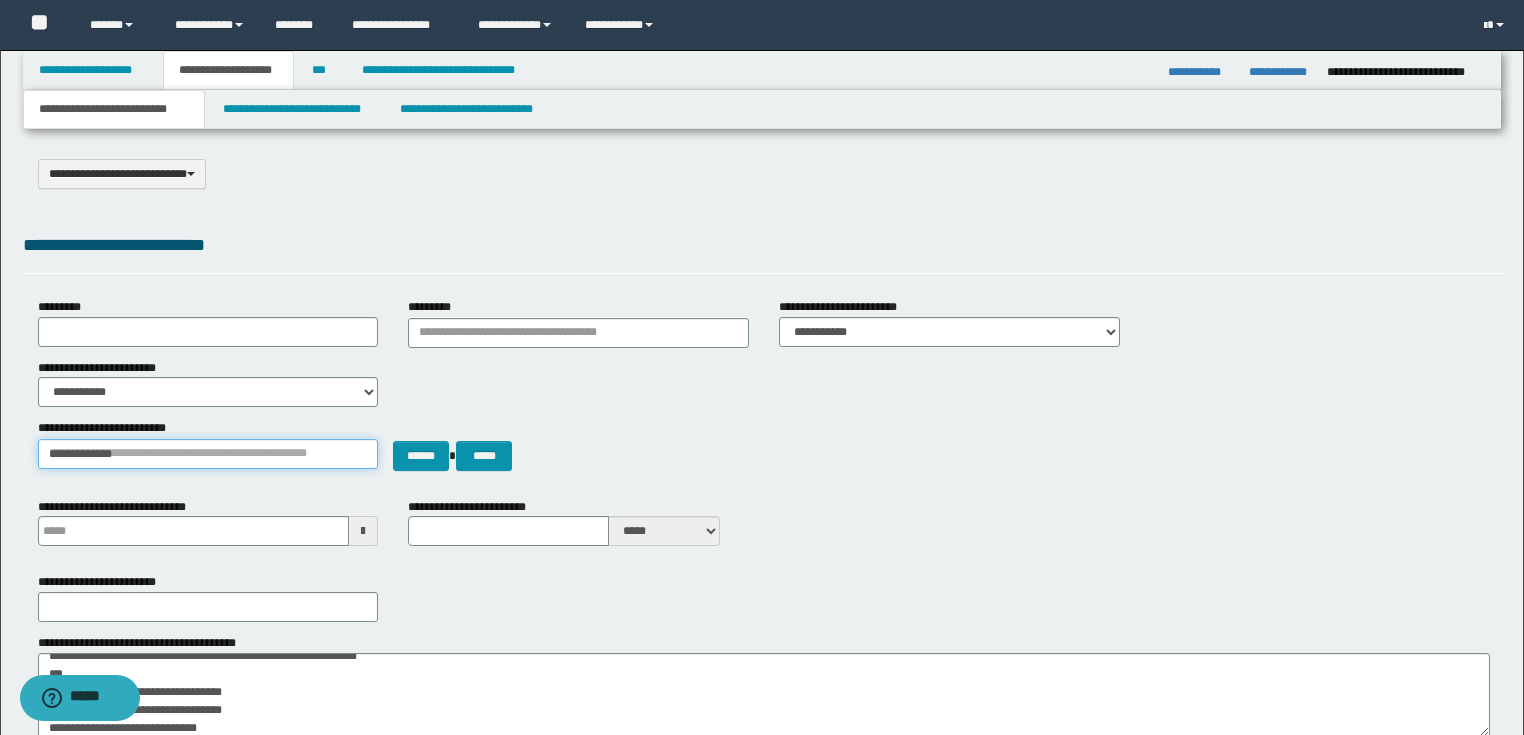 type 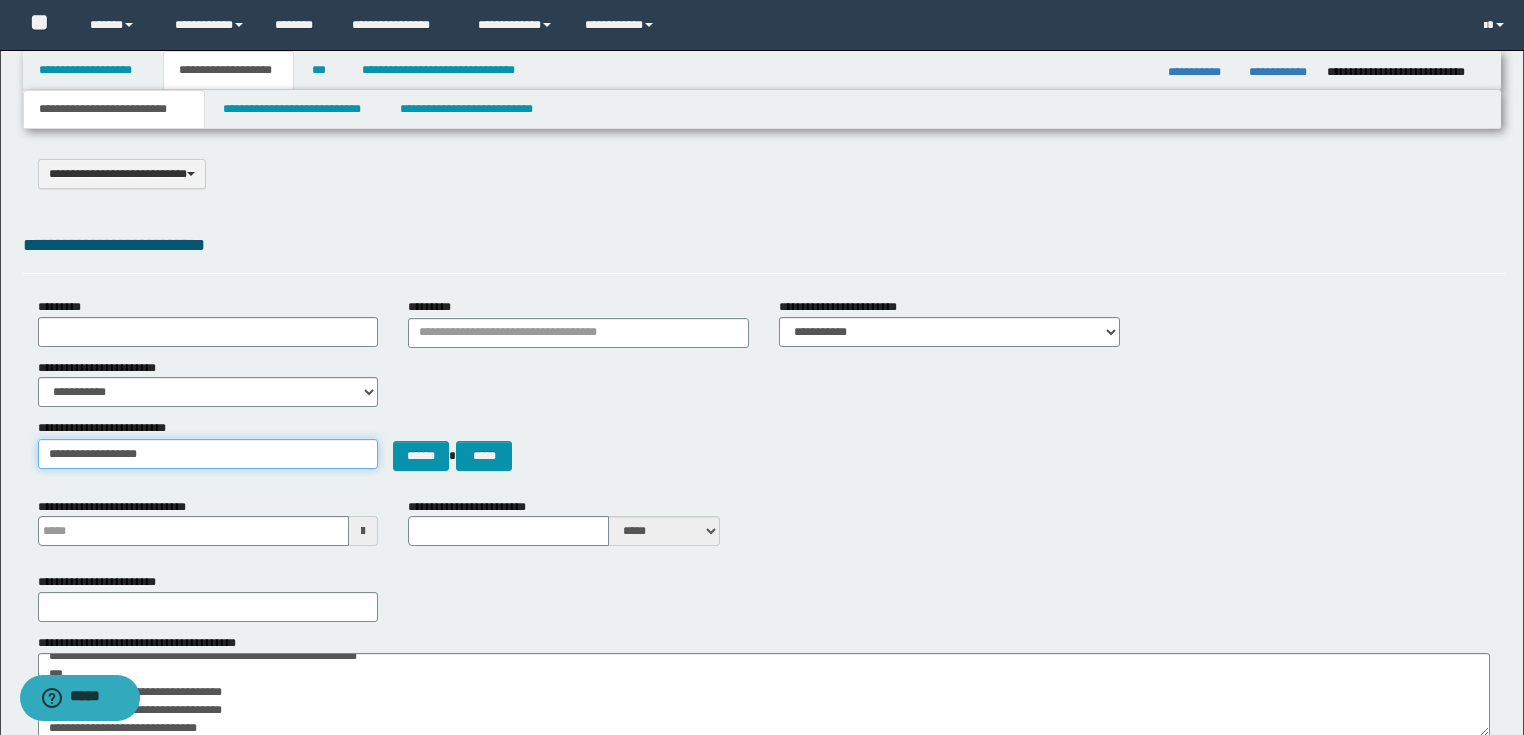 type on "**********" 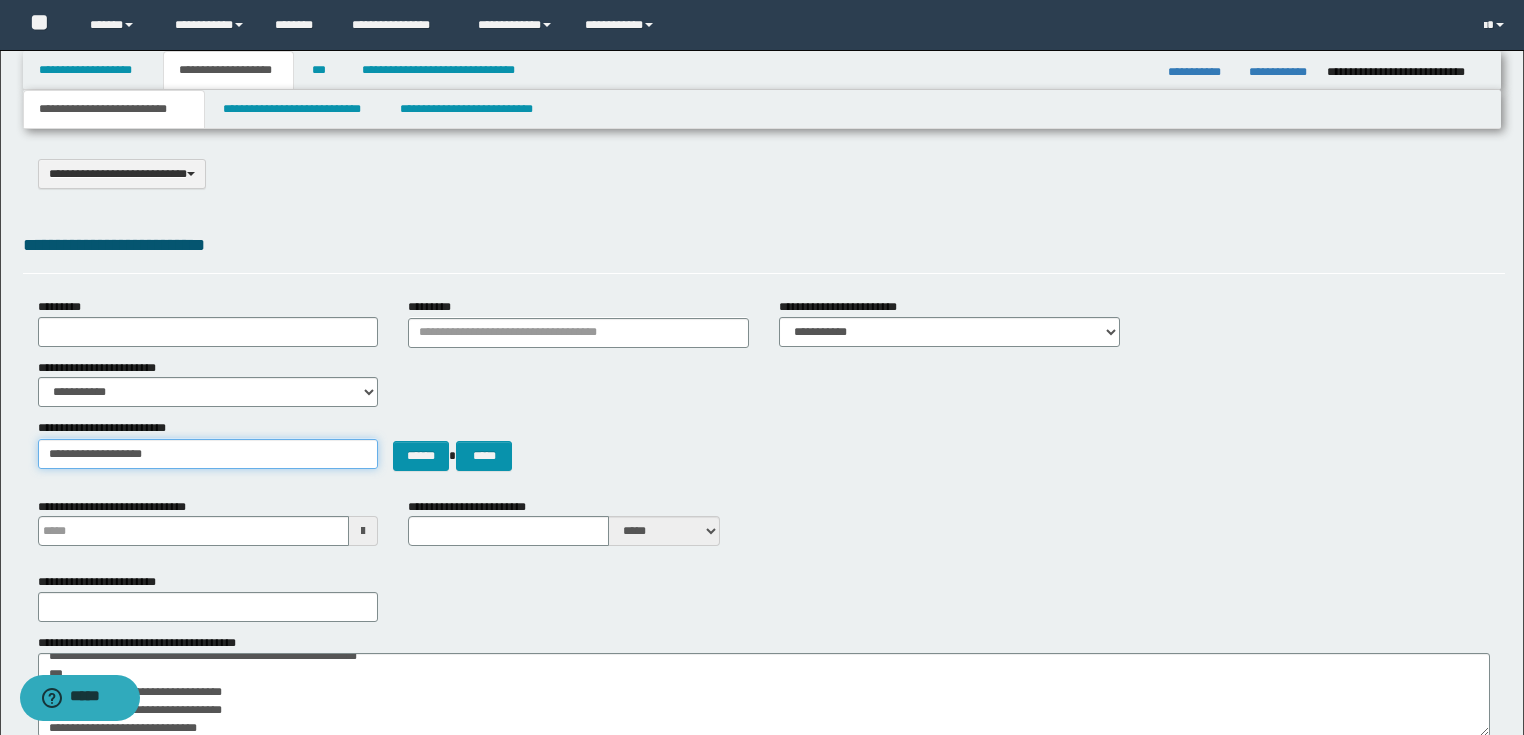 type on "**********" 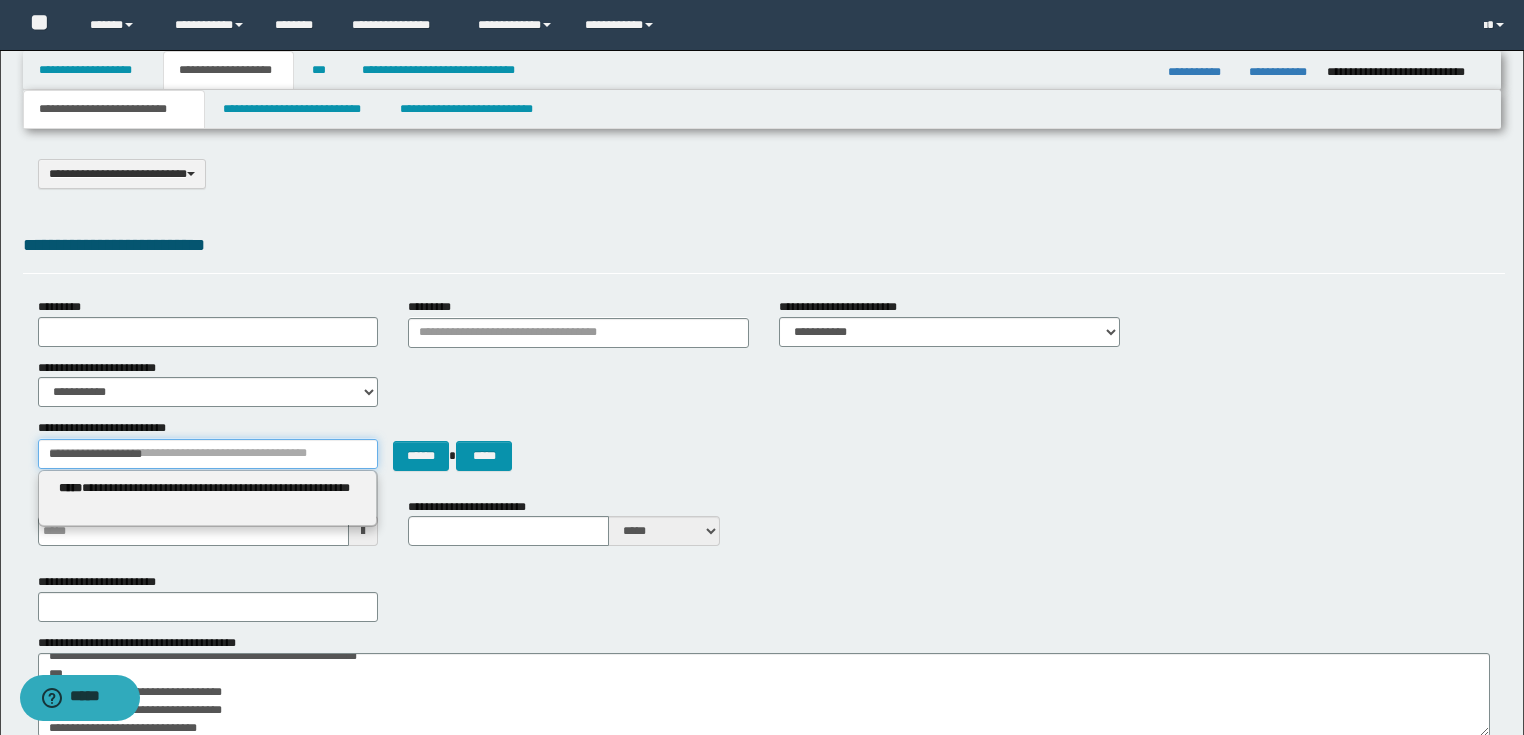 type 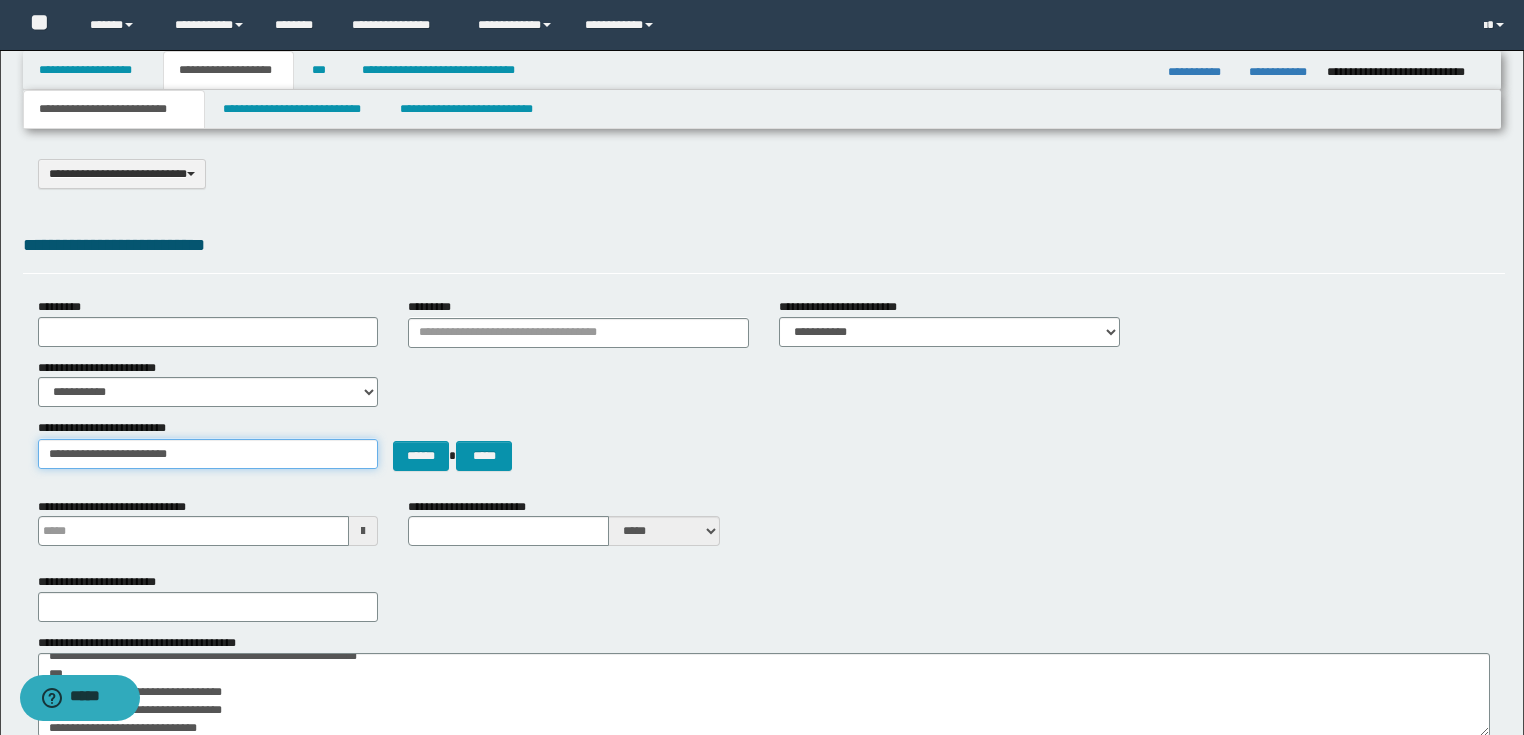 drag, startPoint x: 280, startPoint y: 456, endPoint x: 0, endPoint y: 472, distance: 280.45676 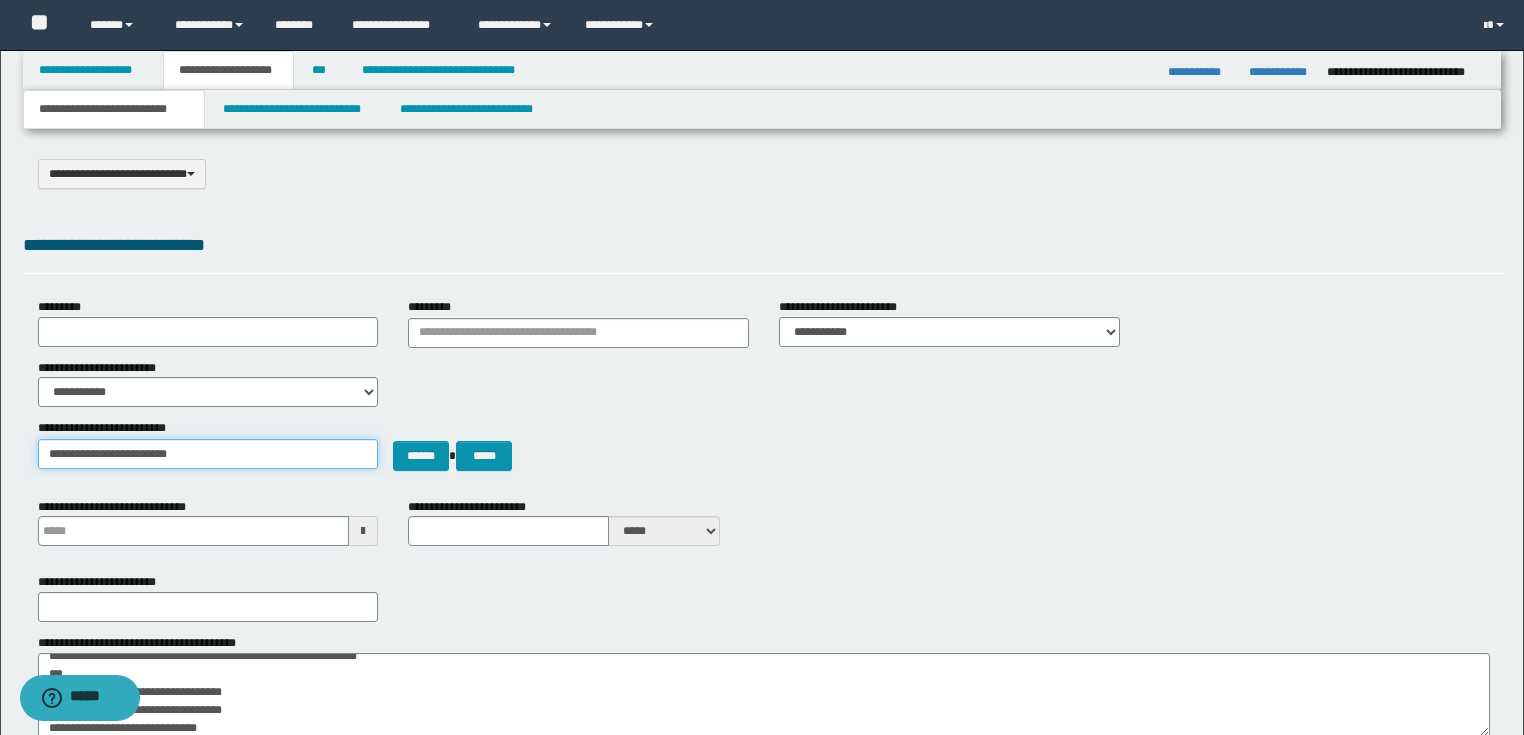 drag, startPoint x: 219, startPoint y: 460, endPoint x: 92, endPoint y: 464, distance: 127.06297 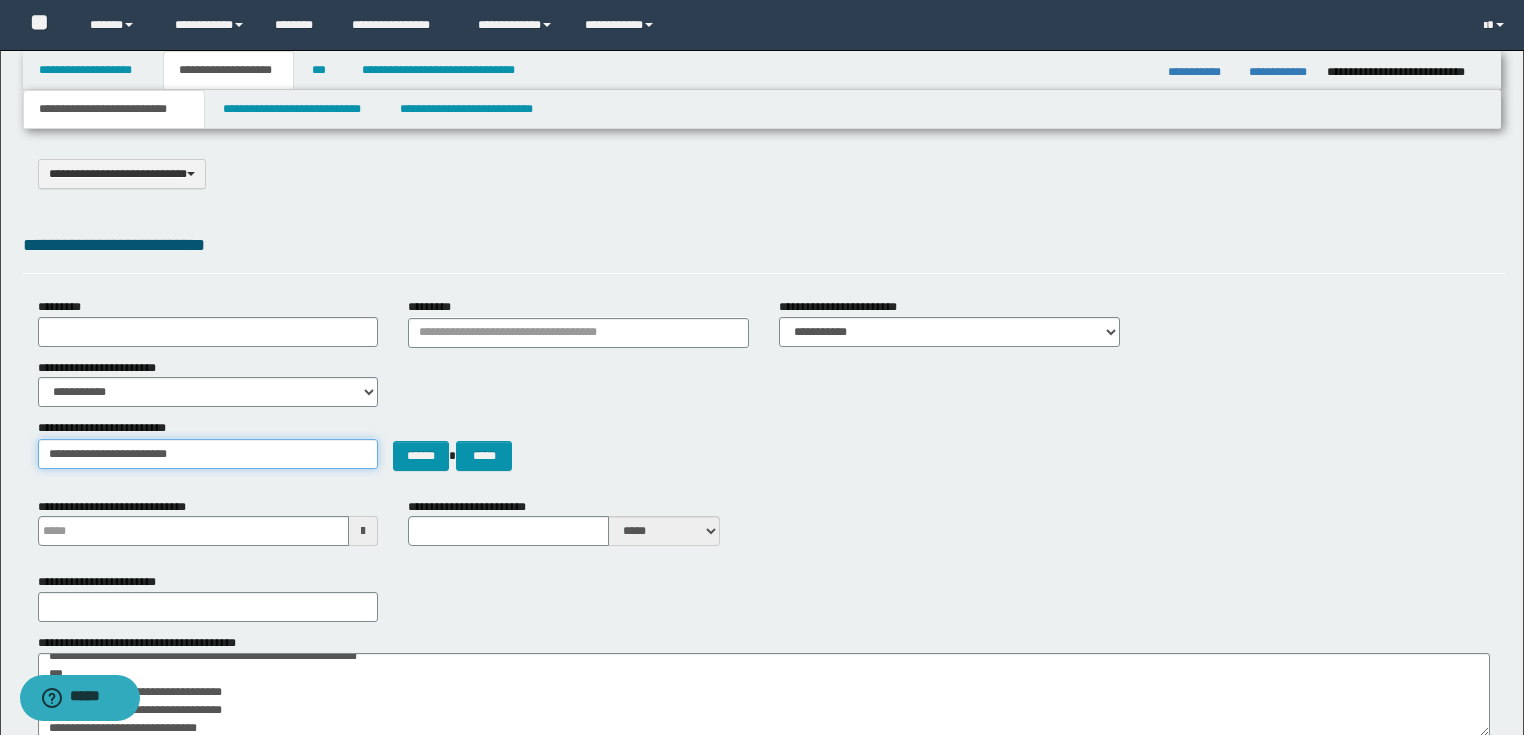 drag, startPoint x: 122, startPoint y: 456, endPoint x: 0, endPoint y: 456, distance: 122 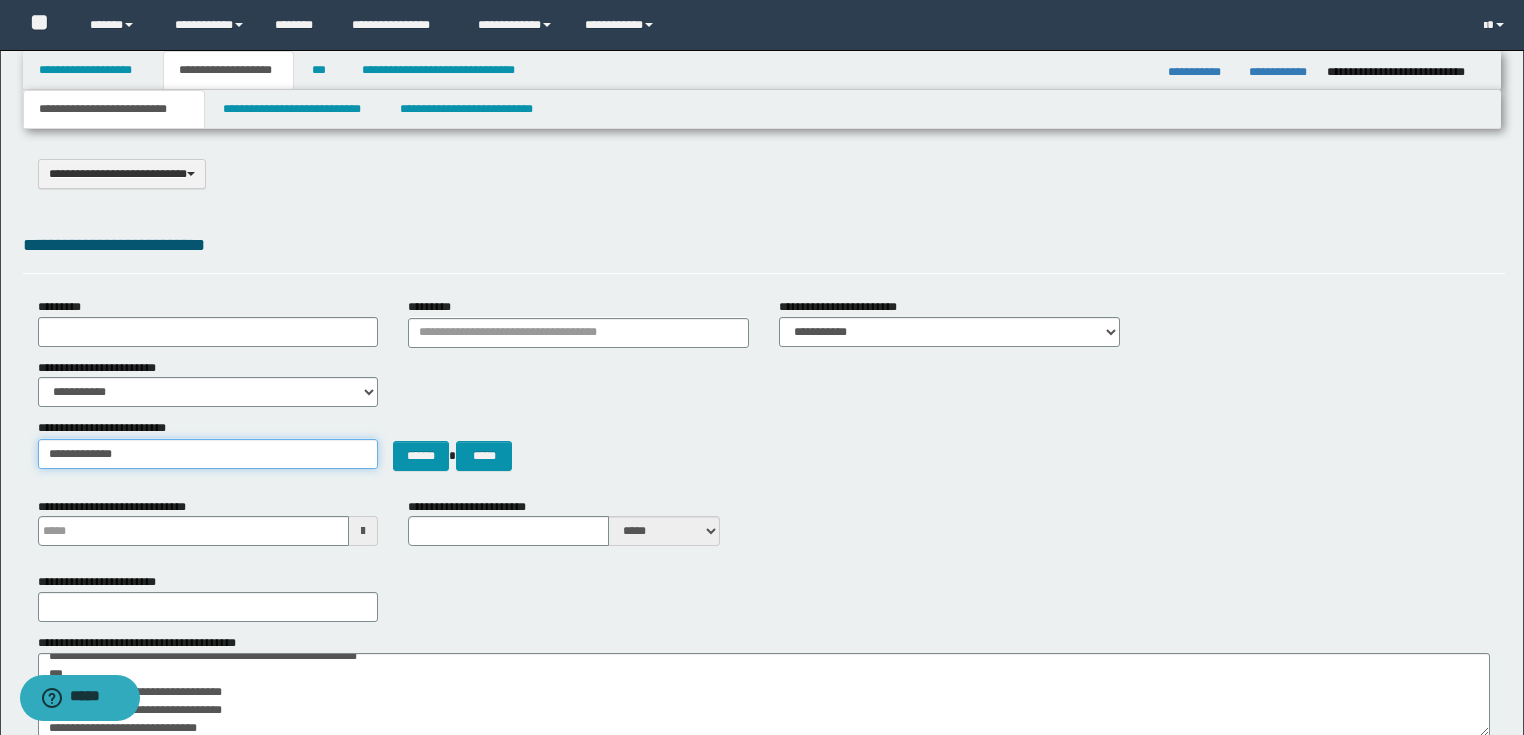 type on "**********" 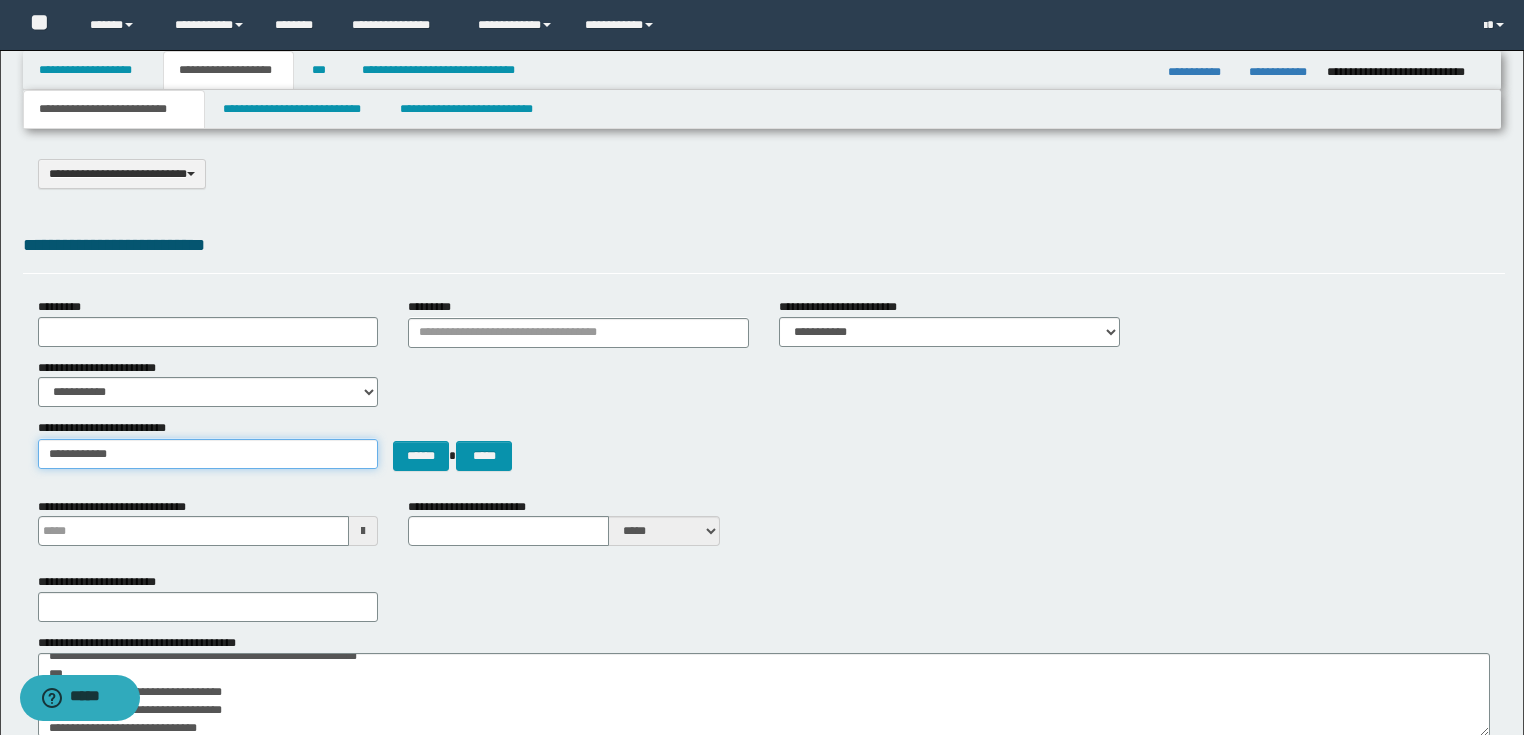 type on "**********" 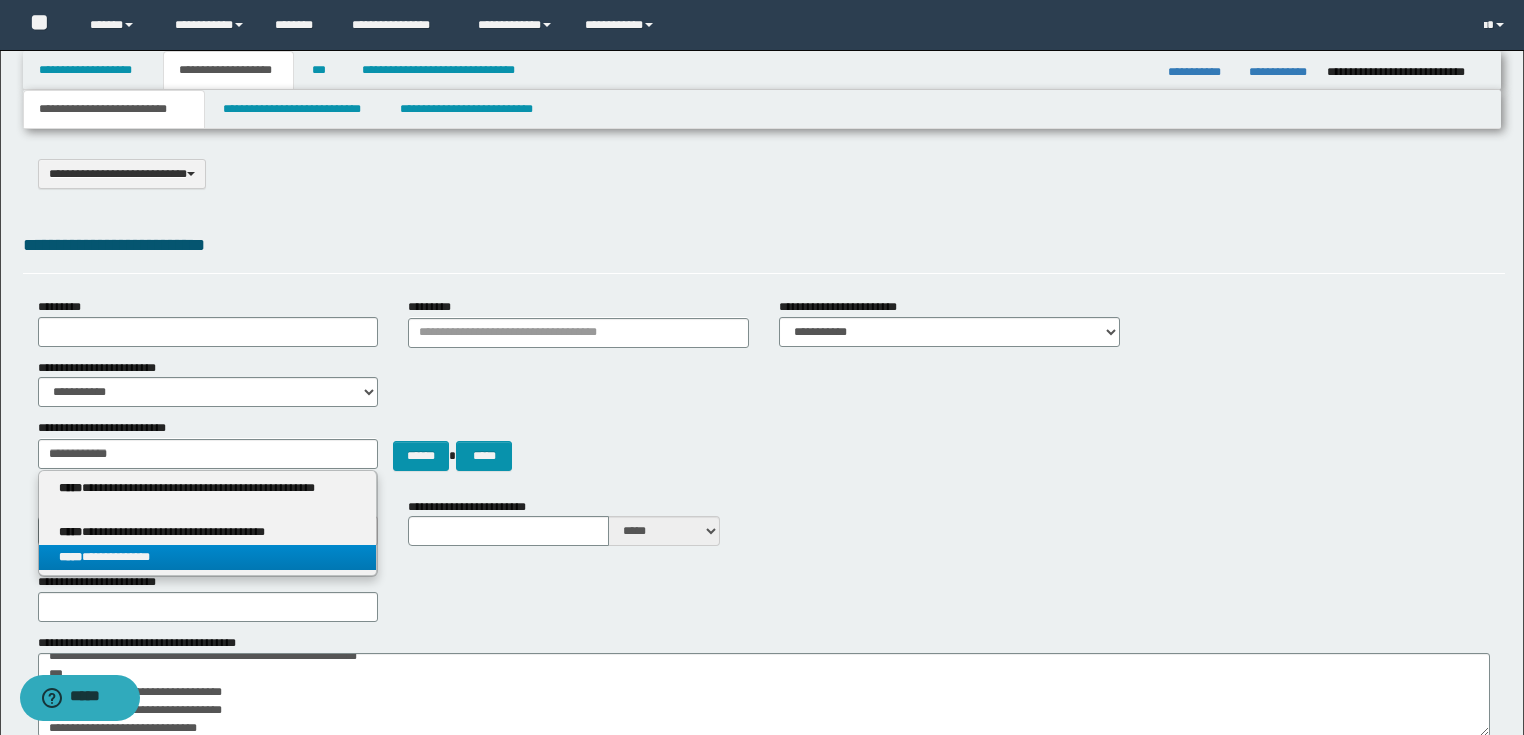 type on "**********" 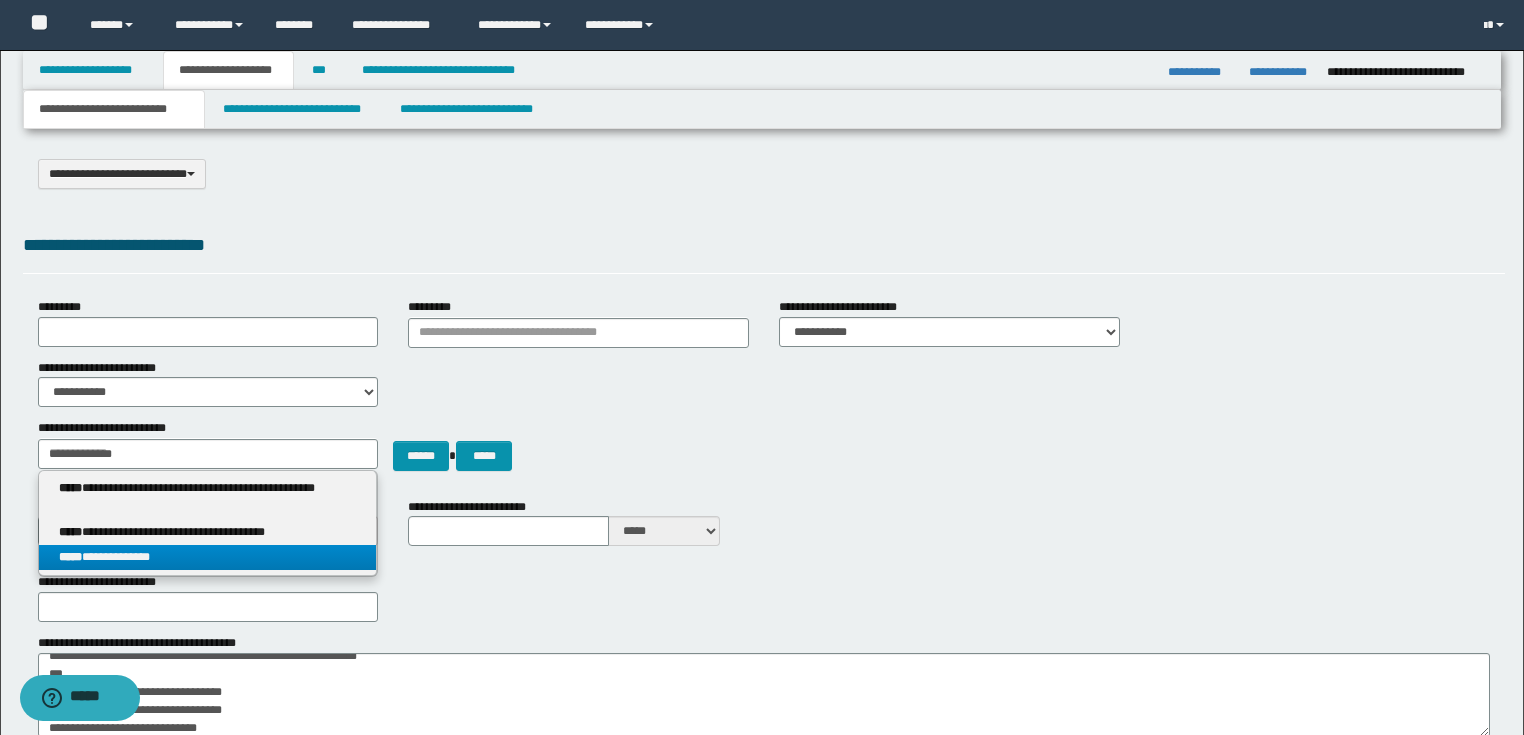 click on "**********" at bounding box center [208, 557] 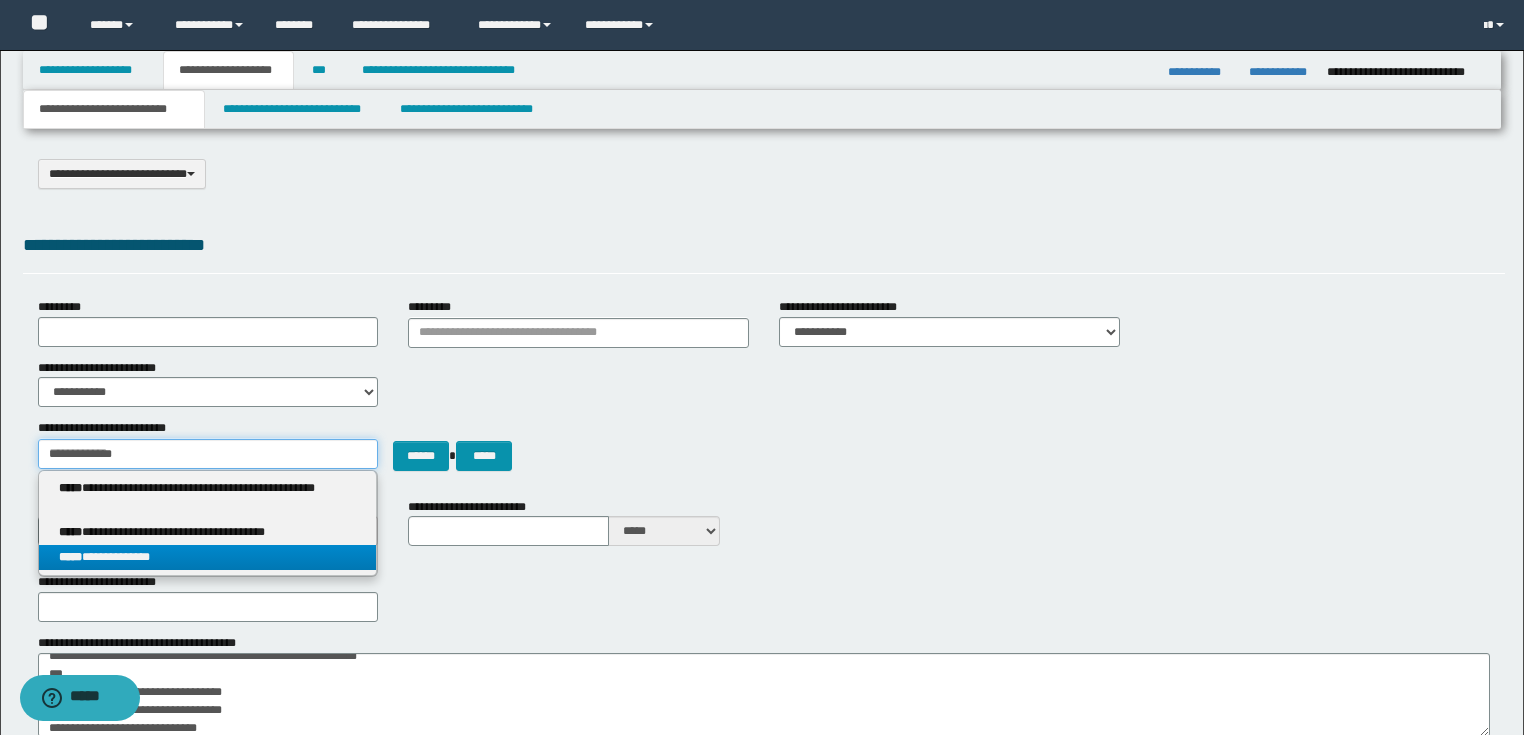 type 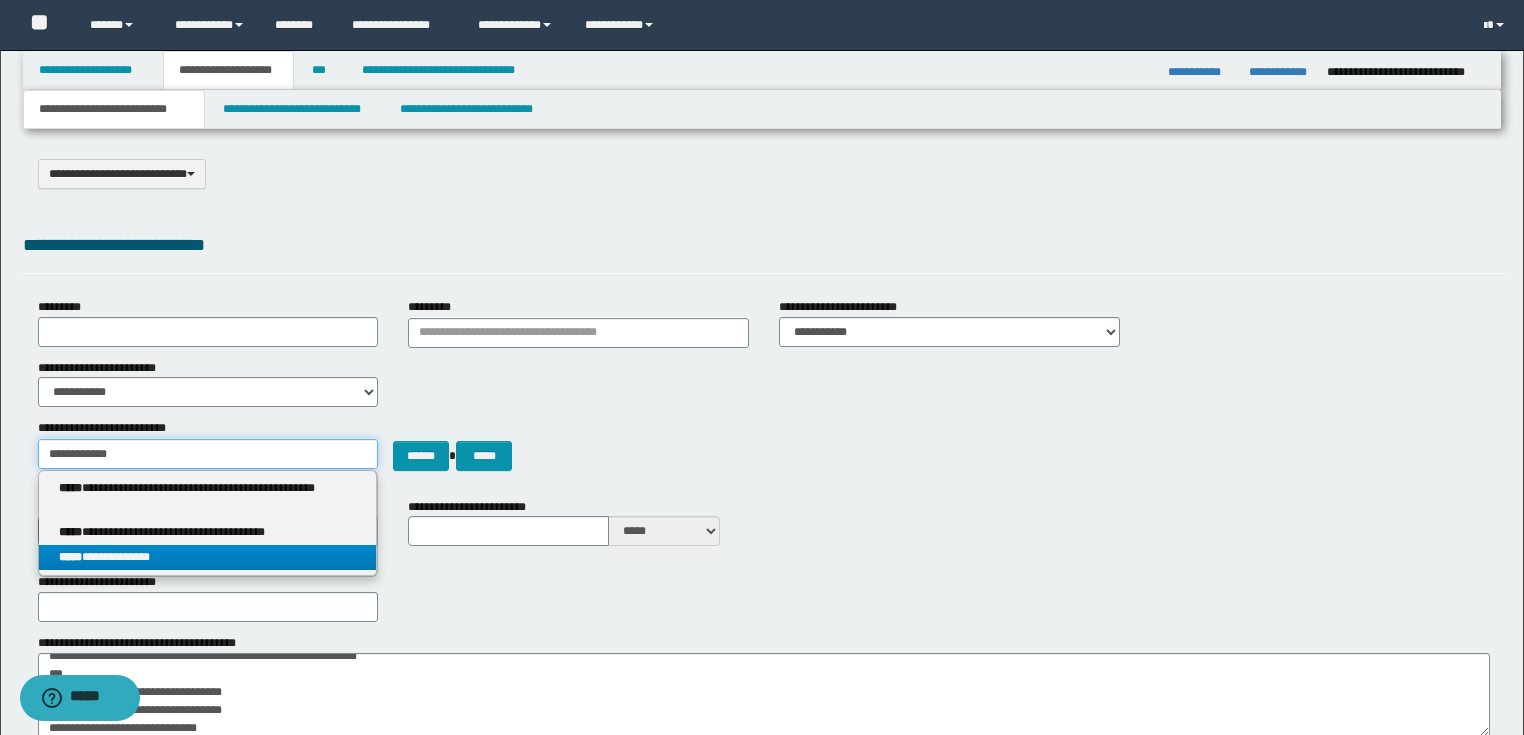 type 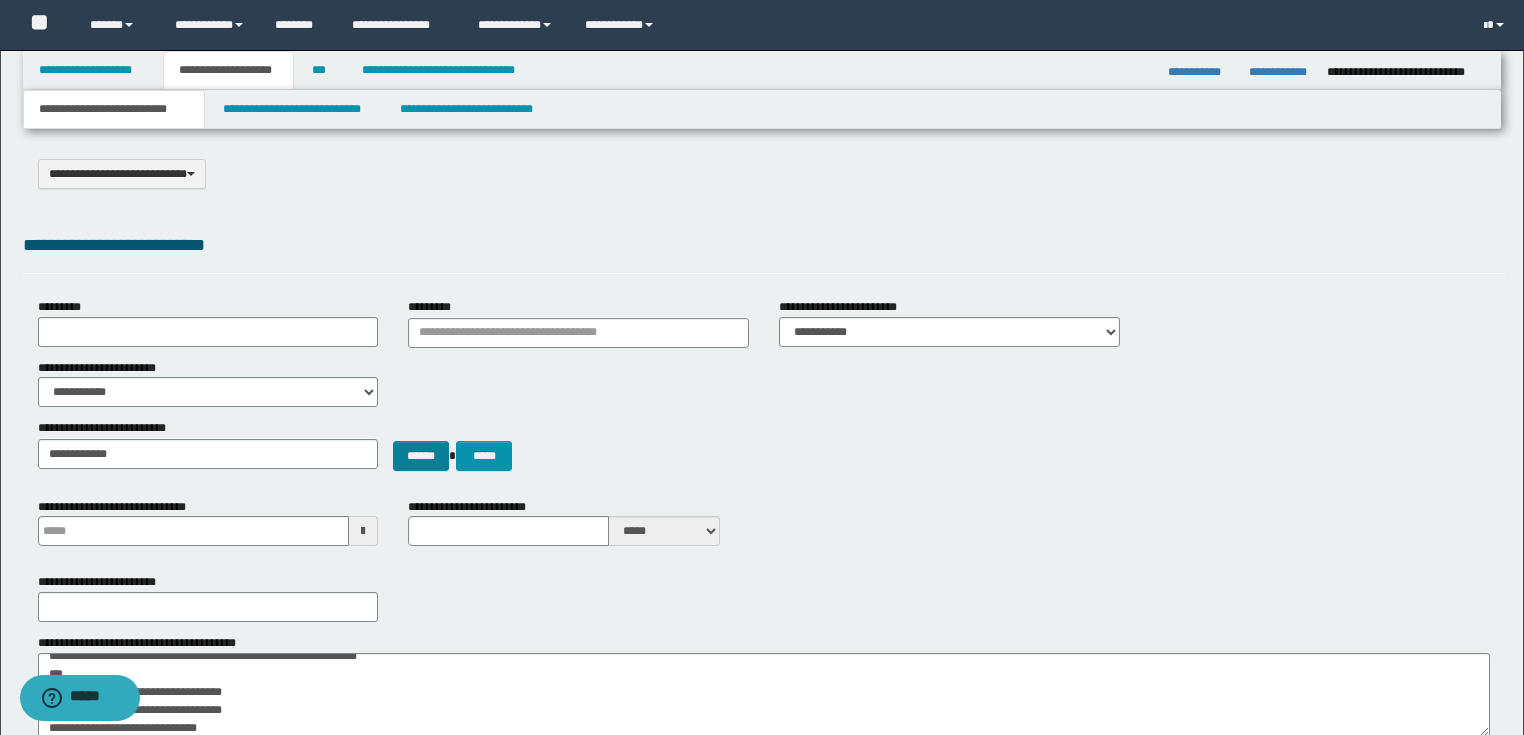 click on "******
*****" at bounding box center (764, 444) 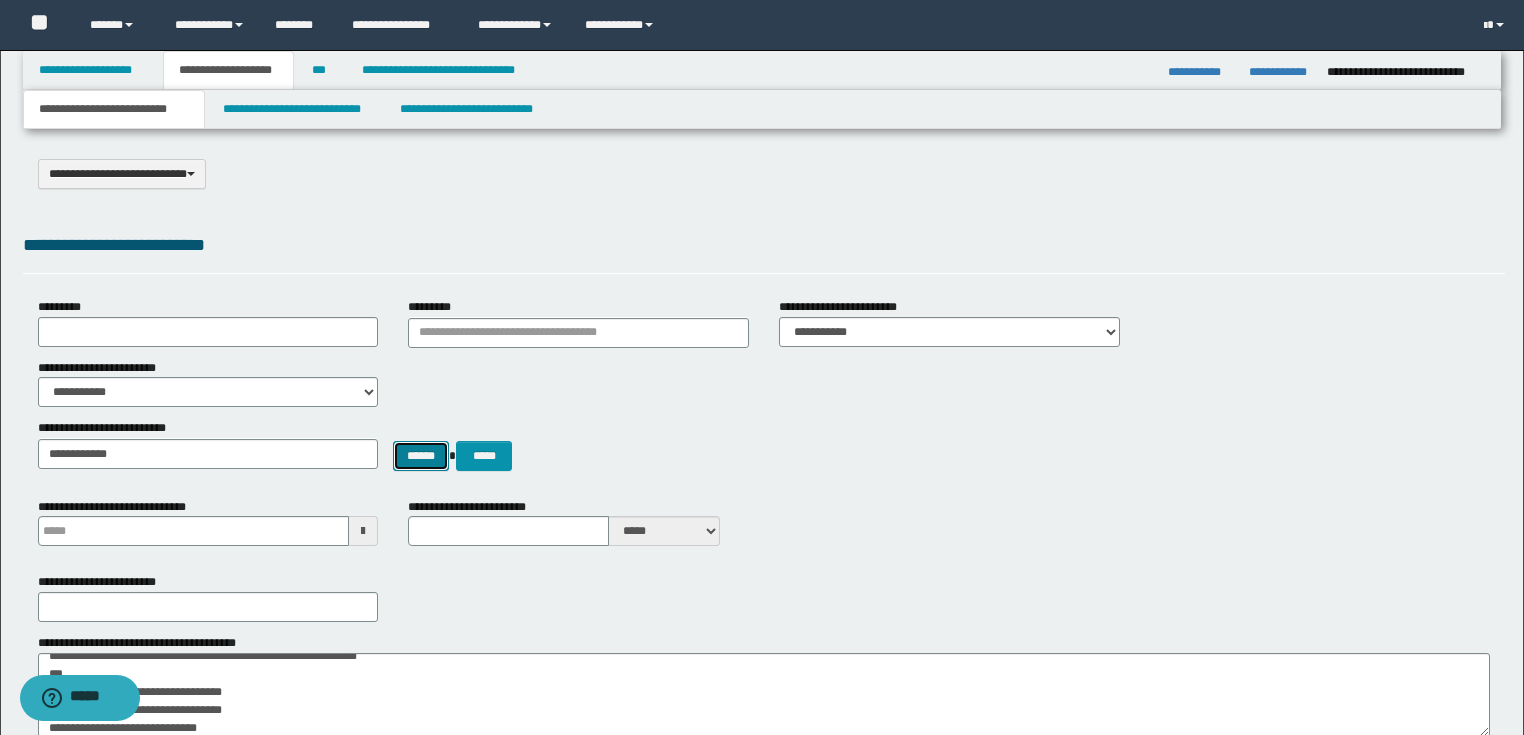 click on "******" at bounding box center (421, 456) 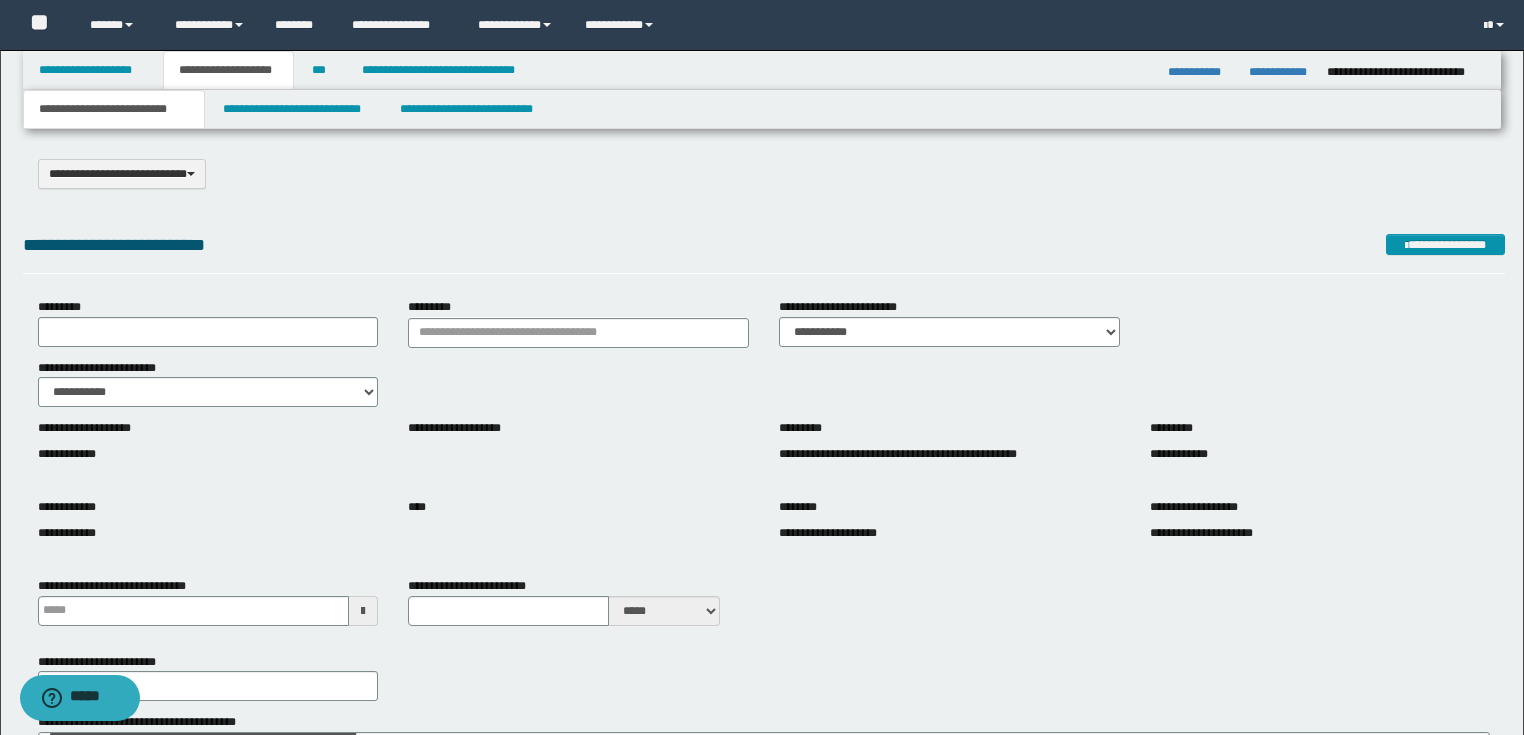 click on "**********" at bounding box center (1446, 245) 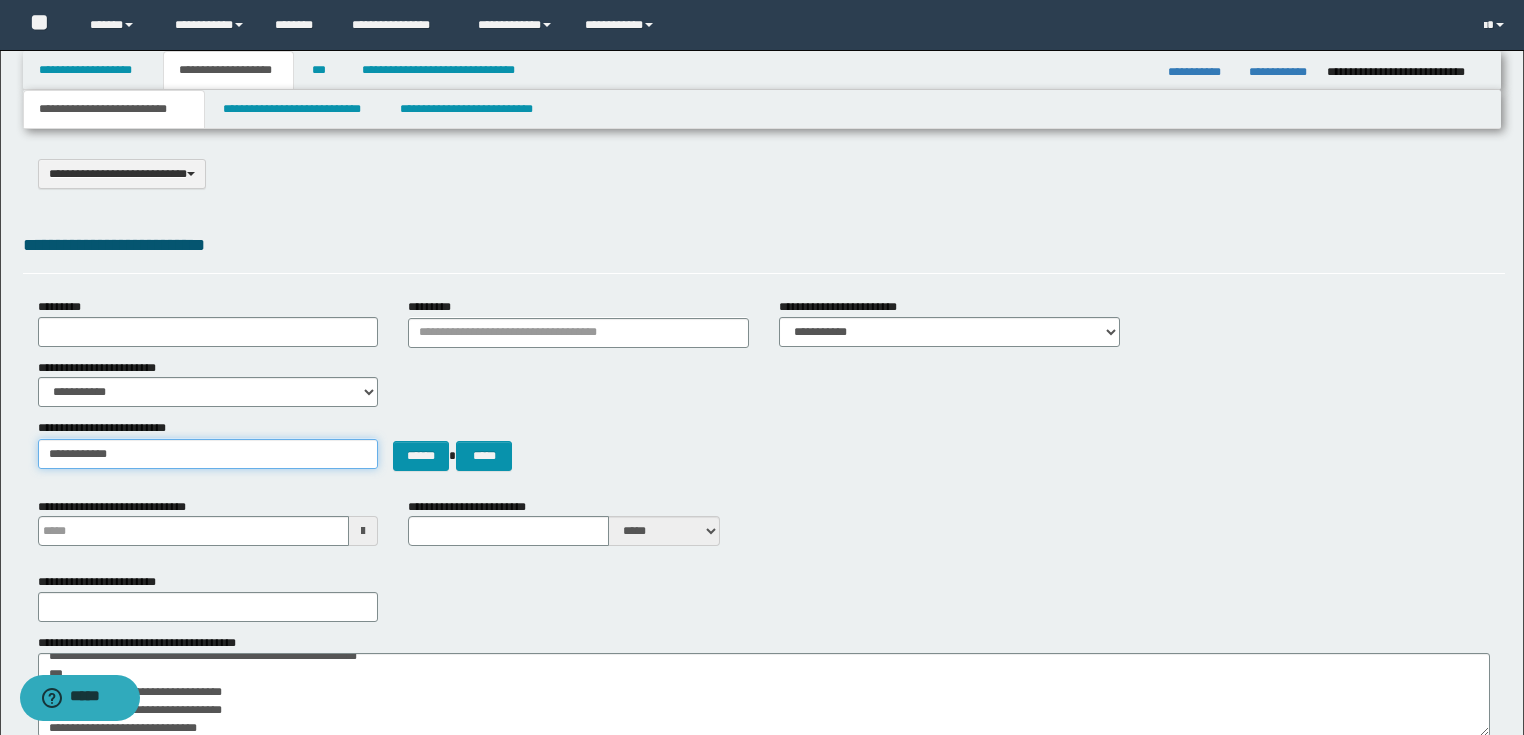 type on "**********" 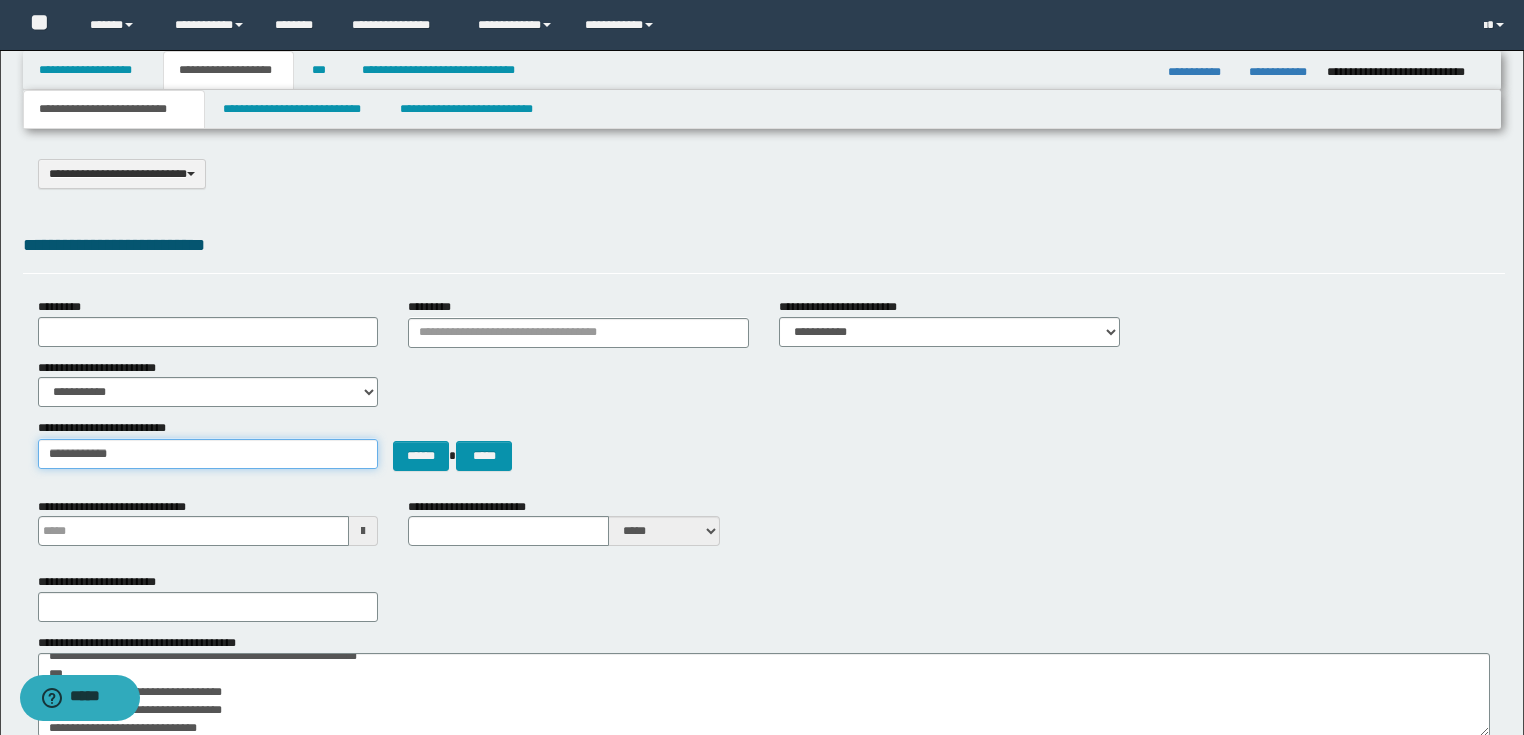 click on "**********" at bounding box center [208, 454] 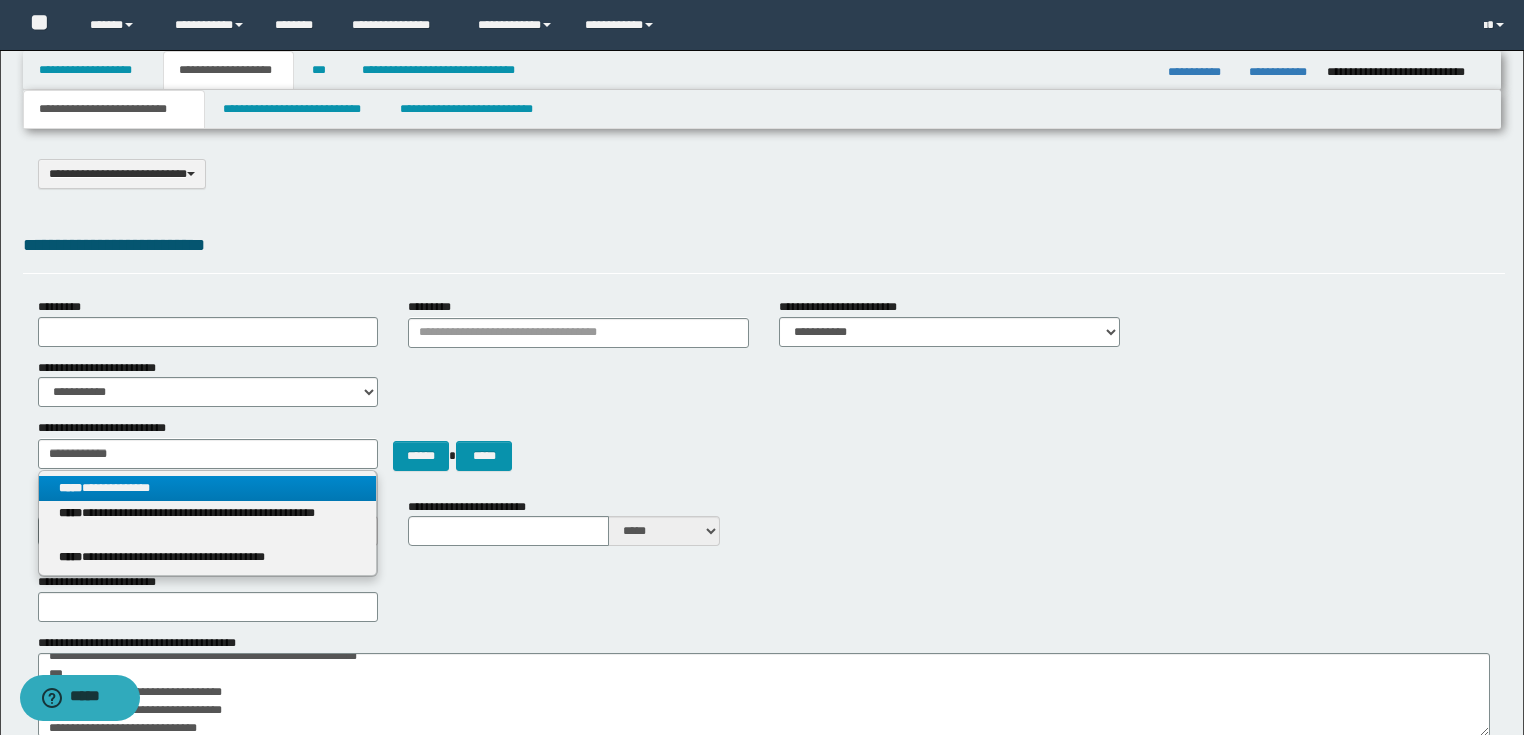 click on "**********" at bounding box center [208, 488] 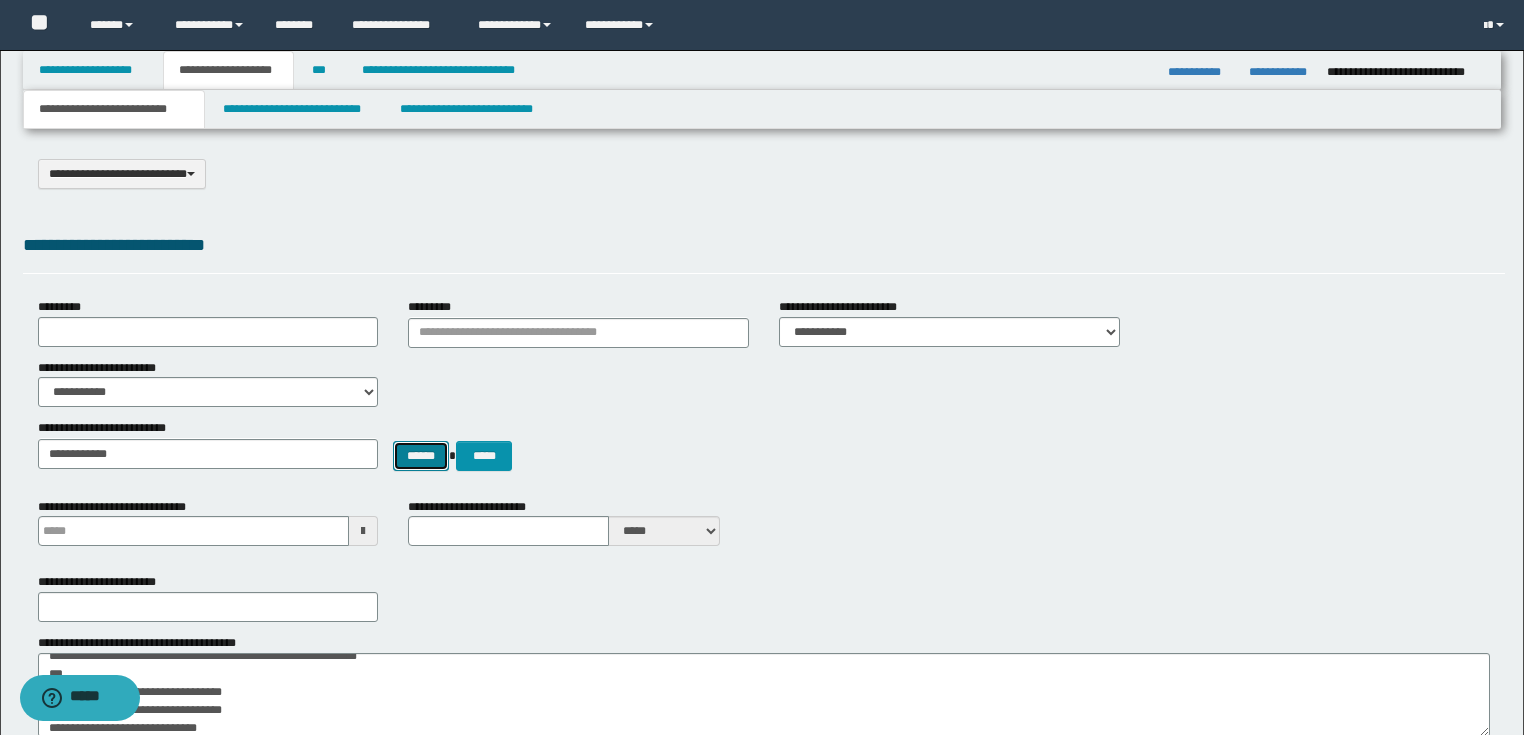 click on "******" at bounding box center (421, 456) 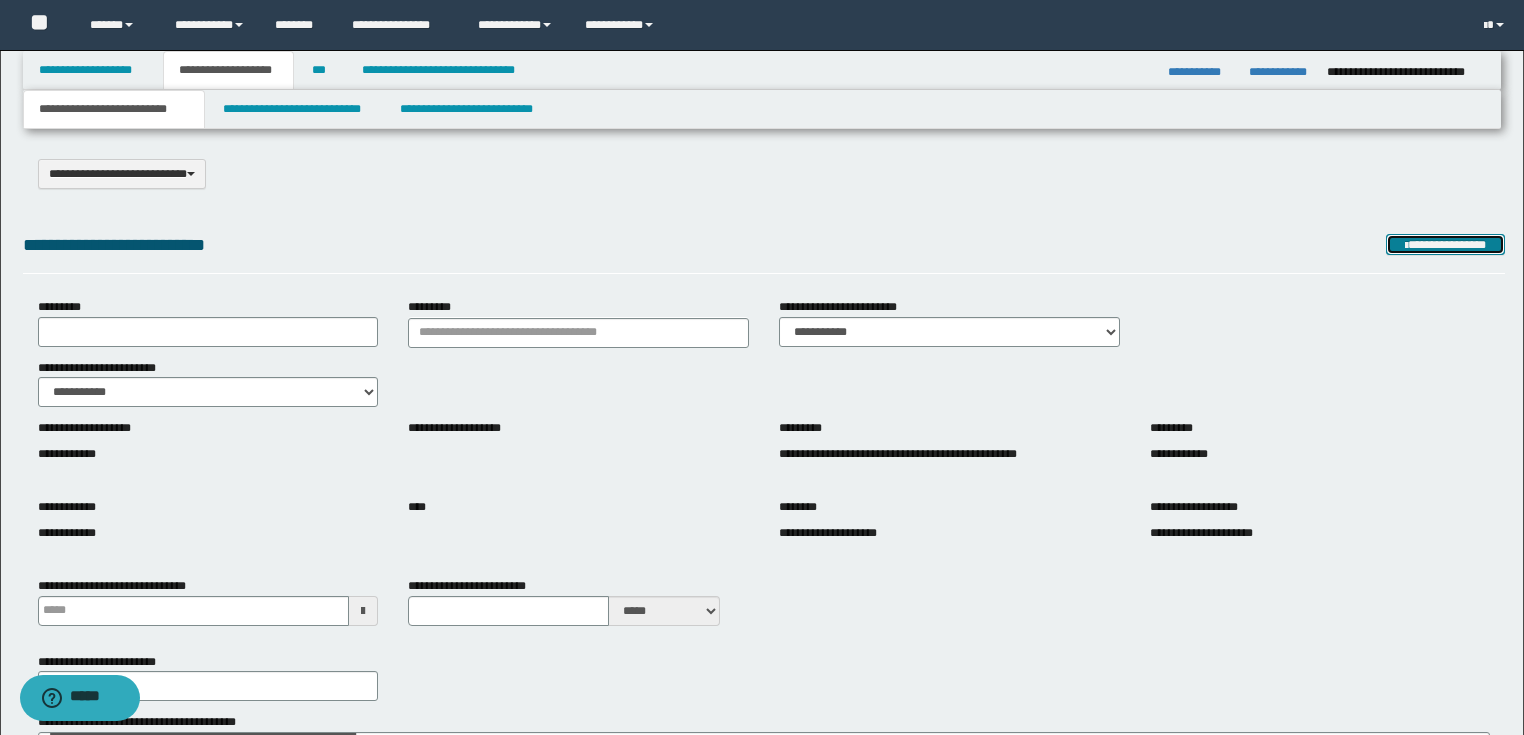 drag, startPoint x: 1445, startPoint y: 244, endPoint x: 299, endPoint y: 391, distance: 1155.3895 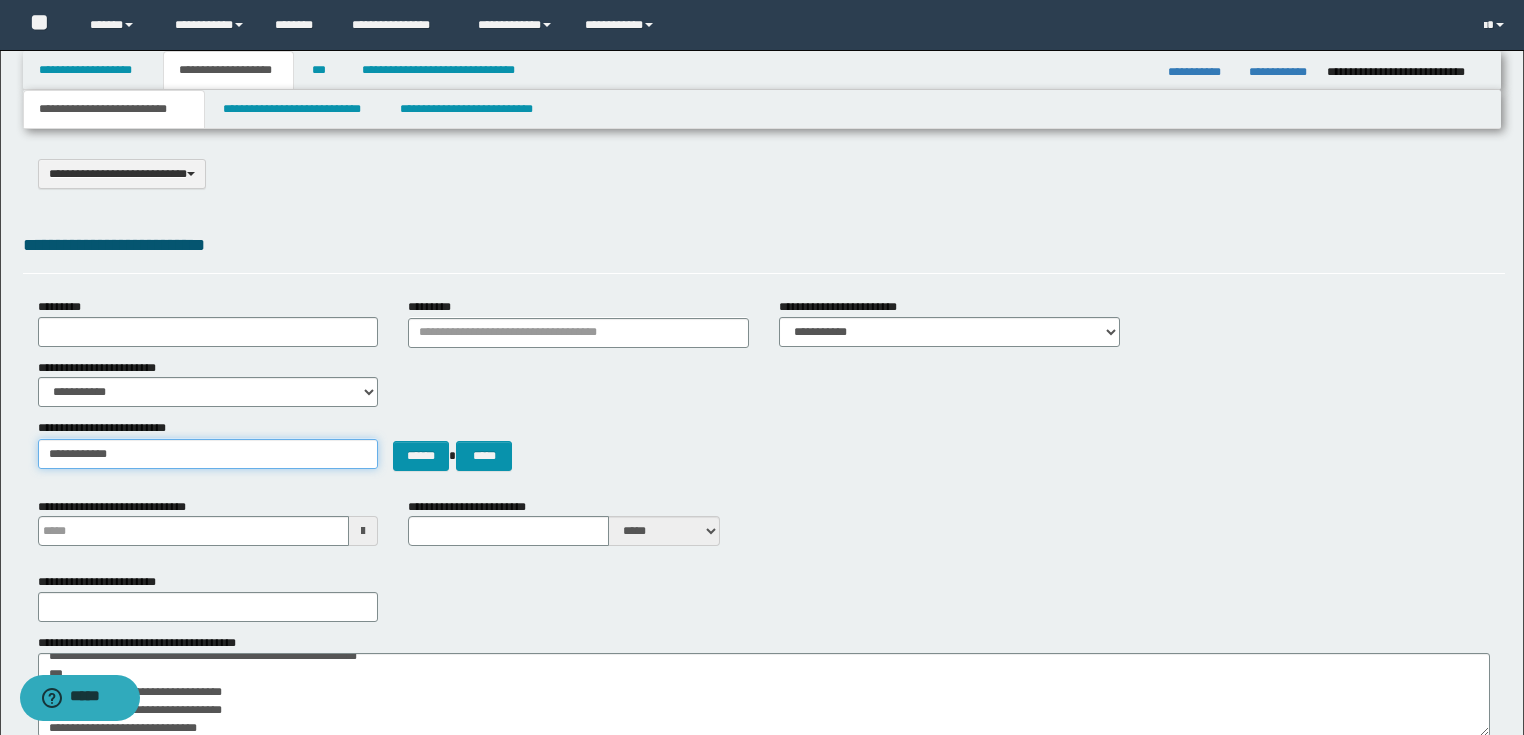 type on "**********" 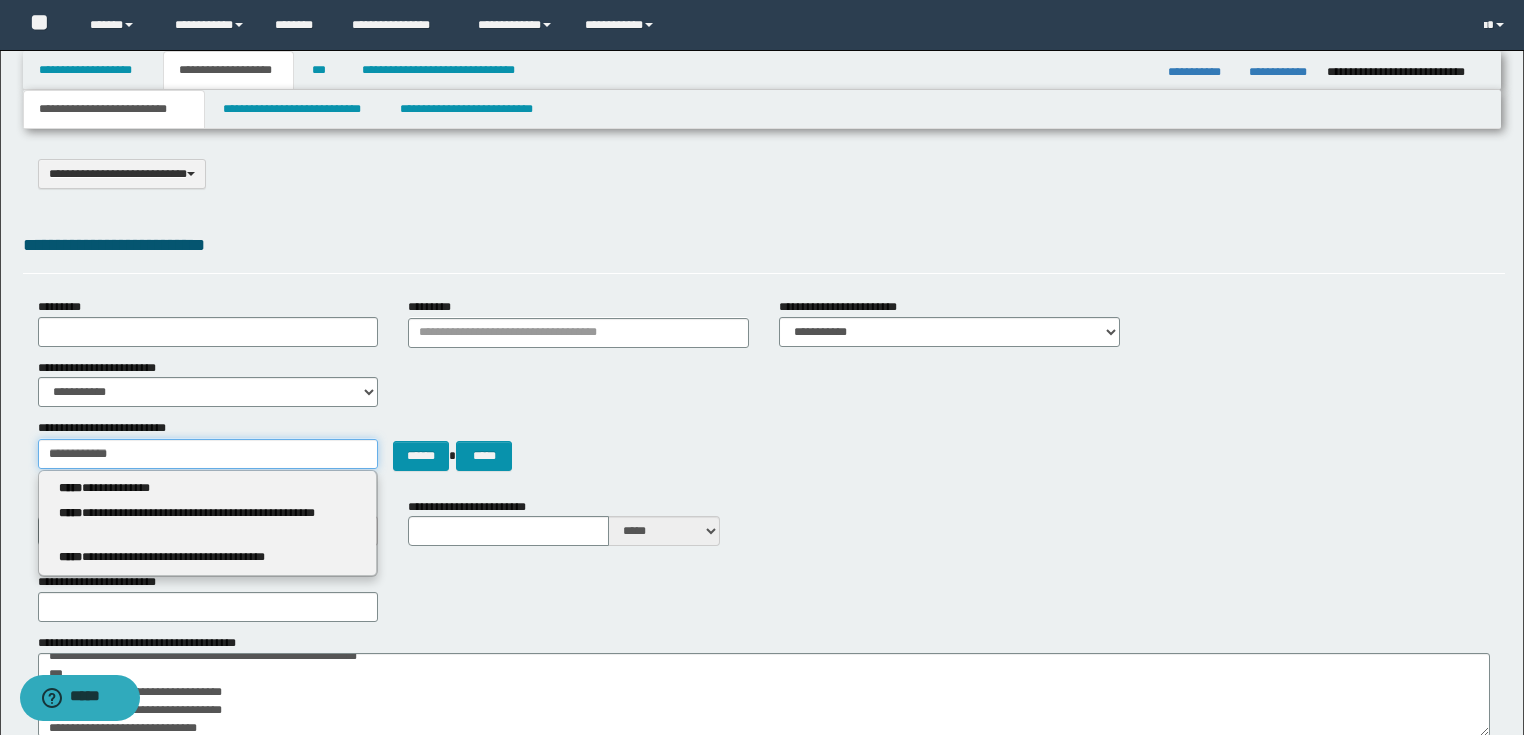 click on "**********" at bounding box center (208, 454) 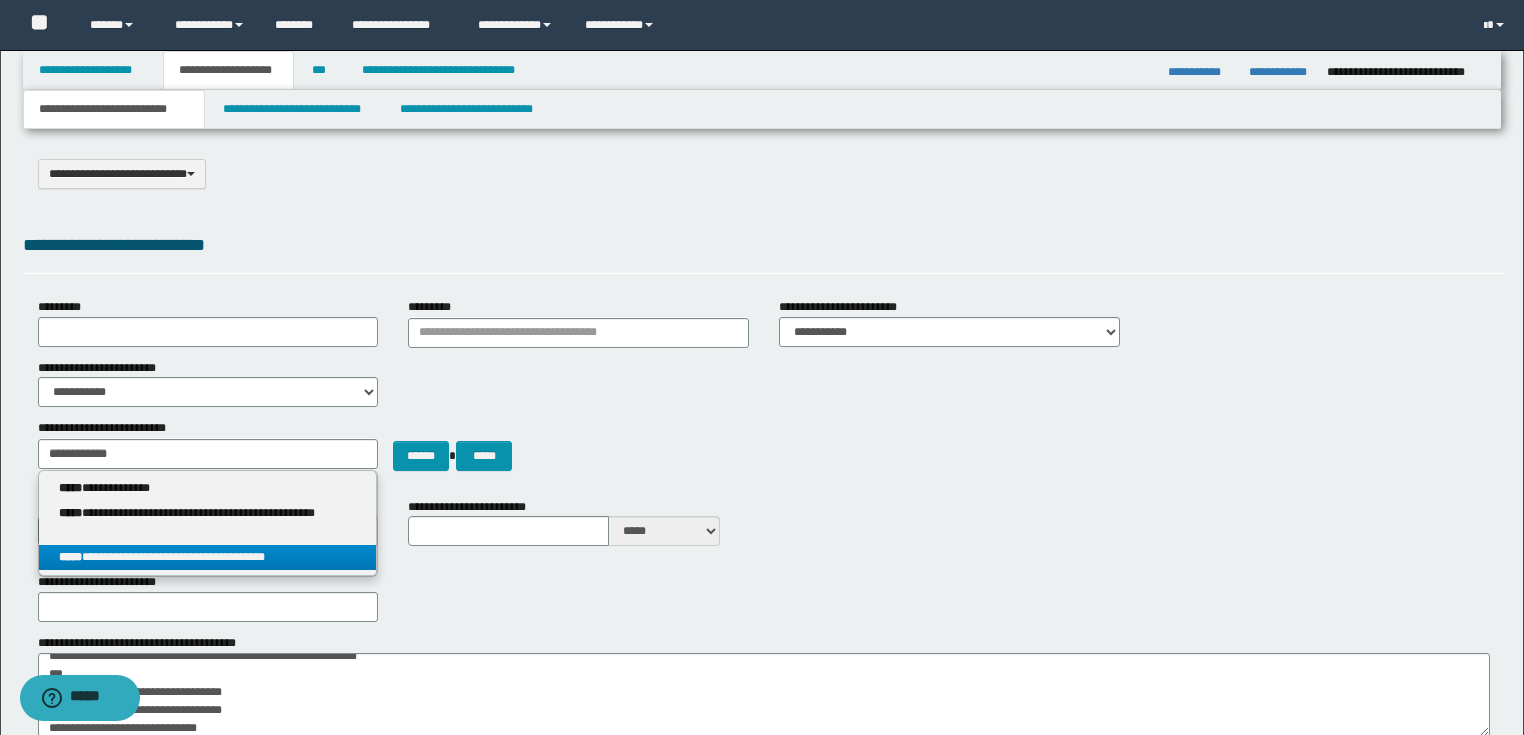 click on "**********" at bounding box center [208, 557] 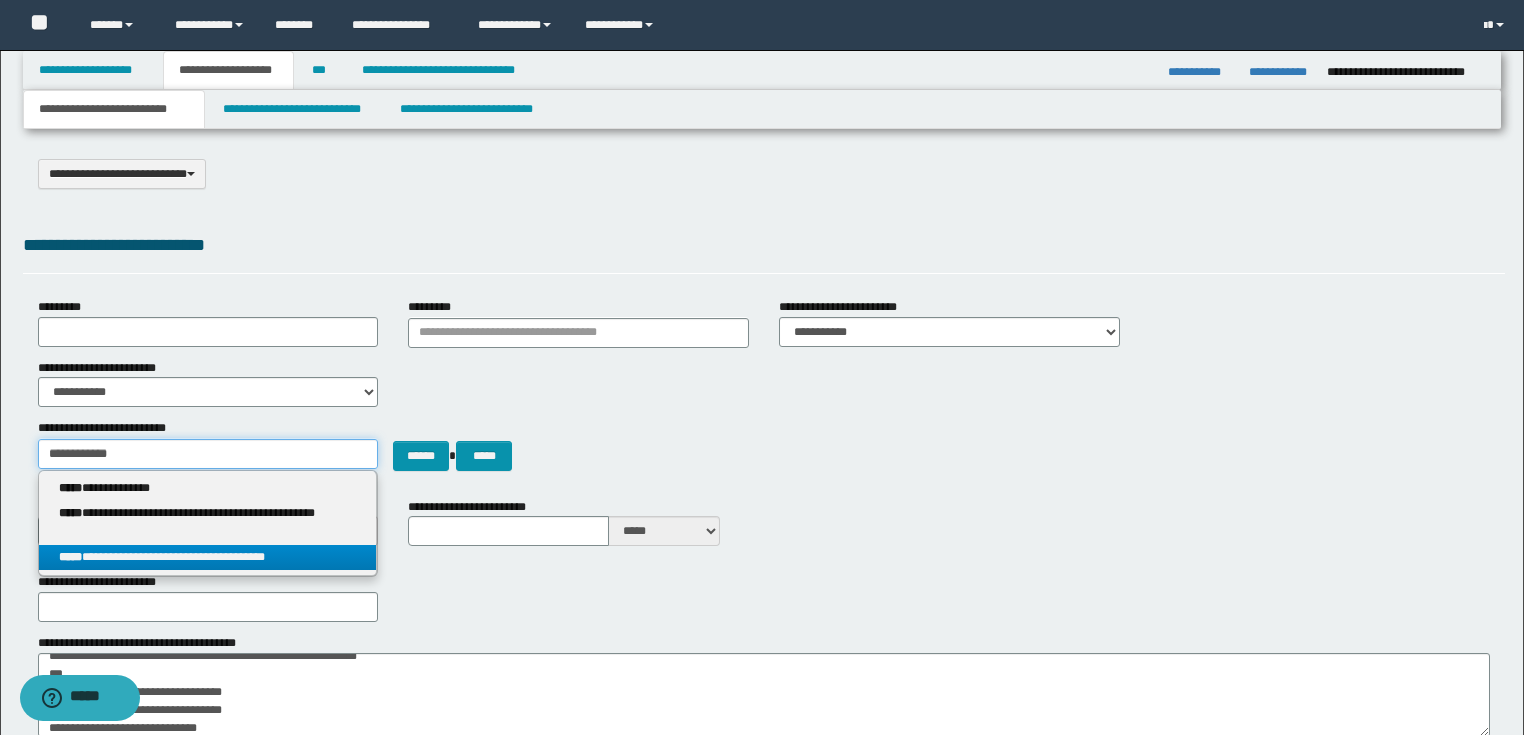 type 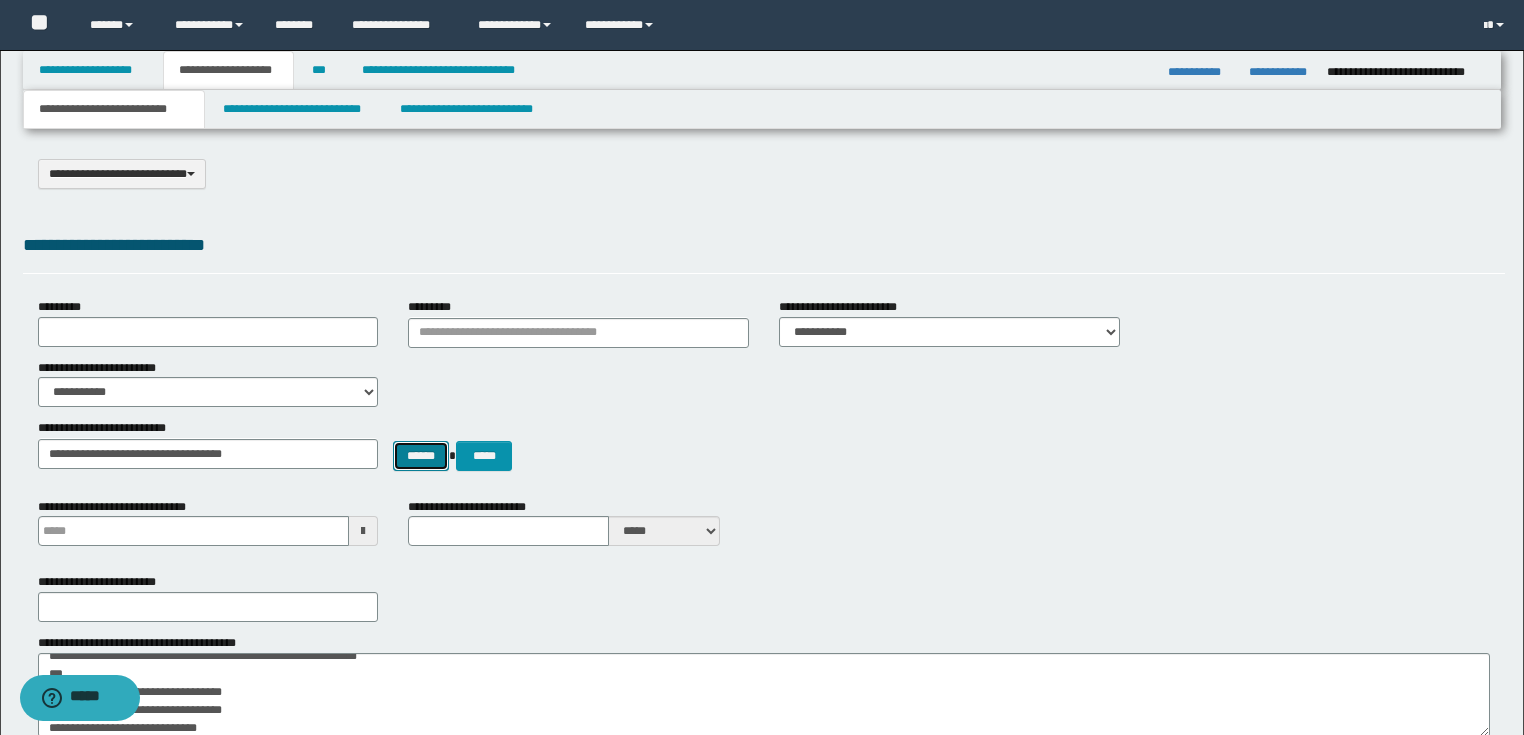 click on "******" at bounding box center [421, 456] 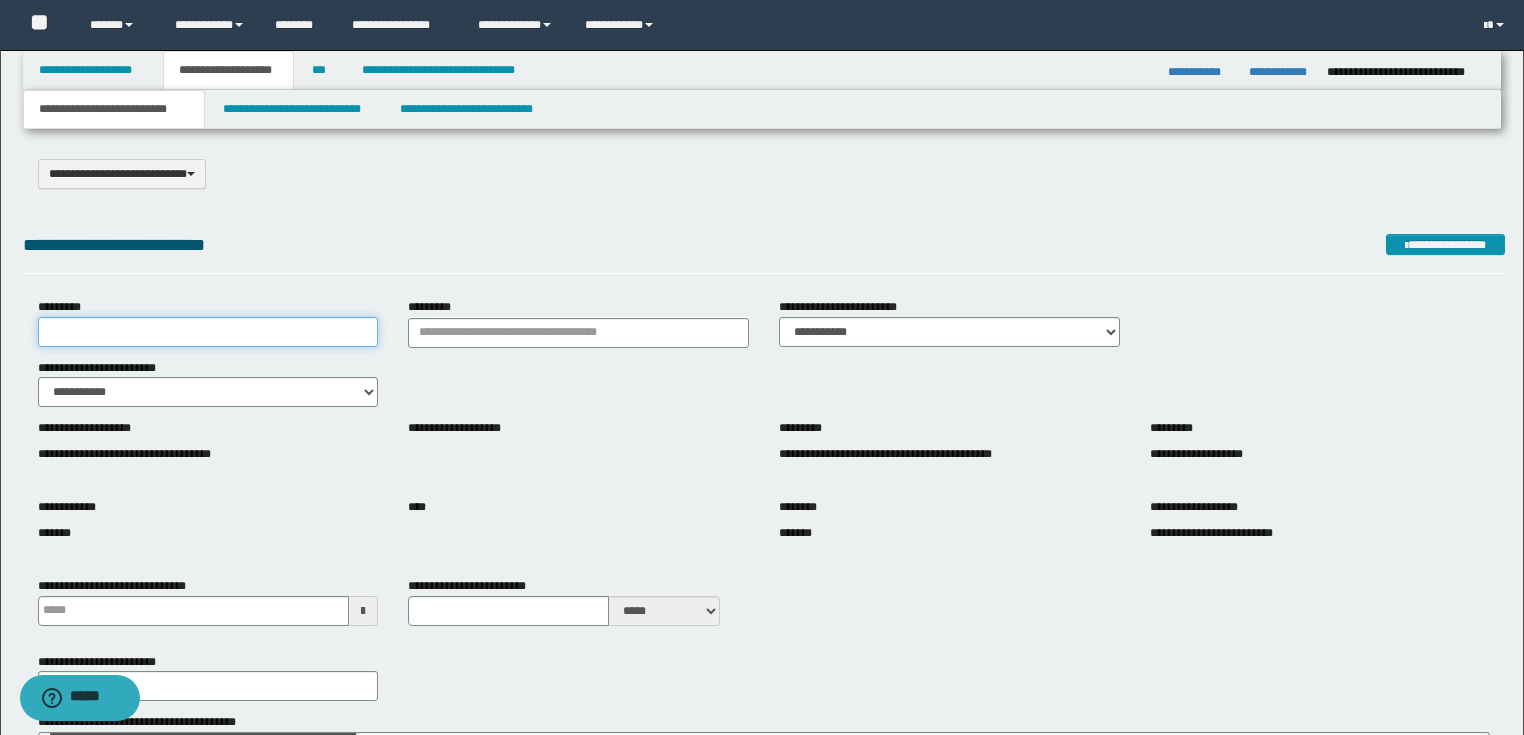 click on "*********" at bounding box center (208, 332) 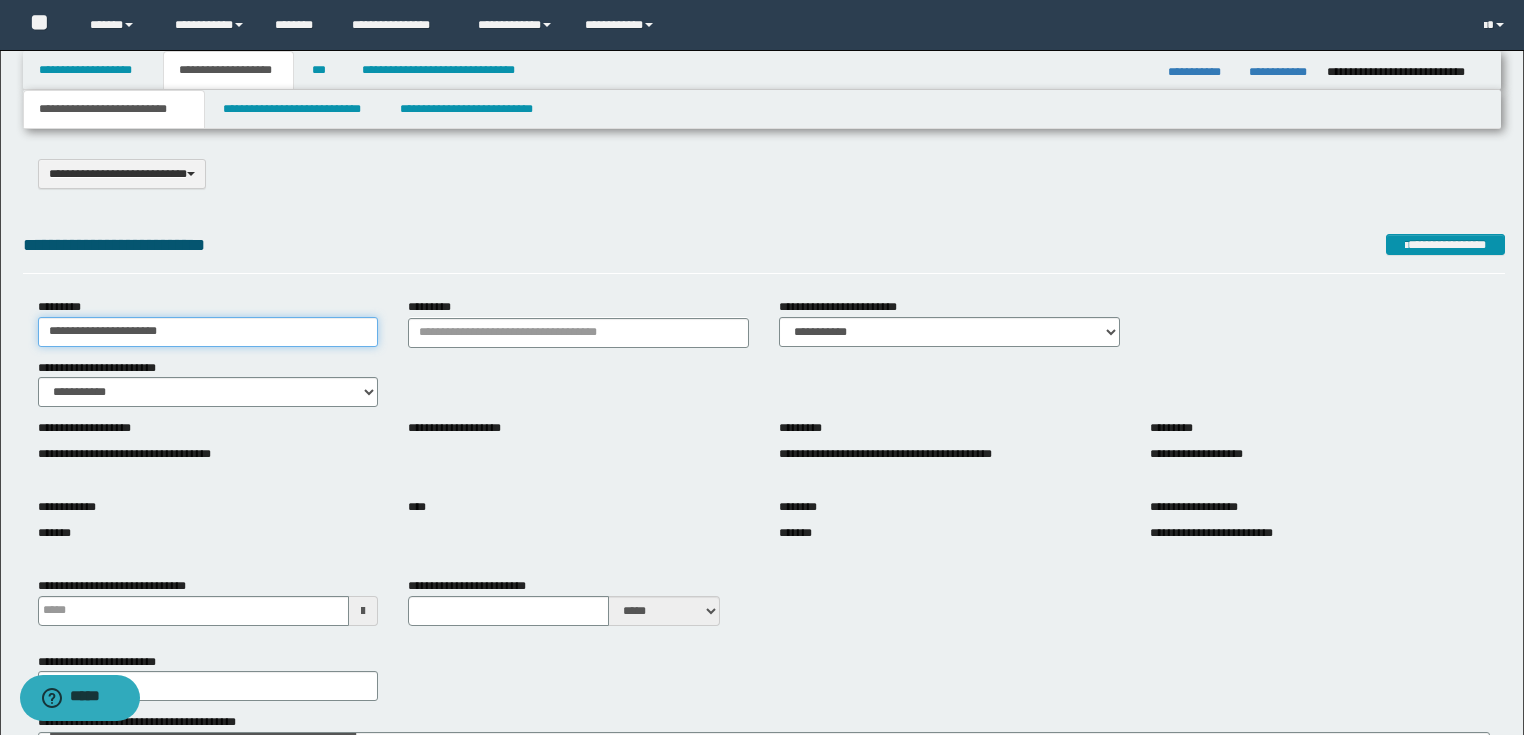 type on "**********" 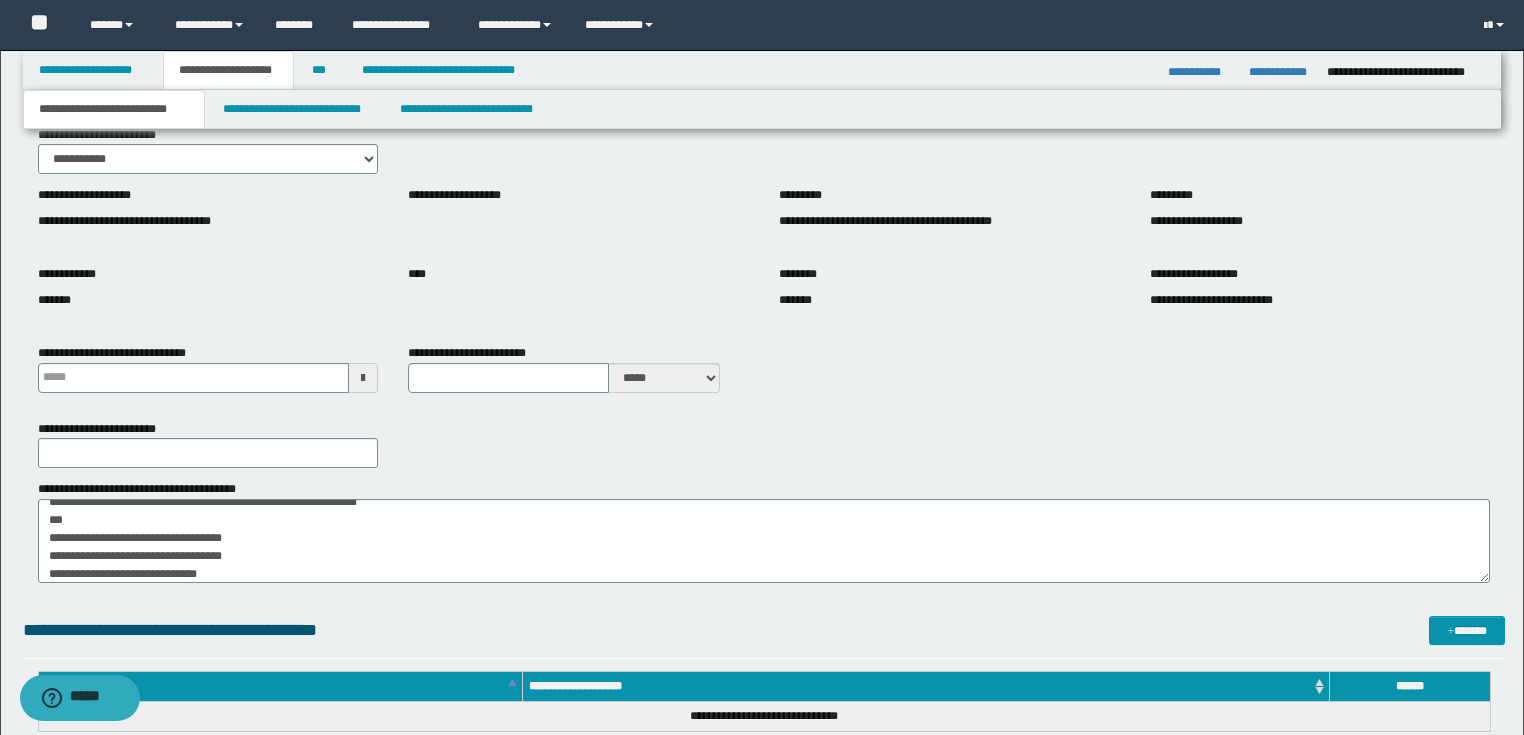 type 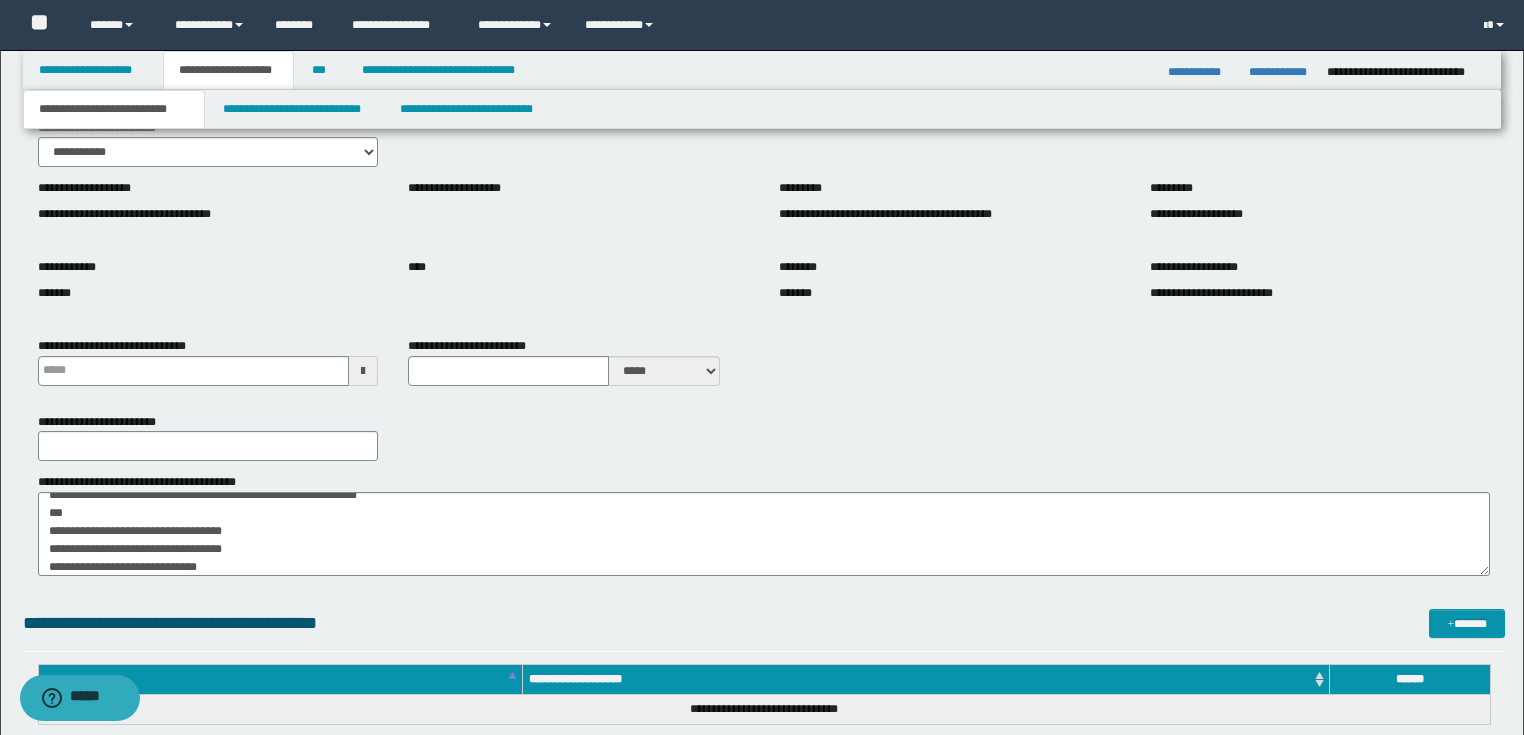 type on "**********" 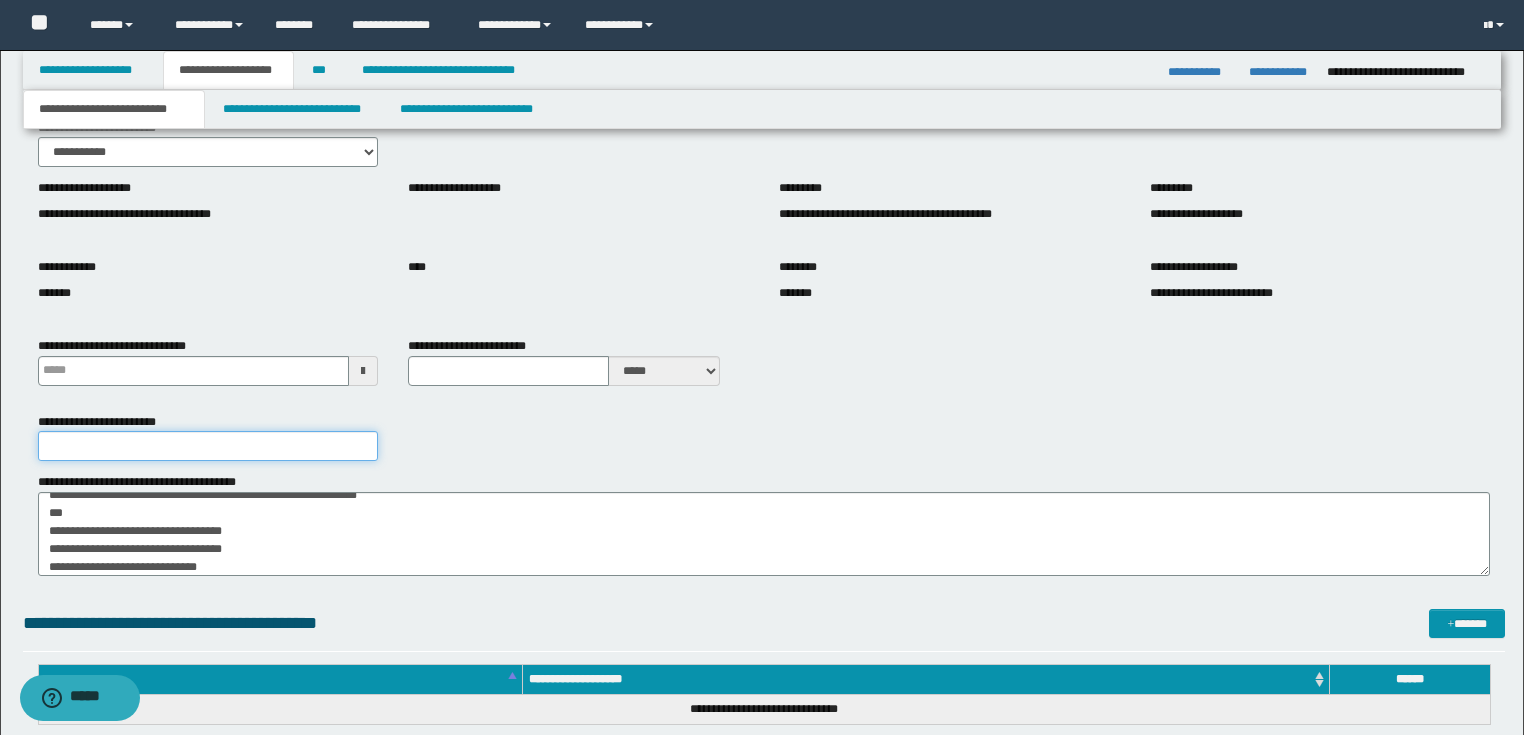 click on "**********" at bounding box center [208, 446] 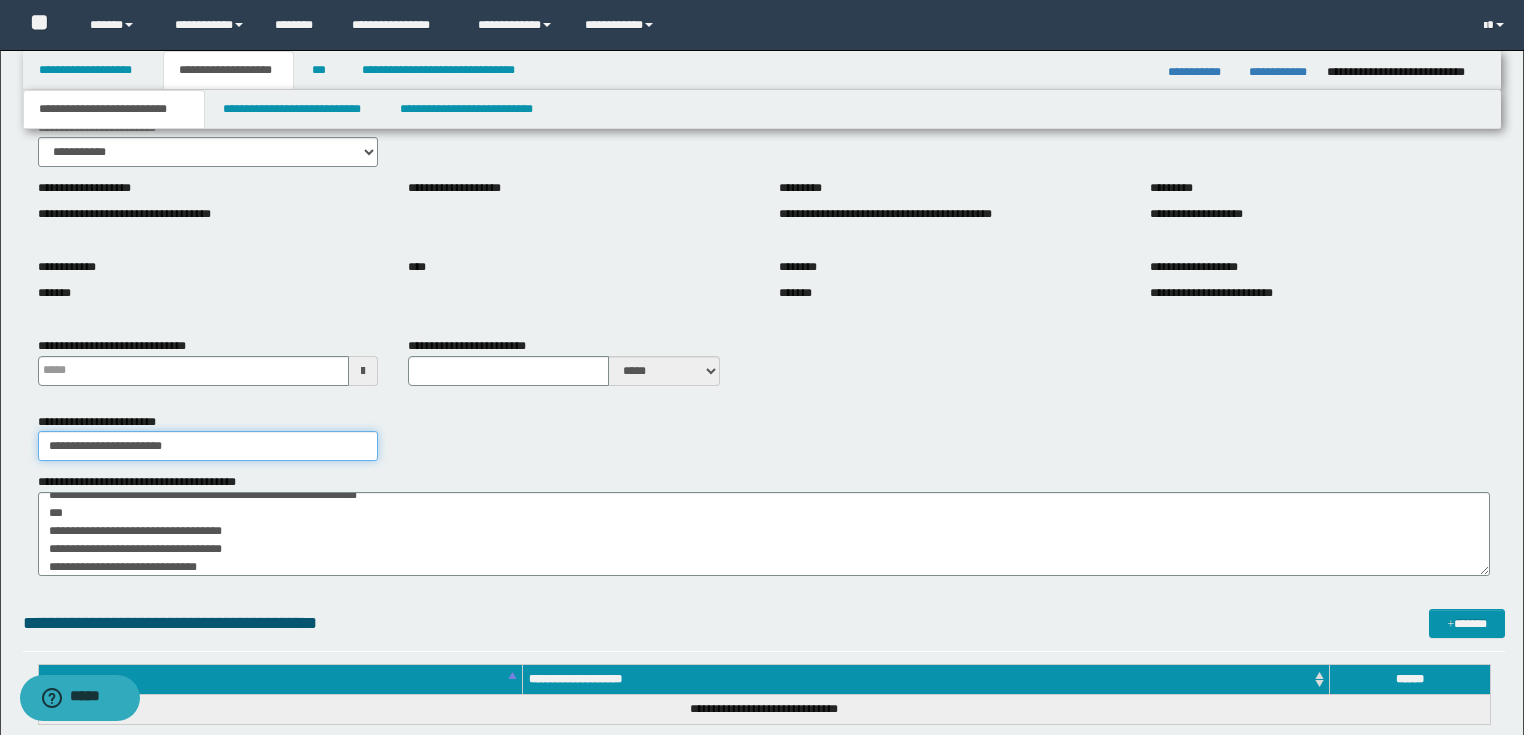 type on "**********" 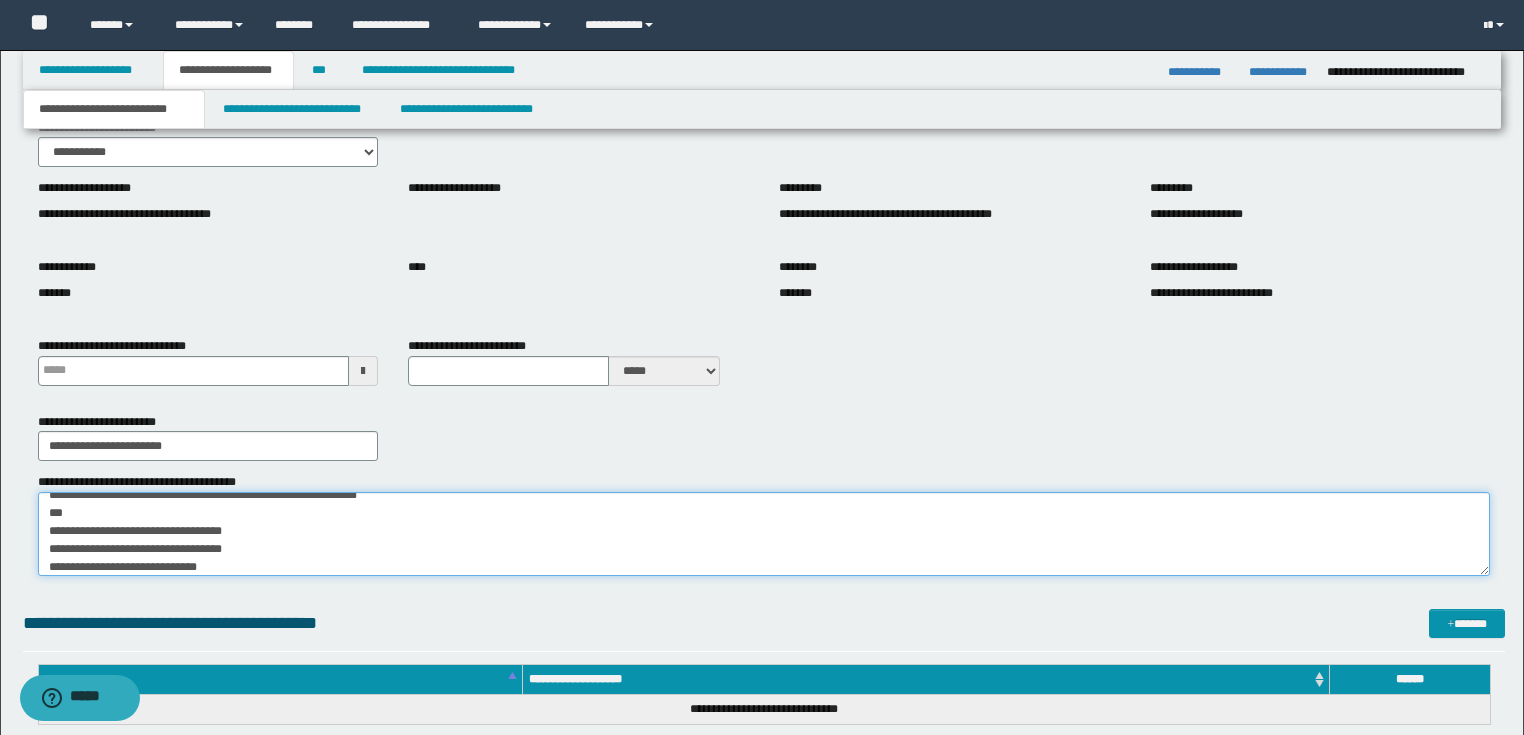 click on "**********" at bounding box center (764, 534) 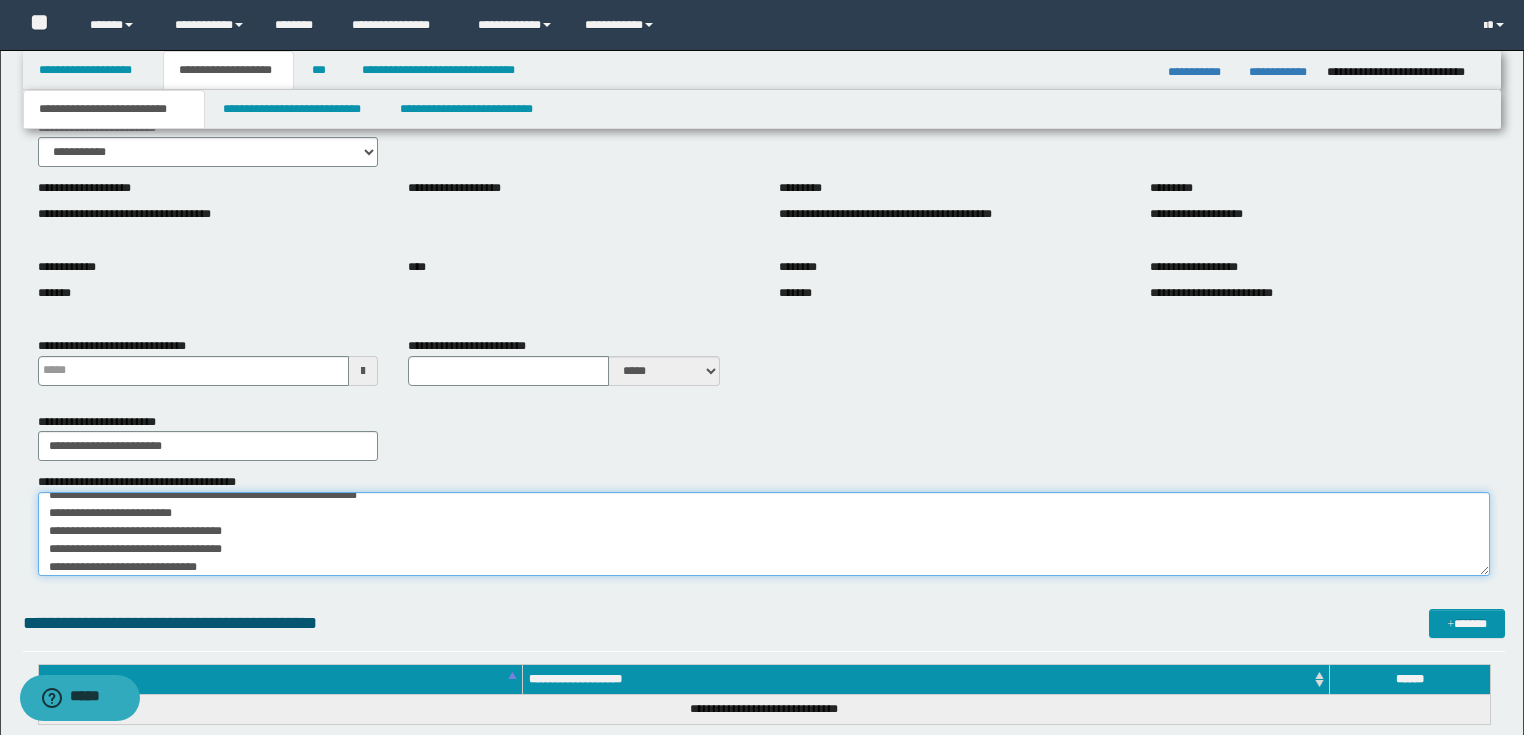 drag, startPoint x: 43, startPoint y: 528, endPoint x: 860, endPoint y: 582, distance: 818.78265 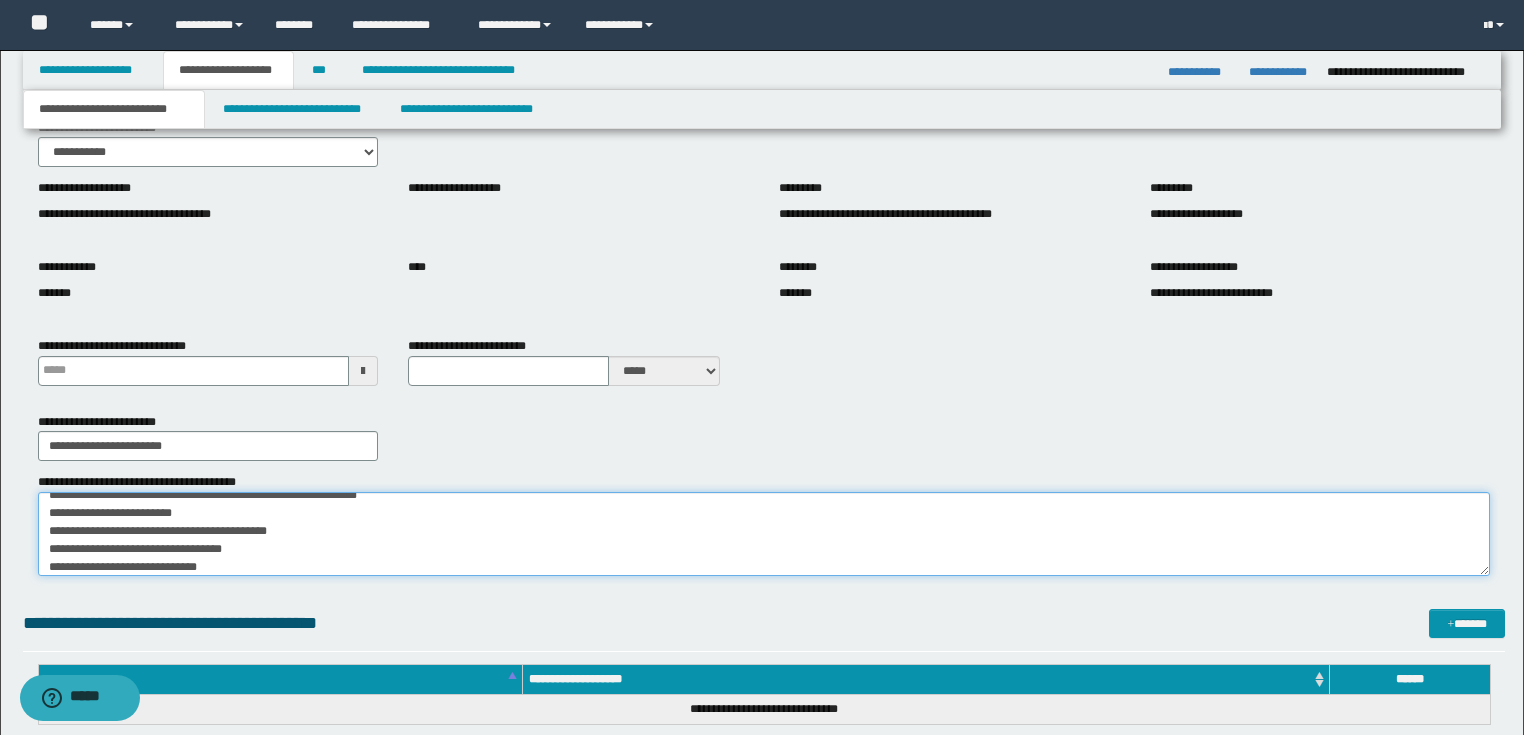 type on "**********" 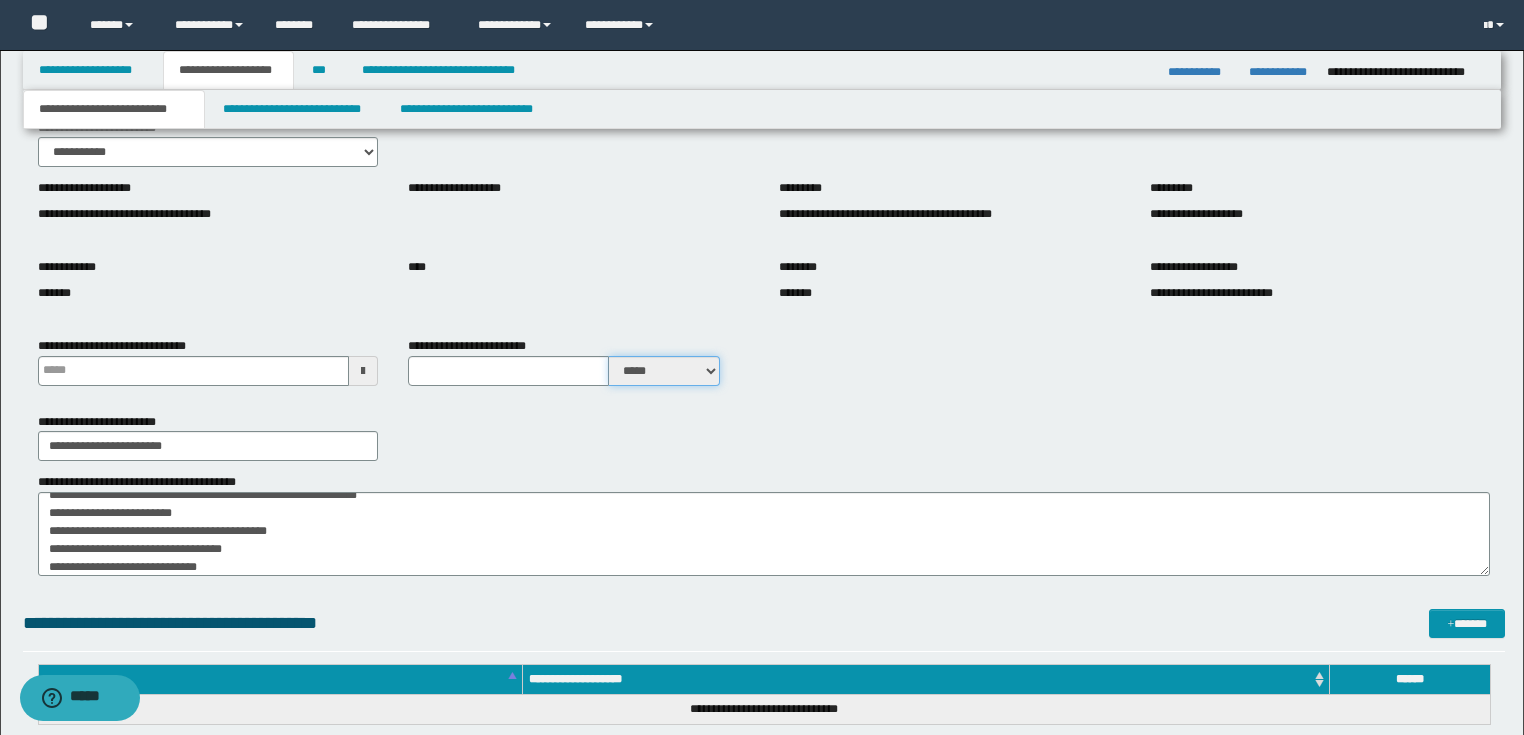 click on "*****
****" at bounding box center [664, 371] 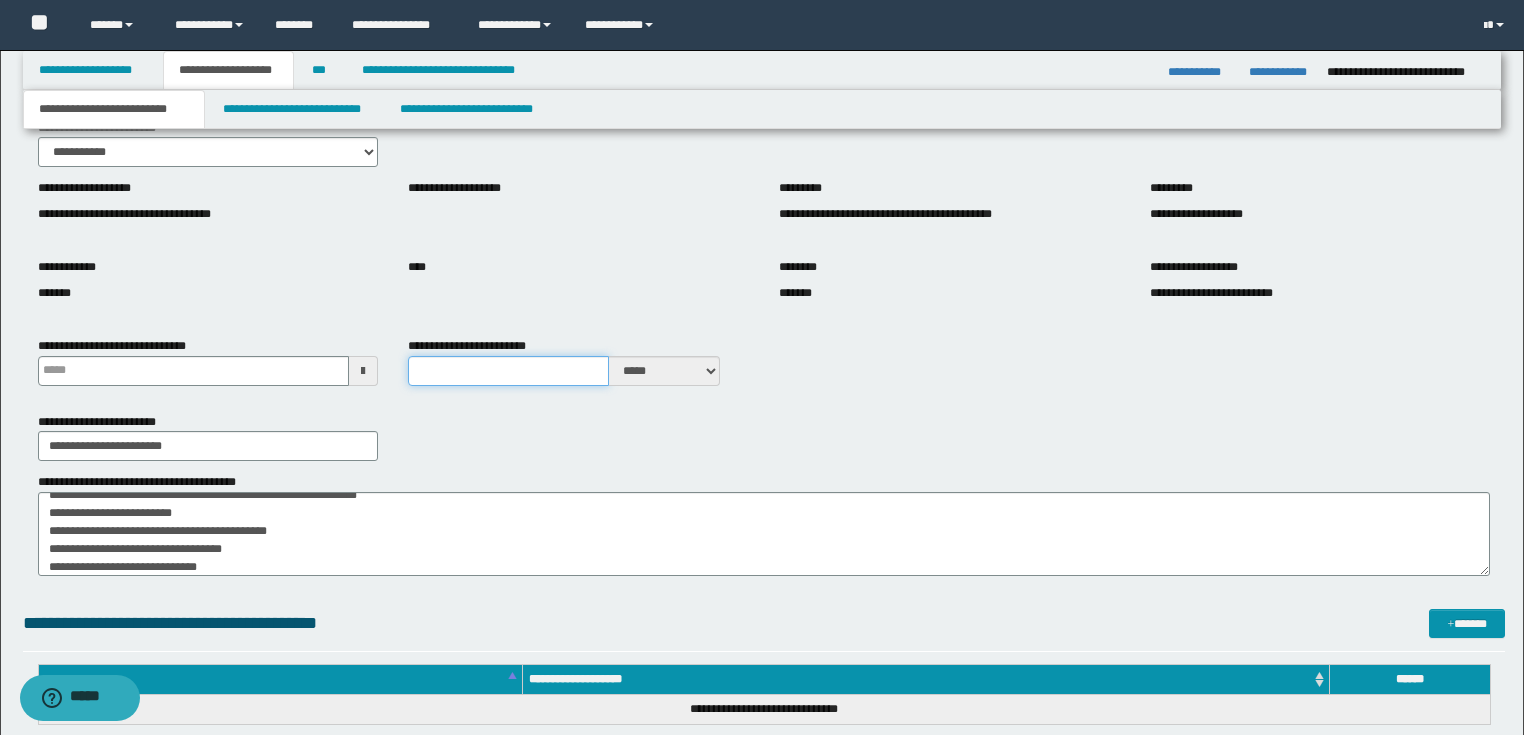 click on "**********" at bounding box center [508, 371] 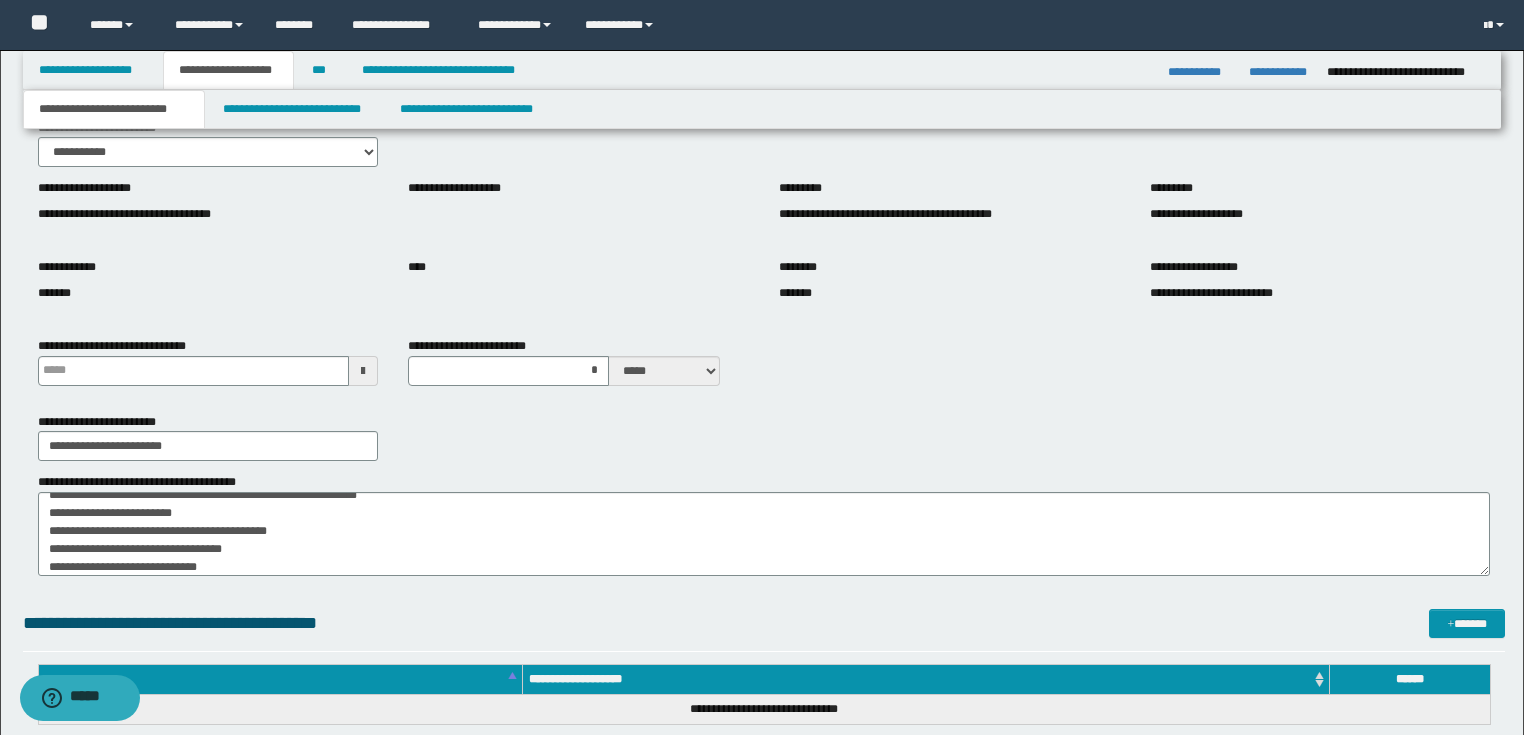 click on "**********" at bounding box center (764, 437) 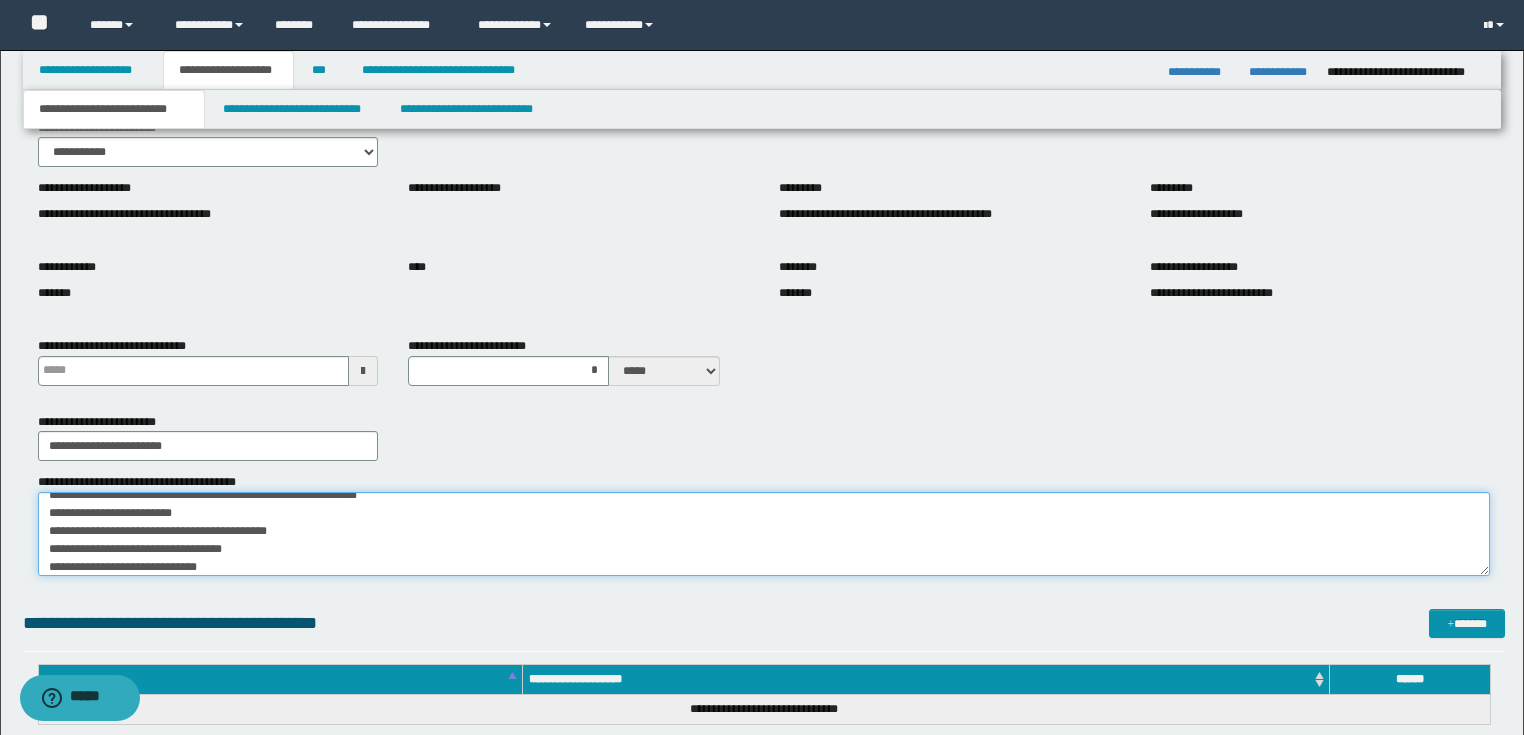 click on "**********" at bounding box center (764, 534) 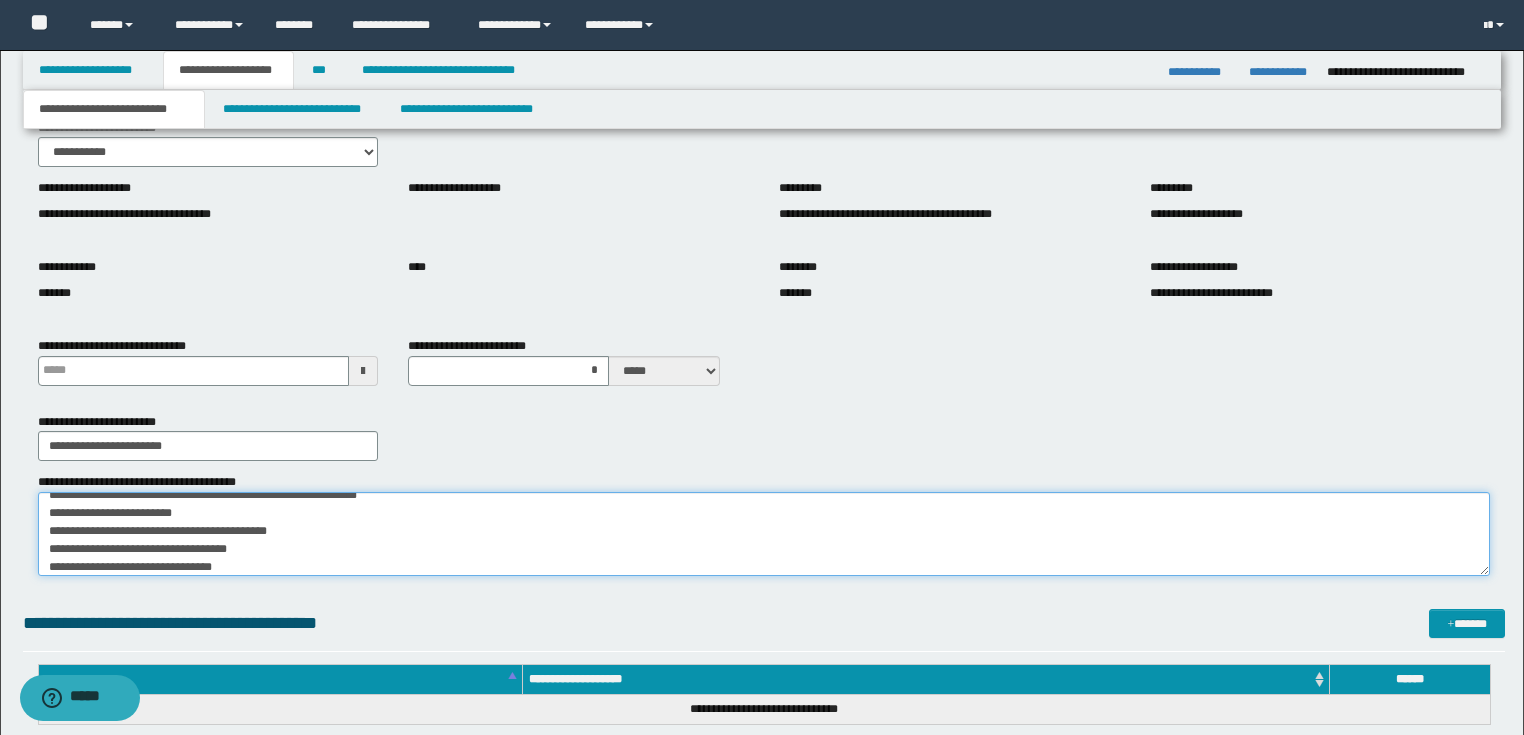 click on "**********" at bounding box center [764, 534] 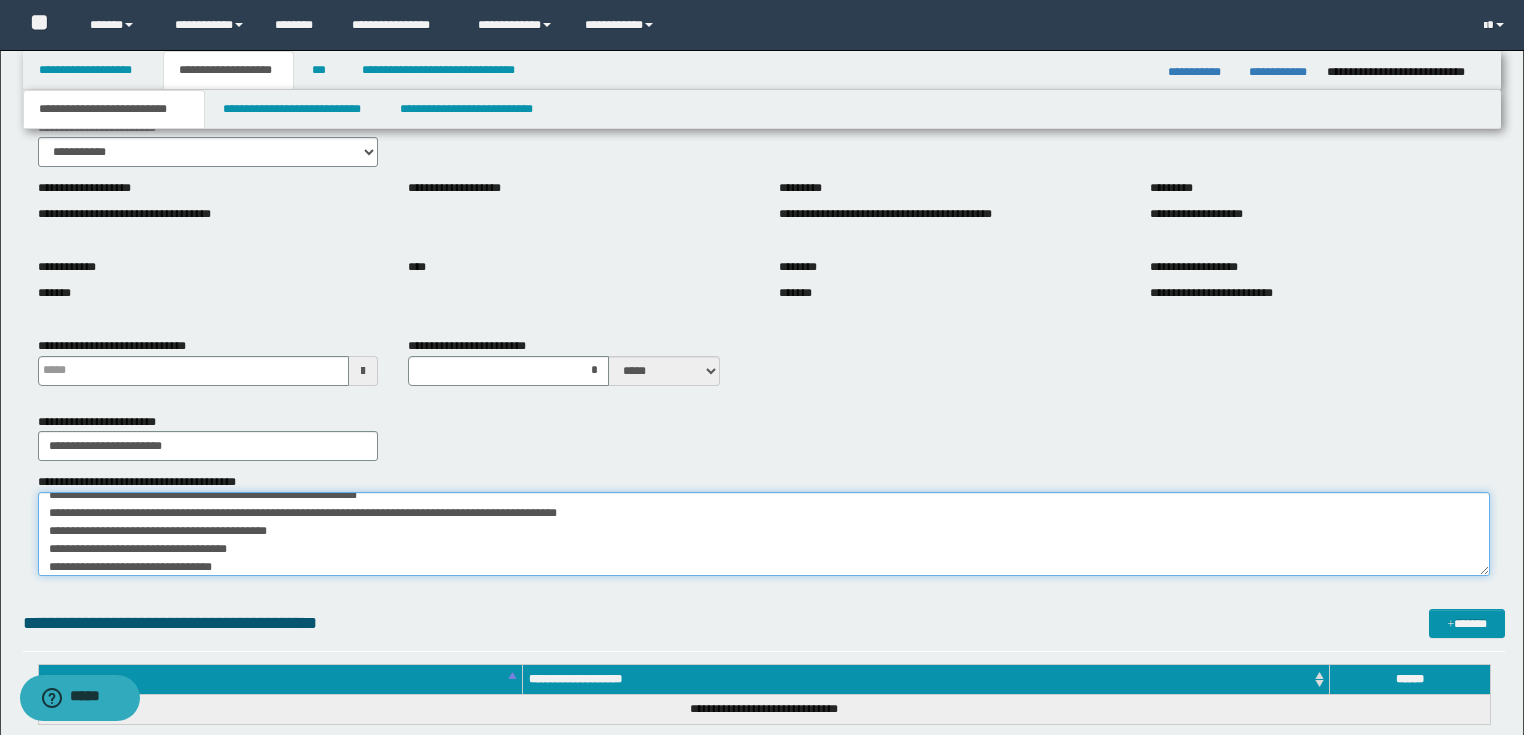 type on "**********" 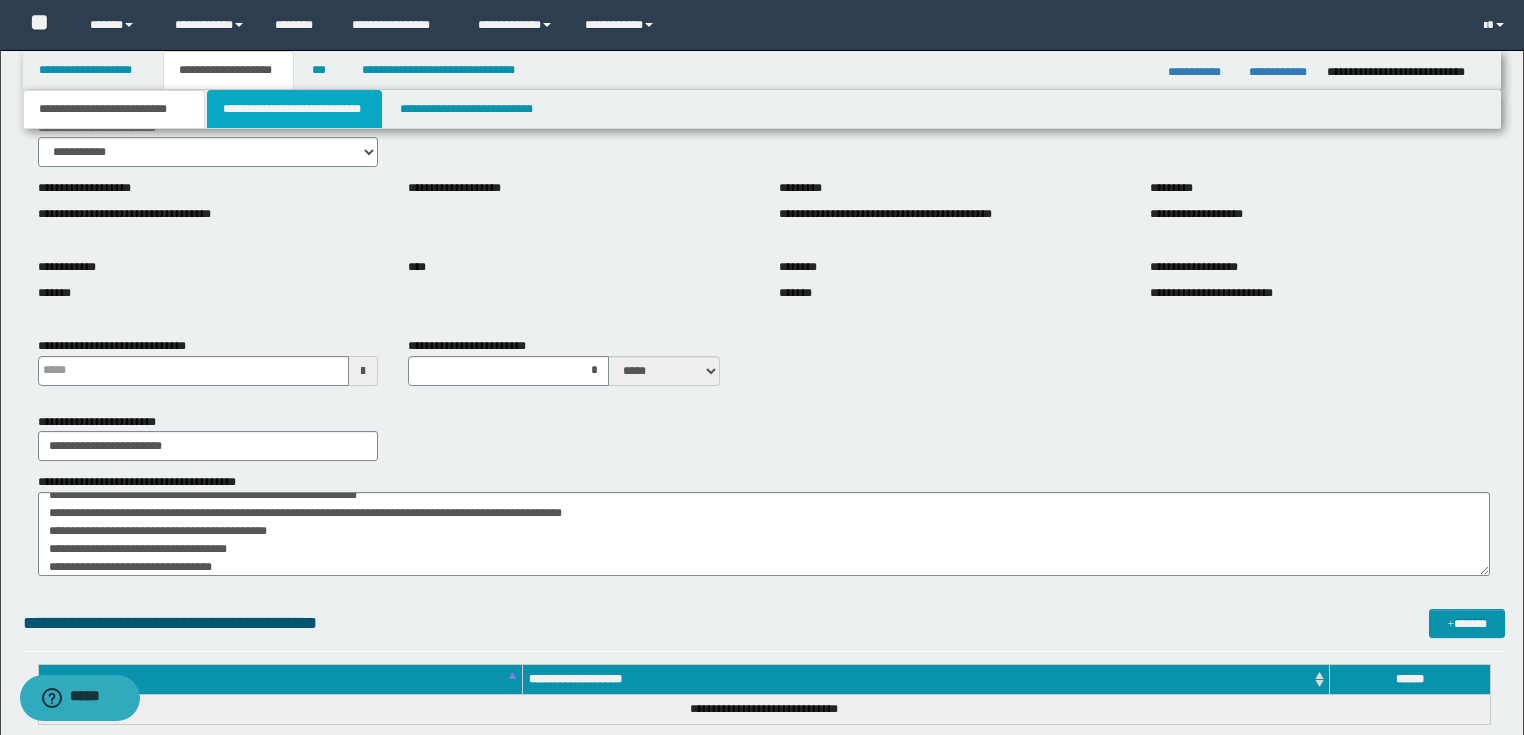 click on "**********" at bounding box center [294, 109] 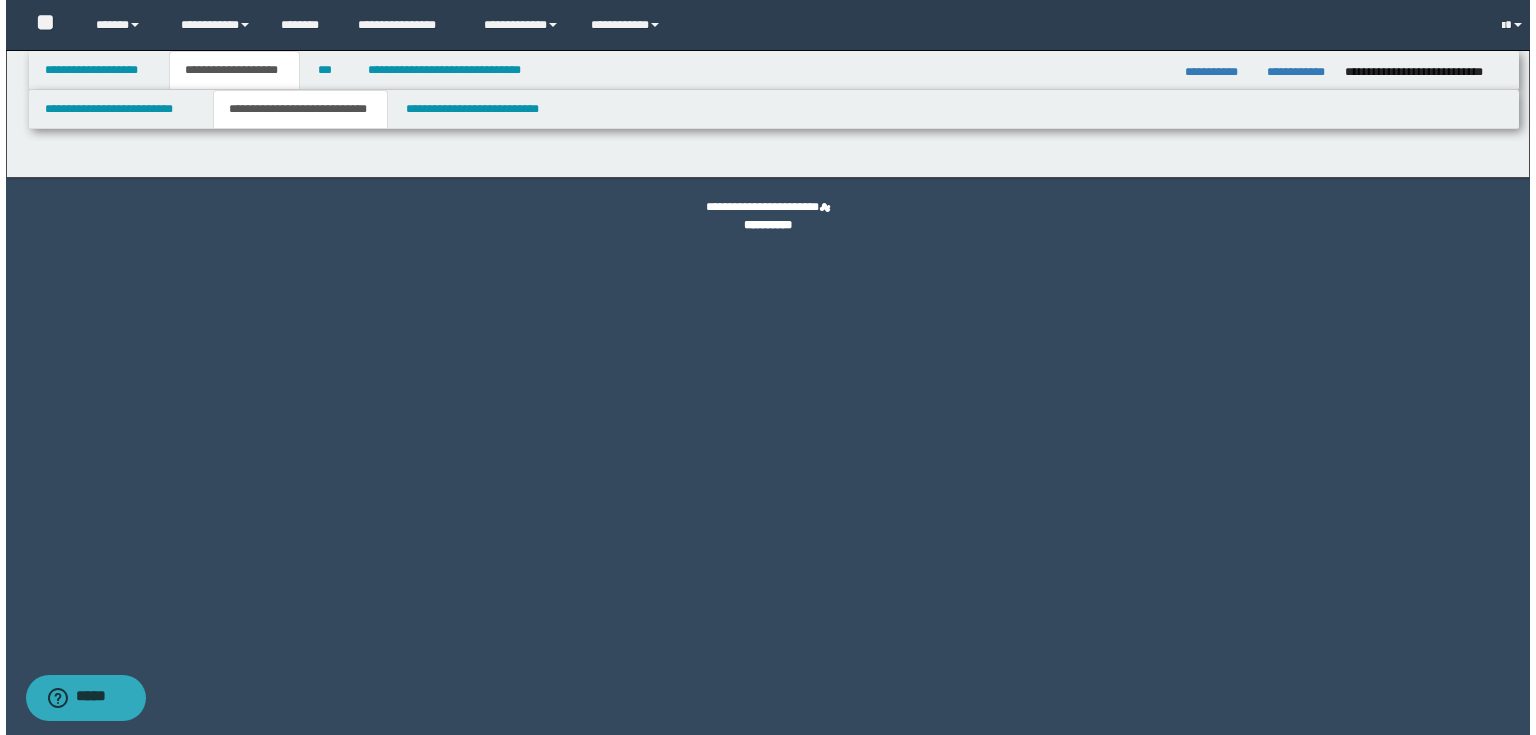 scroll, scrollTop: 0, scrollLeft: 0, axis: both 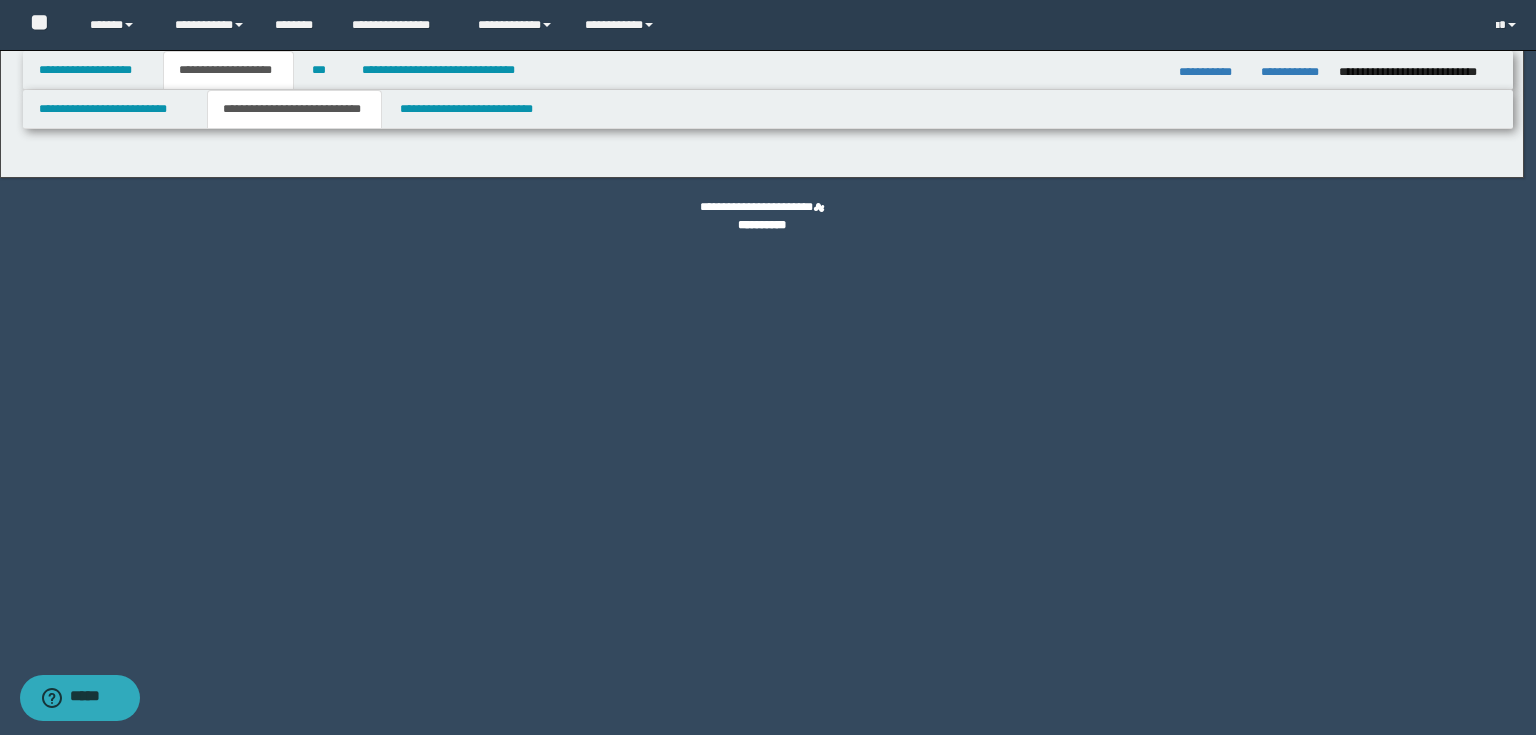 select on "*" 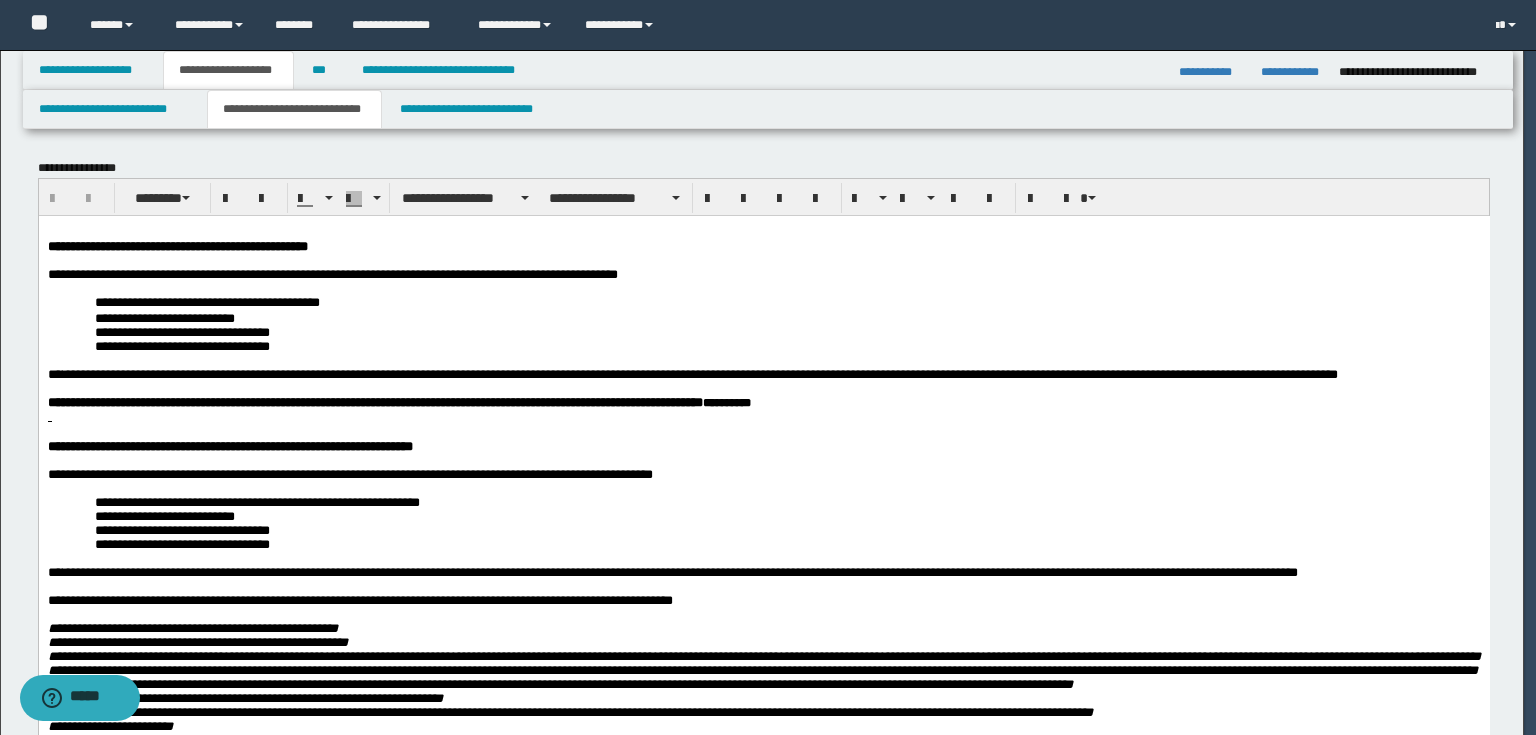 scroll, scrollTop: 0, scrollLeft: 0, axis: both 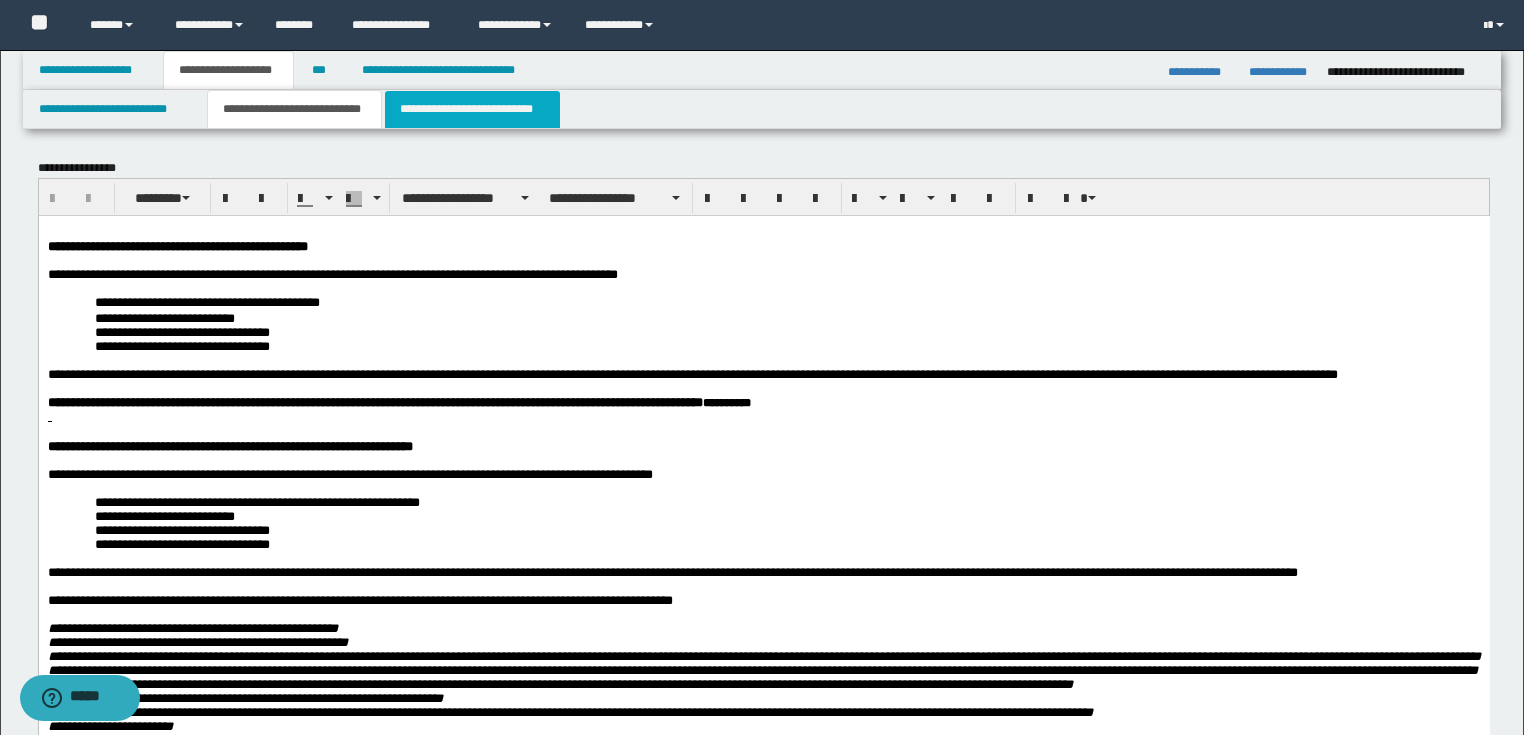 click on "**********" at bounding box center (472, 109) 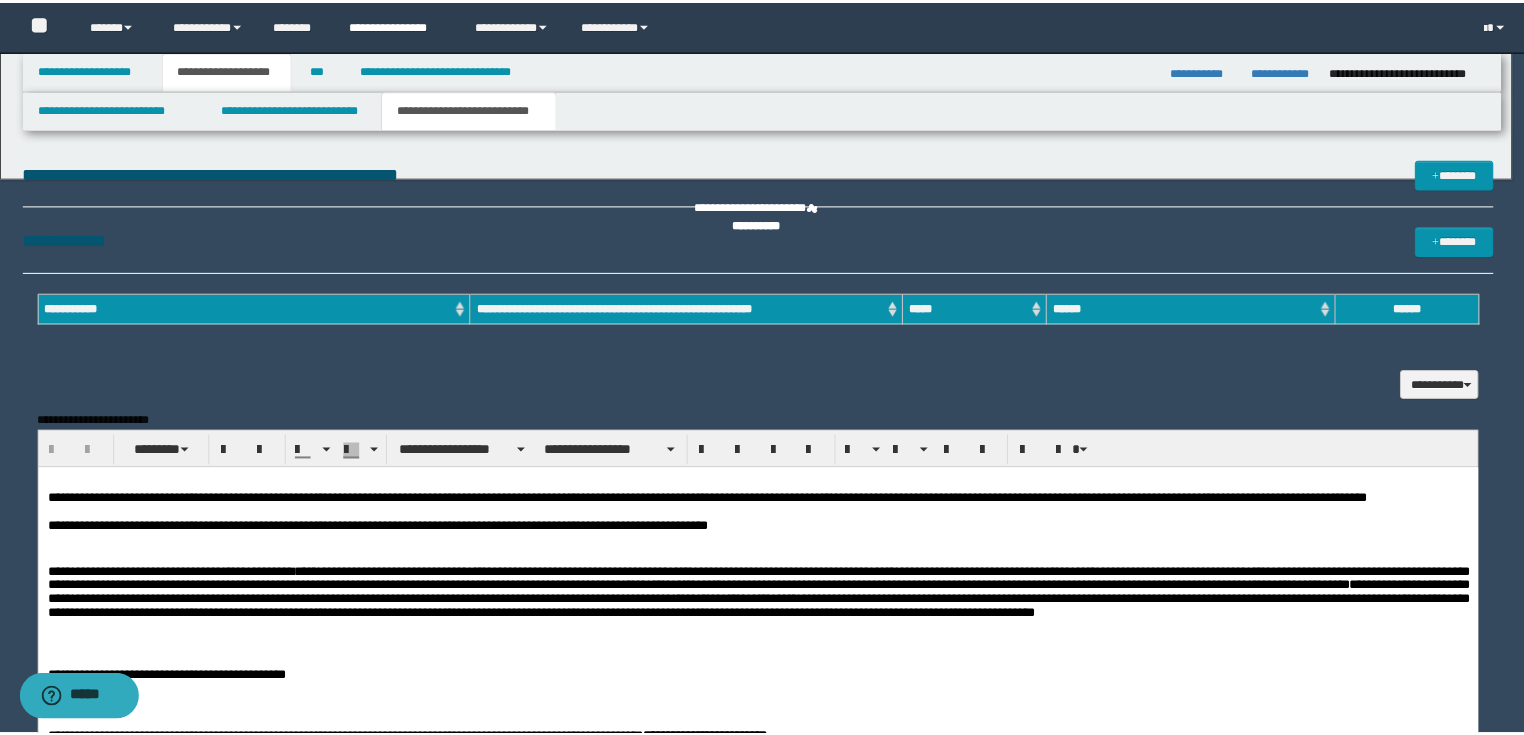 scroll, scrollTop: 0, scrollLeft: 0, axis: both 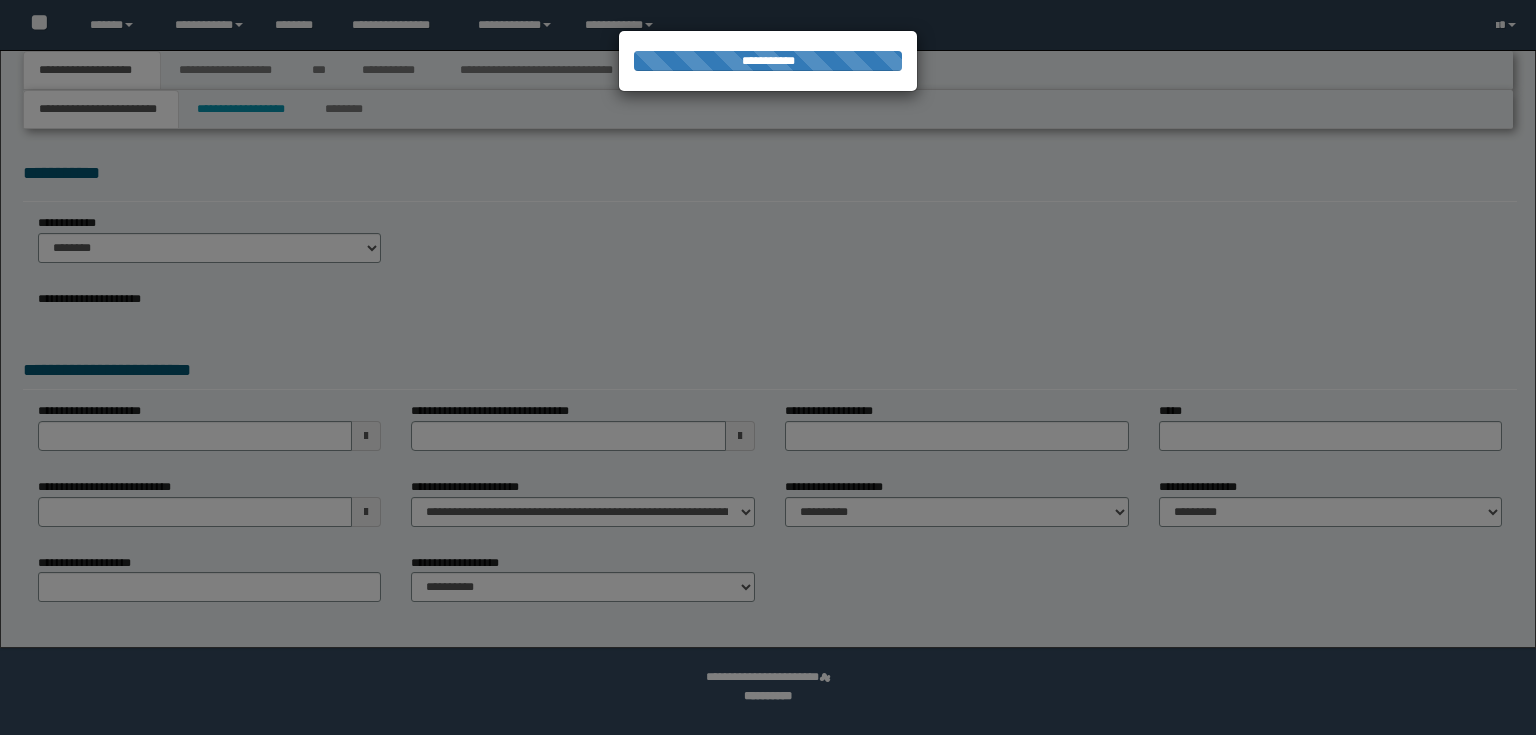select on "*" 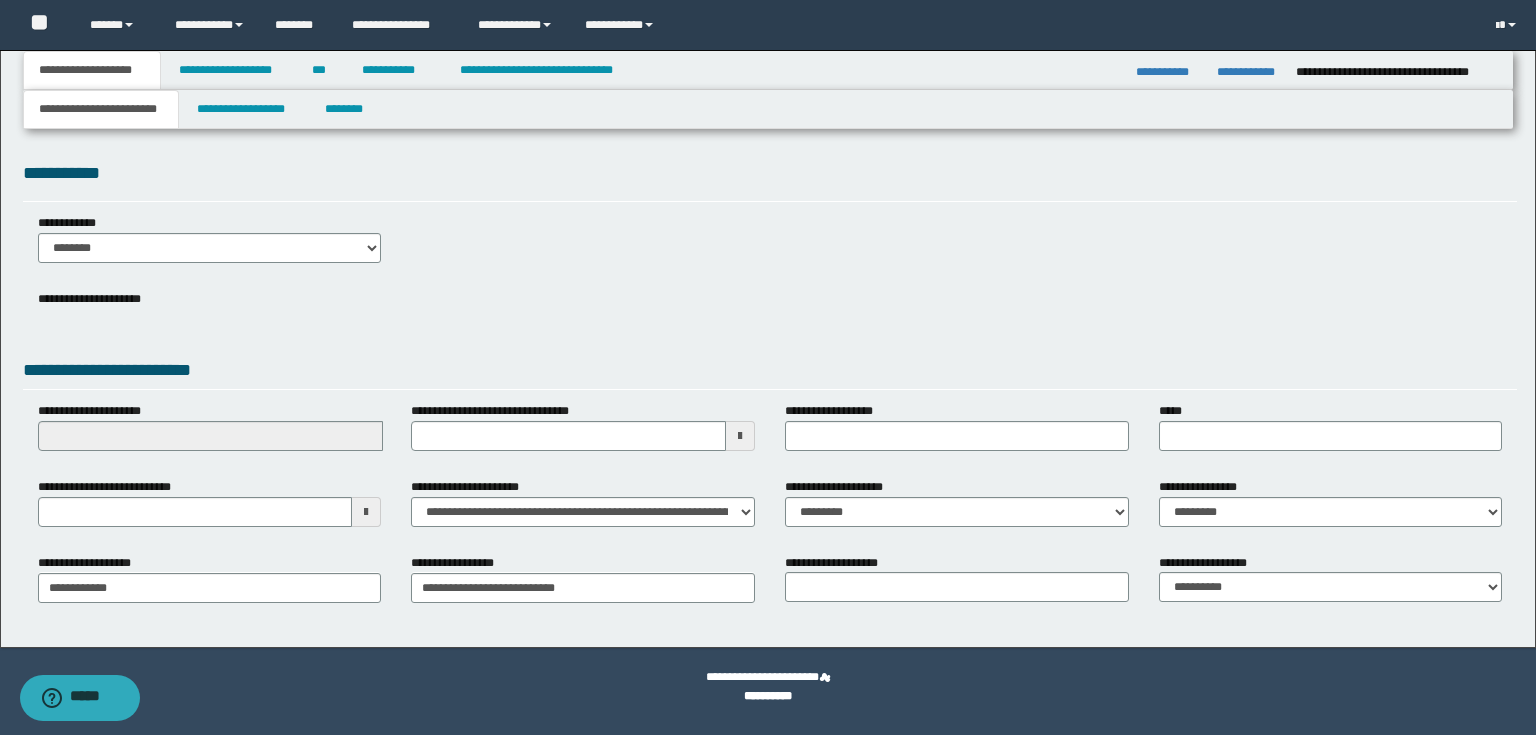 click on "**********" at bounding box center [768, 367] 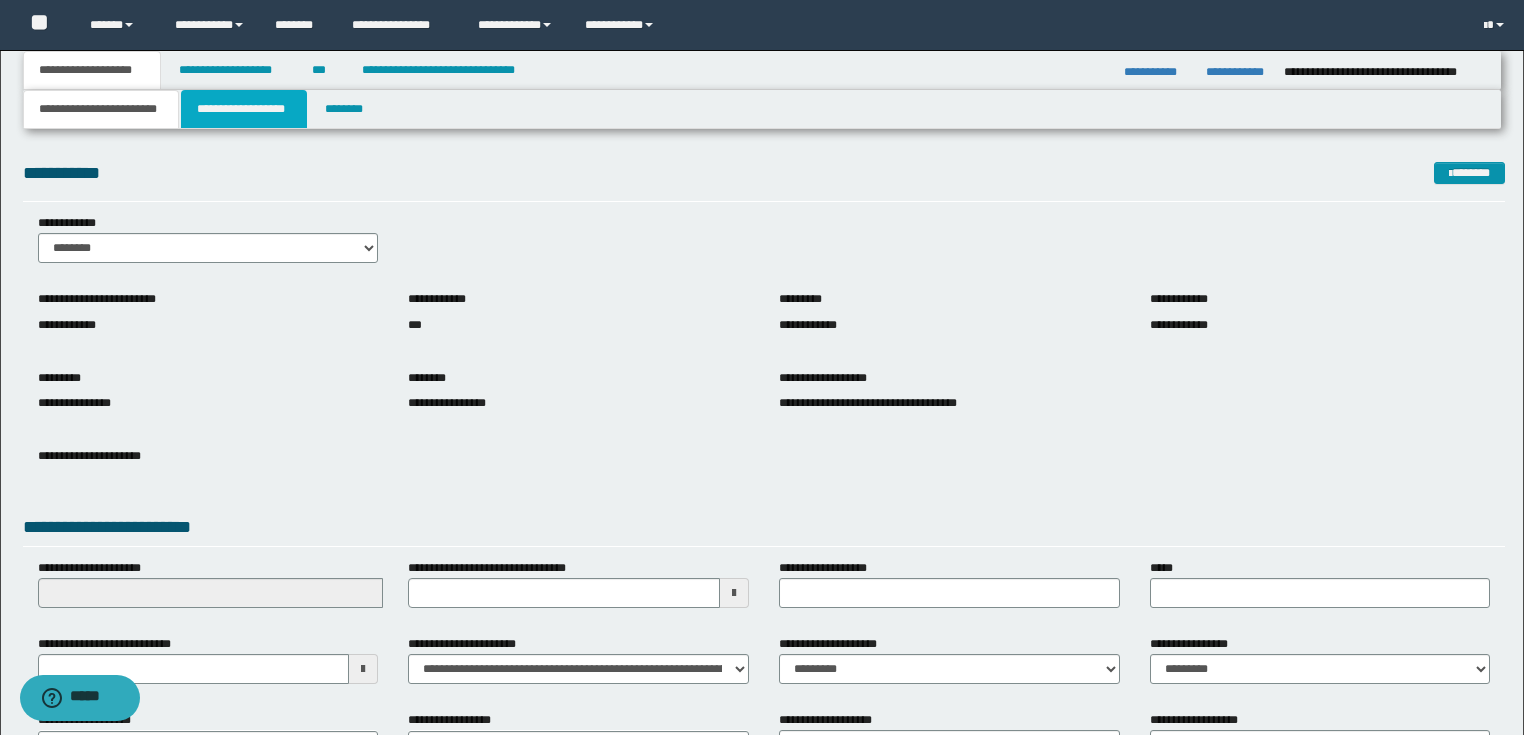 click on "**********" at bounding box center [244, 109] 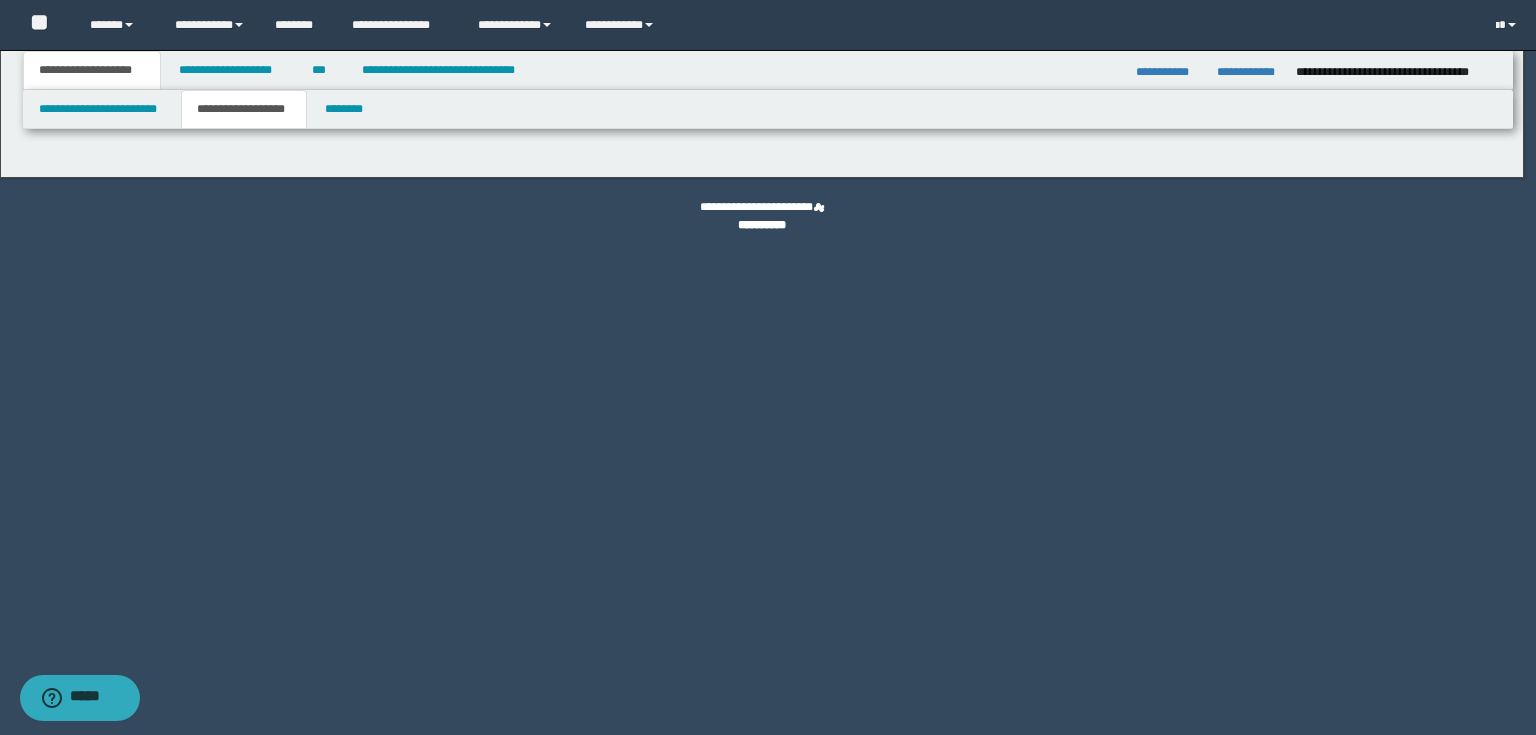 type on "********" 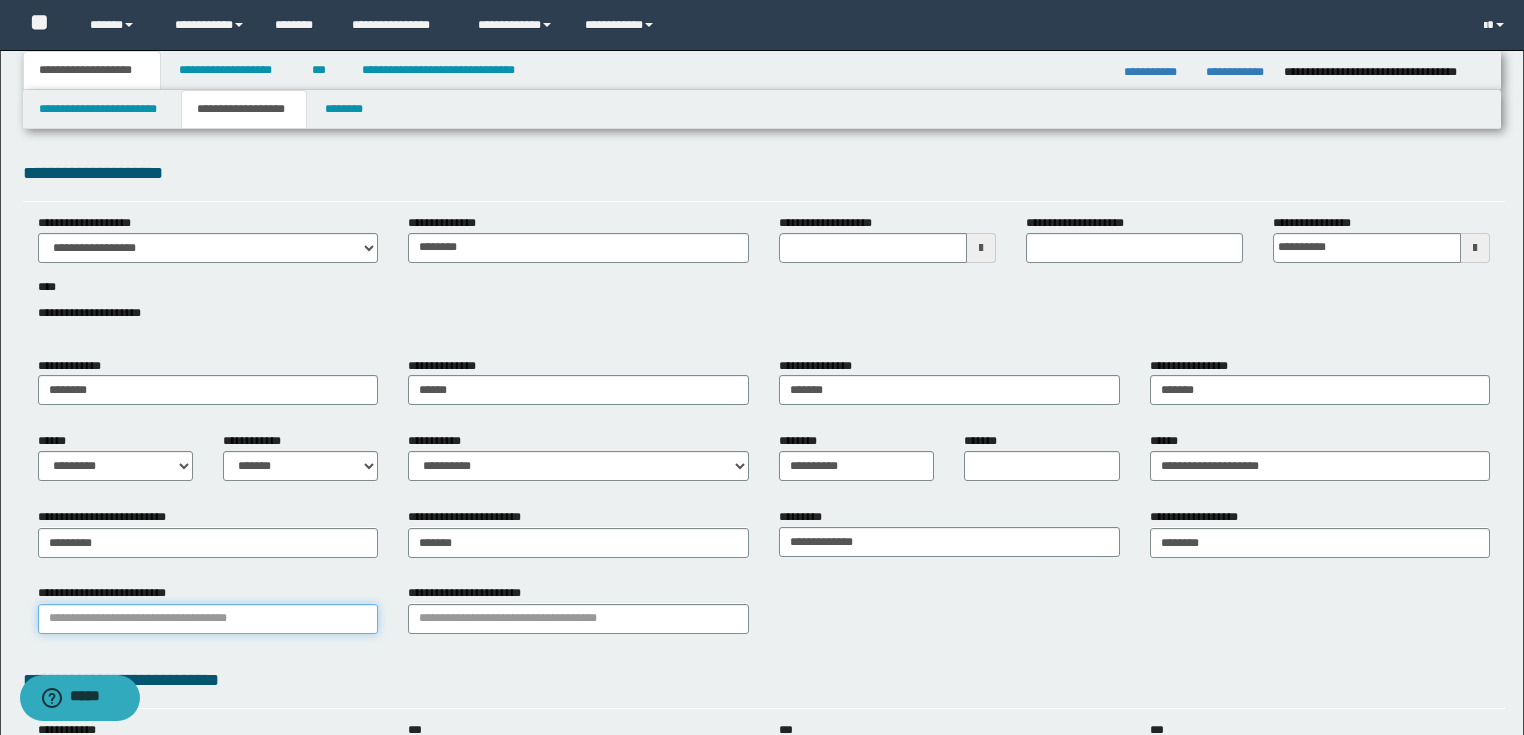 click on "**********" at bounding box center (208, 619) 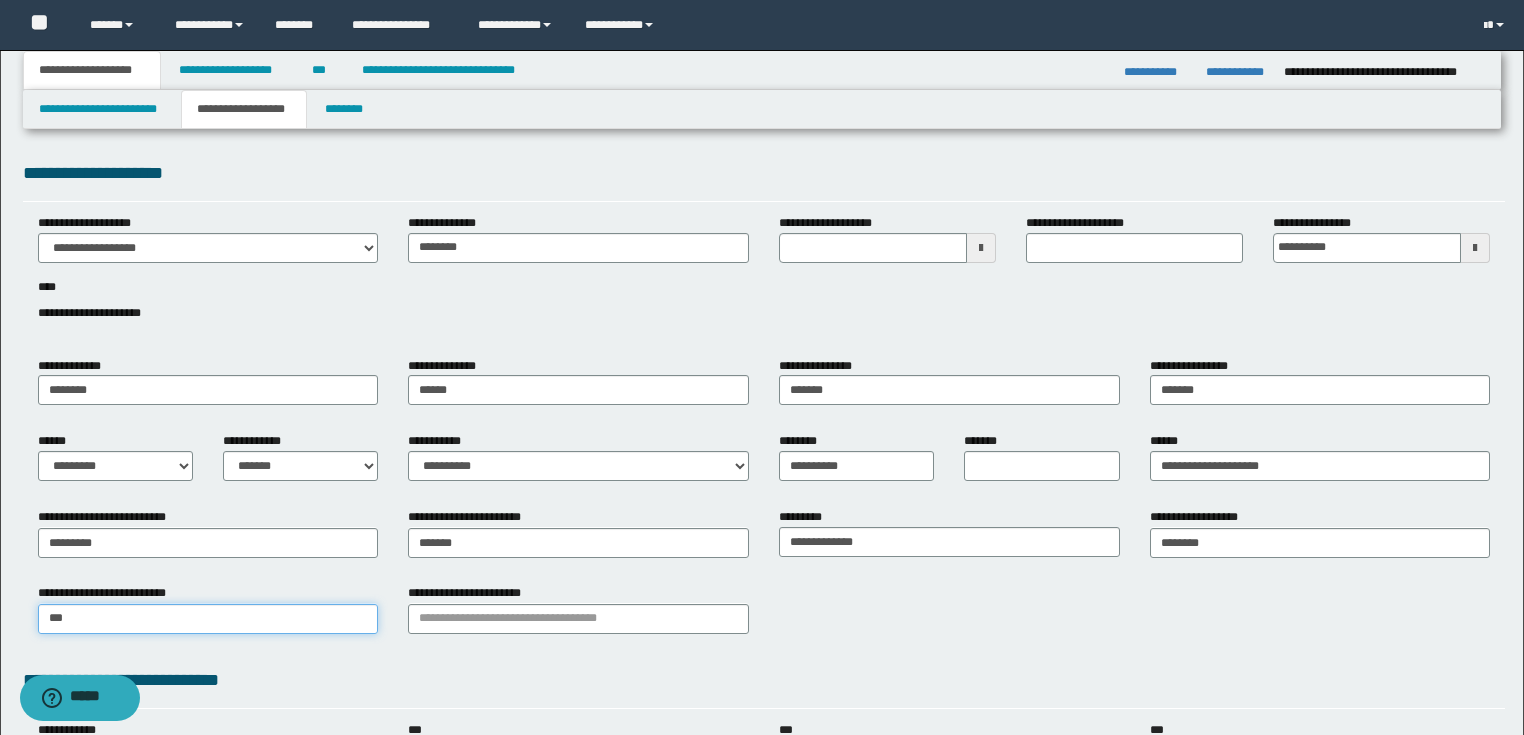 type on "****" 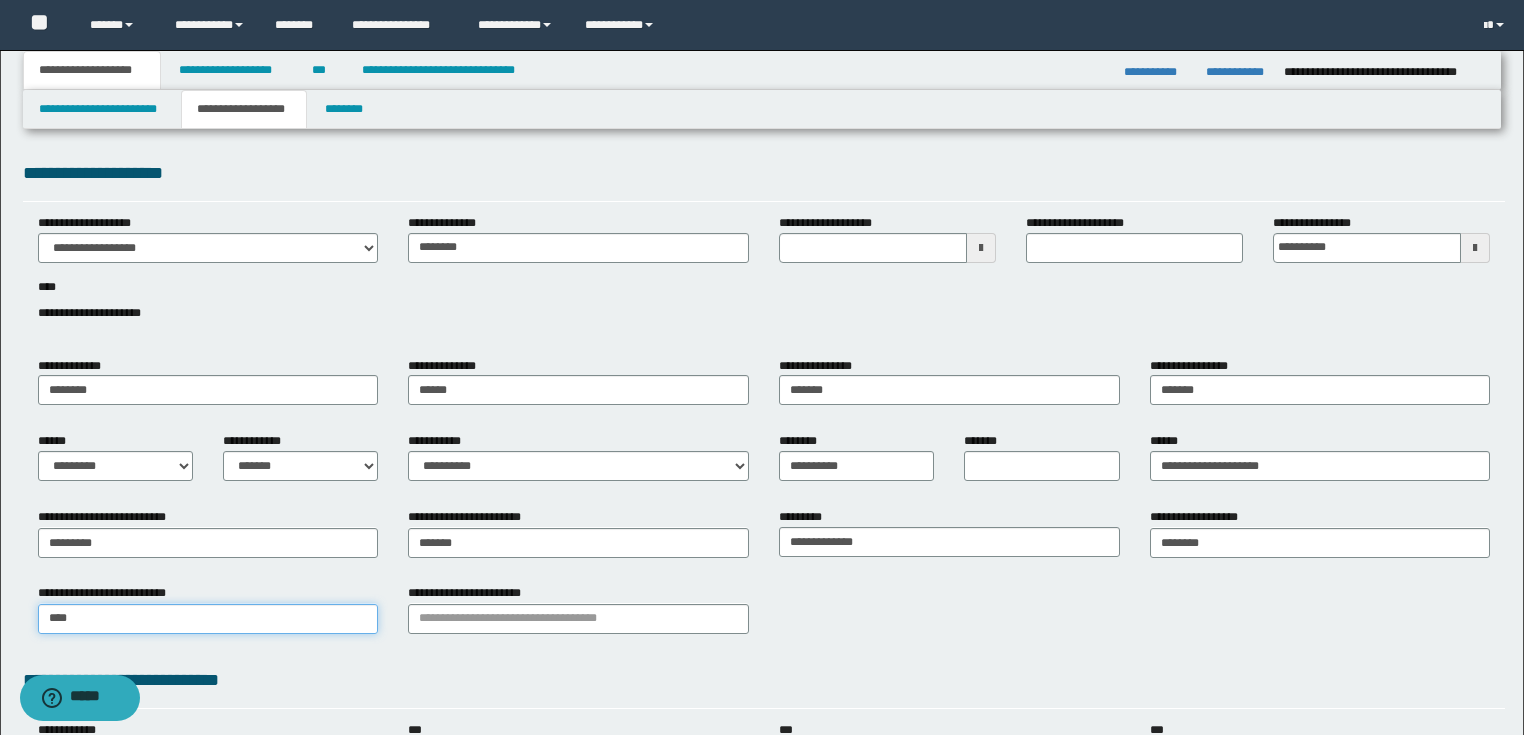 type on "****" 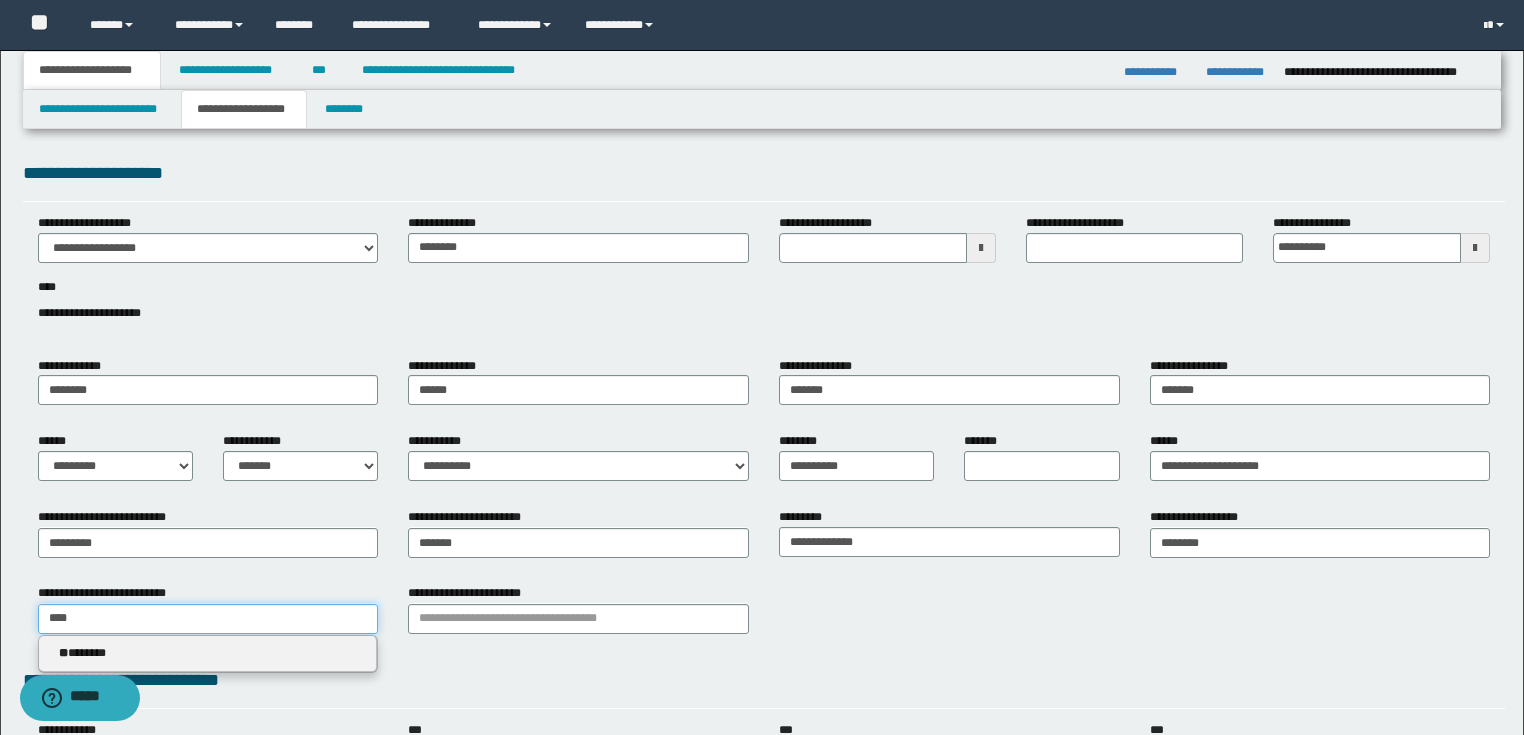 type 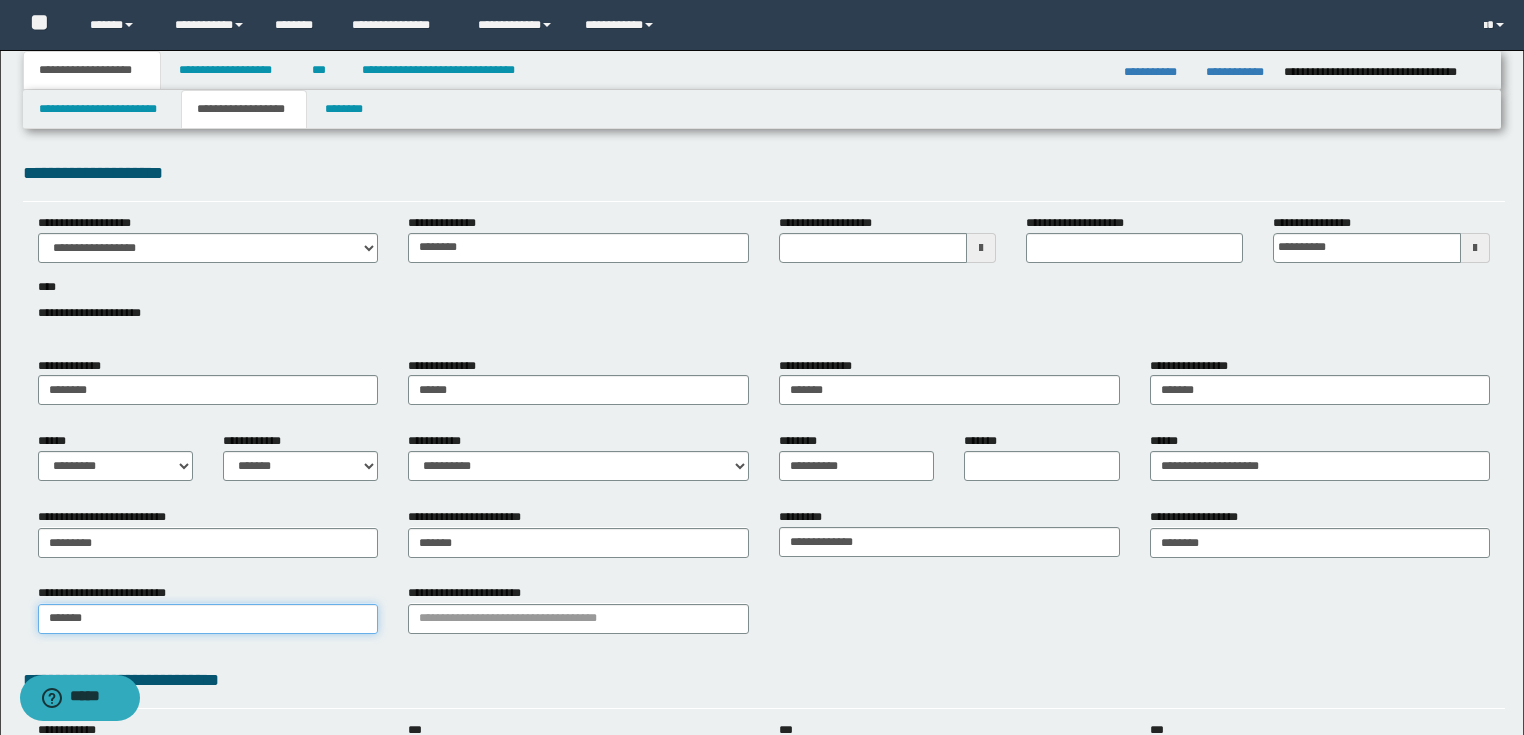 type on "*******" 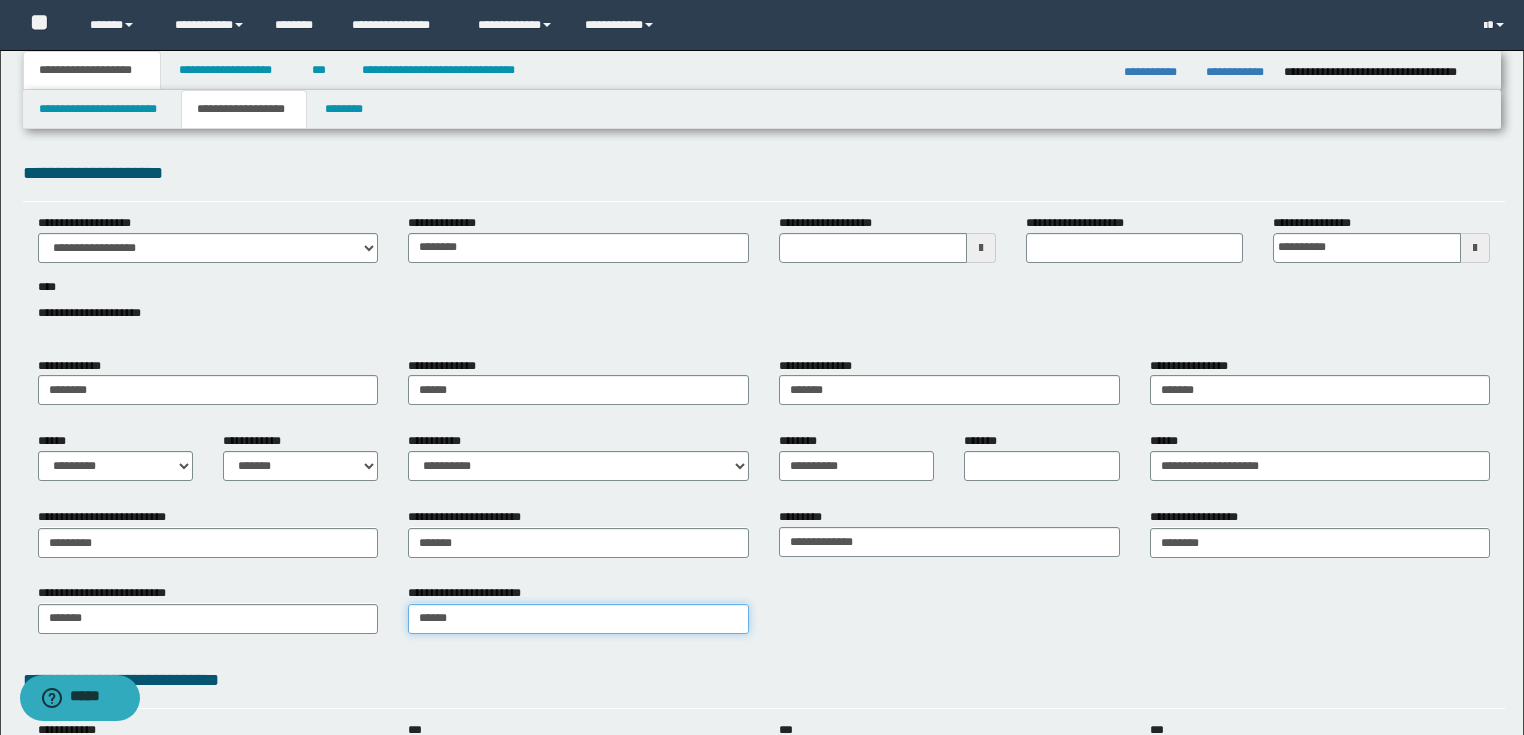 type on "*******" 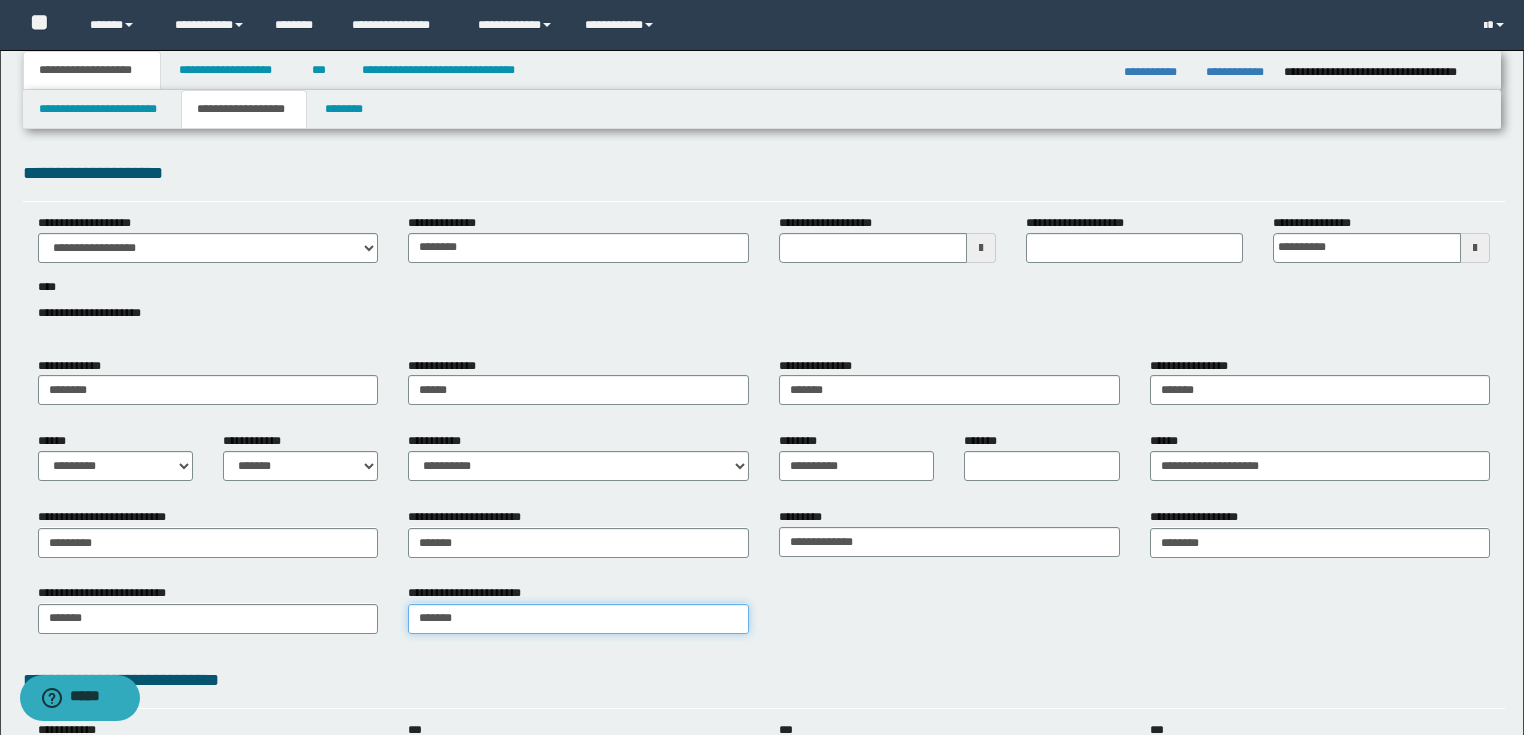 type on "*********" 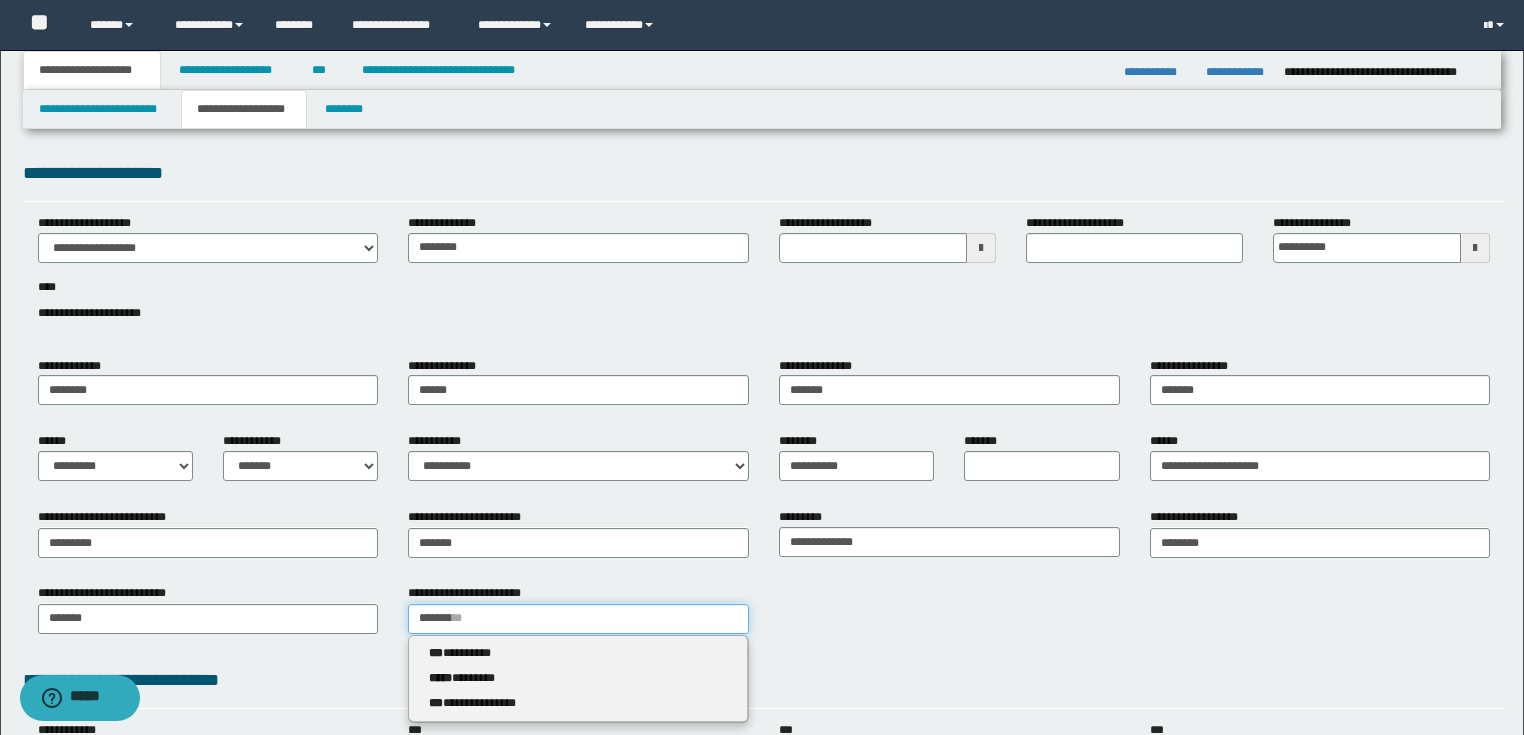 type 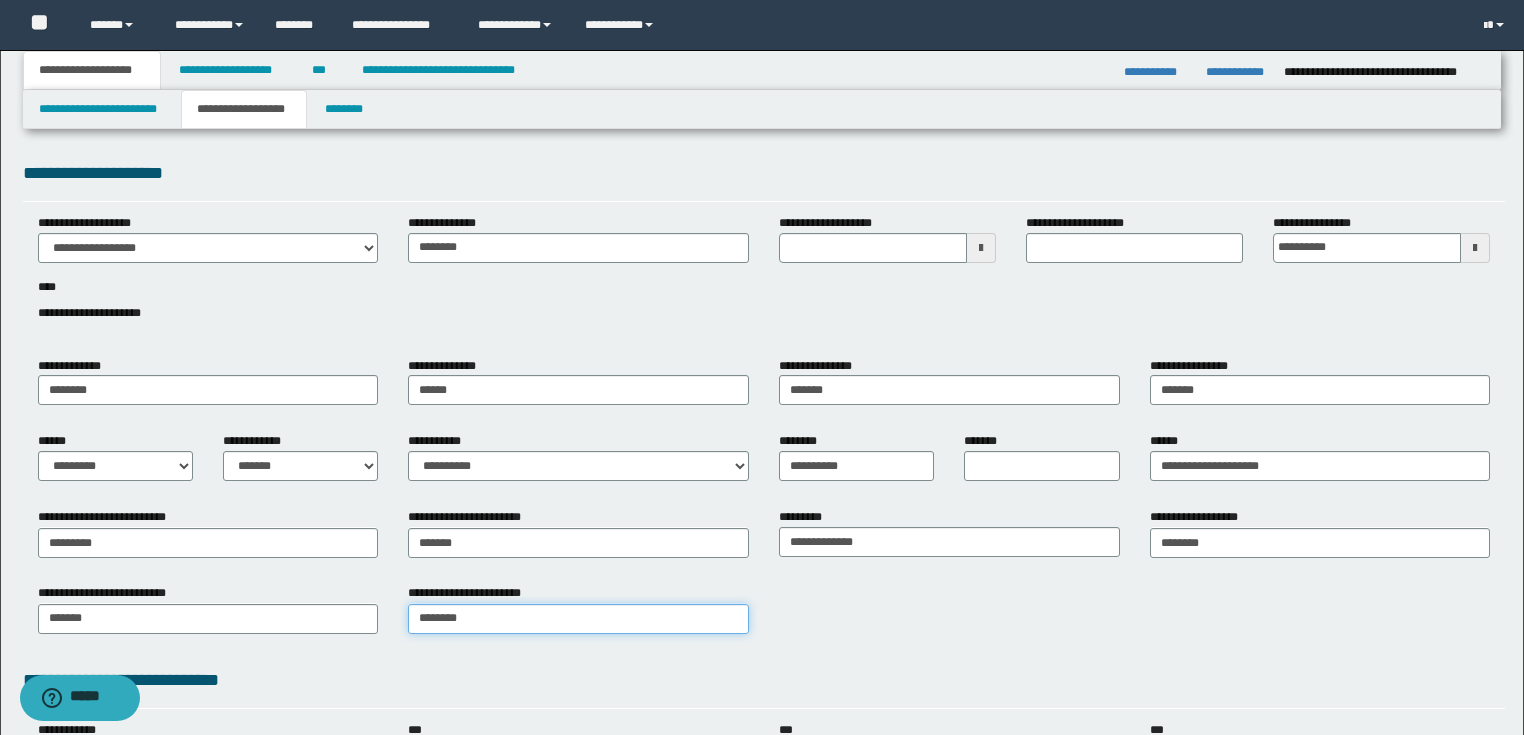 type on "********" 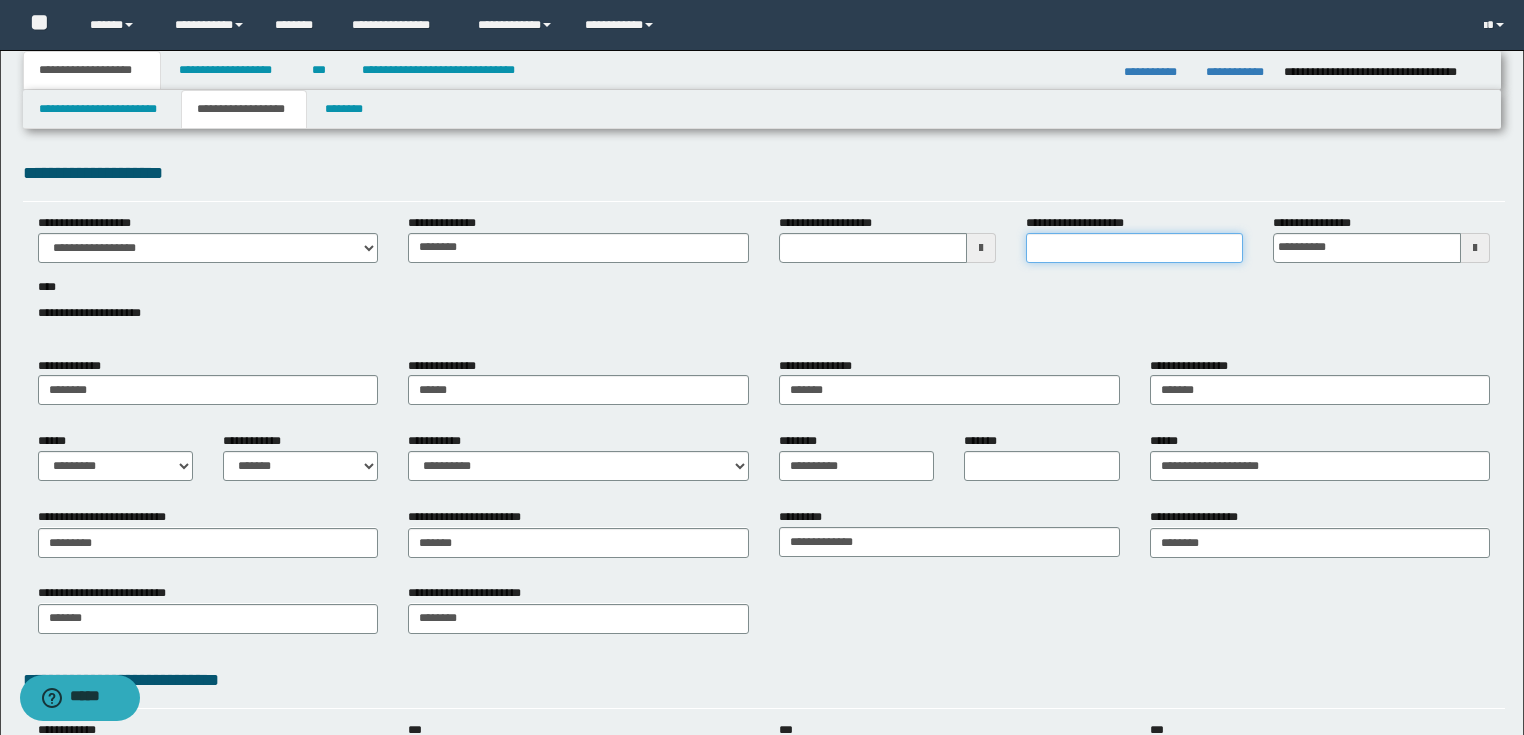 click on "**********" at bounding box center (1134, 248) 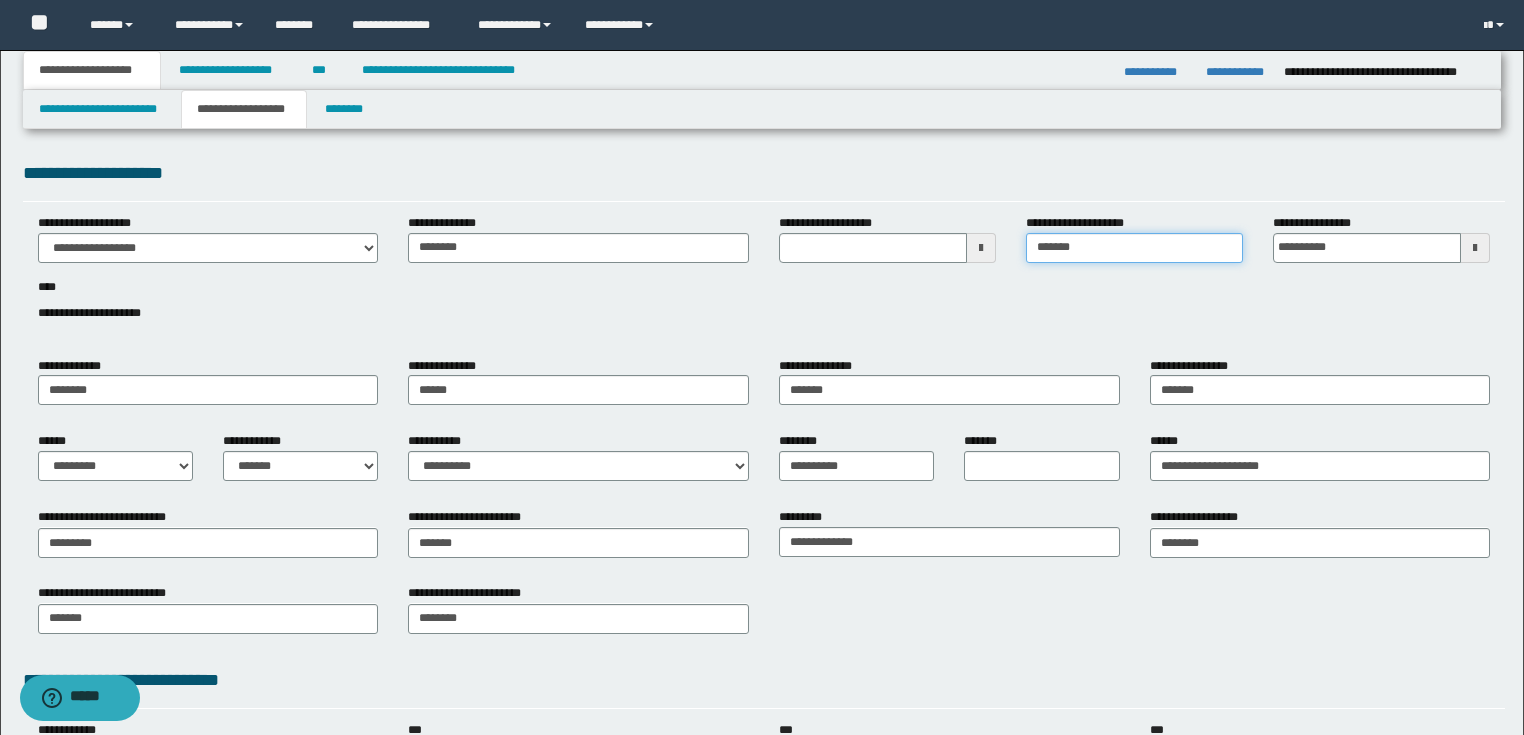 type on "********" 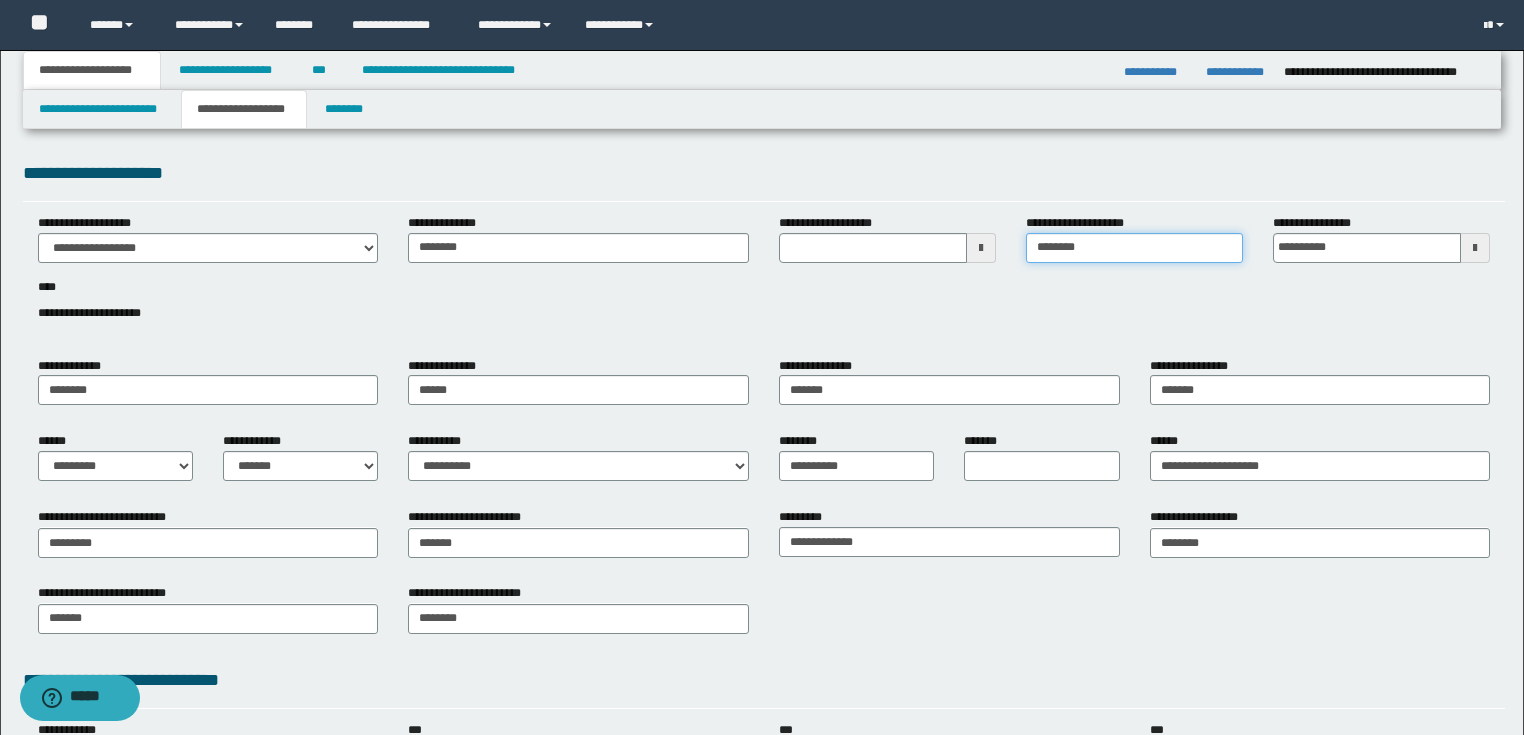 type 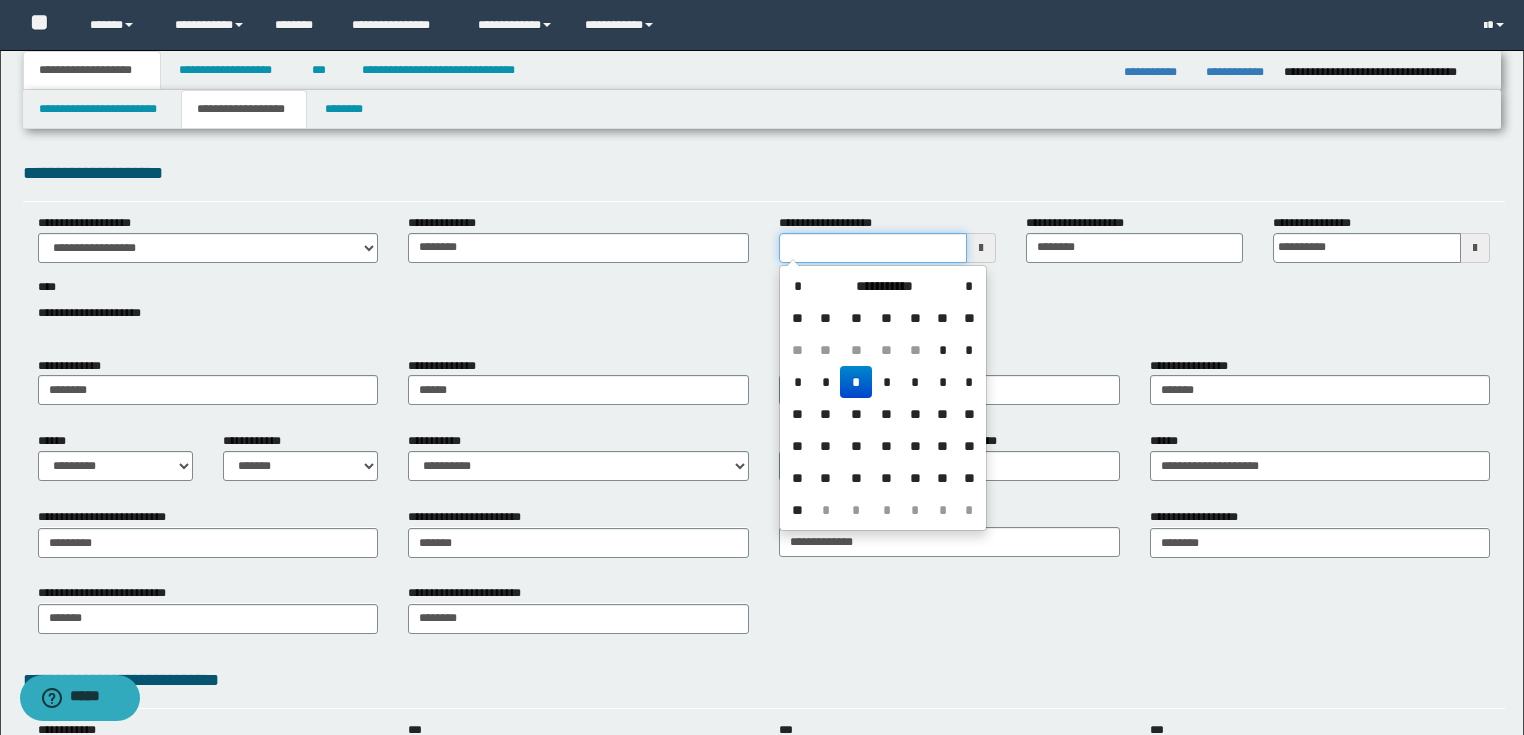 click on "**********" at bounding box center [873, 248] 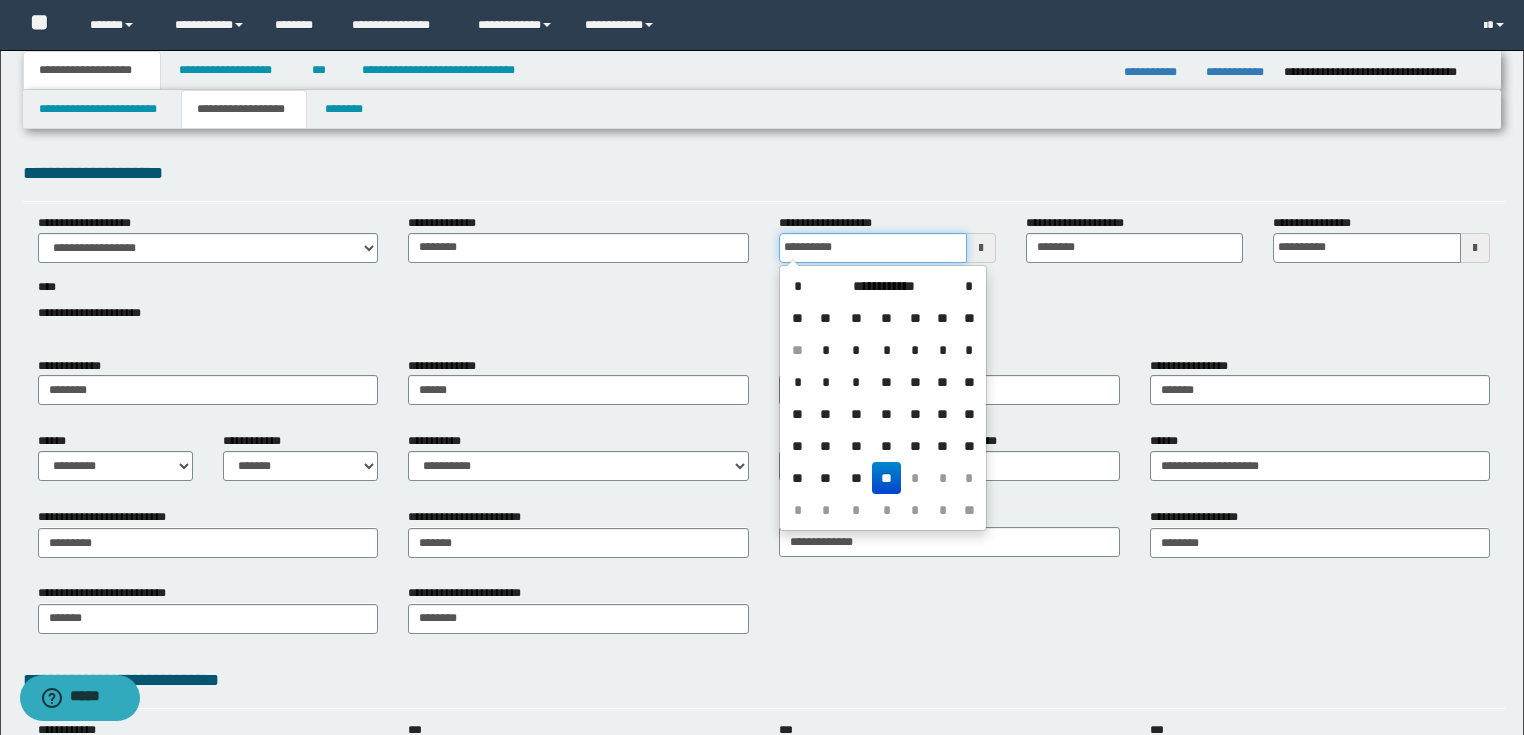 type on "**********" 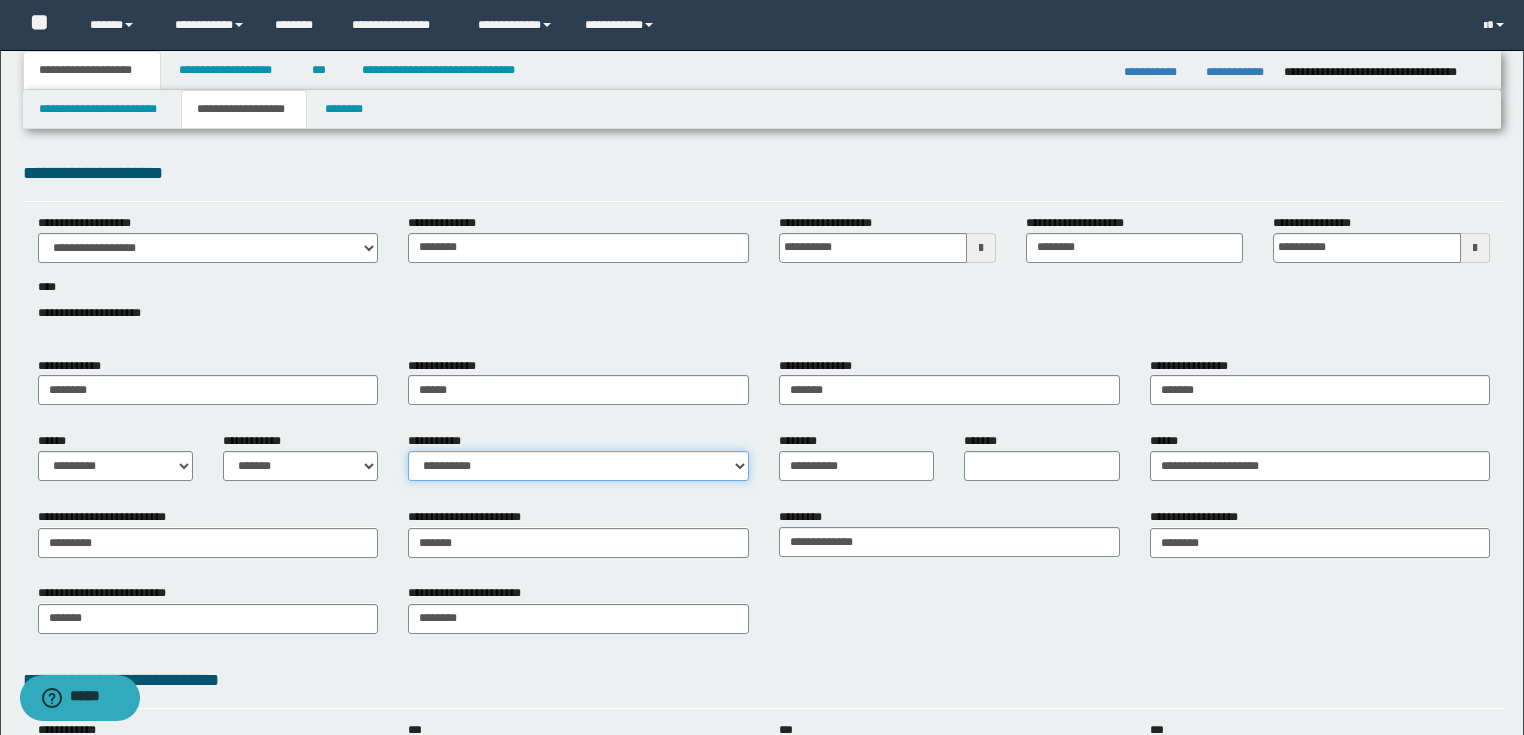click on "**********" at bounding box center (578, 466) 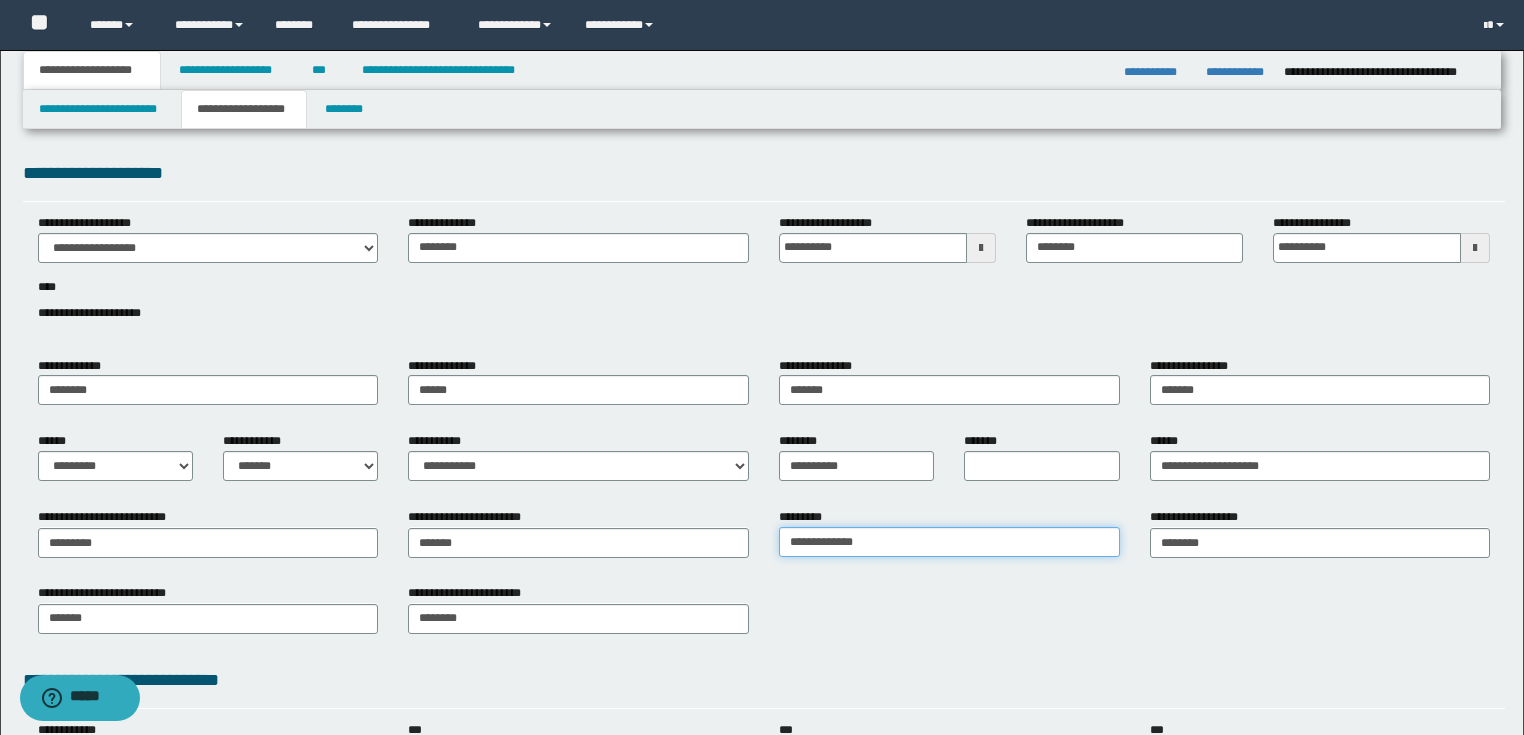 click on "**********" at bounding box center (949, 542) 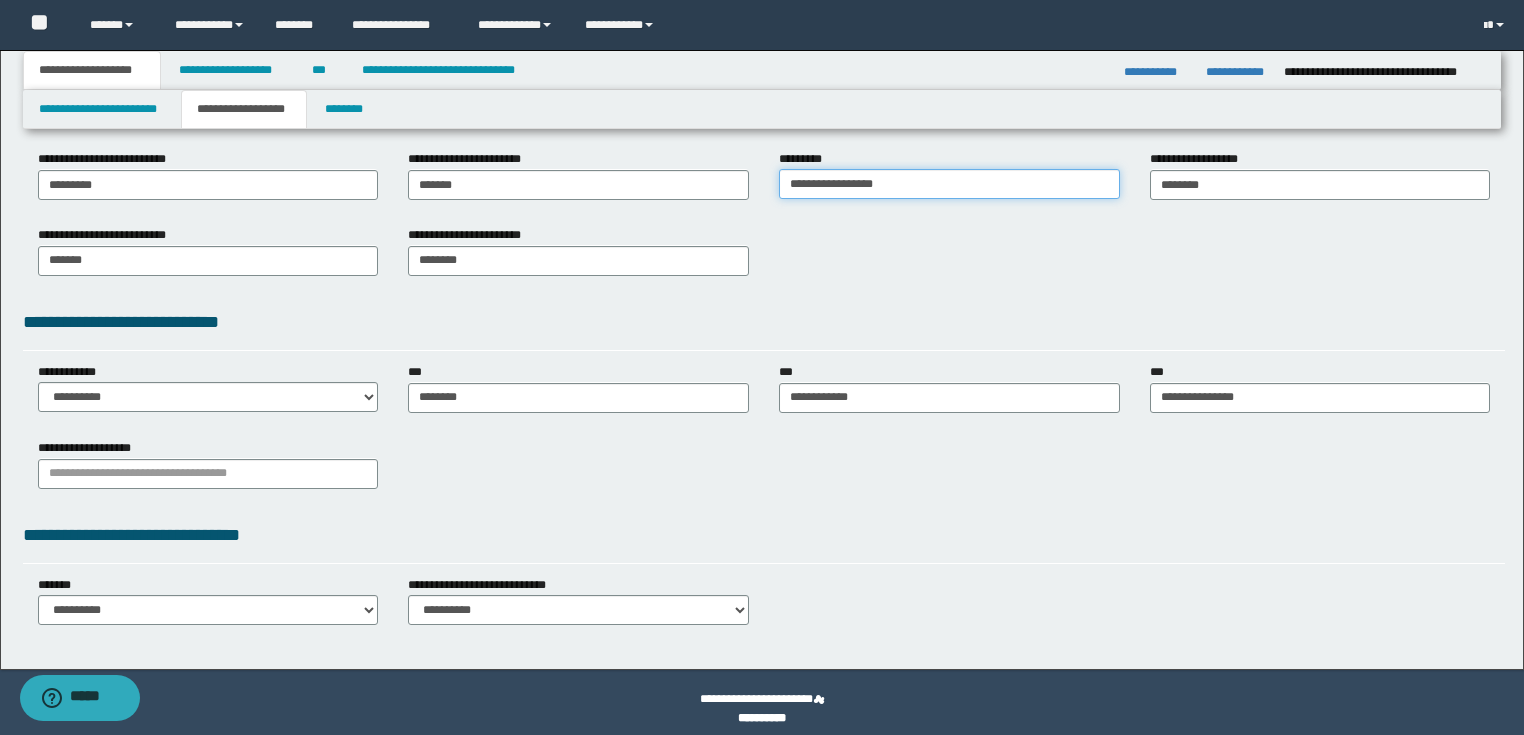scroll, scrollTop: 371, scrollLeft: 0, axis: vertical 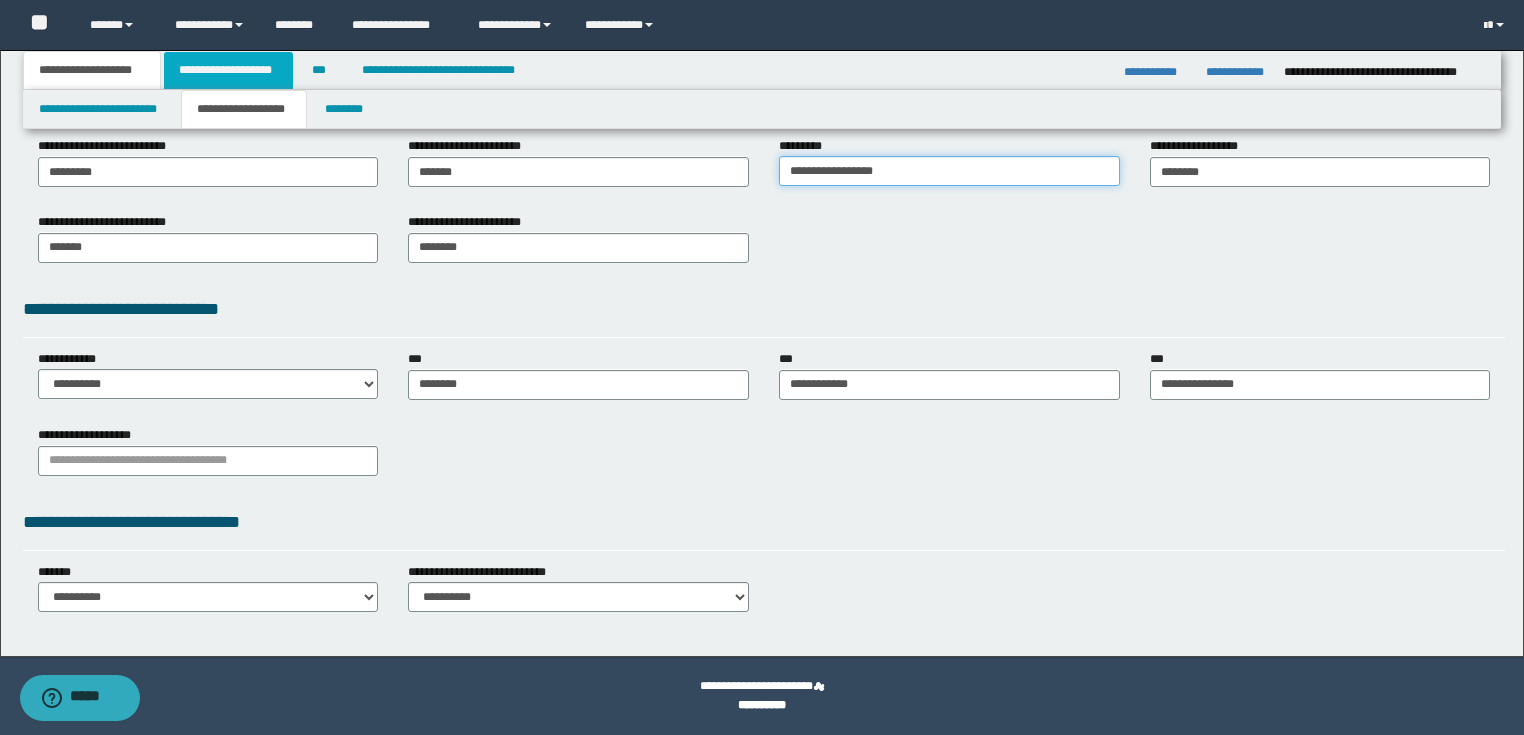 type on "**********" 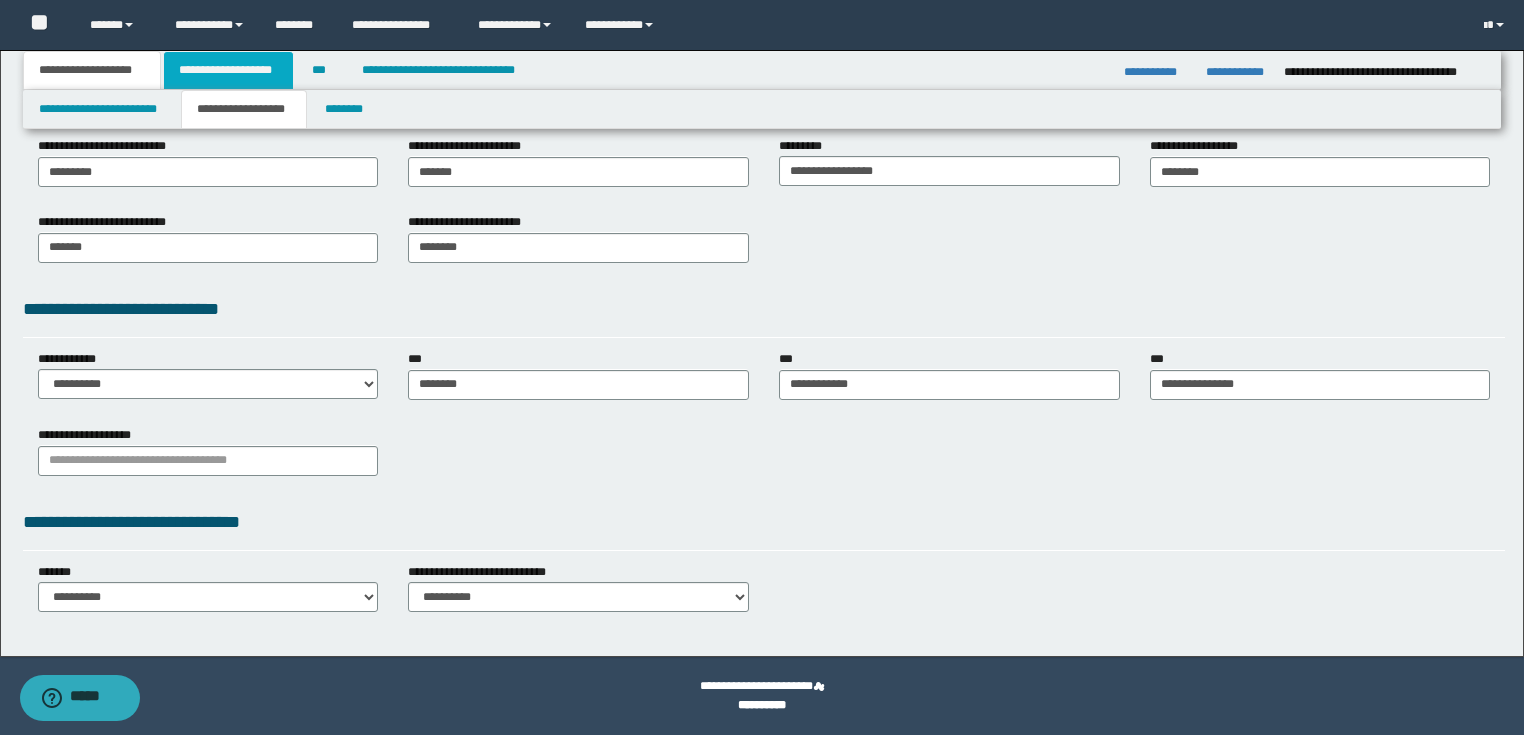 click on "**********" at bounding box center (228, 70) 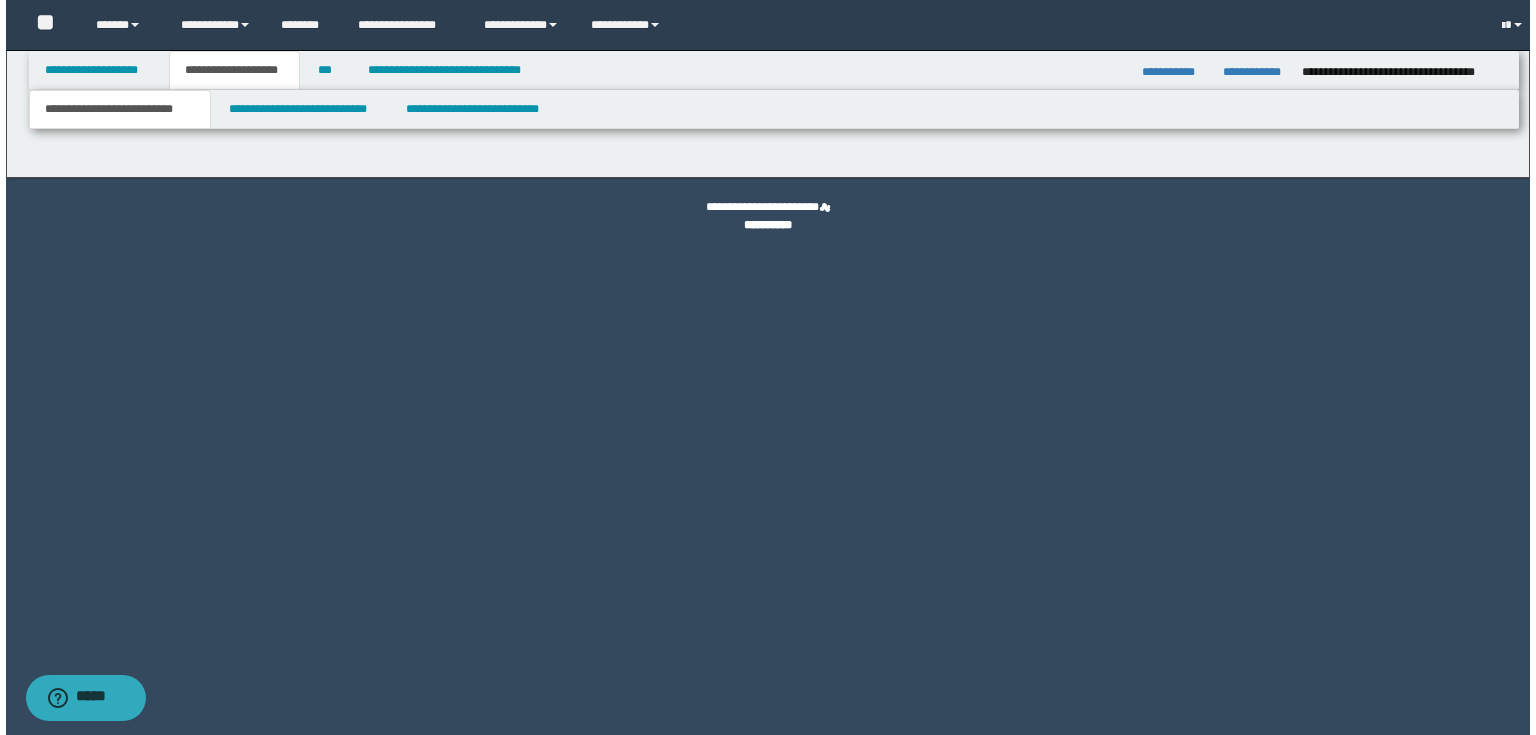 scroll, scrollTop: 0, scrollLeft: 0, axis: both 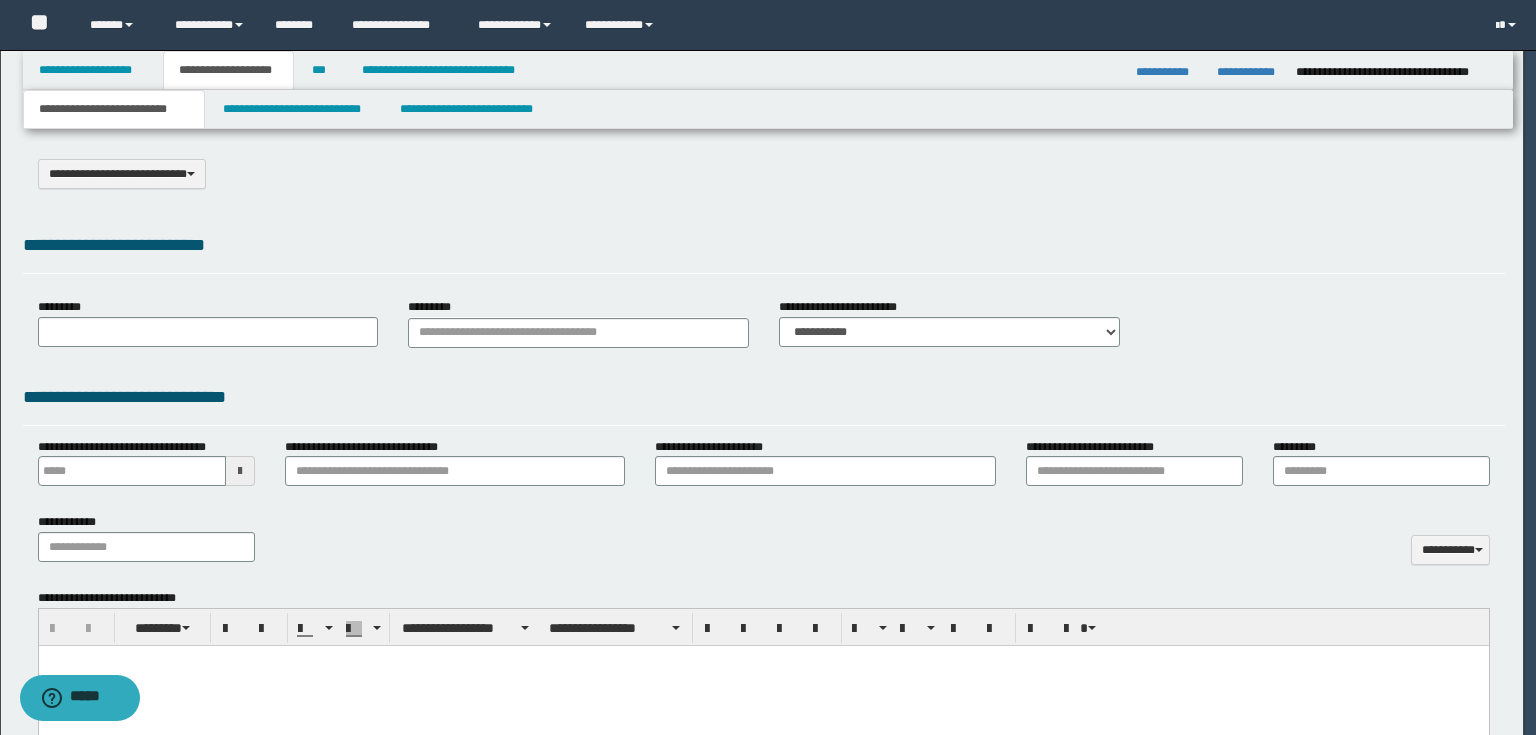 select on "*" 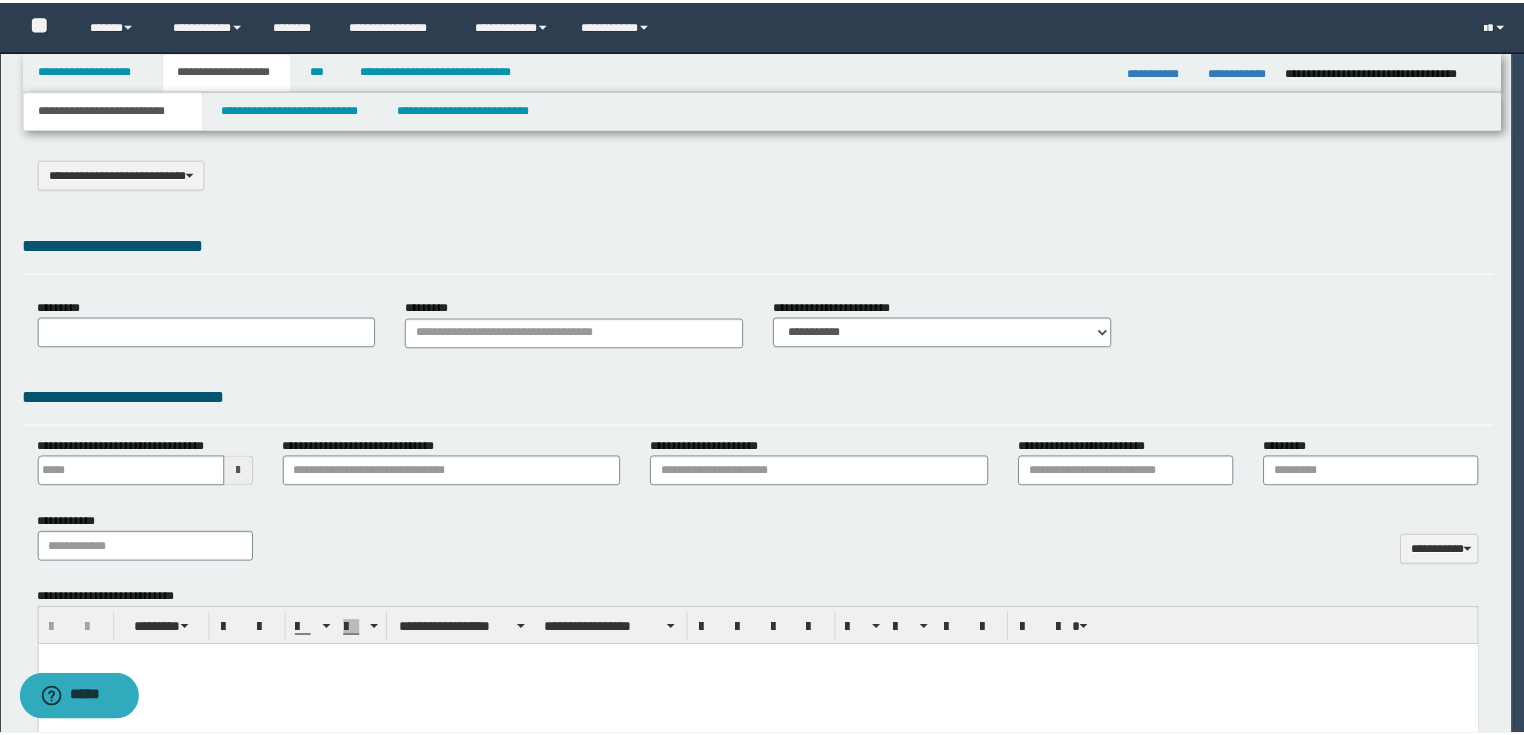 scroll, scrollTop: 0, scrollLeft: 0, axis: both 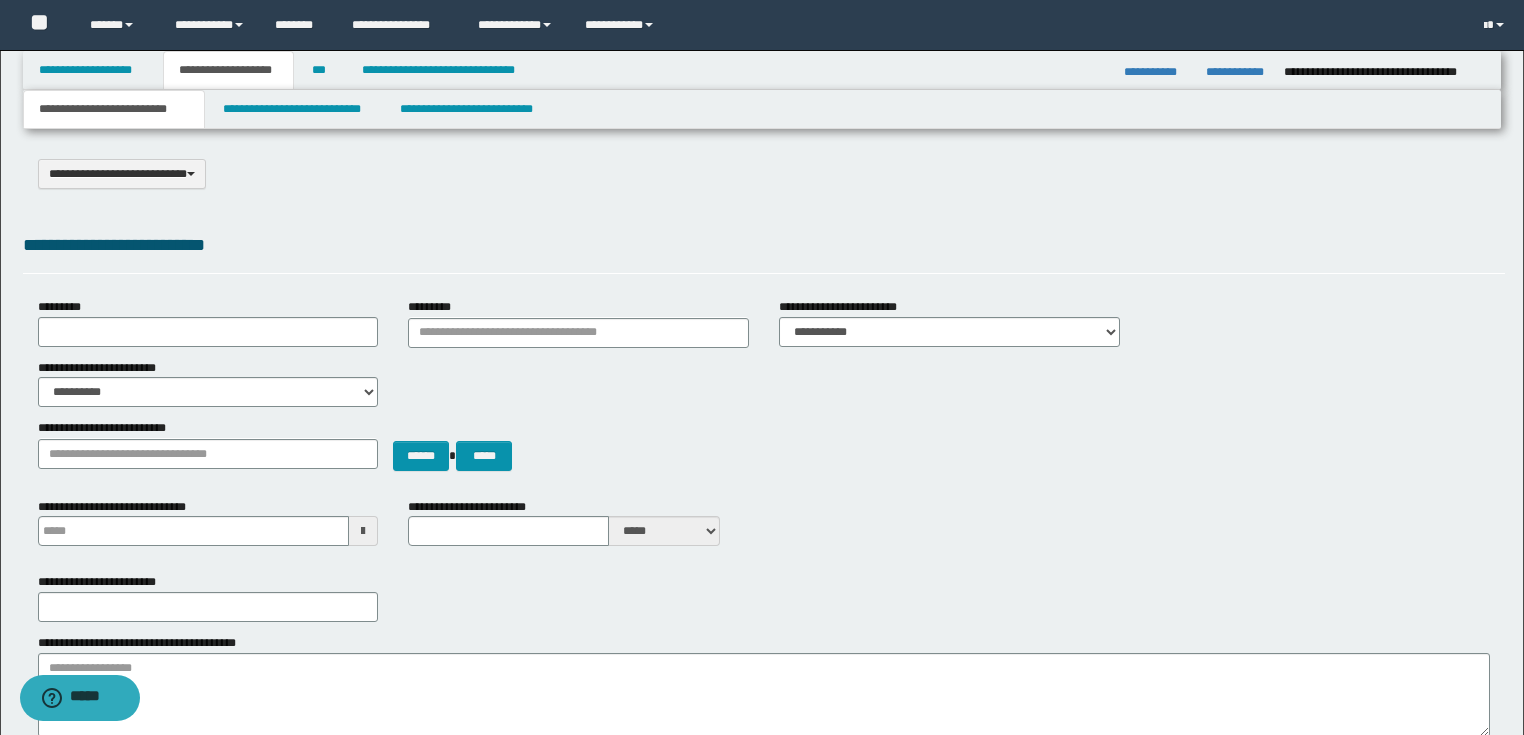click on "**********" at bounding box center (764, 597) 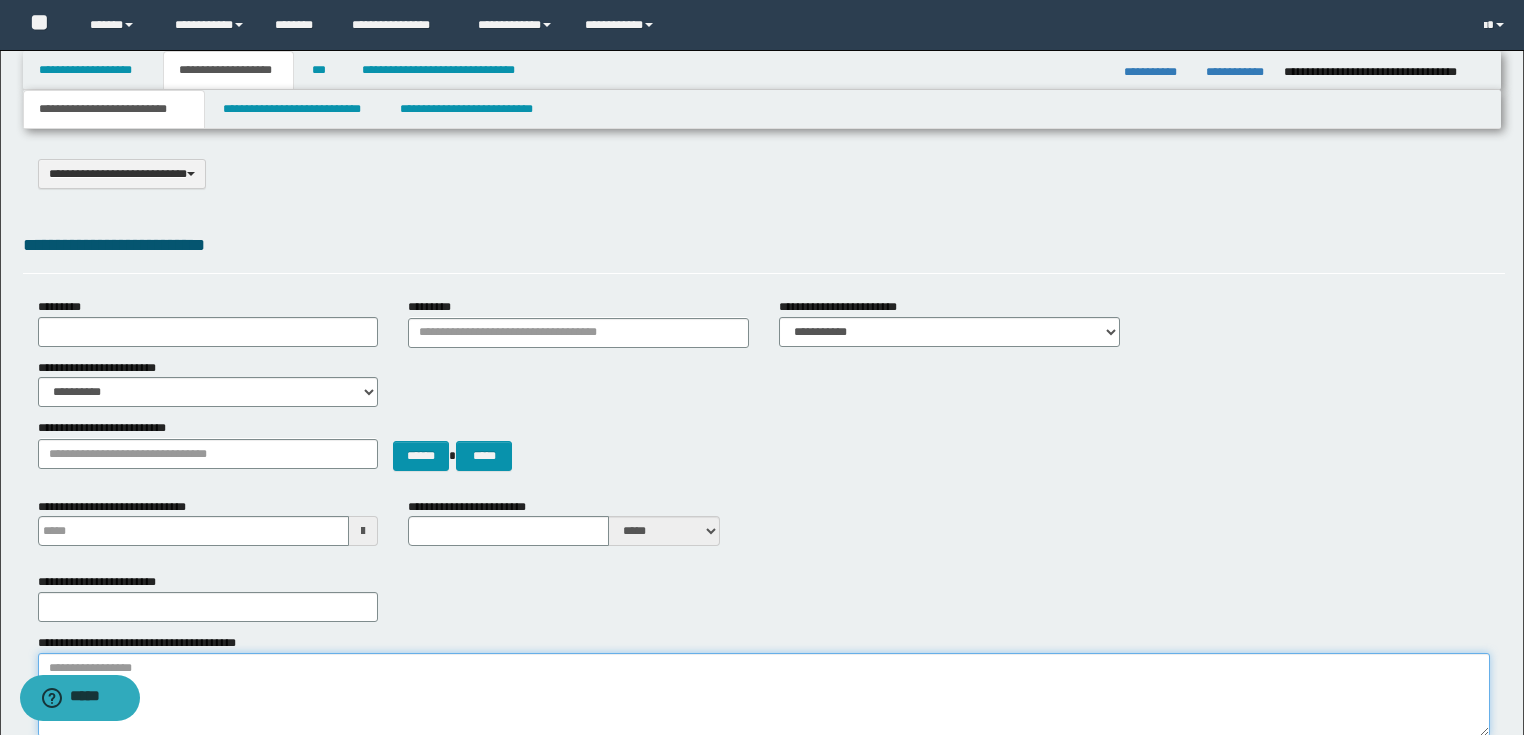click on "**********" at bounding box center [764, 695] 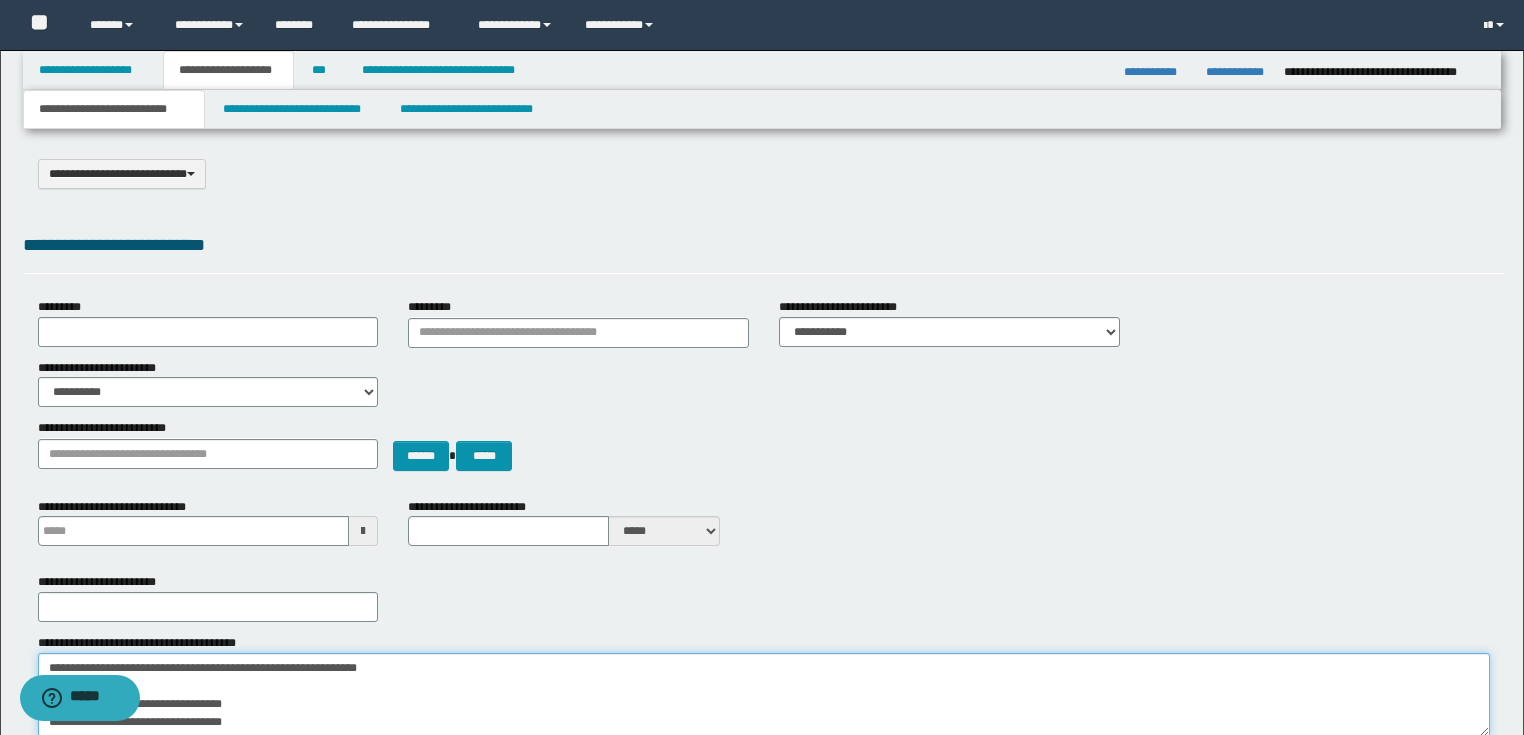 scroll, scrollTop: 12, scrollLeft: 0, axis: vertical 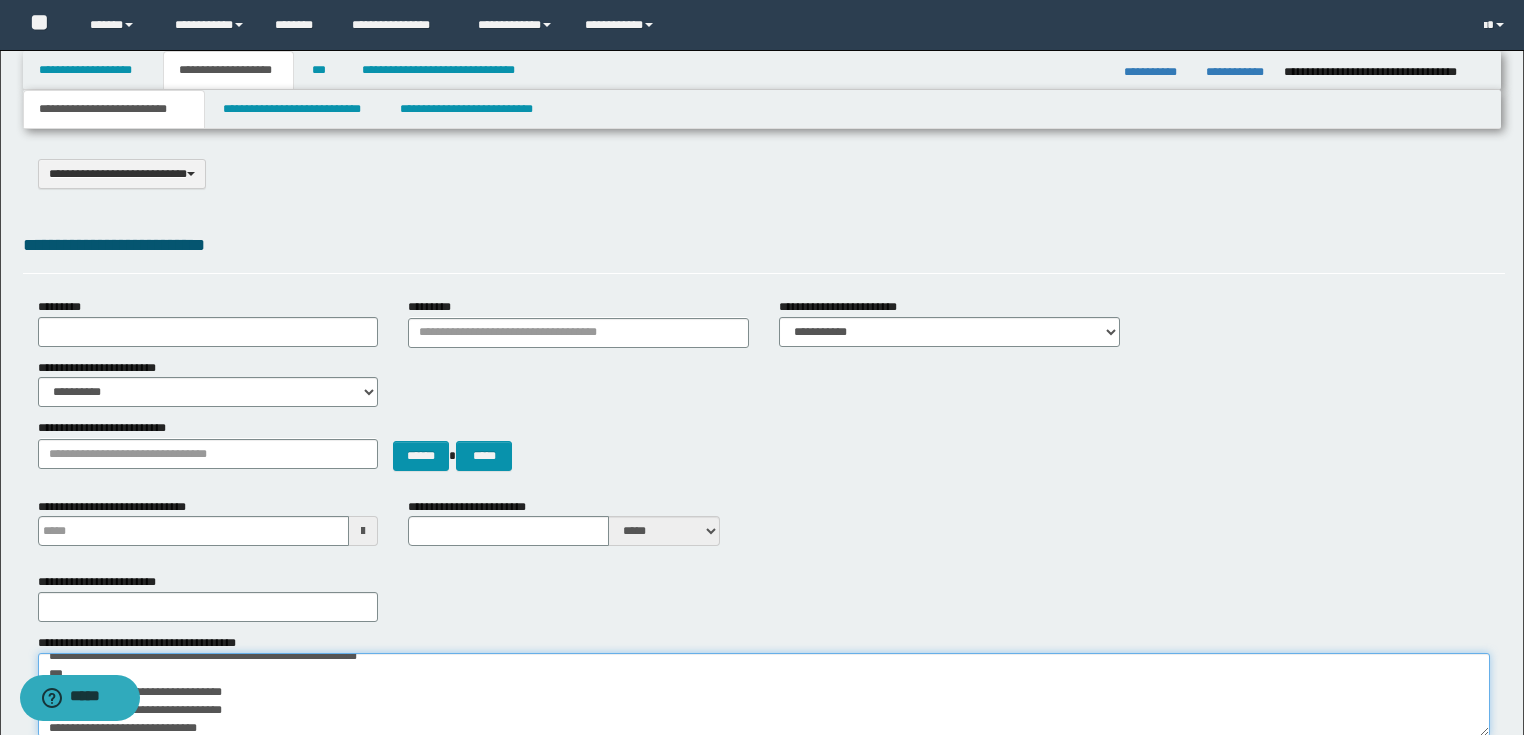 type 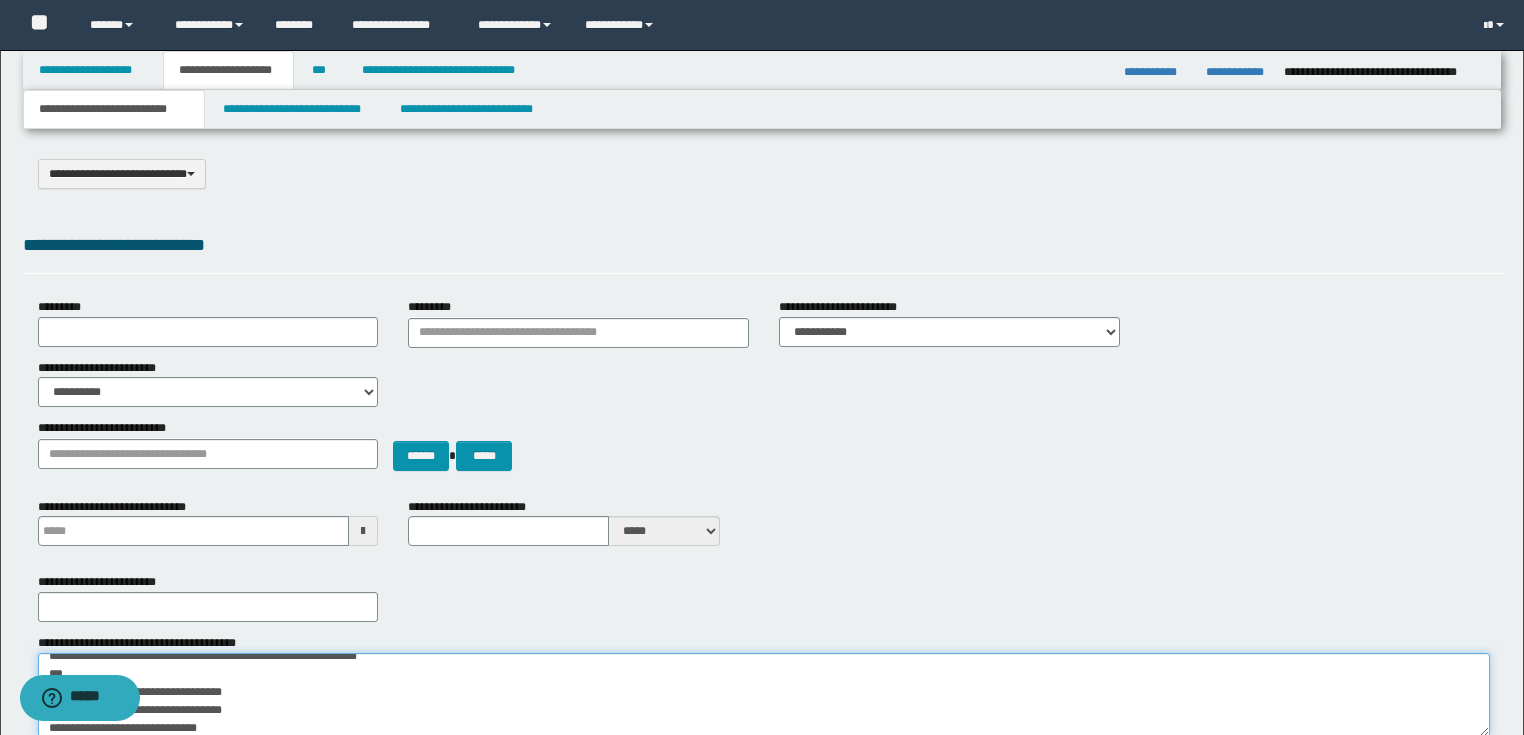 type on "**********" 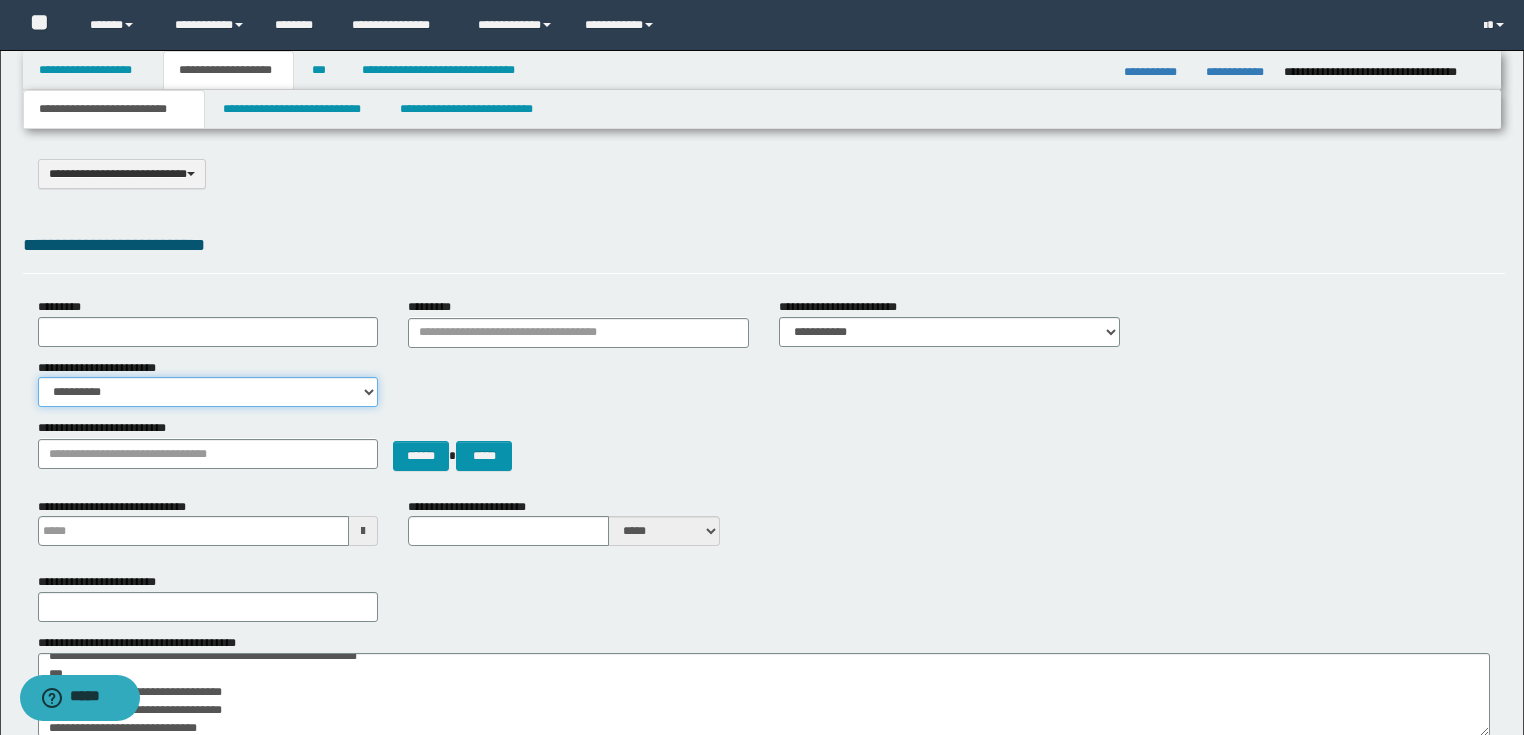 click on "**********" at bounding box center [208, 392] 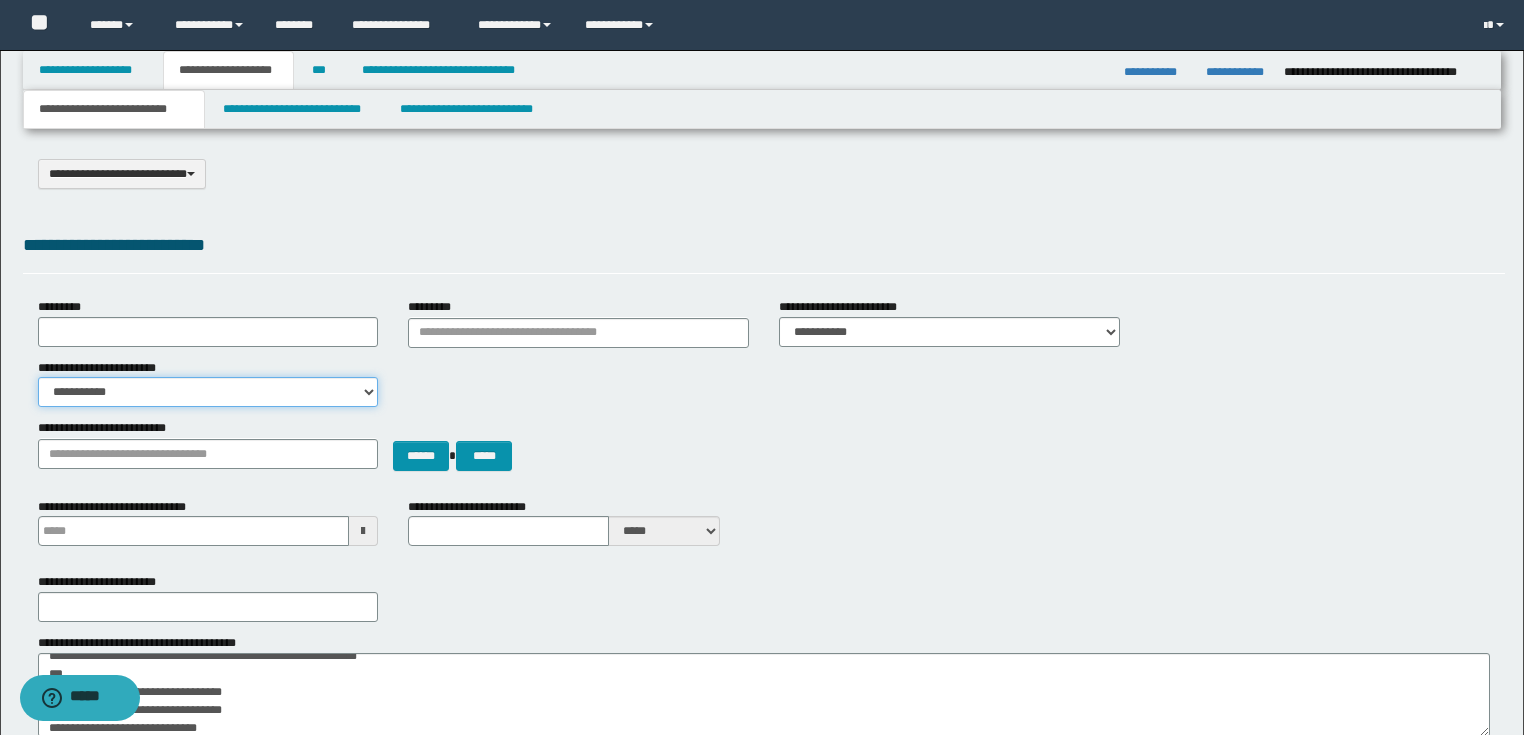 click on "**********" at bounding box center [208, 392] 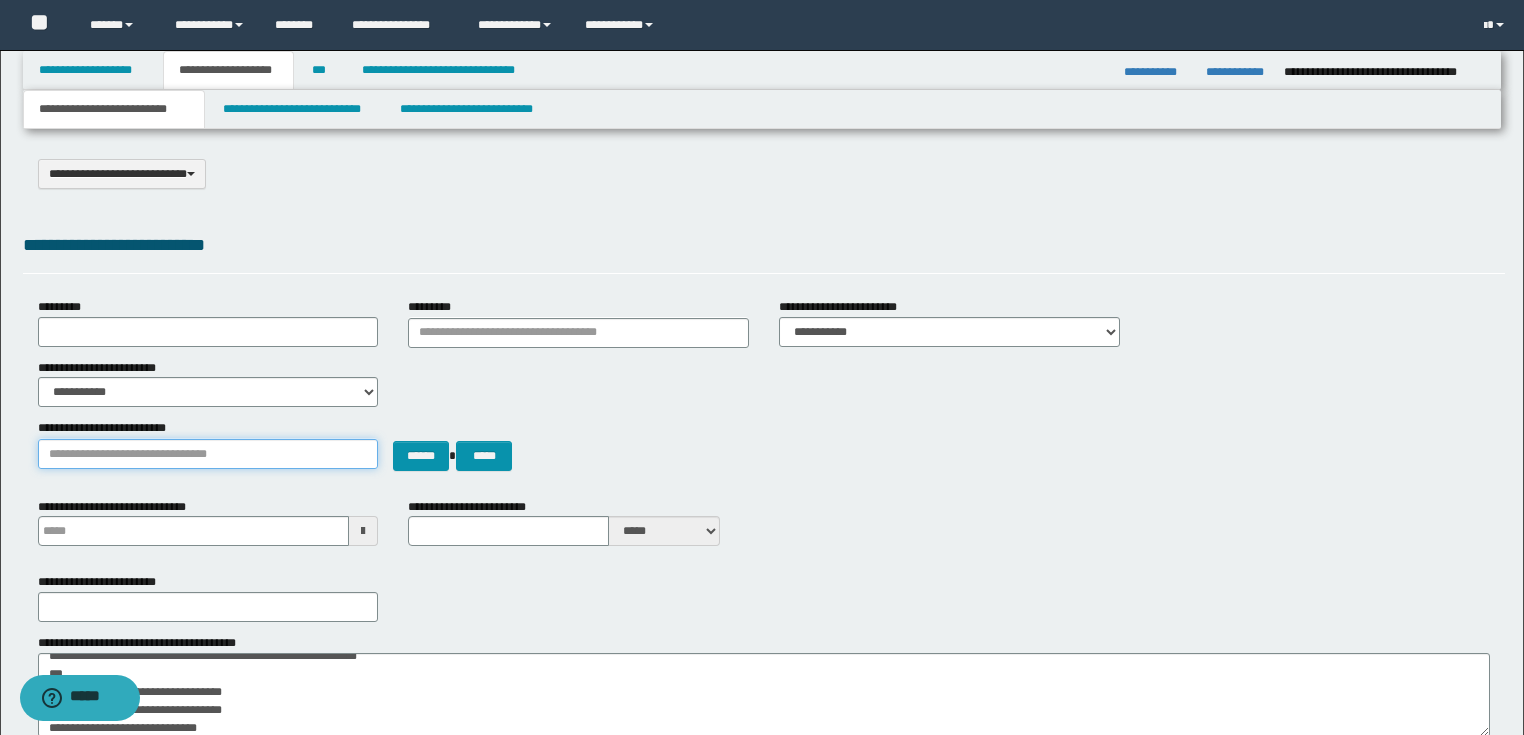 click on "**********" at bounding box center (208, 454) 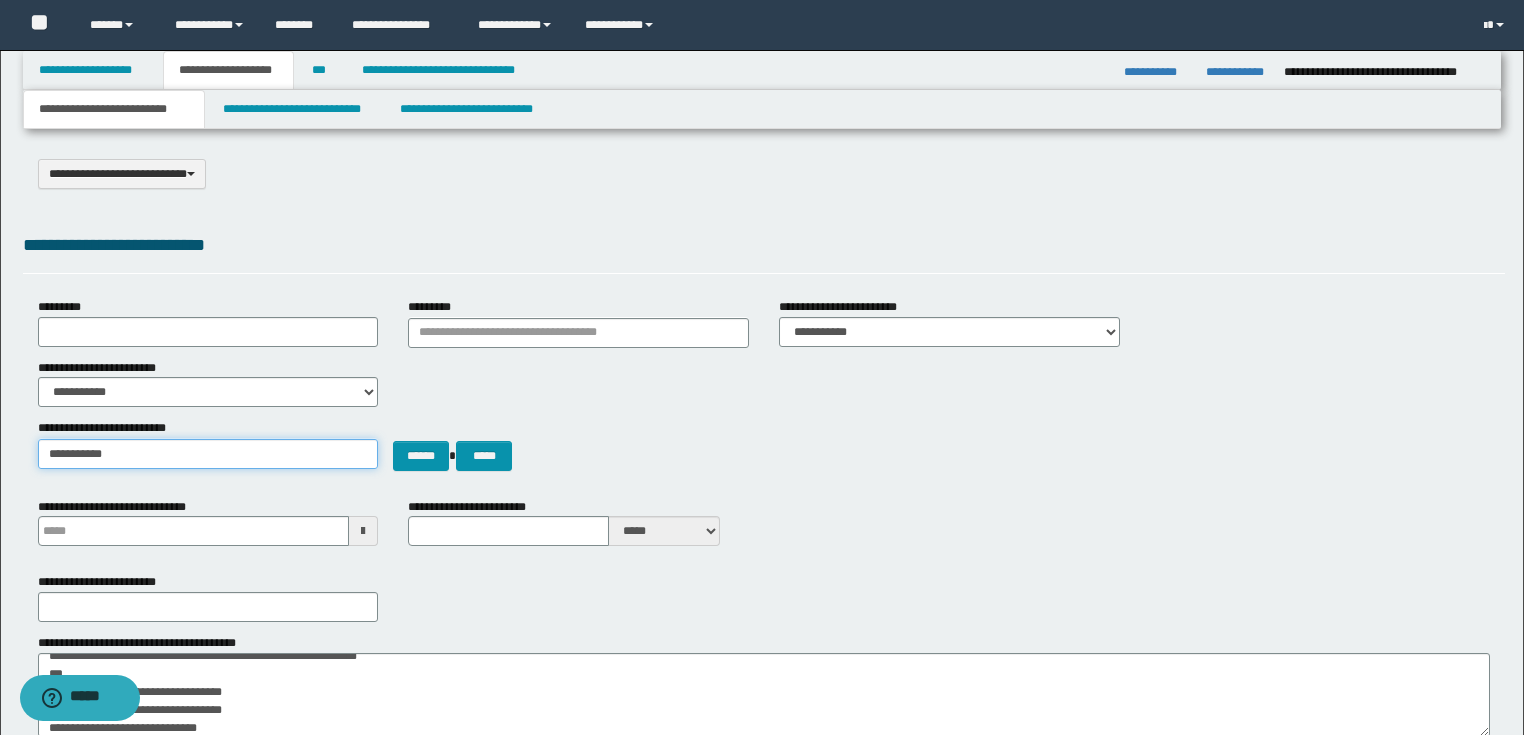 type on "**********" 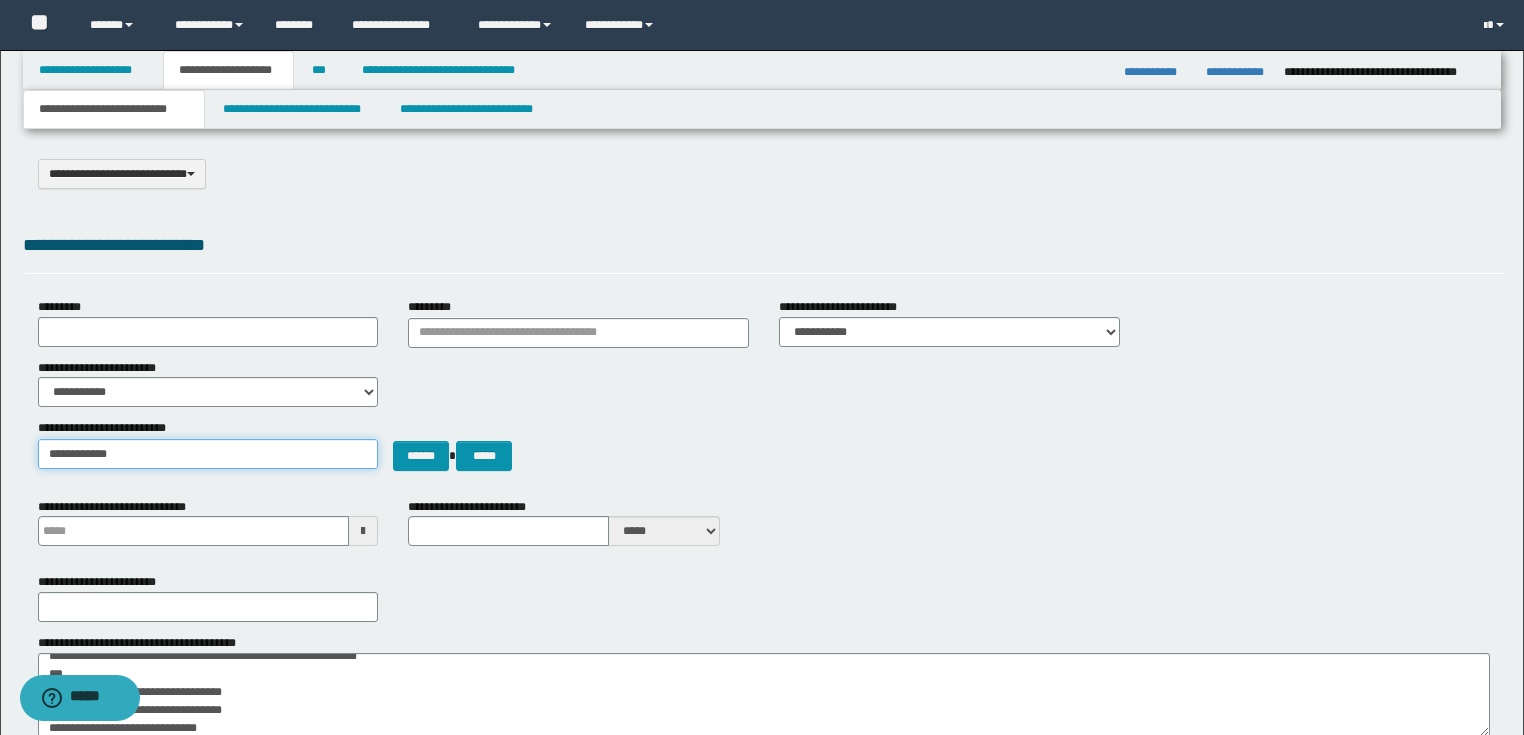 type on "**********" 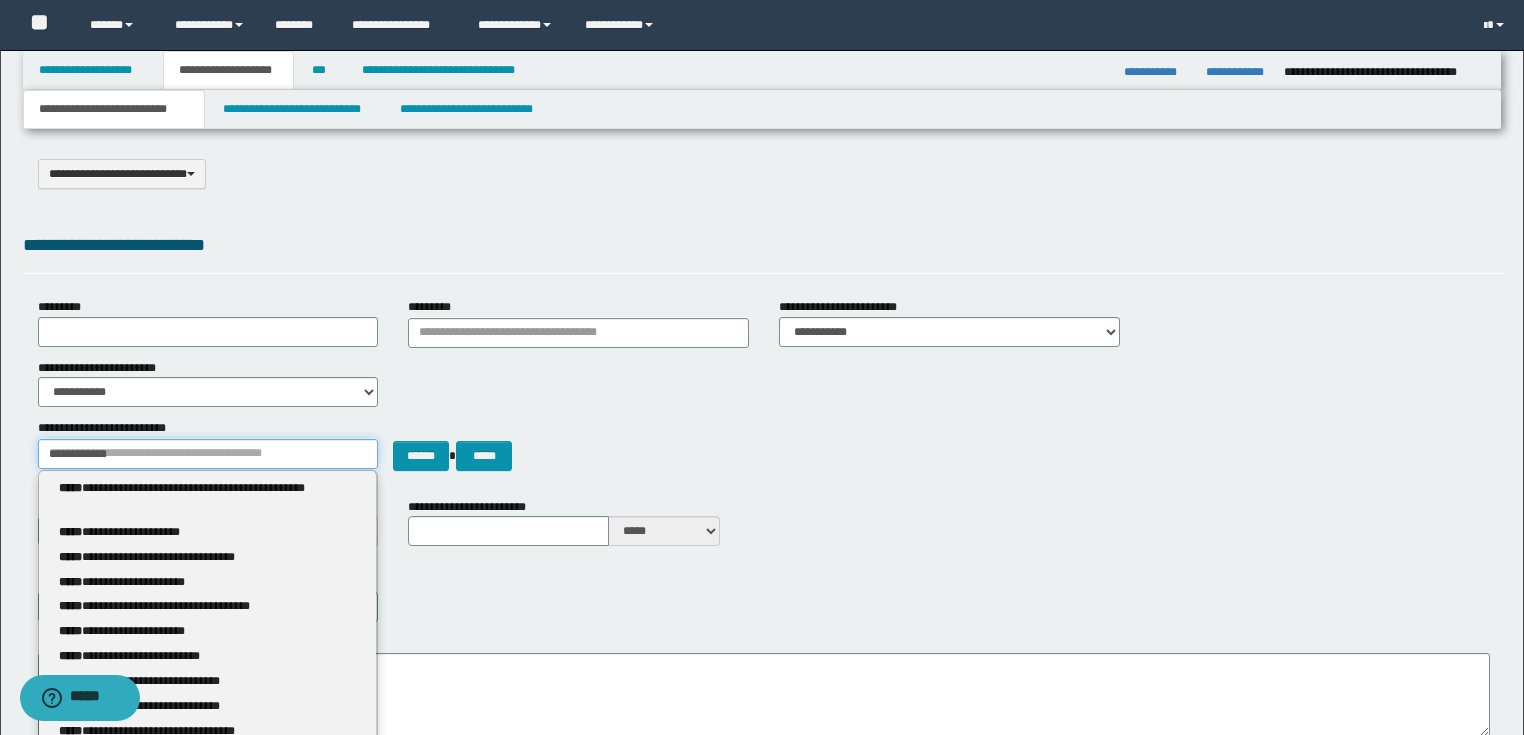 type 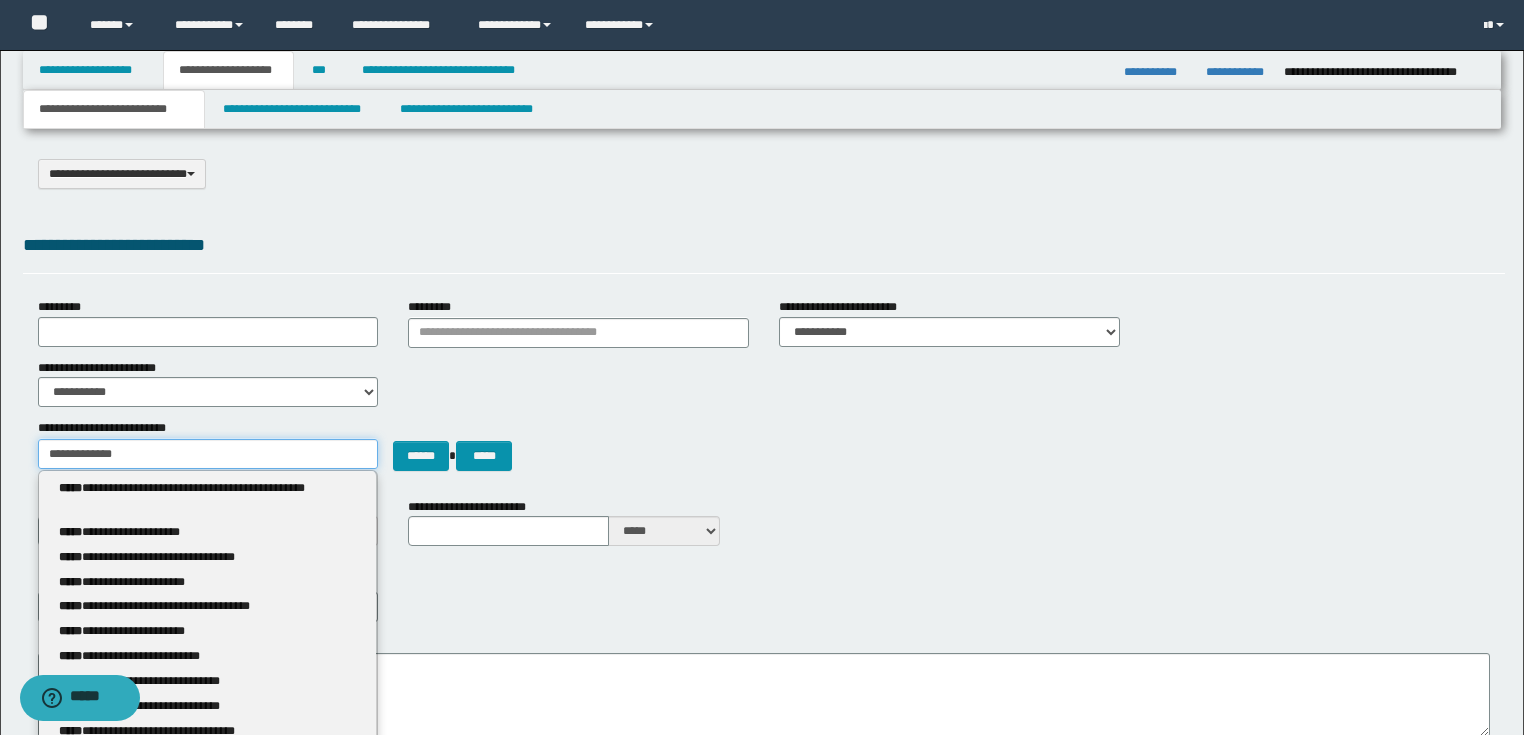 type on "**********" 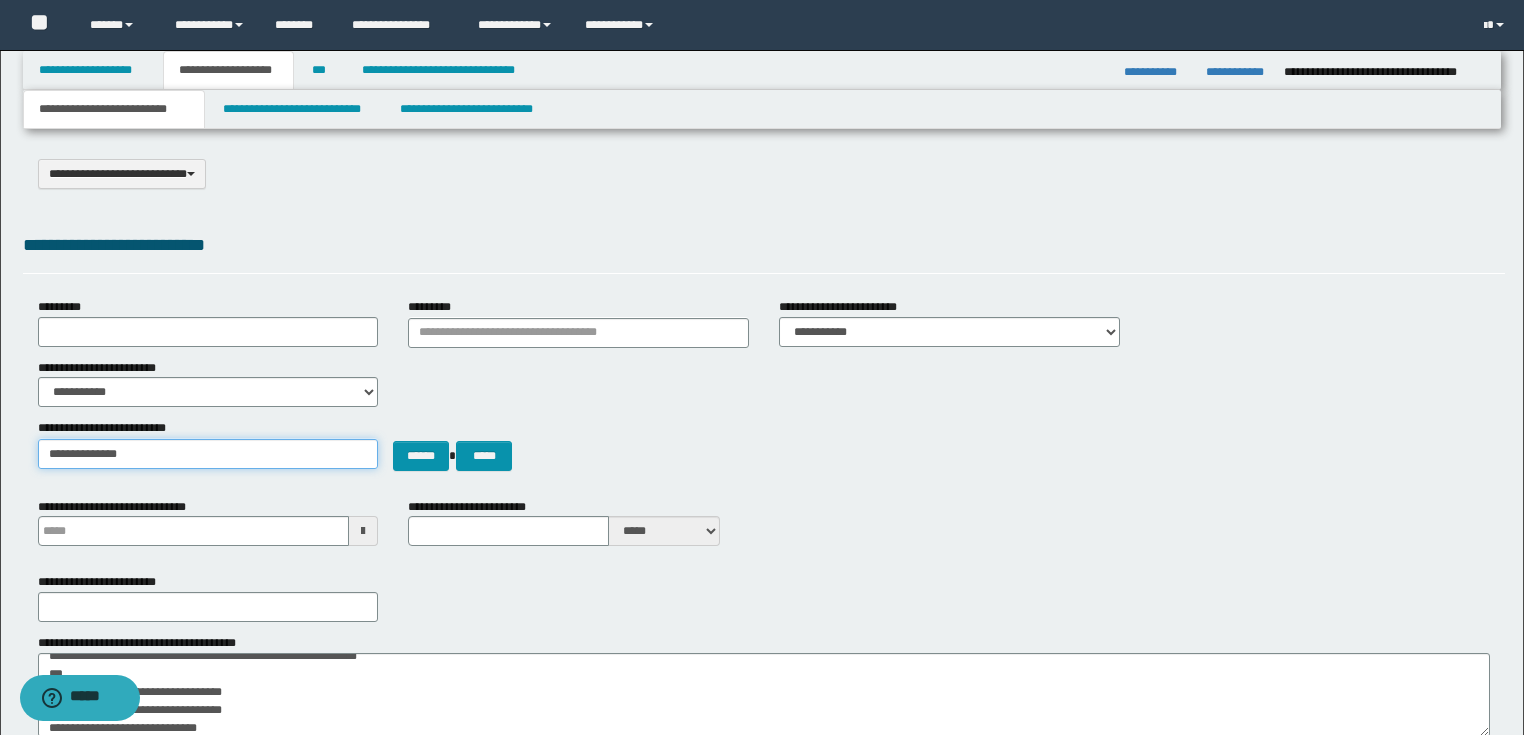type on "**********" 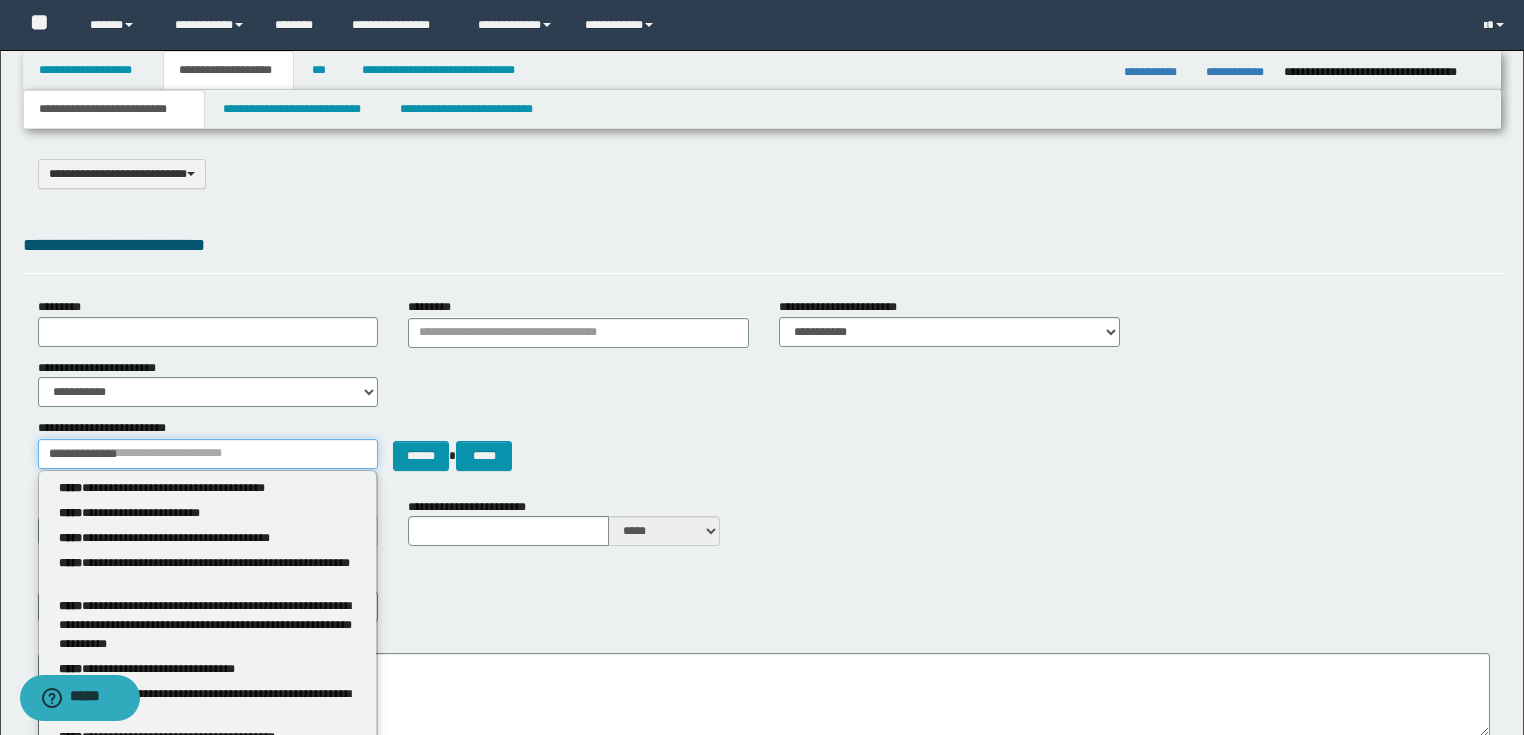 type 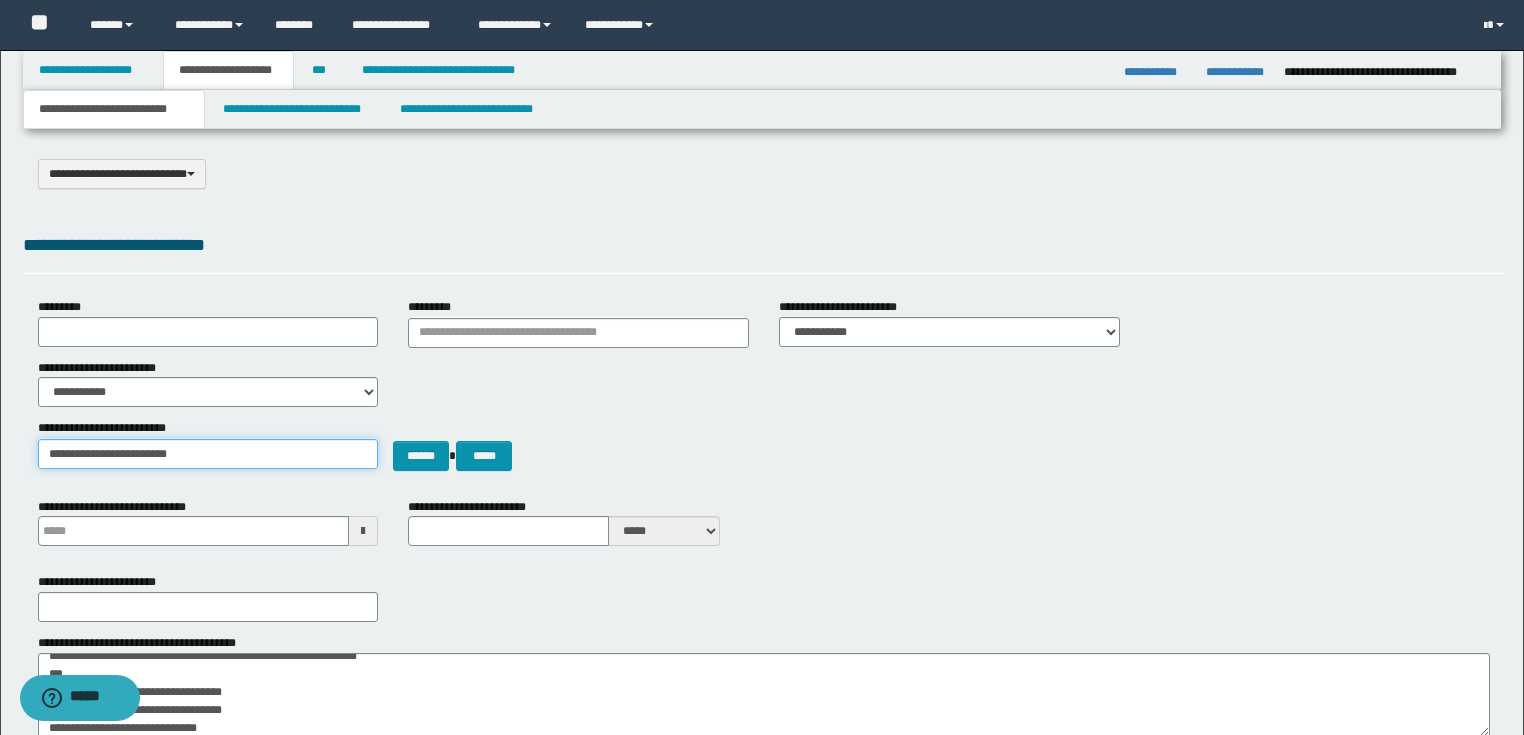 paste on "**********" 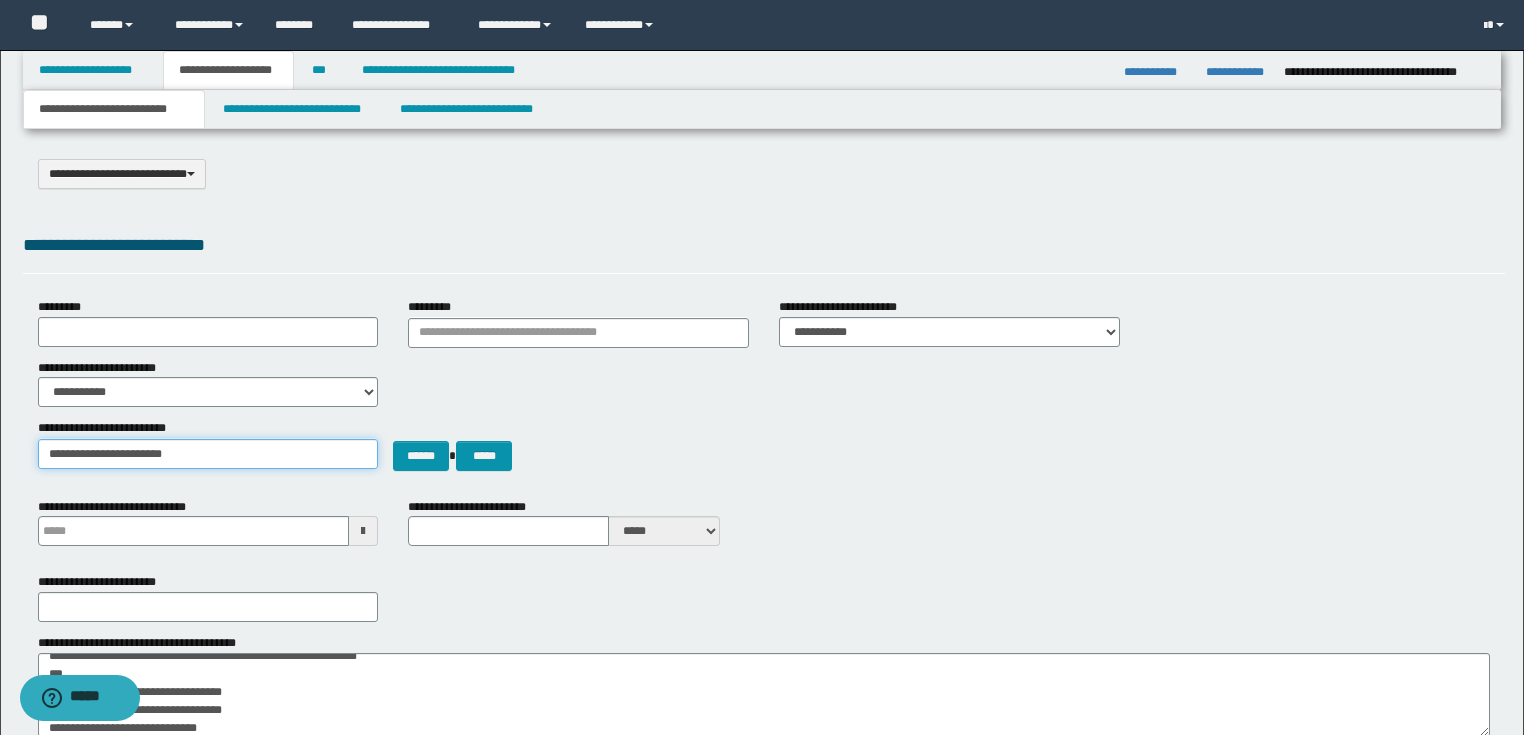 drag, startPoint x: 266, startPoint y: 448, endPoint x: 8, endPoint y: 461, distance: 258.3273 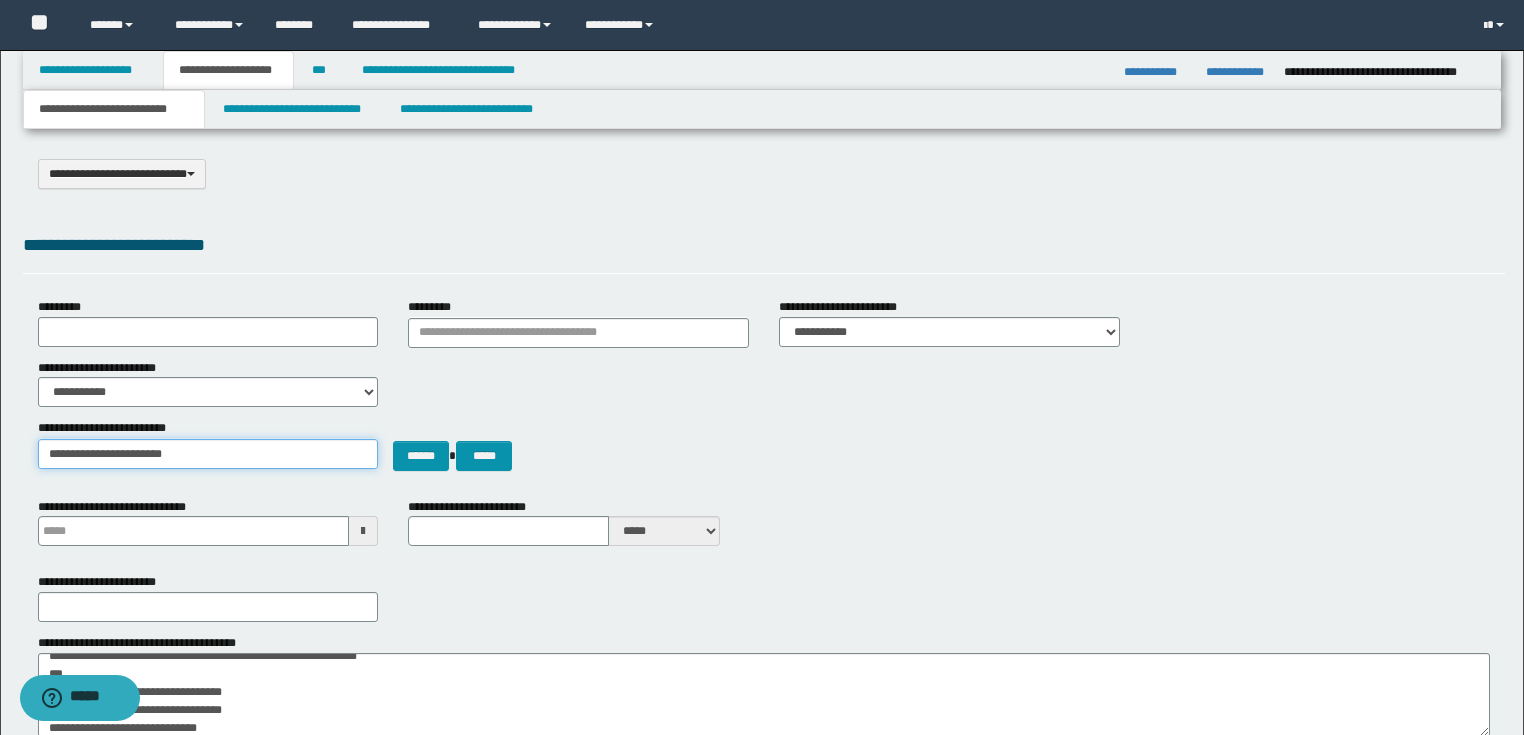 type on "**********" 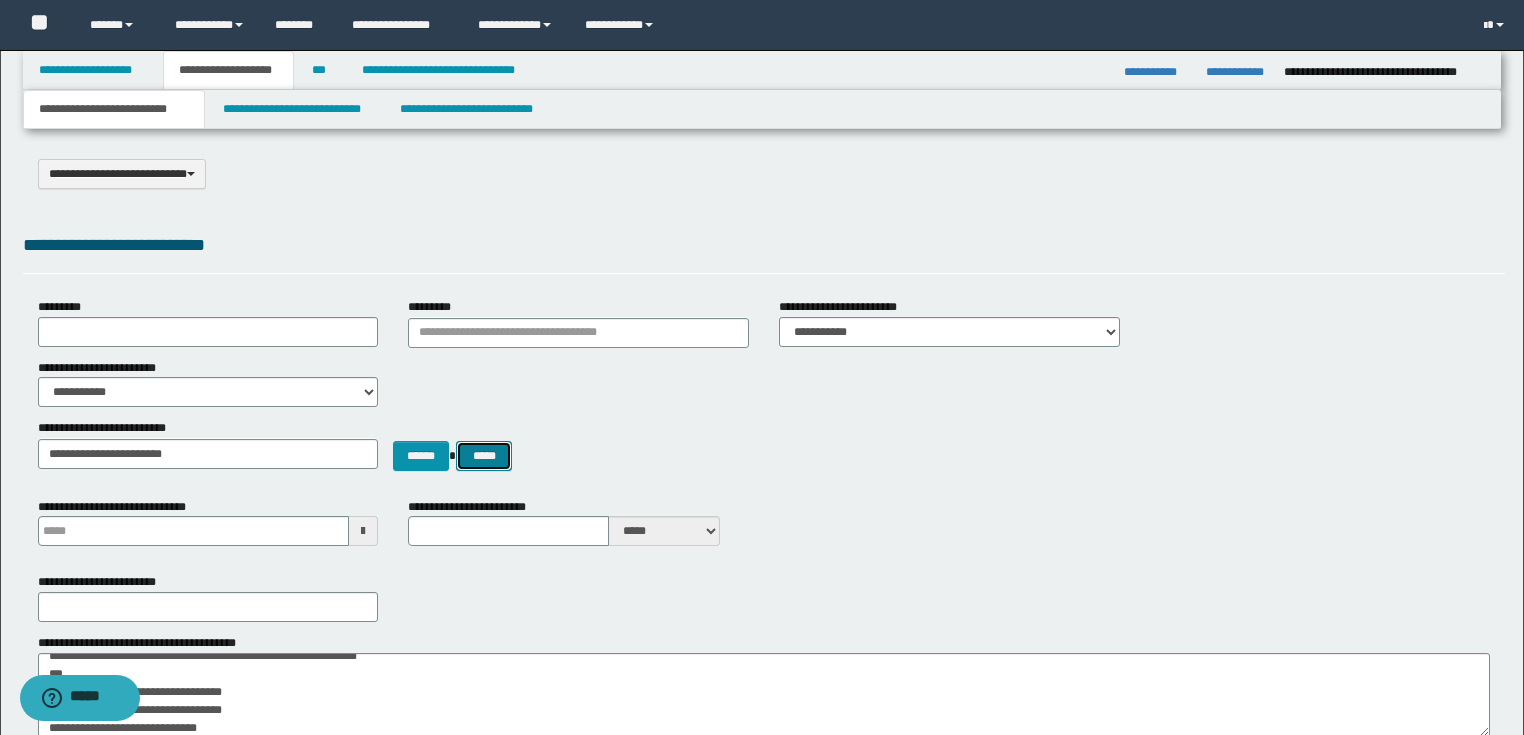 click on "*****" at bounding box center [484, 456] 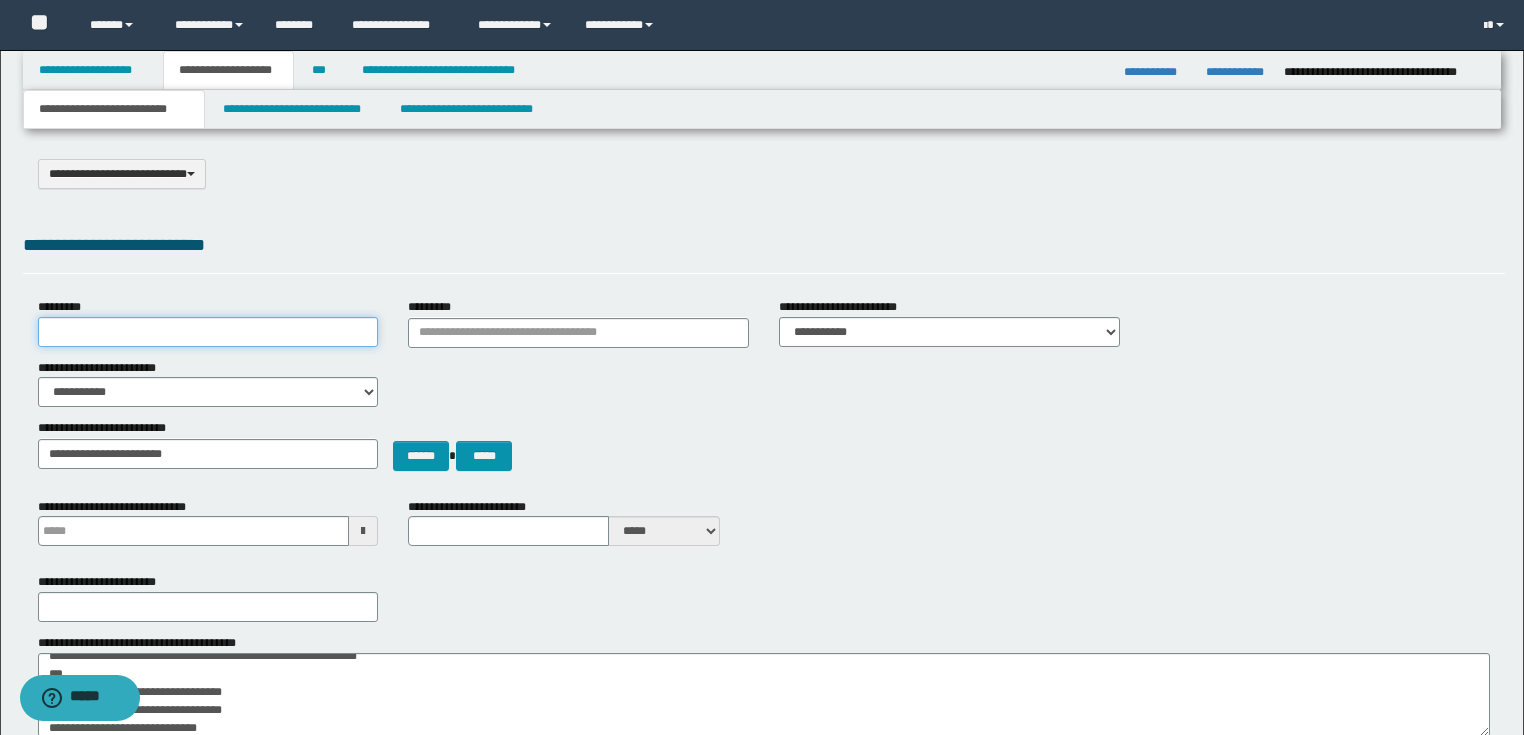click on "*********" at bounding box center (208, 332) 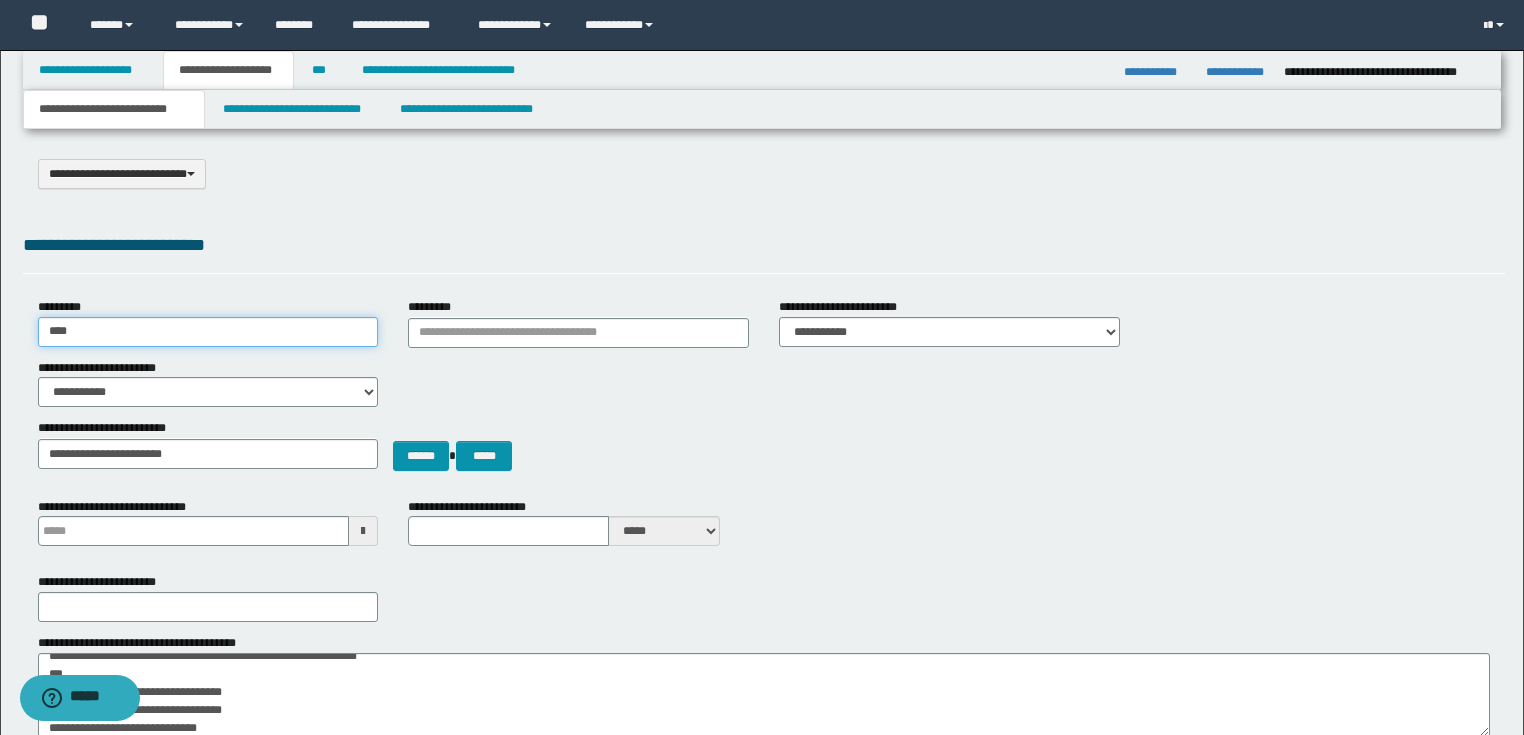 type on "********" 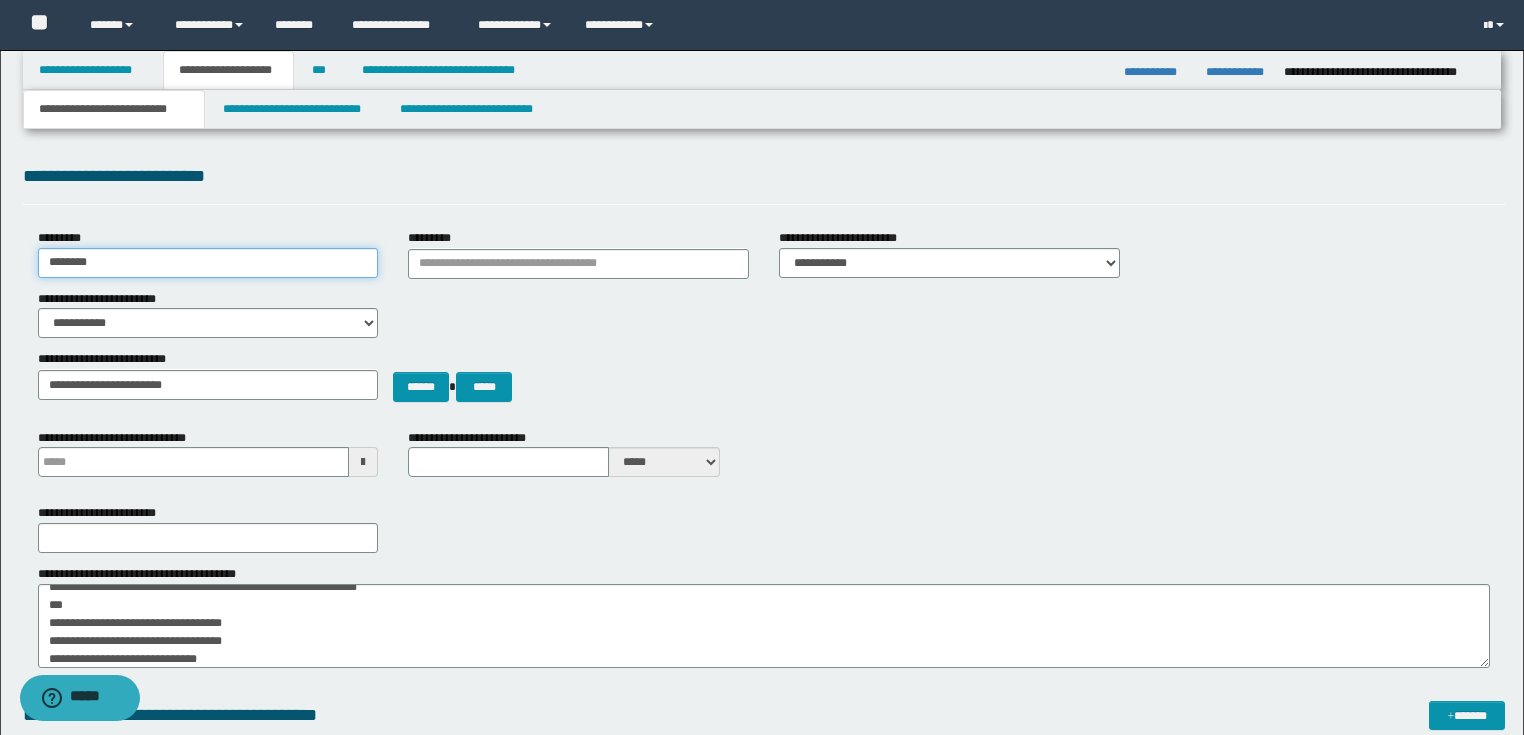 type 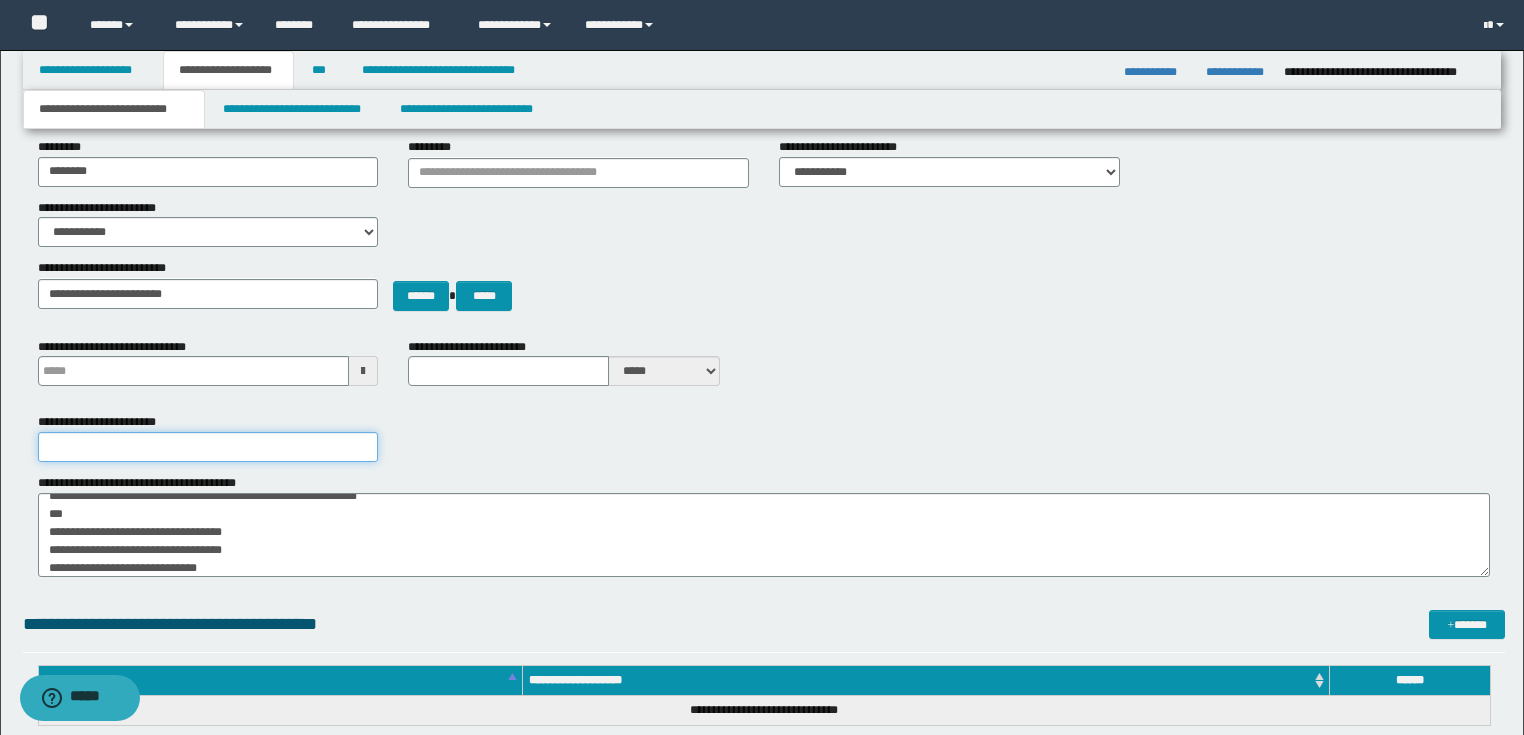 click on "**********" at bounding box center [208, 447] 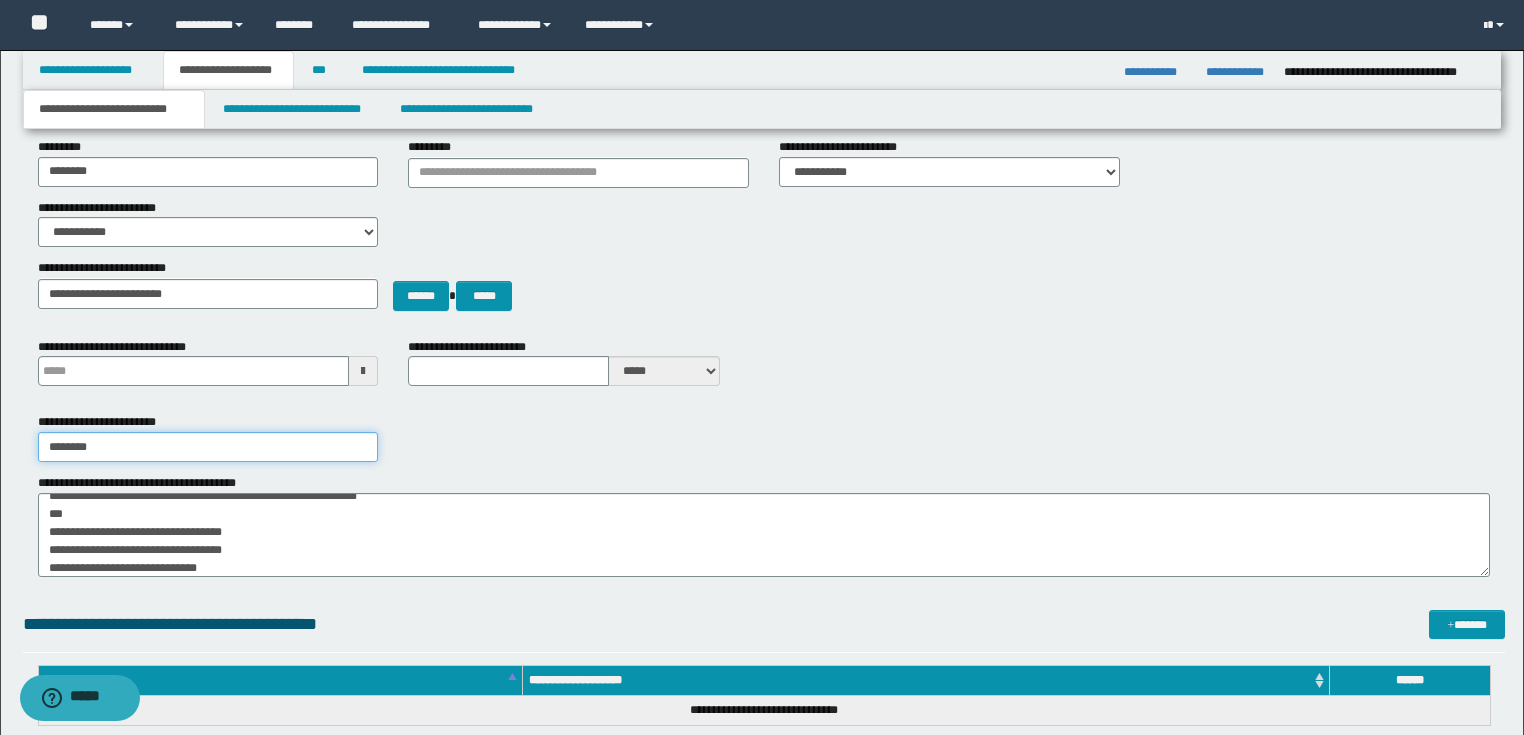 type on "********" 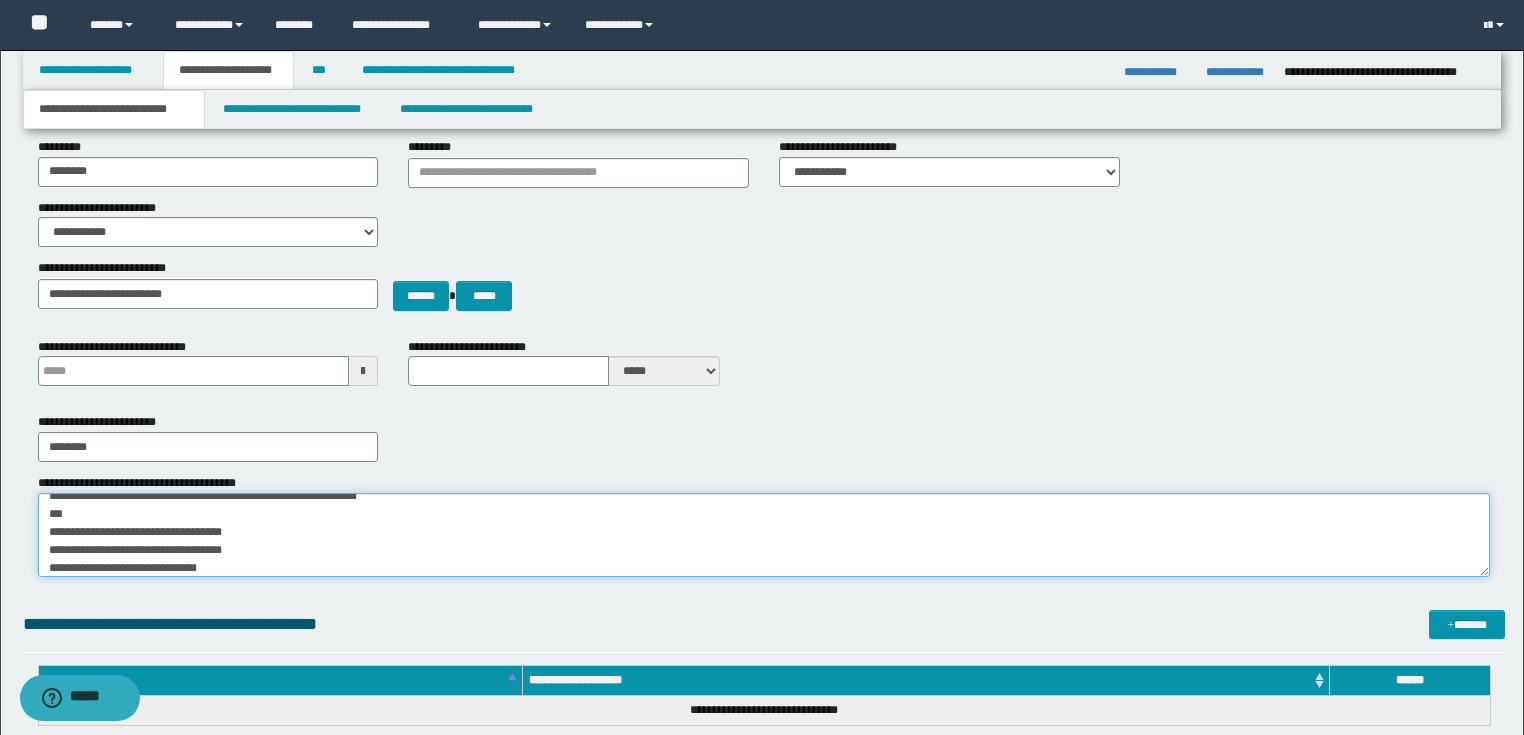 click on "**********" at bounding box center (764, 535) 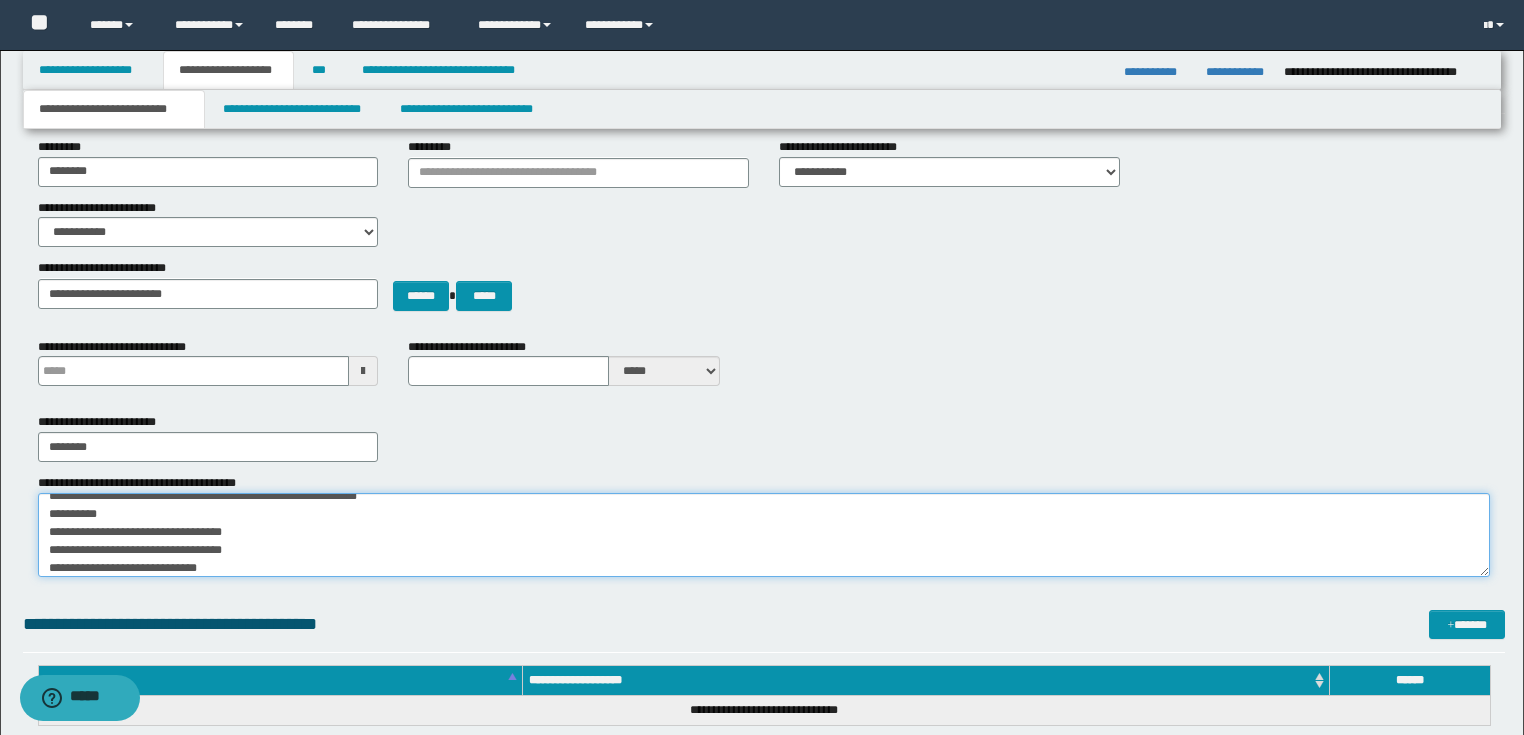 click on "**********" at bounding box center [764, 535] 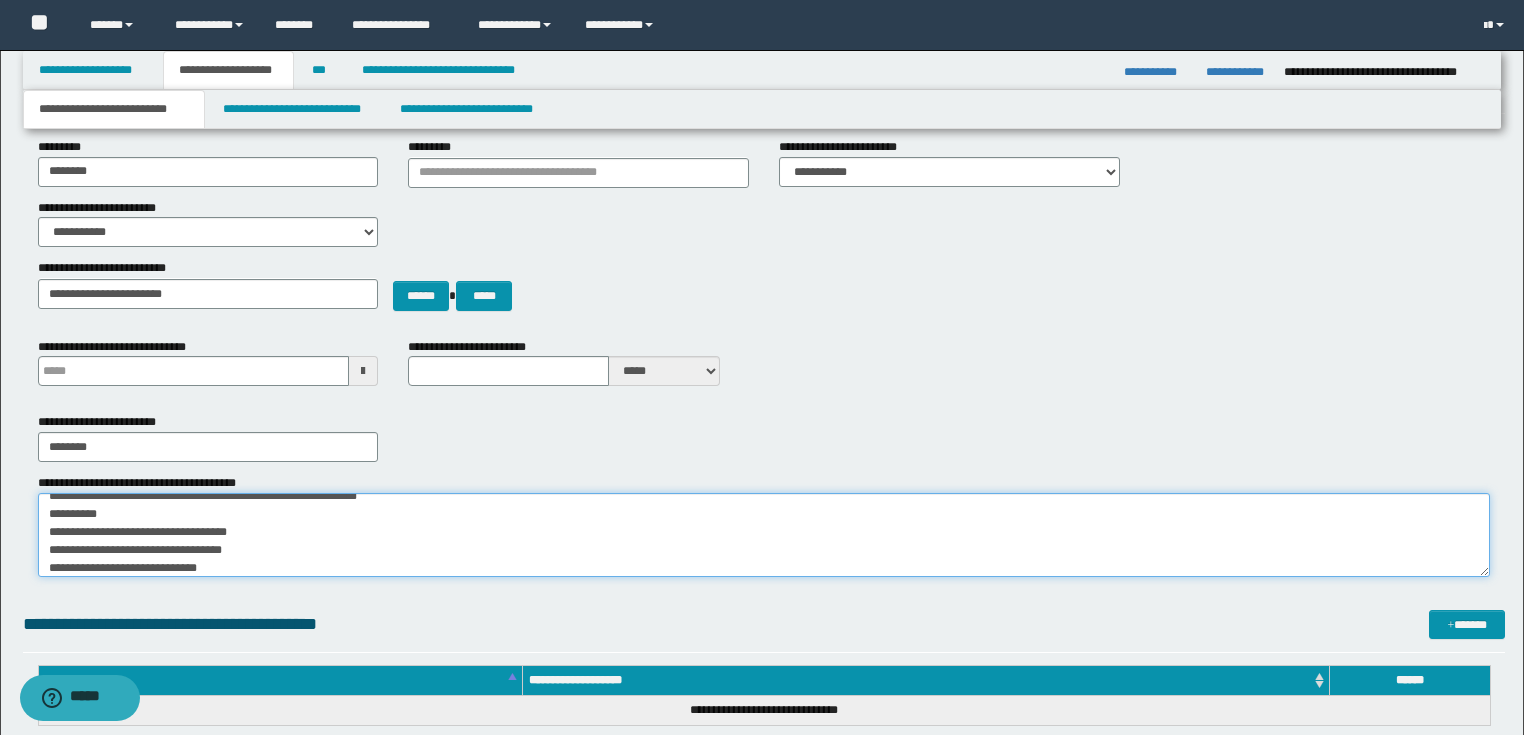 type on "**********" 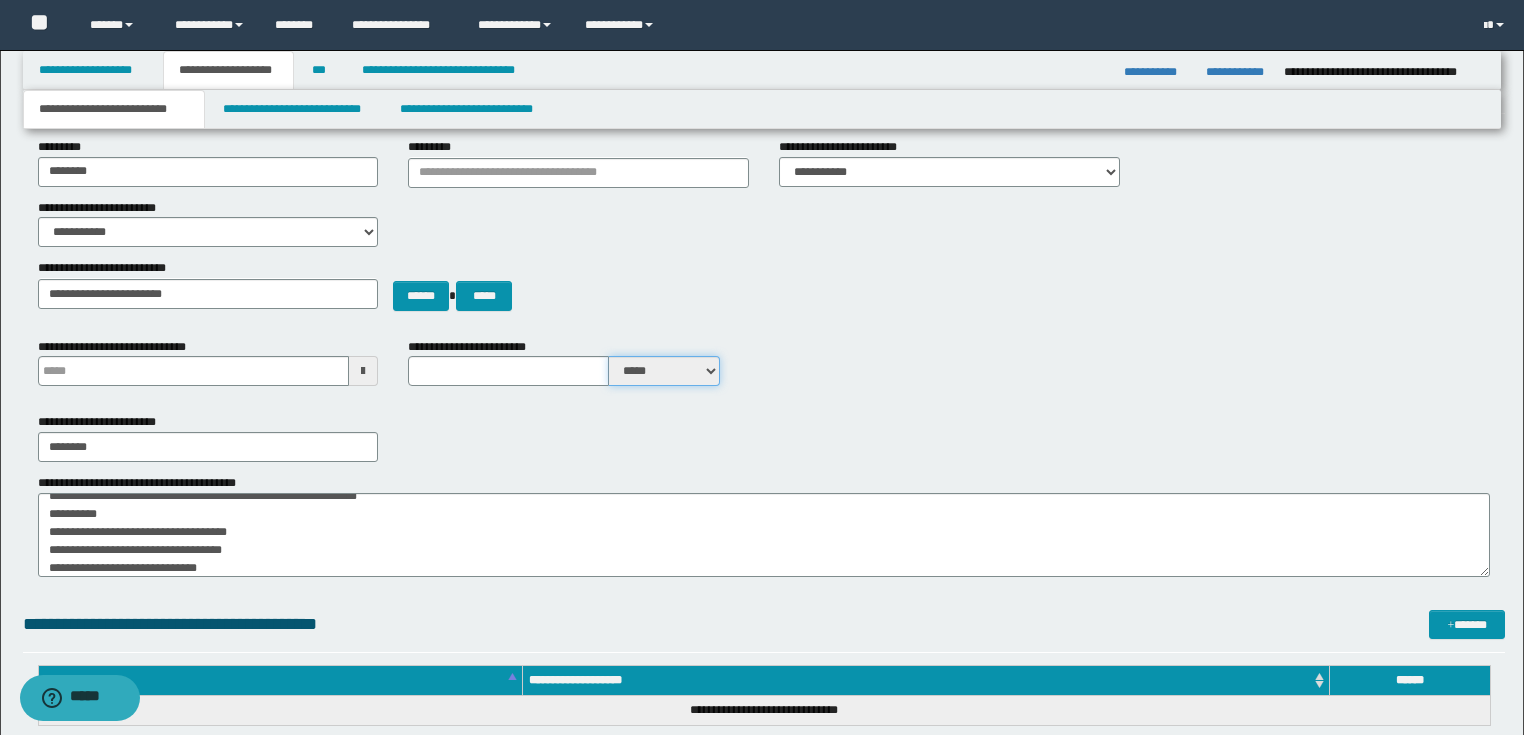 click on "*****
****" at bounding box center [664, 371] 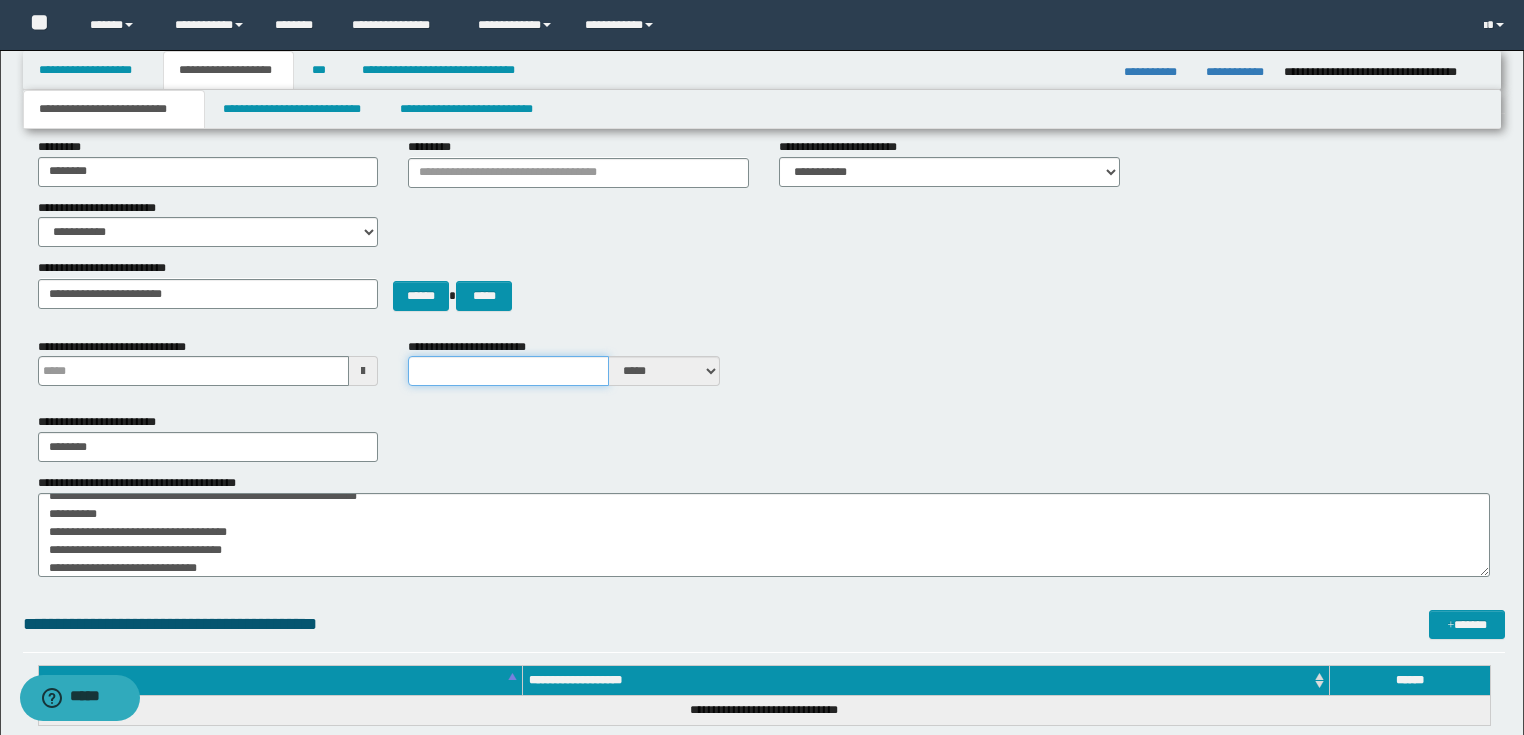 click on "**********" at bounding box center [508, 371] 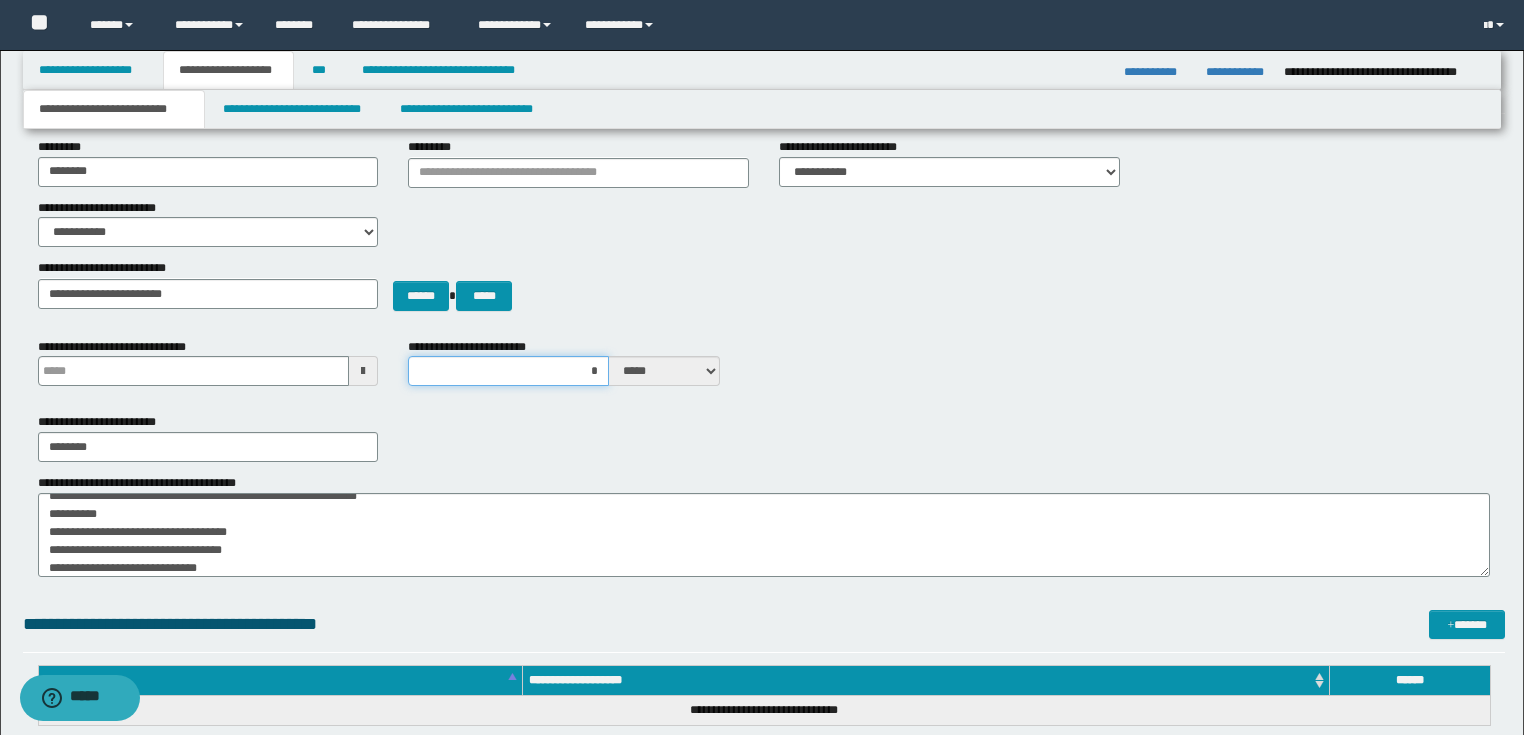 type on "**" 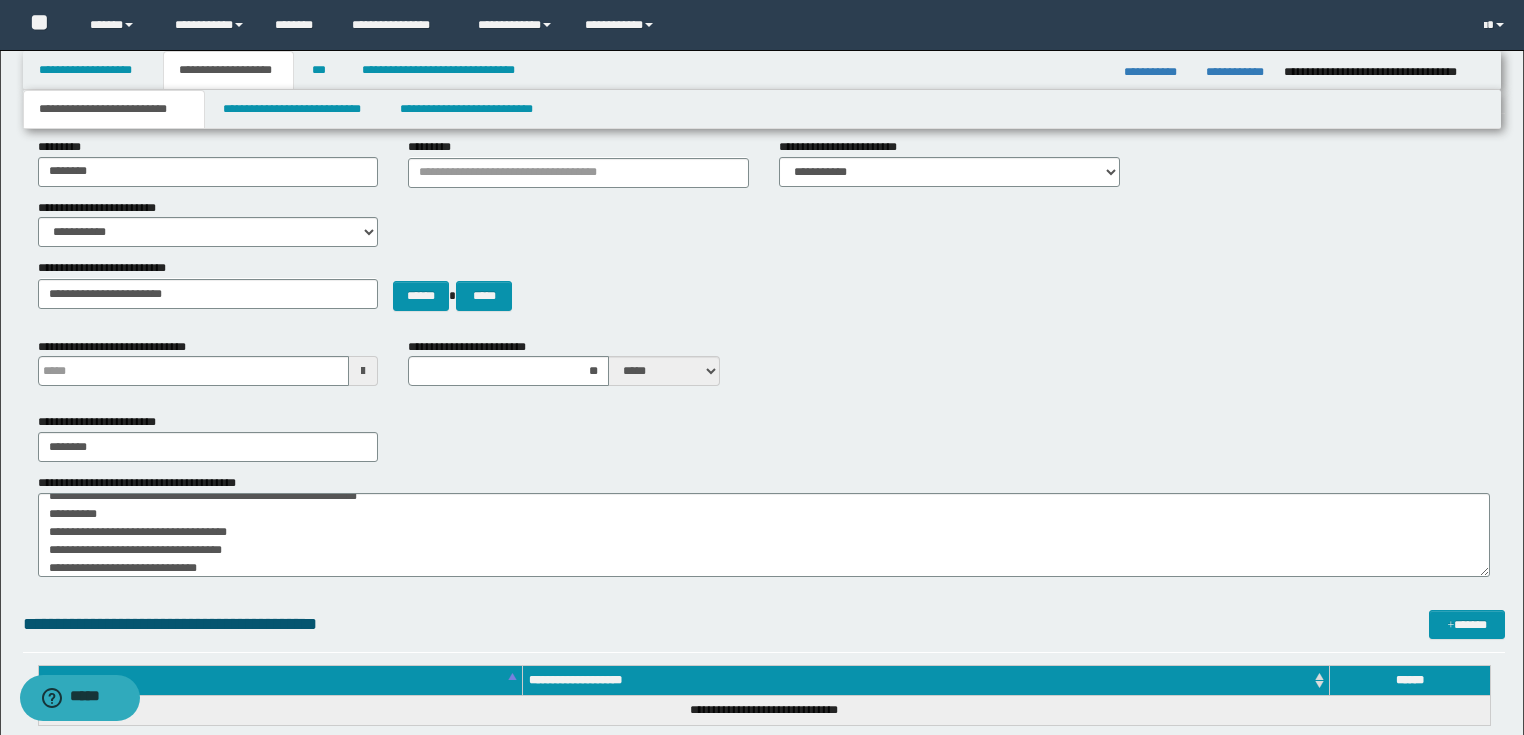 click on "**********" at bounding box center (764, 437) 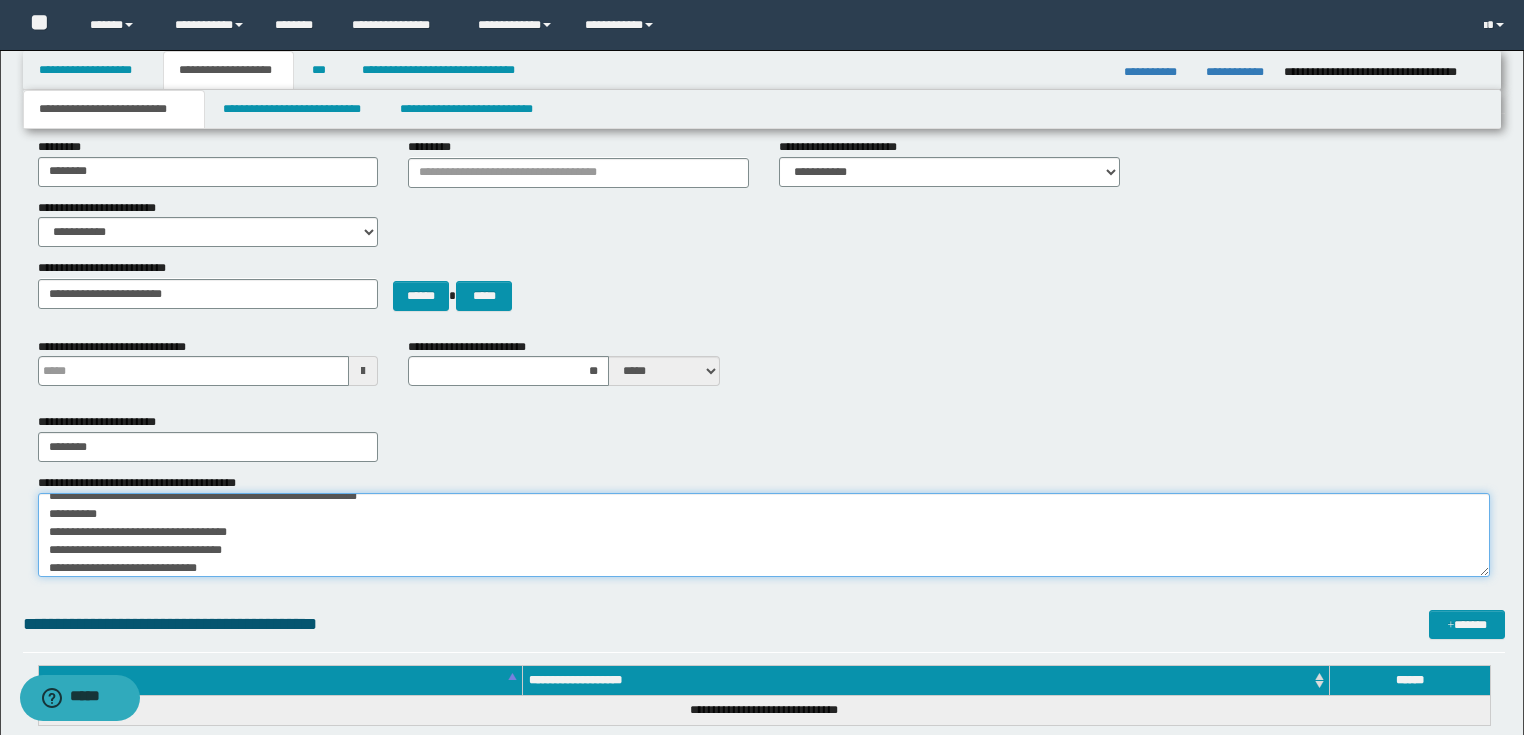 click on "**********" at bounding box center (764, 535) 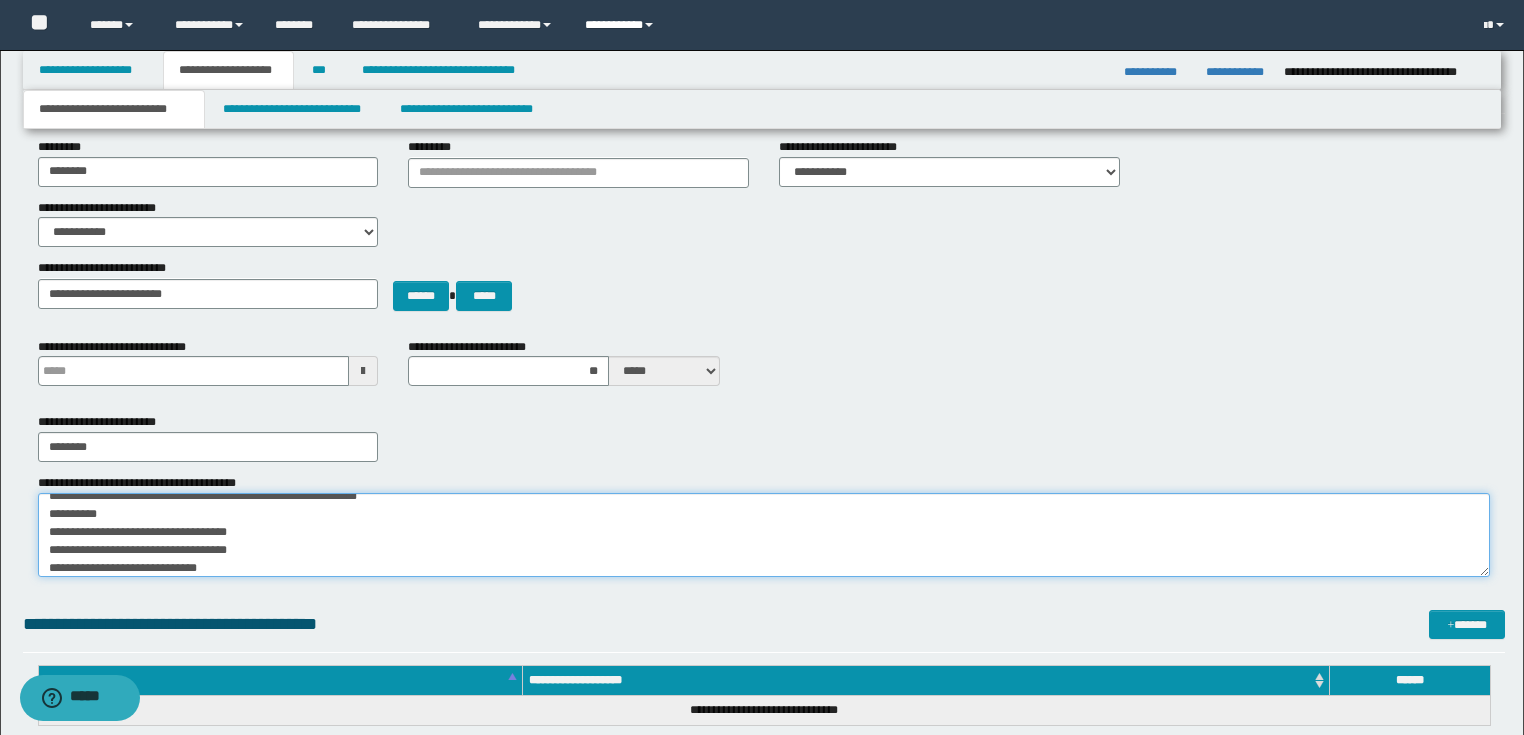 type on "**********" 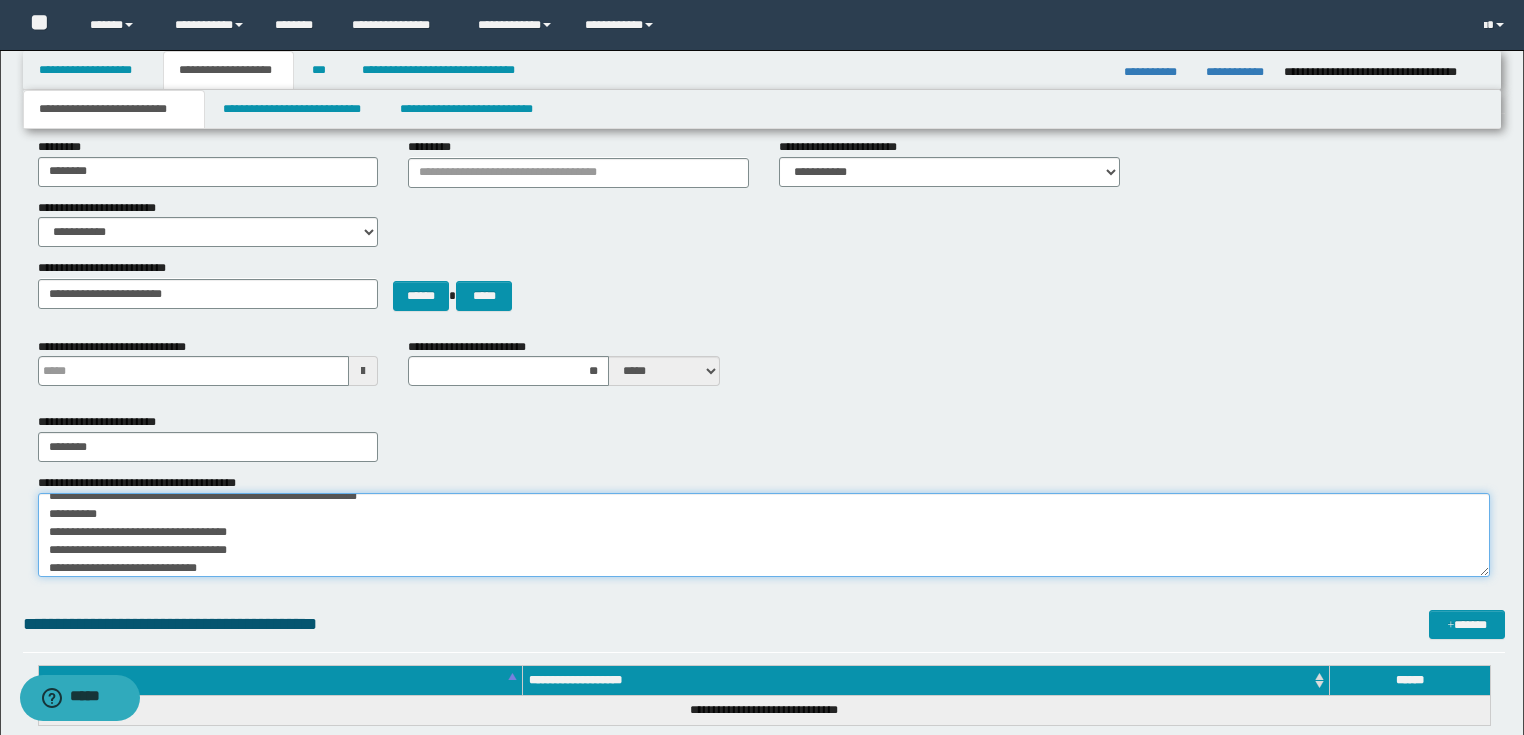 type 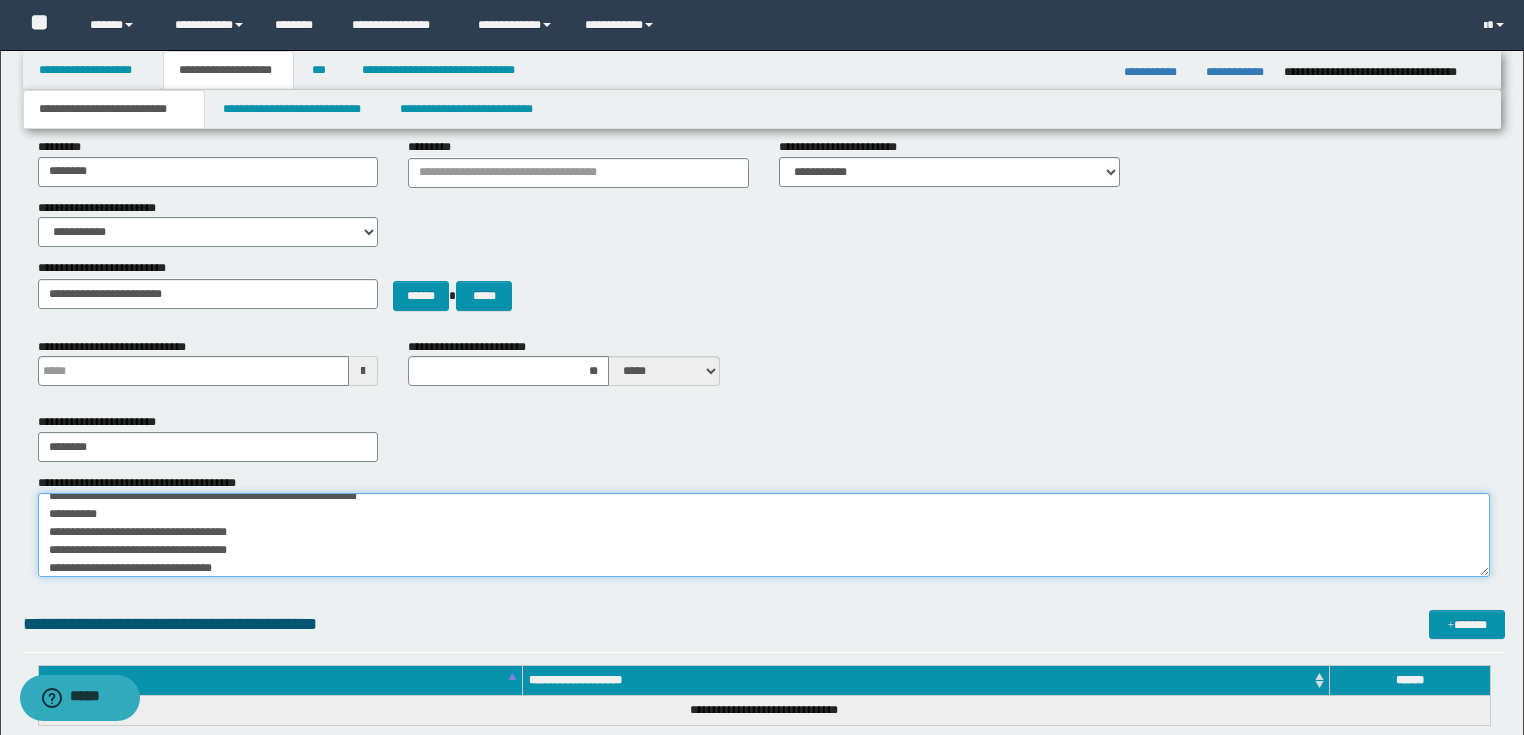 click on "**********" at bounding box center (764, 535) 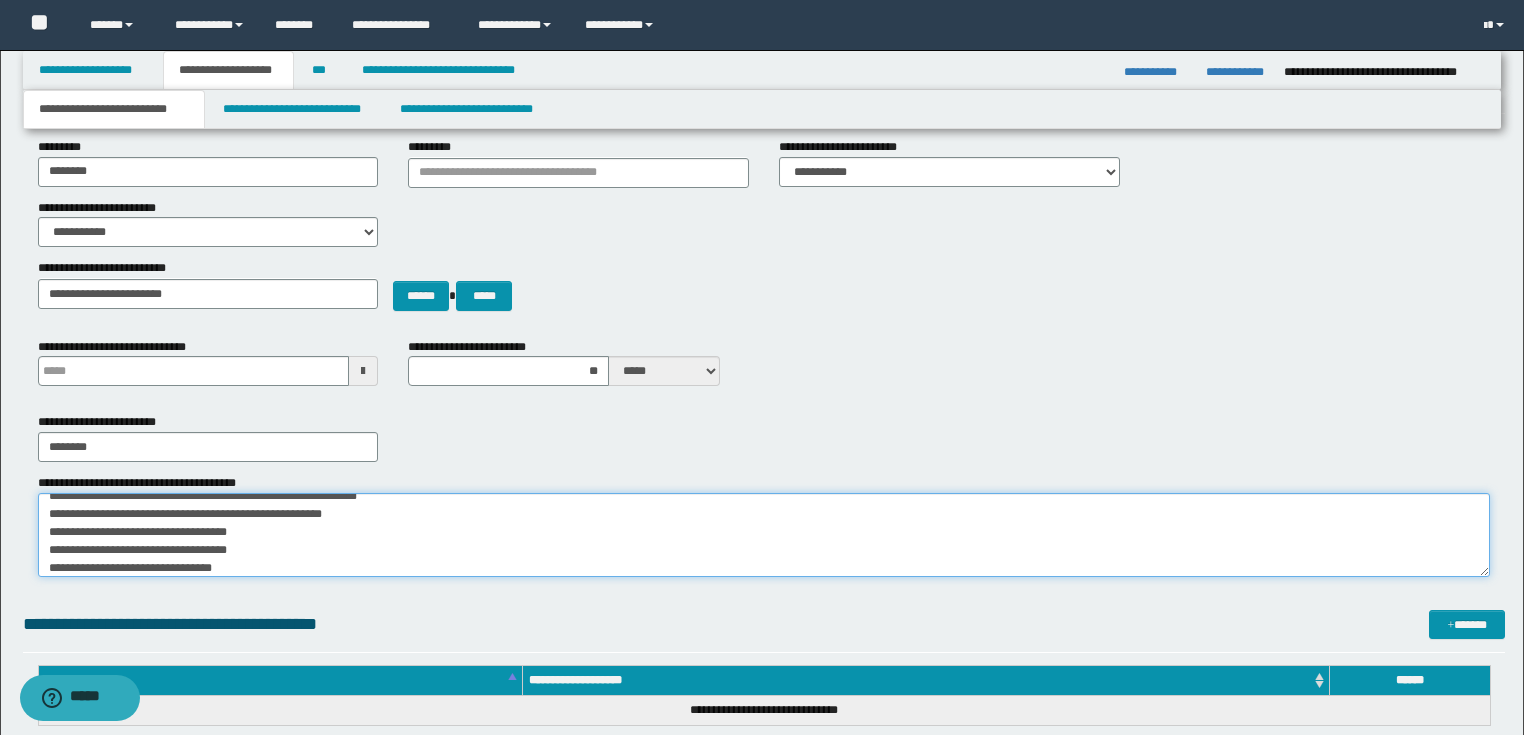 type on "**********" 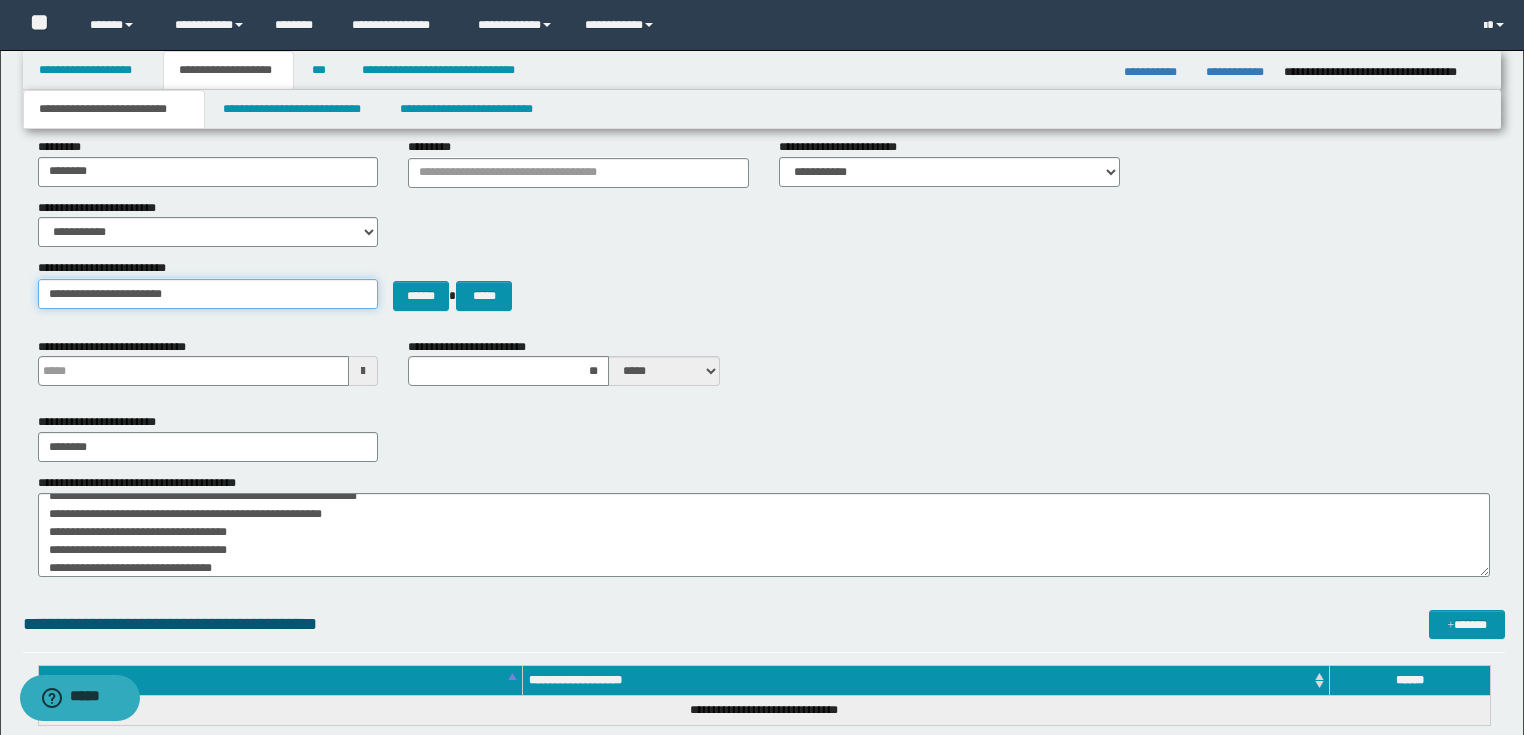 click on "**********" at bounding box center (208, 294) 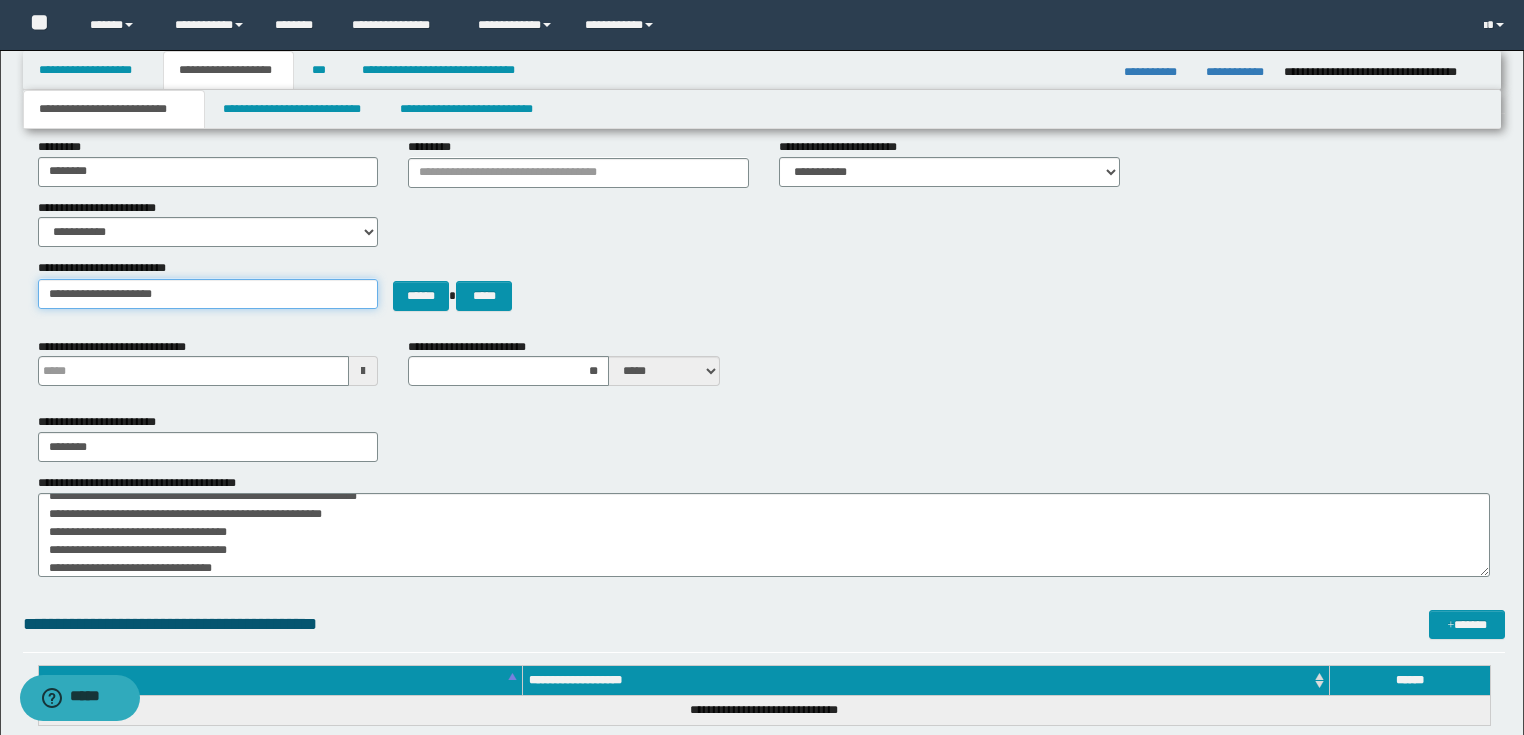 type on "**********" 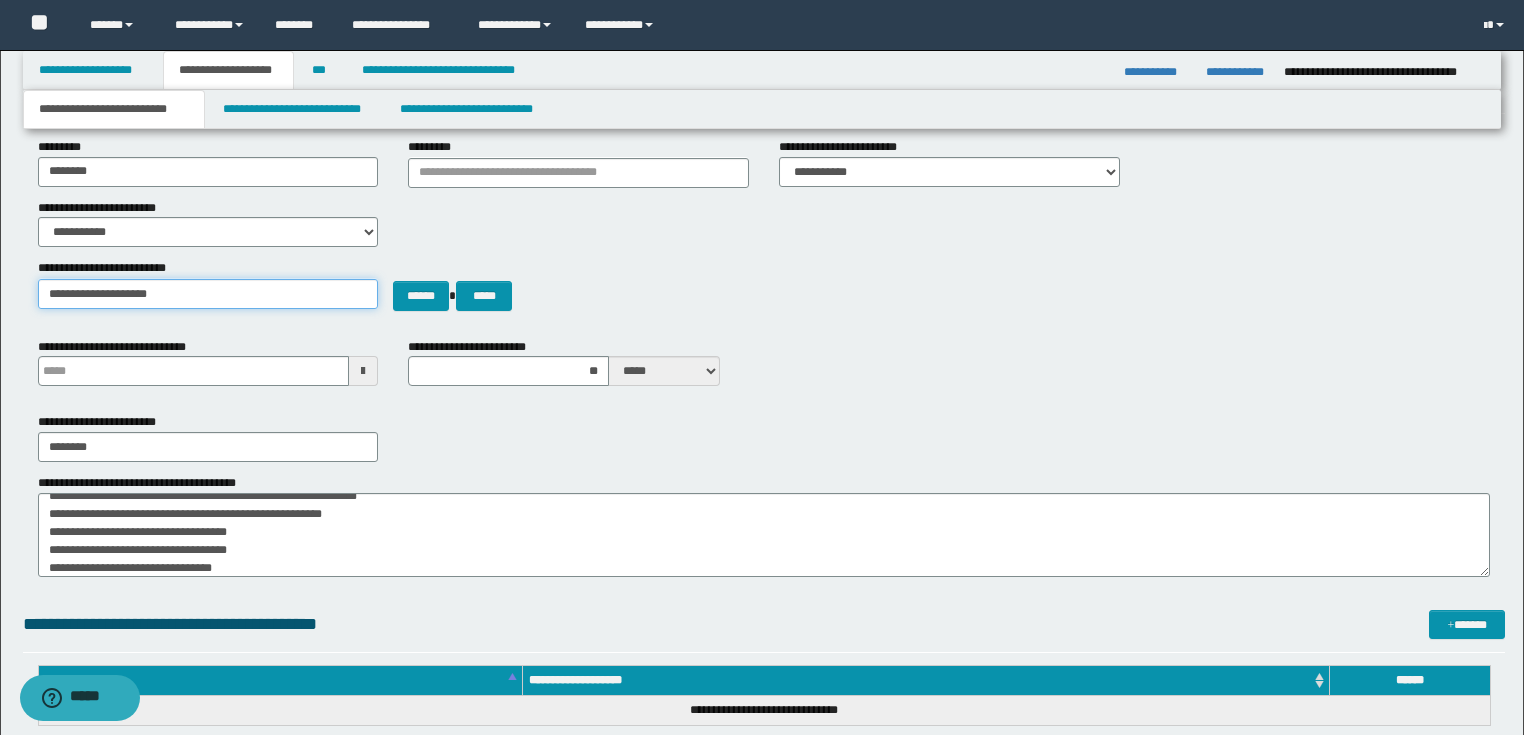 type on "**********" 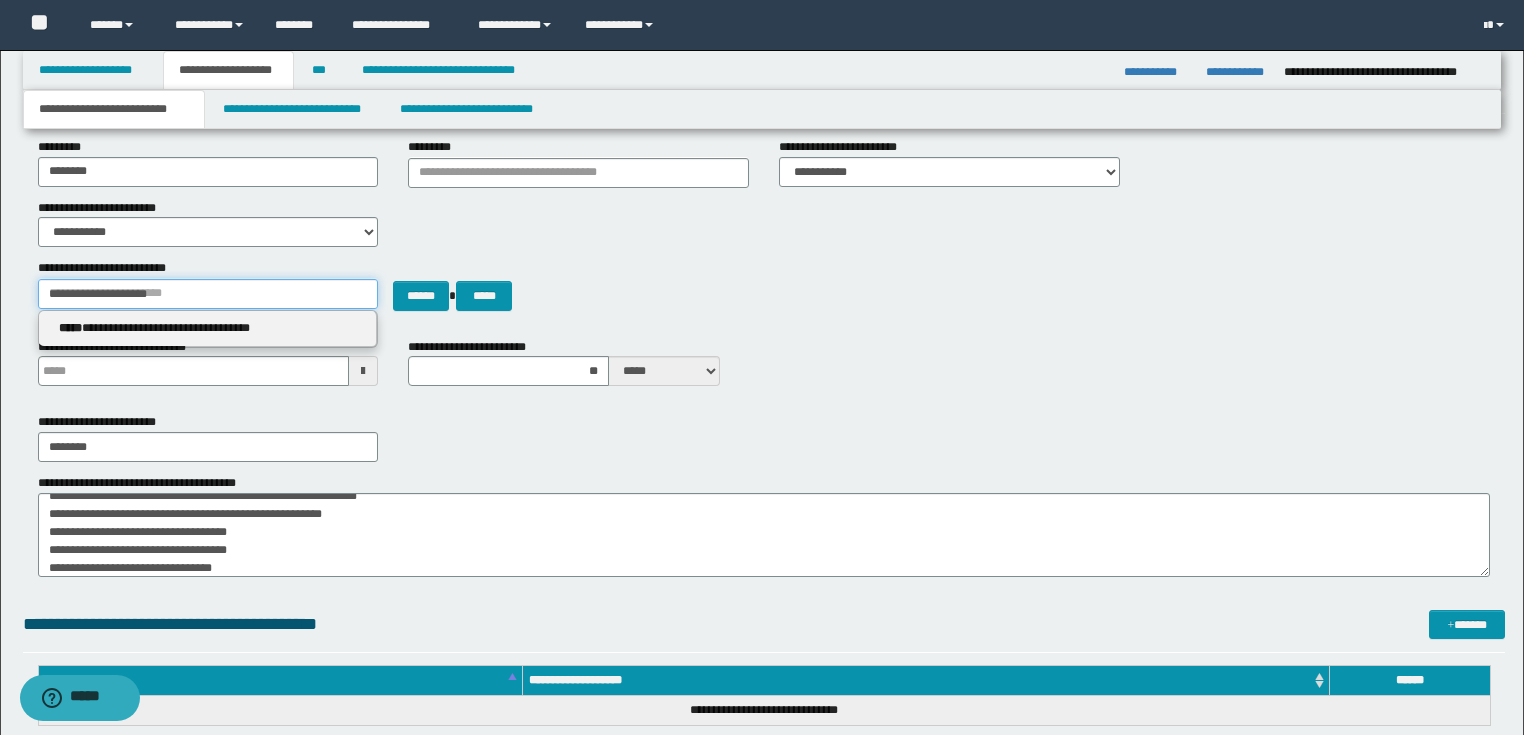 type 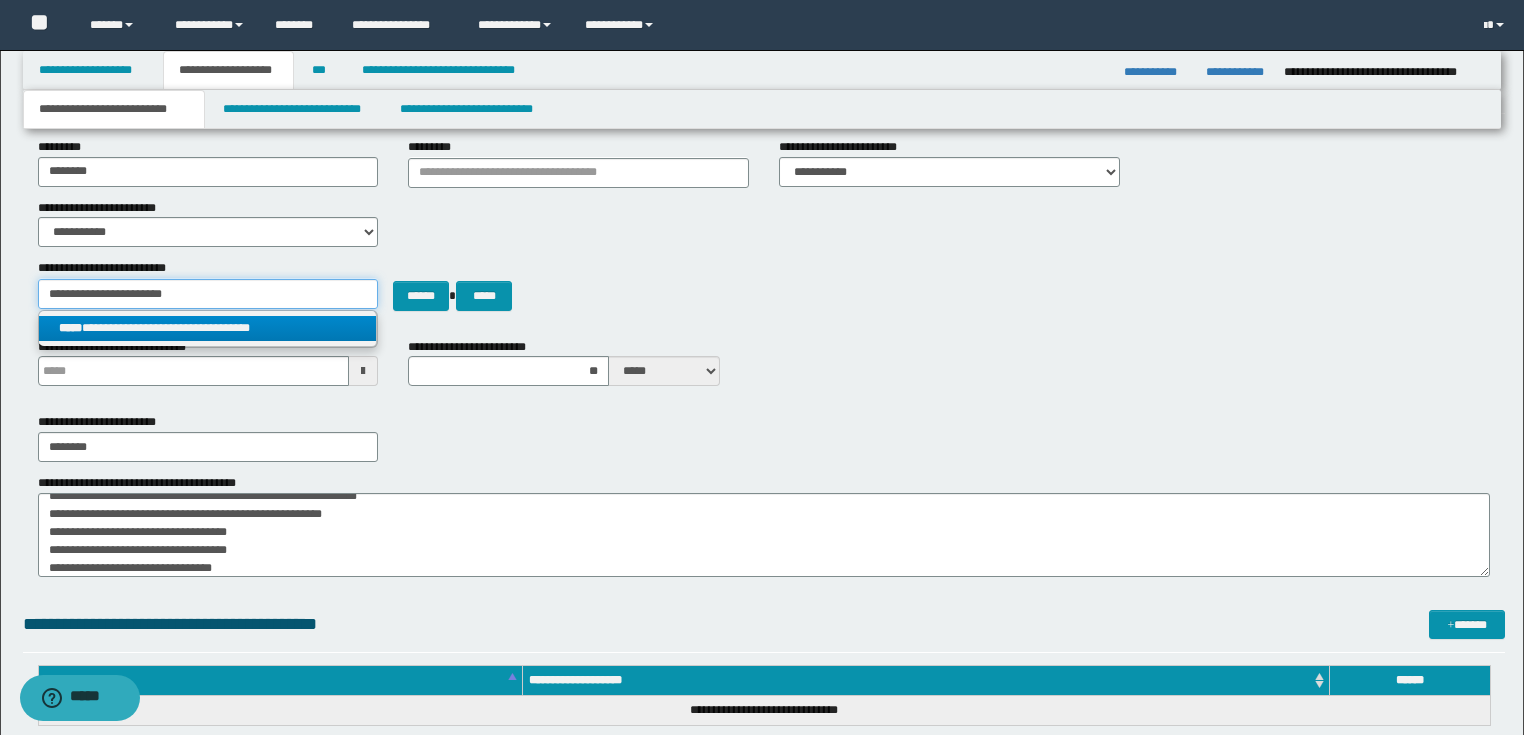 type on "**********" 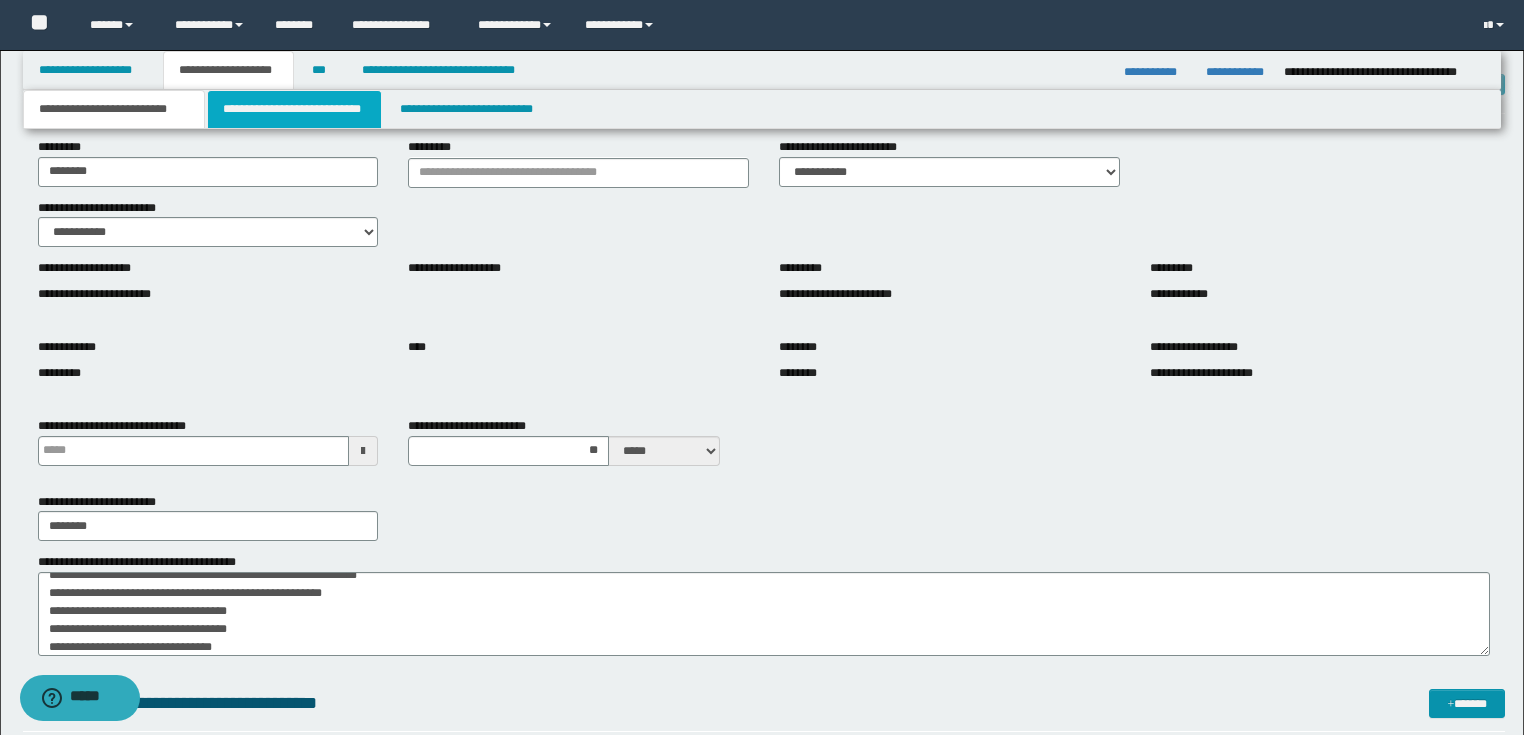 click on "**********" at bounding box center (294, 109) 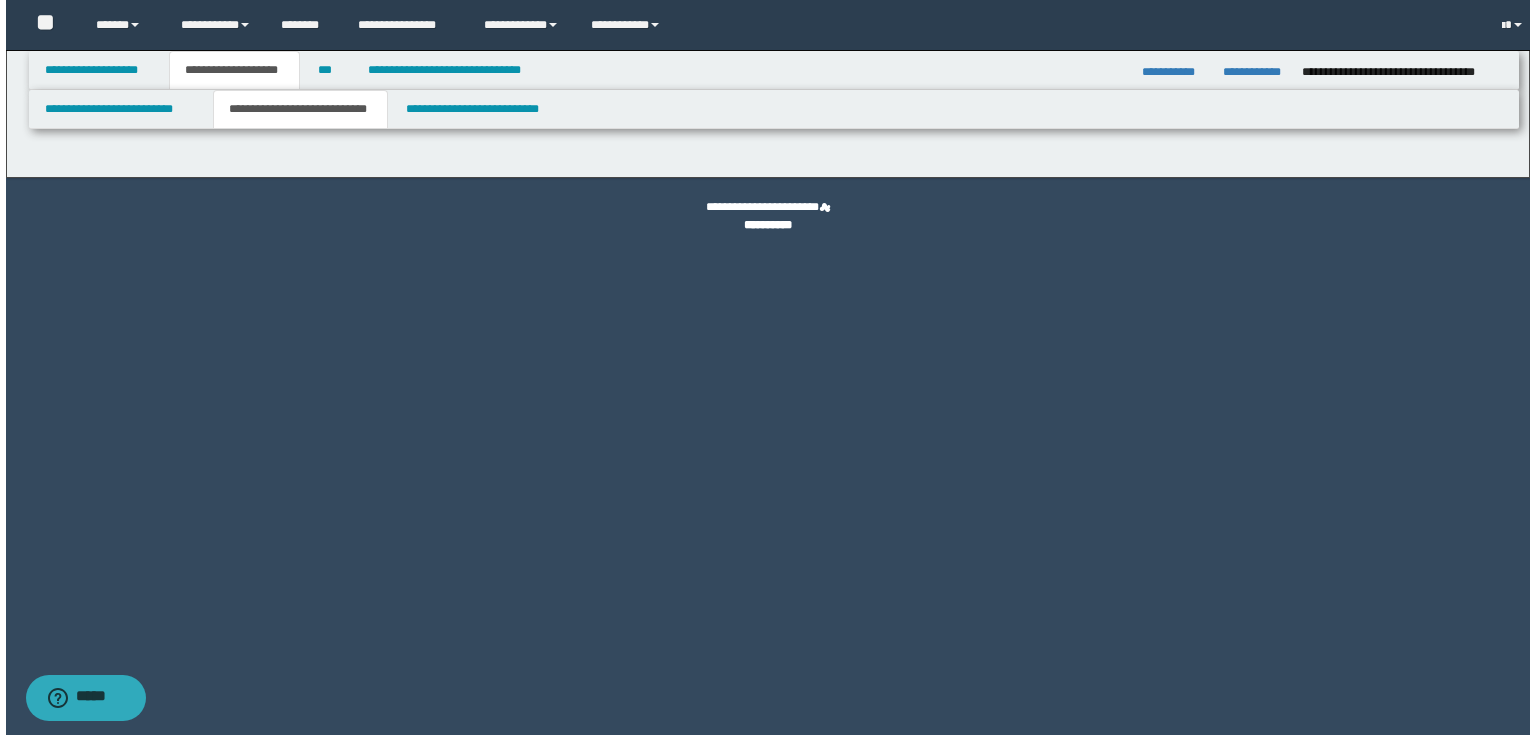 scroll, scrollTop: 0, scrollLeft: 0, axis: both 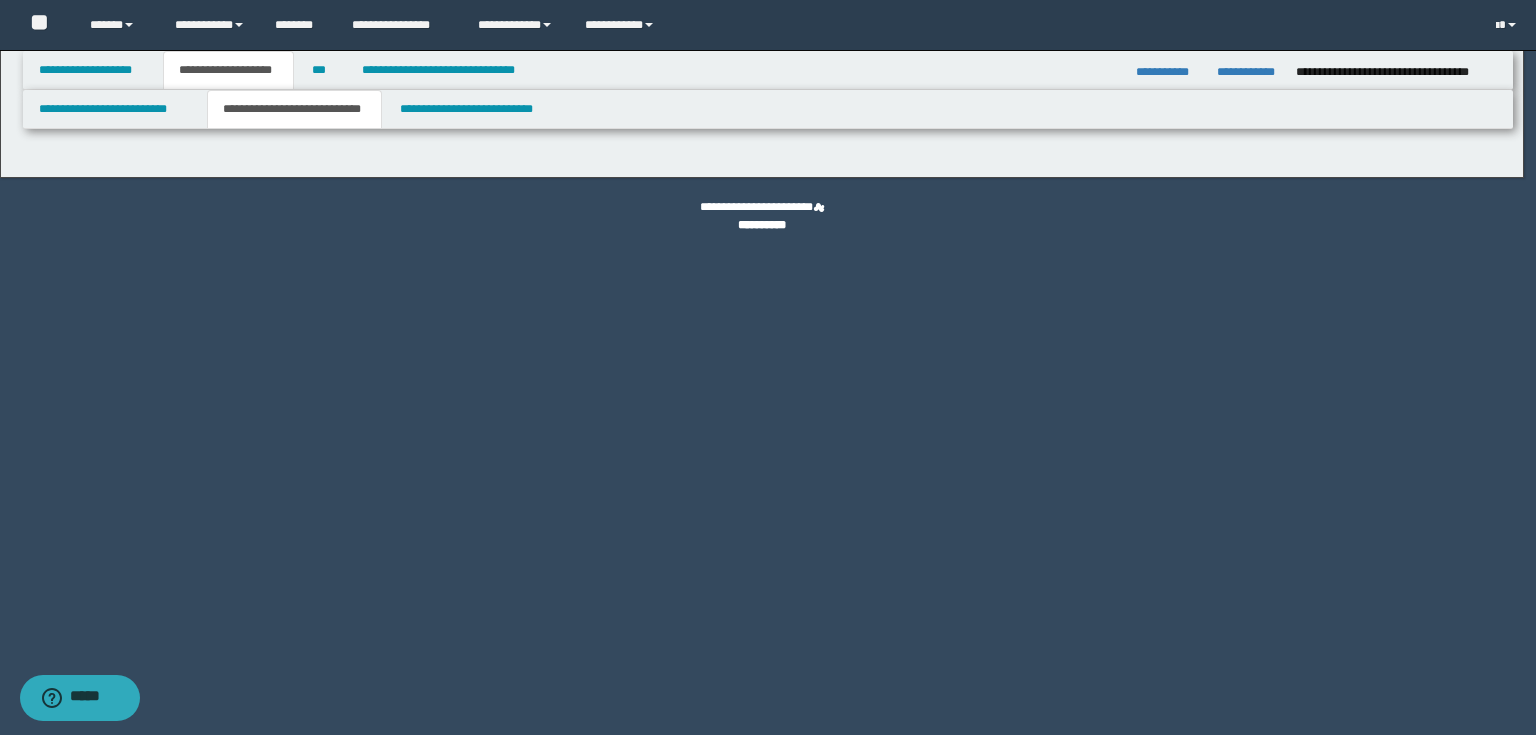 select on "*" 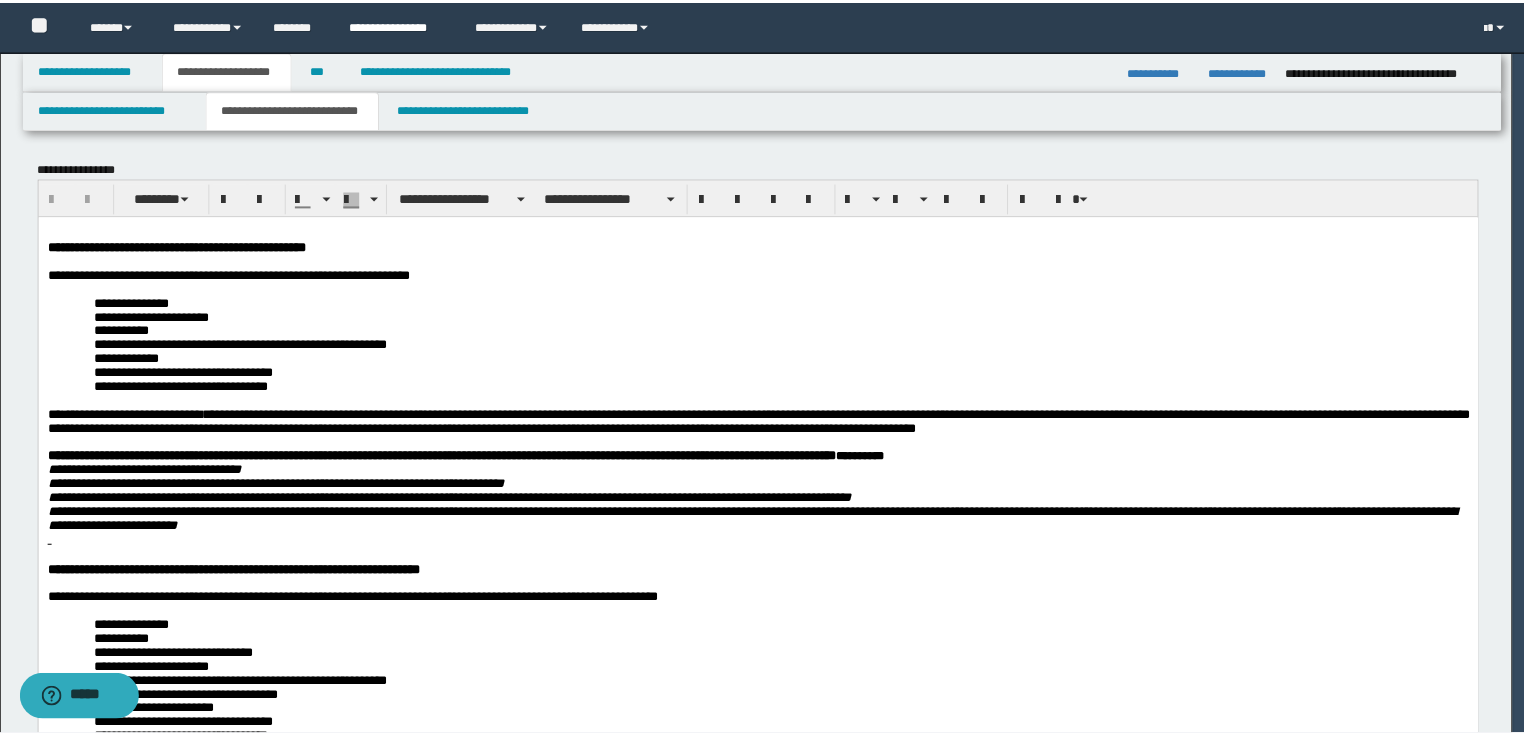 scroll, scrollTop: 0, scrollLeft: 0, axis: both 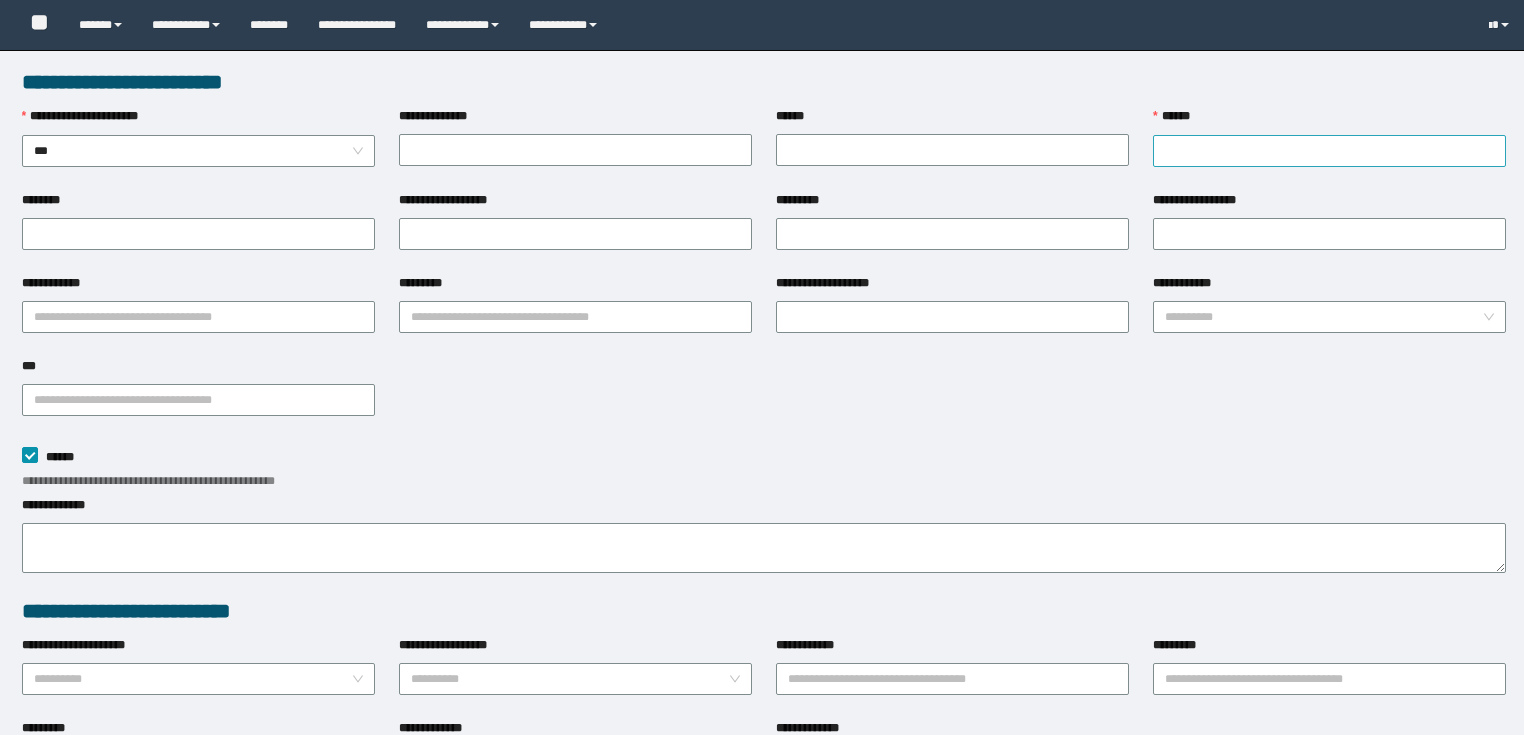 click on "******" at bounding box center [1329, 151] 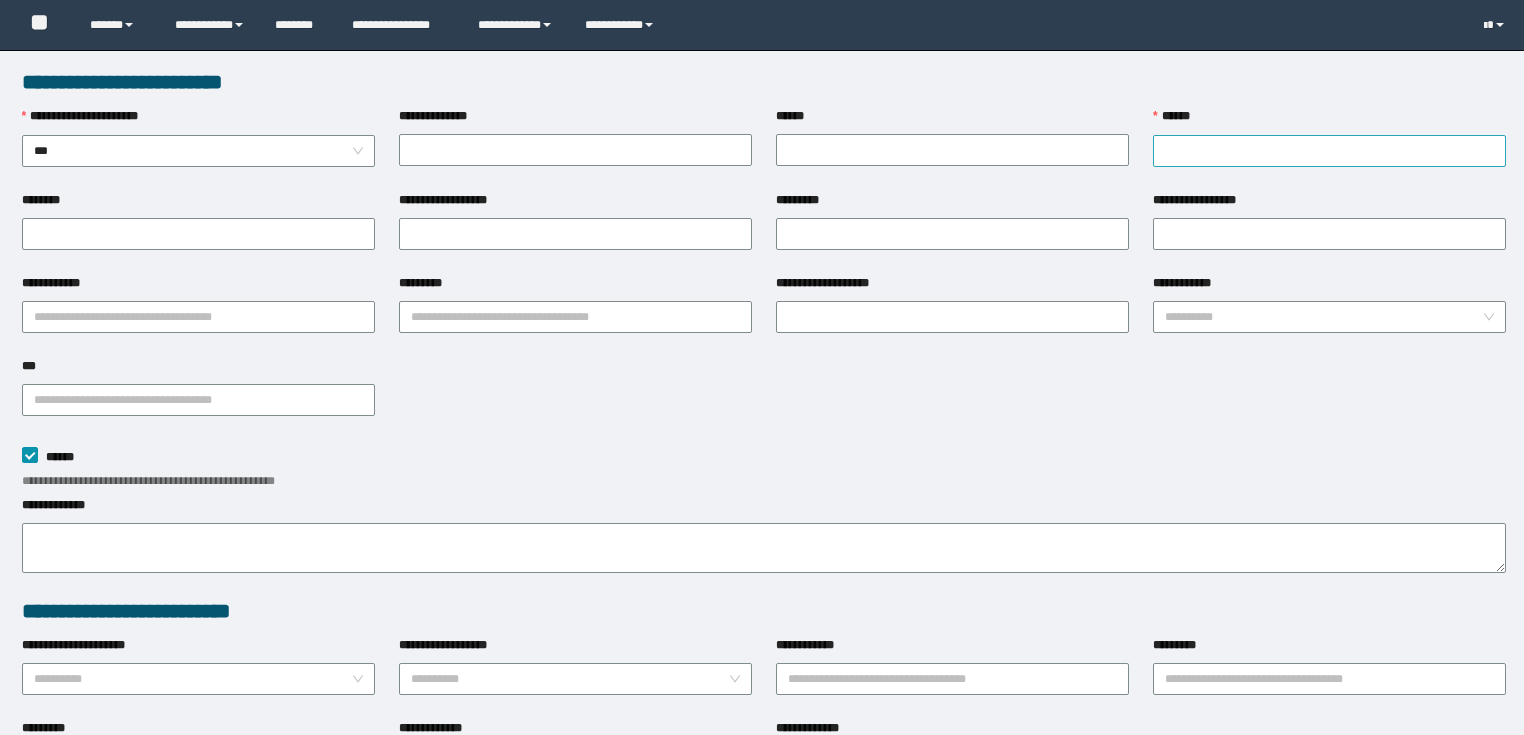 scroll, scrollTop: 0, scrollLeft: 0, axis: both 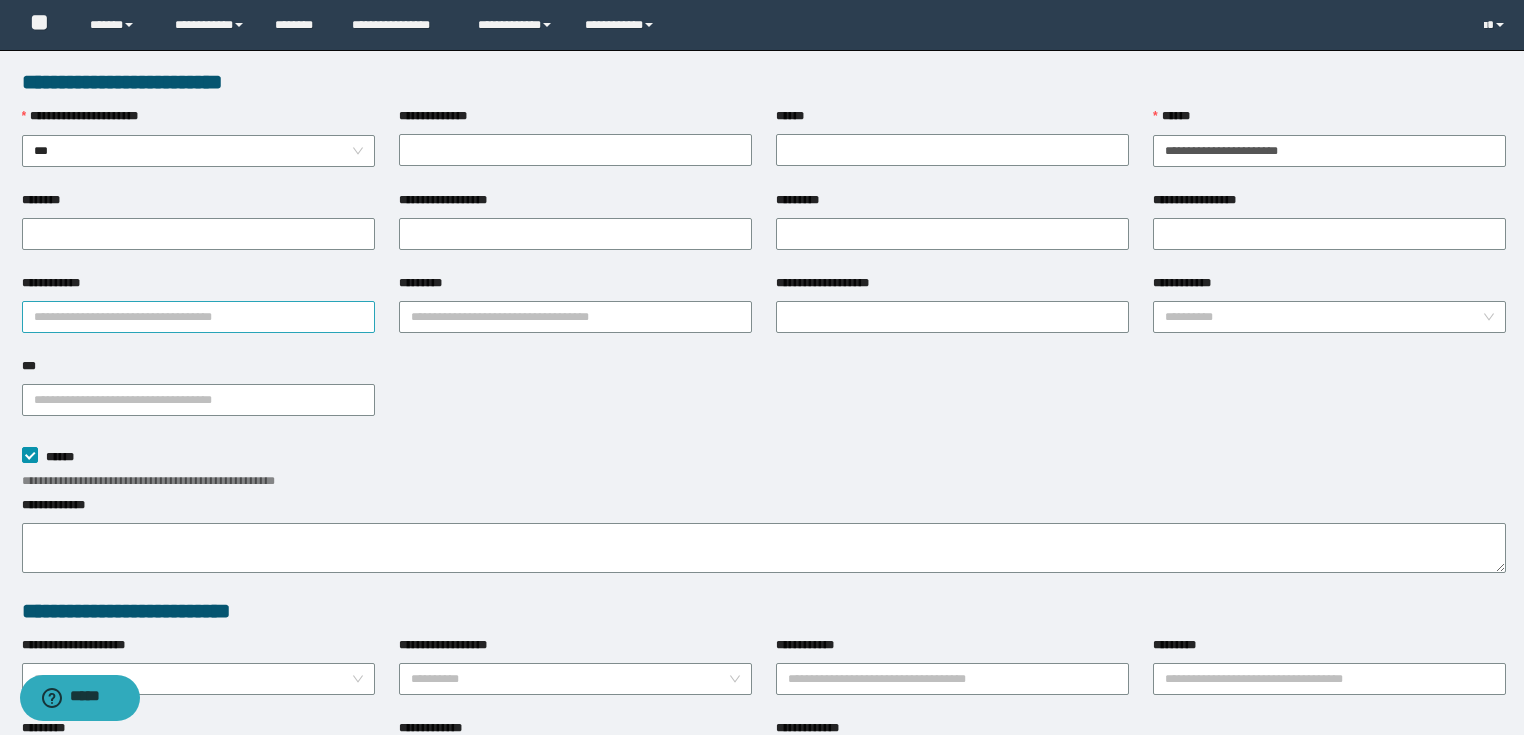 type on "**********" 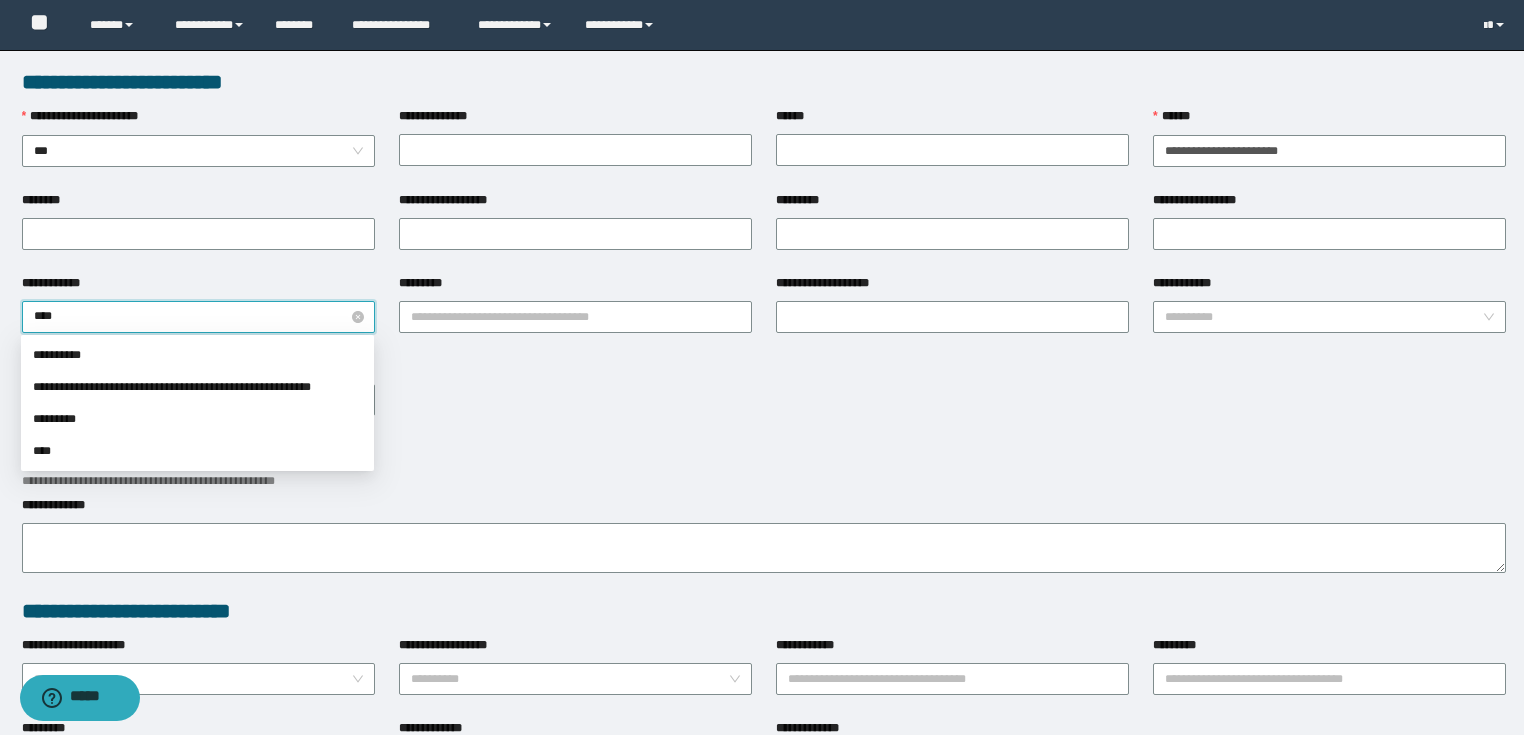 type on "*****" 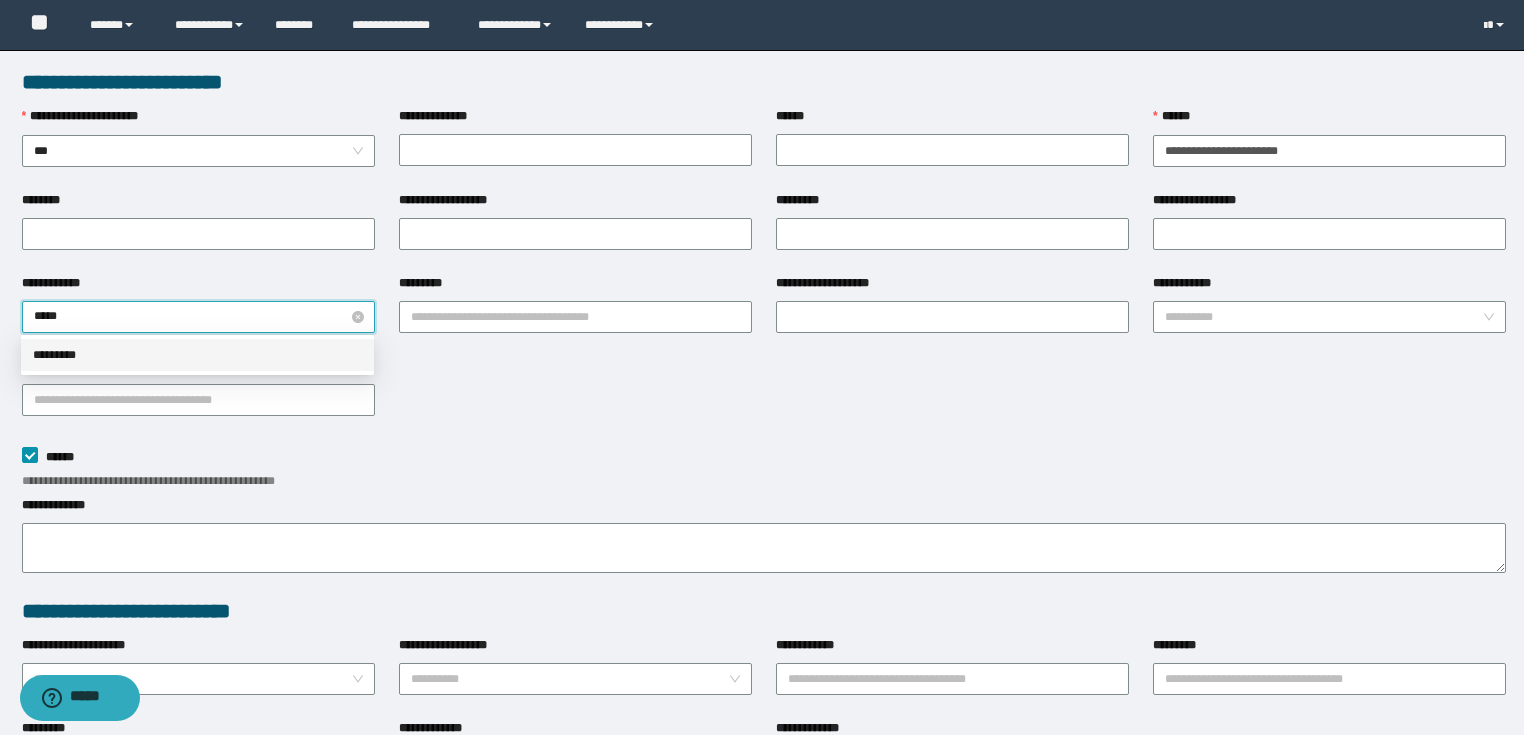 type 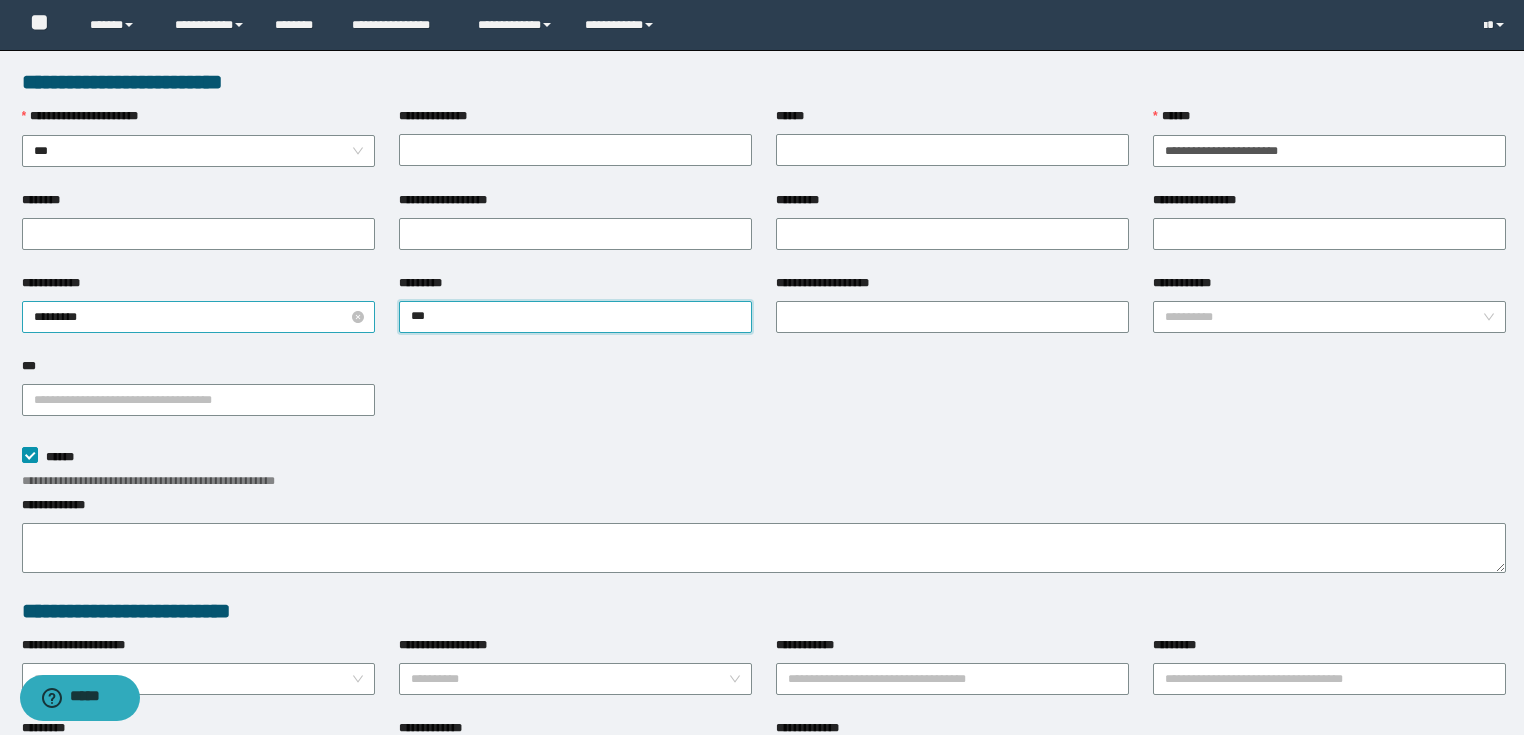 type on "****" 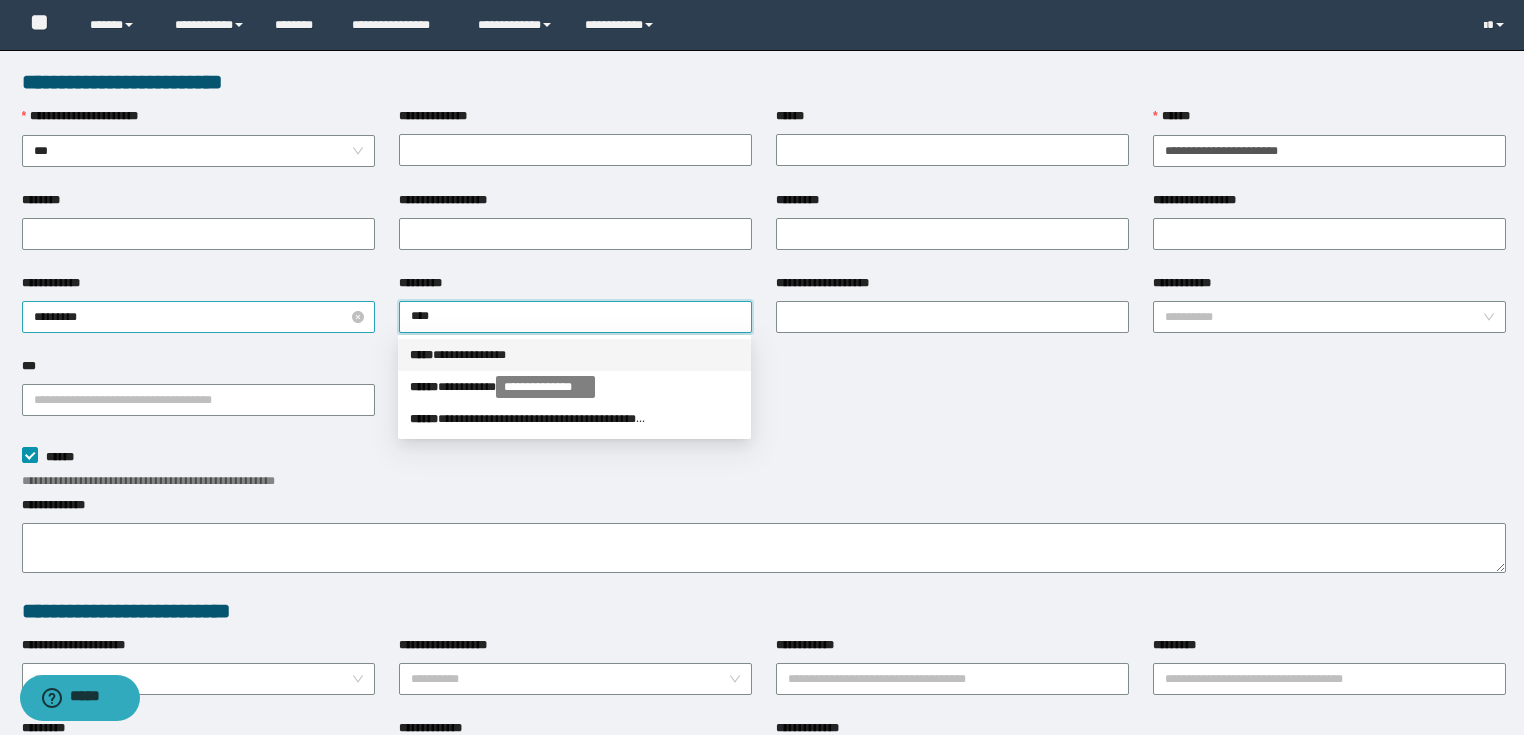 type 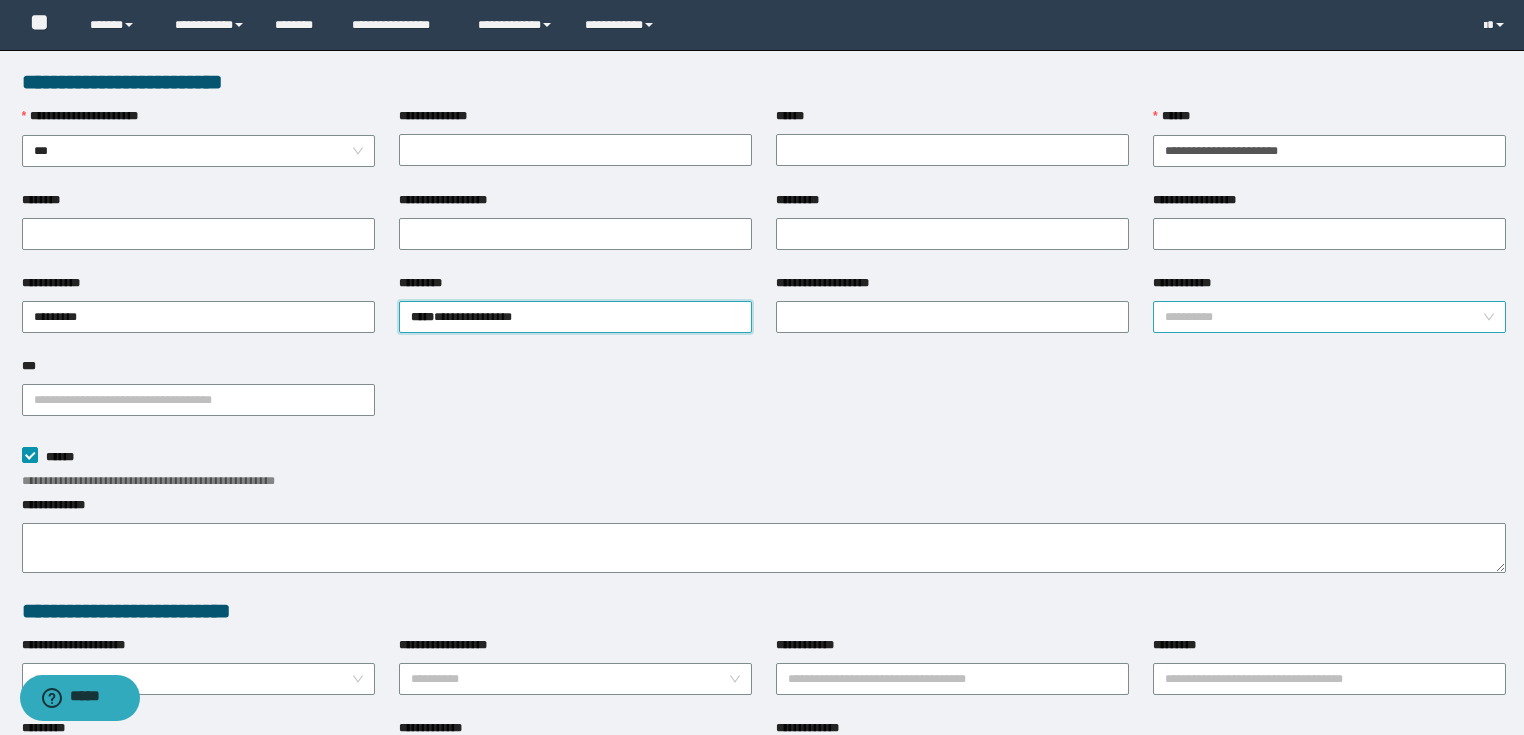 drag, startPoint x: 1284, startPoint y: 333, endPoint x: 1276, endPoint y: 324, distance: 12.0415945 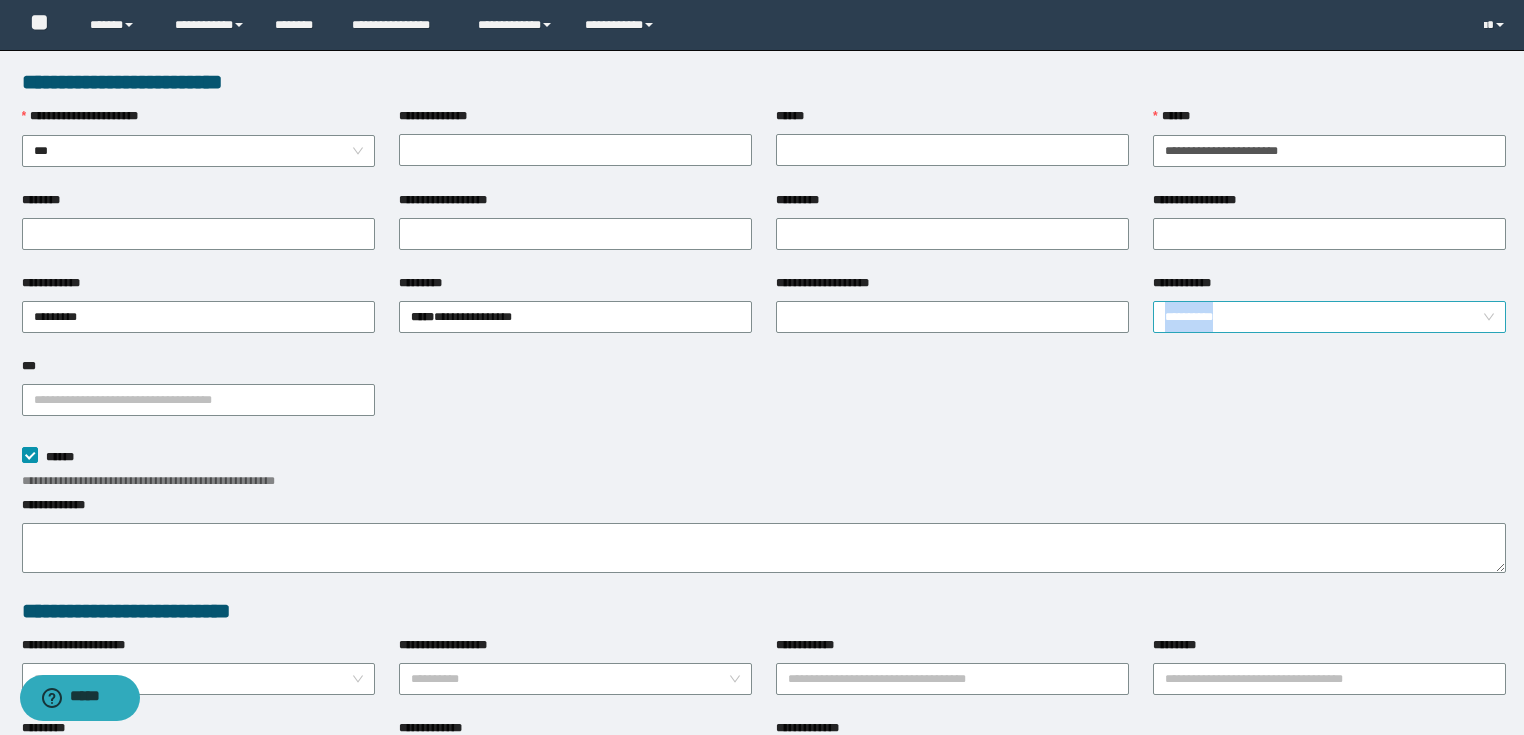 click on "**********" at bounding box center [1323, 317] 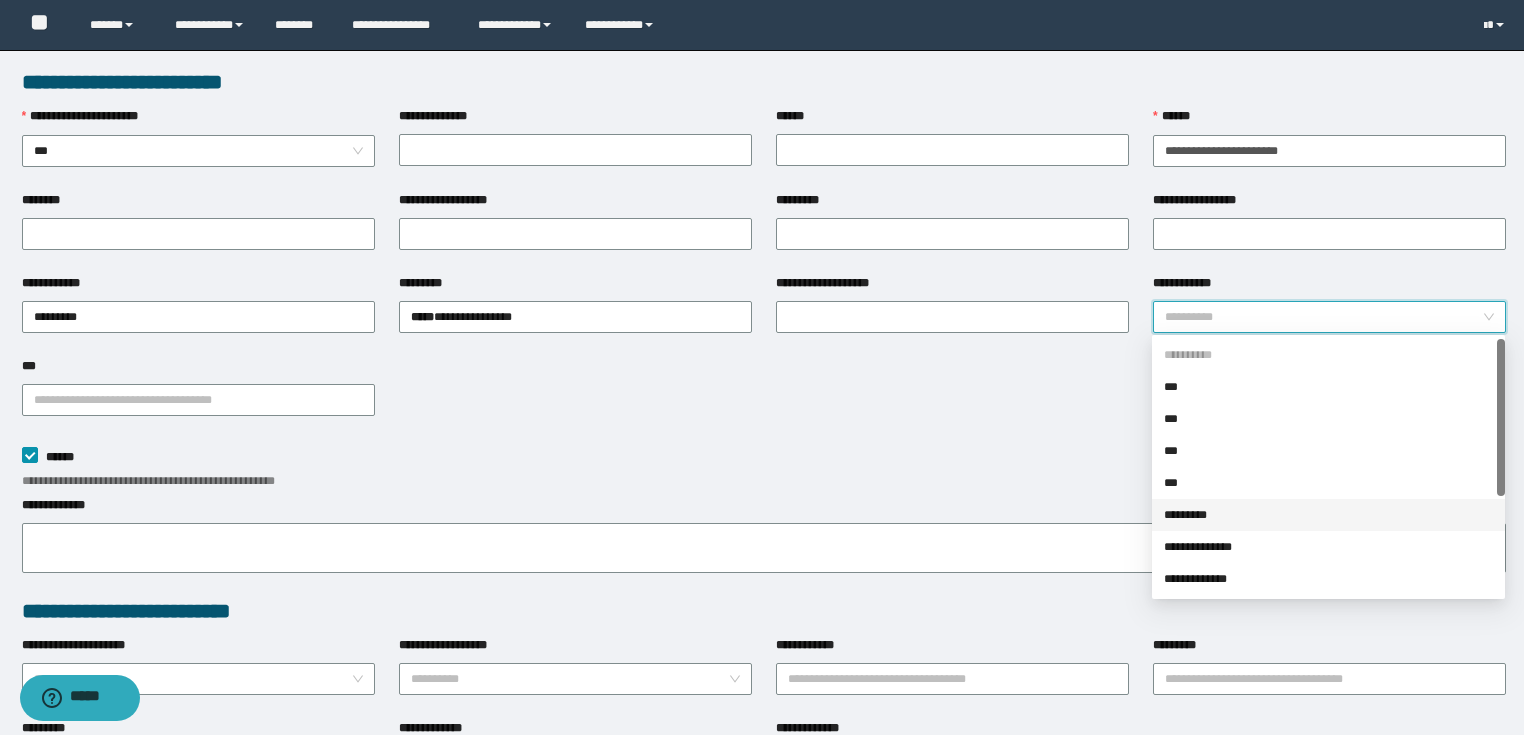 click on "*********" at bounding box center (1328, 515) 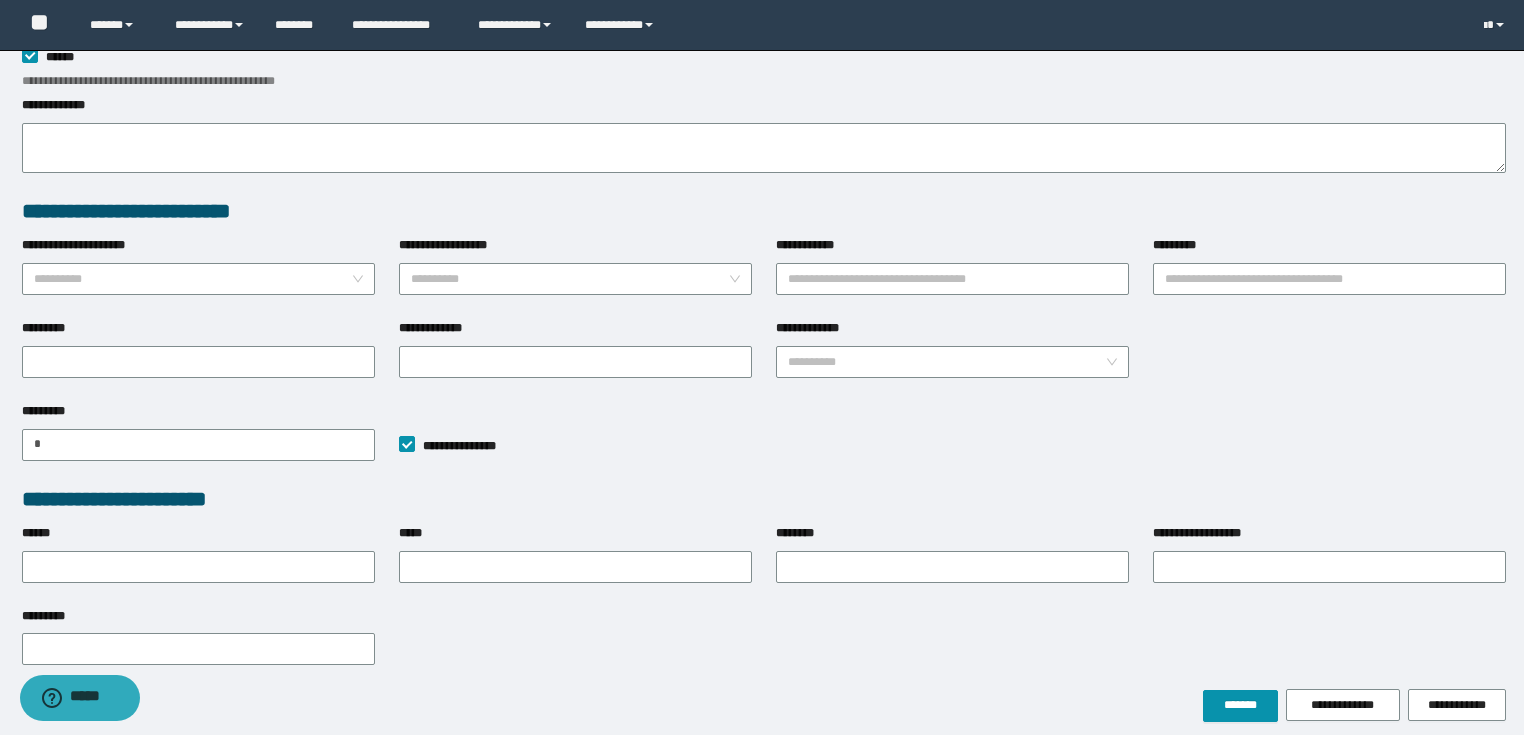 scroll, scrollTop: 480, scrollLeft: 0, axis: vertical 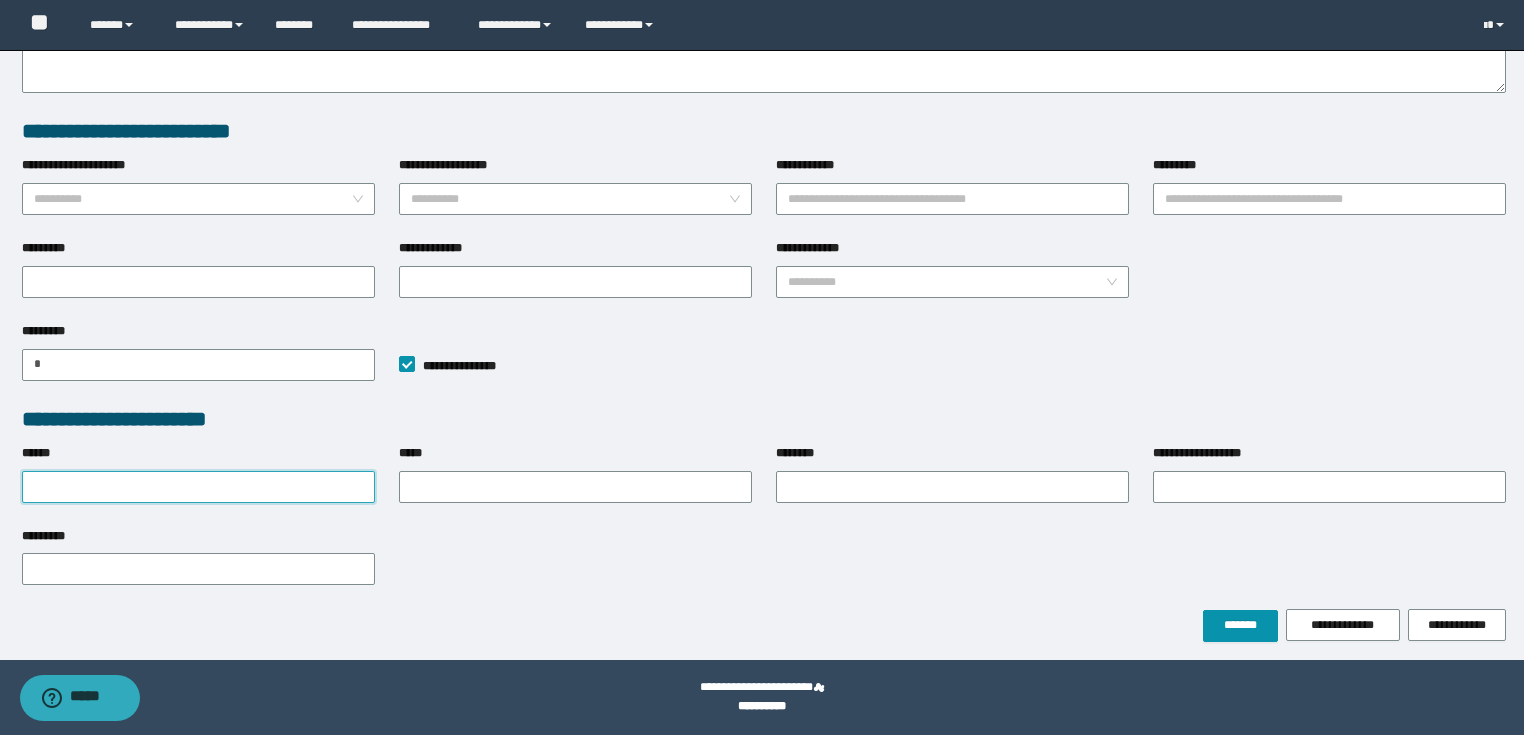 click on "******" at bounding box center [198, 487] 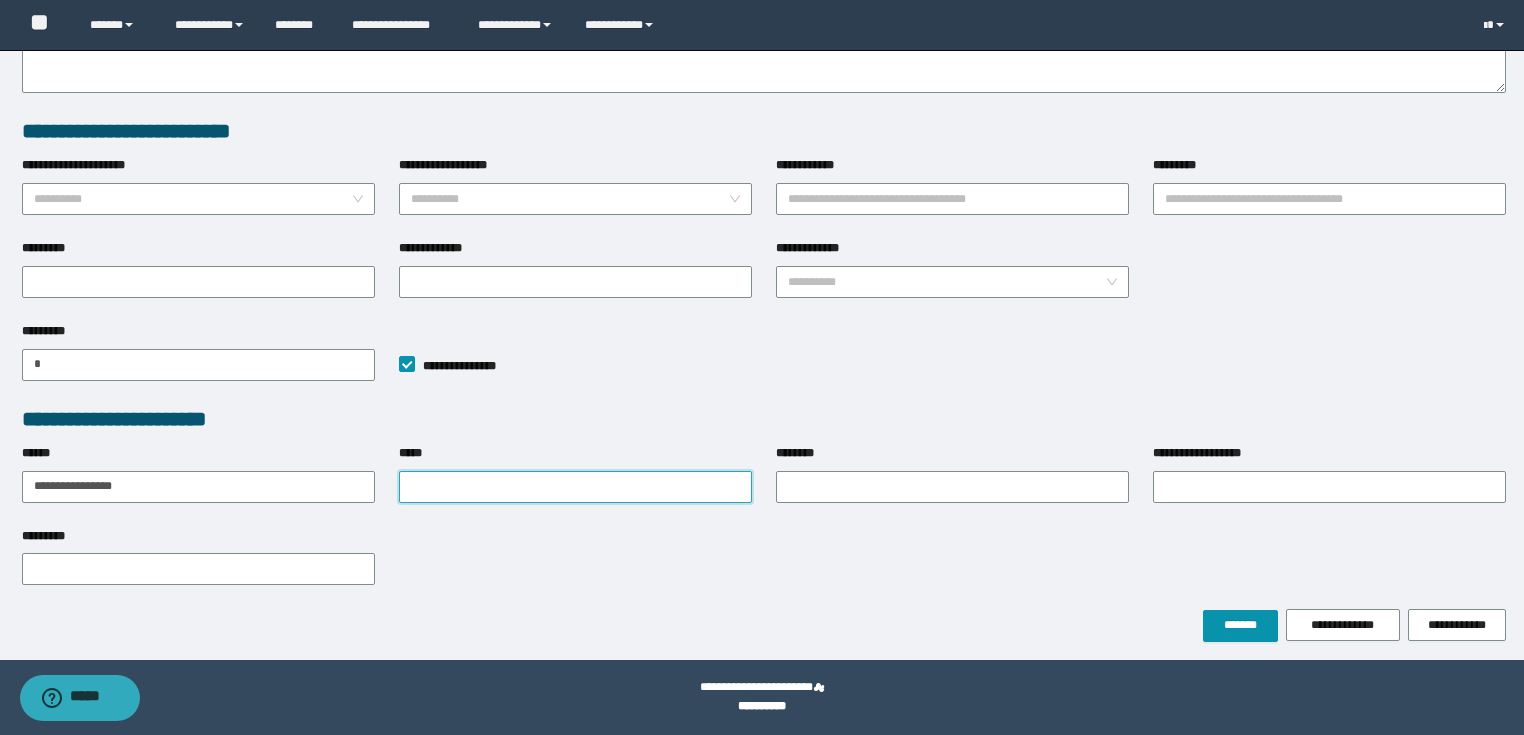 drag, startPoint x: 496, startPoint y: 480, endPoint x: 502, endPoint y: 496, distance: 17.088007 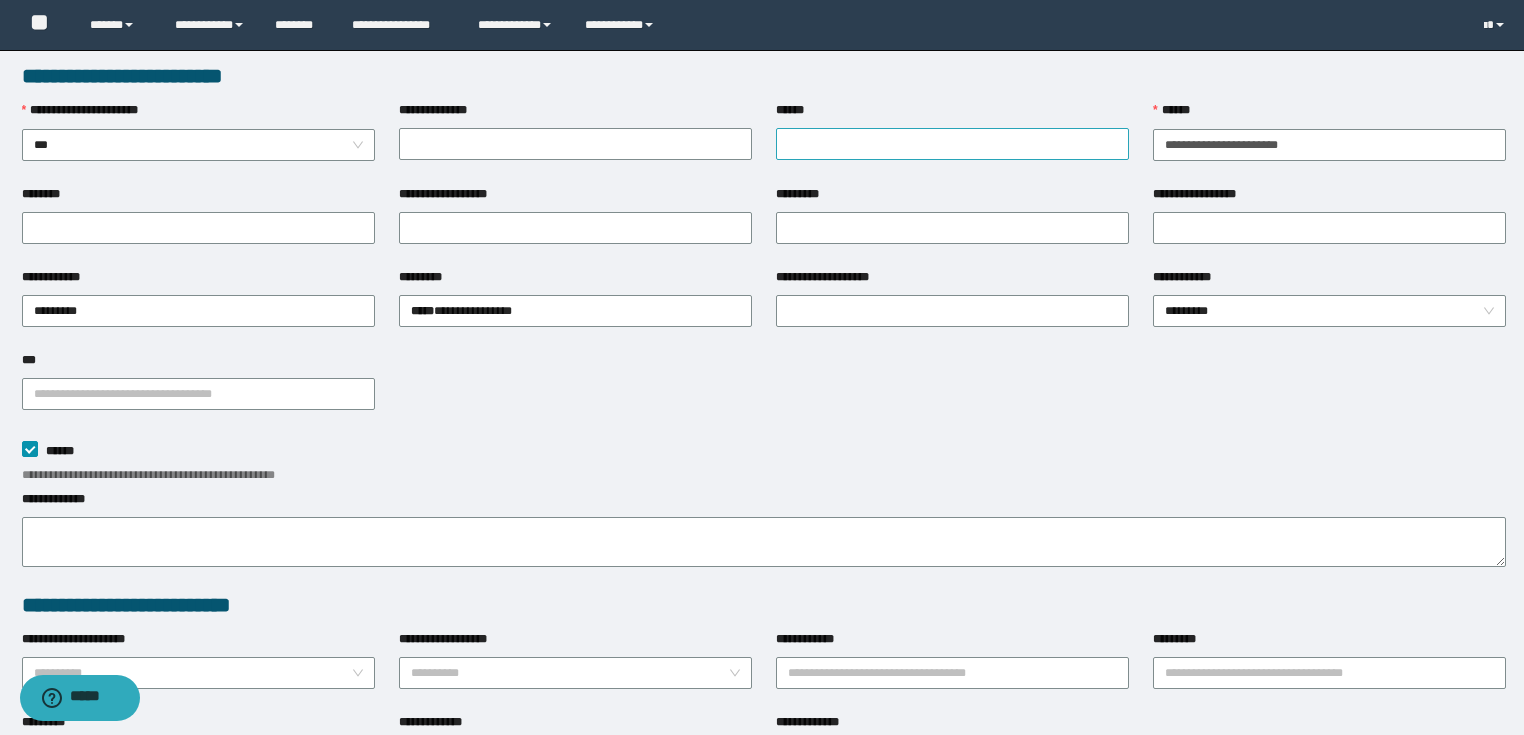 scroll, scrollTop: 0, scrollLeft: 0, axis: both 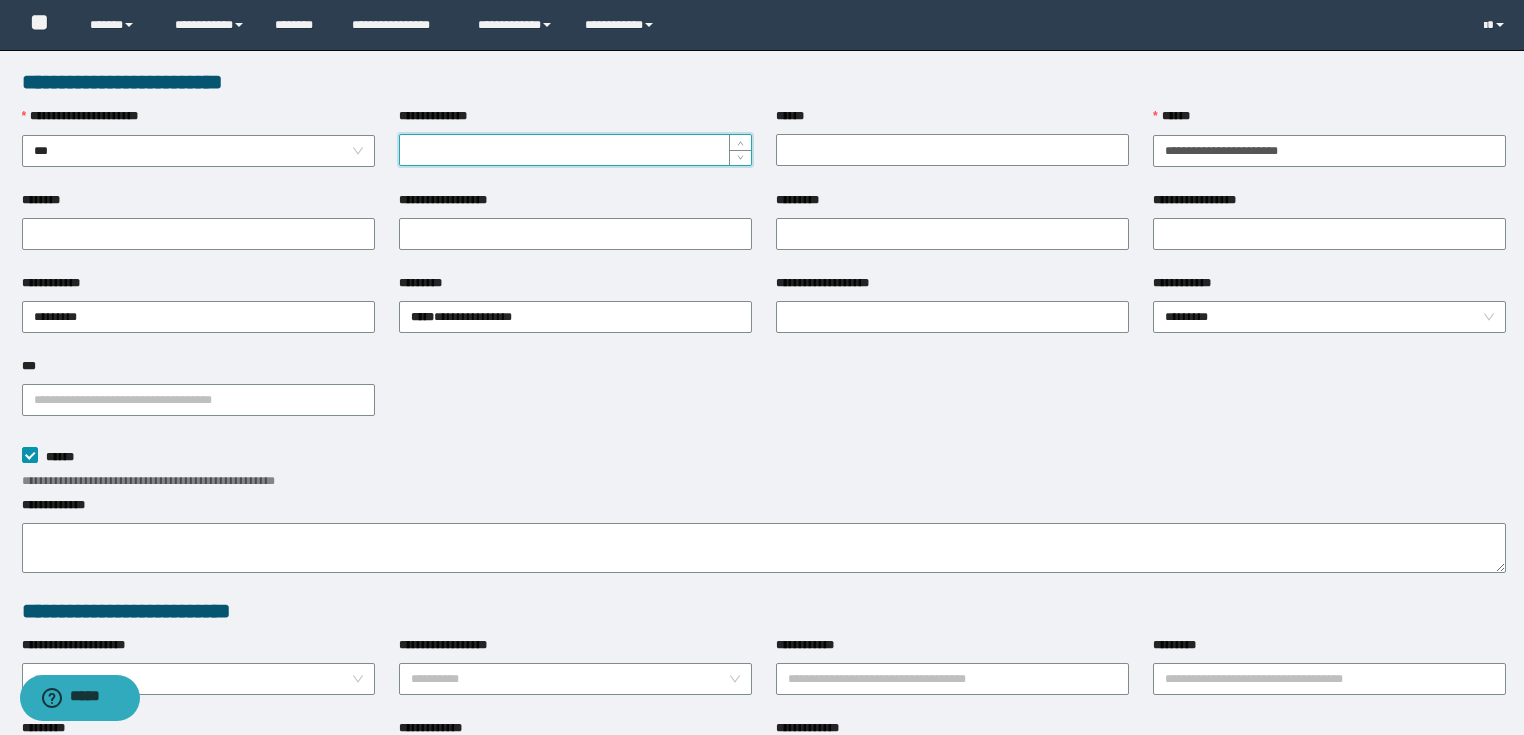 click on "**********" at bounding box center [575, 150] 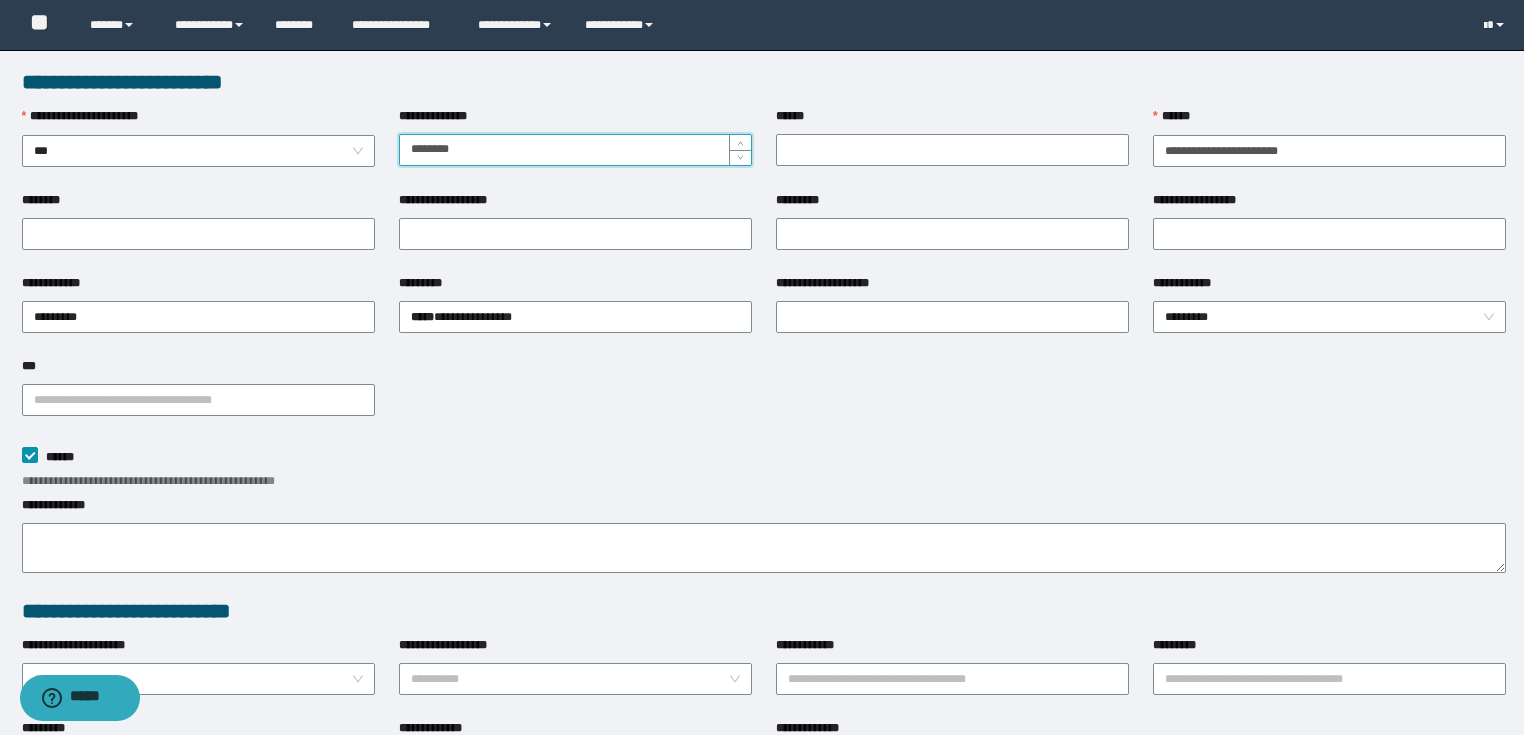 type on "********" 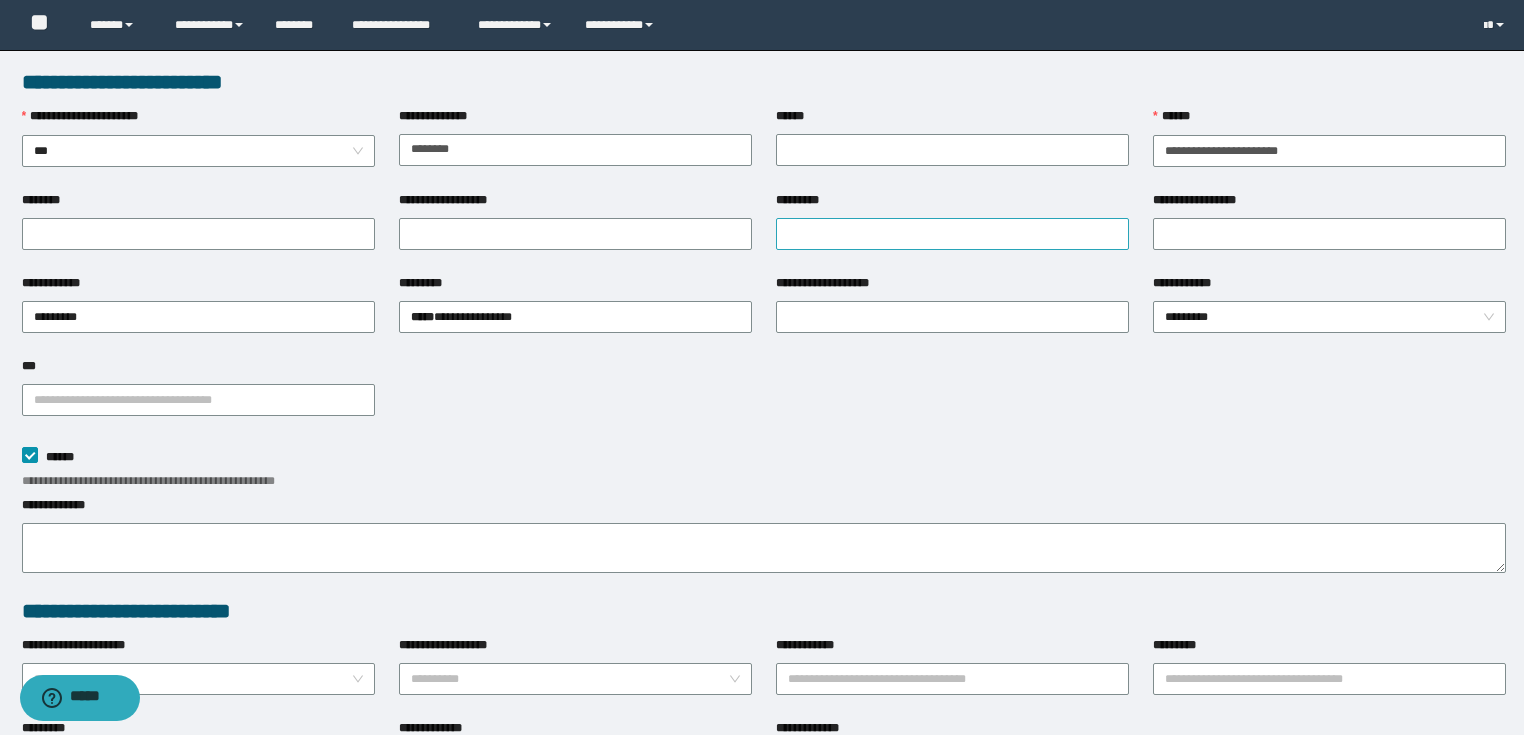 drag, startPoint x: 844, startPoint y: 252, endPoint x: 855, endPoint y: 231, distance: 23.70654 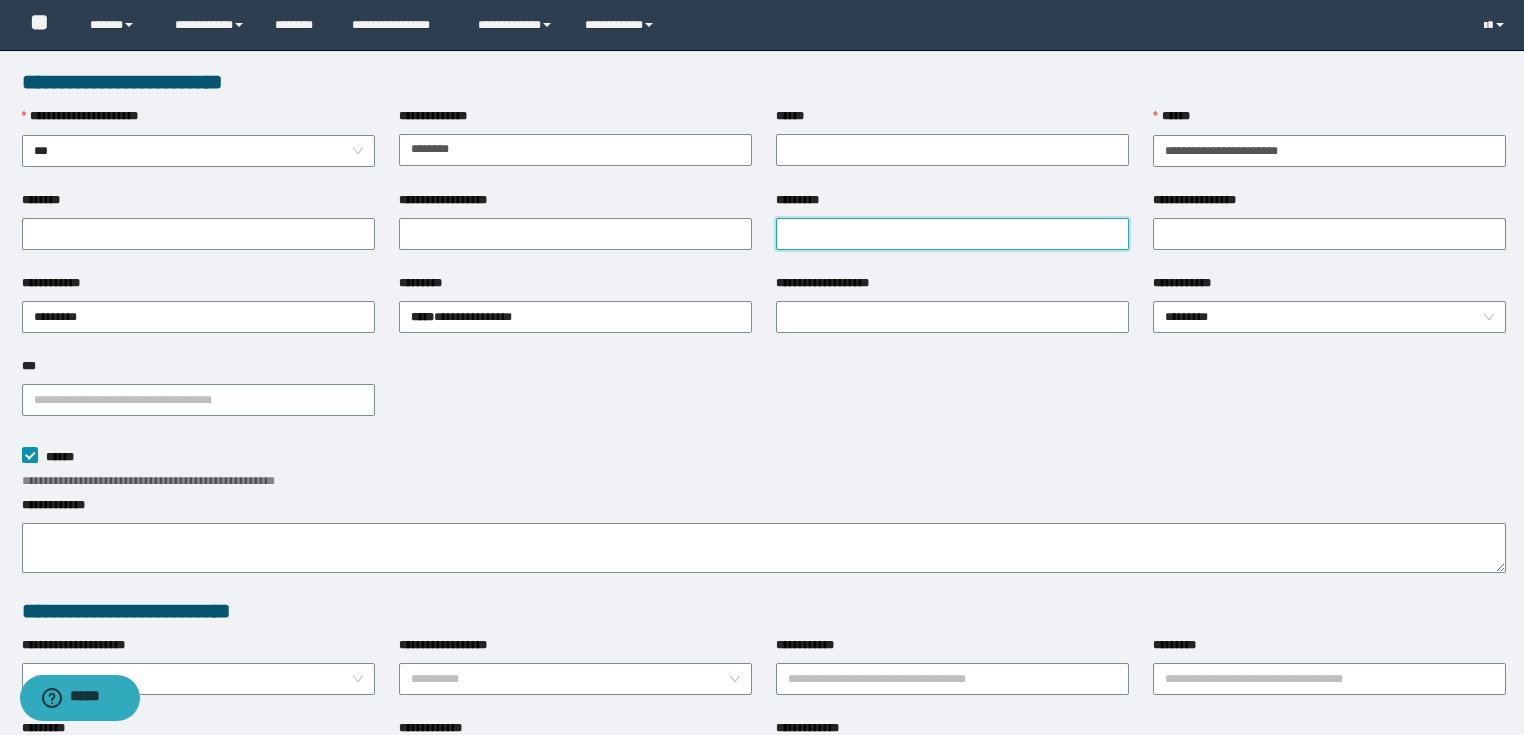 click on "*********" at bounding box center [952, 234] 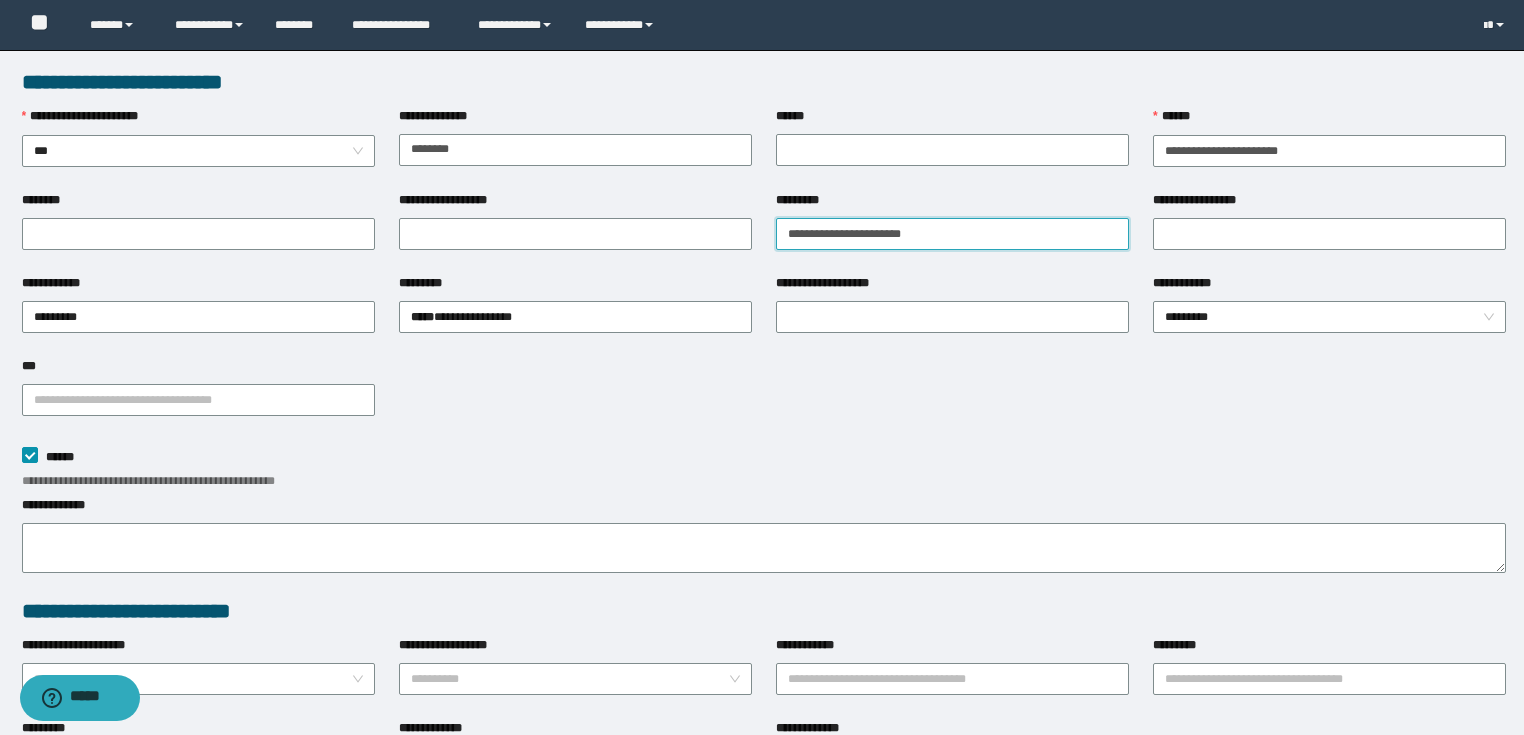 type on "**********" 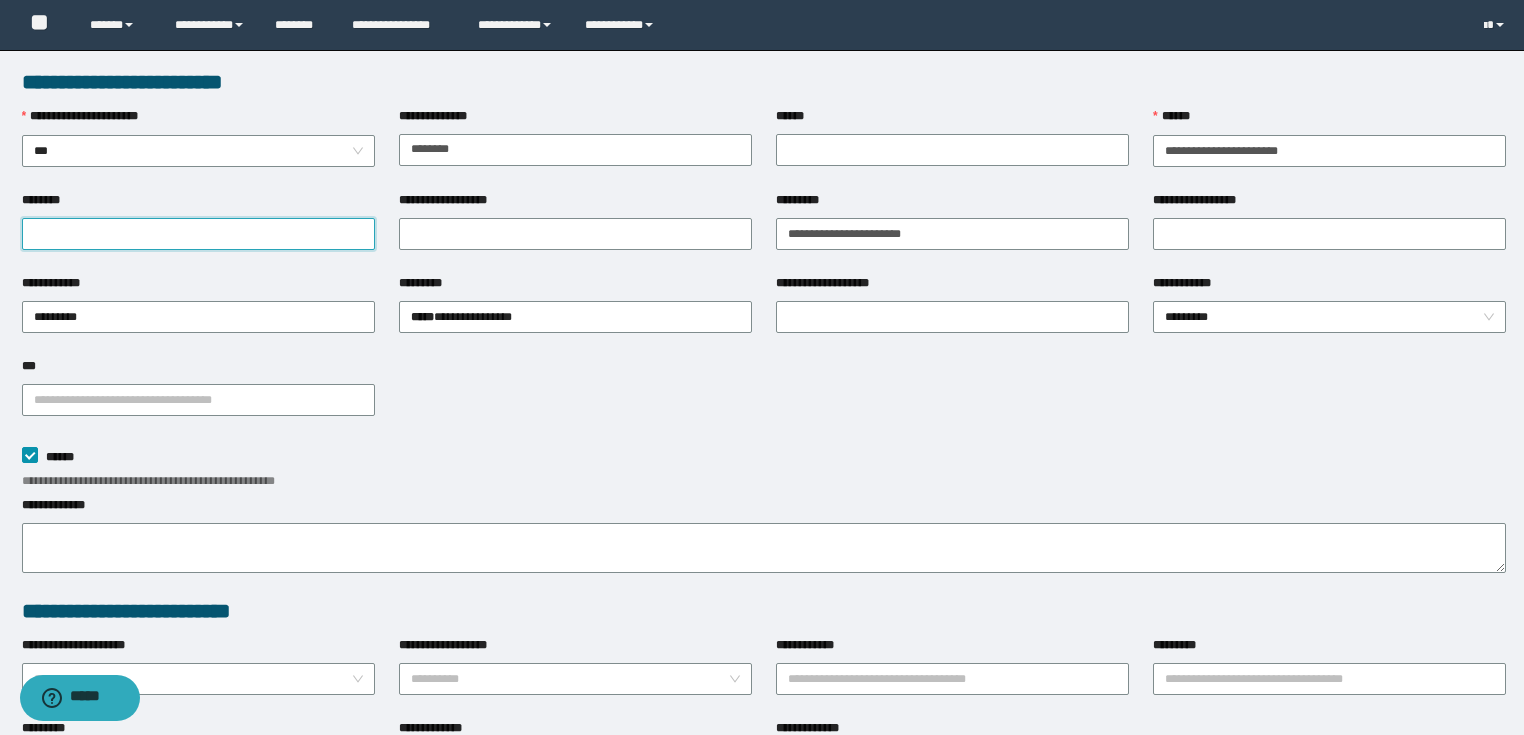click on "********" at bounding box center [198, 234] 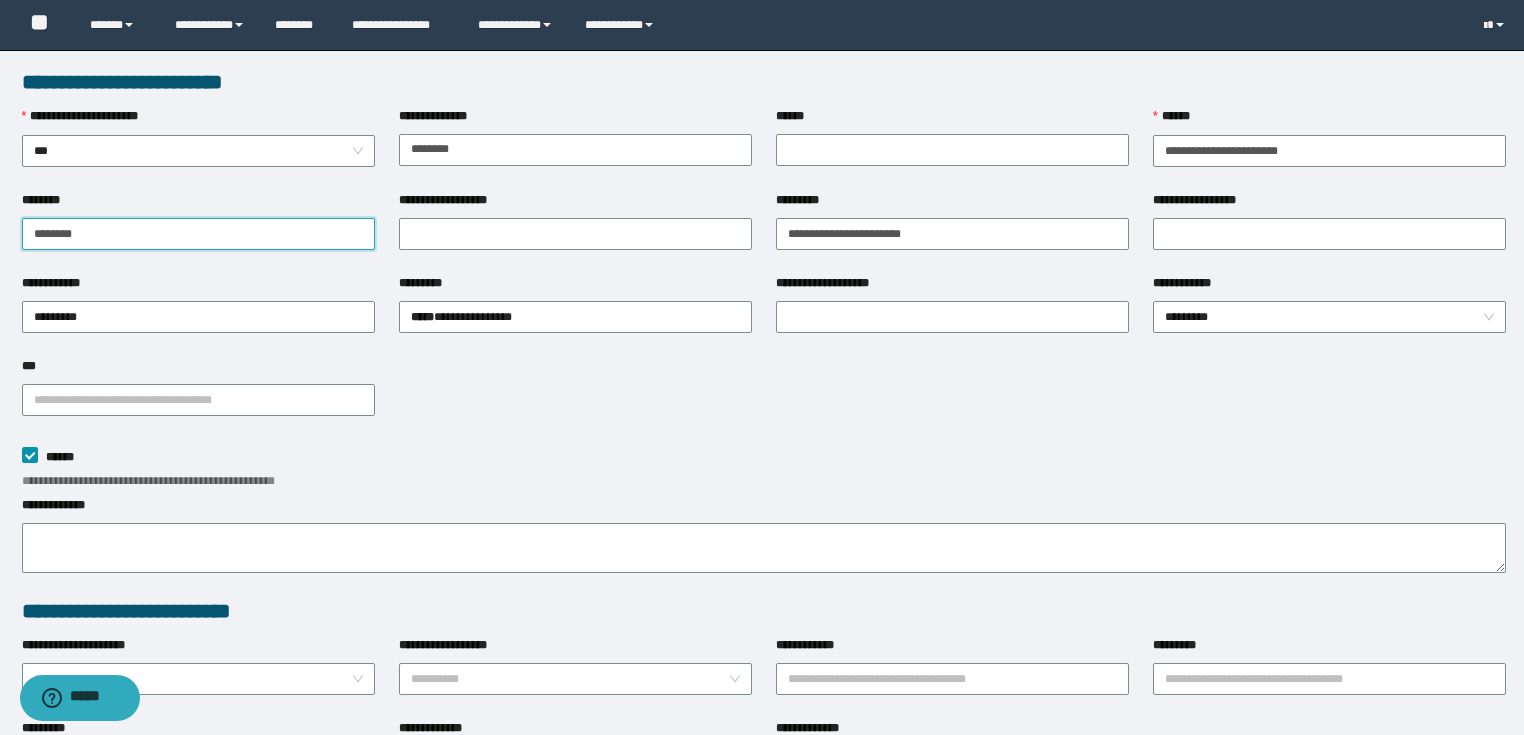 type on "********" 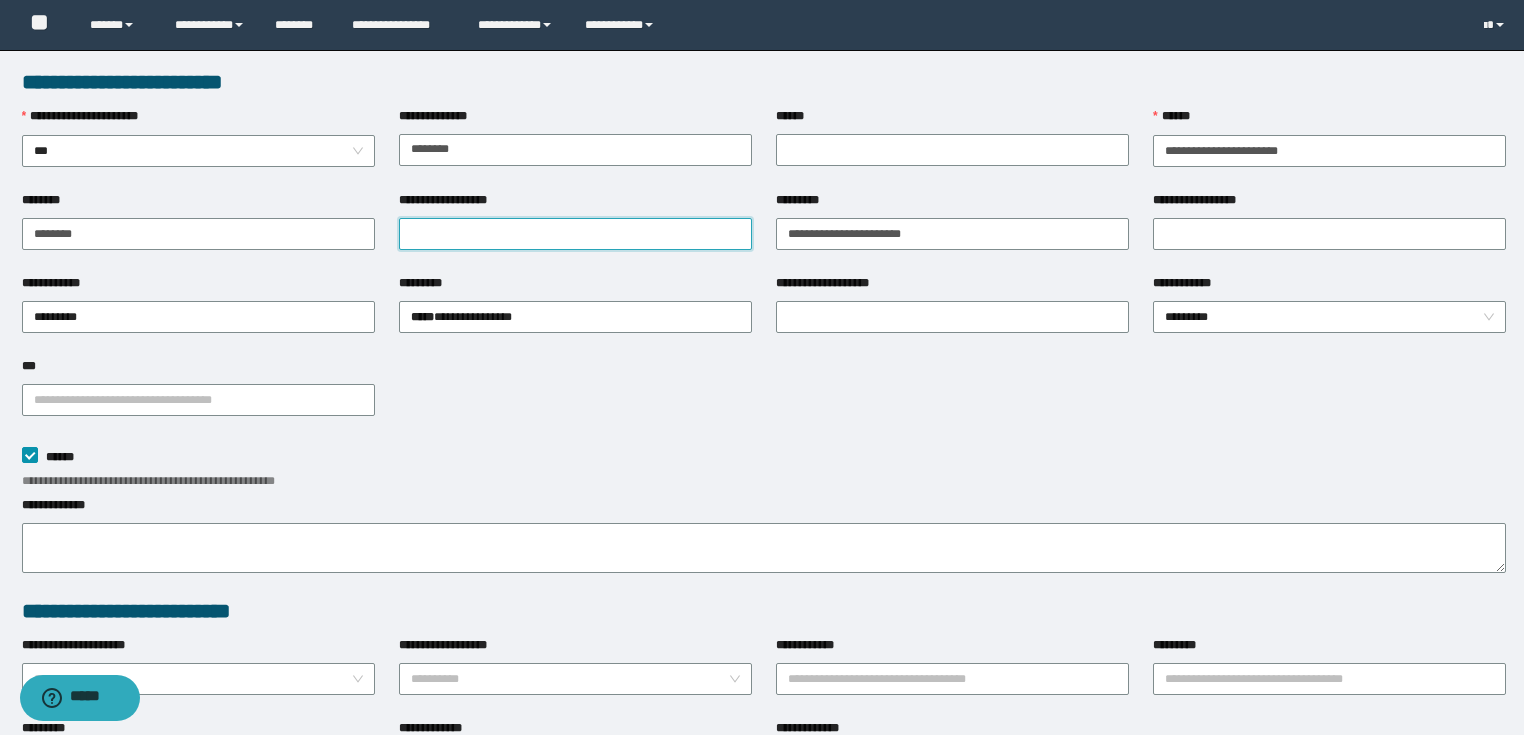 click on "**********" at bounding box center [575, 234] 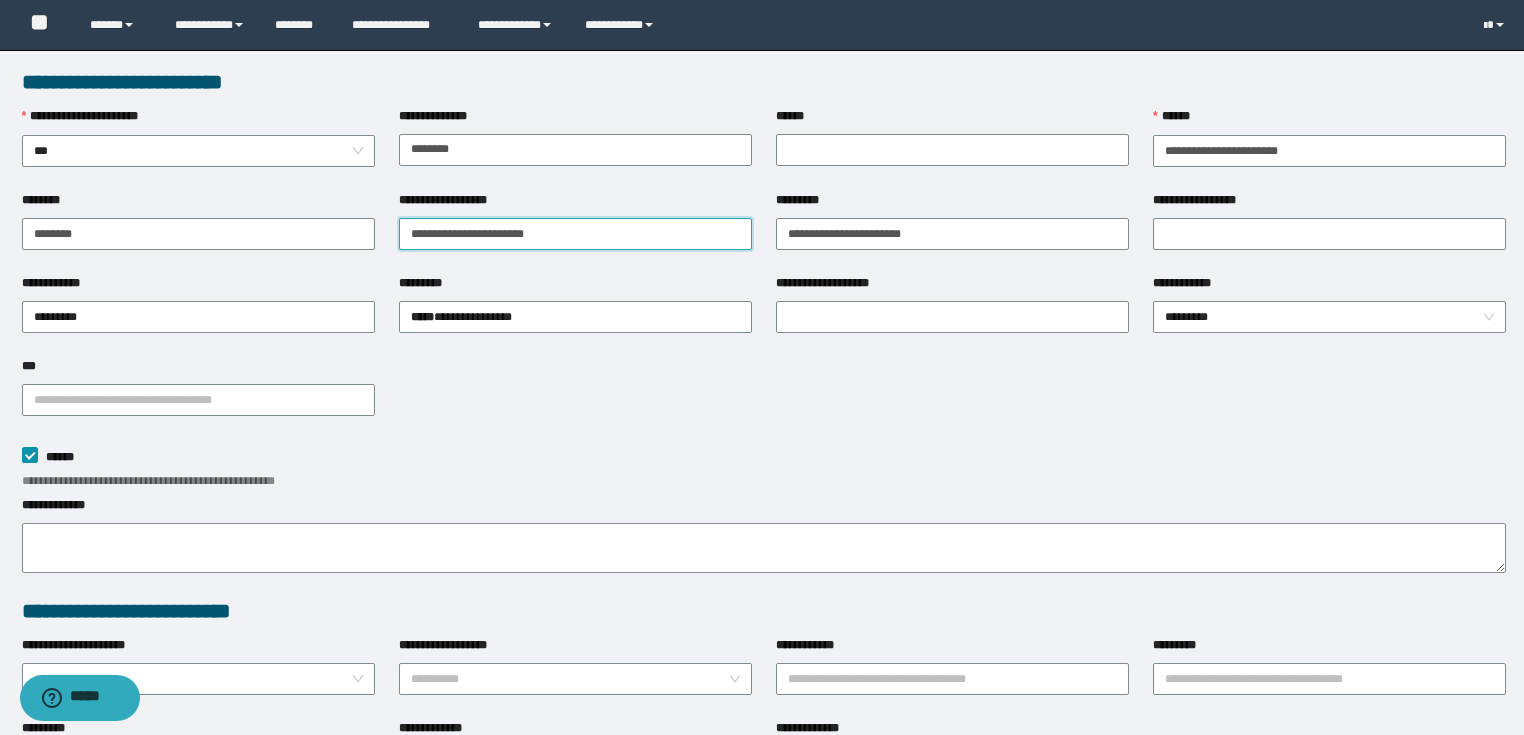 click on "**********" at bounding box center (575, 234) 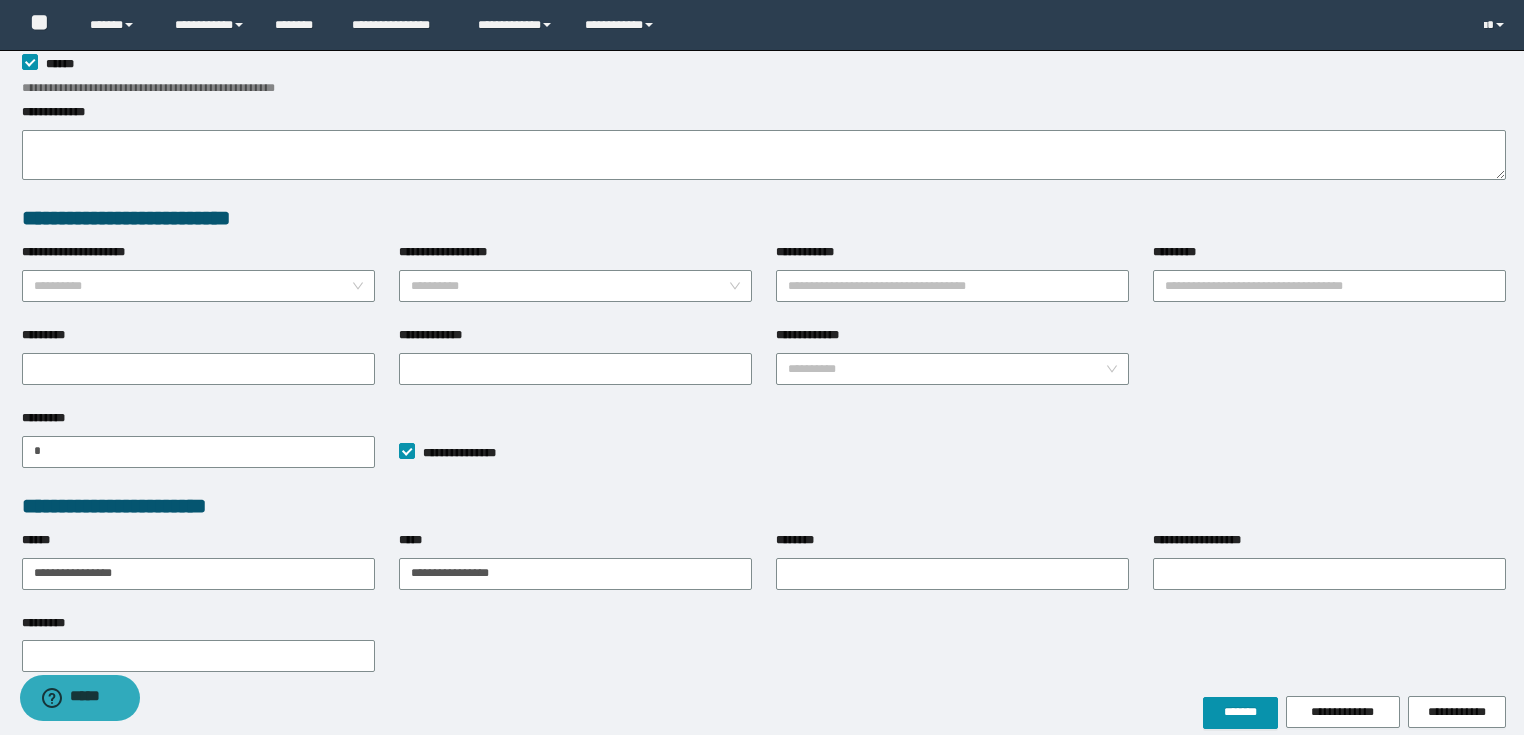 scroll, scrollTop: 480, scrollLeft: 0, axis: vertical 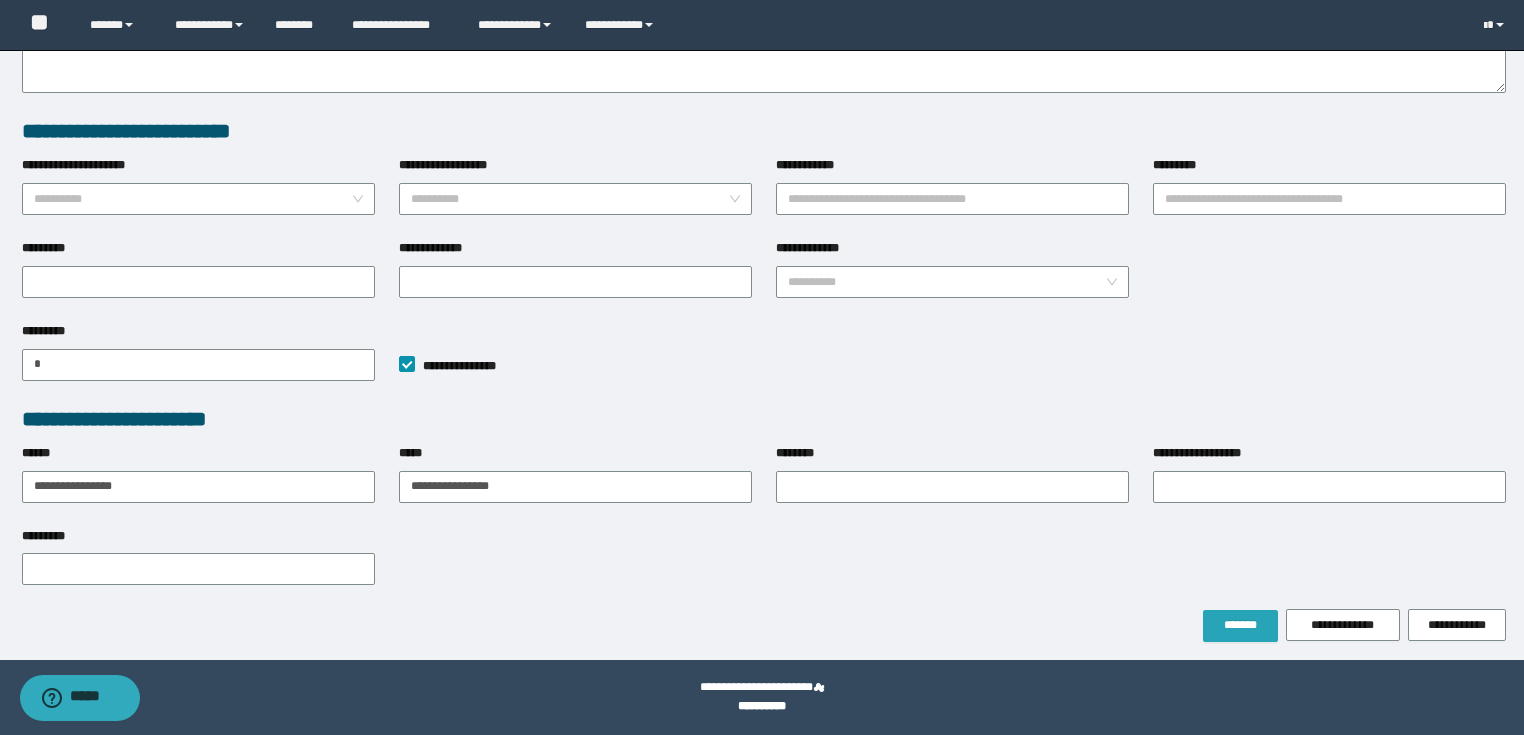 type on "**********" 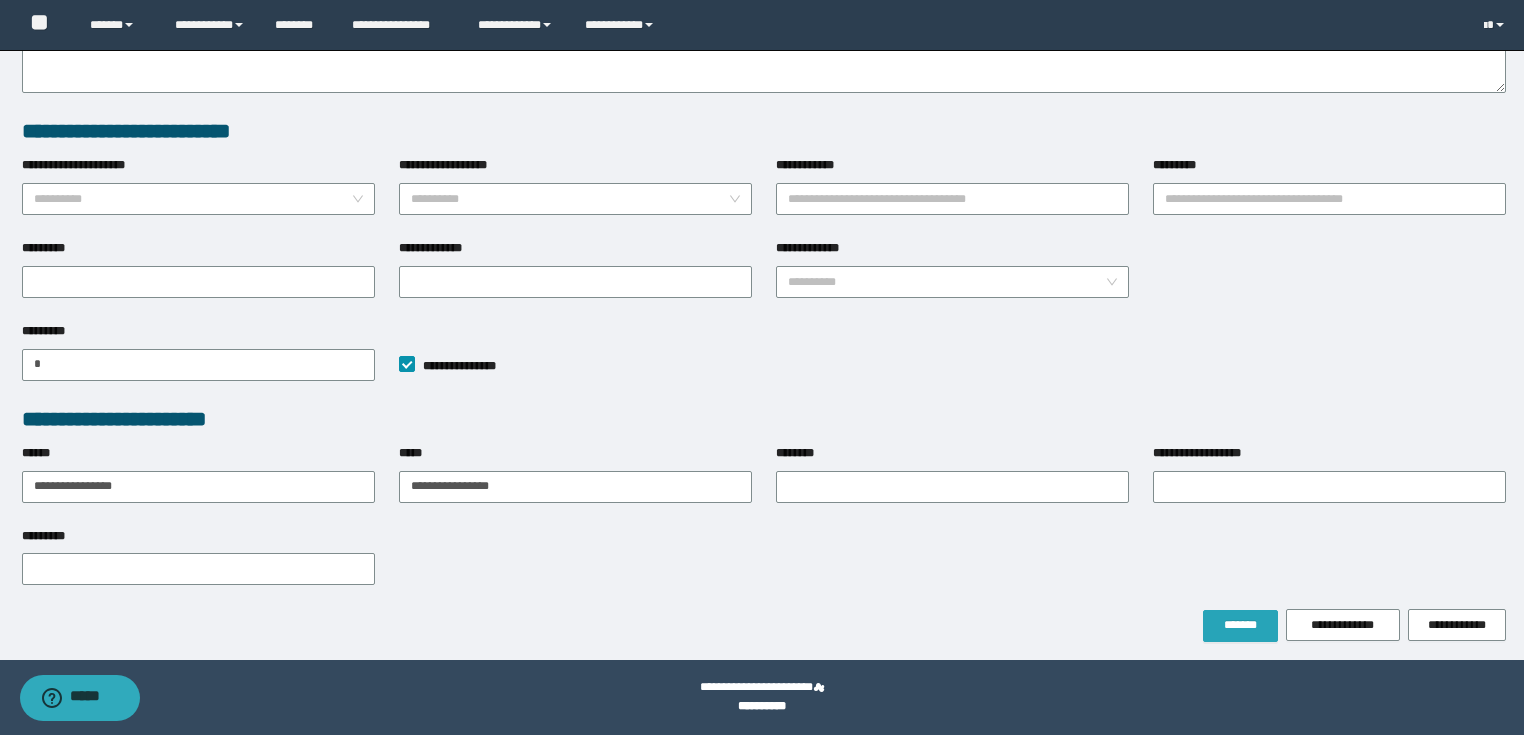 click on "*******" at bounding box center (1240, 625) 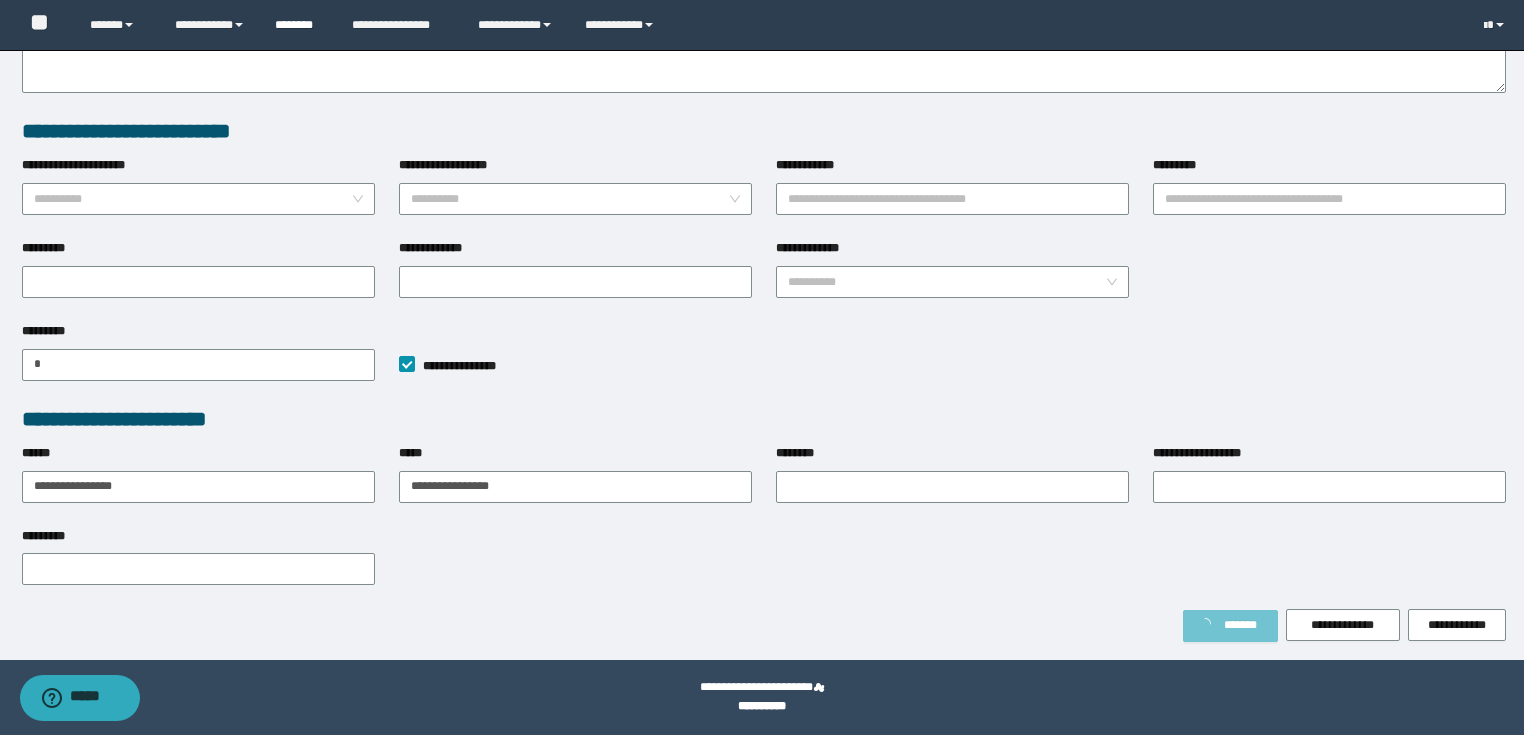 scroll, scrollTop: 533, scrollLeft: 0, axis: vertical 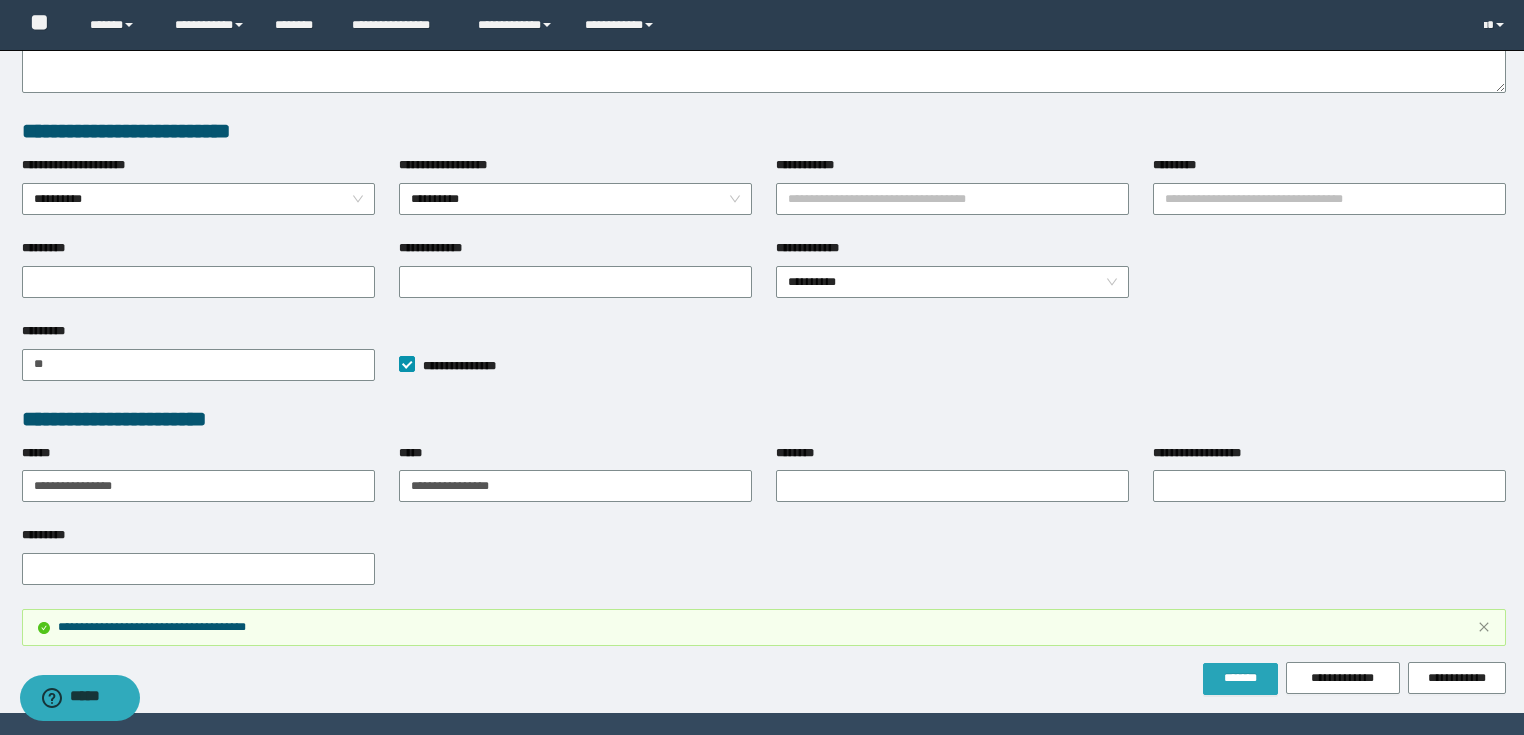 type 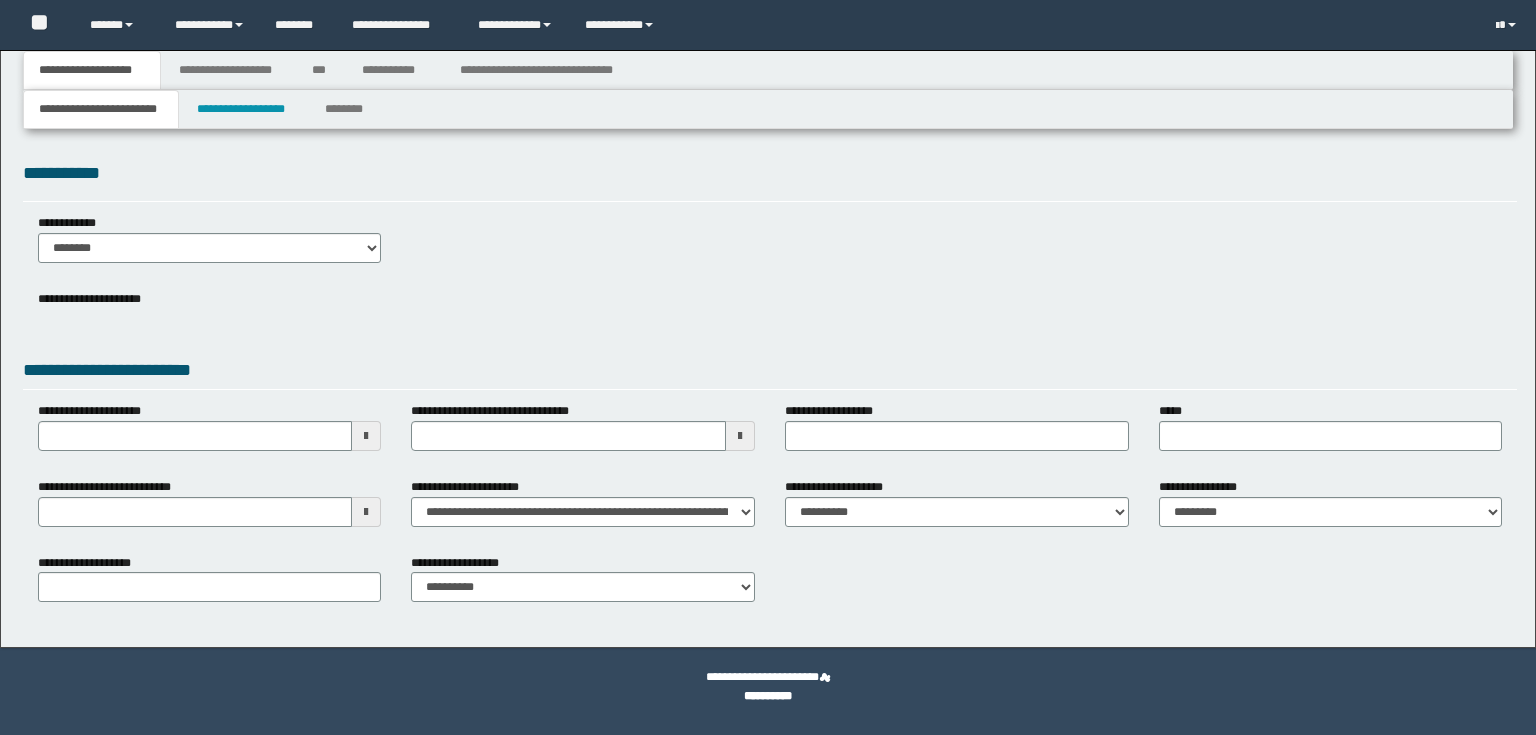 scroll, scrollTop: 0, scrollLeft: 0, axis: both 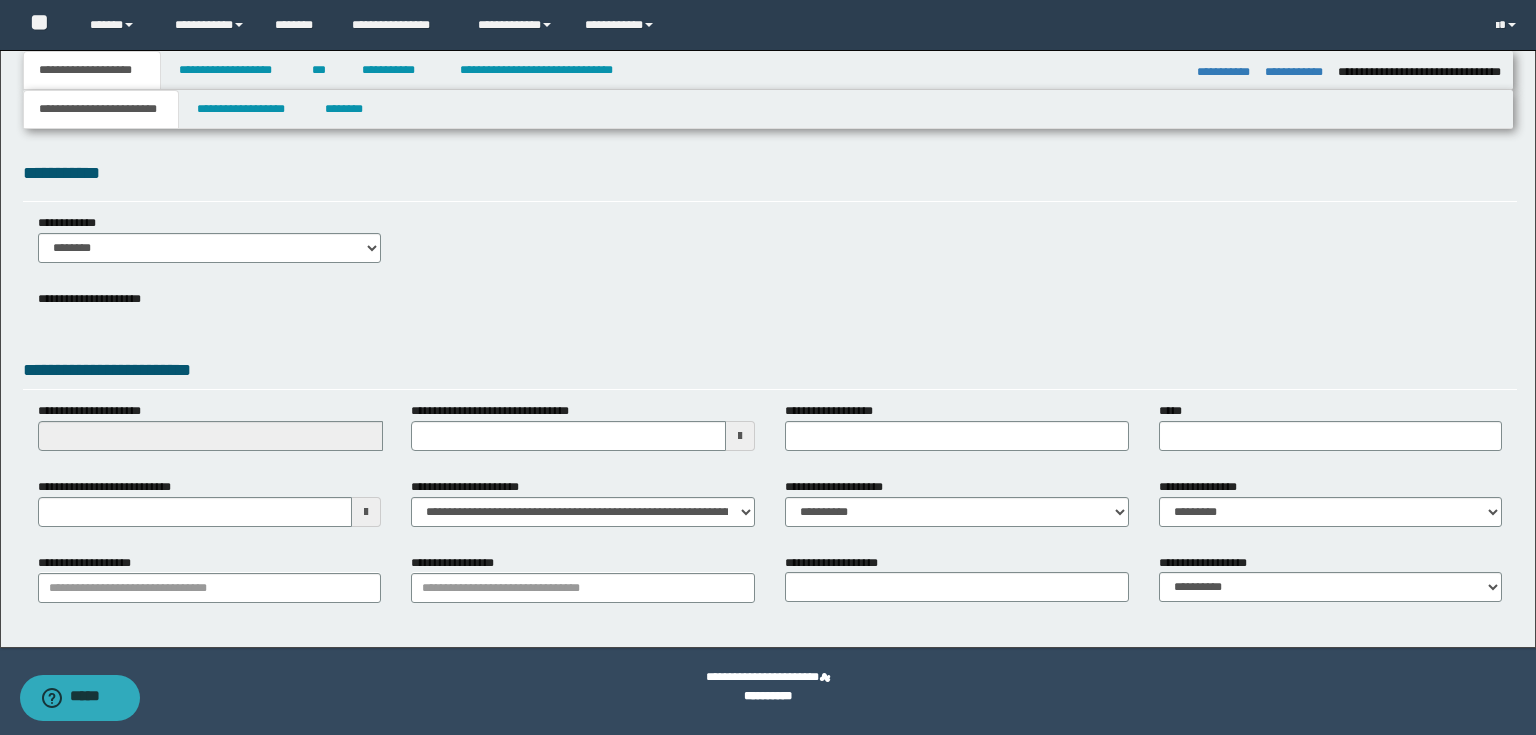 select on "**" 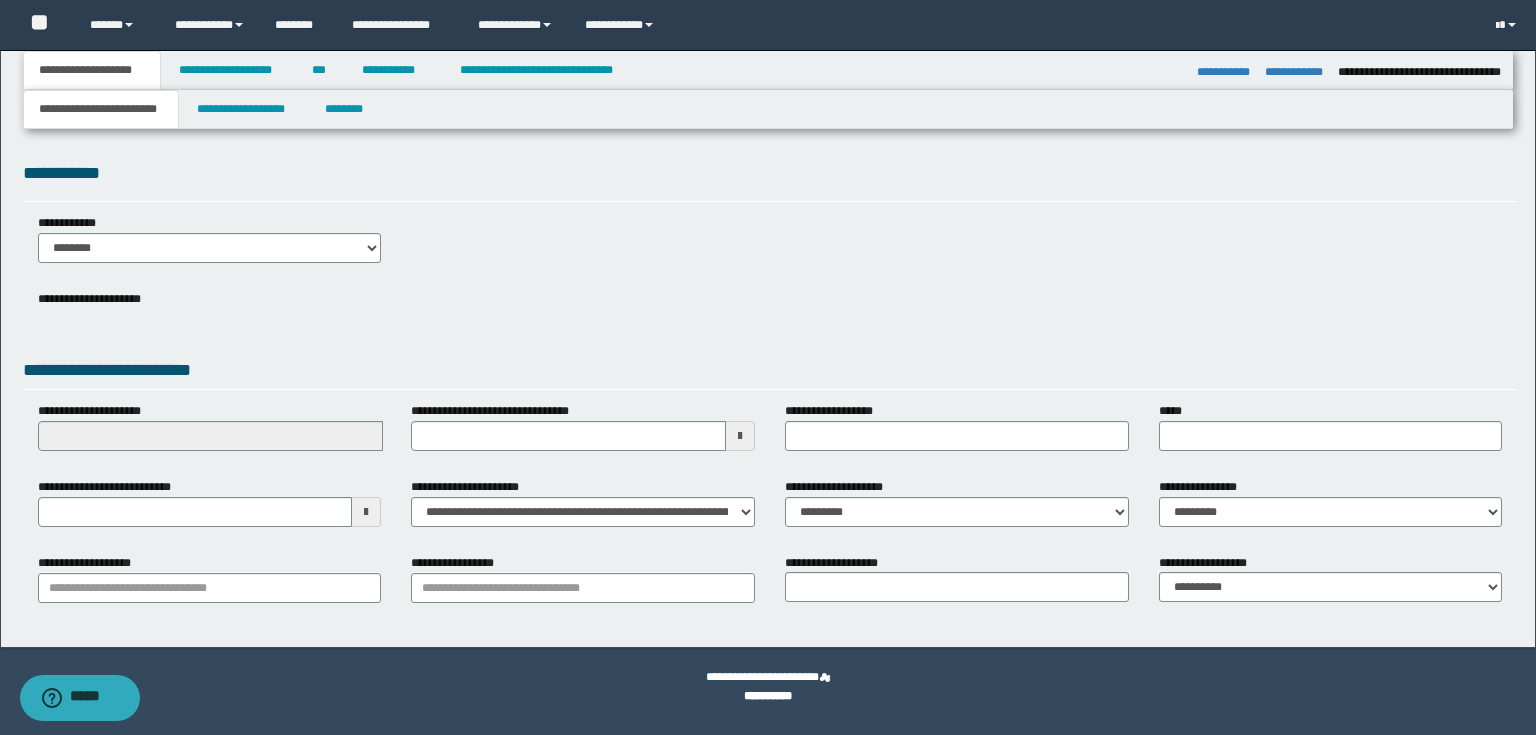 select on "*" 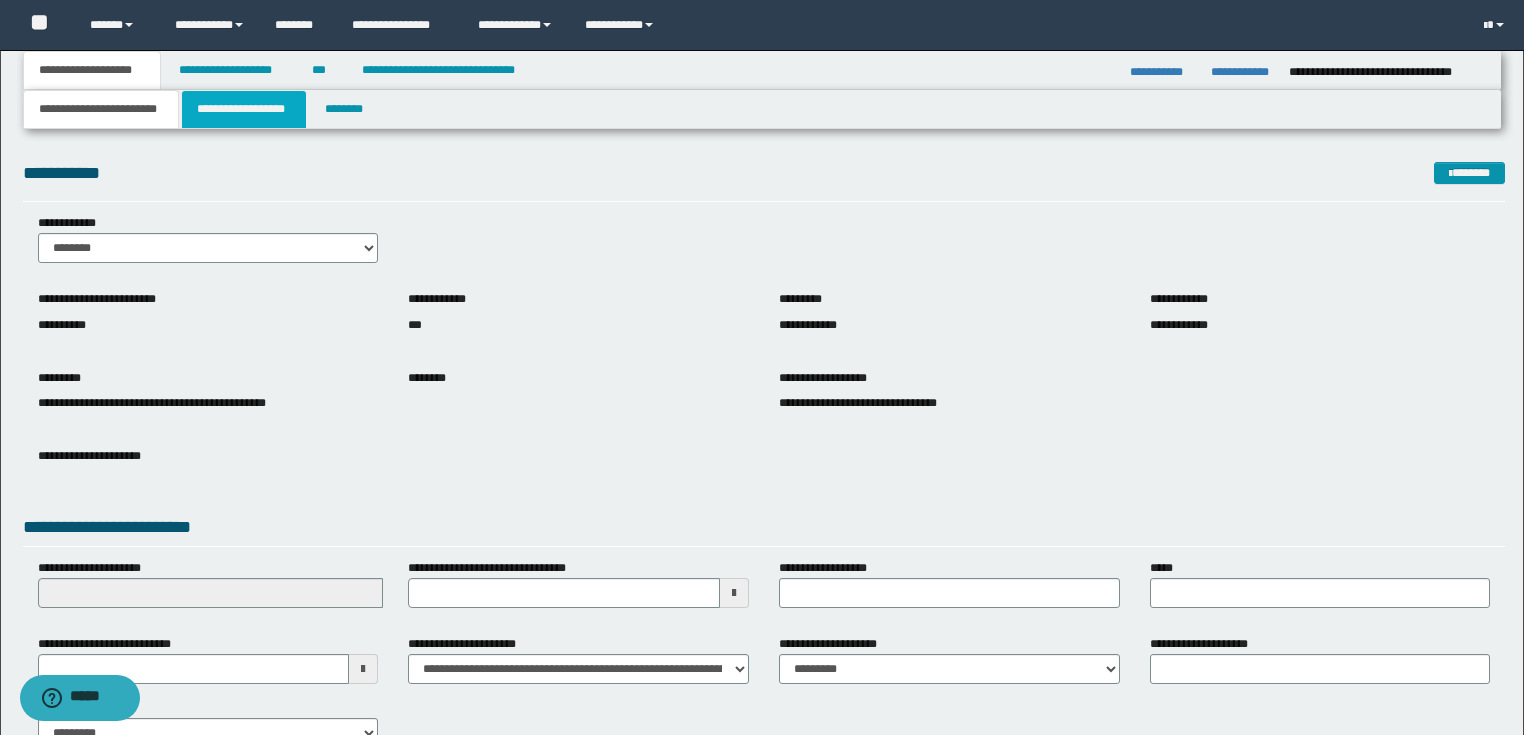 click on "**********" at bounding box center (244, 109) 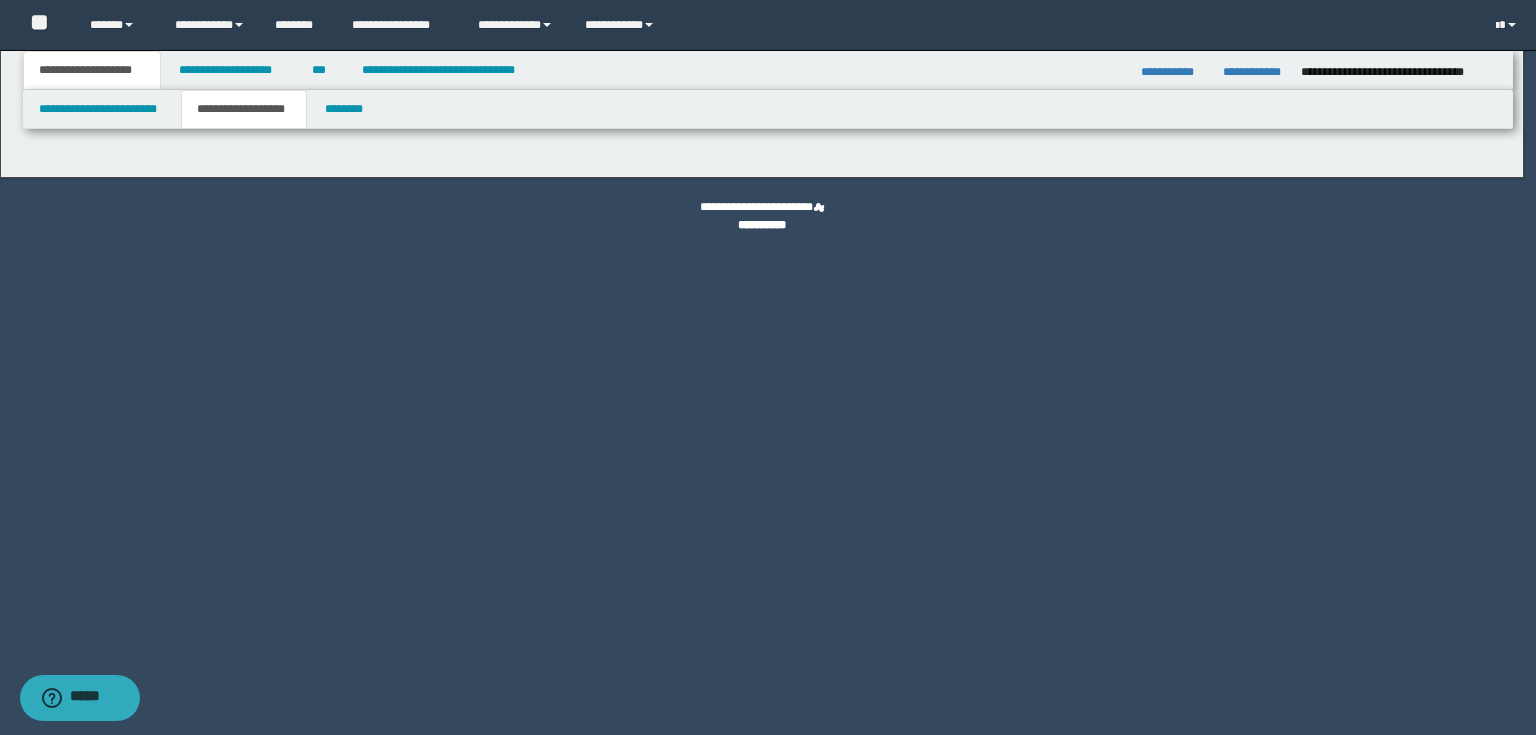 type on "**********" 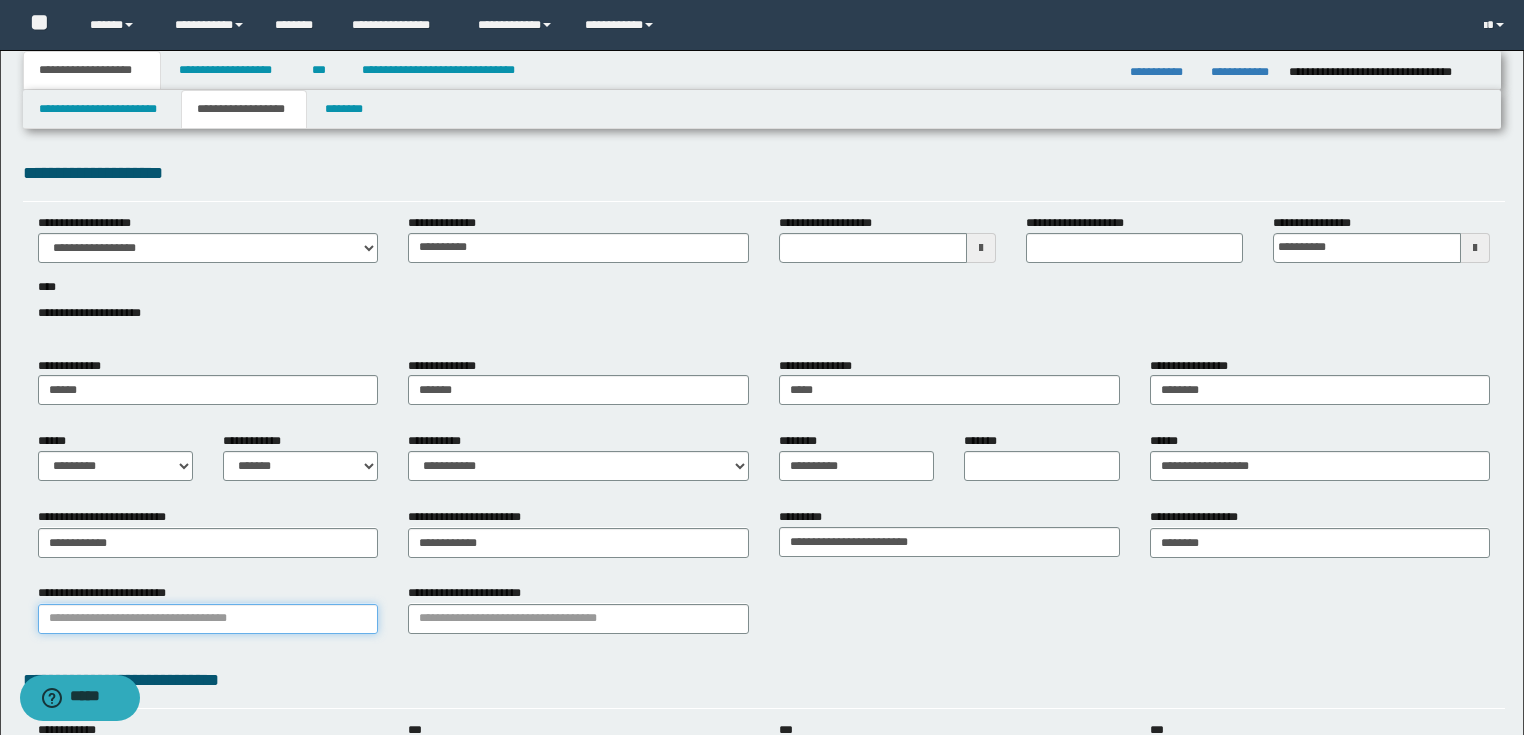 click on "**********" at bounding box center (208, 619) 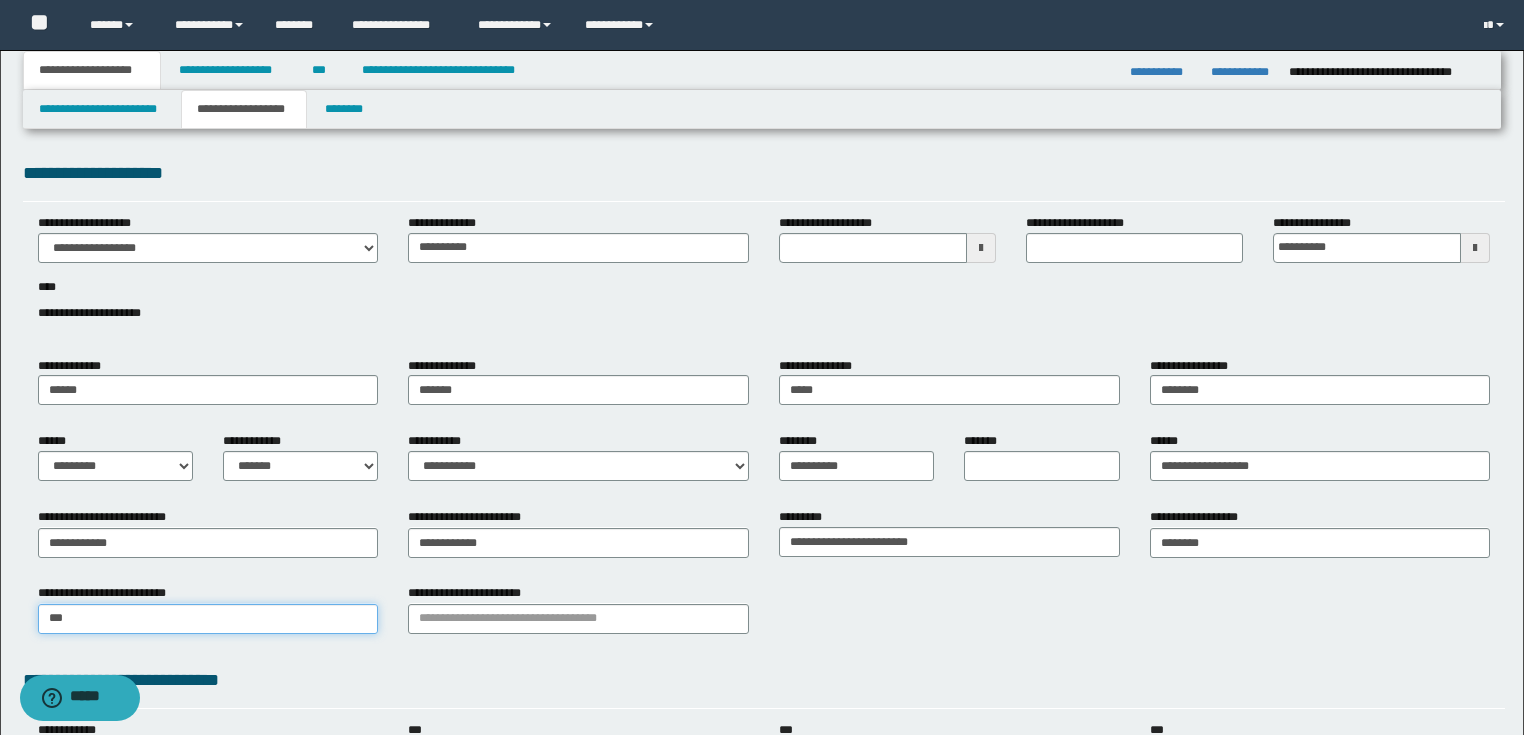 type on "****" 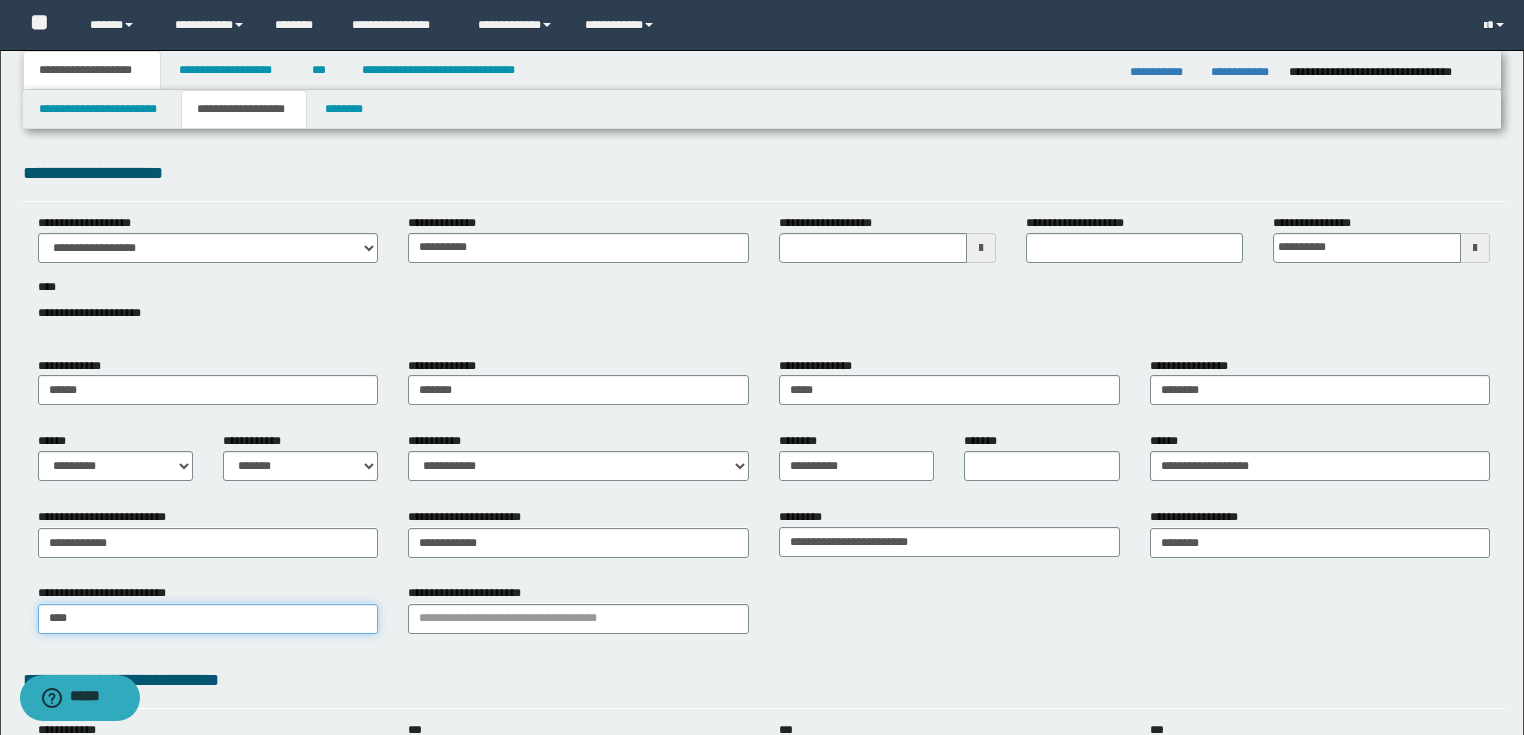 type on "**********" 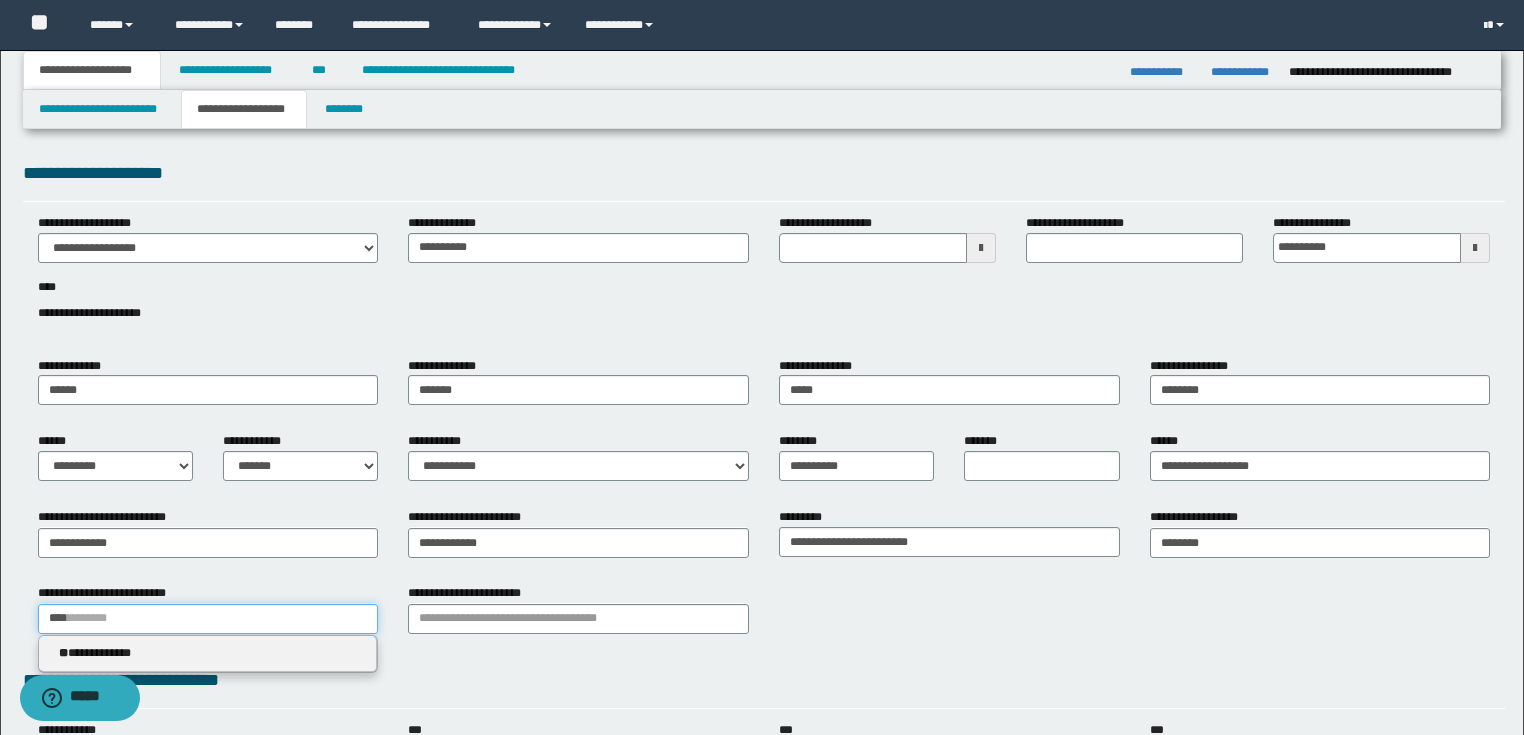 type 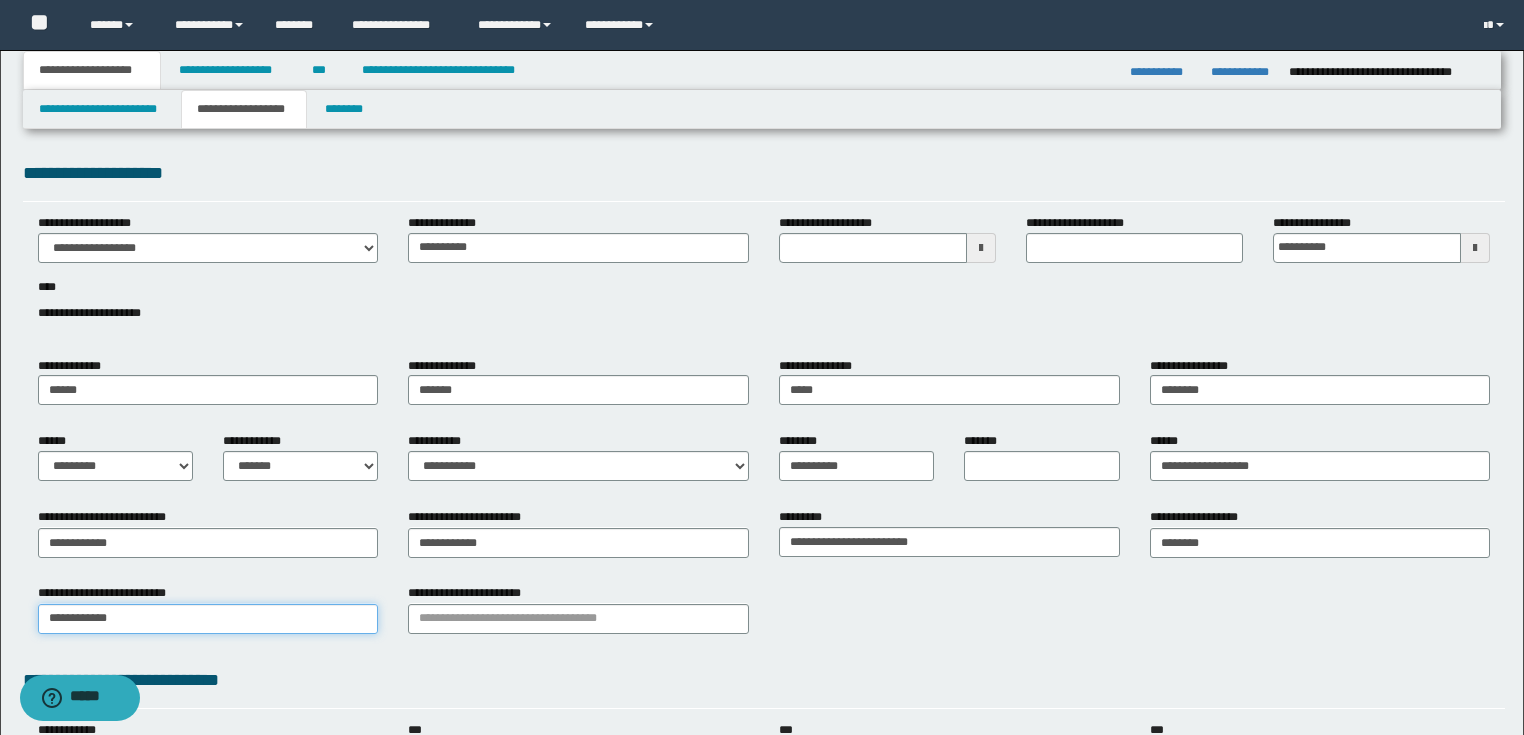 type on "**********" 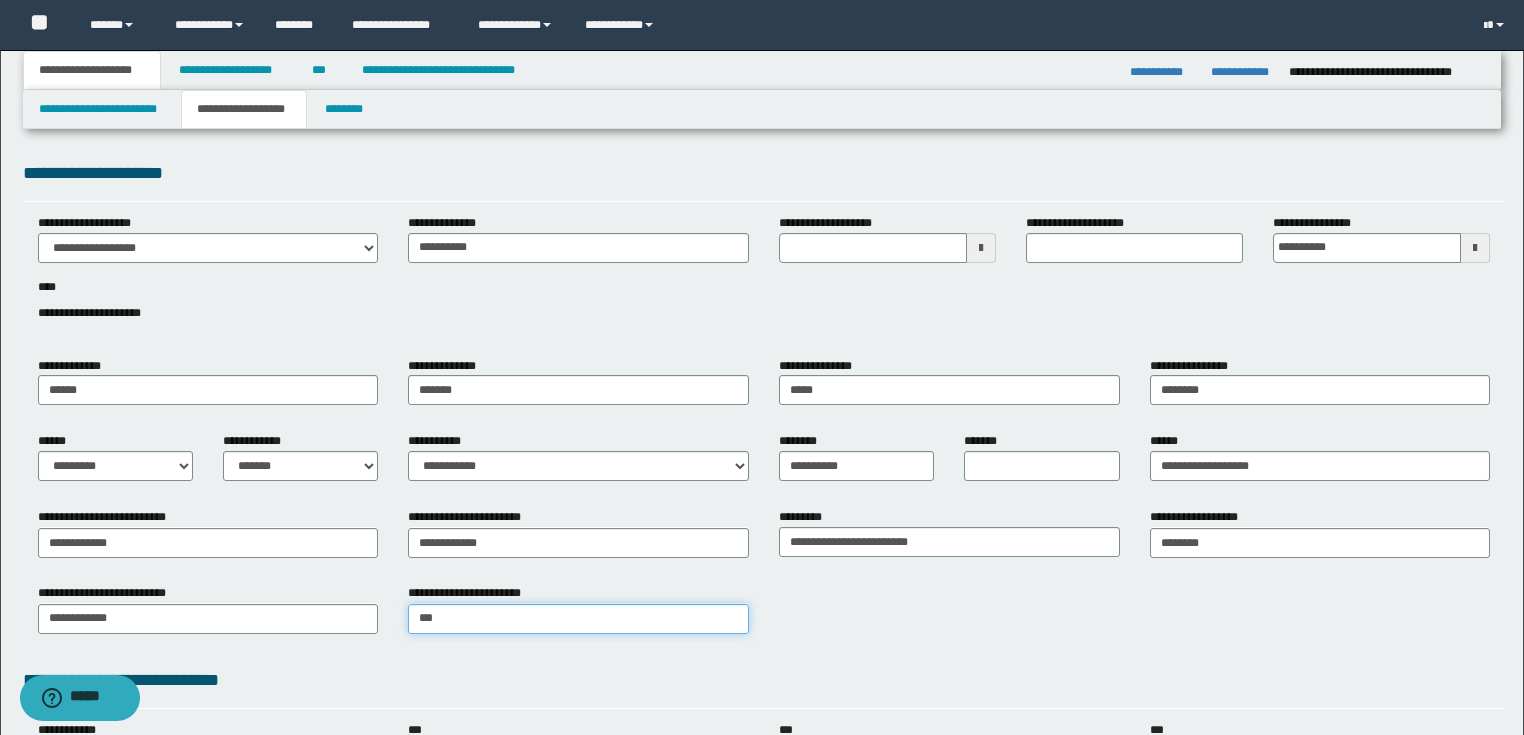 type on "****" 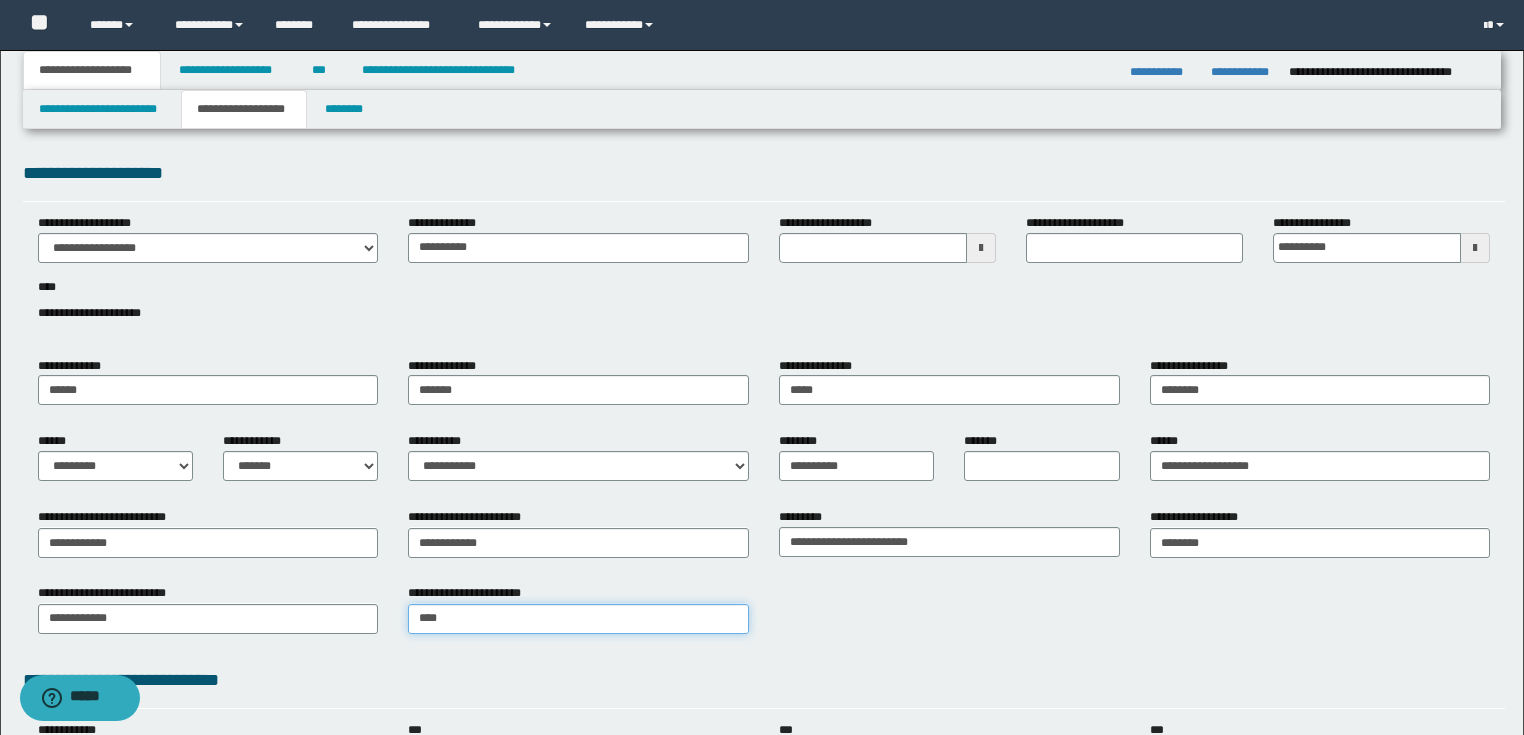 type on "**********" 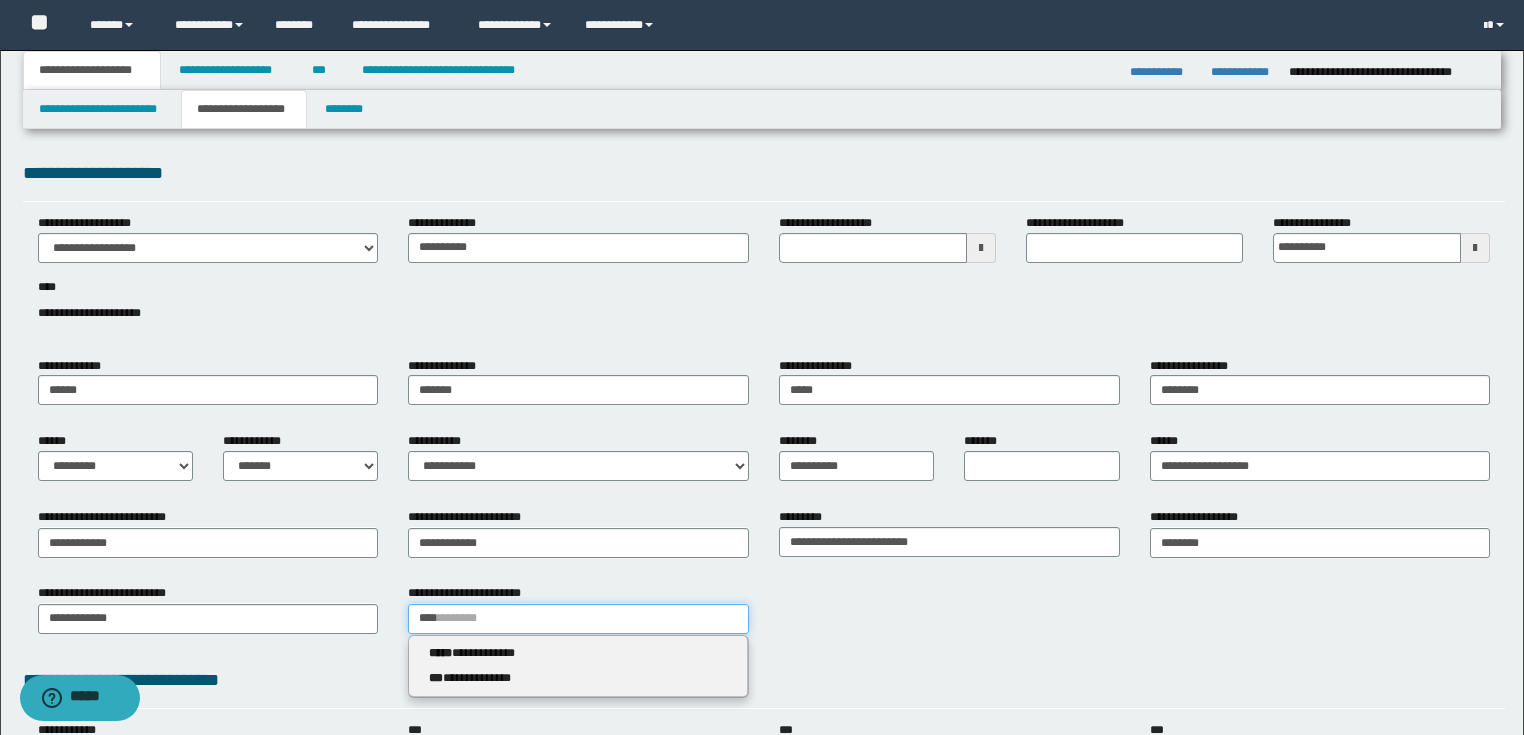type 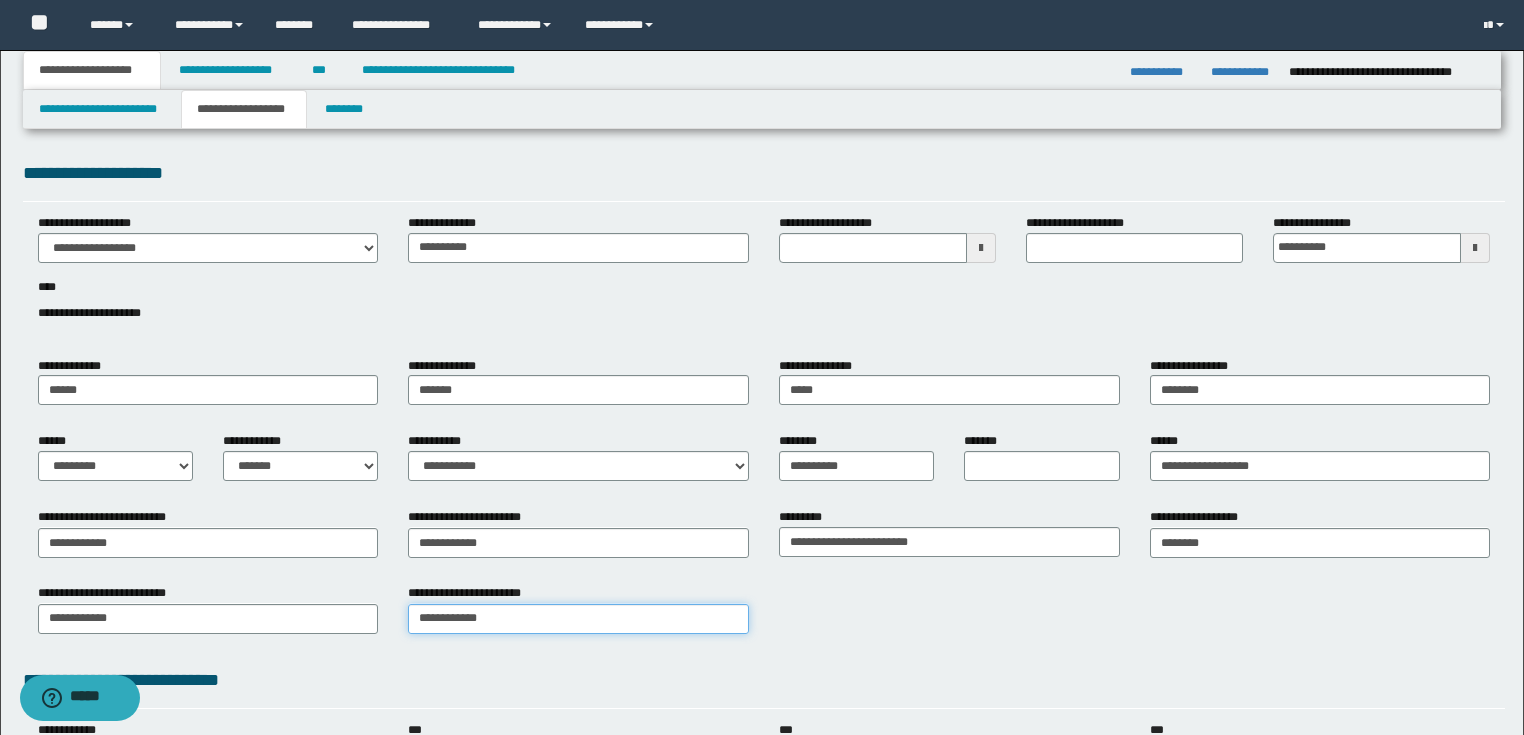 type 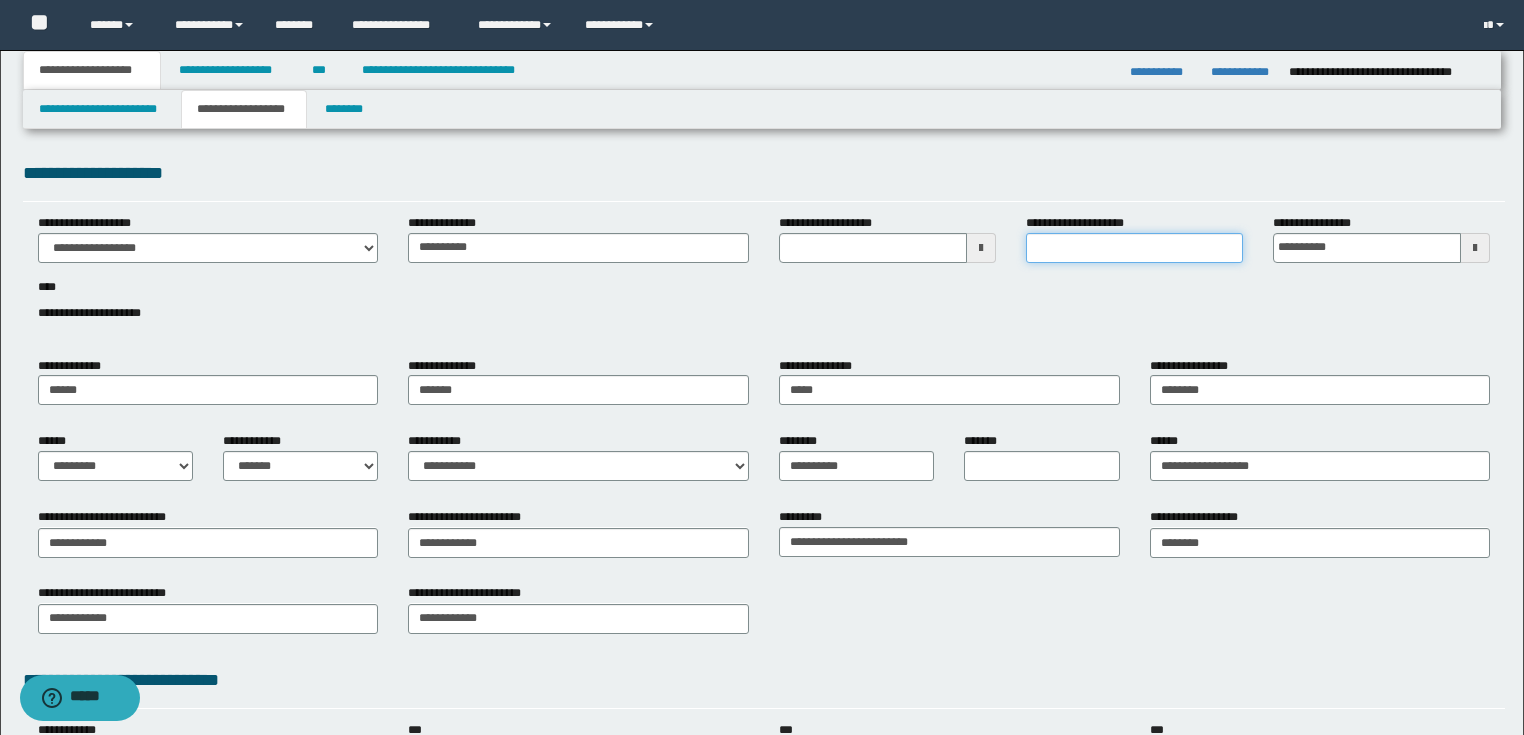 click on "**********" at bounding box center [1134, 248] 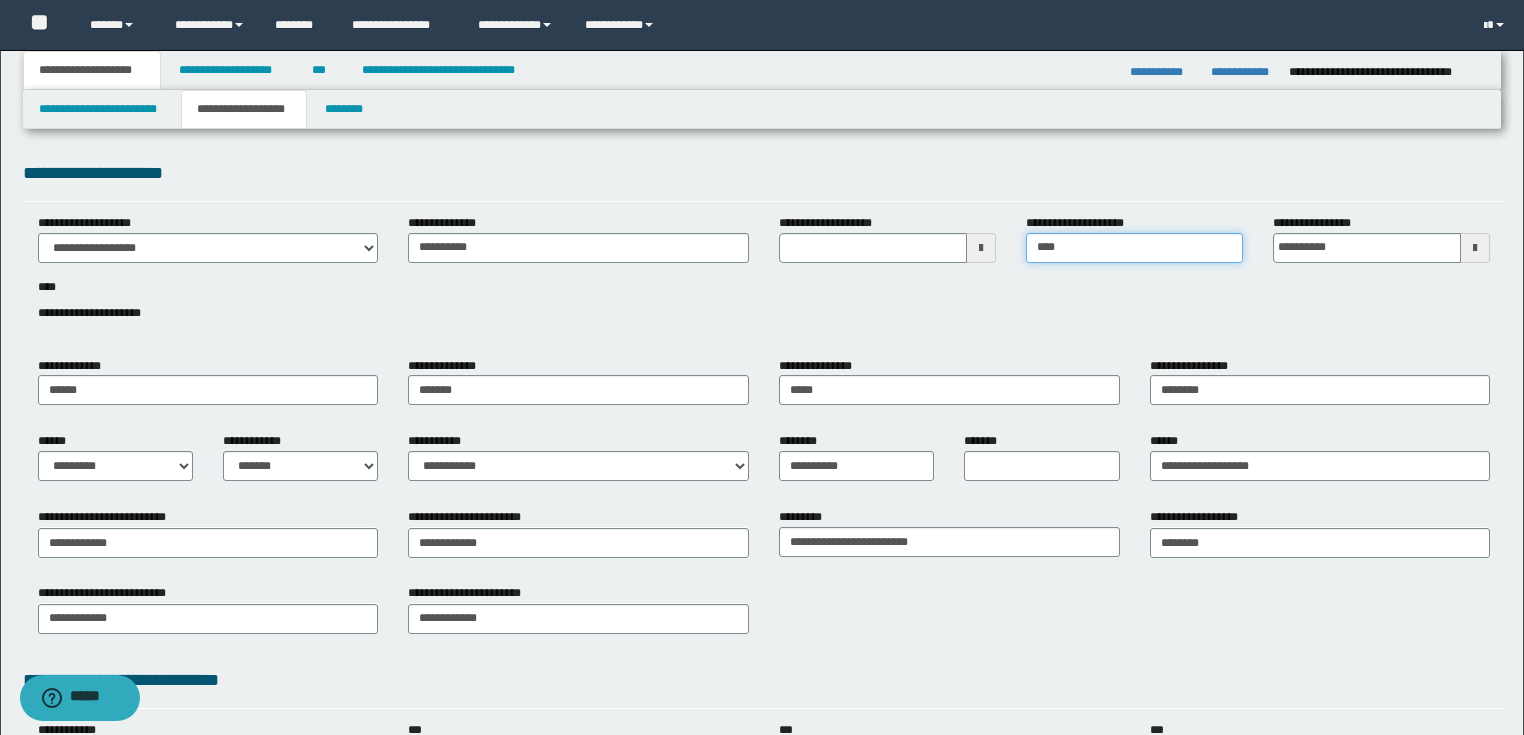 type on "******" 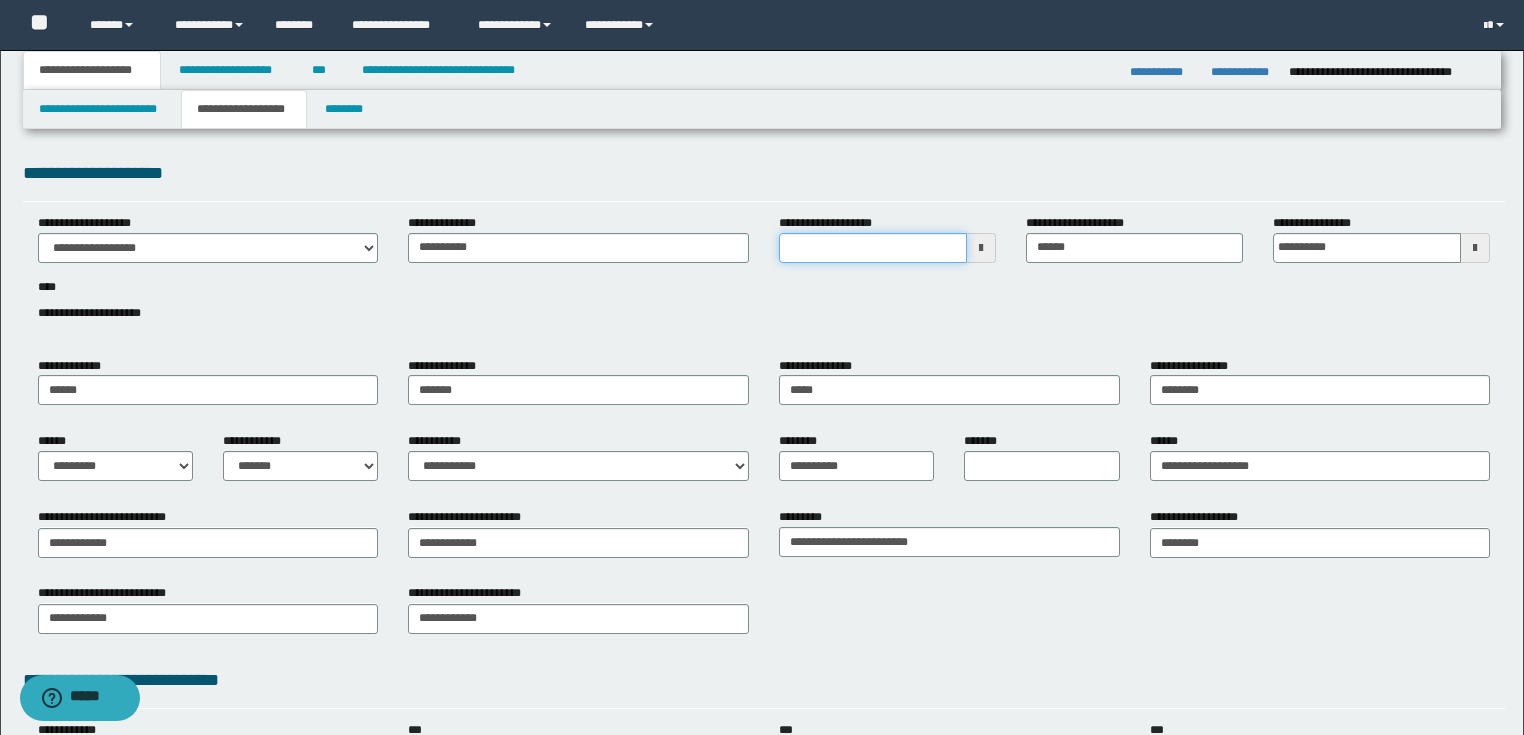 click on "**********" at bounding box center (873, 248) 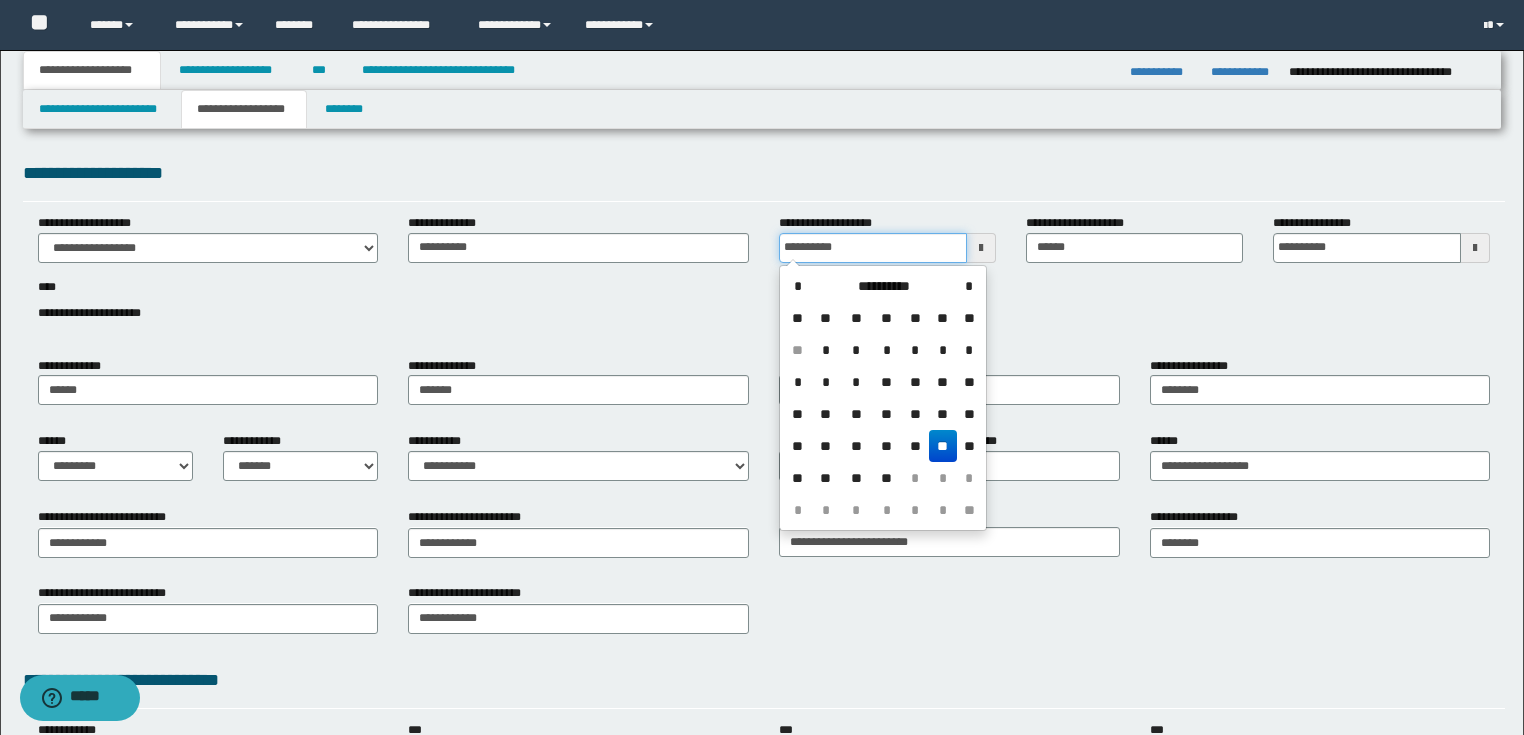 type on "**********" 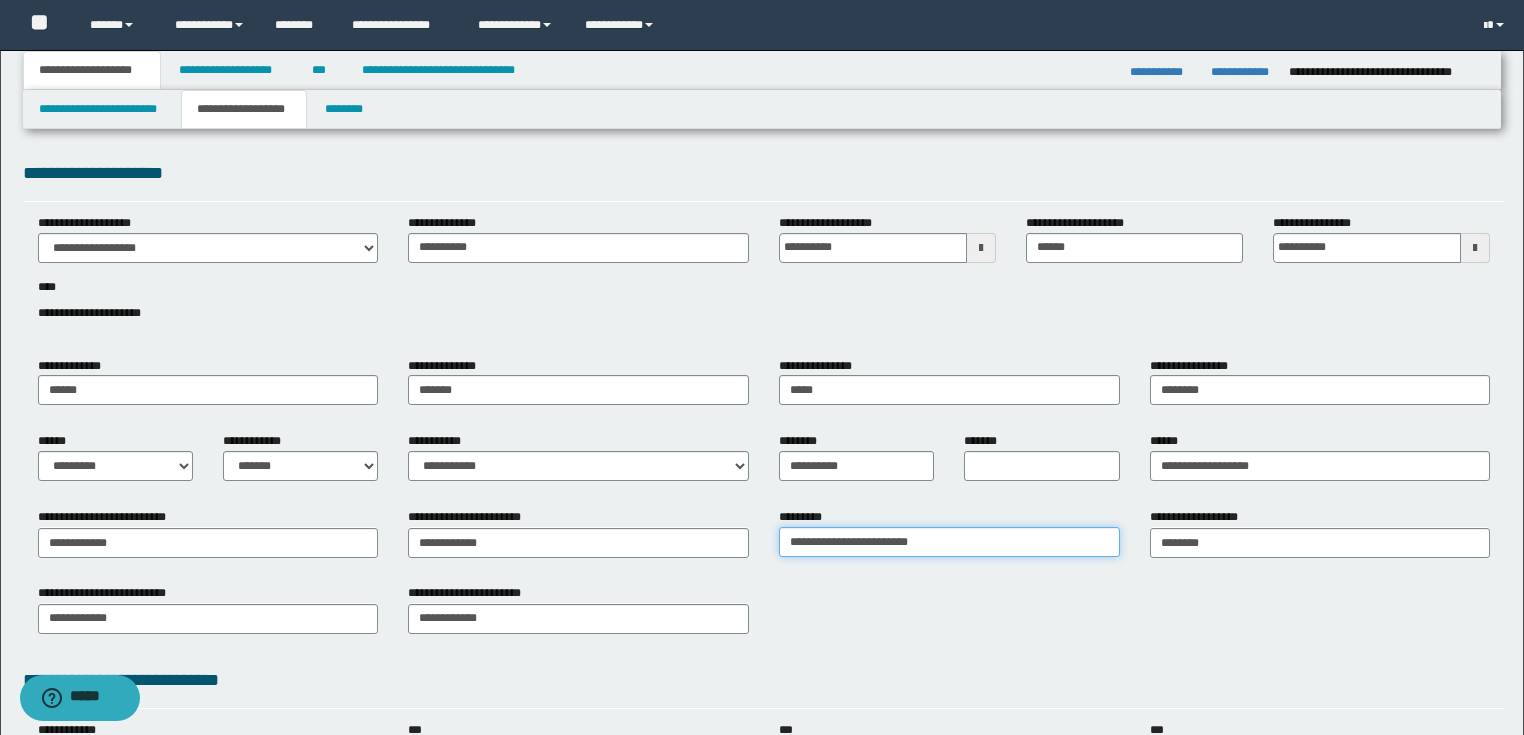 drag, startPoint x: 978, startPoint y: 548, endPoint x: 53, endPoint y: 576, distance: 925.4237 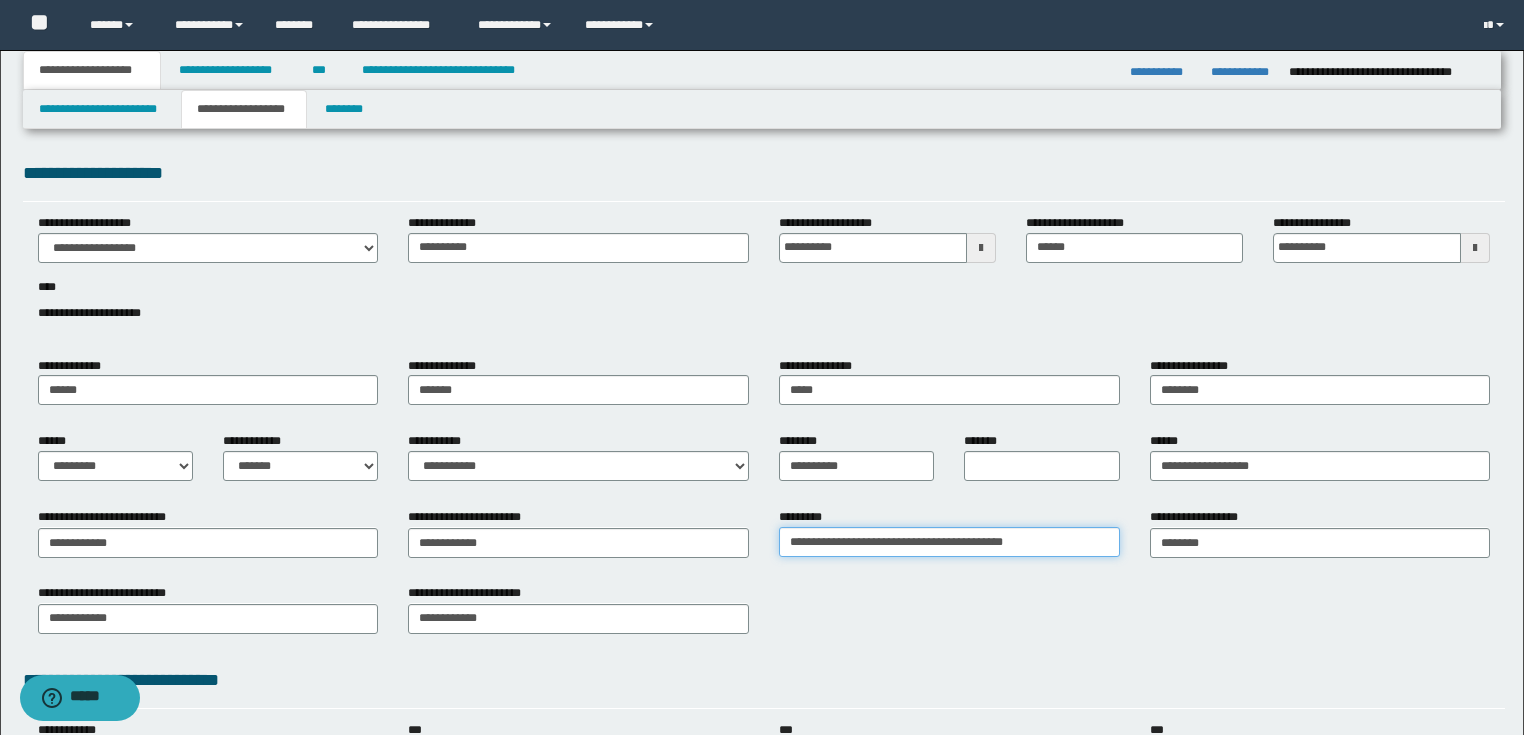 scroll, scrollTop: 240, scrollLeft: 0, axis: vertical 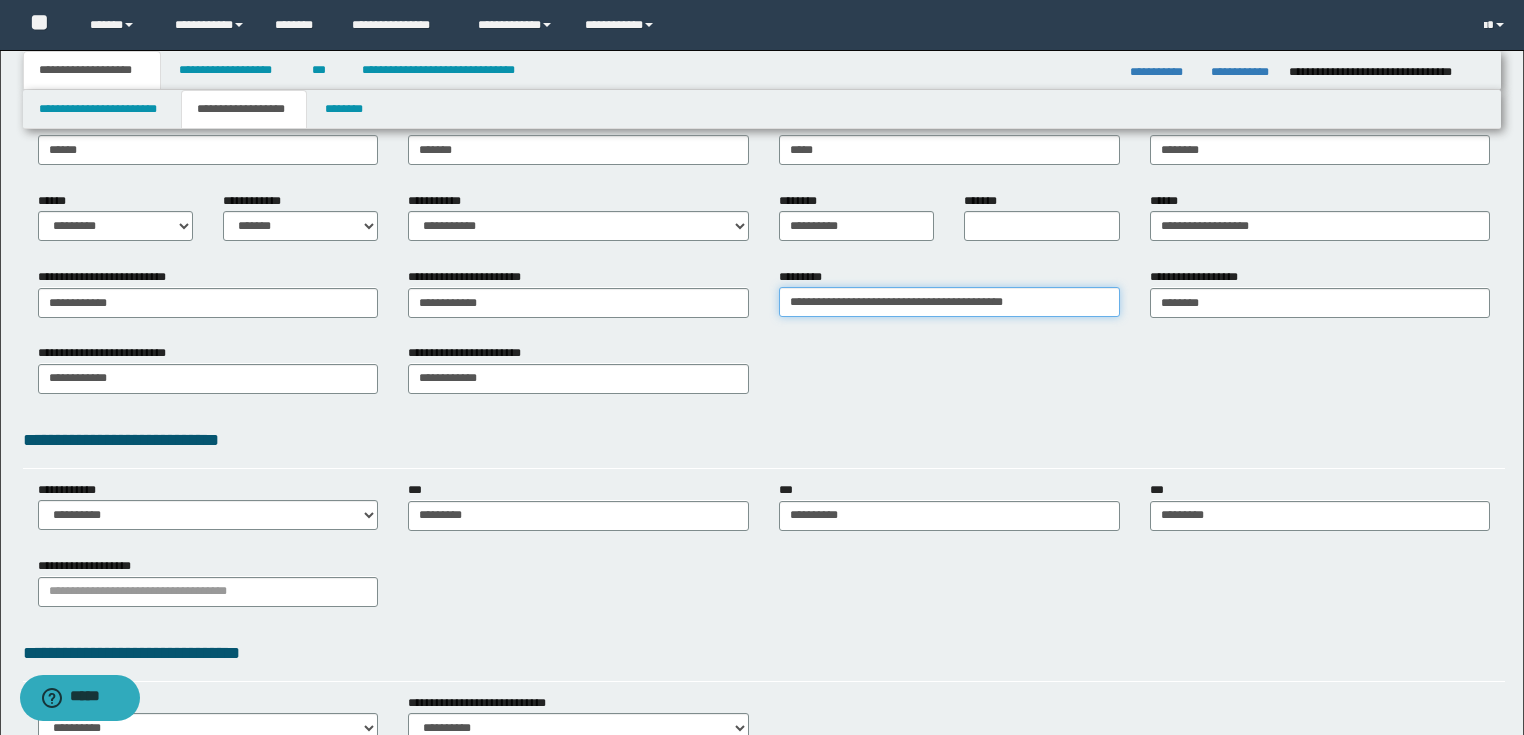 type on "**********" 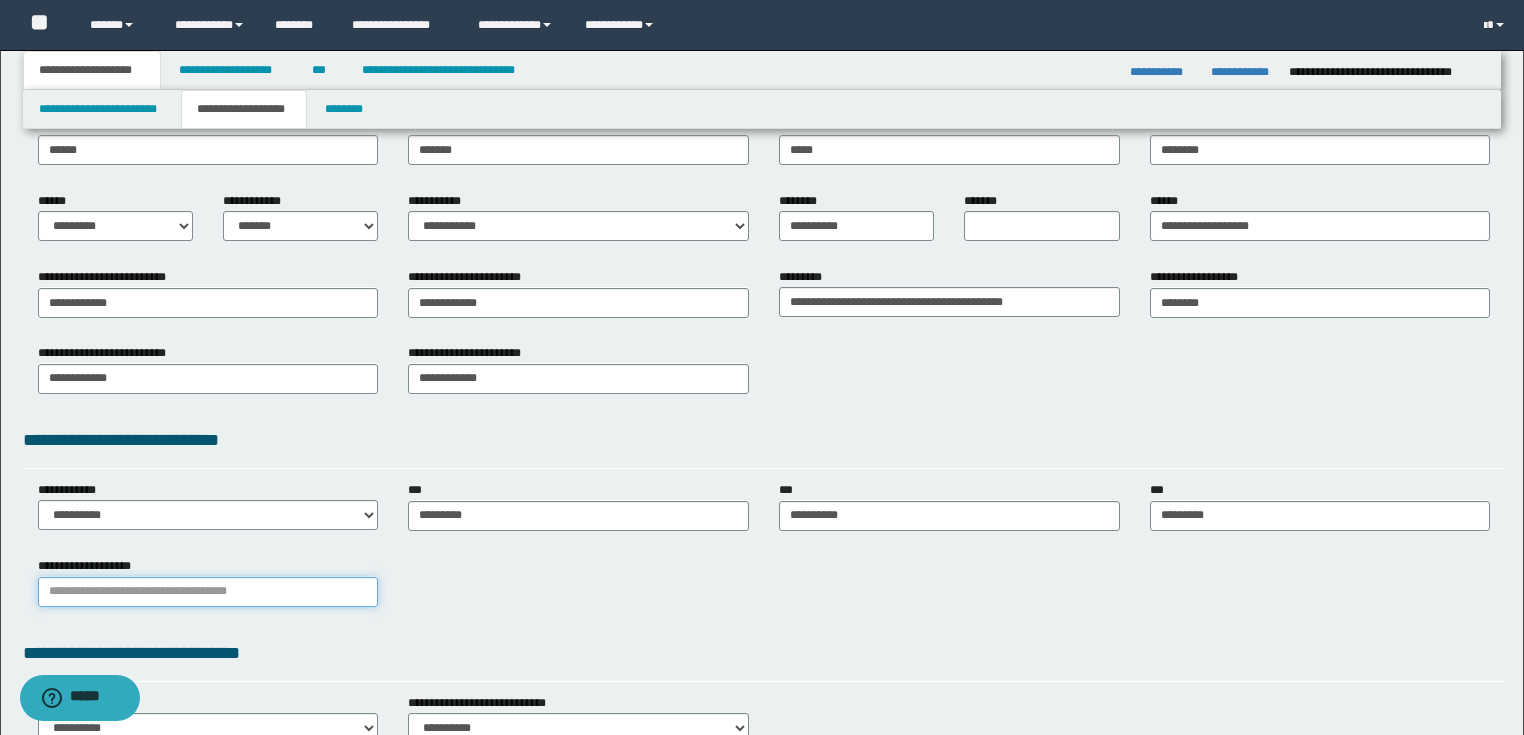 click on "**********" at bounding box center [208, 592] 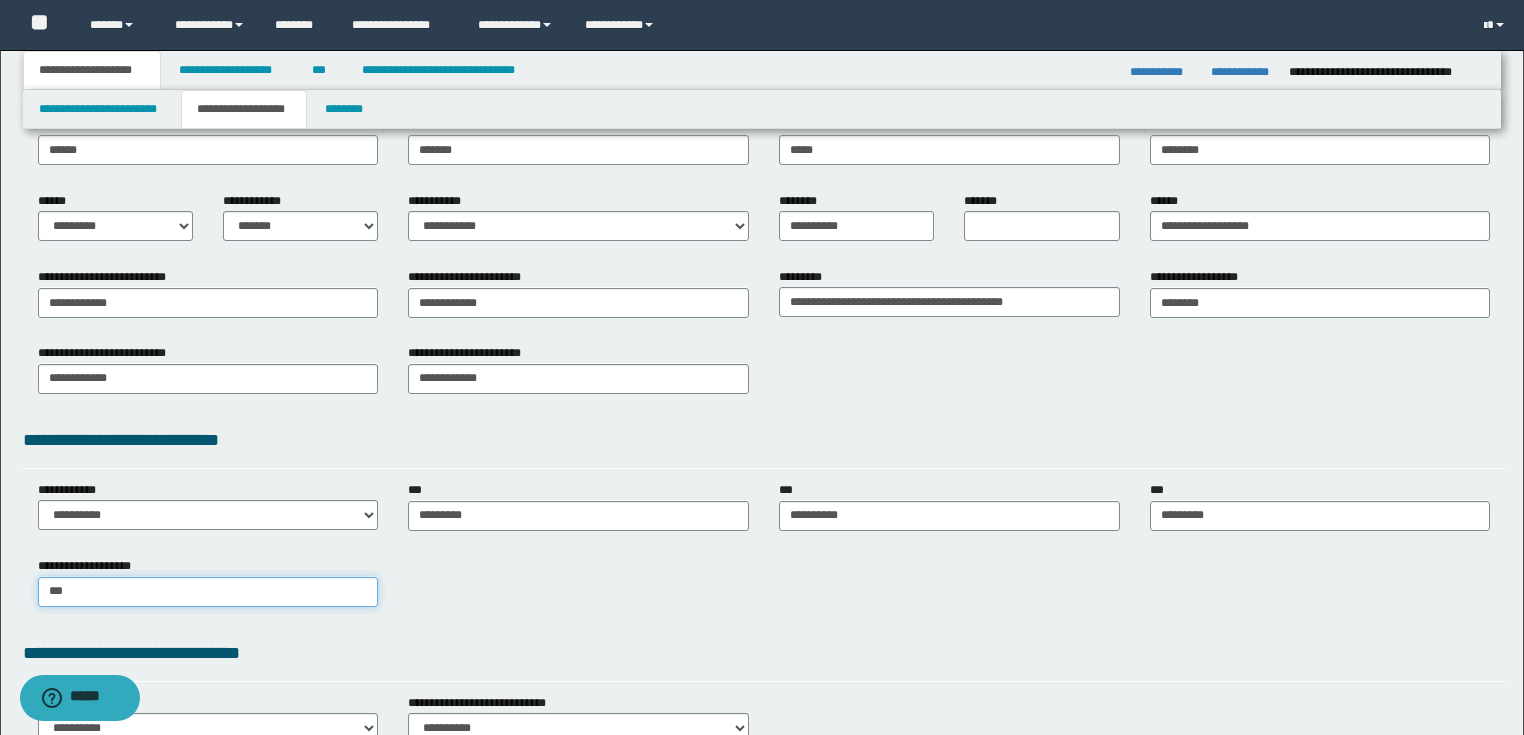 type on "****" 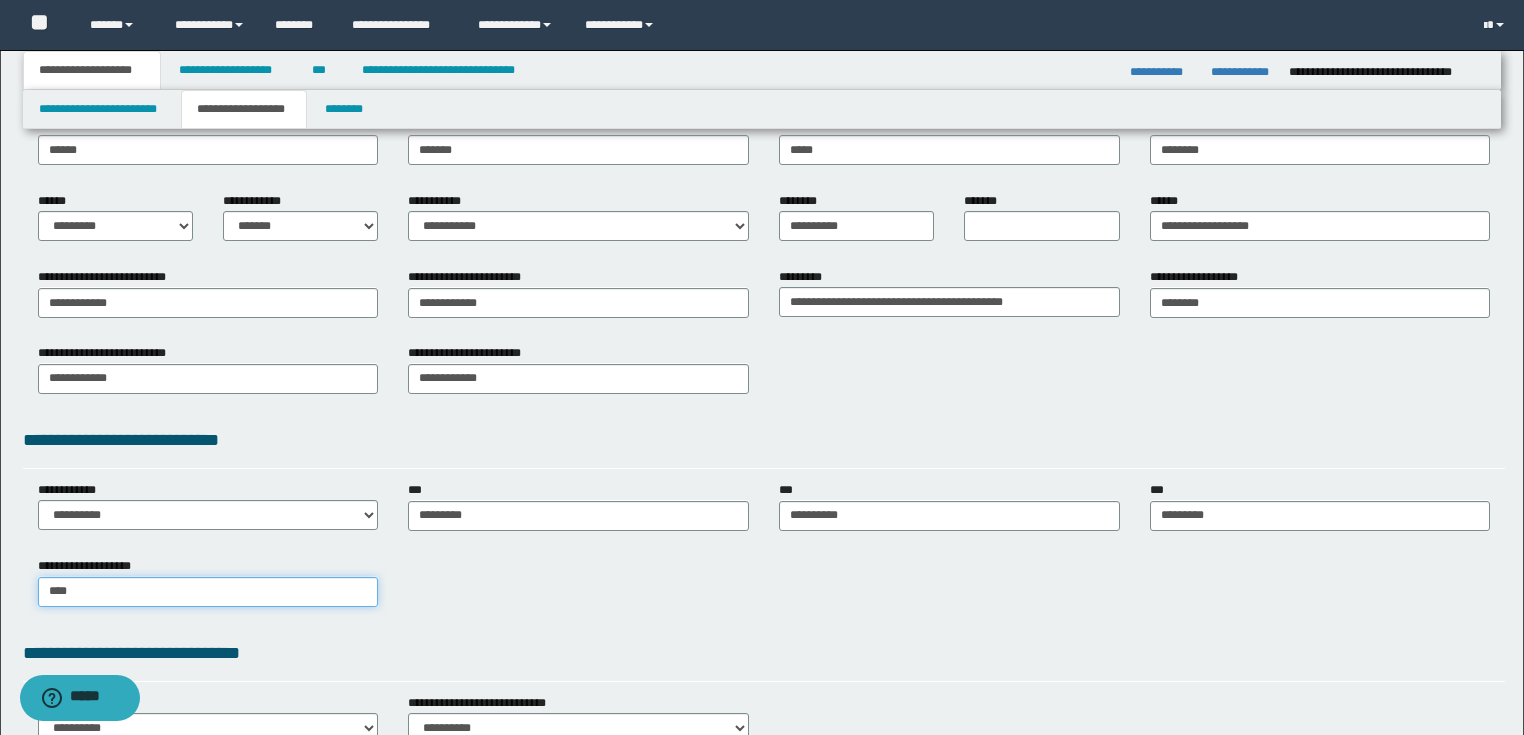 type on "****" 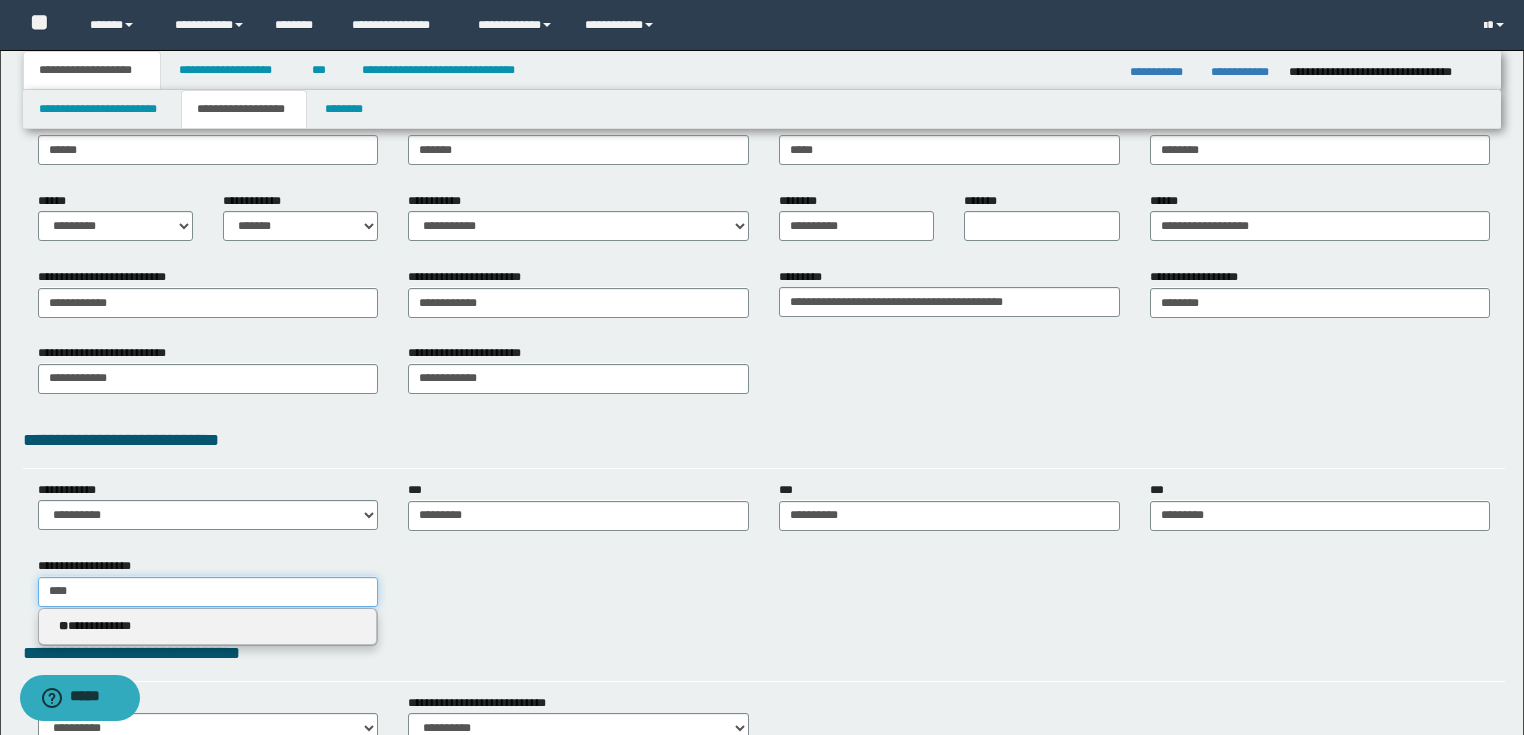 type 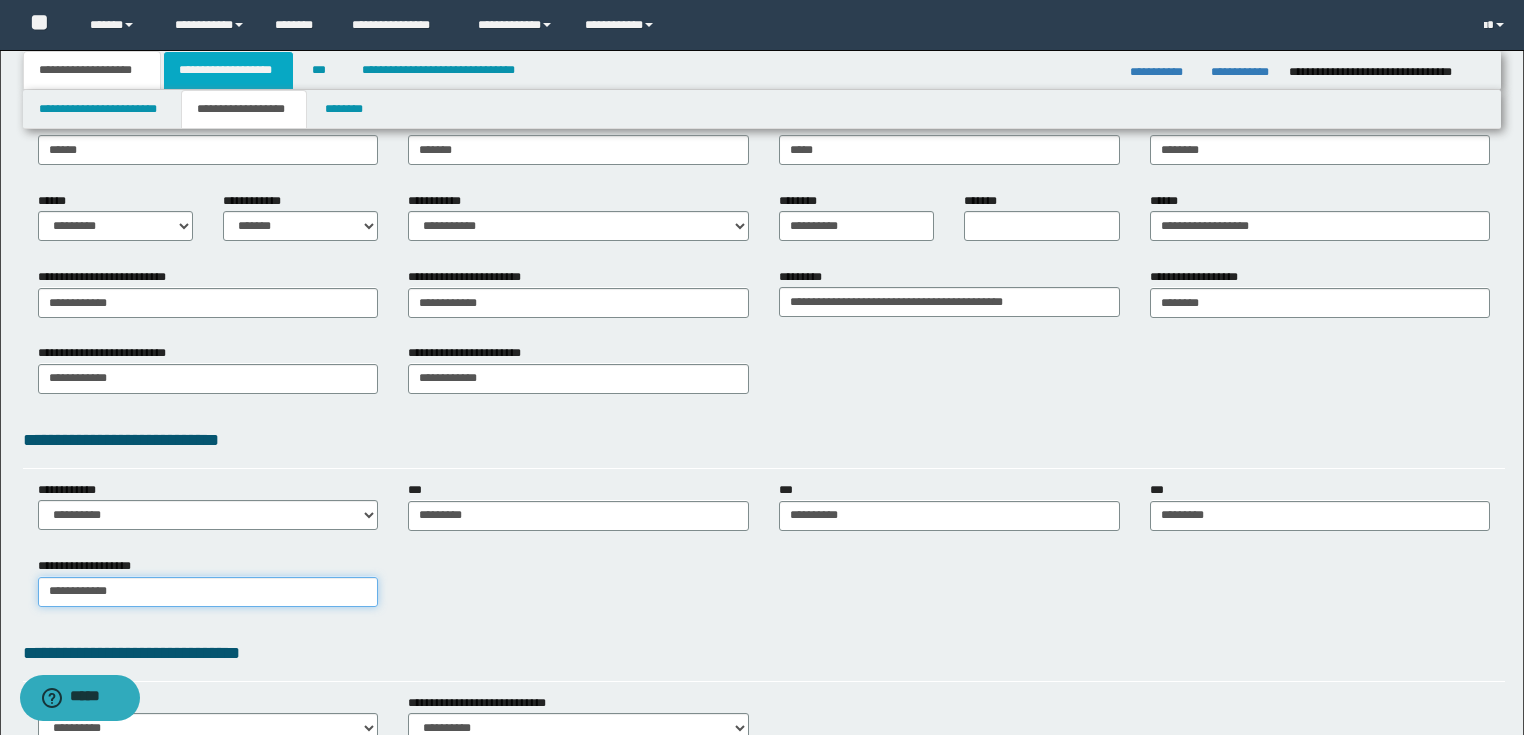 type on "**********" 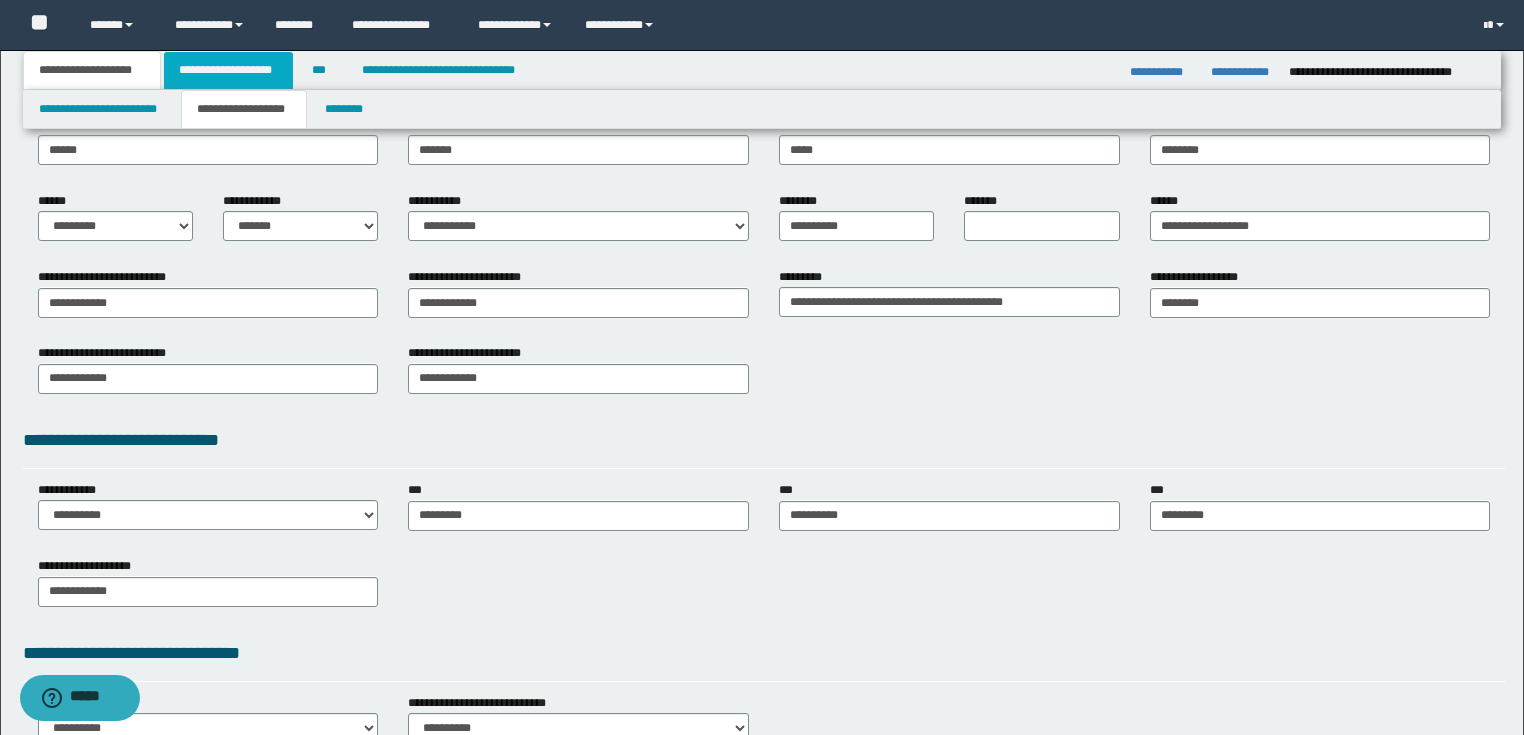 click on "**********" at bounding box center (228, 70) 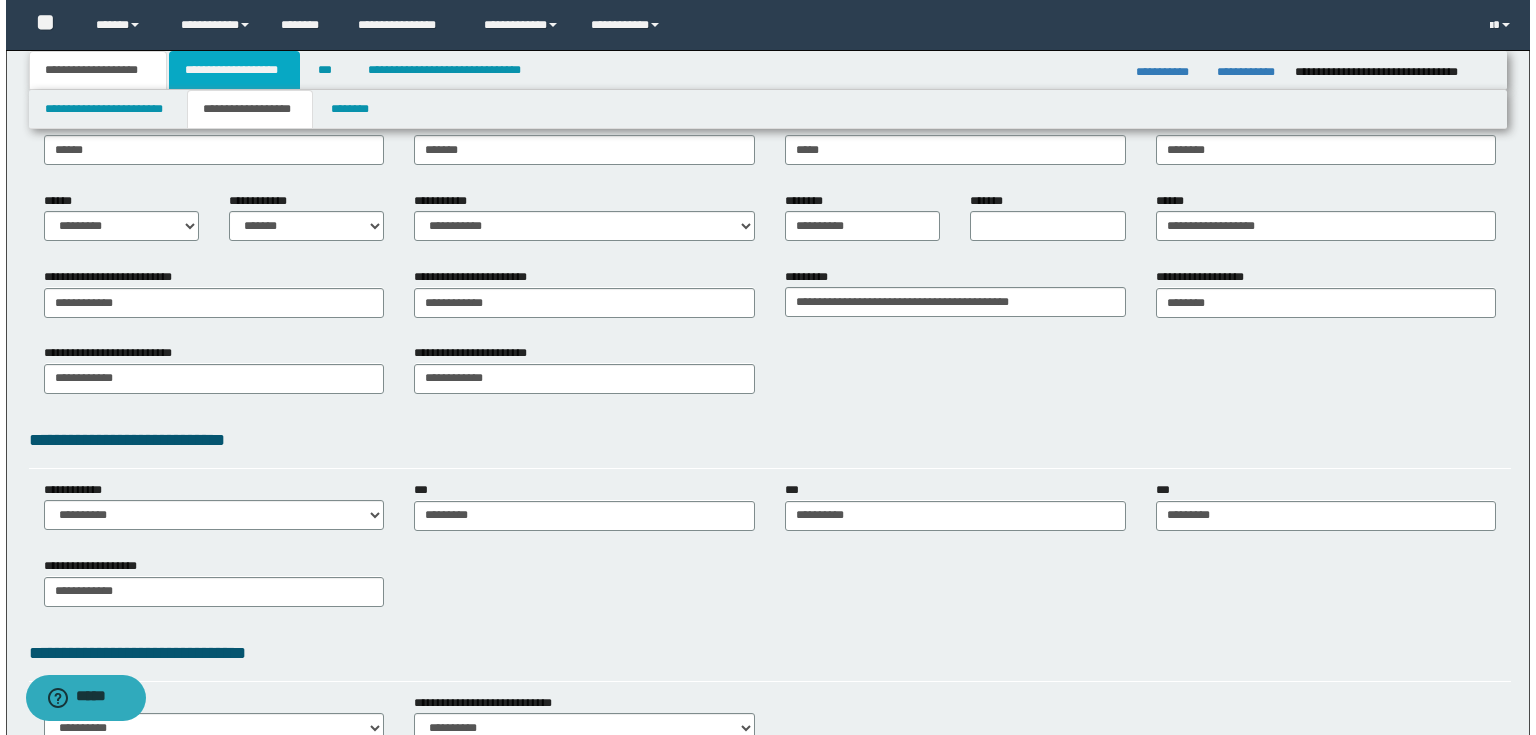 scroll, scrollTop: 0, scrollLeft: 0, axis: both 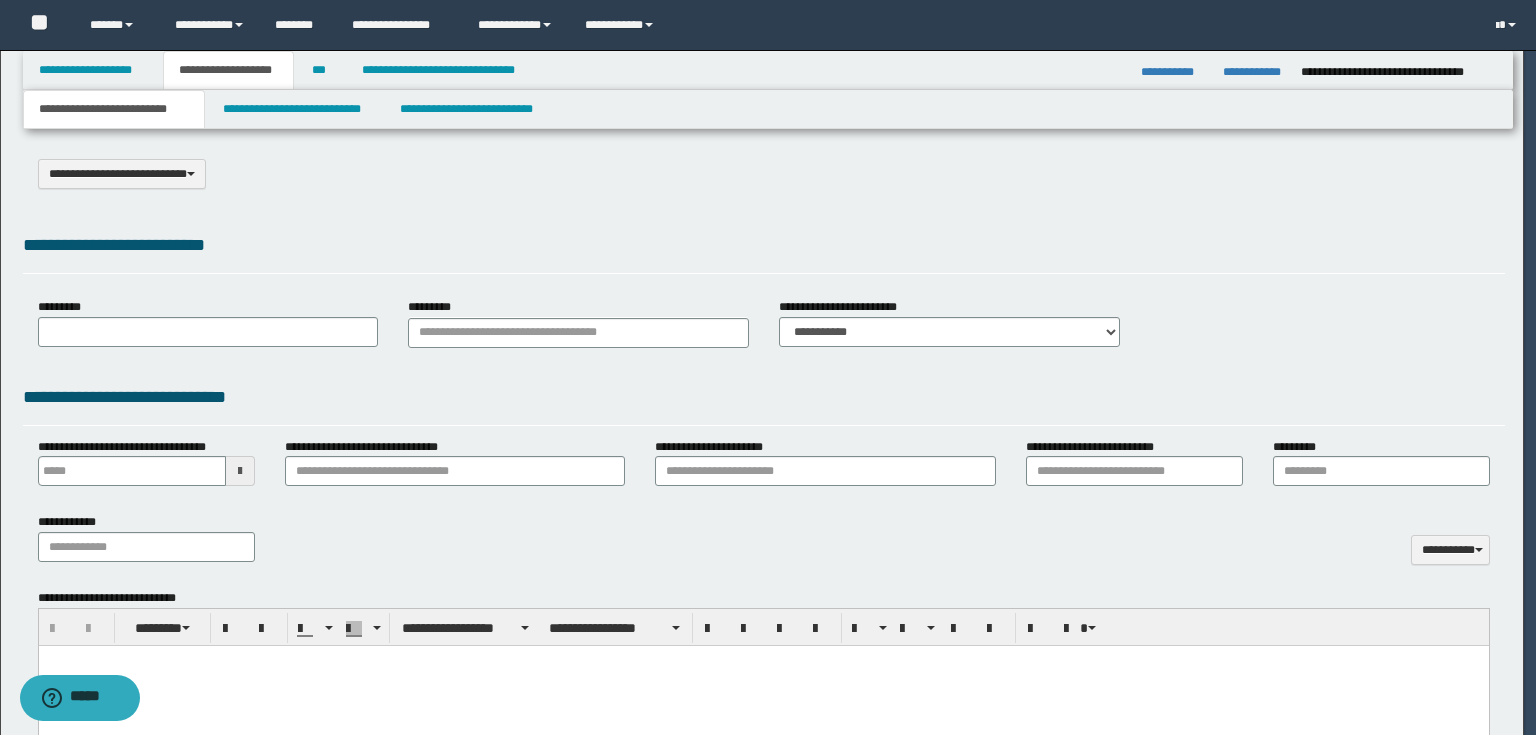 select on "*" 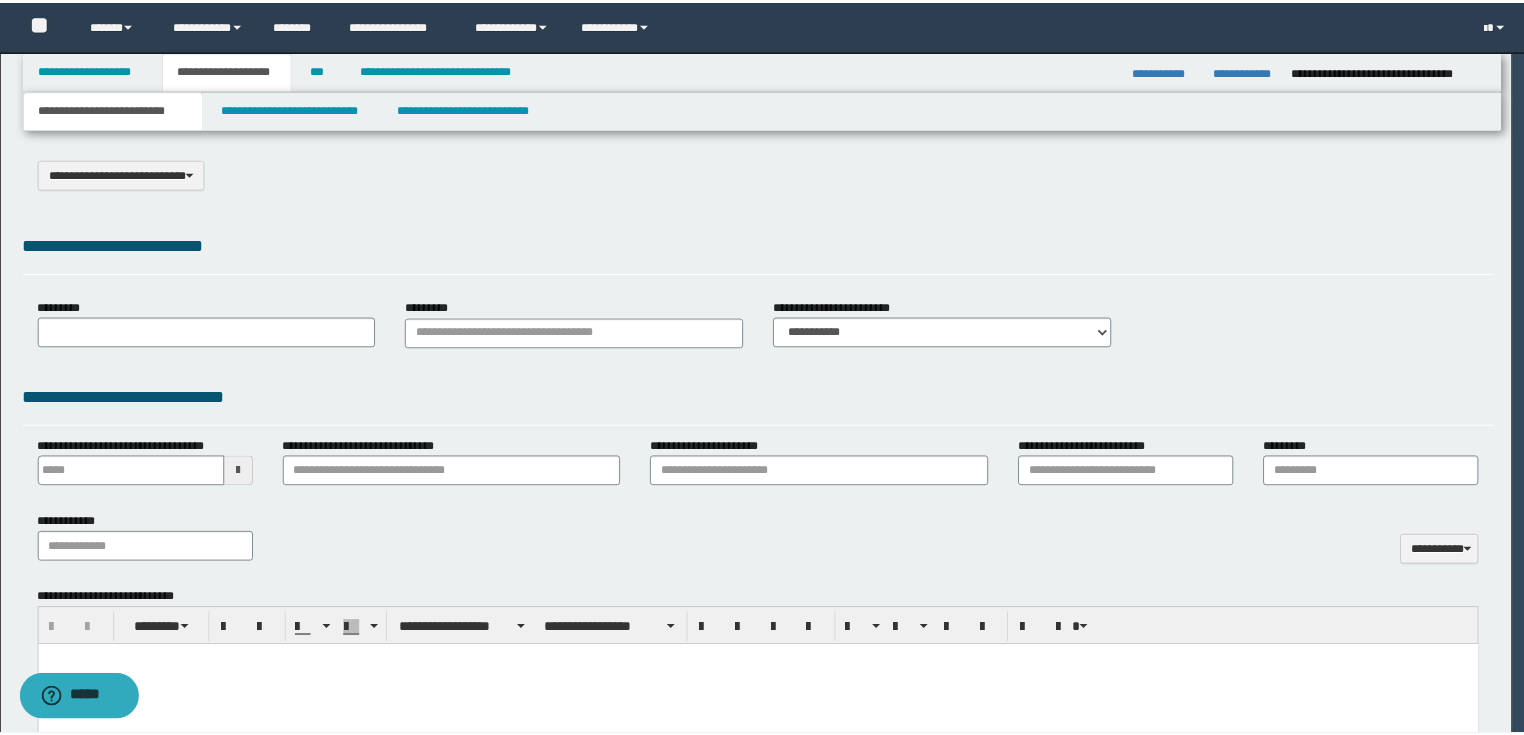 scroll, scrollTop: 0, scrollLeft: 0, axis: both 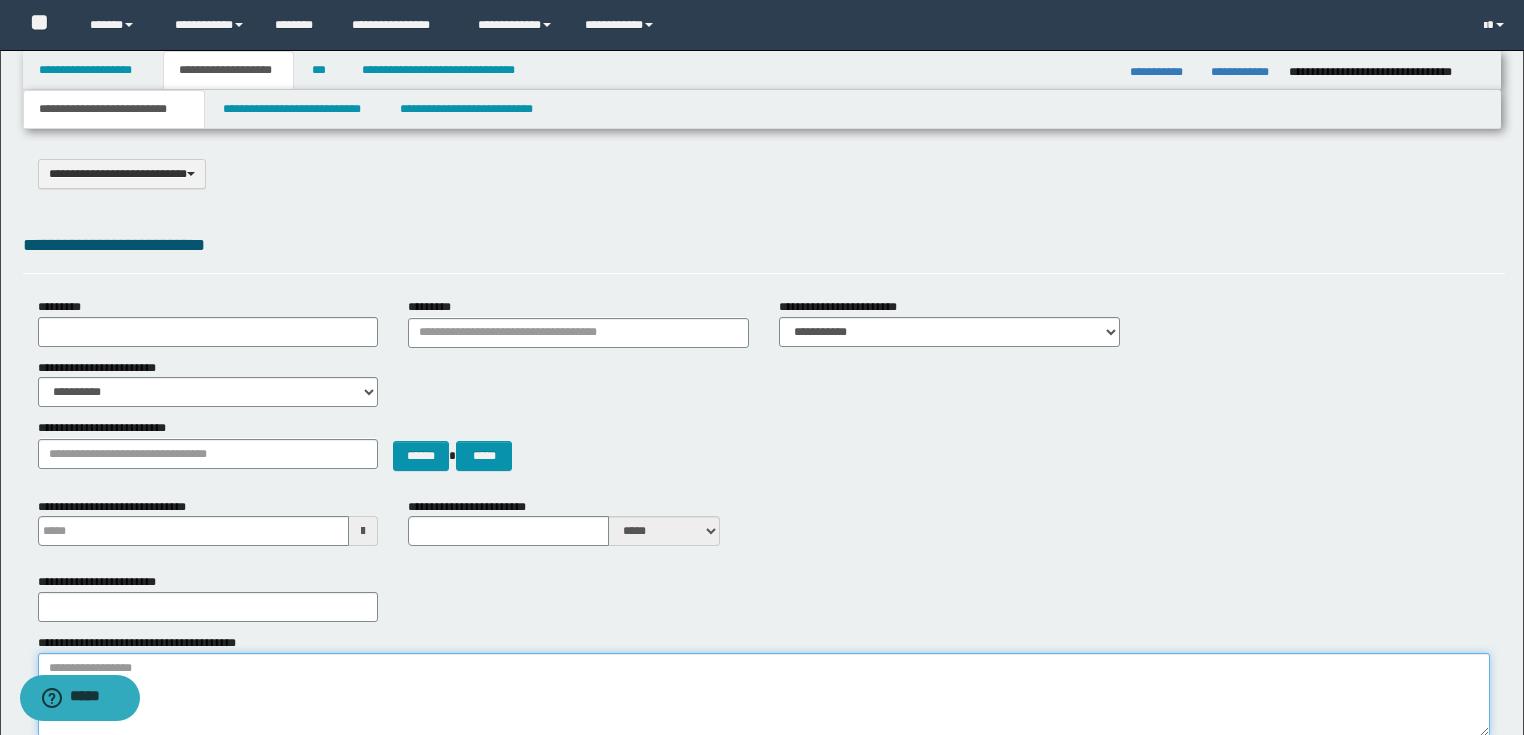 click on "**********" at bounding box center (764, 695) 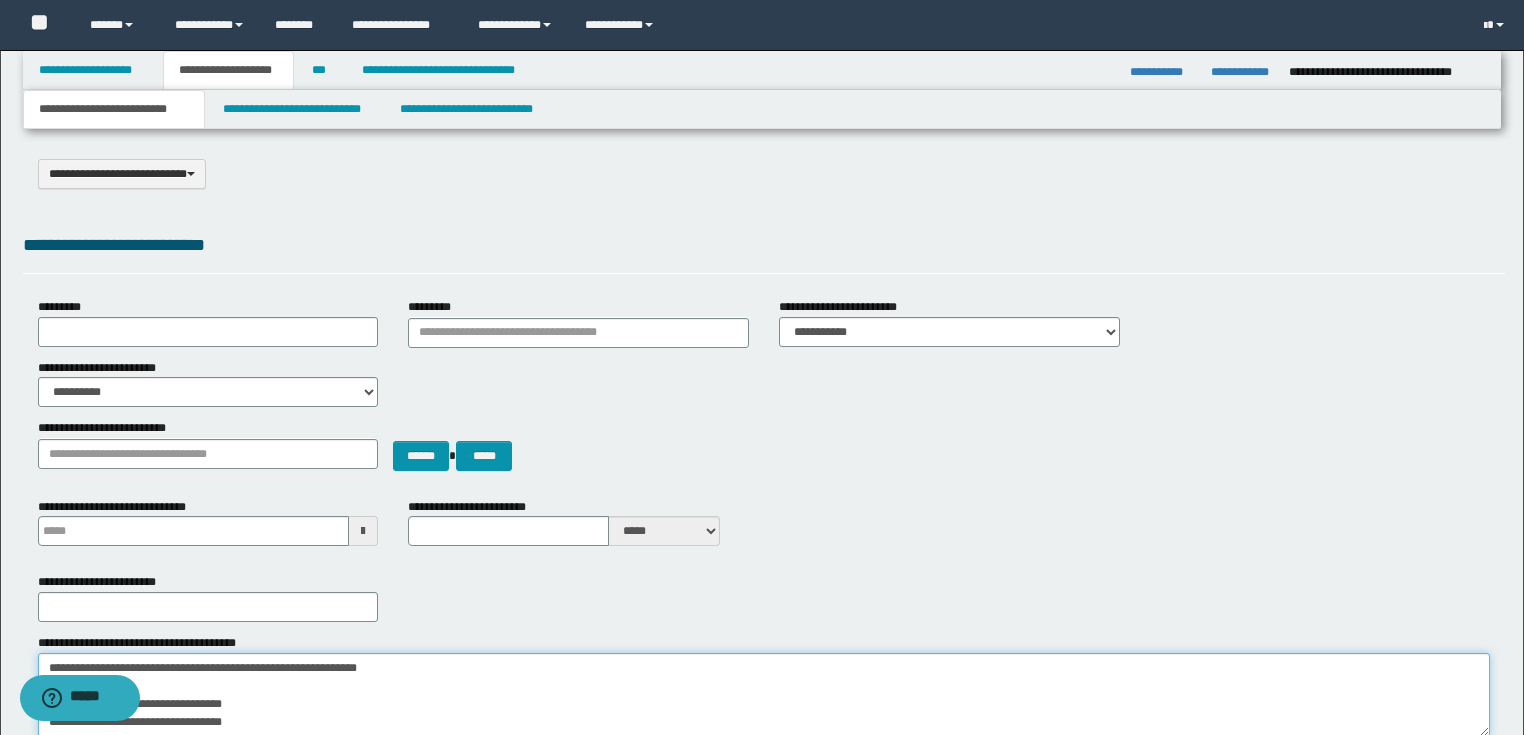 scroll, scrollTop: 0, scrollLeft: 0, axis: both 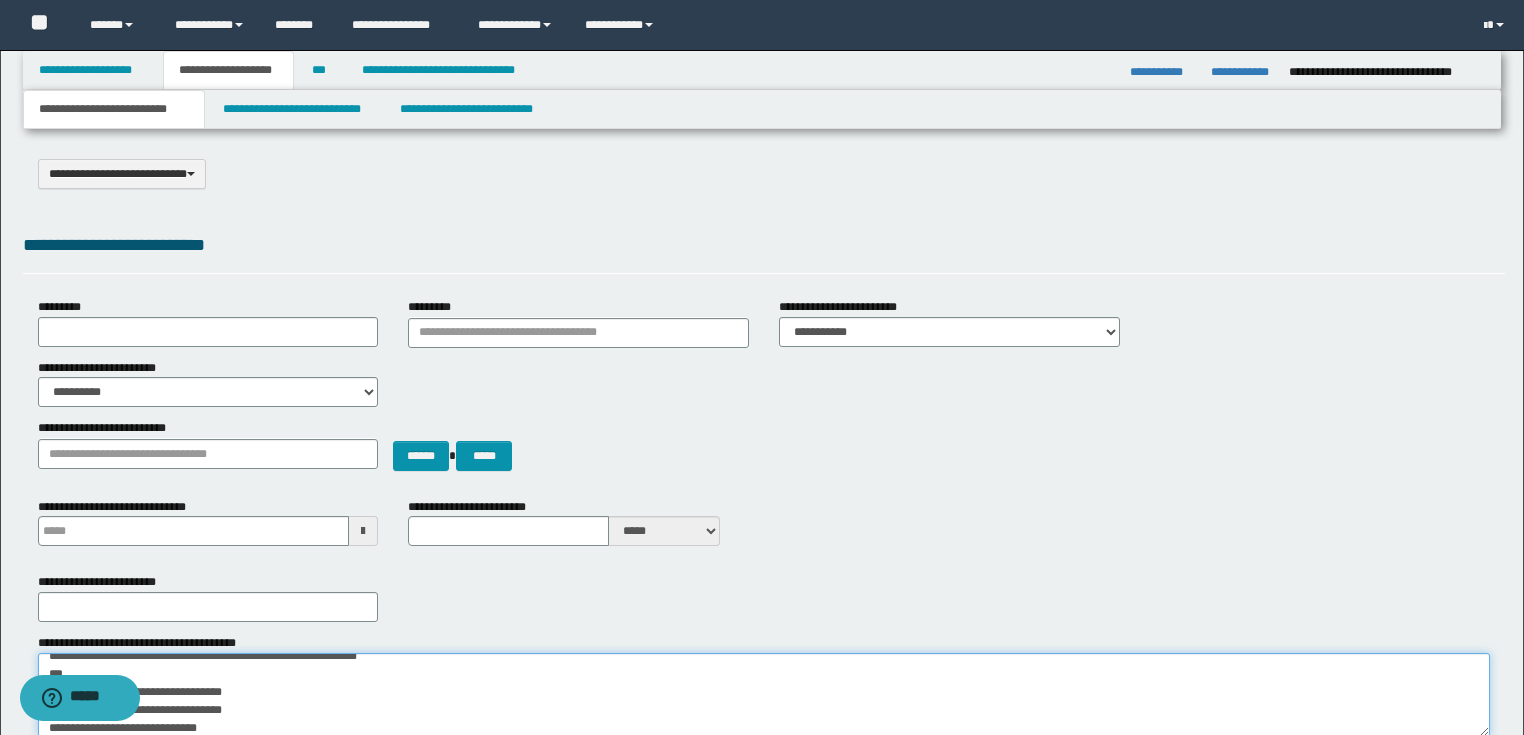 type on "**********" 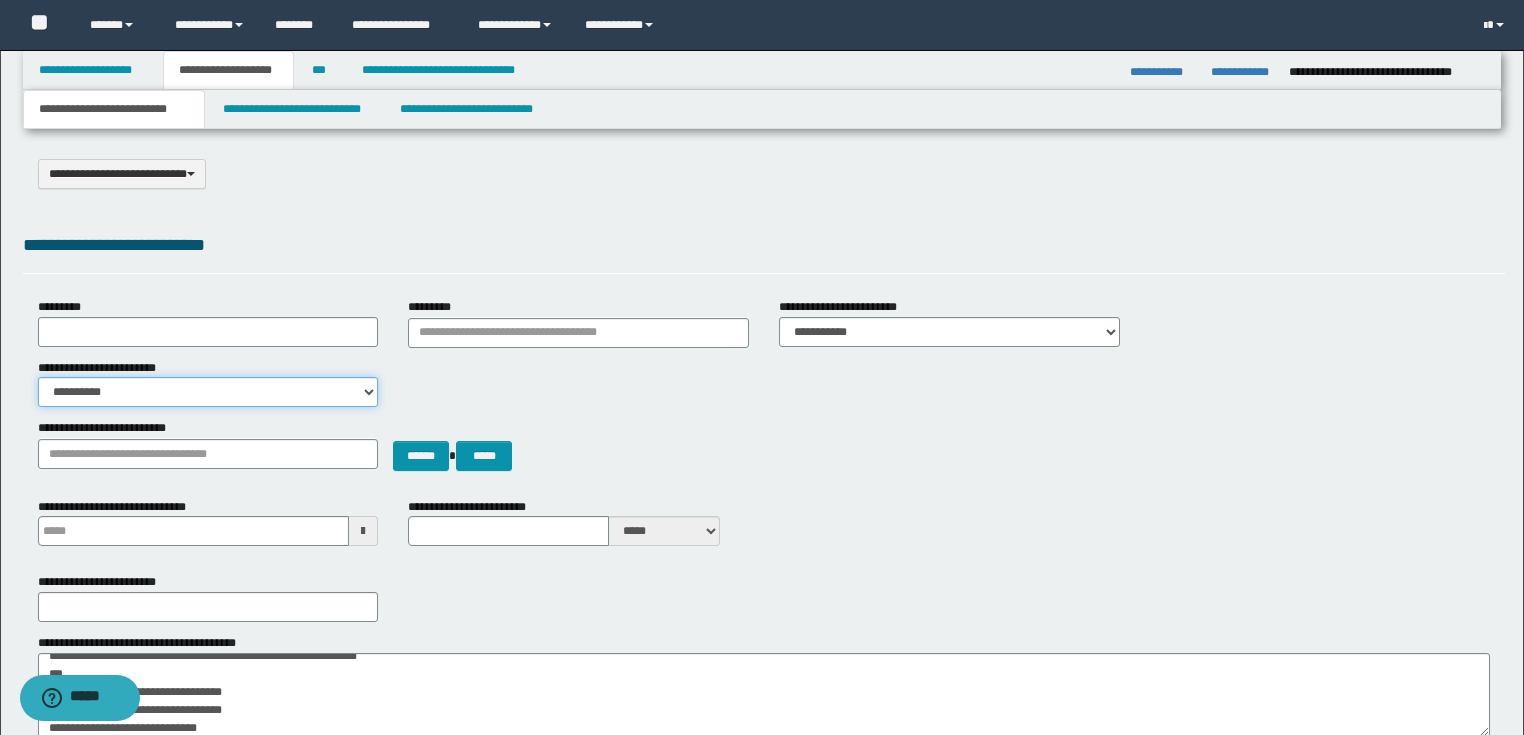 drag, startPoint x: 229, startPoint y: 385, endPoint x: 185, endPoint y: 402, distance: 47.169907 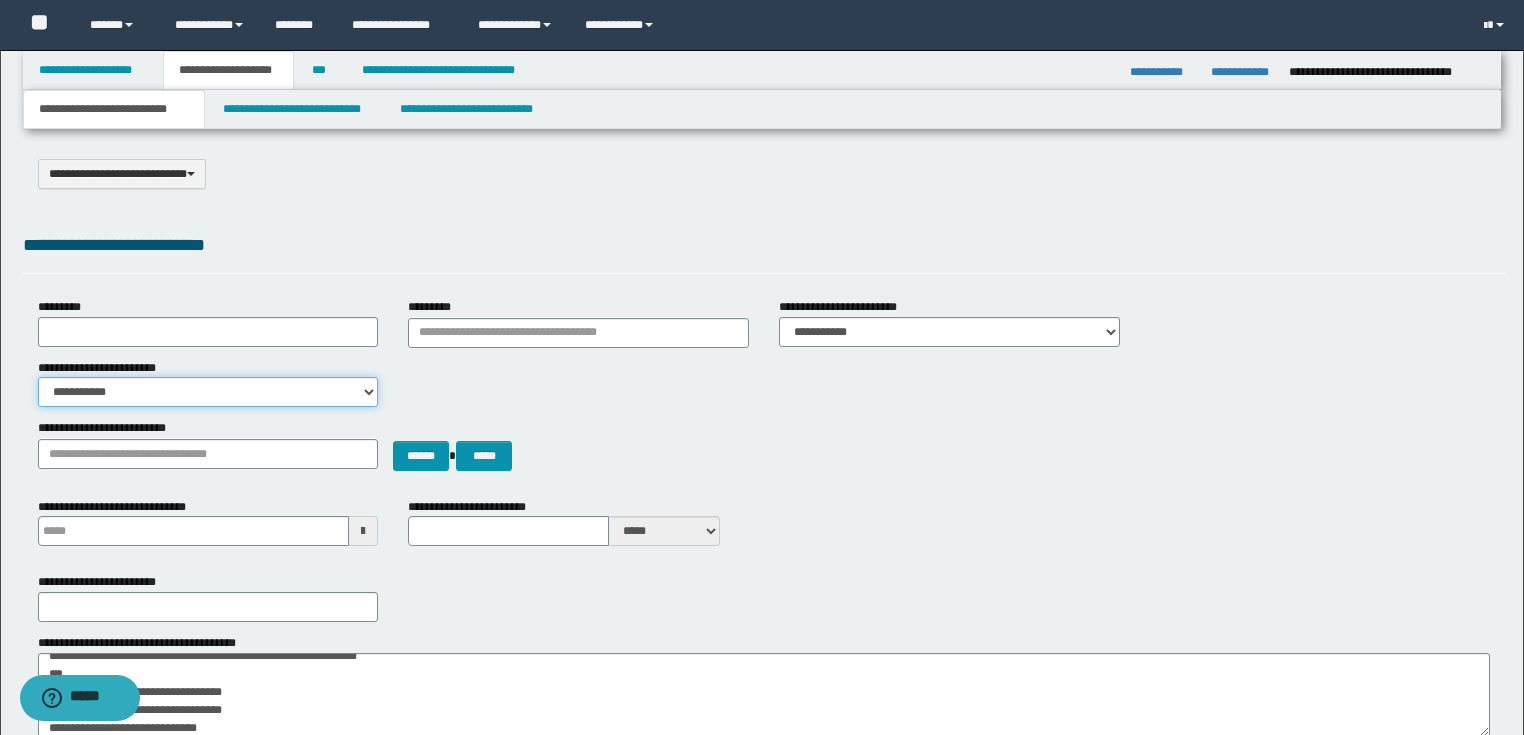 click on "**********" at bounding box center (208, 392) 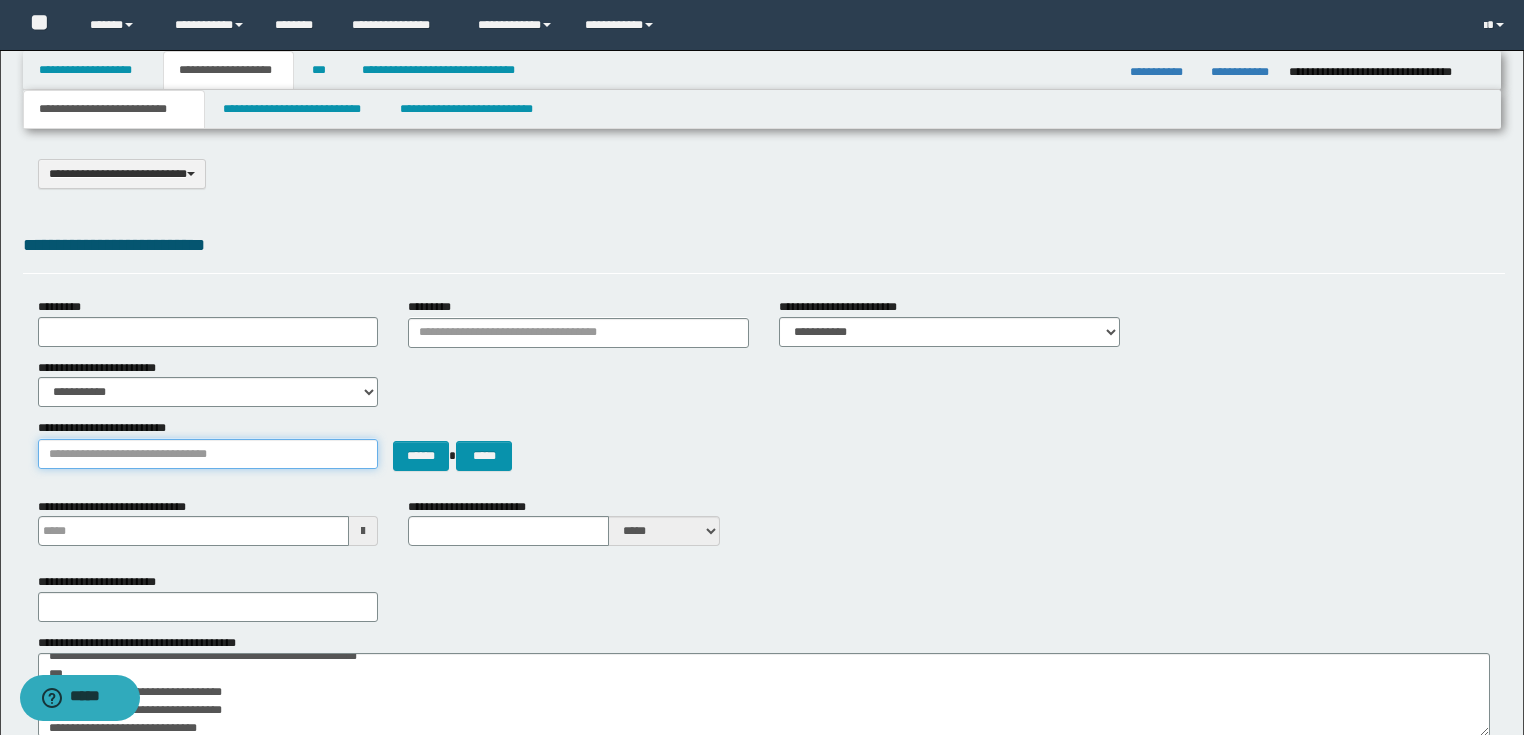 click on "**********" at bounding box center (208, 454) 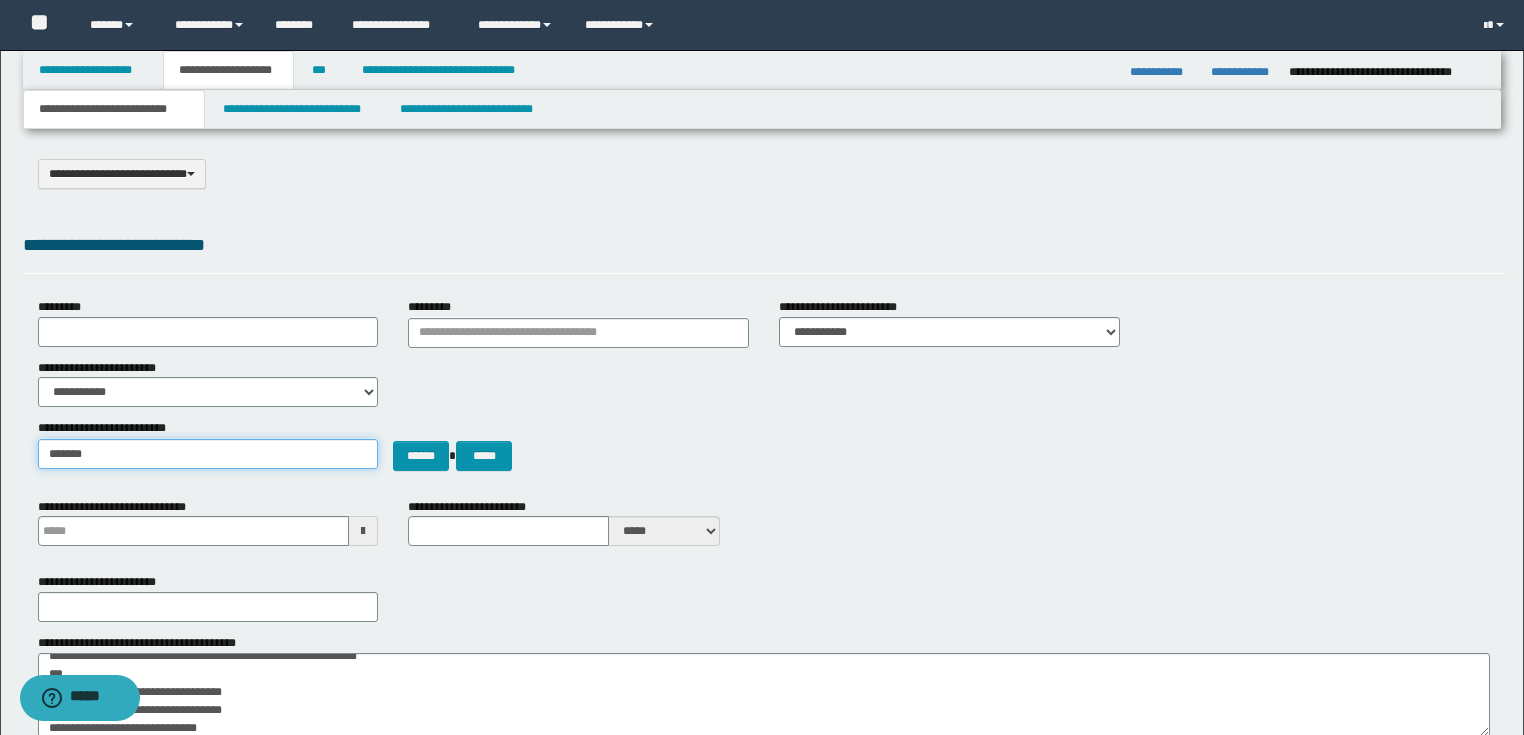 drag, startPoint x: 160, startPoint y: 451, endPoint x: 7, endPoint y: 447, distance: 153.05228 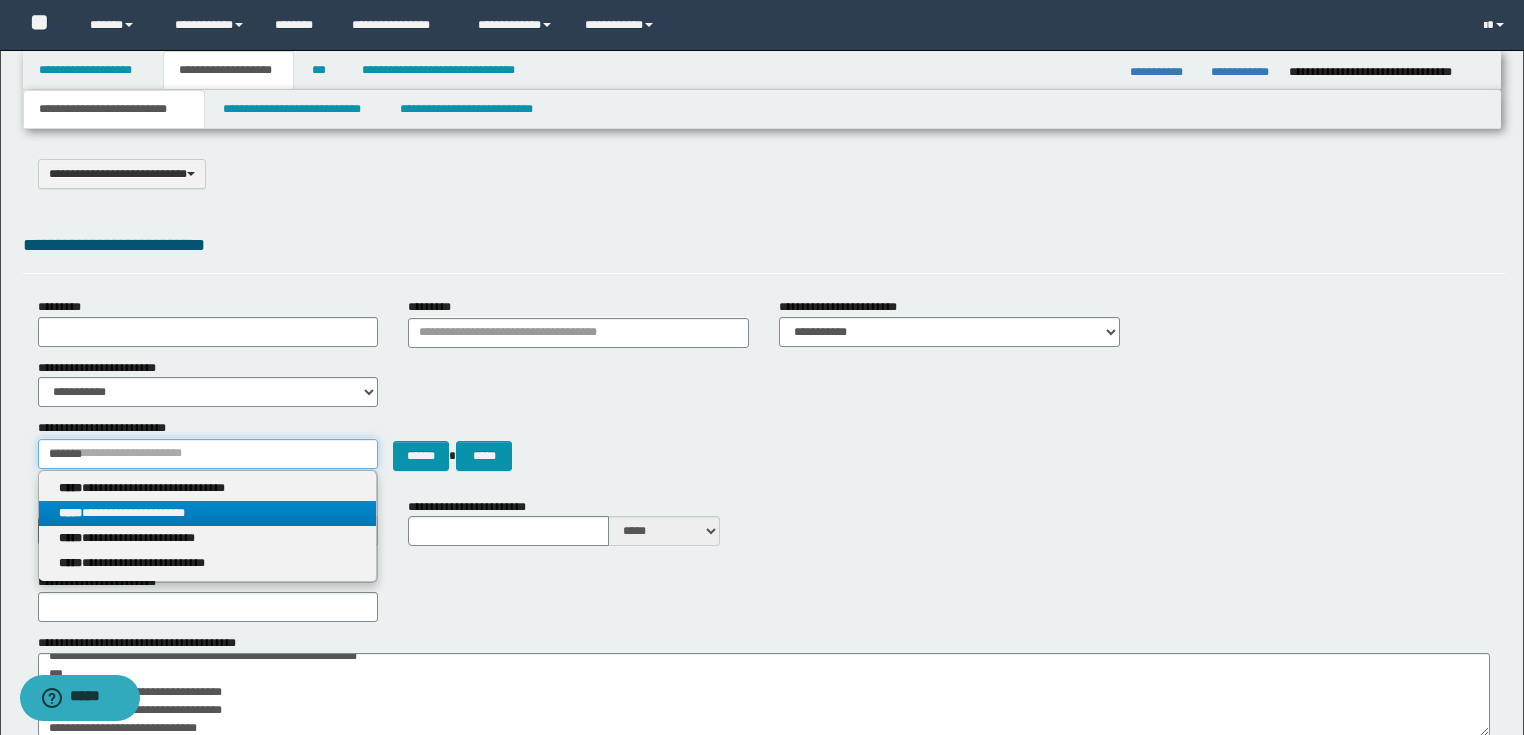 type on "*******" 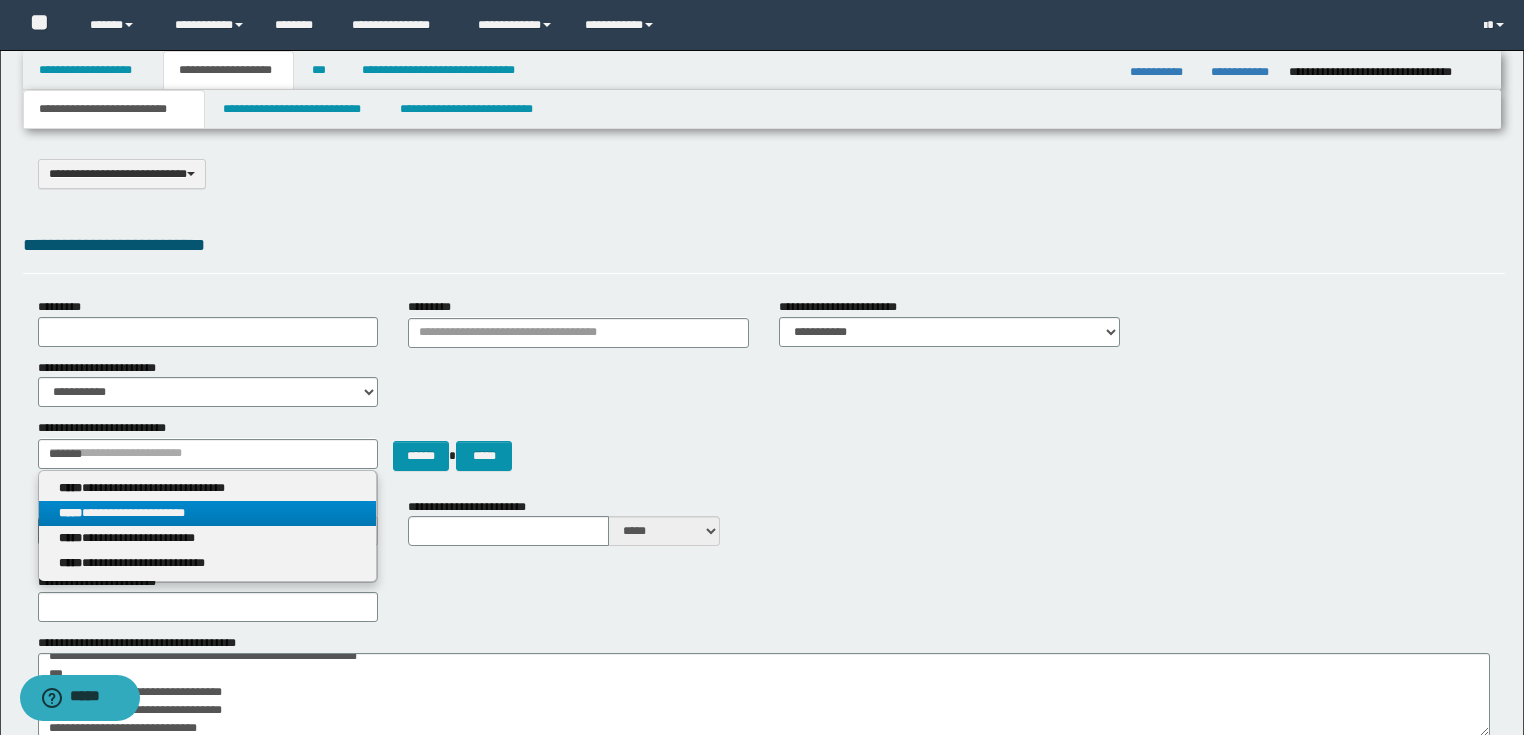 click on "**********" at bounding box center (208, 513) 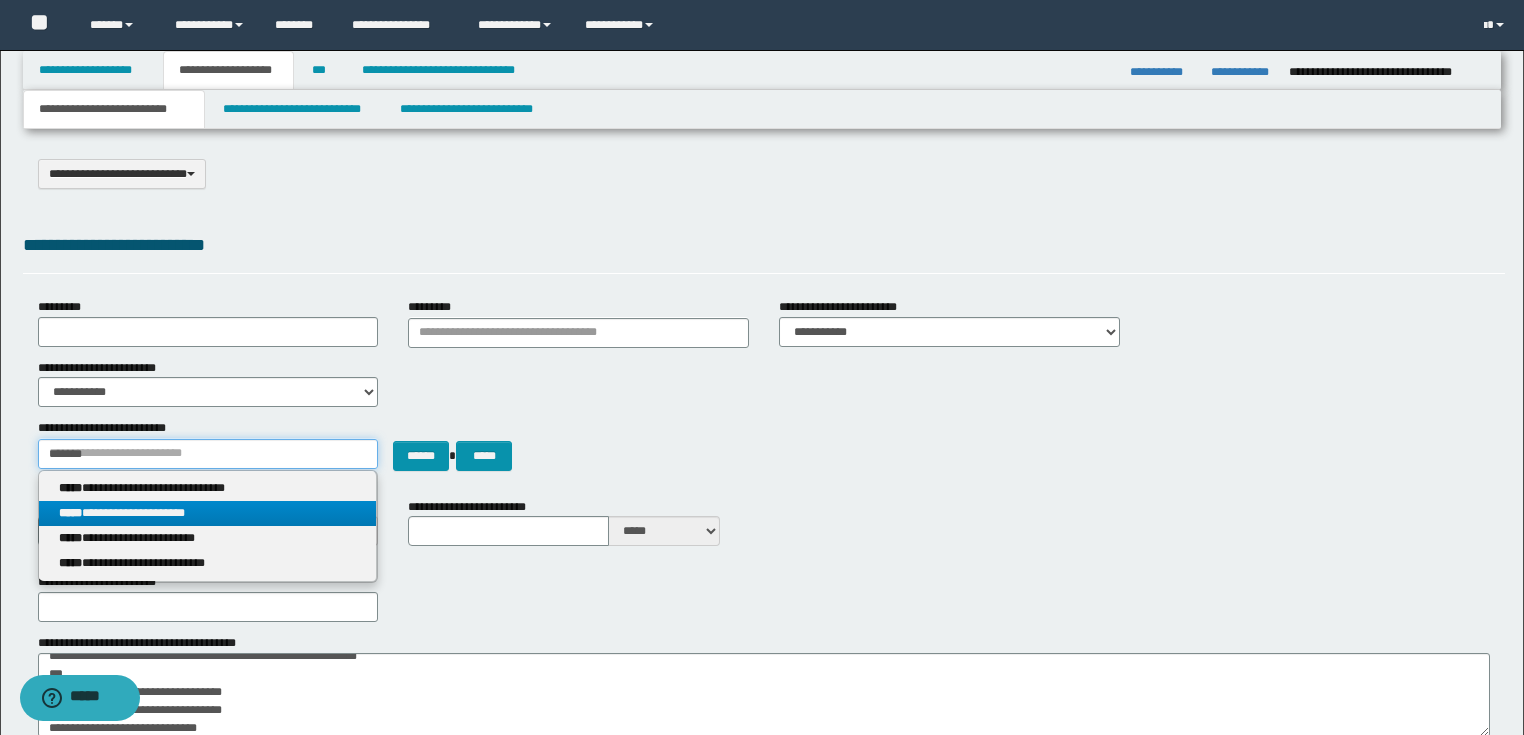 type 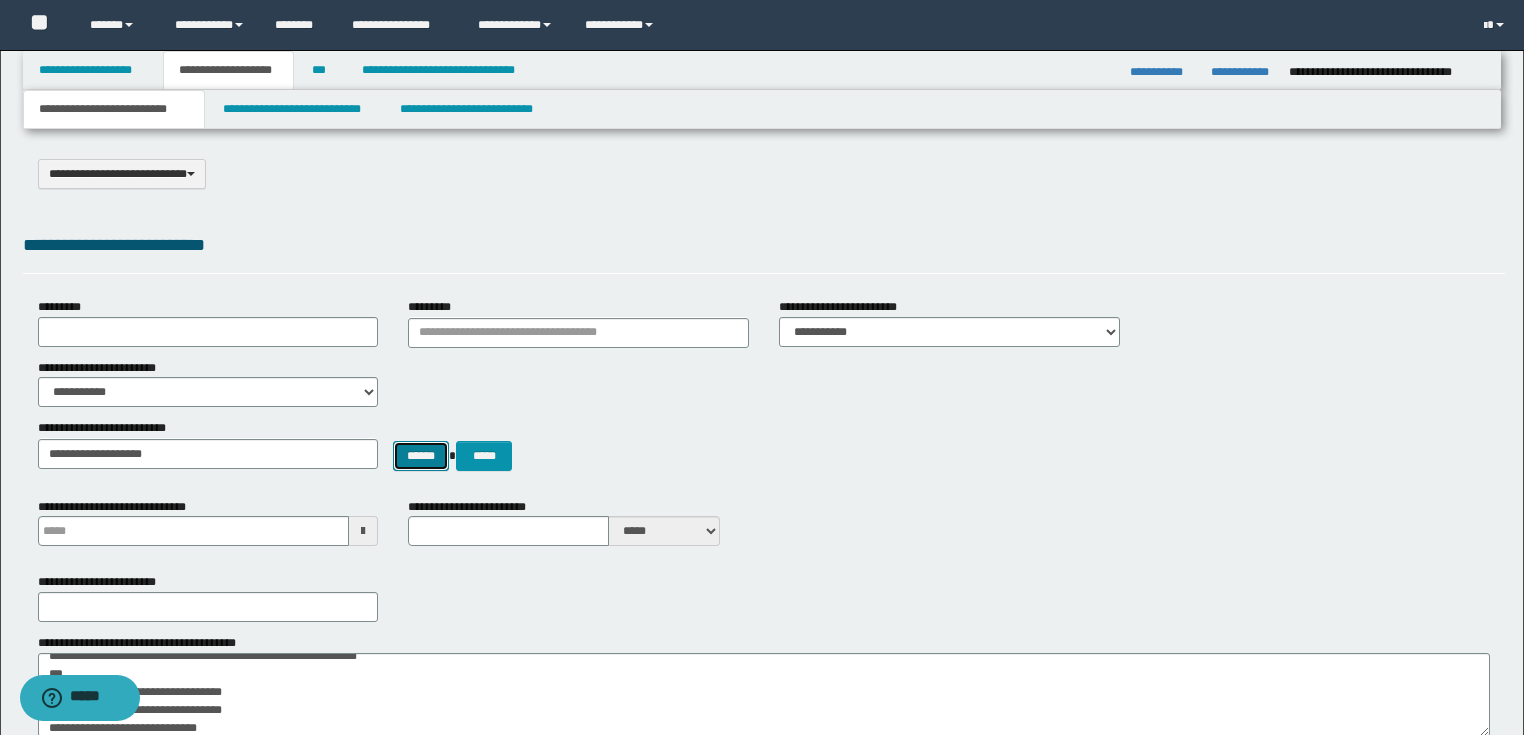 click on "******" at bounding box center (421, 456) 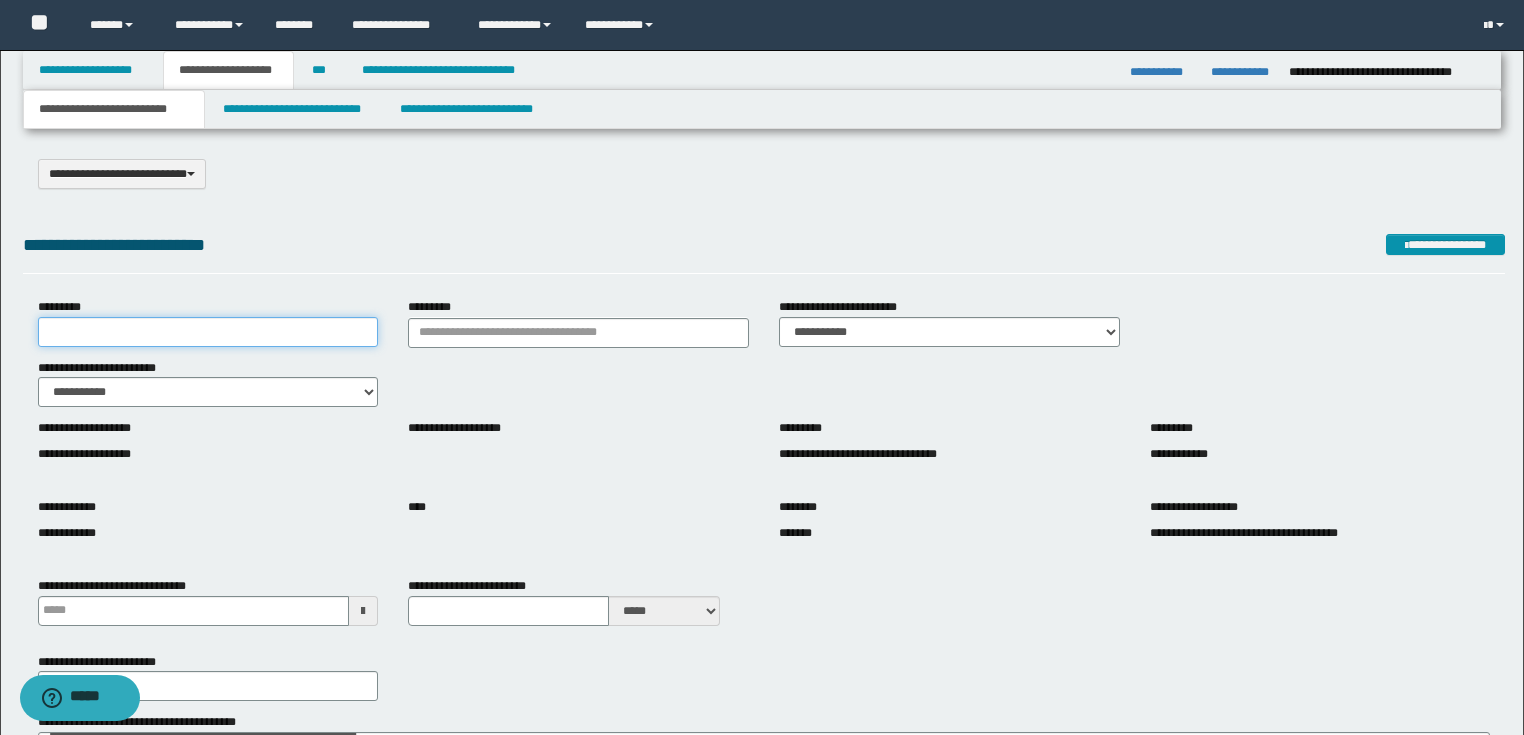 click on "*********" at bounding box center [208, 332] 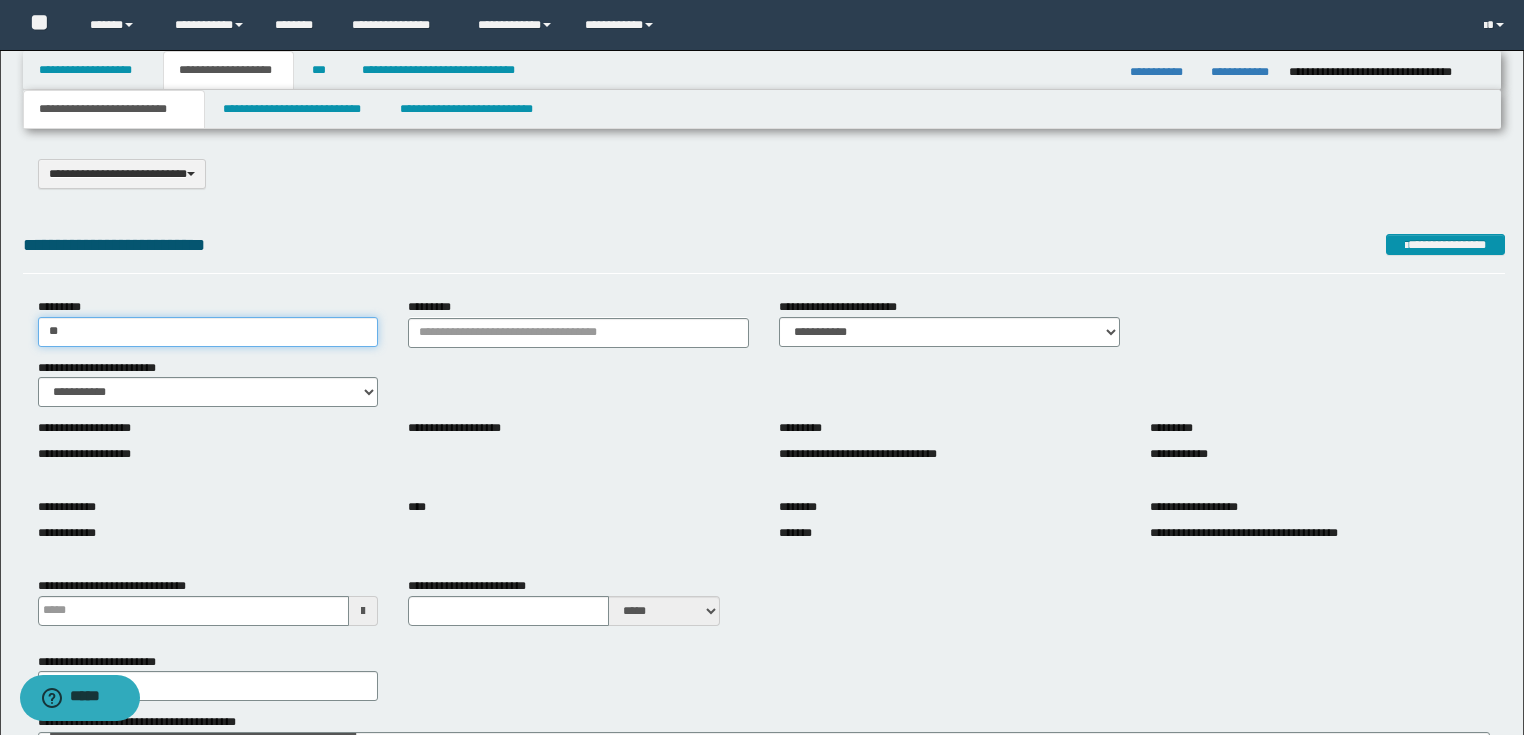 type on "**********" 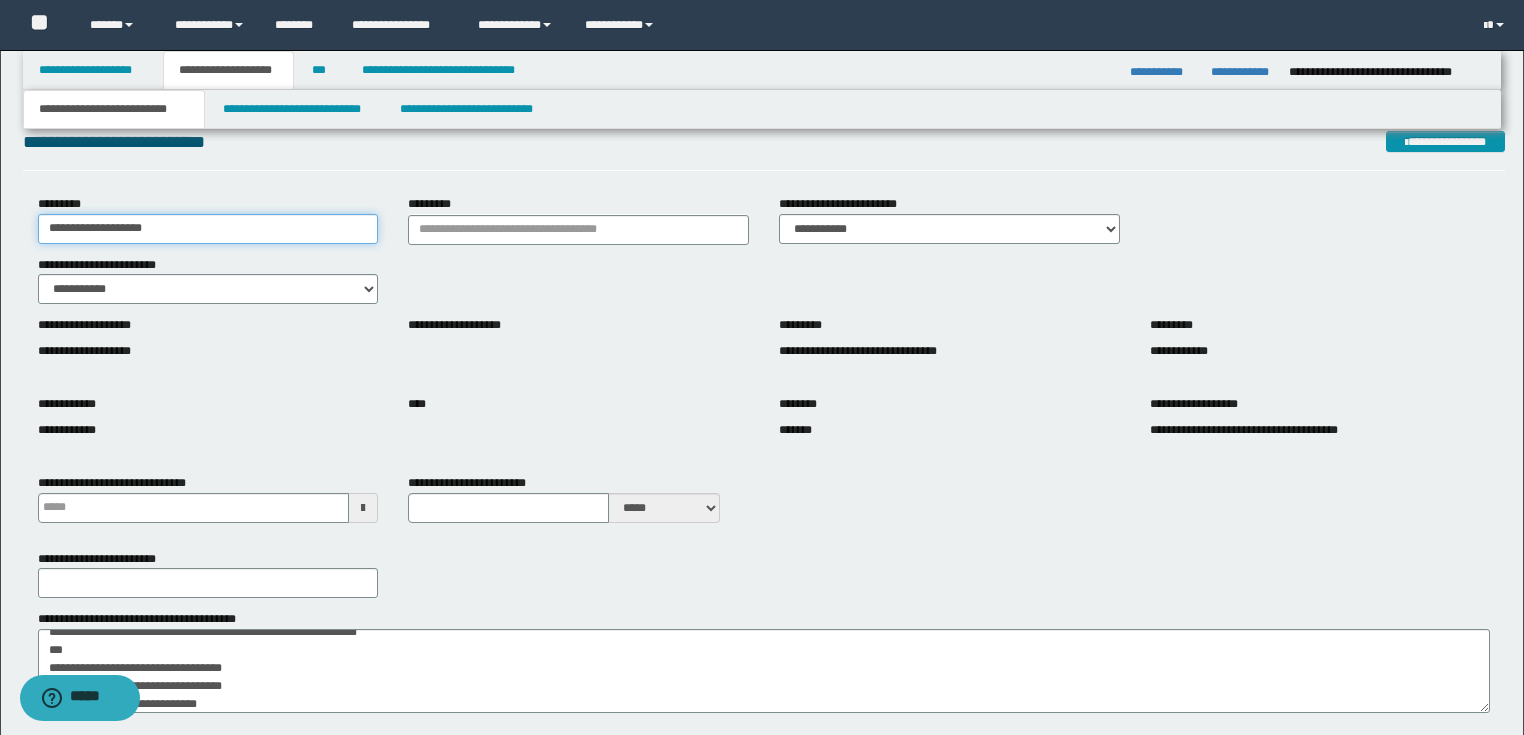 scroll, scrollTop: 240, scrollLeft: 0, axis: vertical 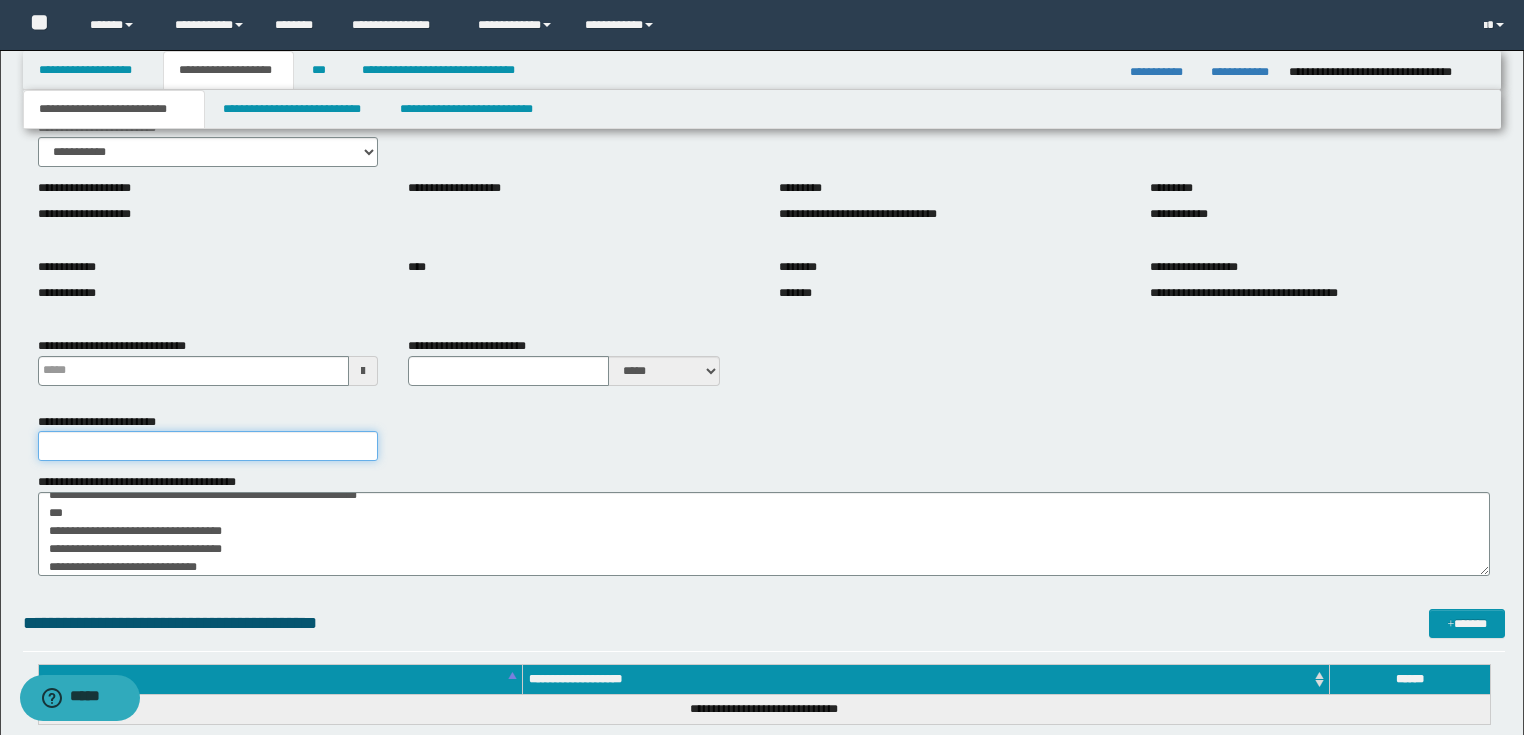 click on "**********" at bounding box center (208, 446) 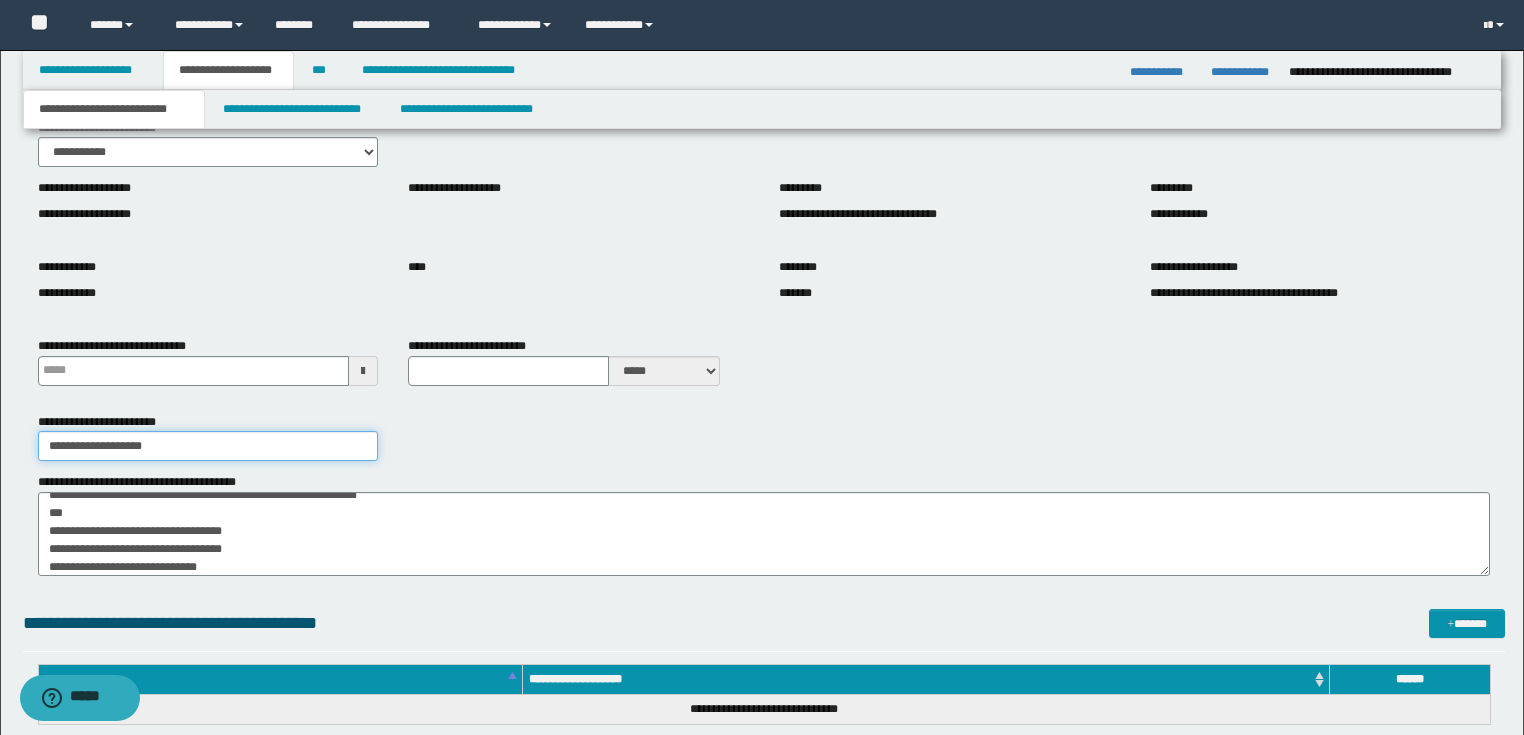 type on "**********" 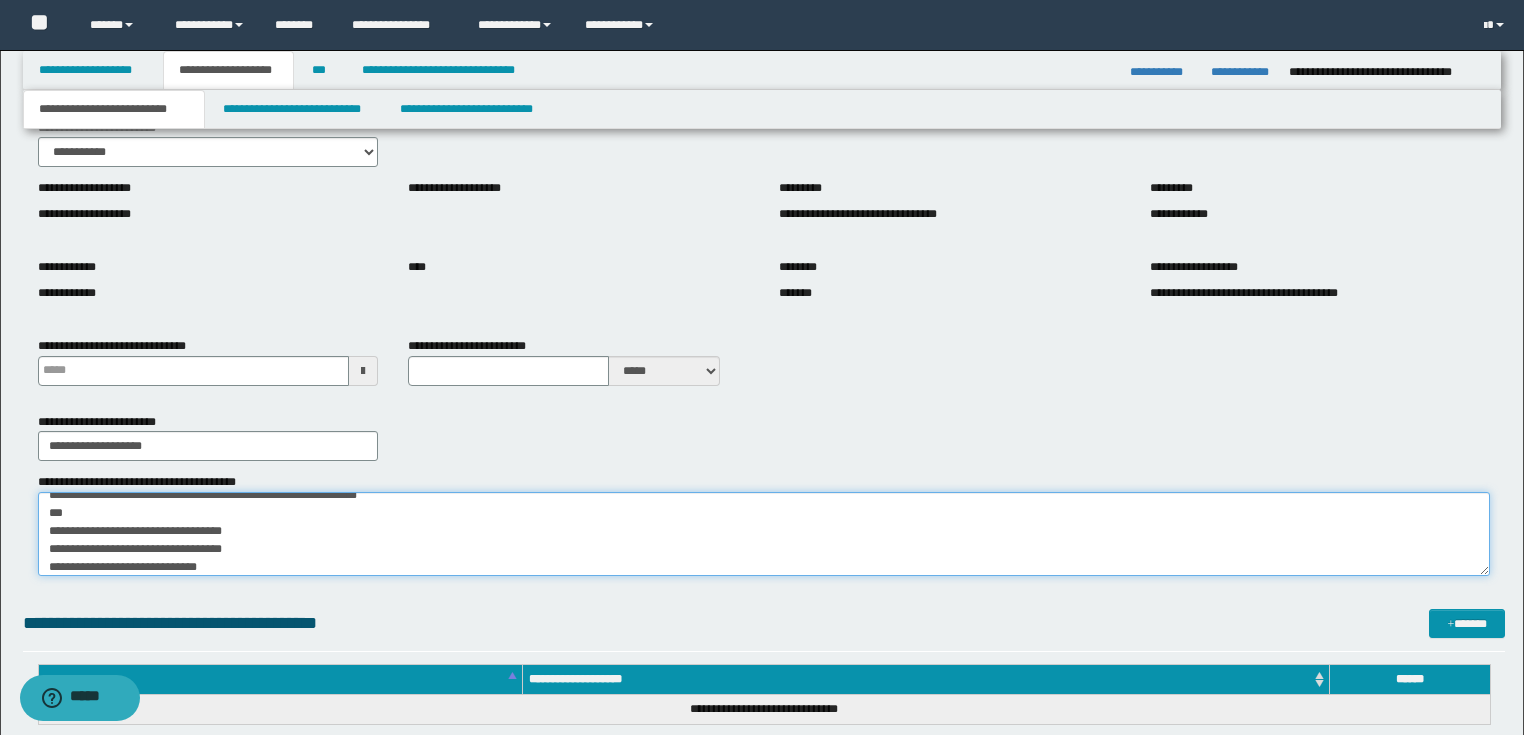 click on "**********" at bounding box center (764, 534) 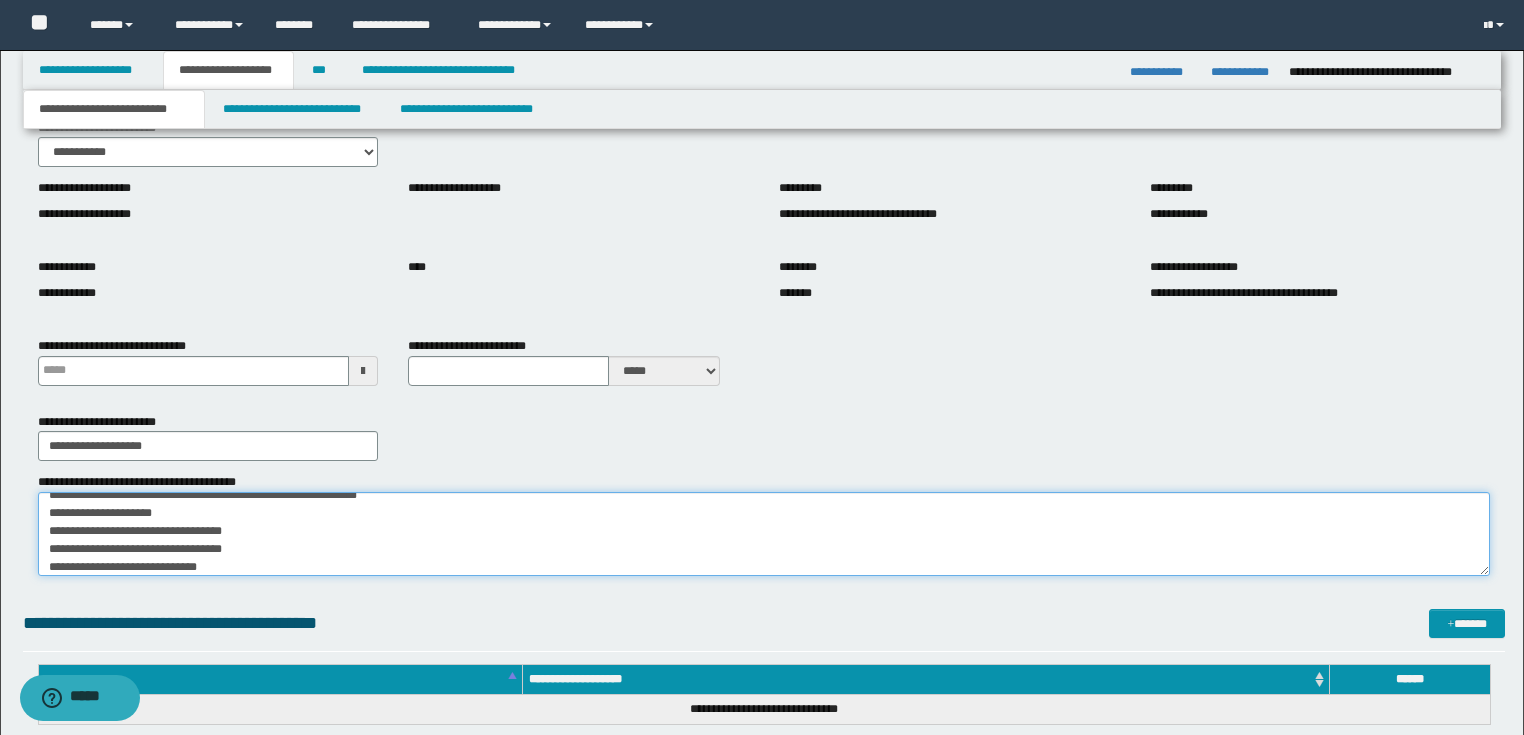 drag, startPoint x: 43, startPoint y: 531, endPoint x: 763, endPoint y: 561, distance: 720.62476 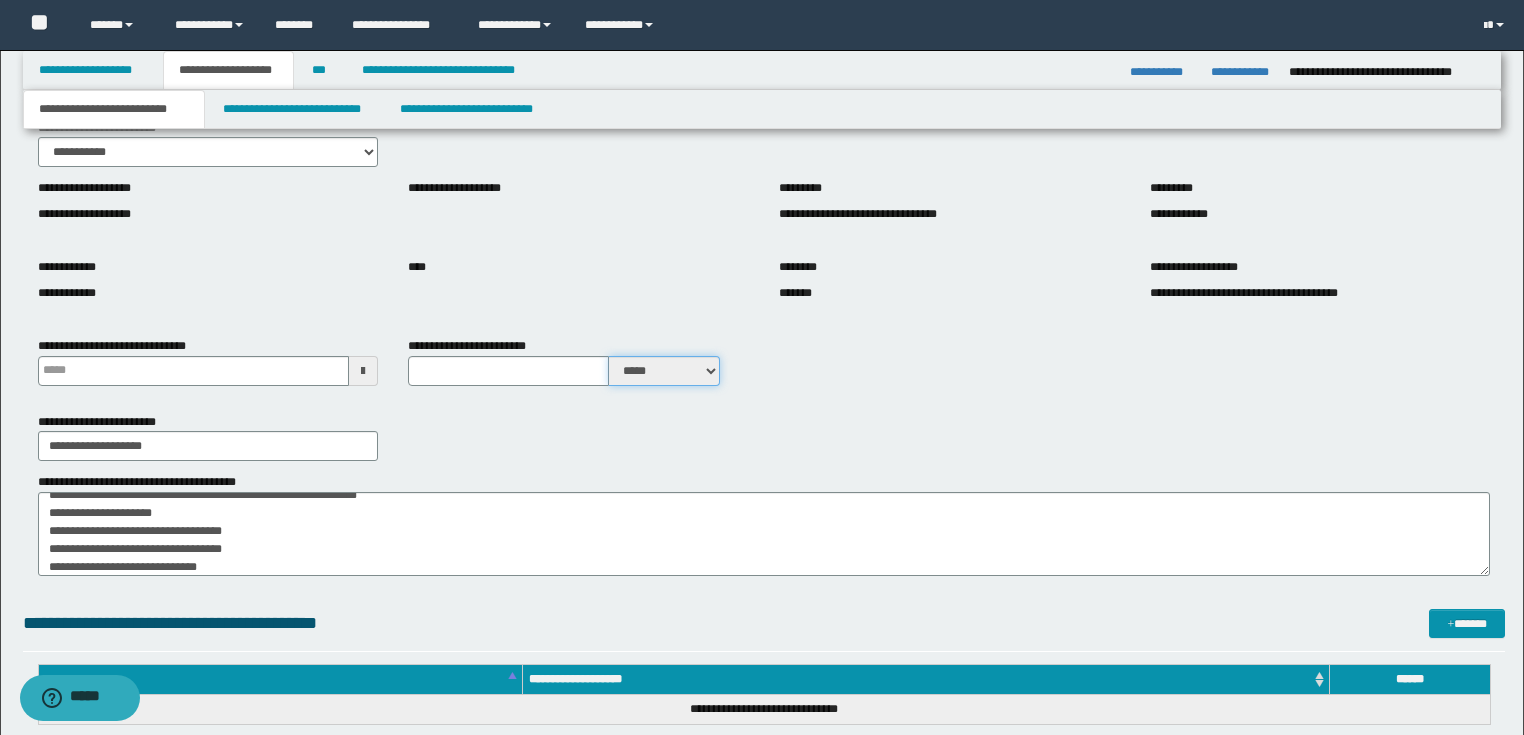 click on "*****
****" at bounding box center [664, 371] 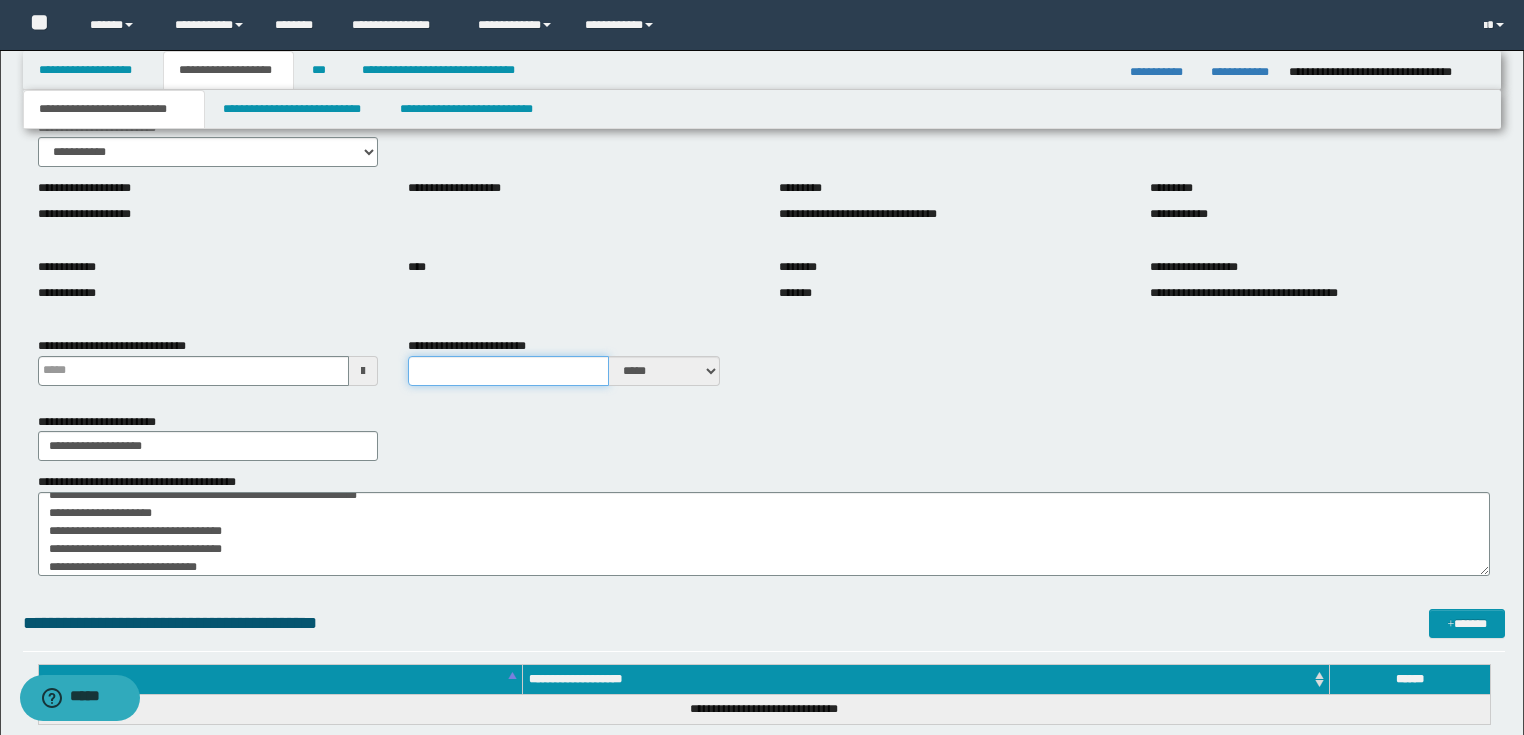 click on "**********" at bounding box center (508, 371) 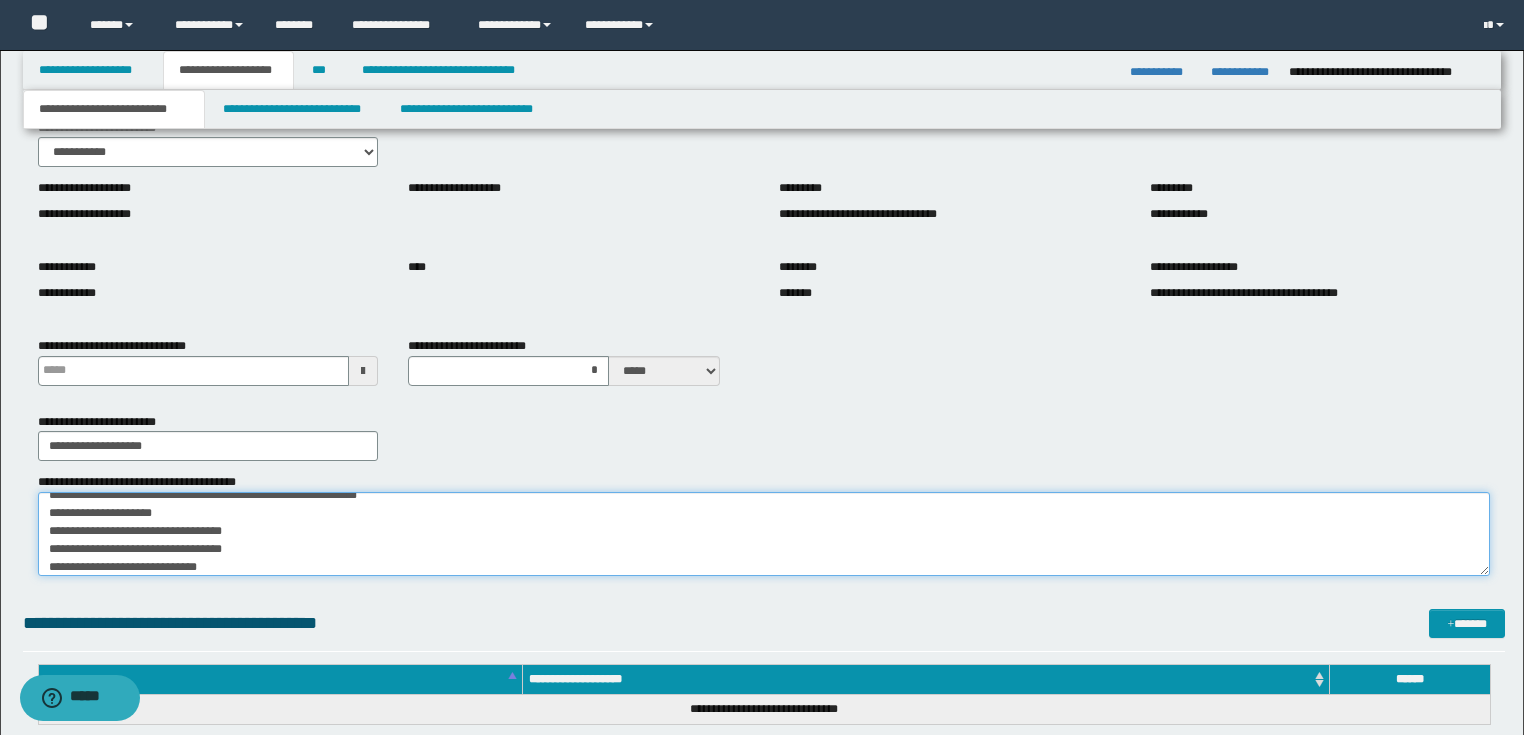 click on "**********" at bounding box center [764, 534] 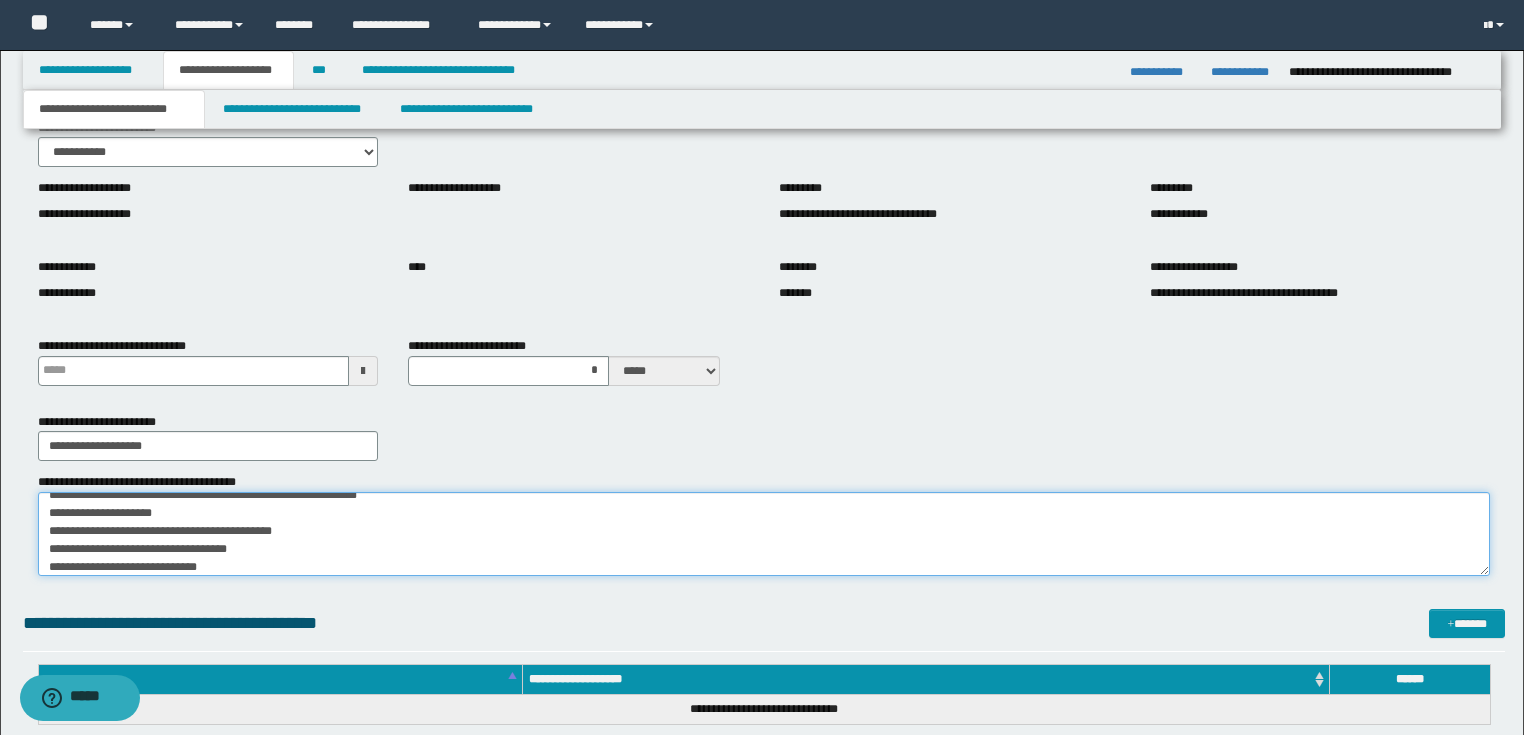 click on "**********" at bounding box center [764, 534] 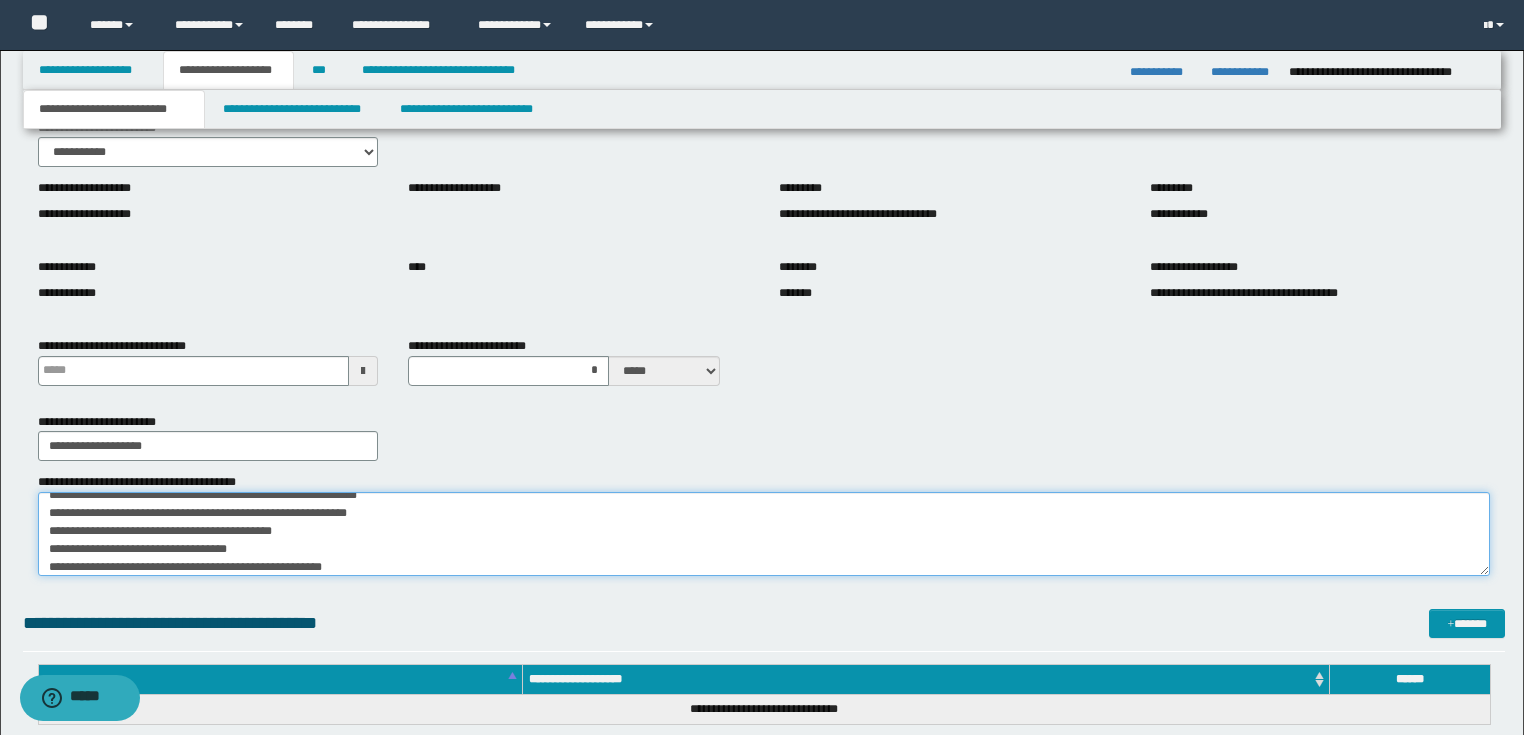 type on "**********" 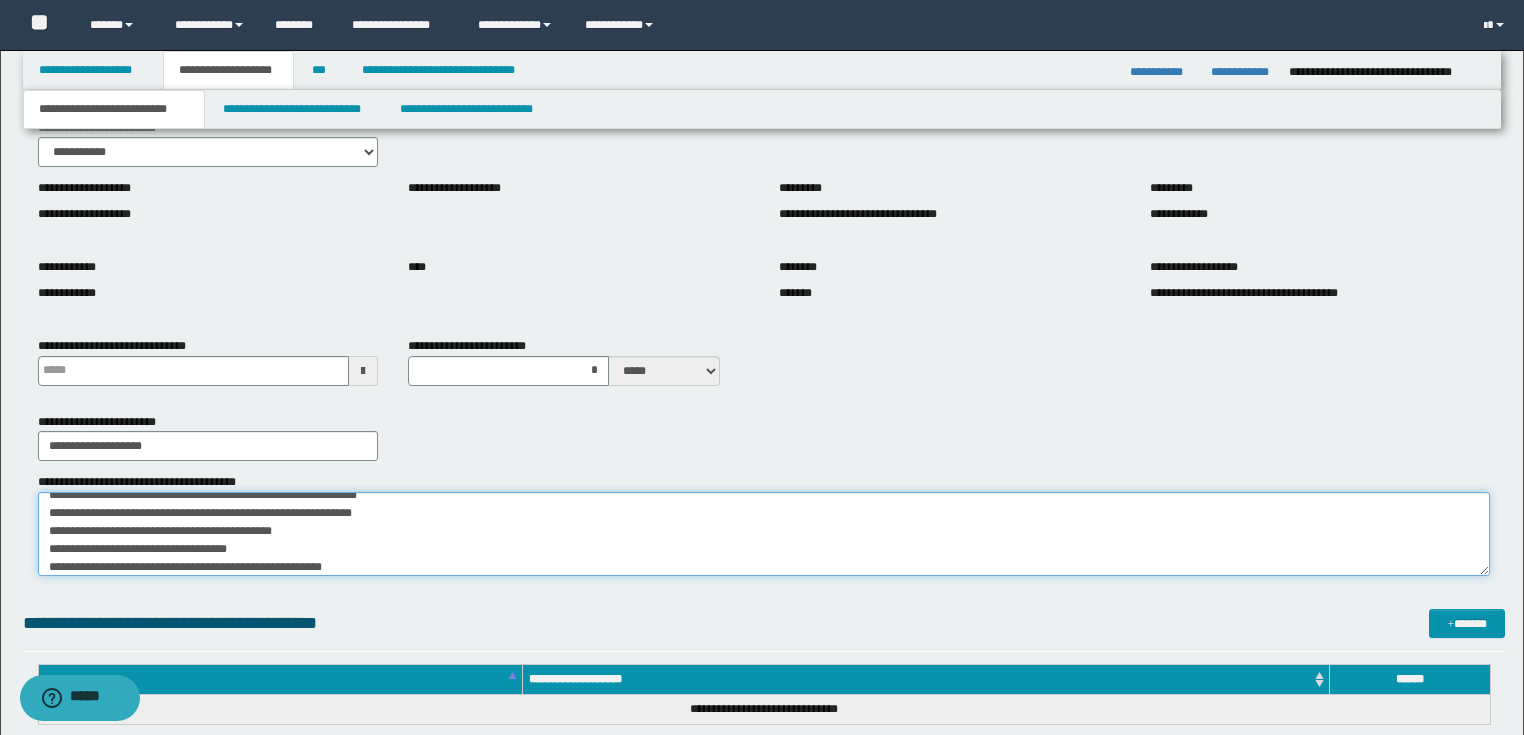 type 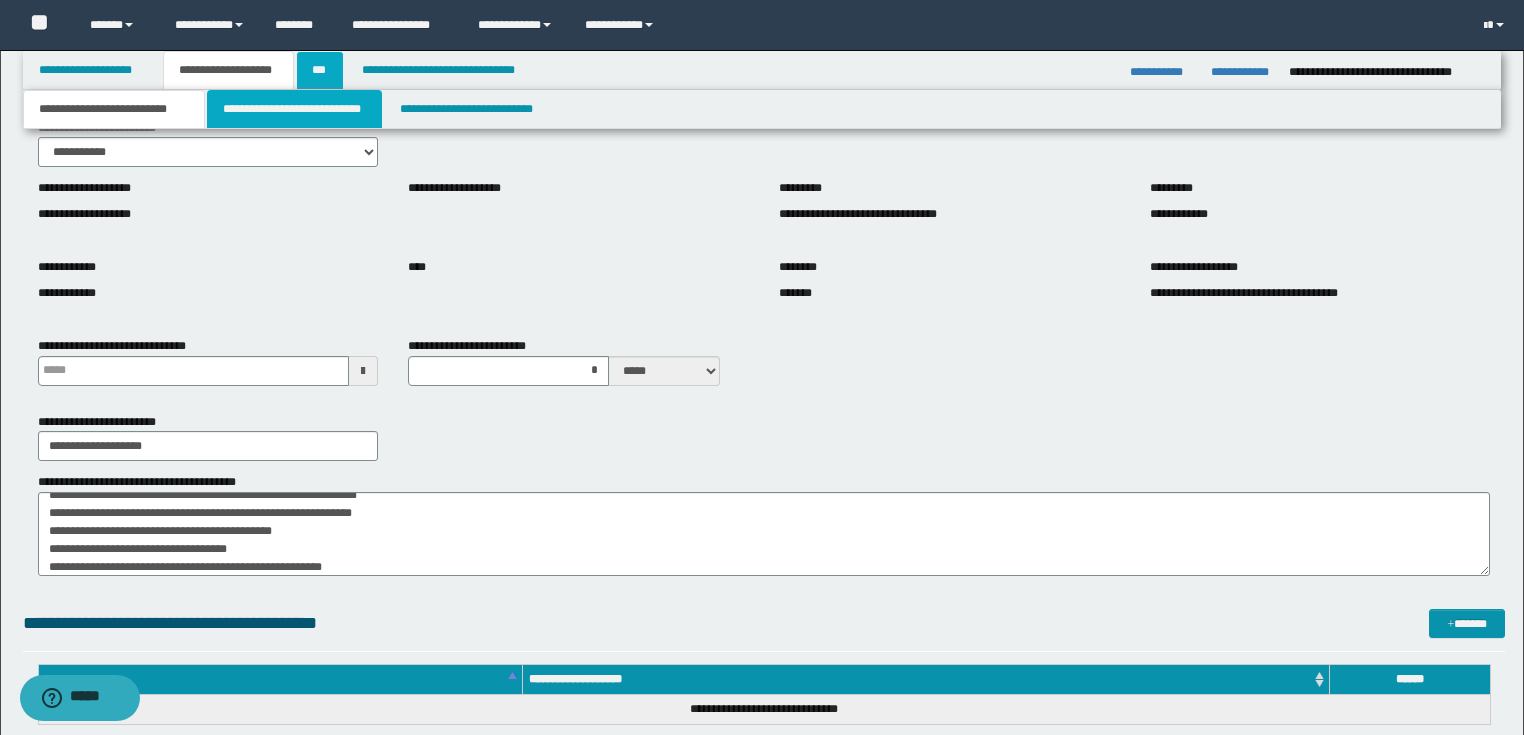 click on "**********" at bounding box center [294, 109] 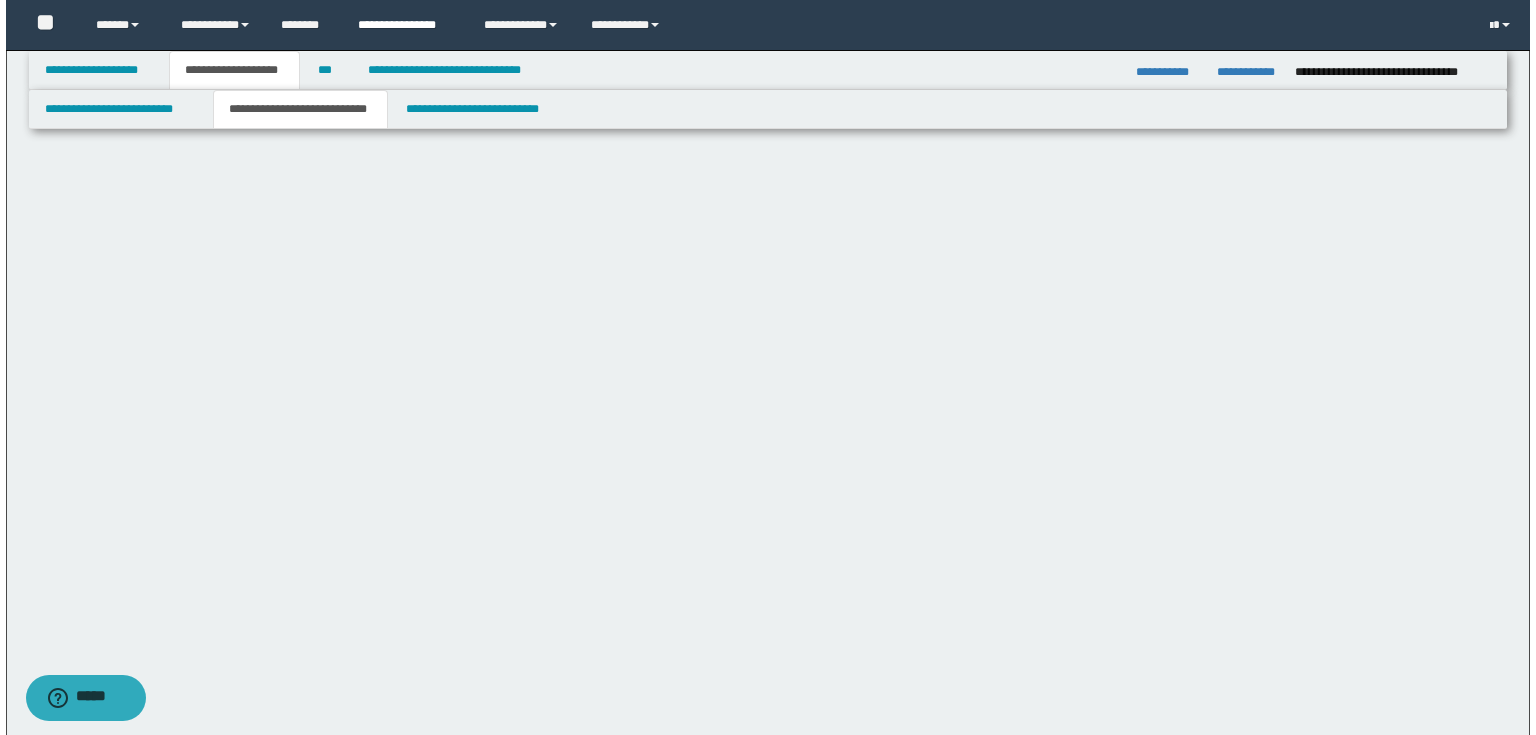 scroll, scrollTop: 0, scrollLeft: 0, axis: both 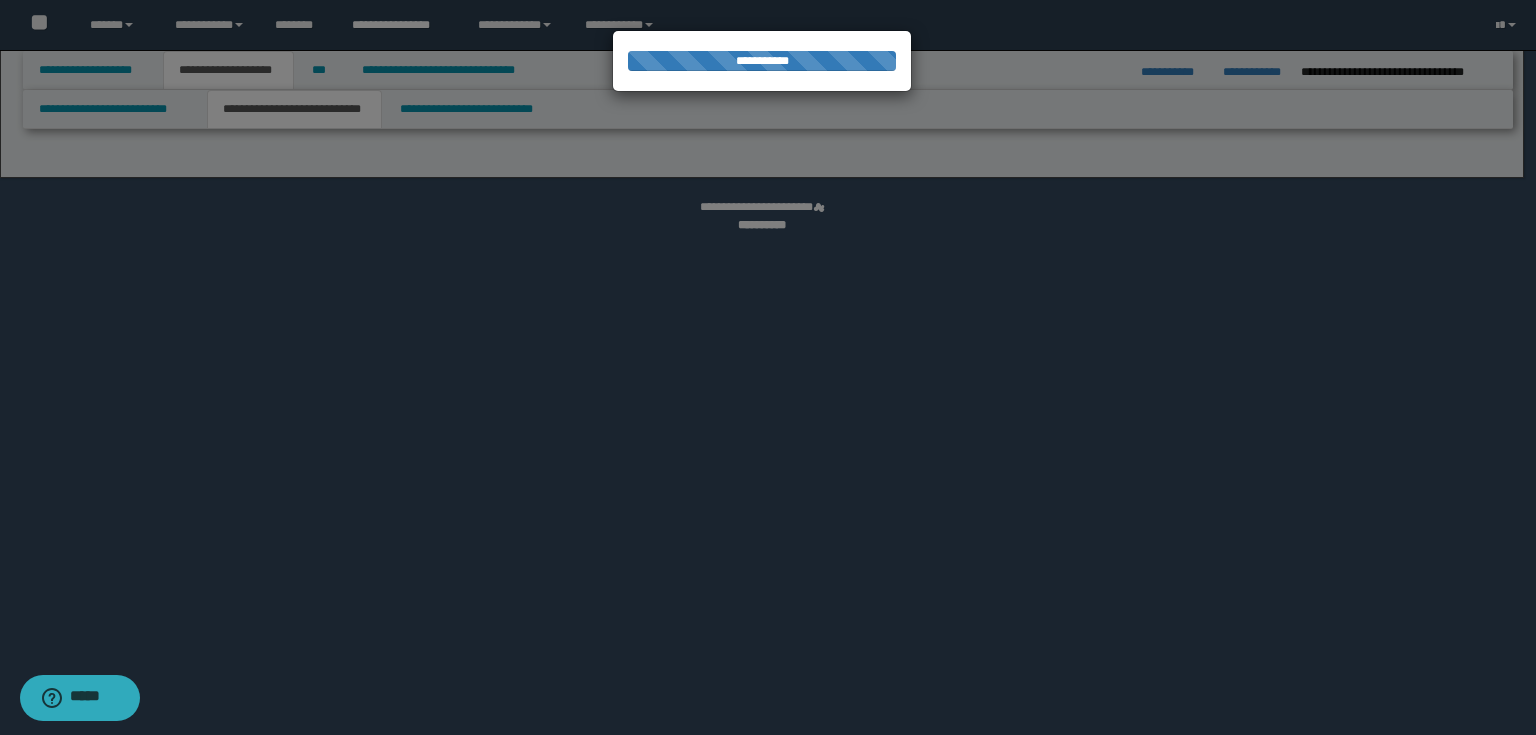 select on "*" 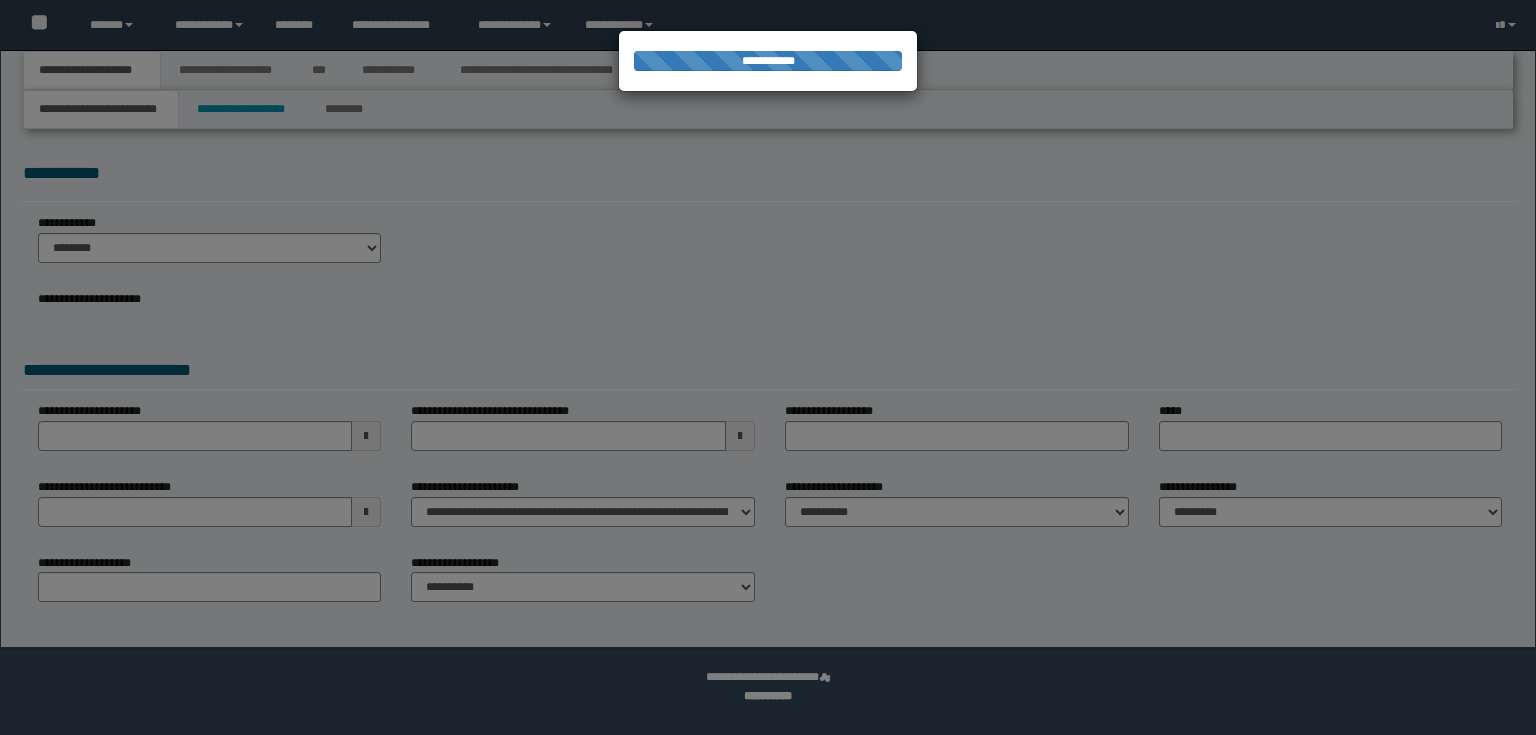 scroll, scrollTop: 0, scrollLeft: 0, axis: both 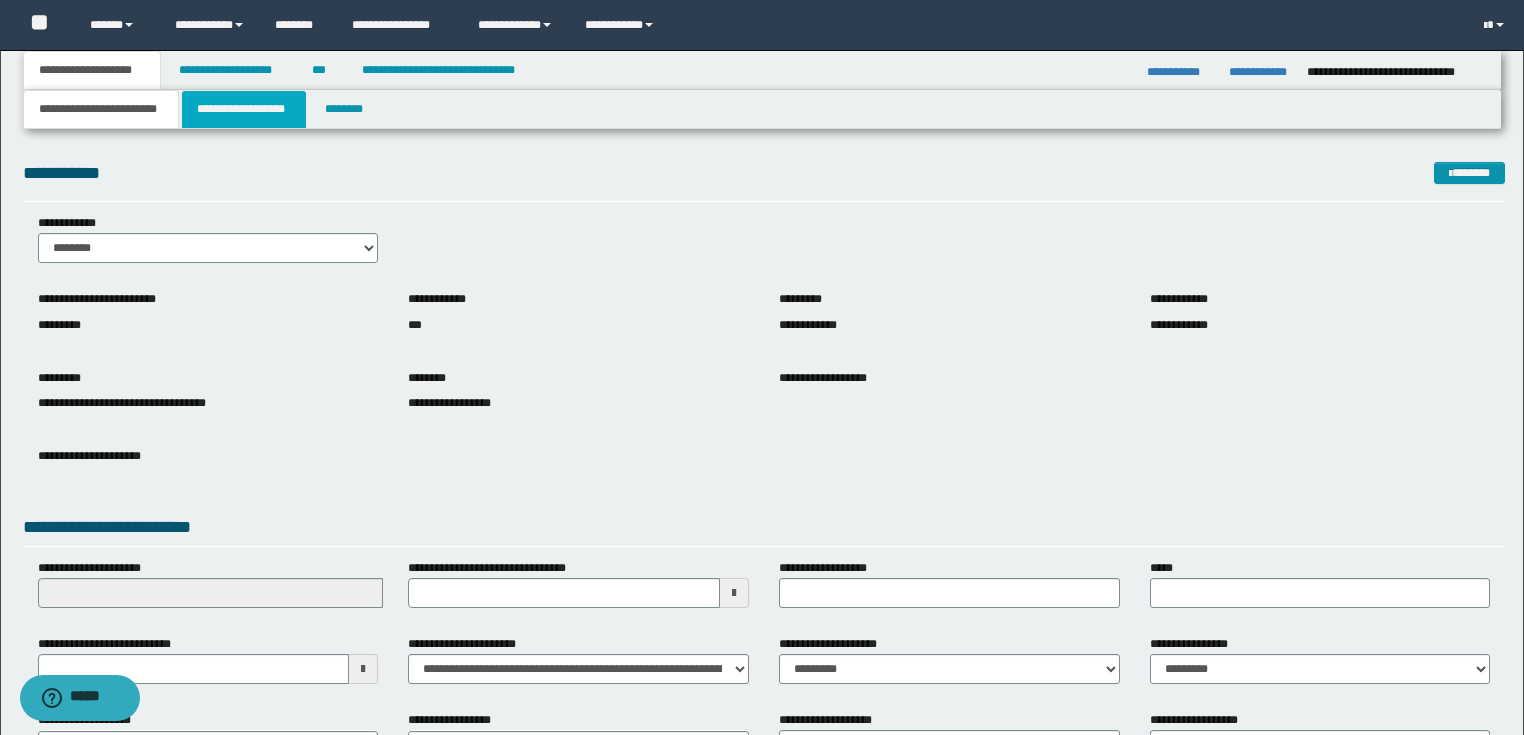 click on "**********" at bounding box center [244, 109] 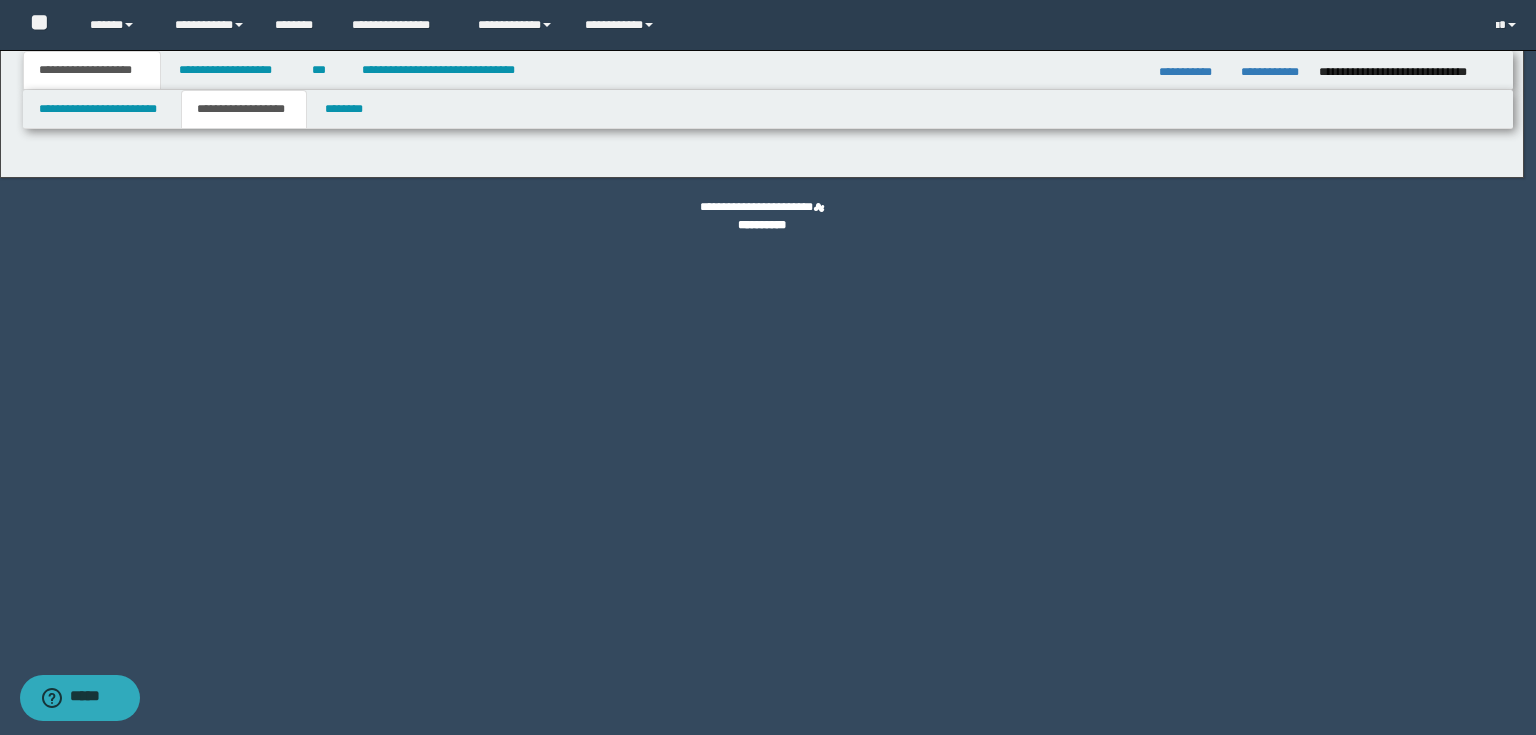 type on "**********" 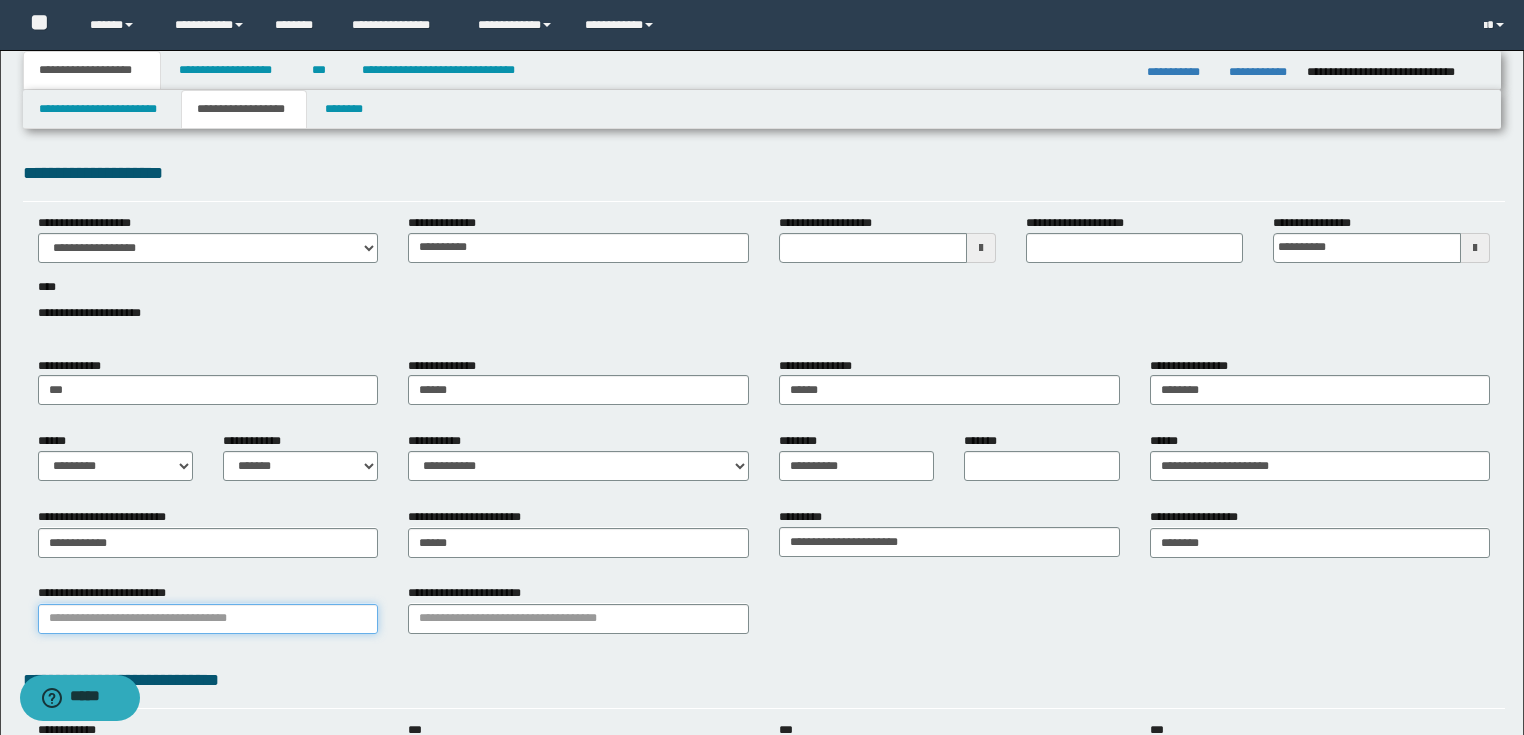 click on "**********" at bounding box center [208, 619] 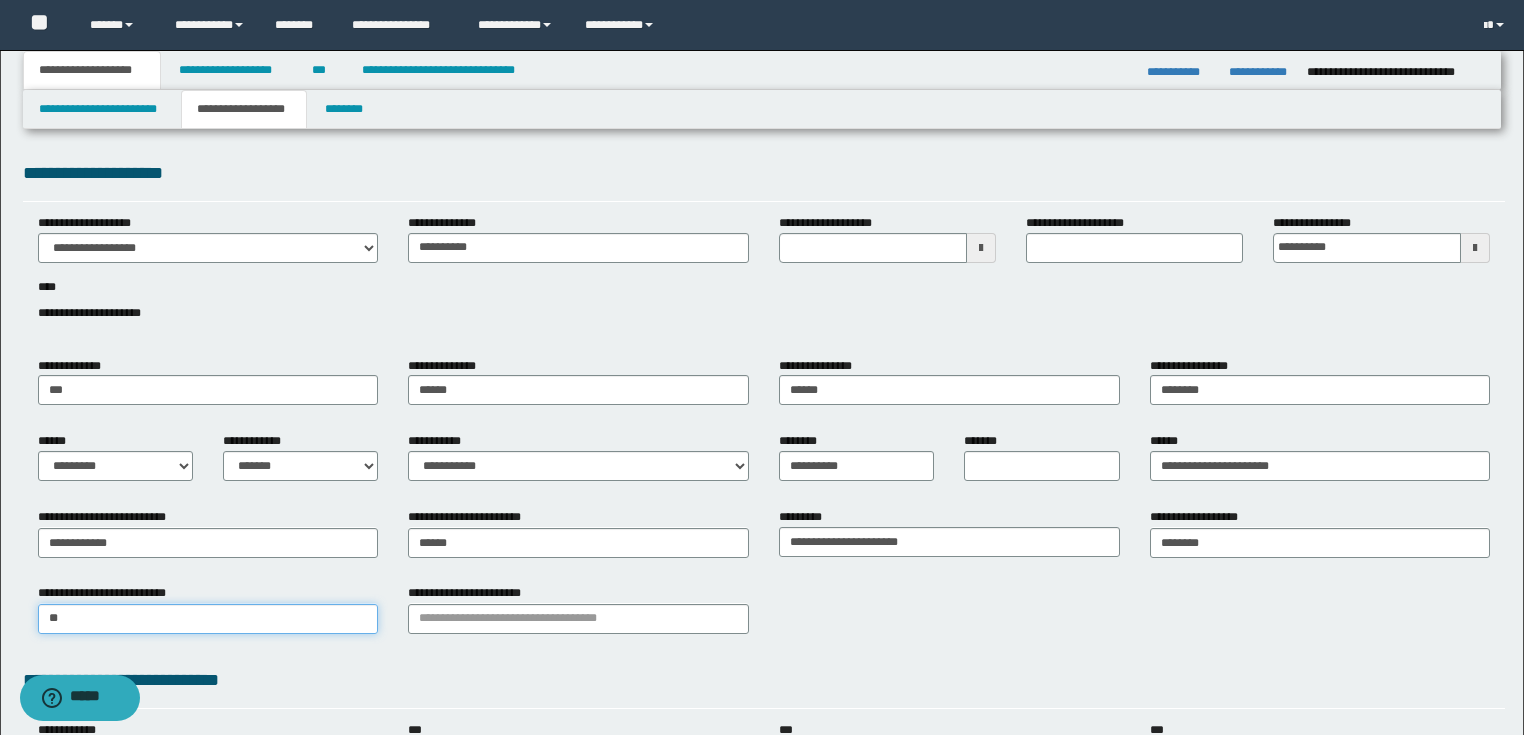 type on "***" 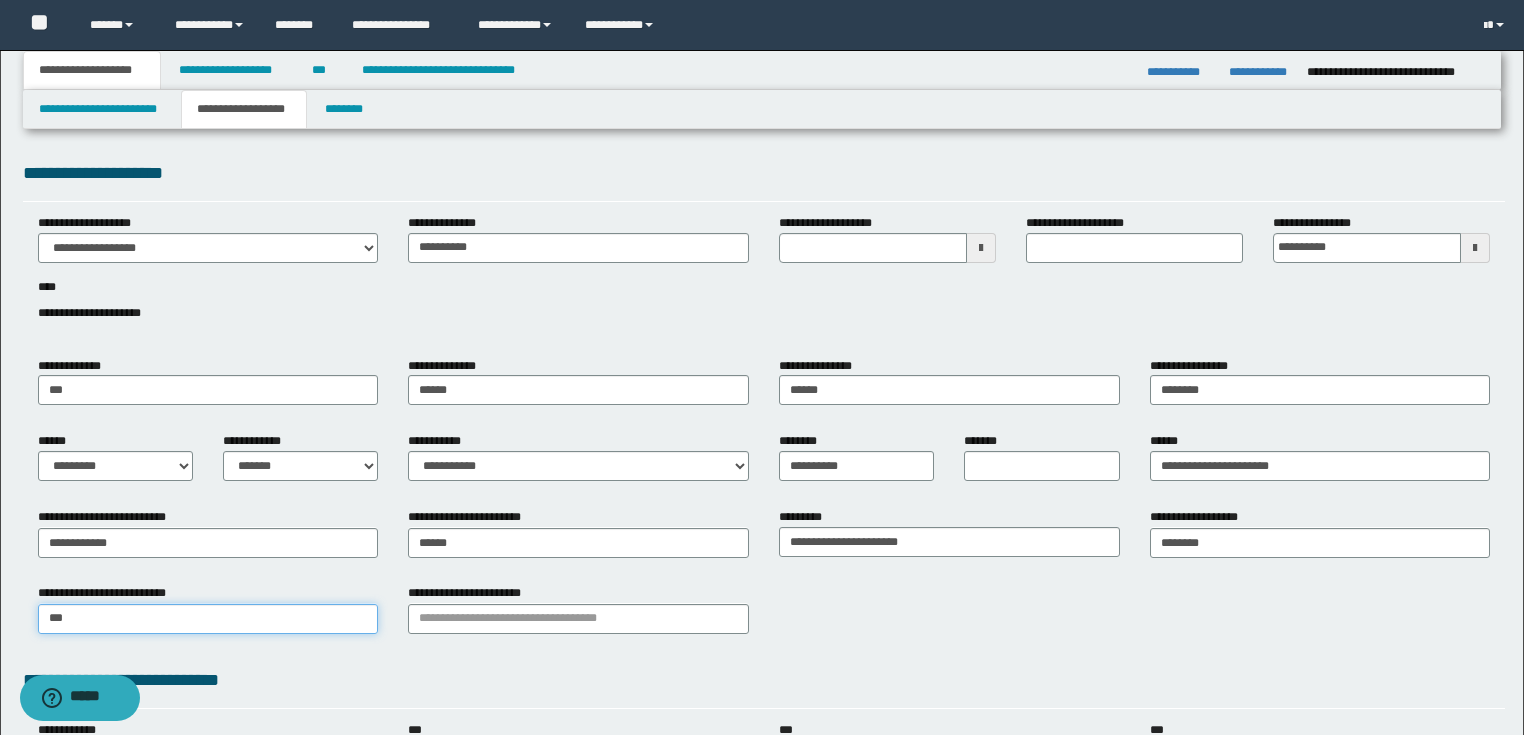 type on "**********" 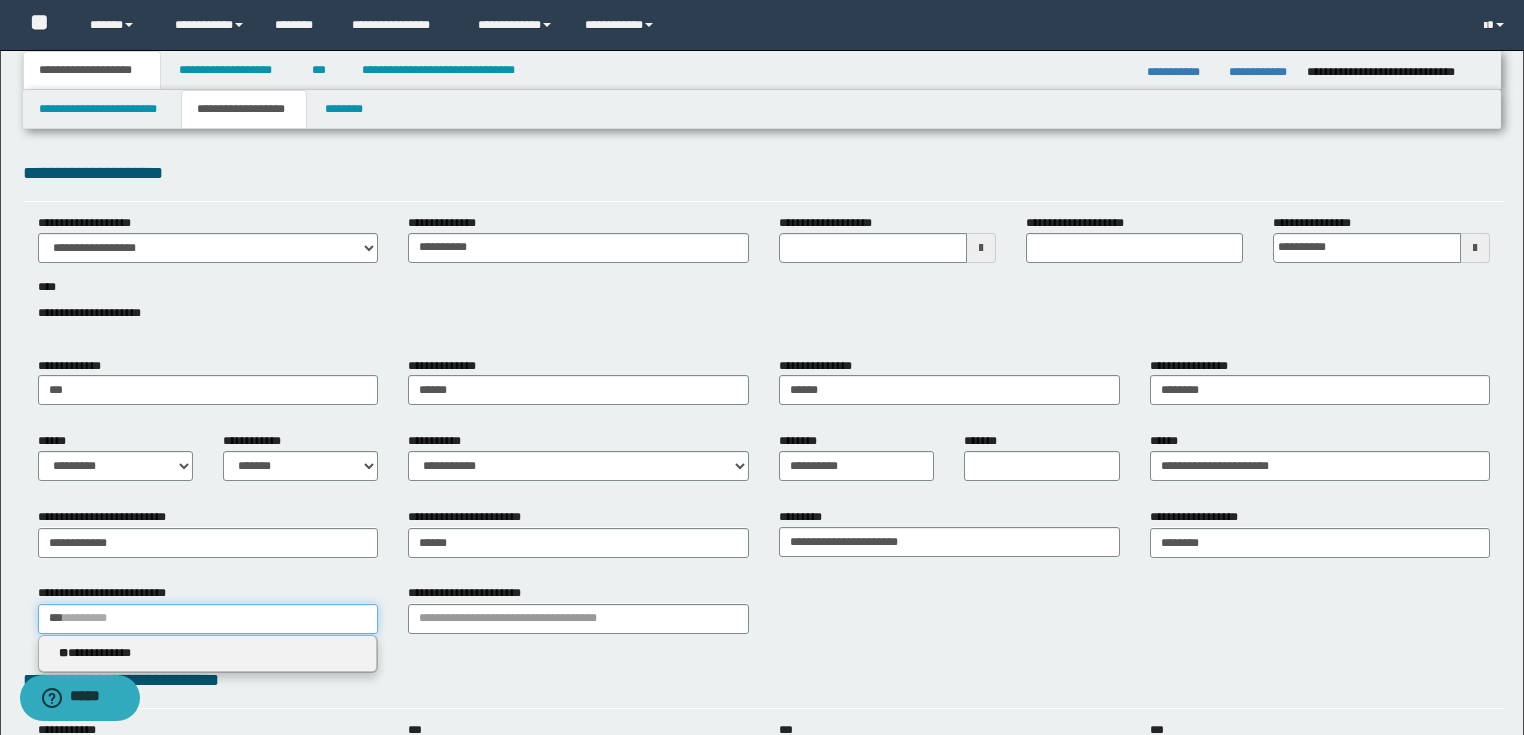 type 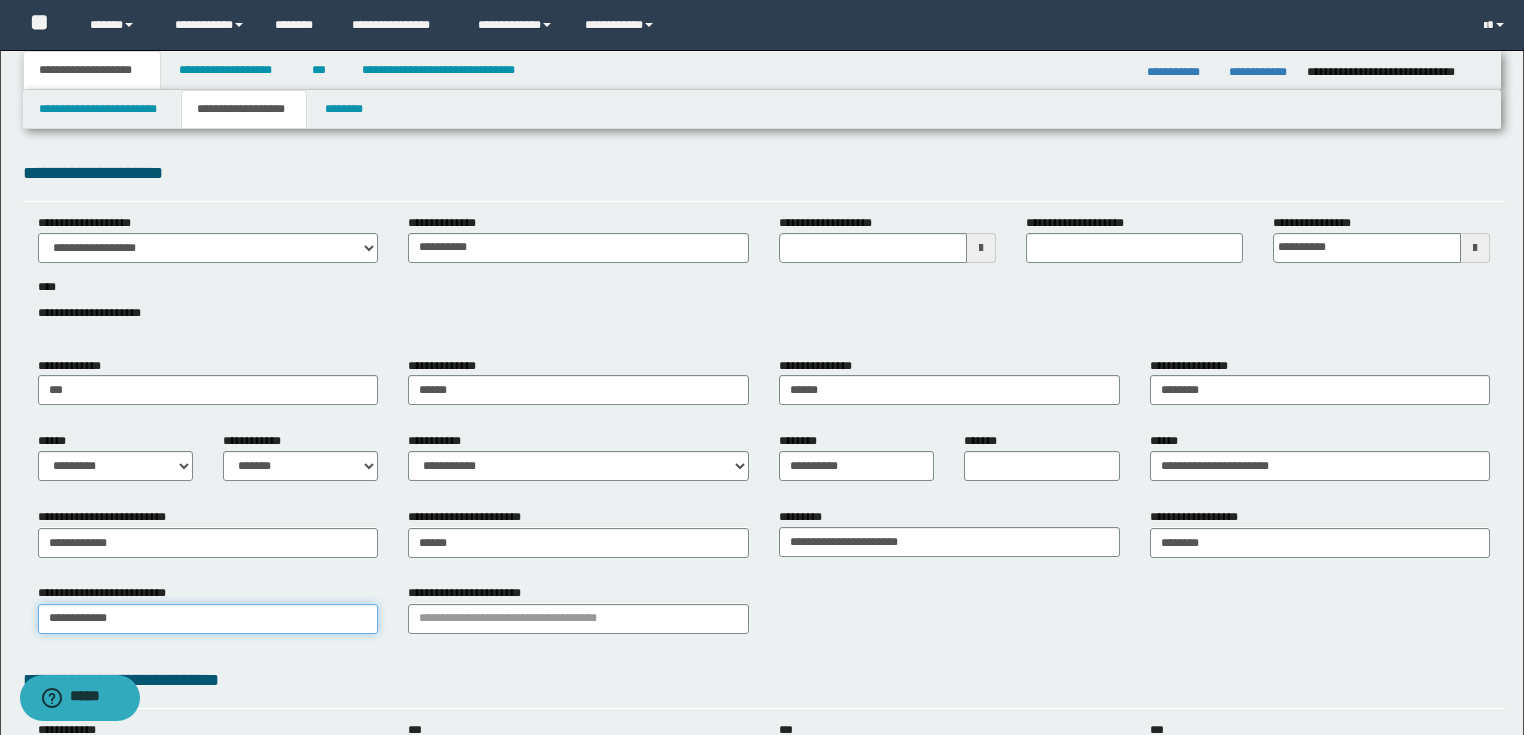 type on "**********" 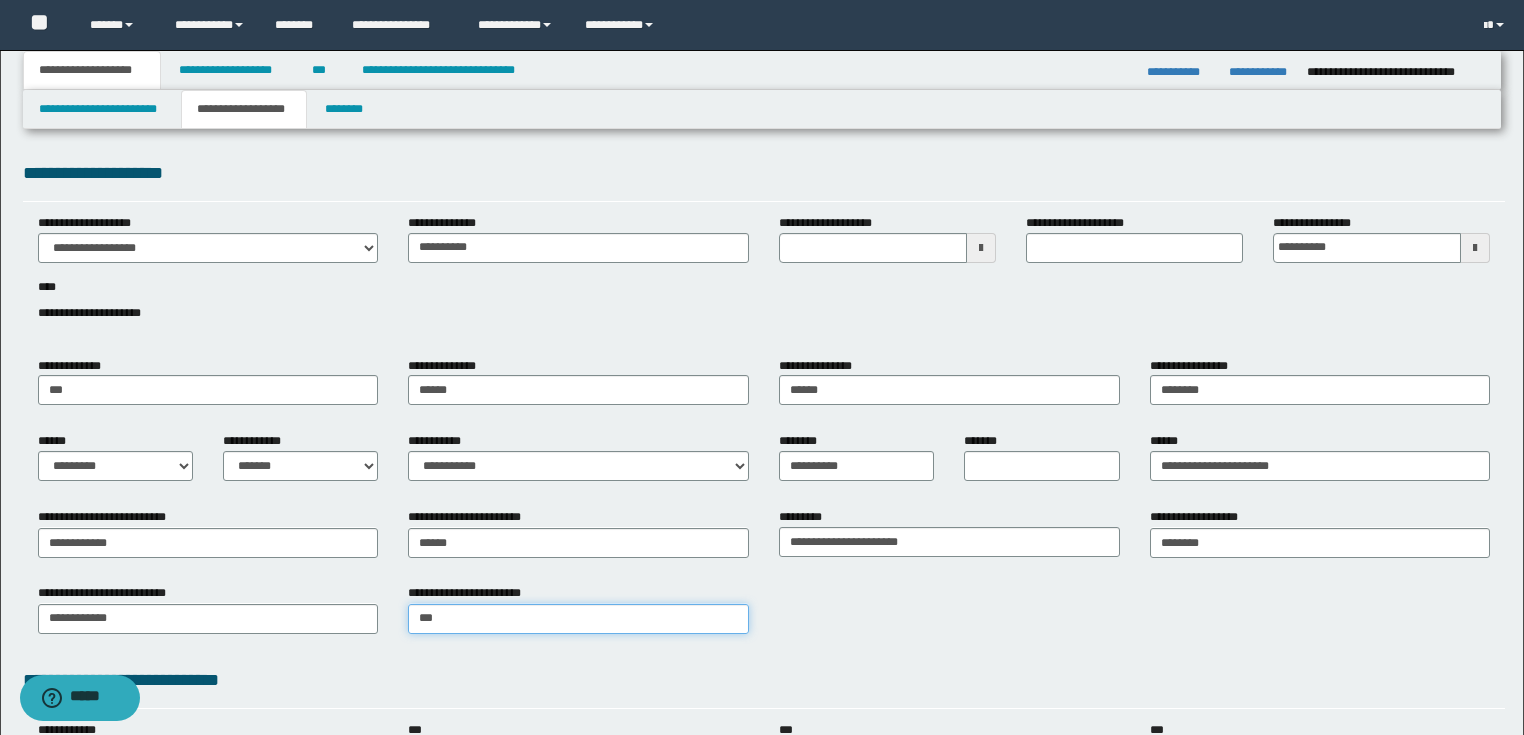 type on "****" 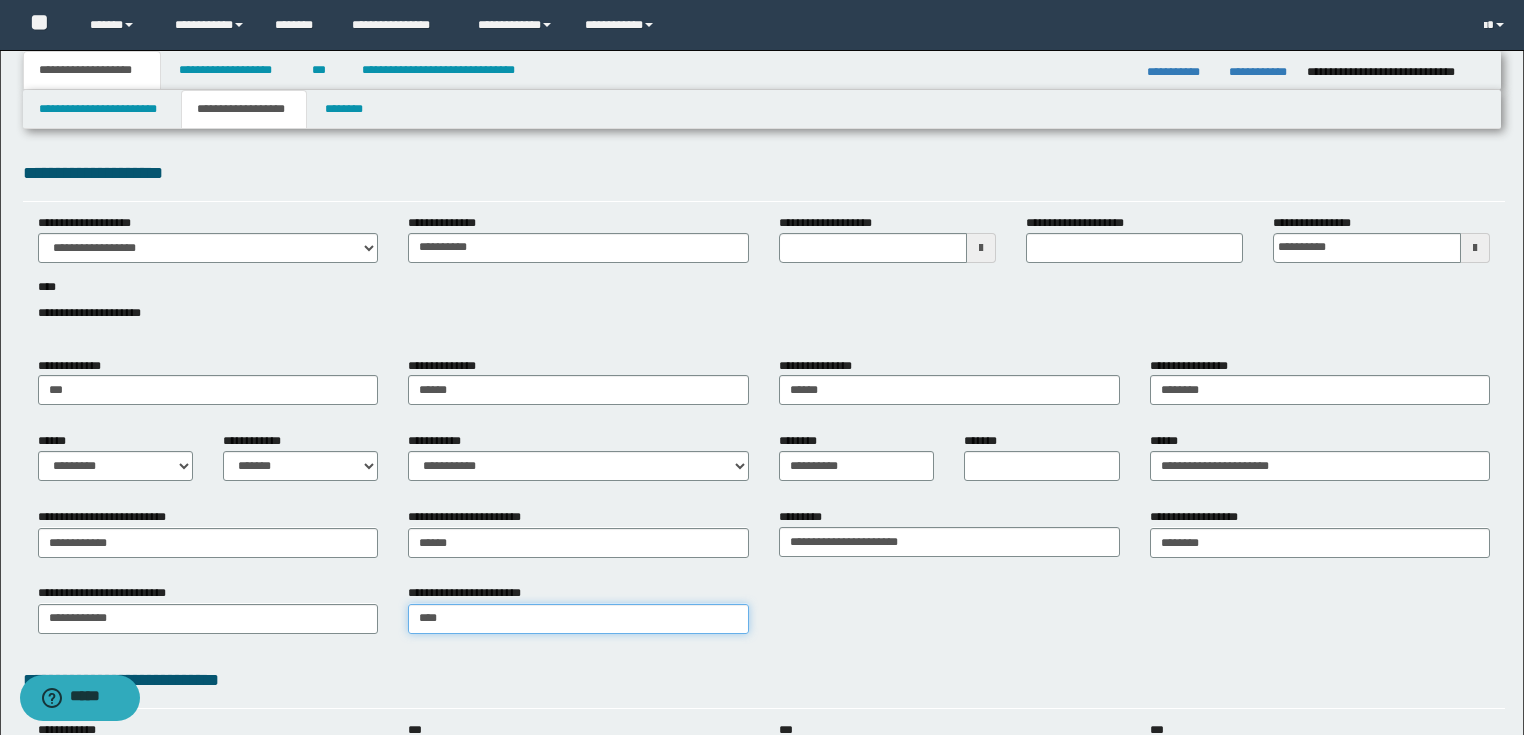 type on "**********" 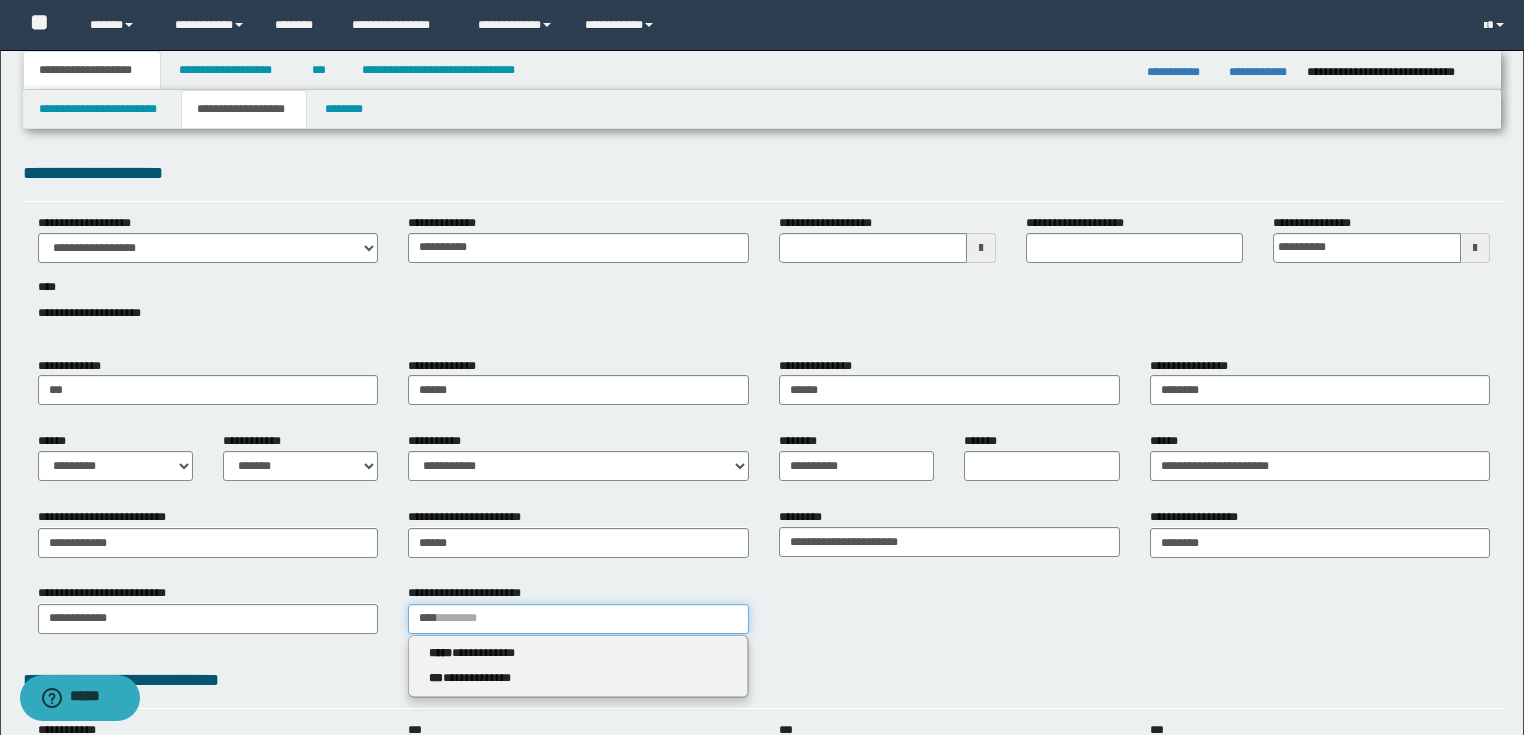type 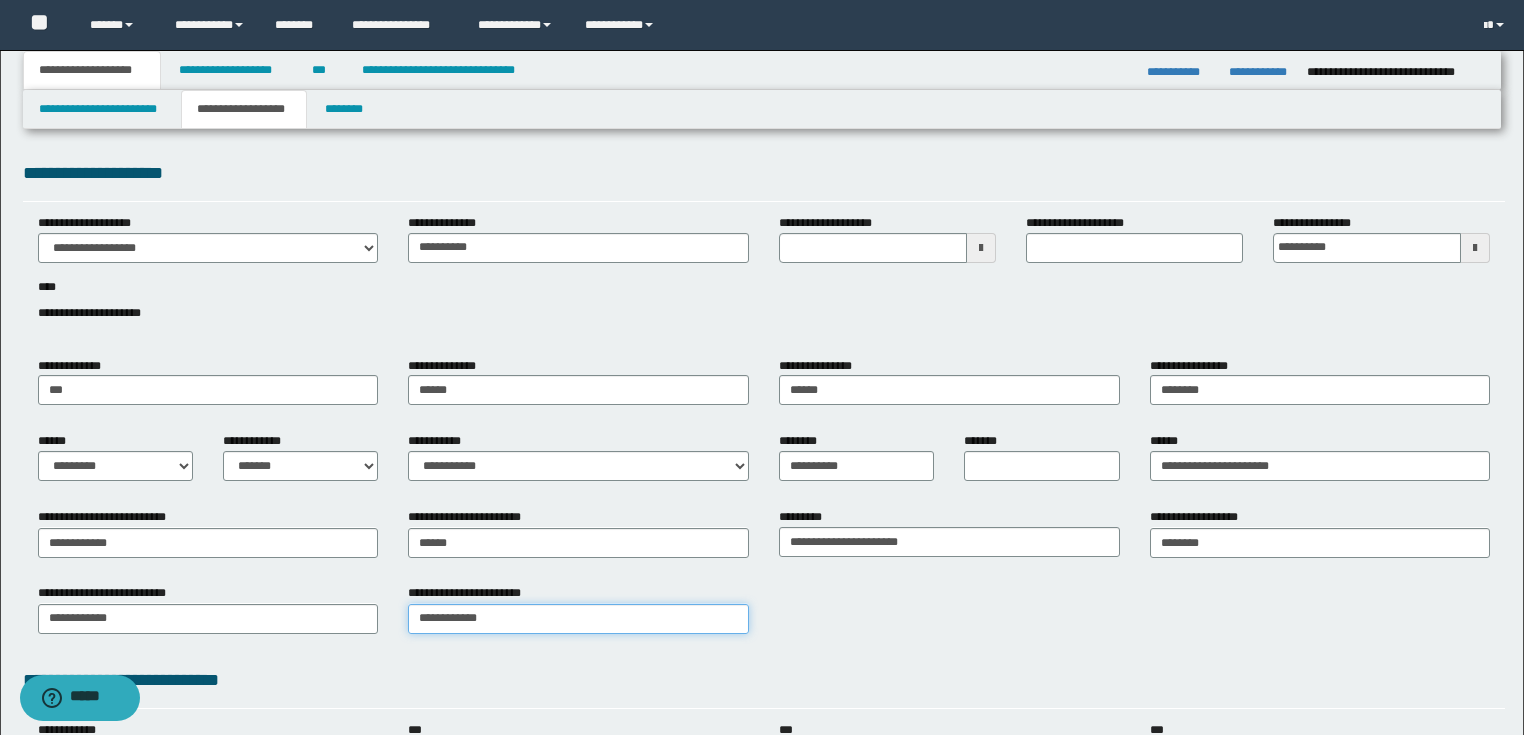 type on "**********" 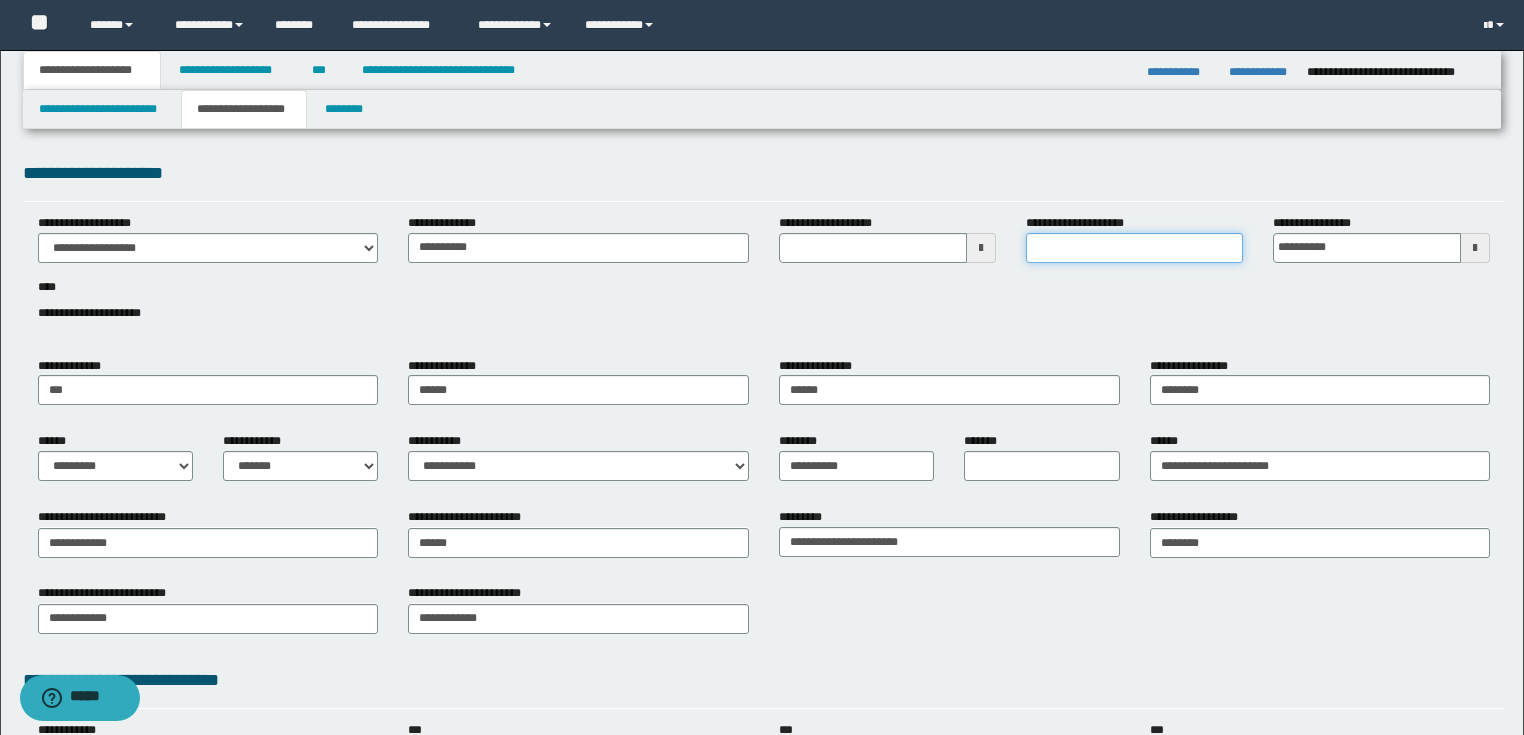 click on "**********" at bounding box center [1134, 248] 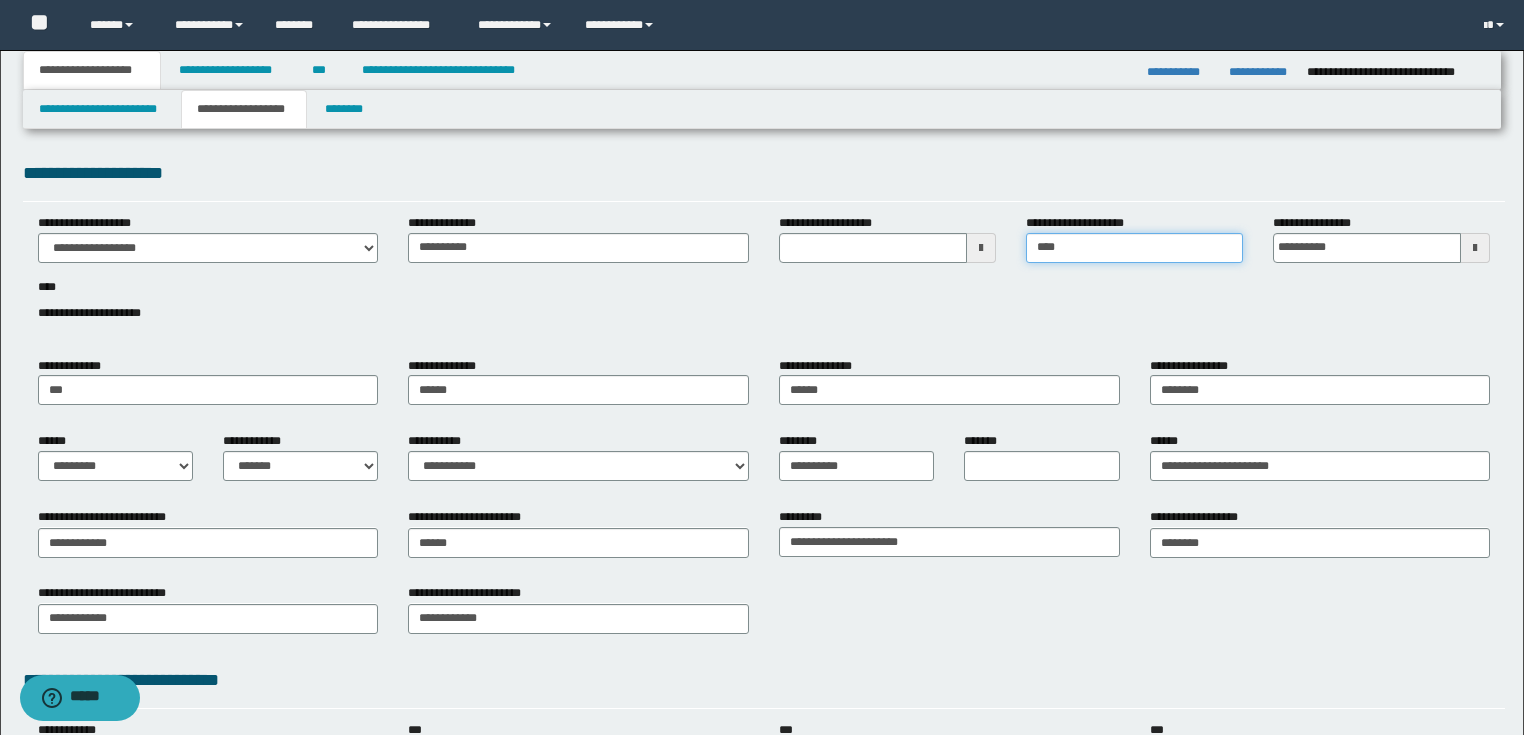 type on "******" 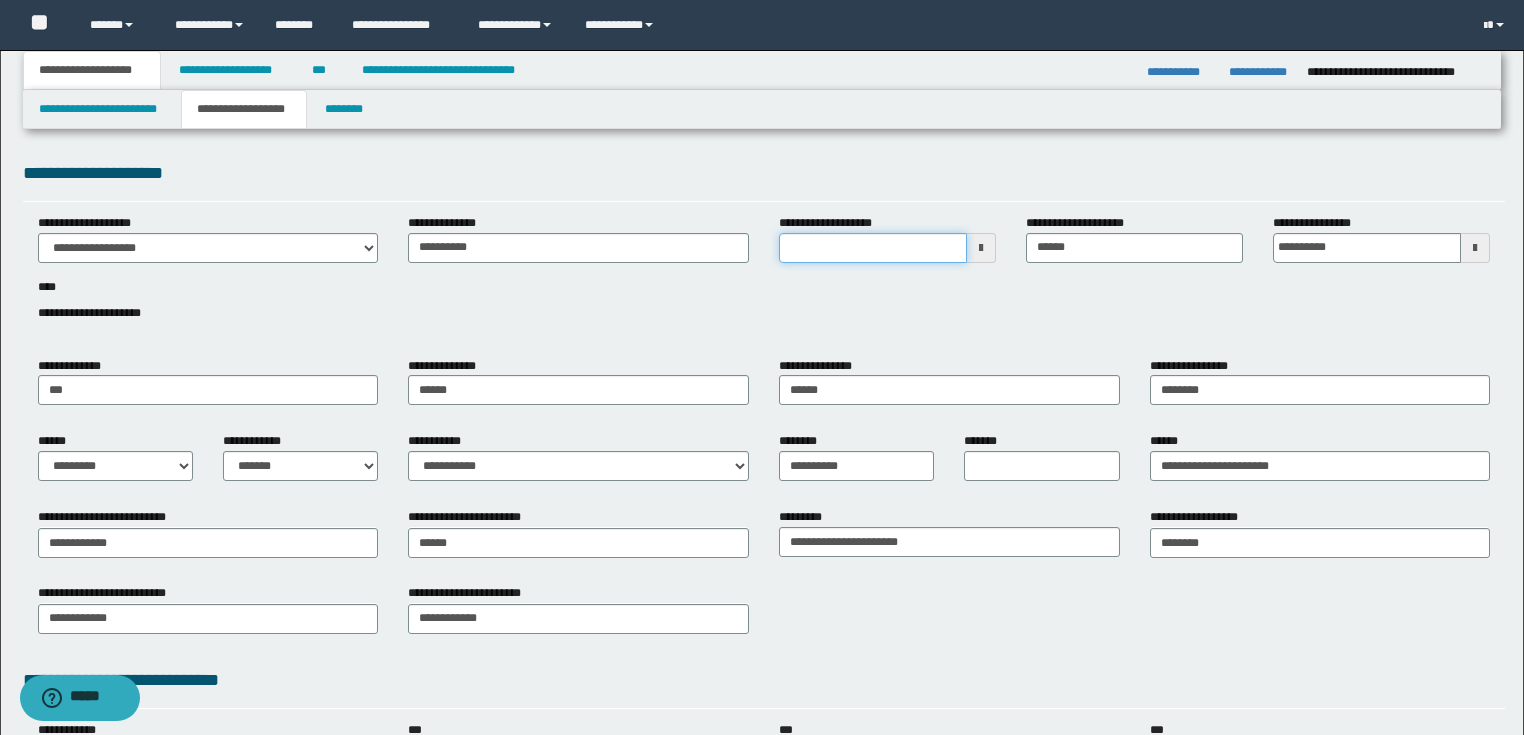 click on "**********" at bounding box center [873, 248] 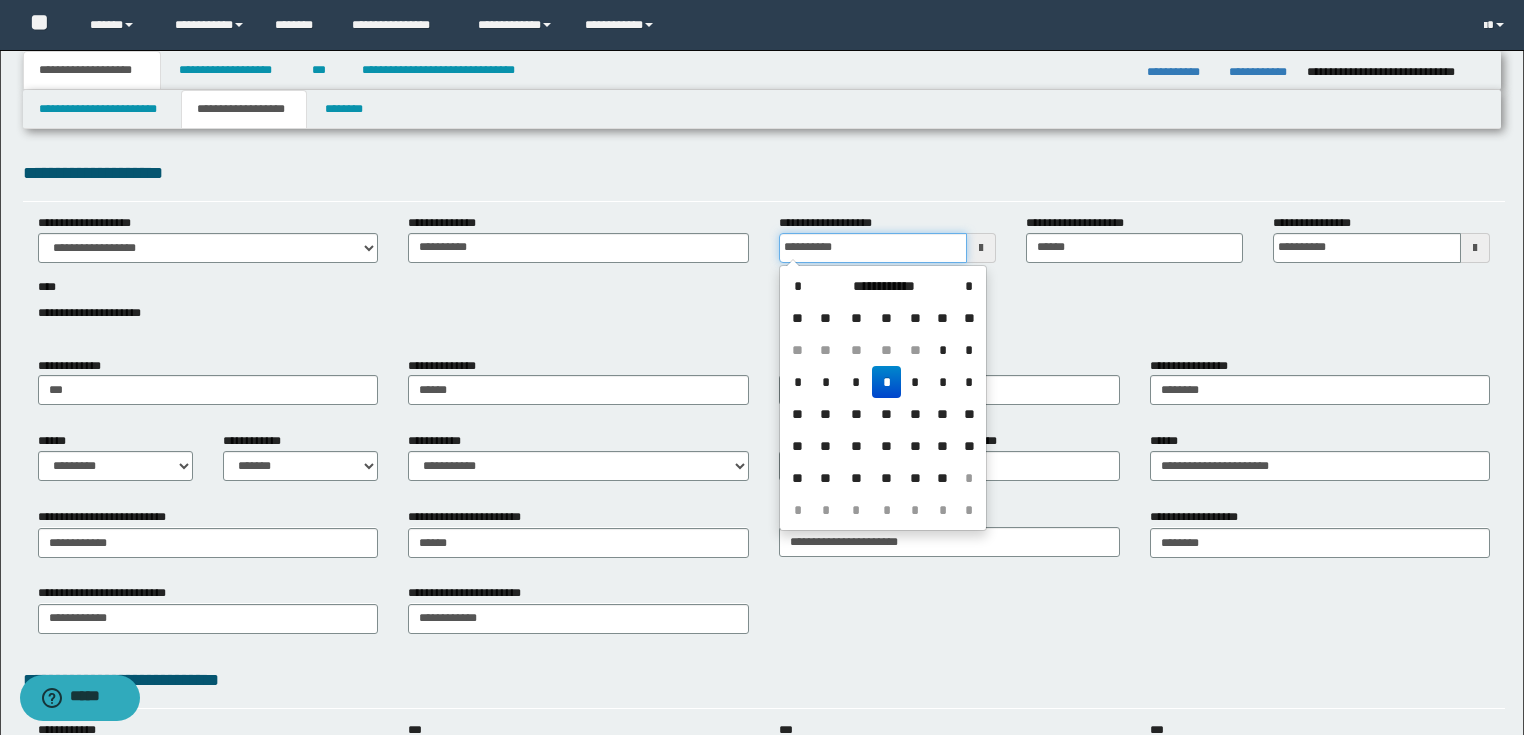 type on "**********" 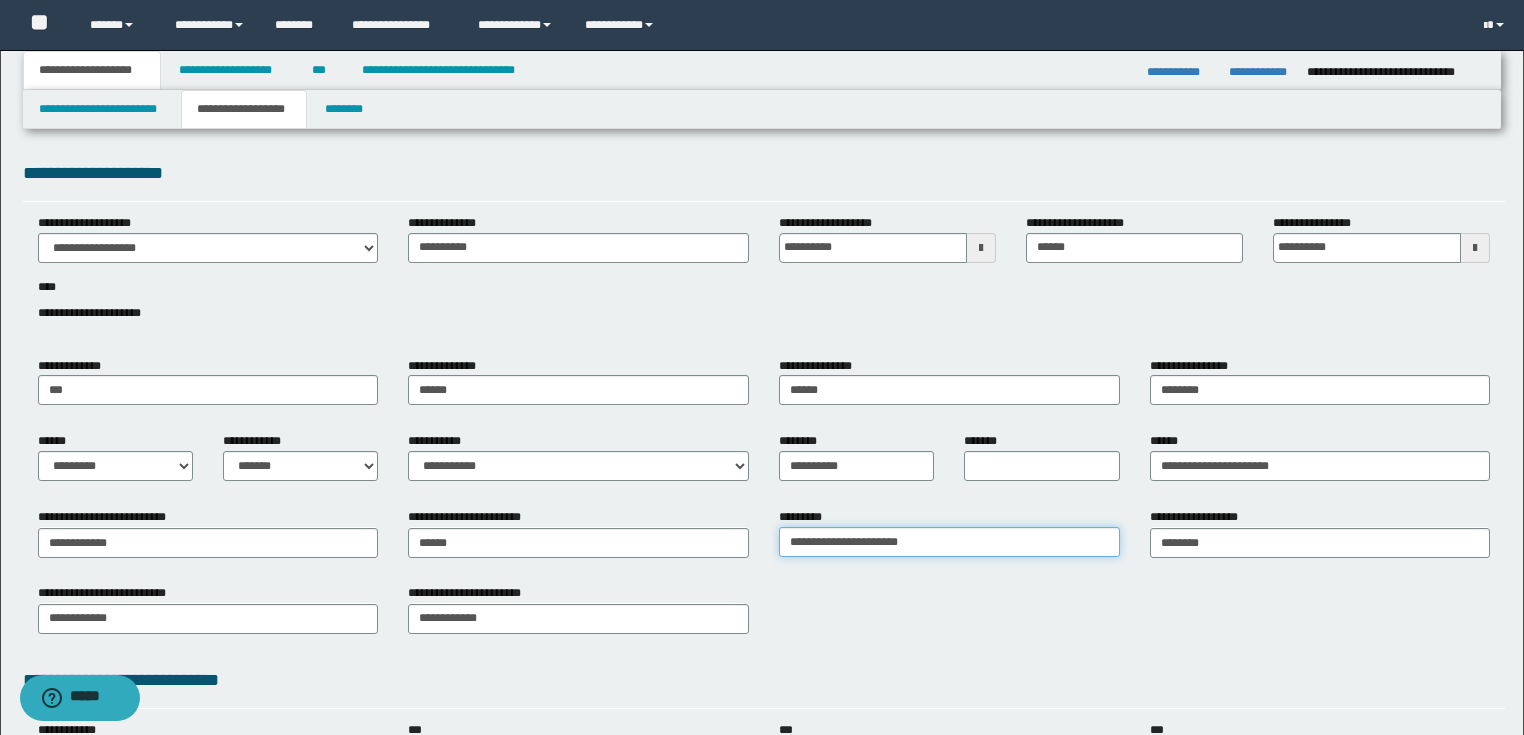 drag, startPoint x: 1026, startPoint y: 533, endPoint x: 153, endPoint y: 448, distance: 877.1283 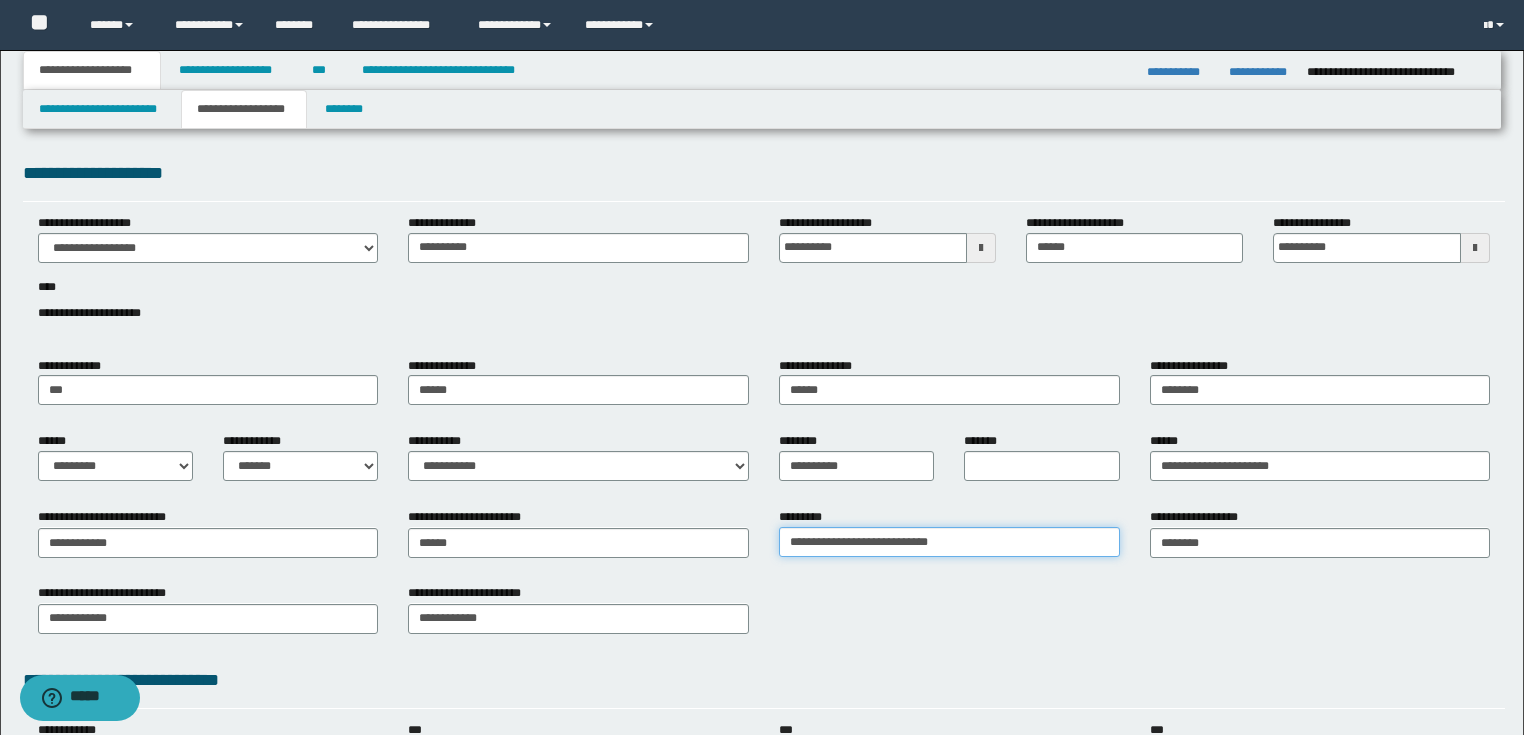 type on "**********" 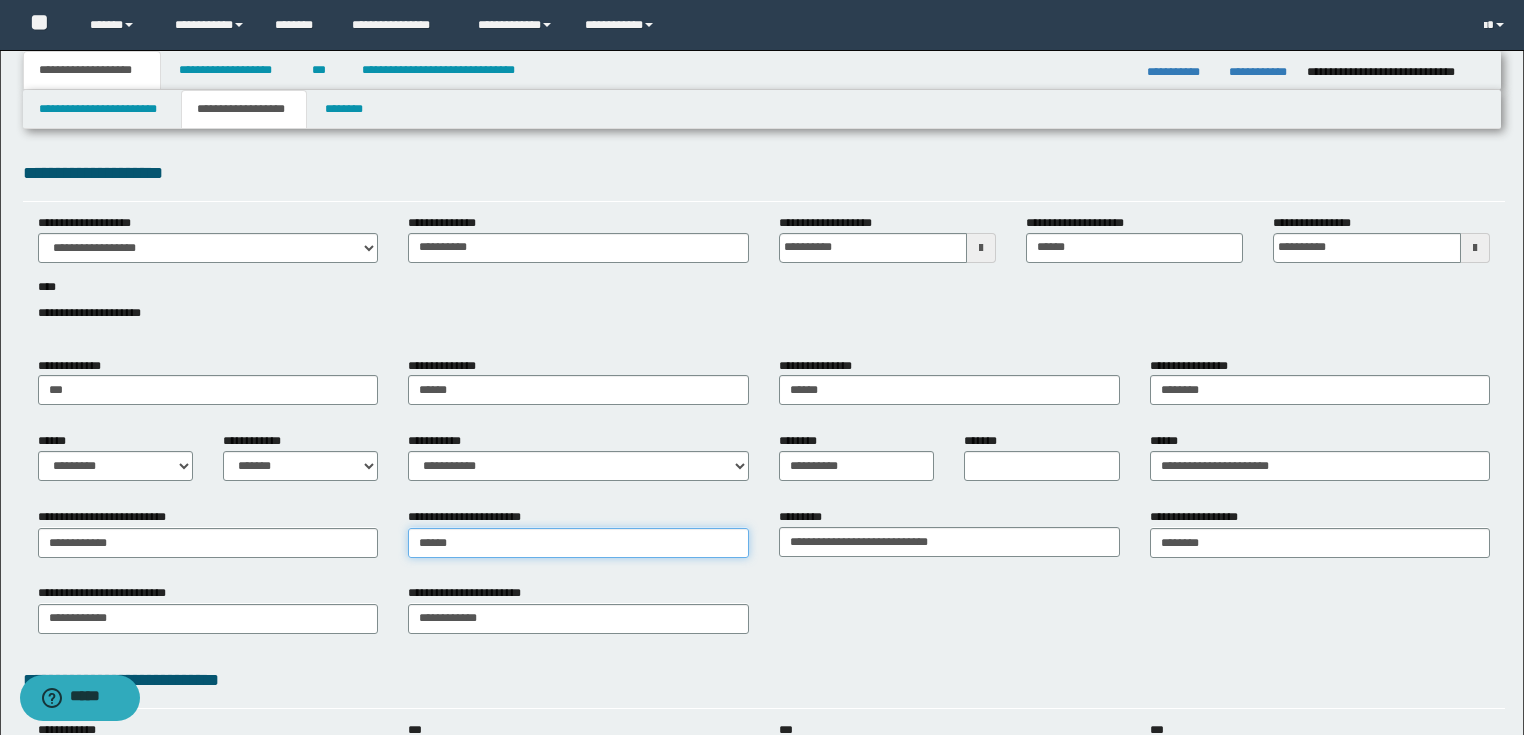 type on "******" 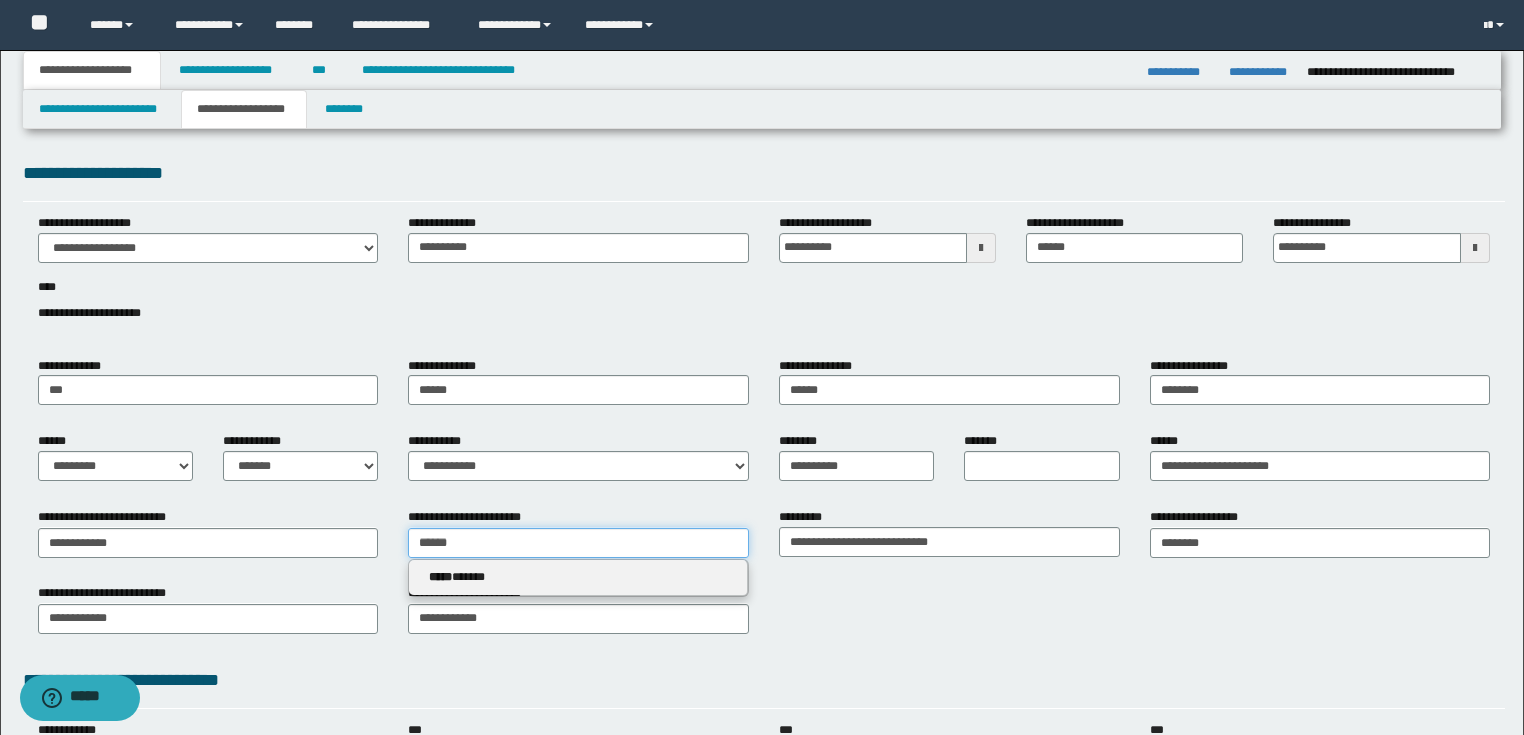 drag, startPoint x: 475, startPoint y: 540, endPoint x: 0, endPoint y: 547, distance: 475.05157 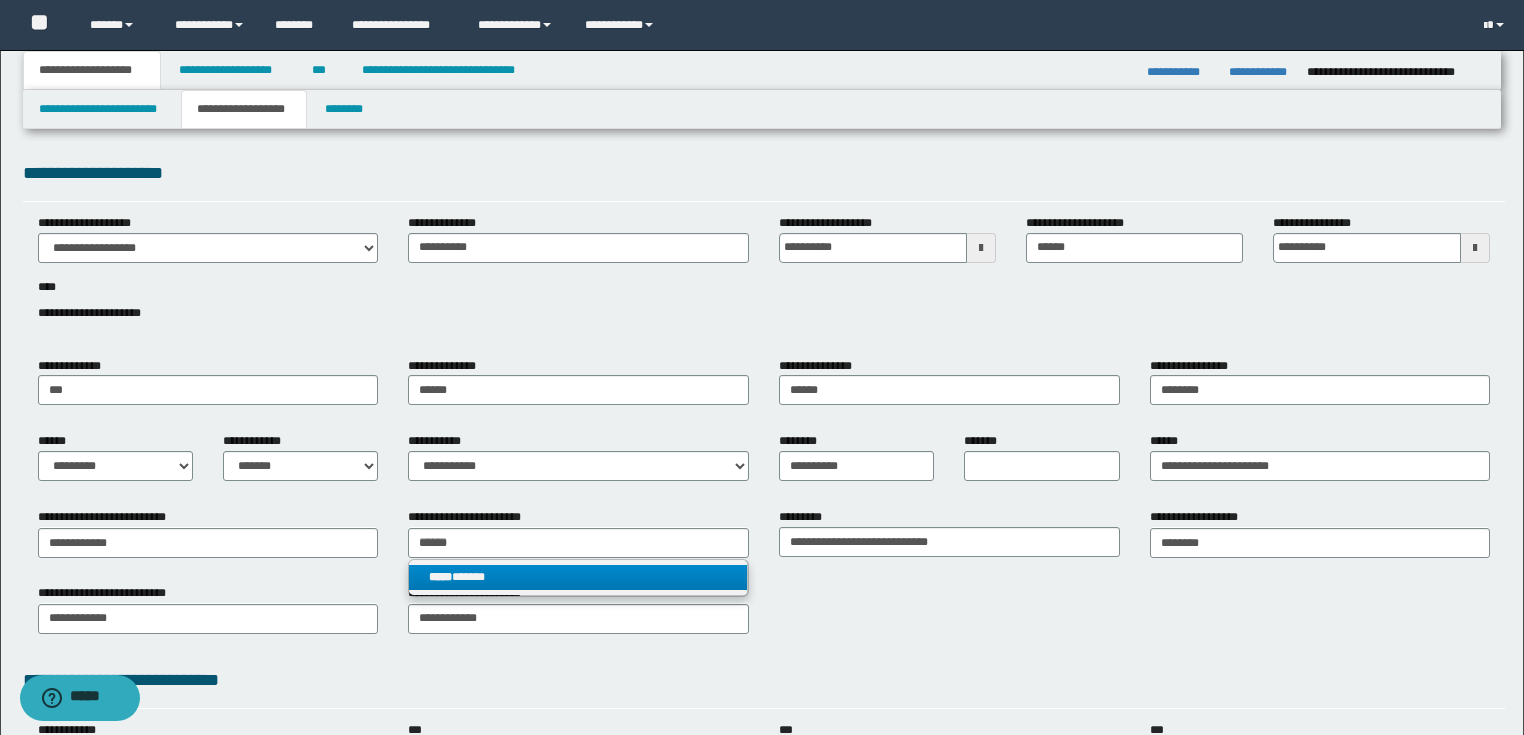 click on "***** ******" at bounding box center [578, 577] 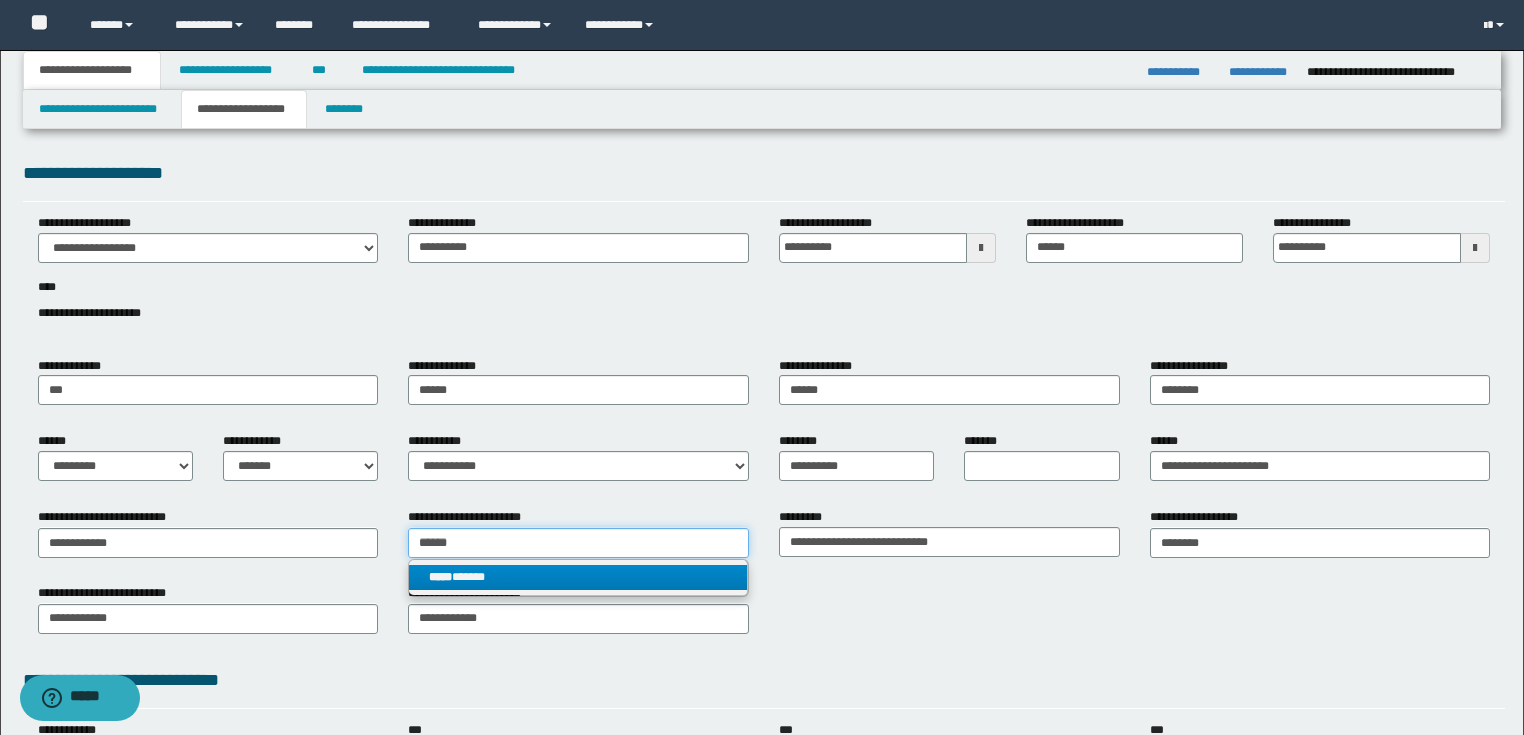type 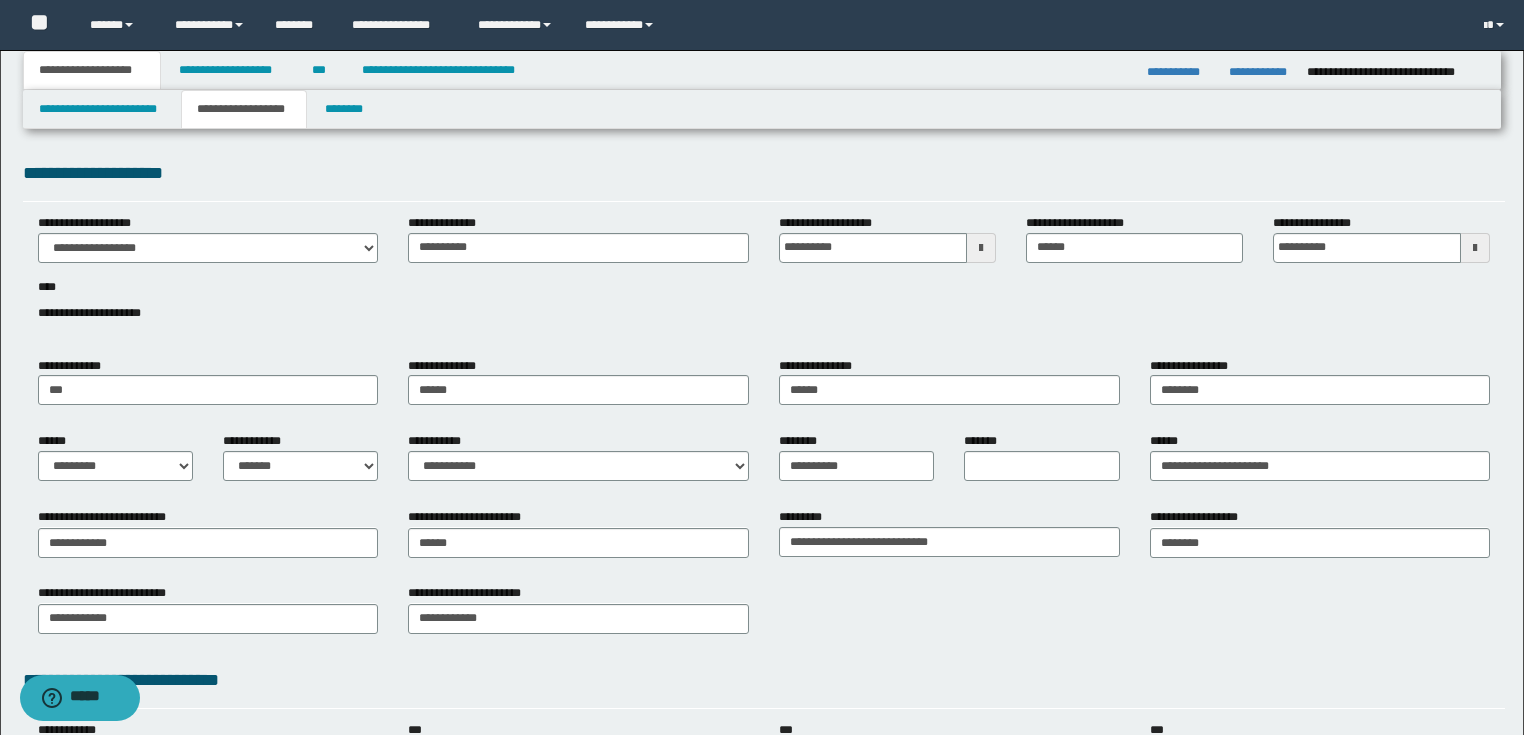 click on "**********" at bounding box center [764, 578] 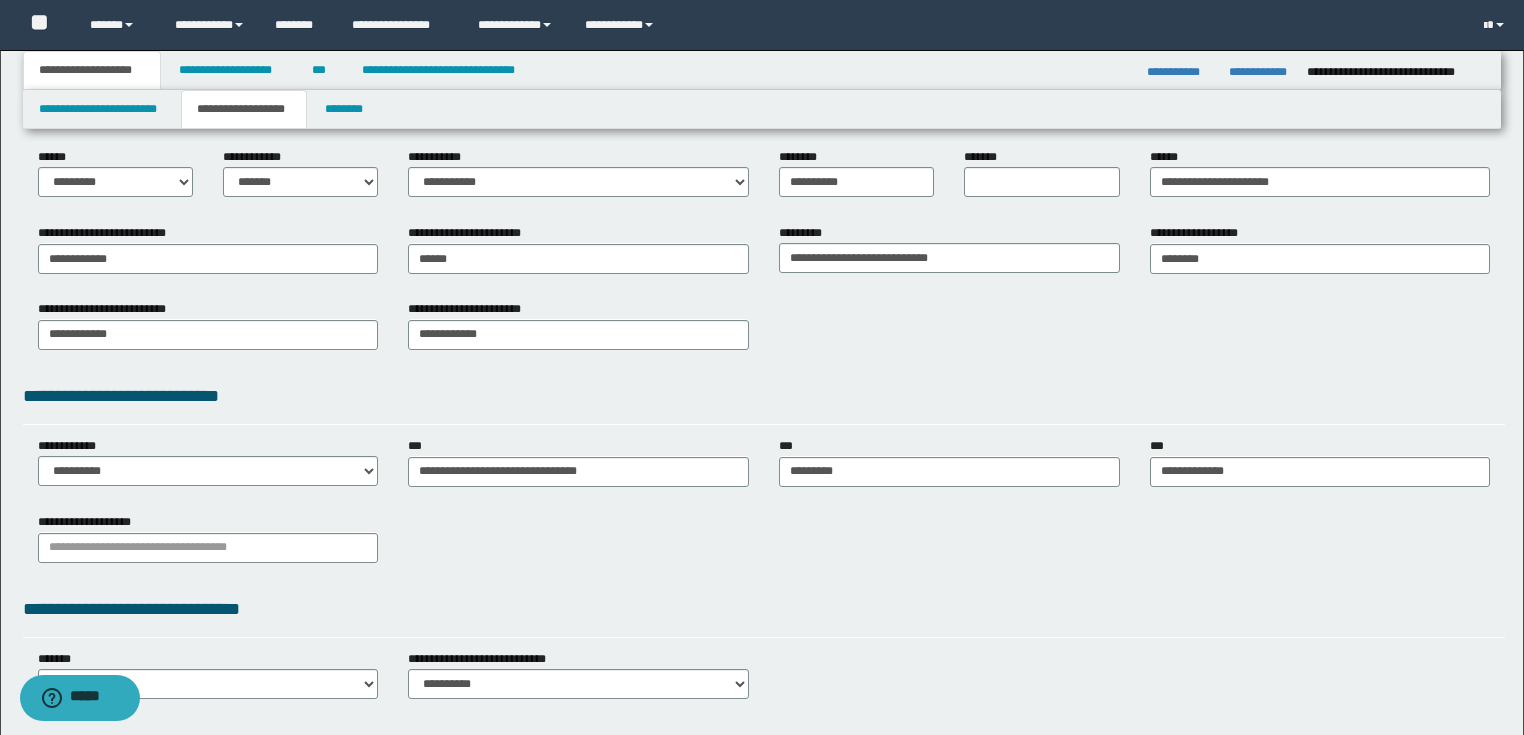 scroll, scrollTop: 320, scrollLeft: 0, axis: vertical 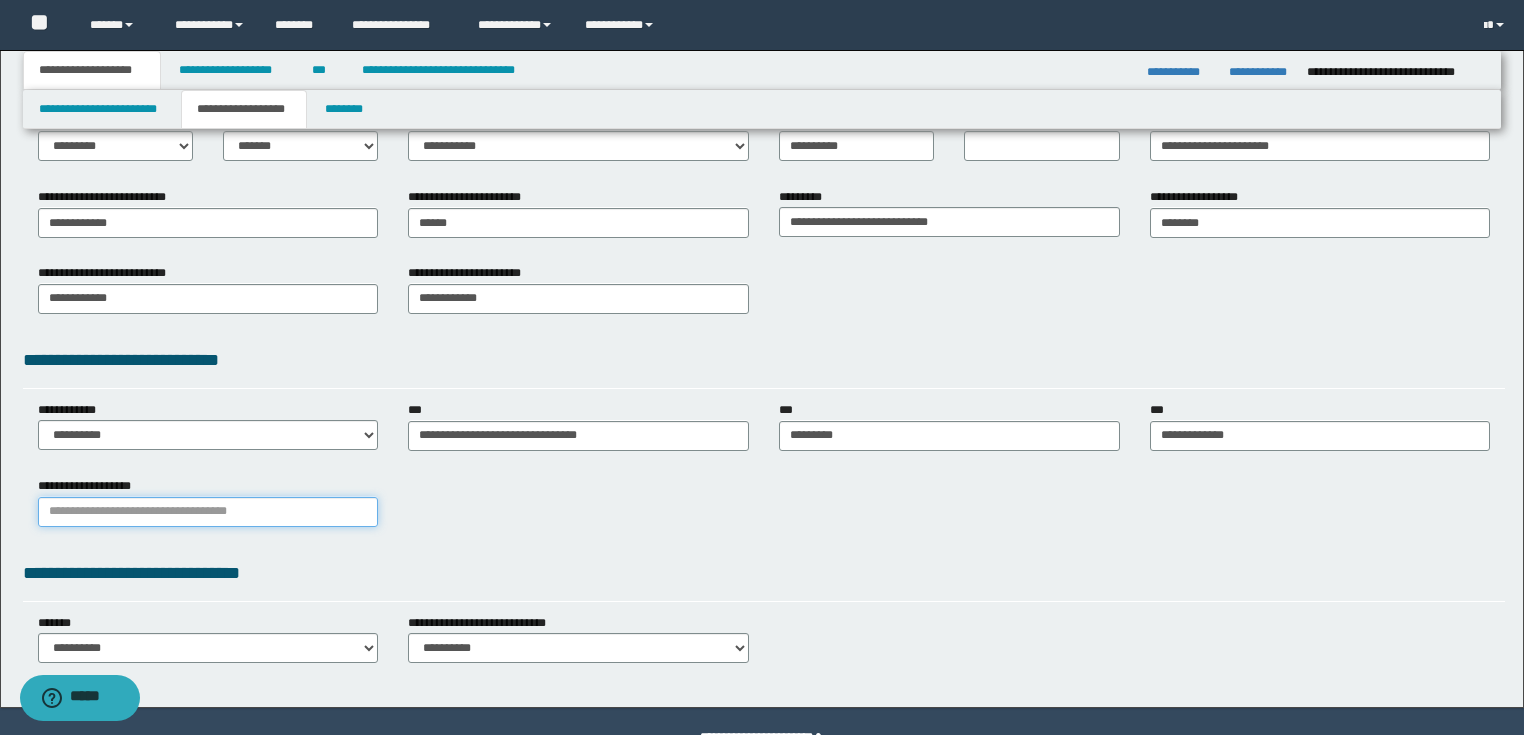 click on "**********" at bounding box center (208, 512) 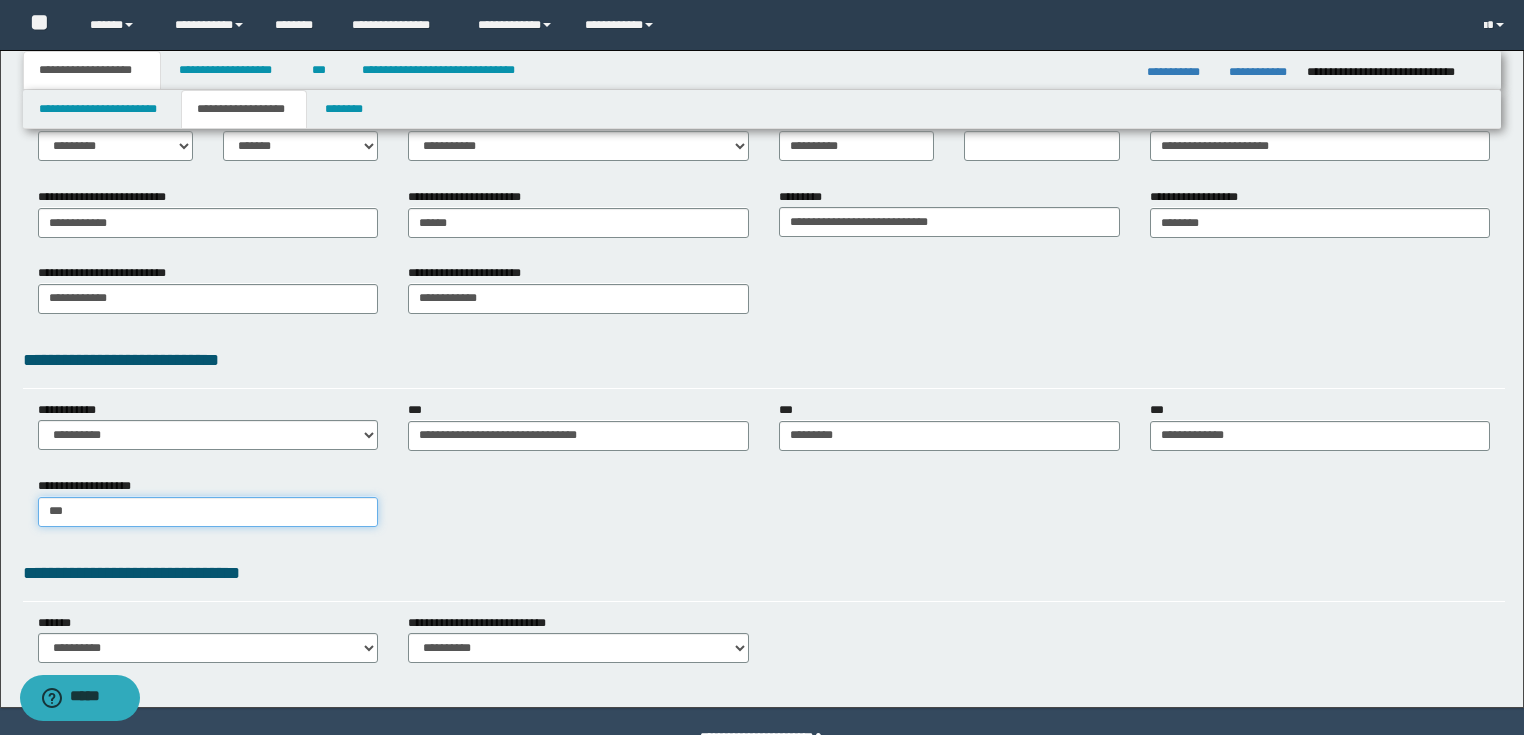 type on "****" 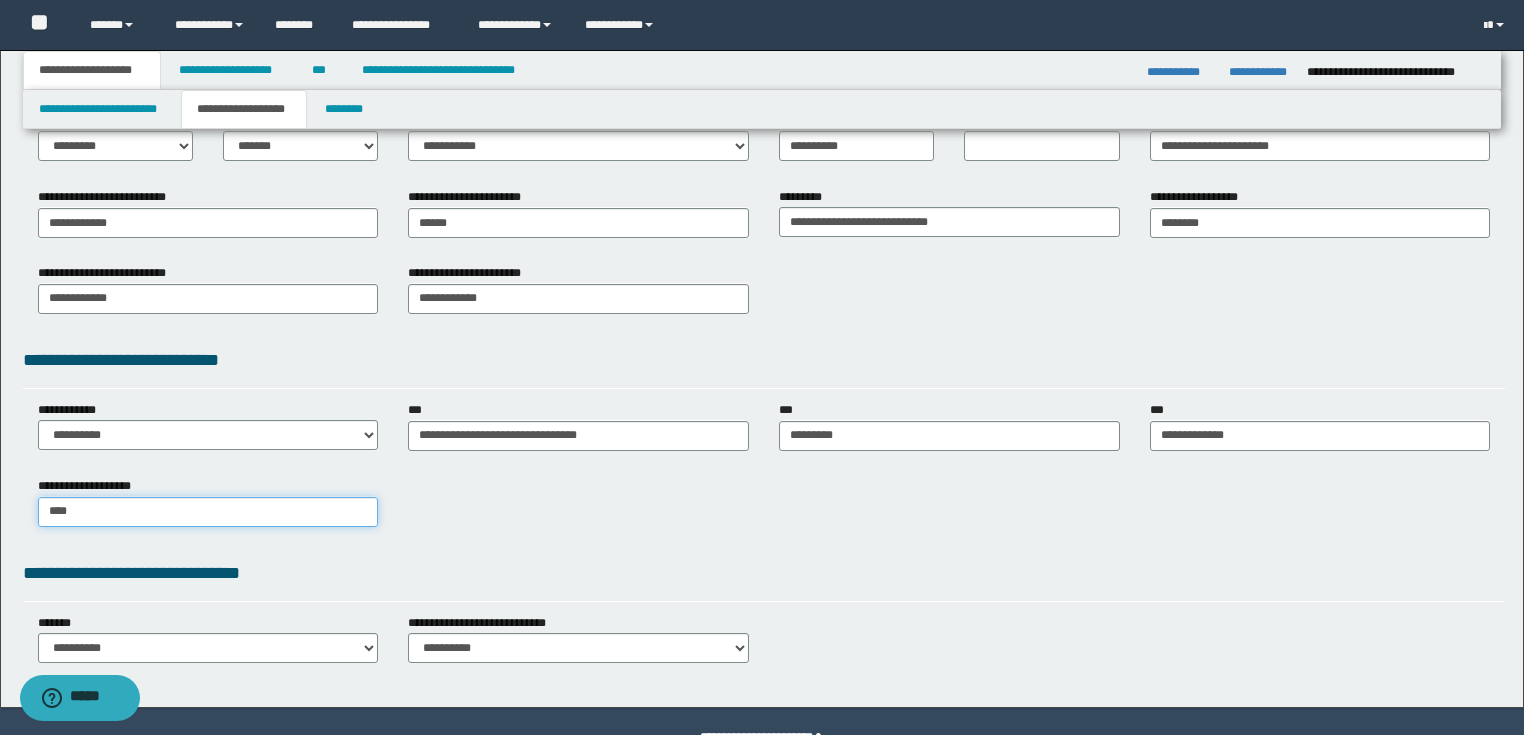 type on "****" 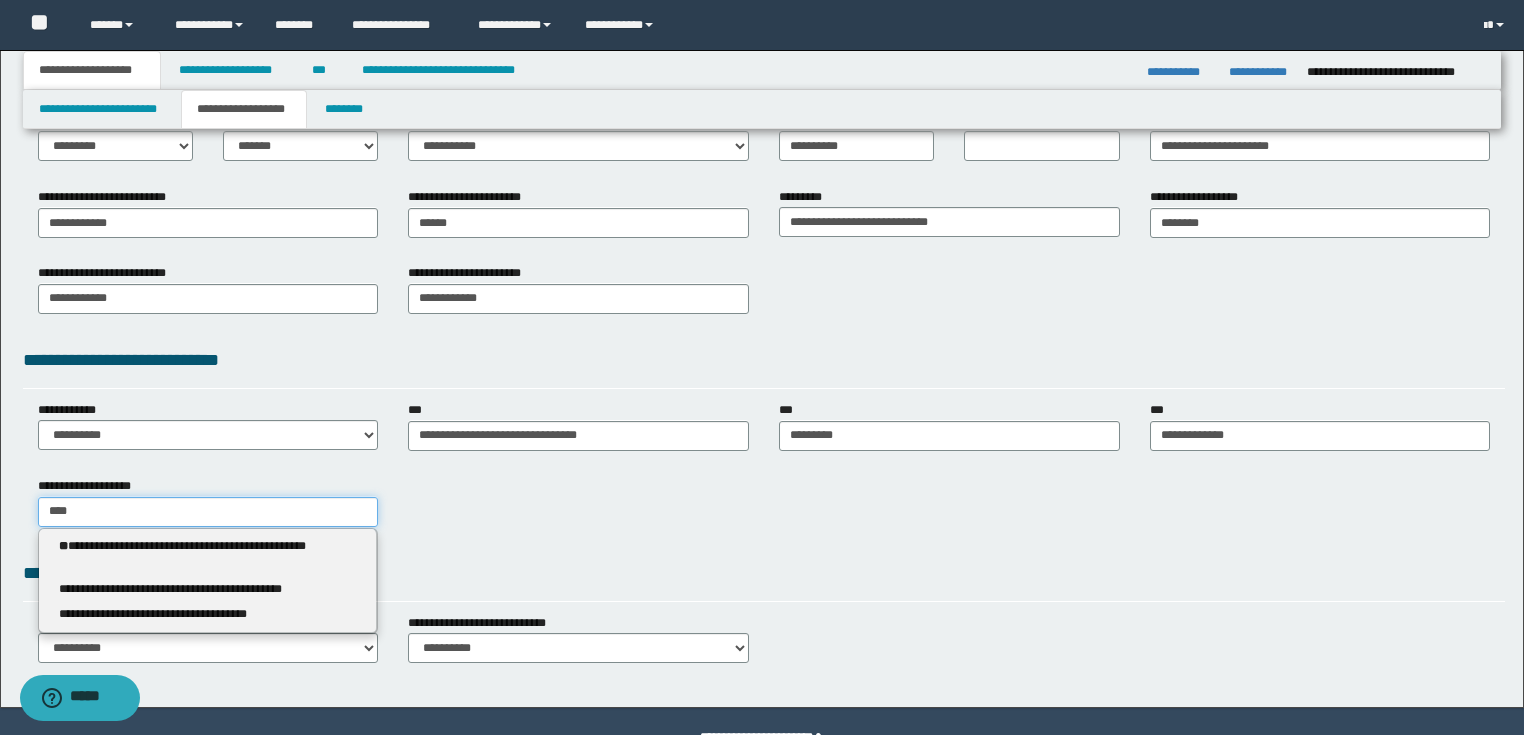 type 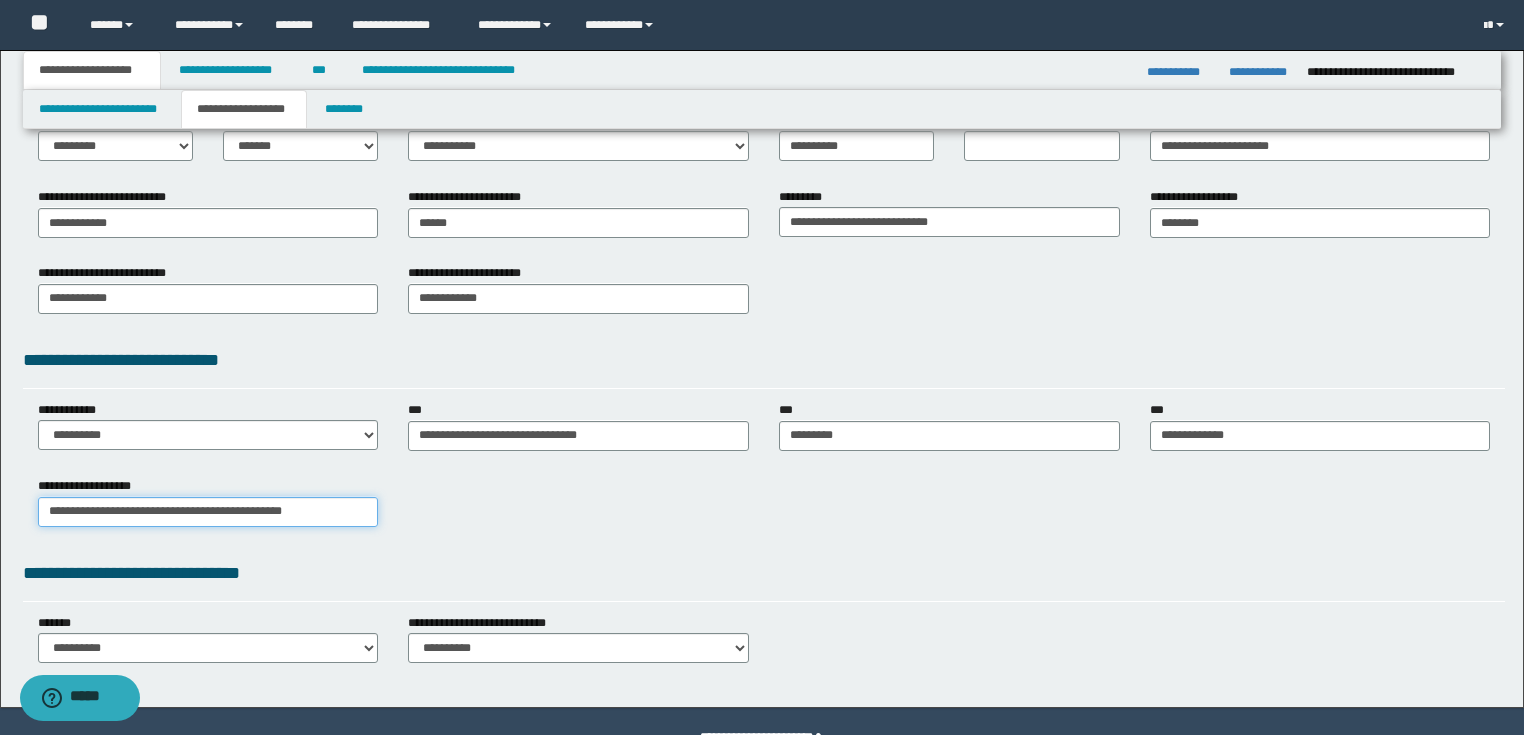 type on "**********" 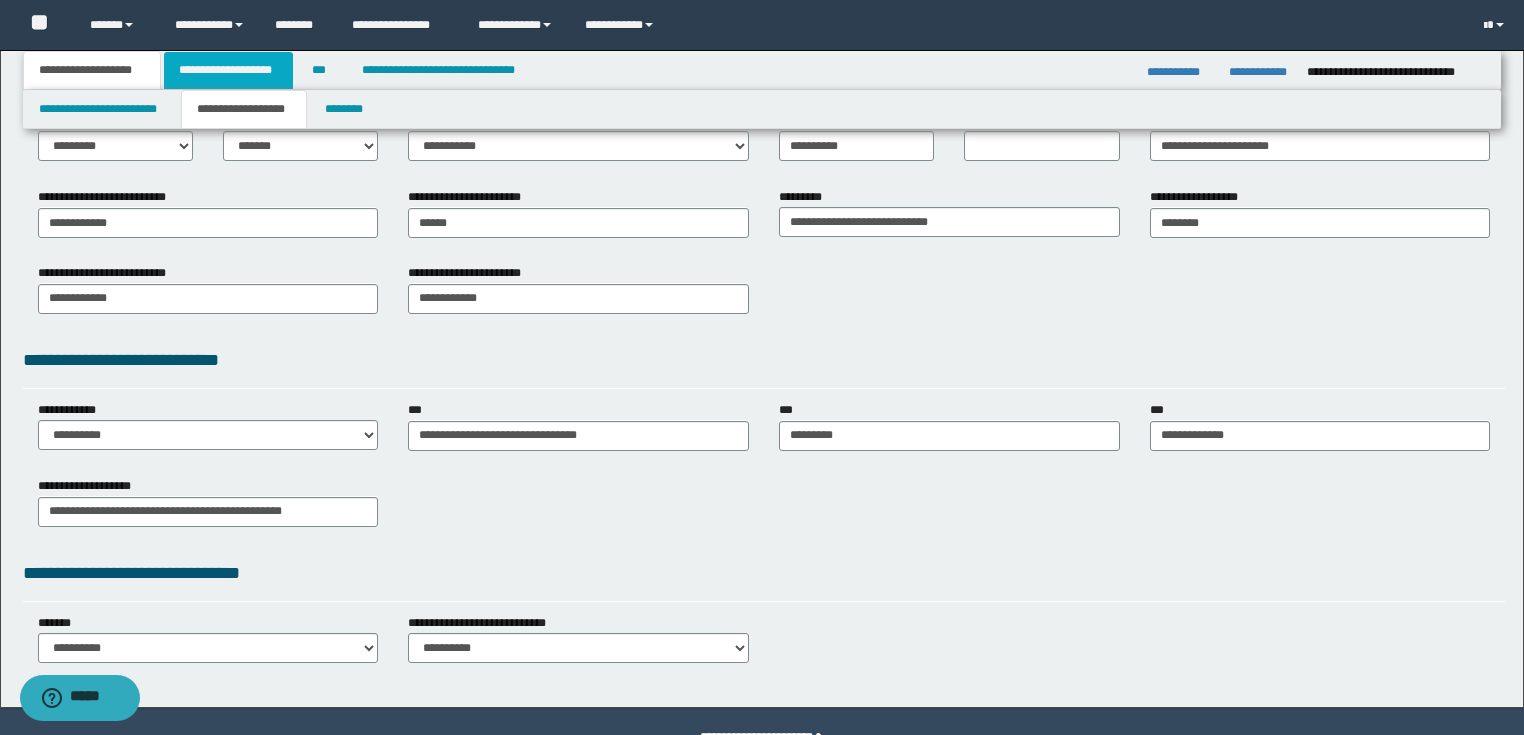 click on "**********" at bounding box center (228, 70) 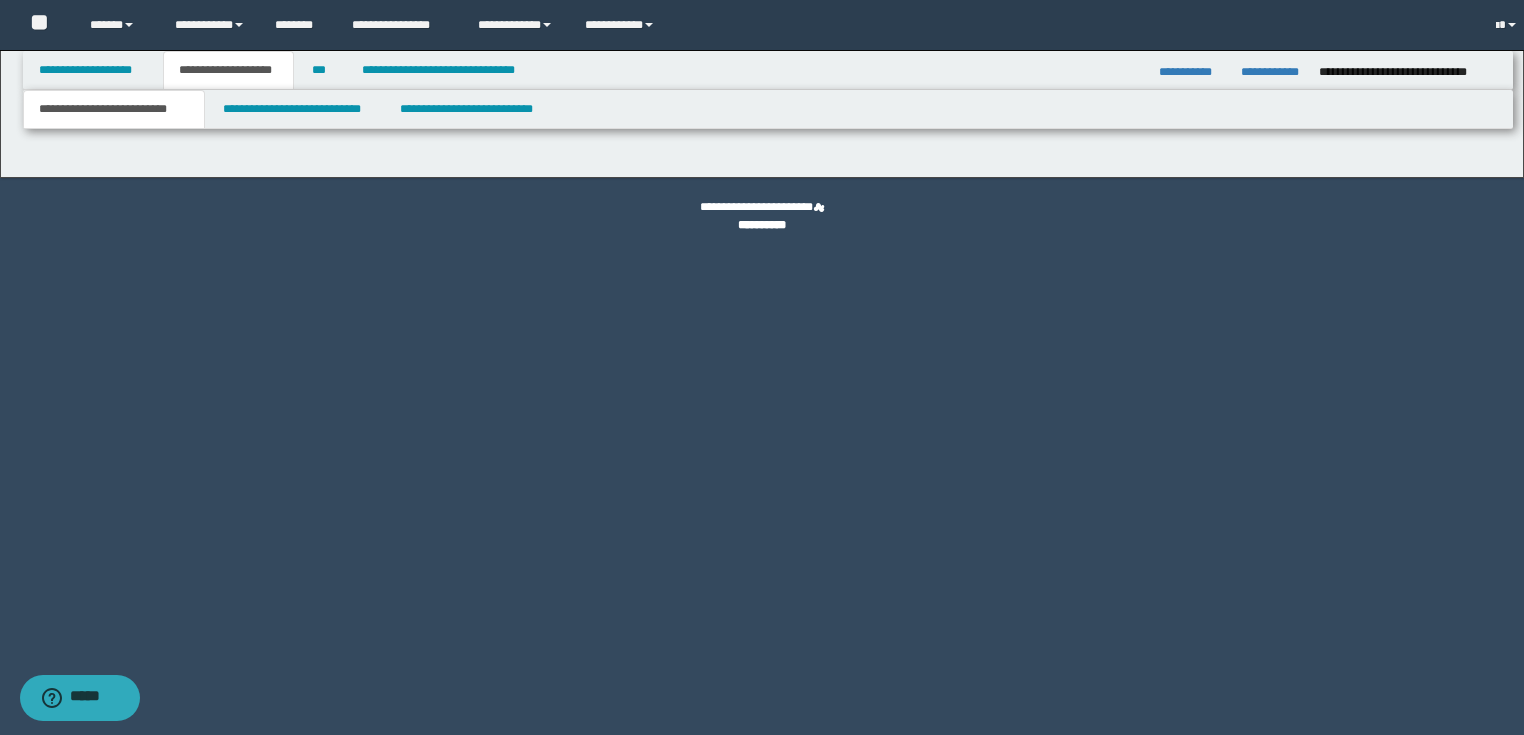 scroll, scrollTop: 0, scrollLeft: 0, axis: both 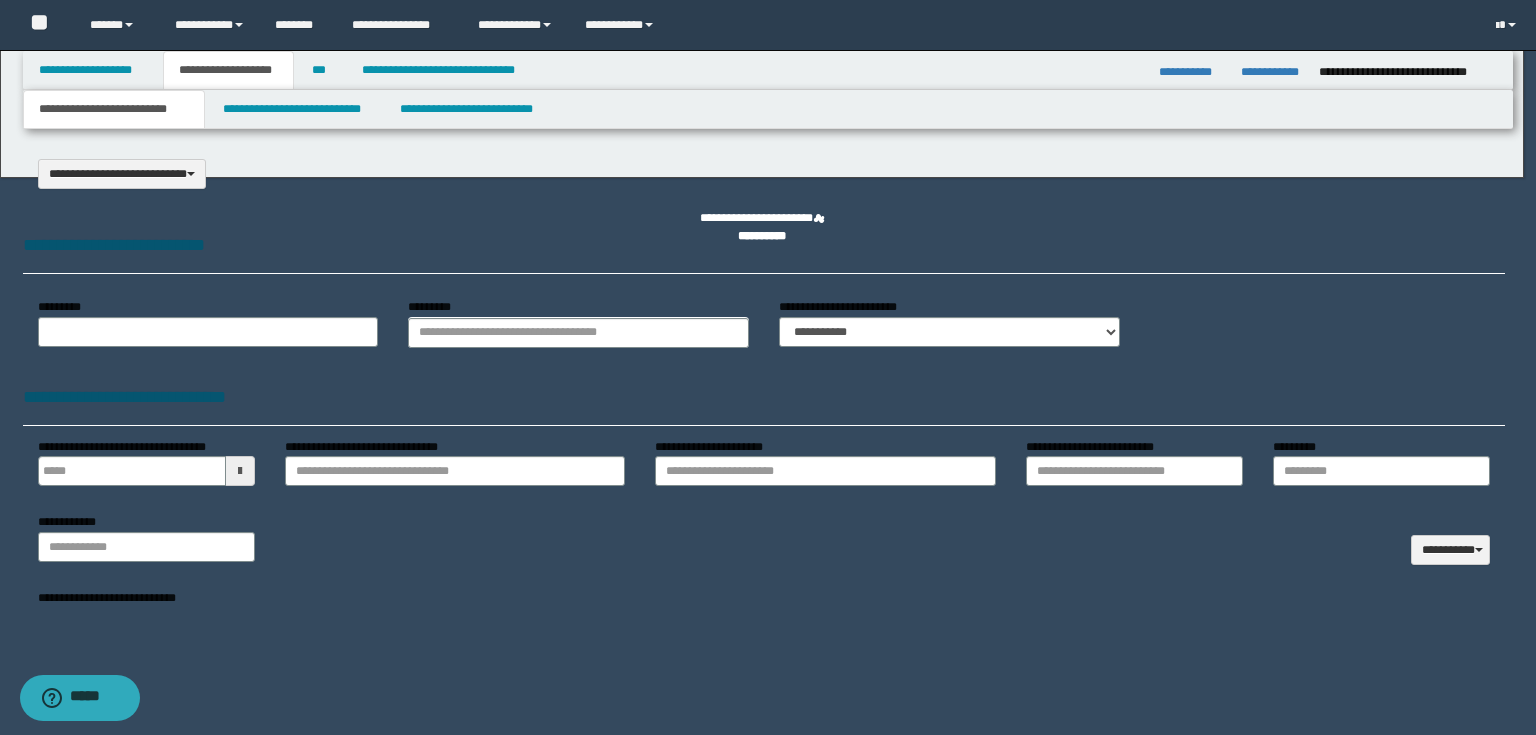 select on "*" 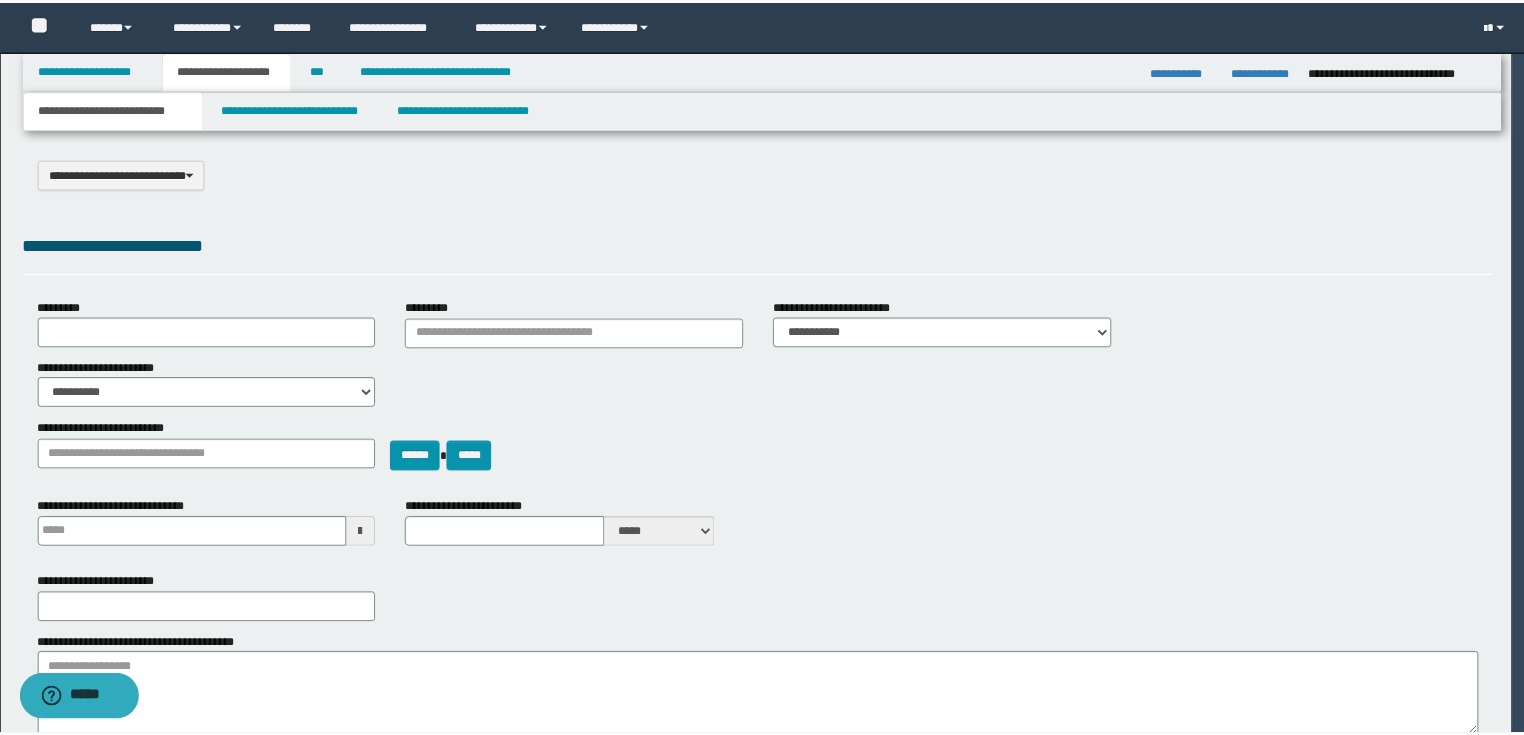 scroll, scrollTop: 0, scrollLeft: 0, axis: both 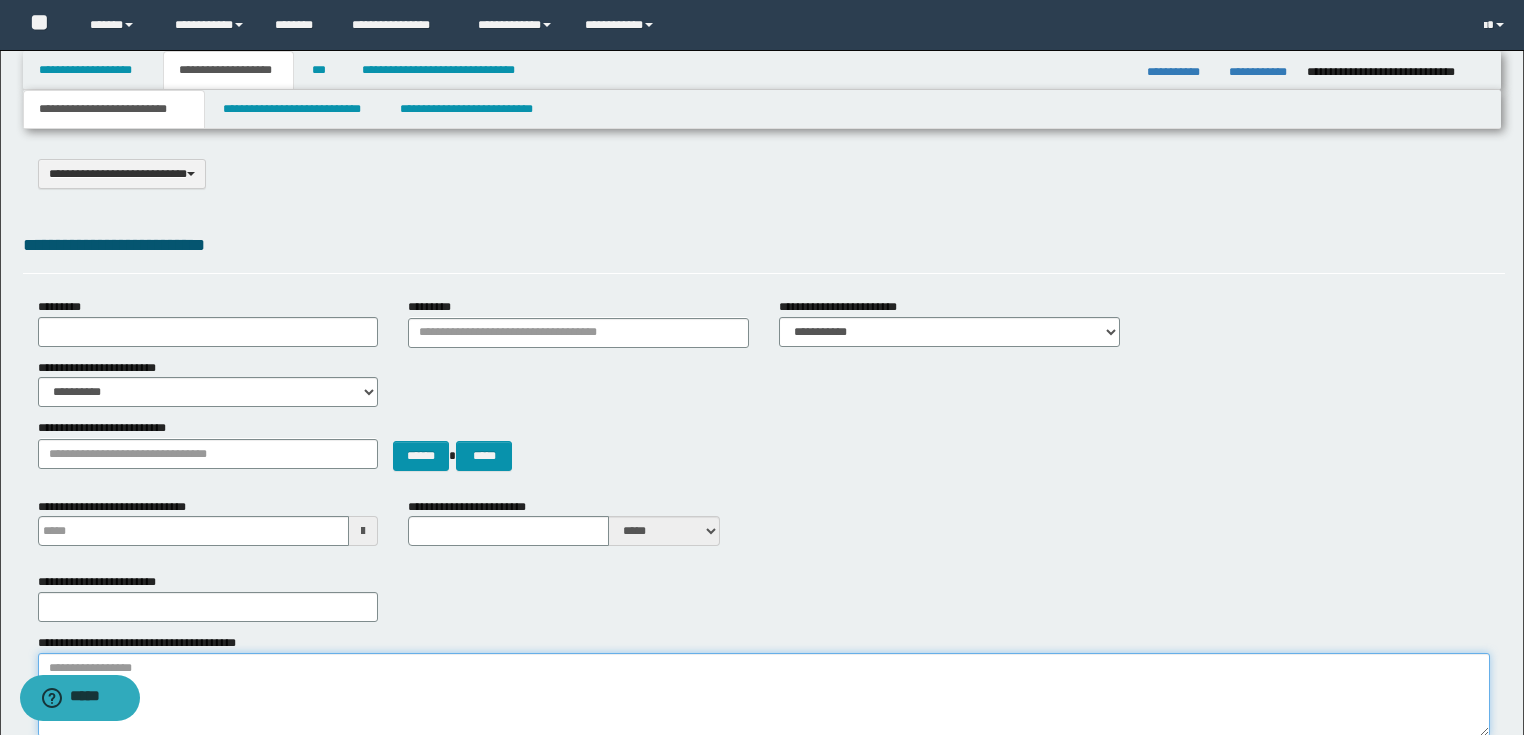 click on "**********" at bounding box center (764, 695) 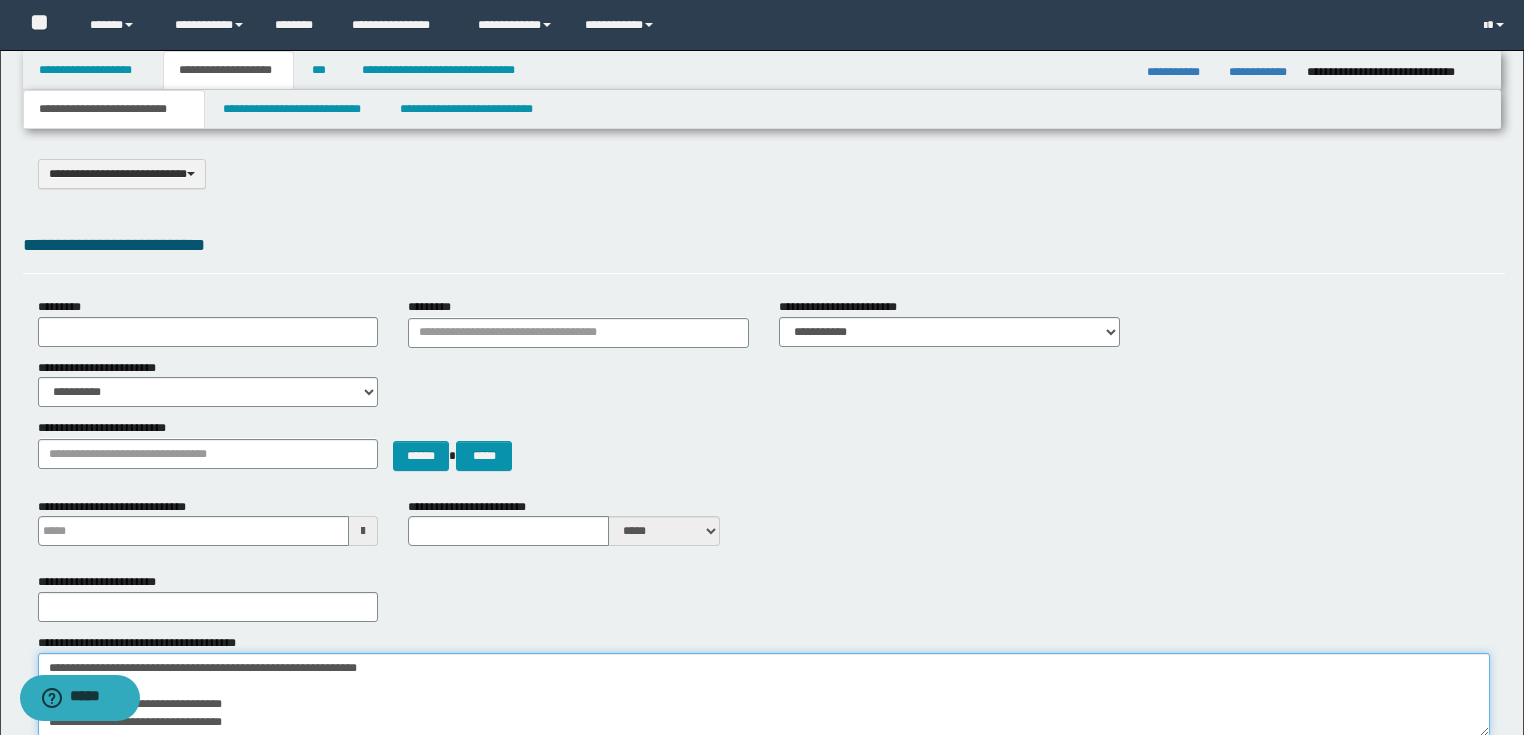 scroll, scrollTop: 12, scrollLeft: 0, axis: vertical 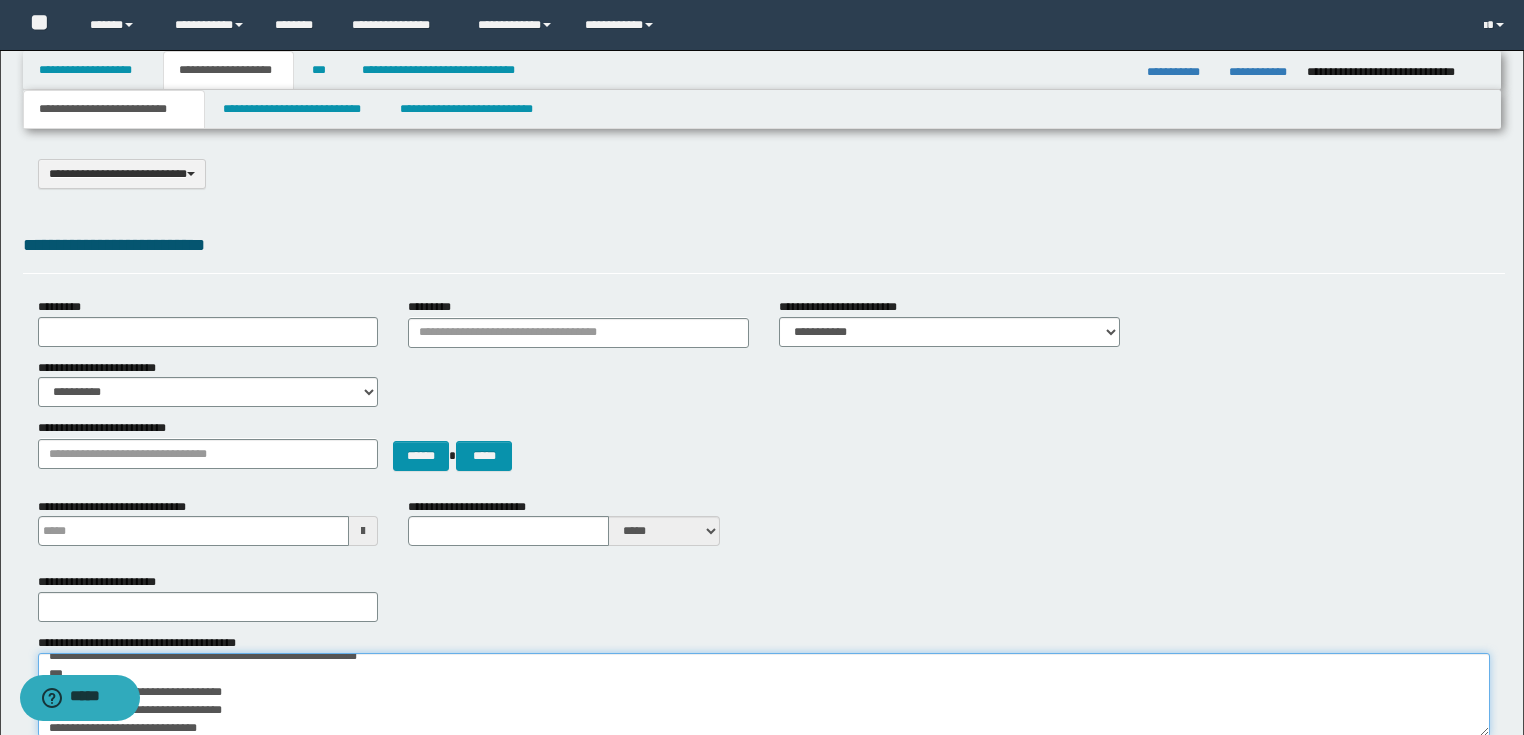 type on "**********" 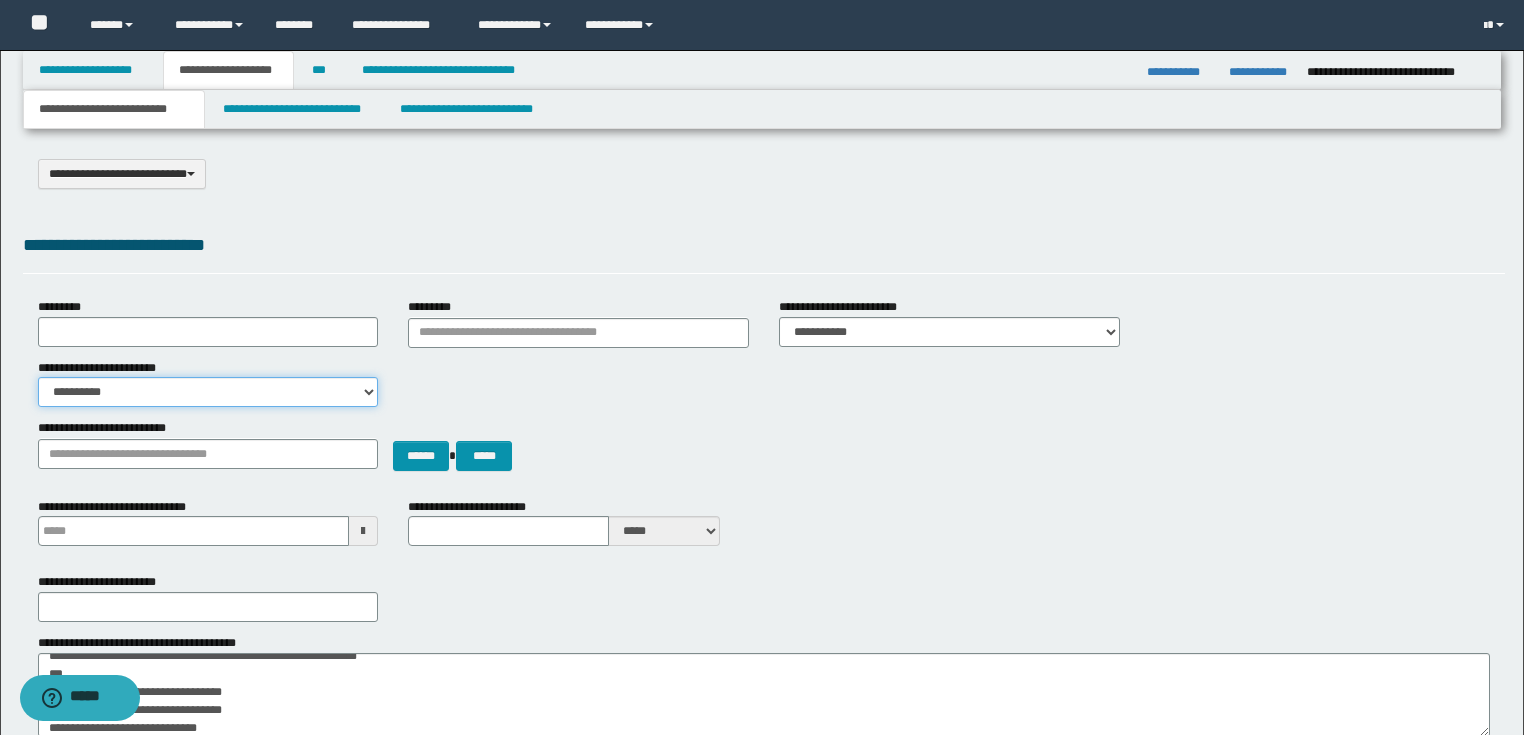 click on "**********" at bounding box center (208, 392) 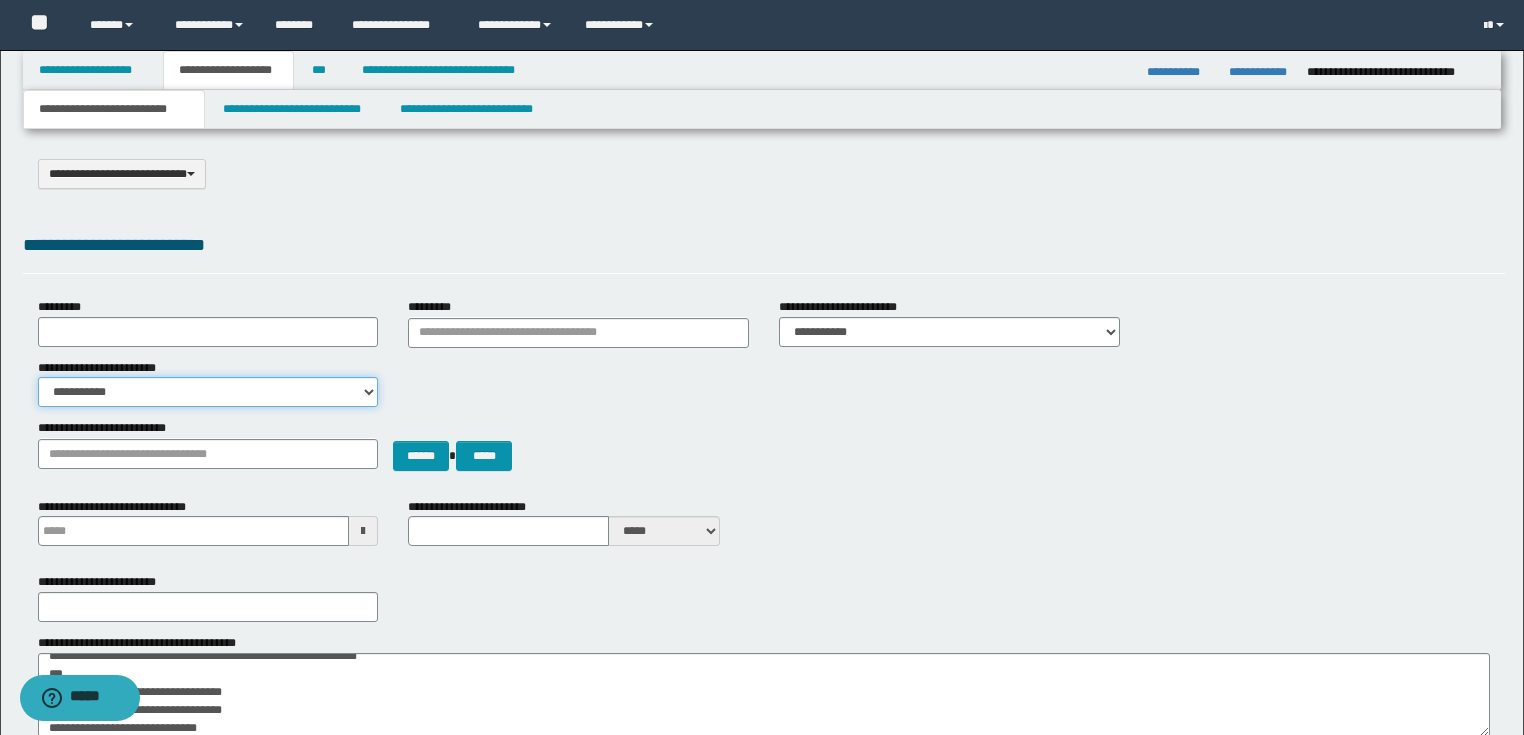 click on "**********" at bounding box center (208, 392) 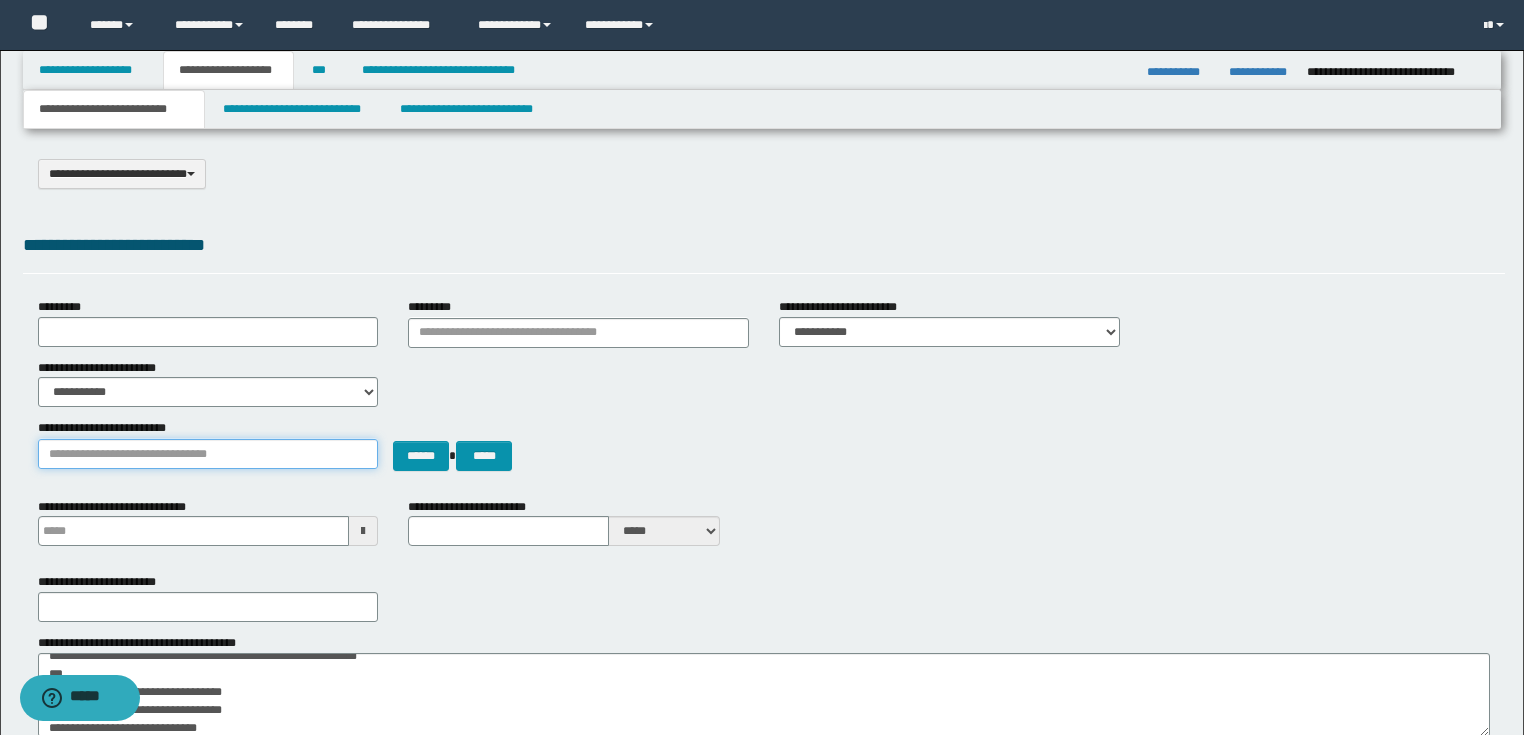 click on "**********" at bounding box center (208, 454) 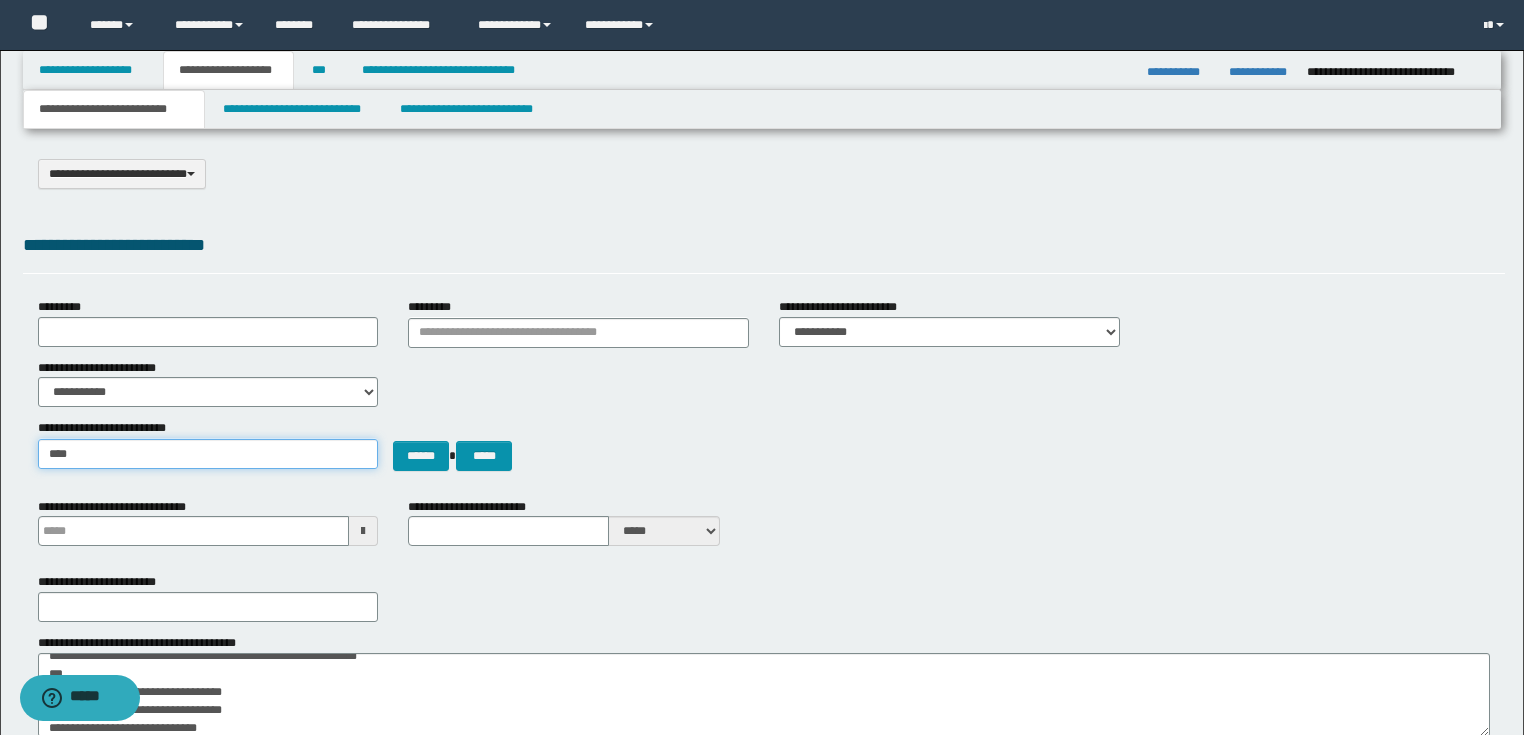 type on "*****" 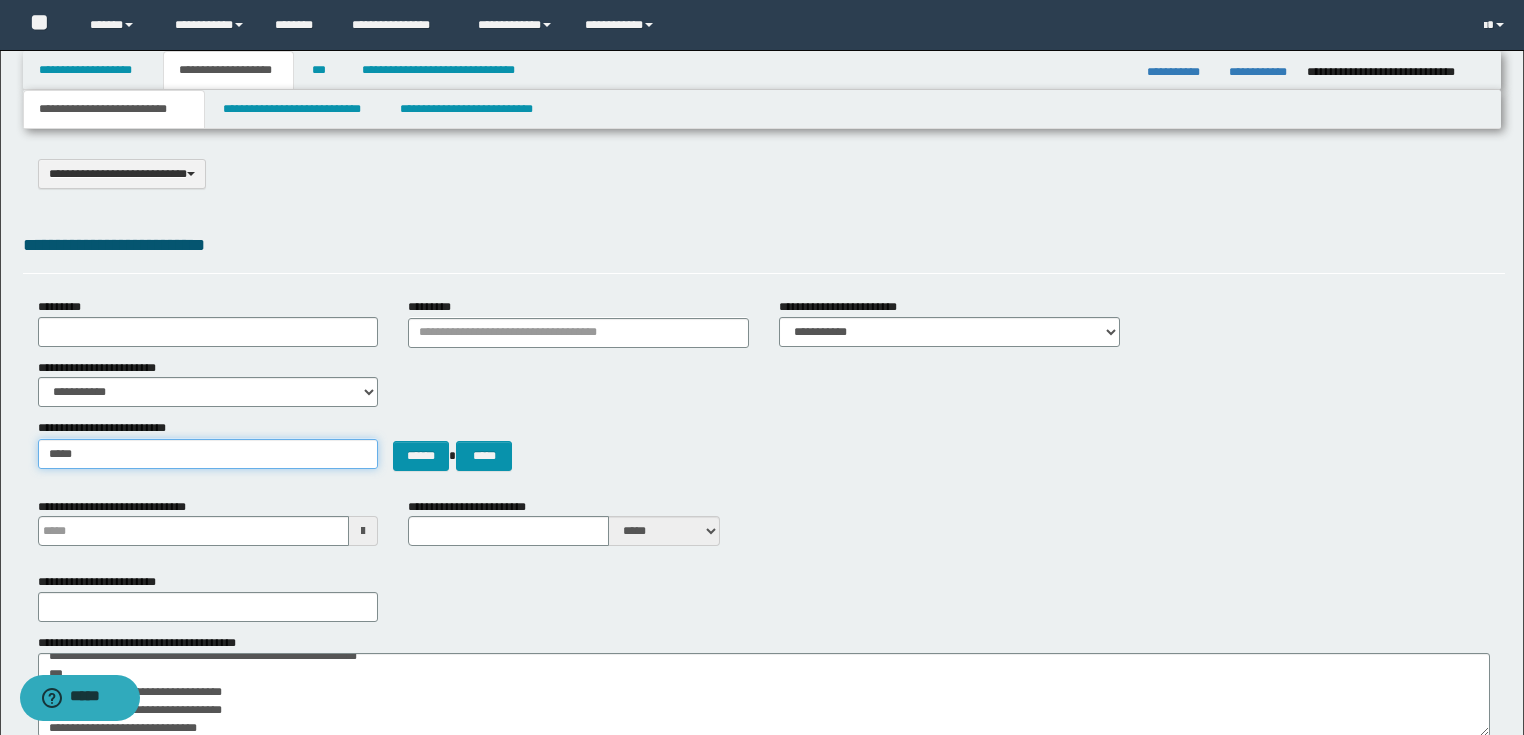 type on "**********" 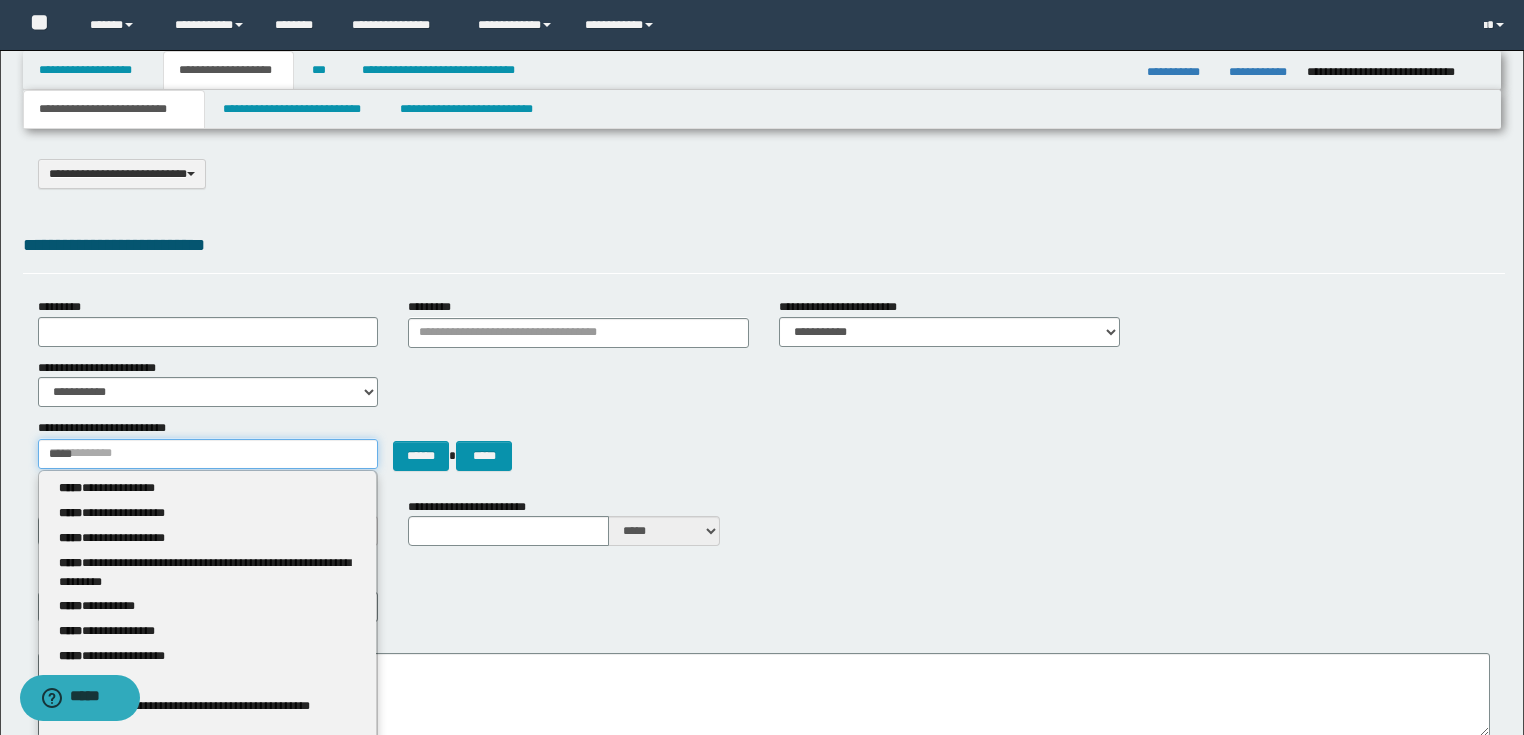 type 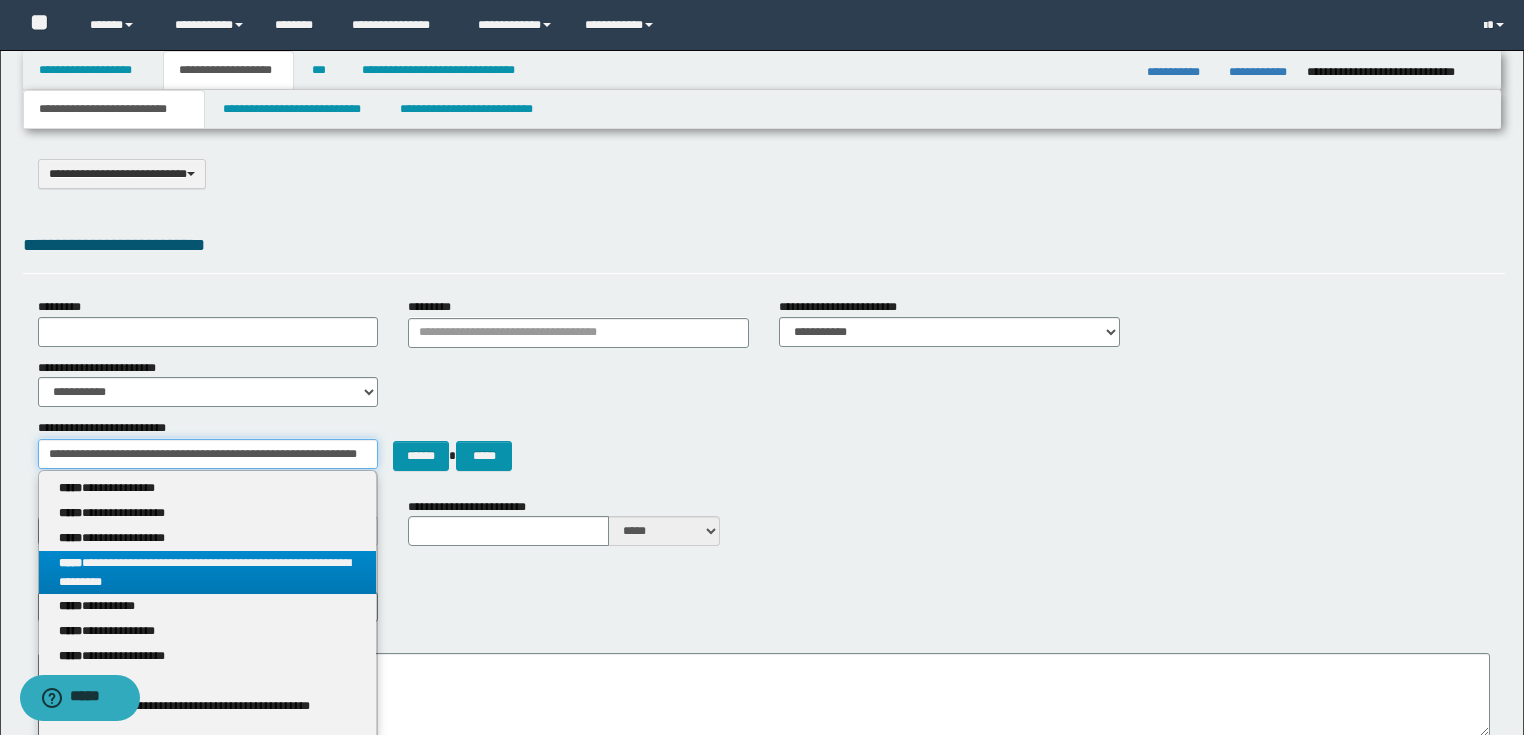 type on "**********" 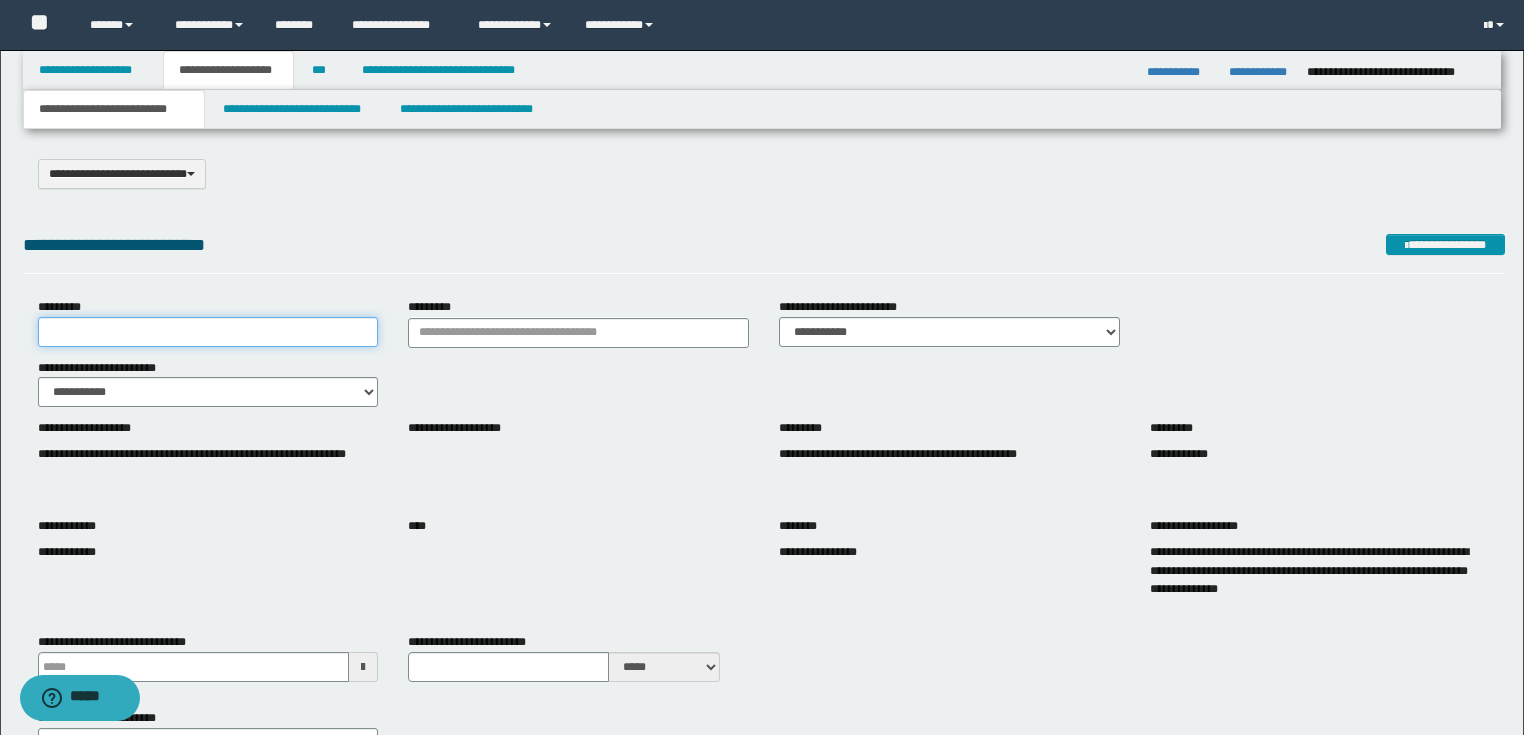 click on "*********" at bounding box center (208, 332) 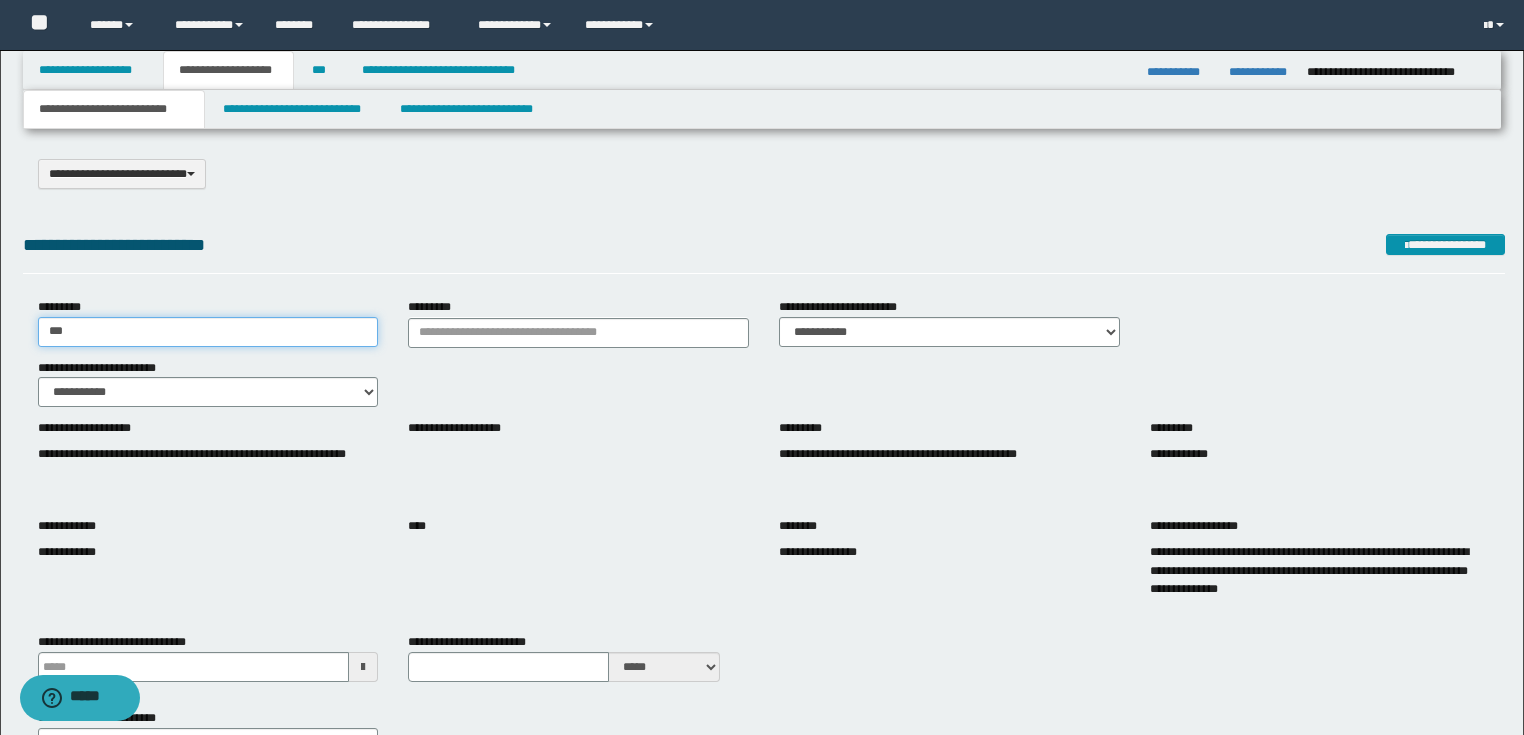 type on "**********" 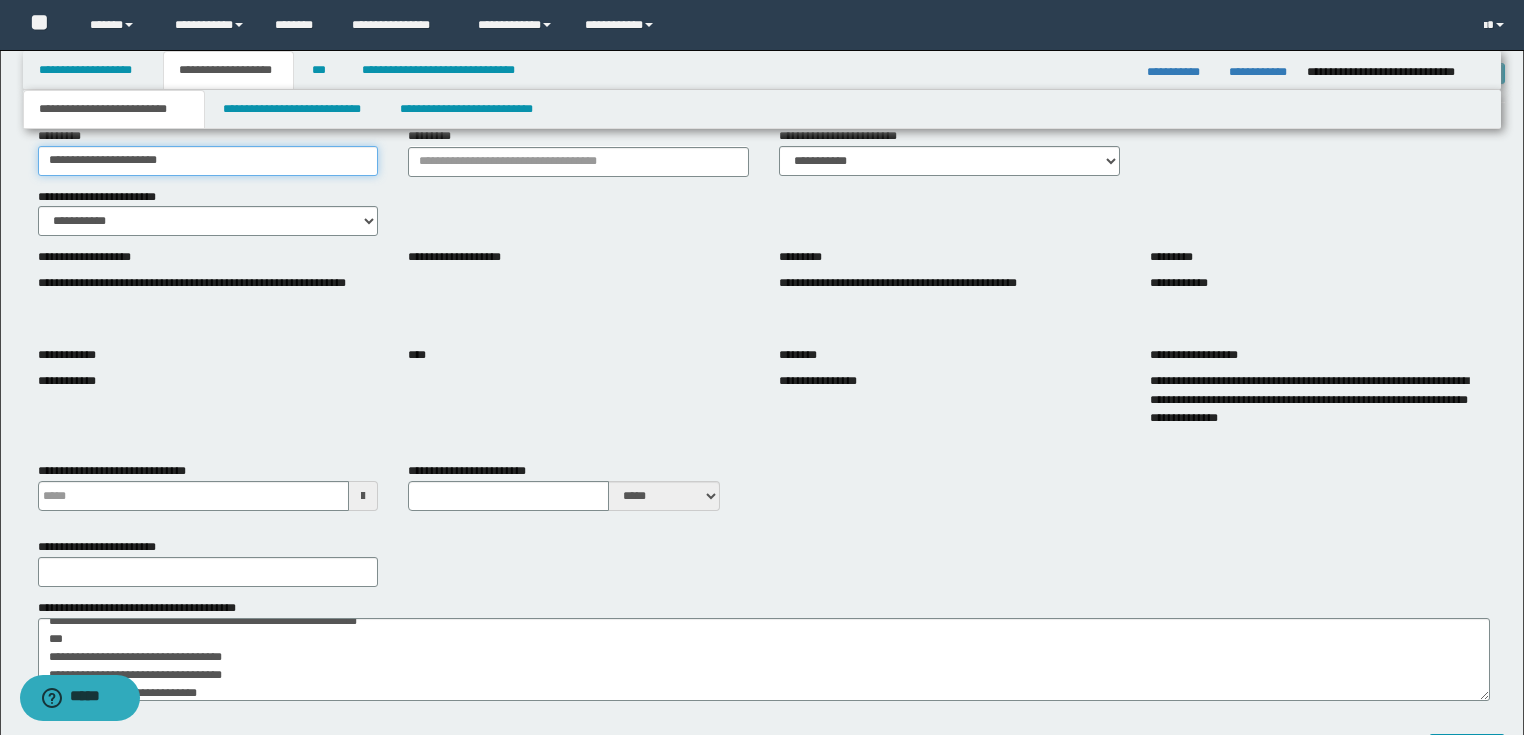 type 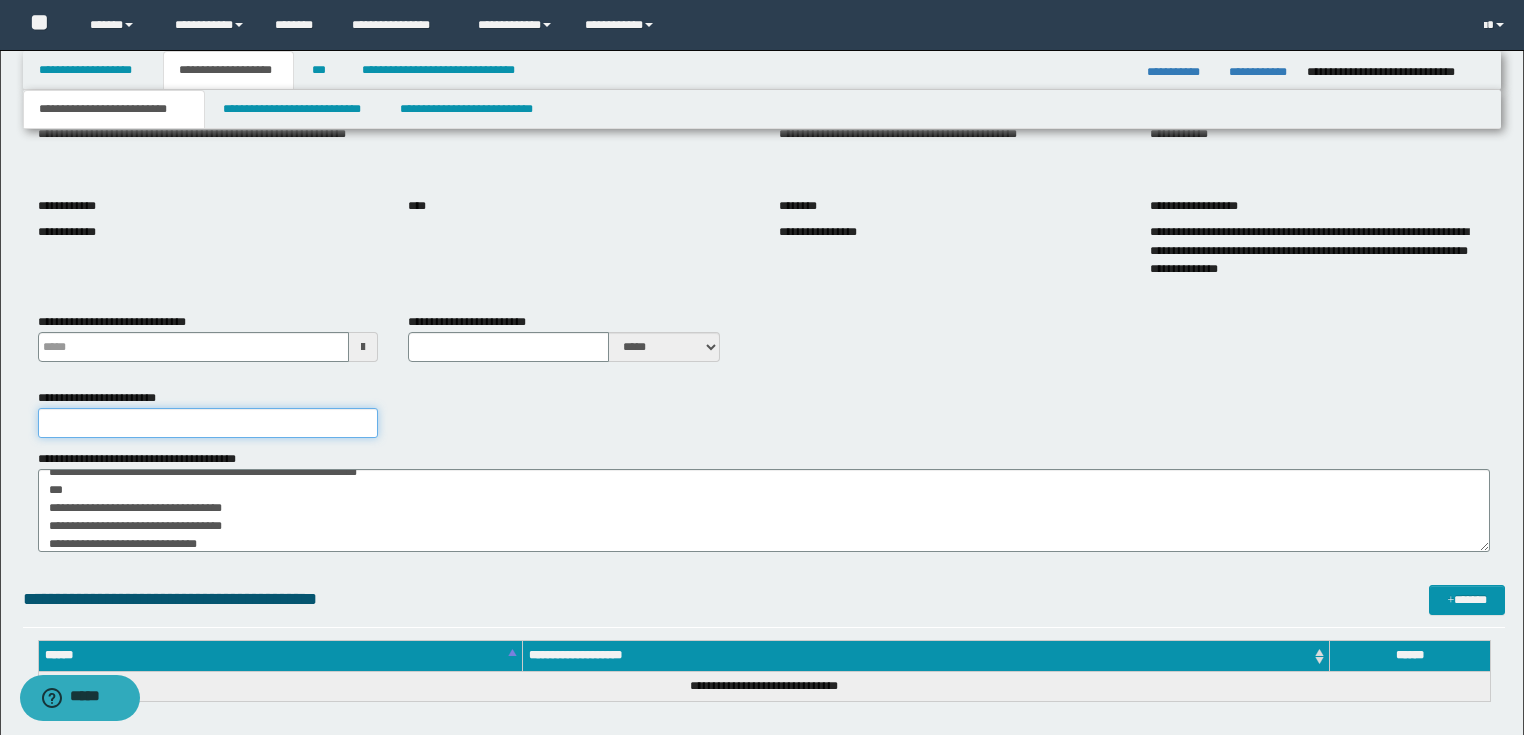 click on "**********" at bounding box center [208, 423] 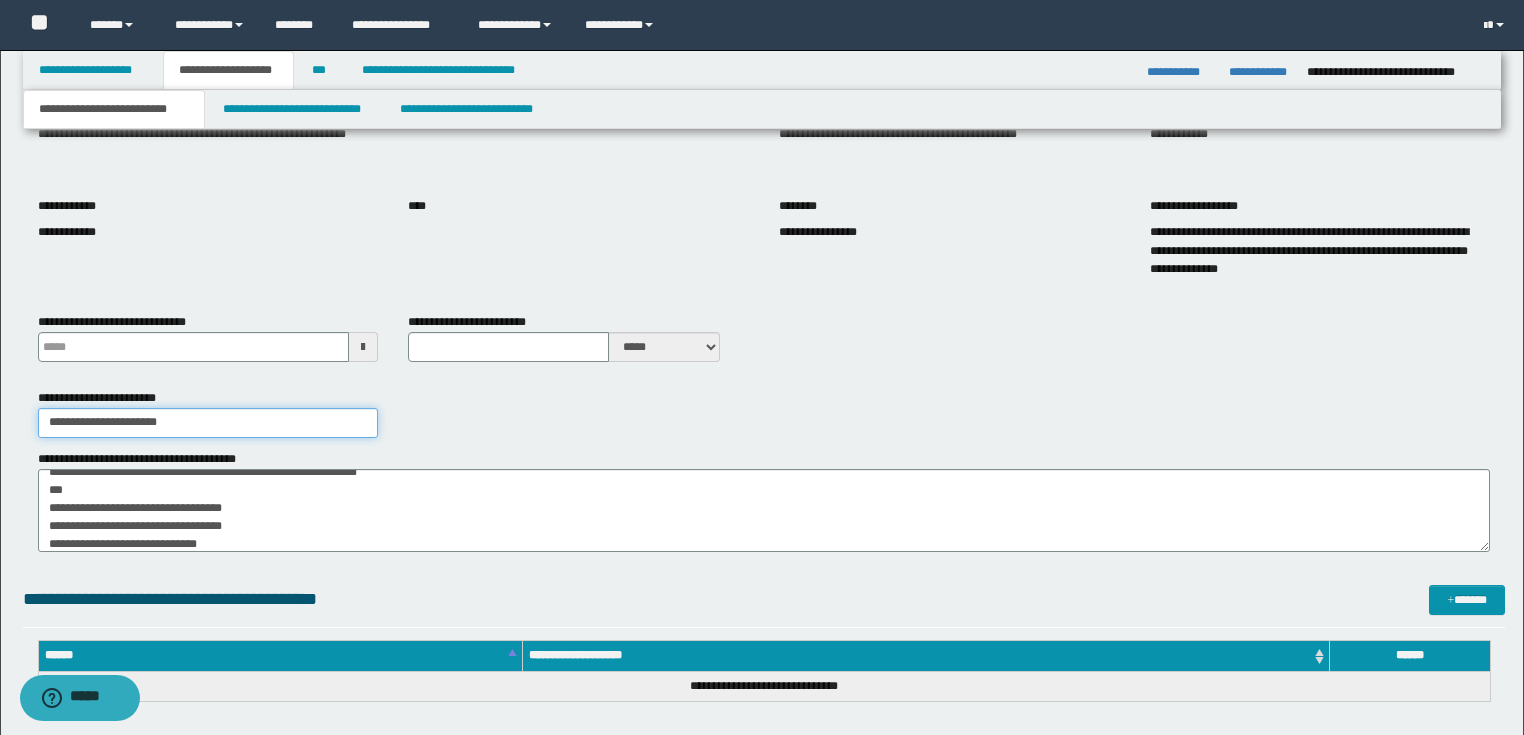 type on "**********" 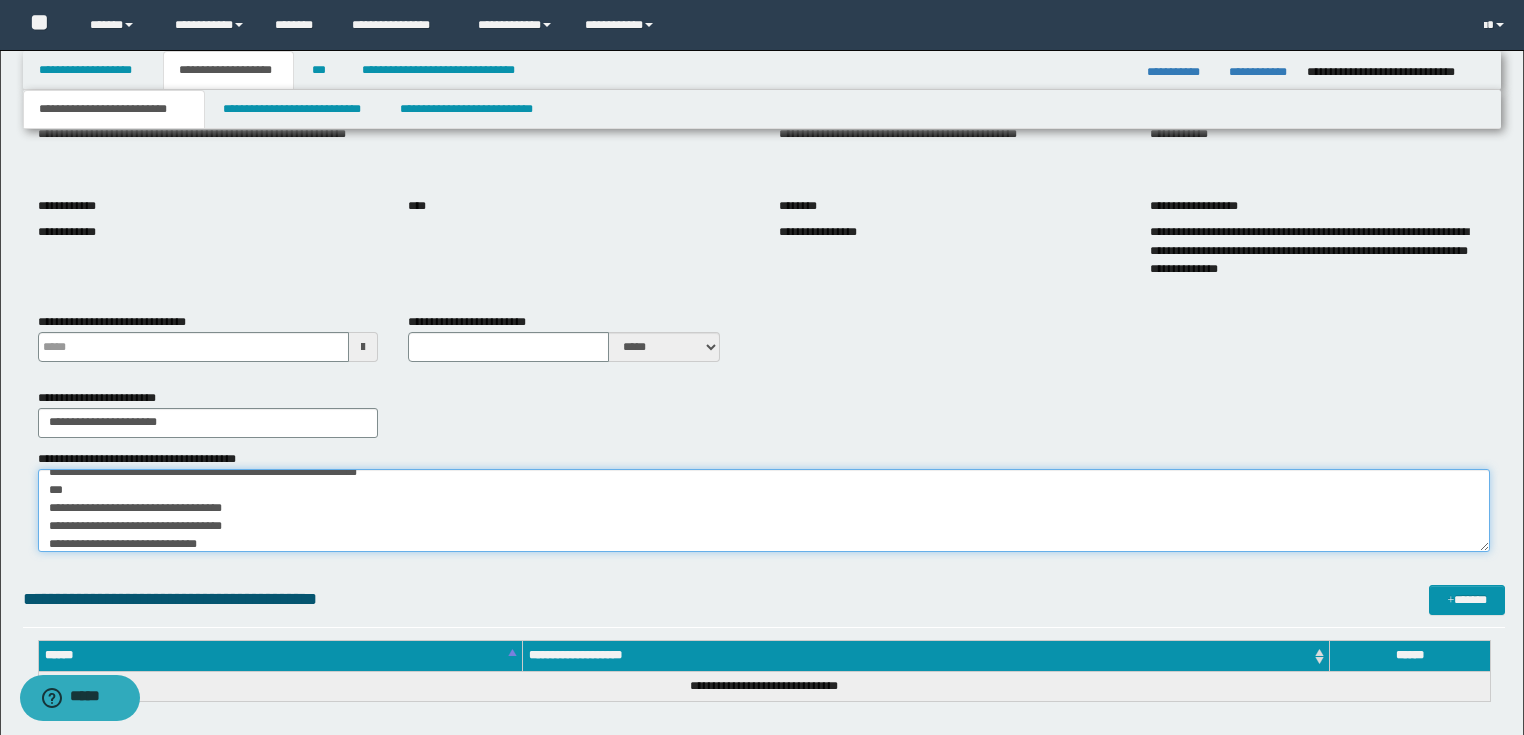 click on "**********" at bounding box center [764, 511] 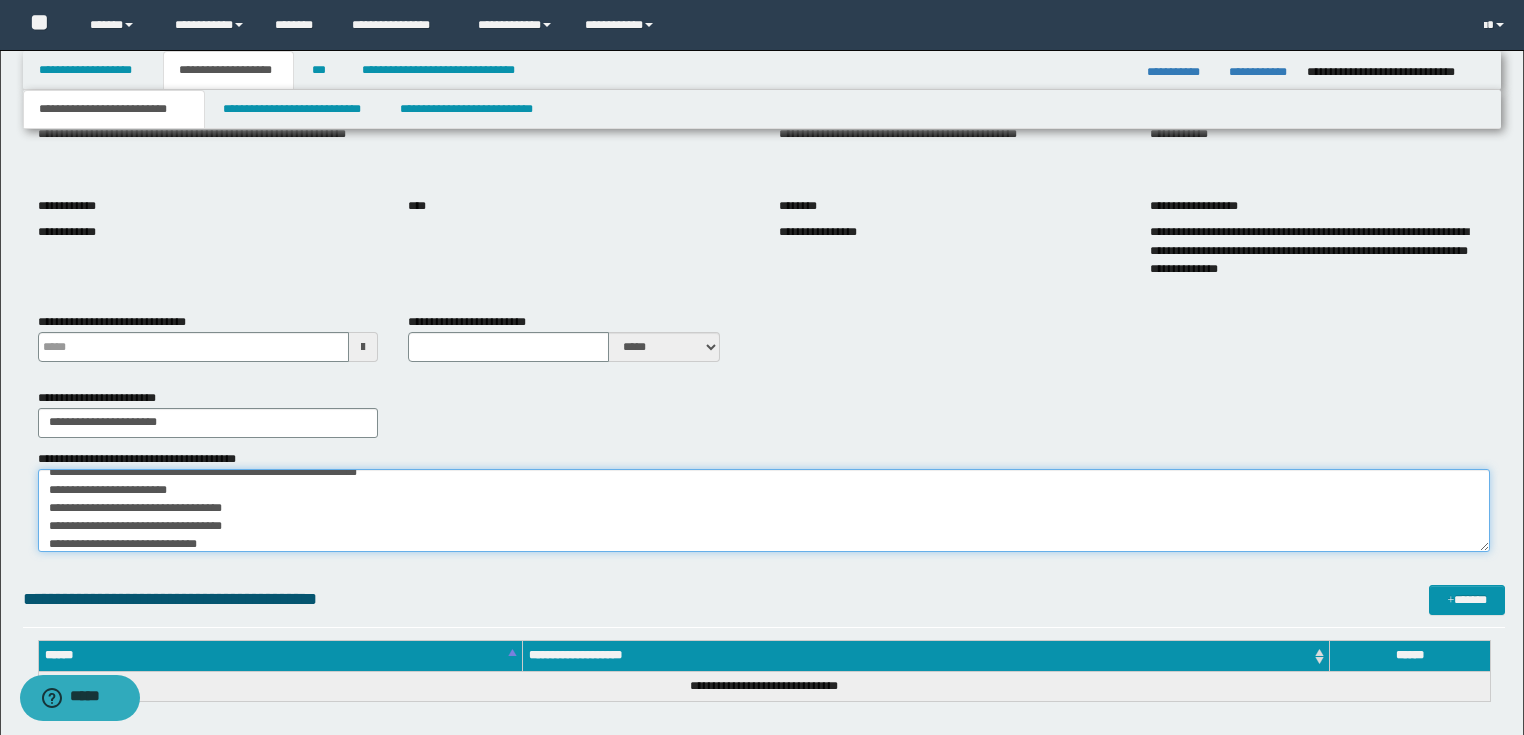 click on "**********" at bounding box center (764, 511) 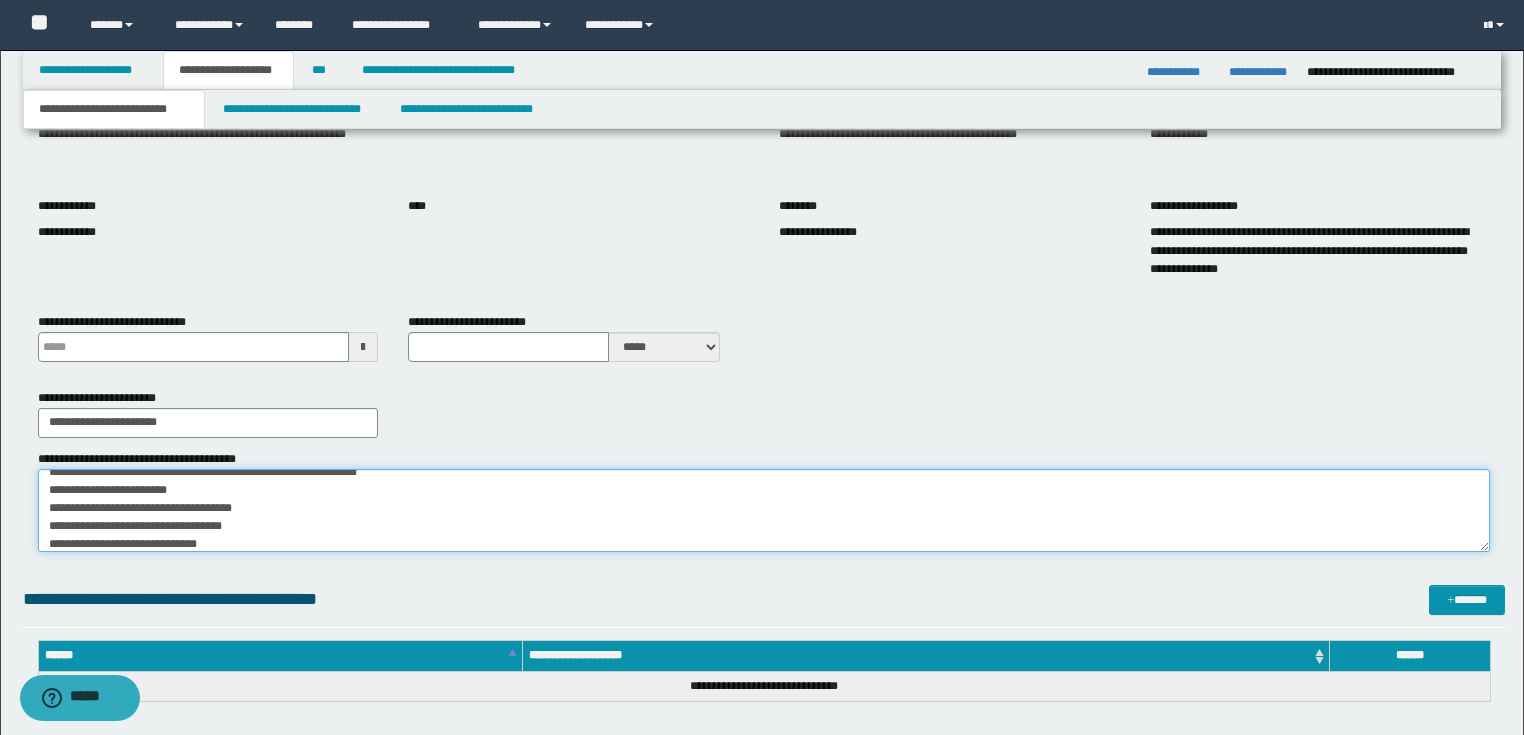 type on "**********" 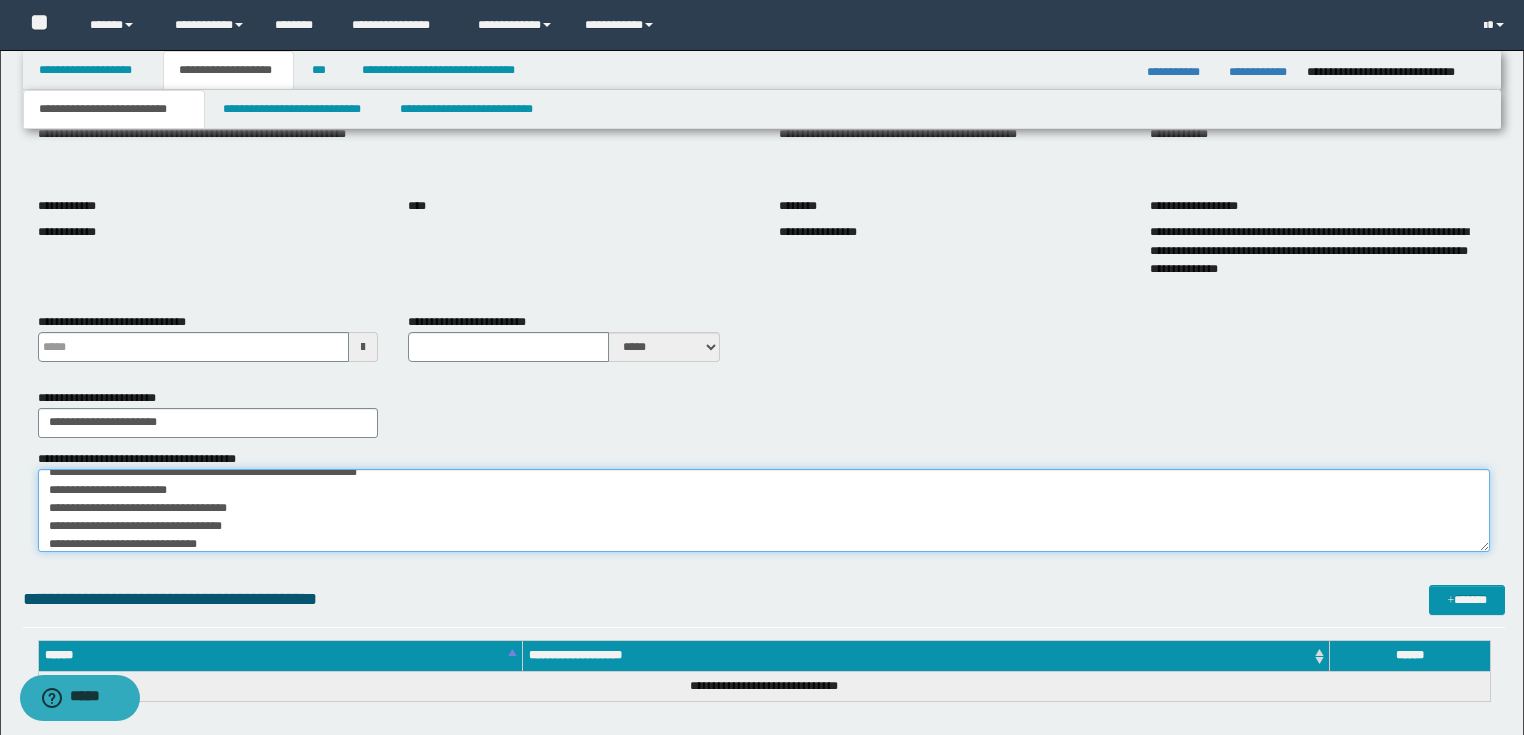 type 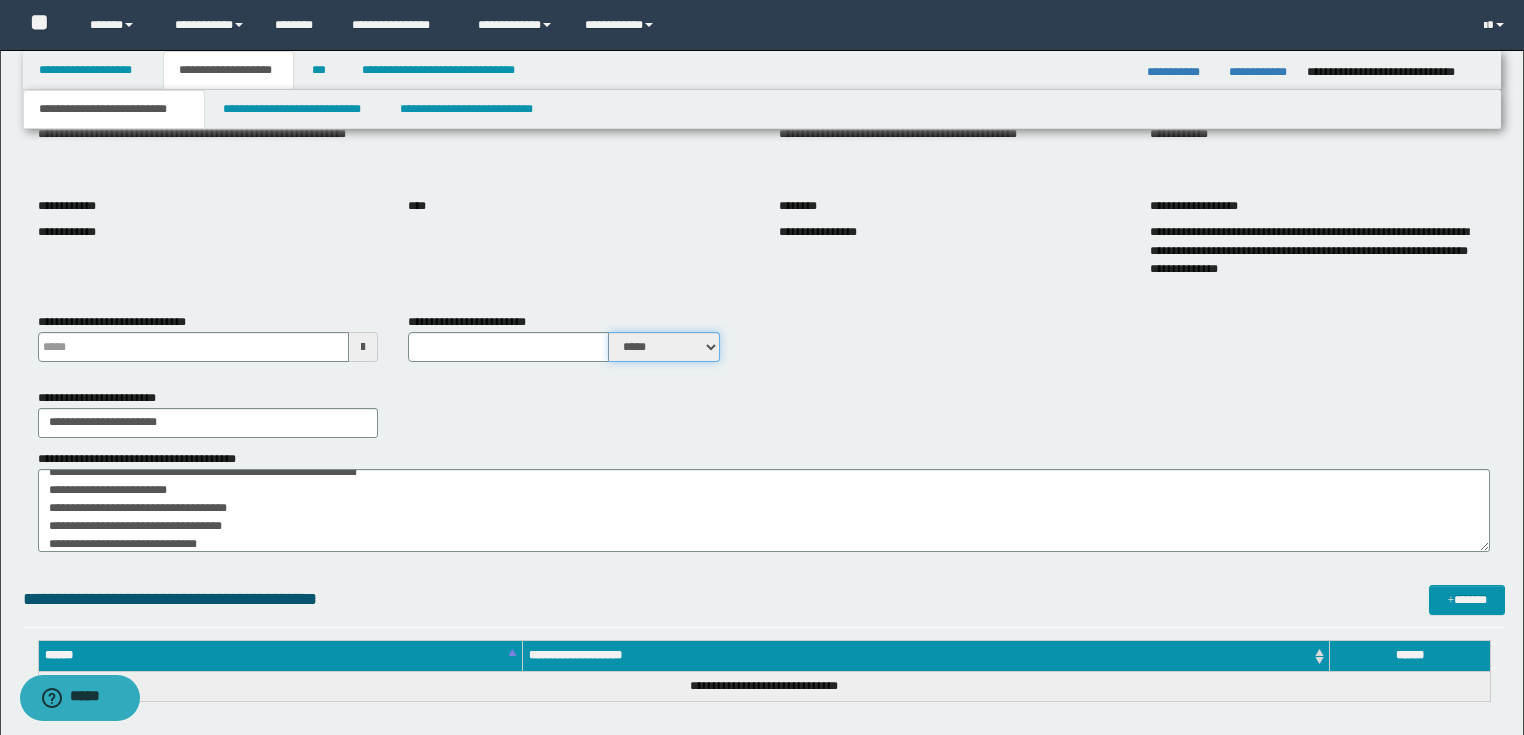 click on "*****
****" at bounding box center [664, 347] 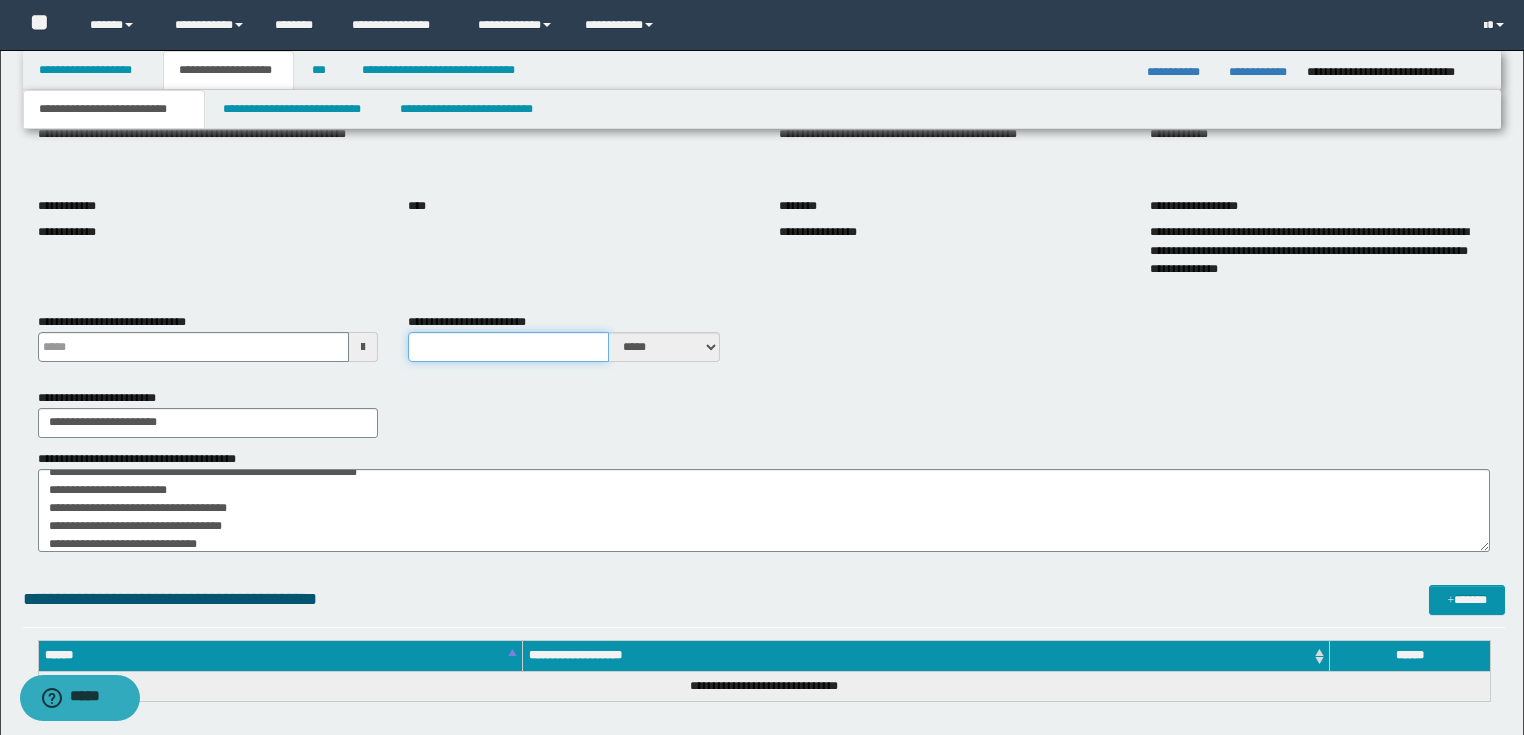 click on "**********" at bounding box center (508, 347) 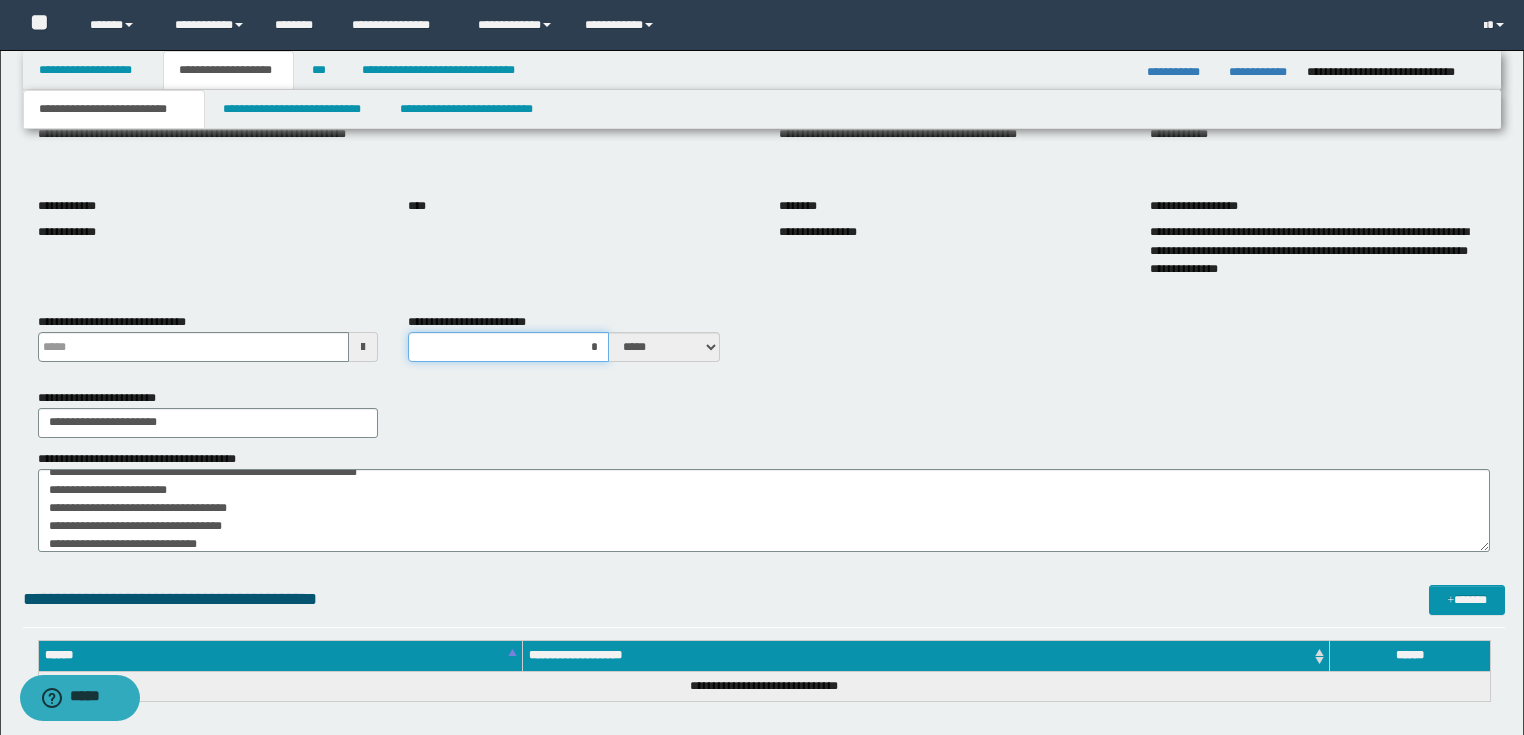 type on "**" 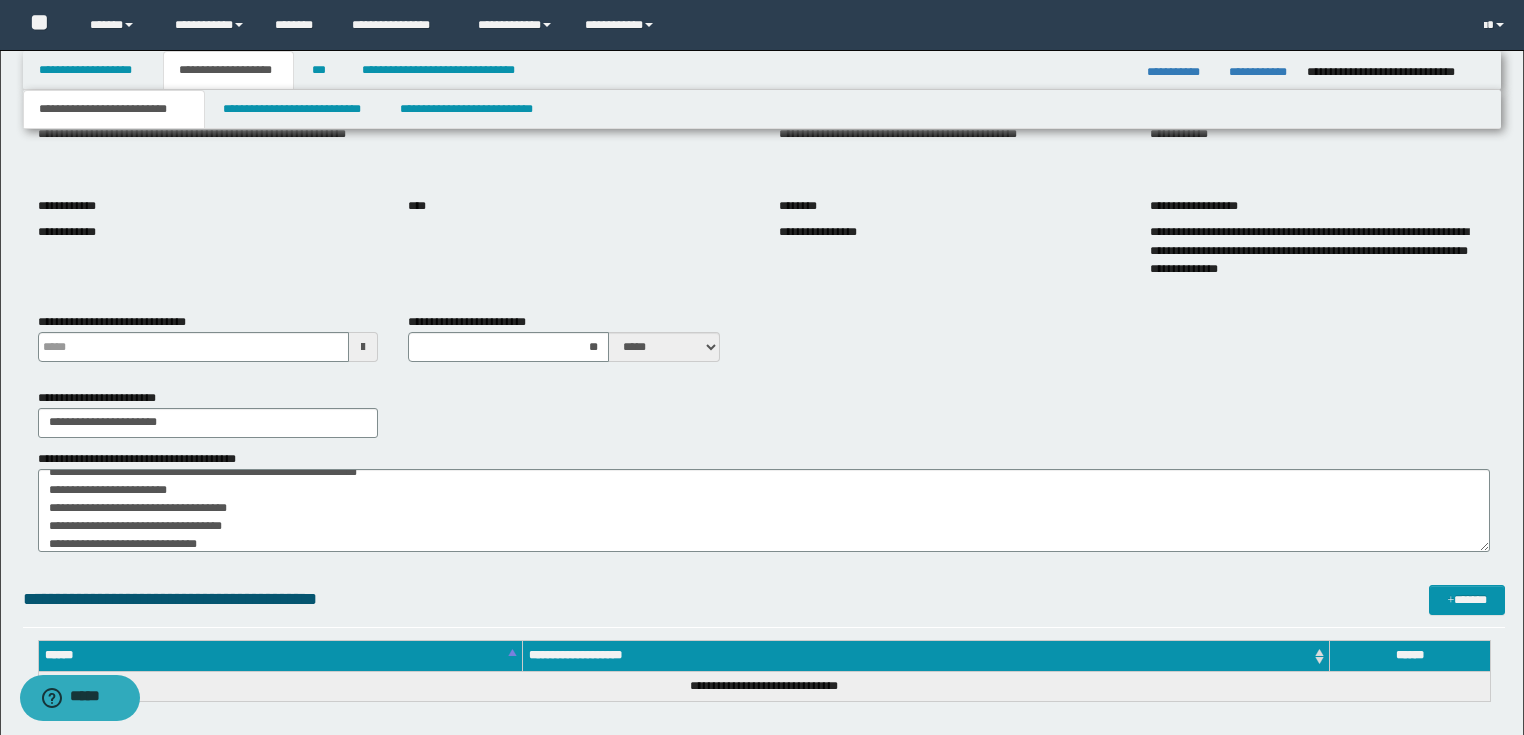 drag, startPoint x: 619, startPoint y: 388, endPoint x: 296, endPoint y: 444, distance: 327.81854 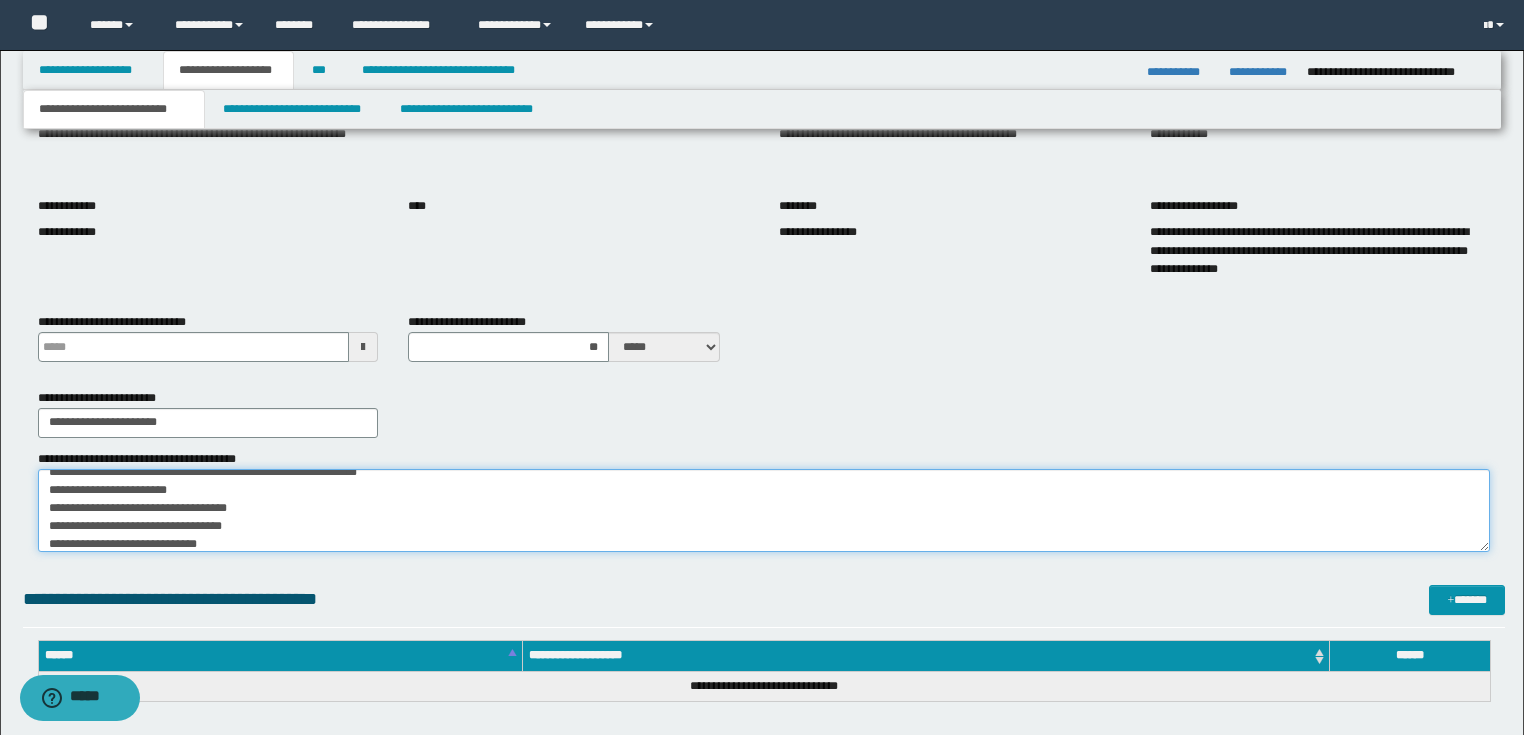 click on "**********" at bounding box center (764, 511) 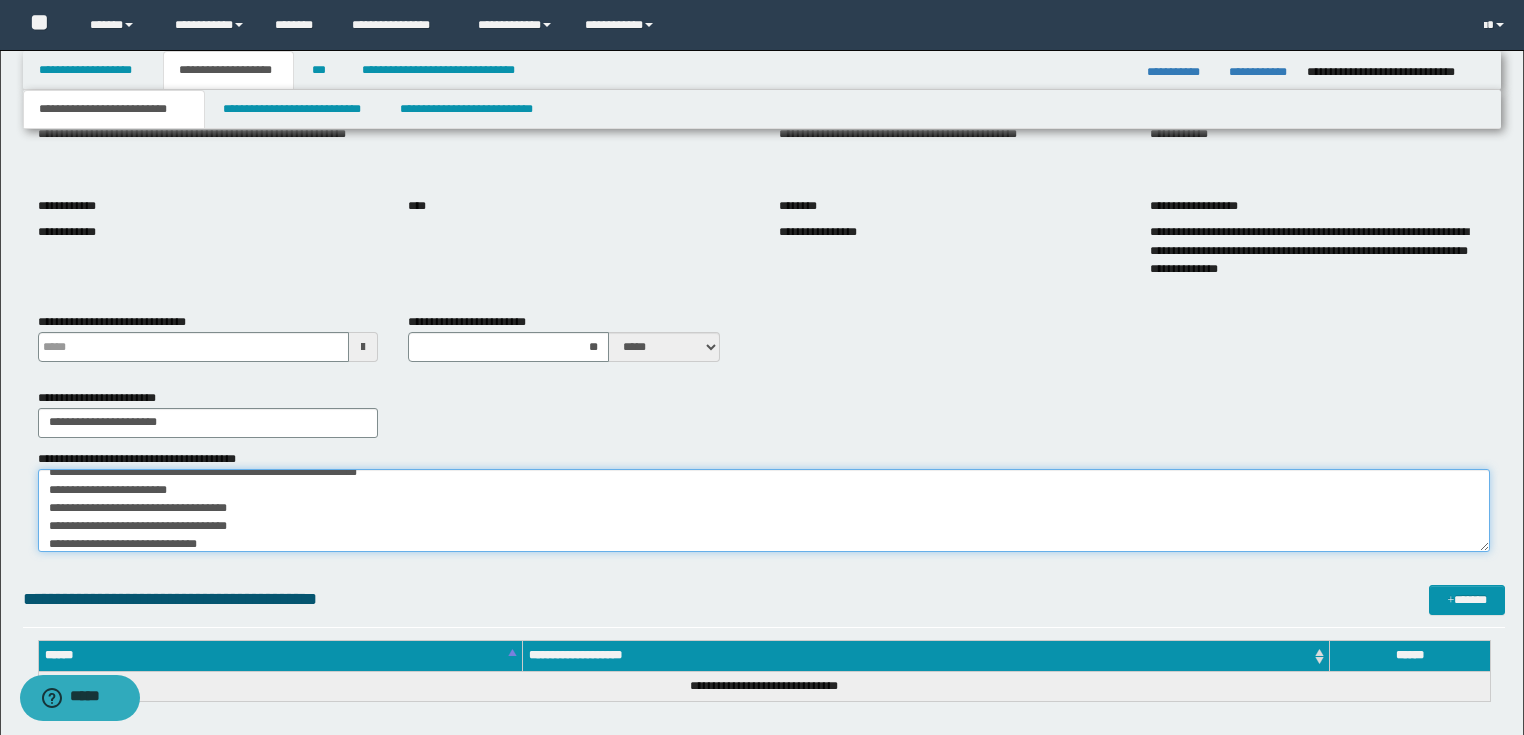 scroll, scrollTop: 17, scrollLeft: 0, axis: vertical 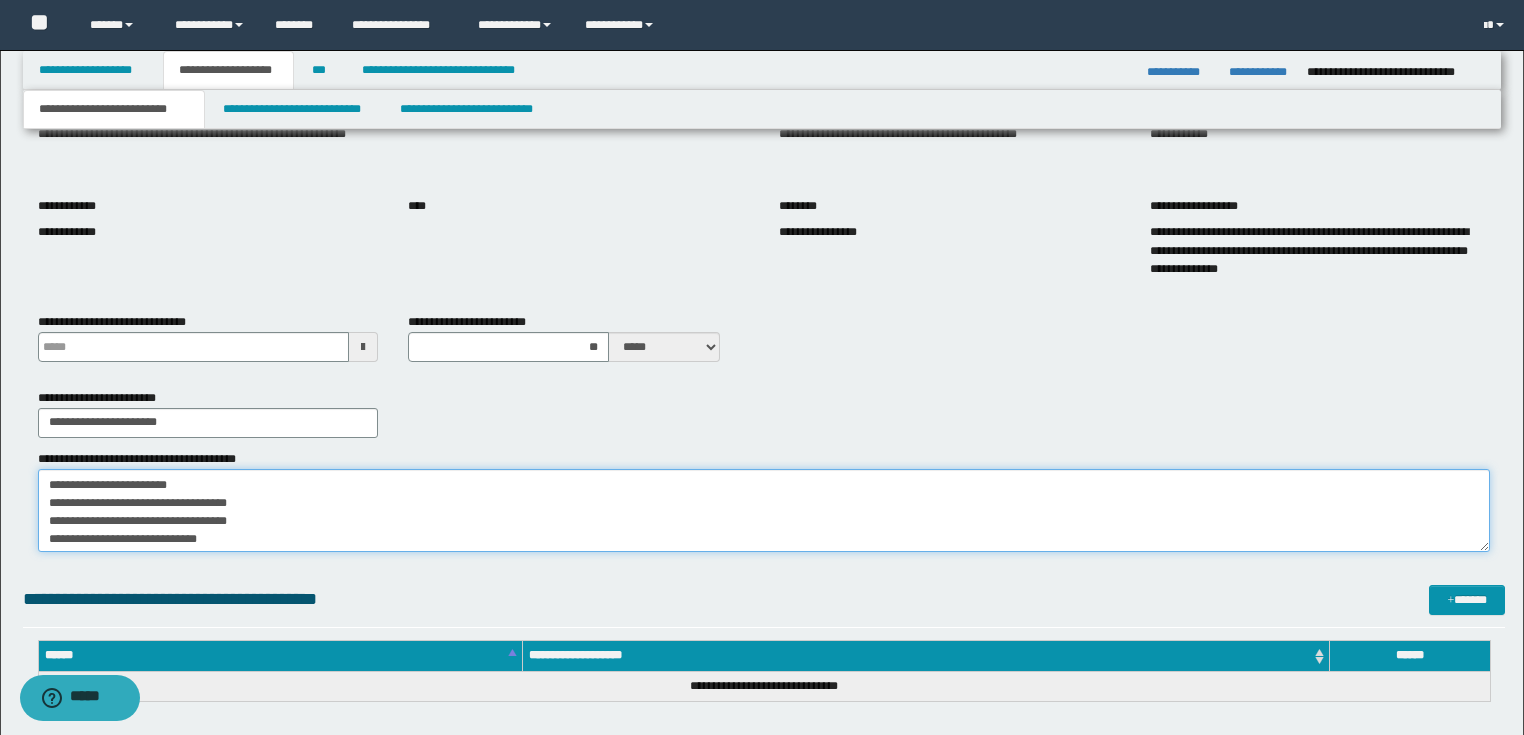 click on "**********" at bounding box center [764, 511] 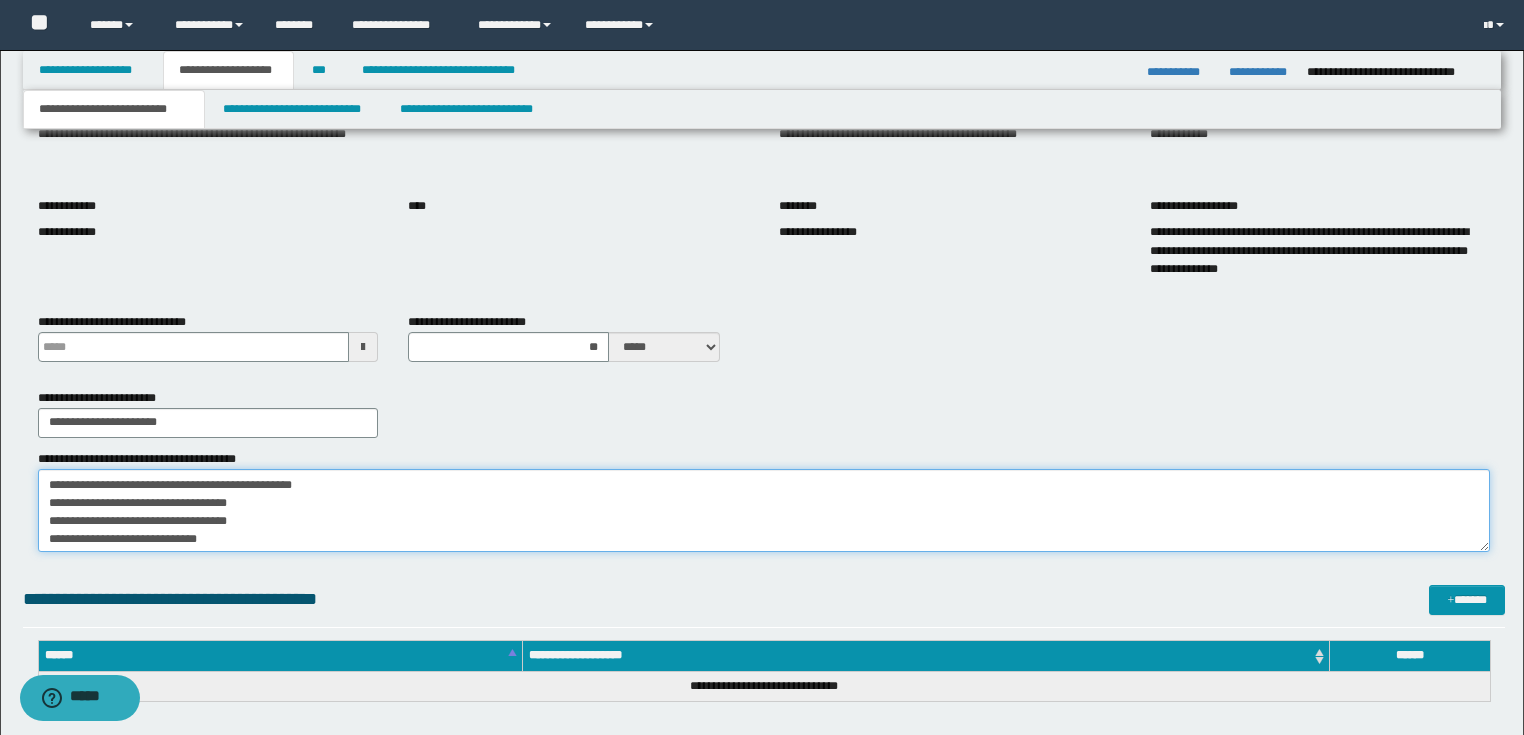 type on "**********" 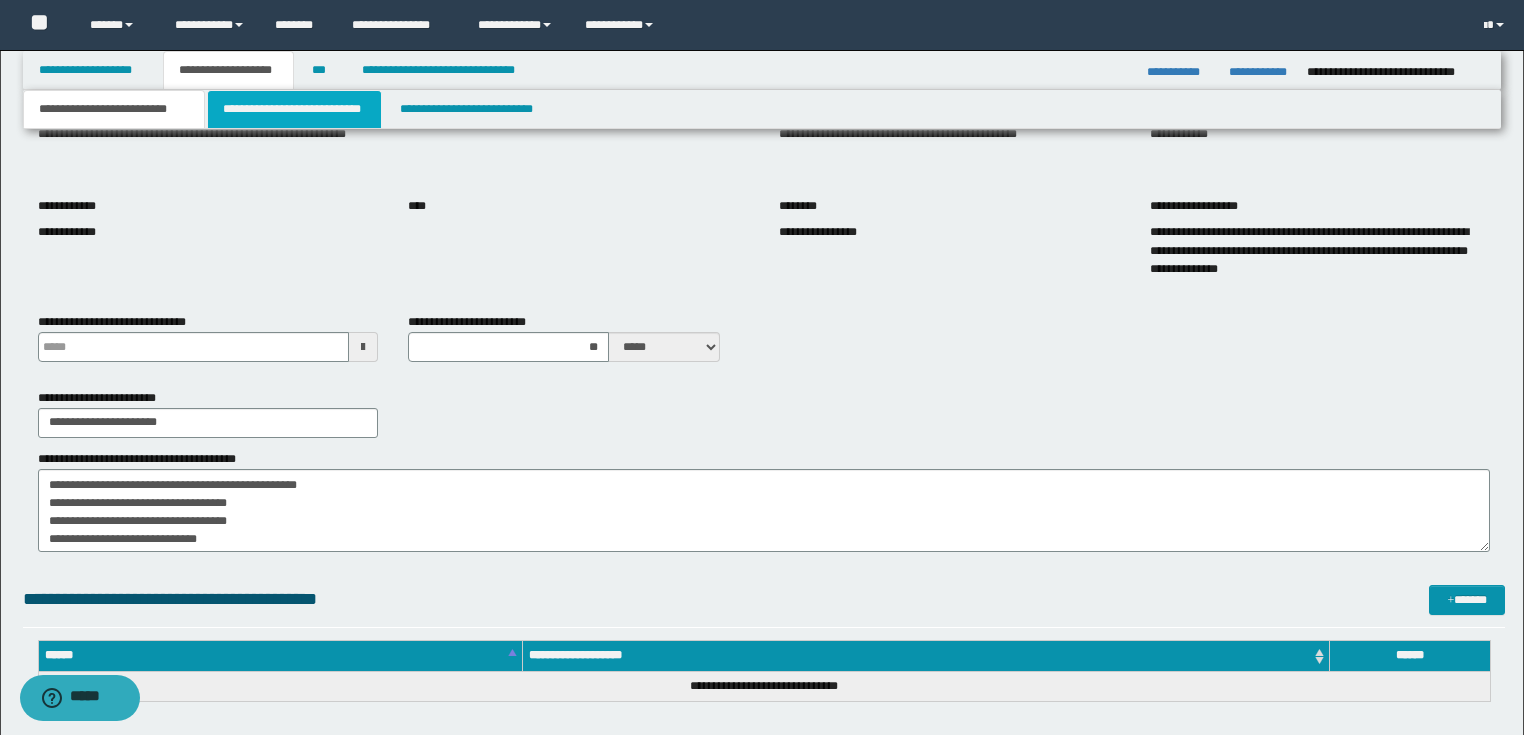 click on "**********" at bounding box center [294, 109] 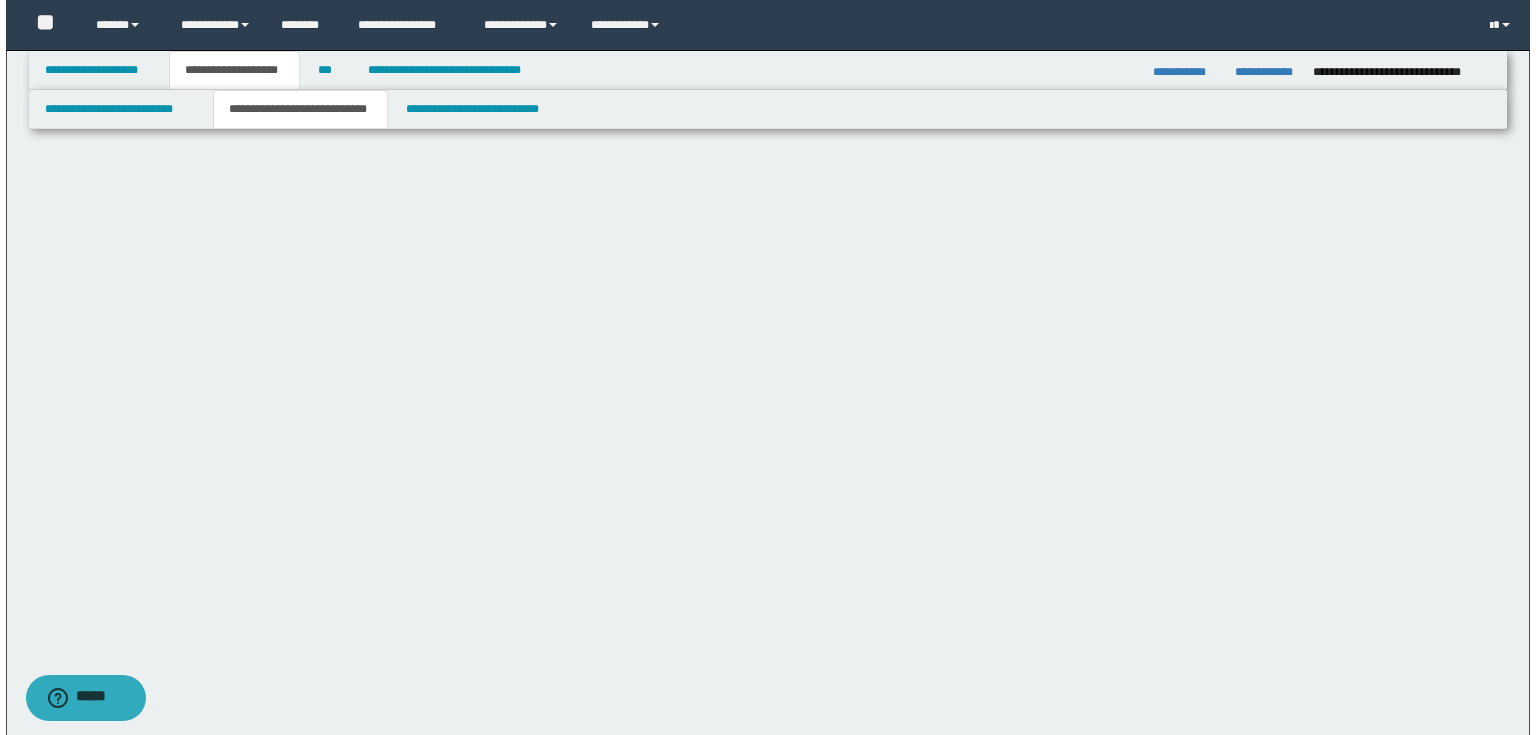 scroll, scrollTop: 0, scrollLeft: 0, axis: both 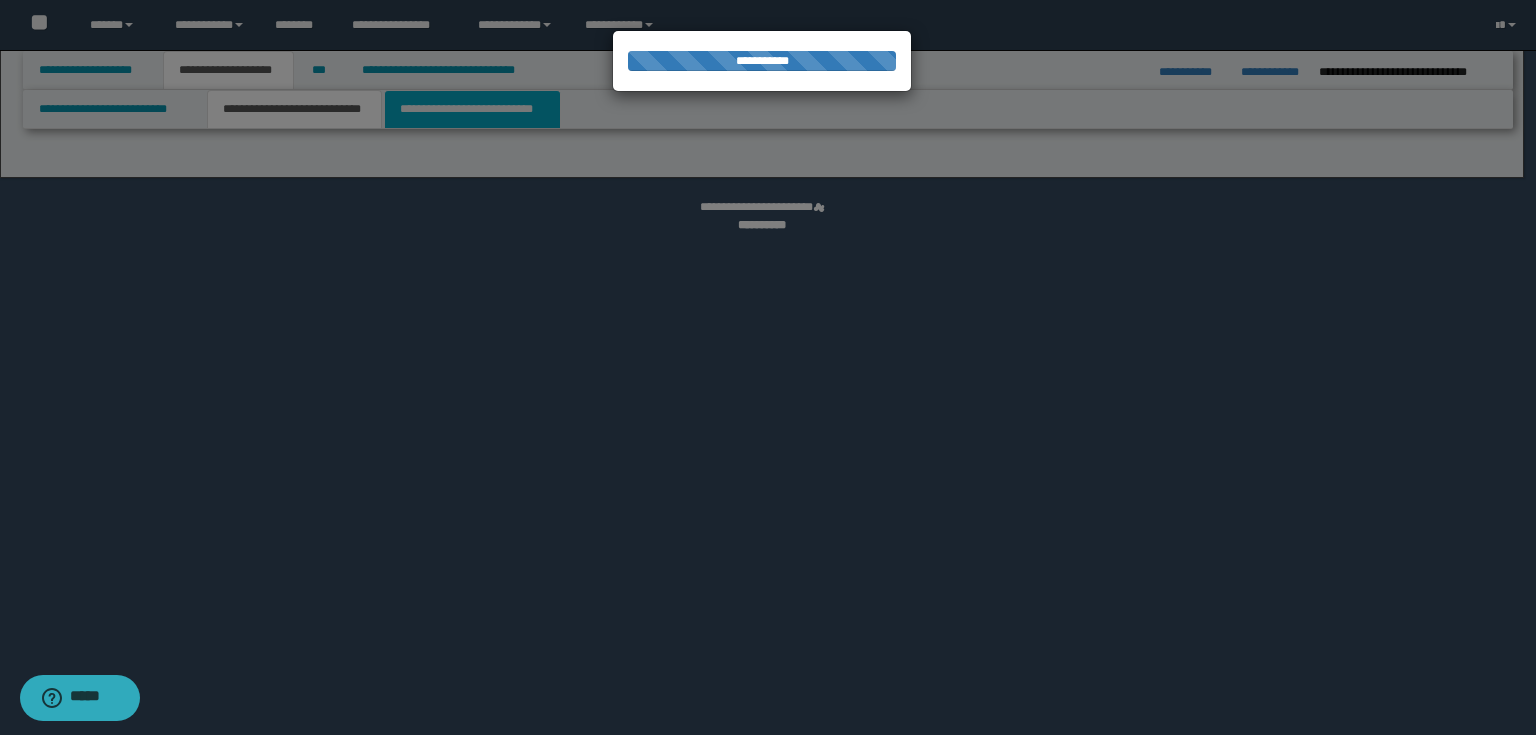 select on "*" 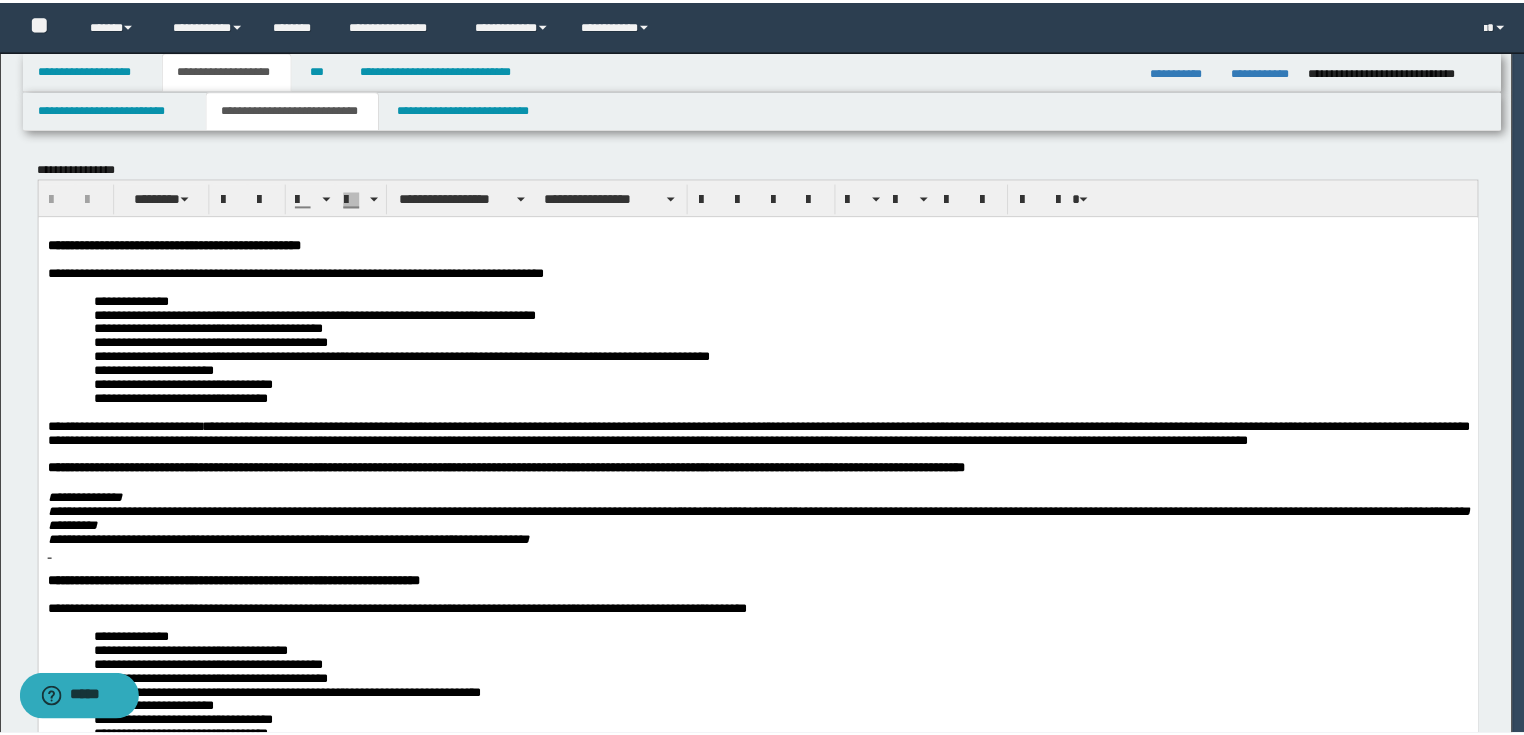 scroll, scrollTop: 0, scrollLeft: 0, axis: both 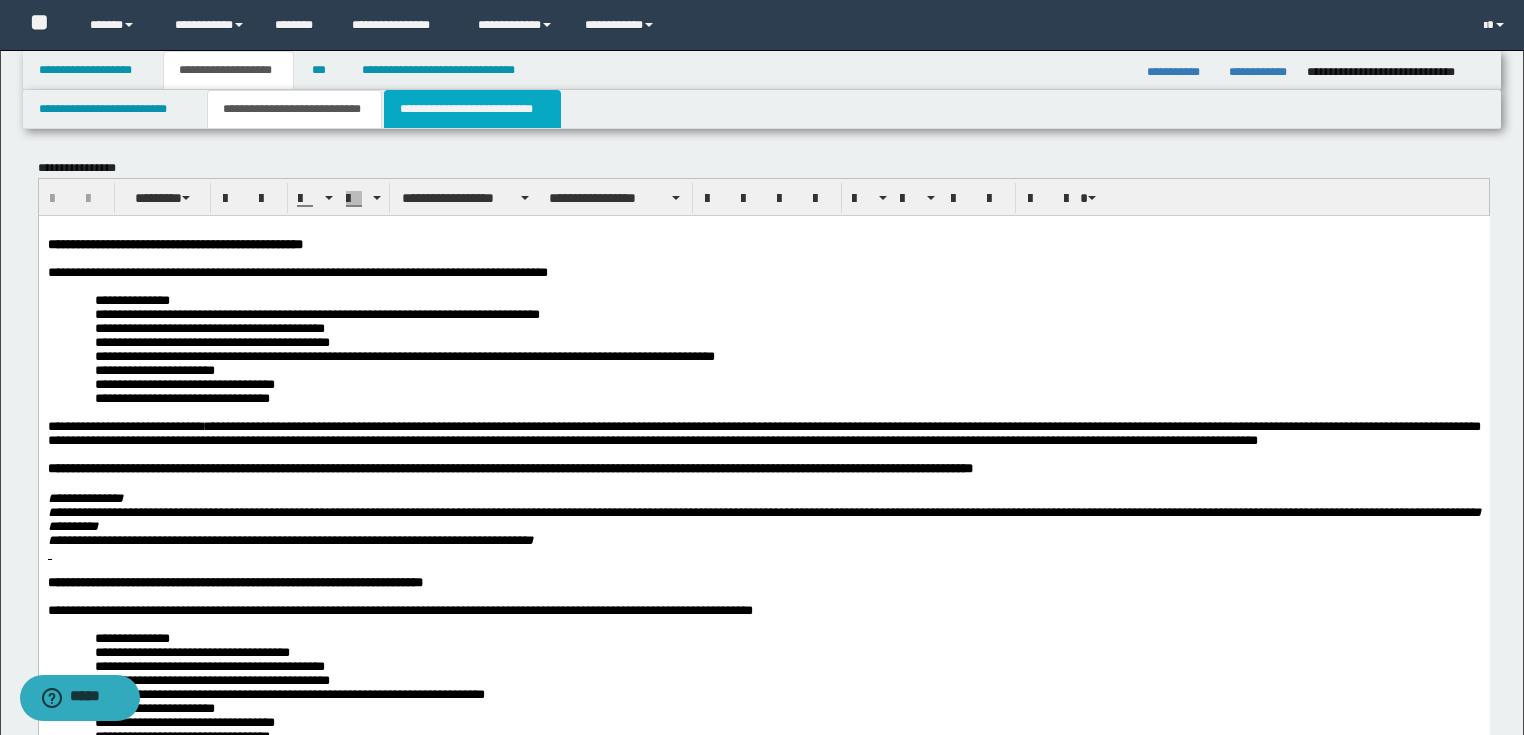 click on "**********" at bounding box center [472, 109] 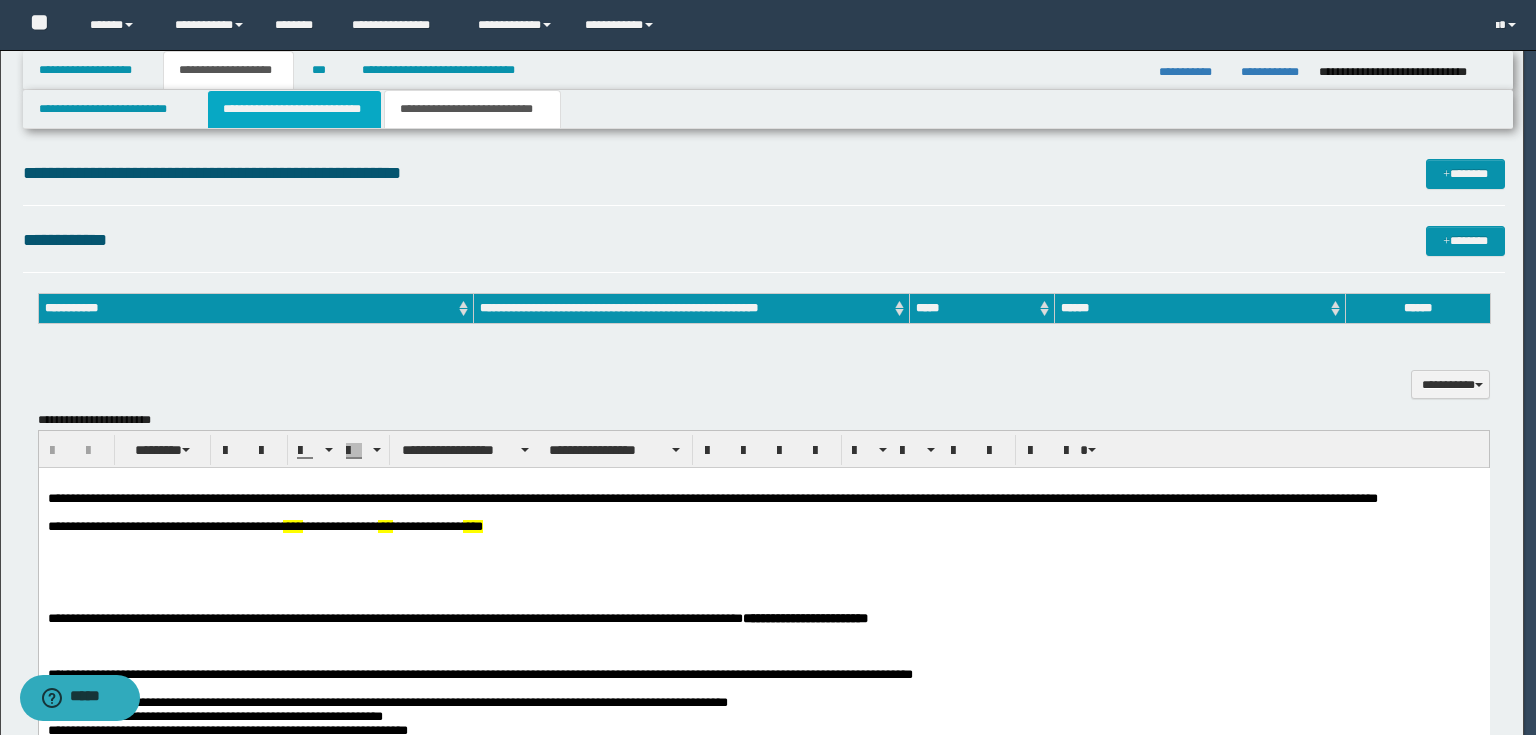 scroll, scrollTop: 0, scrollLeft: 0, axis: both 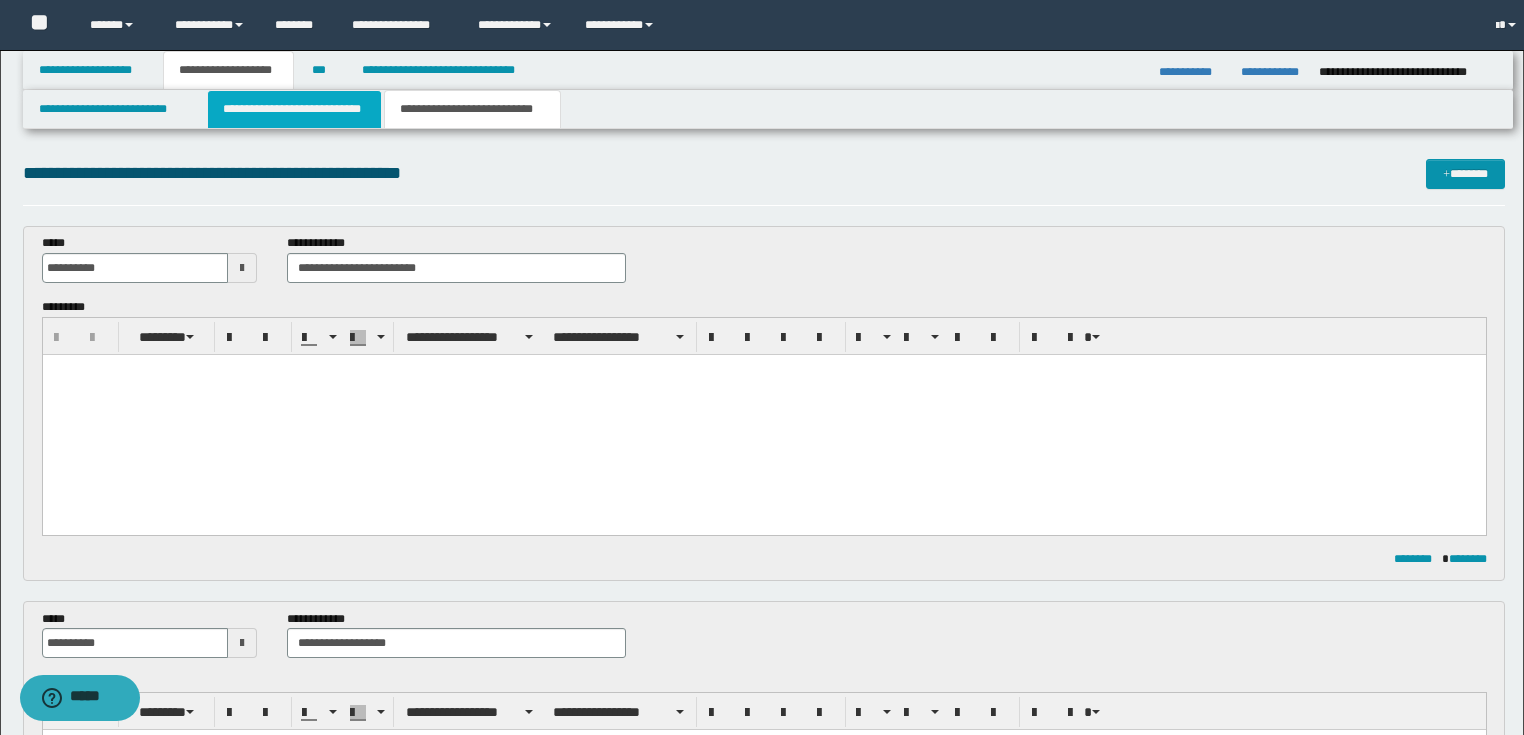 click on "**********" at bounding box center [294, 109] 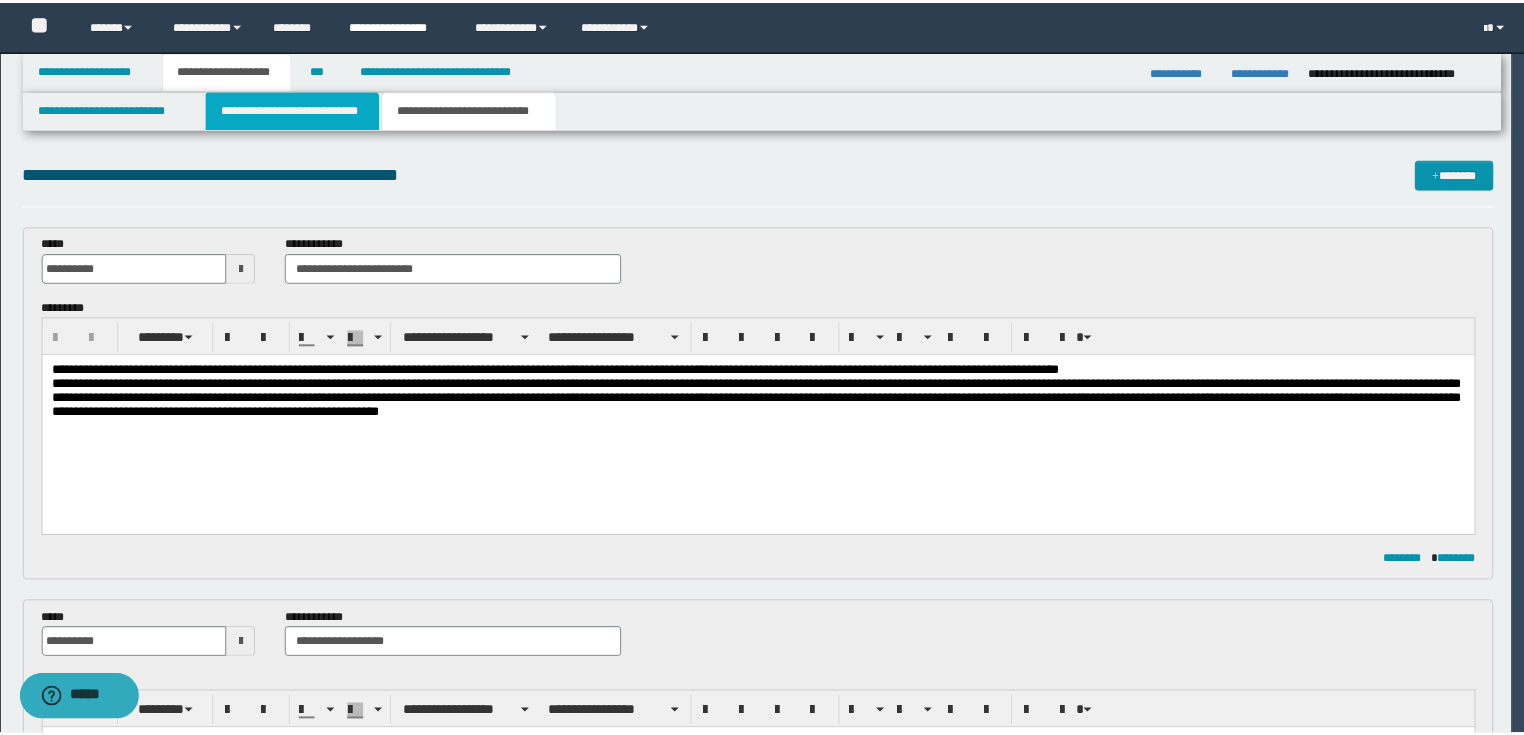 scroll, scrollTop: 0, scrollLeft: 0, axis: both 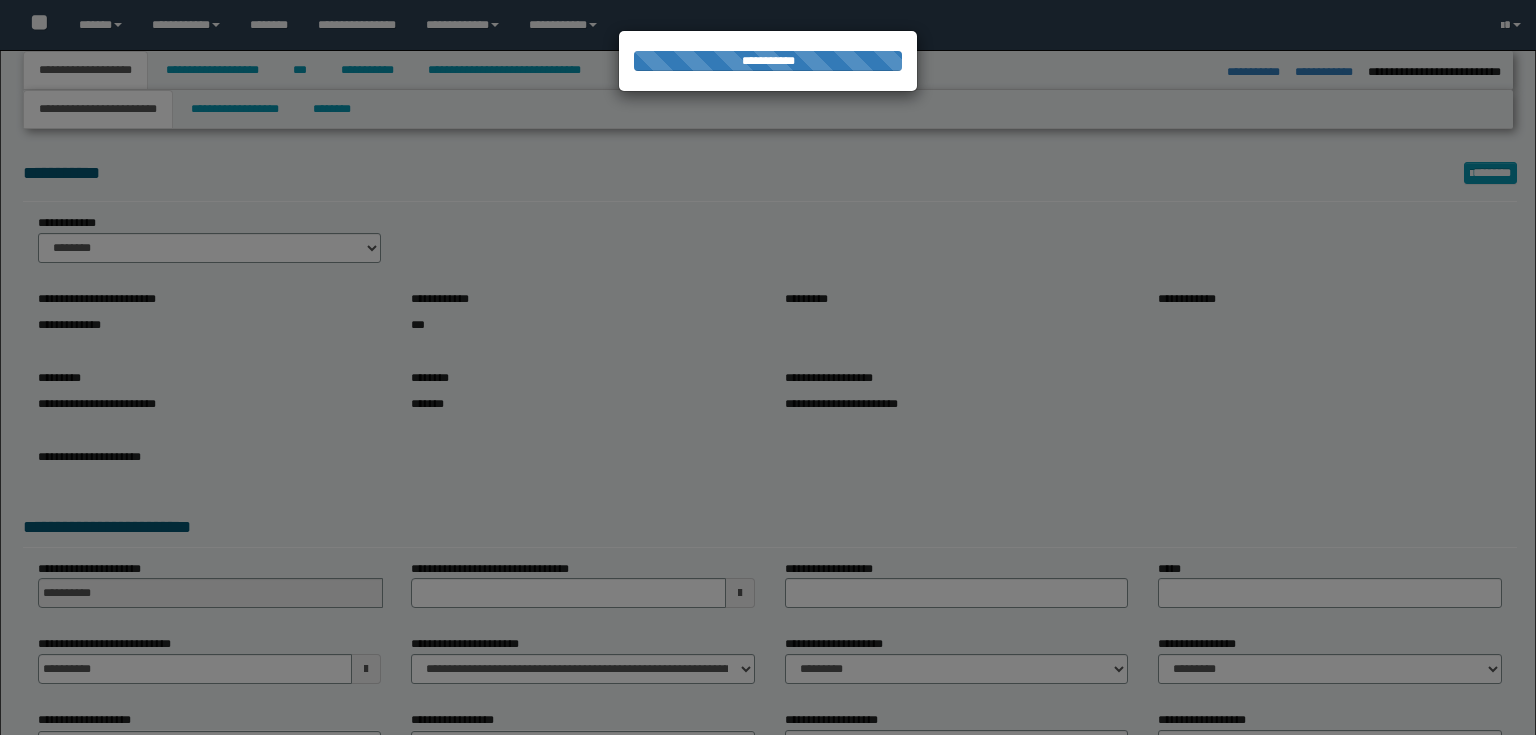 select on "*" 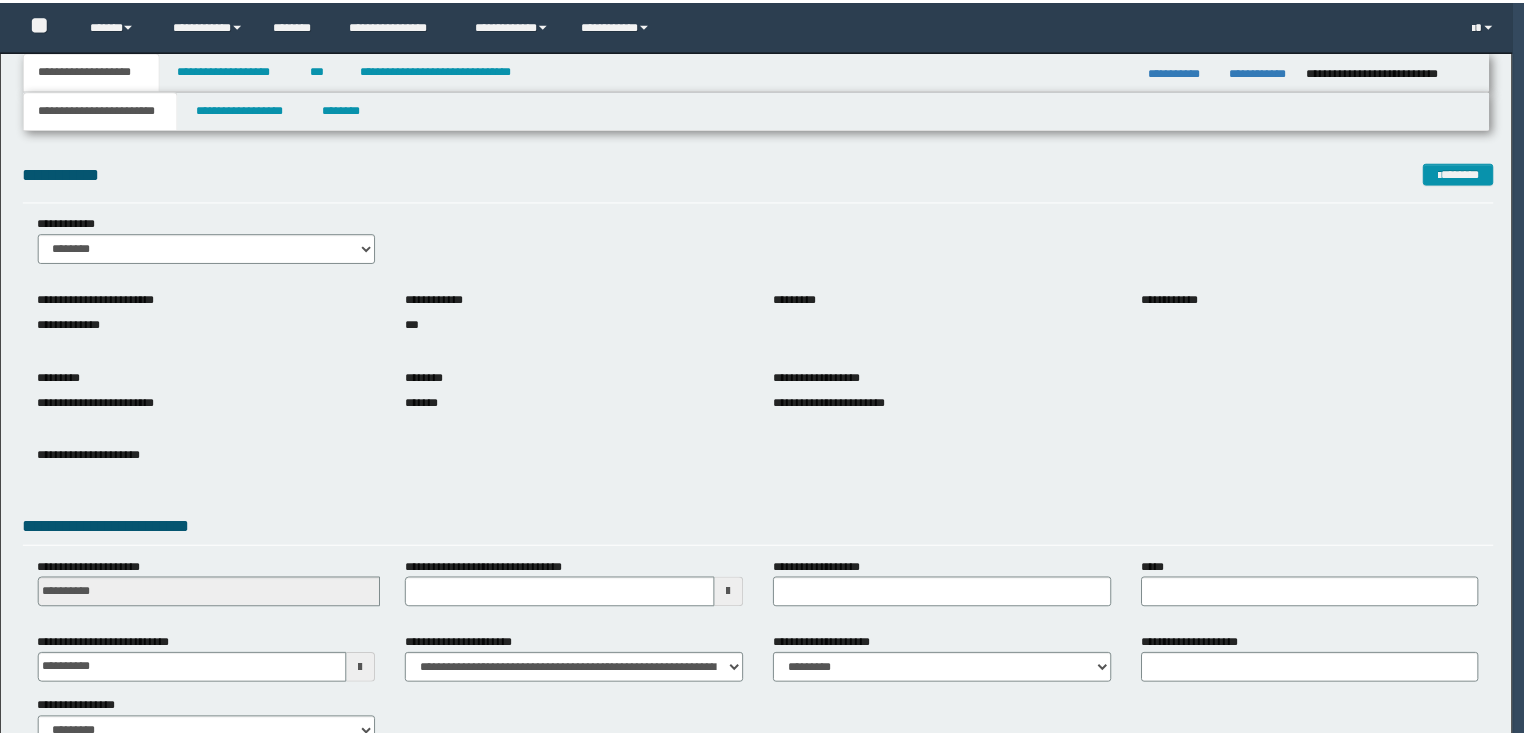 scroll, scrollTop: 0, scrollLeft: 0, axis: both 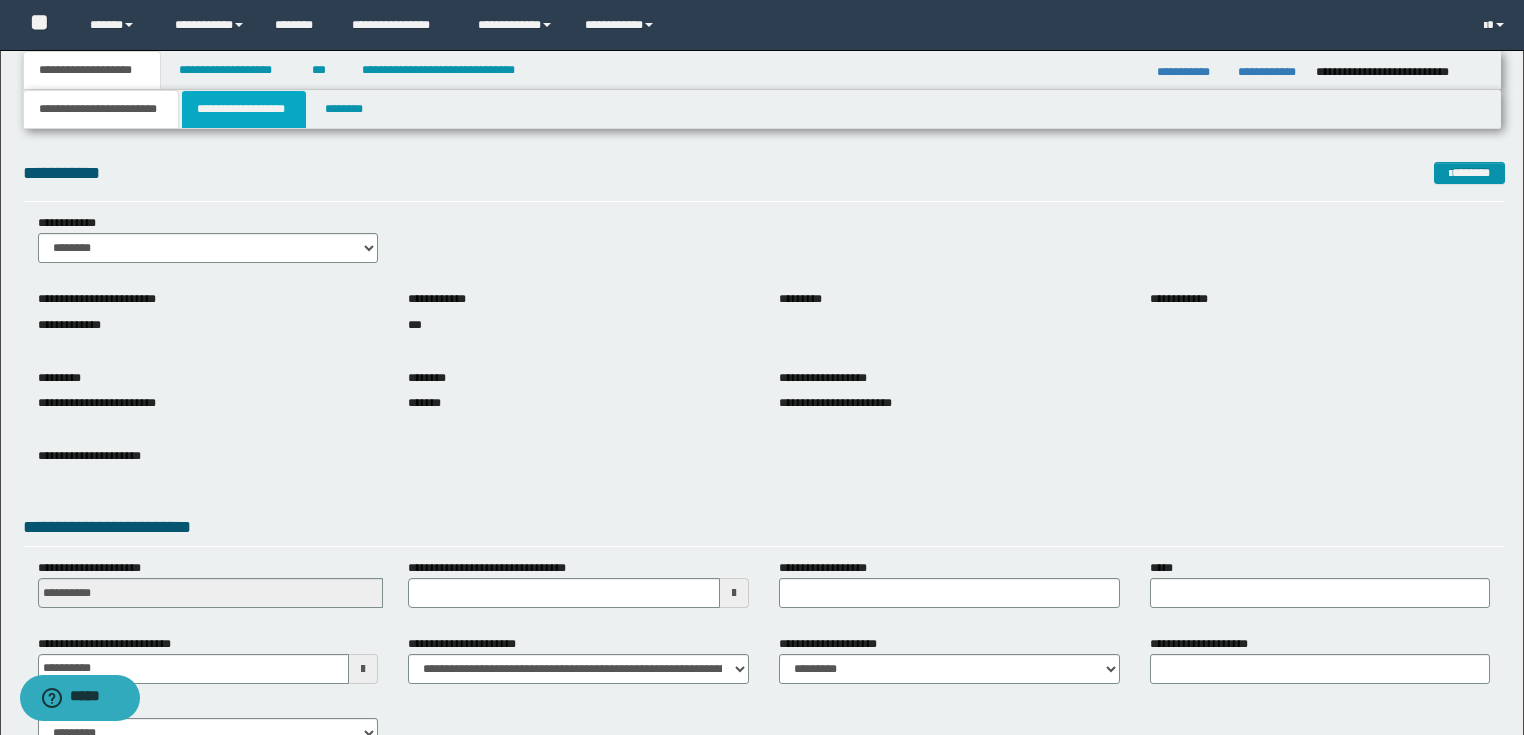 click on "**********" at bounding box center [244, 109] 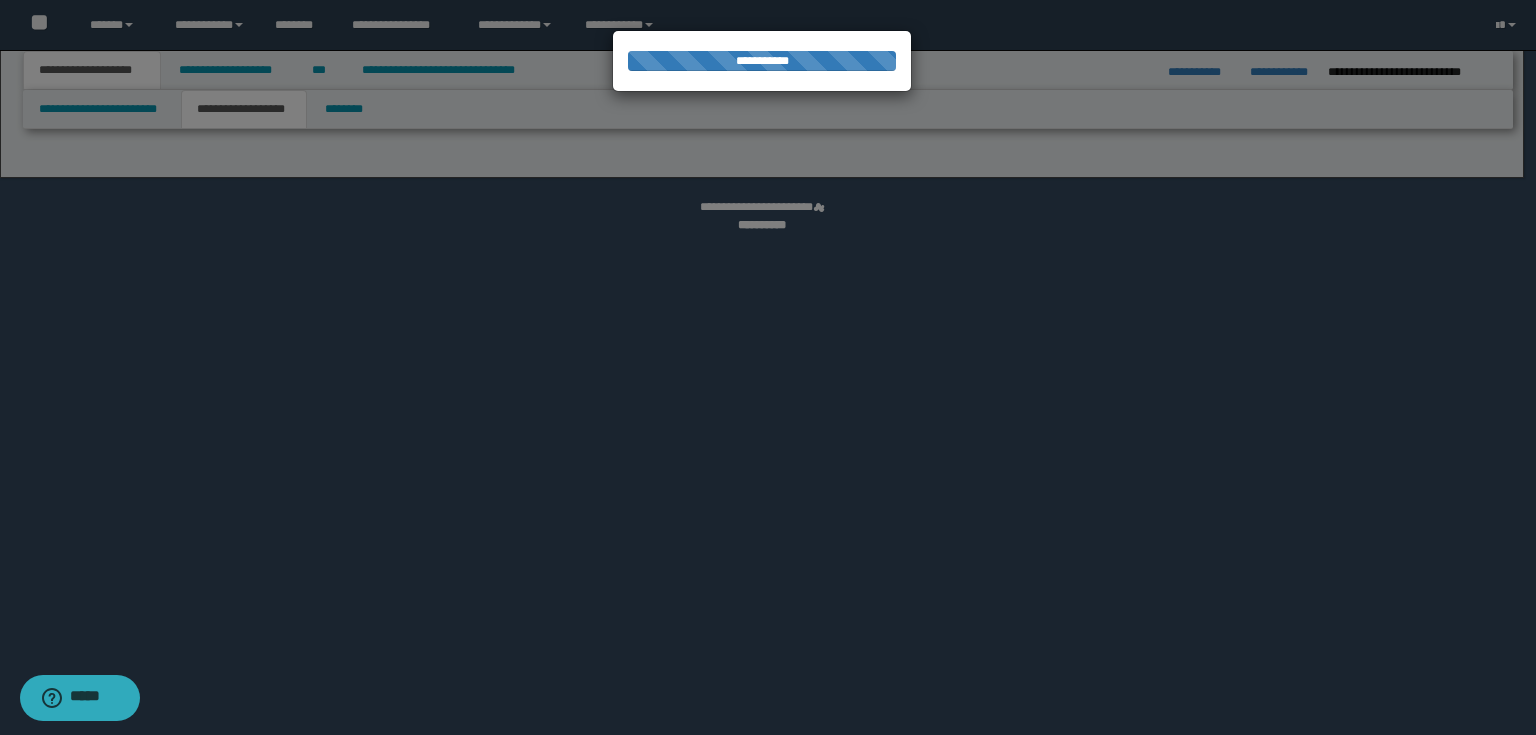select on "*" 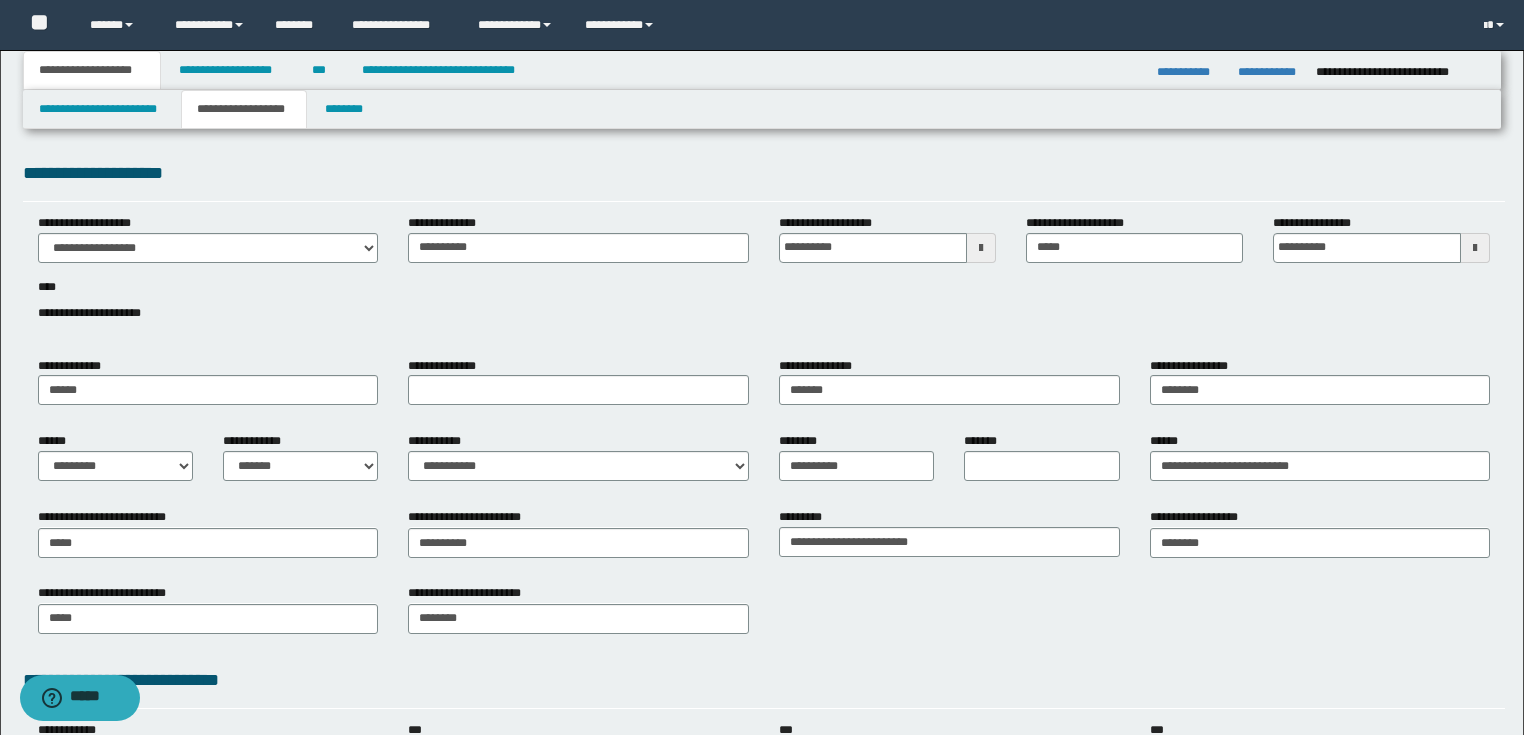 click on "**********" at bounding box center (764, 279) 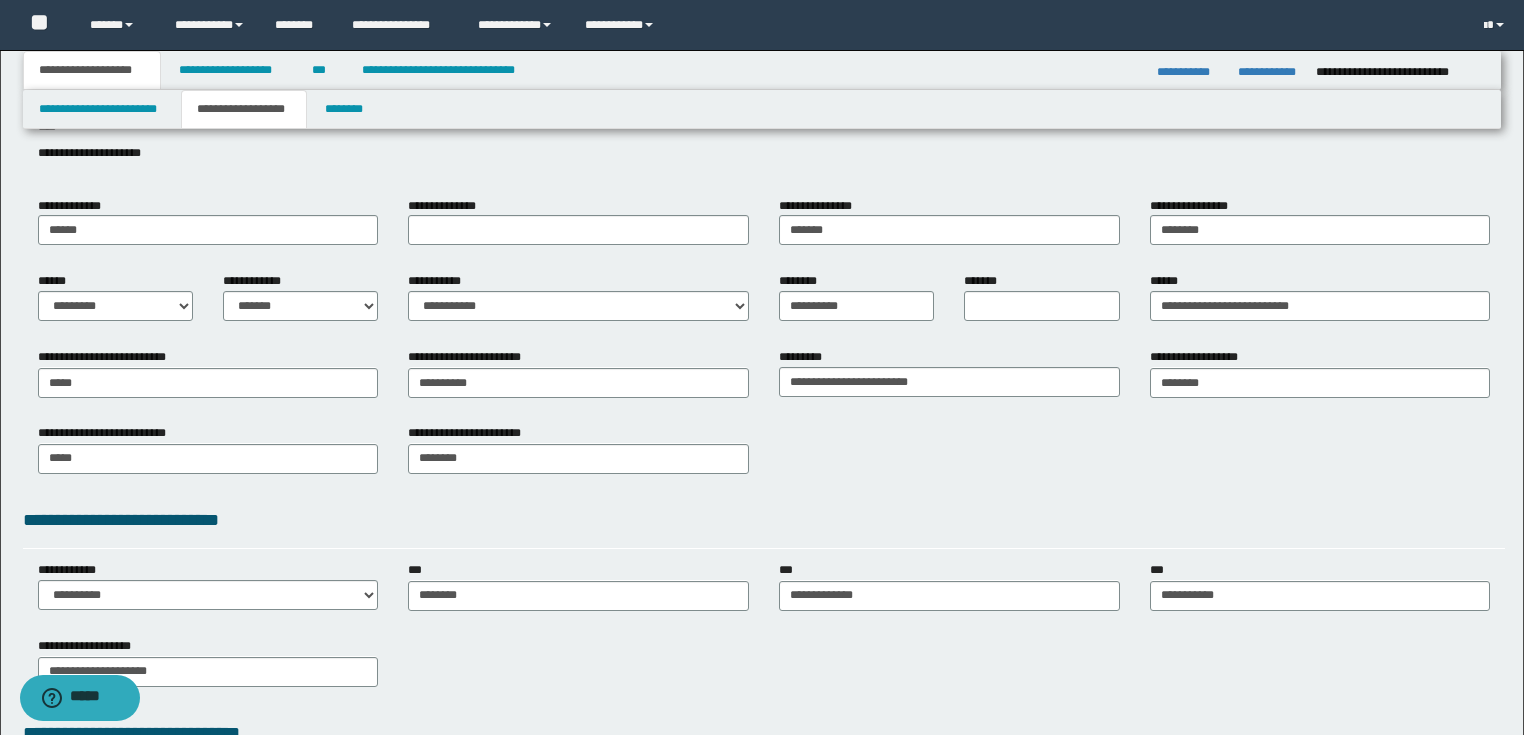 scroll, scrollTop: 240, scrollLeft: 0, axis: vertical 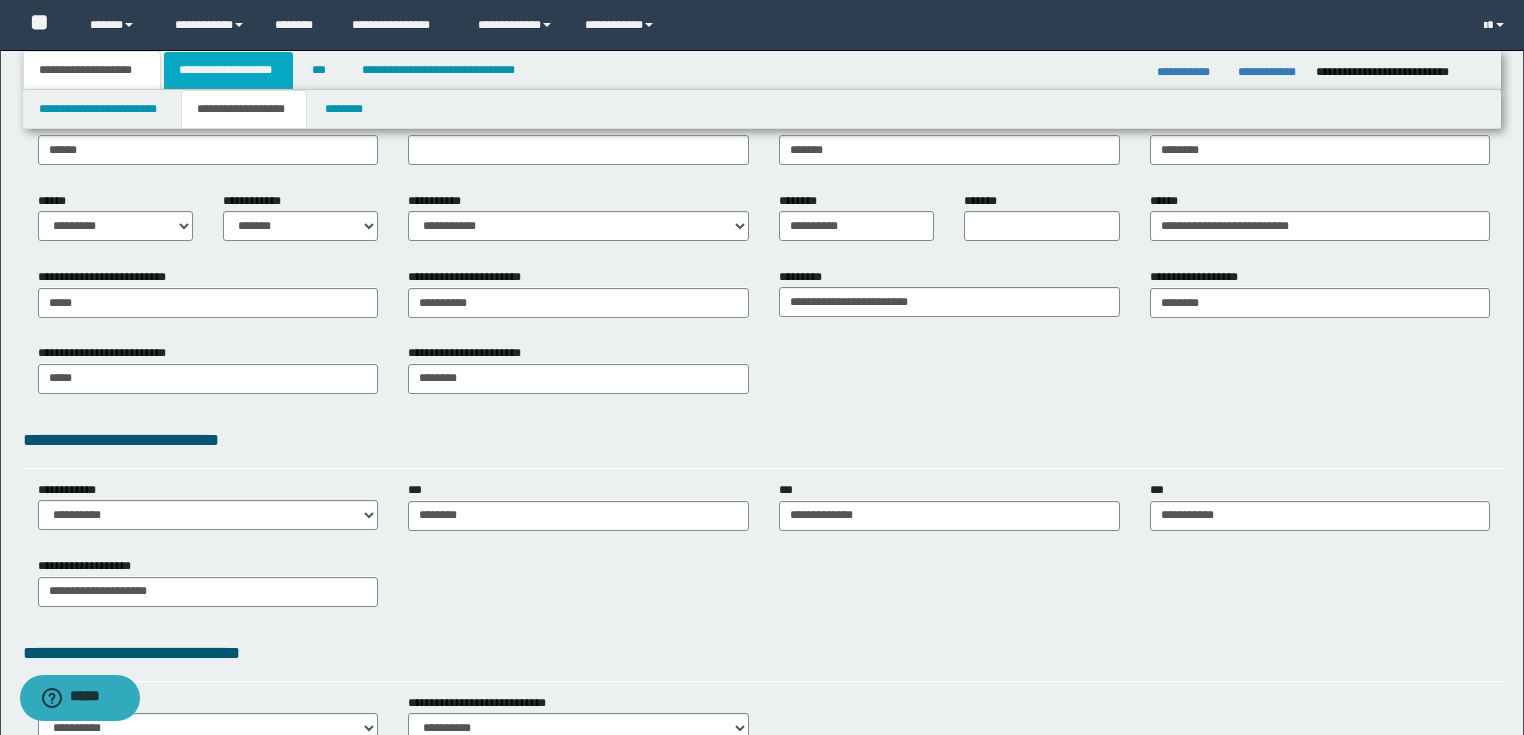 click on "**********" at bounding box center [228, 70] 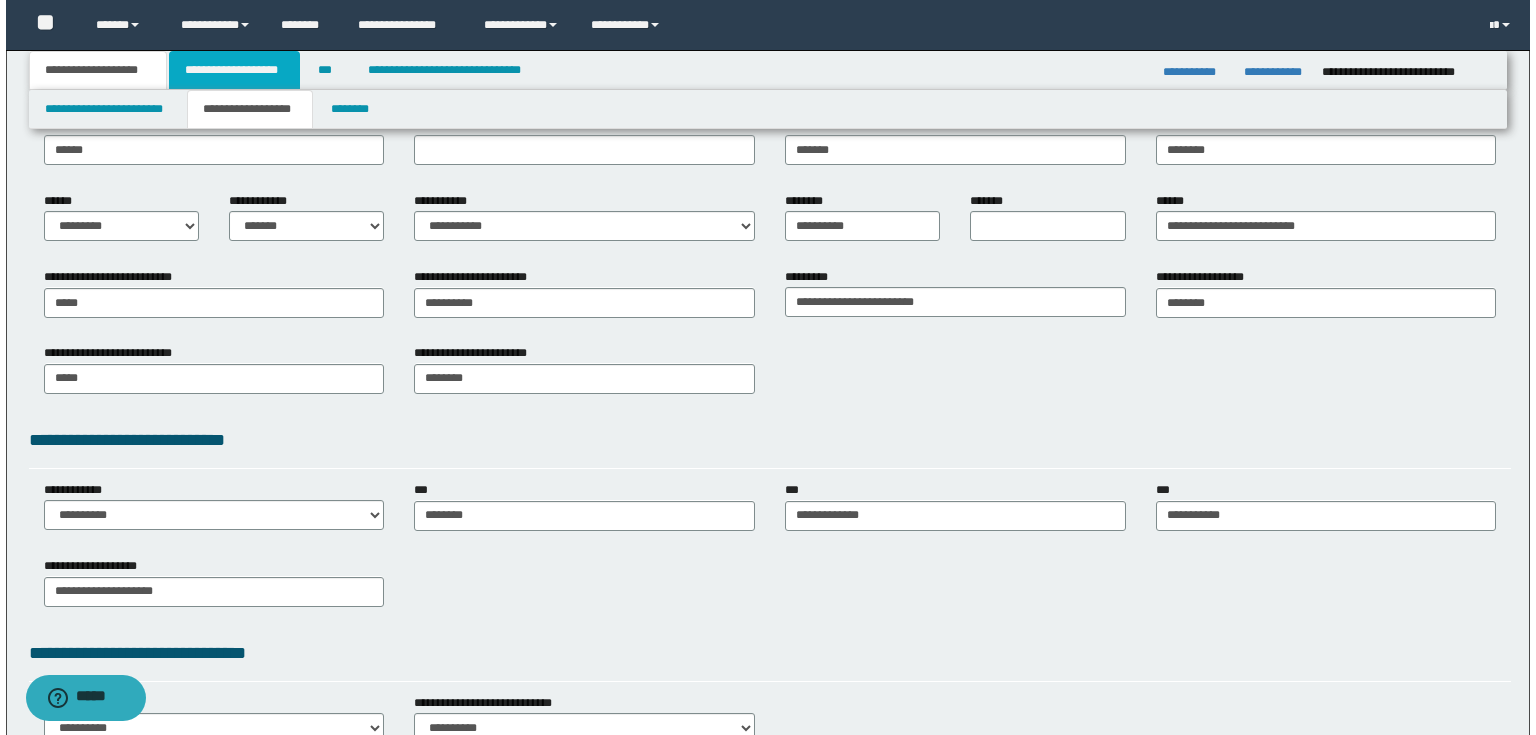 scroll, scrollTop: 0, scrollLeft: 0, axis: both 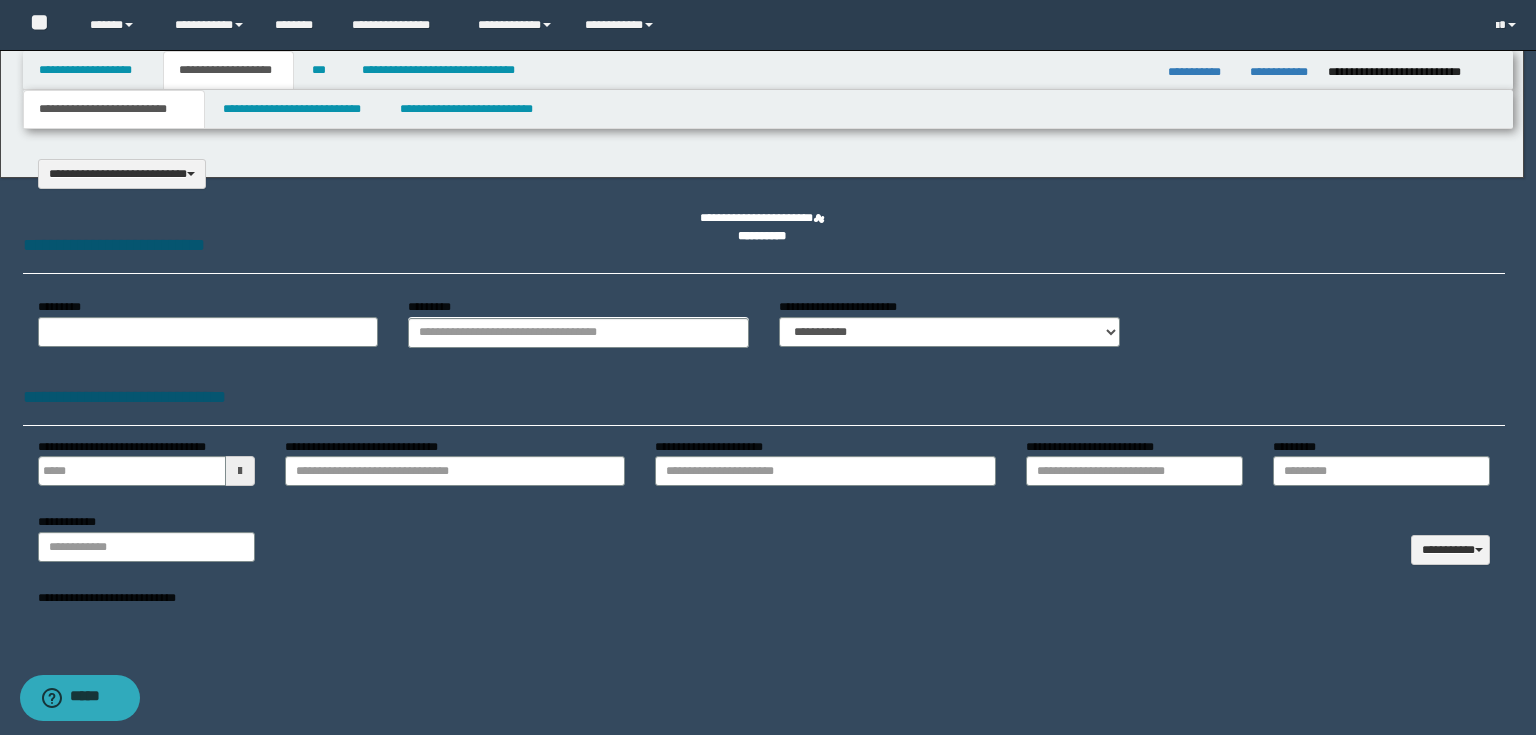 type on "**********" 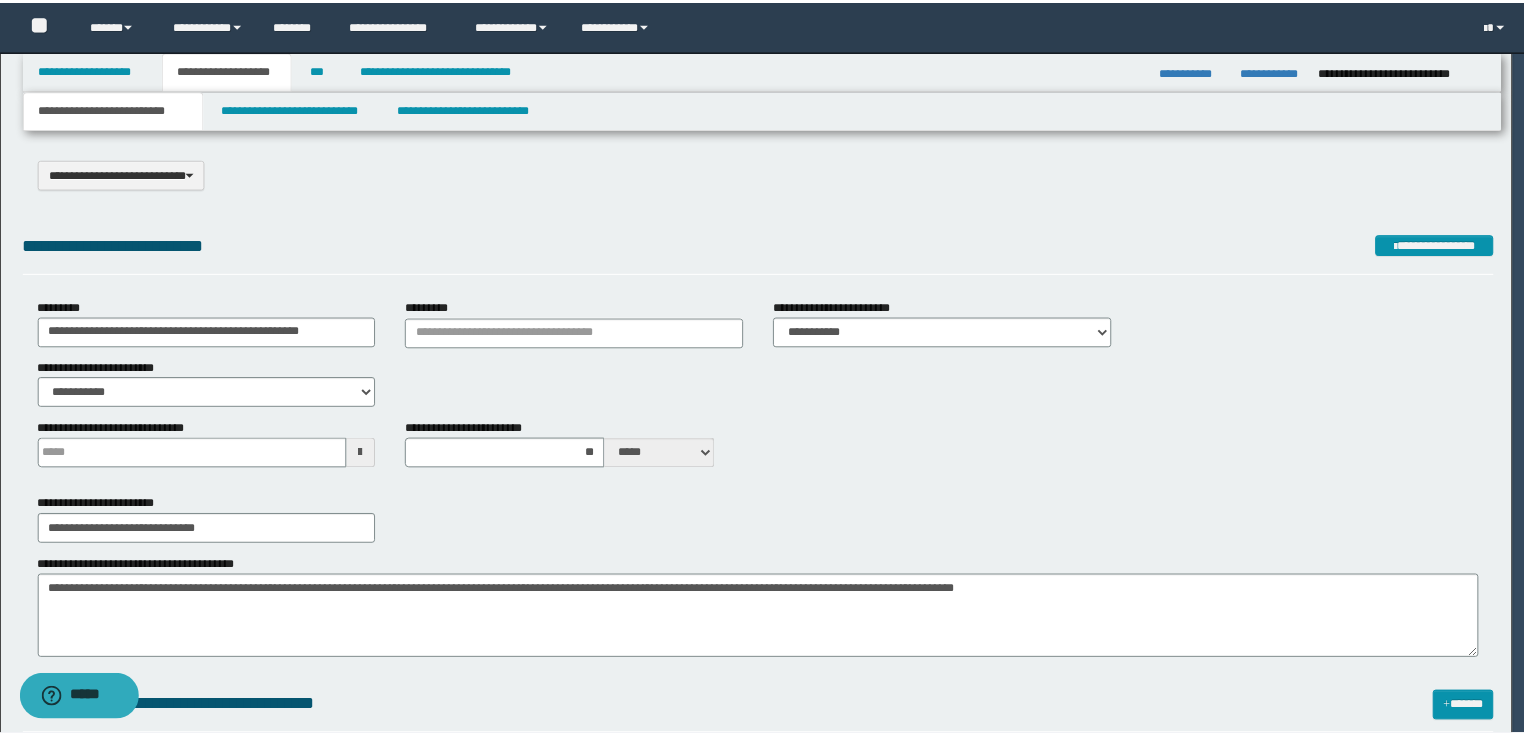 scroll, scrollTop: 0, scrollLeft: 0, axis: both 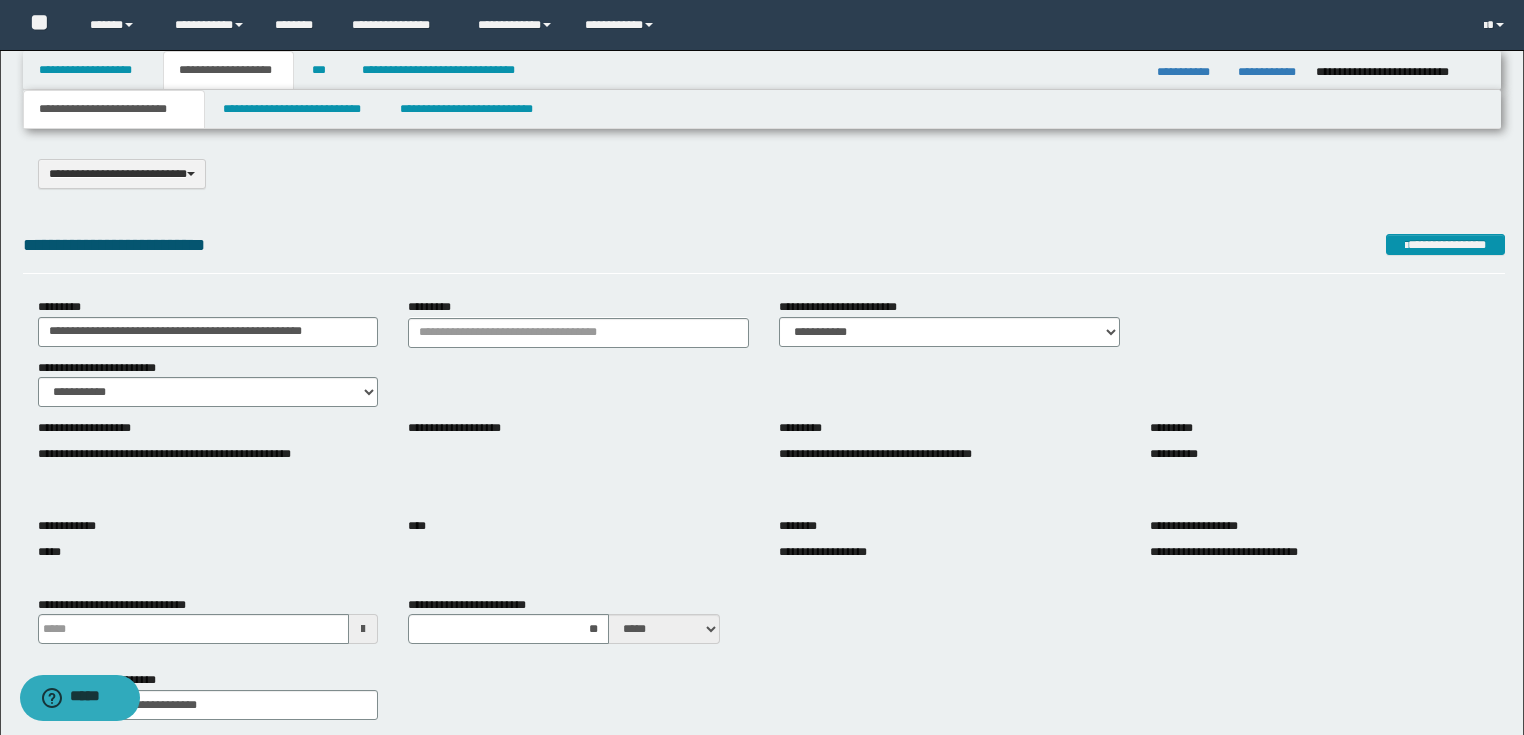 drag, startPoint x: 1468, startPoint y: 564, endPoint x: 1445, endPoint y: 563, distance: 23.021729 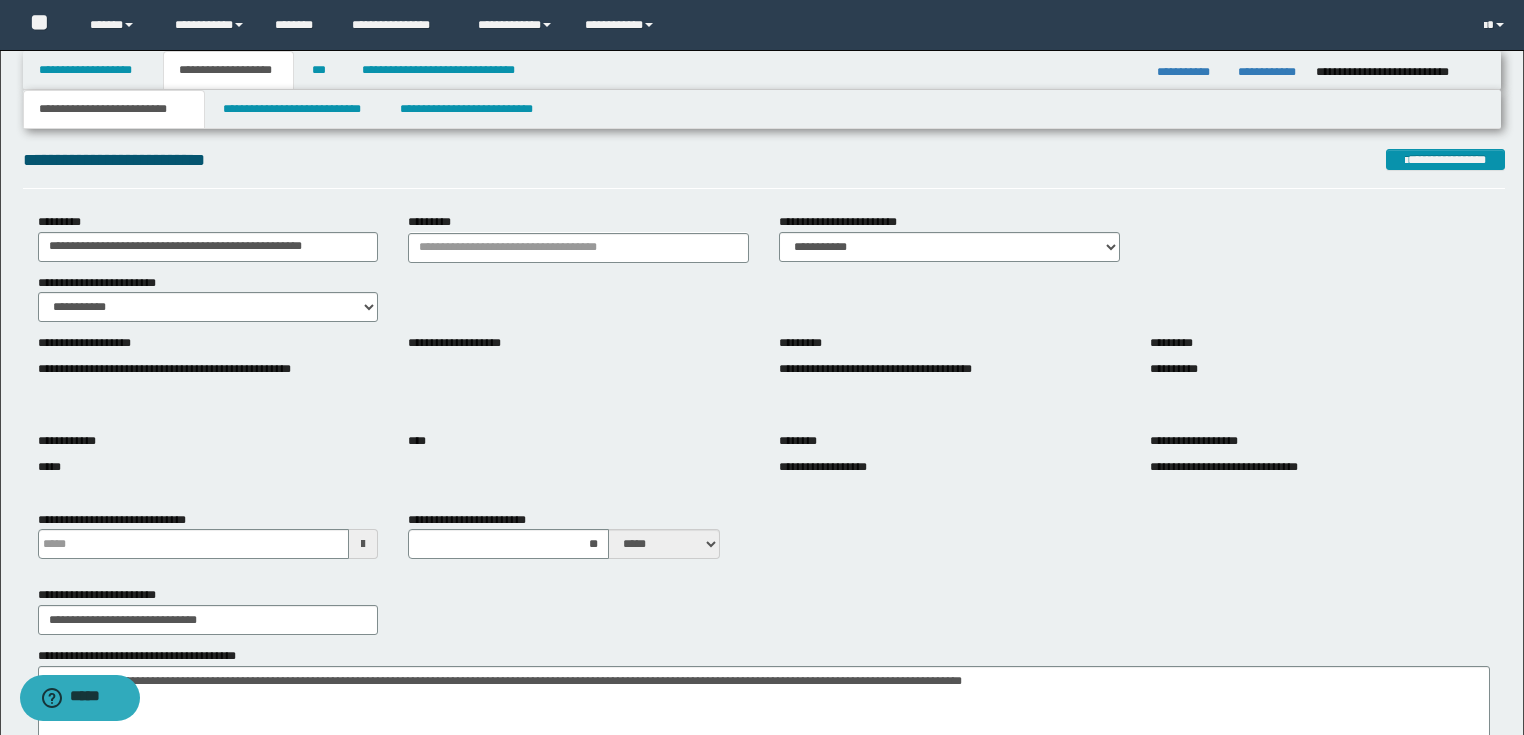 scroll, scrollTop: 240, scrollLeft: 0, axis: vertical 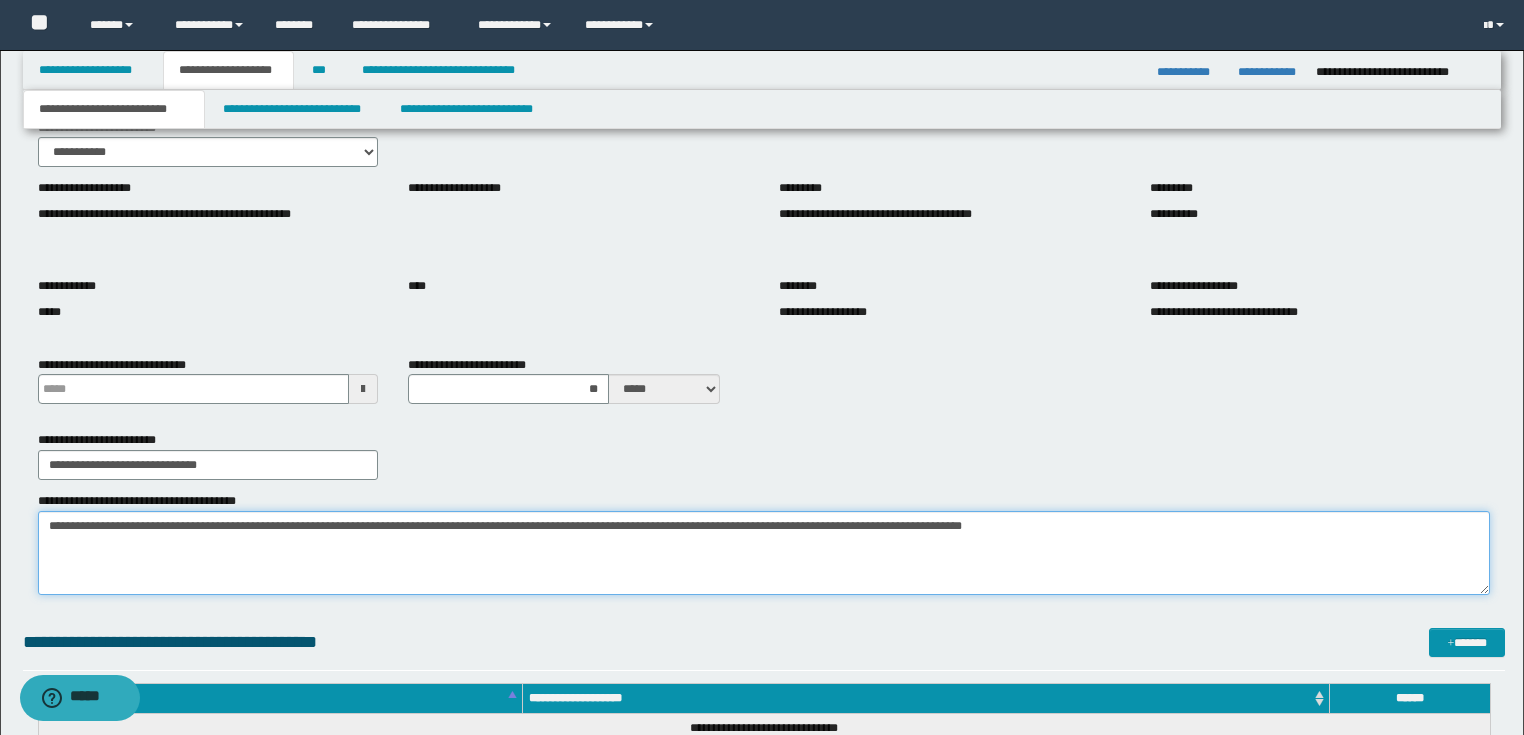click on "**********" at bounding box center [764, 553] 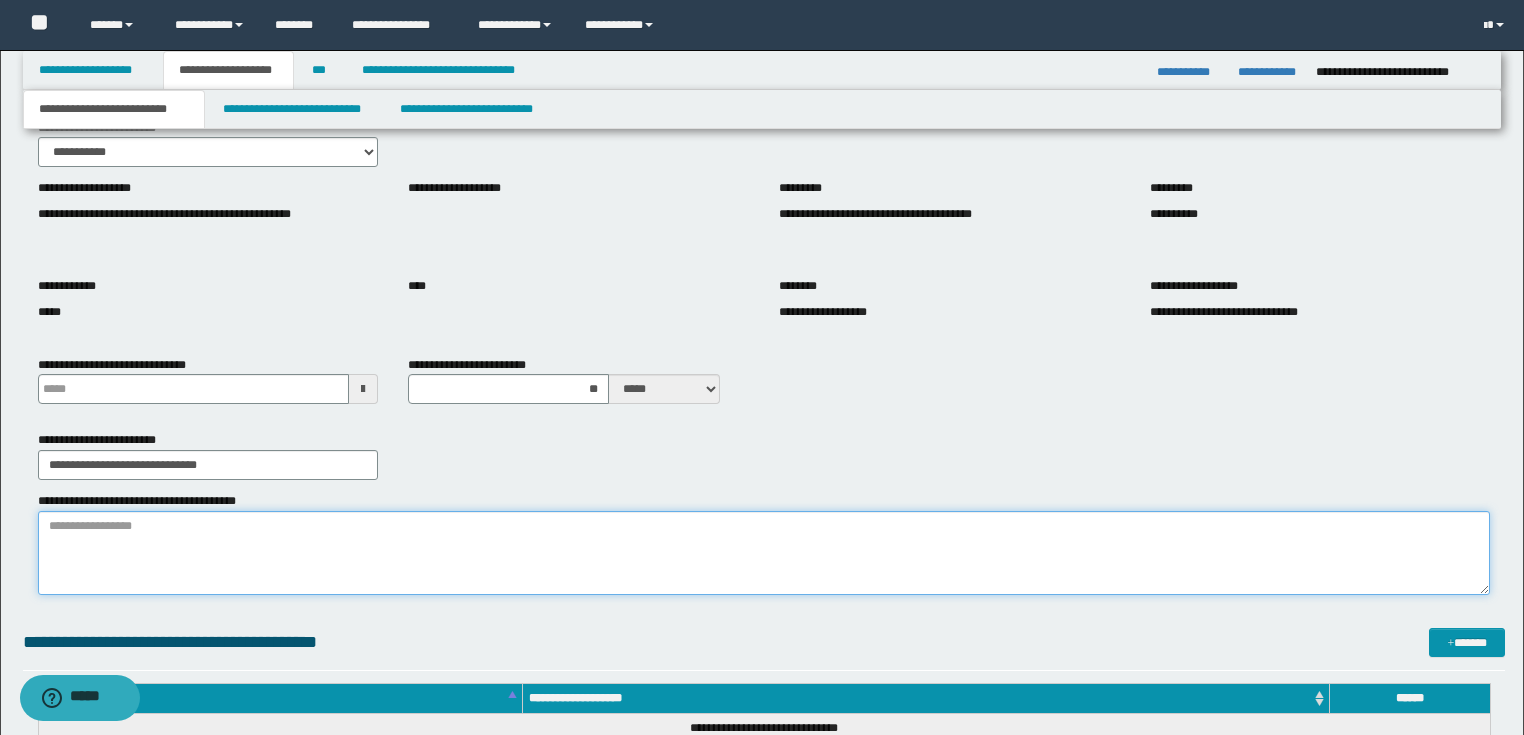 paste on "**********" 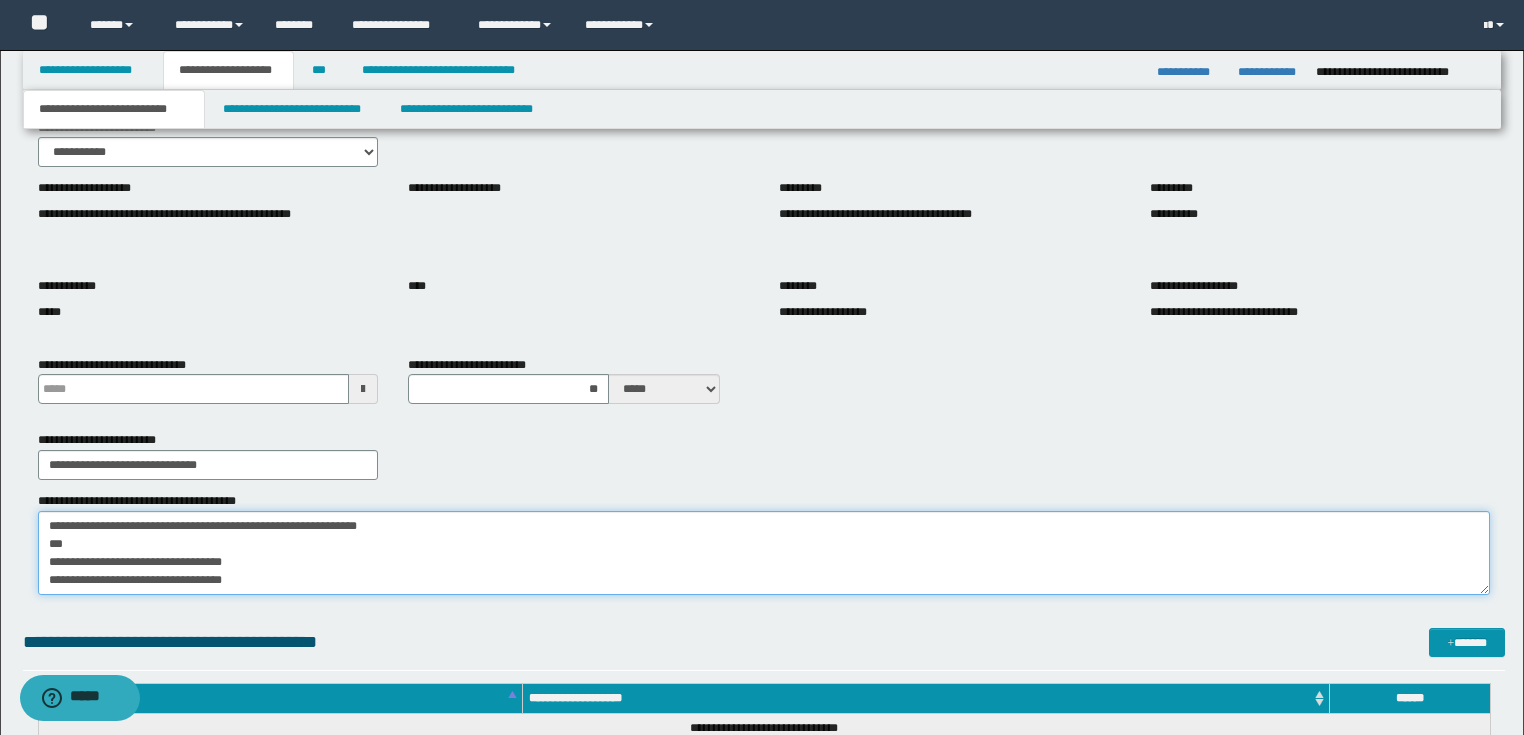 scroll, scrollTop: 12, scrollLeft: 0, axis: vertical 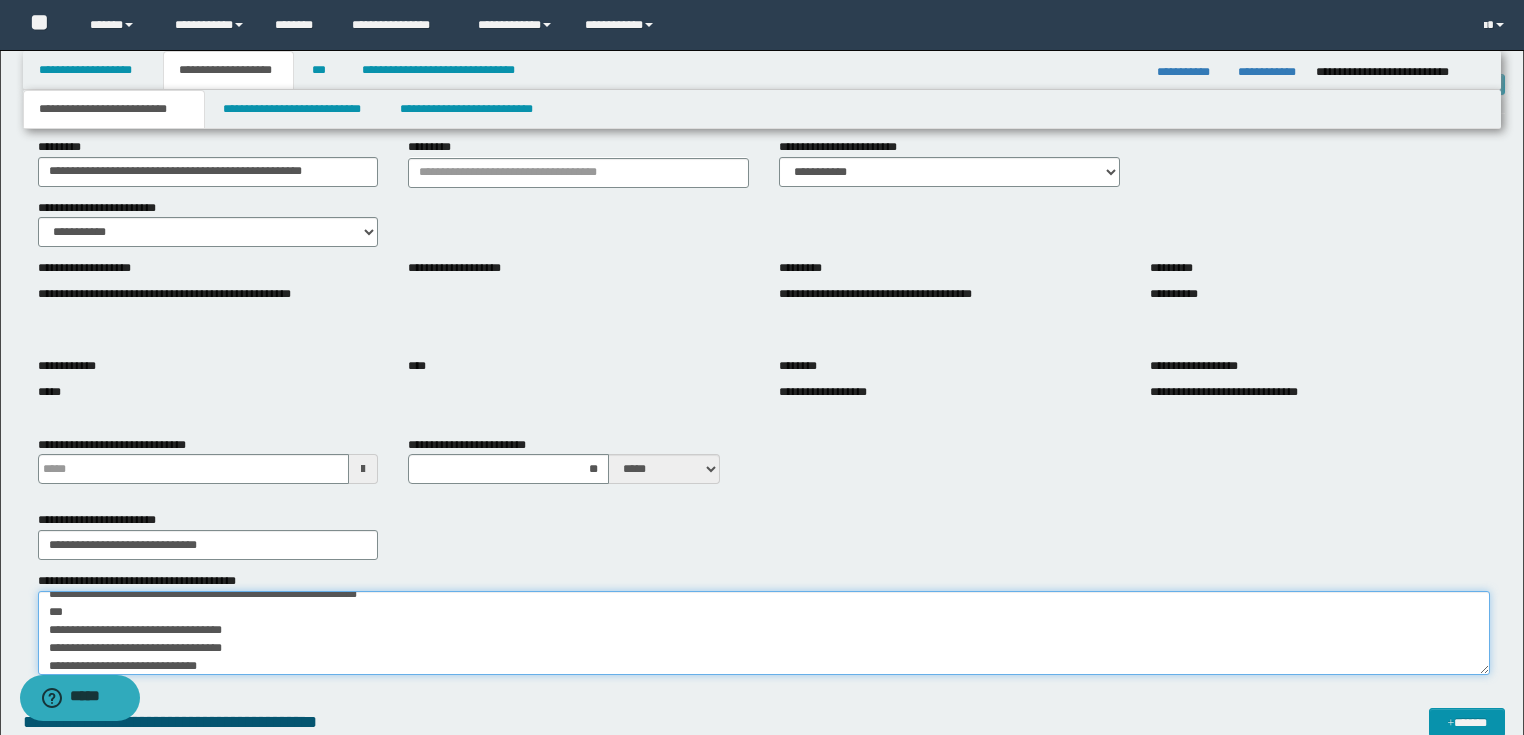 type 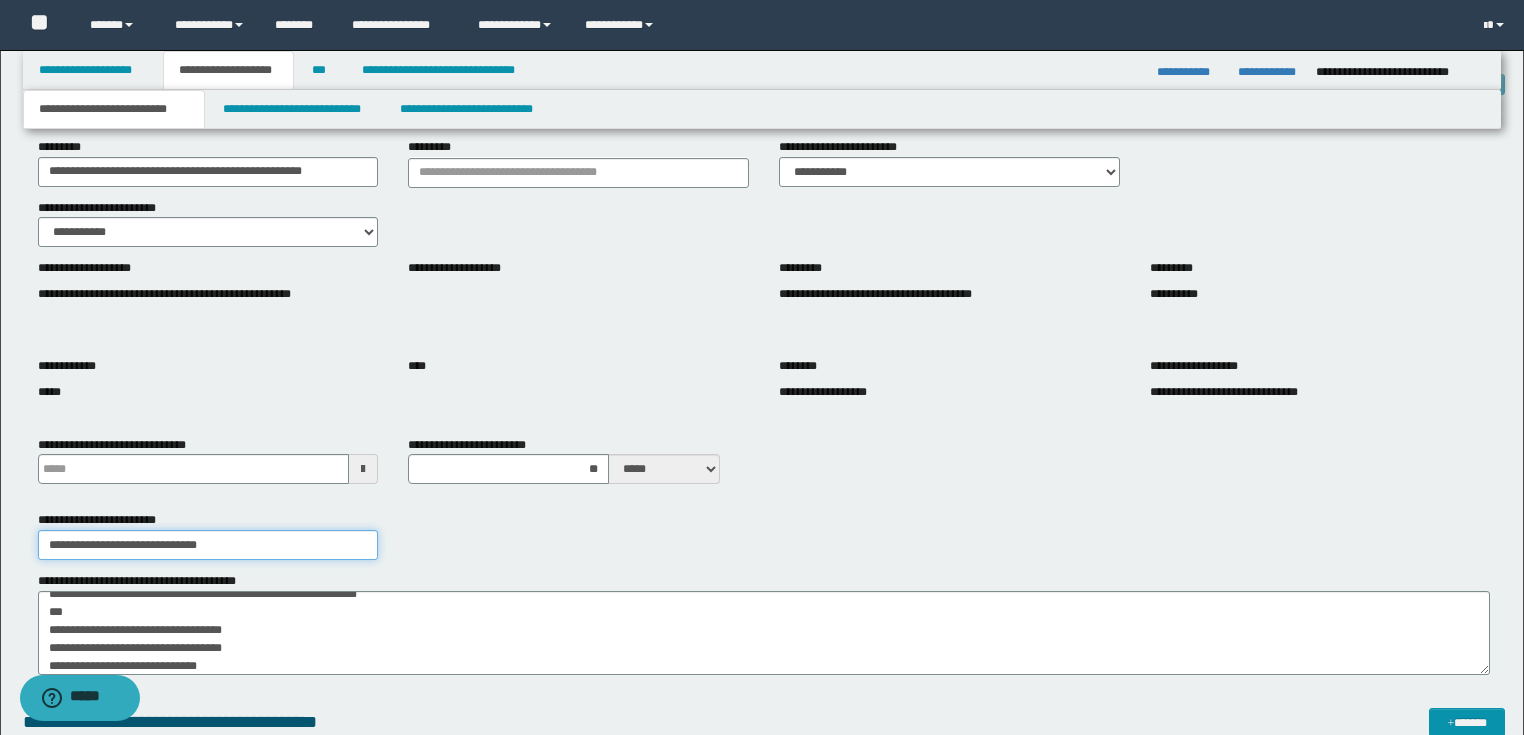 drag, startPoint x: 0, startPoint y: 541, endPoint x: 0, endPoint y: 496, distance: 45 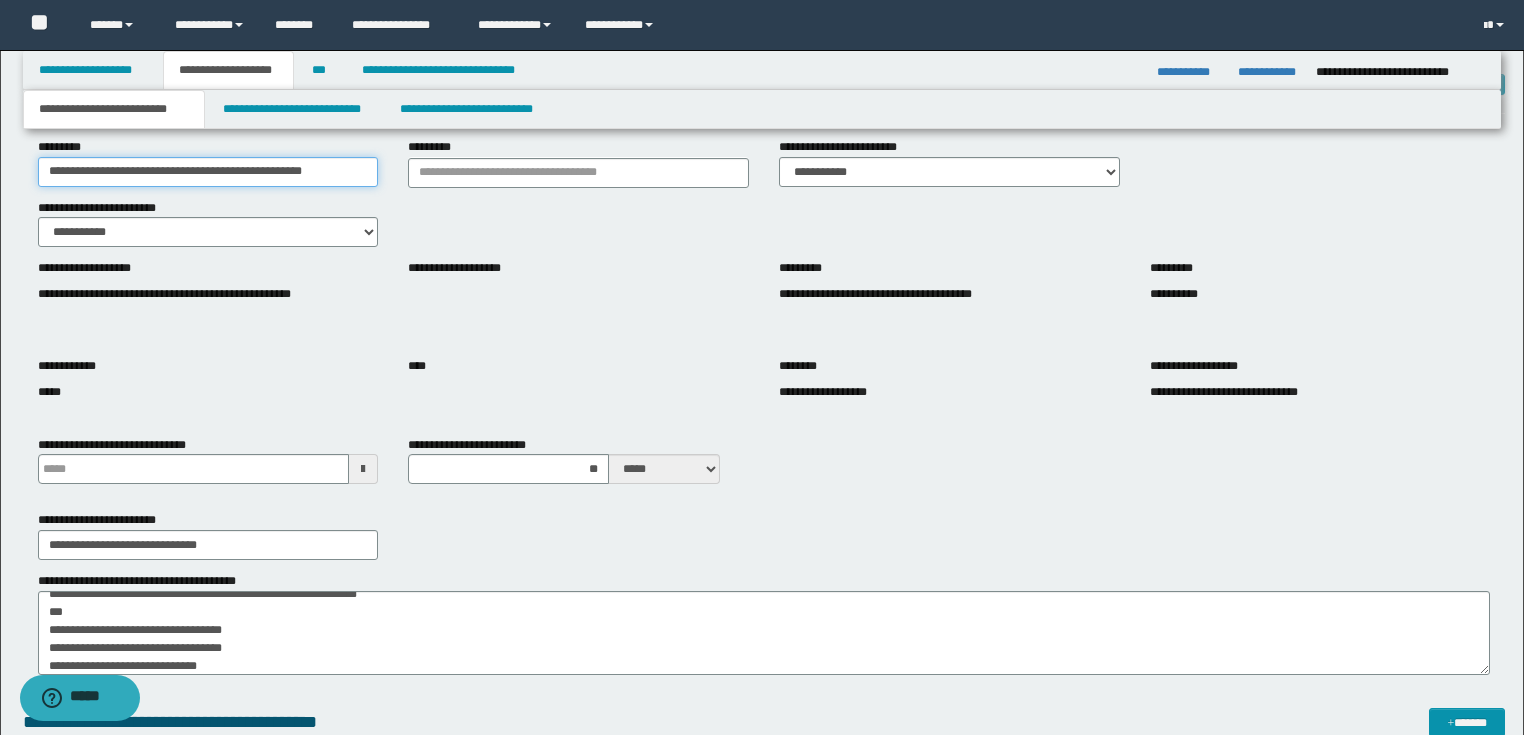 click on "**********" at bounding box center (208, 172) 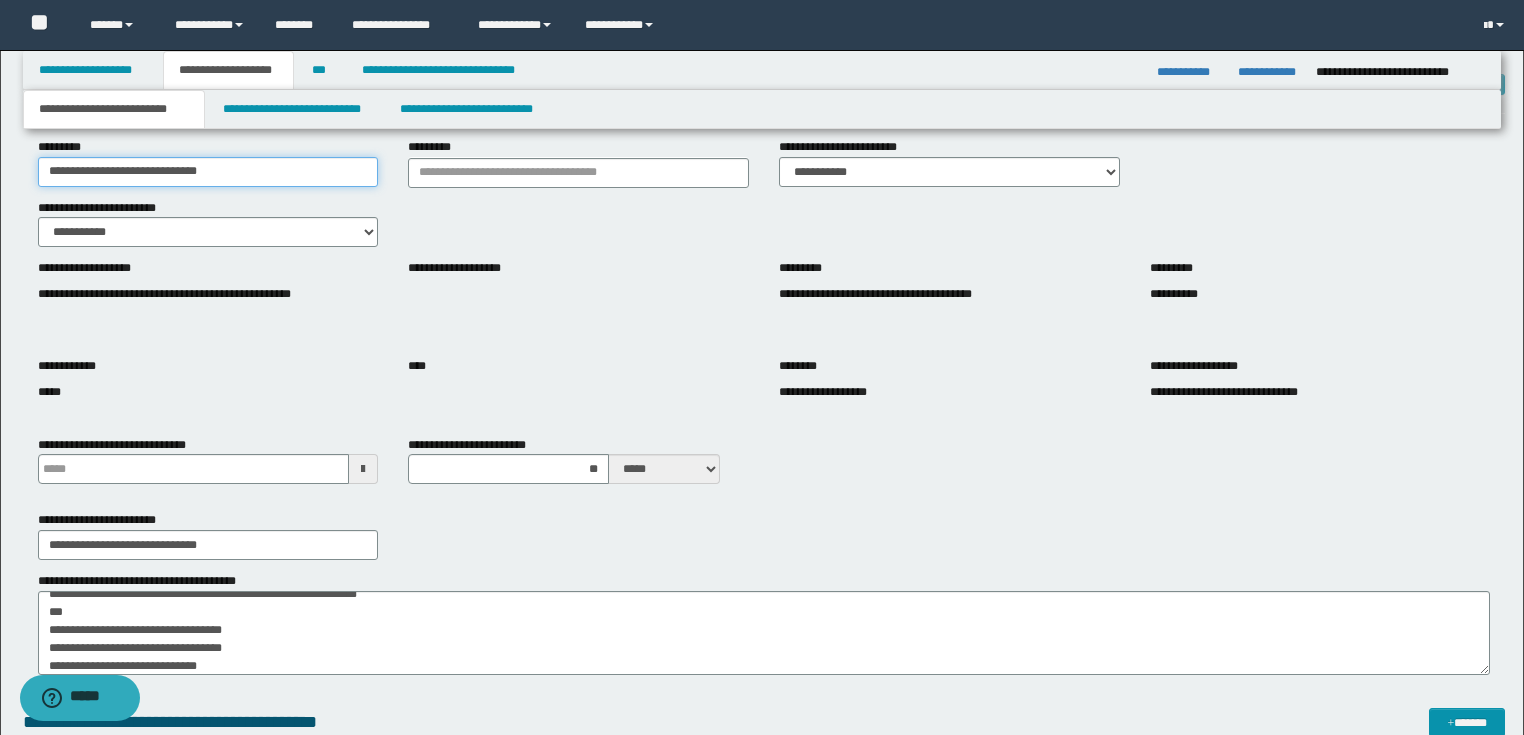 type 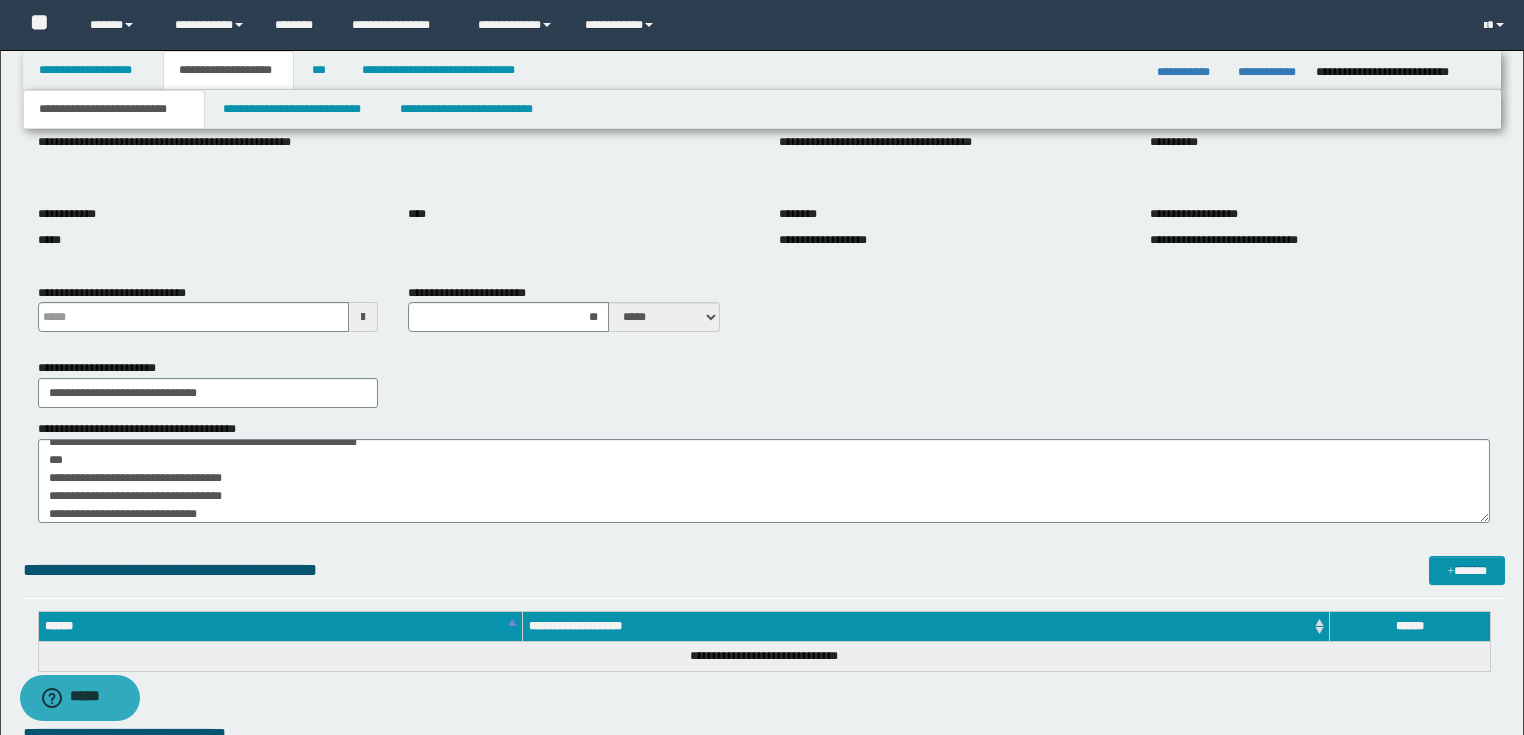 scroll, scrollTop: 400, scrollLeft: 0, axis: vertical 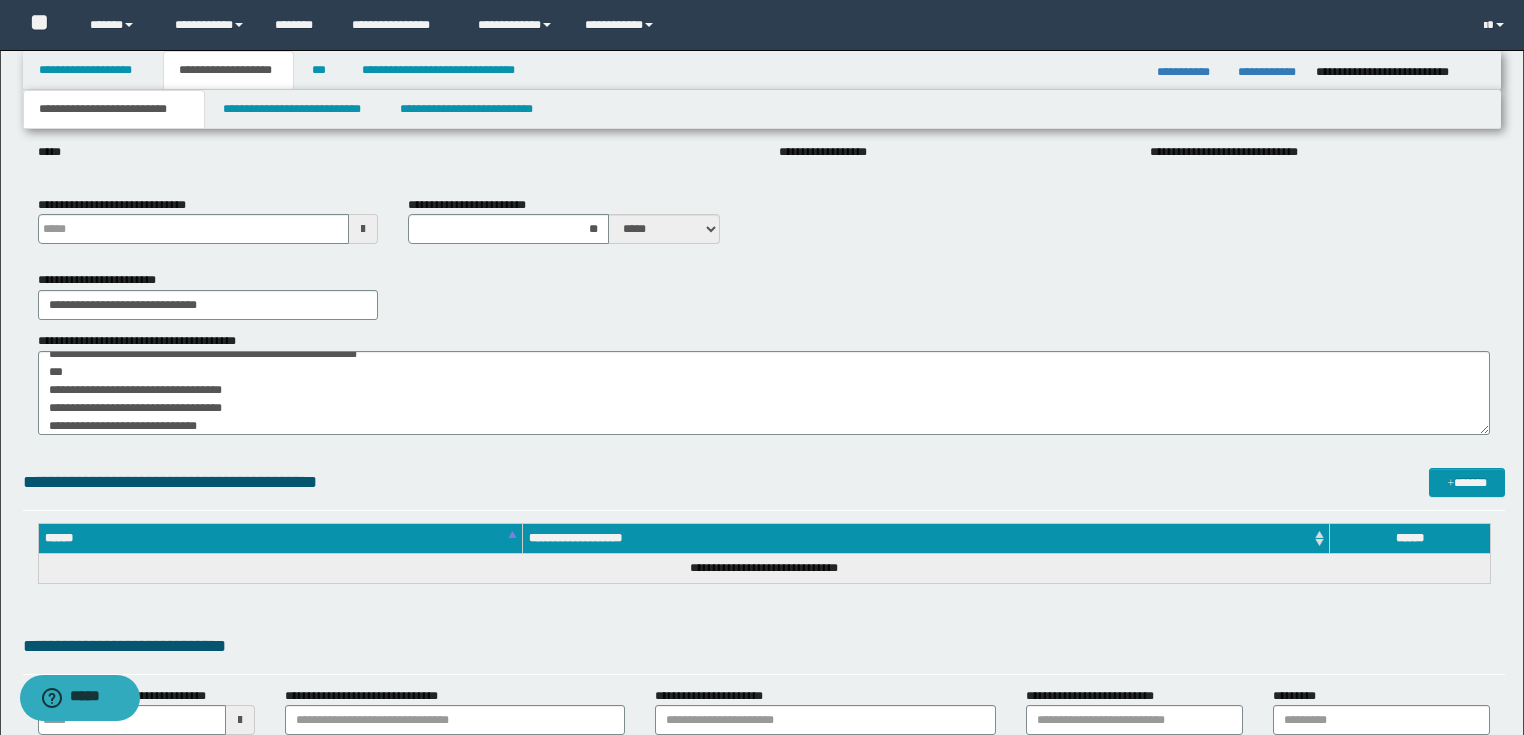 type on "**********" 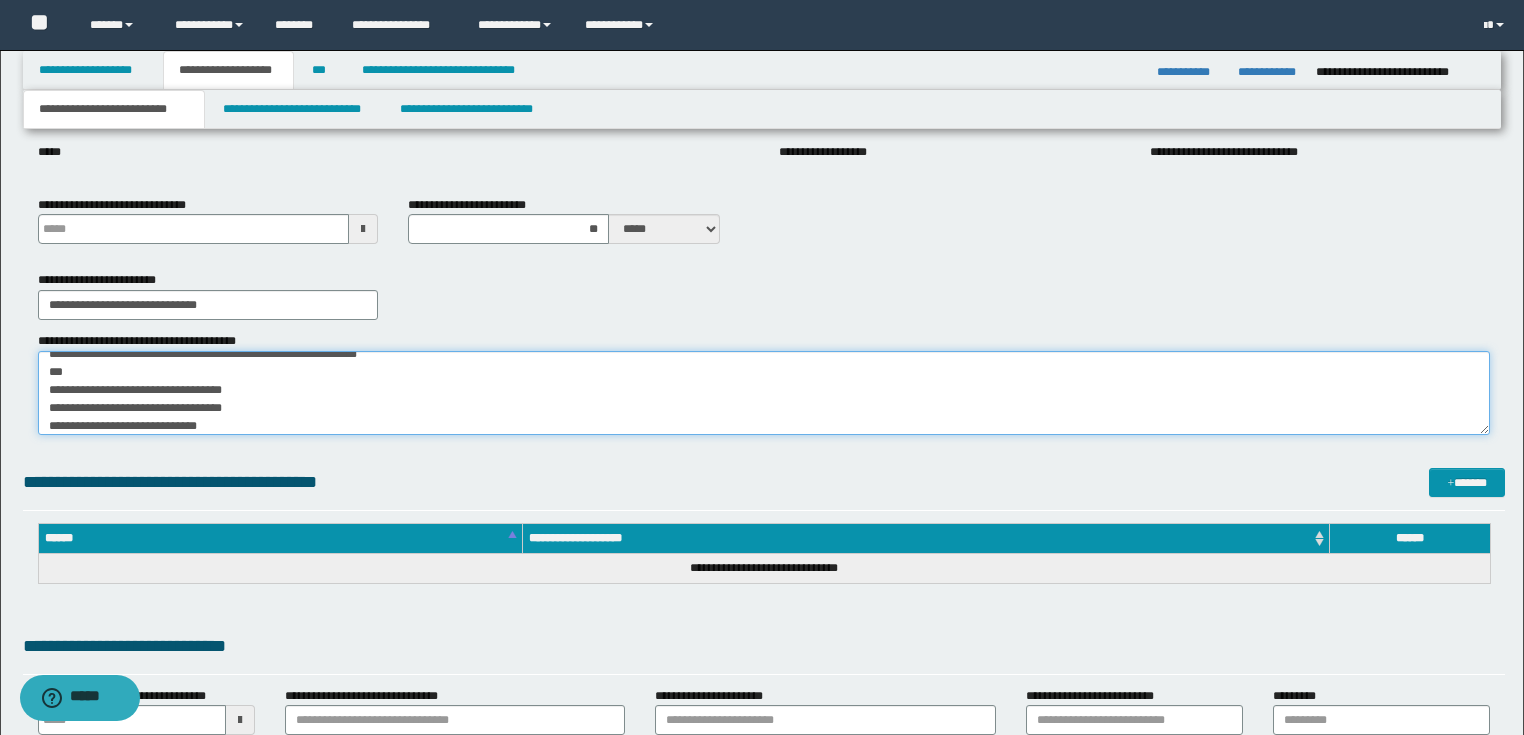 click on "**********" at bounding box center [764, 393] 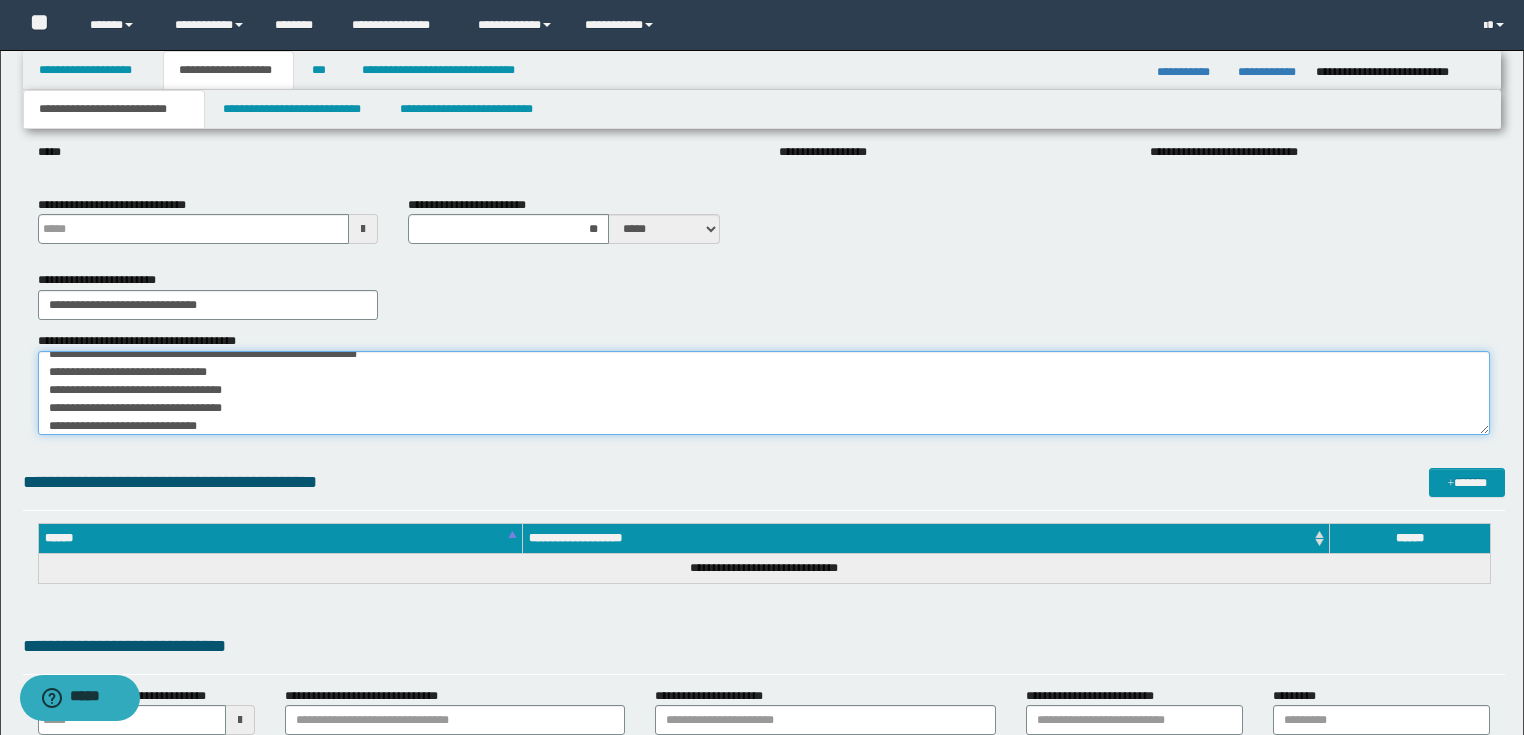 click on "**********" at bounding box center (764, 393) 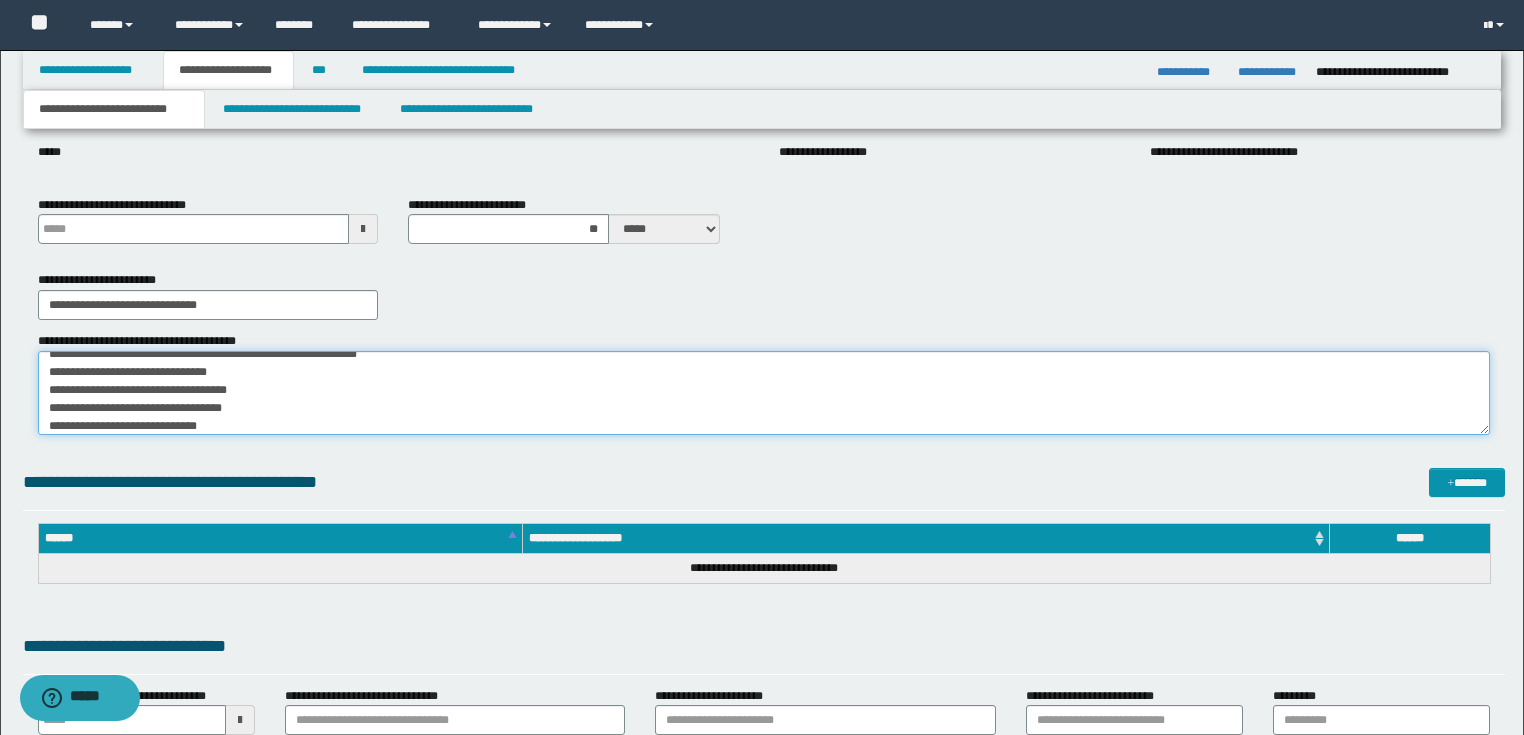 type on "**********" 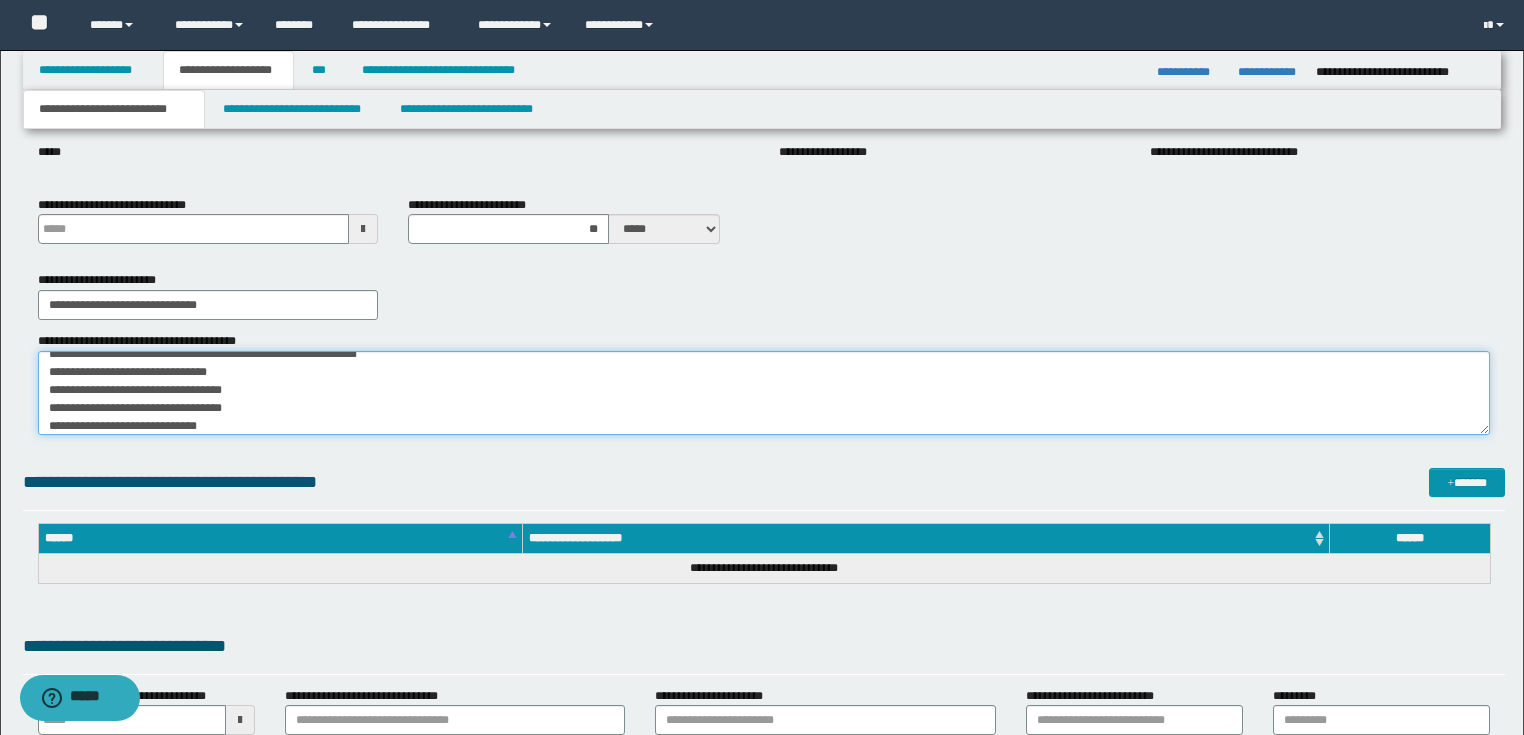 type 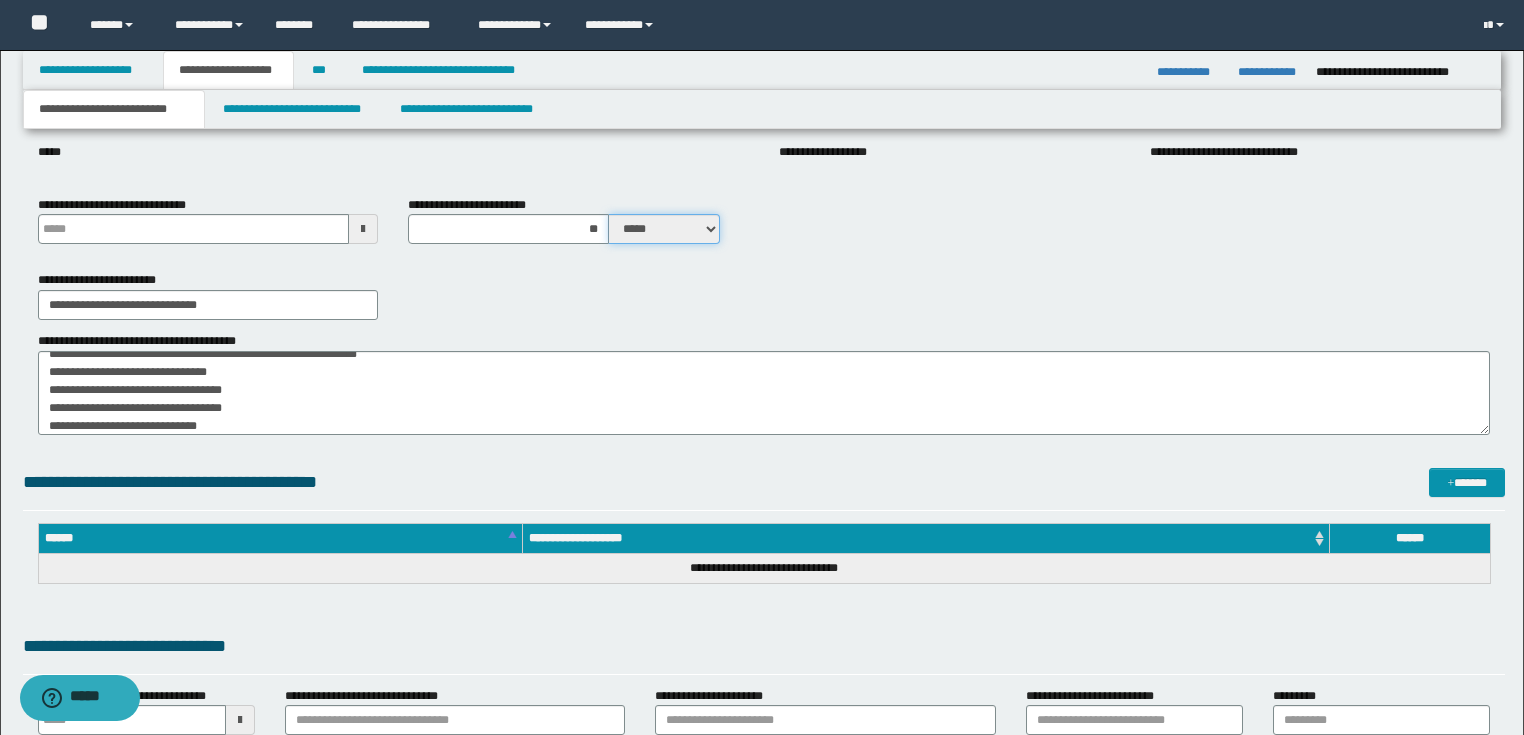 drag, startPoint x: 636, startPoint y: 232, endPoint x: 636, endPoint y: 243, distance: 11 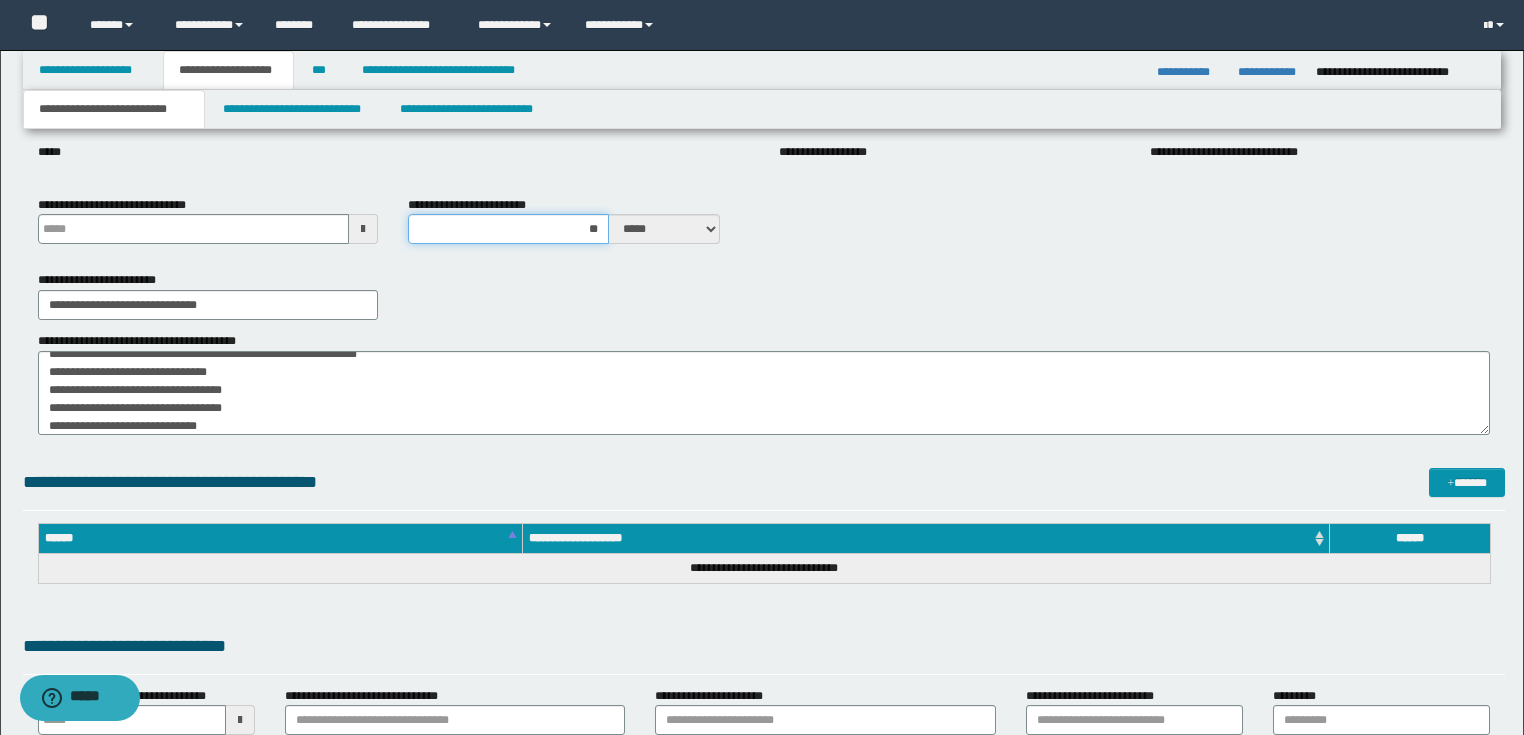 drag, startPoint x: 861, startPoint y: 236, endPoint x: 887, endPoint y: 238, distance: 26.076809 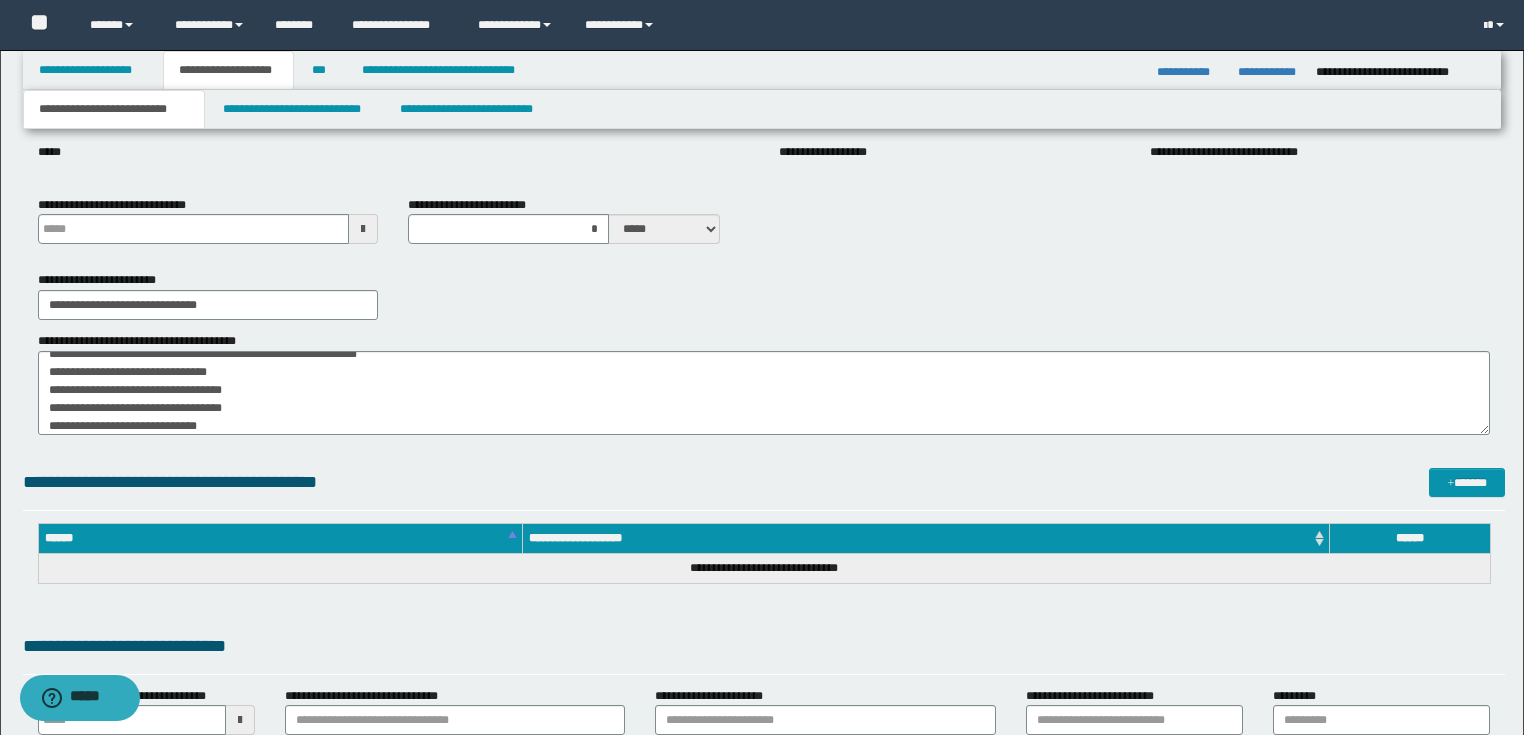 click on "**********" at bounding box center [764, 228] 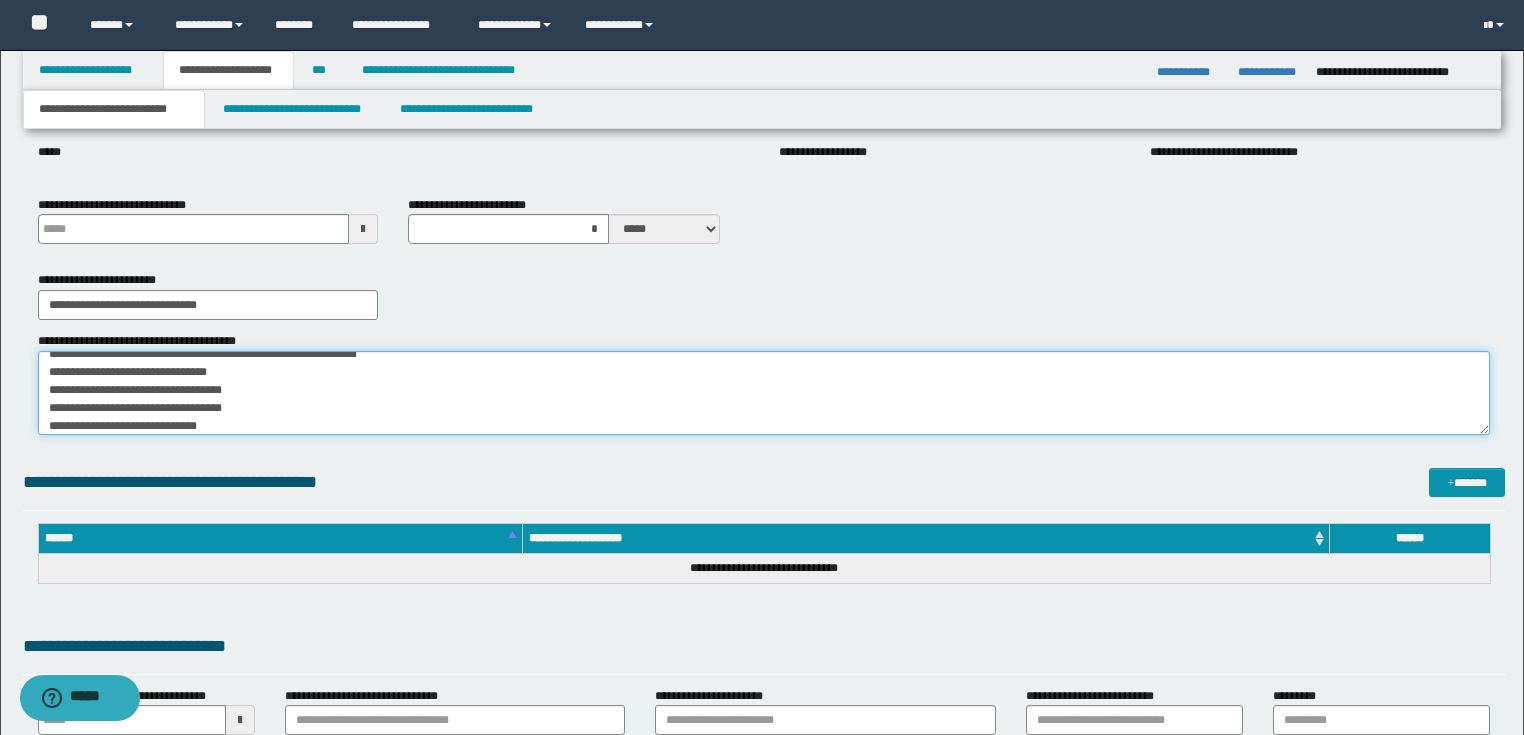 click on "**********" at bounding box center (764, 393) 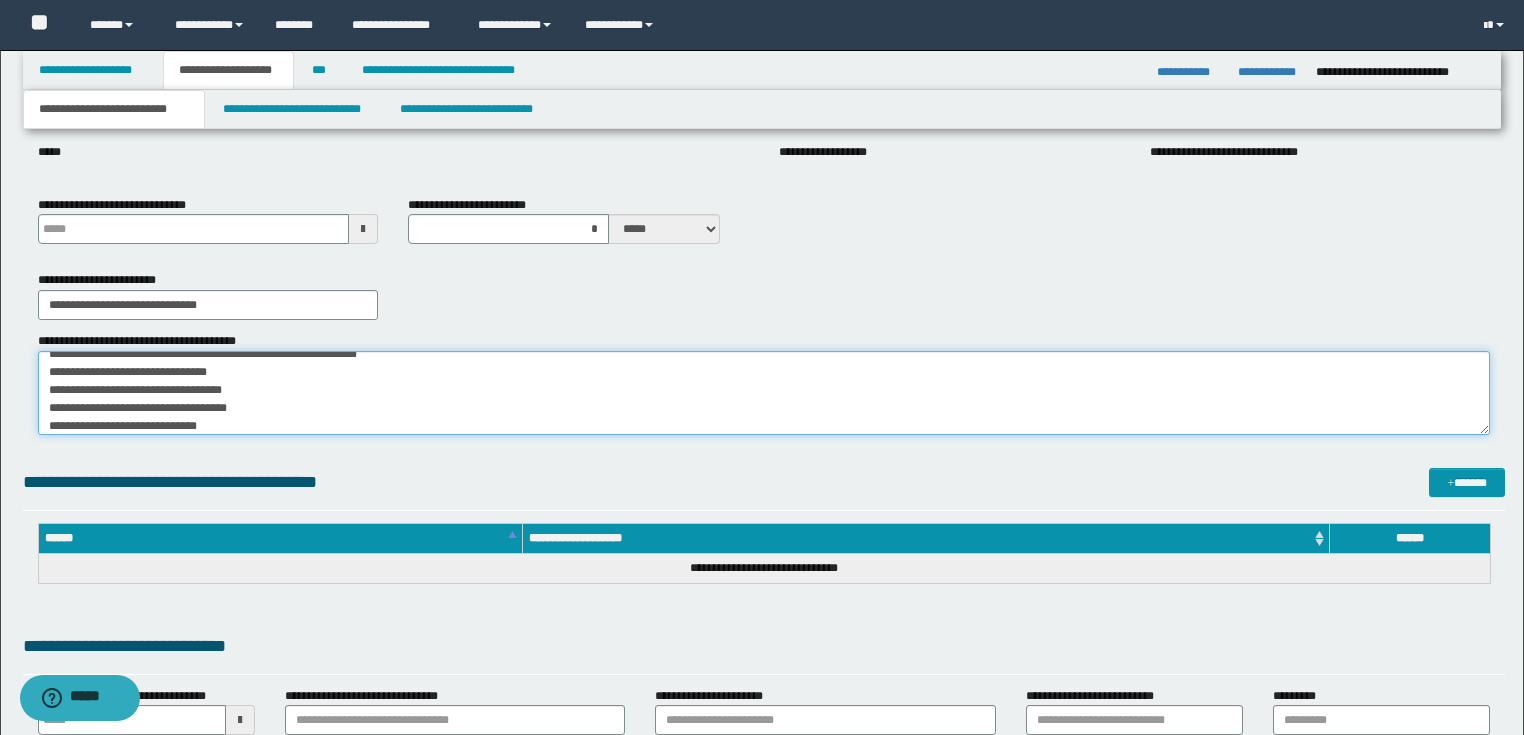 click on "**********" at bounding box center (764, 393) 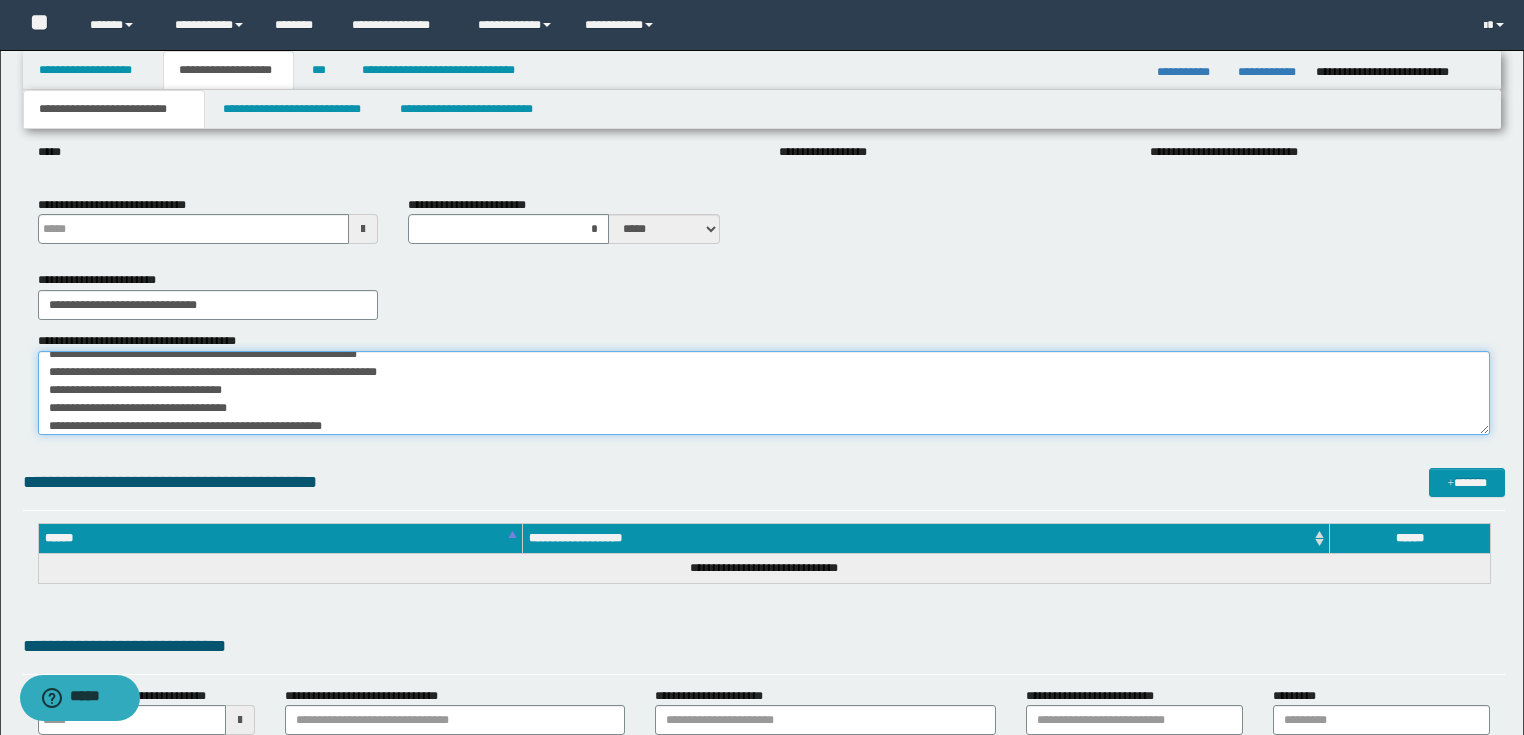 type on "**********" 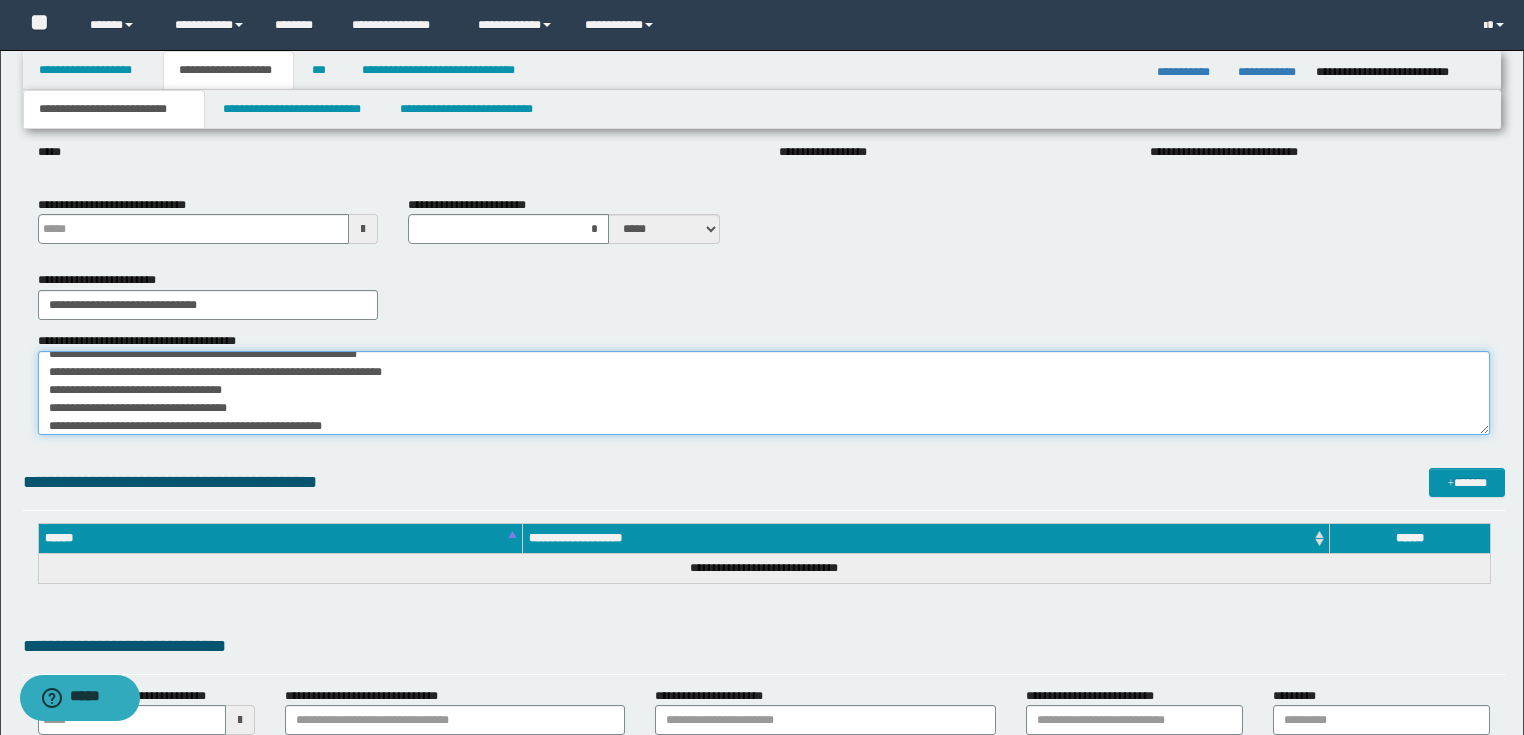 type 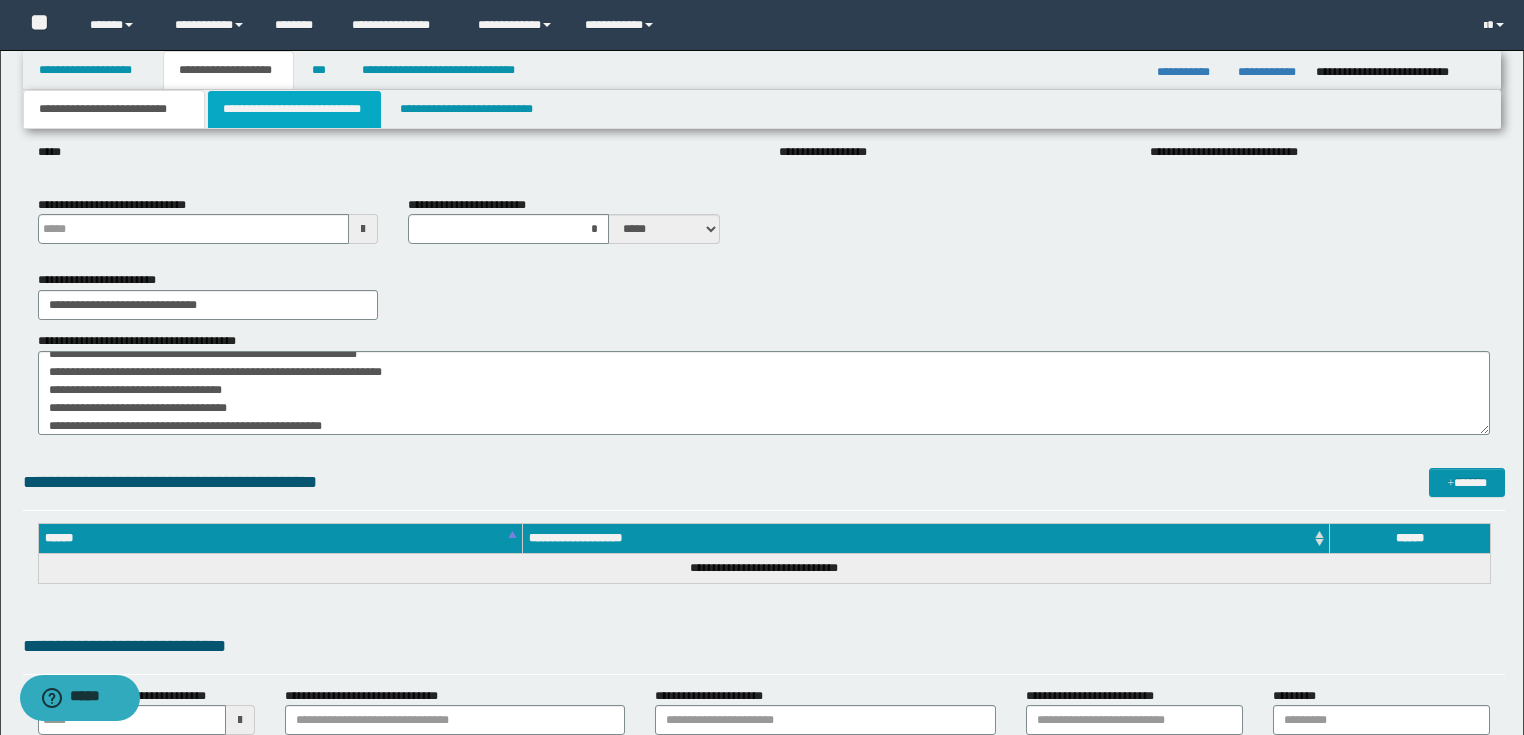 click on "**********" at bounding box center [294, 109] 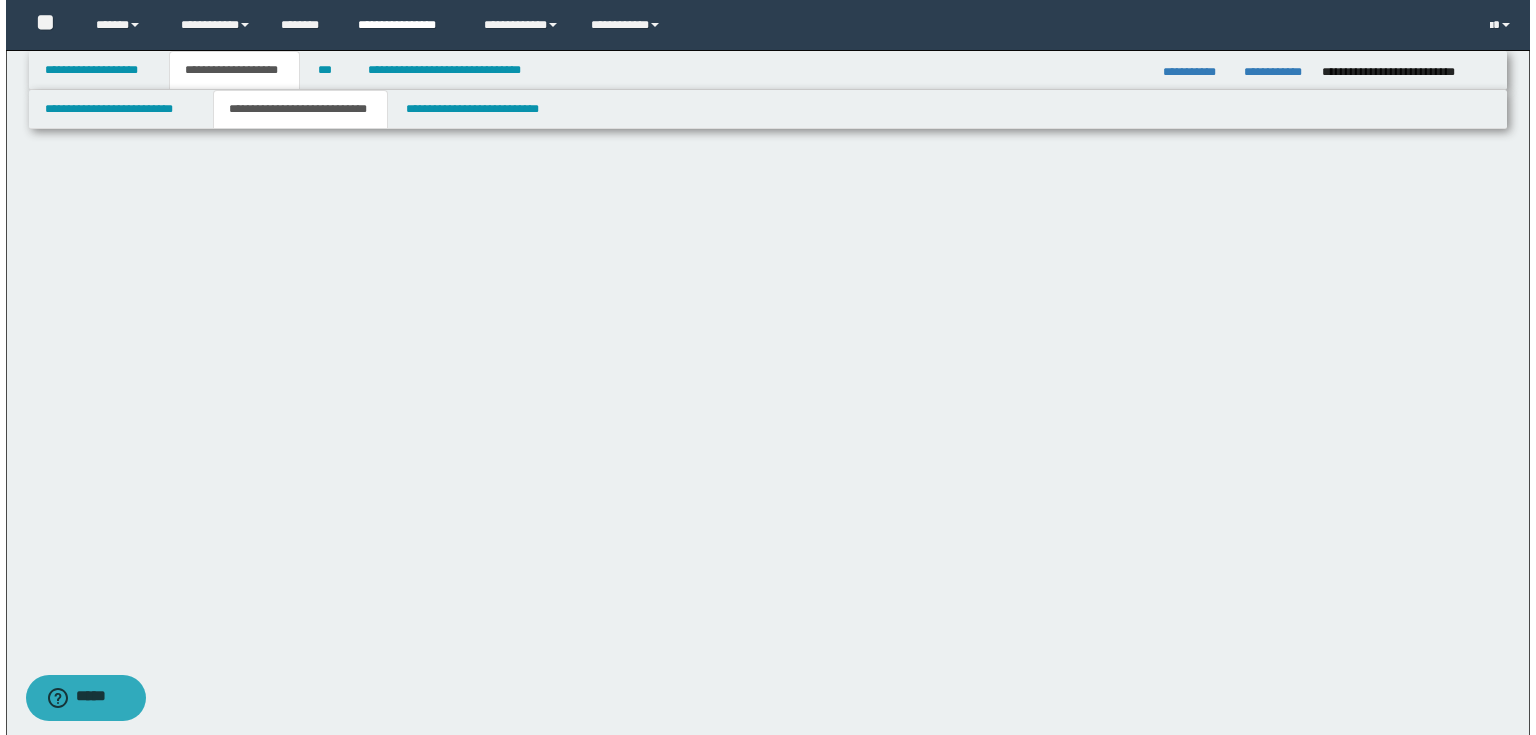 scroll, scrollTop: 0, scrollLeft: 0, axis: both 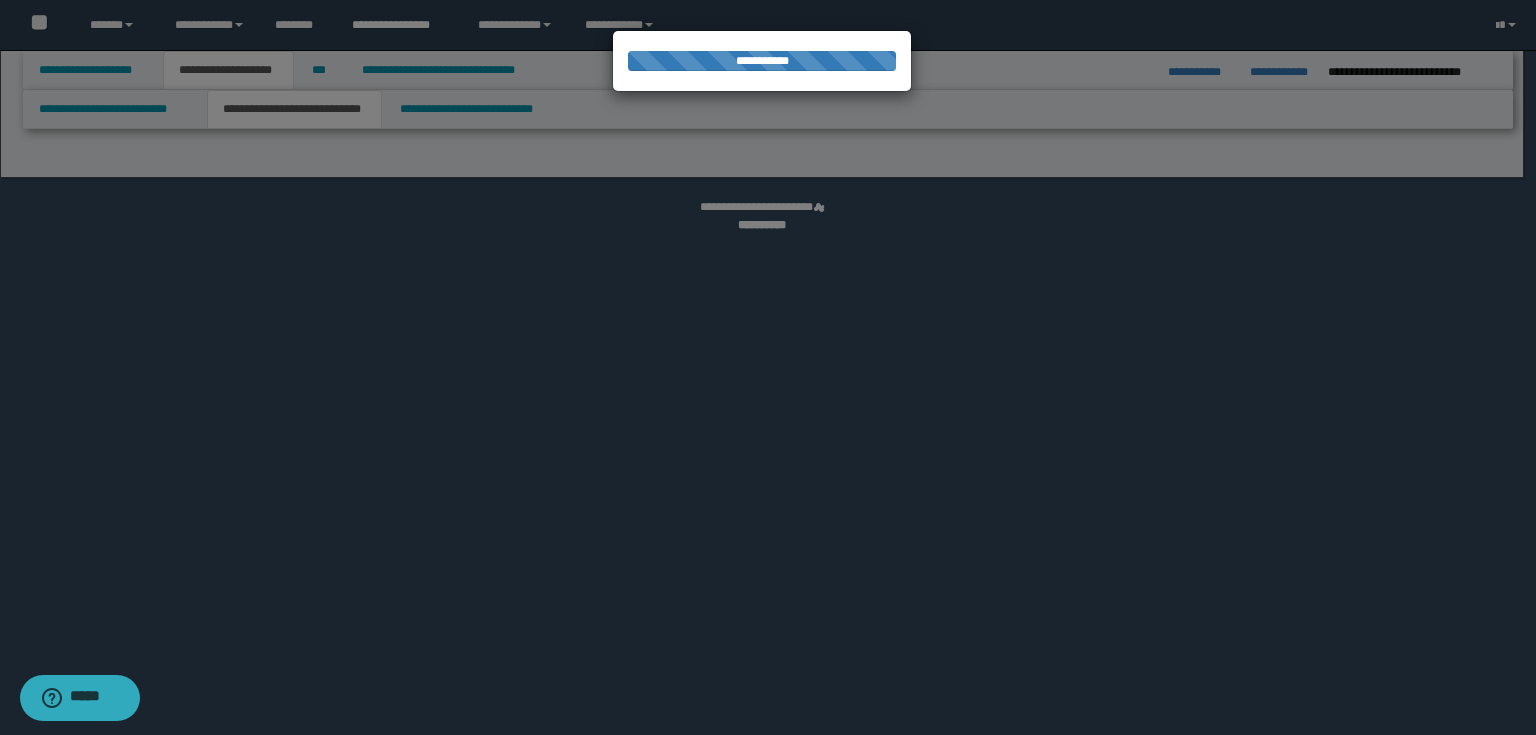 select on "*" 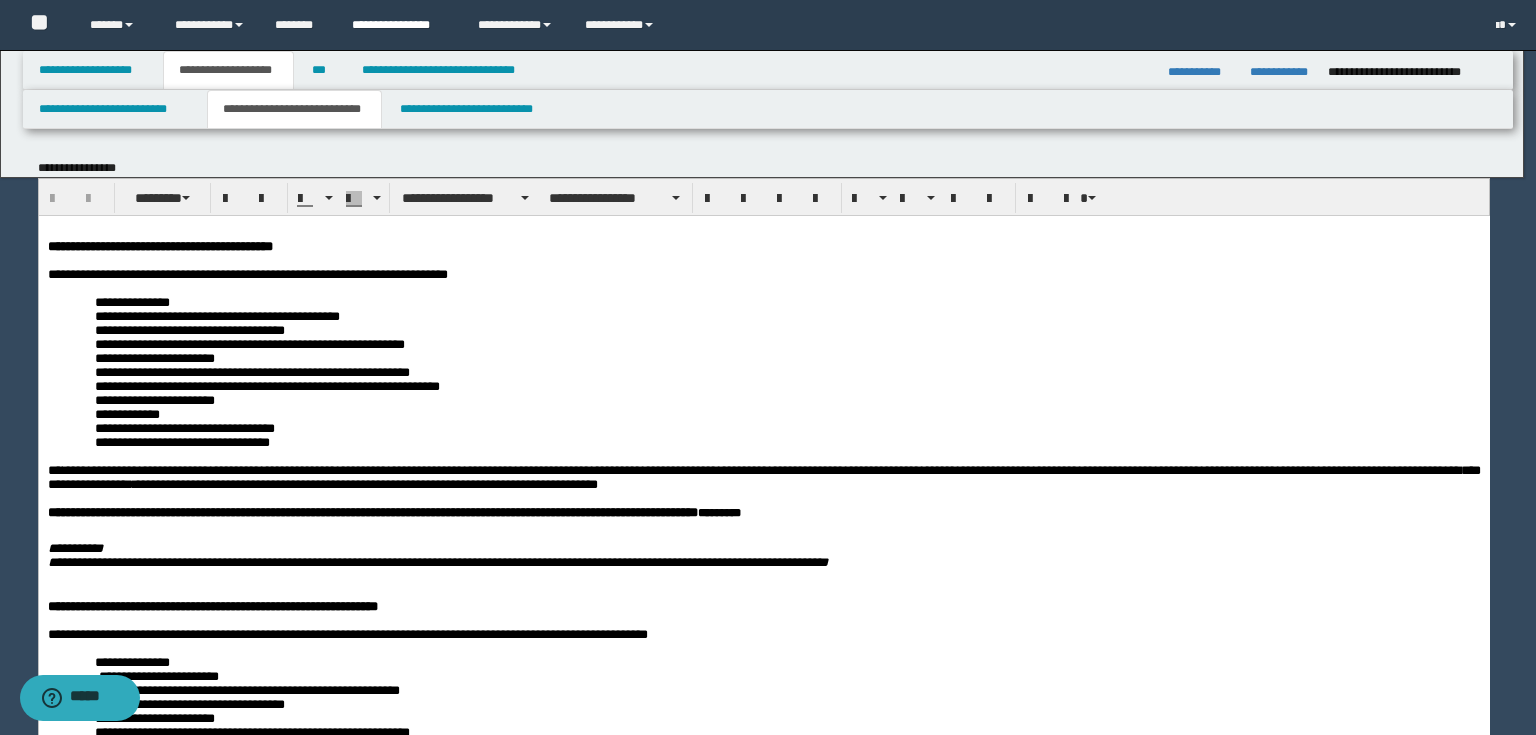 scroll, scrollTop: 0, scrollLeft: 0, axis: both 